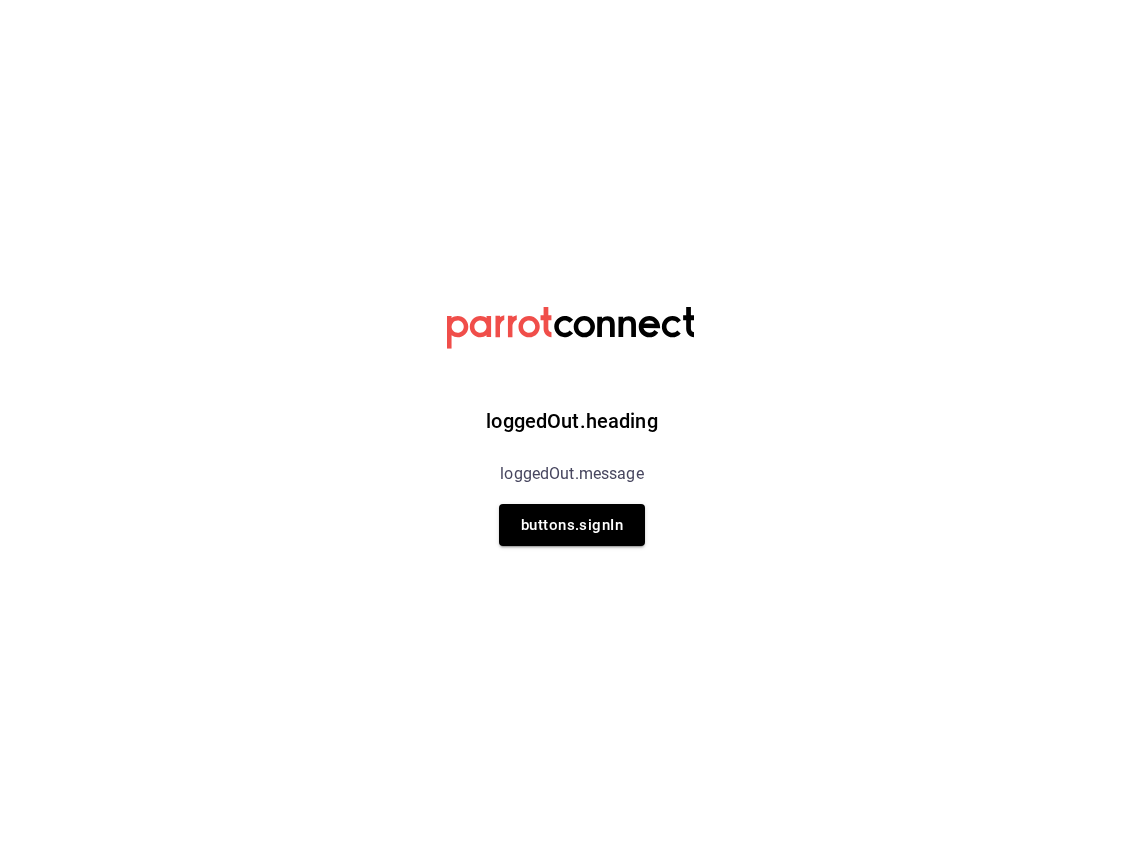 scroll, scrollTop: 0, scrollLeft: 0, axis: both 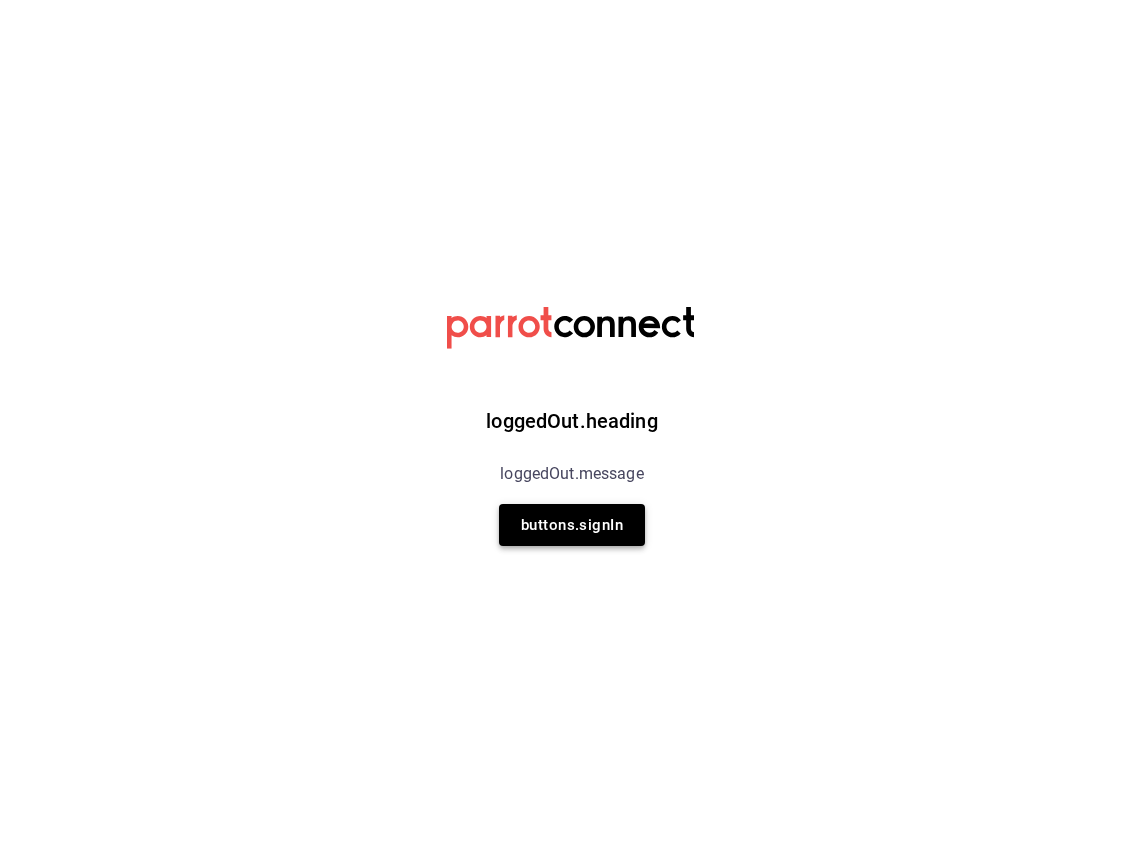 click on "buttons.signIn" at bounding box center [572, 525] 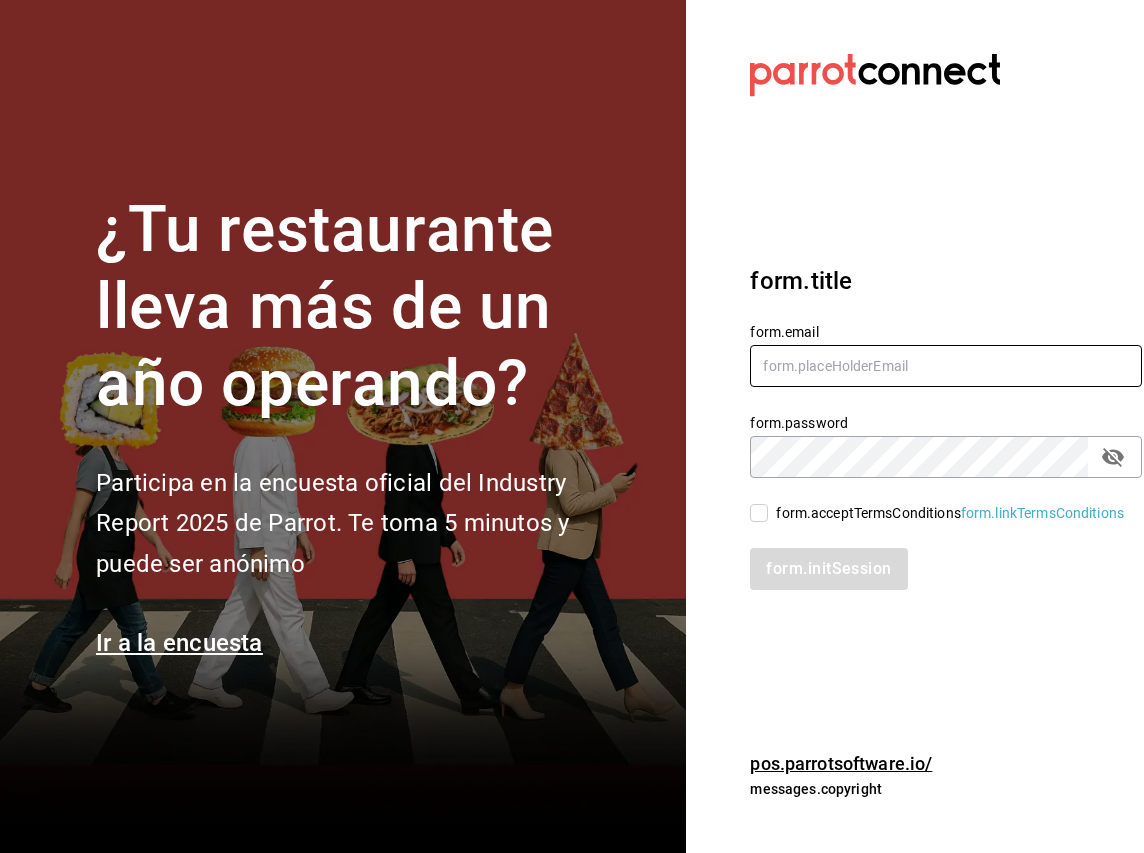 click at bounding box center (946, 366) 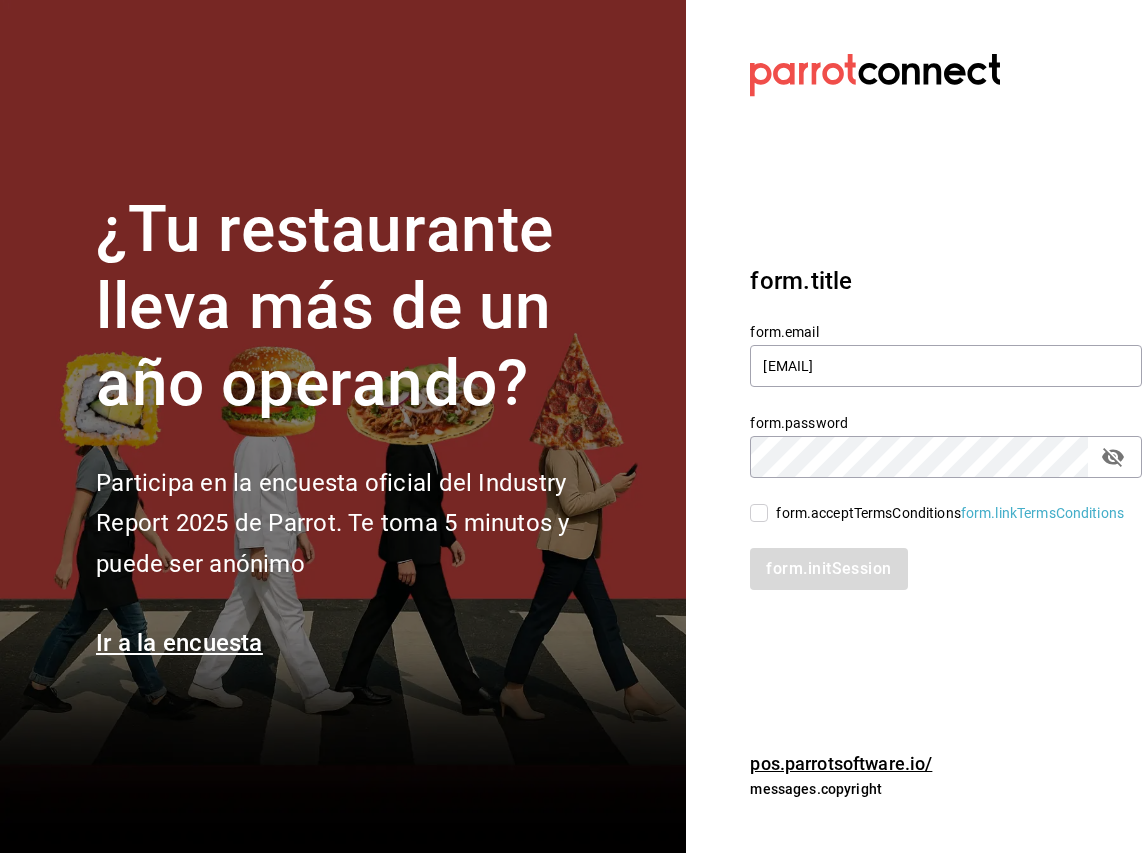 click on "form.acceptTermsConditions form.linkTermsConditions" at bounding box center [759, 513] 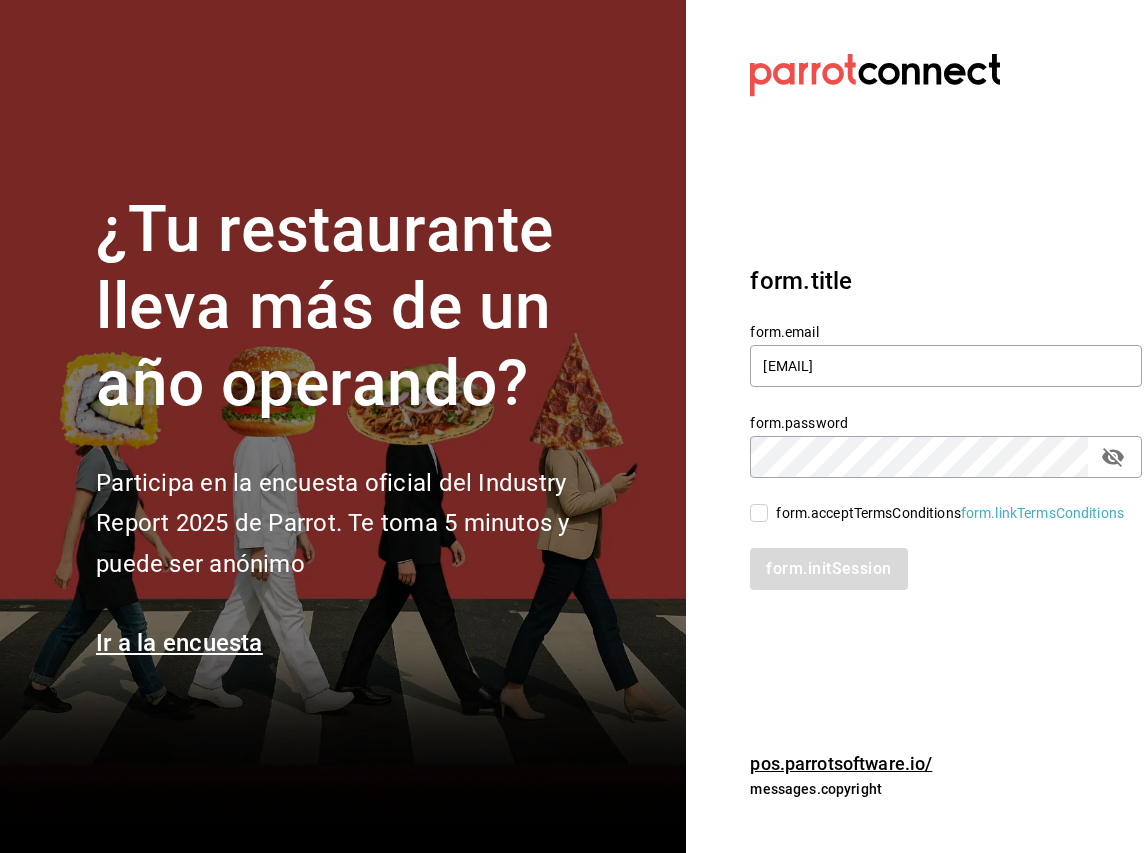 checkbox on "true" 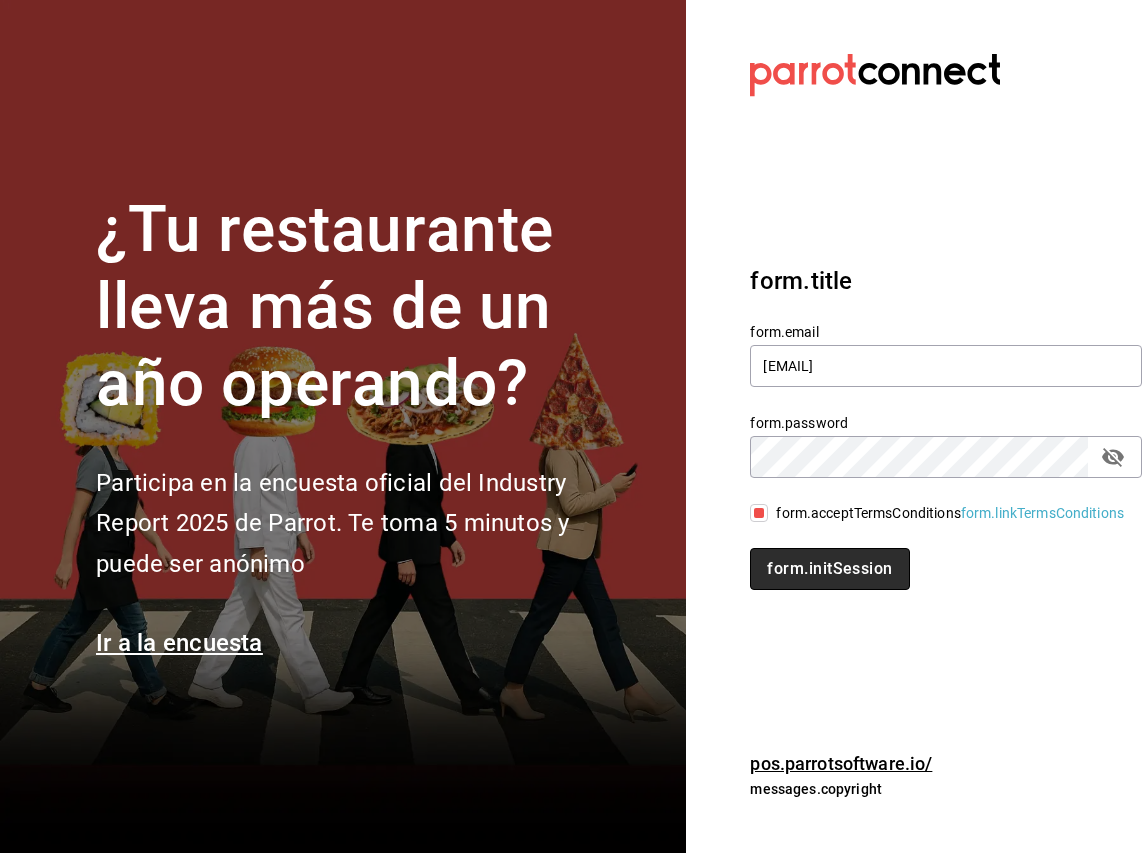 click on "form.initSession" at bounding box center [829, 569] 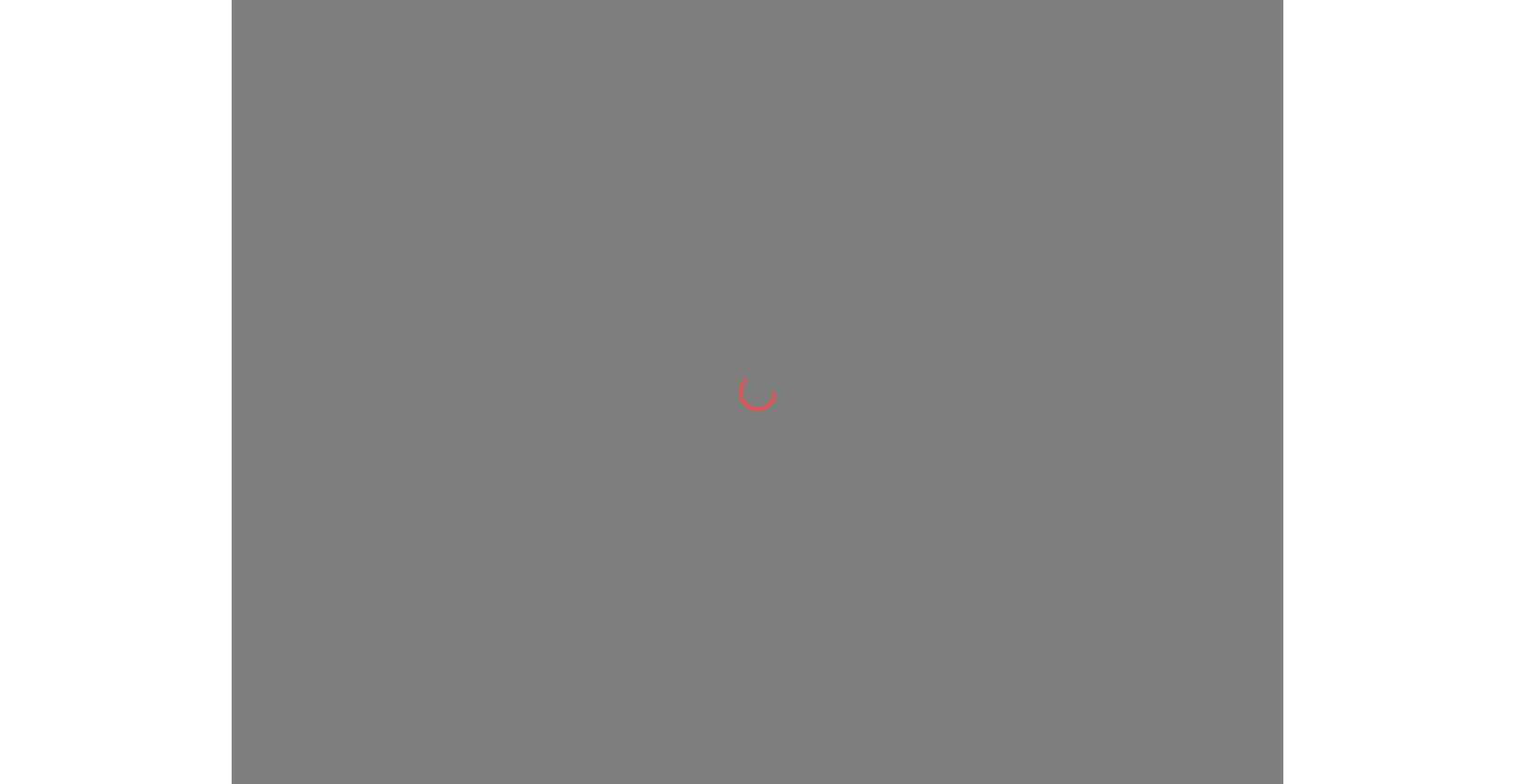 scroll, scrollTop: 0, scrollLeft: 0, axis: both 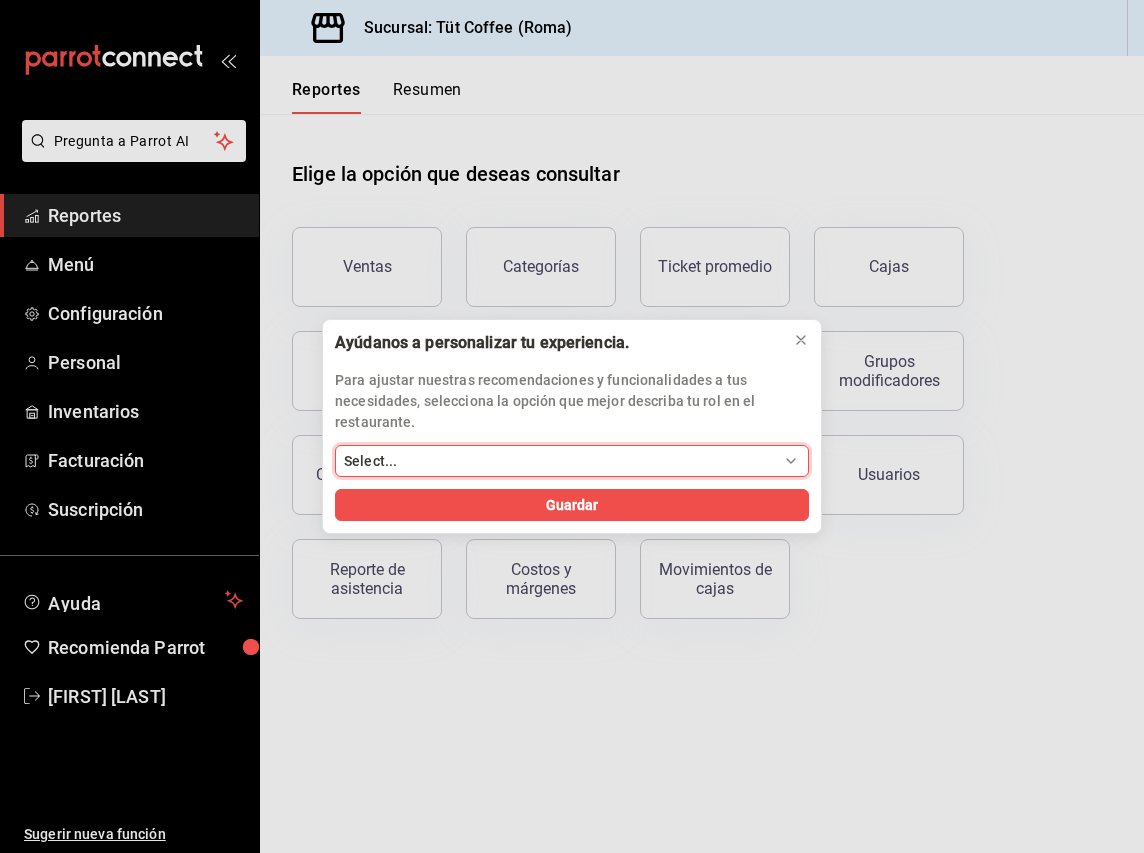 click on "Select... Dueño Administrador Gerente Cajero Mesero Chef Cocina Colaboradores Sistemas" at bounding box center (572, 461) 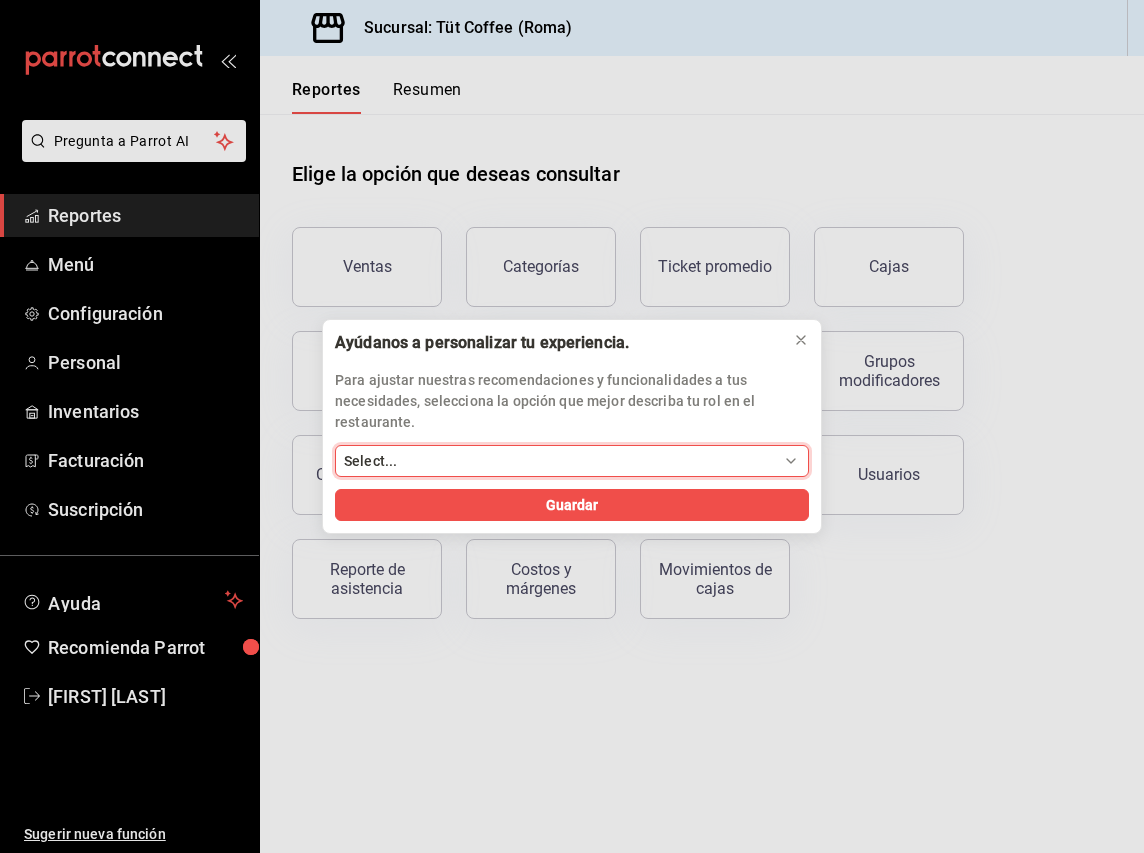 select on "Dueño" 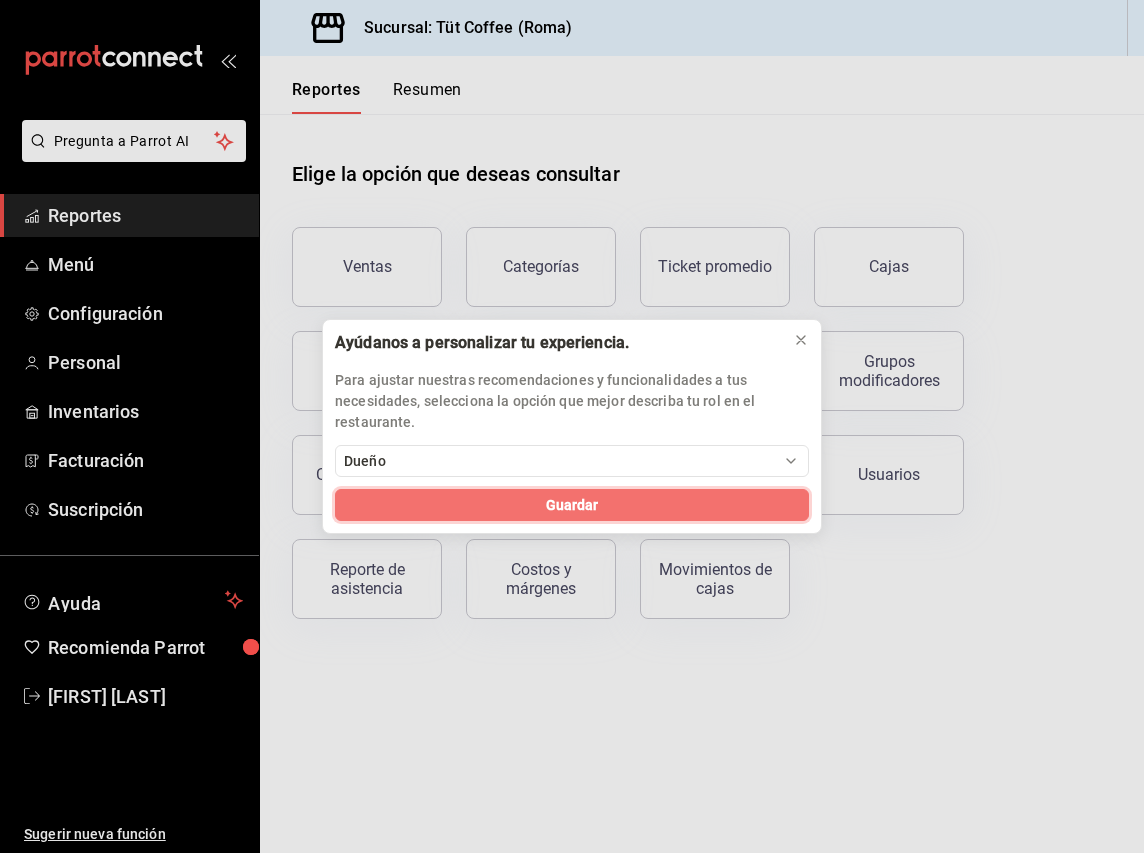 click on "Guardar" at bounding box center [572, 505] 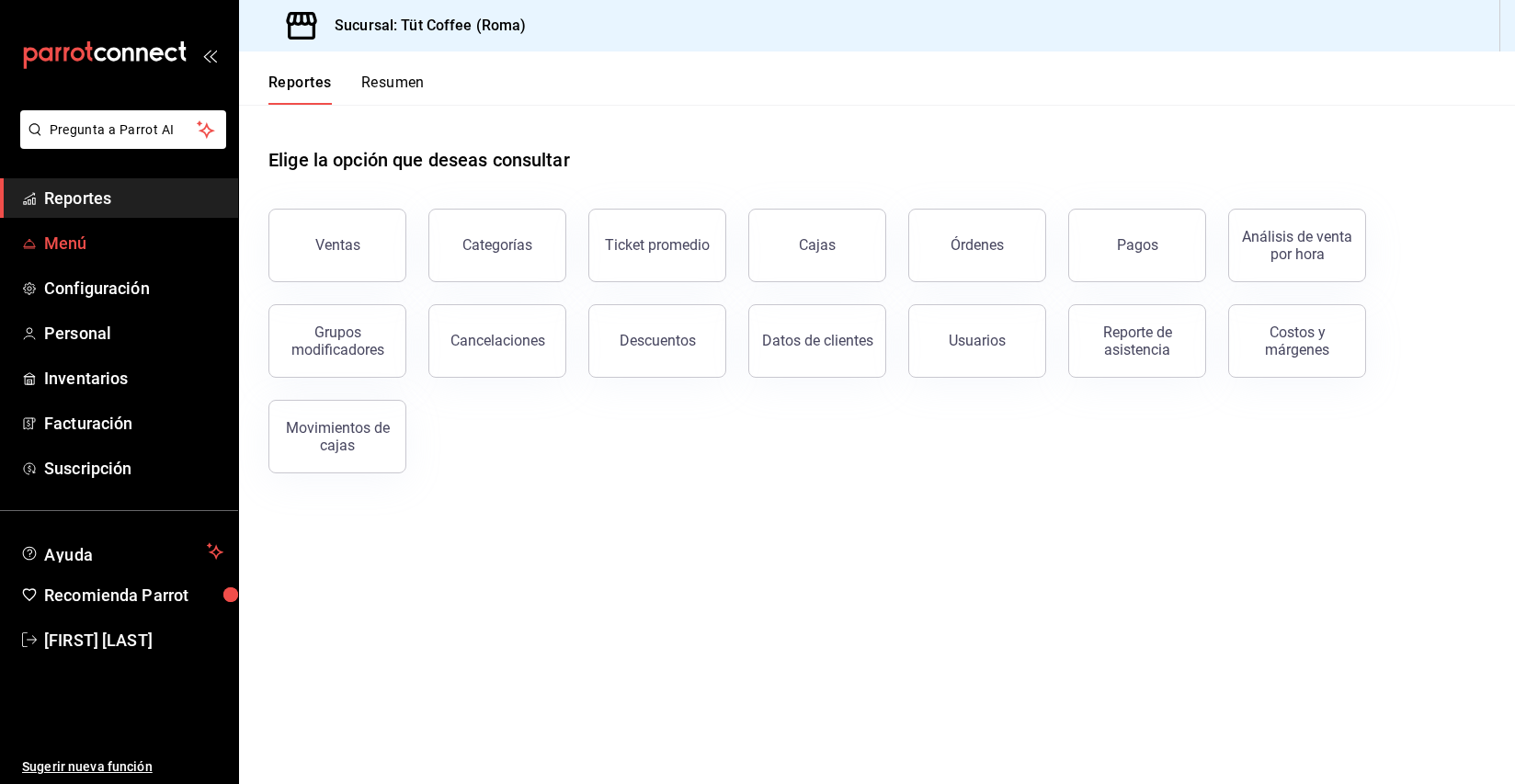 click on "Menú" at bounding box center [133, 243] 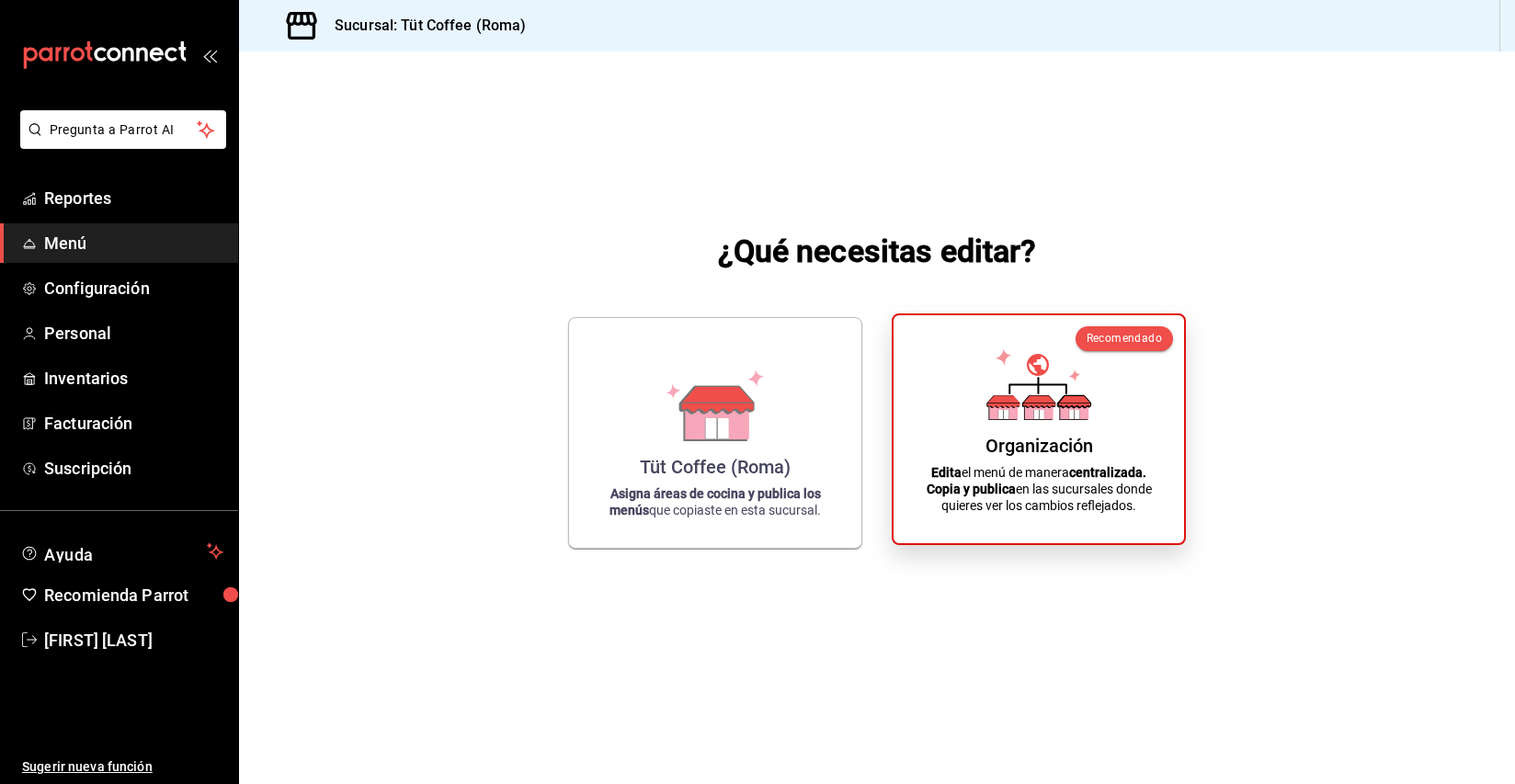 click on "Organización" at bounding box center (1039, 446) 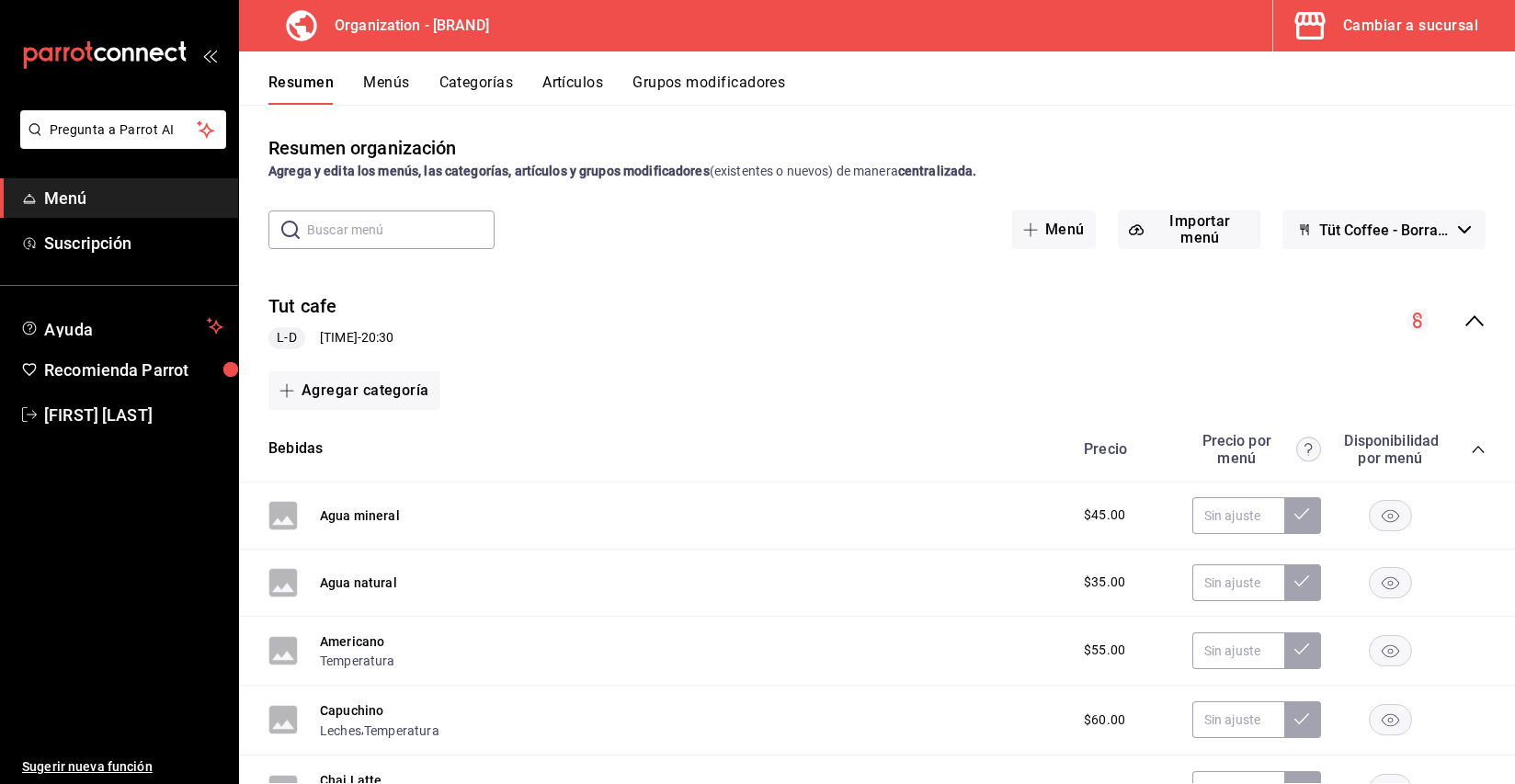 click at bounding box center [401, 230] 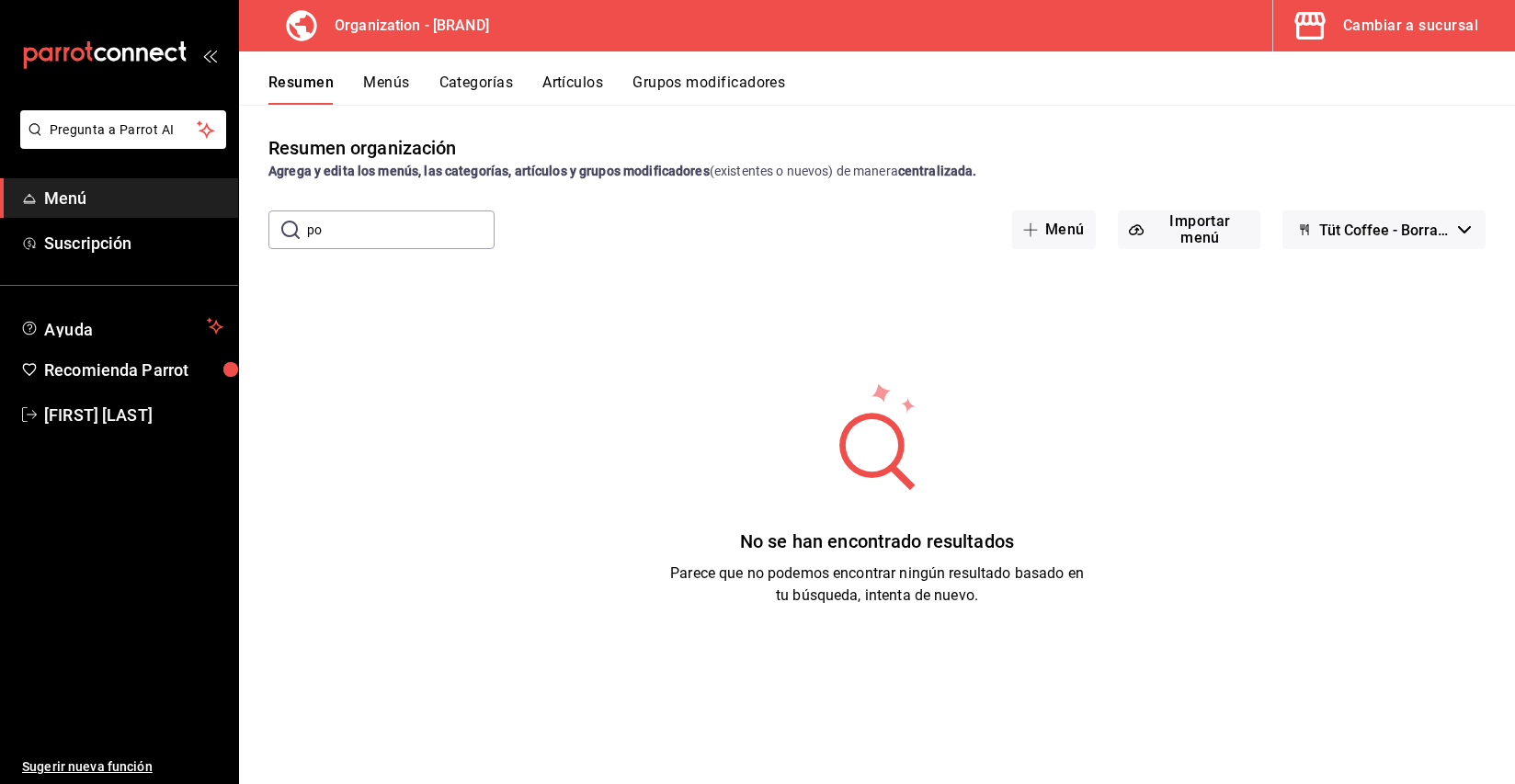 type on "p" 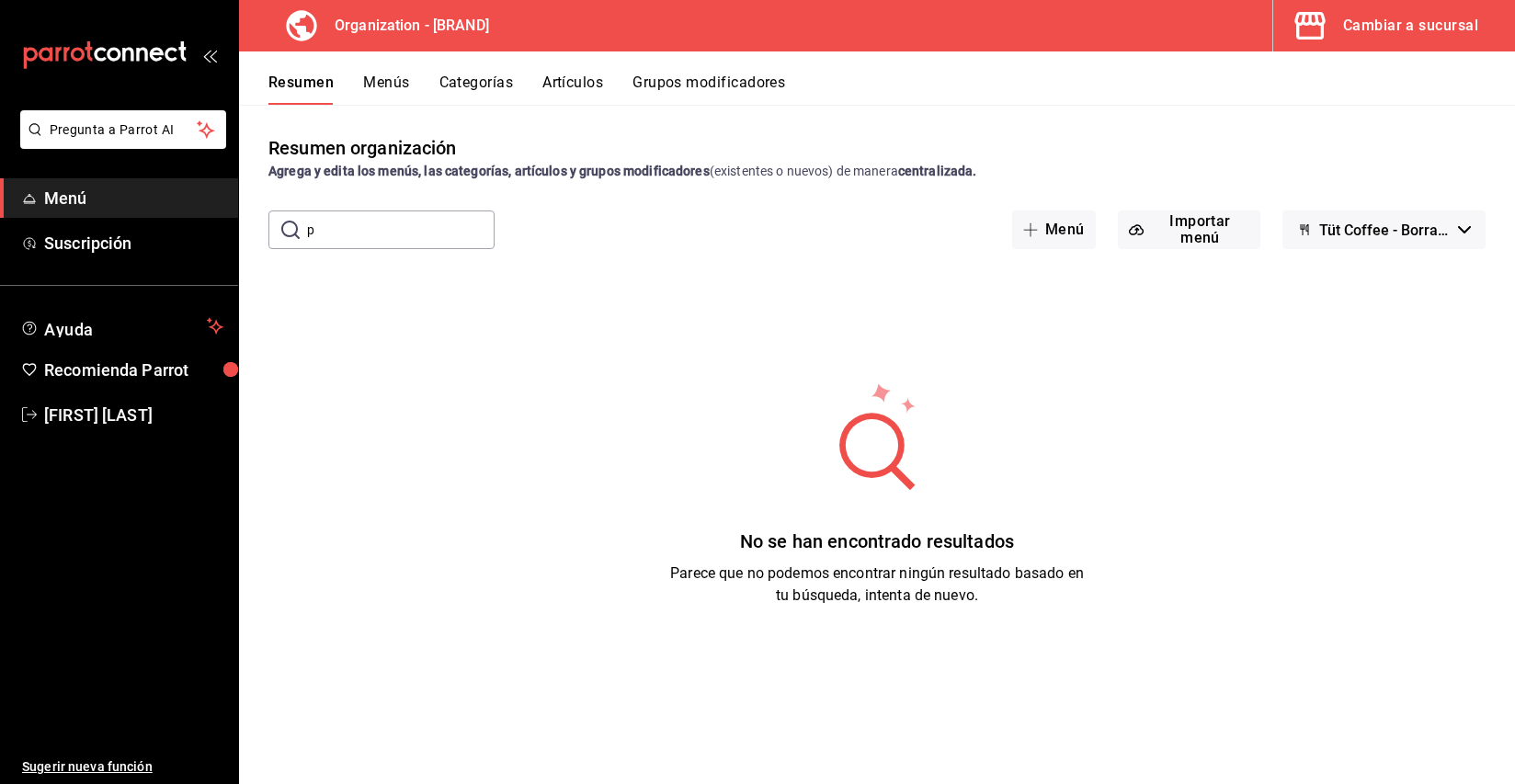 type 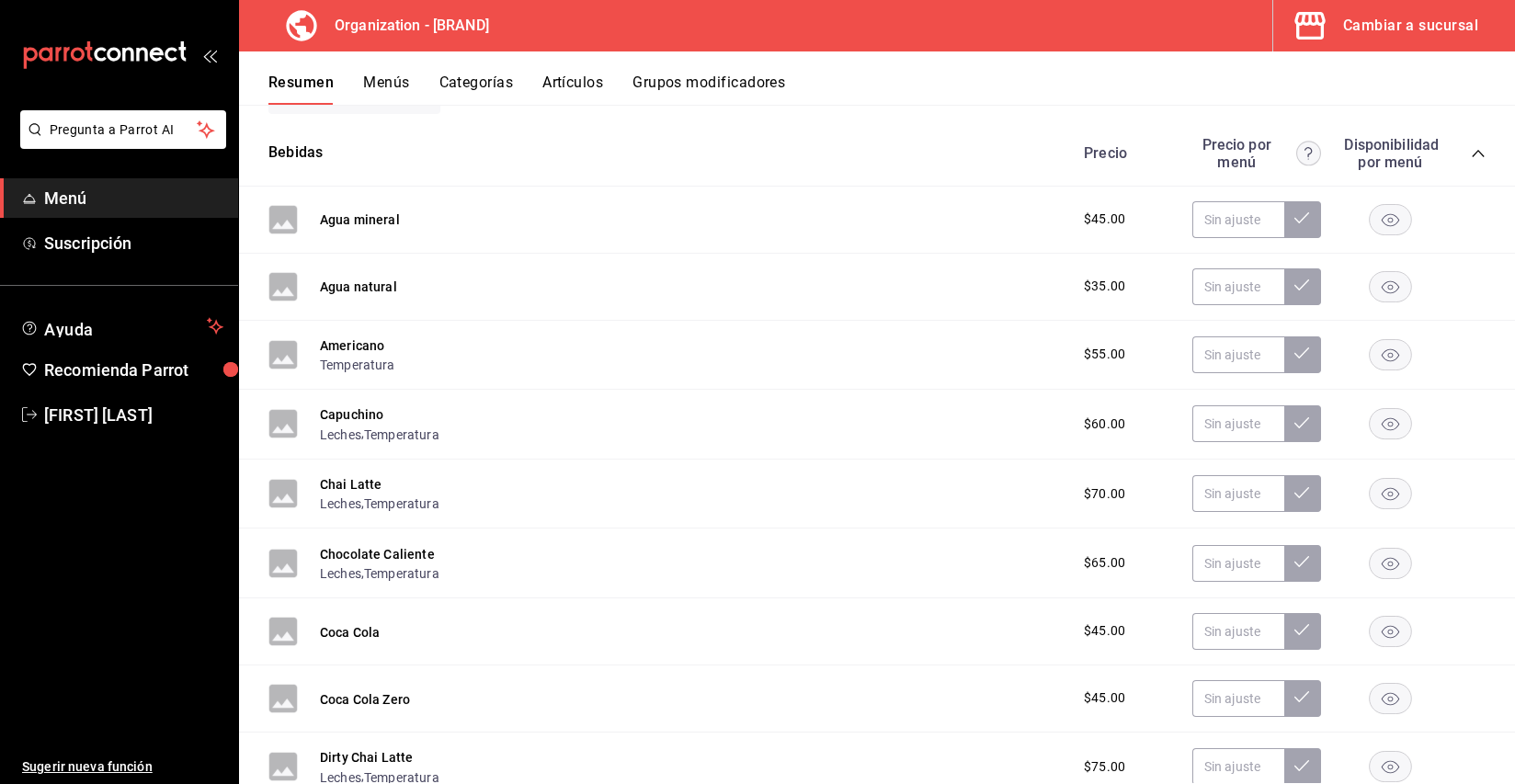 scroll, scrollTop: 0, scrollLeft: 0, axis: both 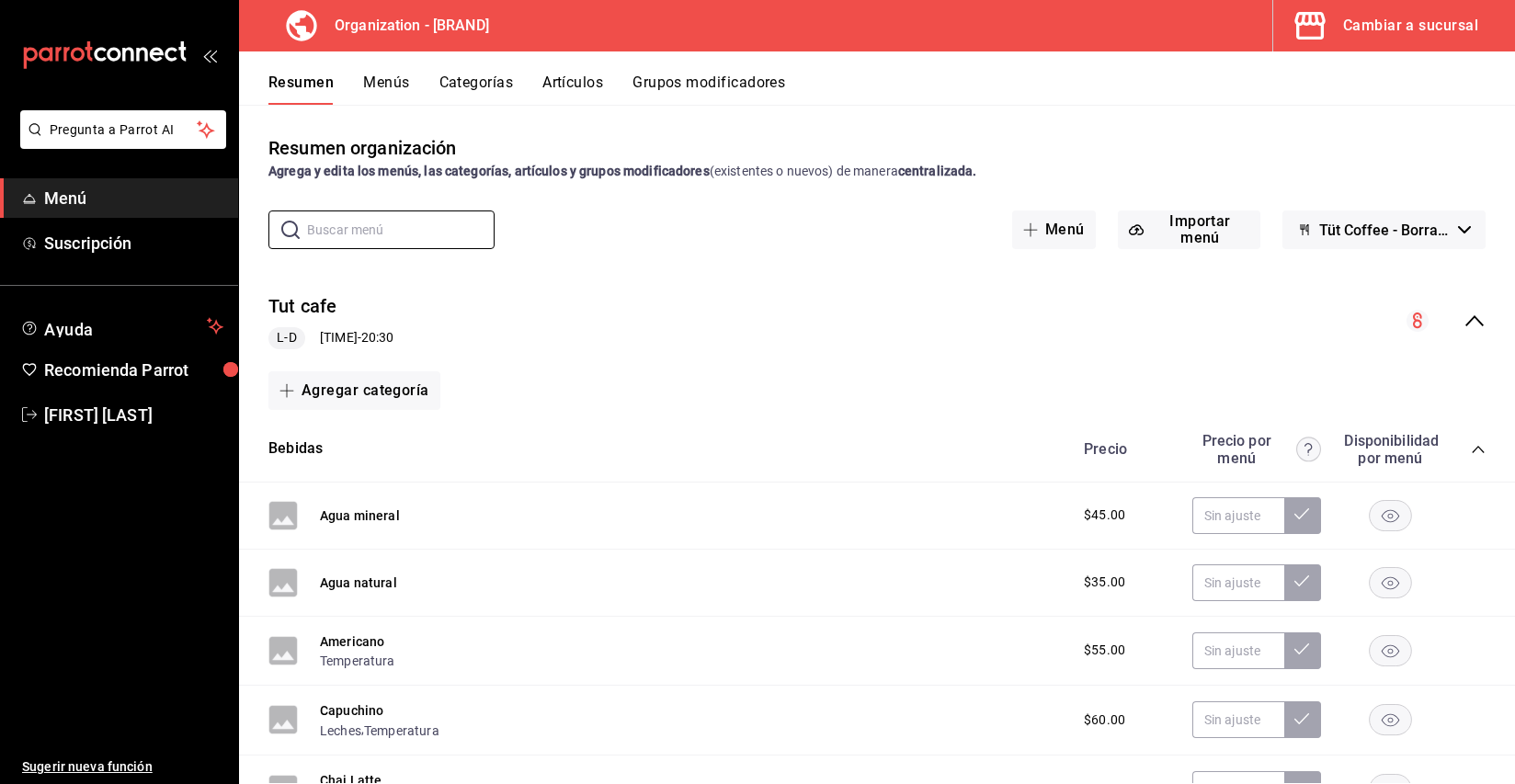 click on "Artículos" at bounding box center (573, 89) 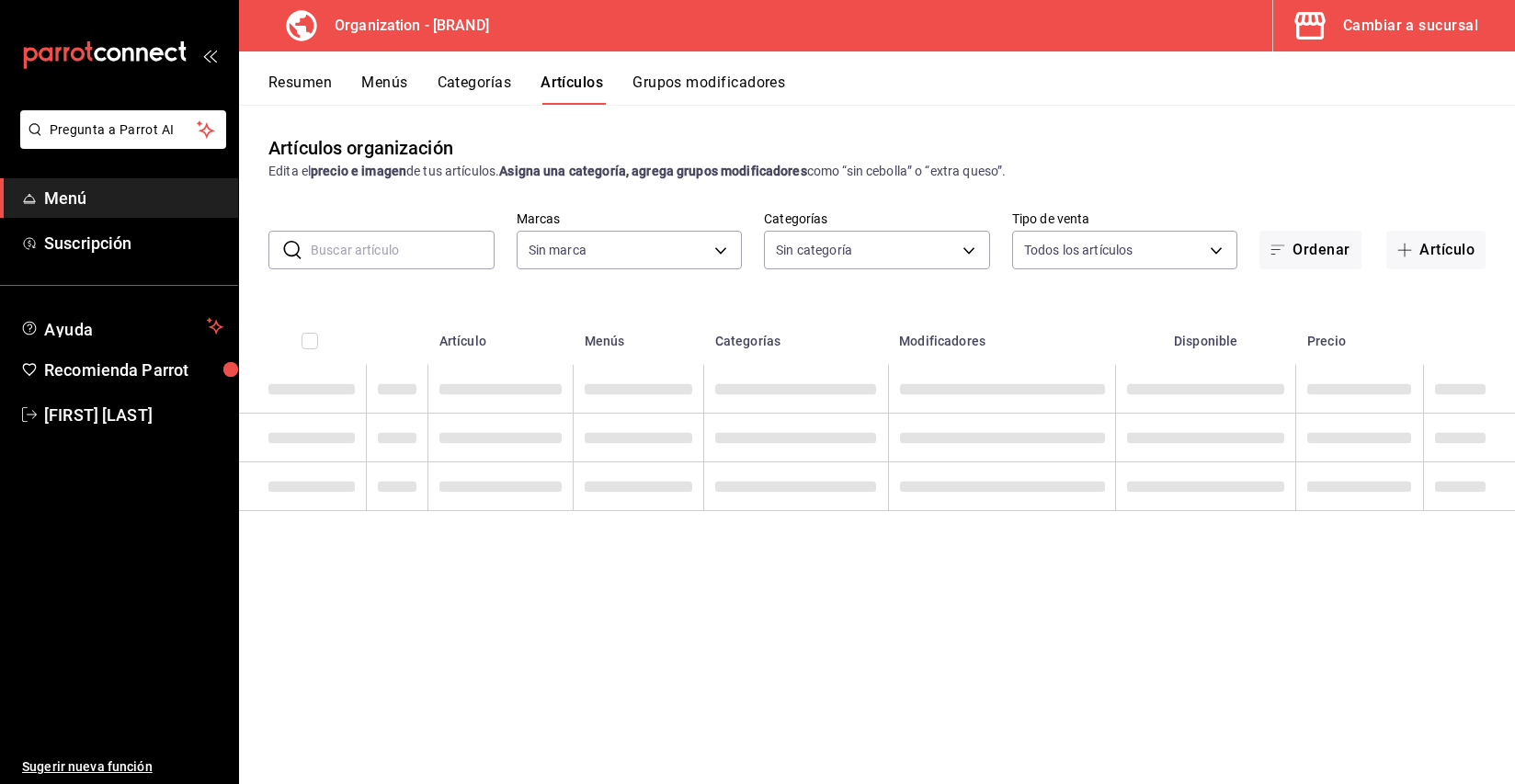 type on "32e499e3-ac49-4bfd-9688-6164702db340" 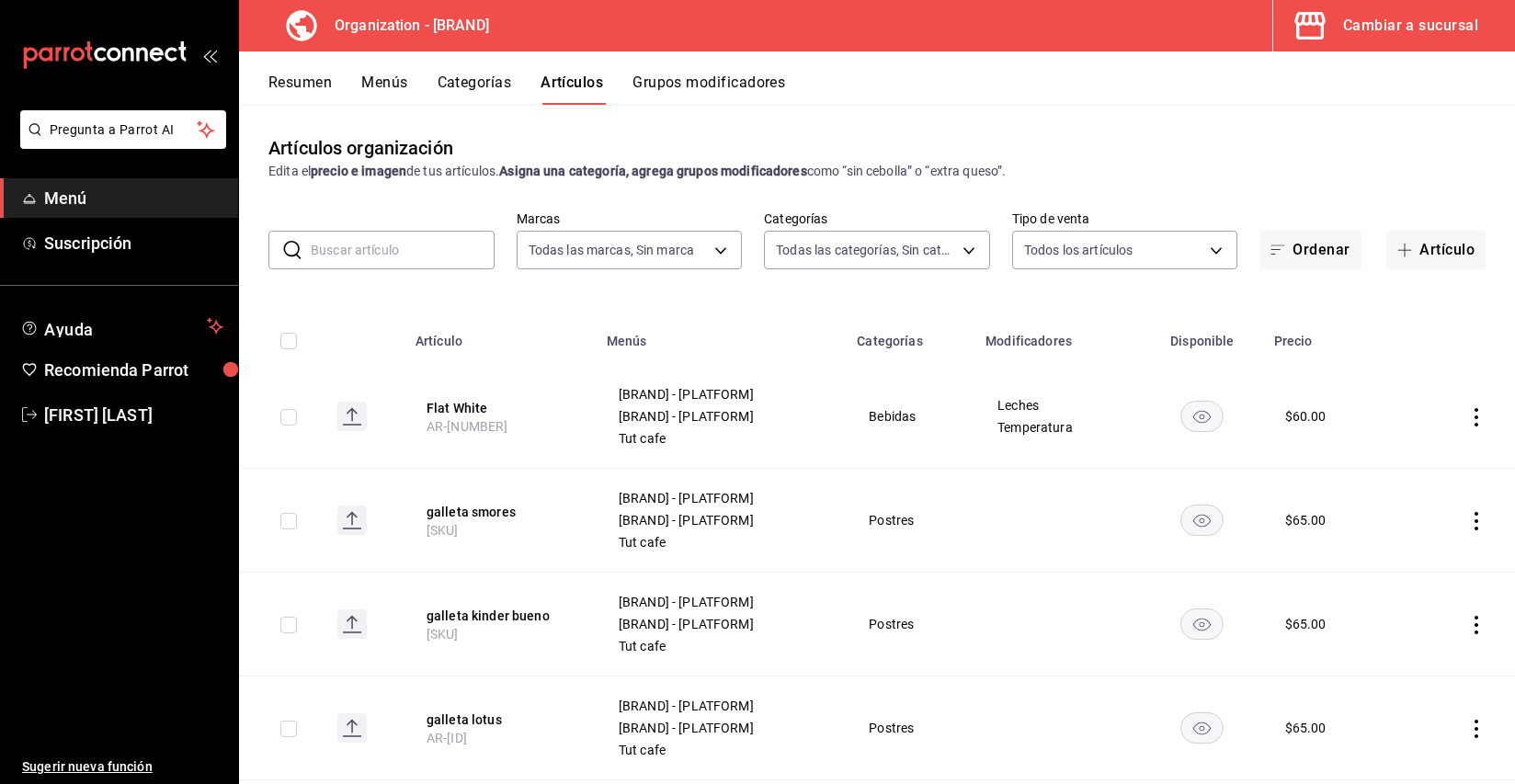 click 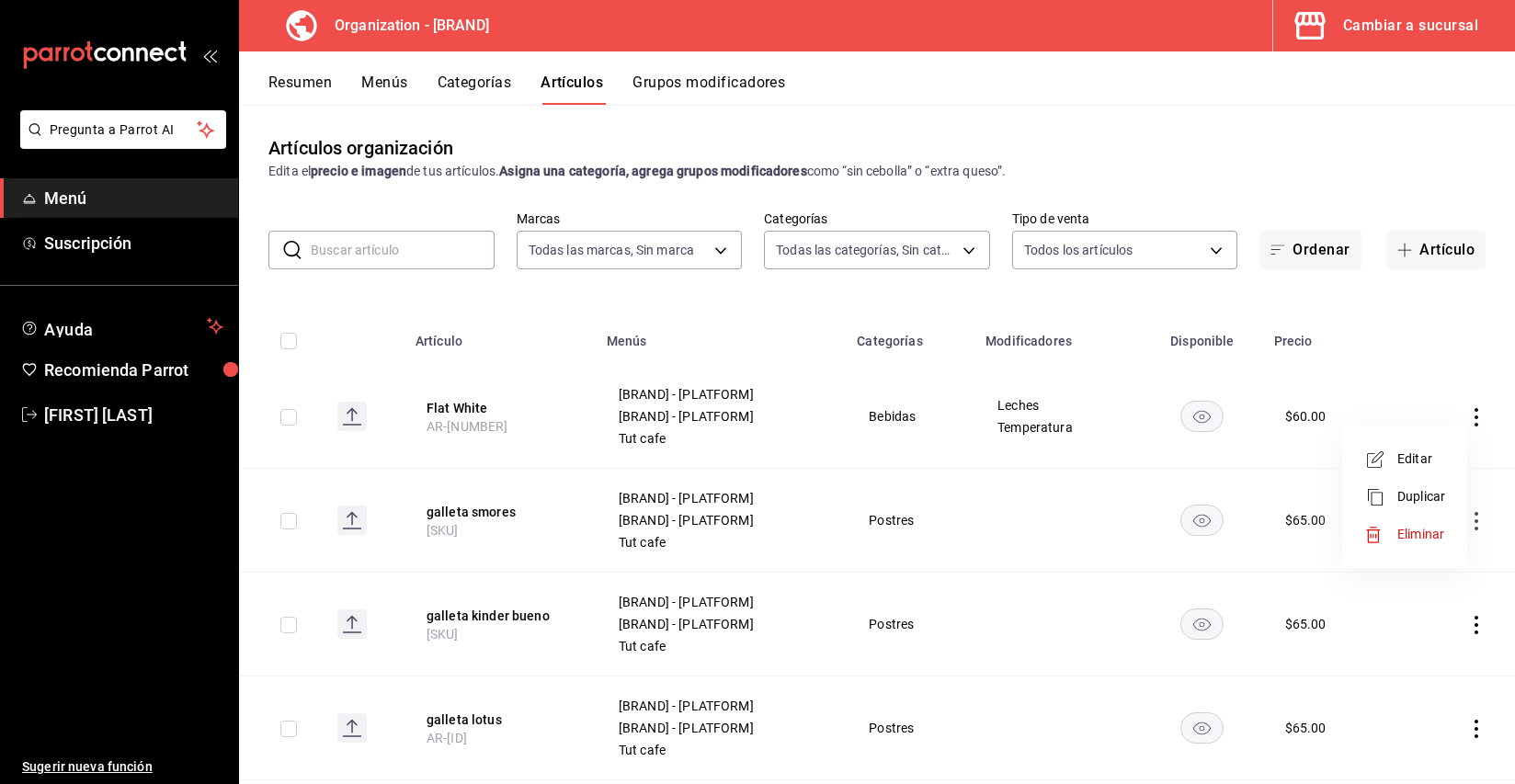 click on "Editar" at bounding box center [1421, 459] 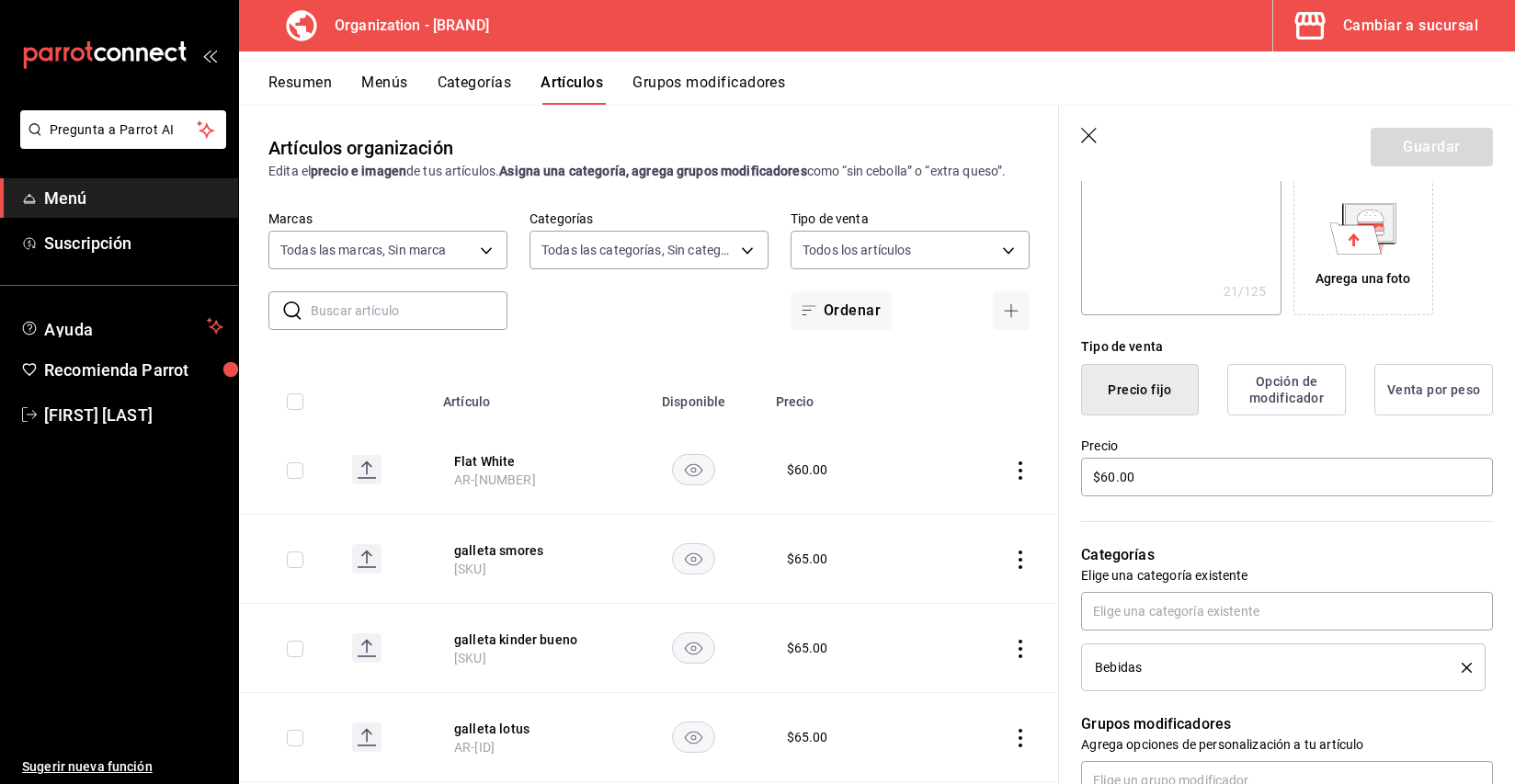 scroll, scrollTop: 302, scrollLeft: 0, axis: vertical 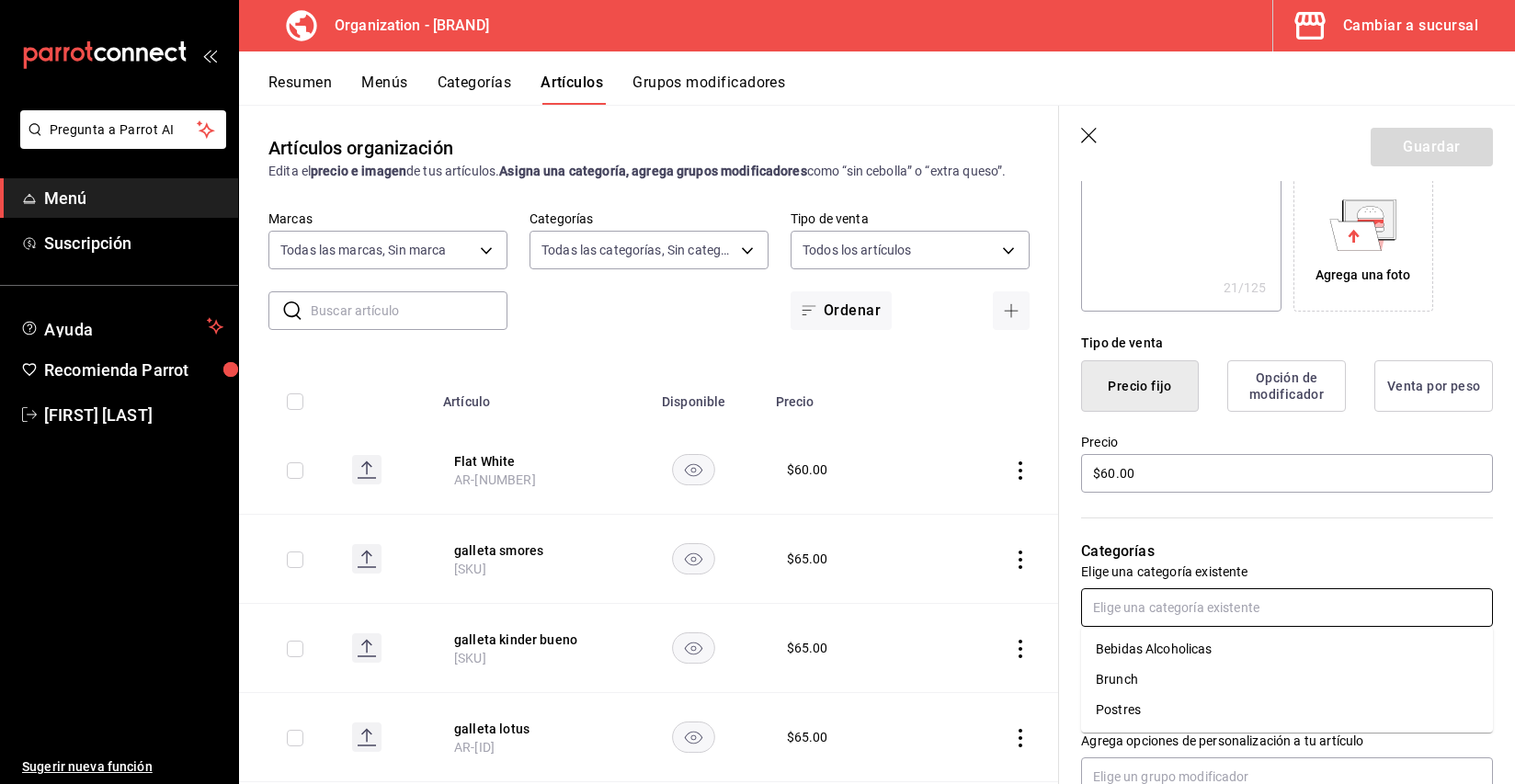 click at bounding box center [1287, 608] 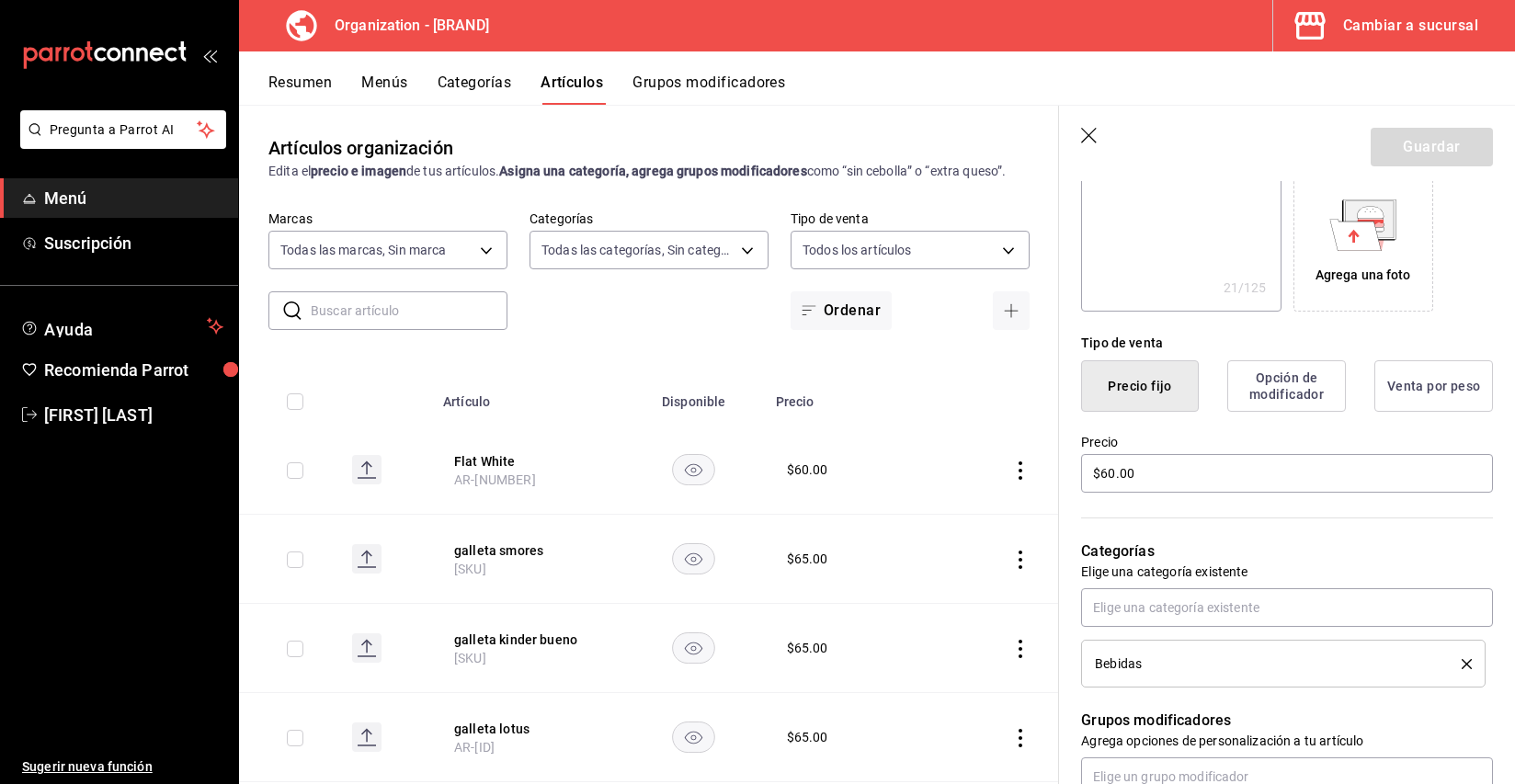 click on "Categorías Elige una categoría existente Bebidas" at bounding box center [1276, 591] 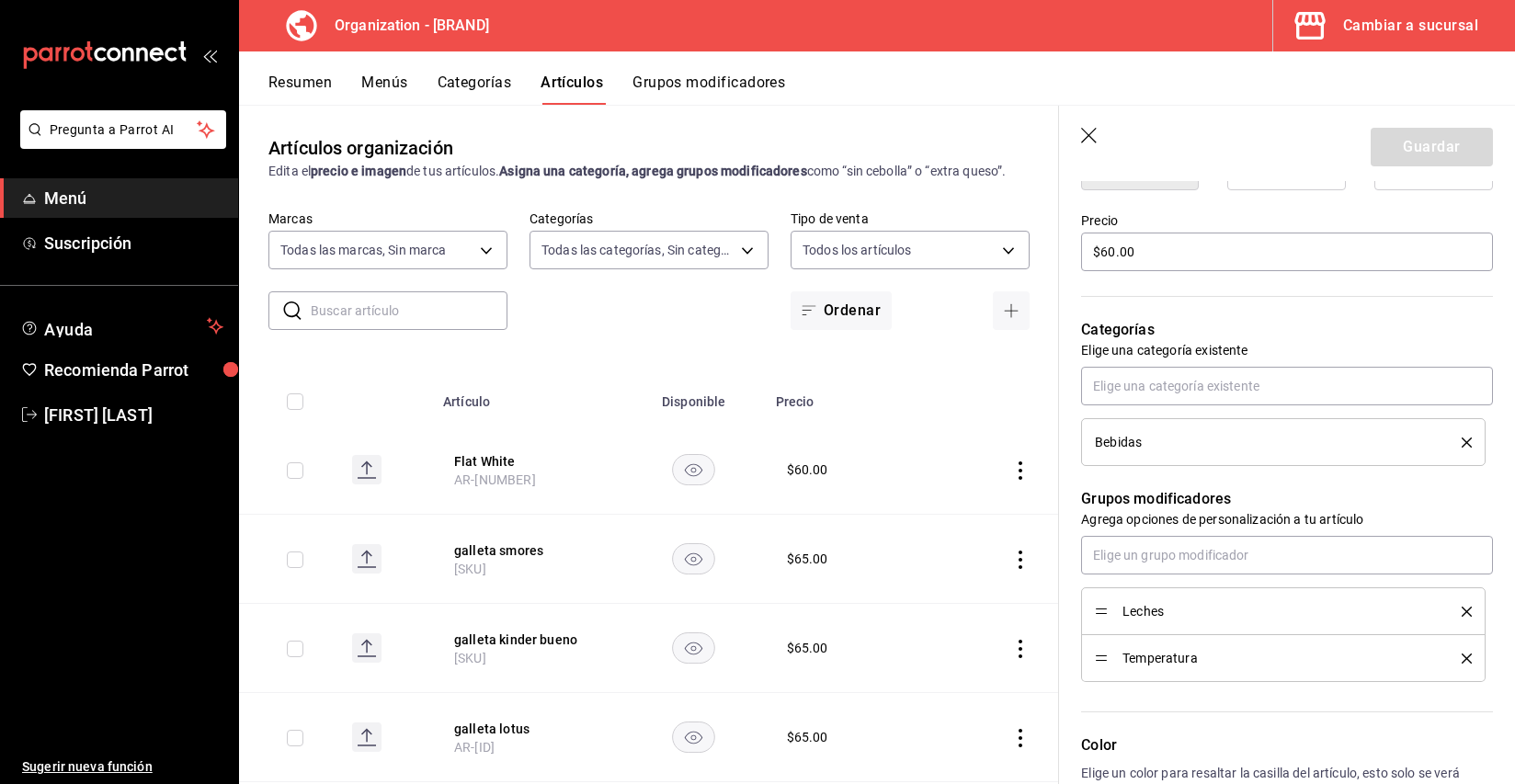 scroll, scrollTop: 0, scrollLeft: 0, axis: both 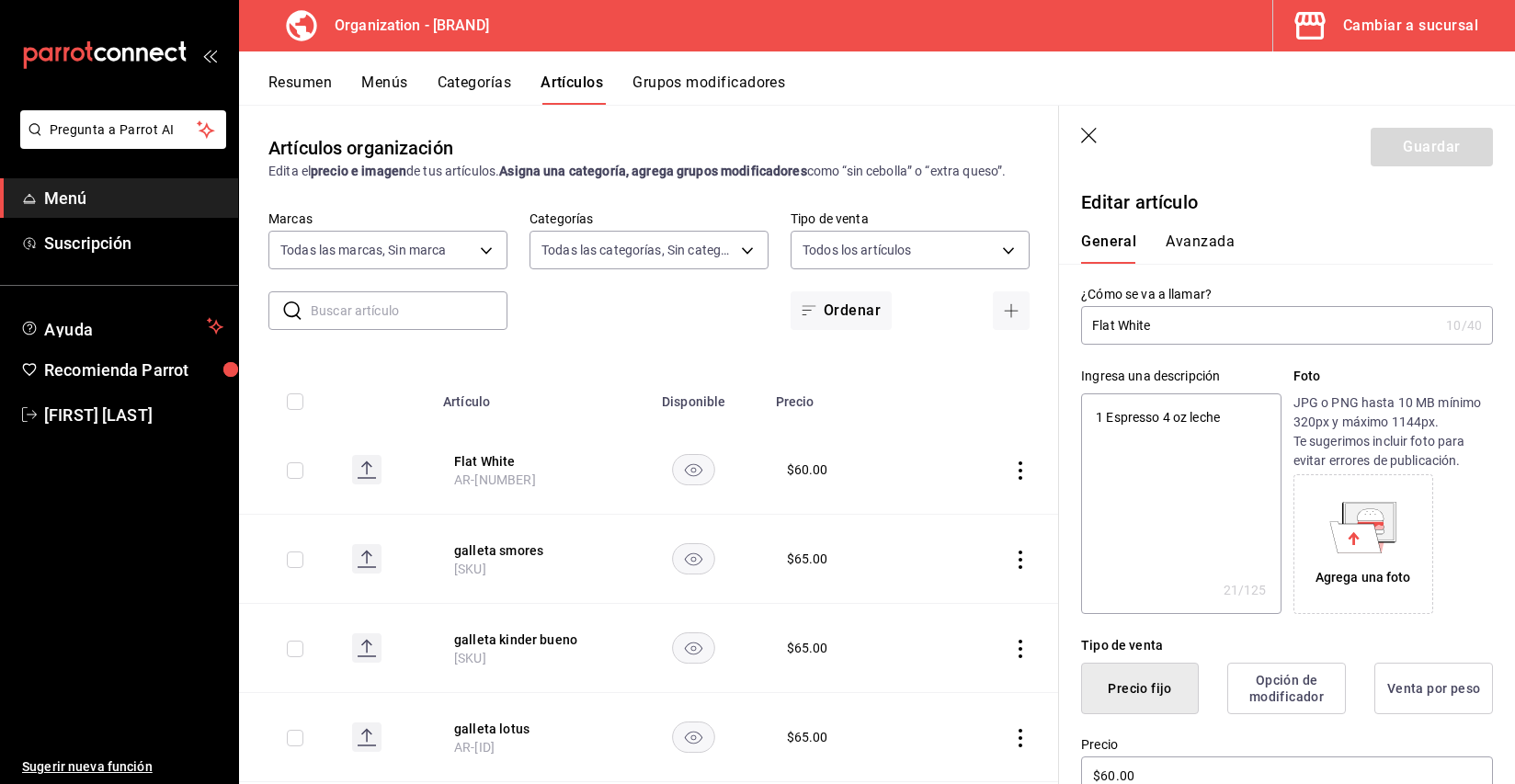 click on "Avanzada" at bounding box center (1200, 248) 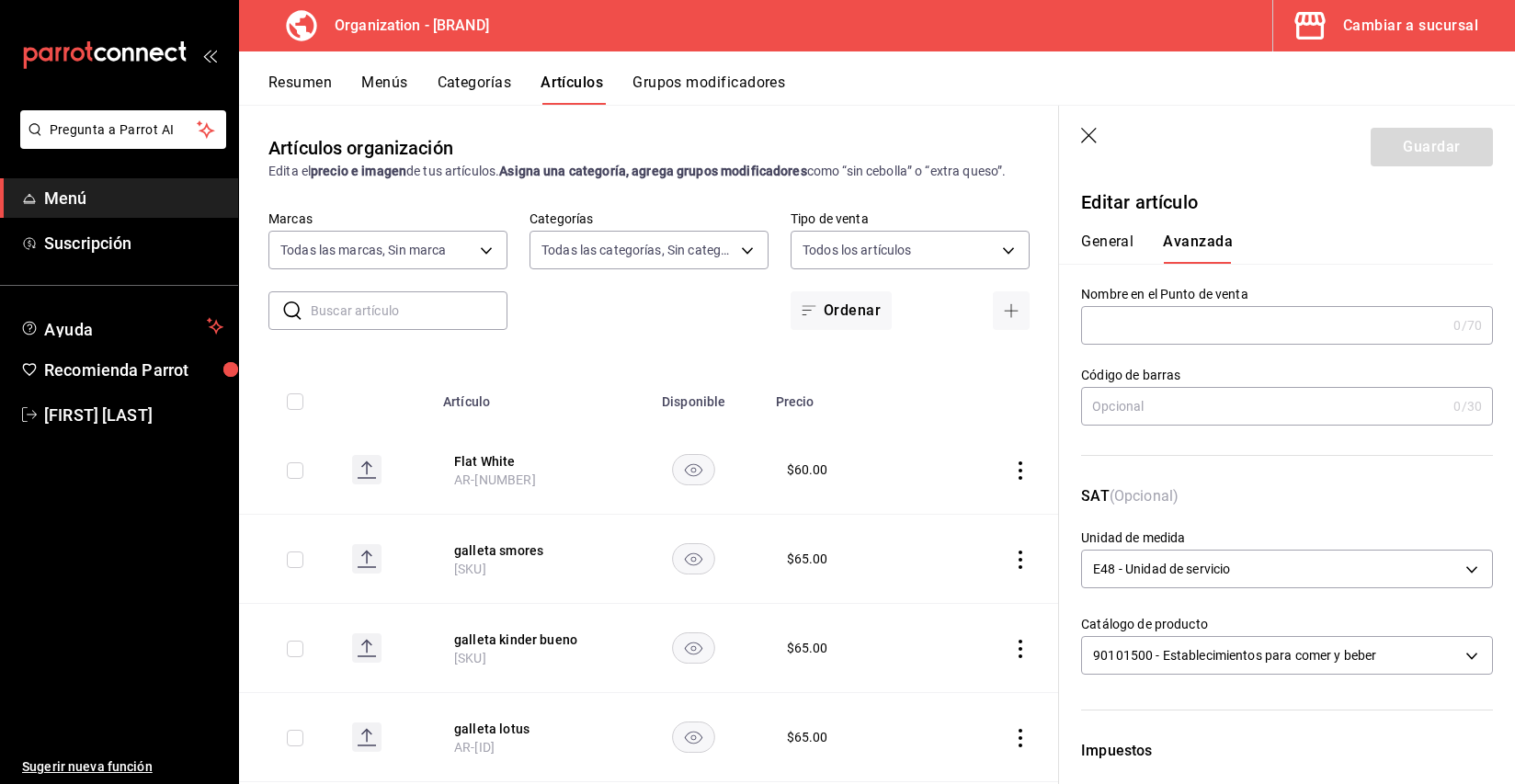 click at bounding box center [1263, 325] 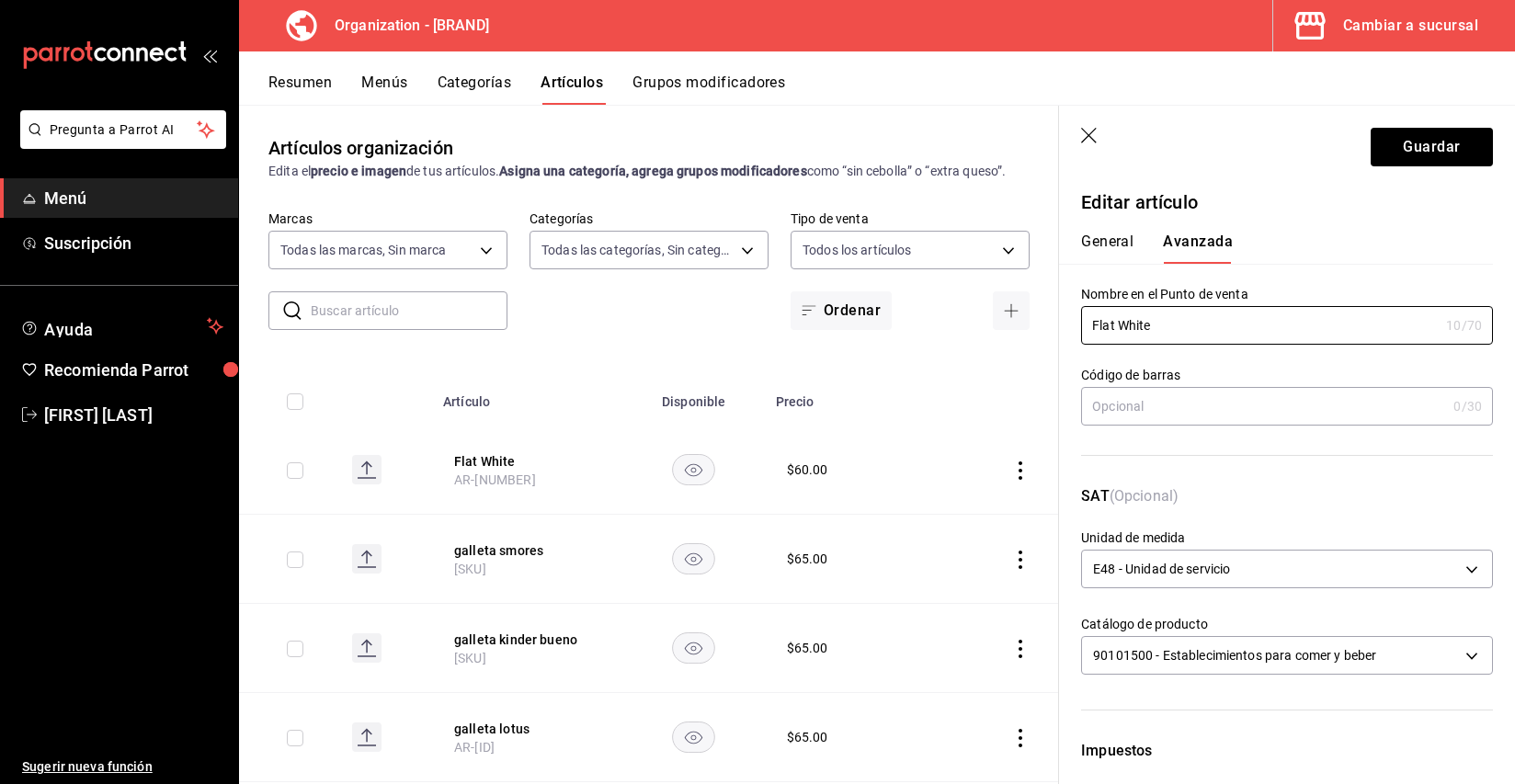 type on "Flat White" 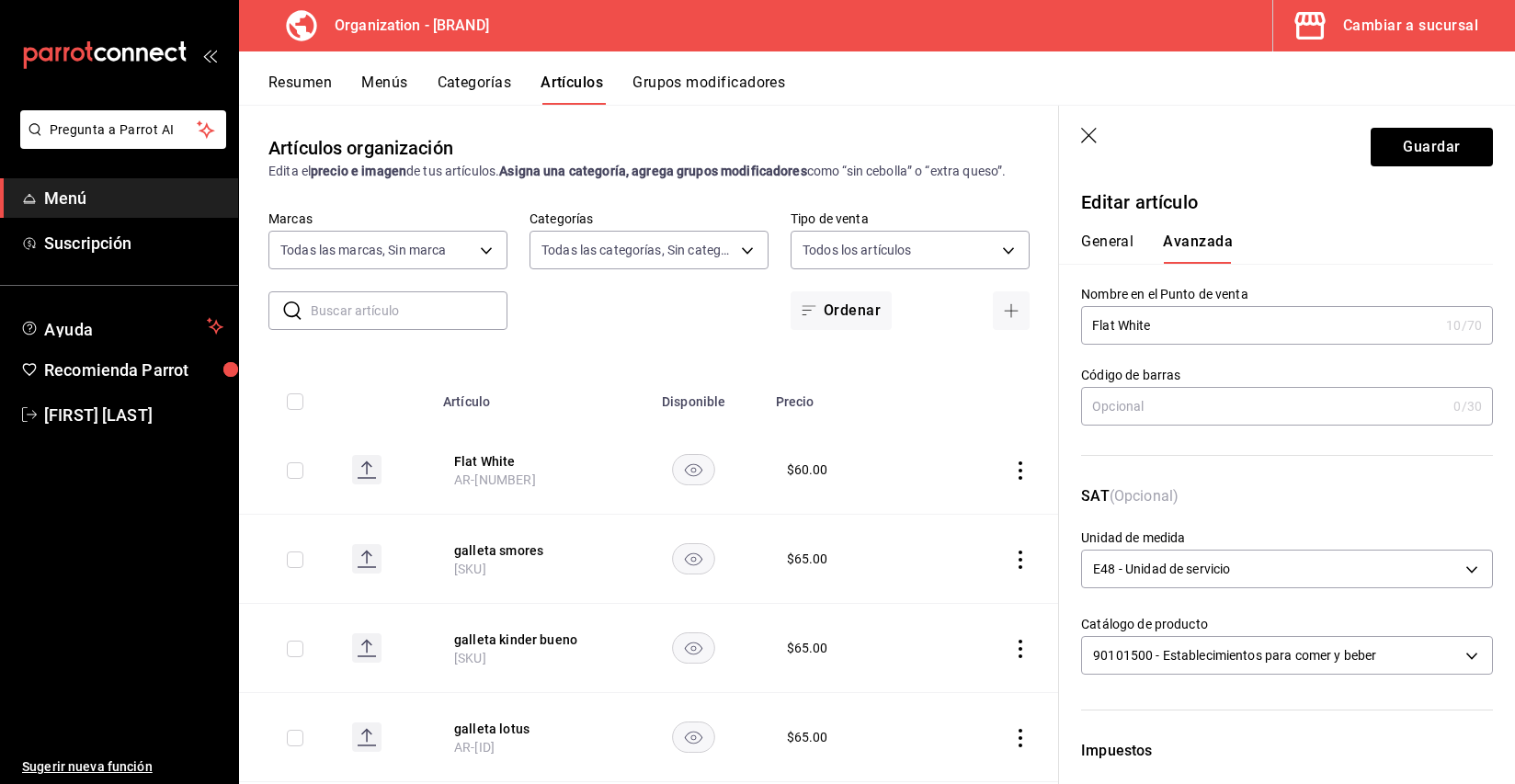 click at bounding box center [1263, 406] 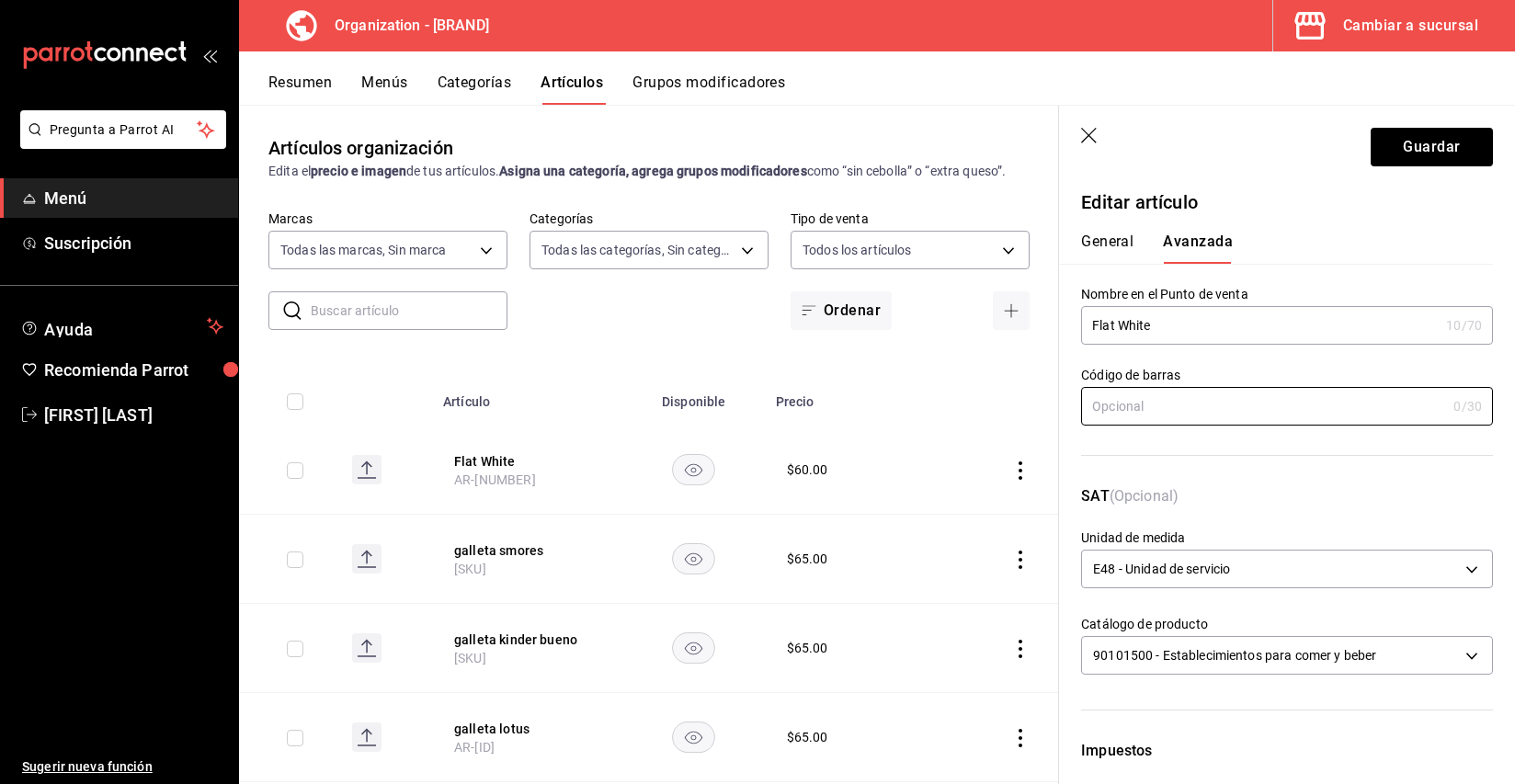 click on "SAT  (Opcional)" at bounding box center [1287, 507] 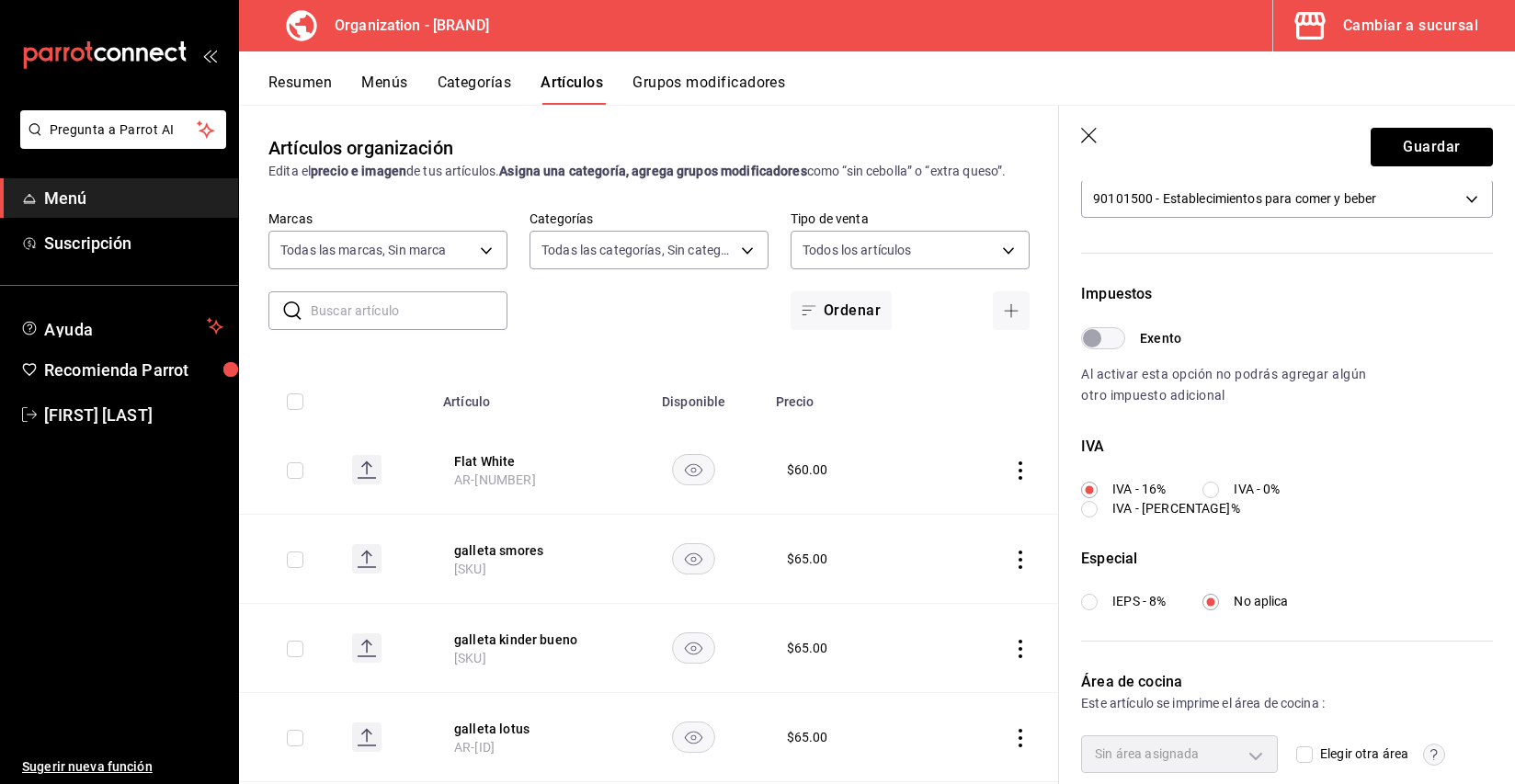 scroll, scrollTop: 514, scrollLeft: 0, axis: vertical 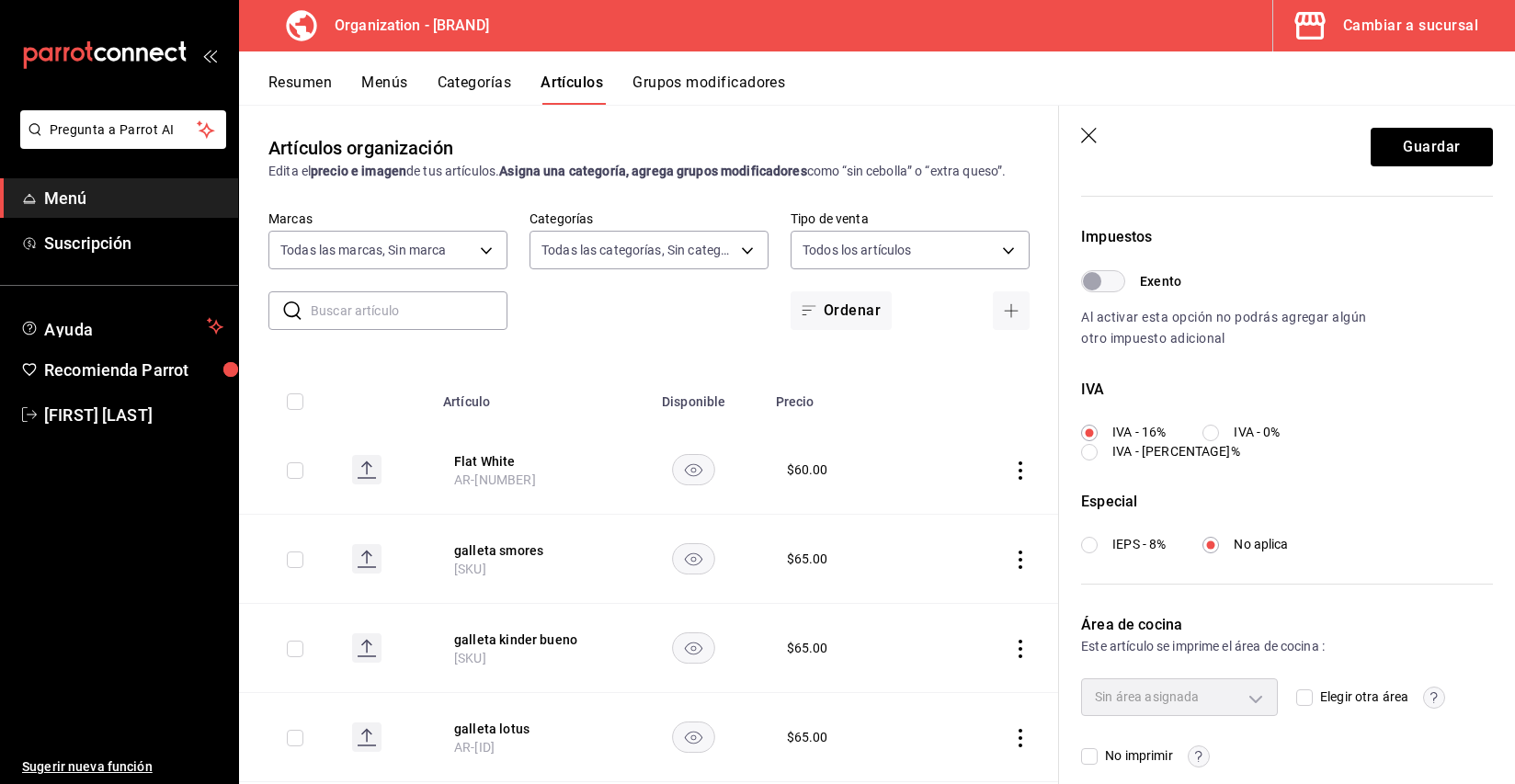 click on "Sin área asignada" at bounding box center [1179, 697] 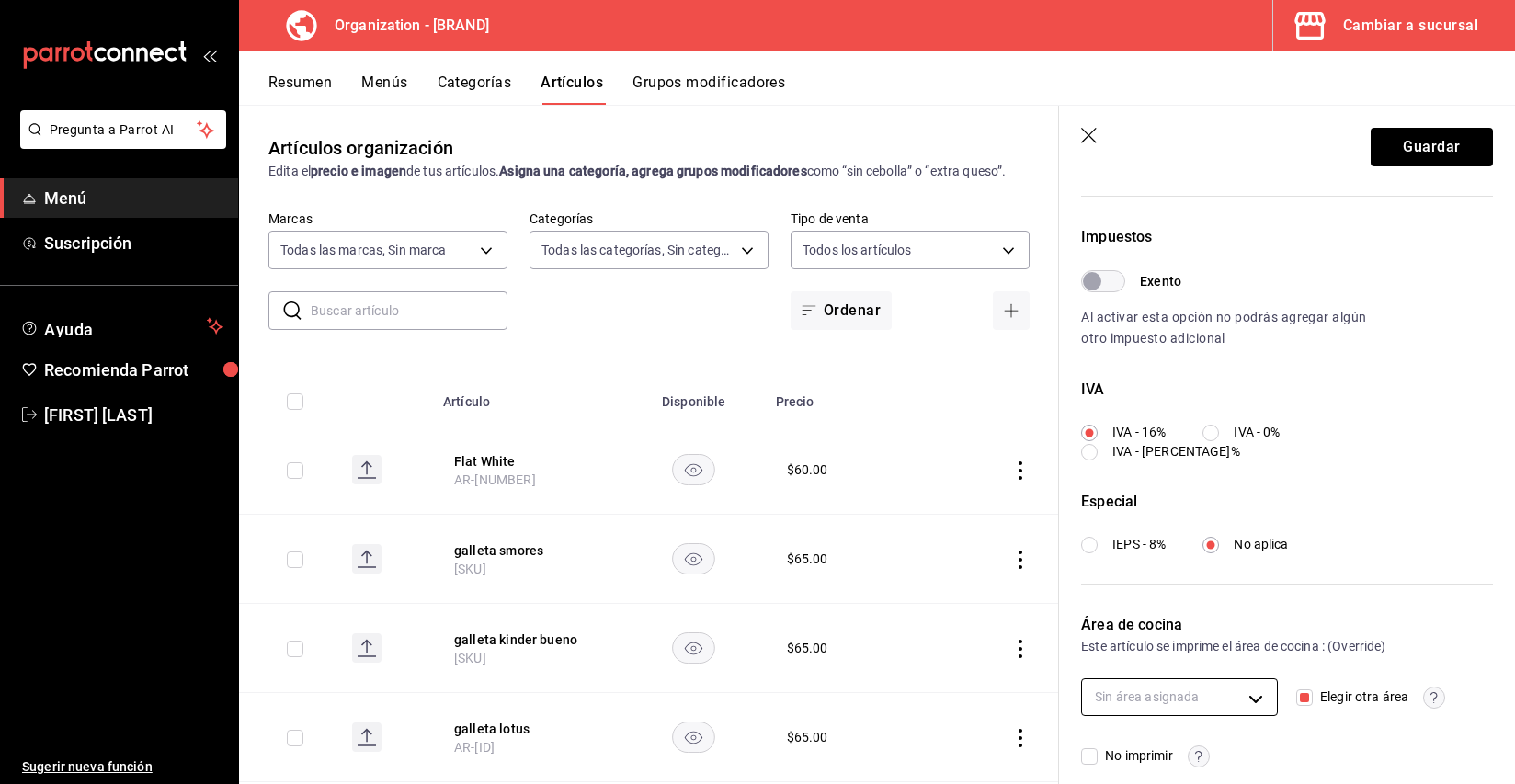 click on "Pregunta a Parrot AI Menú   Suscripción   Ayuda Recomienda Parrot   Cristina Ojeda   Sugerir nueva función   Organización - Tüt Coffee Cambiar a sucursal Resumen Menús Categorías Artículos Grupos modificadores Artículos organización Edita el  precio e imagen  de tus artículos.  Asigna una categoría, agrega grupos modificadores  como “sin cebolla” o “extra queso”. ​ ​ Marcas Todas las marcas, Sin marca 32e499e3-ac49-4bfd-9688-6164702db340 Categorías Todas las categorías, Sin categoría 52a9df34-5940-42d4-ab25-b17d79a0a808,9e8964d6-a453-4484-aab5-42f20070a9bf,91c4351c-dab4-469a-b4c2-cfc92b357833,a39efab6-7b69-4b7e-866b-d2b334d8c0ed Tipo de venta Todos los artículos ALL Ordenar Artículo Disponible Precio Flat White AR-51752791359043 $ 60.00 galleta smores AR-1101752791359048 $ 65.00 galleta kinder bueno AR-1091752791359048 $ 65.00 galleta lotus AR-1081752791359047 $ 65.00 galleta matcha AR-1071752791359047 $ 60.00 galleta dubai AR-1061752791359047 $ 107.00 galleta original $ 60.00 $ $" at bounding box center (758, 392) 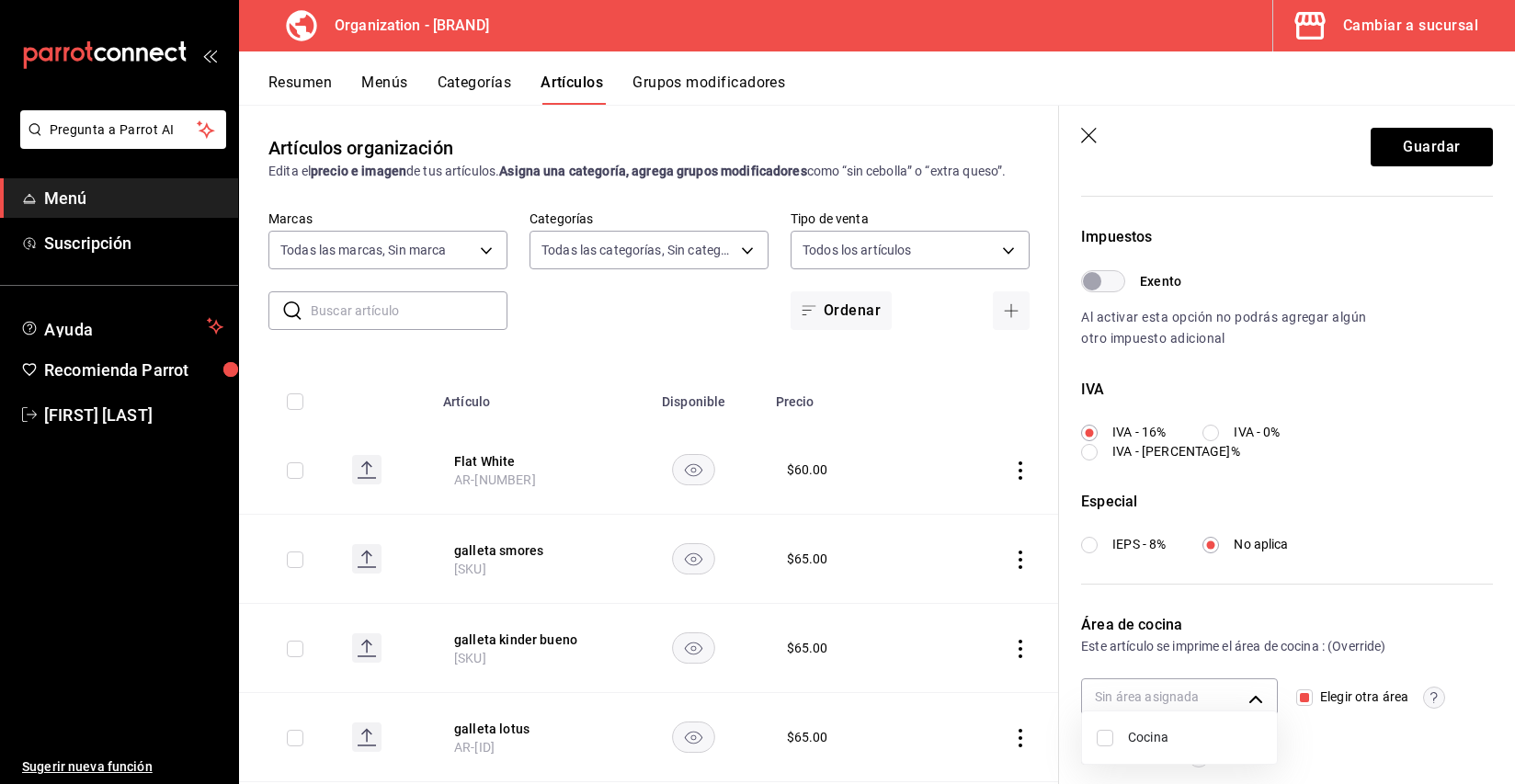 click on "Cocina" at bounding box center [1195, 737] 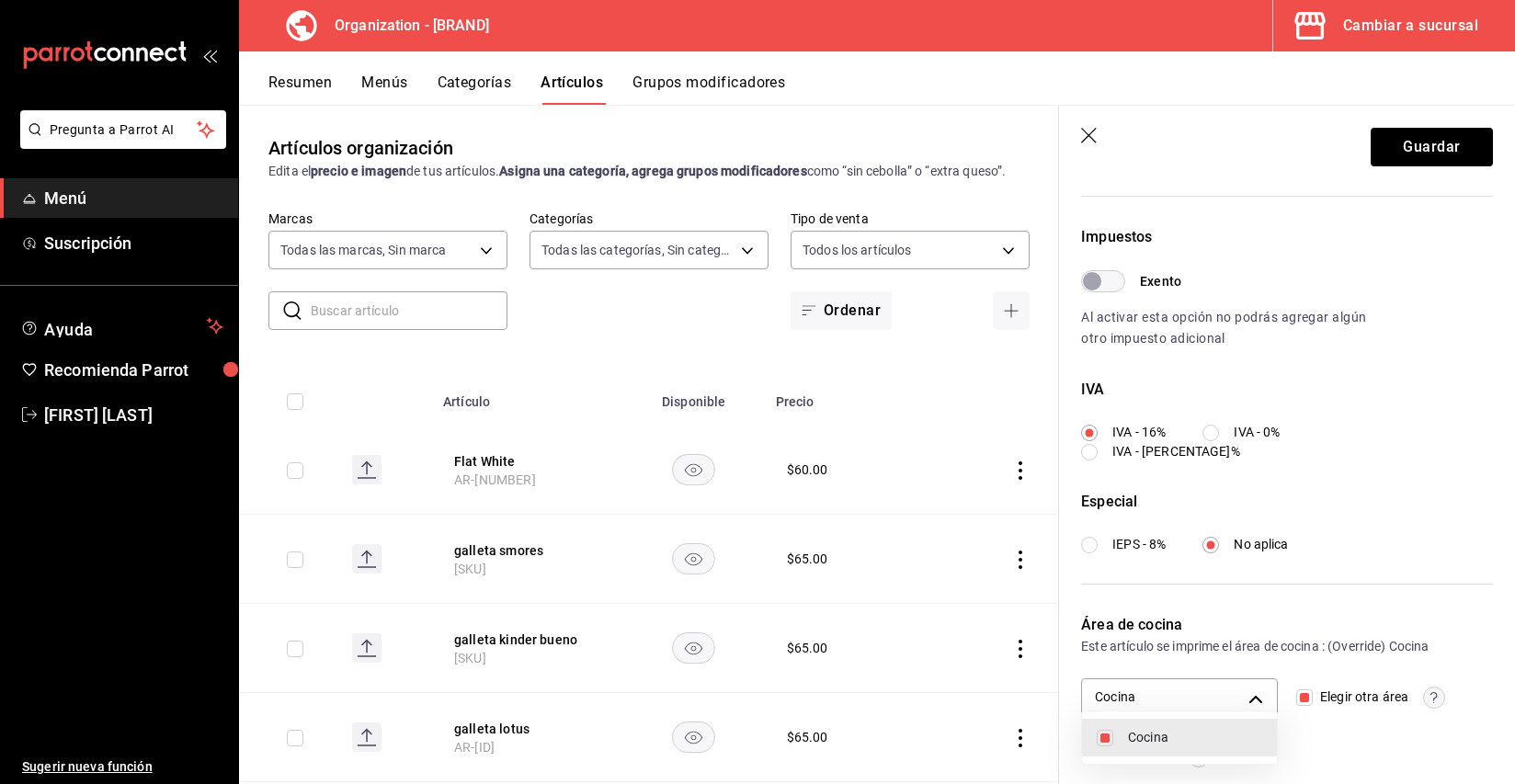 click at bounding box center [758, 392] 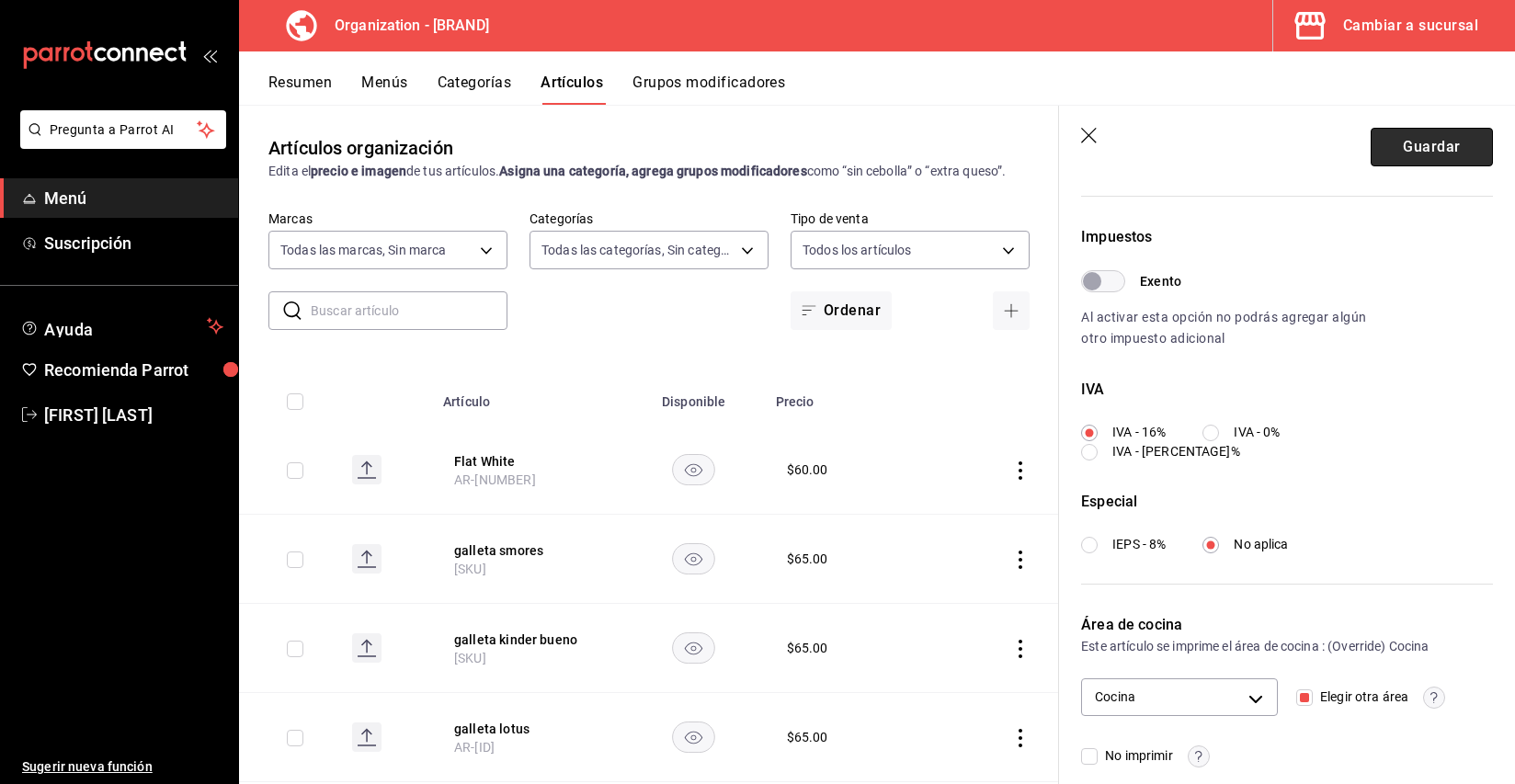click on "Guardar" at bounding box center [1431, 147] 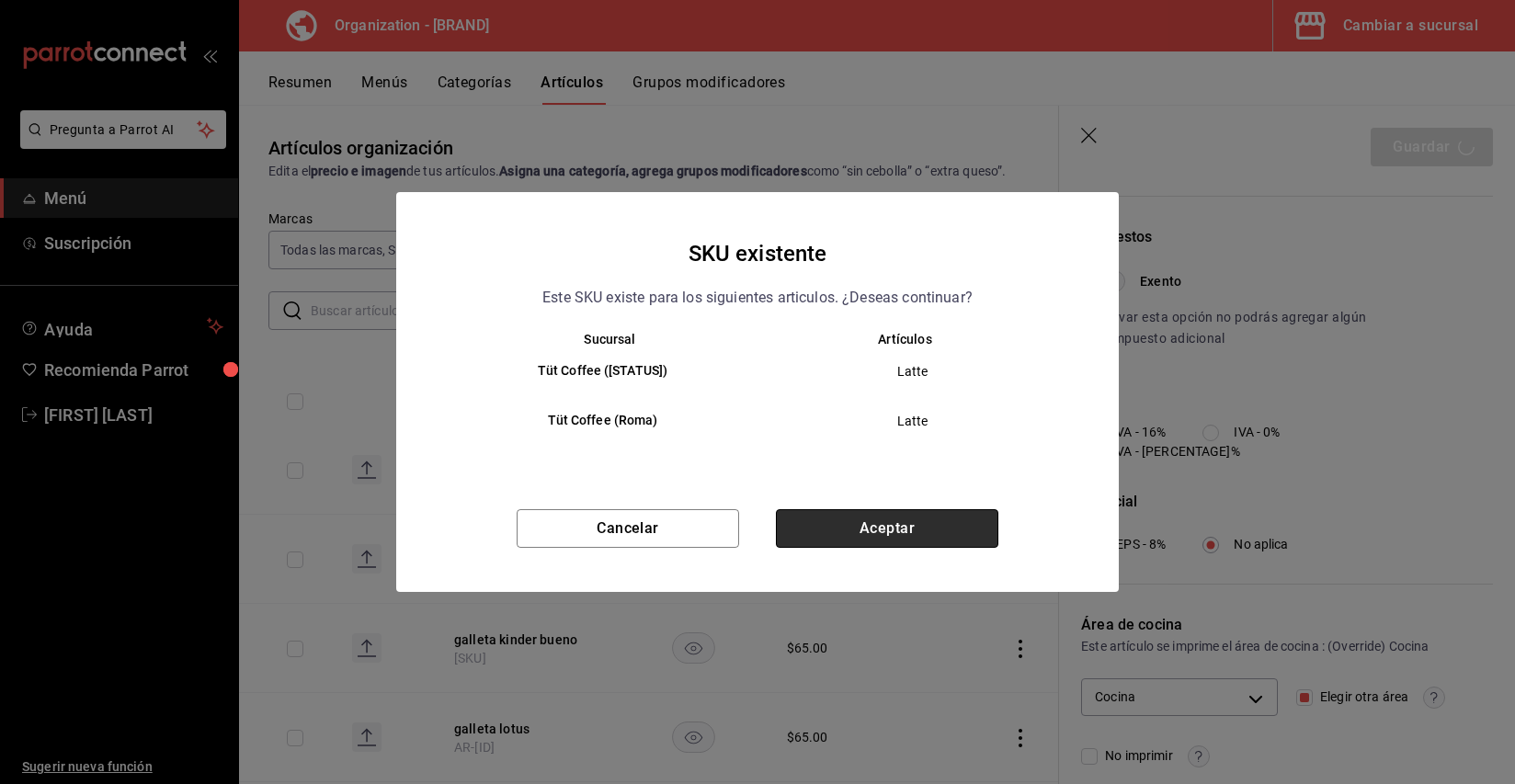 click on "Aceptar" at bounding box center (887, 528) 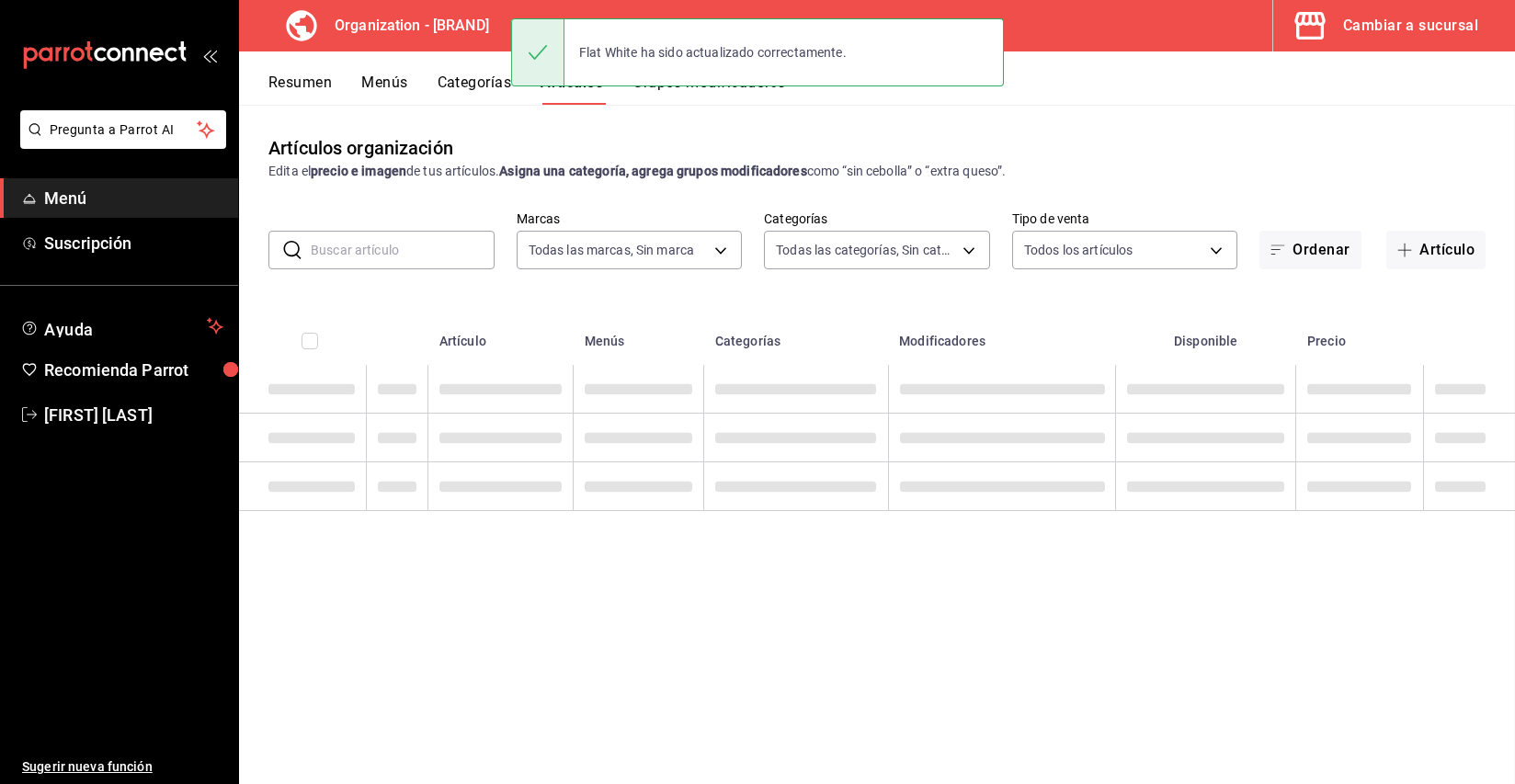 scroll, scrollTop: 0, scrollLeft: 0, axis: both 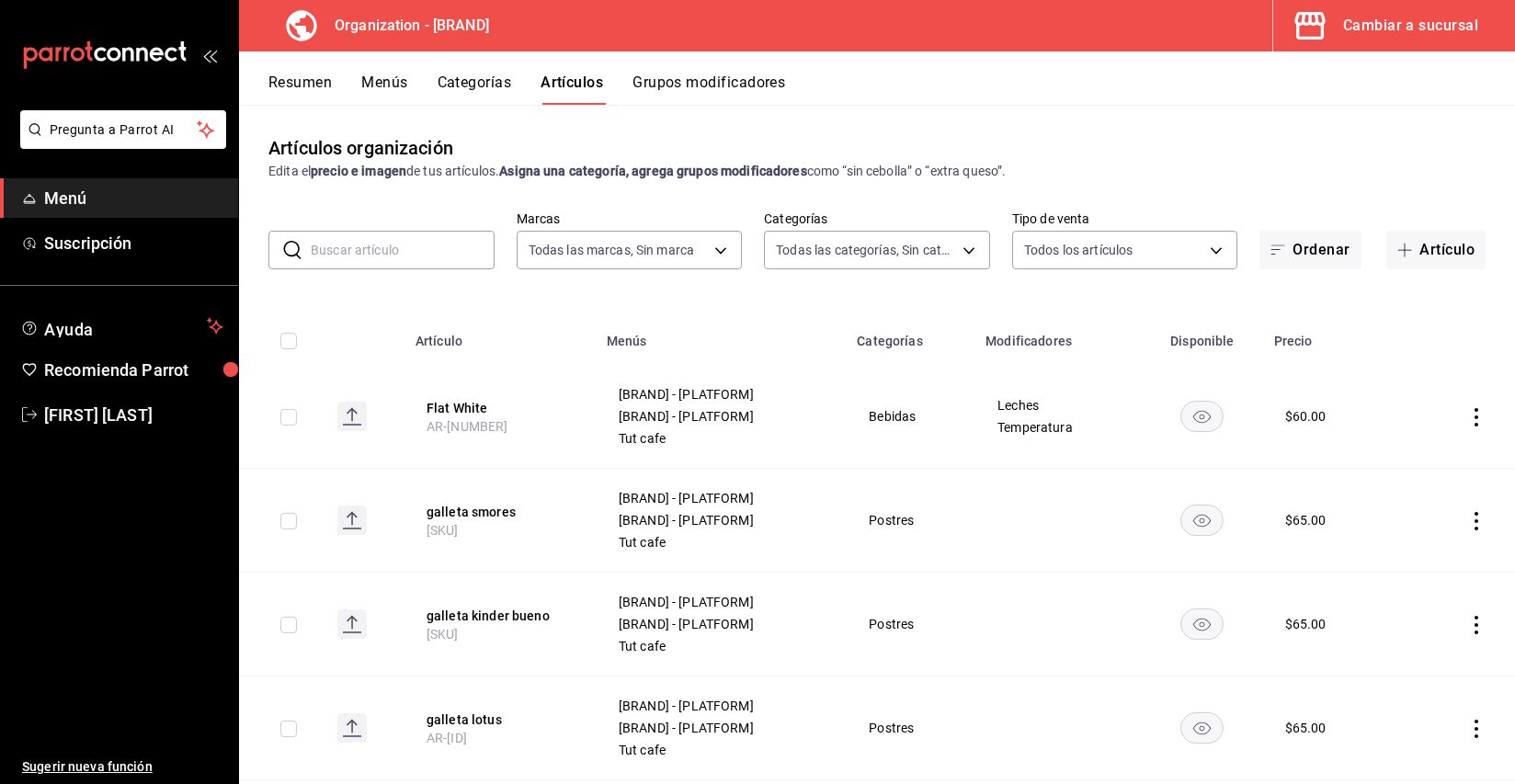 click at bounding box center [403, 250] 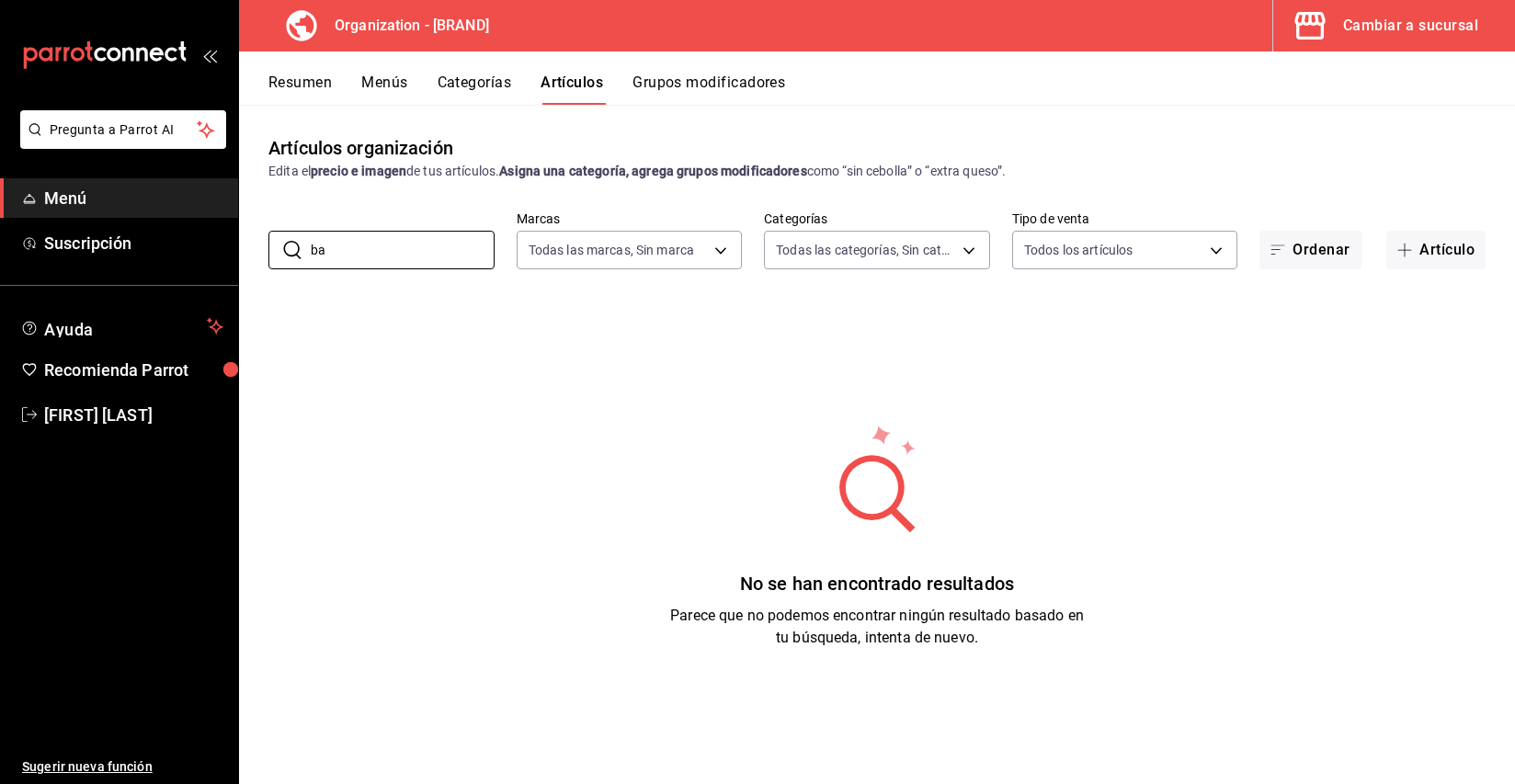 type on "b" 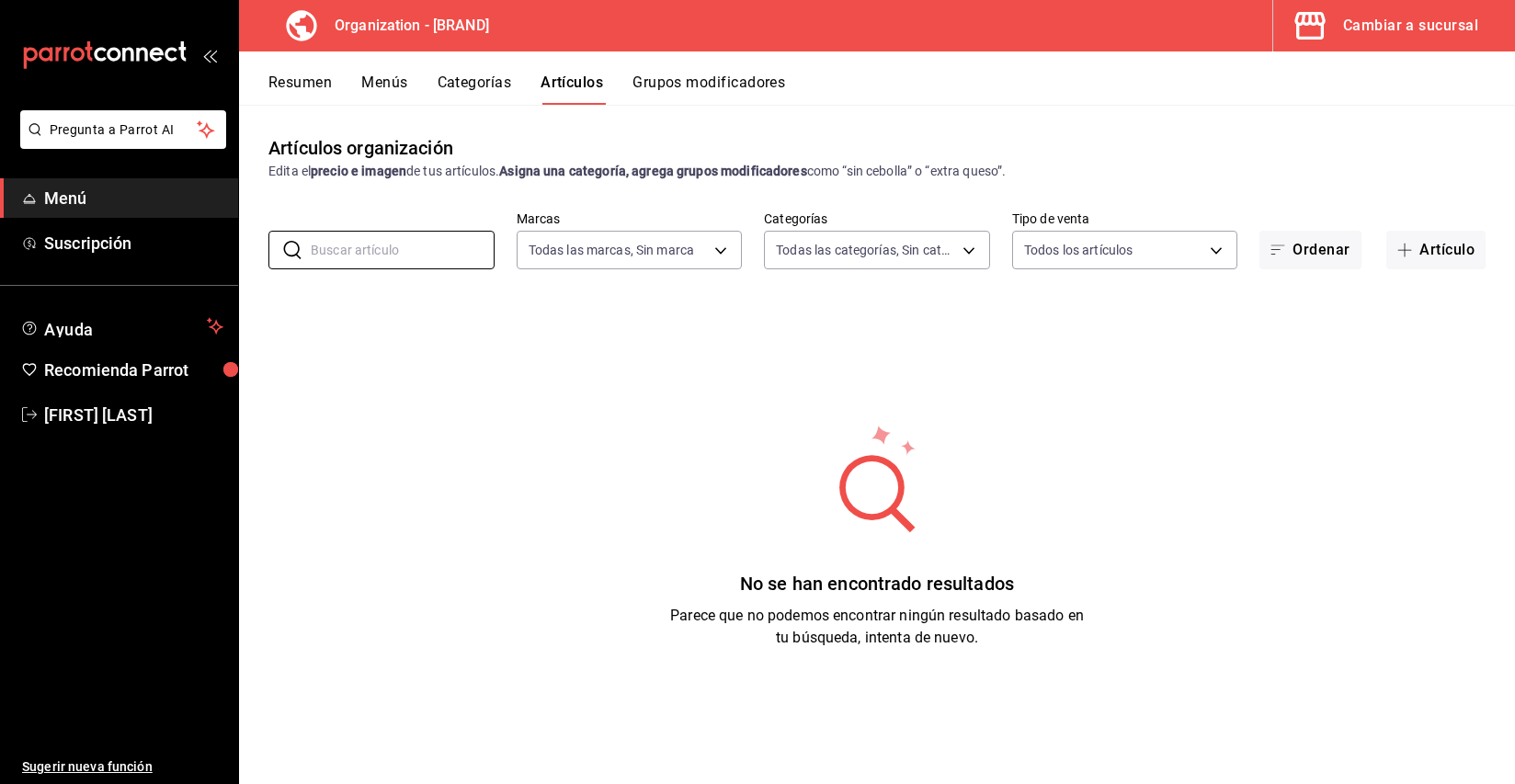type 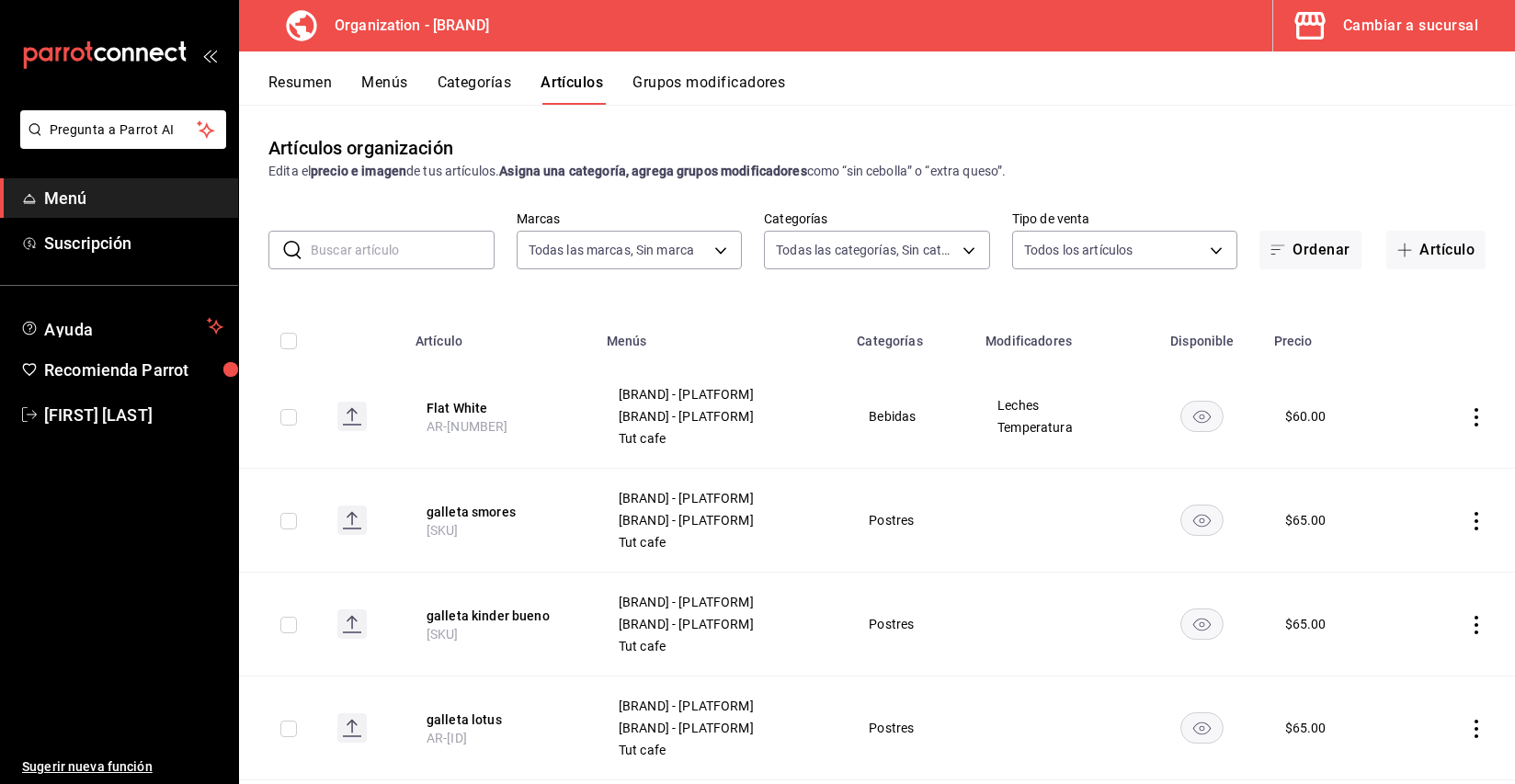 click on "Postres" at bounding box center [910, 520] 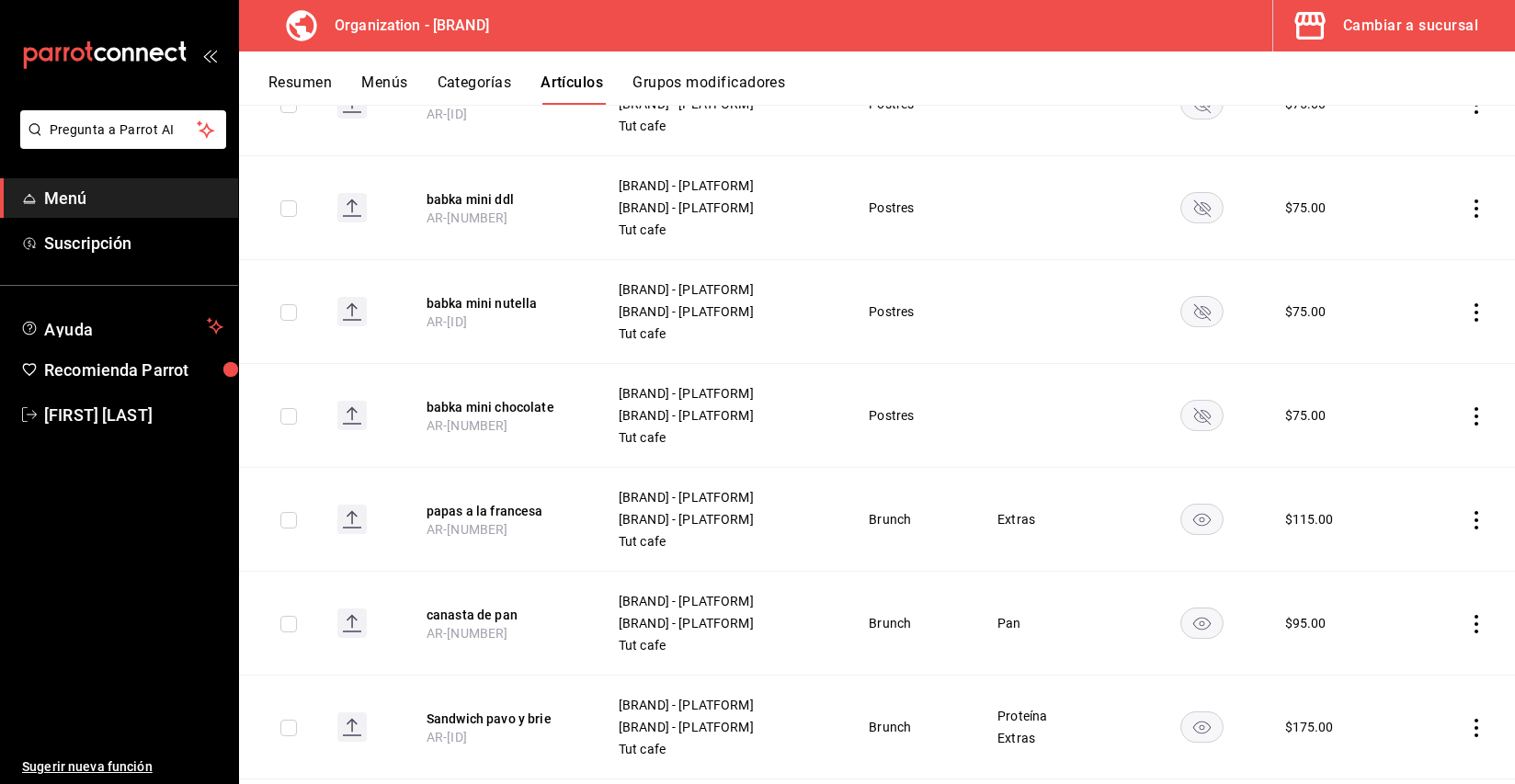 scroll, scrollTop: 2496, scrollLeft: 0, axis: vertical 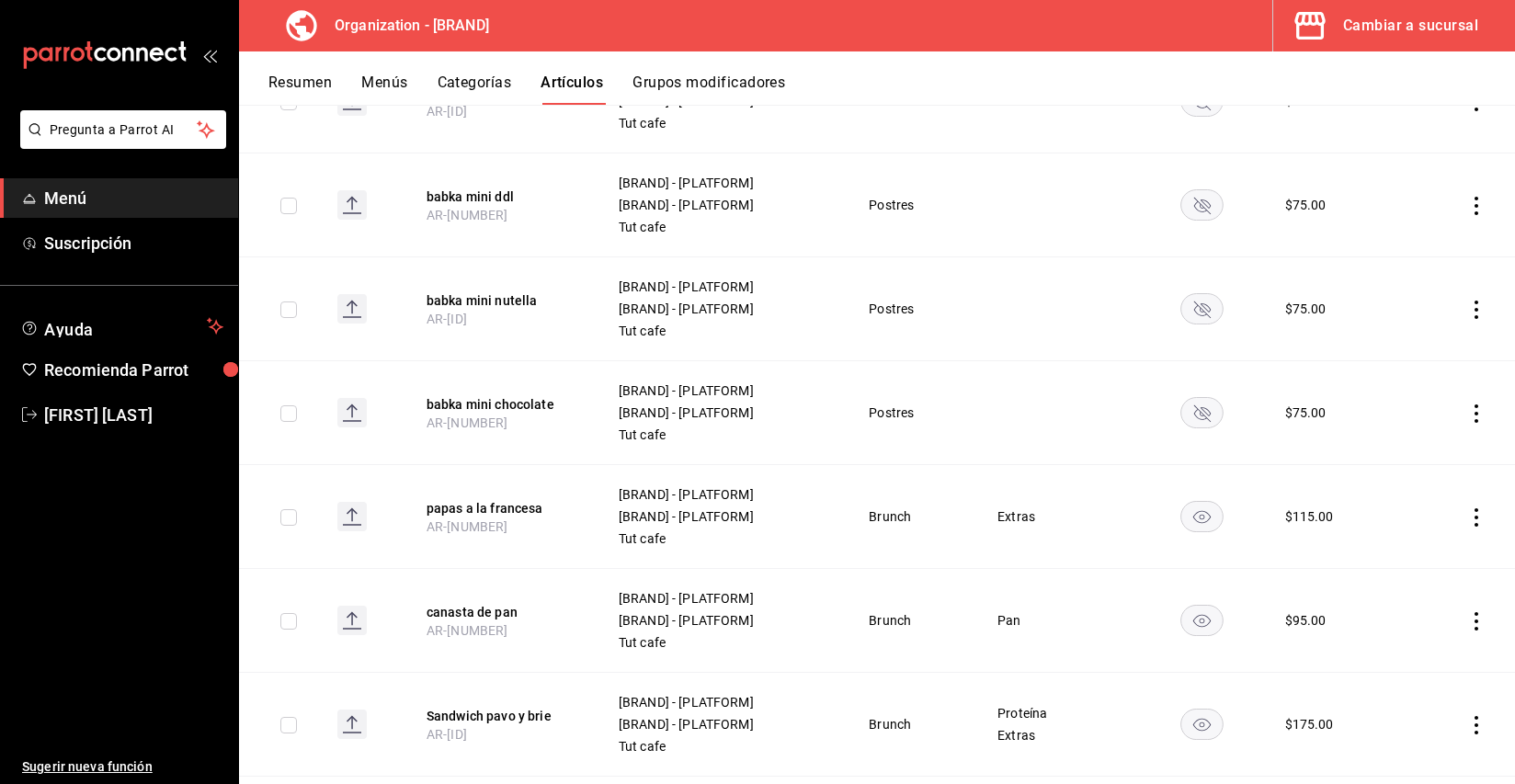 click 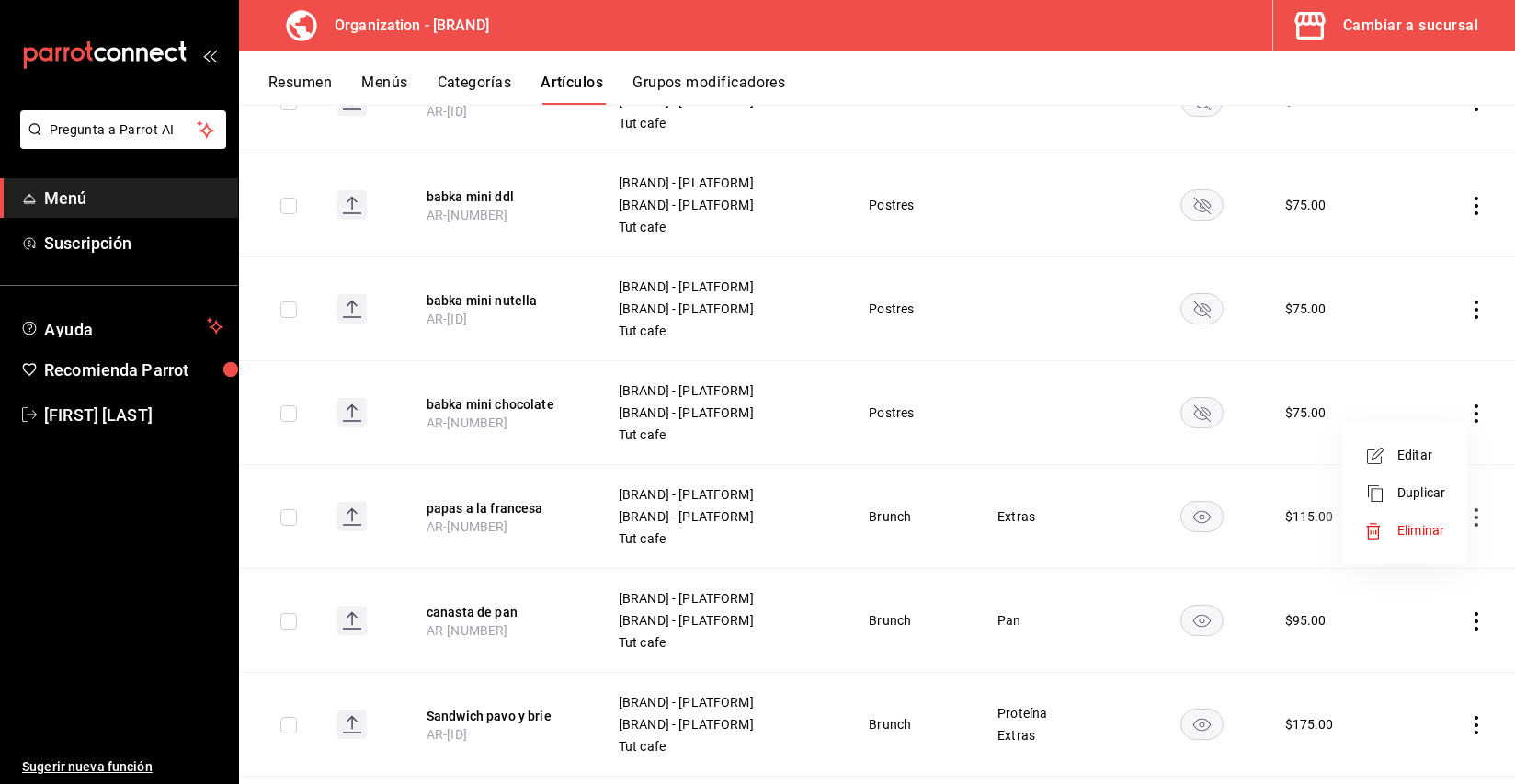 click on "Eliminar" at bounding box center (1420, 530) 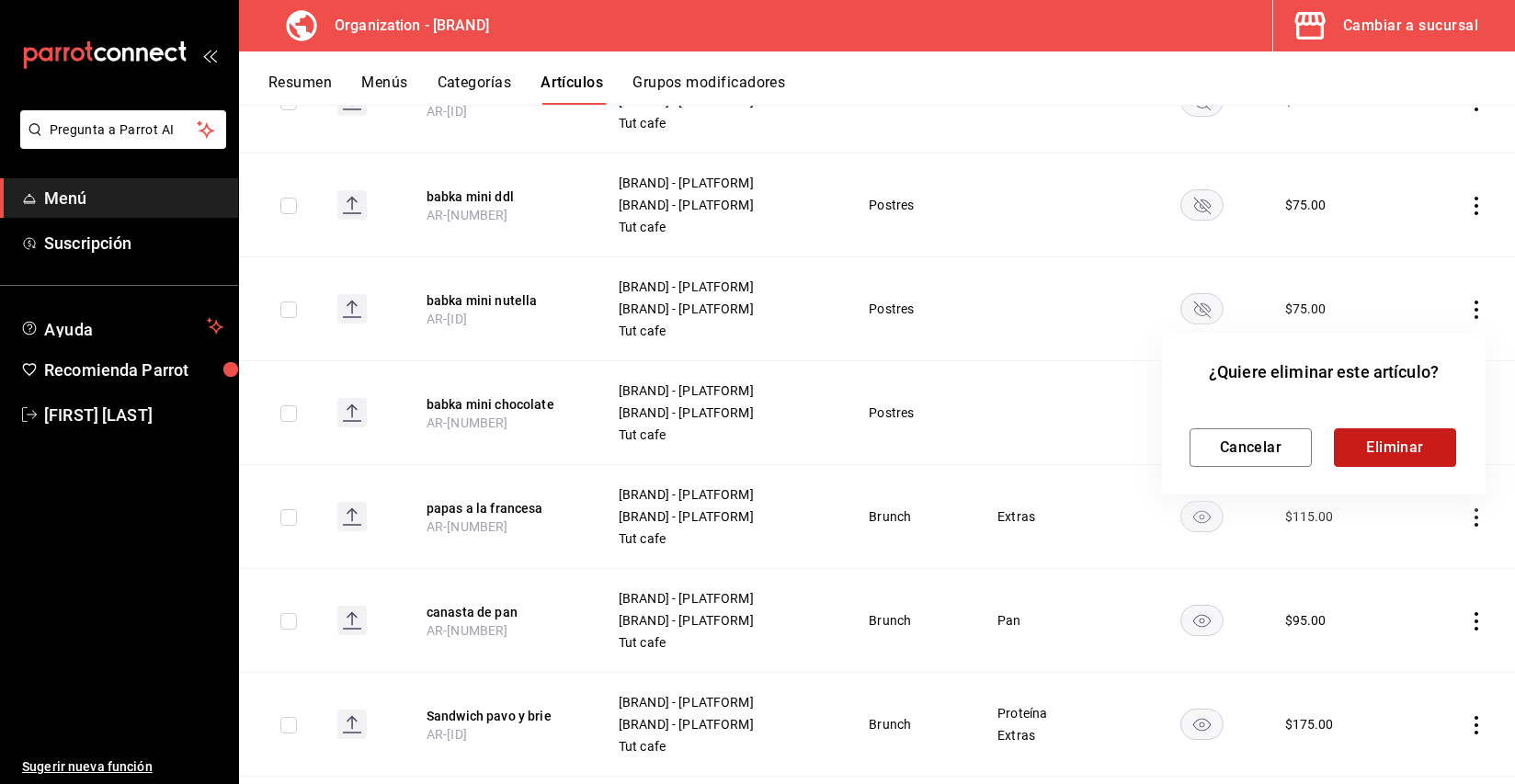 click on "Eliminar" at bounding box center [1395, 448] 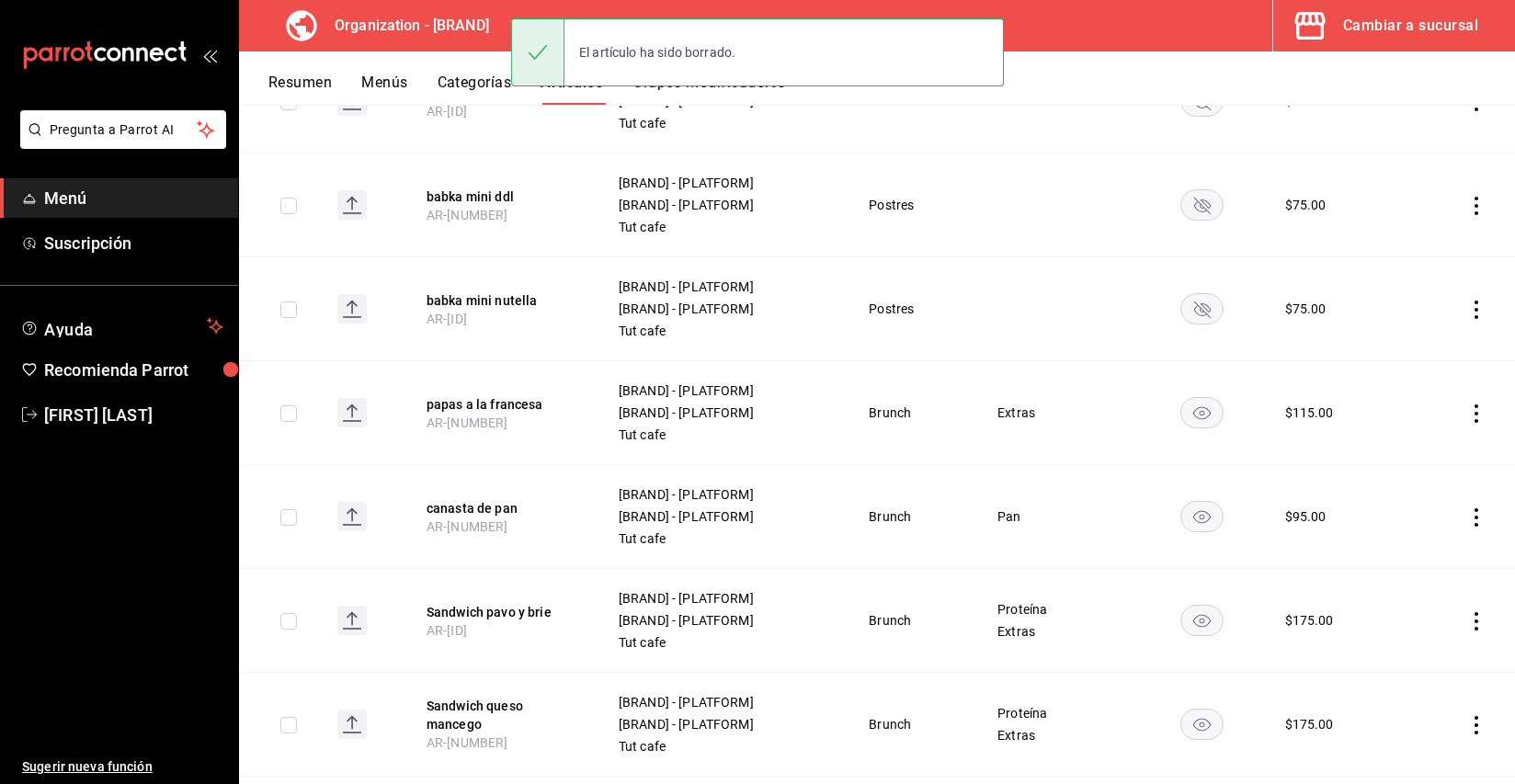 click 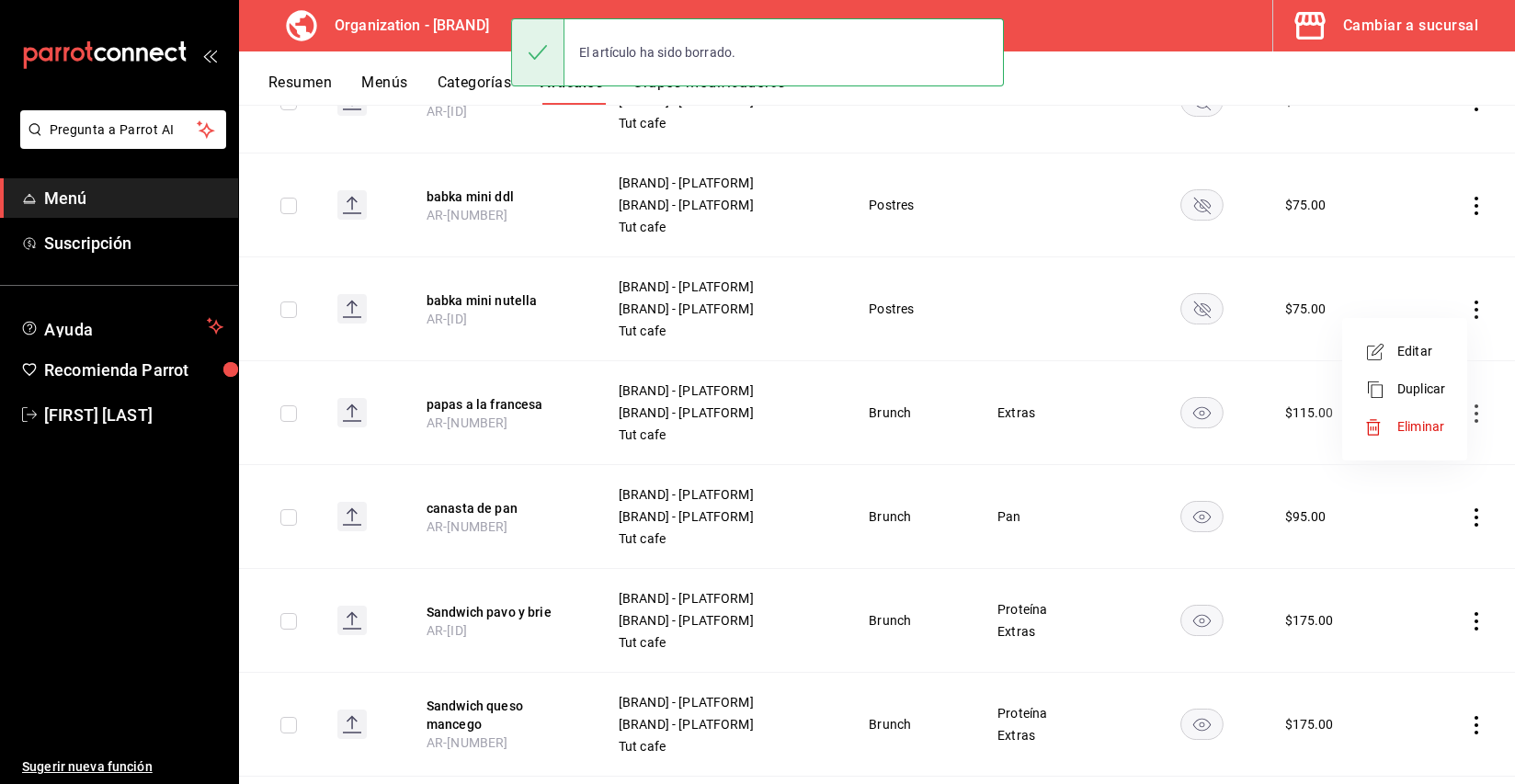 click on "Eliminar" at bounding box center (1420, 426) 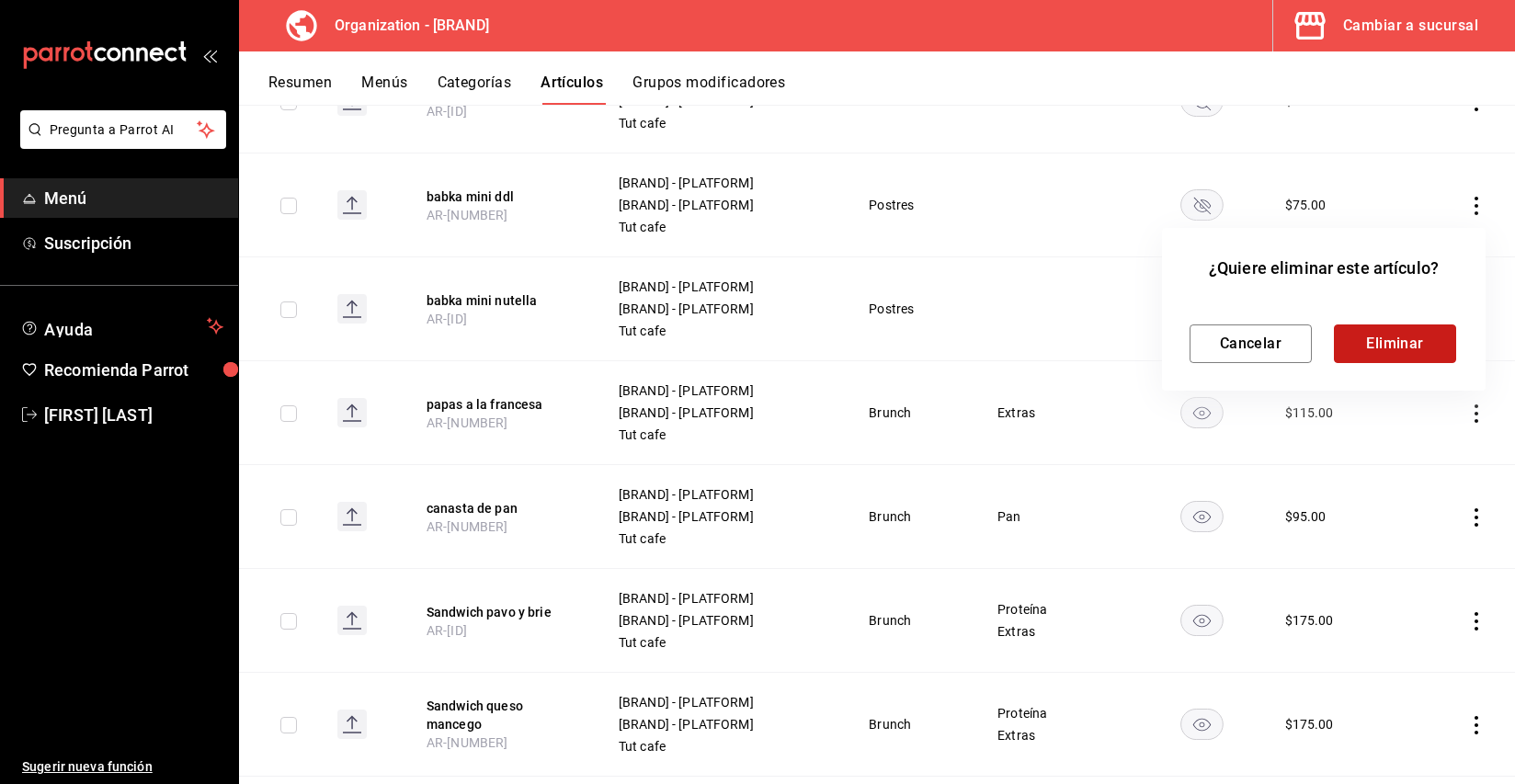 click on "Eliminar" at bounding box center [1395, 344] 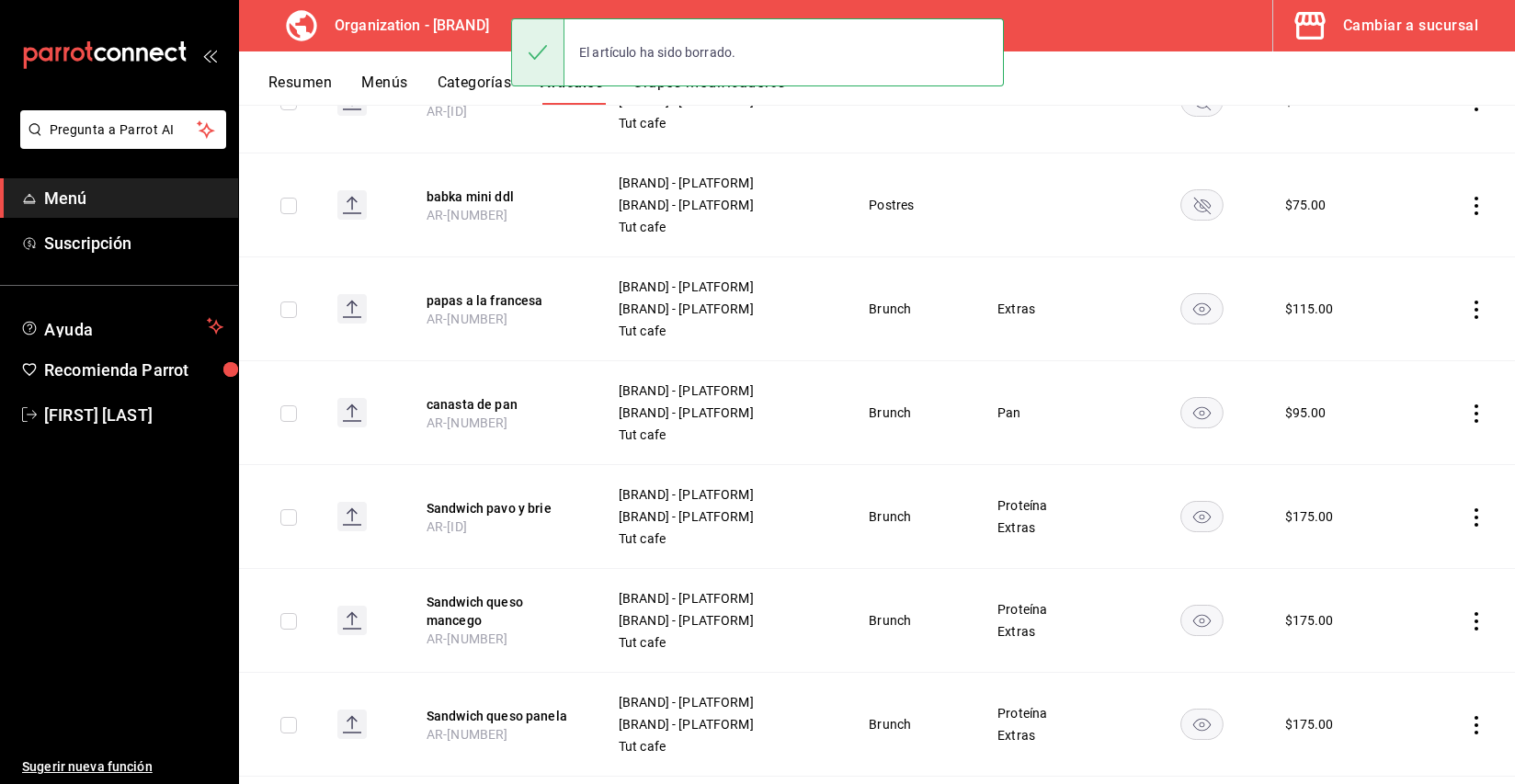 click 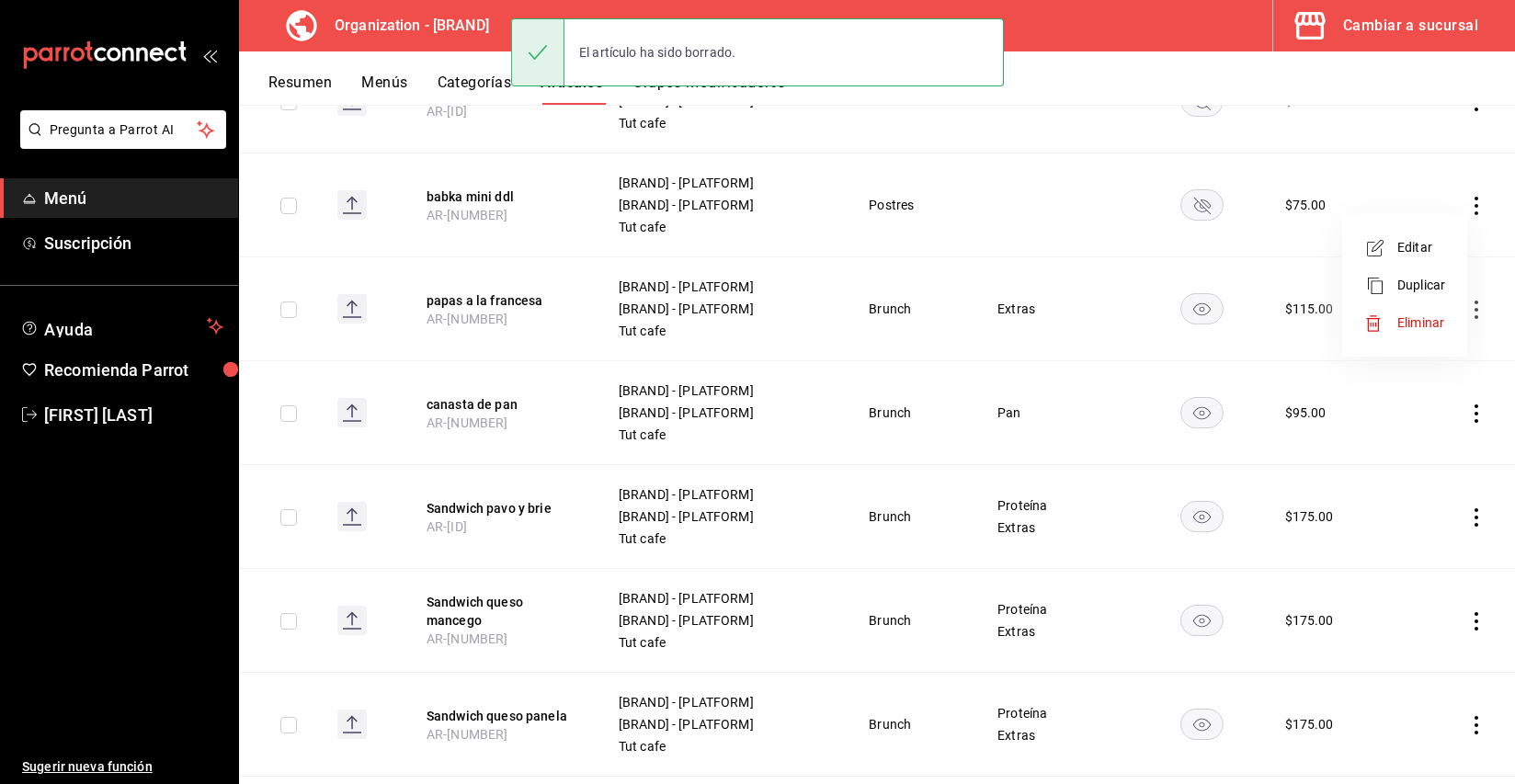 click on "Eliminar" at bounding box center (1420, 323) 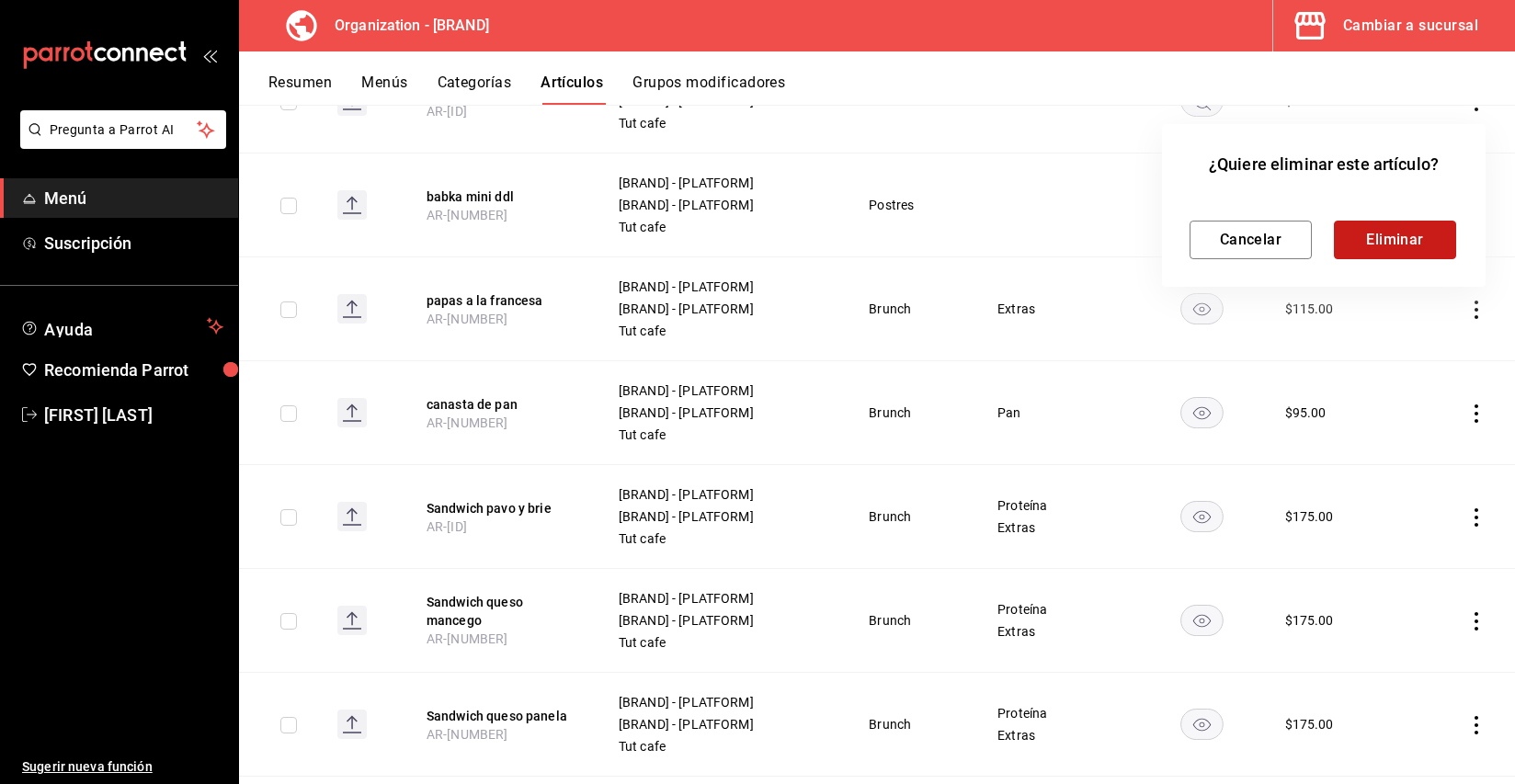 click on "Eliminar" at bounding box center (1395, 240) 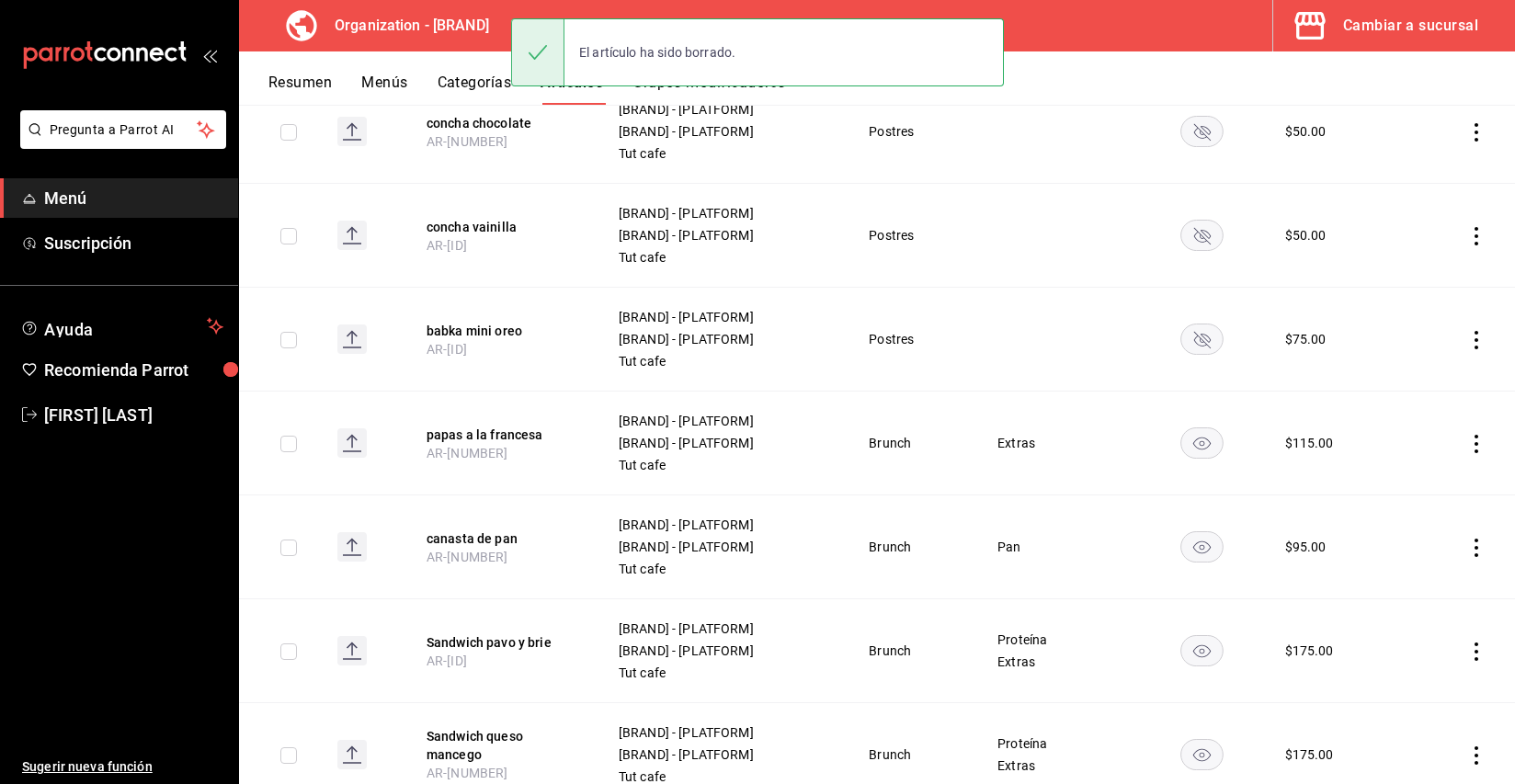 scroll, scrollTop: 2256, scrollLeft: 0, axis: vertical 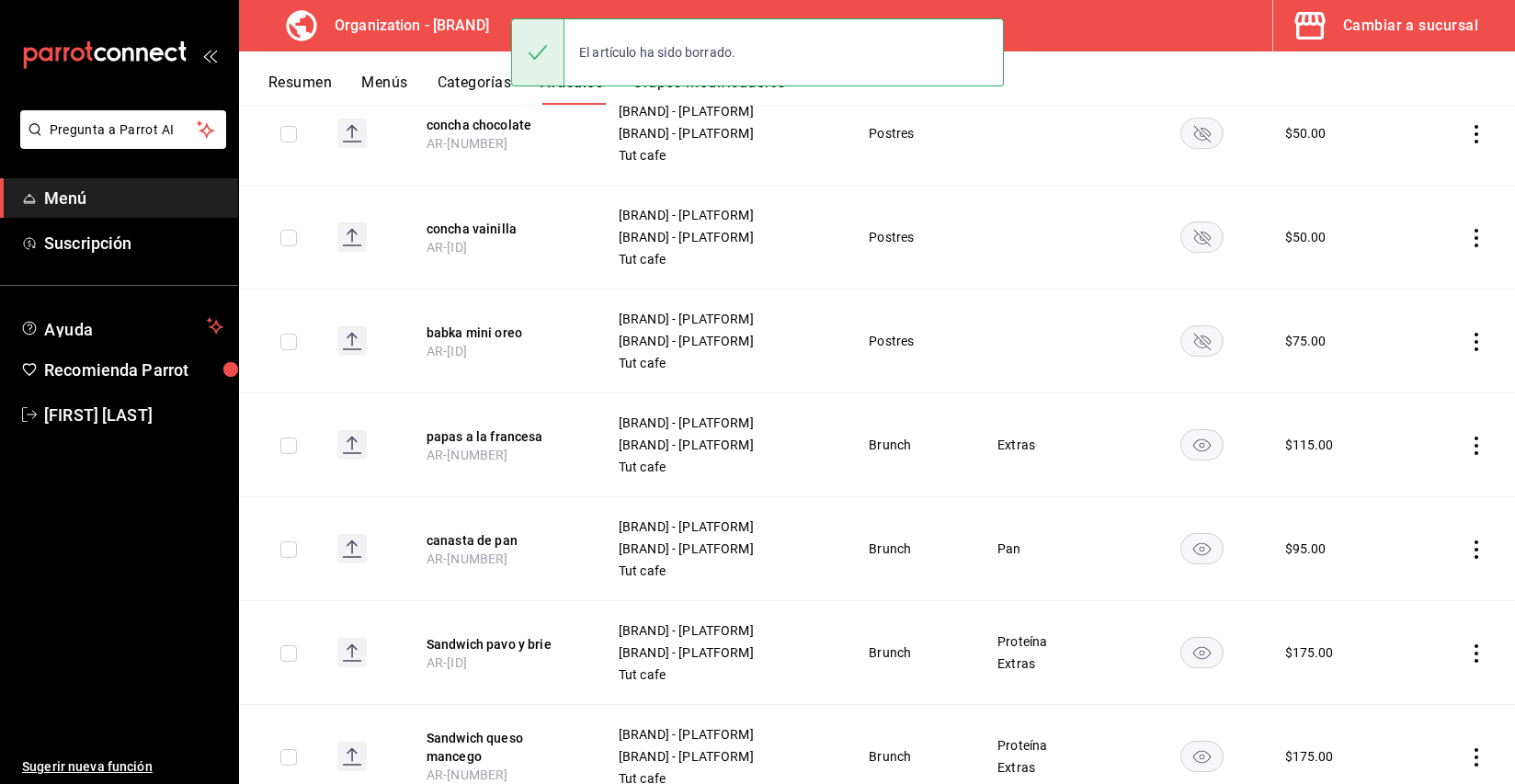 click 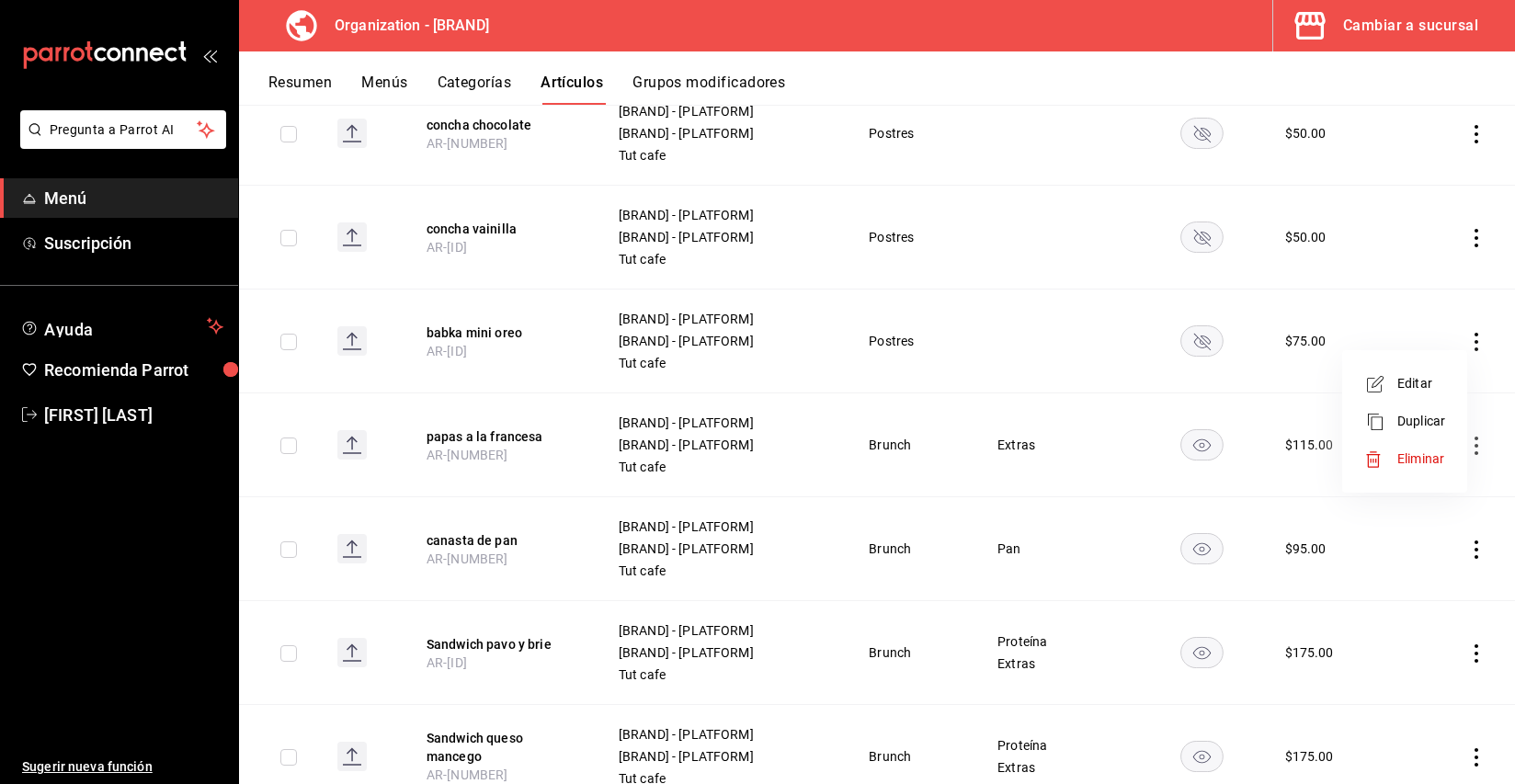 click on "Eliminar" at bounding box center [1420, 459] 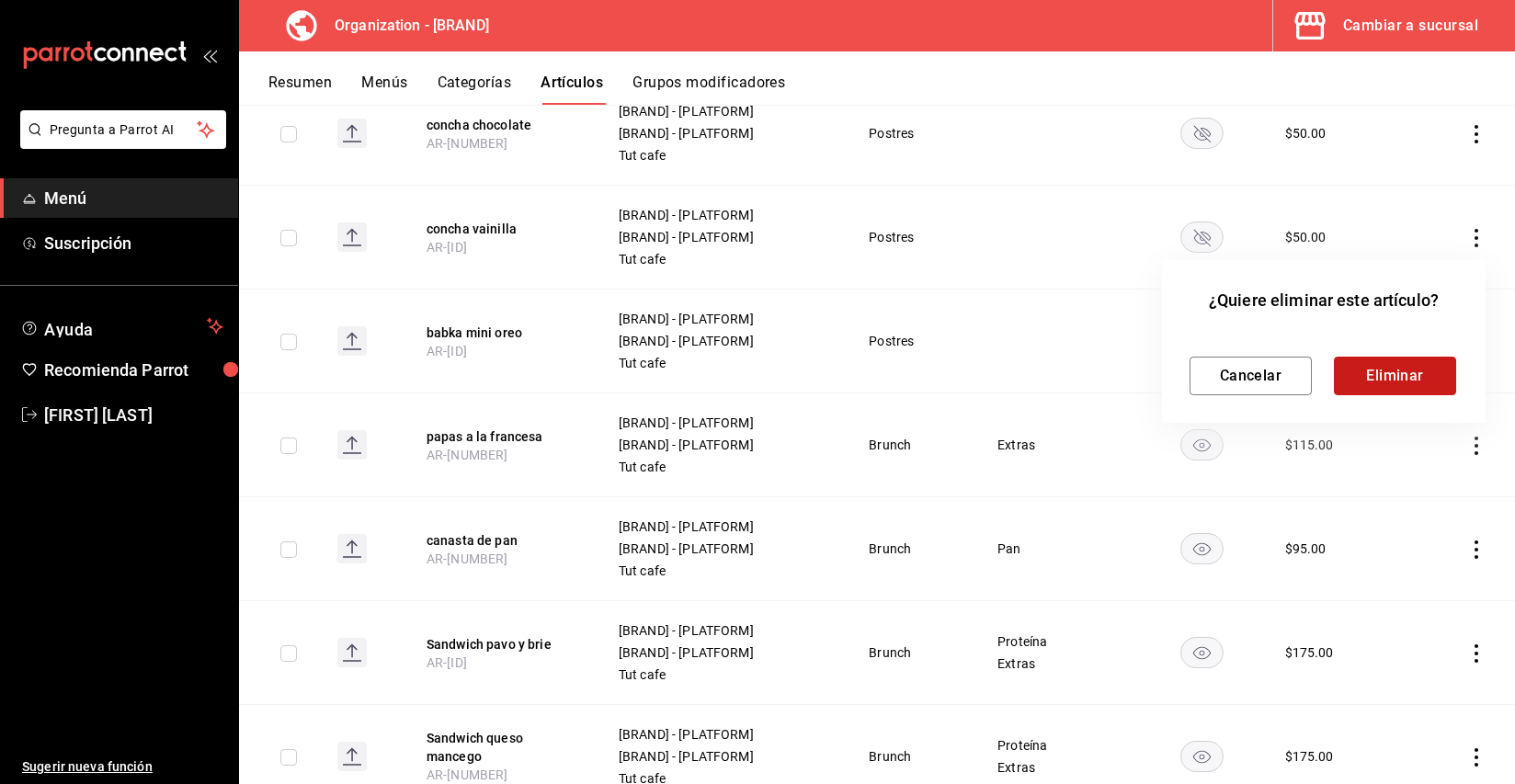 click on "Eliminar" at bounding box center (1395, 376) 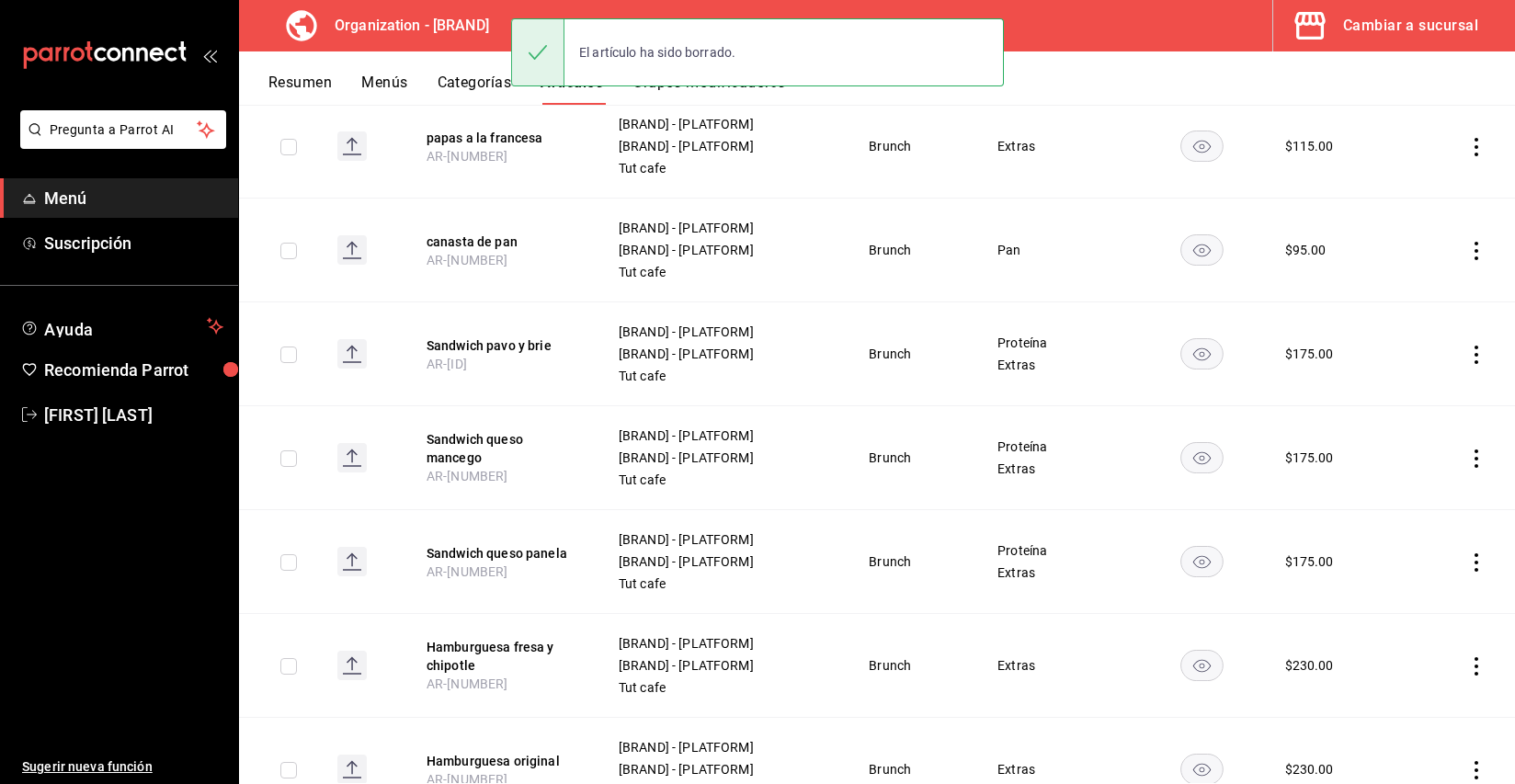 scroll, scrollTop: 2471, scrollLeft: 0, axis: vertical 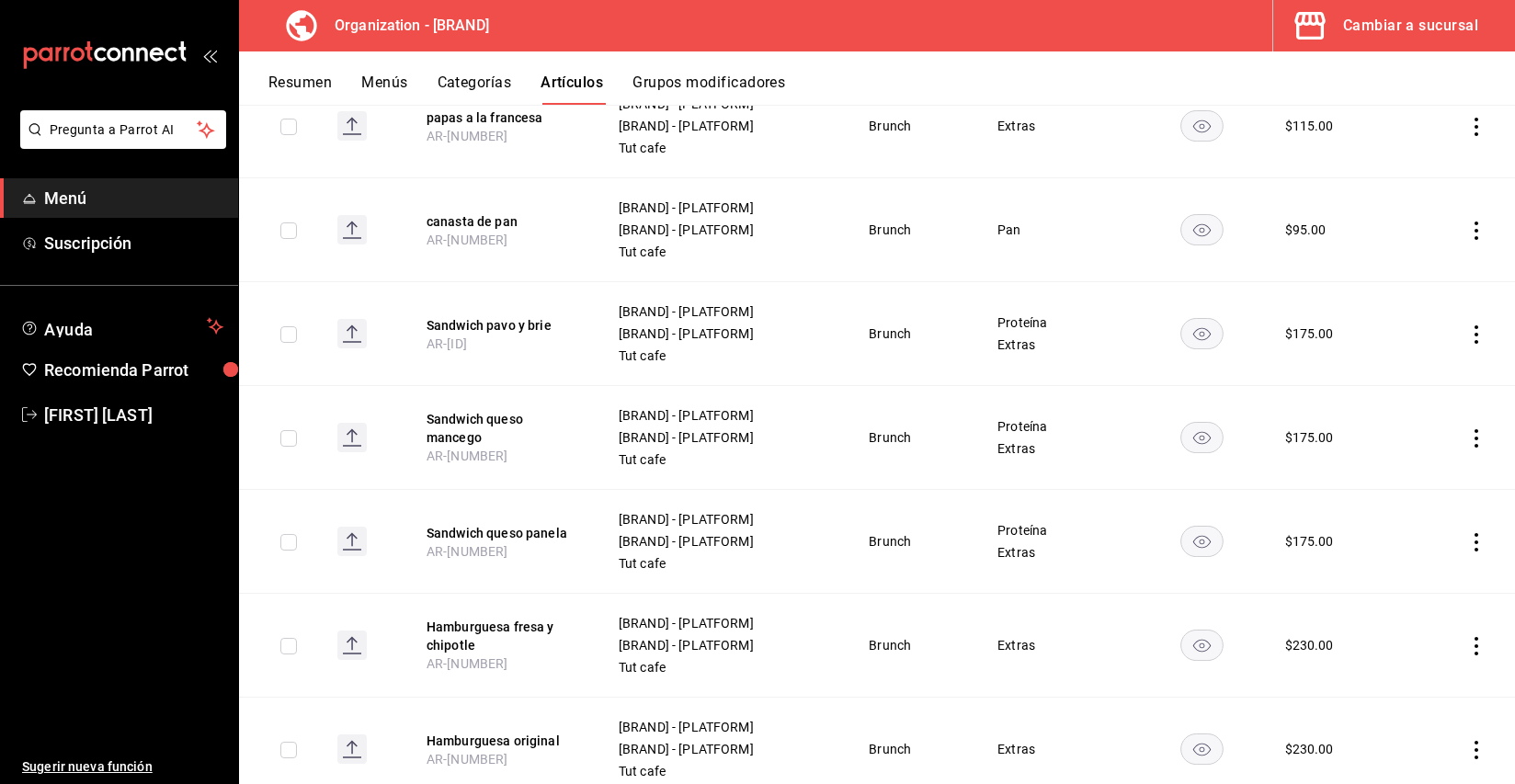 click 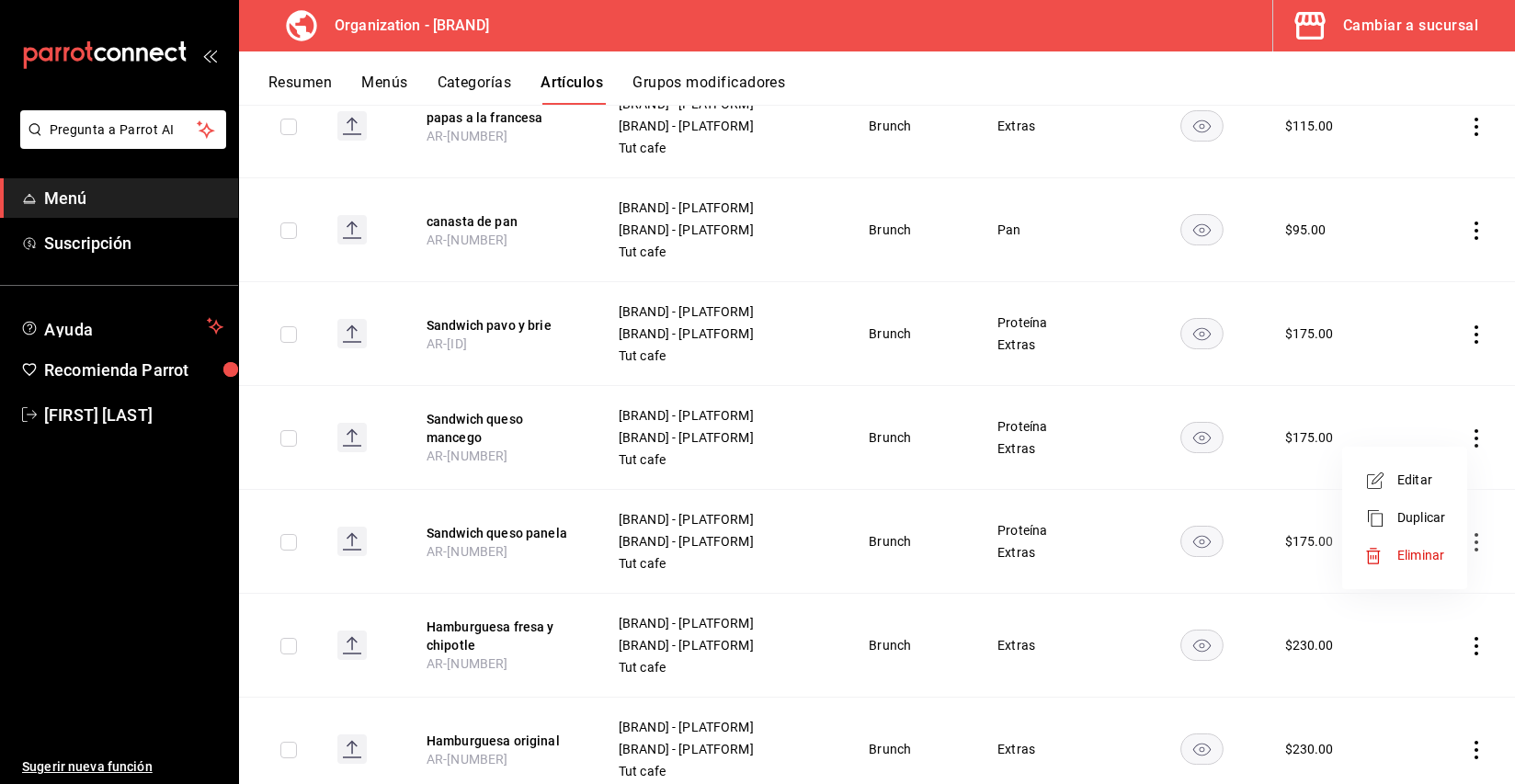 click on "Editar" at bounding box center [1421, 480] 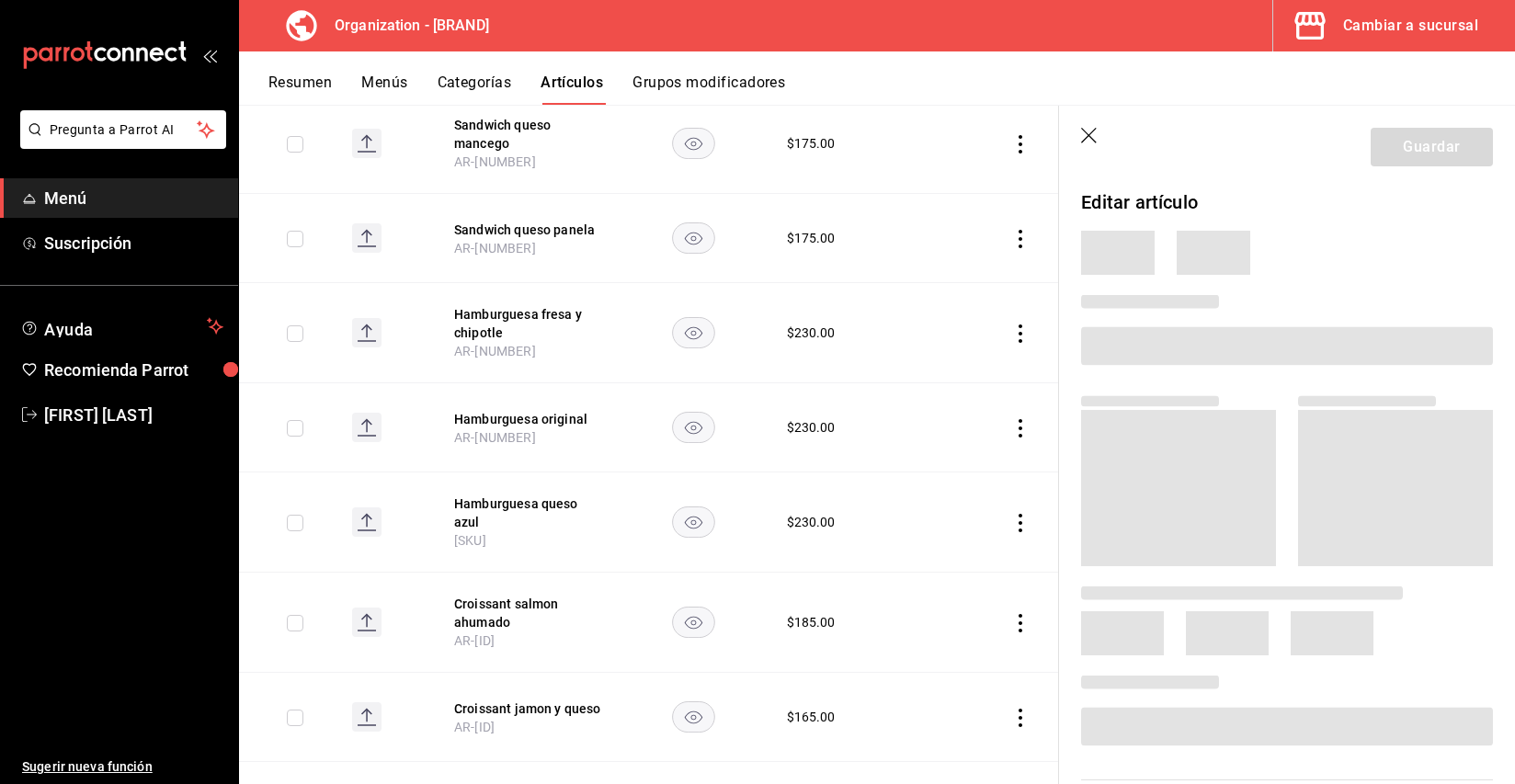 scroll, scrollTop: 2155, scrollLeft: 0, axis: vertical 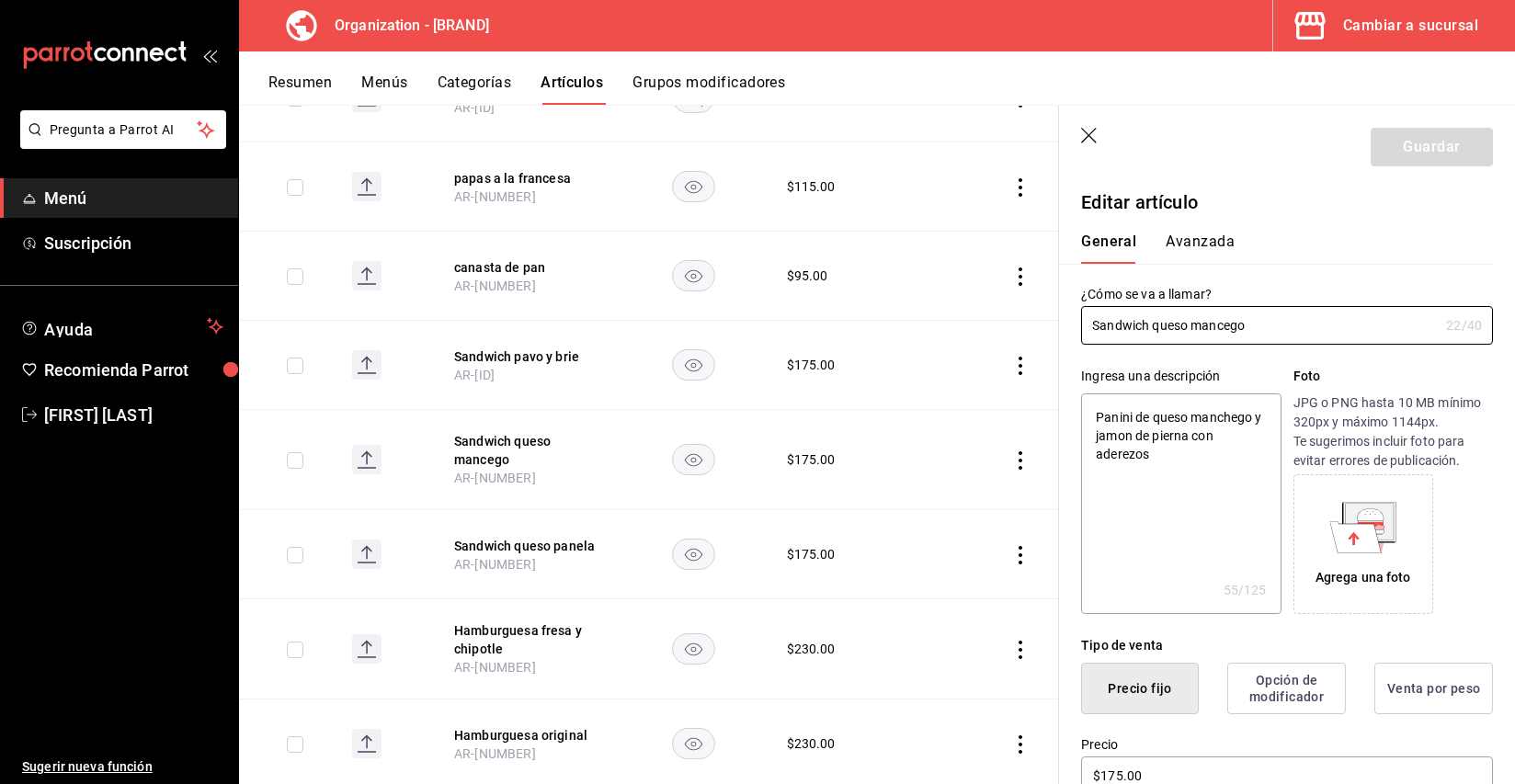 drag, startPoint x: 1149, startPoint y: 325, endPoint x: 1056, endPoint y: 324, distance: 93.00538 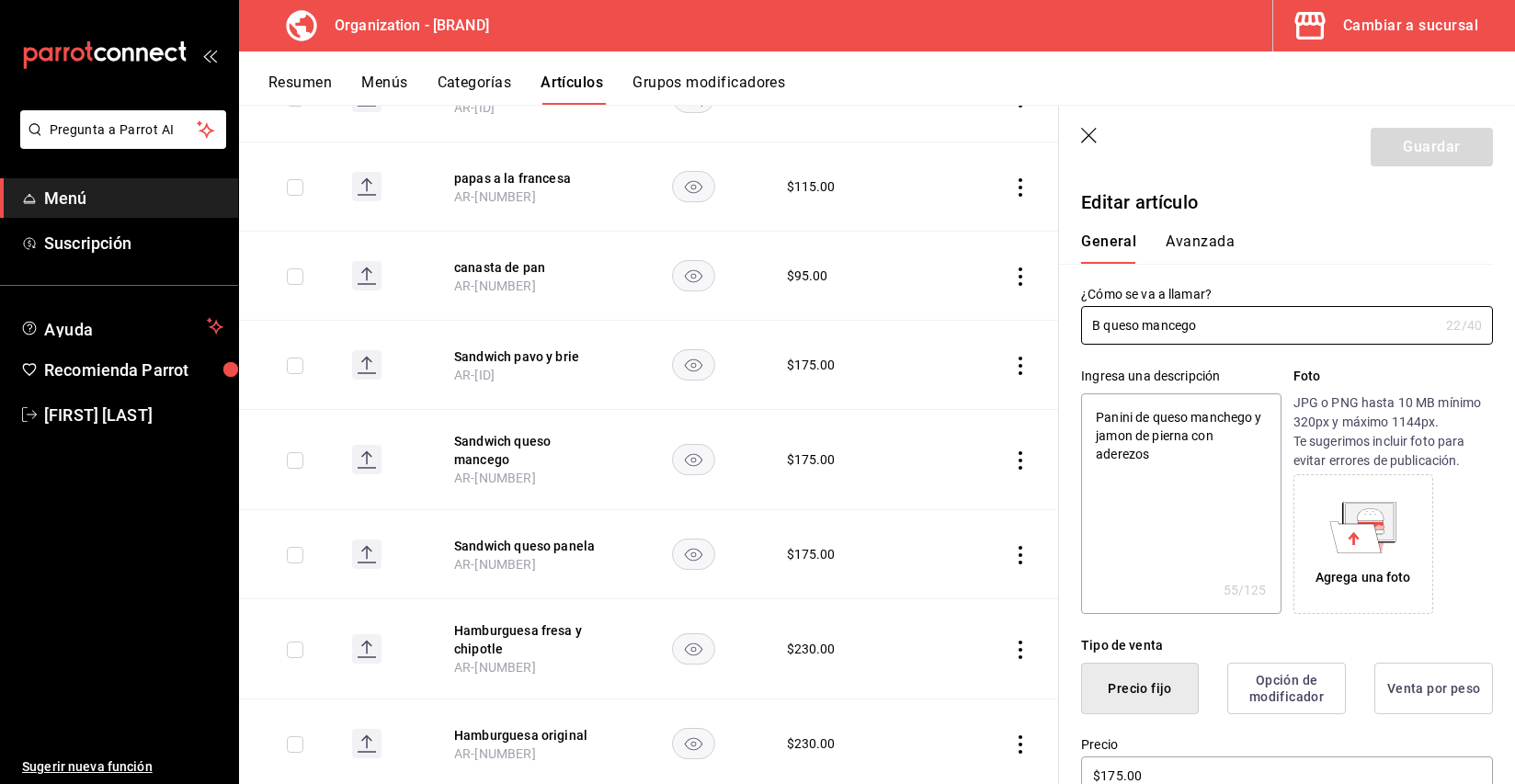 type on "x" 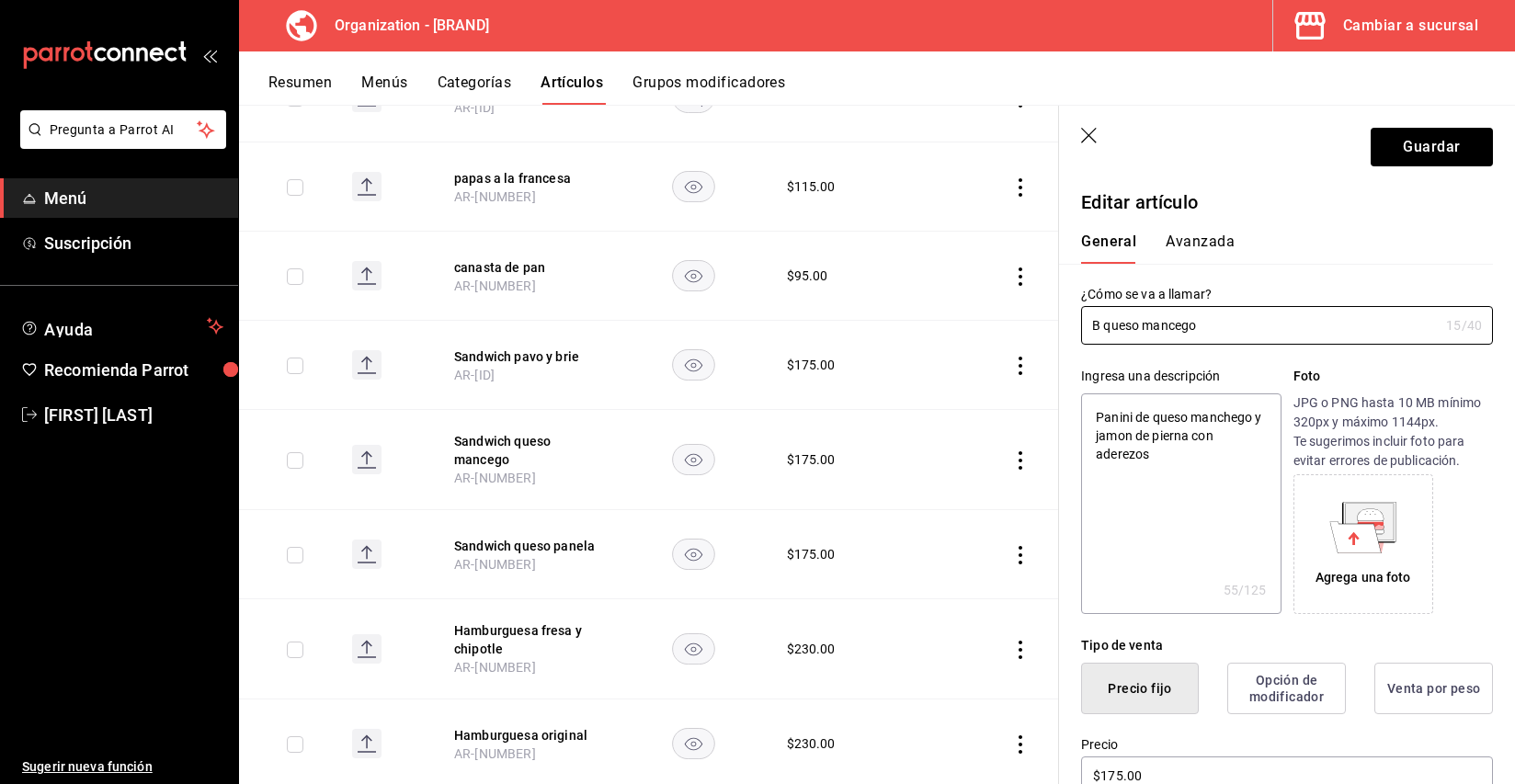 type on "Ba queso mancego" 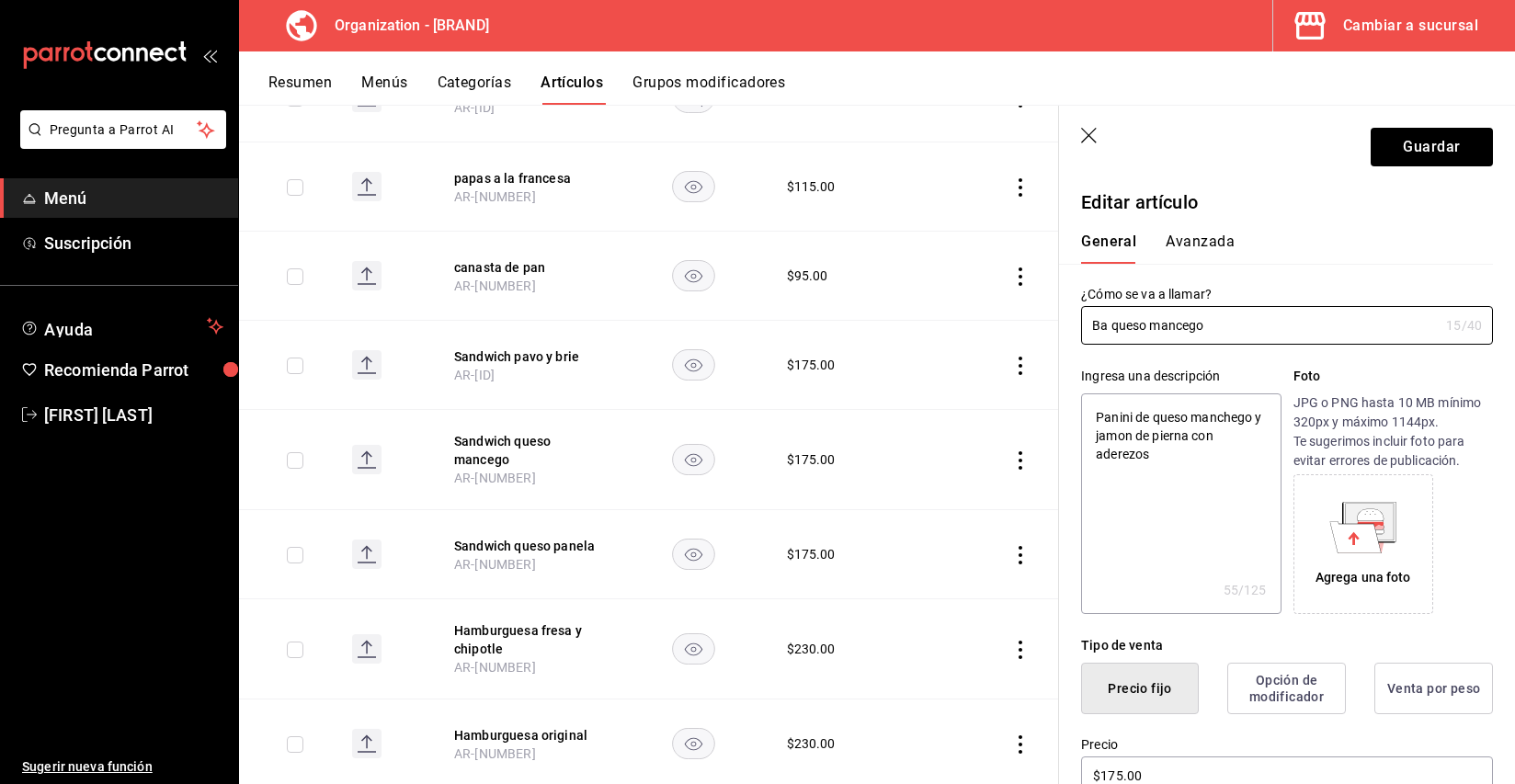 type on "Bag queso mancego" 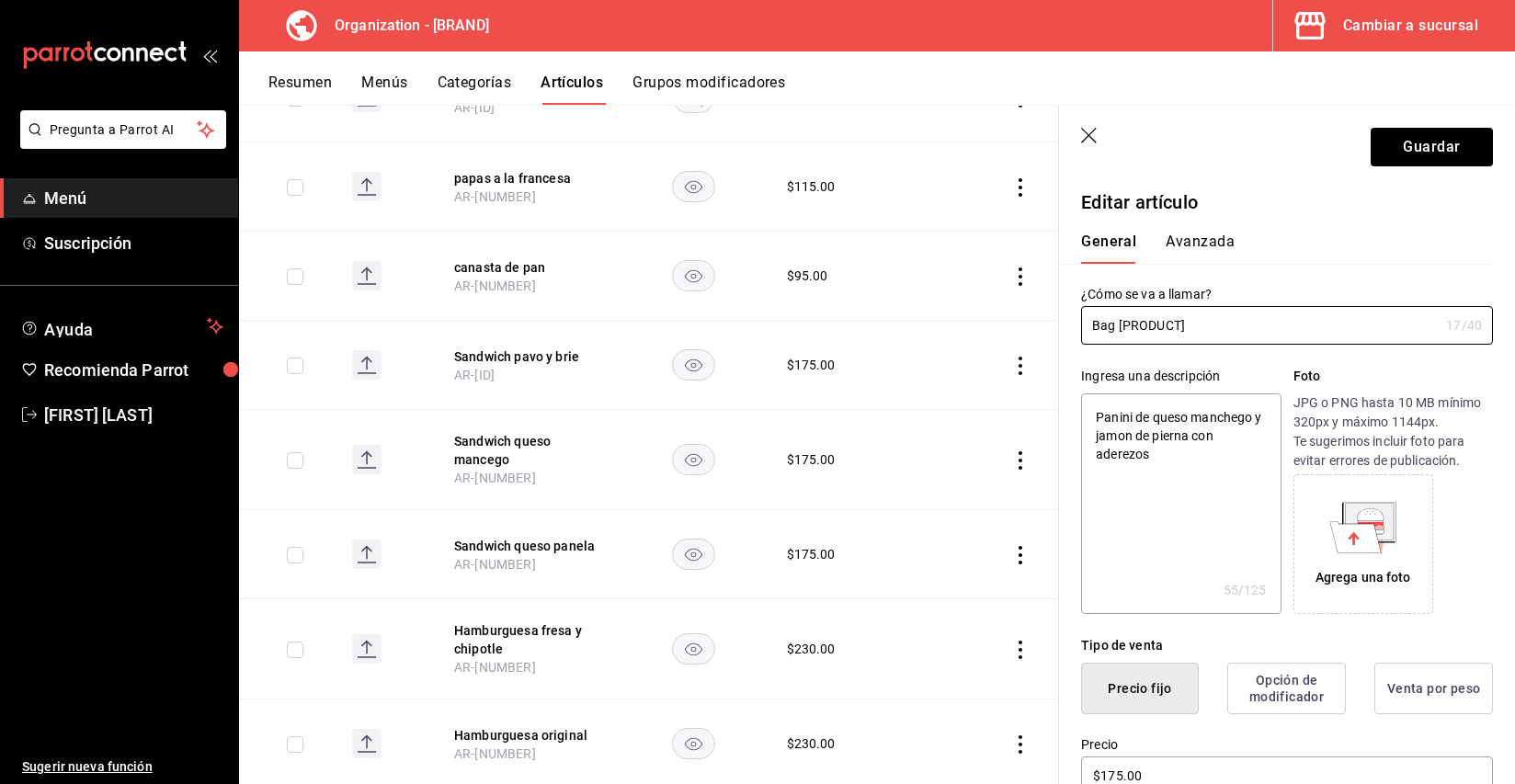 type on "Bagu queso mancego" 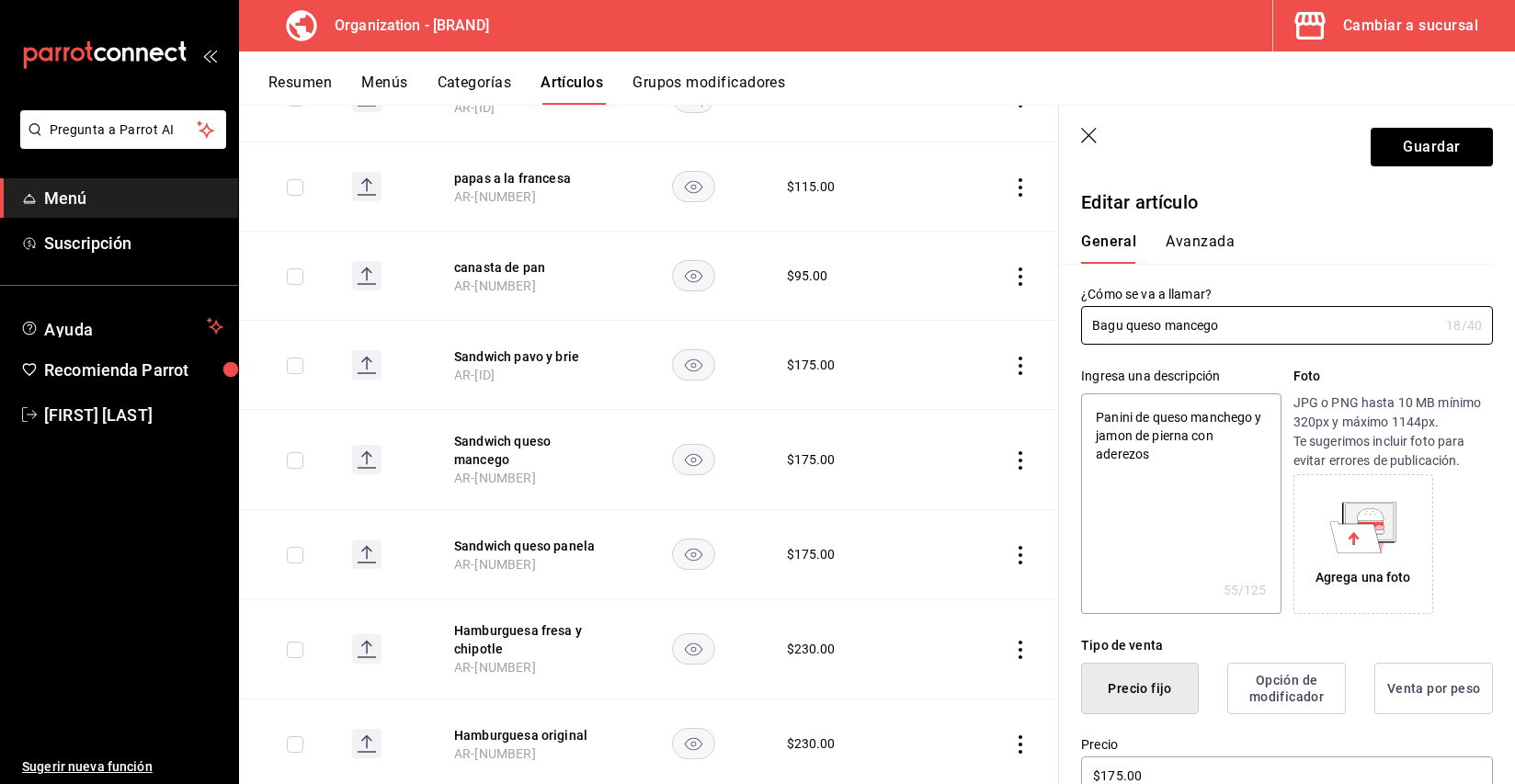 type on "Bague queso mancego" 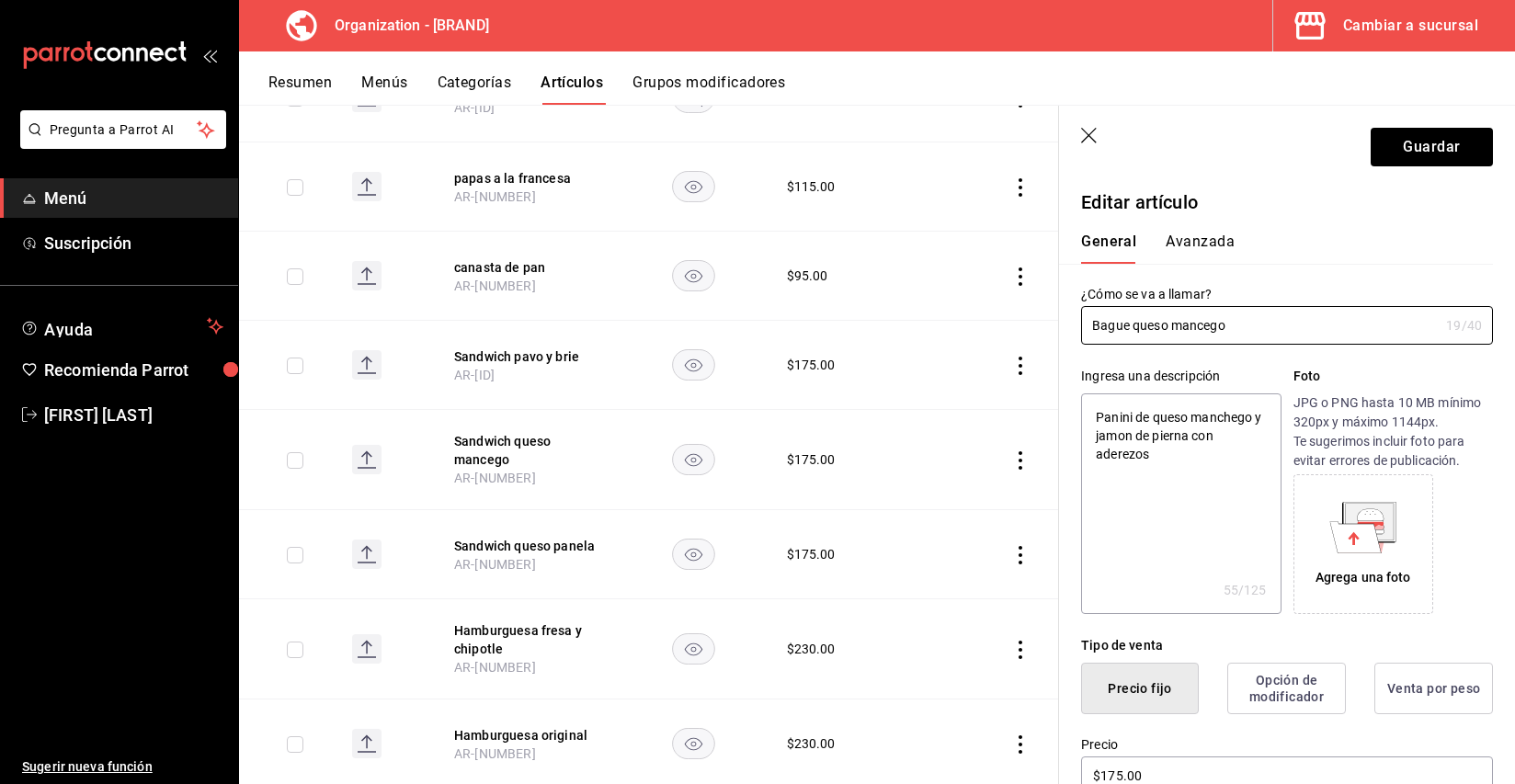 type on "Baguet queso mancego" 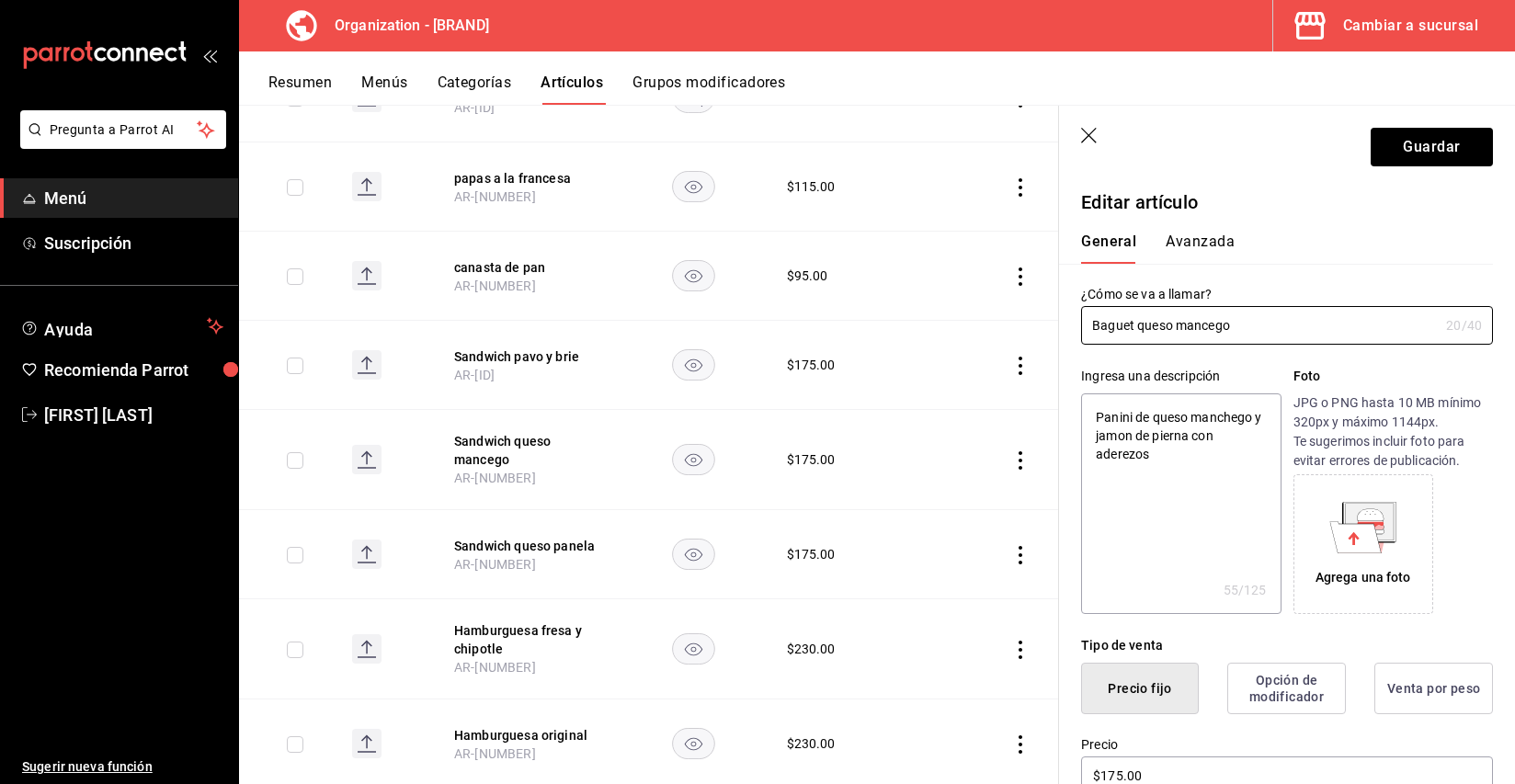 type on "Baguett queso mancego" 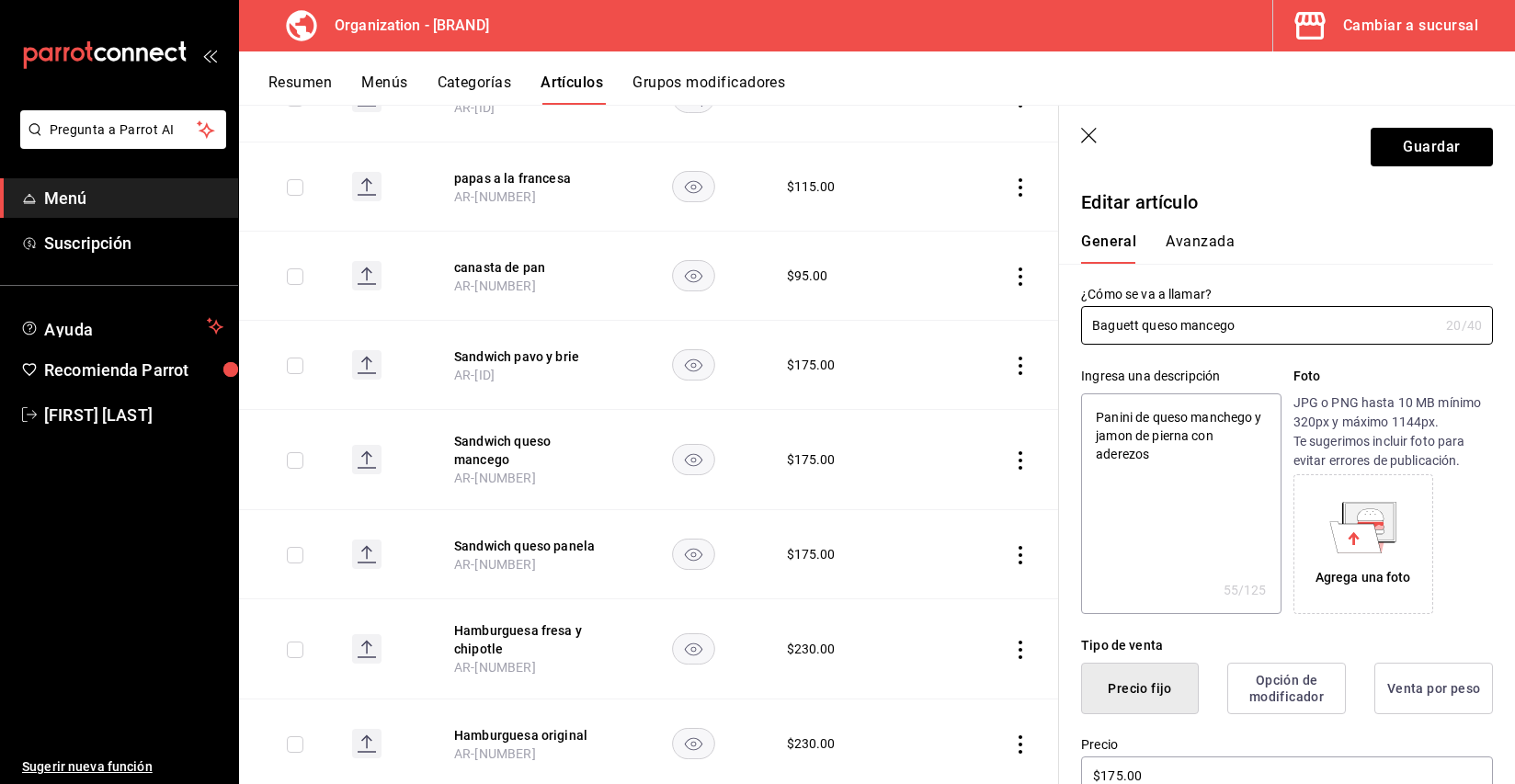 type on "x" 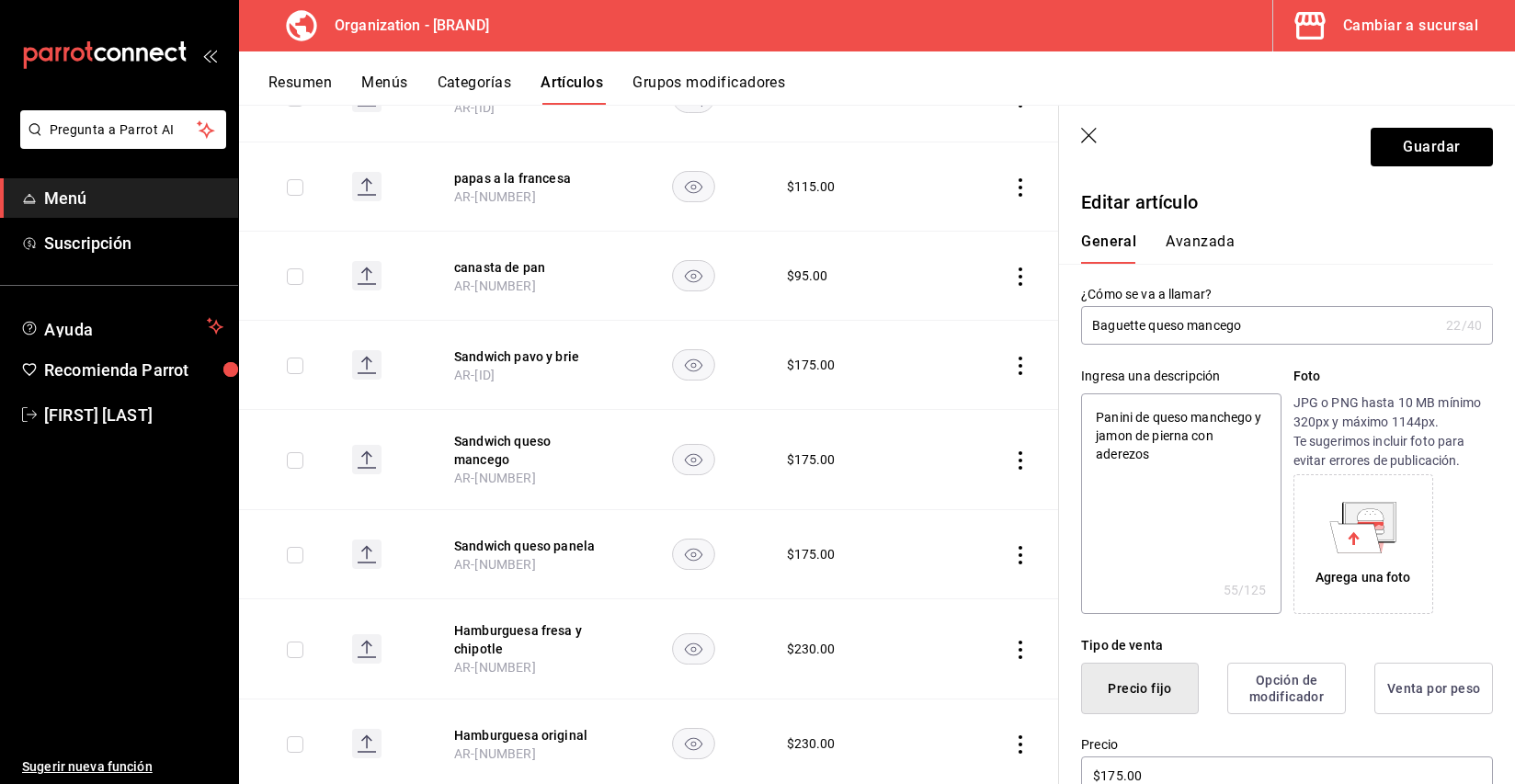 click on "Baguette queso mancego" at bounding box center (1259, 325) 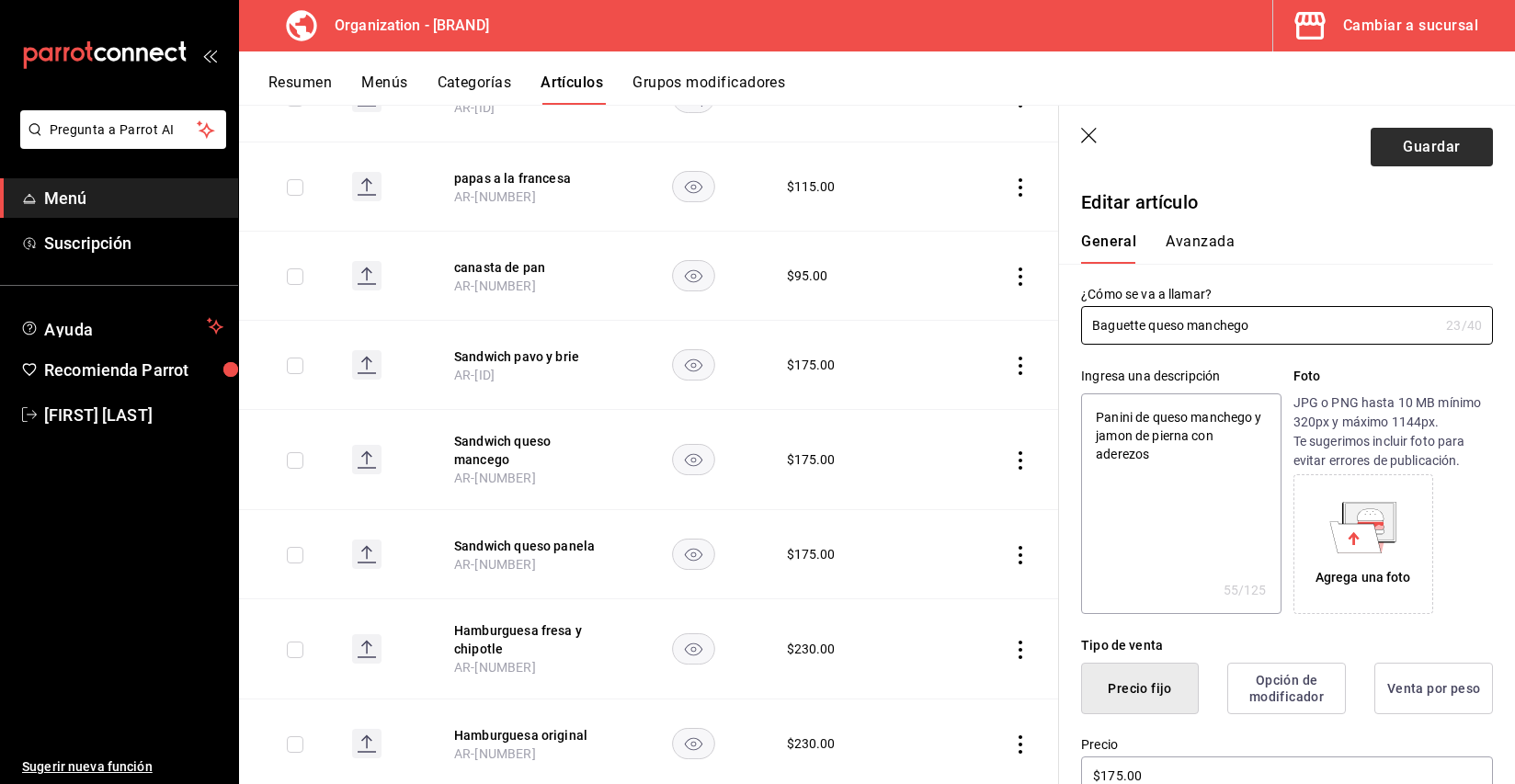 type on "Baguette queso manchego" 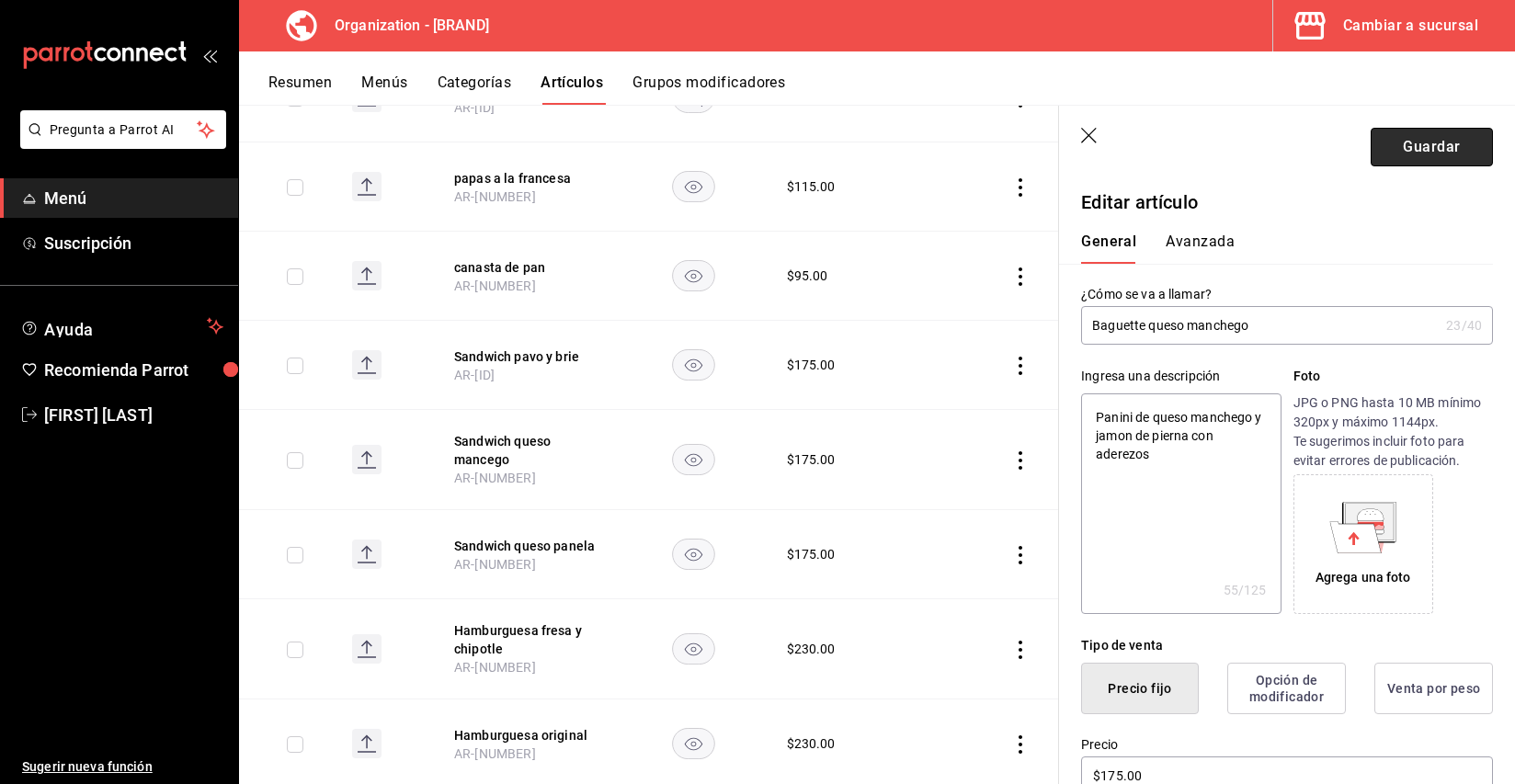 click on "Guardar" at bounding box center [1431, 147] 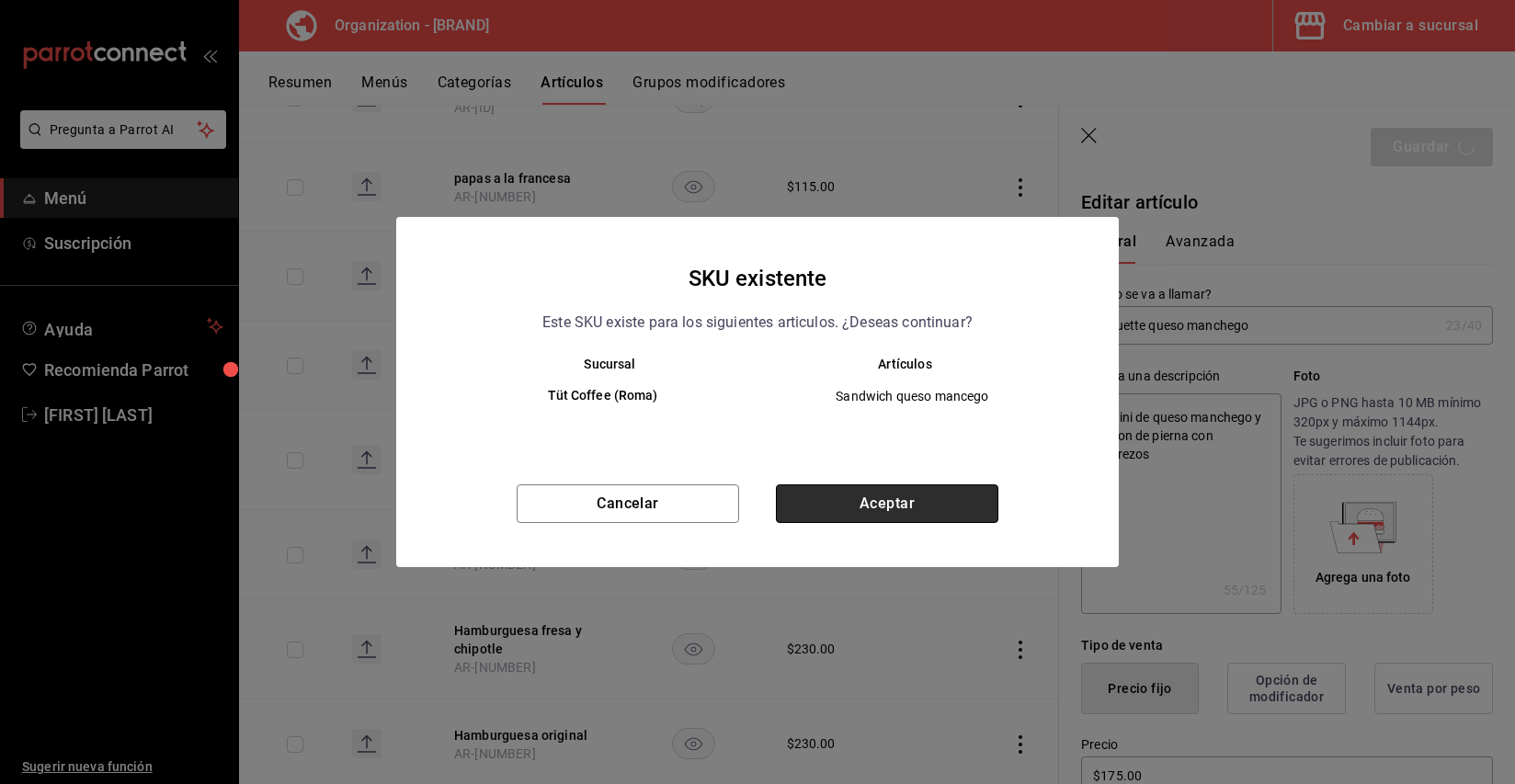 click on "Aceptar" at bounding box center [887, 504] 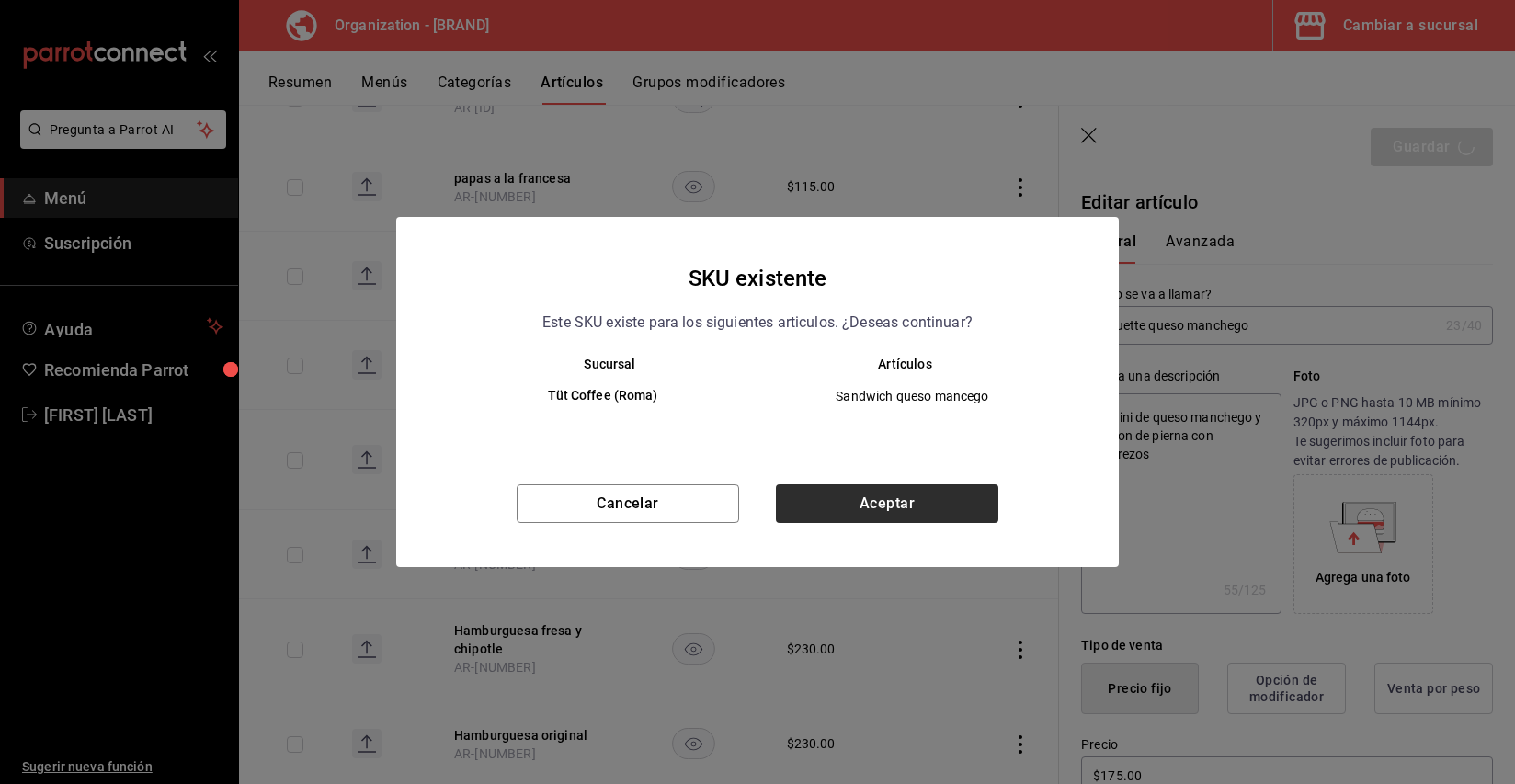 type on "x" 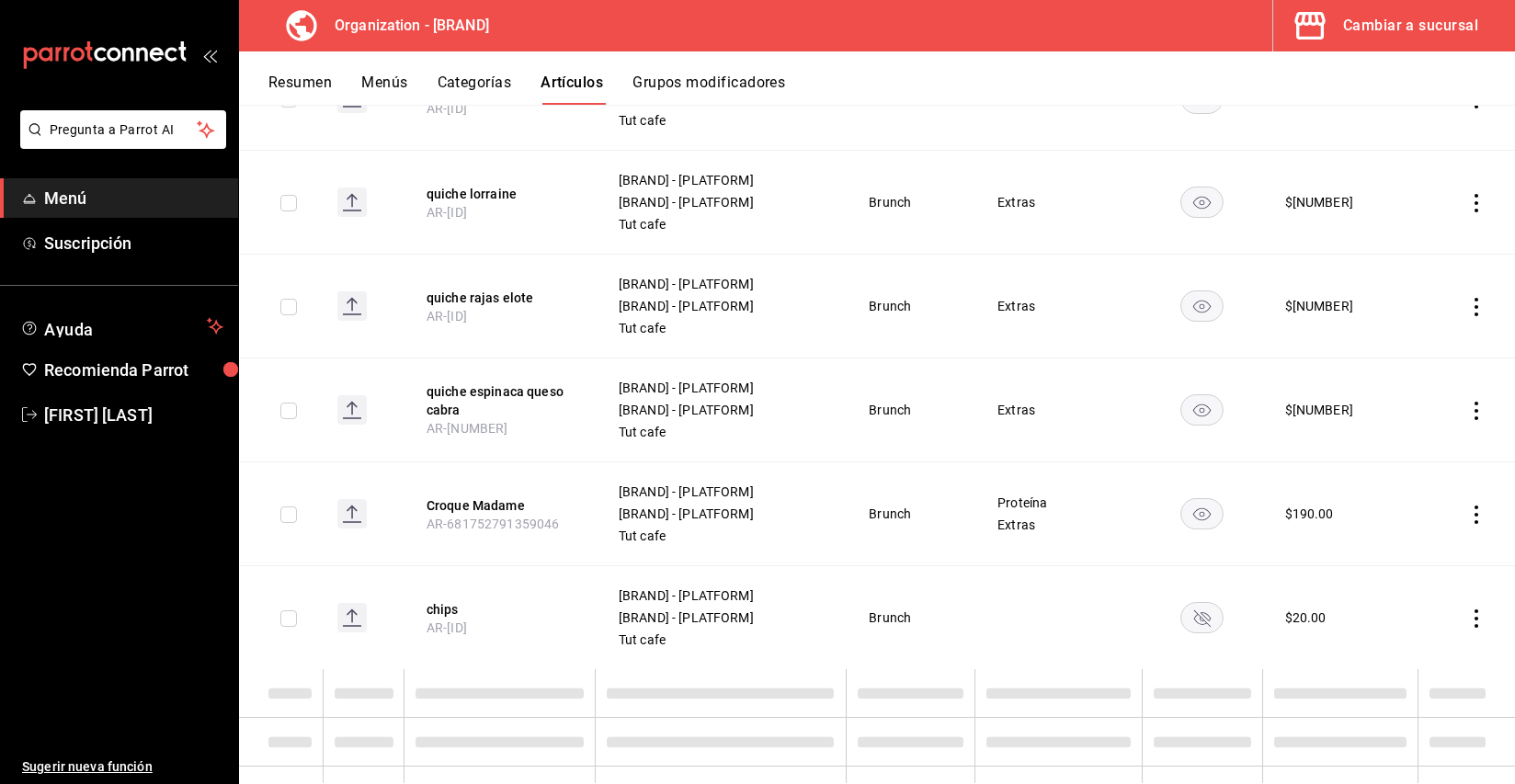 scroll, scrollTop: 3858, scrollLeft: 0, axis: vertical 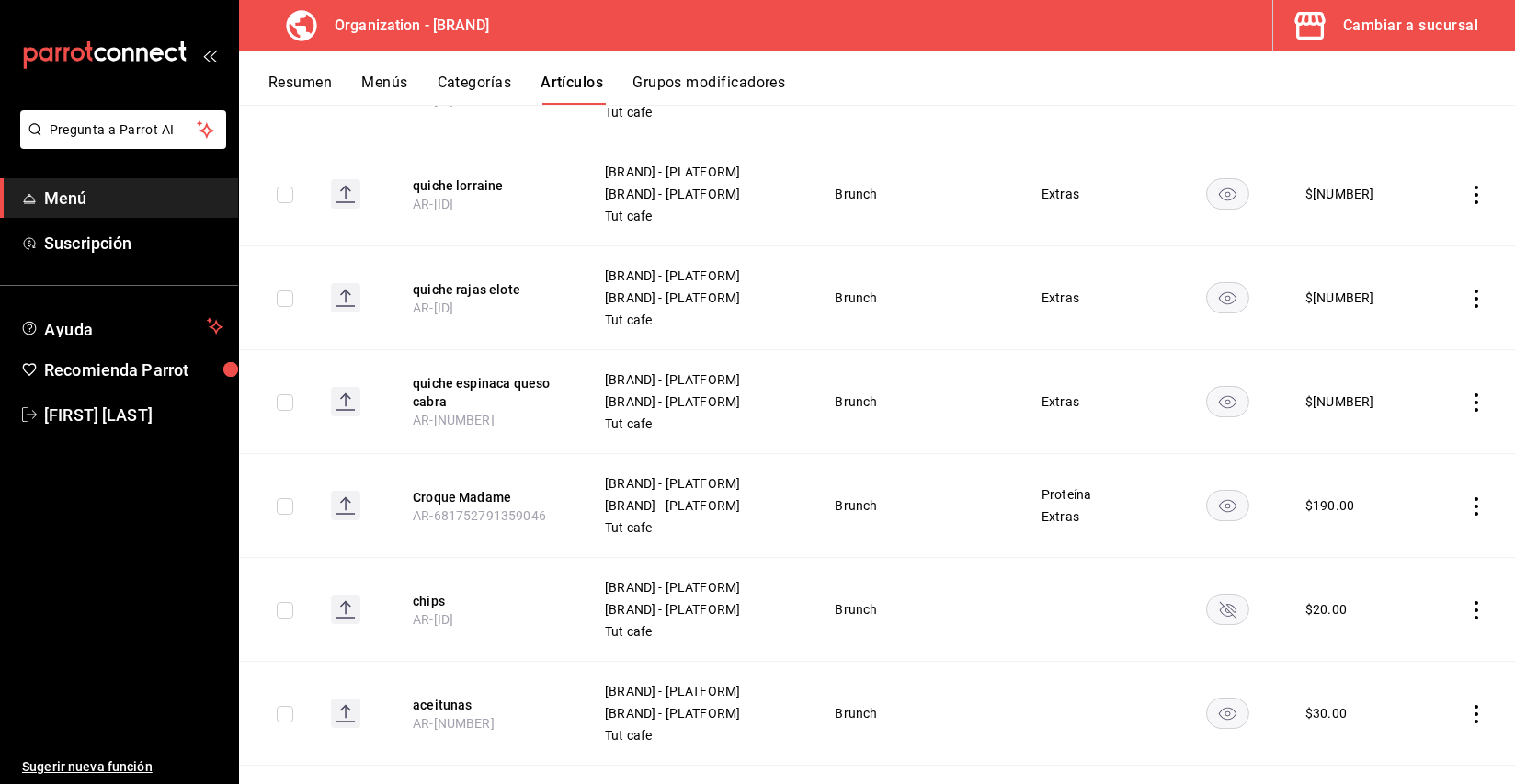 click 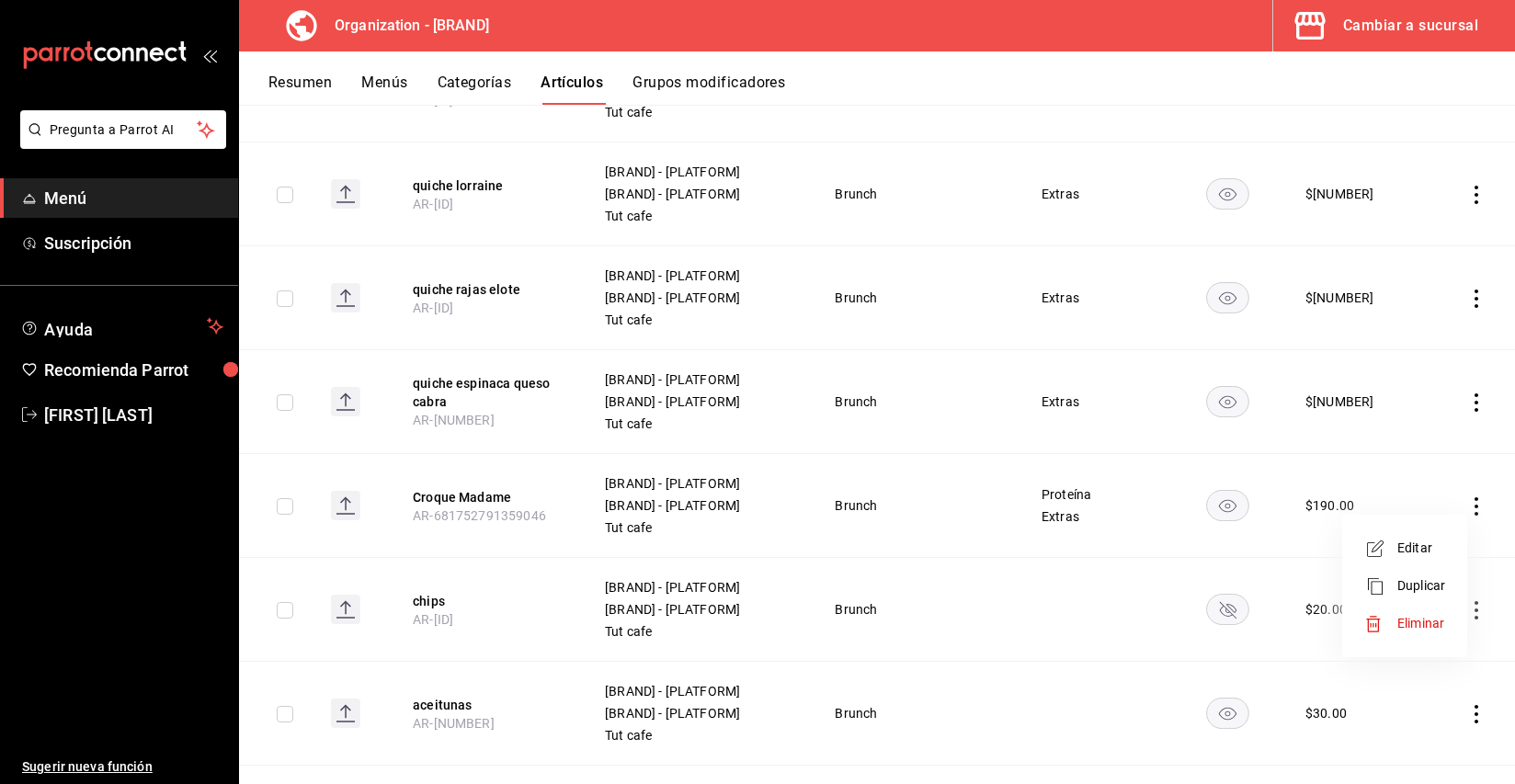 click on "Editar" at bounding box center (1421, 548) 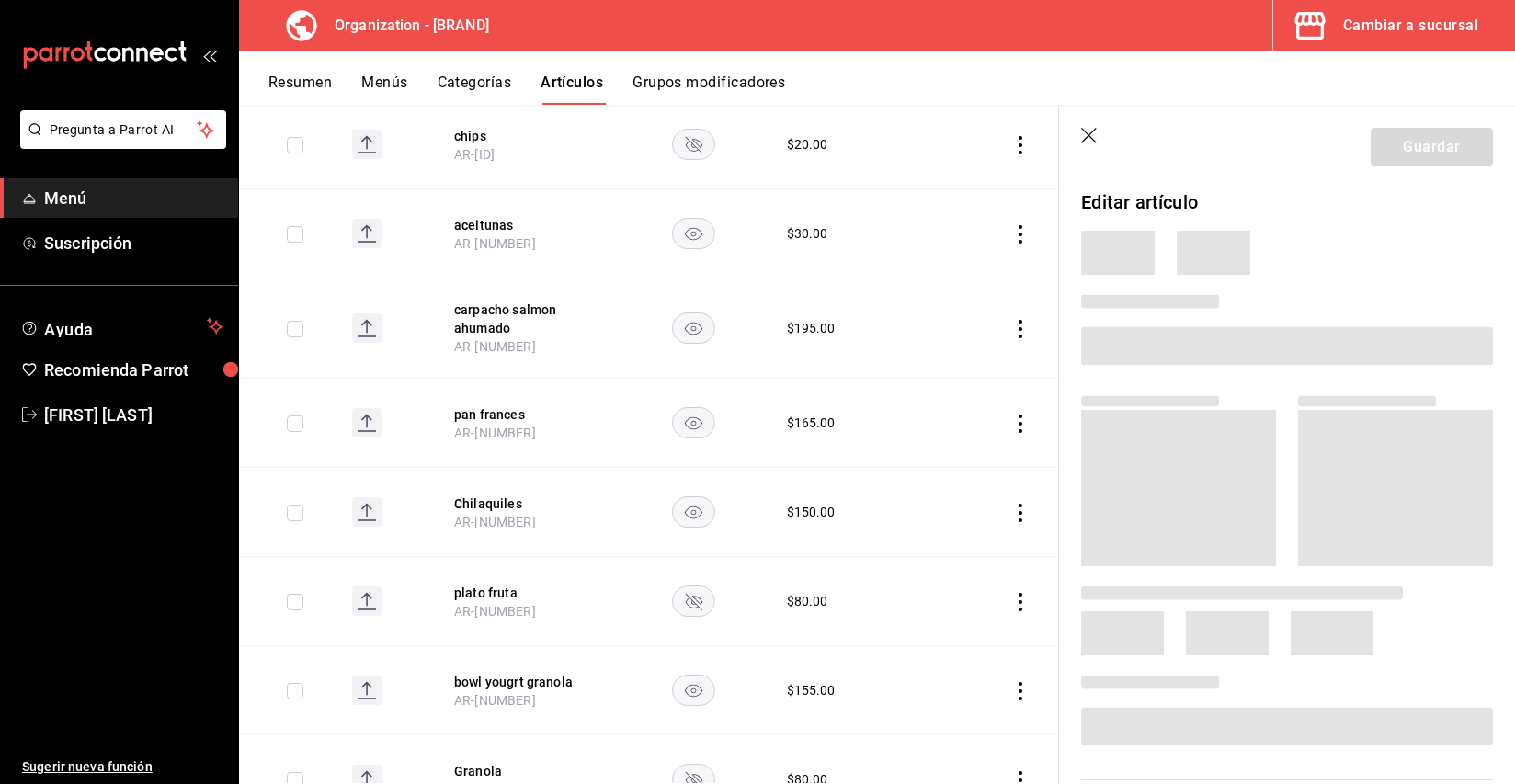 scroll, scrollTop: 3402, scrollLeft: 0, axis: vertical 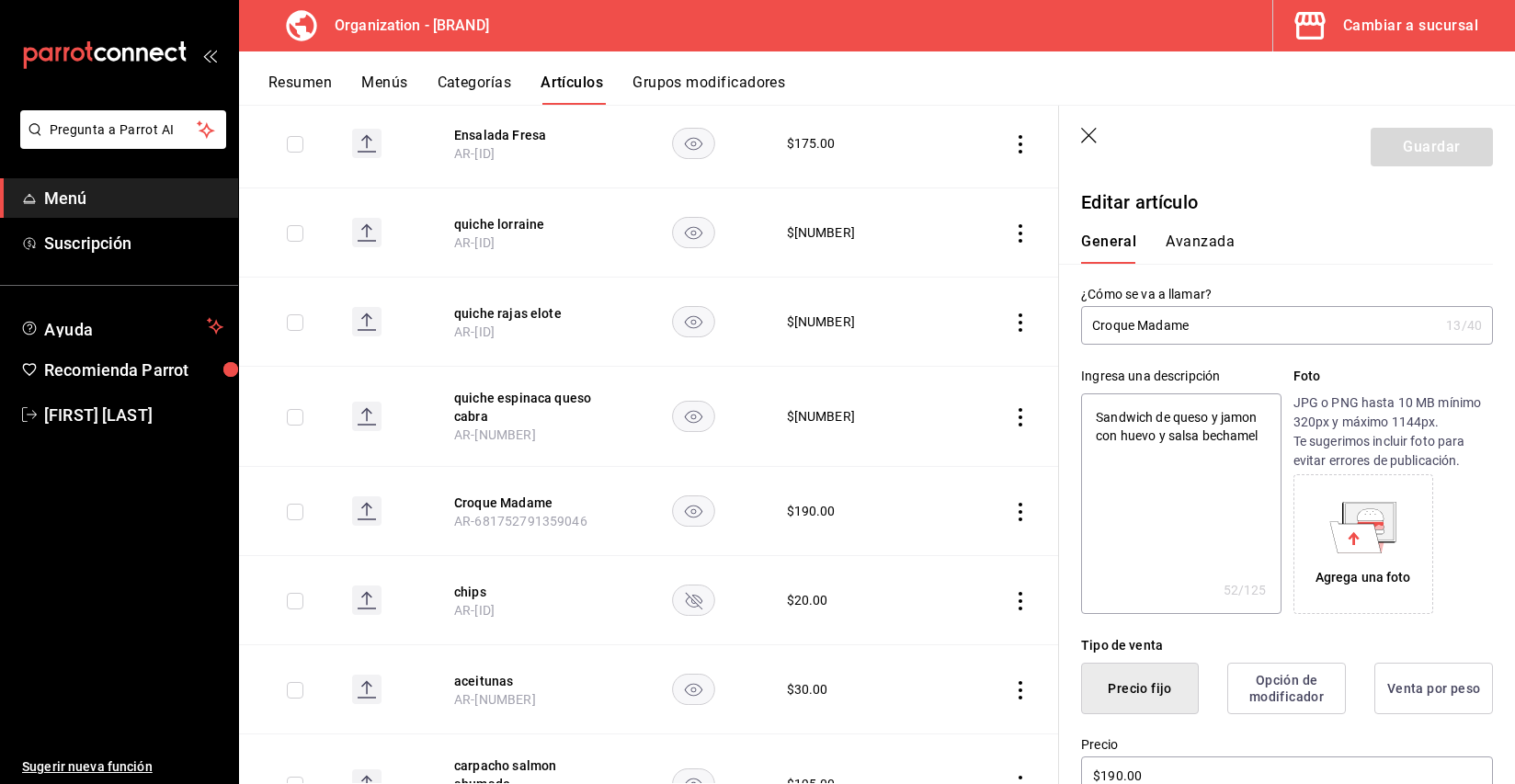 click on "Avanzada" at bounding box center [1200, 248] 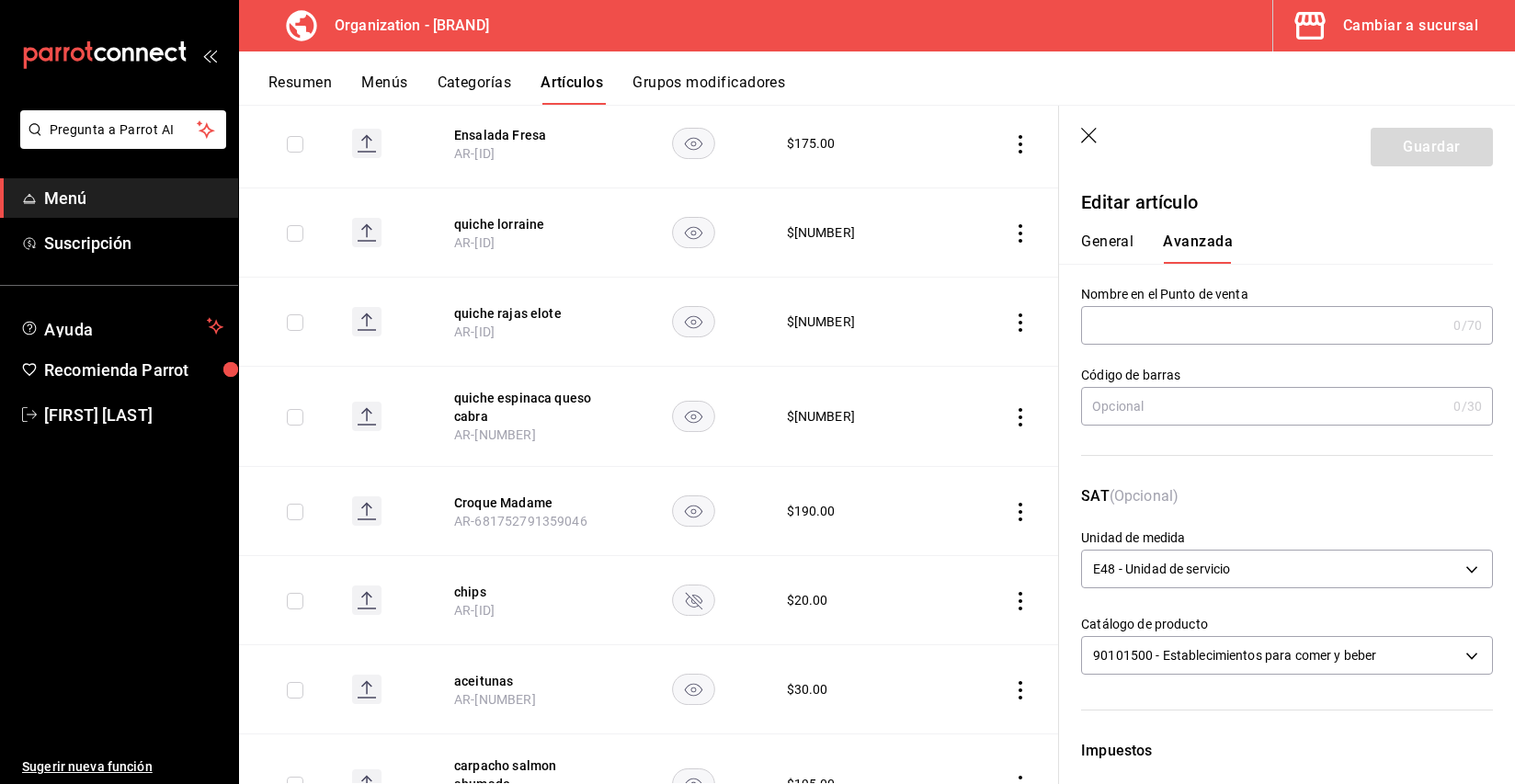 click at bounding box center [1263, 325] 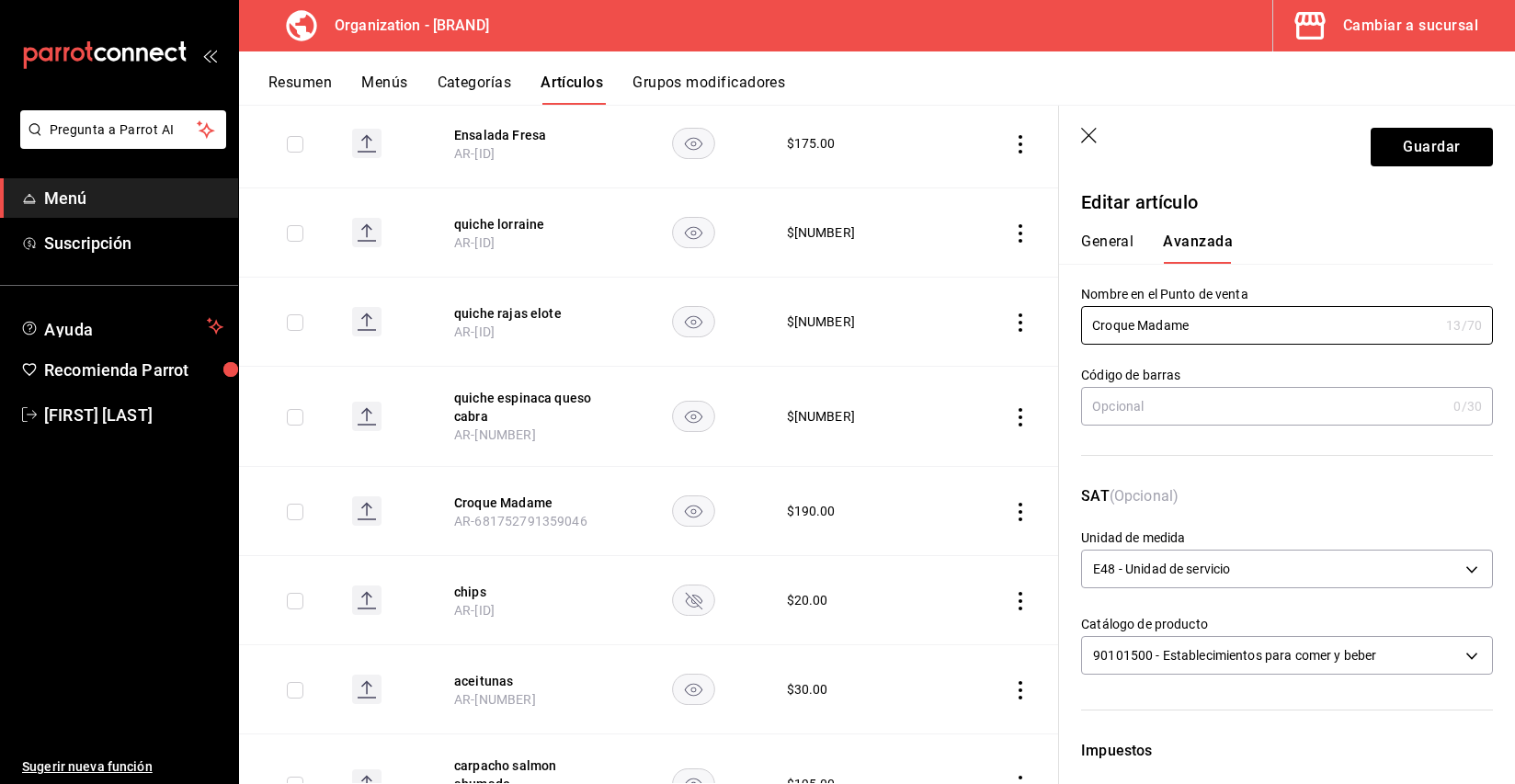 type on "Croque Madame" 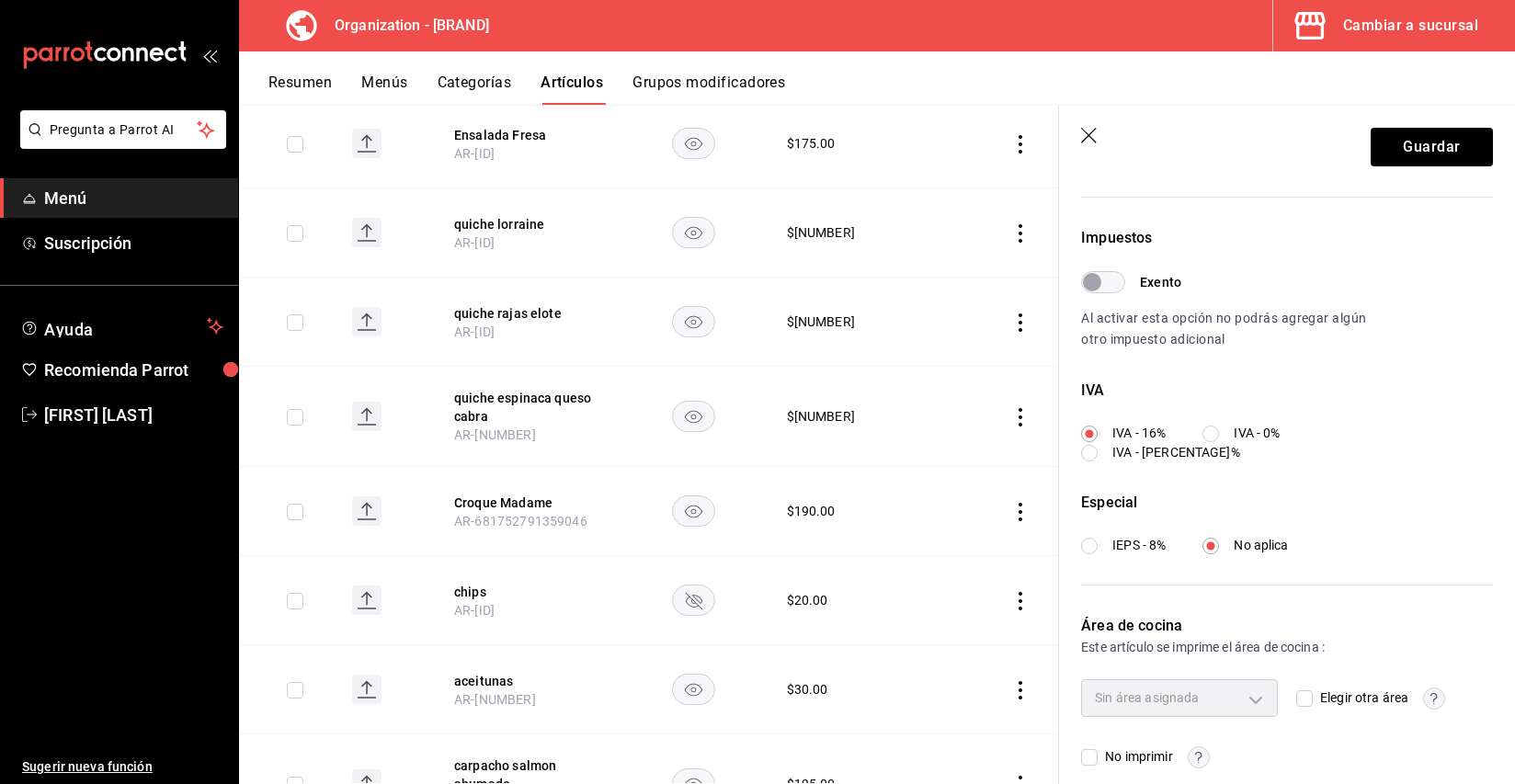 scroll, scrollTop: 514, scrollLeft: 0, axis: vertical 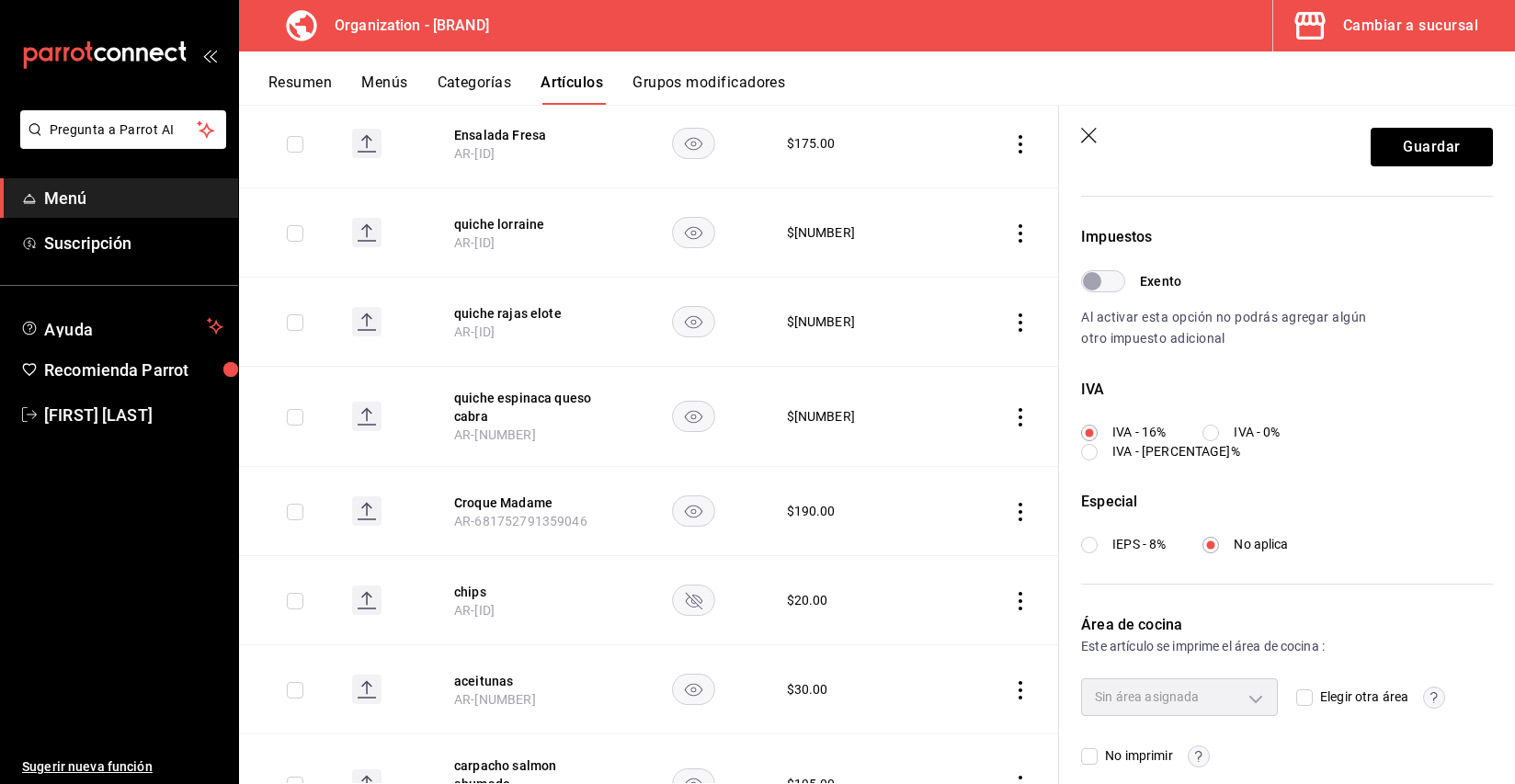 click on "Elegir otra área" at bounding box center [1304, 698] 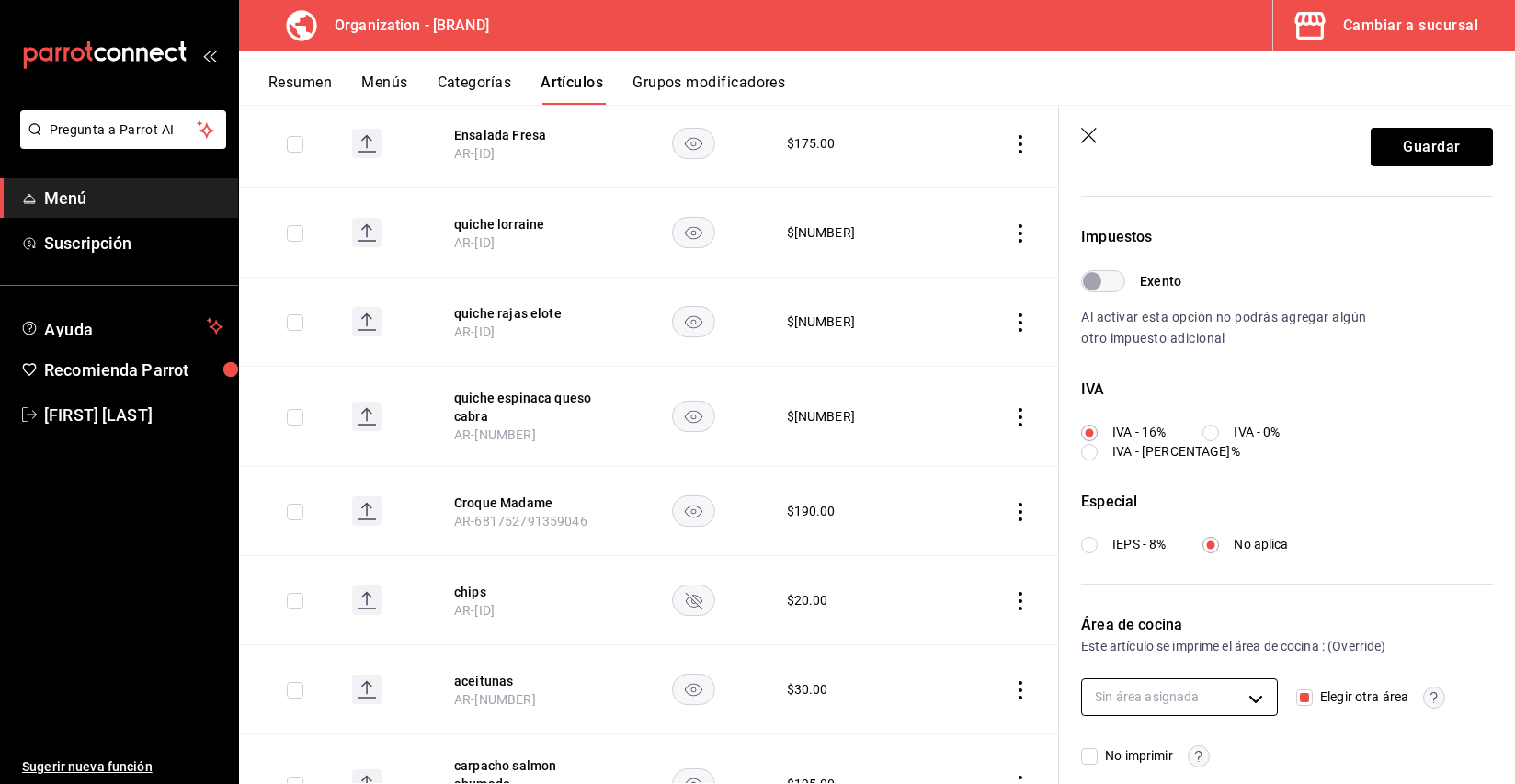 click on "Pregunta a Parrot AI Menú   Suscripción   Ayuda Recomienda Parrot   Cristina Ojeda   Sugerir nueva función   Organización - Tüt Coffee Cambiar a sucursal Resumen Menús Categorías Artículos Grupos modificadores Artículos organización Edita el  precio e imagen  de tus artículos.  Asigna una categoría, agrega grupos modificadores  como “sin cebolla” o “extra queso”. ​ ​ Marcas Todas las marcas, Sin marca 32e499e3-ac49-4bfd-9688-6164702db340 Categorías Todas las categorías, Sin categoría 52a9df34-5940-42d4-ab25-b17d79a0a808,9e8964d6-a453-4484-aab5-42f20070a9bf,91c4351c-dab4-469a-b4c2-cfc92b357833,a39efab6-7b69-4b7e-866b-d2b334d8c0ed Tipo de venta Todos los artículos ALL Ordenar Artículo Disponible Precio Flat White AR-51752791359043 $ 60.00 galleta smores AR-1101752791359048 $ 65.00 galleta kinder bueno AR-1091752791359048 $ 65.00 galleta lotus AR-1081752791359047 $ 65.00 galleta matcha AR-1071752791359047 $ 60.00 galleta dubai AR-1061752791359047 $ 107.00 galleta original $ 60.00 $ $" at bounding box center [758, 392] 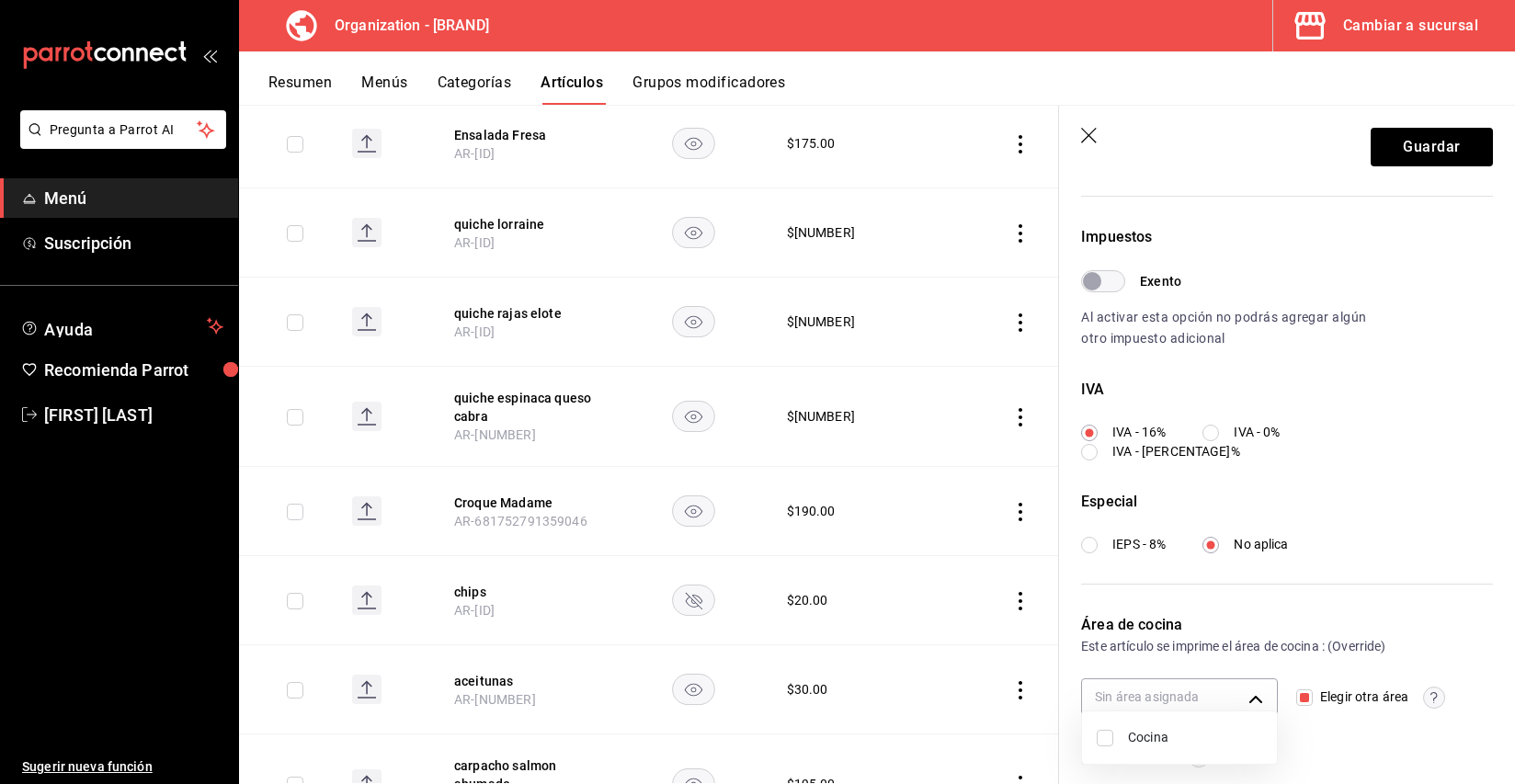 click on "Cocina" at bounding box center (1195, 737) 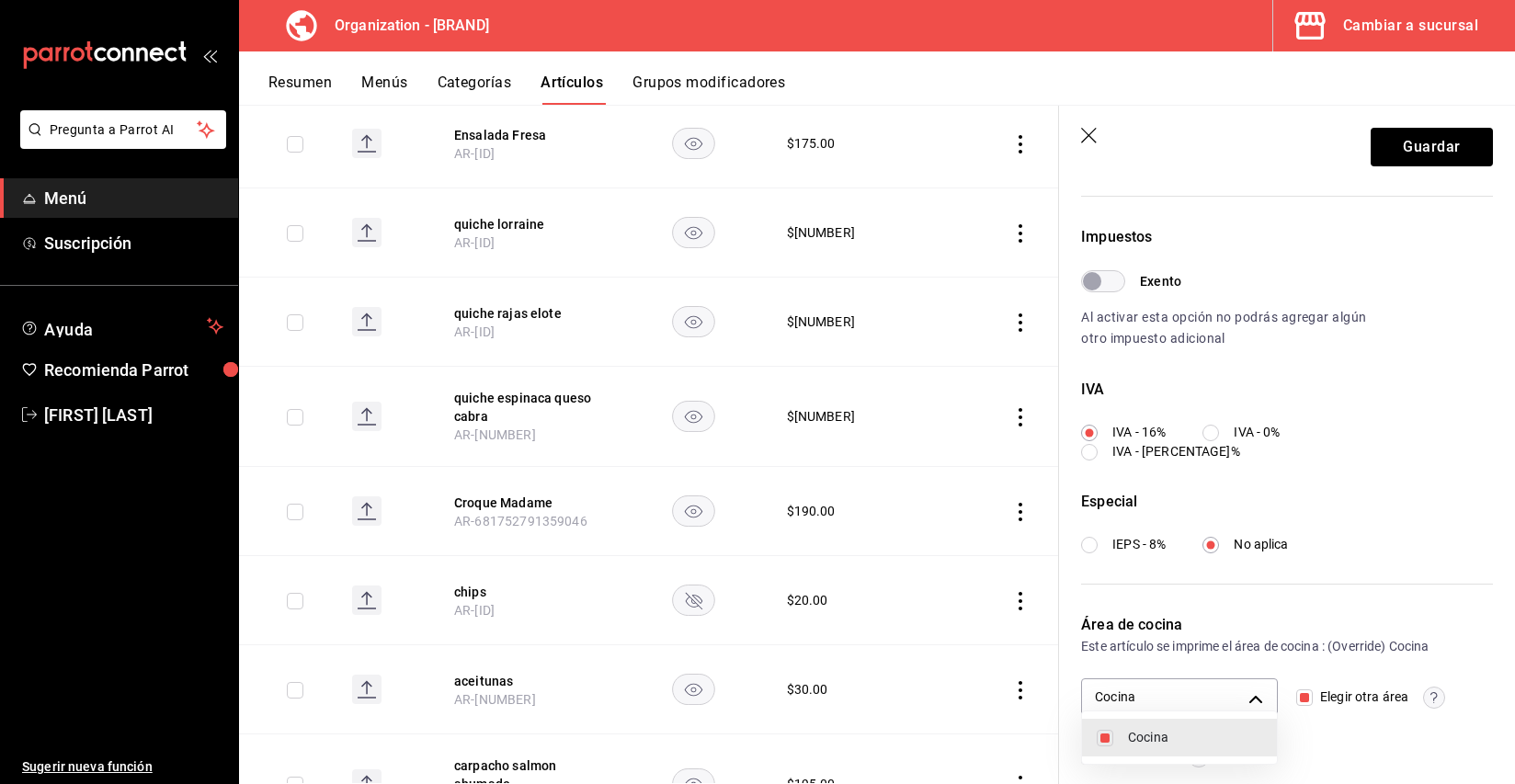 click at bounding box center [758, 392] 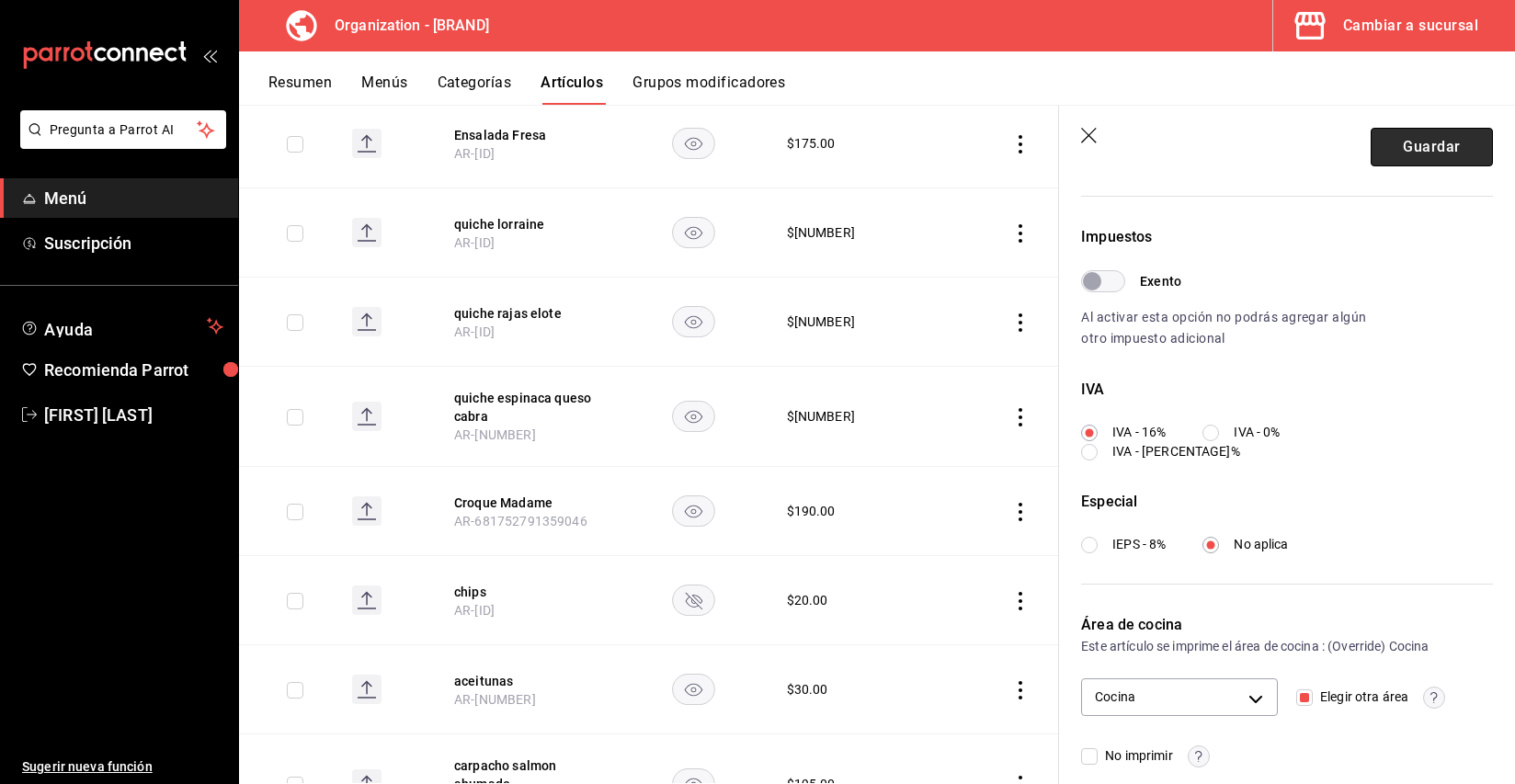 click on "Guardar" at bounding box center (1431, 147) 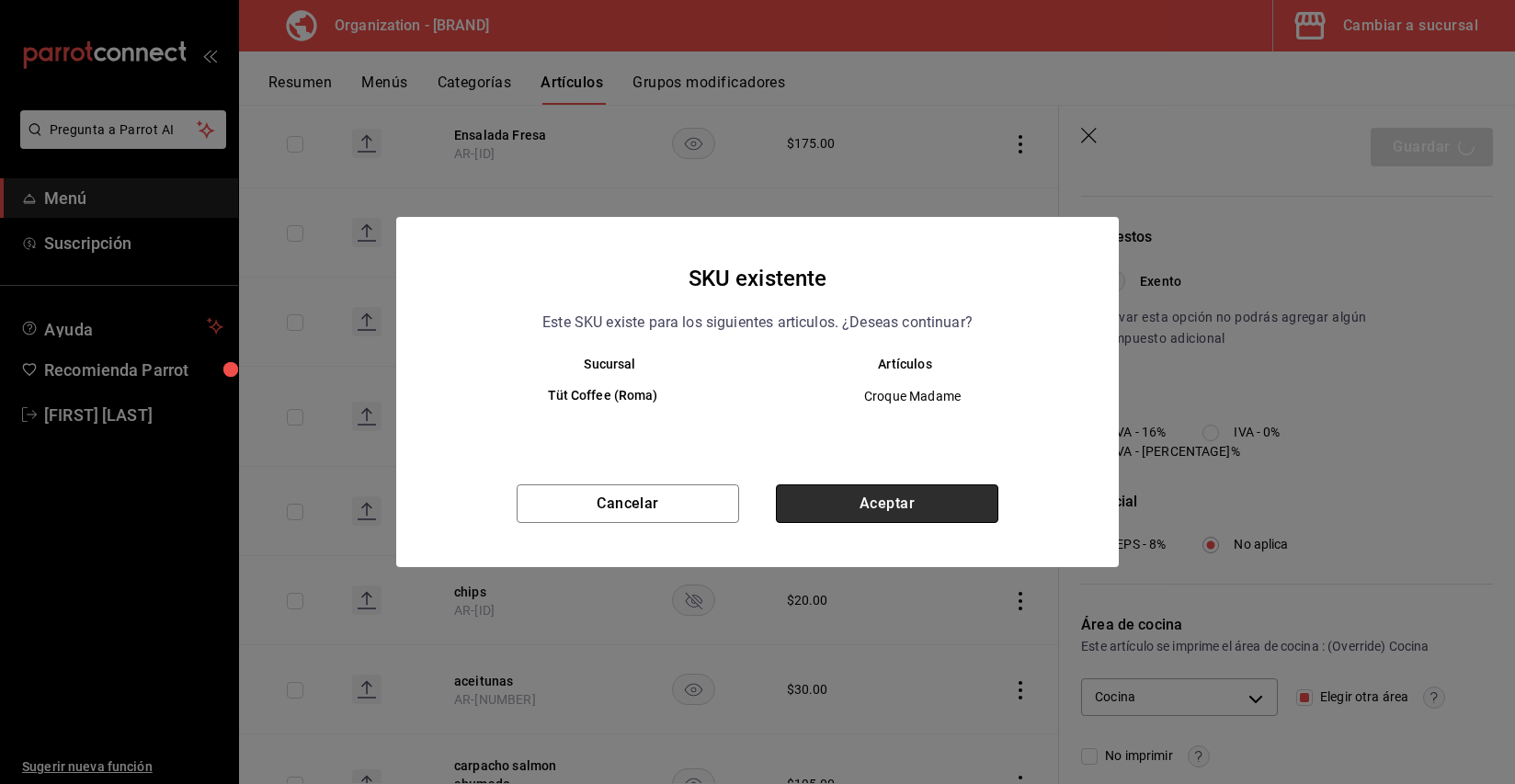click on "Aceptar" at bounding box center (887, 504) 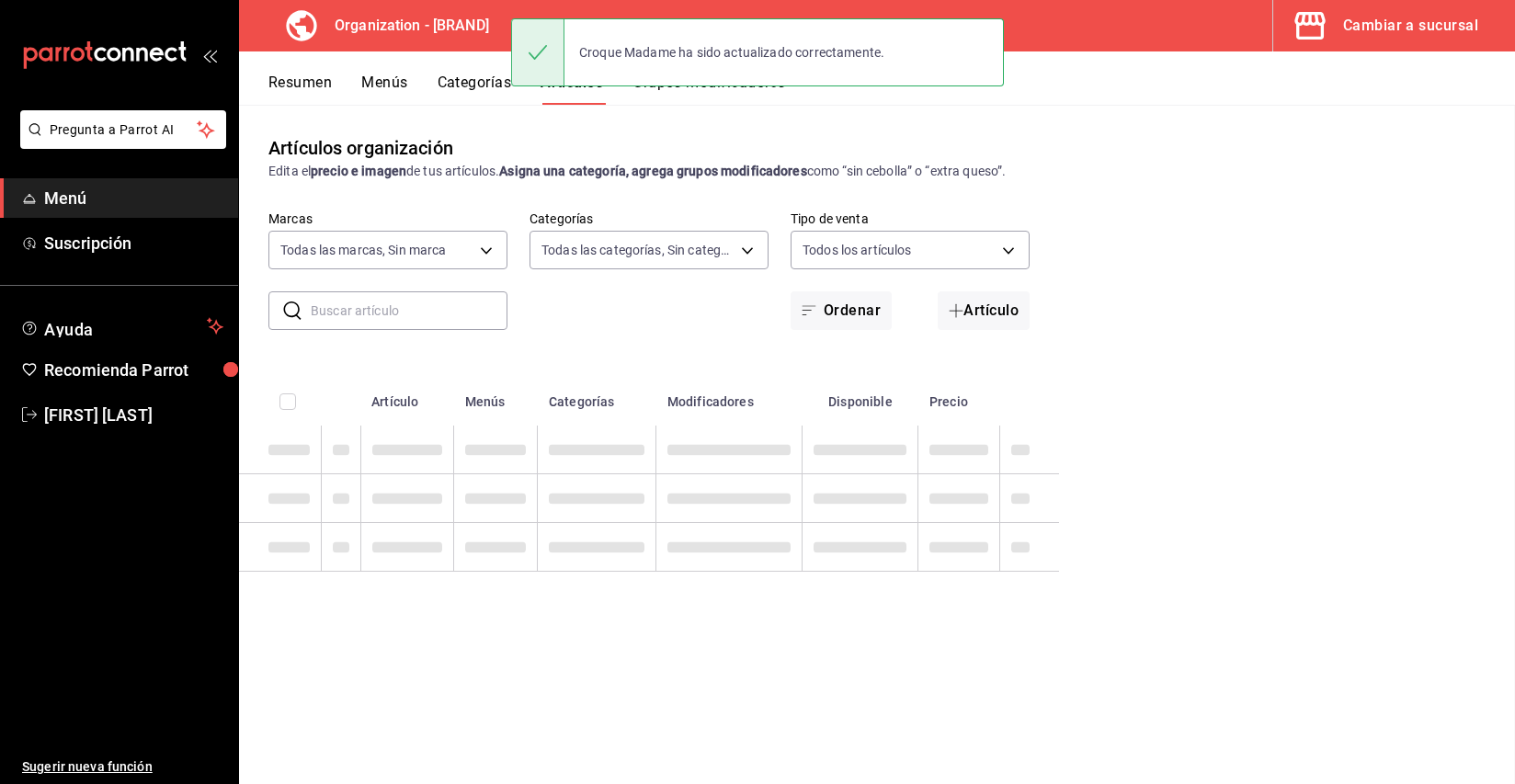 scroll, scrollTop: 0, scrollLeft: 0, axis: both 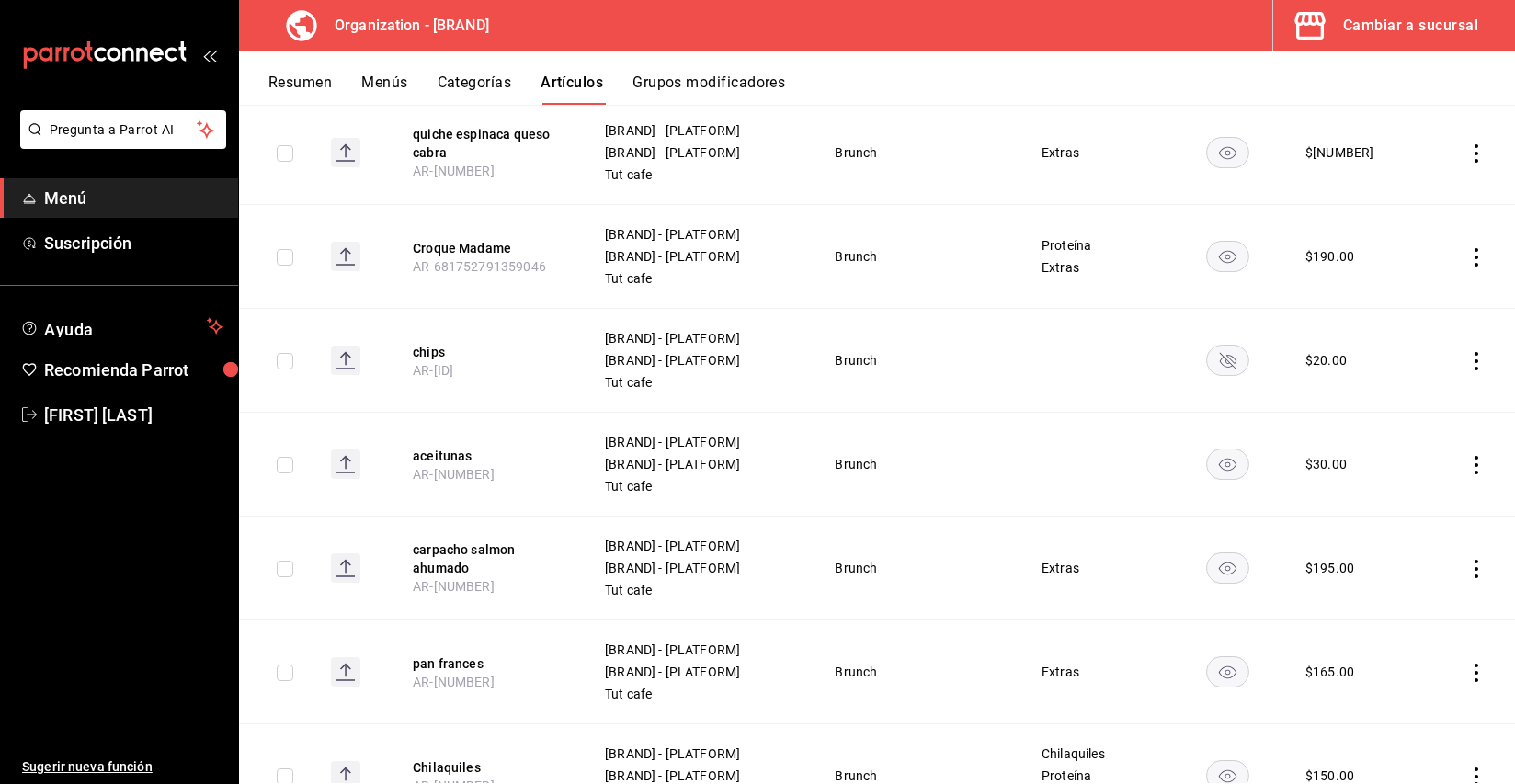 click 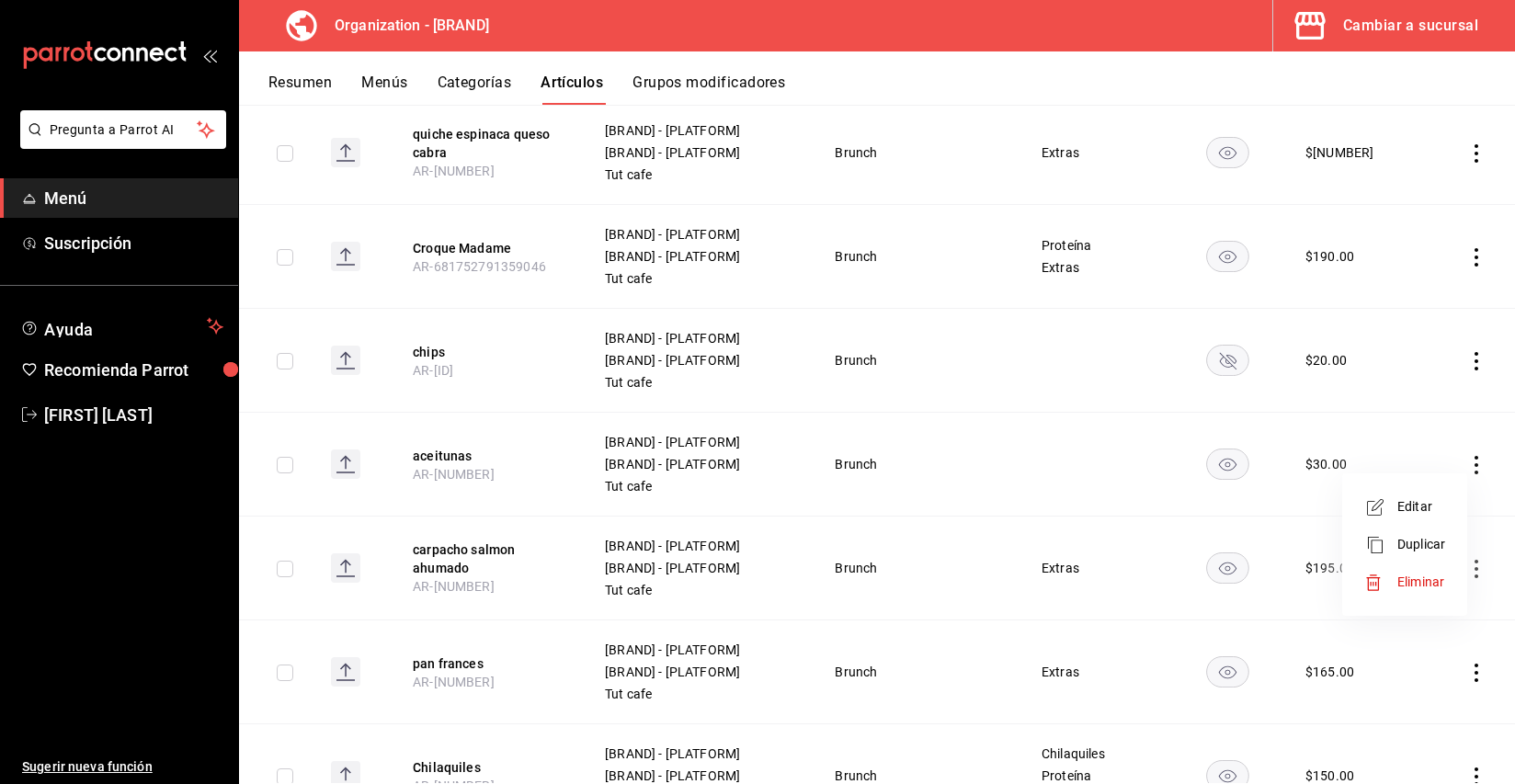 click on "Editar" at bounding box center [1421, 506] 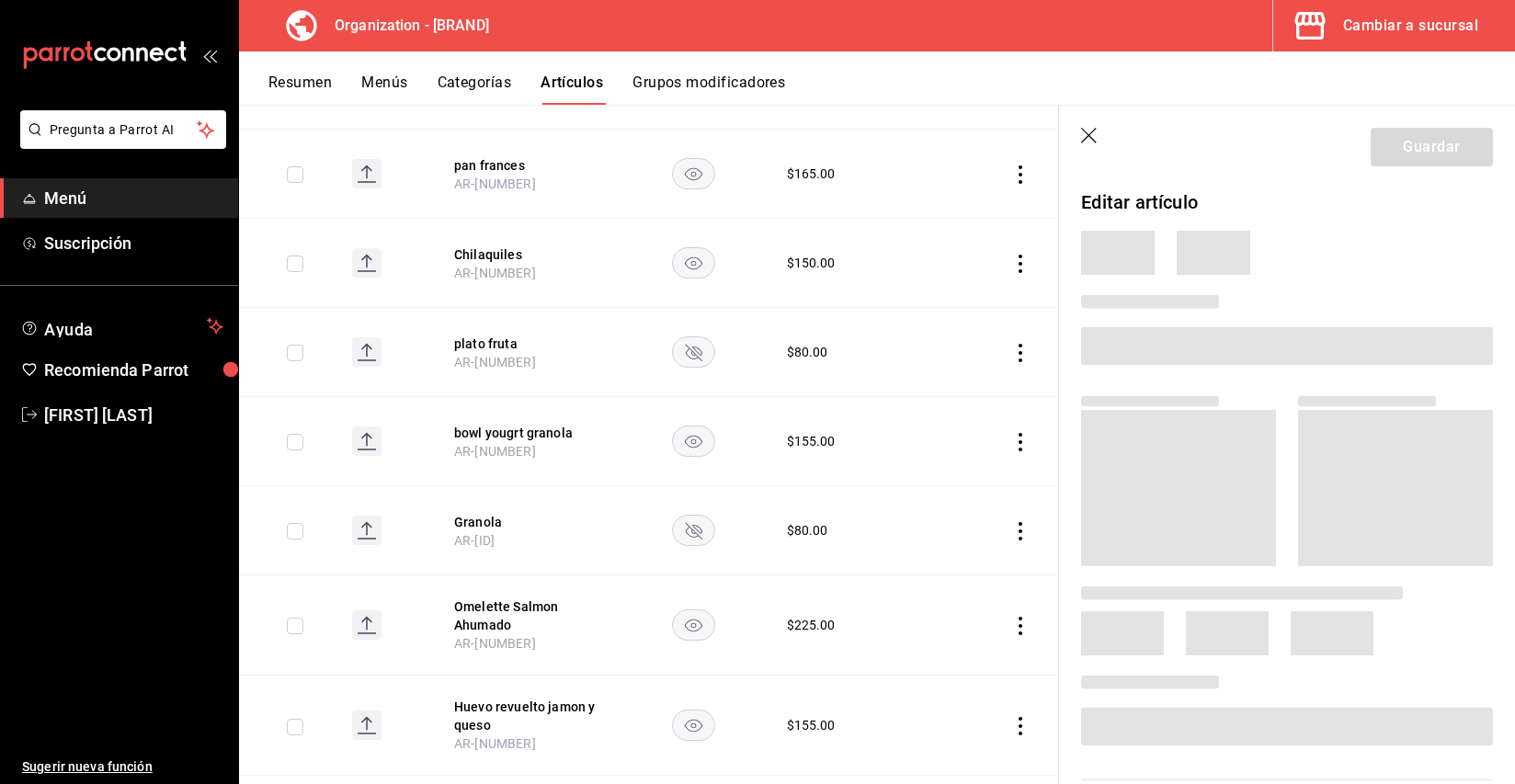 scroll, scrollTop: 3605, scrollLeft: 0, axis: vertical 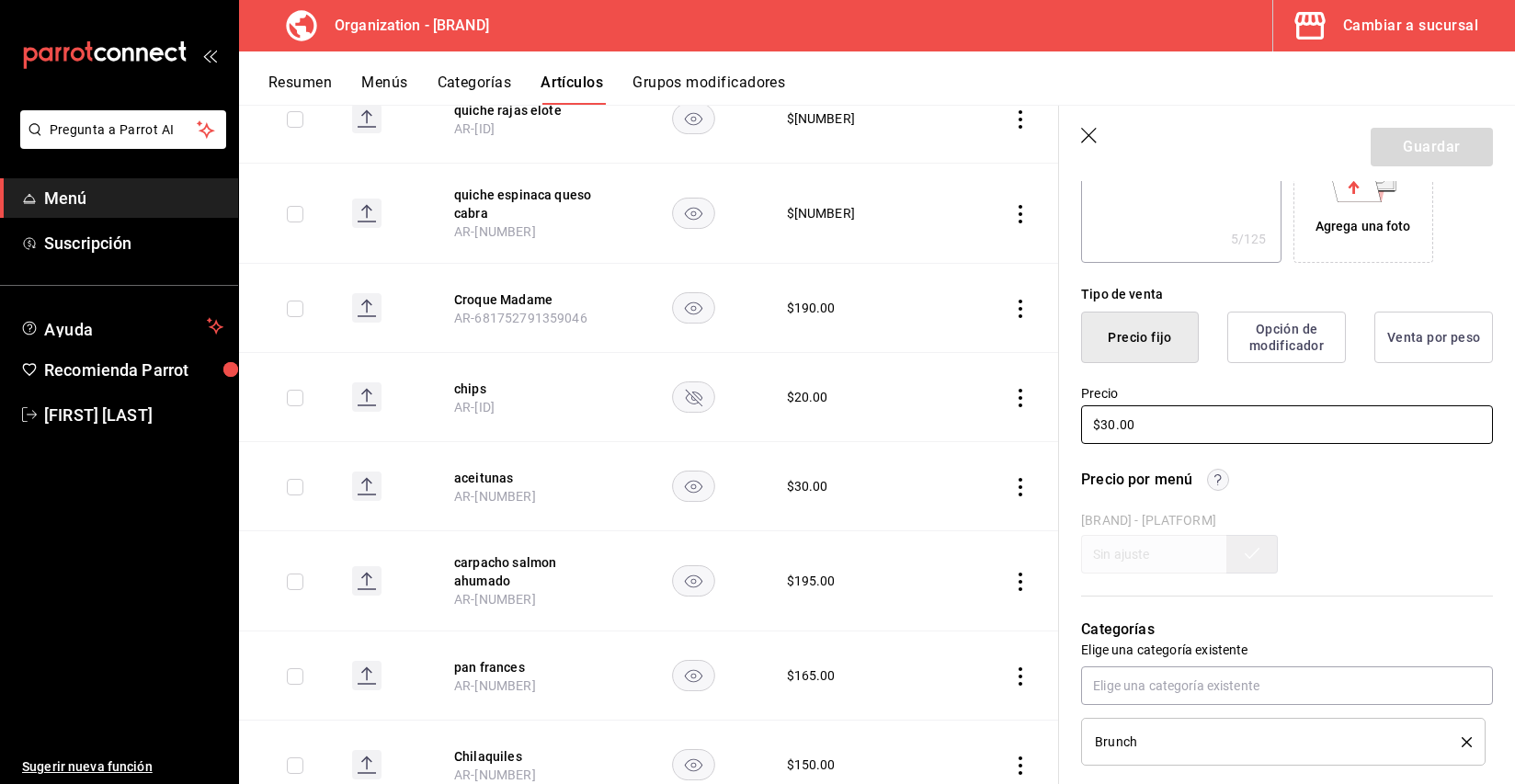 click on "$30.00" at bounding box center (1287, 425) 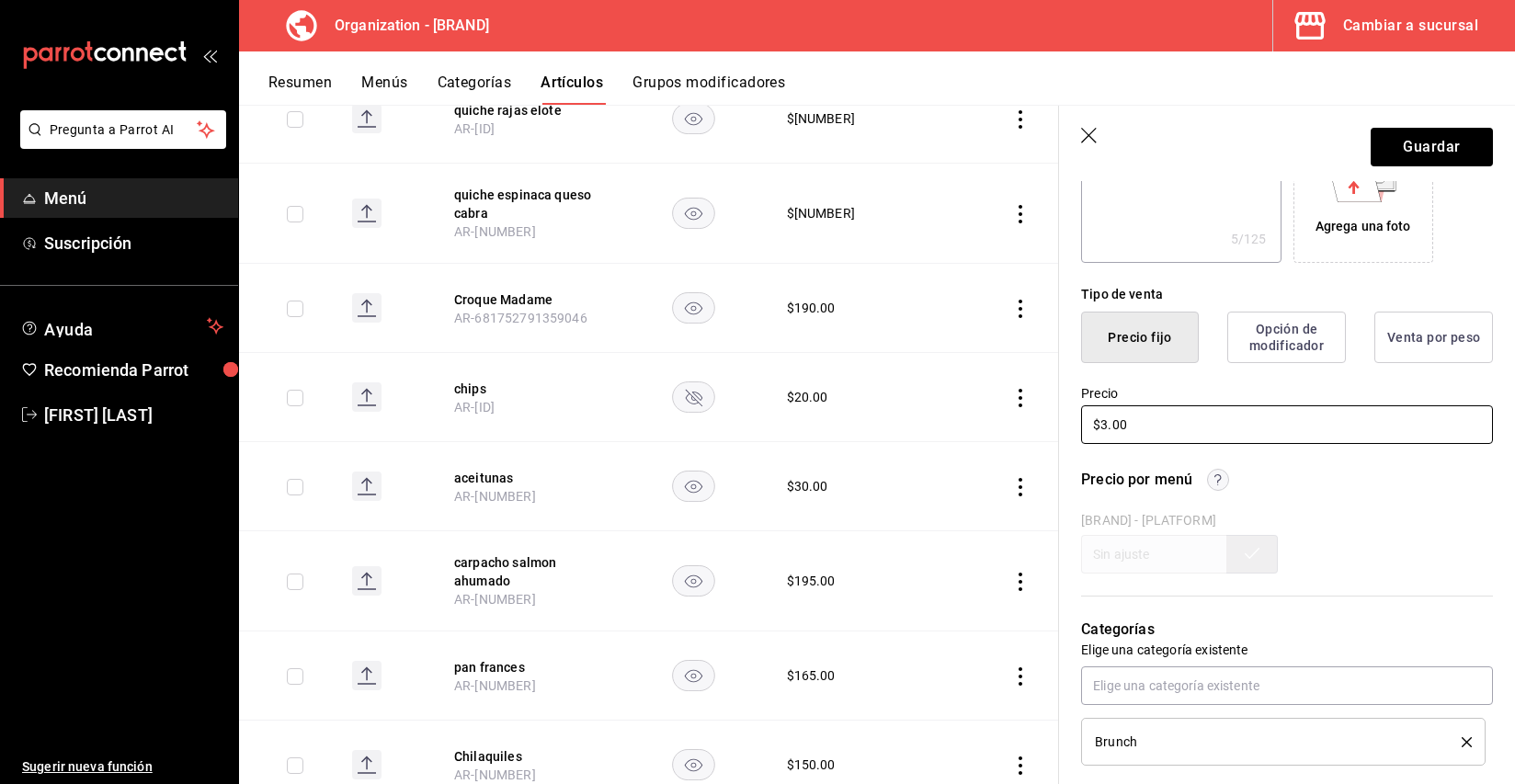 type on "x" 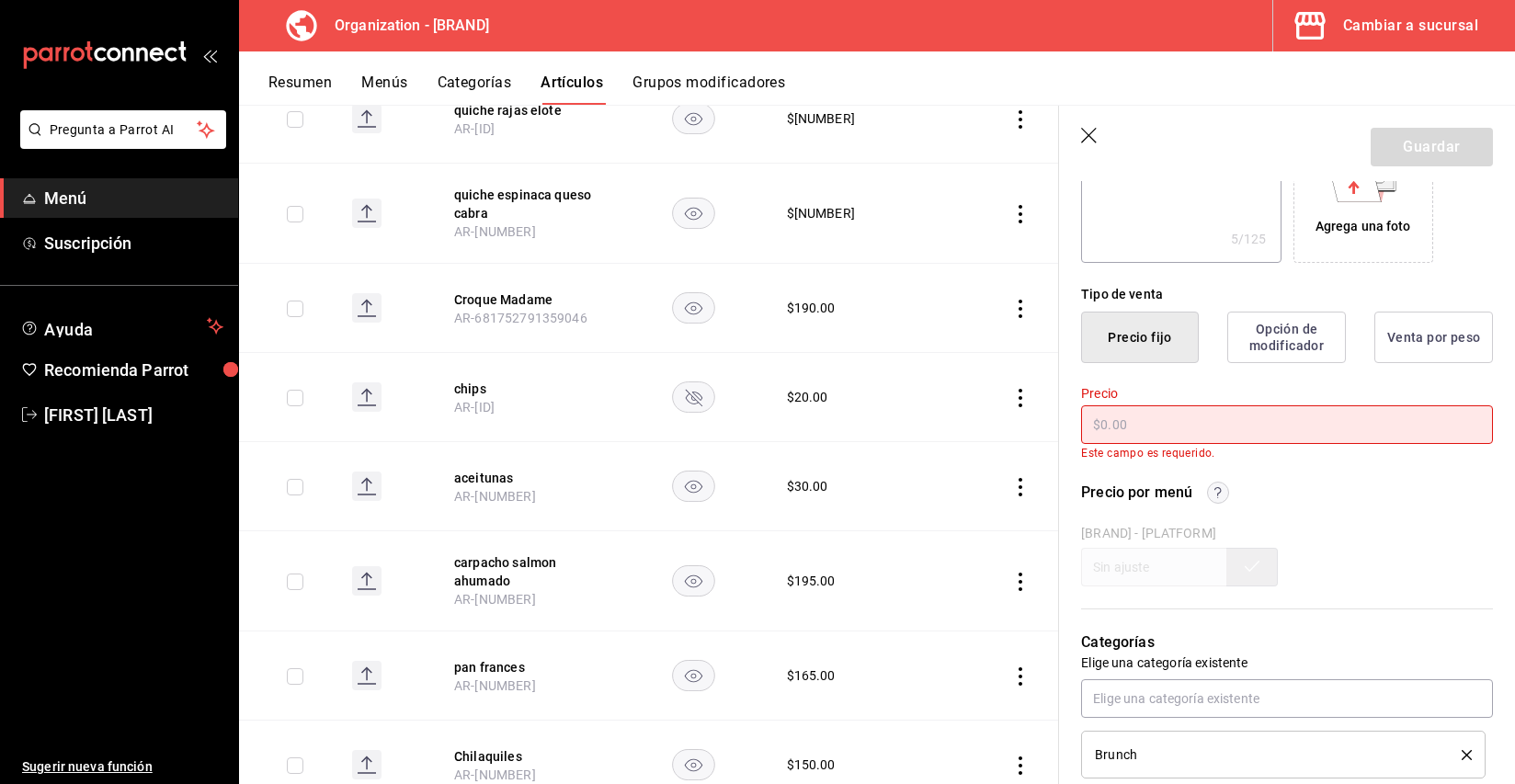 type on "x" 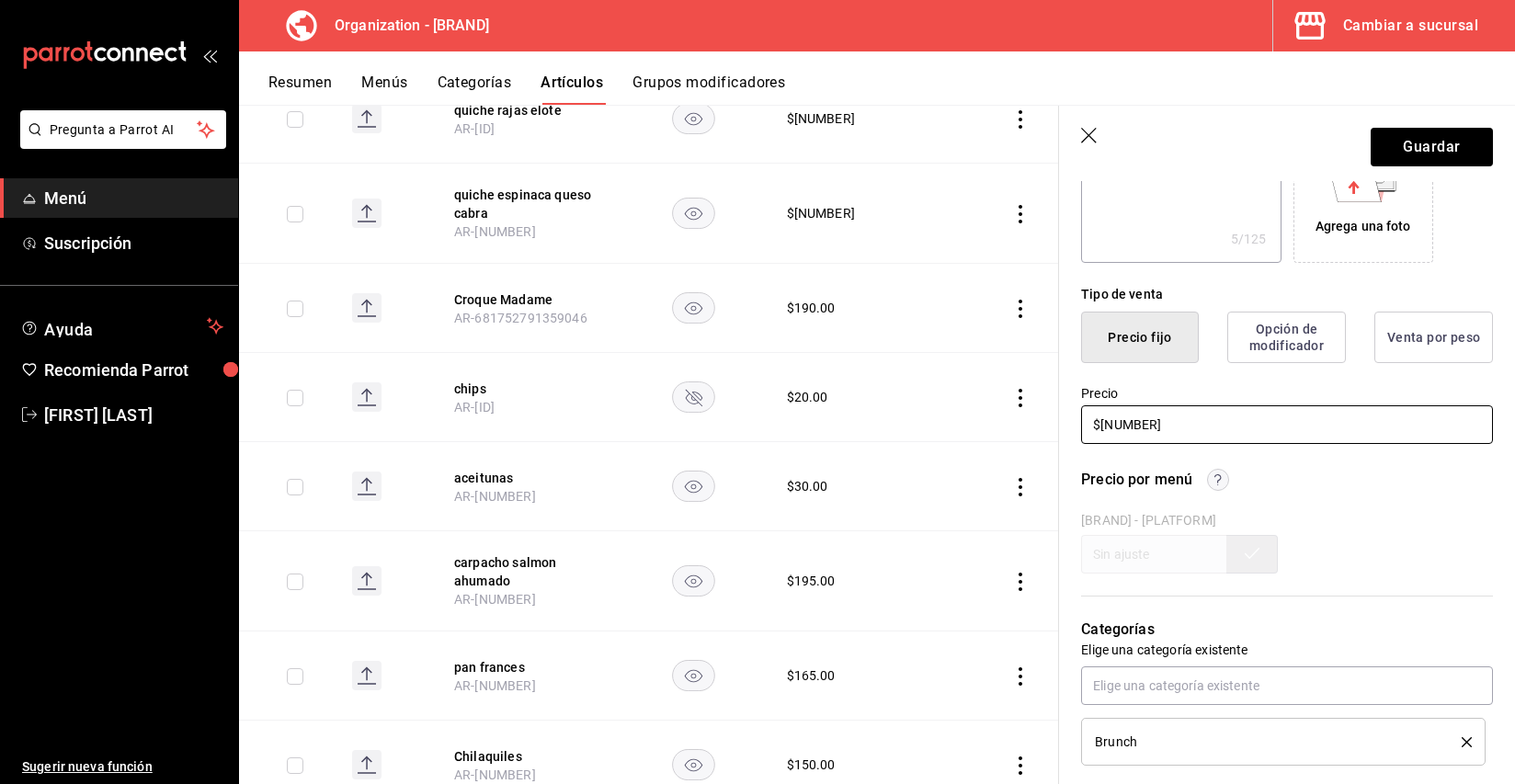 type on "x" 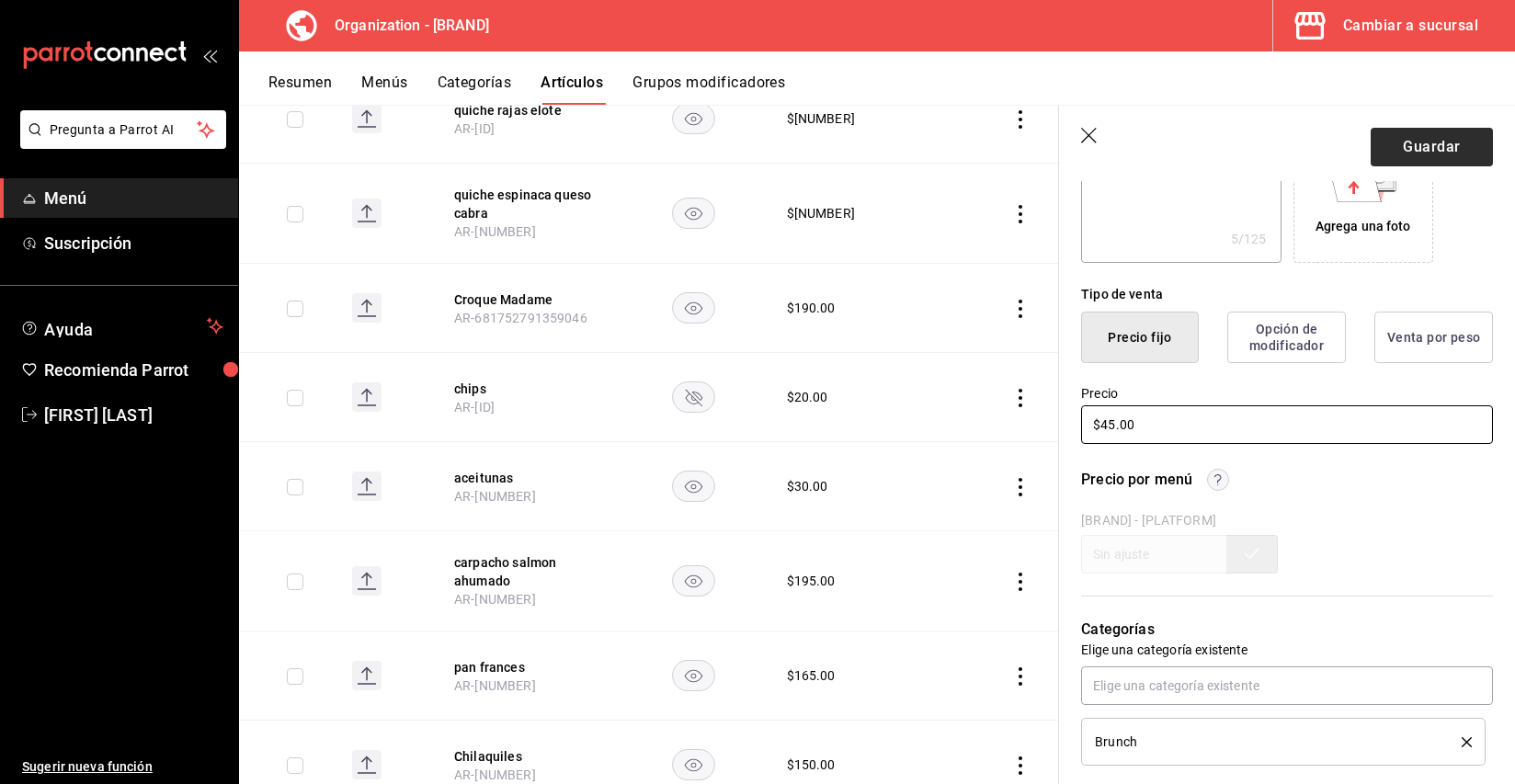 type on "$45.00" 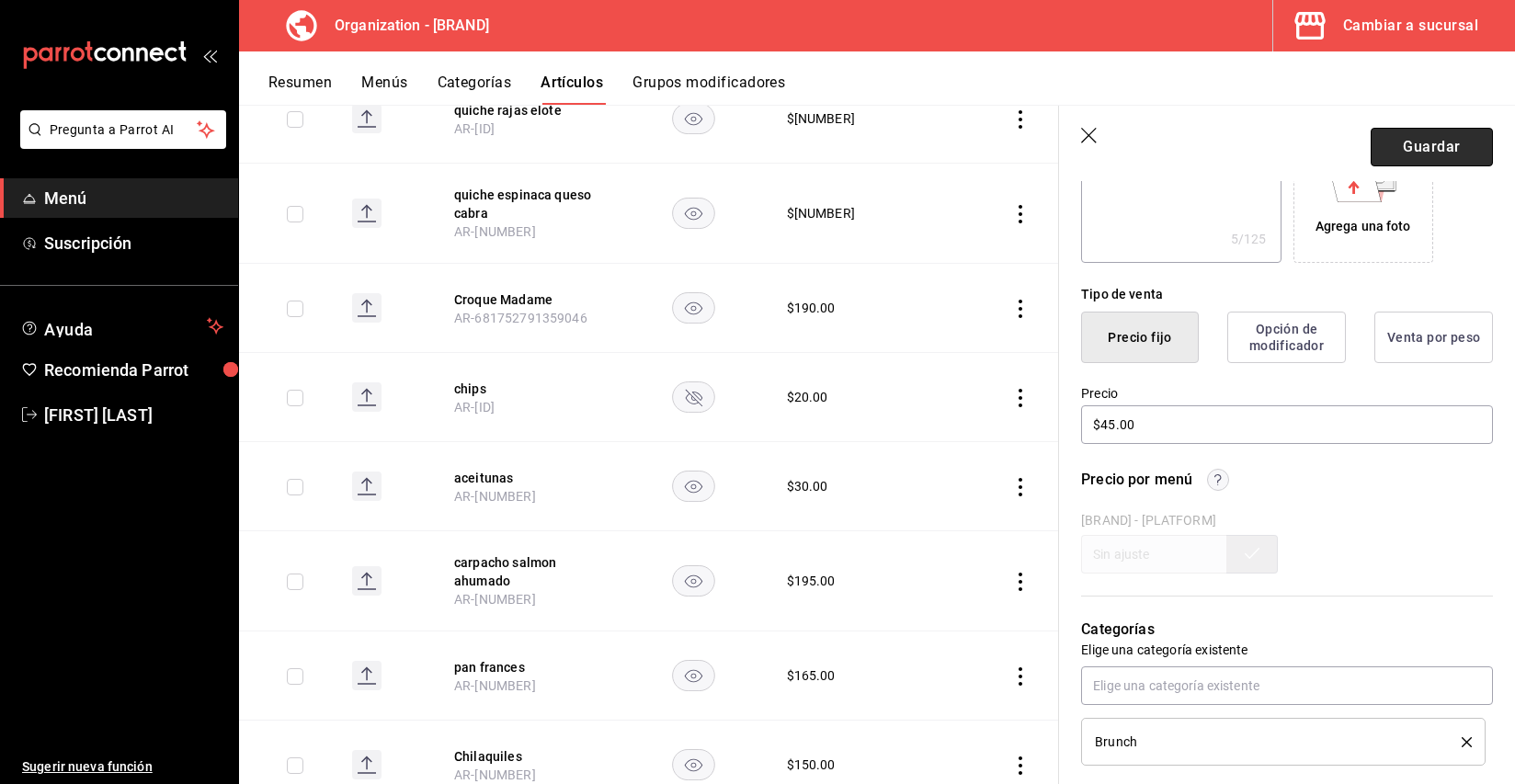 click on "Guardar" at bounding box center [1431, 147] 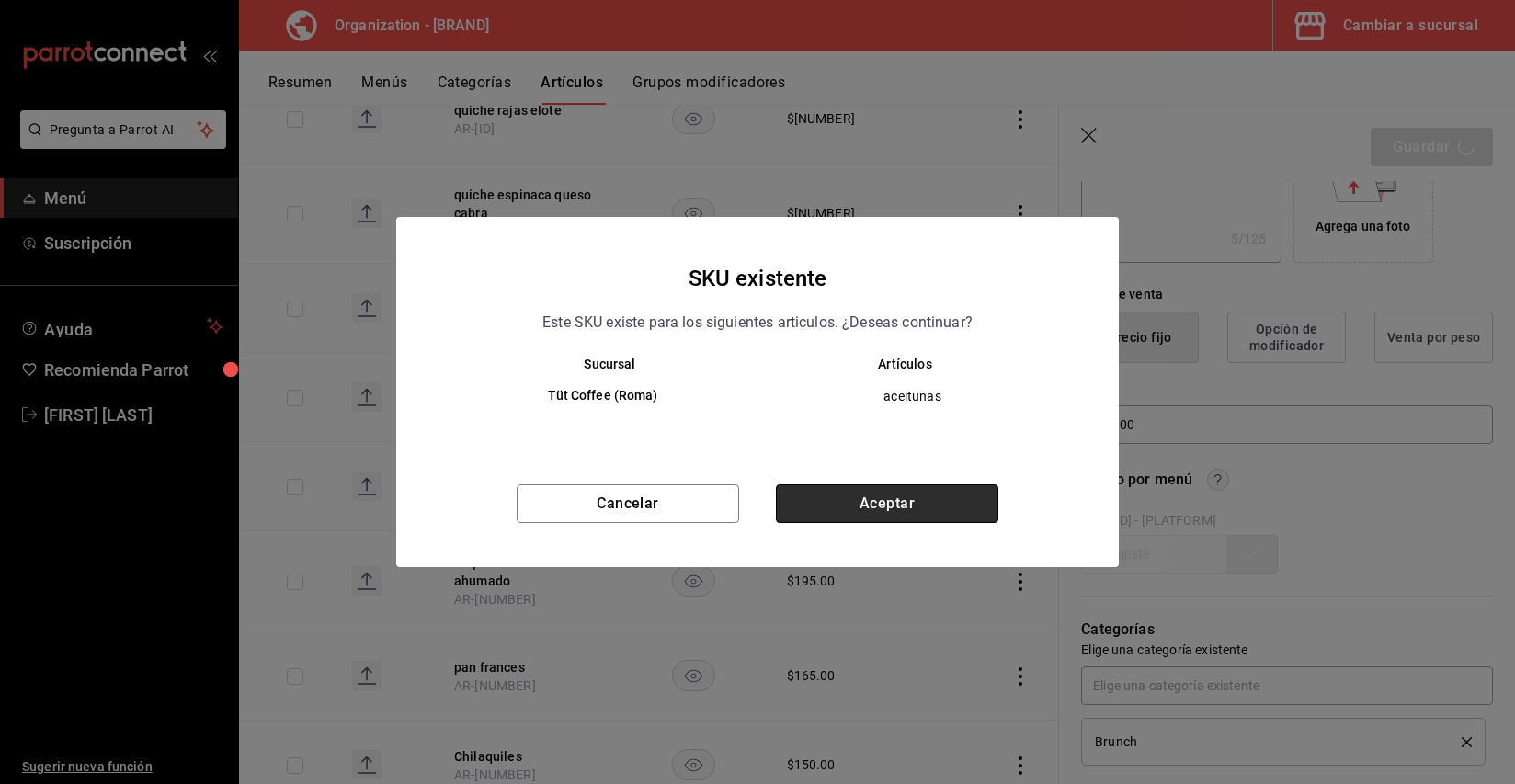 click on "Aceptar" at bounding box center [887, 504] 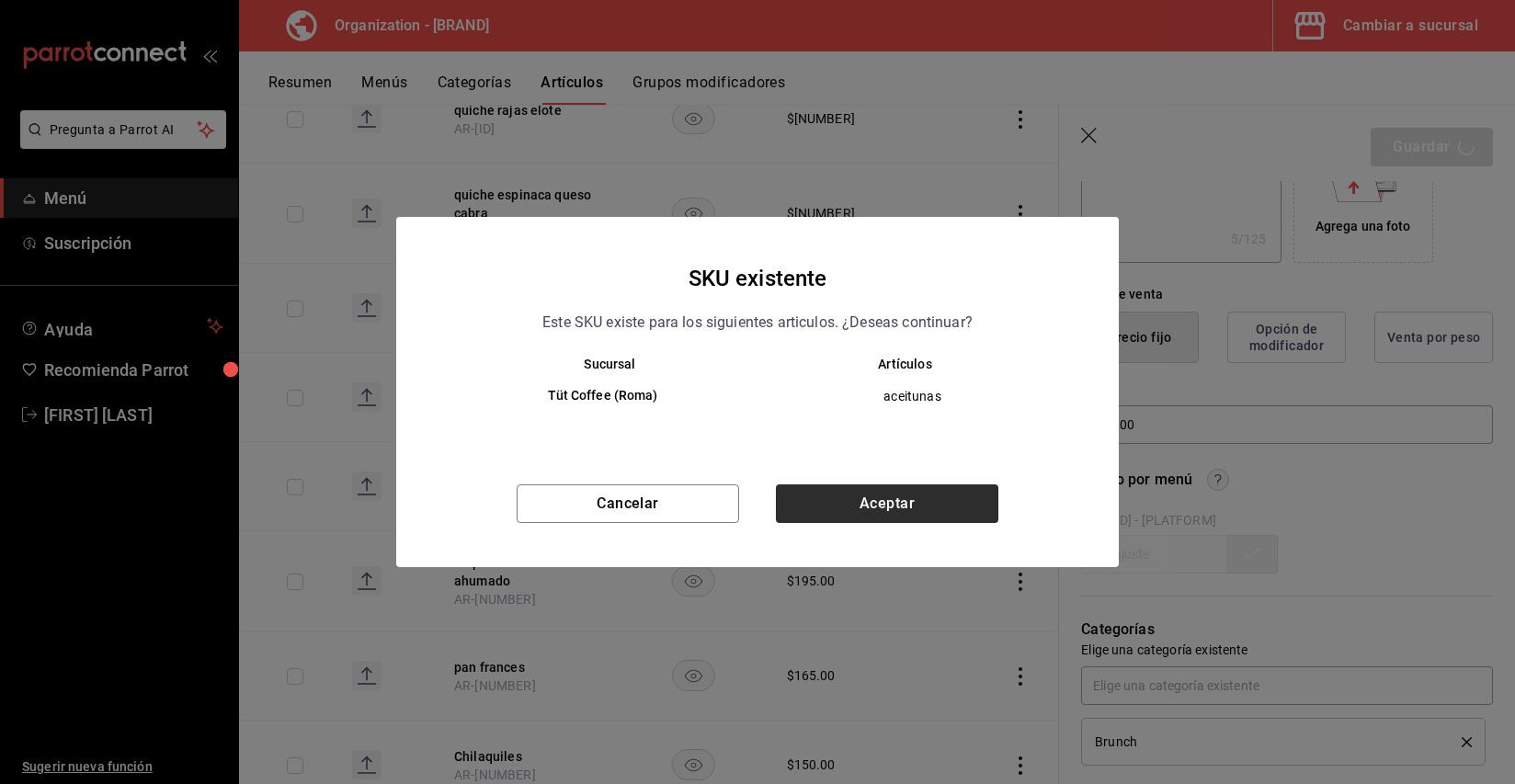 type on "x" 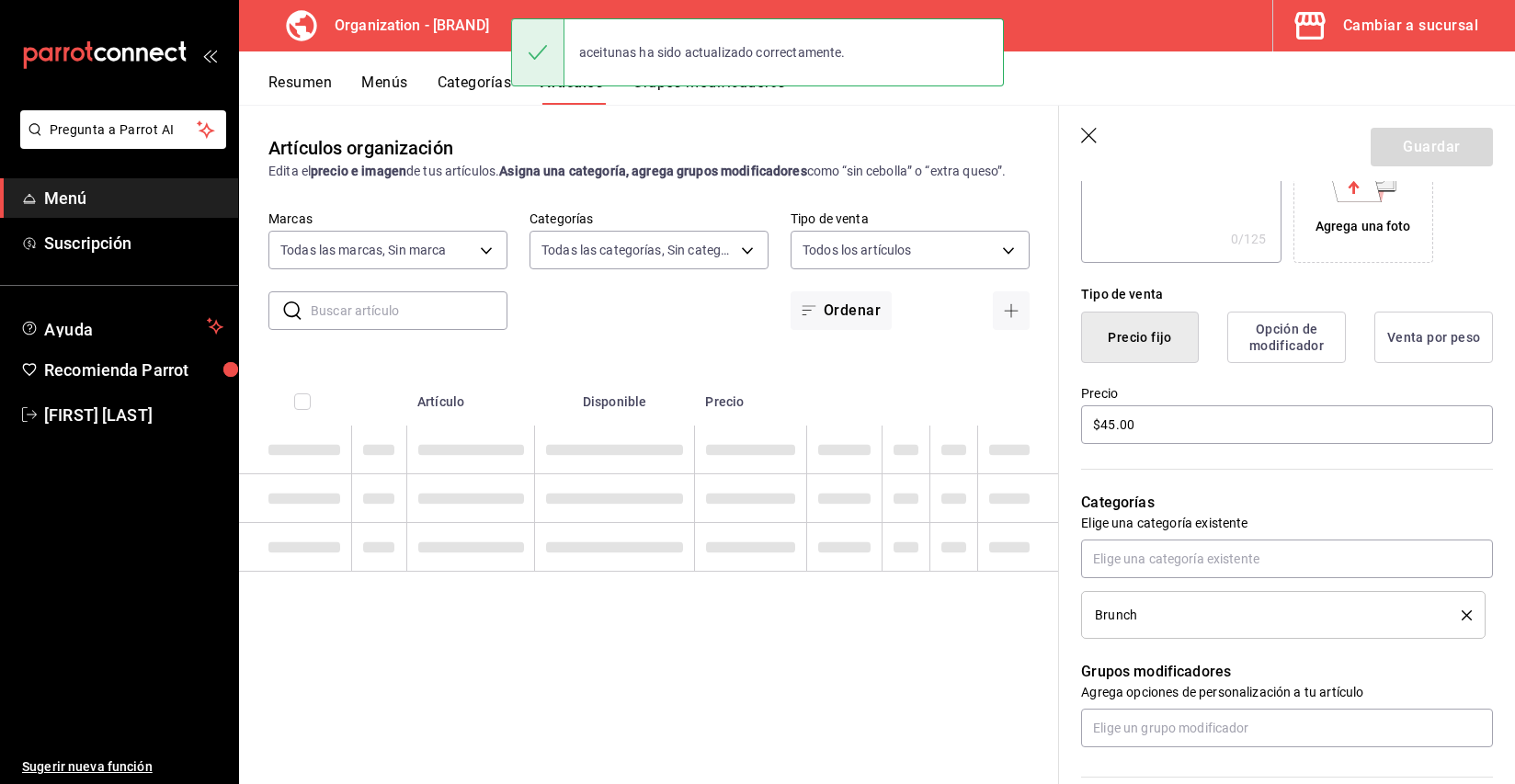 scroll, scrollTop: 0, scrollLeft: 0, axis: both 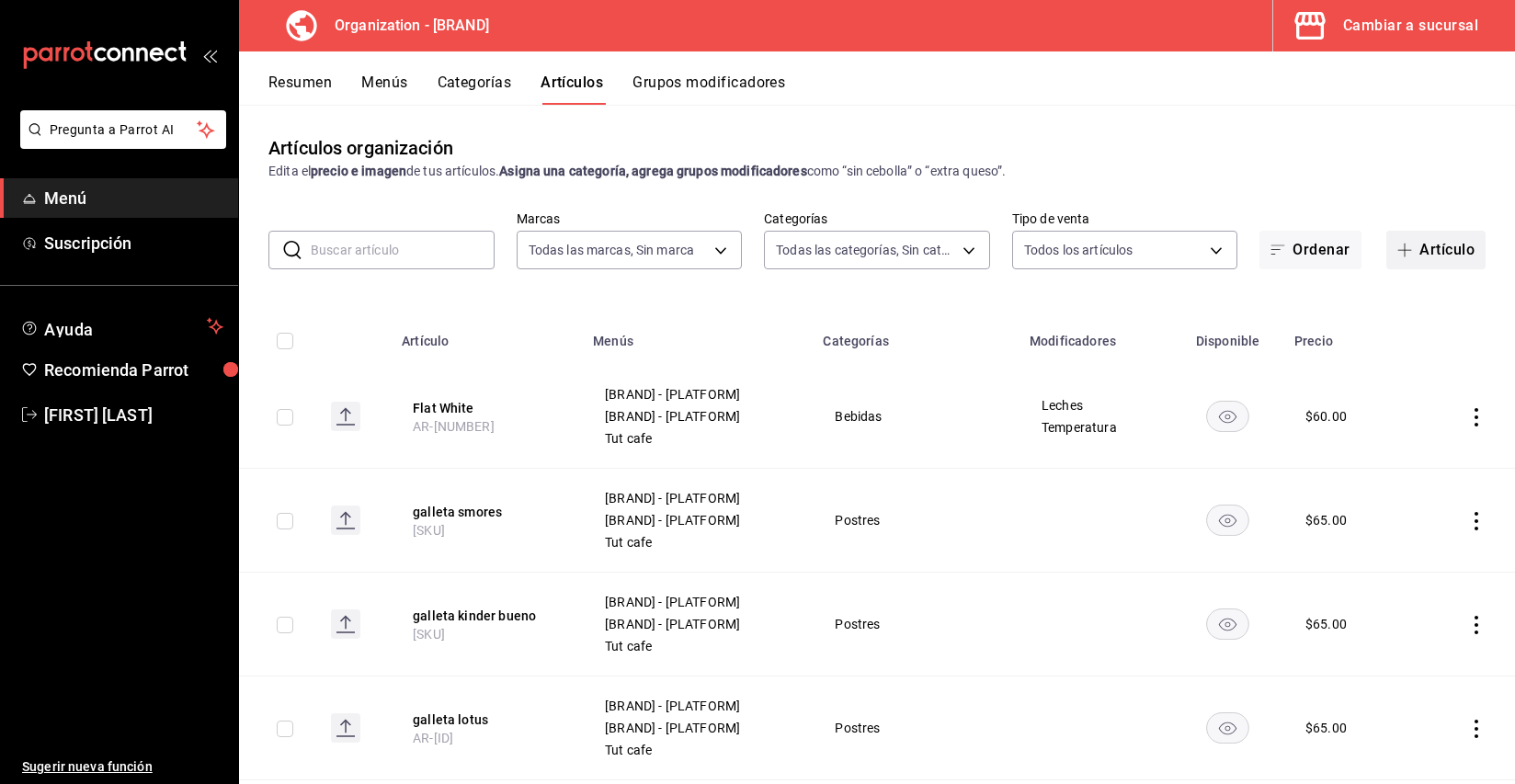 click on "Artículo" at bounding box center [1436, 250] 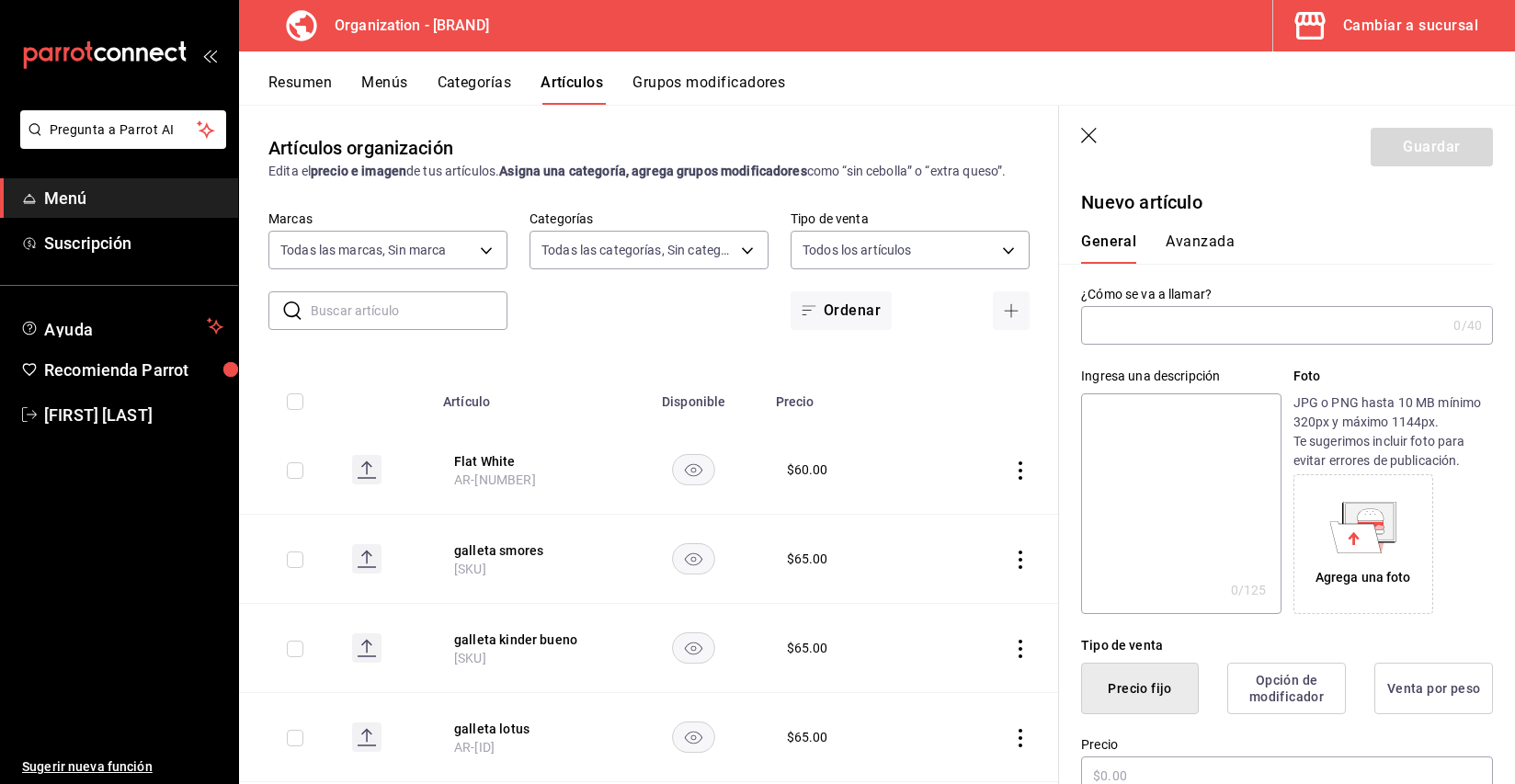 type on "AR-1754232318457" 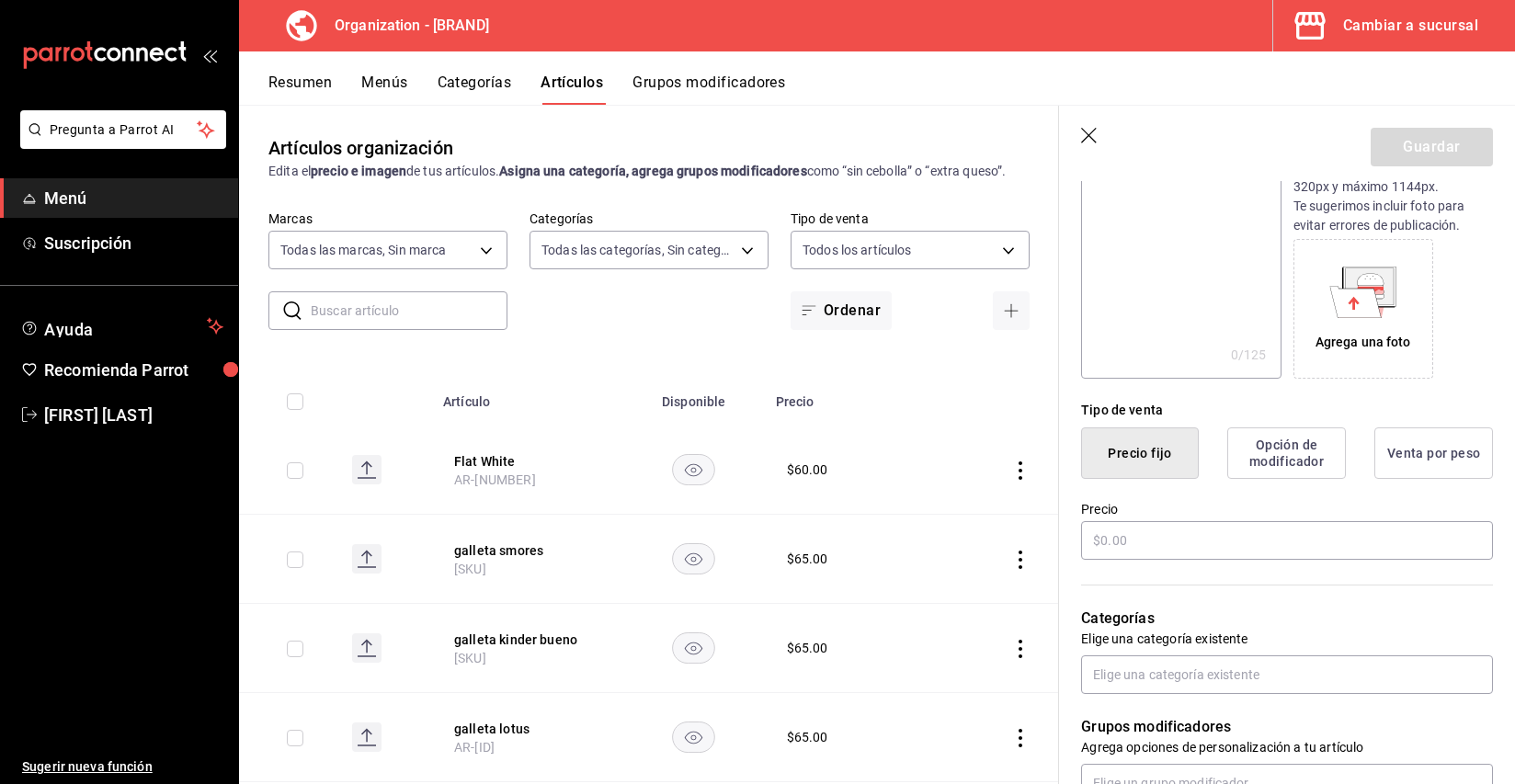 scroll, scrollTop: 238, scrollLeft: 0, axis: vertical 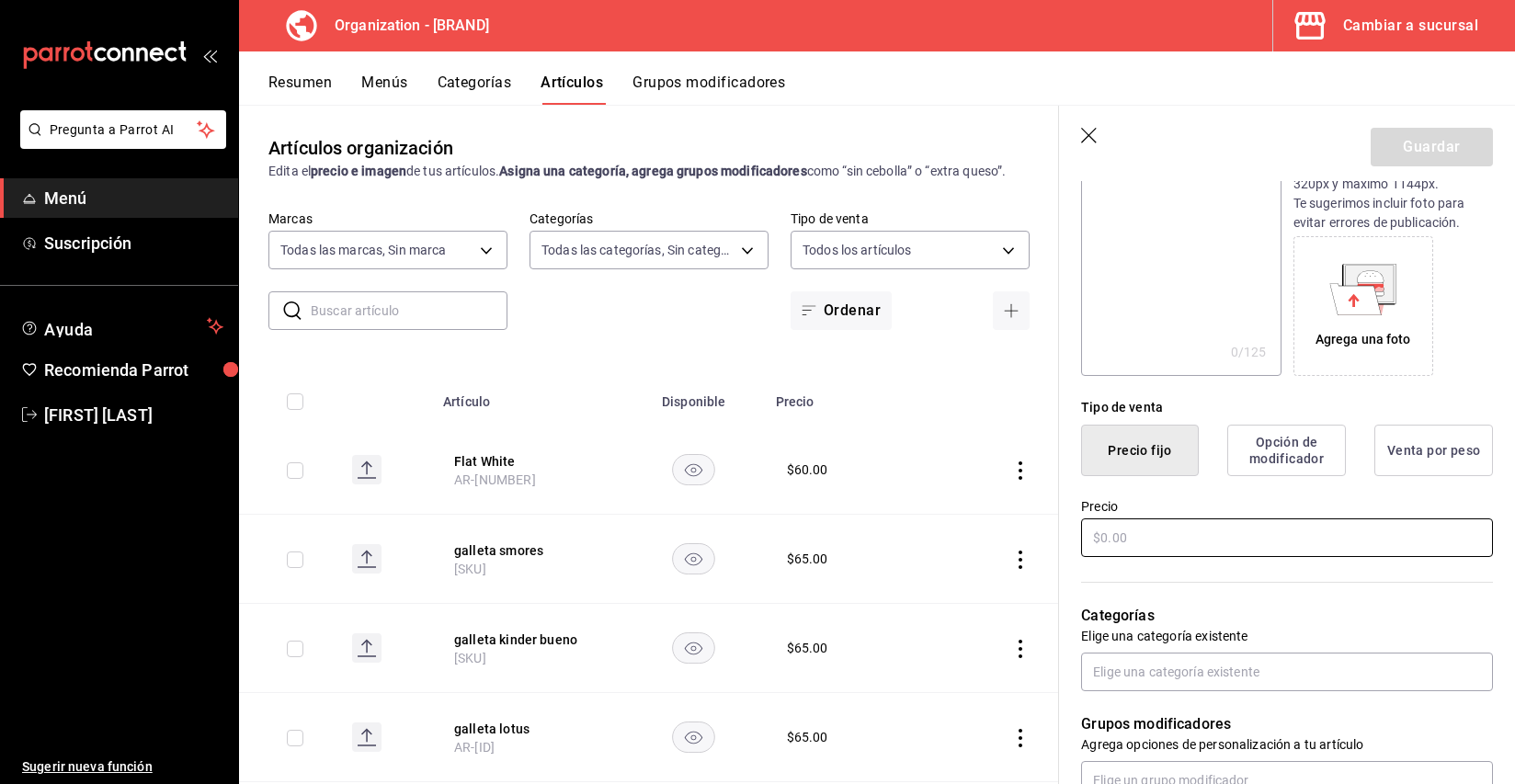 type on "Baguette Tenders pollo" 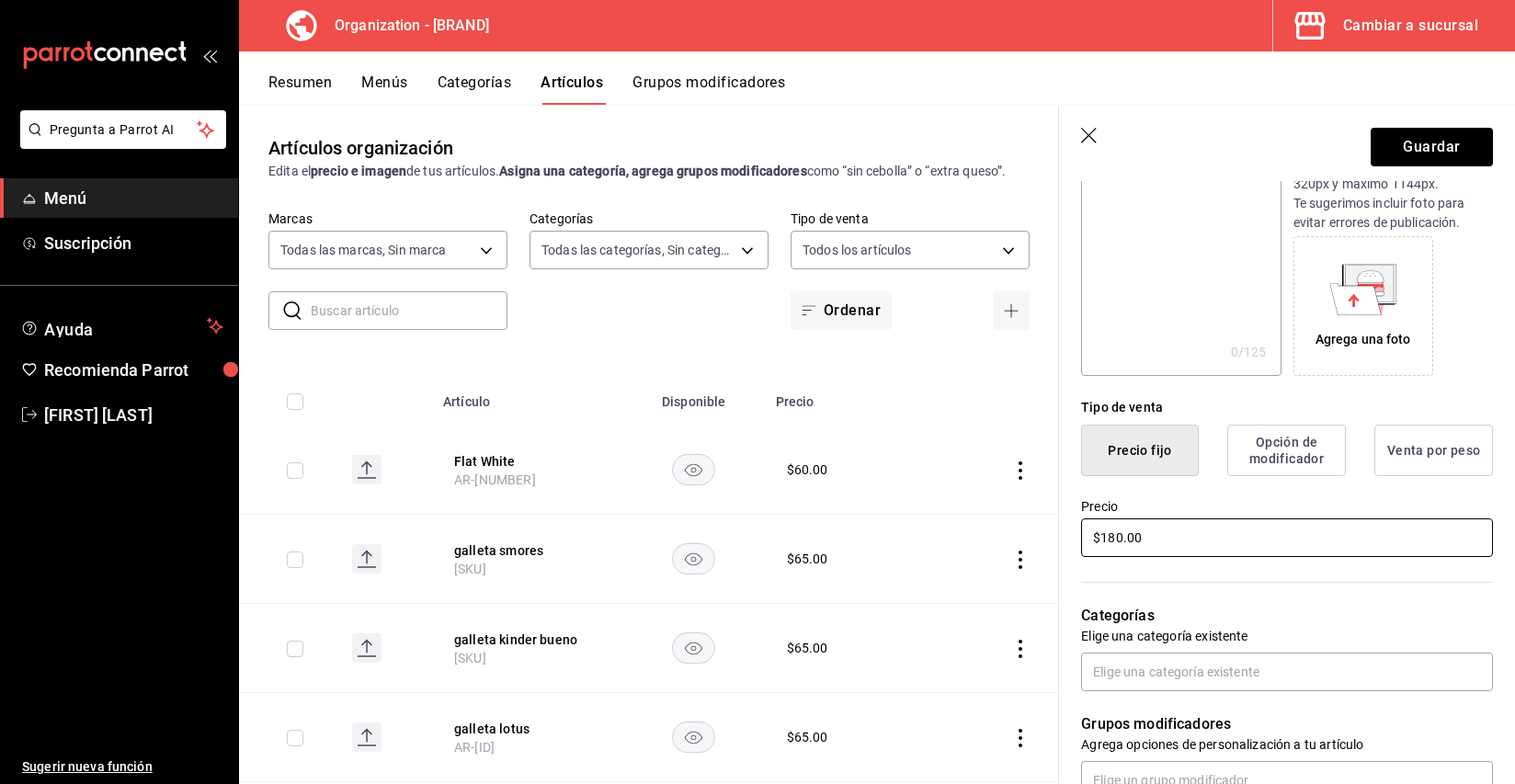 scroll, scrollTop: 347, scrollLeft: 0, axis: vertical 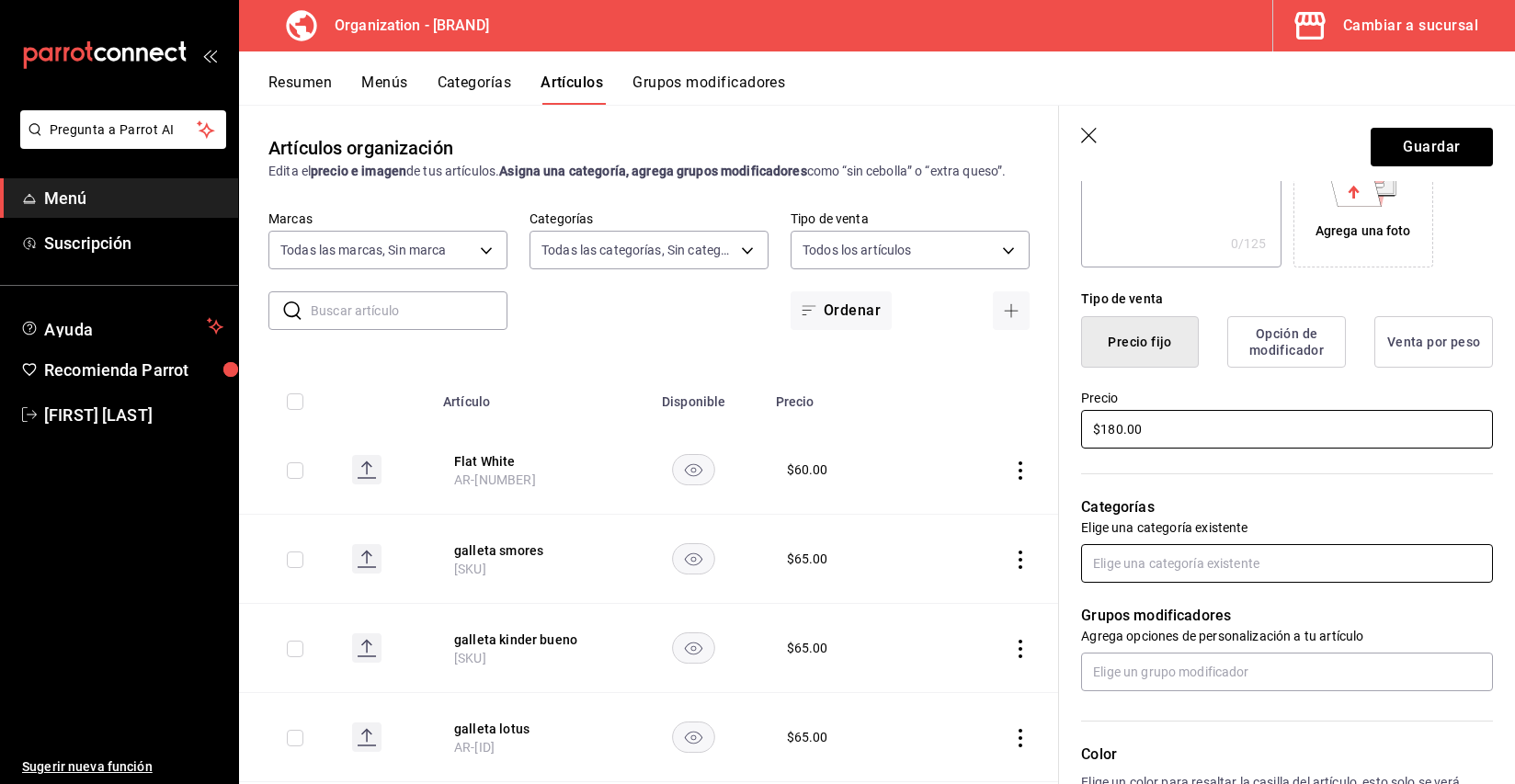 type on "$180.00" 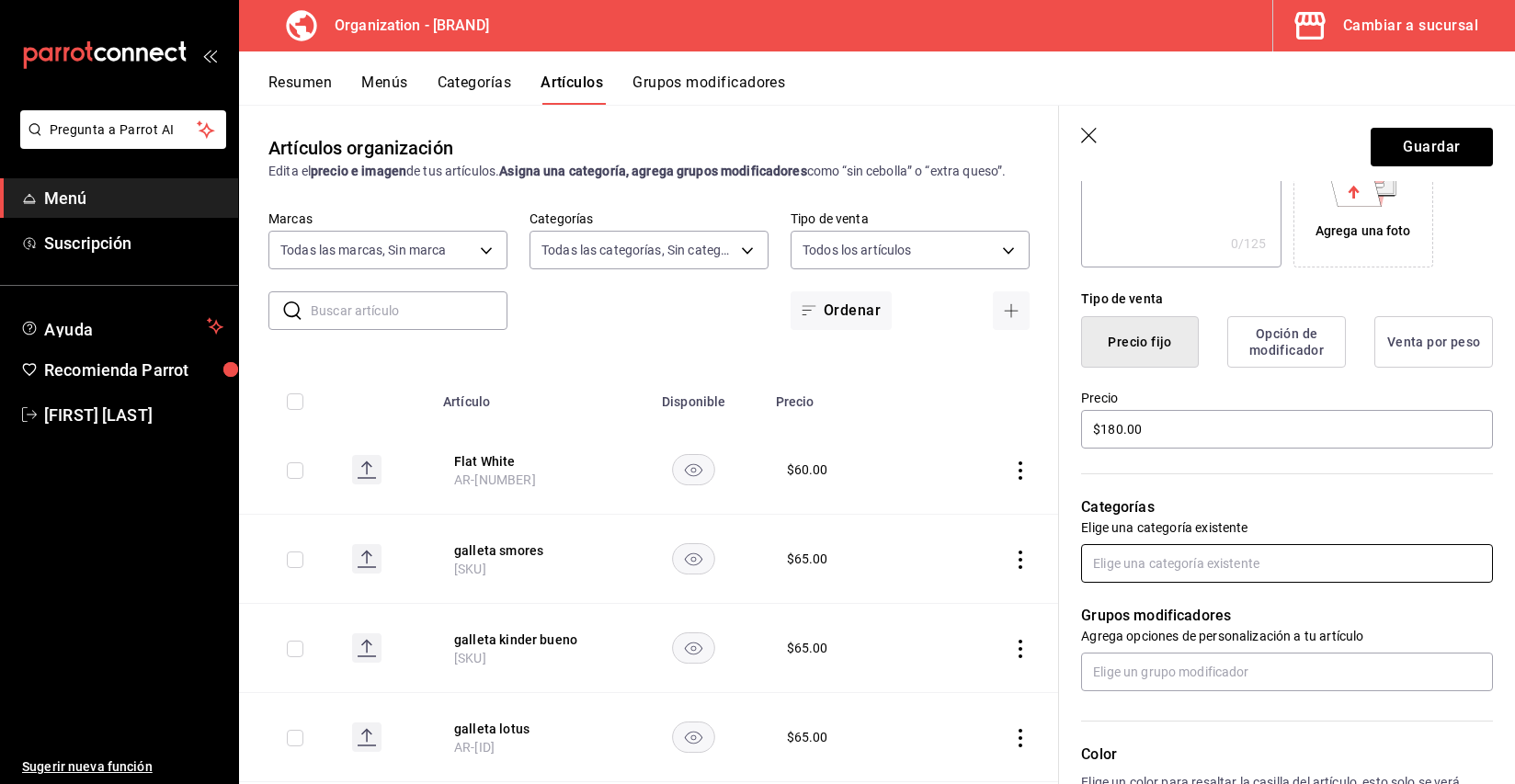 click at bounding box center [1287, 563] 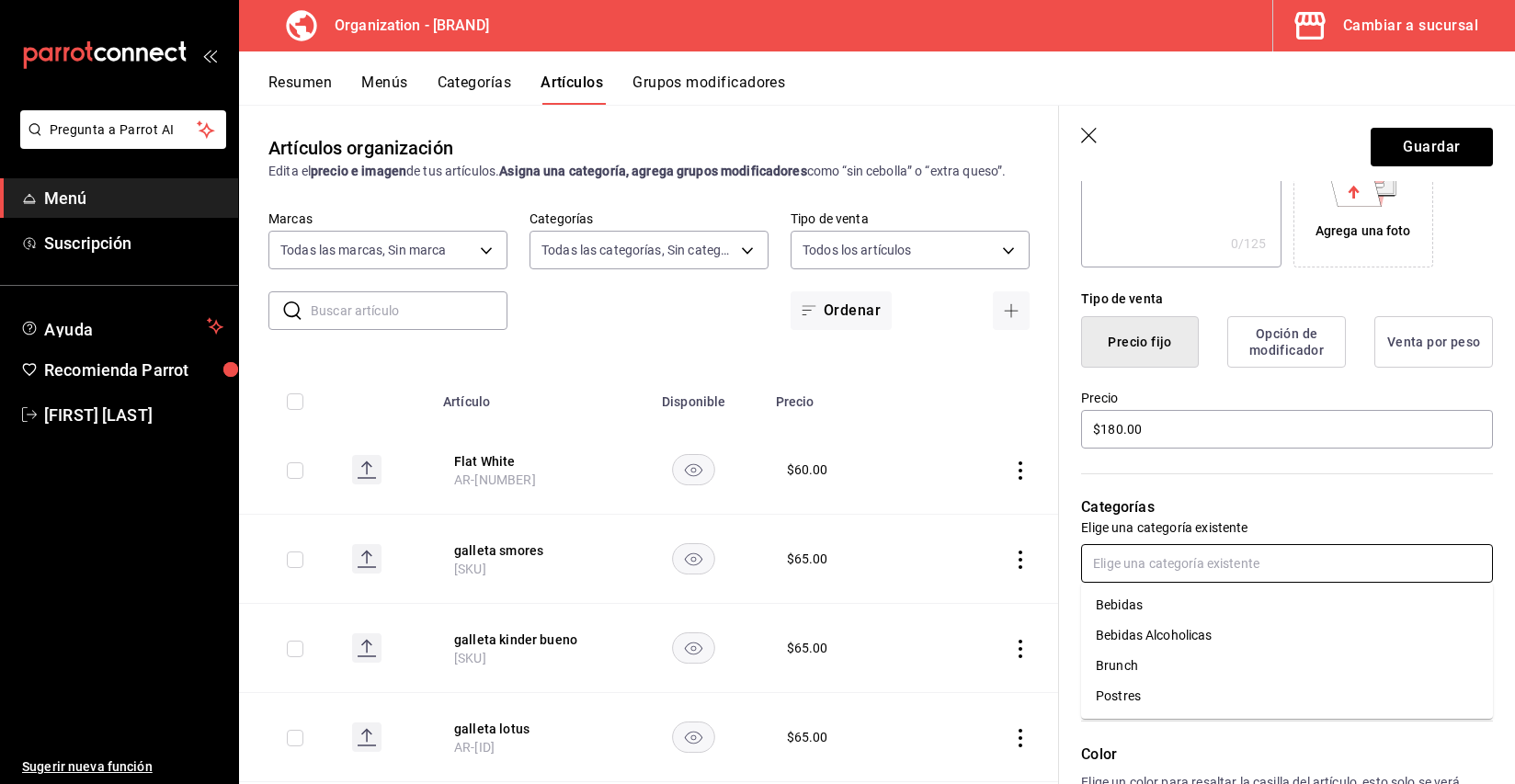 click on "Brunch" at bounding box center (1287, 665) 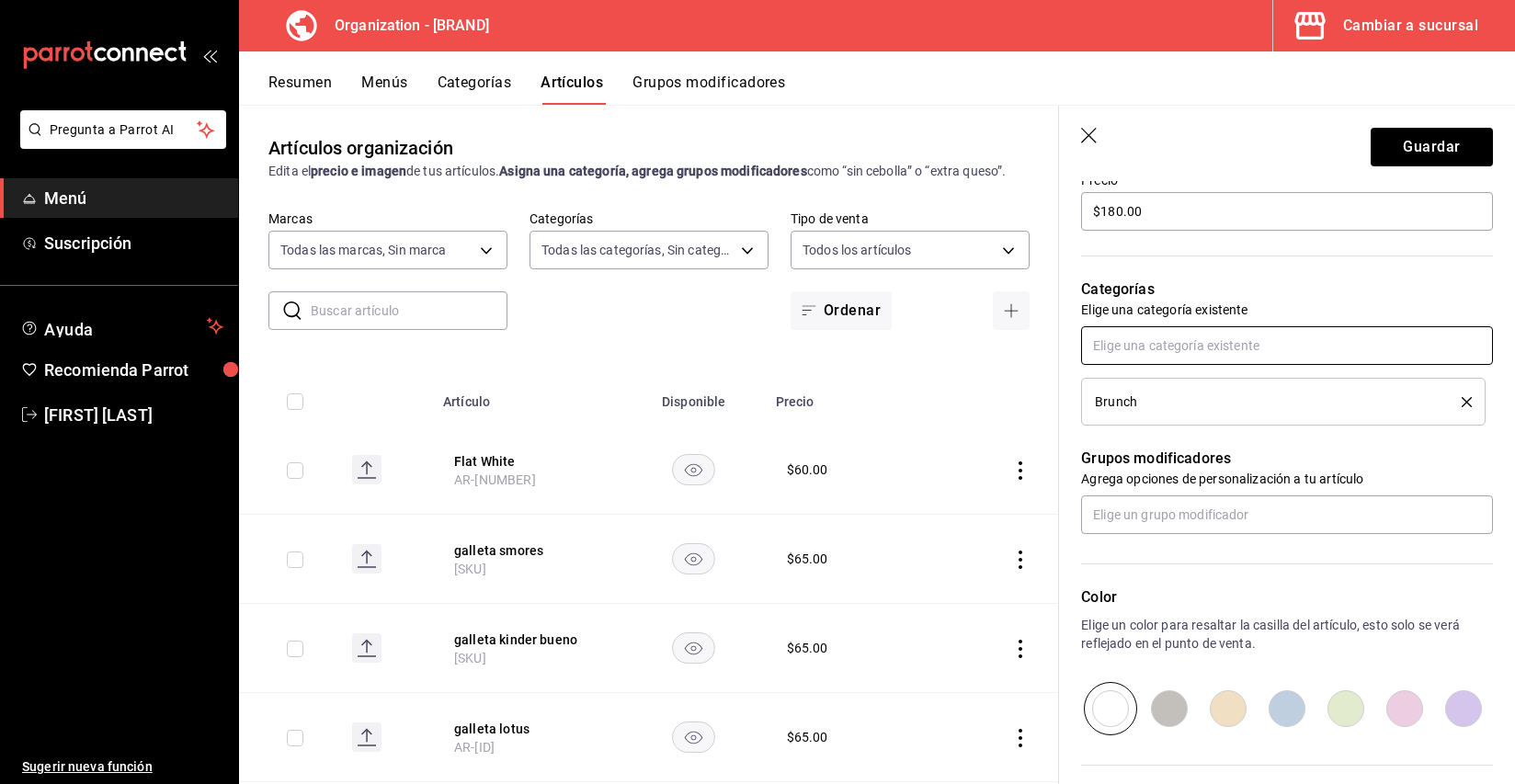 scroll, scrollTop: 566, scrollLeft: 0, axis: vertical 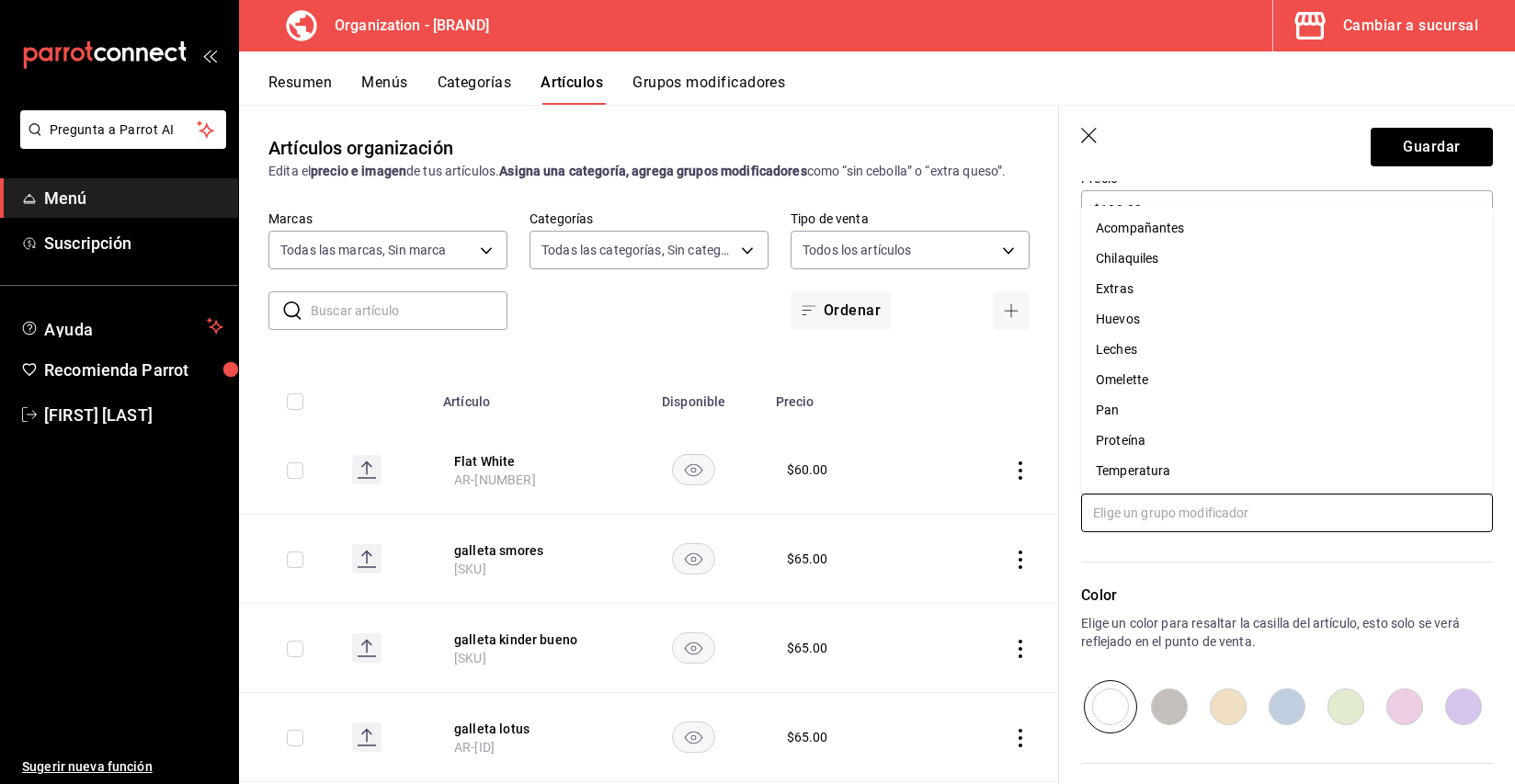 click at bounding box center [1287, 513] 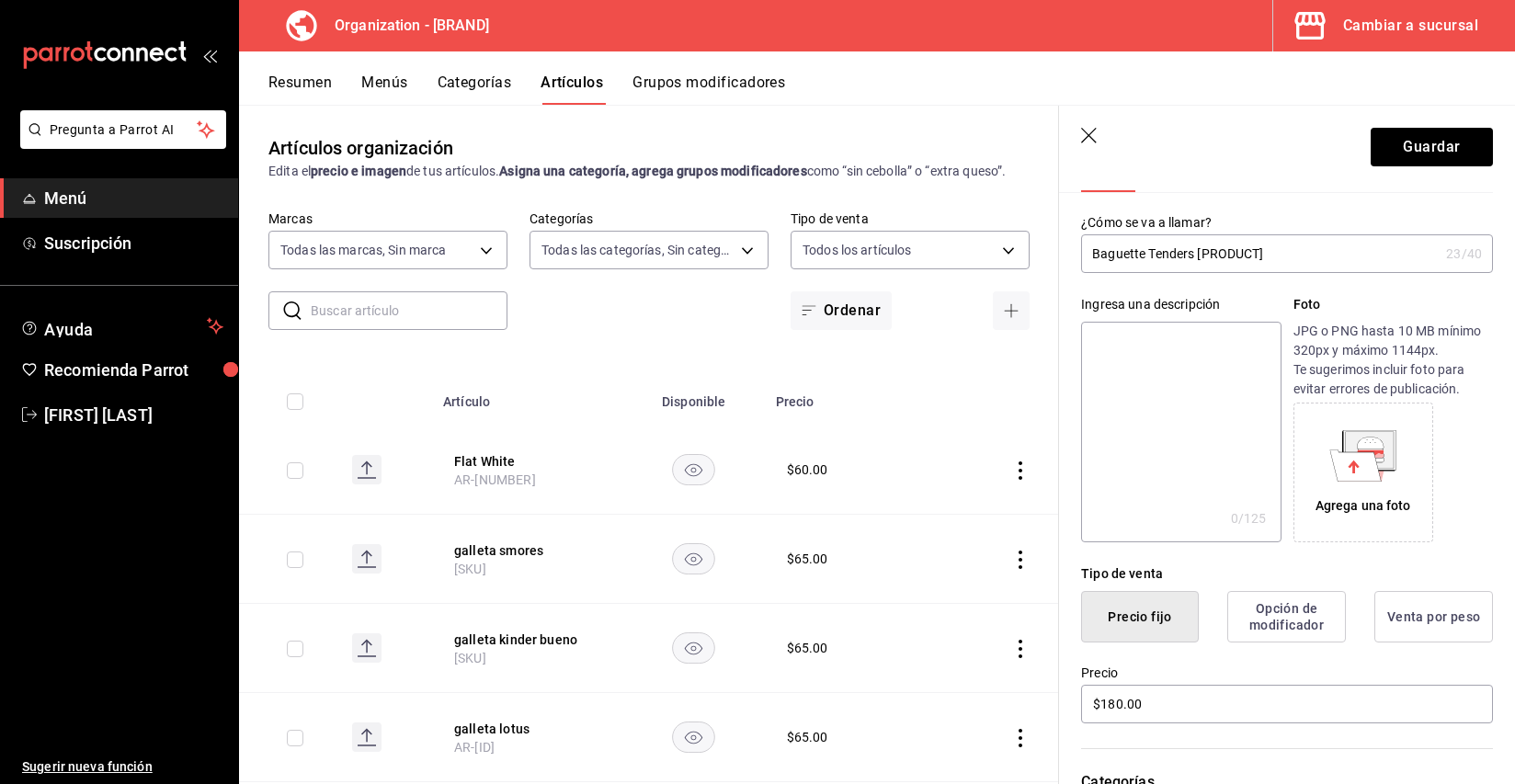 scroll, scrollTop: 0, scrollLeft: 0, axis: both 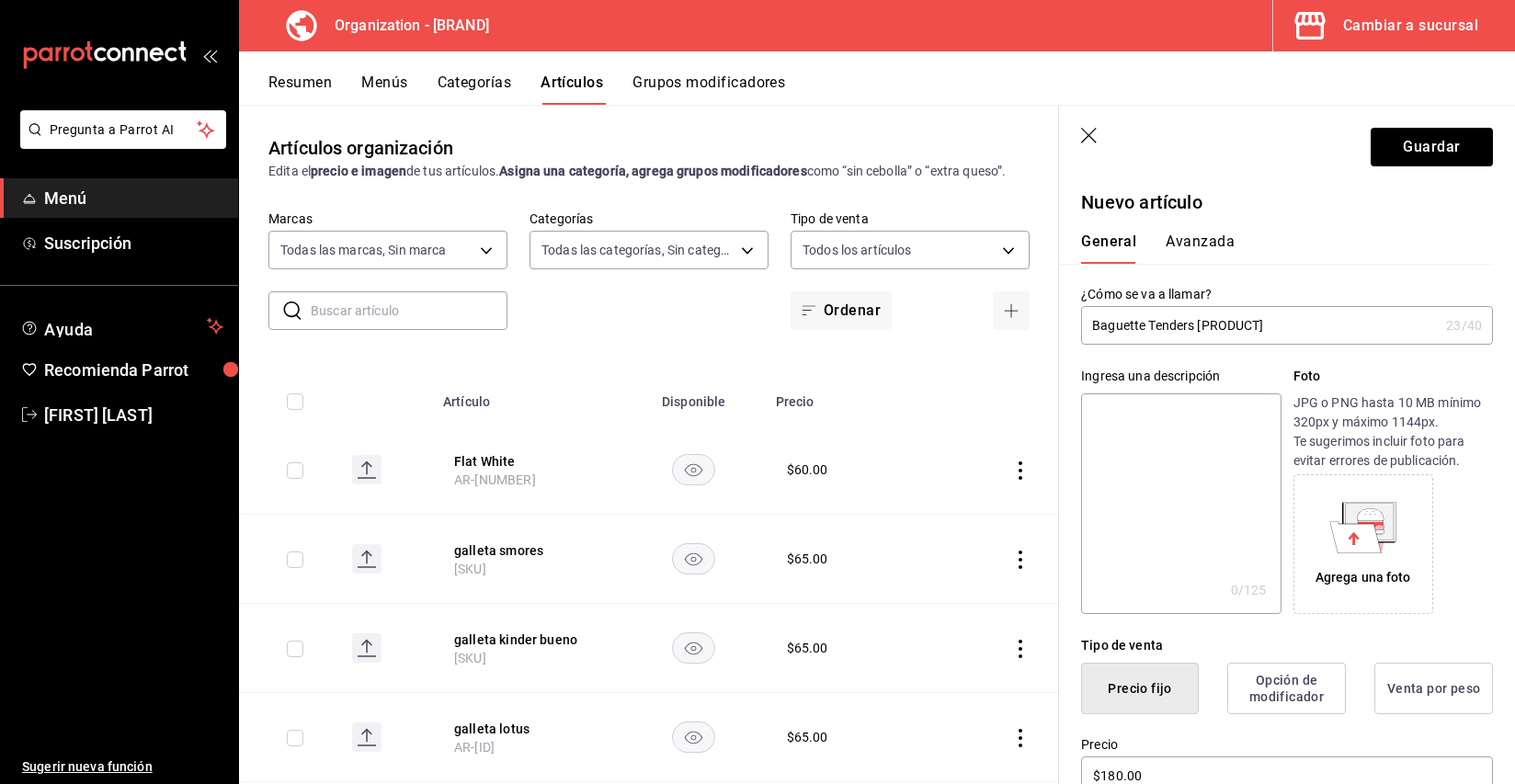 click on "Avanzada" at bounding box center [1200, 248] 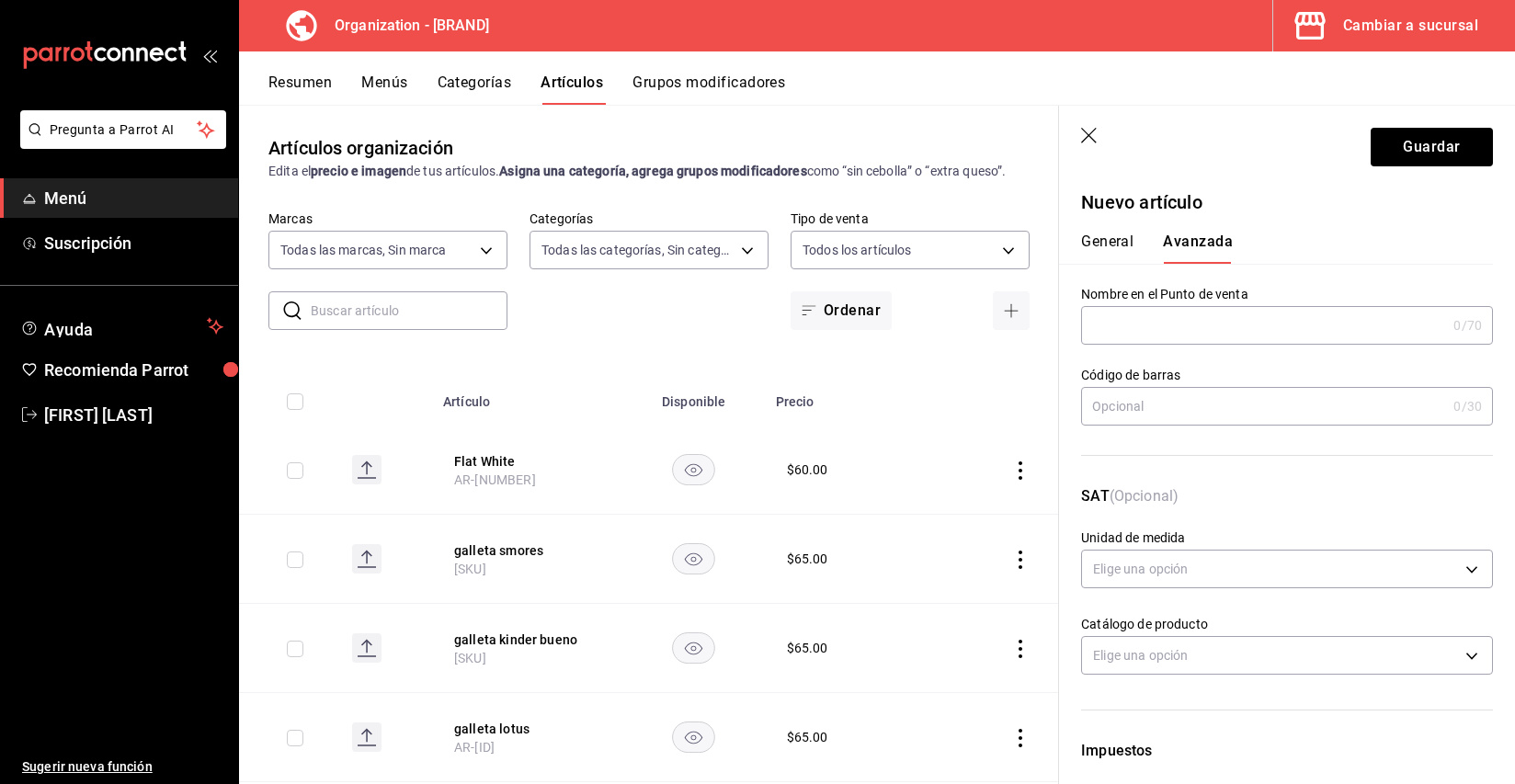 click at bounding box center (1263, 325) 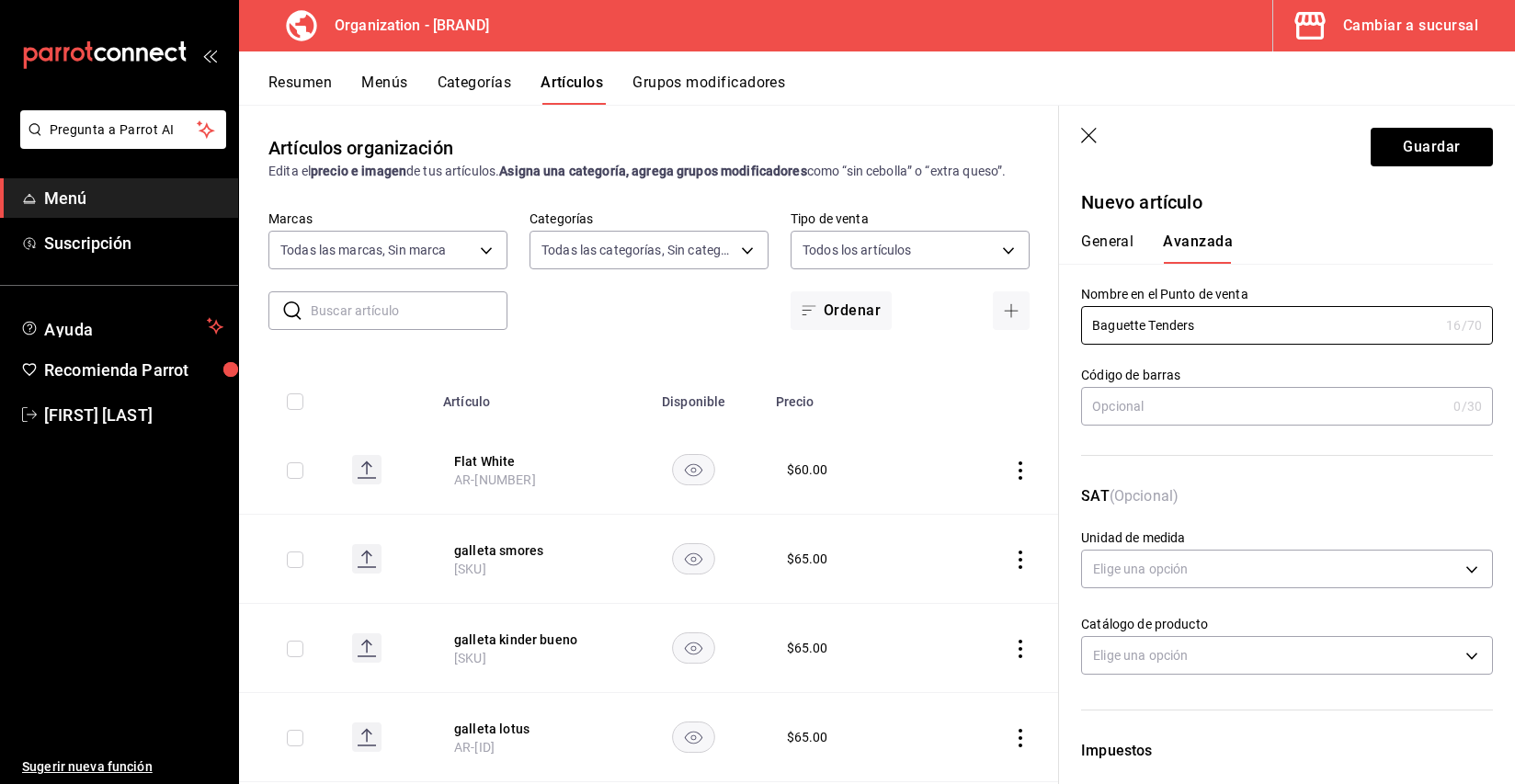 scroll, scrollTop: 2, scrollLeft: 0, axis: vertical 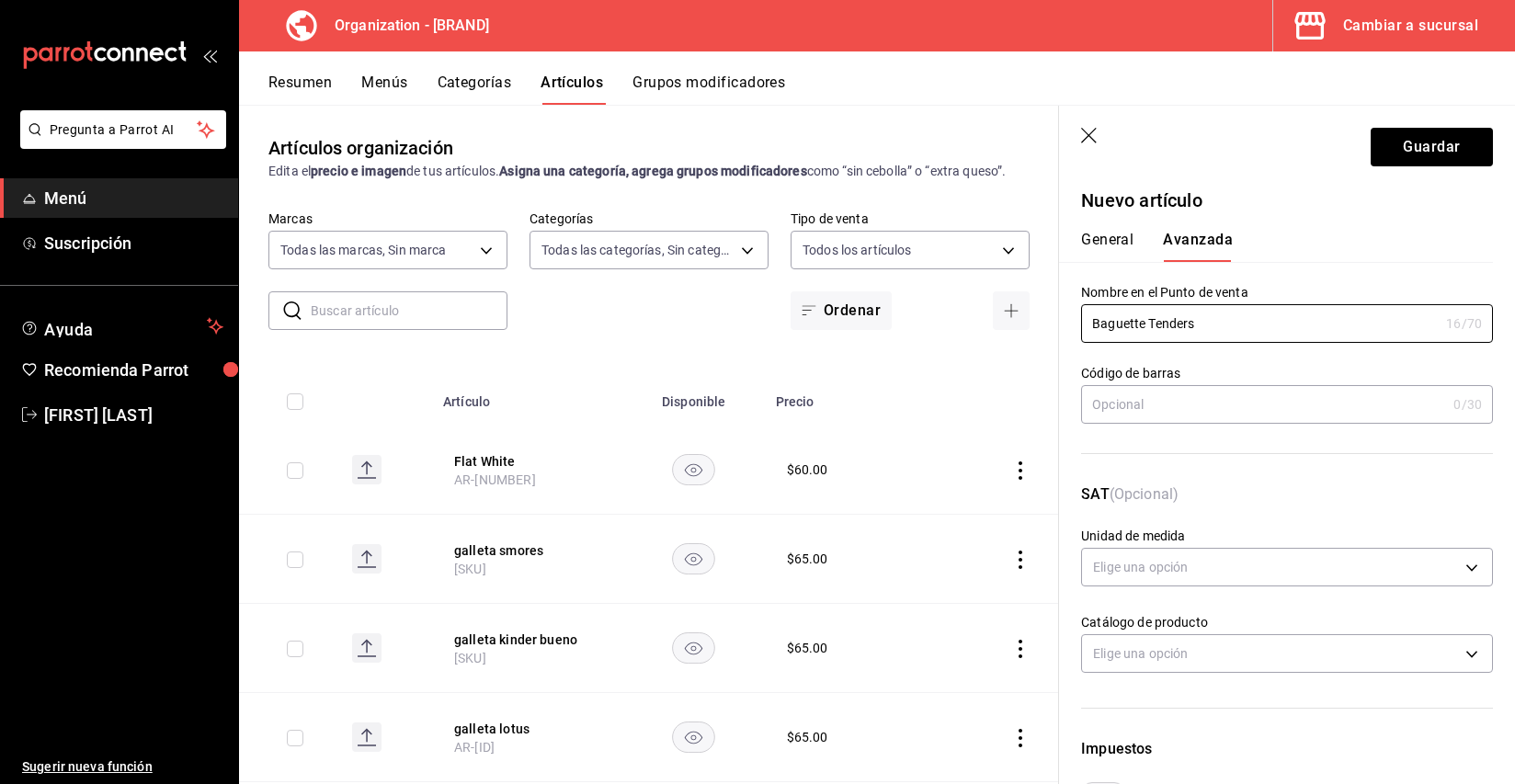 type on "Baguette Tenders" 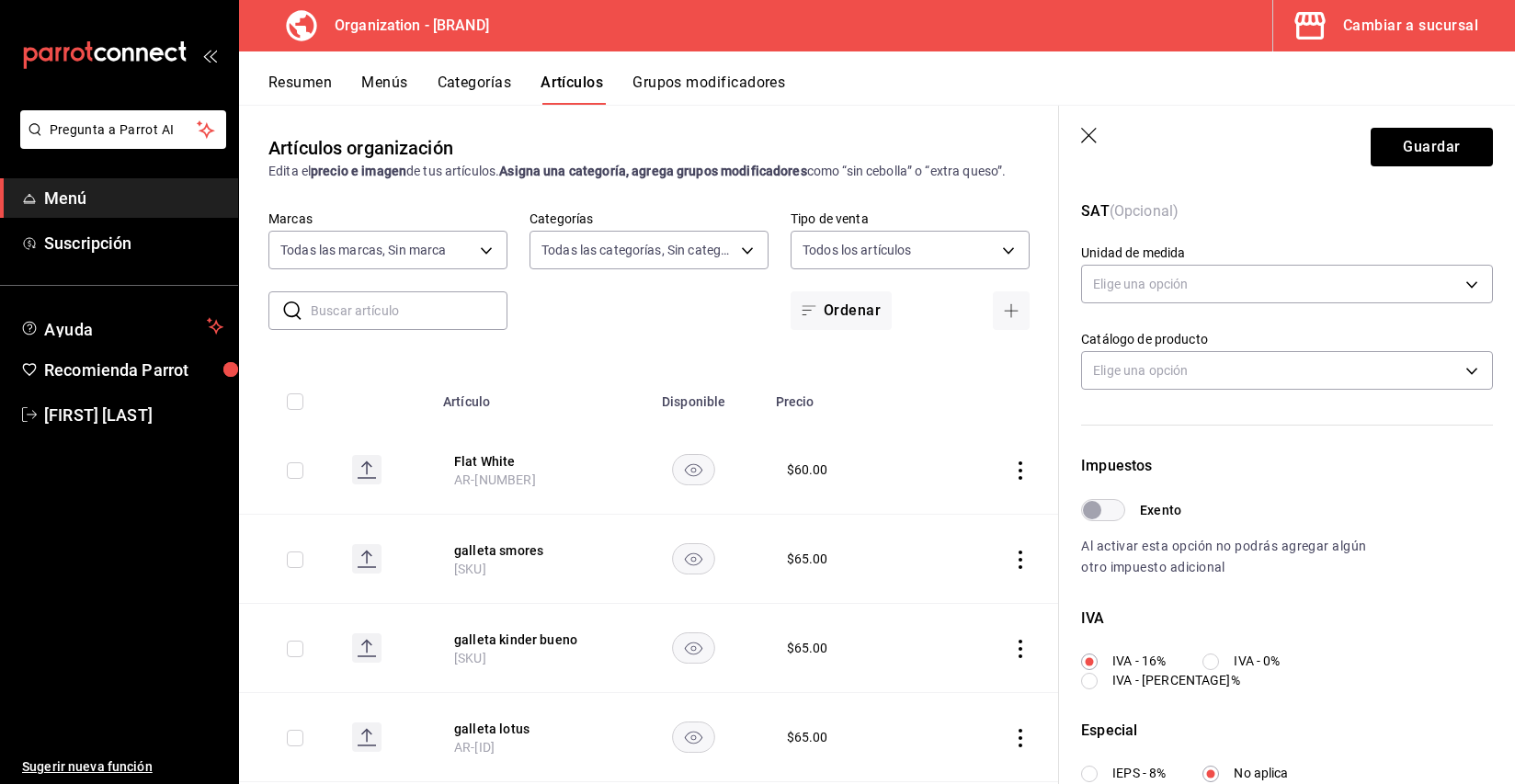 scroll, scrollTop: 514, scrollLeft: 0, axis: vertical 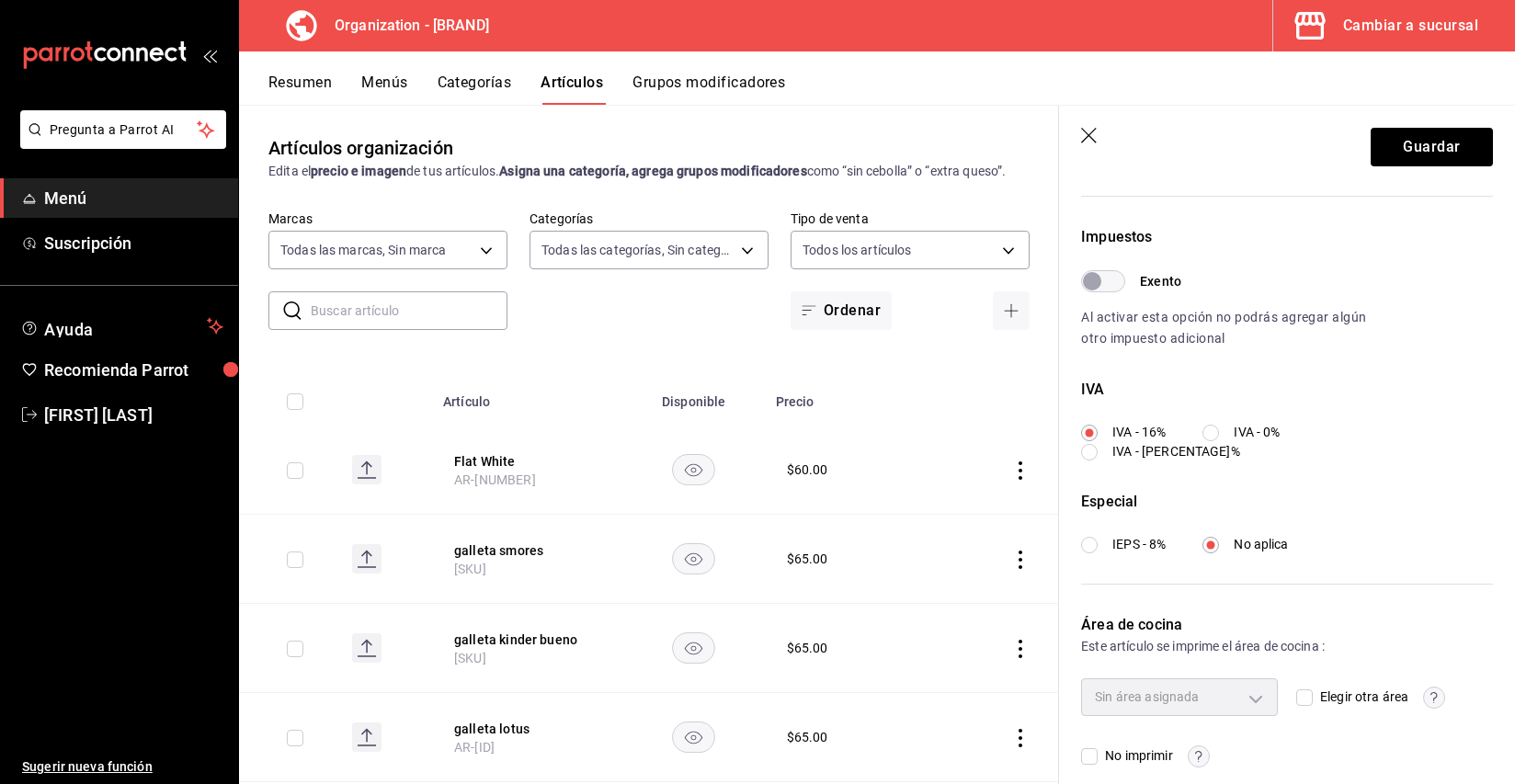 click on "Elegir otra área" at bounding box center [1304, 698] 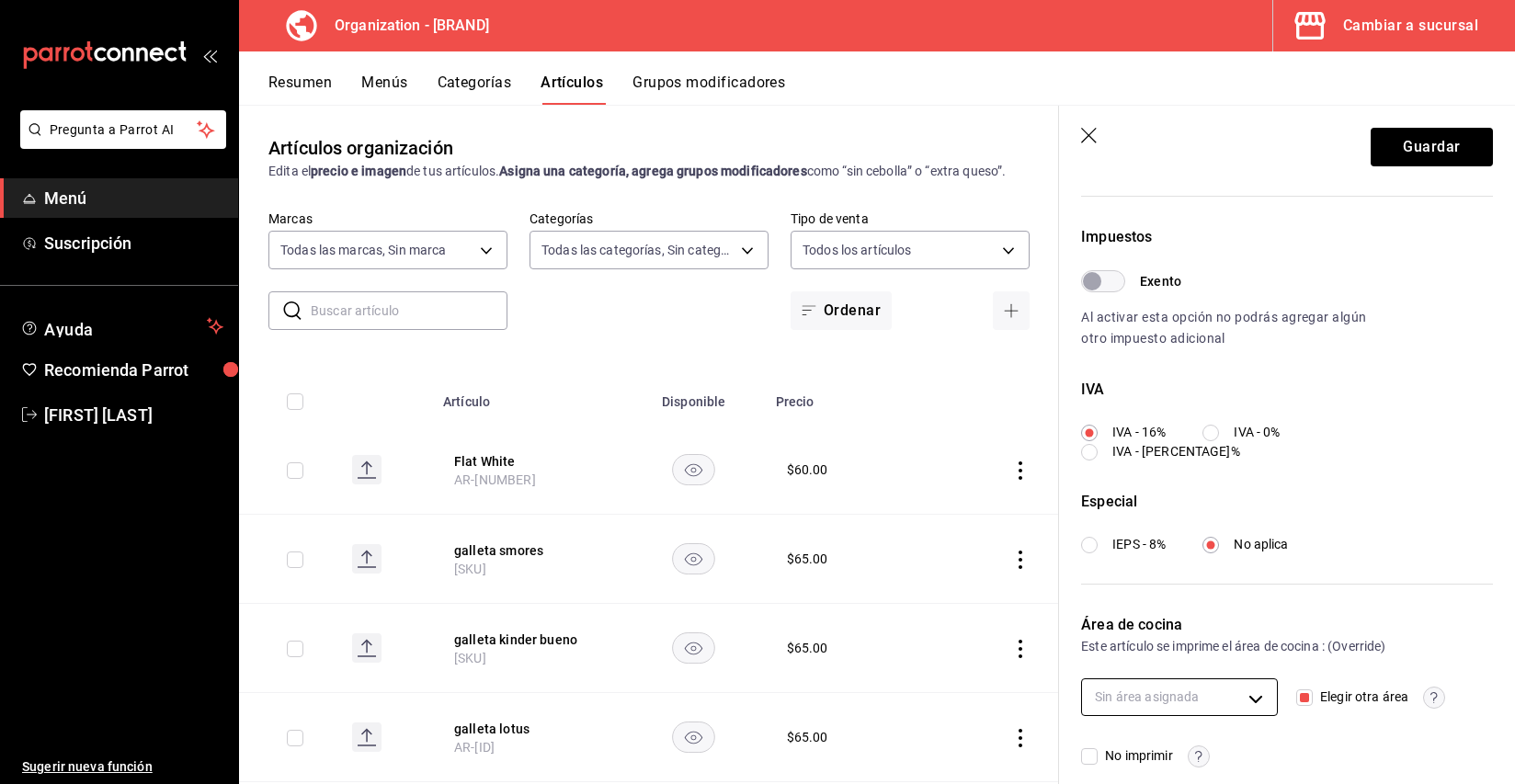 click on "Pregunta a Parrot AI Menú   Suscripción   Ayuda Recomienda Parrot   Cristina Ojeda   Sugerir nueva función   Organización - Tüt Coffee Cambiar a sucursal Resumen Menús Categorías Artículos Grupos modificadores Artículos organización Edita el  precio e imagen  de tus artículos.  Asigna una categoría, agrega grupos modificadores  como “sin cebolla” o “extra queso”. ​ ​ Marcas Todas las marcas, Sin marca 32e499e3-ac49-4bfd-9688-6164702db340 Categorías Todas las categorías, Sin categoría 52a9df34-5940-42d4-ab25-b17d79a0a808,9e8964d6-a453-4484-aab5-42f20070a9bf,91c4351c-dab4-469a-b4c2-cfc92b357833,a39efab6-7b69-4b7e-866b-d2b334d8c0ed Tipo de venta Todos los artículos ALL Ordenar Artículo Disponible Precio Flat White AR-51752791359043 $ 60.00 galleta smores AR-1101752791359048 $ 65.00 galleta kinder bueno AR-1091752791359048 $ 65.00 galleta lotus AR-1081752791359047 $ 65.00 galleta matcha AR-1071752791359047 $ 60.00 galleta dubai AR-1061752791359047 $ 107.00 galleta original $ 60.00 $ $" at bounding box center [758, 392] 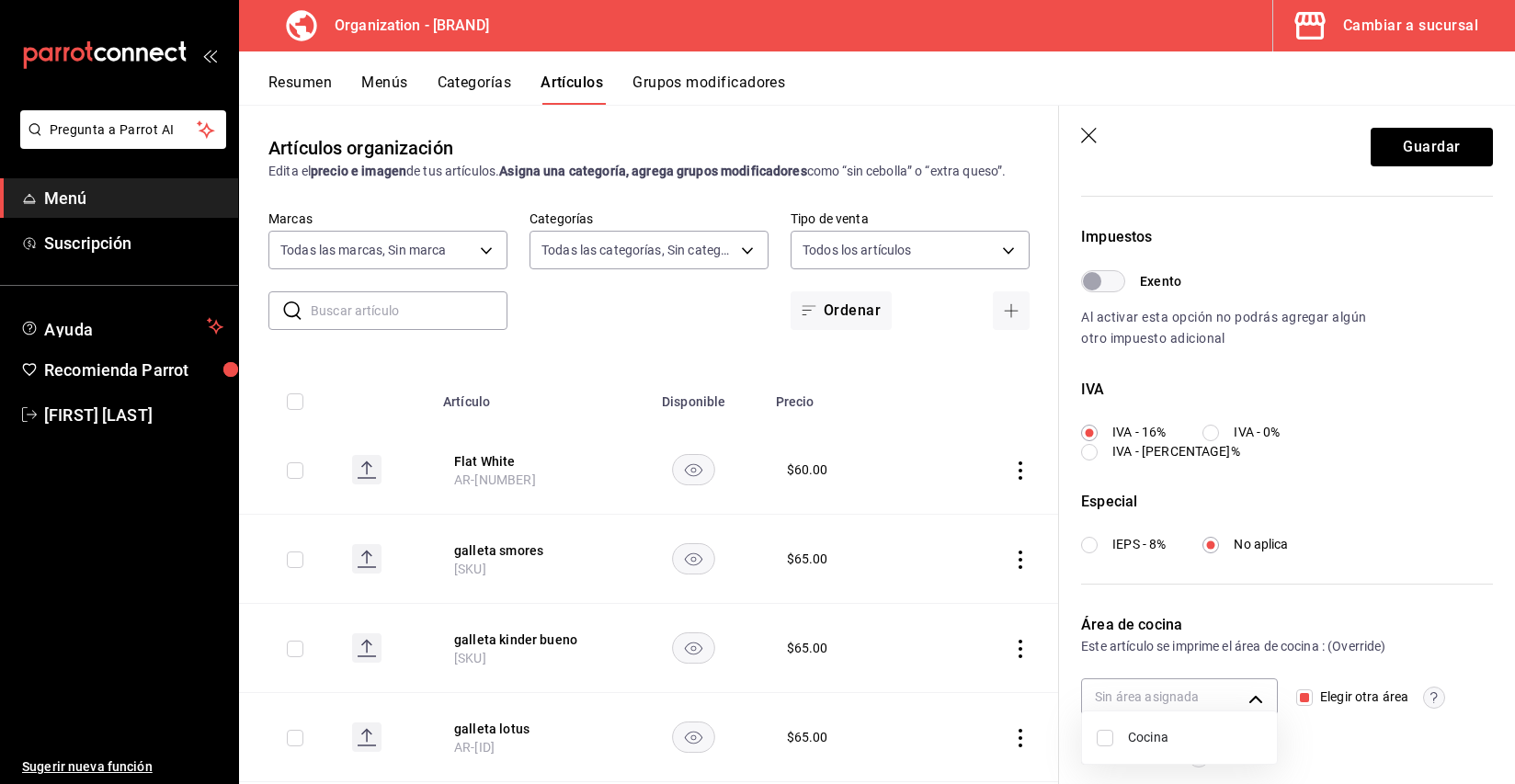 click on "Cocina" at bounding box center (1195, 737) 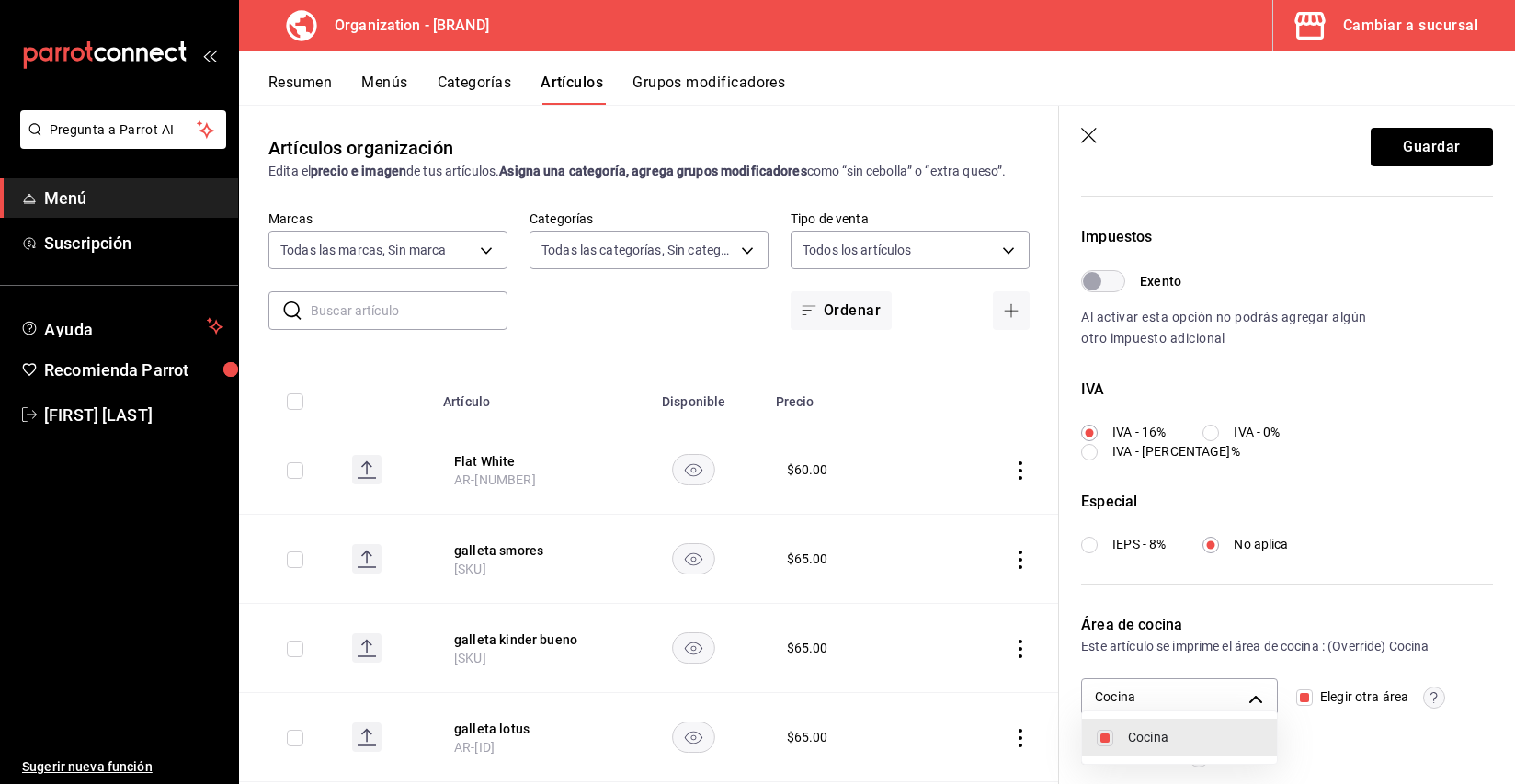 click at bounding box center (758, 392) 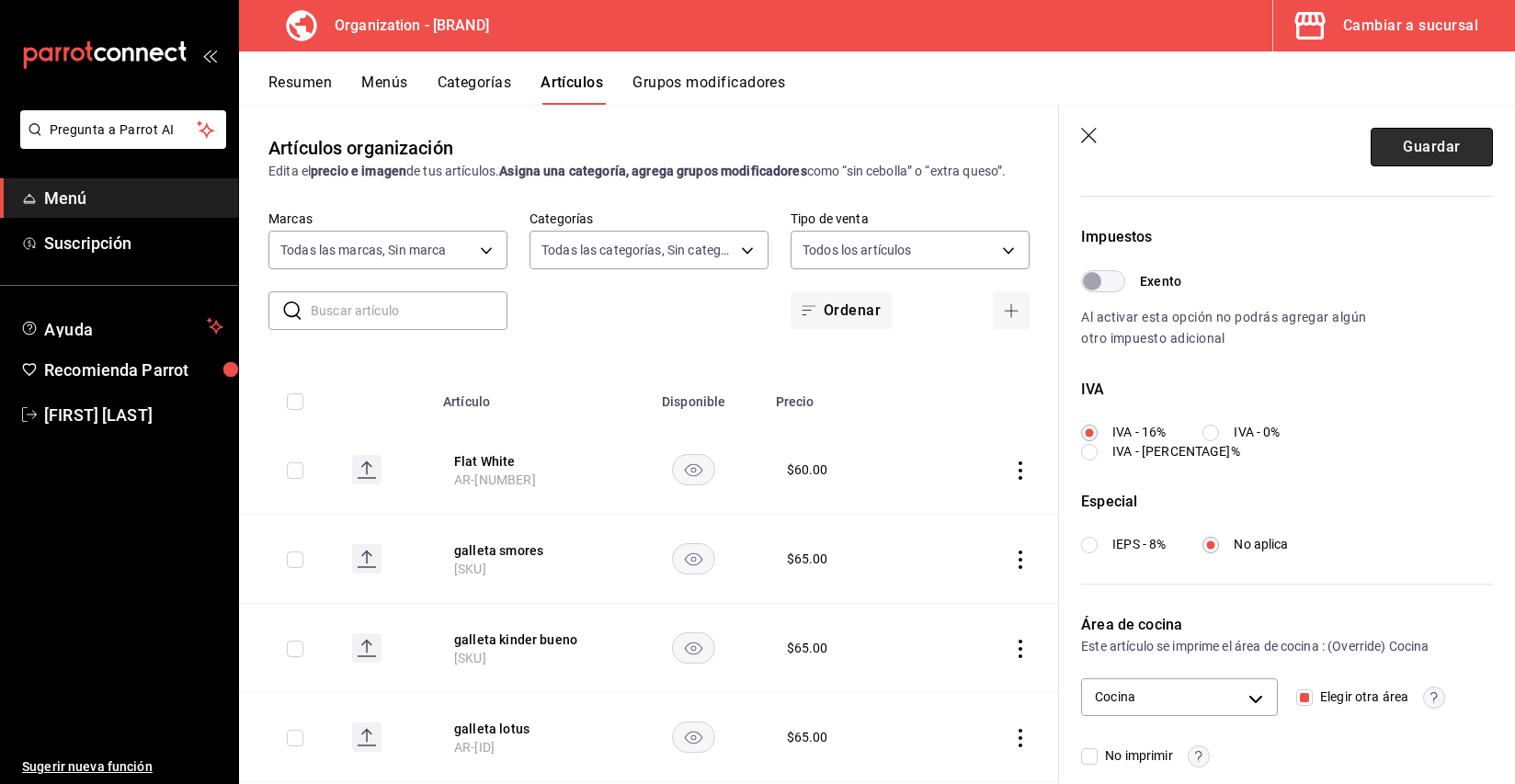 click on "Guardar" at bounding box center (1431, 147) 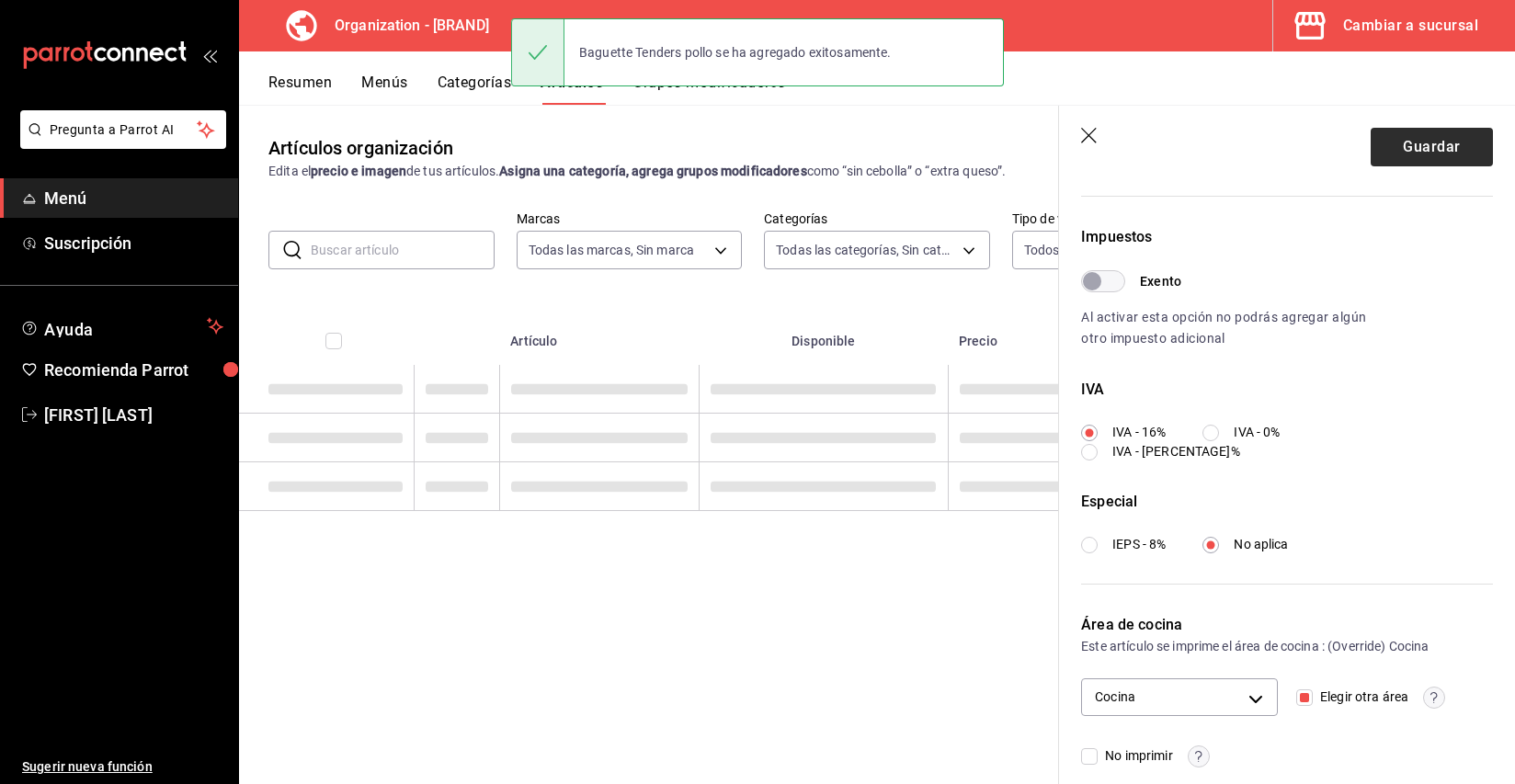 scroll, scrollTop: 0, scrollLeft: 0, axis: both 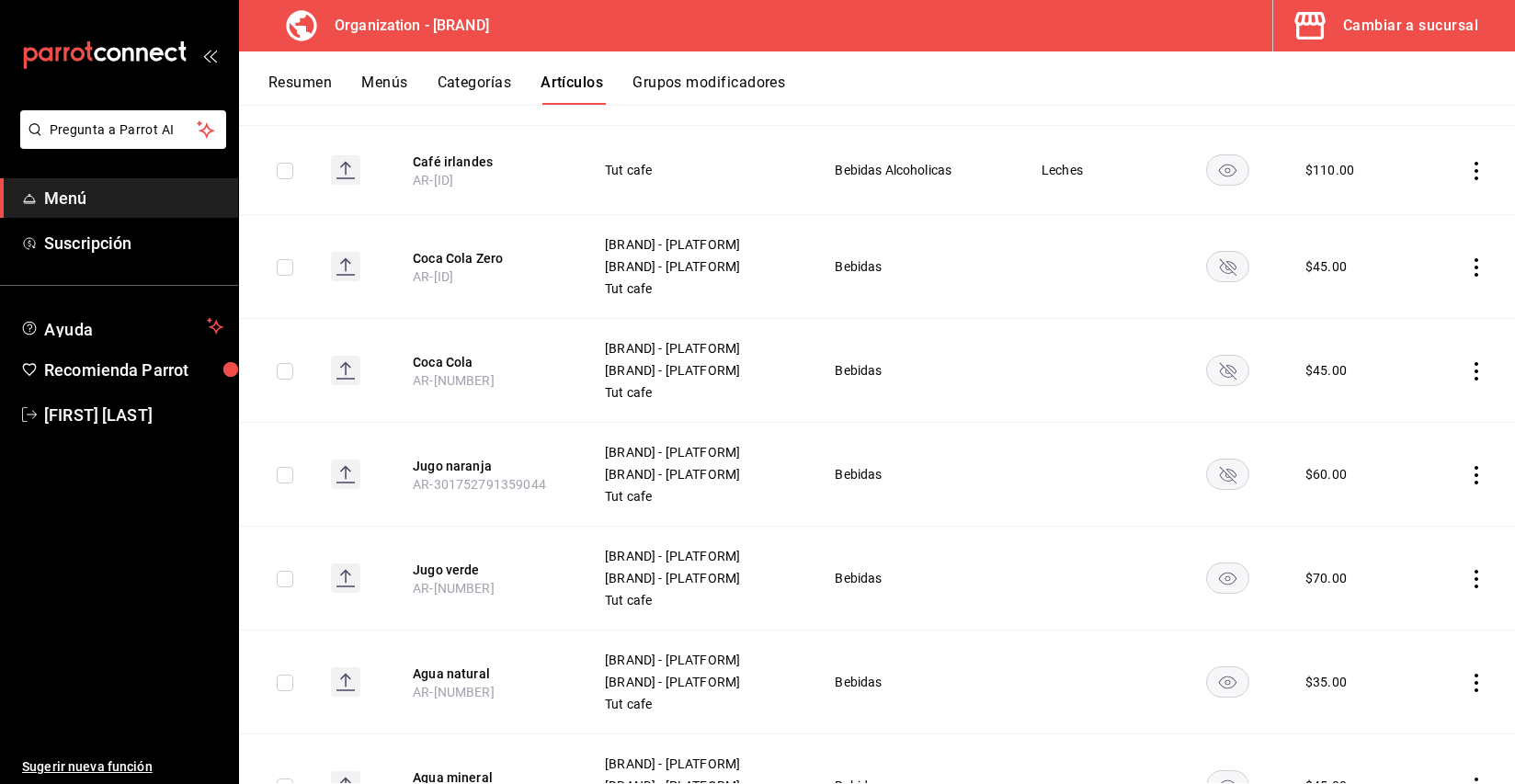 click 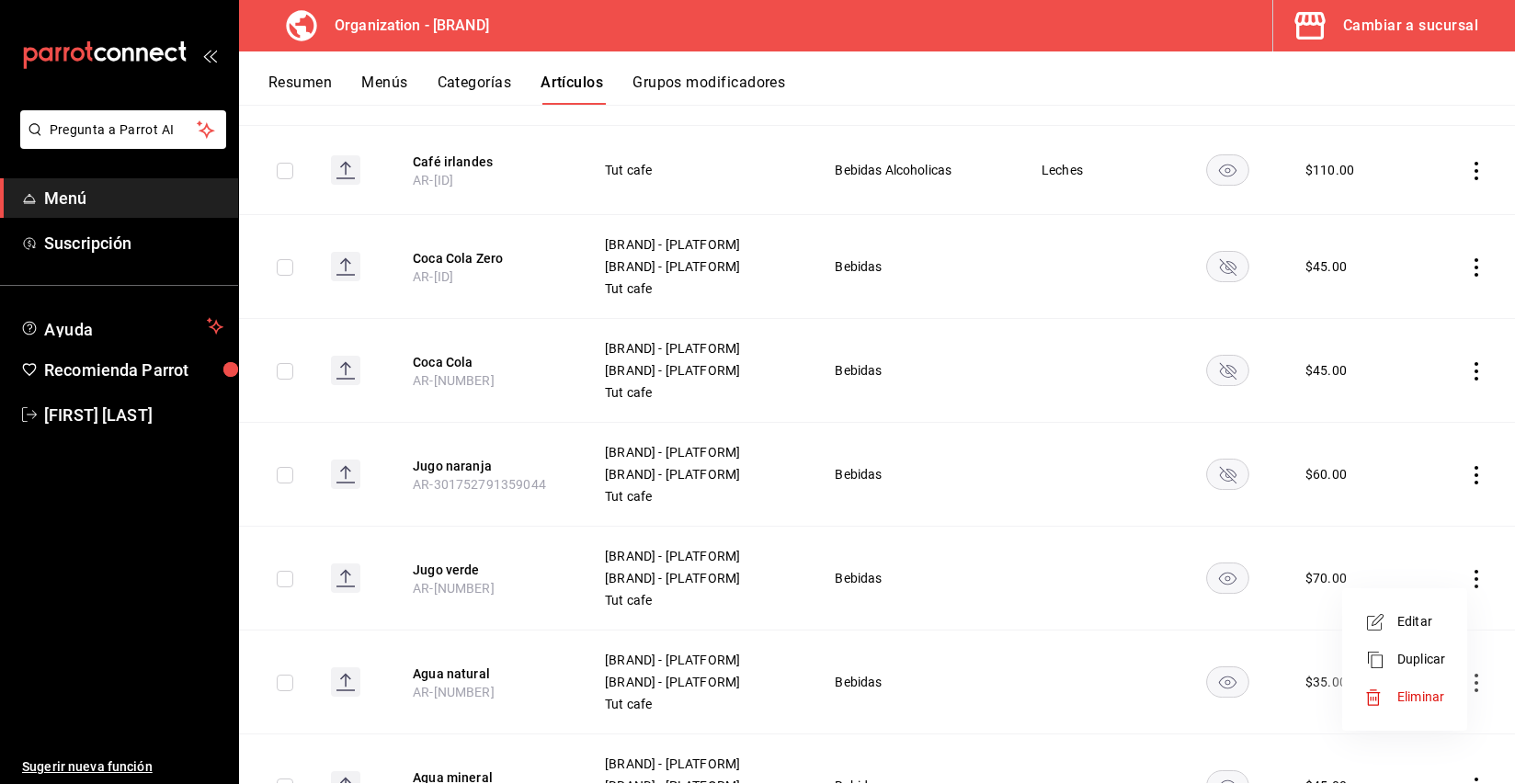 click on "Editar" at bounding box center [1421, 621] 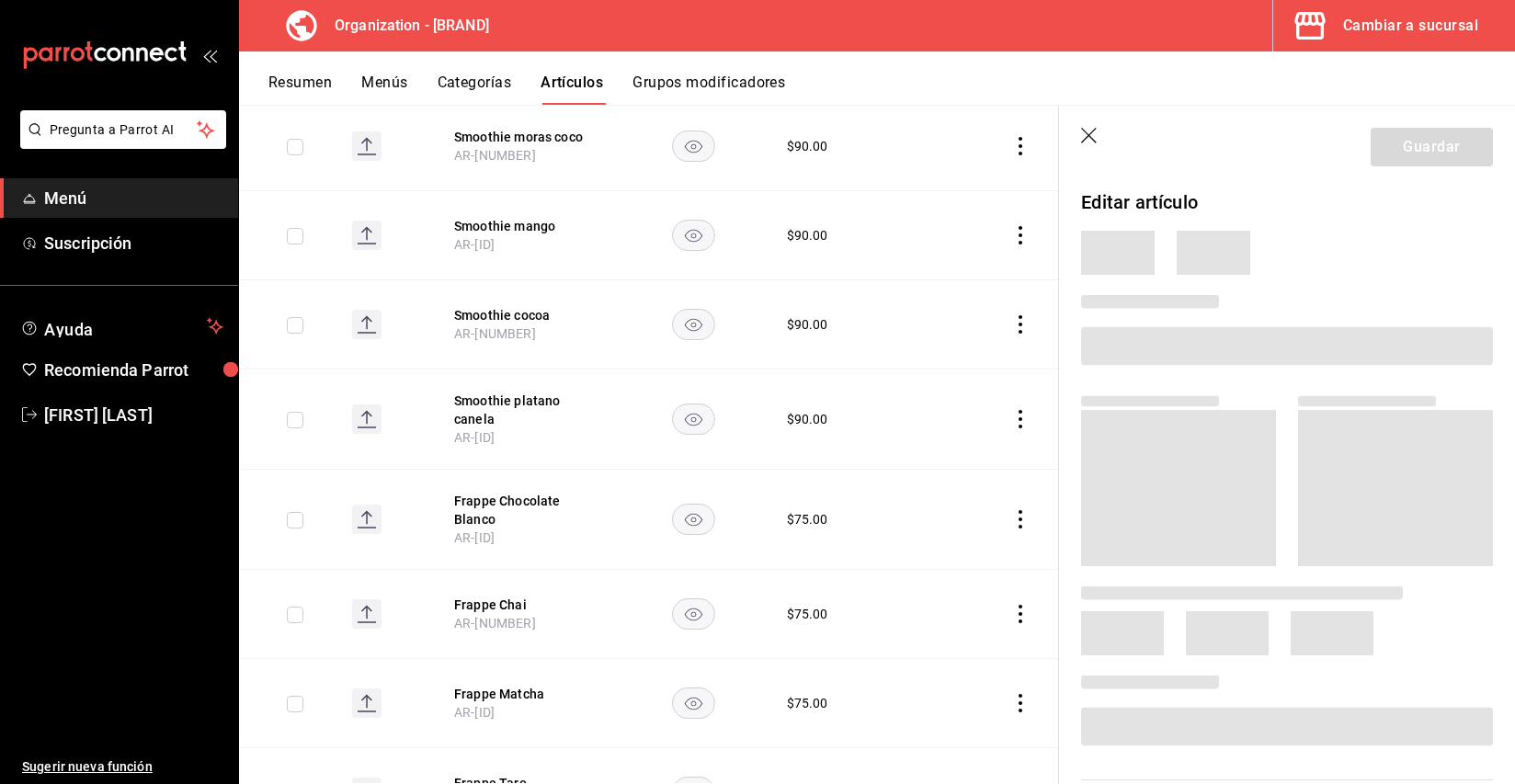 scroll, scrollTop: 6969, scrollLeft: 0, axis: vertical 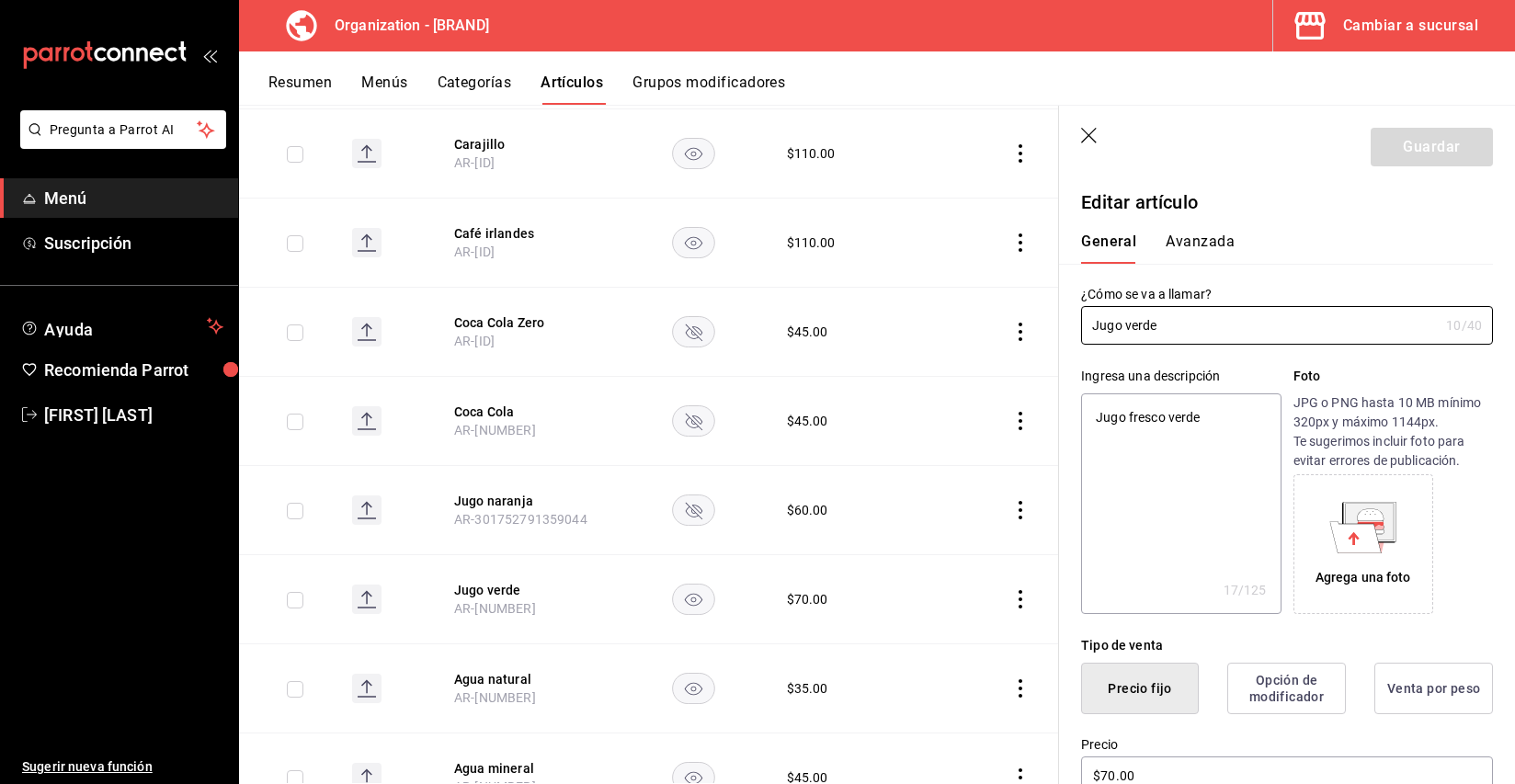 type on "Jugo verd" 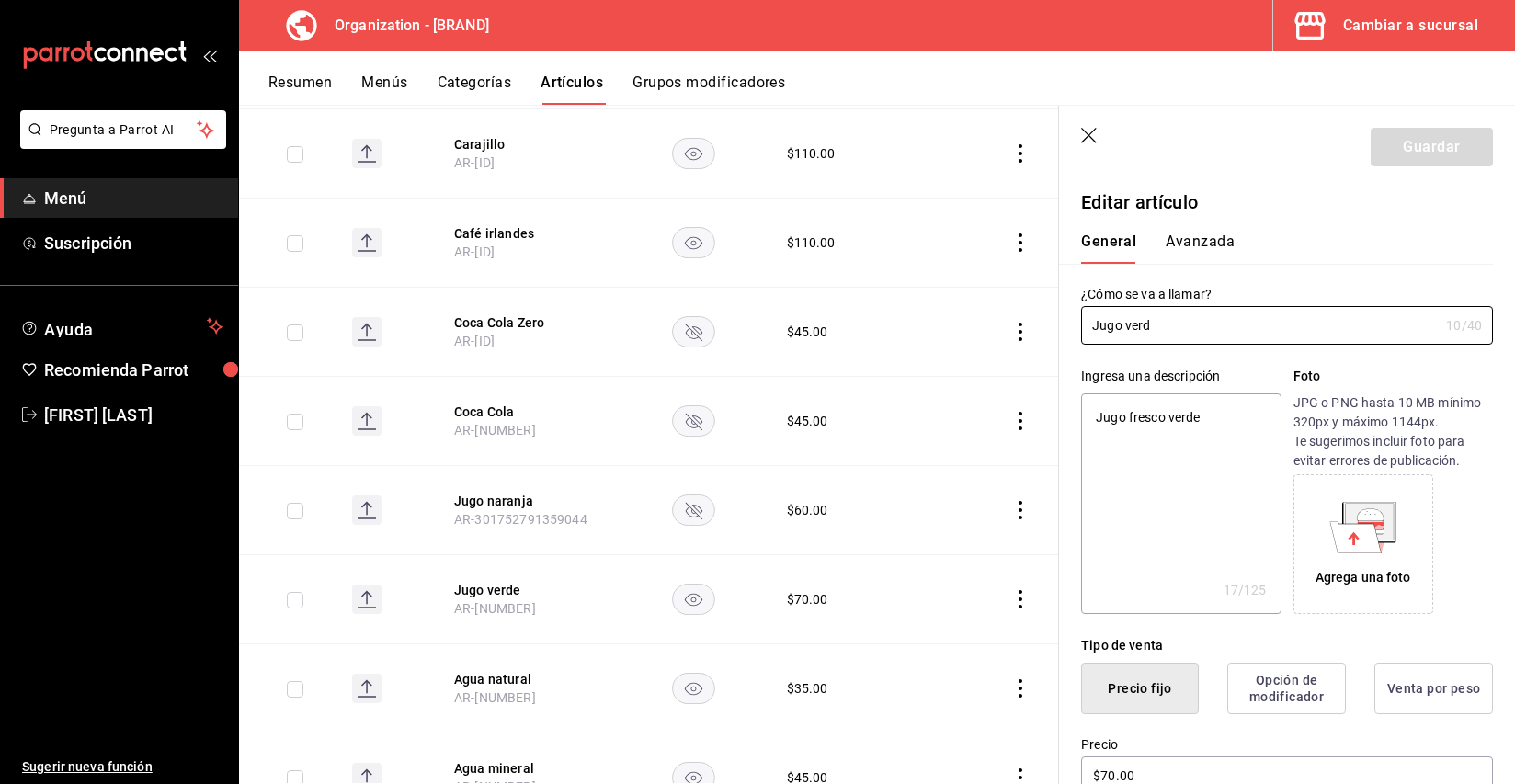 type on "x" 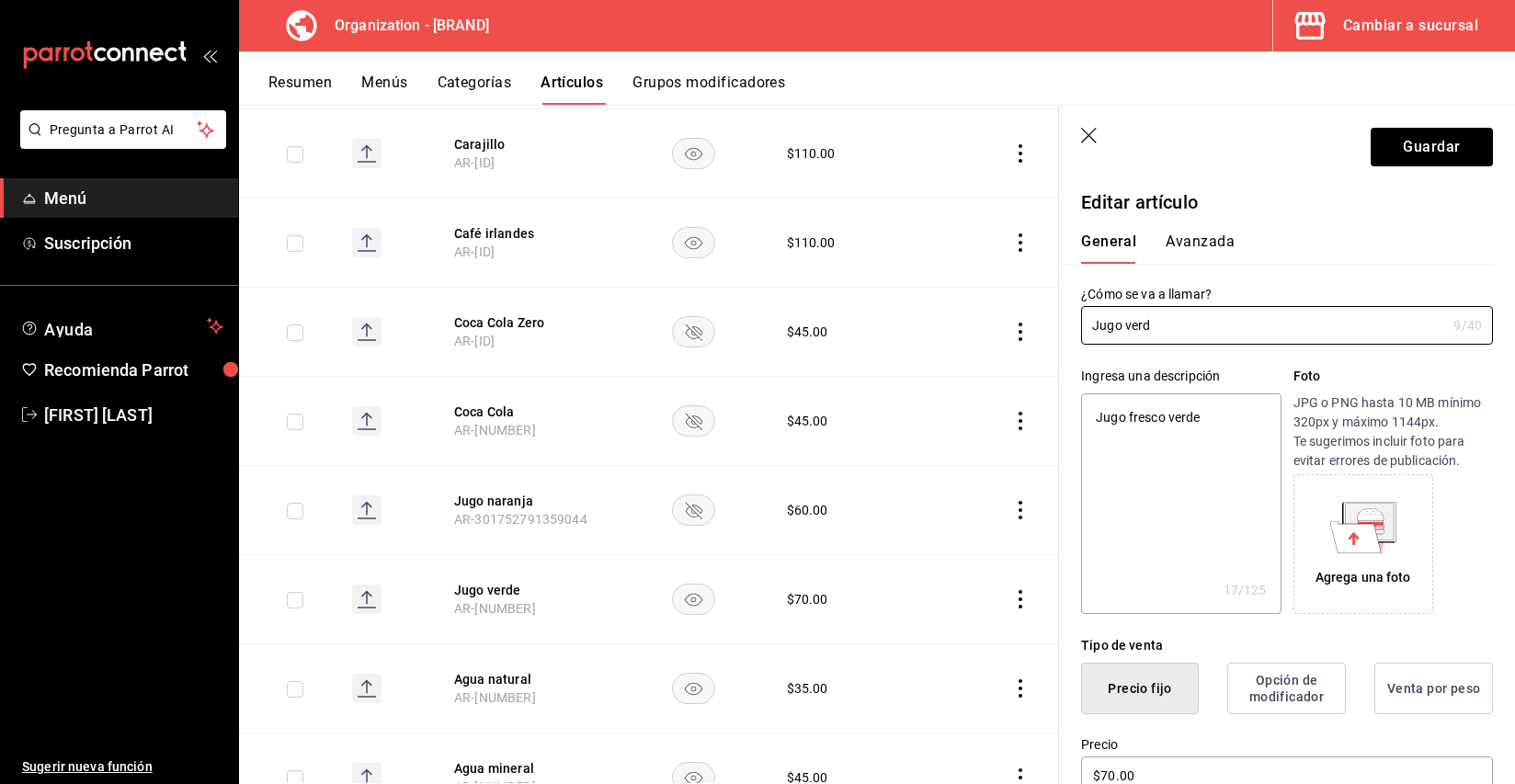 type on "Jugo ver" 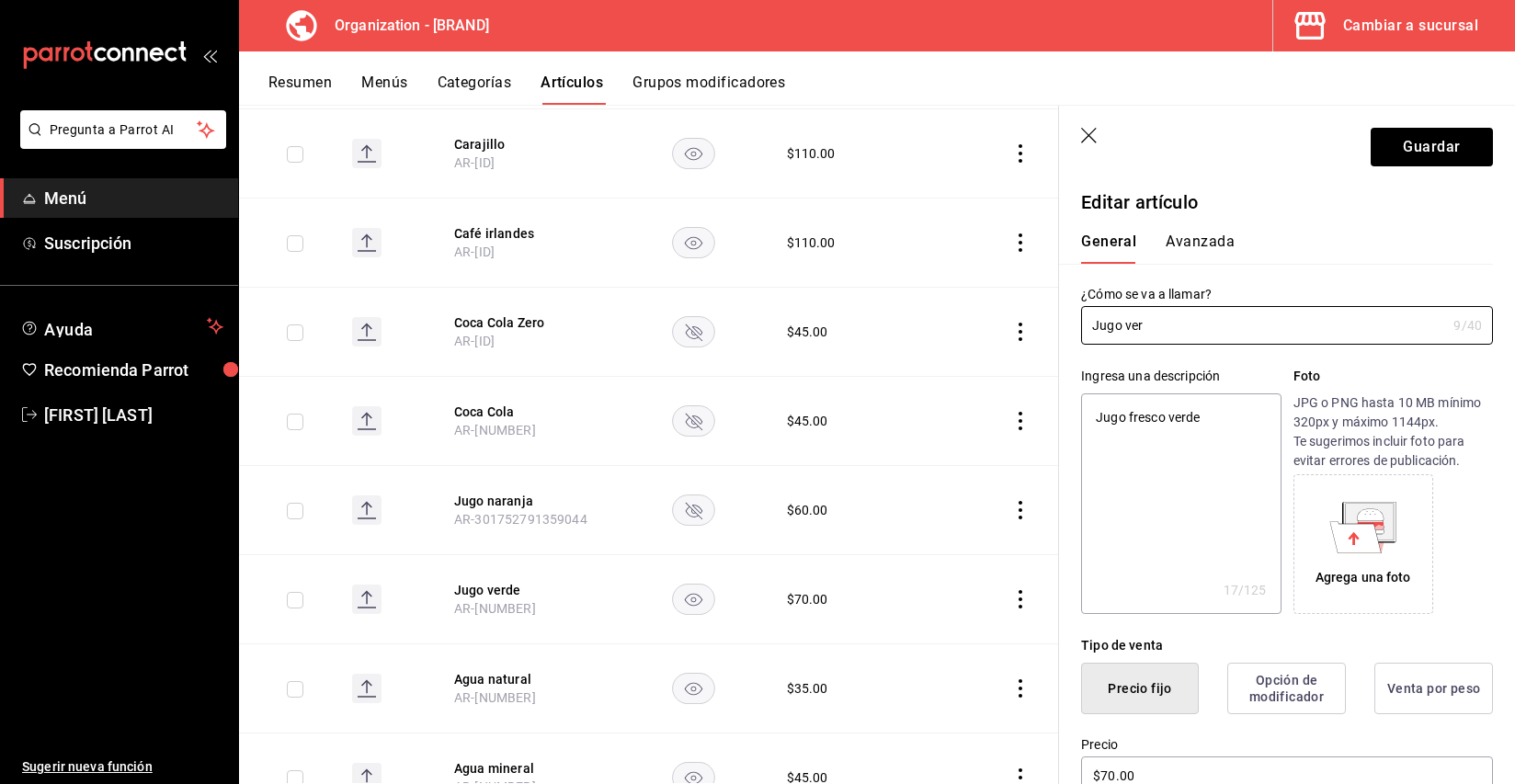 type on "Jugo ve" 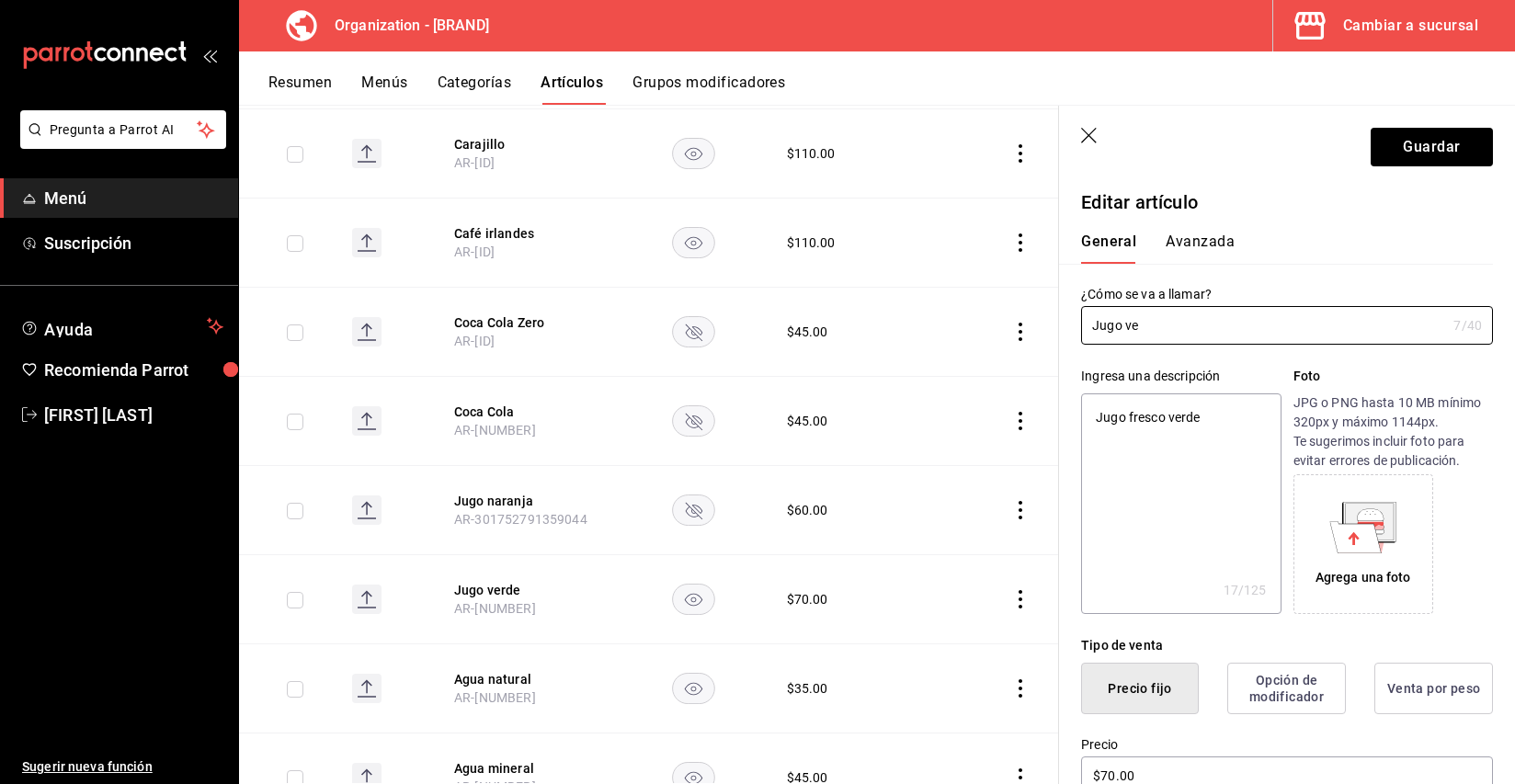 type on "Jugo v" 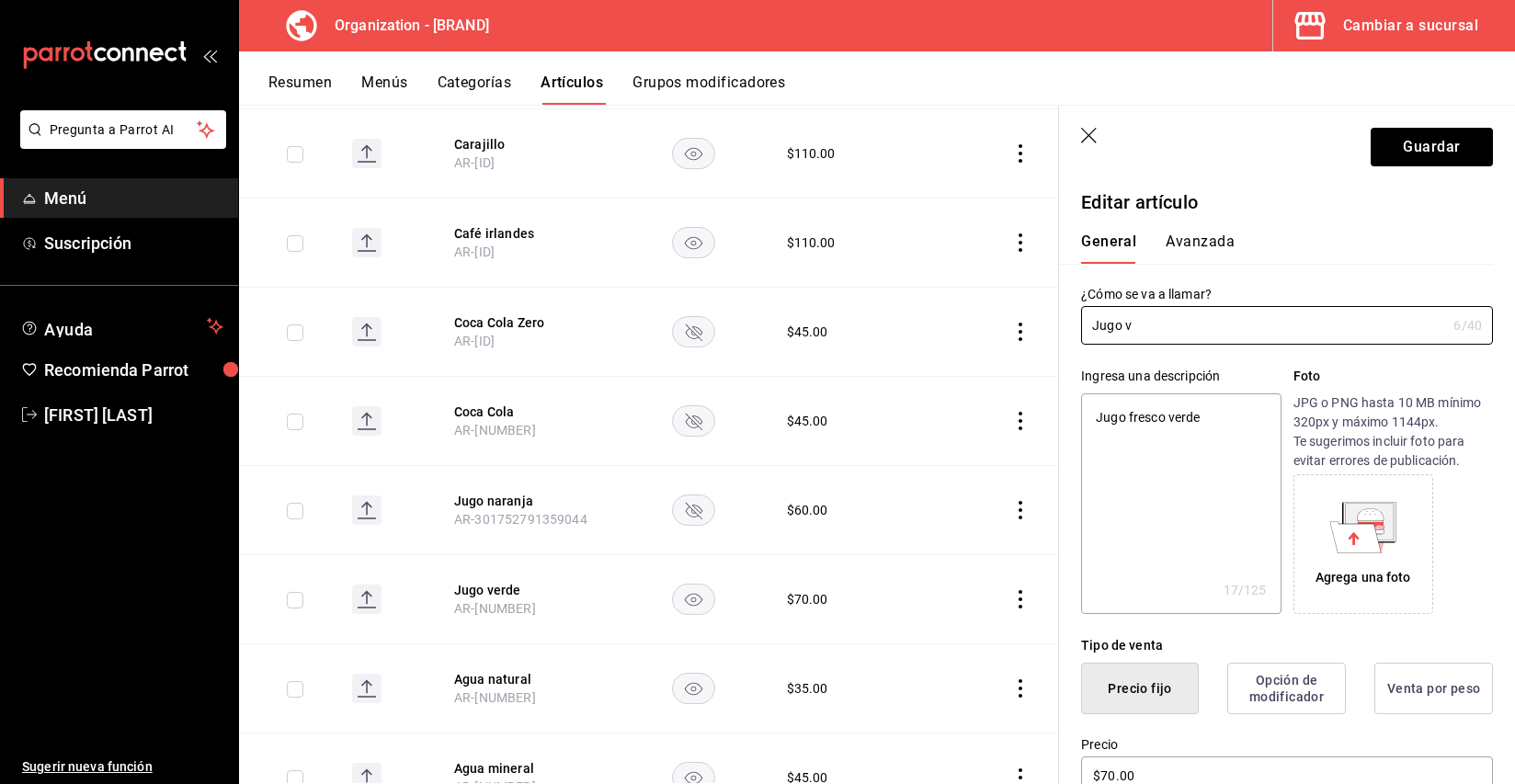 type on "Jugo" 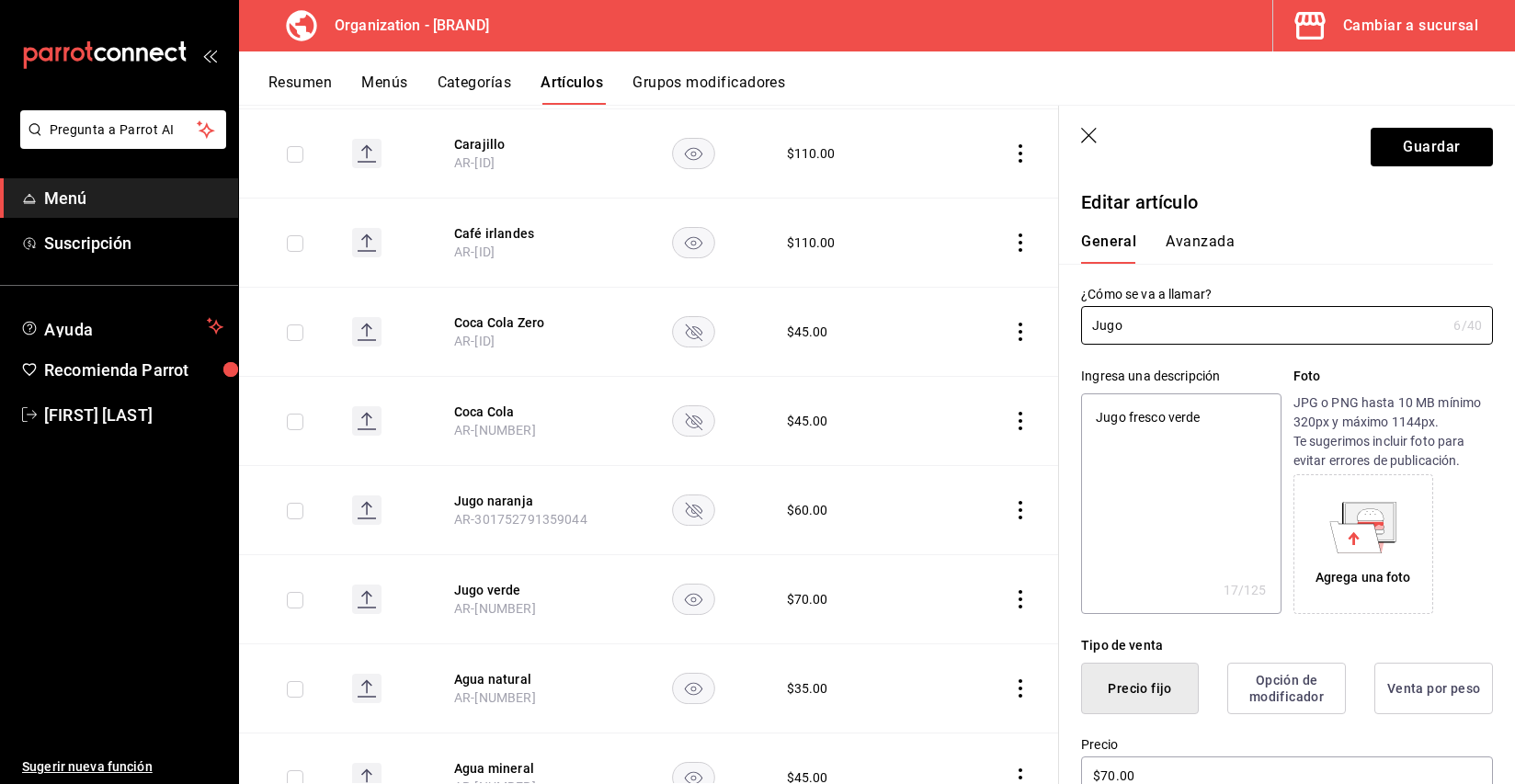 type on "Jugo" 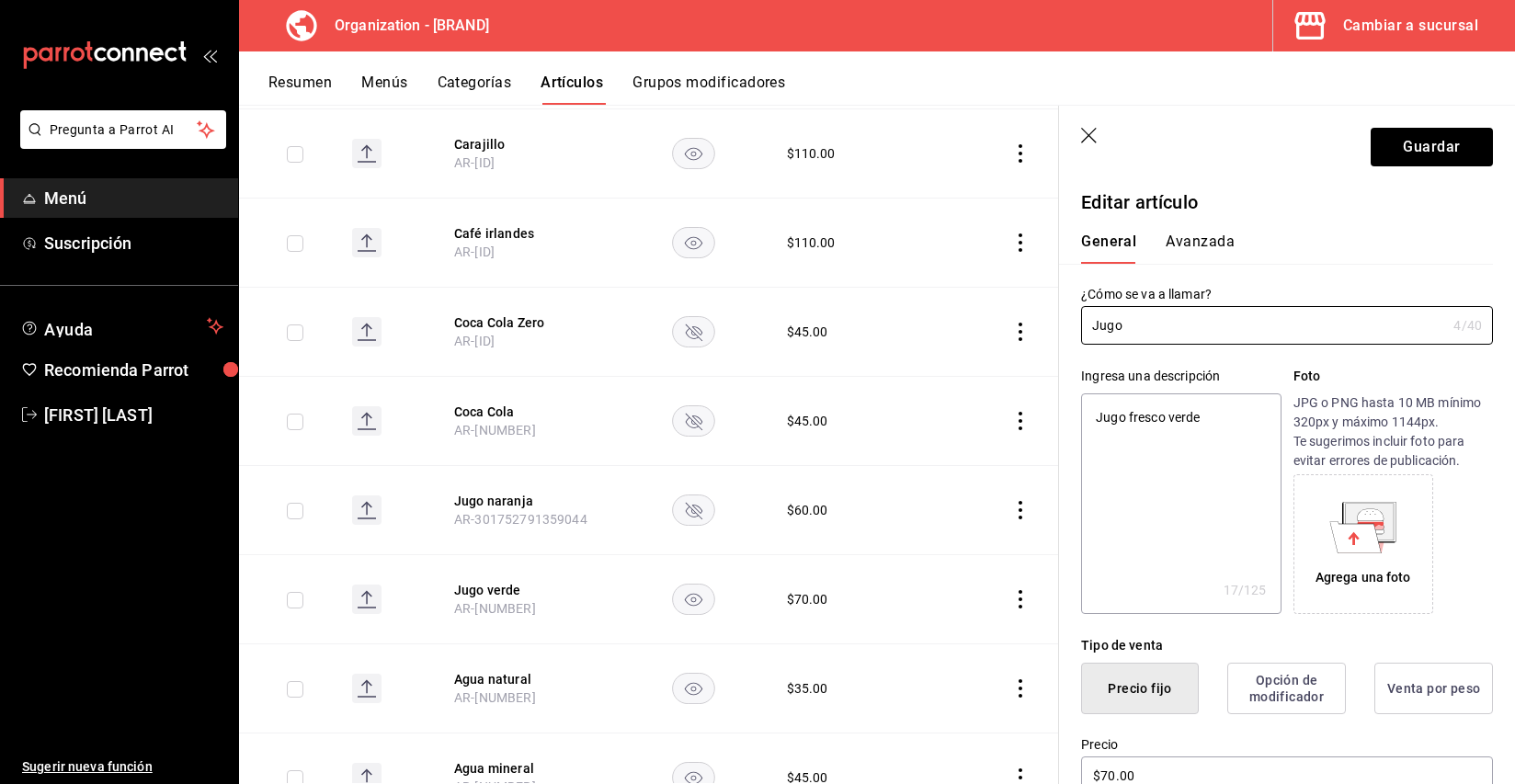 type on "Jugos" 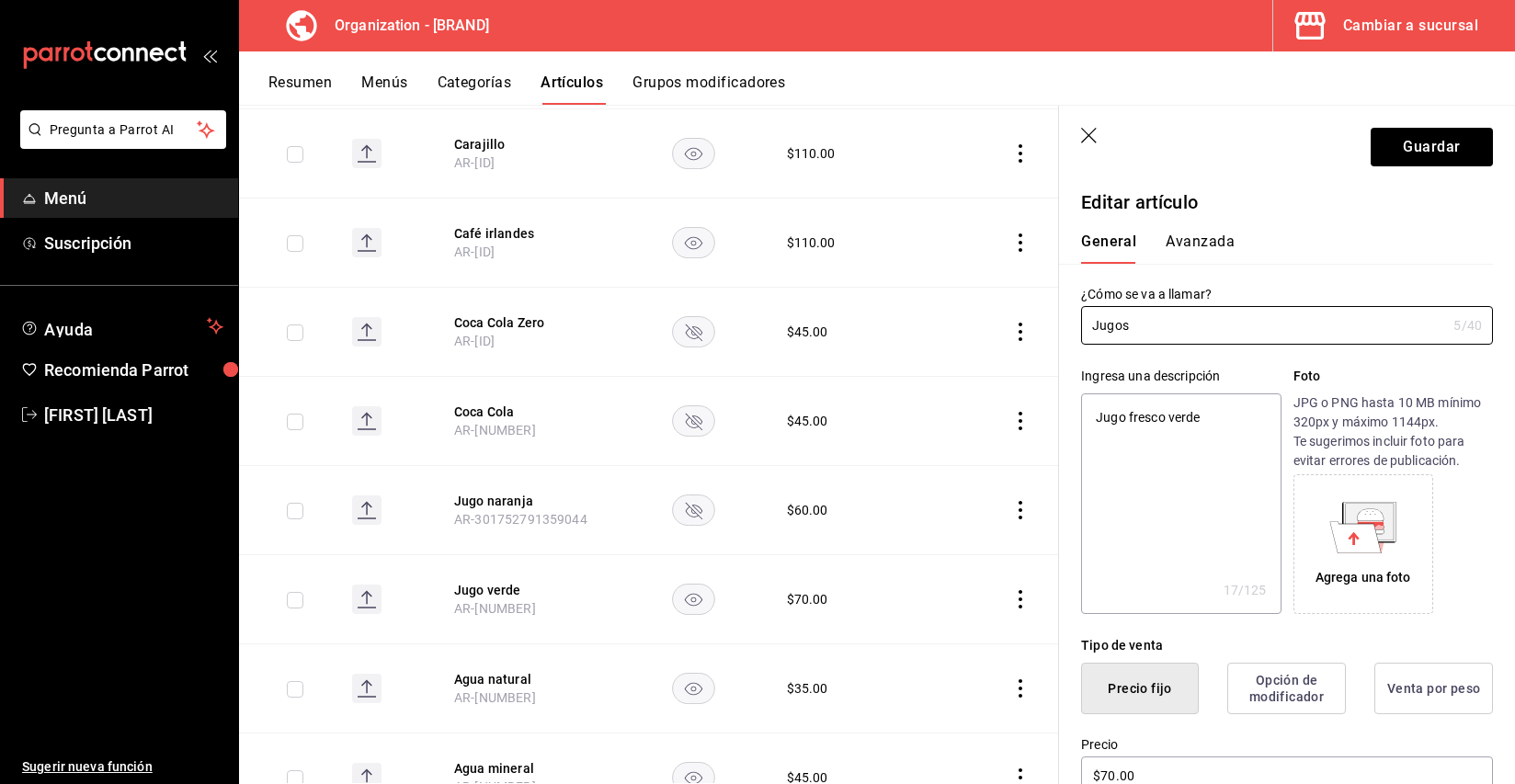 type on "Jugos" 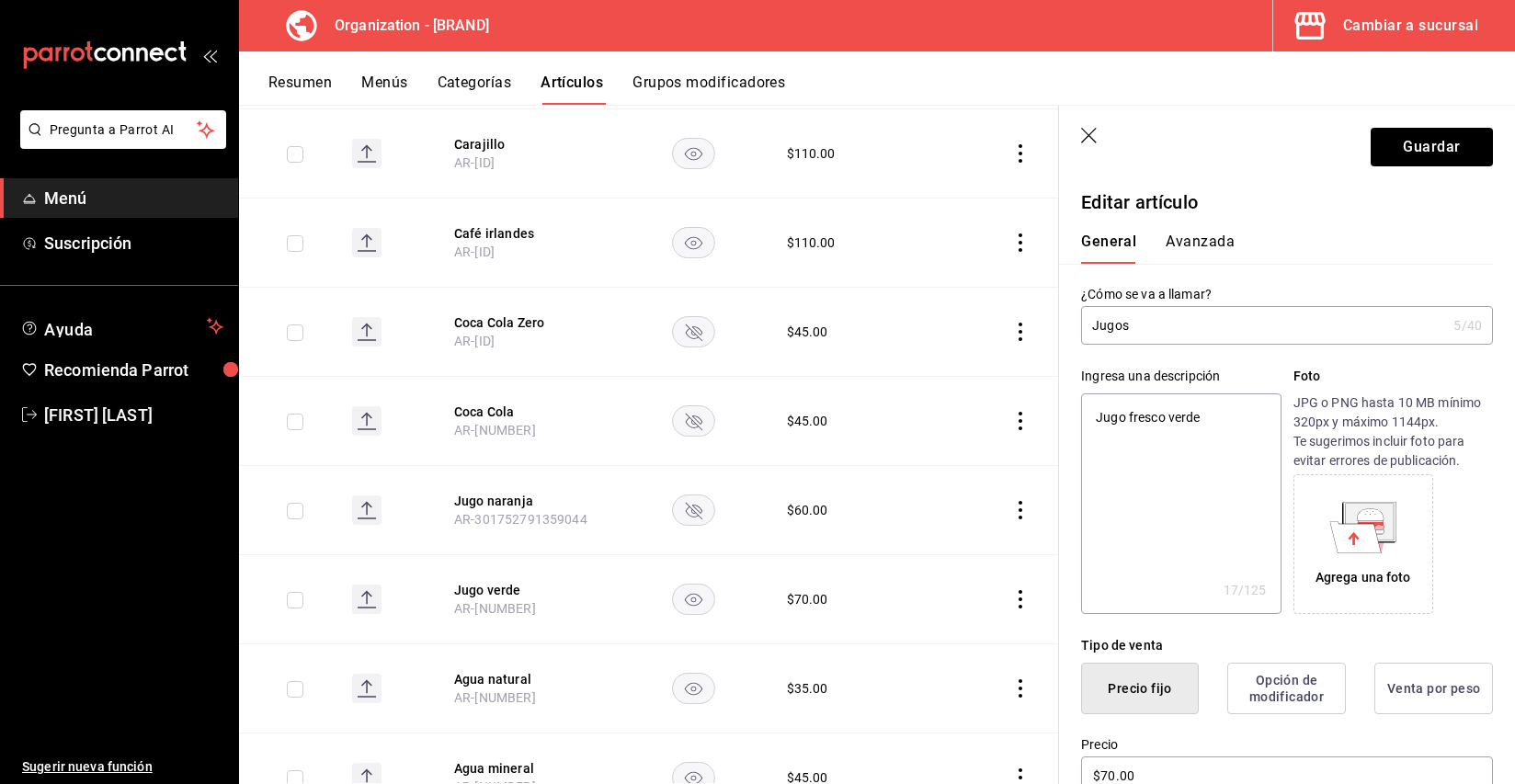 click on "Avanzada" at bounding box center [1200, 248] 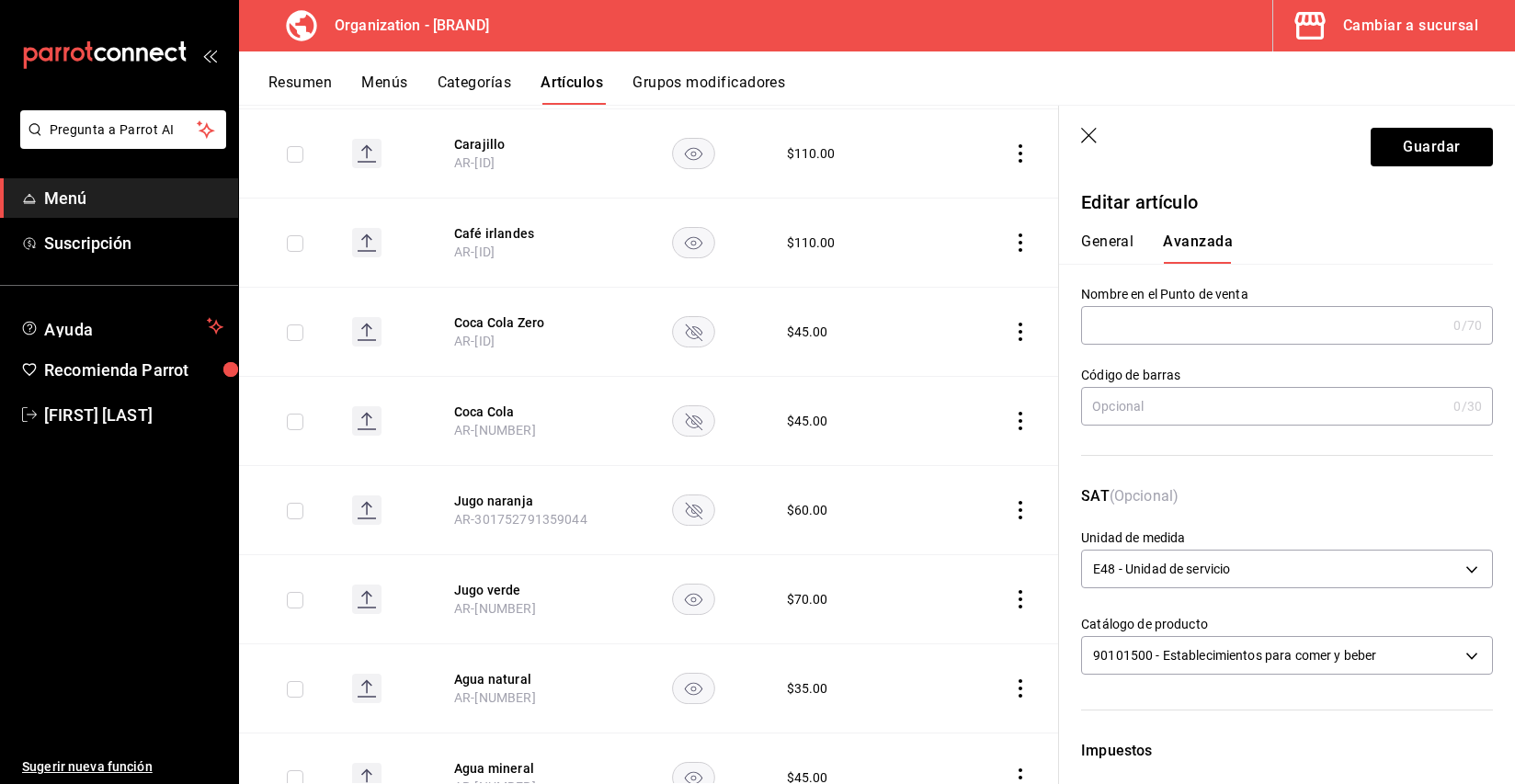 click at bounding box center [1263, 325] 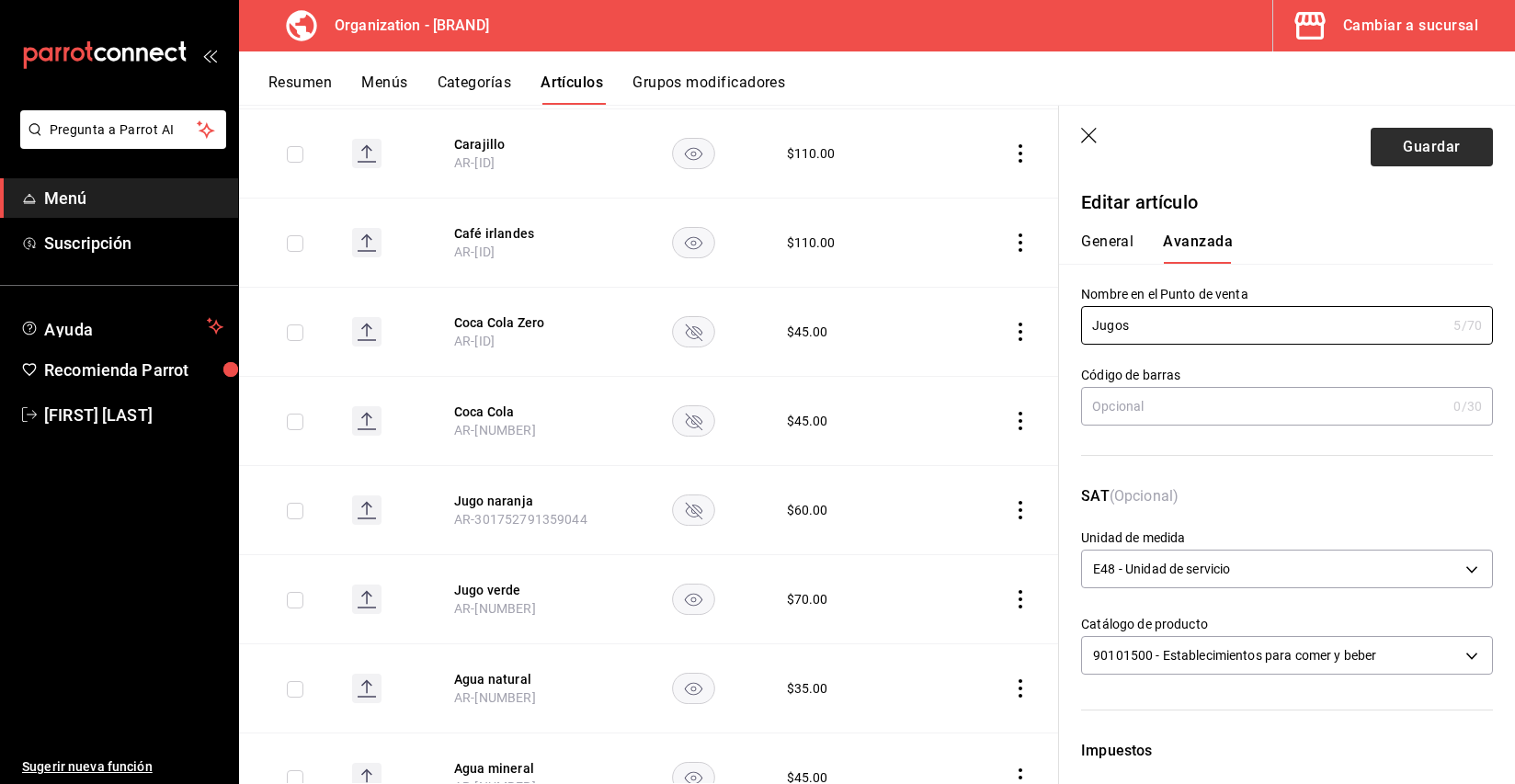 type on "Jugos" 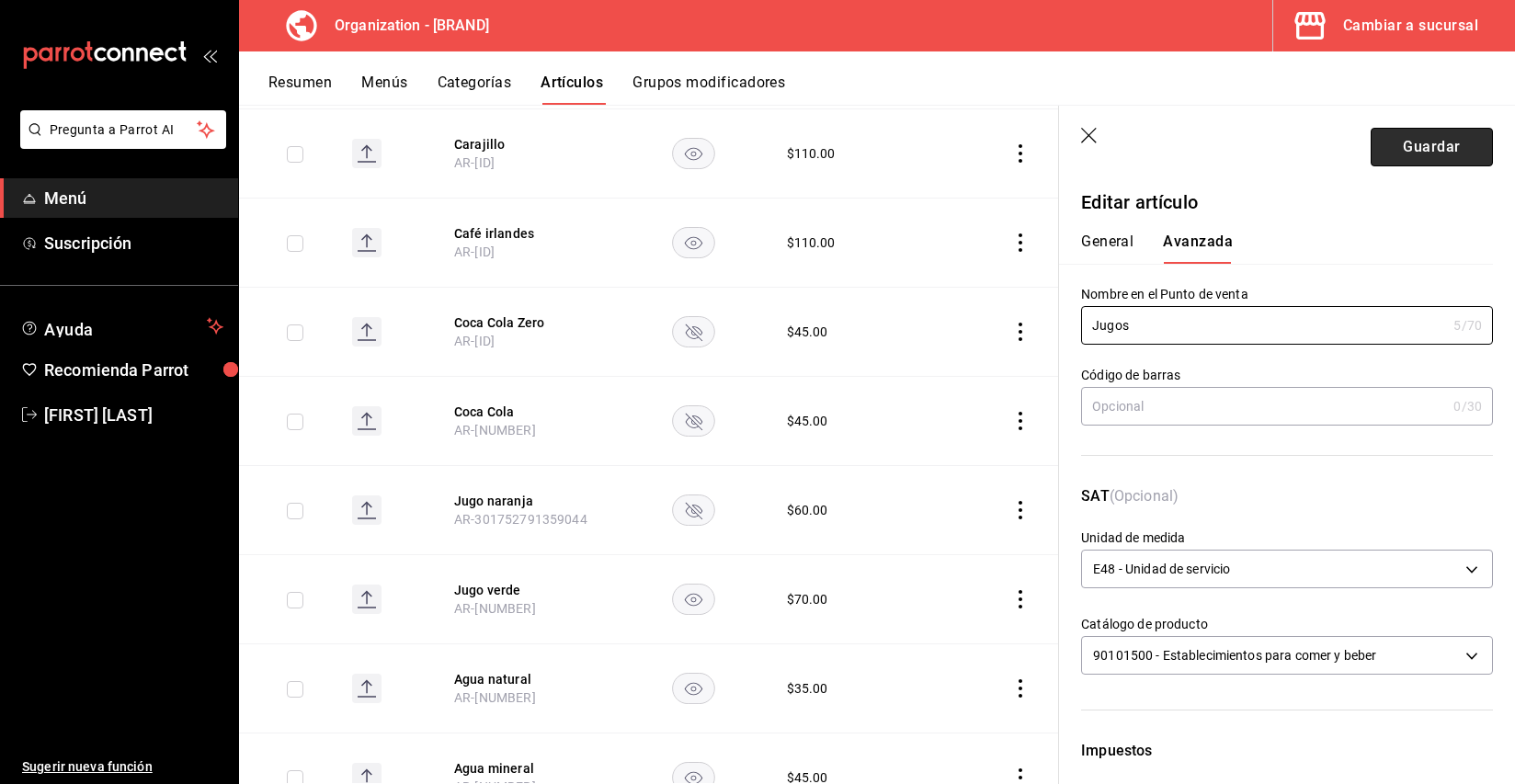 click on "Guardar" at bounding box center (1431, 147) 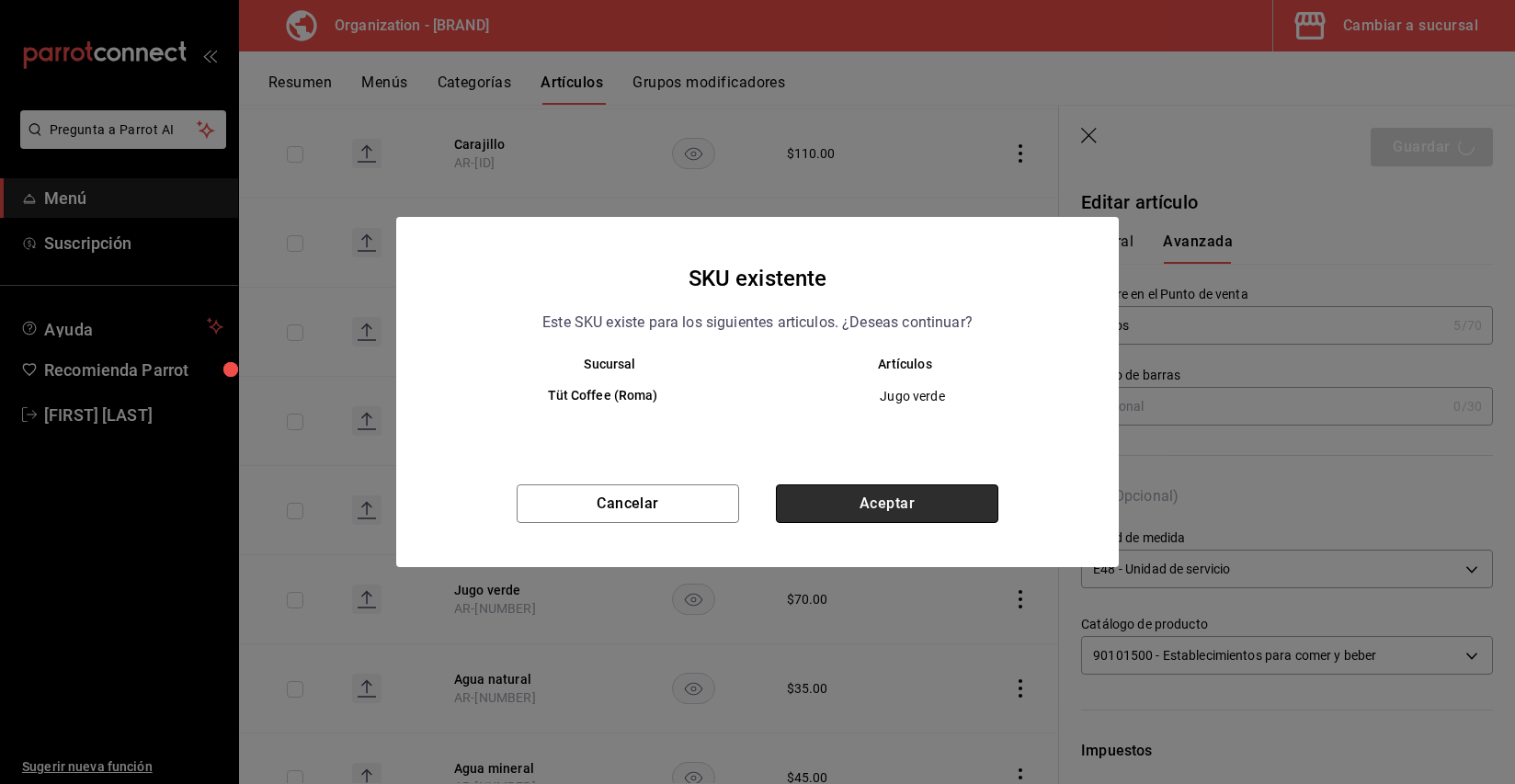 click on "Aceptar" at bounding box center (887, 504) 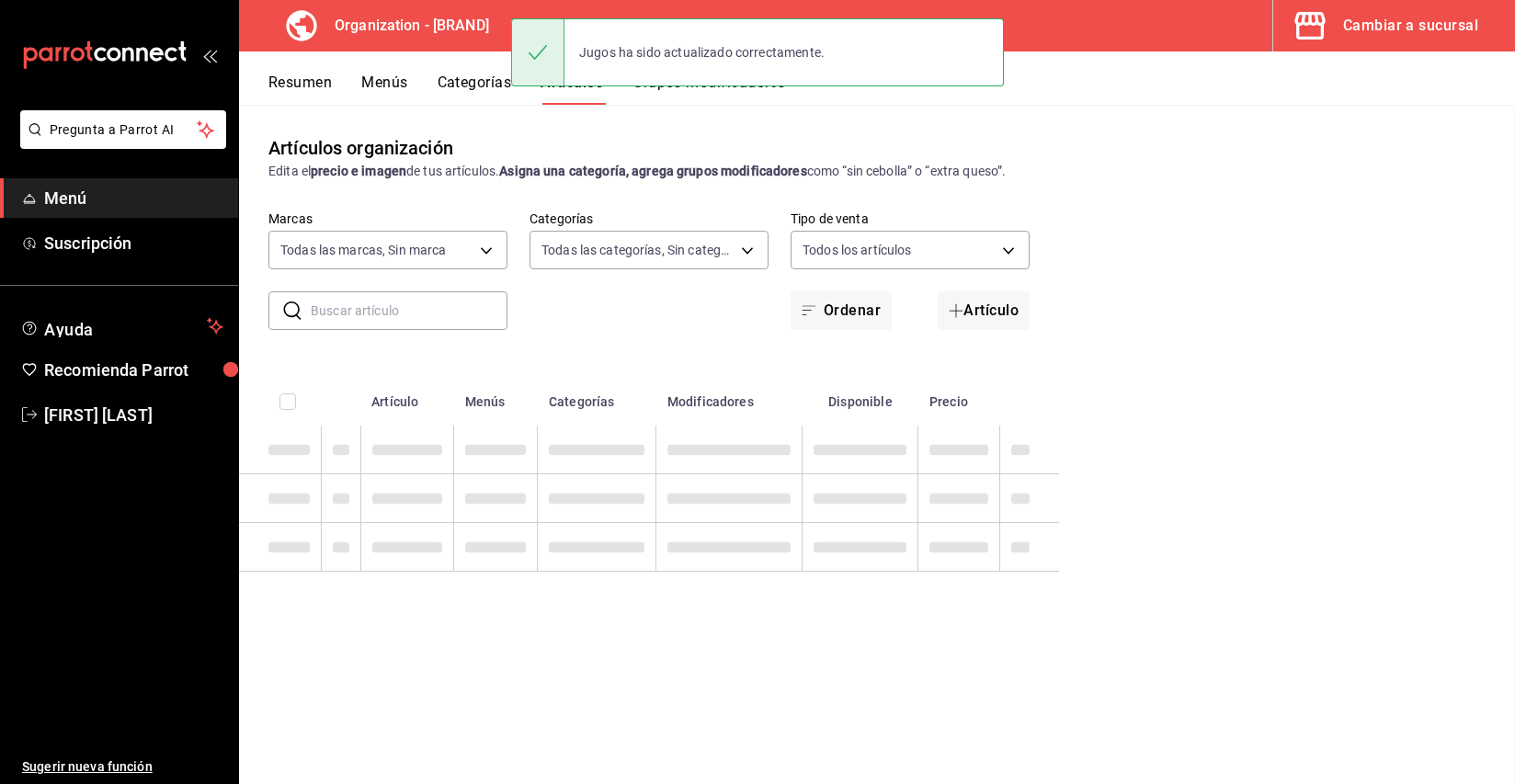scroll, scrollTop: 0, scrollLeft: 0, axis: both 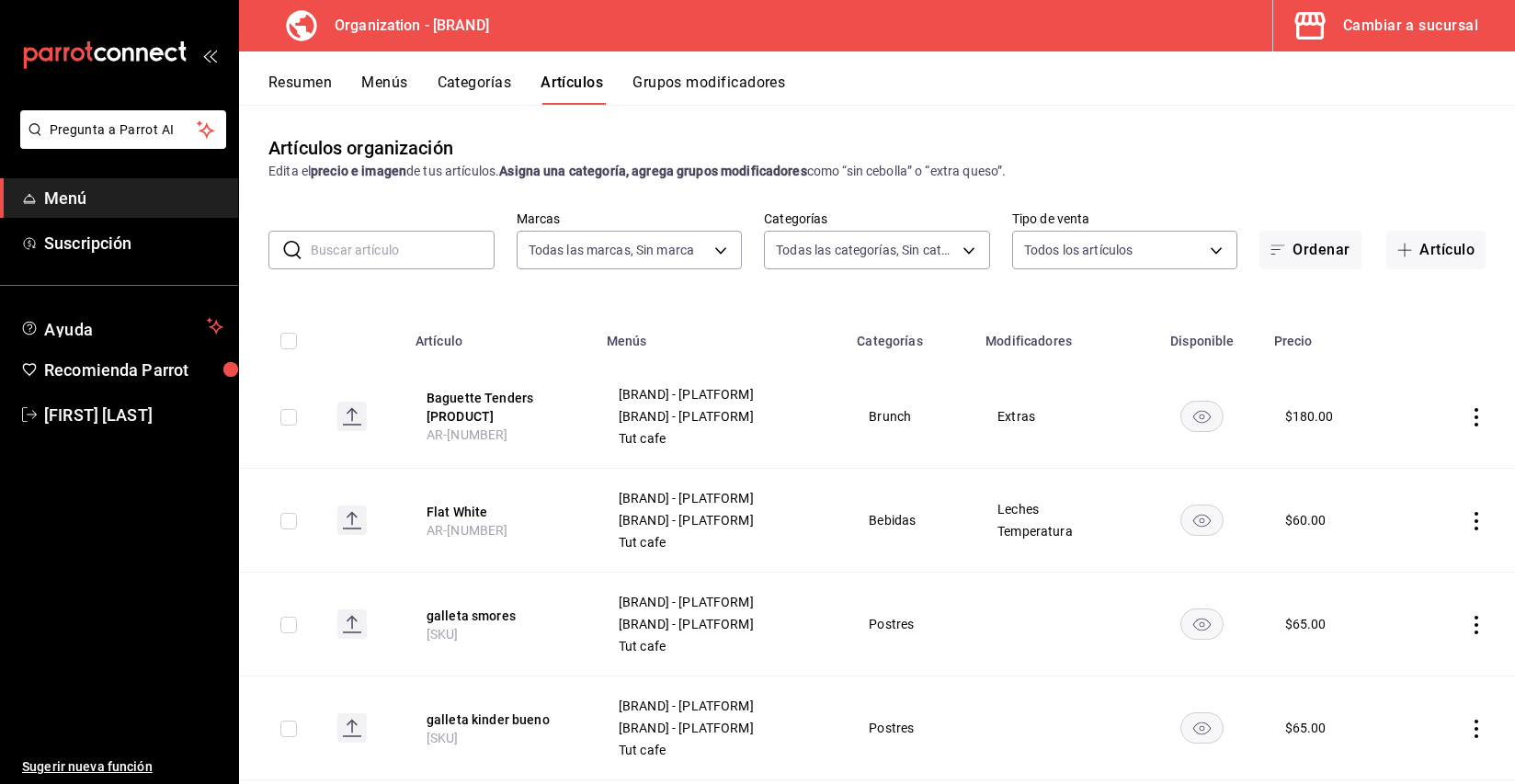 click 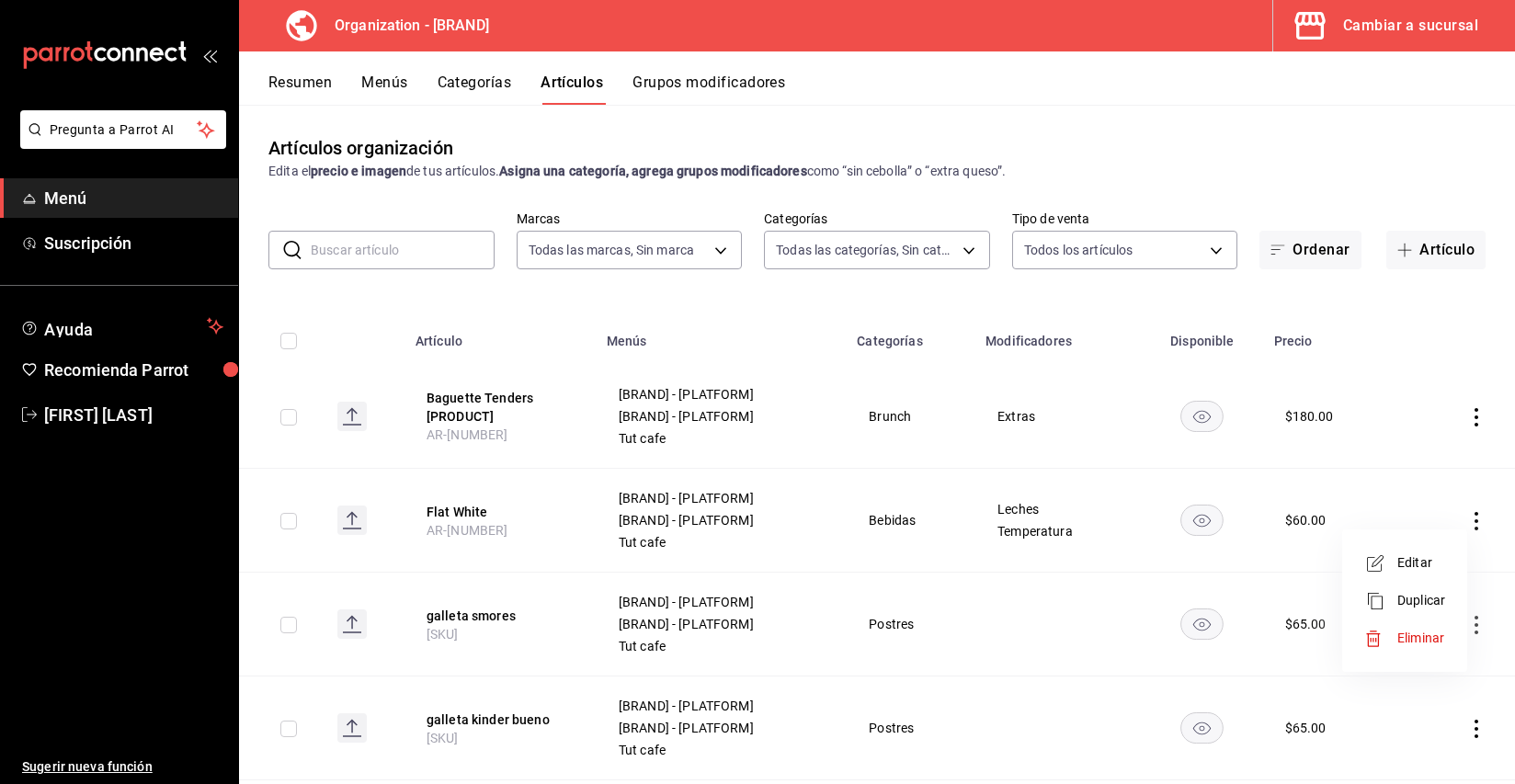 click at bounding box center (1381, 563) 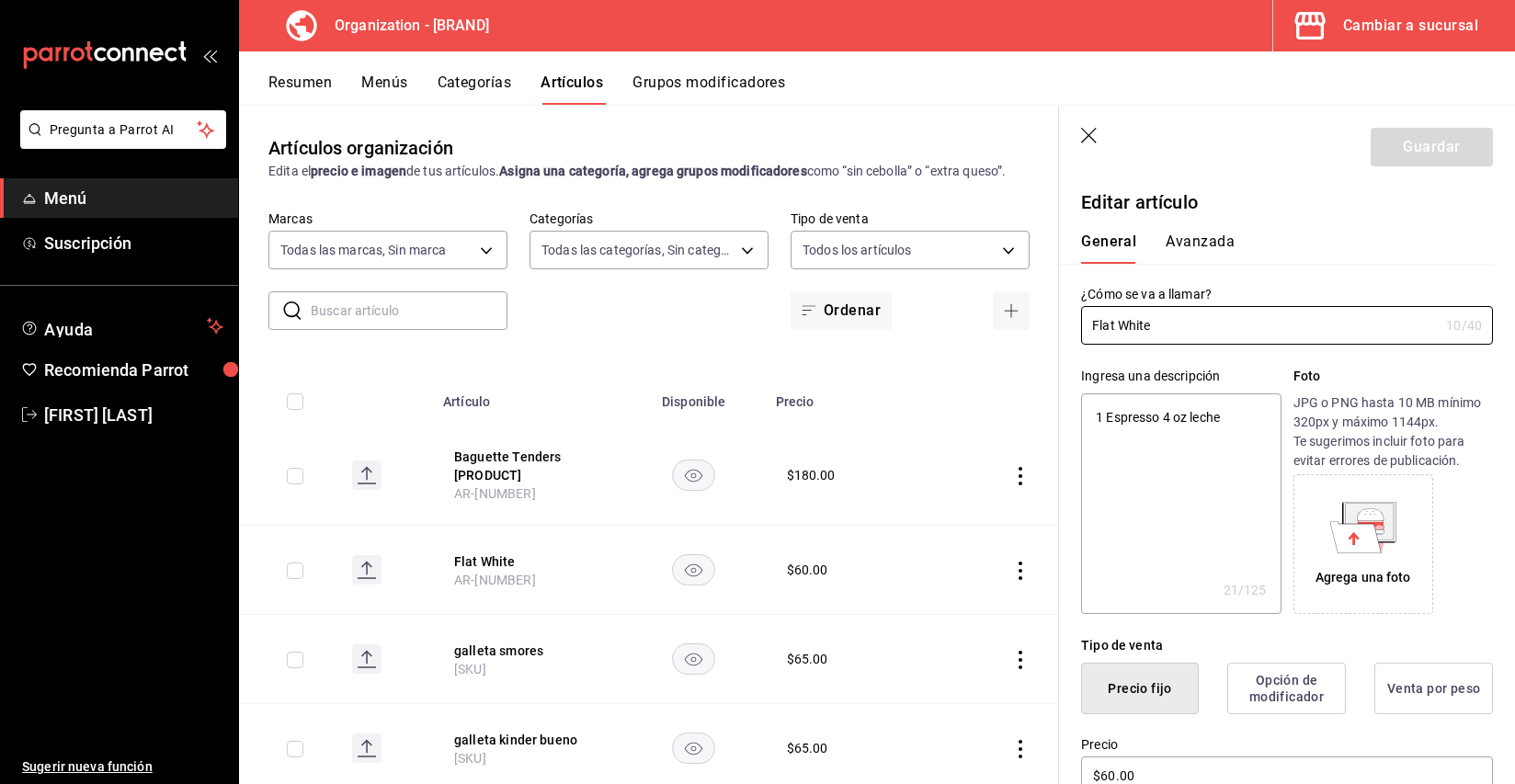 click 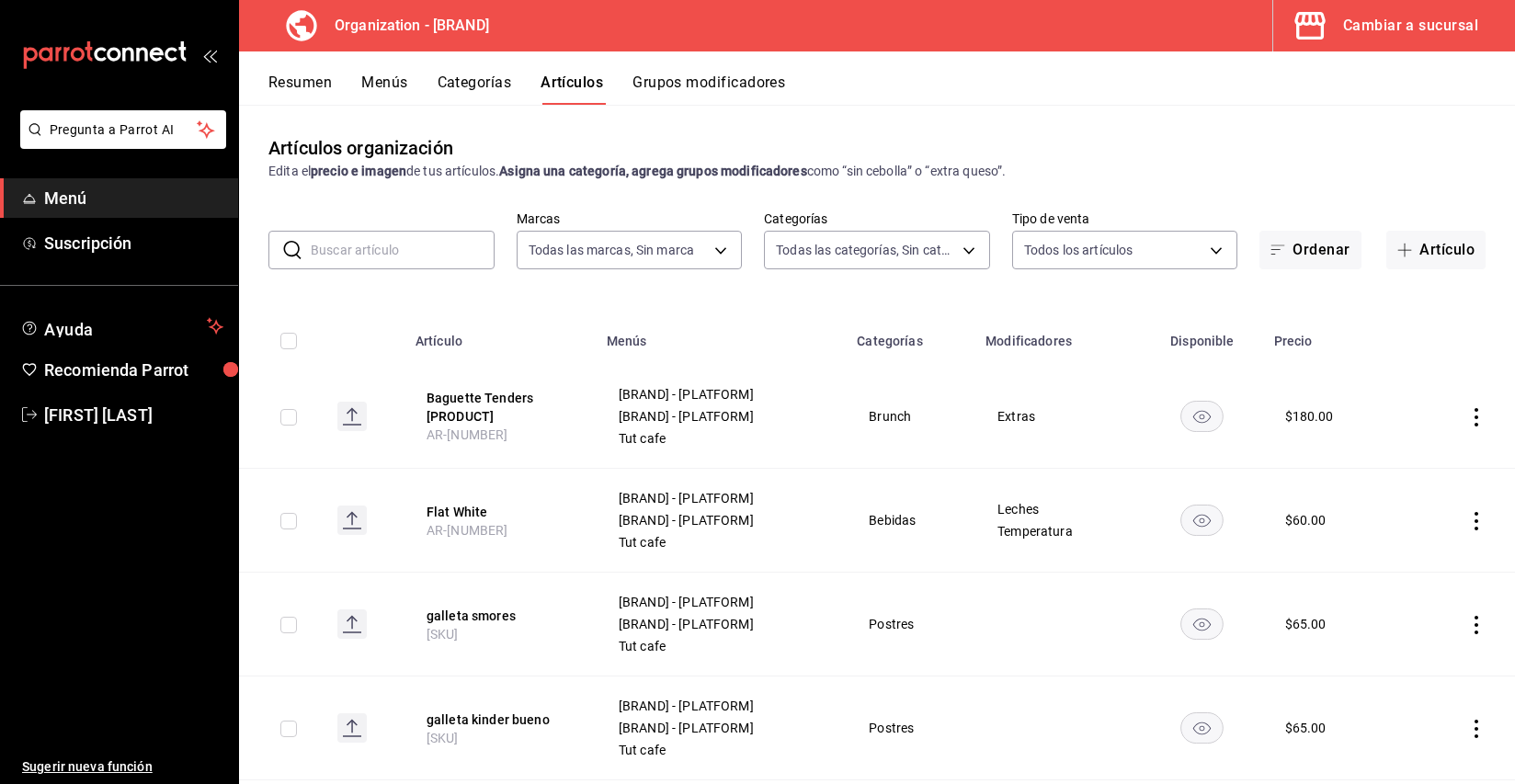 click 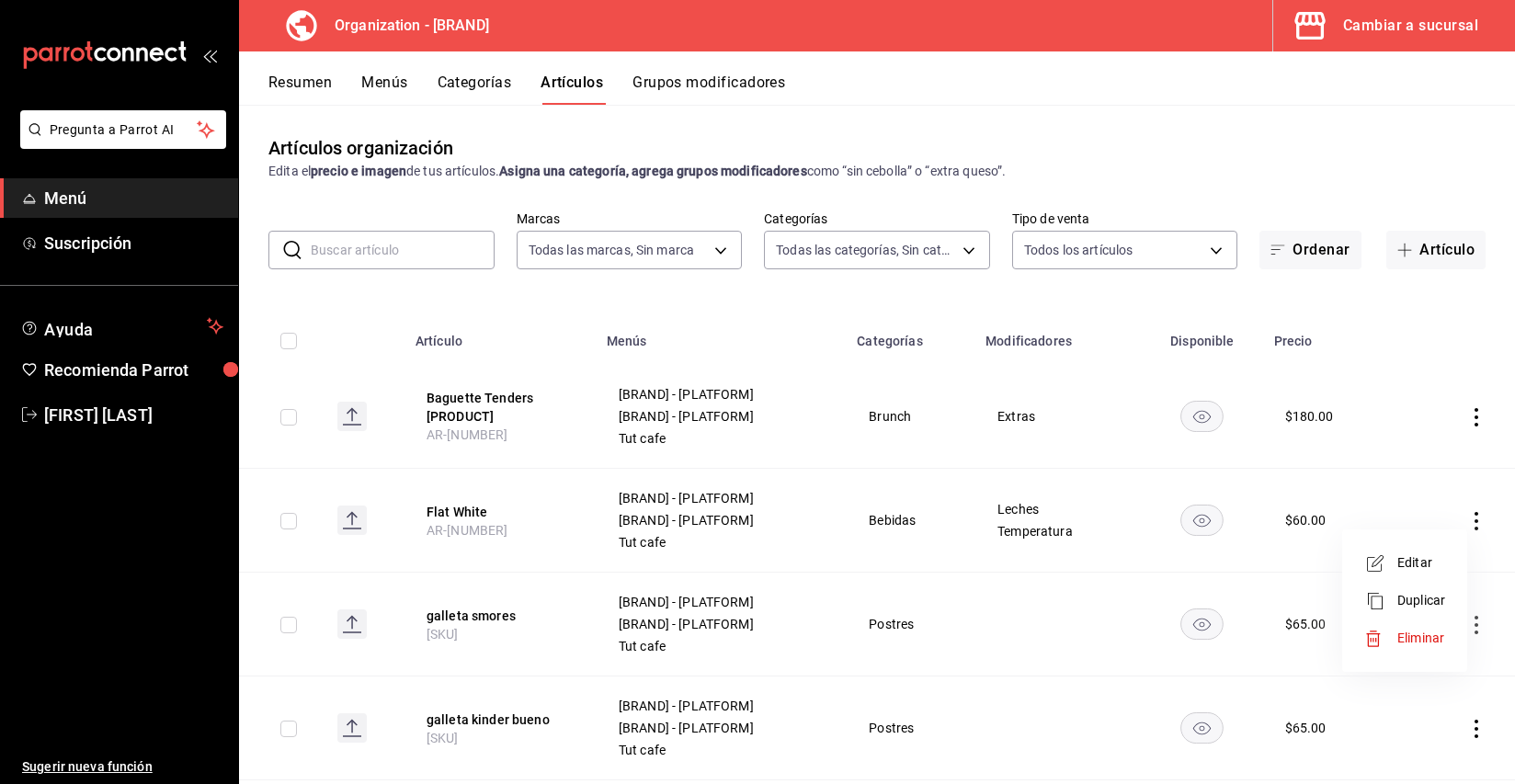 click on "Duplicar" at bounding box center [1421, 600] 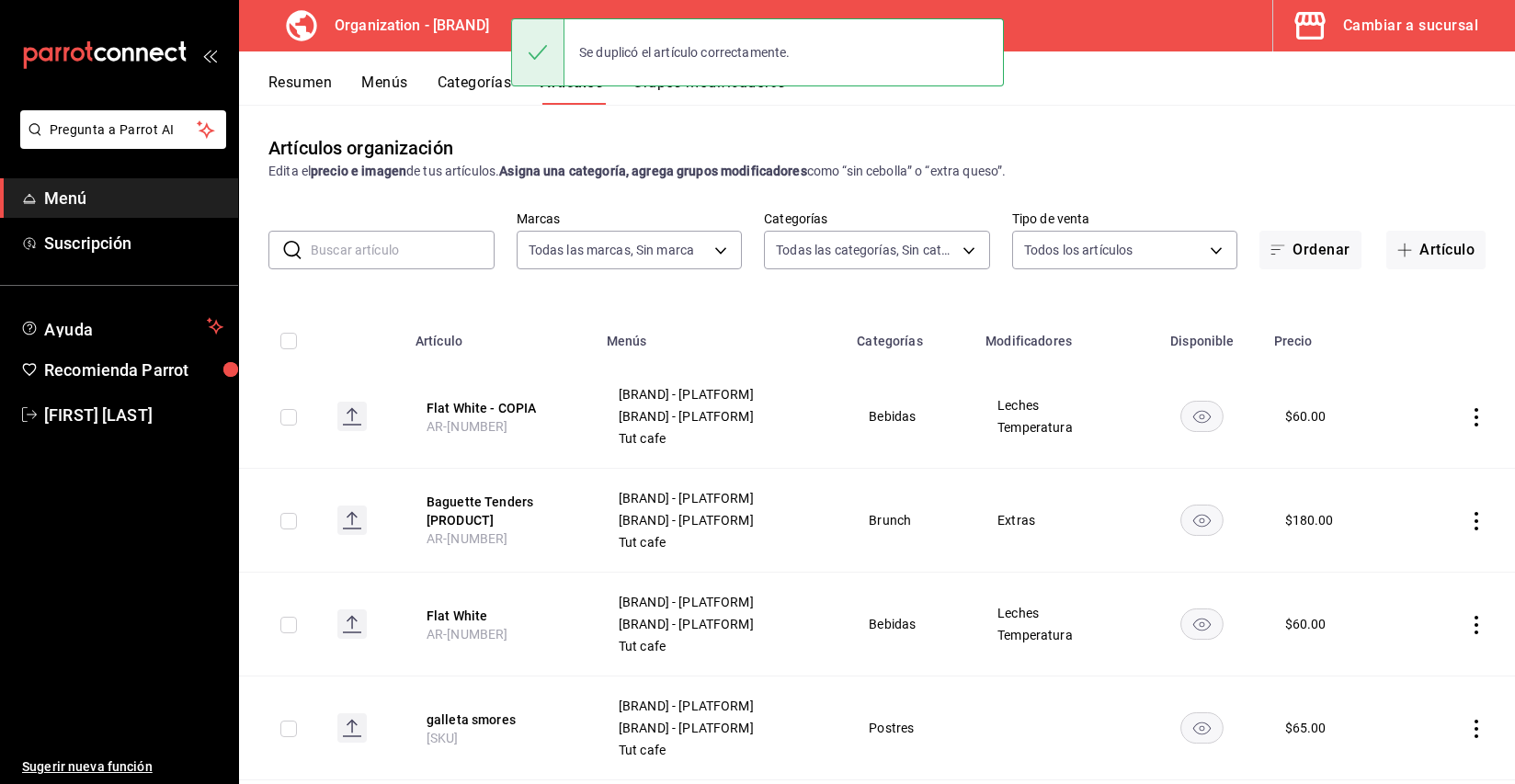 click 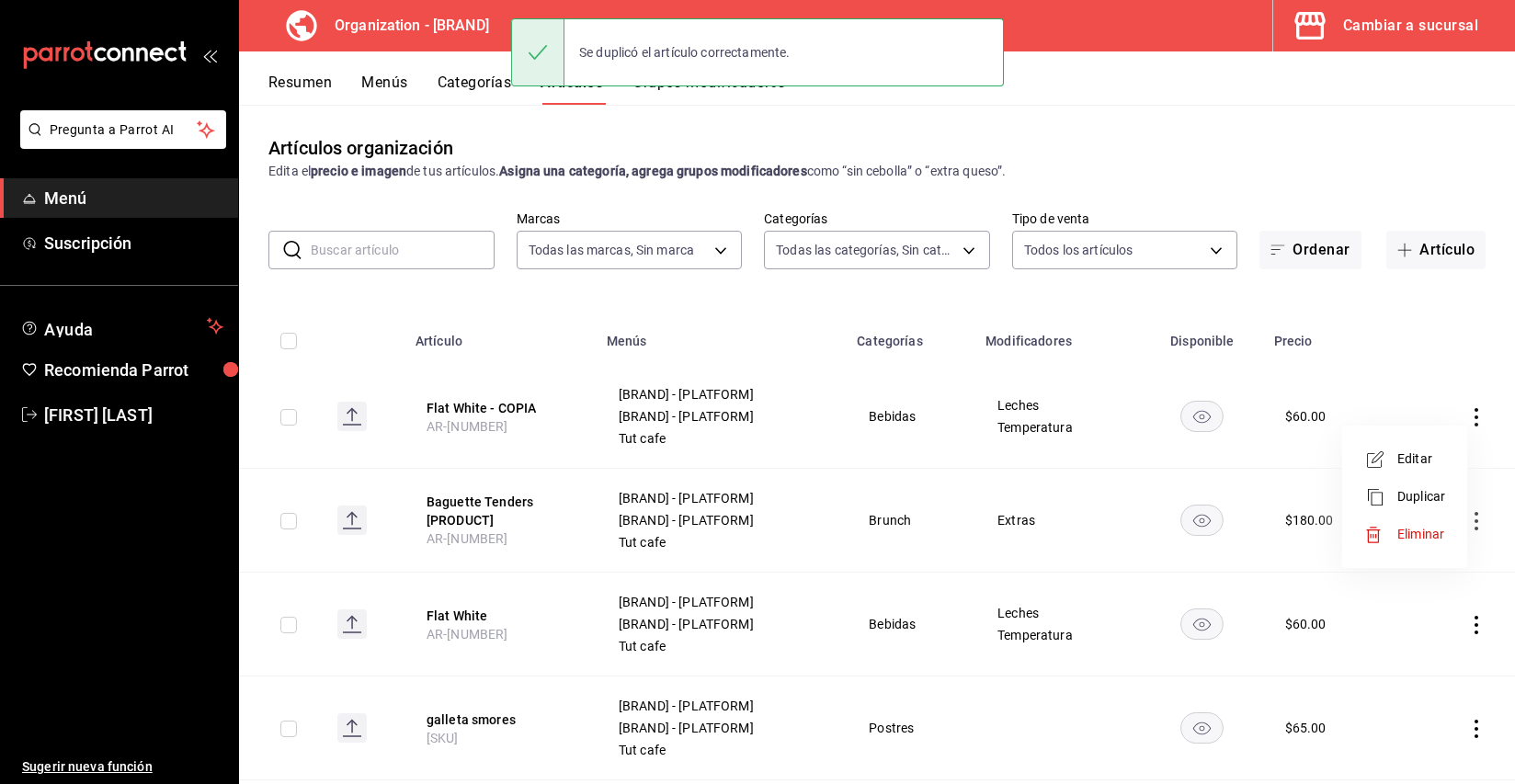 click on "Editar" at bounding box center (1421, 459) 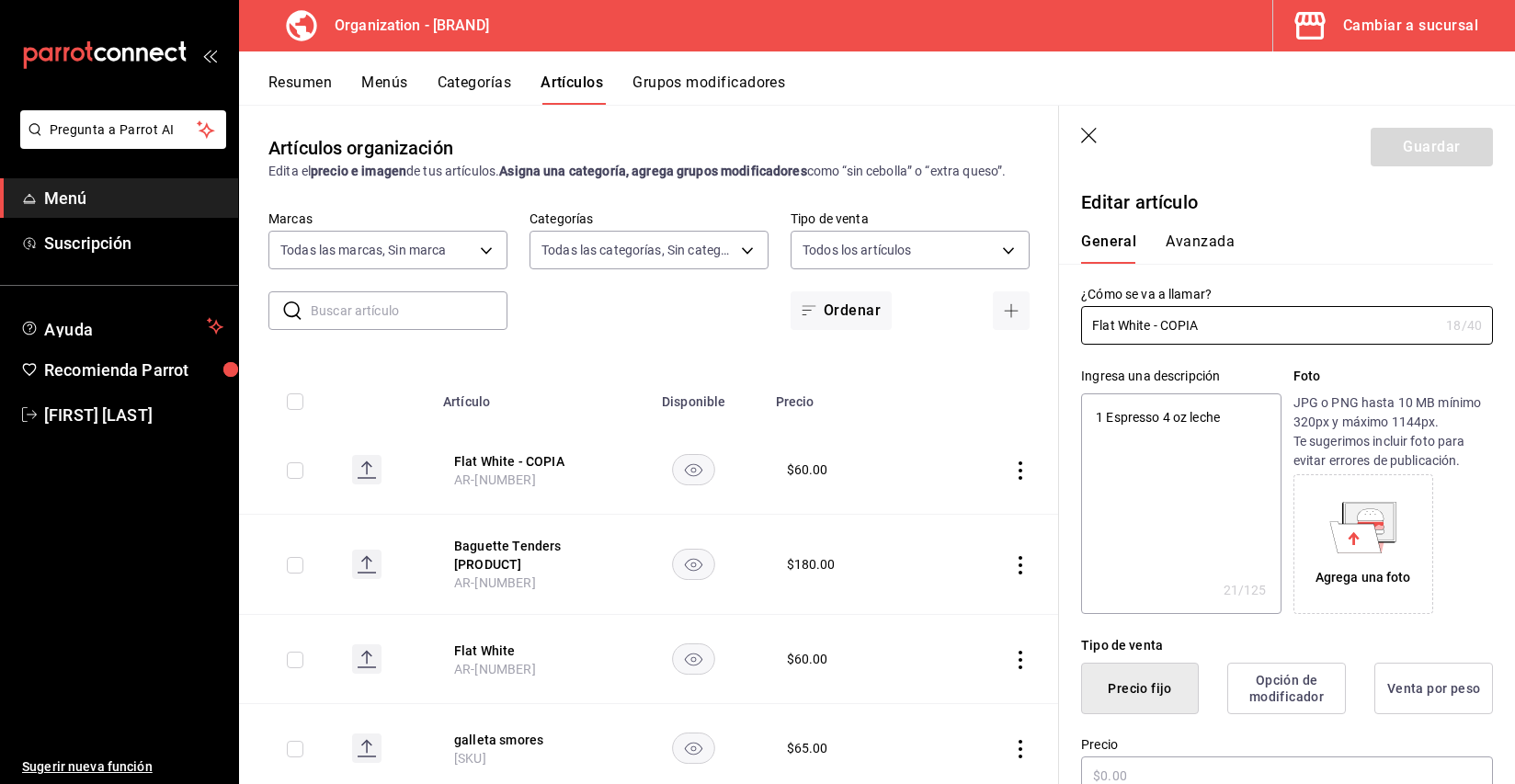 type on "x" 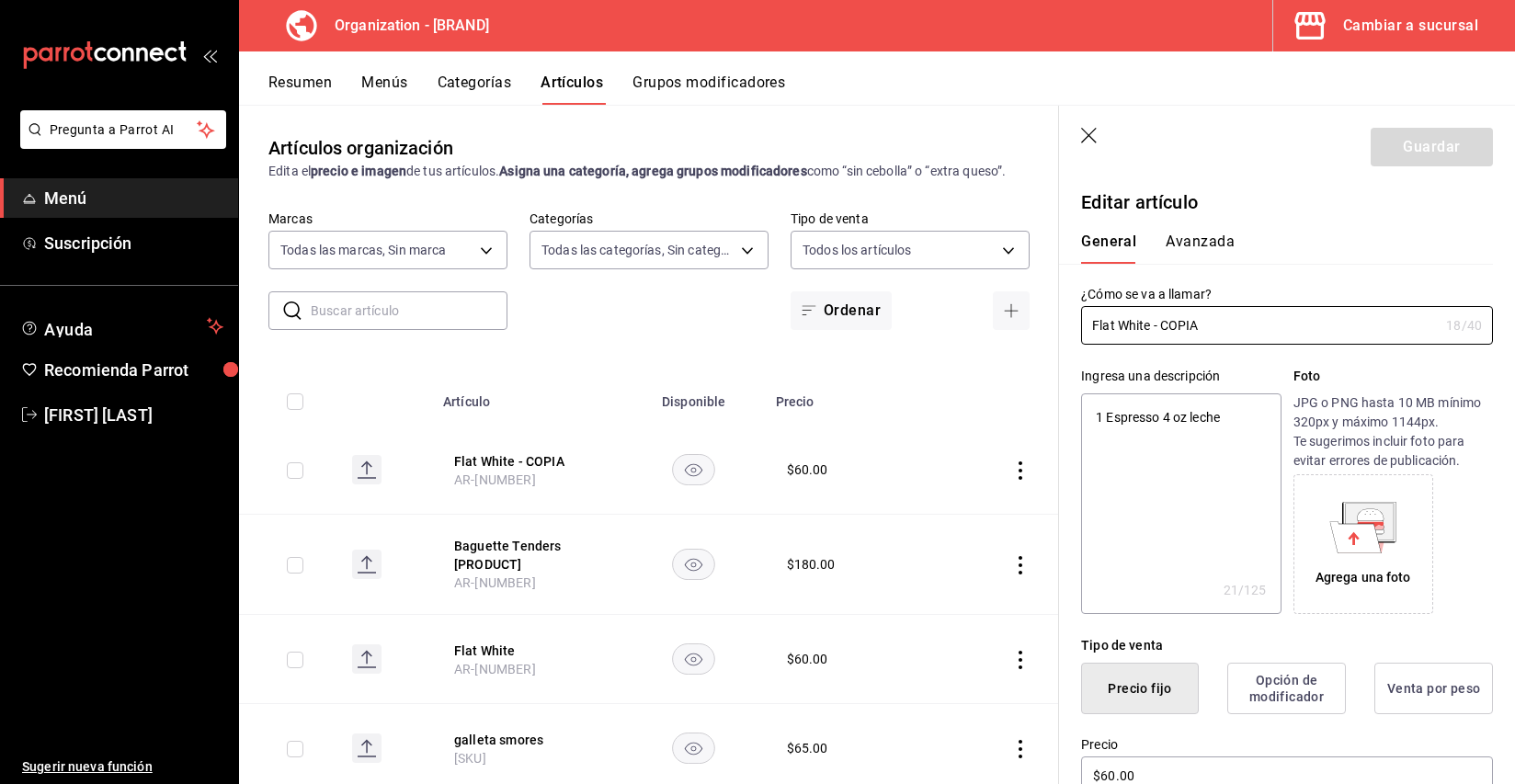 drag, startPoint x: 1219, startPoint y: 328, endPoint x: 940, endPoint y: 319, distance: 279.14512 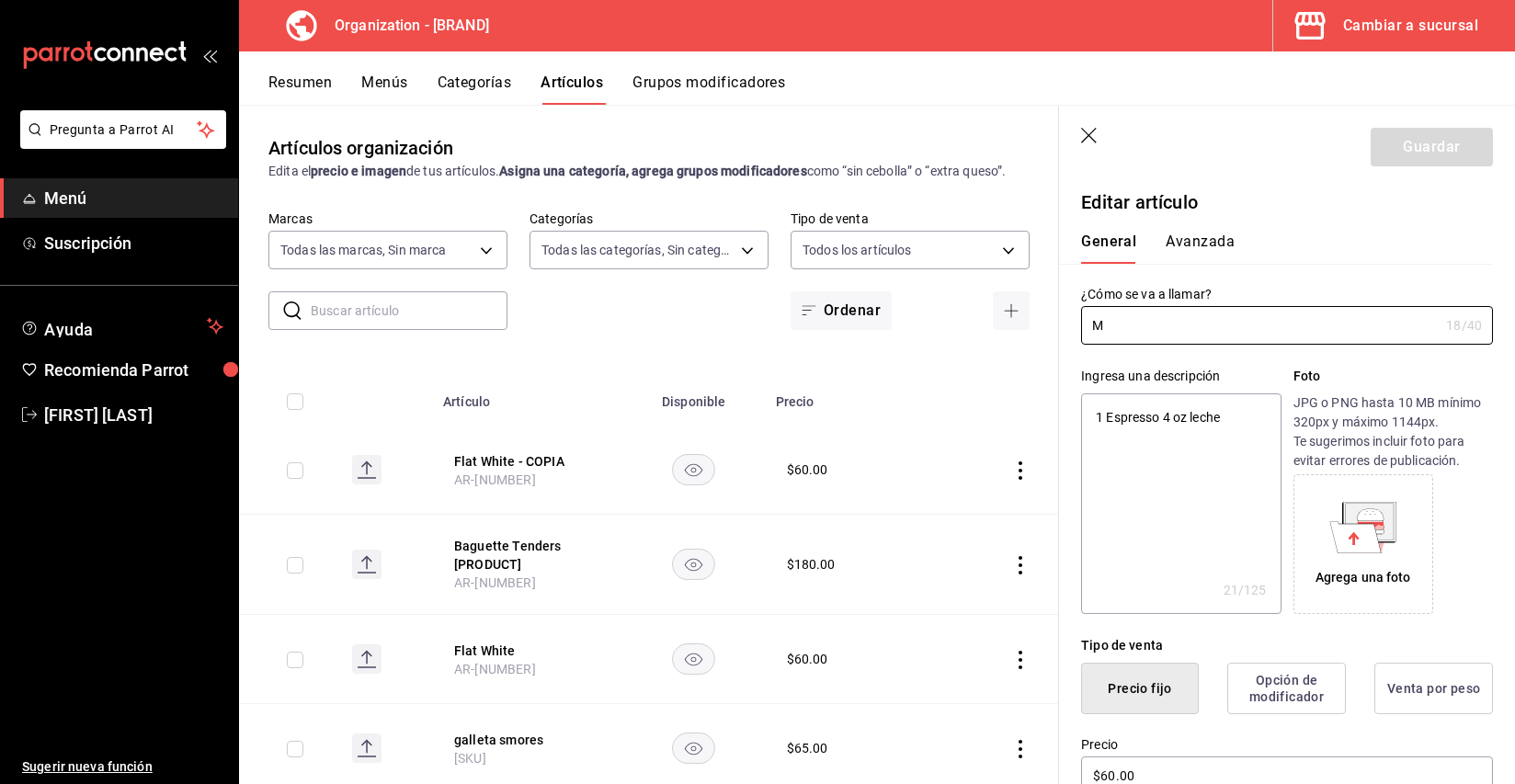 type on "x" 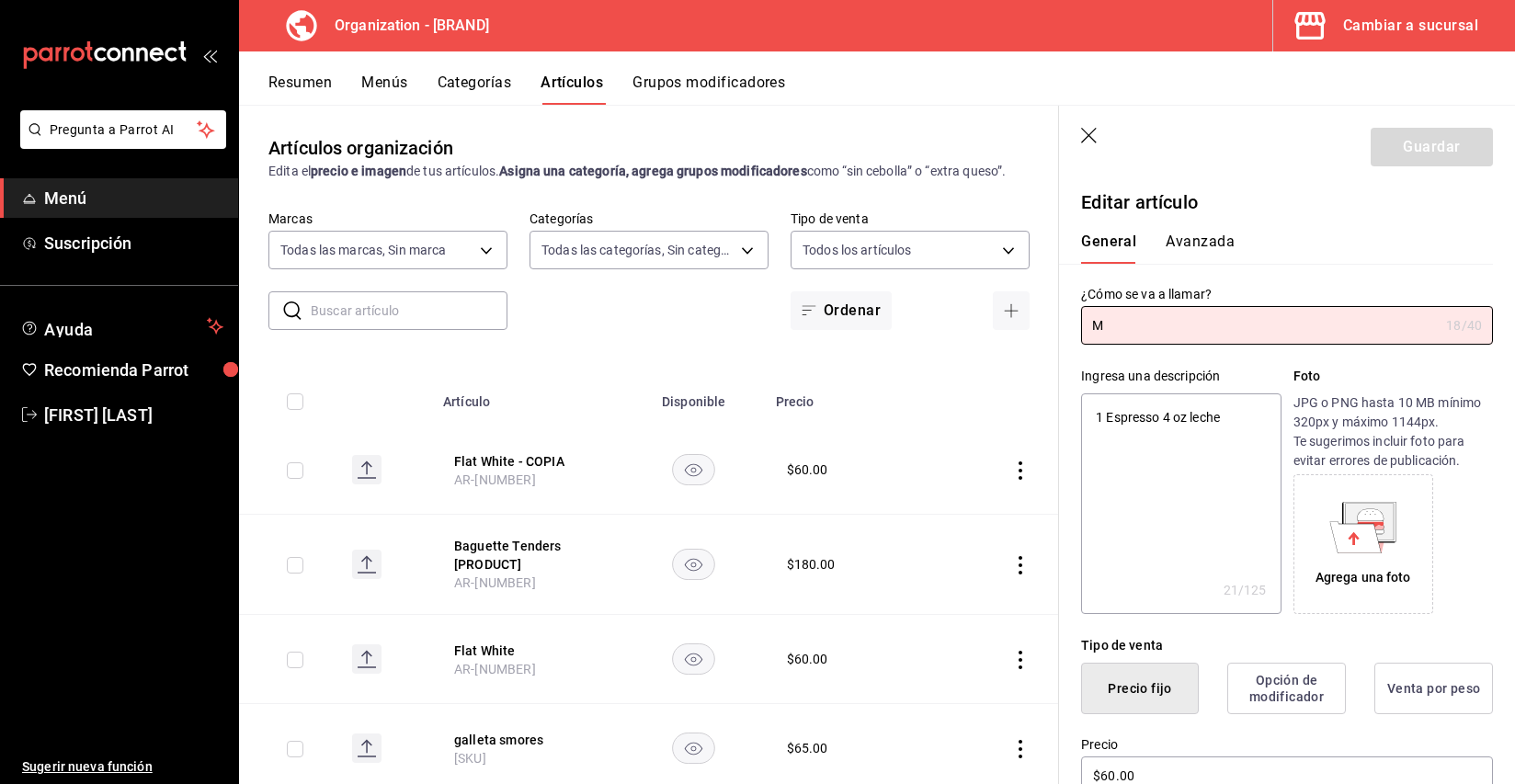 type on "Ma" 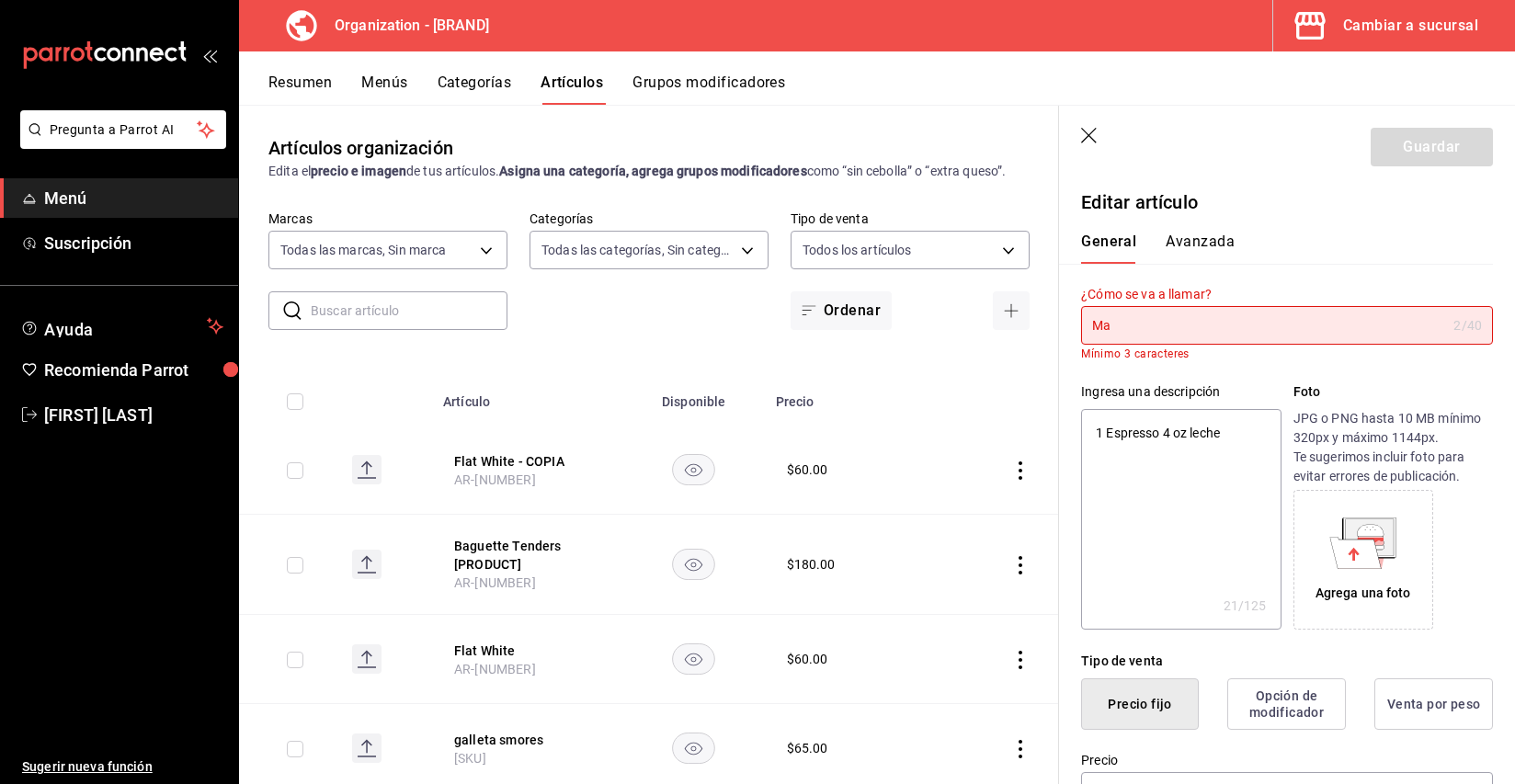 type on "Maz" 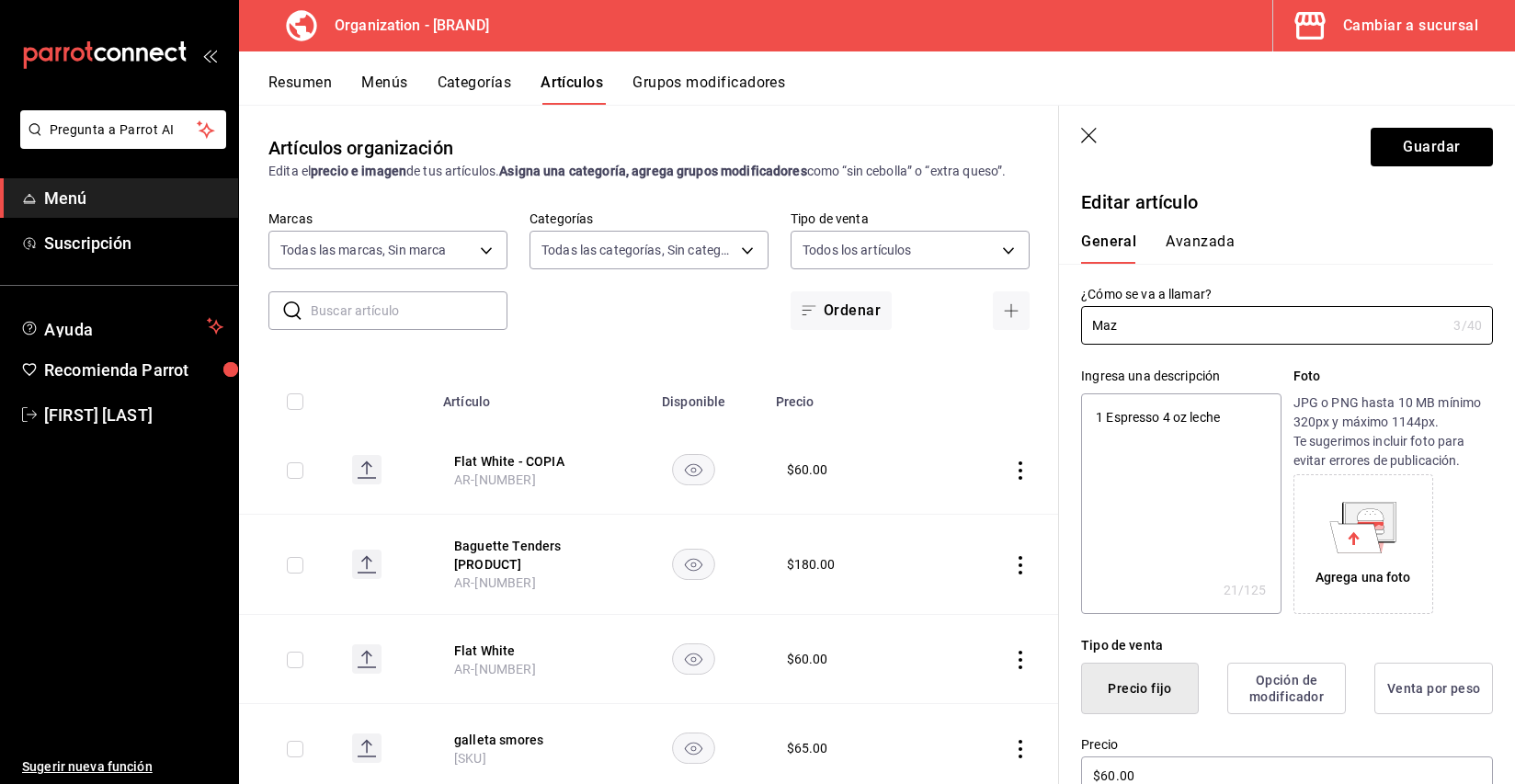 type on "Maza" 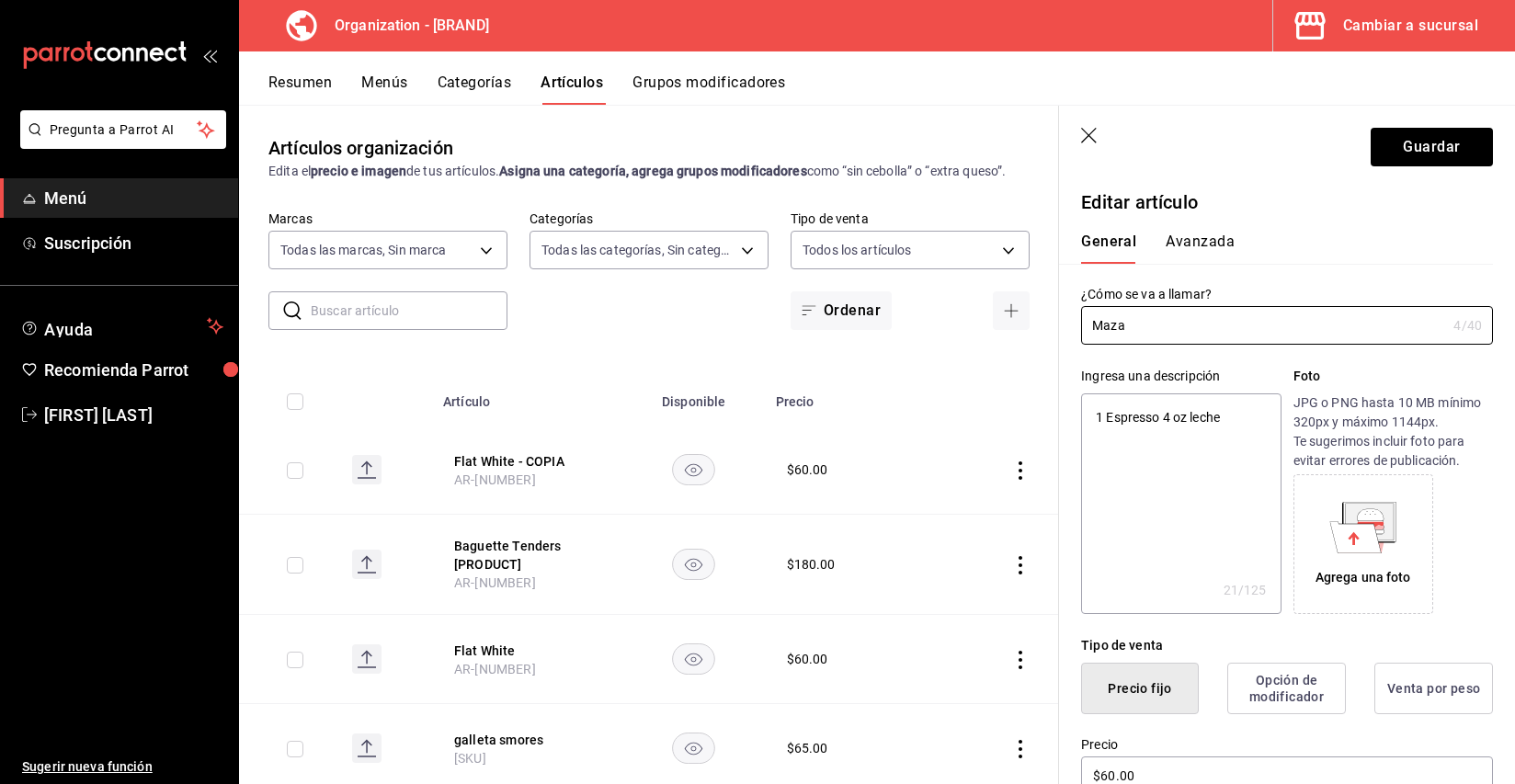 type on "Mazap" 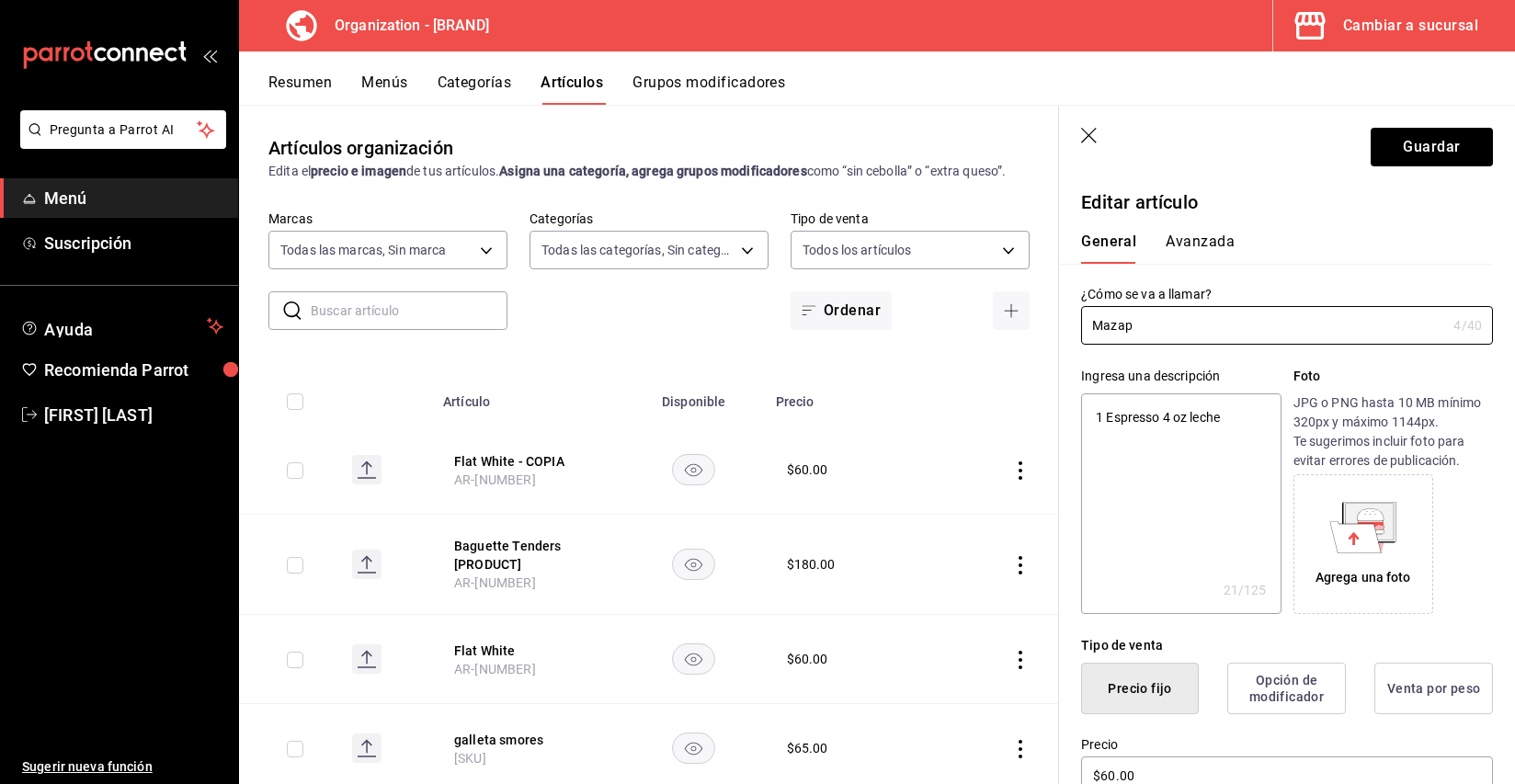 type on "Mazapa" 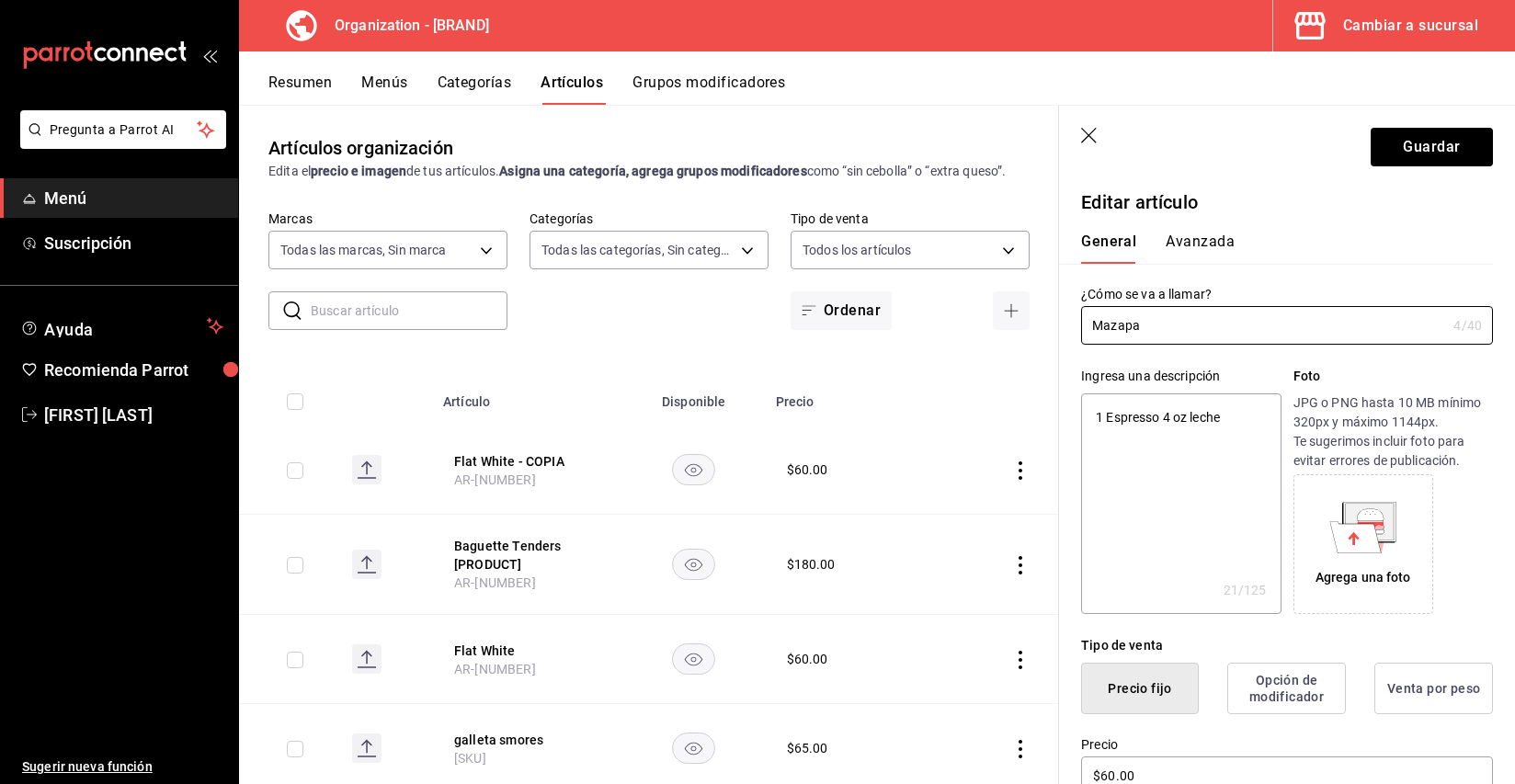 type on "x" 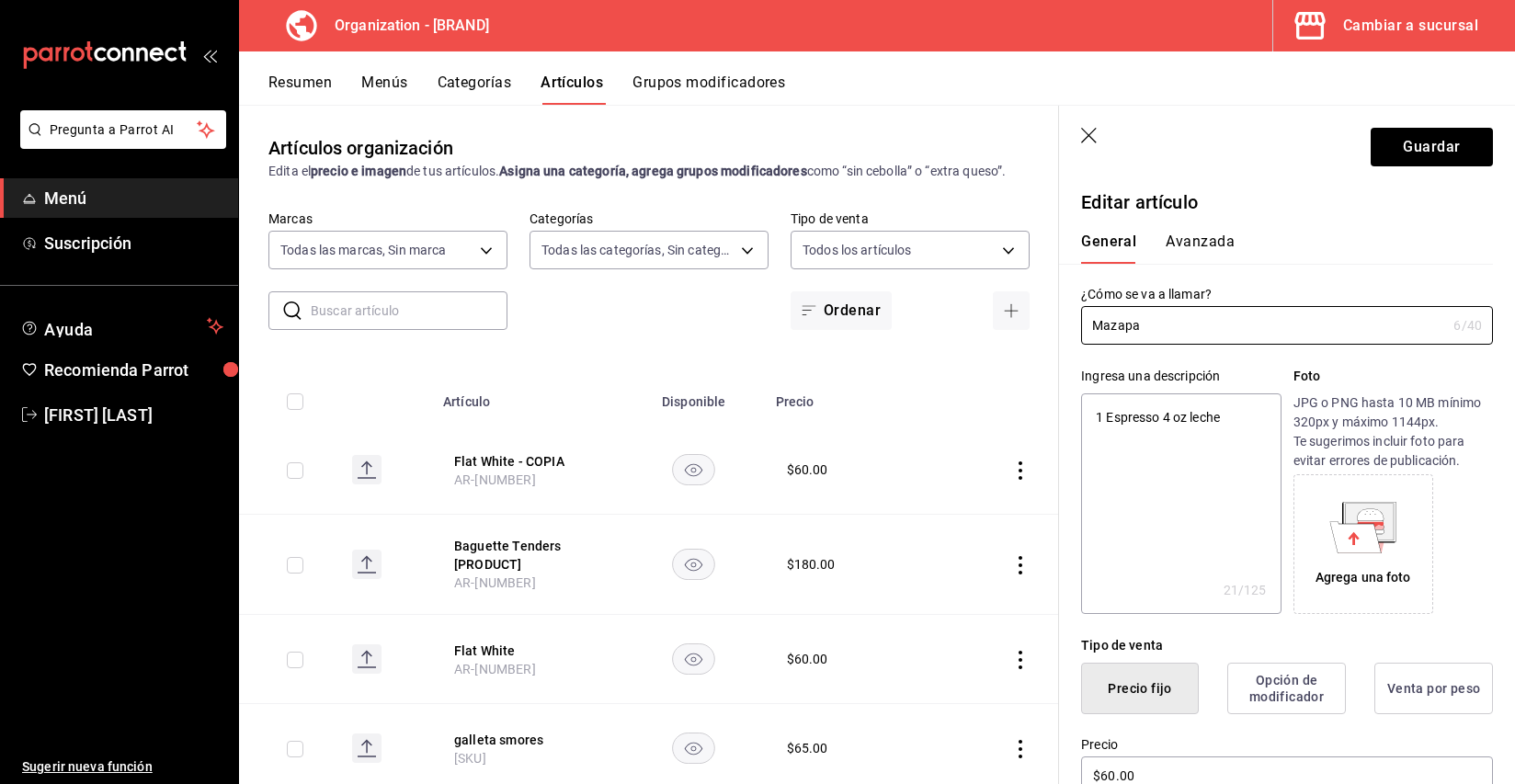 type on "Mazapan" 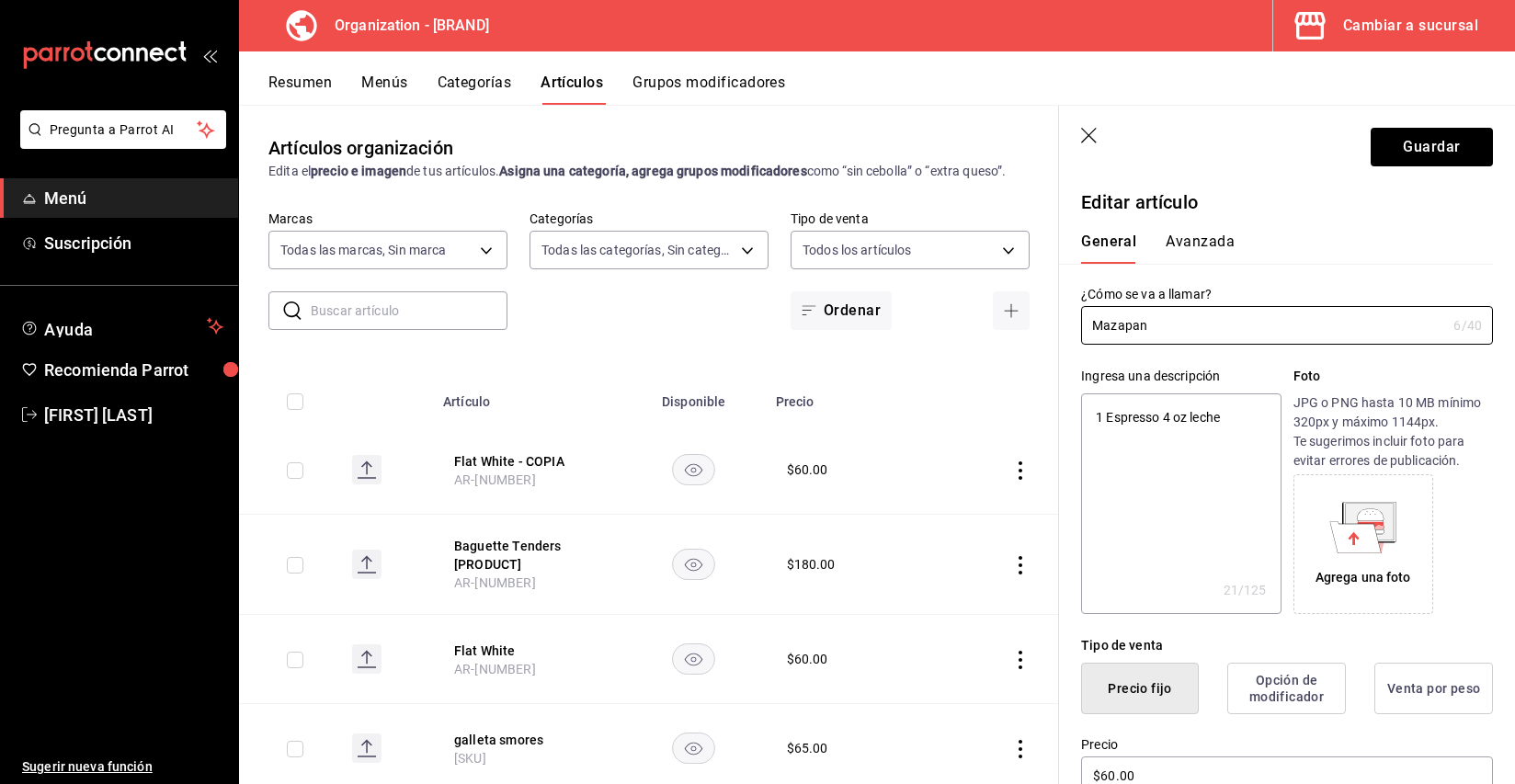 type on "Mazapan" 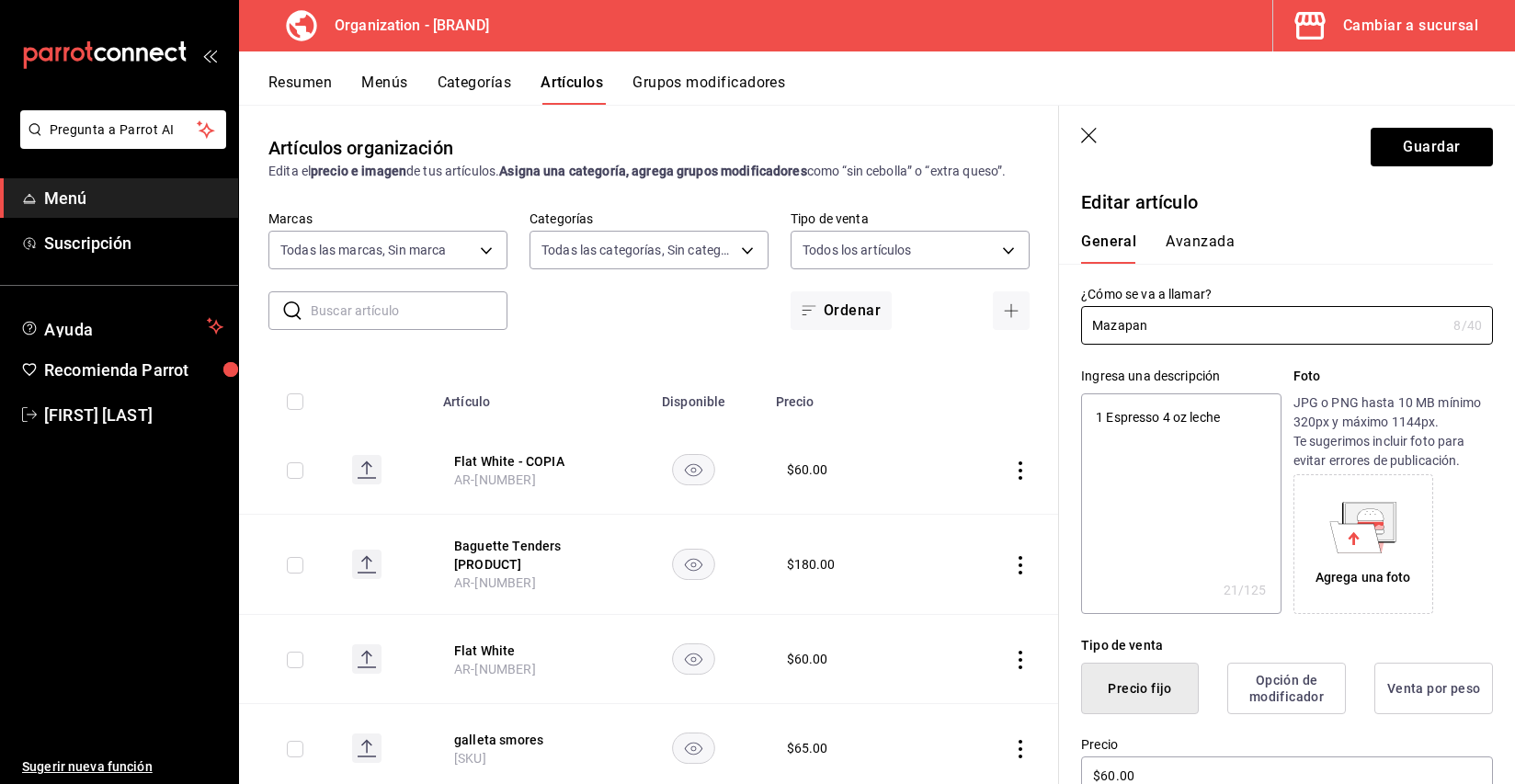 type on "Mazapan L" 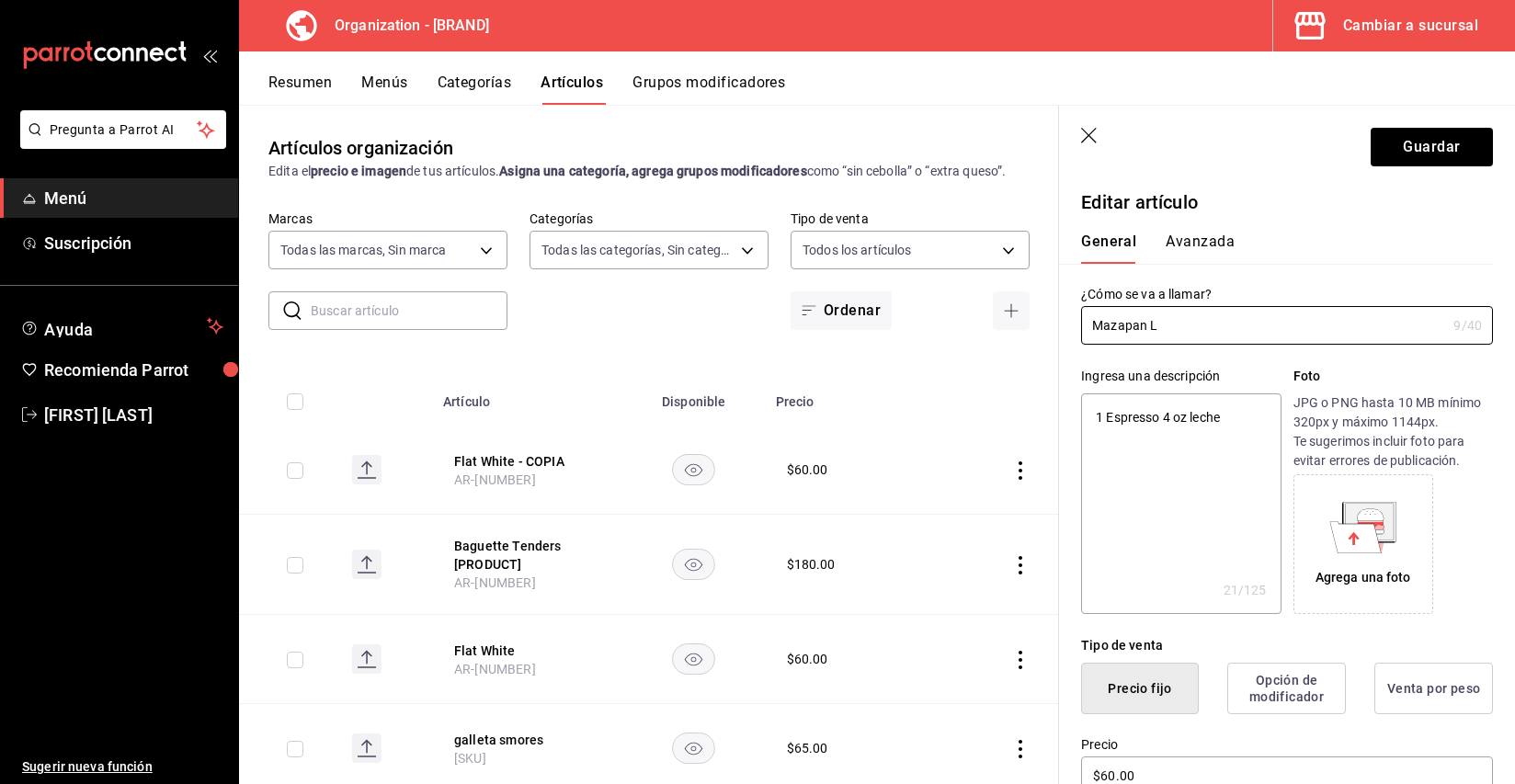 type on "Mazapan La" 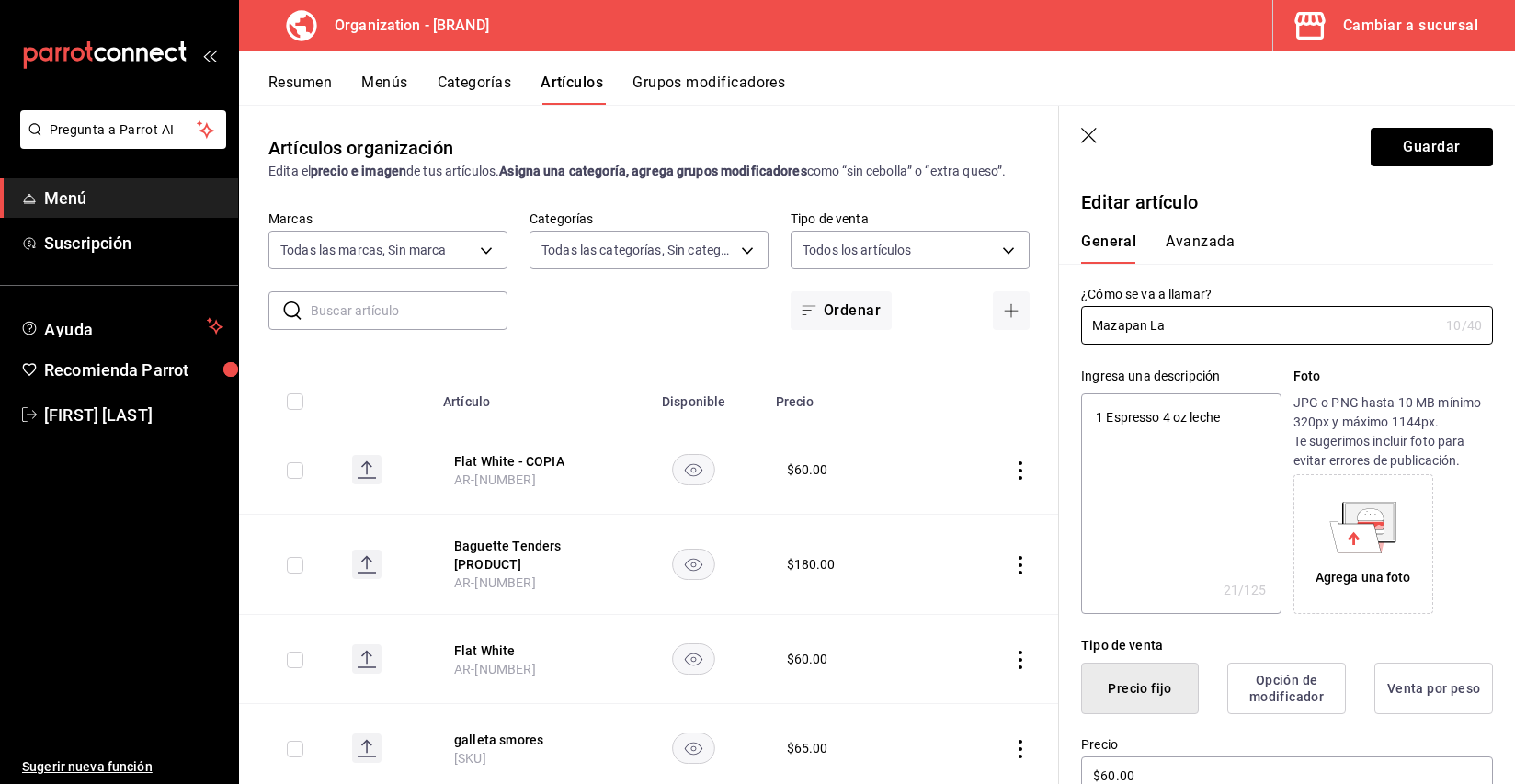 type on "Mazapan Lat" 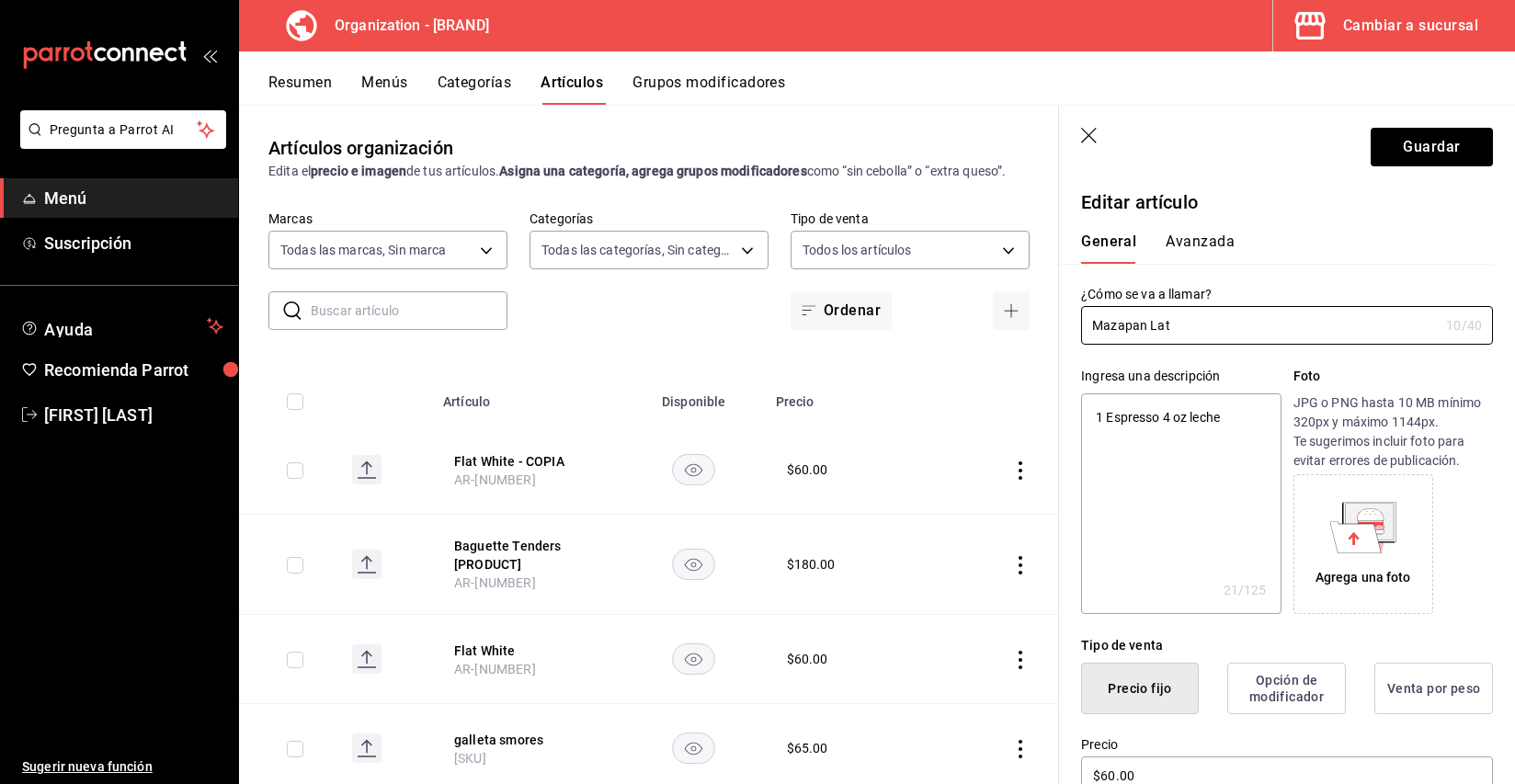 type on "Mazapan Latt" 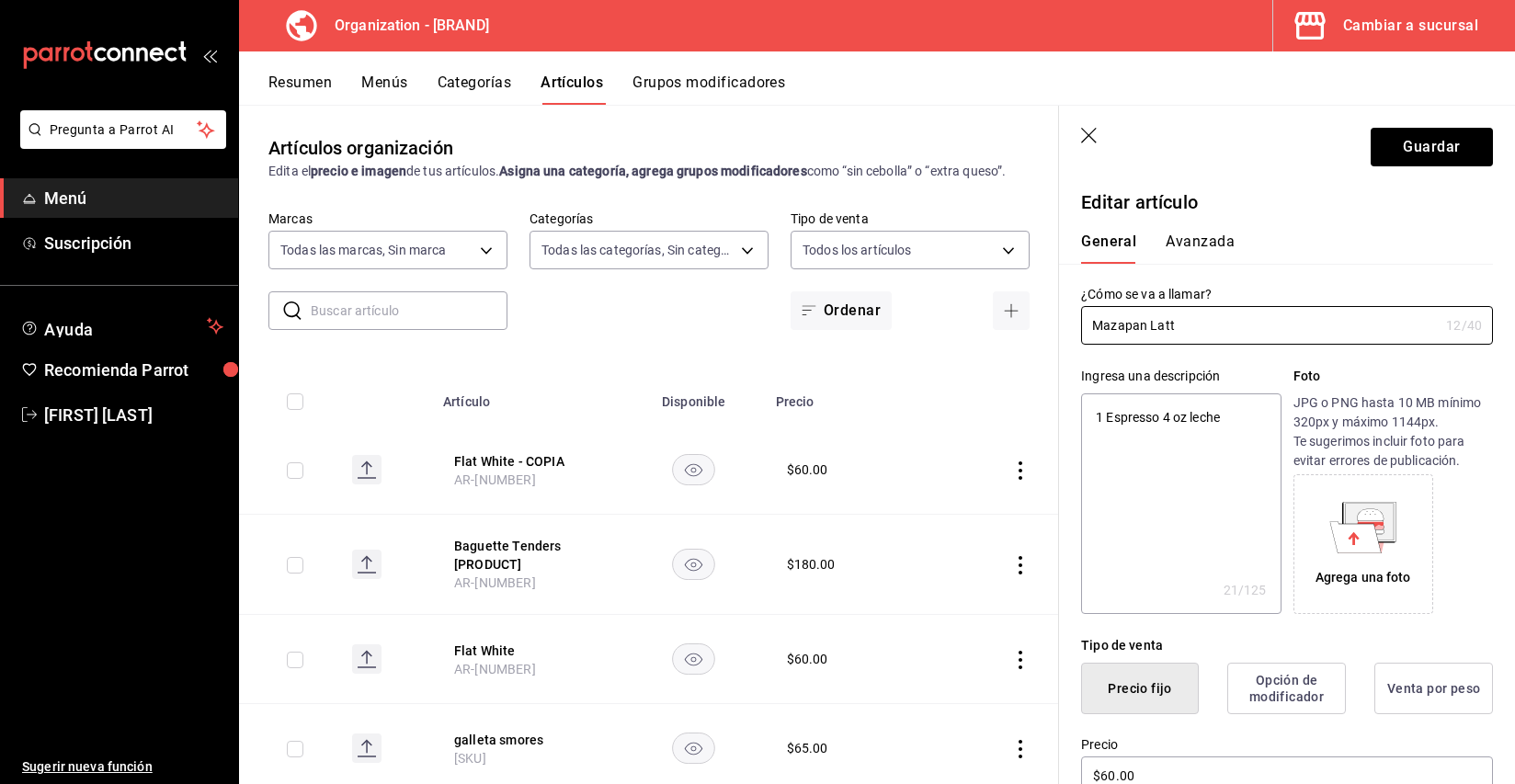 type on "Mazapan Latte" 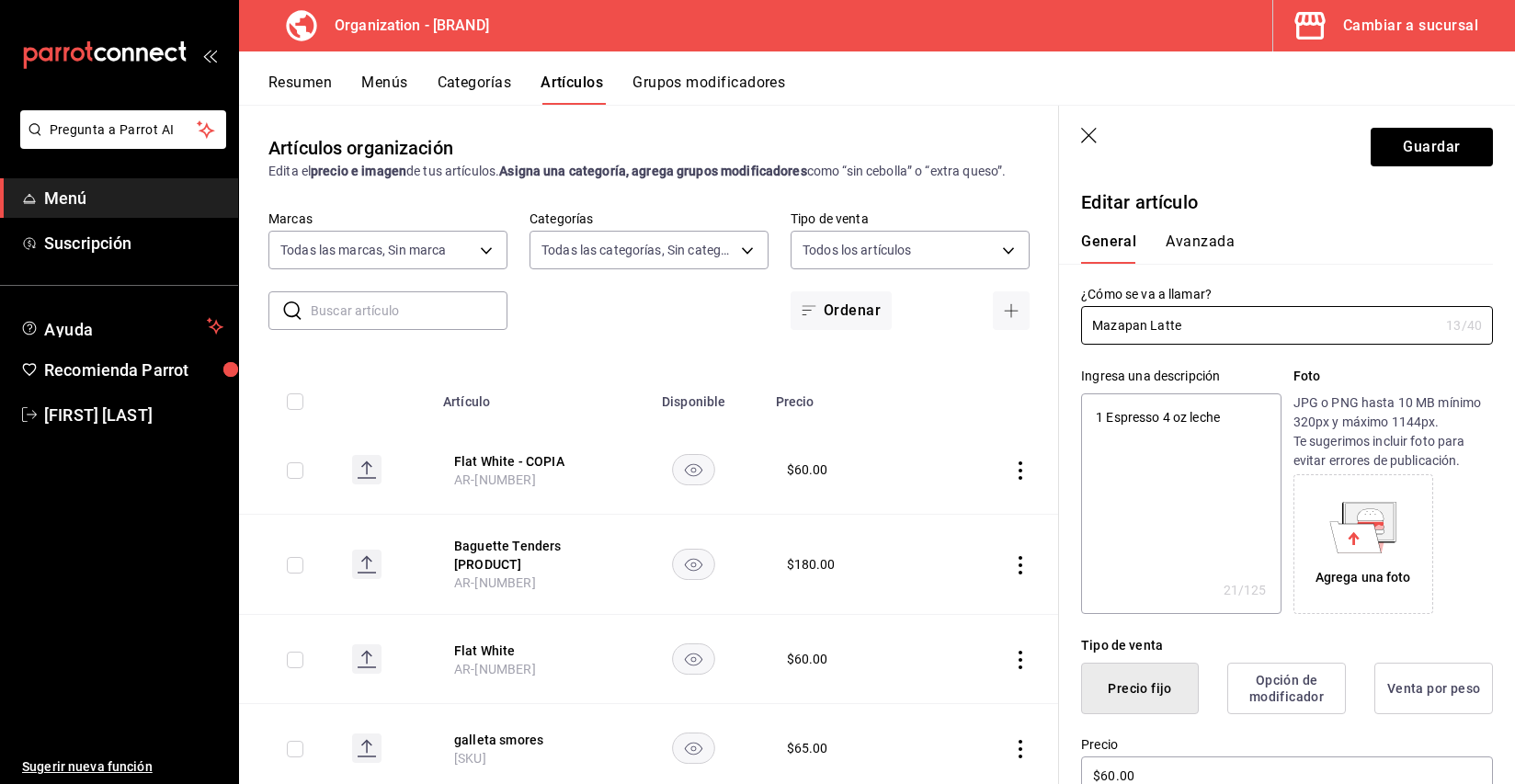 type on "Mazapan Latte" 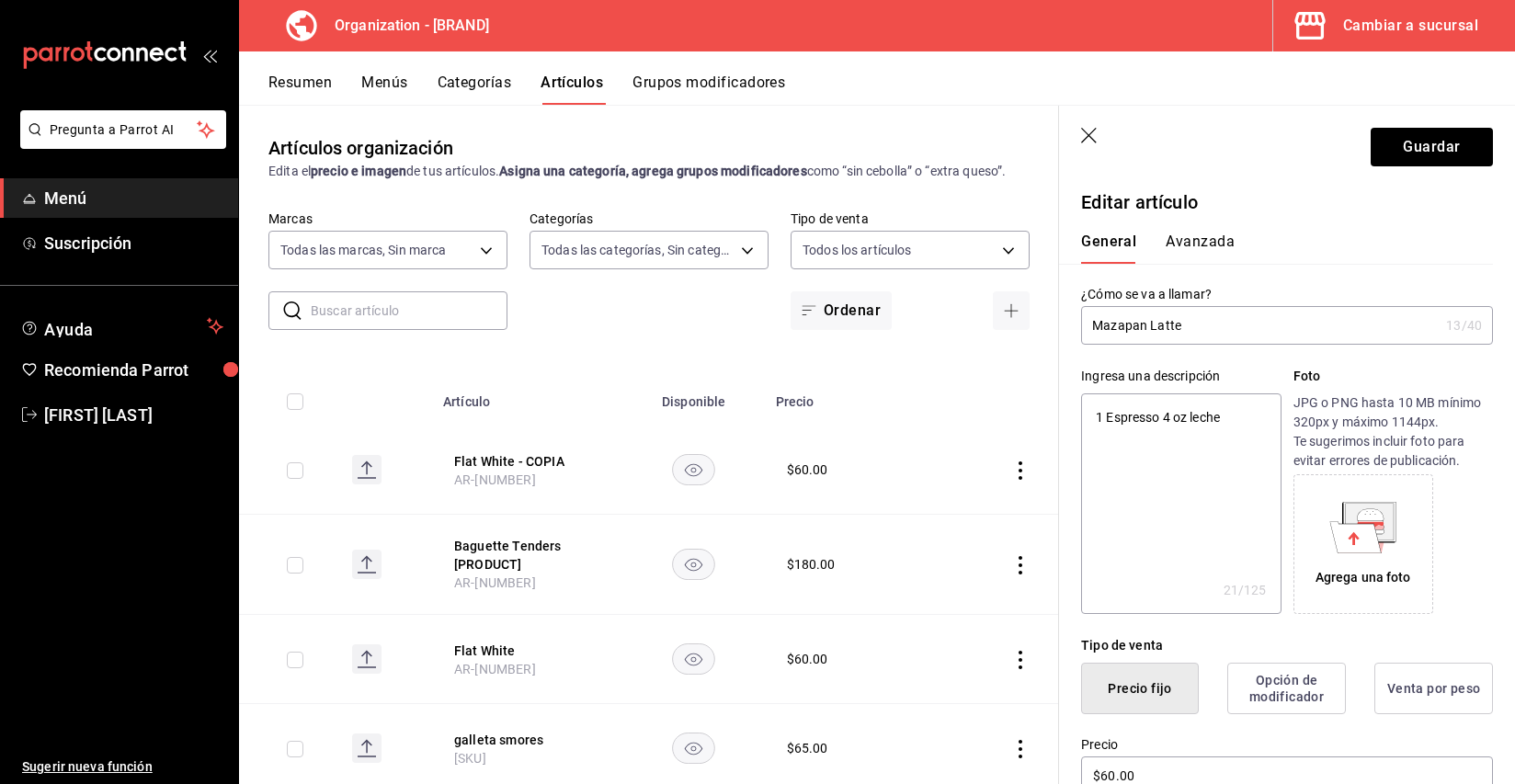 click on "Avanzada" at bounding box center (1200, 248) 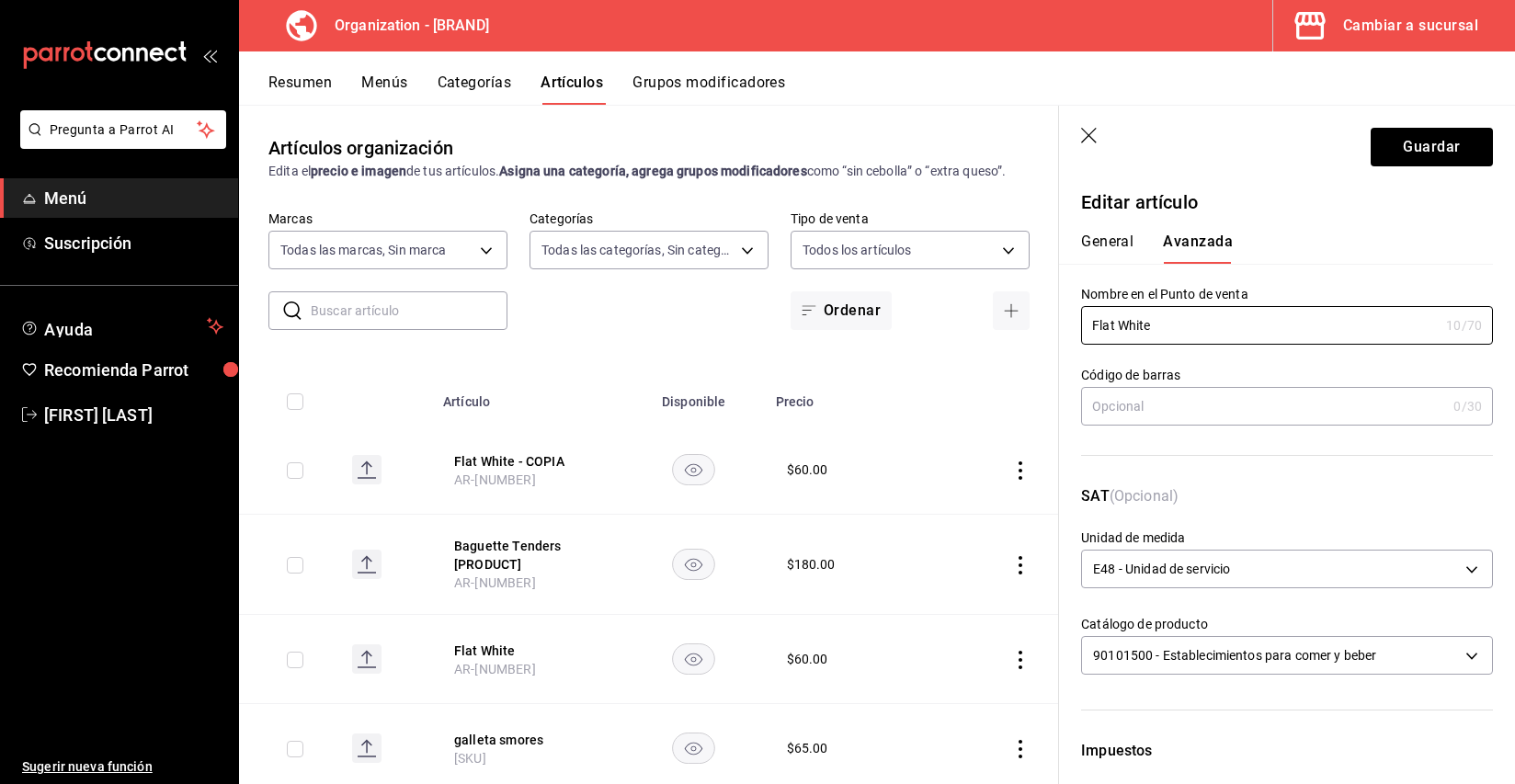 drag, startPoint x: 1181, startPoint y: 327, endPoint x: 958, endPoint y: 323, distance: 223.03587 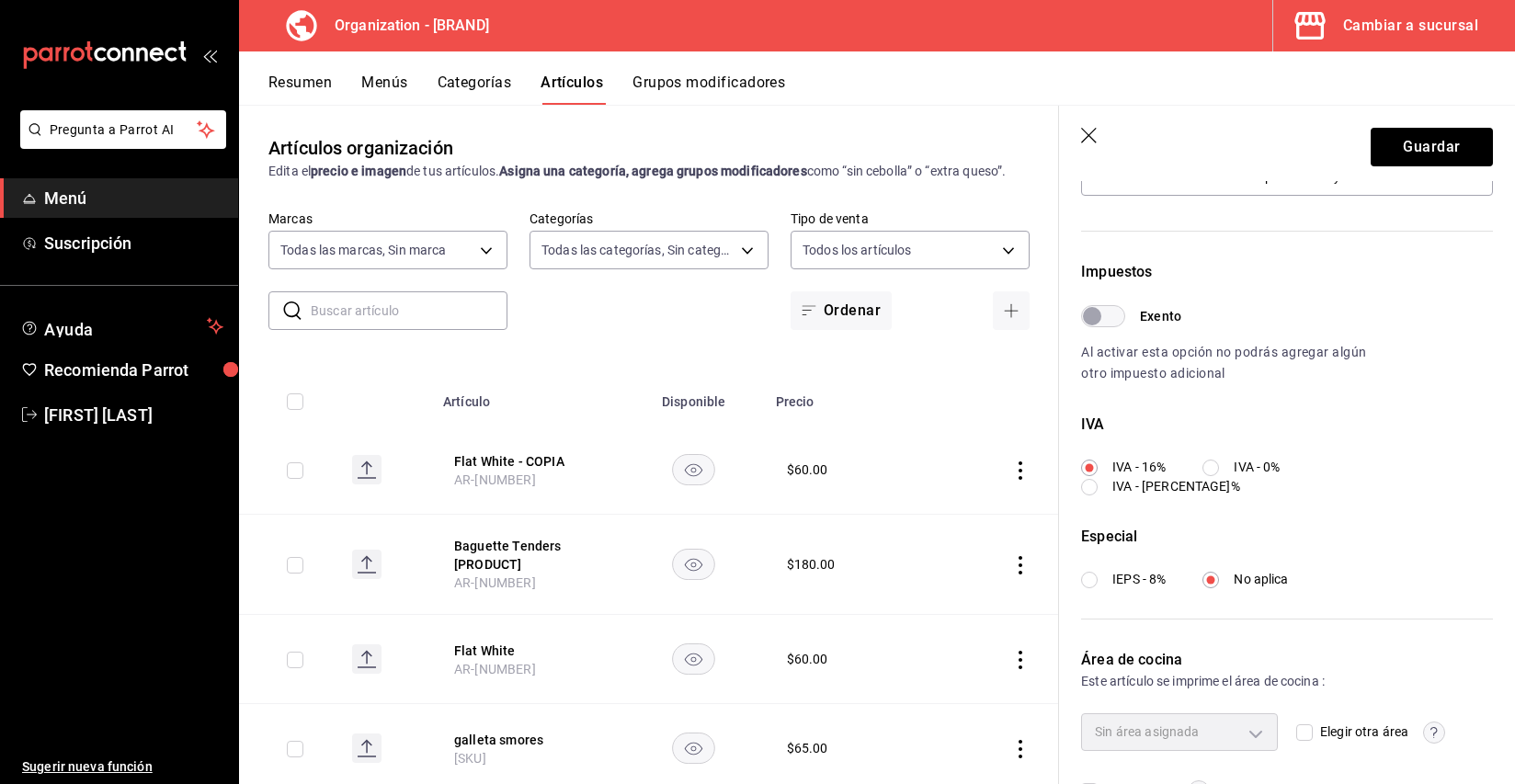 scroll, scrollTop: 514, scrollLeft: 0, axis: vertical 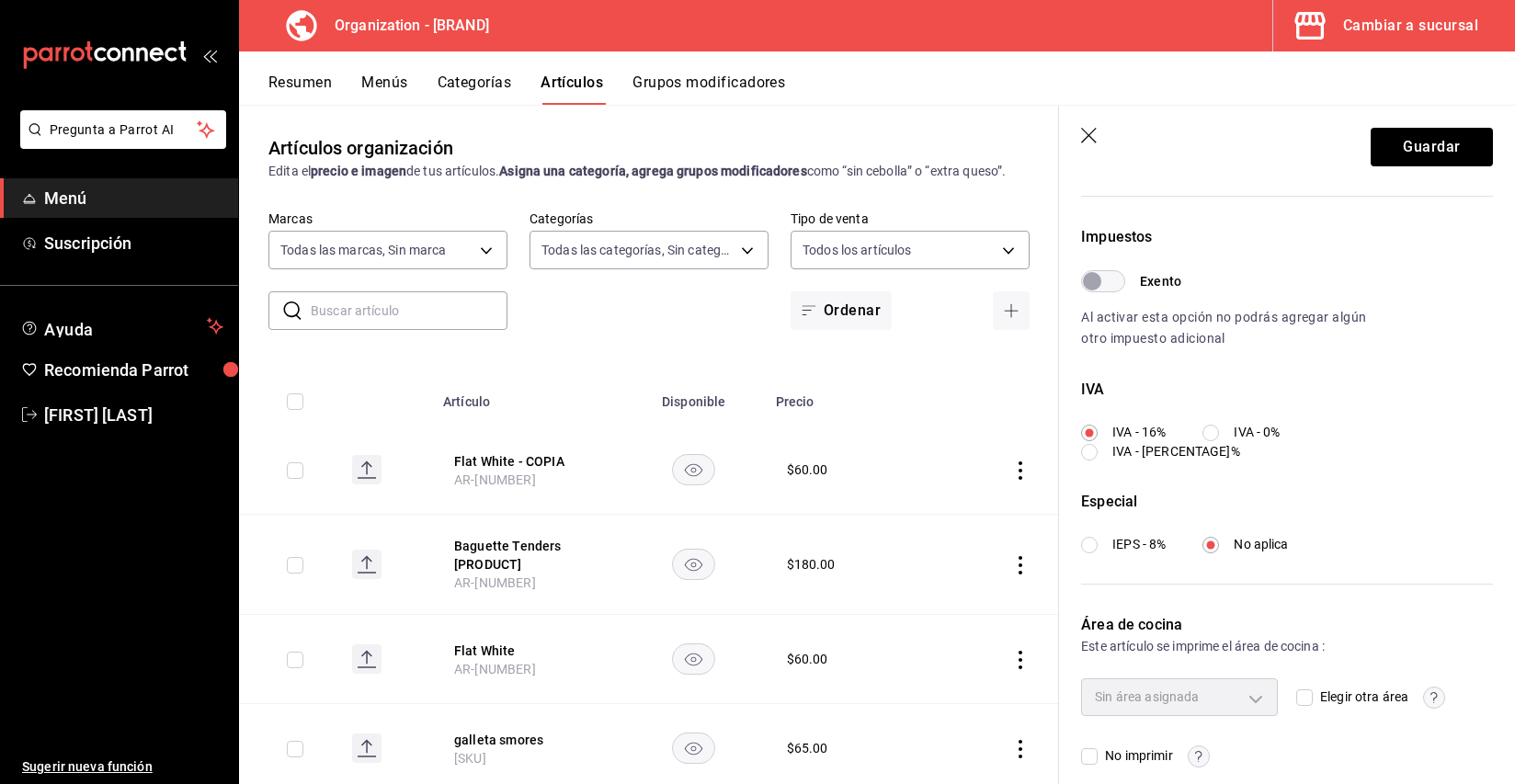 type on "Mazapan latte" 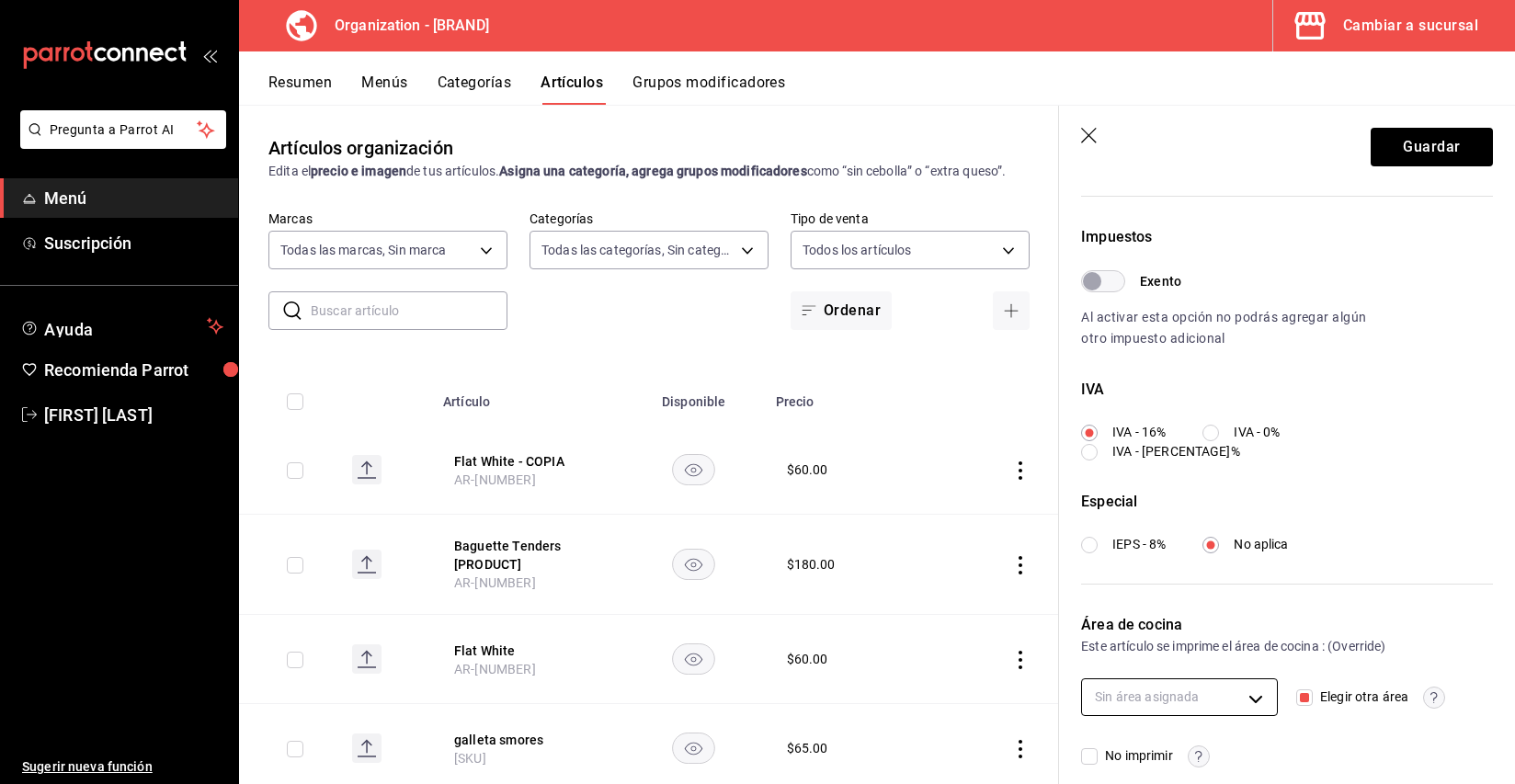 click on "Pregunta a Parrot AI Menú   Suscripción   Ayuda Recomienda Parrot   Cristina Ojeda   Sugerir nueva función   Organización - Tüt Coffee Cambiar a sucursal Resumen Menús Categorías Artículos Grupos modificadores Artículos organización Edita el  precio e imagen  de tus artículos.  Asigna una categoría, agrega grupos modificadores  como “sin cebolla” o “extra queso”. ​ ​ Marcas Todas las marcas, Sin marca 32e499e3-ac49-4bfd-9688-6164702db340 Categorías Todas las categorías, Sin categoría 52a9df34-5940-42d4-ab25-b17d79a0a808,9e8964d6-a453-4484-aab5-42f20070a9bf,91c4351c-dab4-469a-b4c2-cfc92b357833,a39efab6-7b69-4b7e-866b-d2b334d8c0ed Tipo de venta Todos los artículos ALL Ordenar Artículo Disponible Precio Flat White - COPIA AR-51752791359043 $ 60.00 Baguette Tenders pollo AR-1754232318457 $ 180.00 Flat White AR-51752791359043 $ 60.00 galleta smores AR-1101752791359048 $ 65.00 galleta kinder bueno AR-1091752791359048 $ 65.00 galleta lotus AR-1081752791359047 $ 65.00 galleta matcha $ $ $" at bounding box center (758, 392) 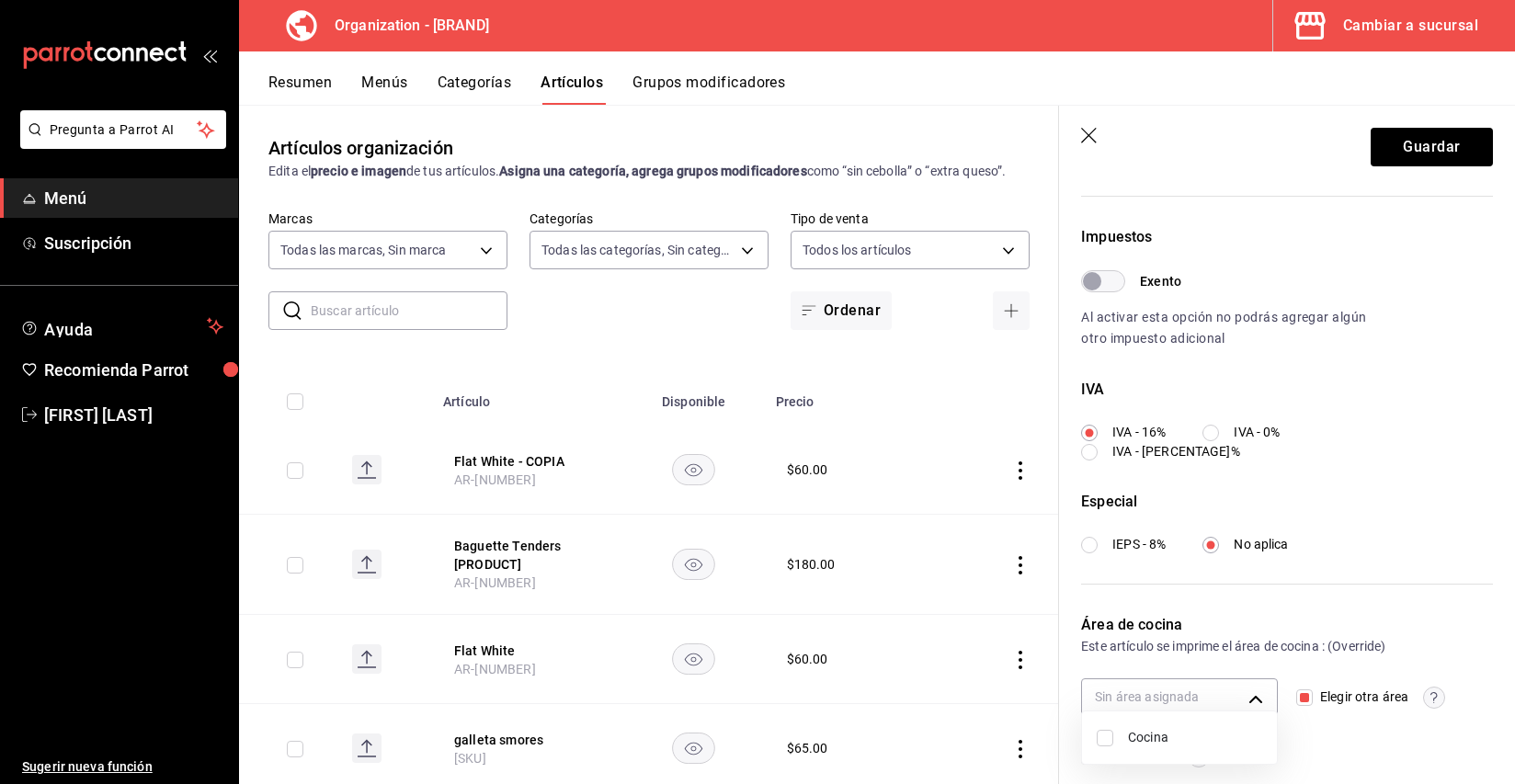click on "Cocina" at bounding box center [1195, 737] 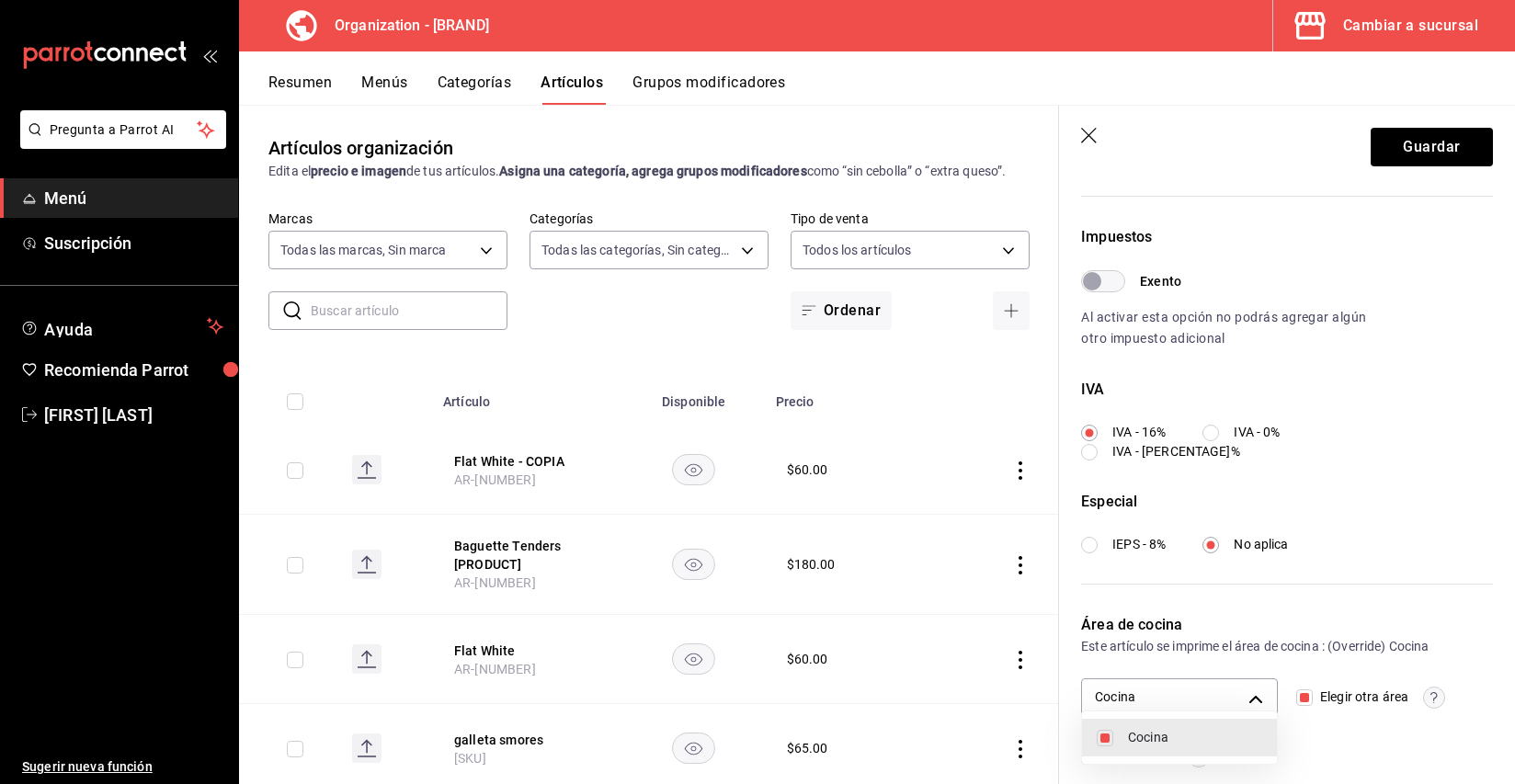 click on "Cocina" at bounding box center [1195, 737] 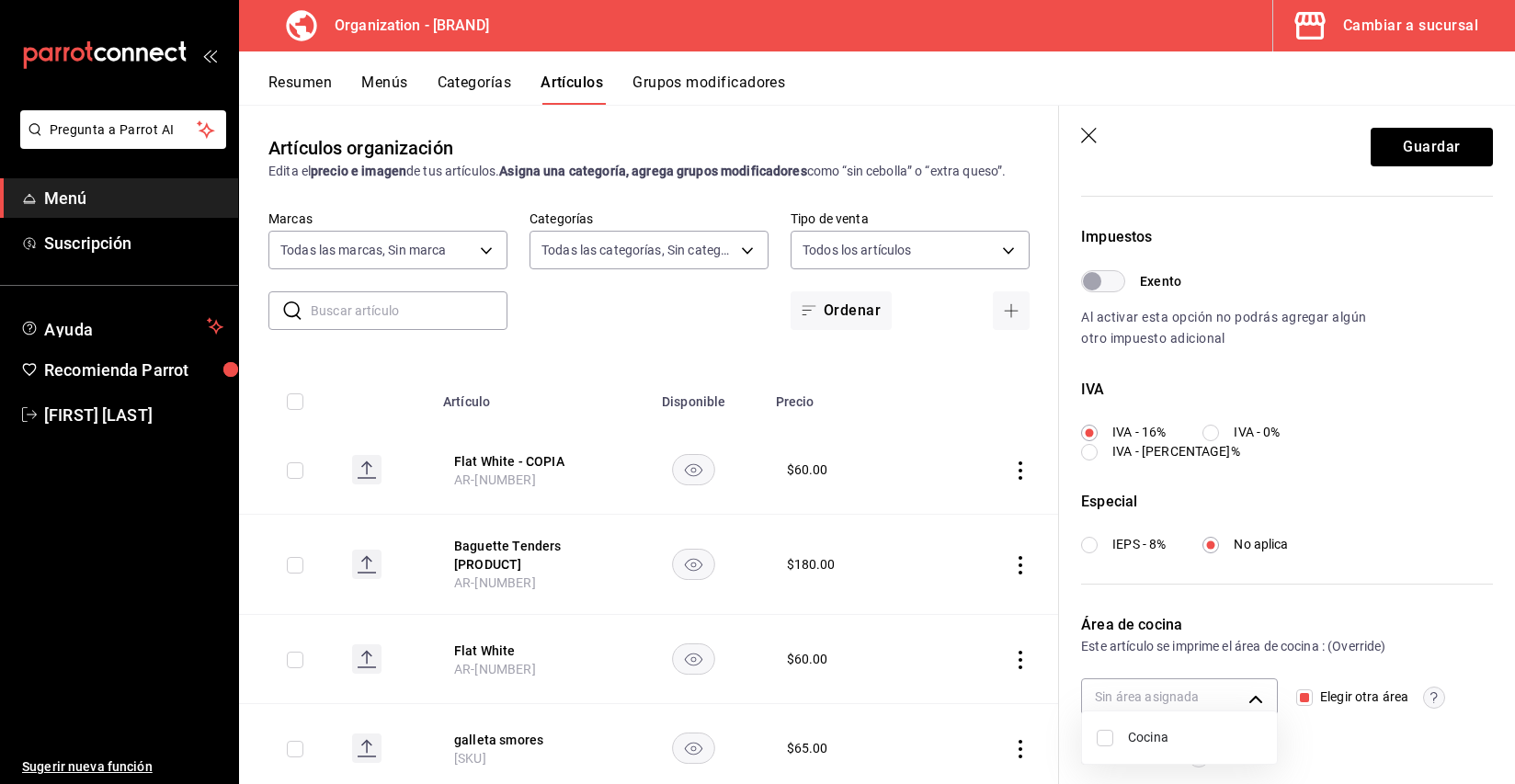 click on "Cocina" at bounding box center (1195, 737) 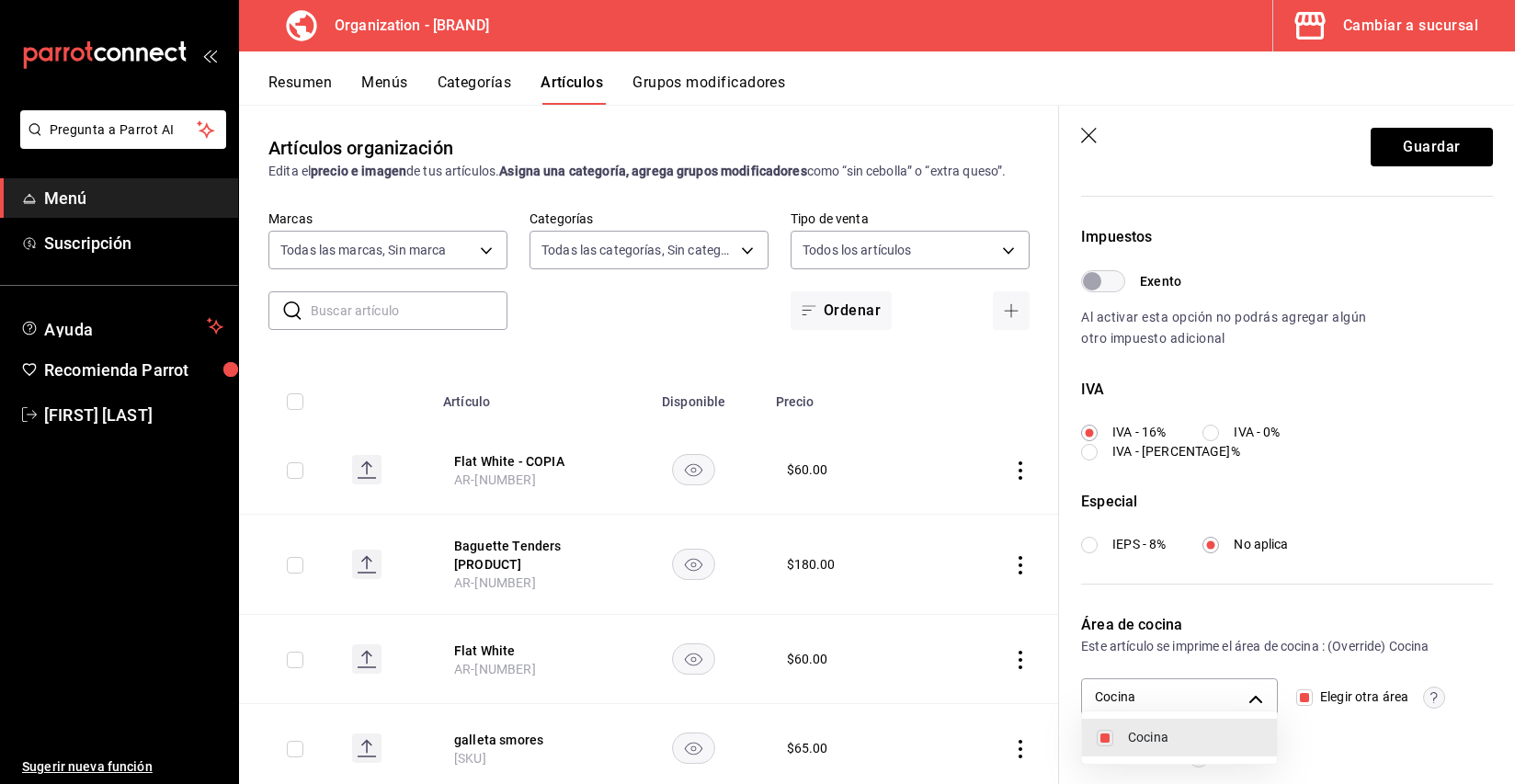click at bounding box center [758, 392] 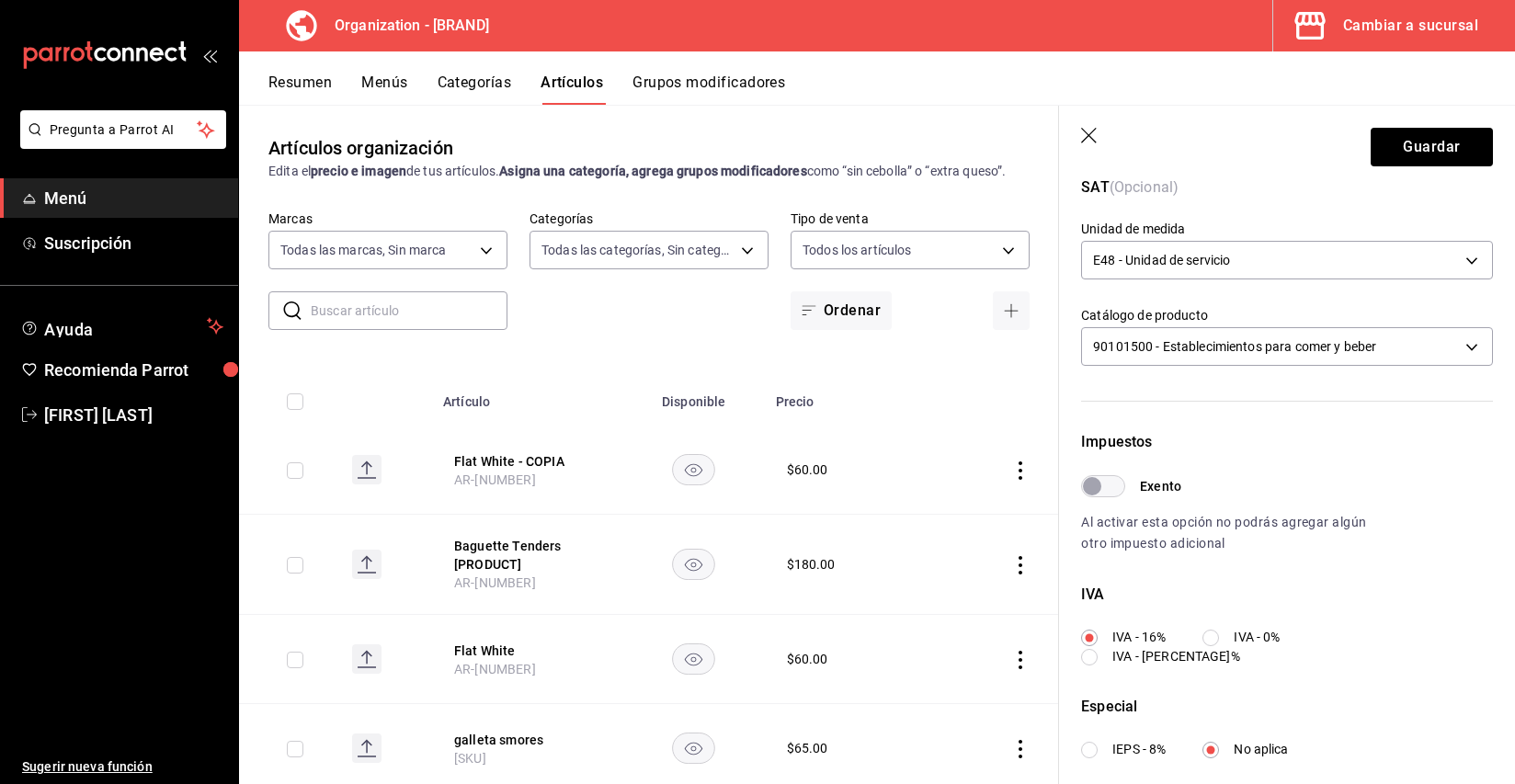 scroll, scrollTop: 0, scrollLeft: 0, axis: both 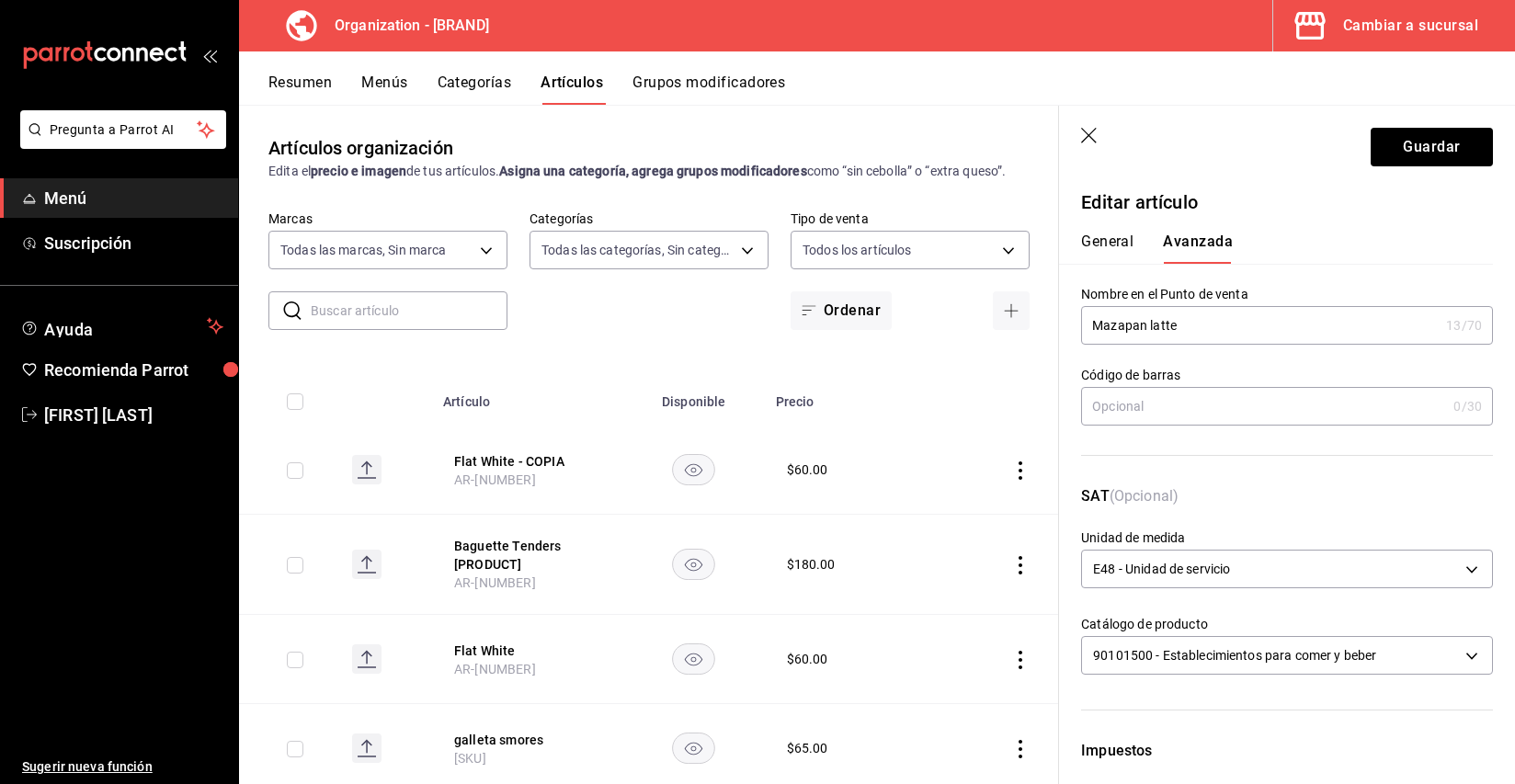 click on "General" at bounding box center [1107, 248] 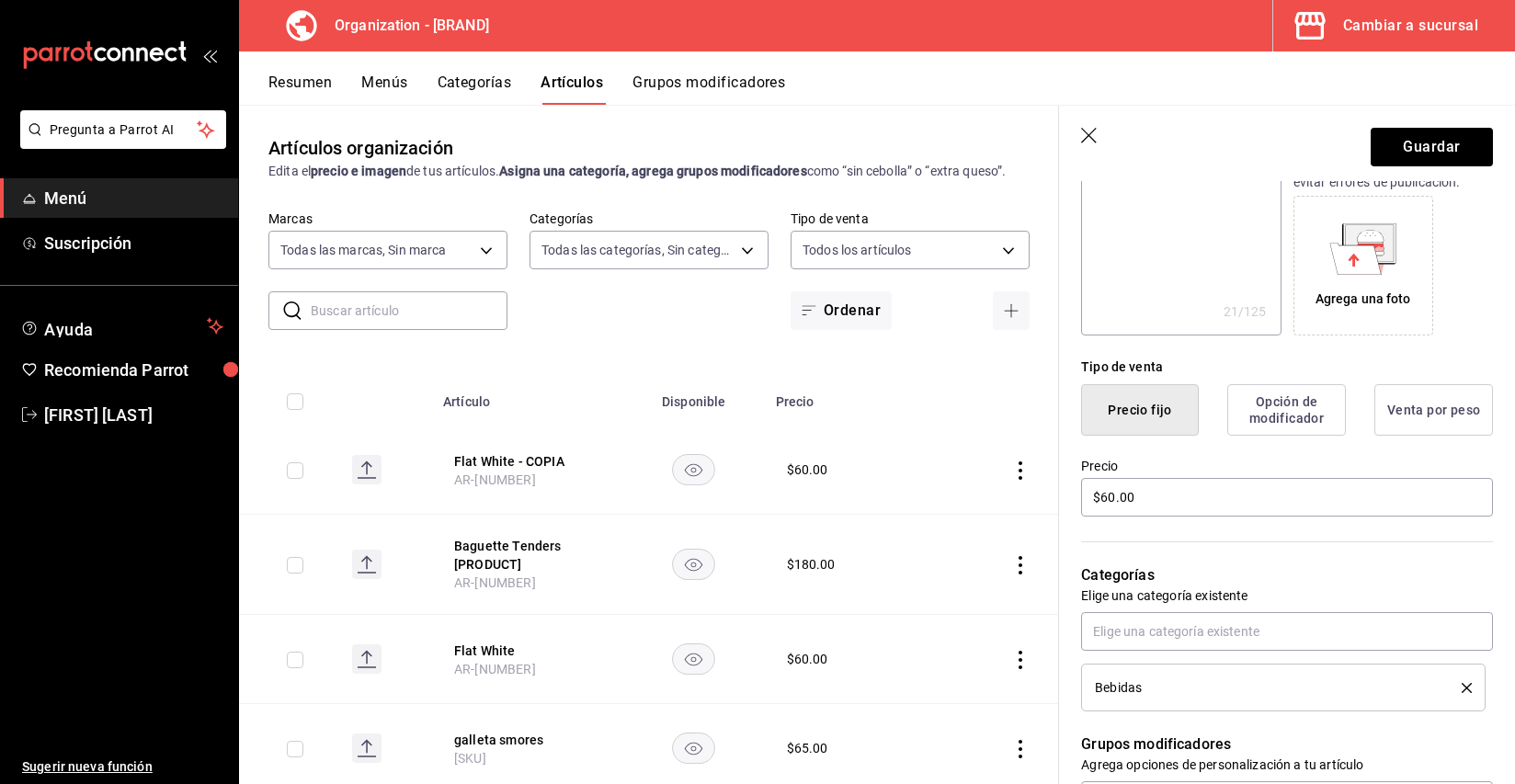 scroll, scrollTop: 283, scrollLeft: 0, axis: vertical 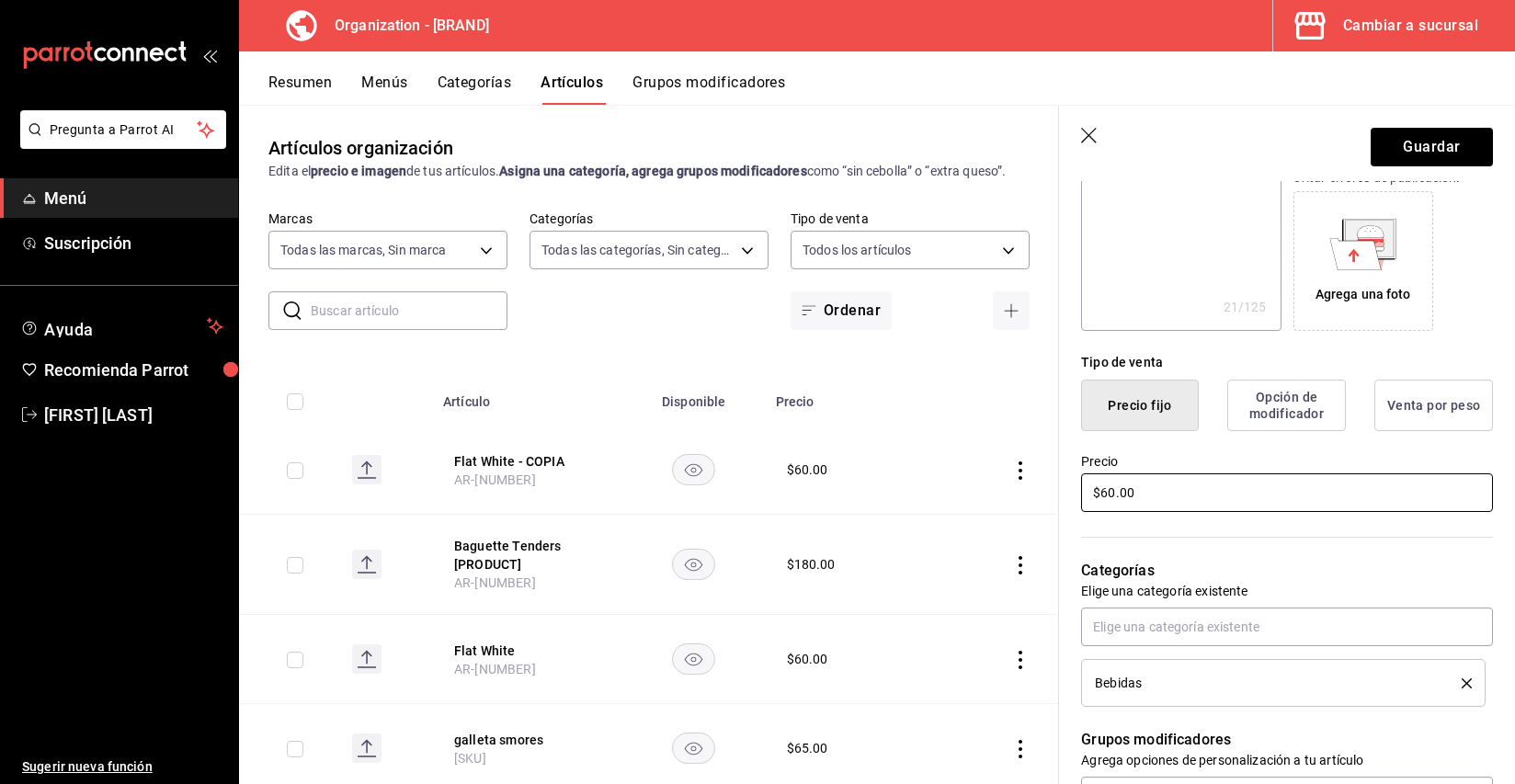 click on "$60.00" at bounding box center [1287, 493] 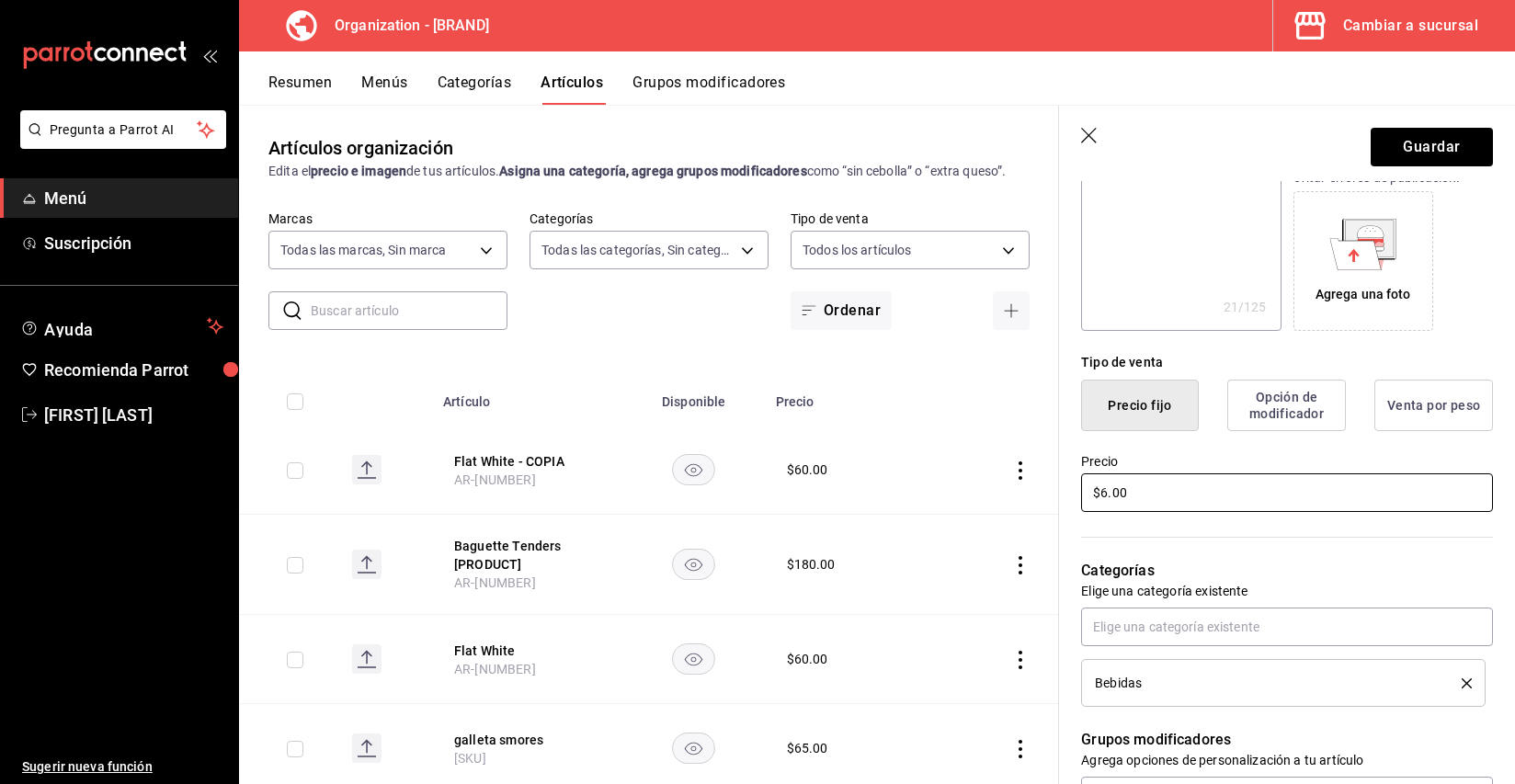 type on "x" 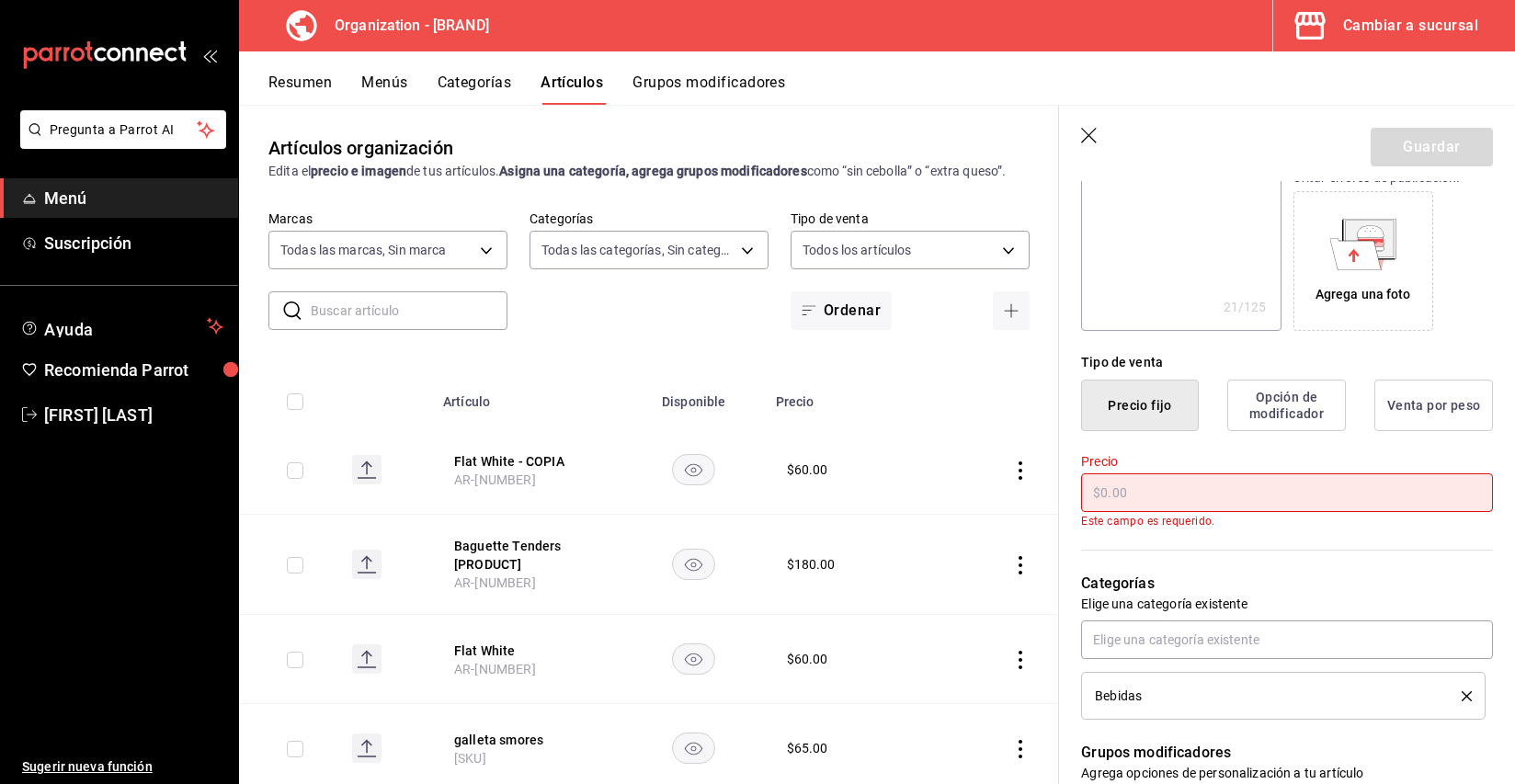 type on "x" 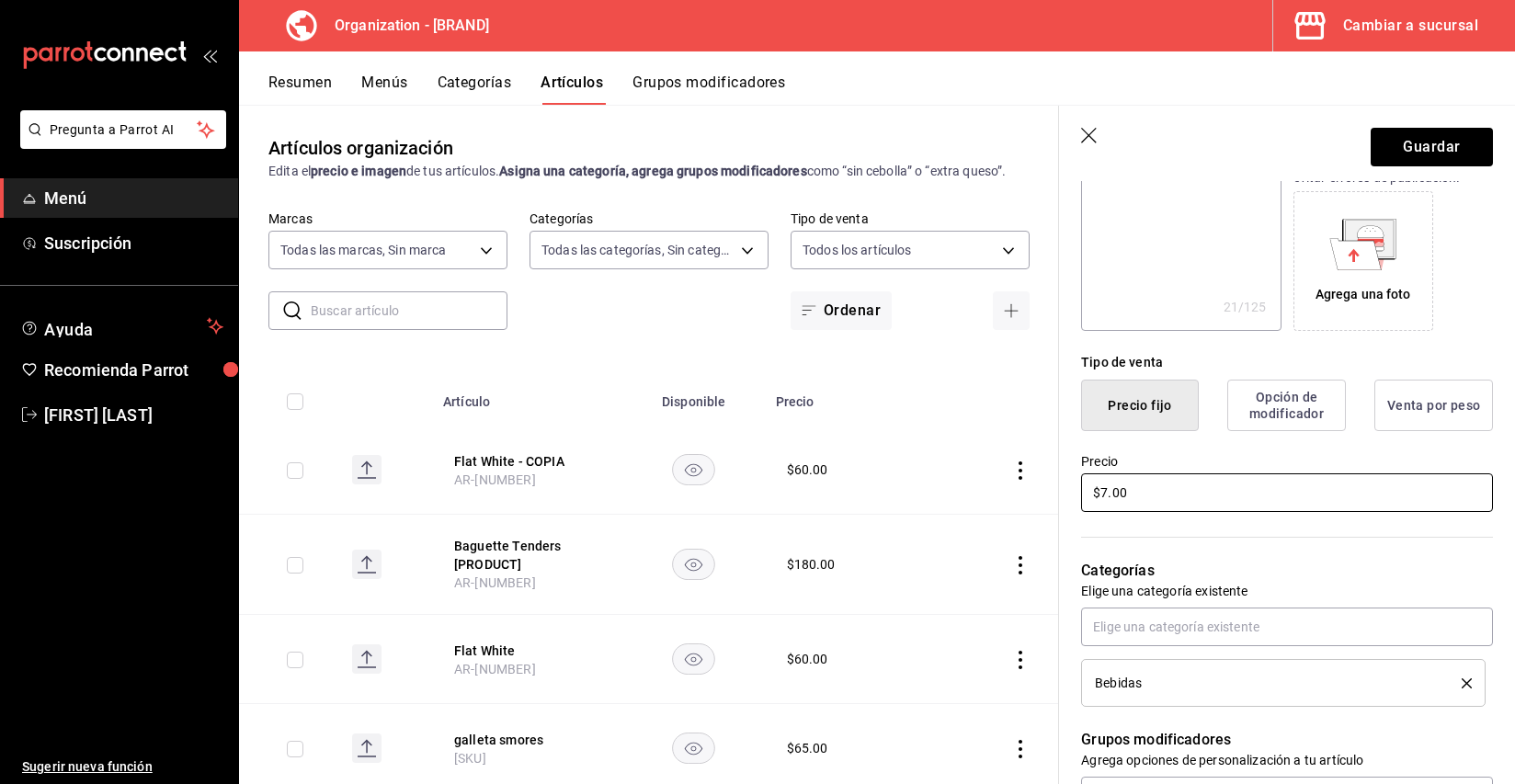 type on "x" 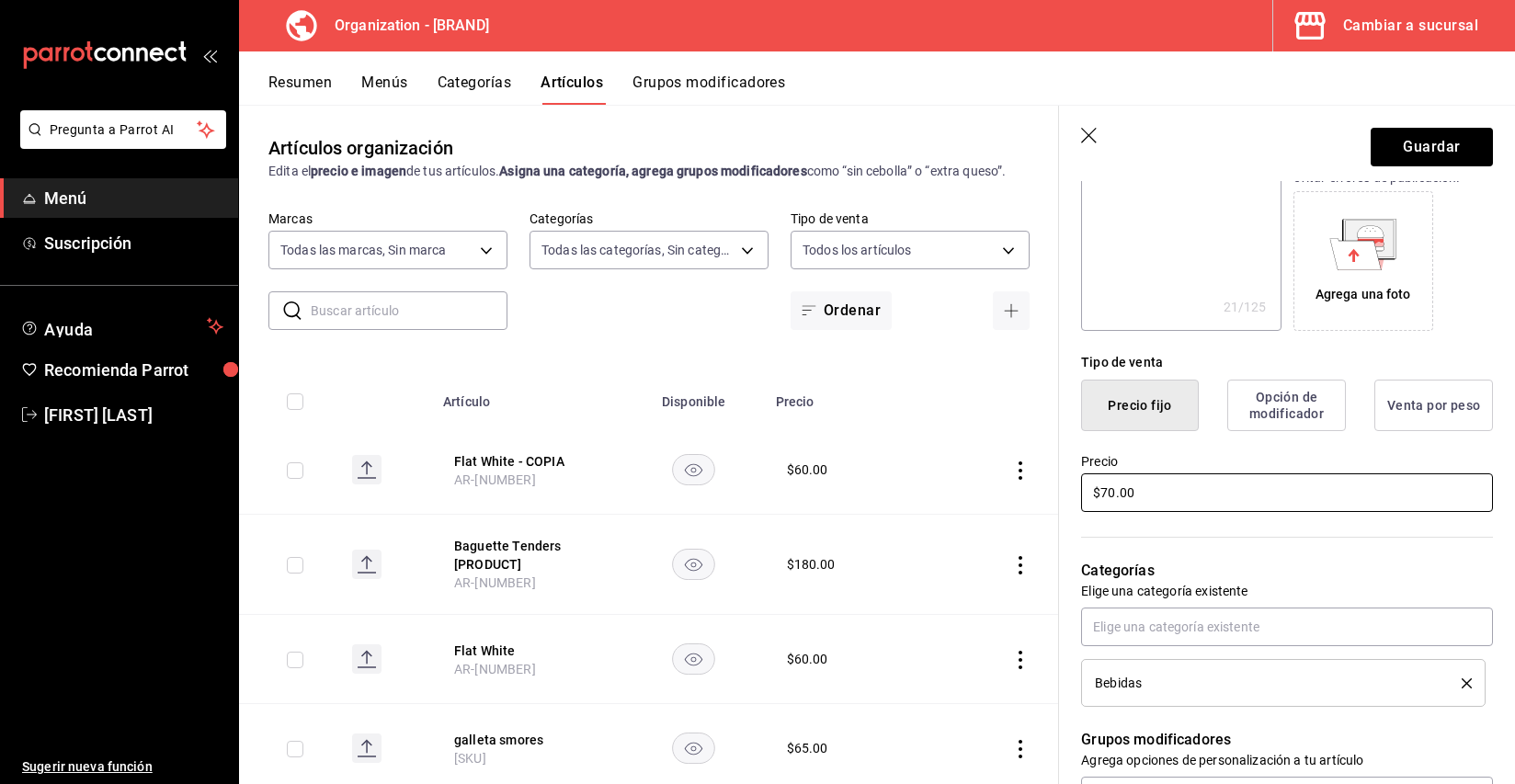 type on "x" 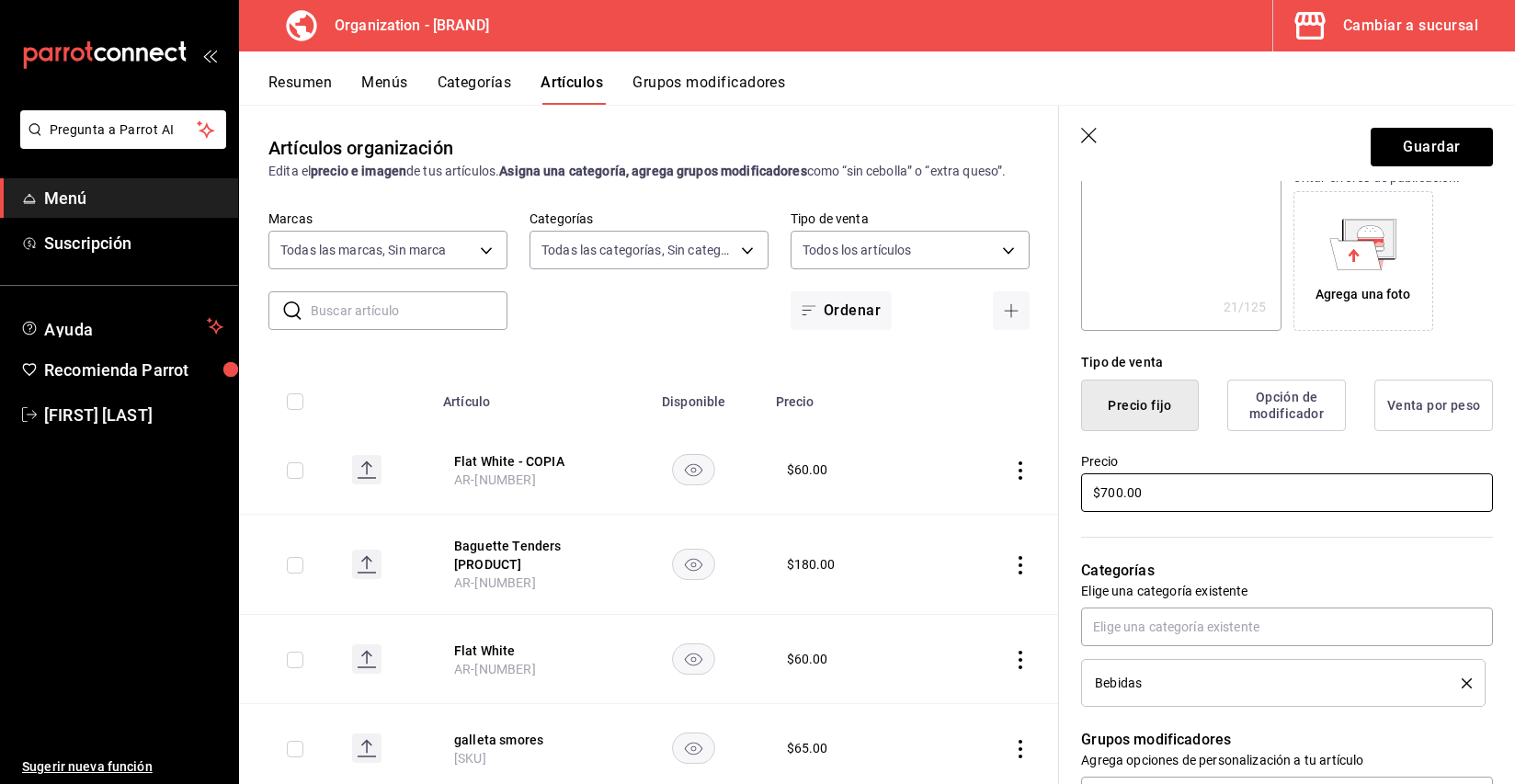 type on "x" 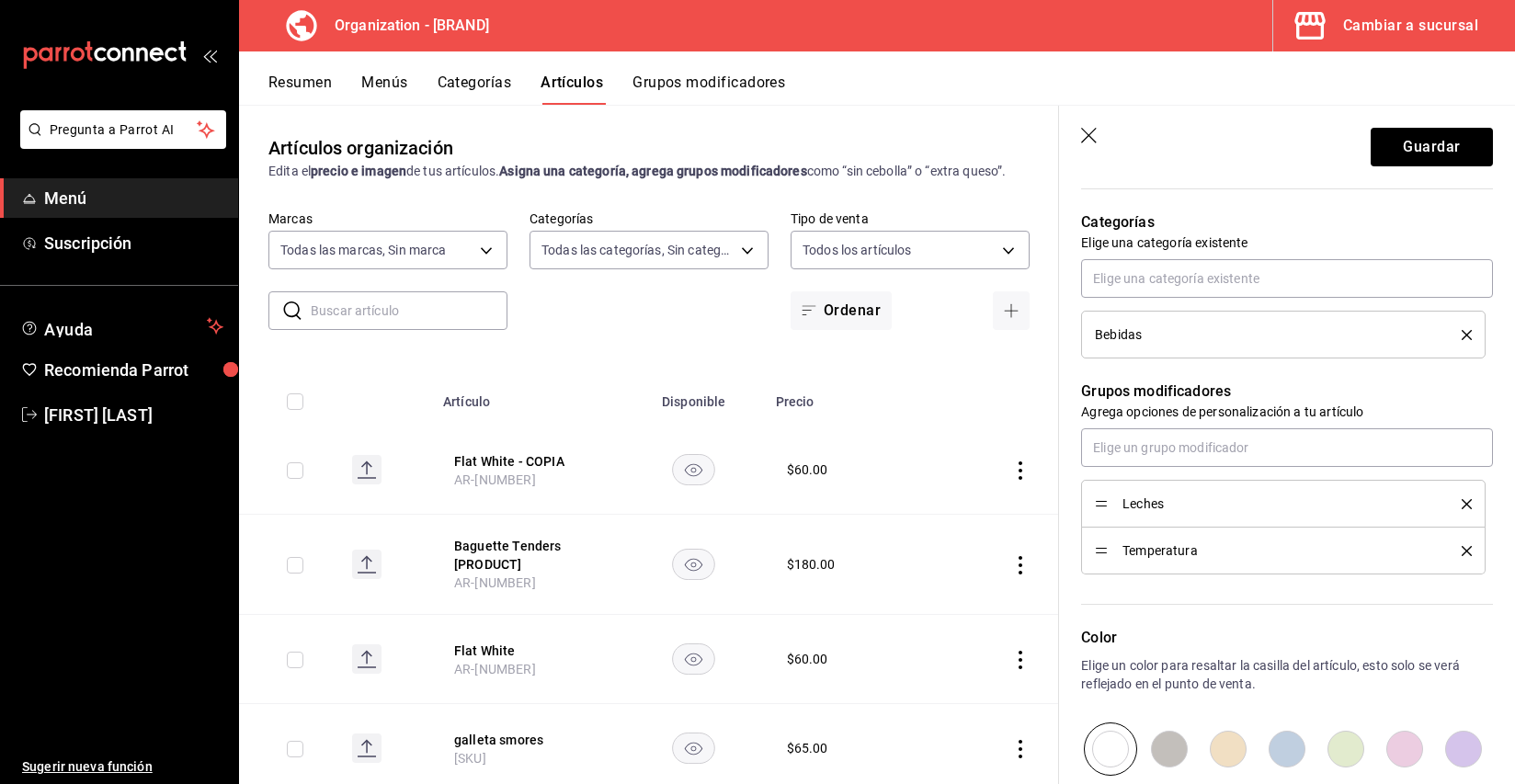 scroll, scrollTop: 633, scrollLeft: 0, axis: vertical 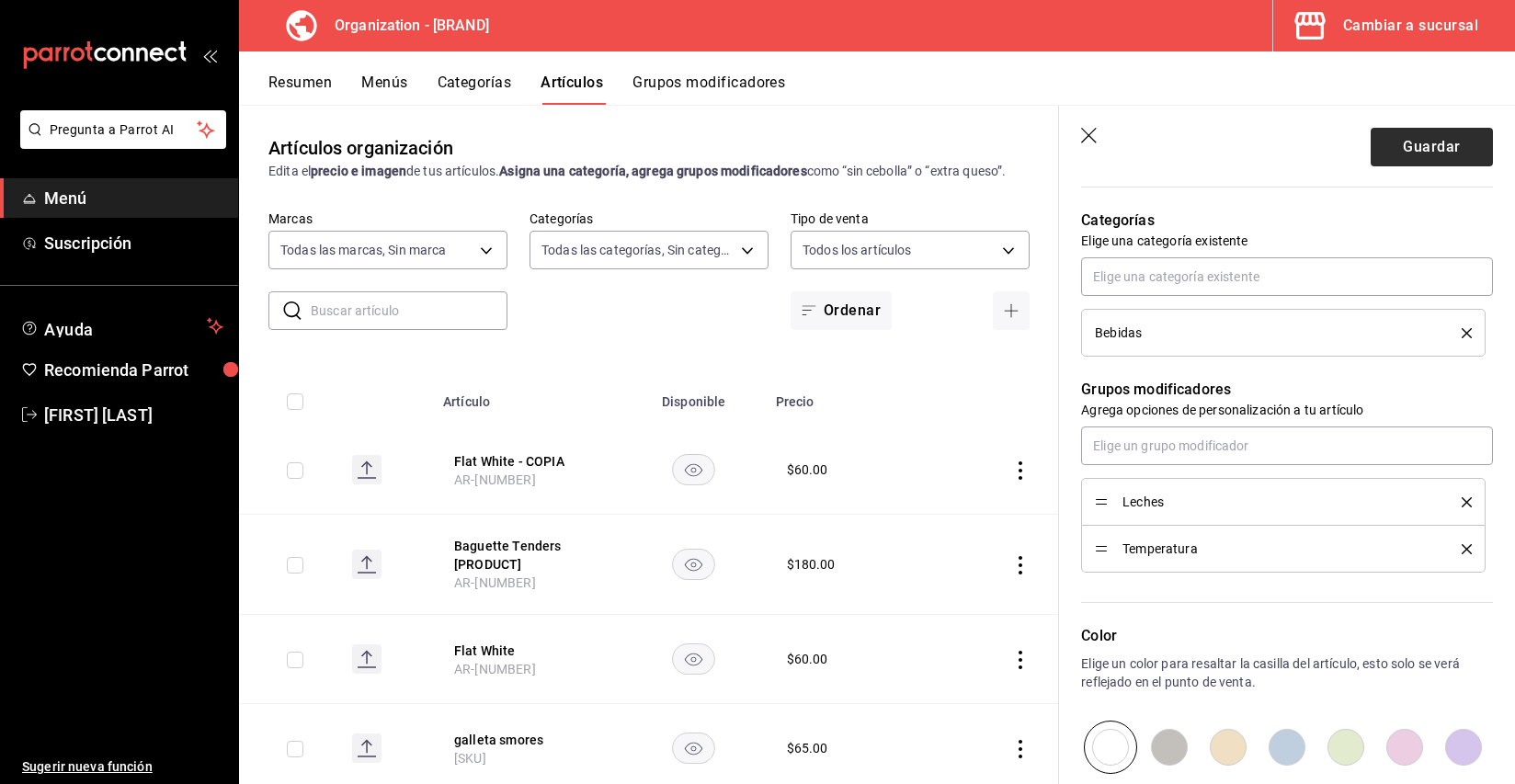 type on "$70.00" 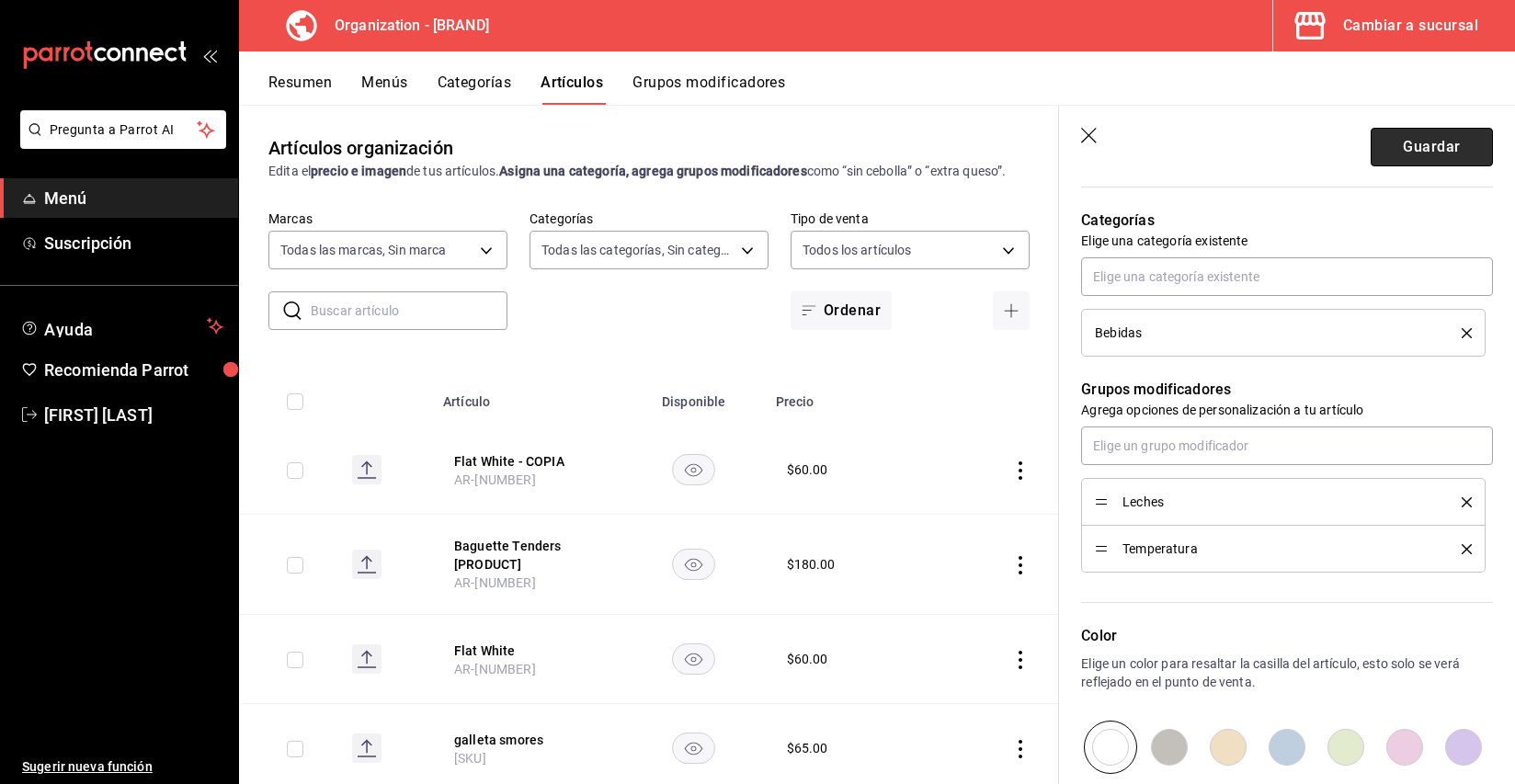 click on "Guardar" at bounding box center (1431, 147) 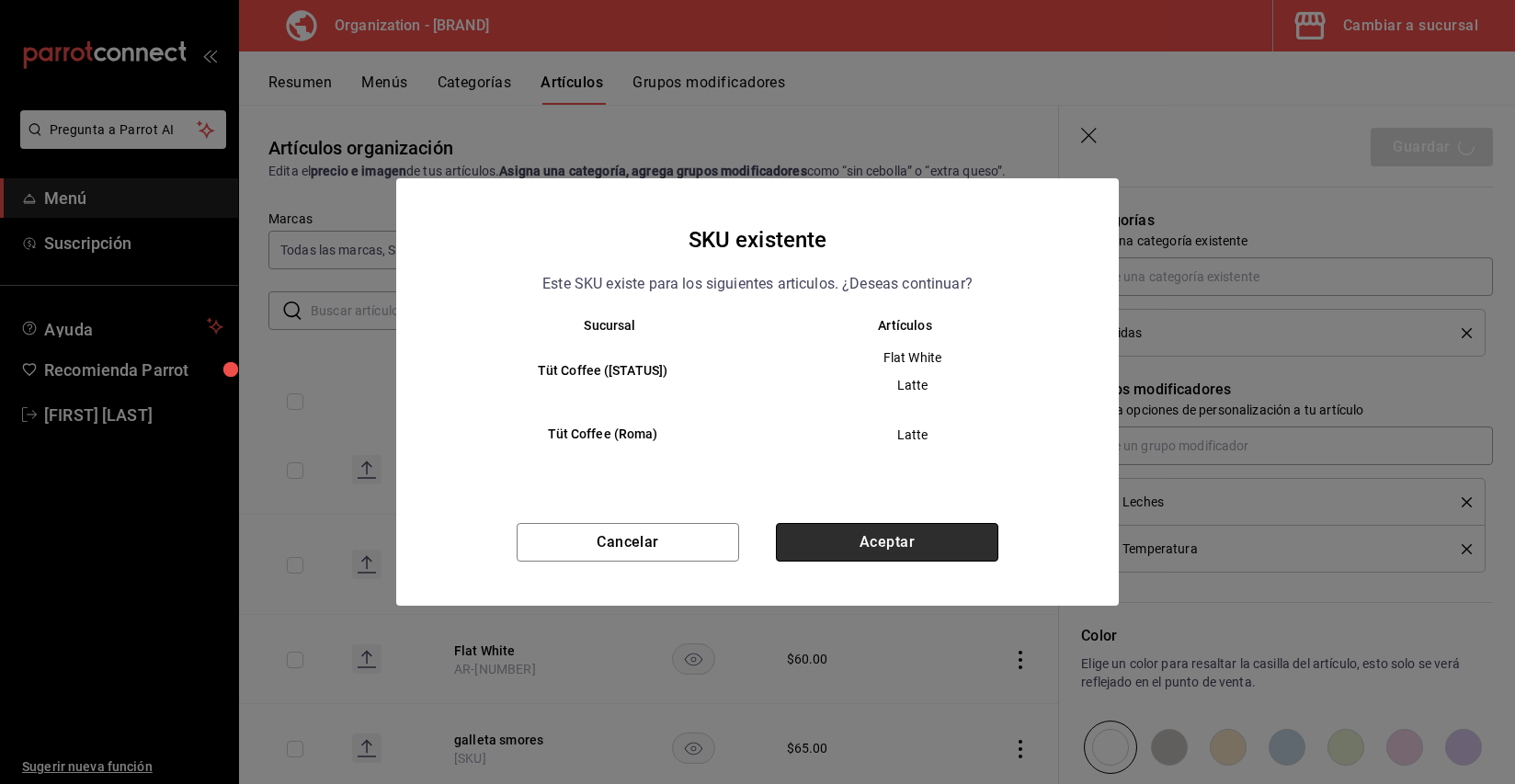 click on "Aceptar" at bounding box center [887, 542] 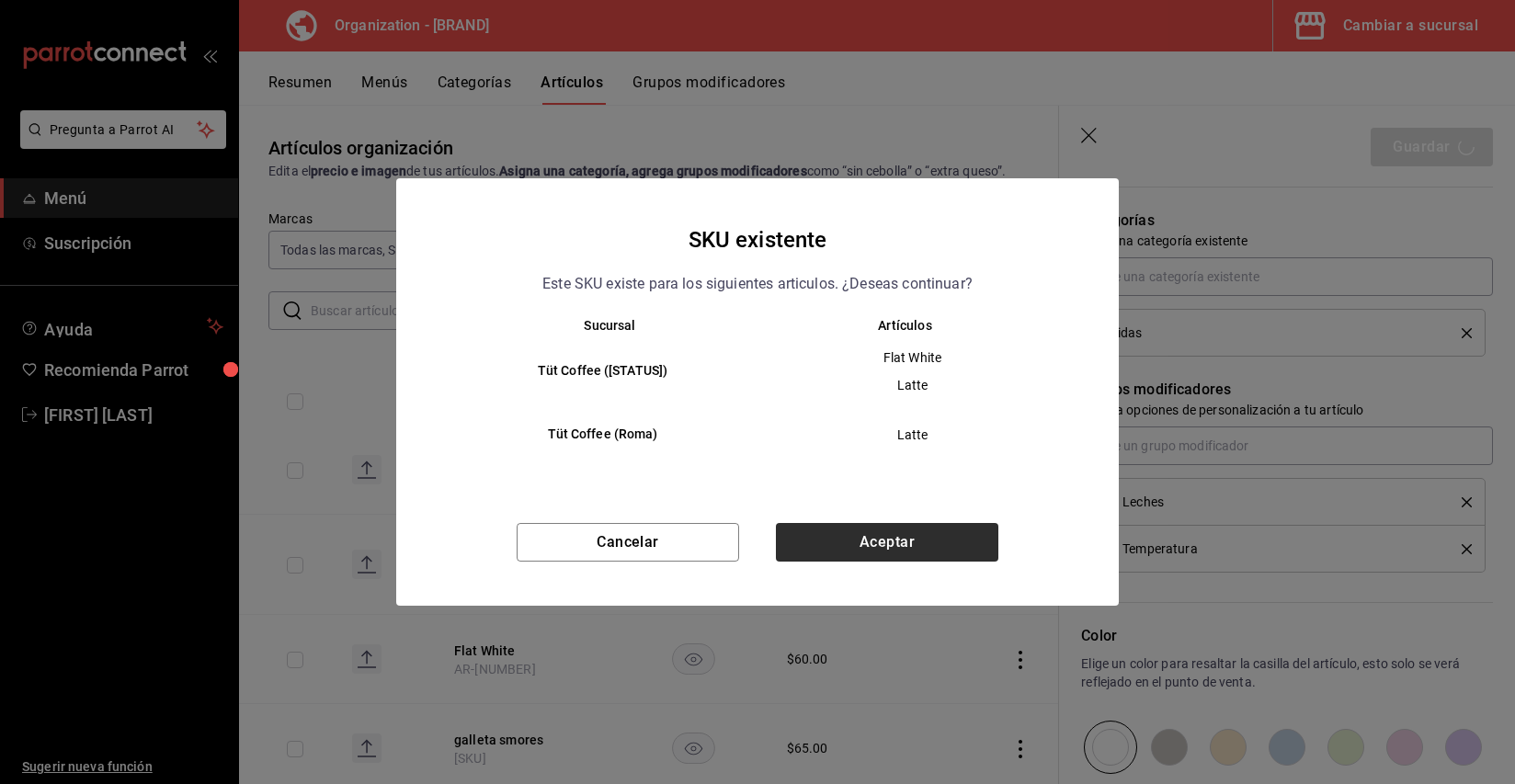 type on "x" 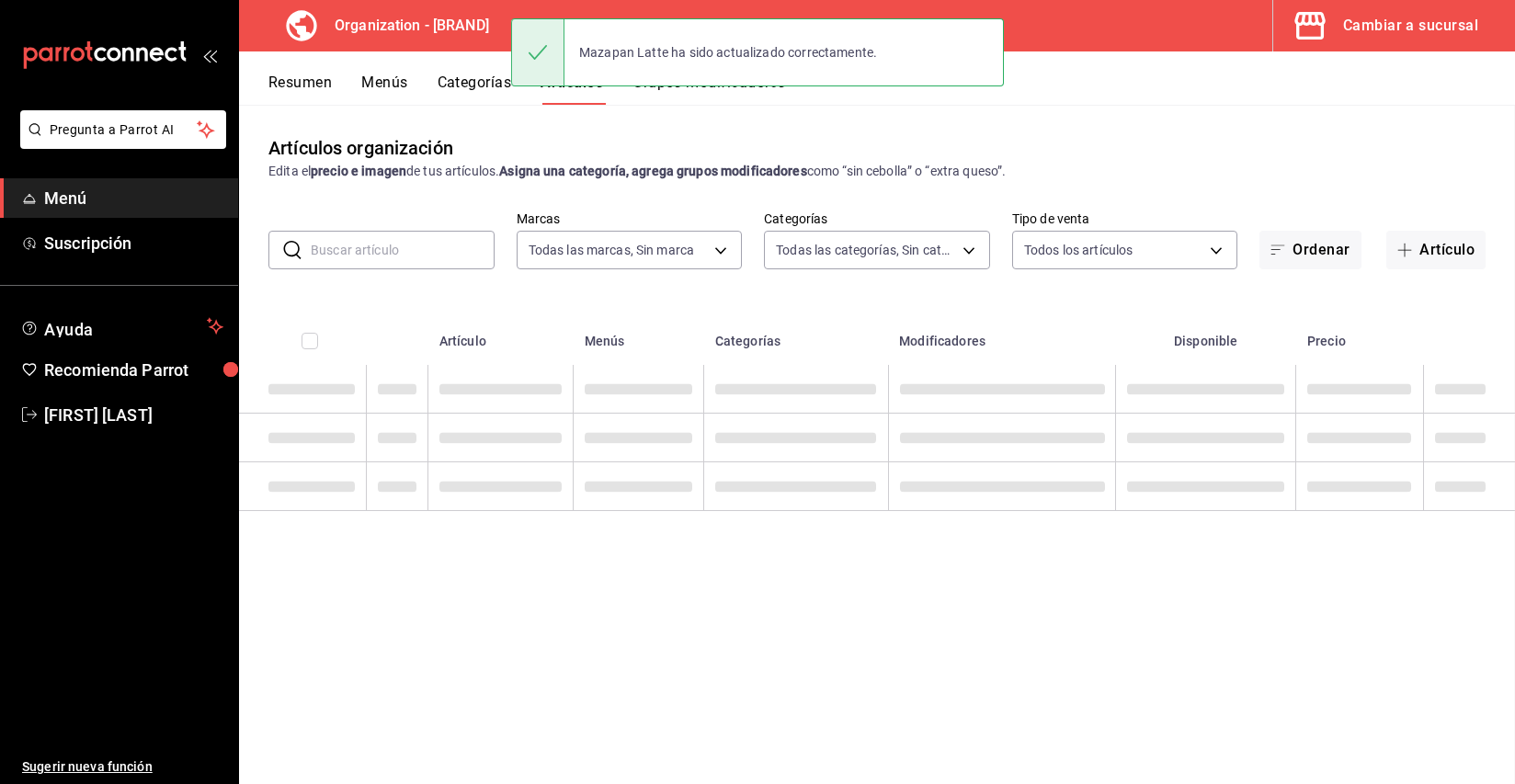 scroll, scrollTop: 0, scrollLeft: 0, axis: both 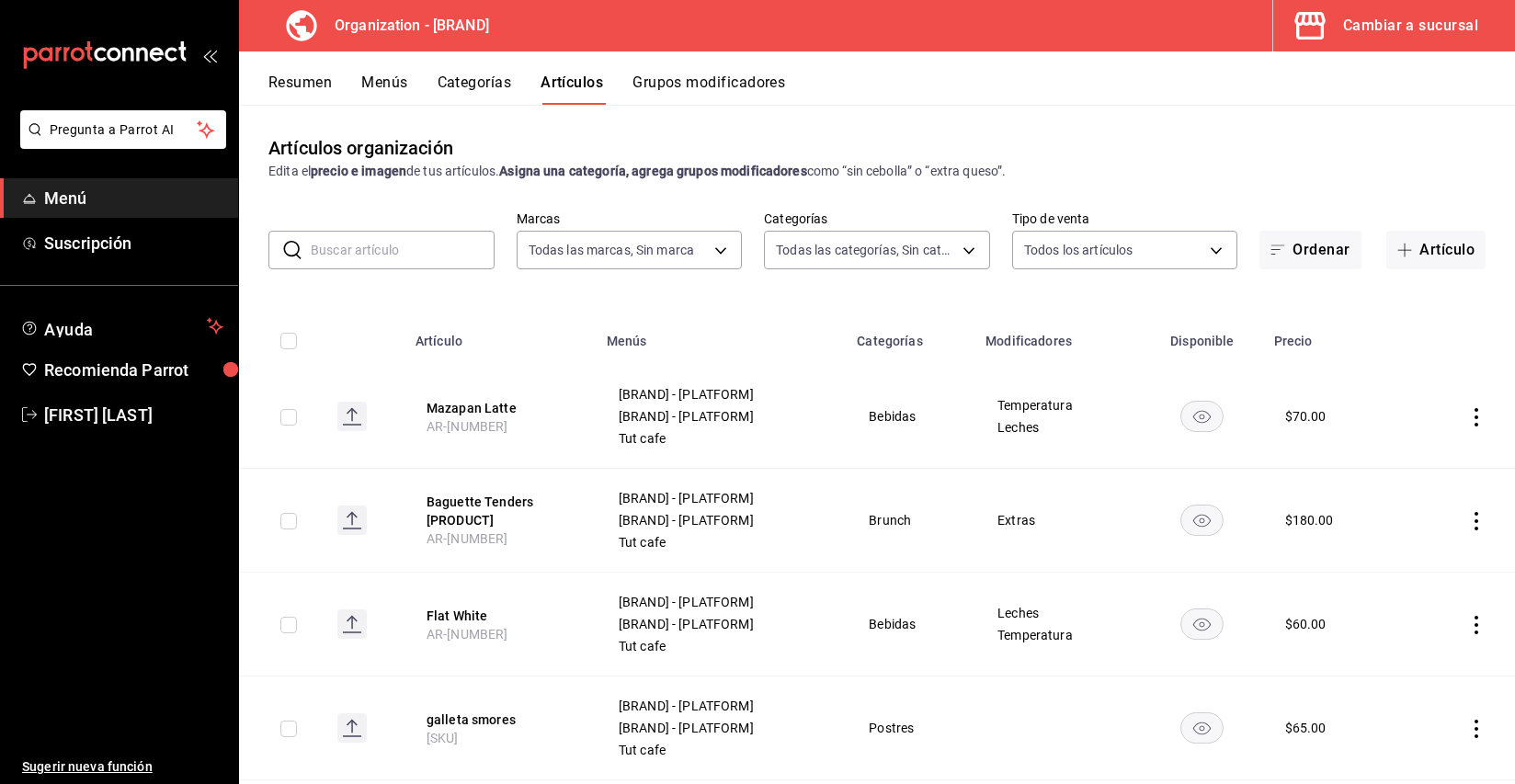 click on "Categorías" at bounding box center (474, 89) 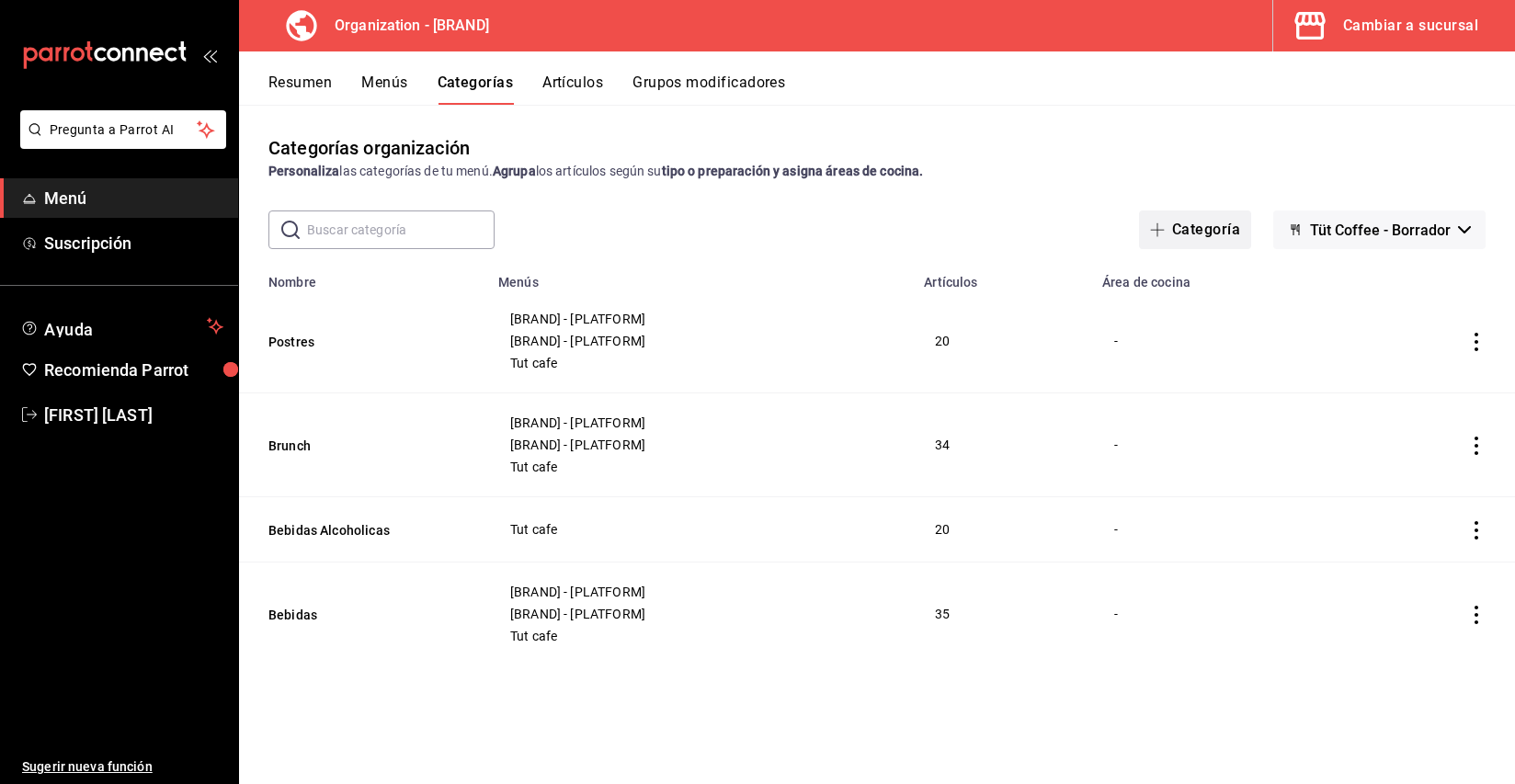 click on "Categoría" at bounding box center [1195, 230] 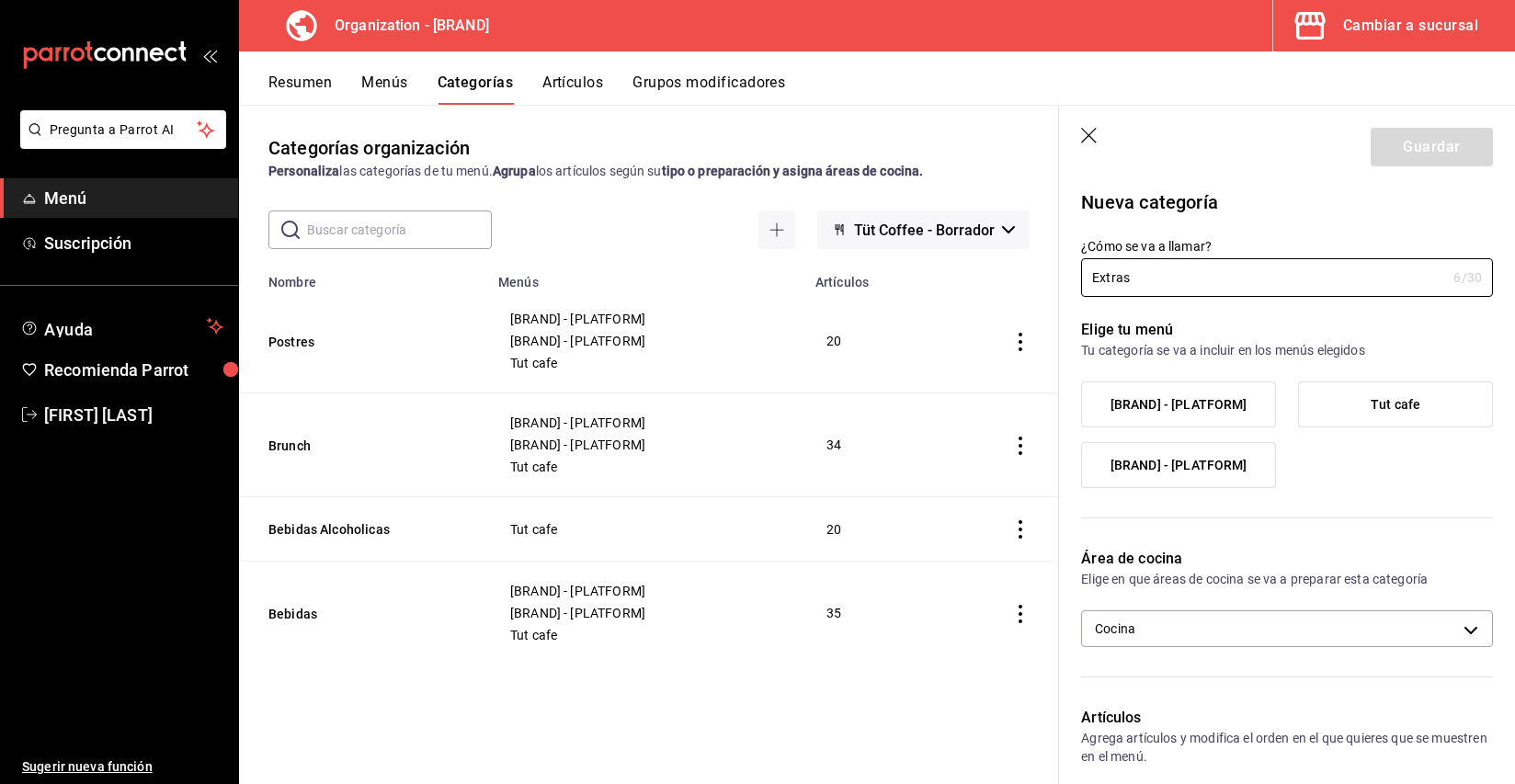 type on "Extras" 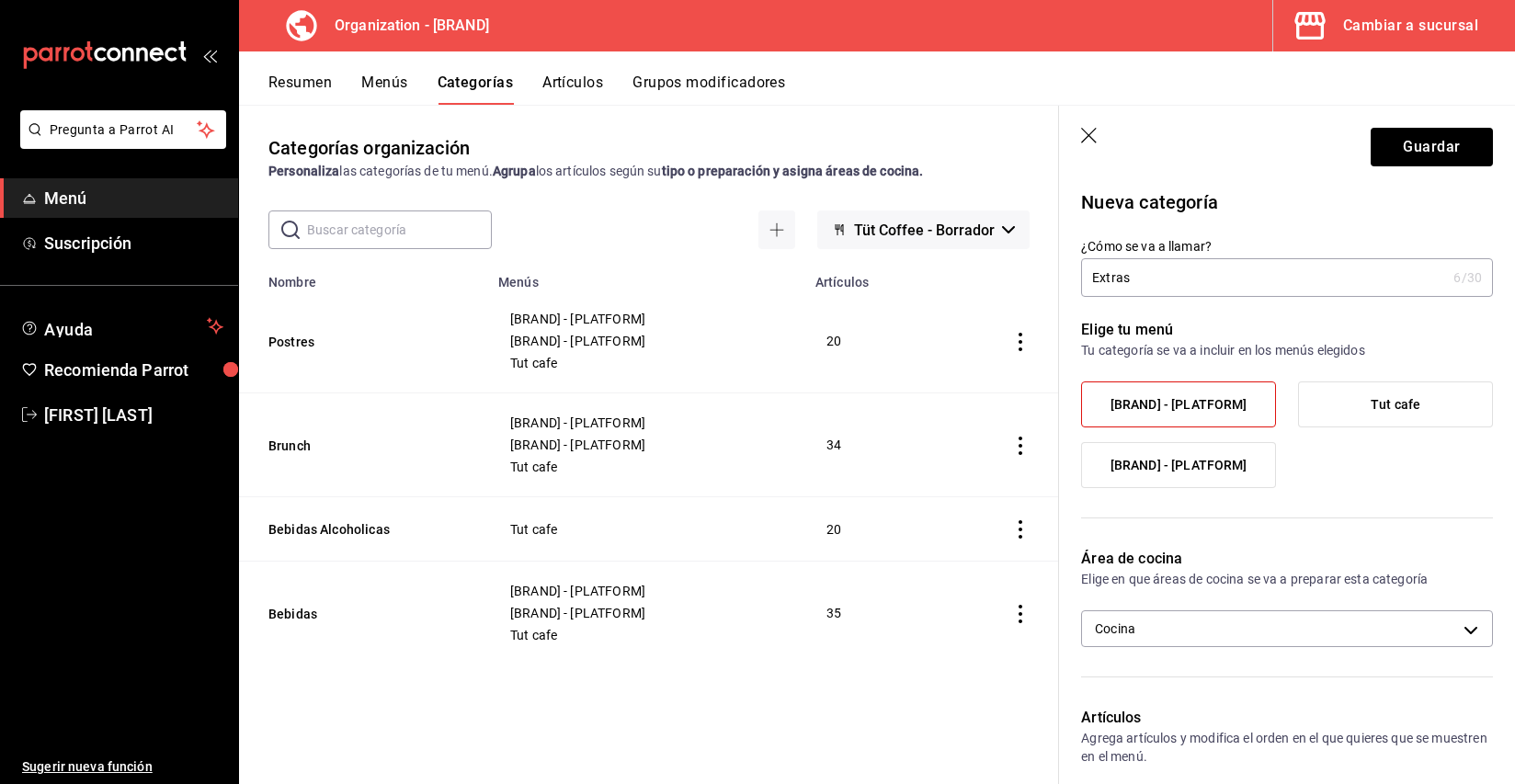 click on "Tut cafe - RAPPI" at bounding box center [1179, 404] 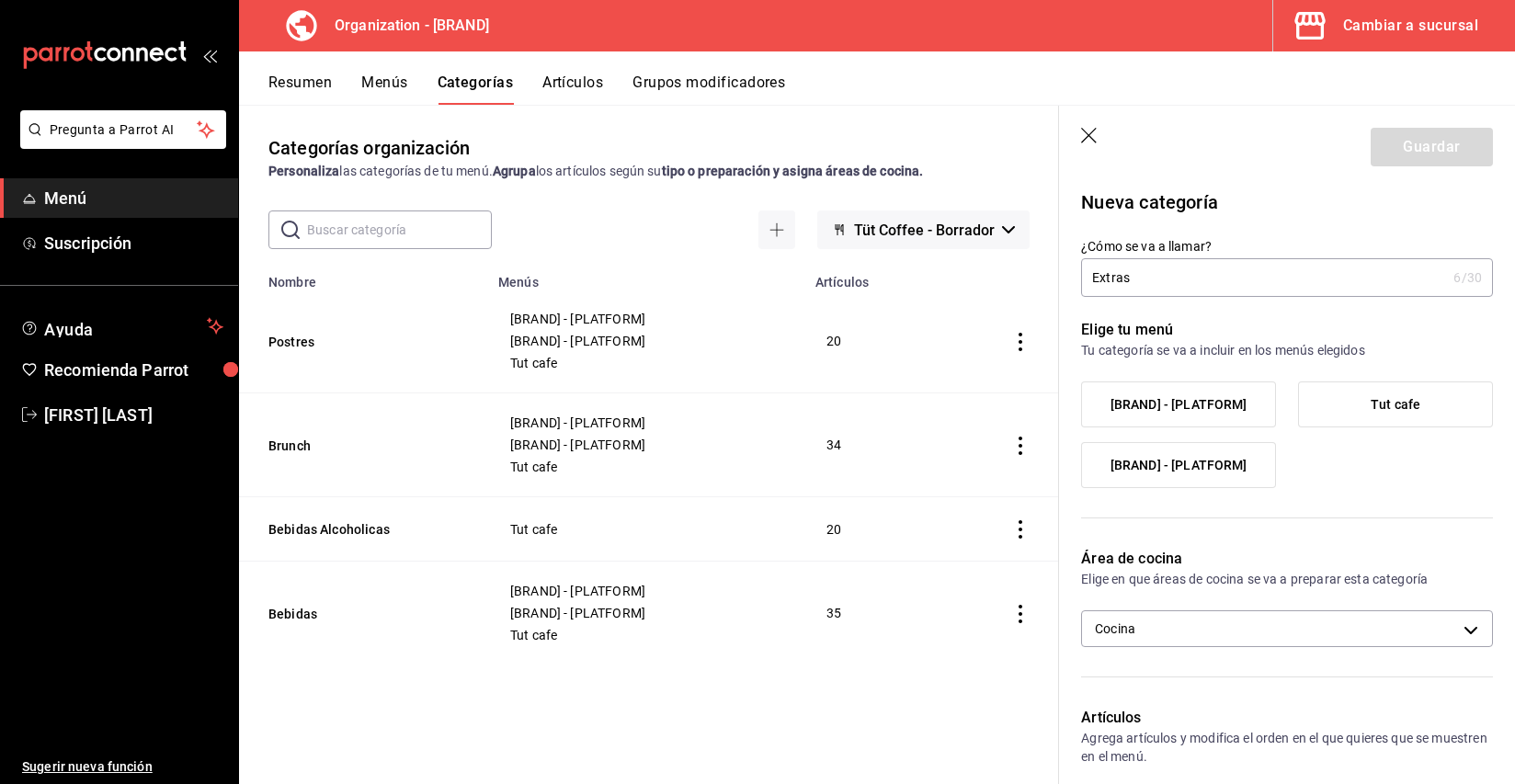 click on "Tut cafe" at bounding box center [1395, 404] 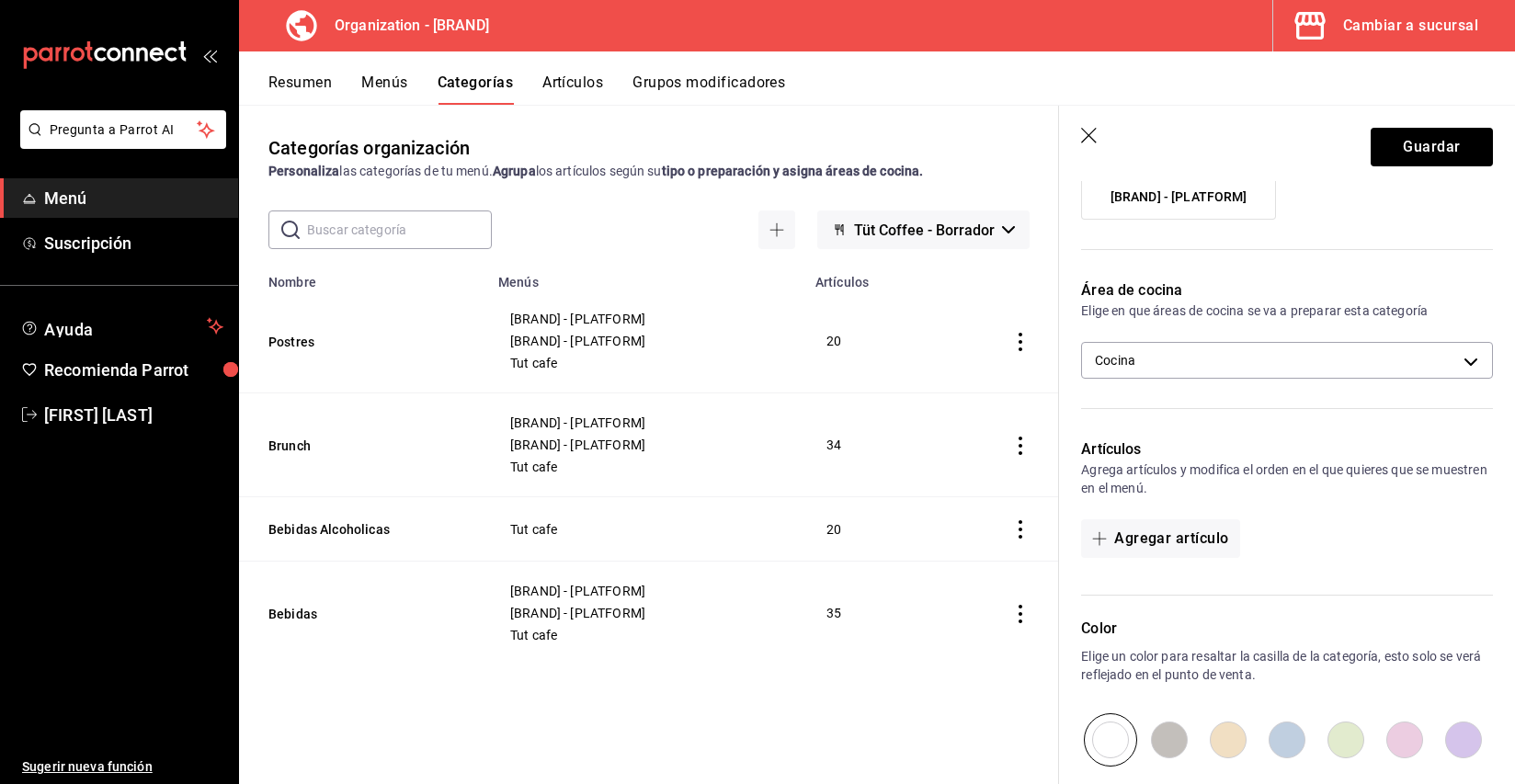 scroll, scrollTop: 483, scrollLeft: 0, axis: vertical 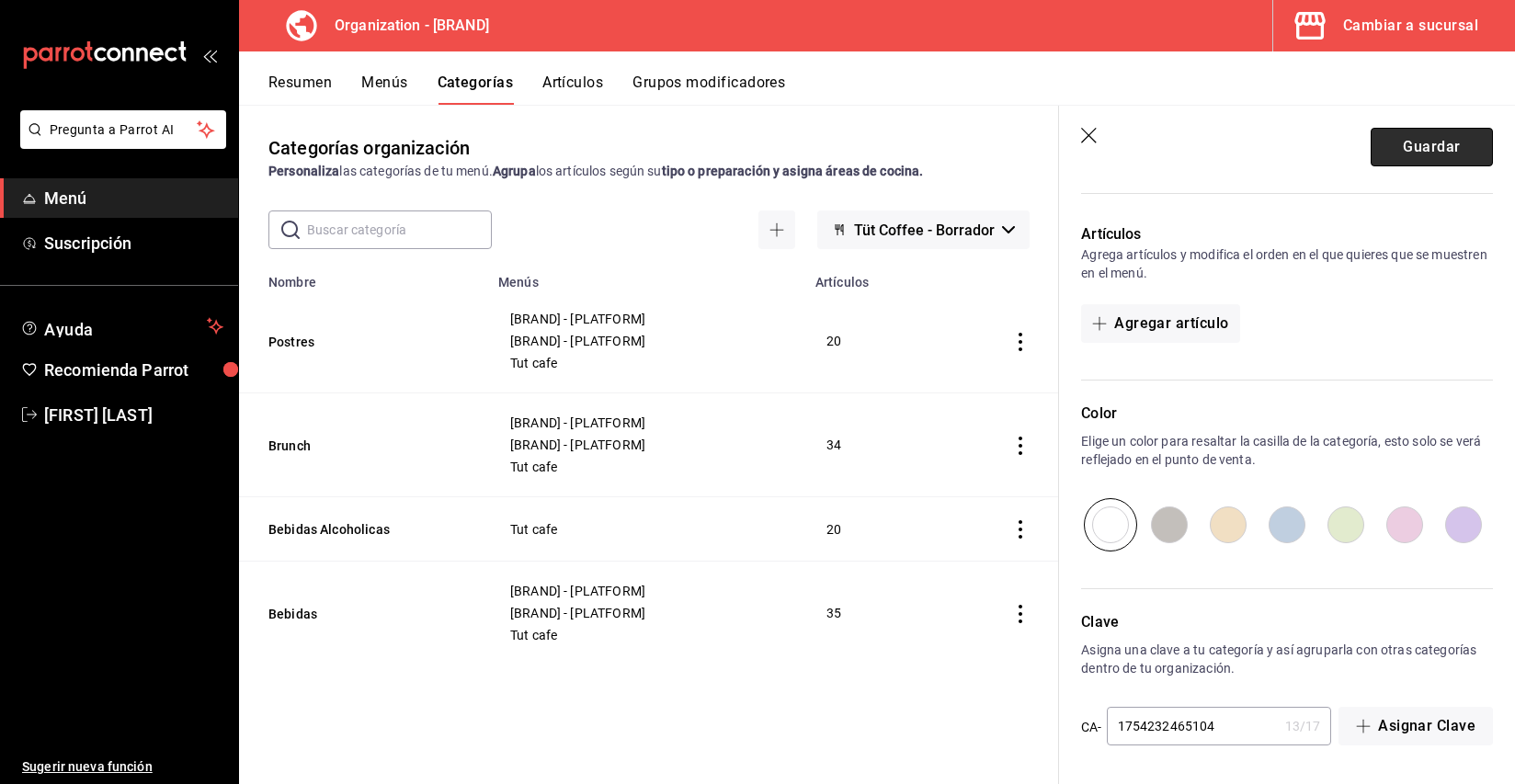 click on "Guardar" at bounding box center [1431, 147] 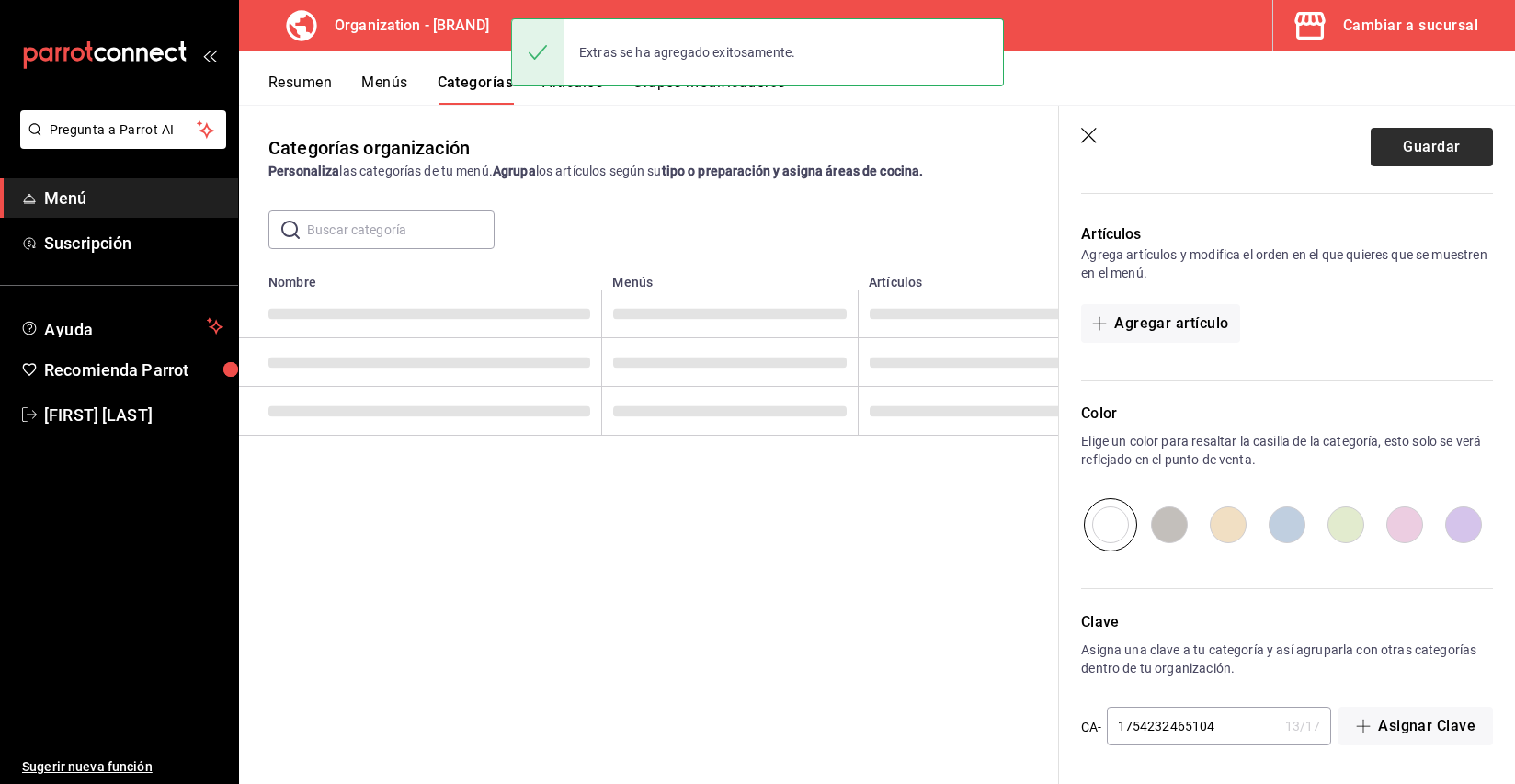 scroll, scrollTop: 0, scrollLeft: 0, axis: both 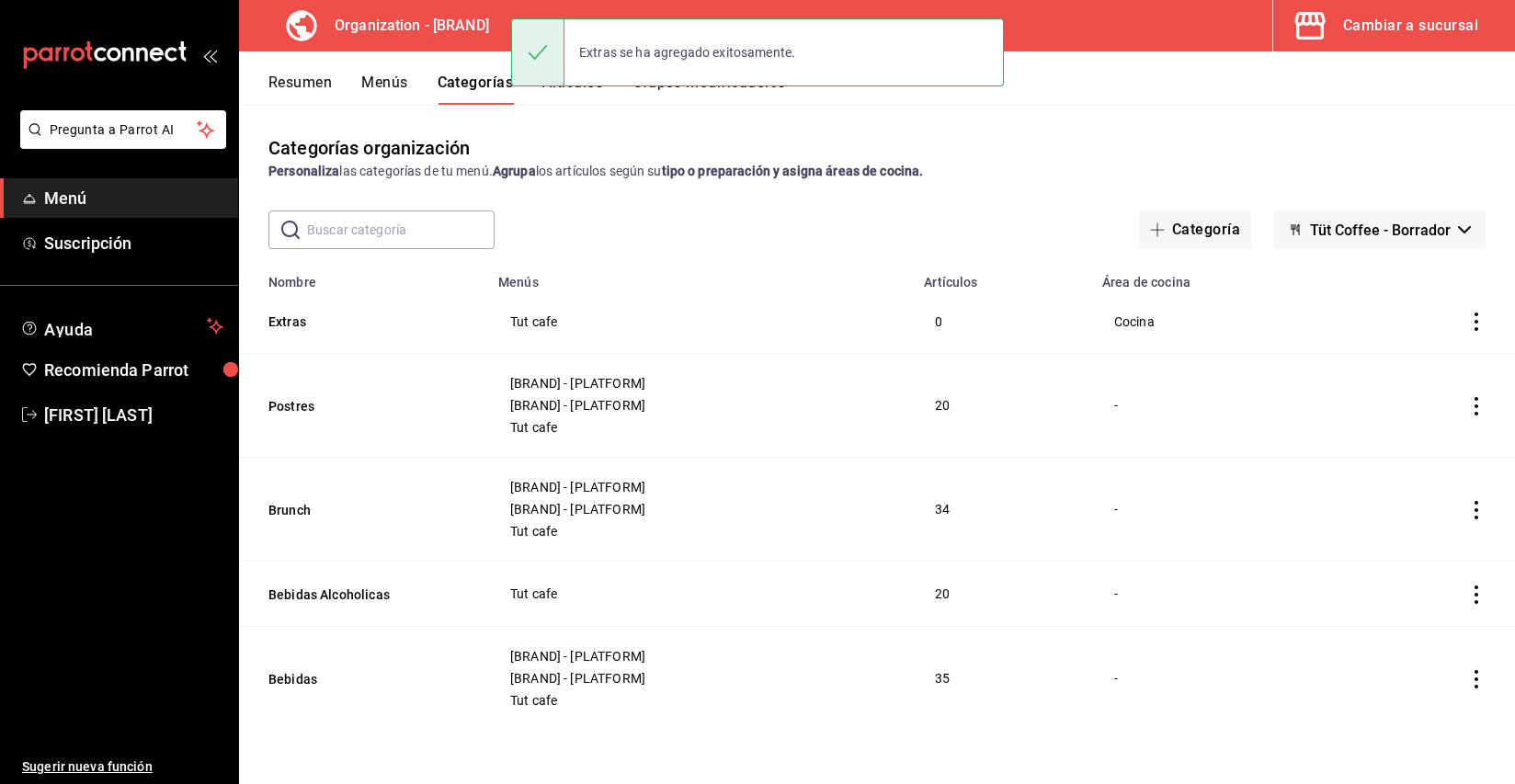 click on "Extras se ha agregado exitosamente." at bounding box center (758, 52) 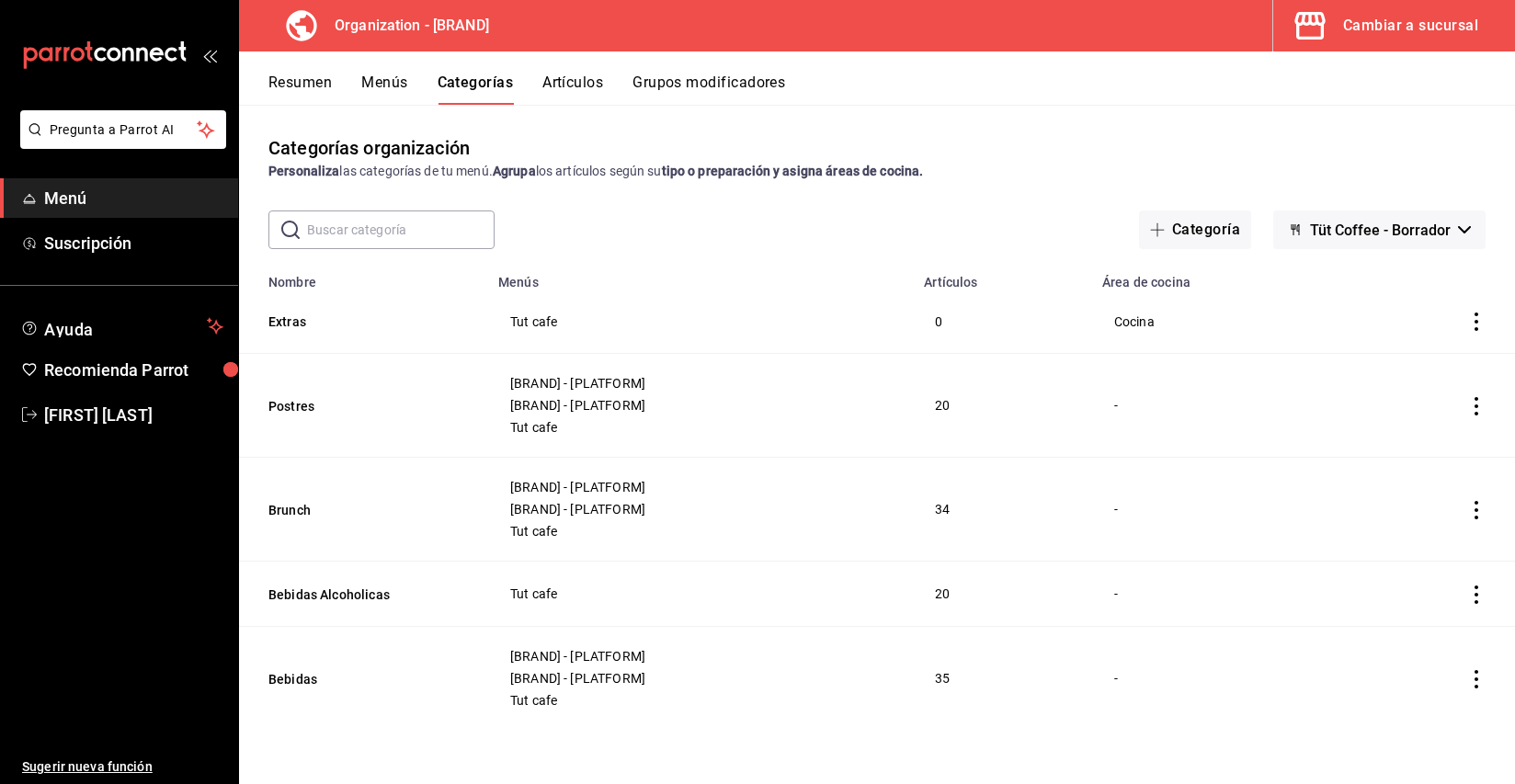 click on "Artículos" at bounding box center [573, 89] 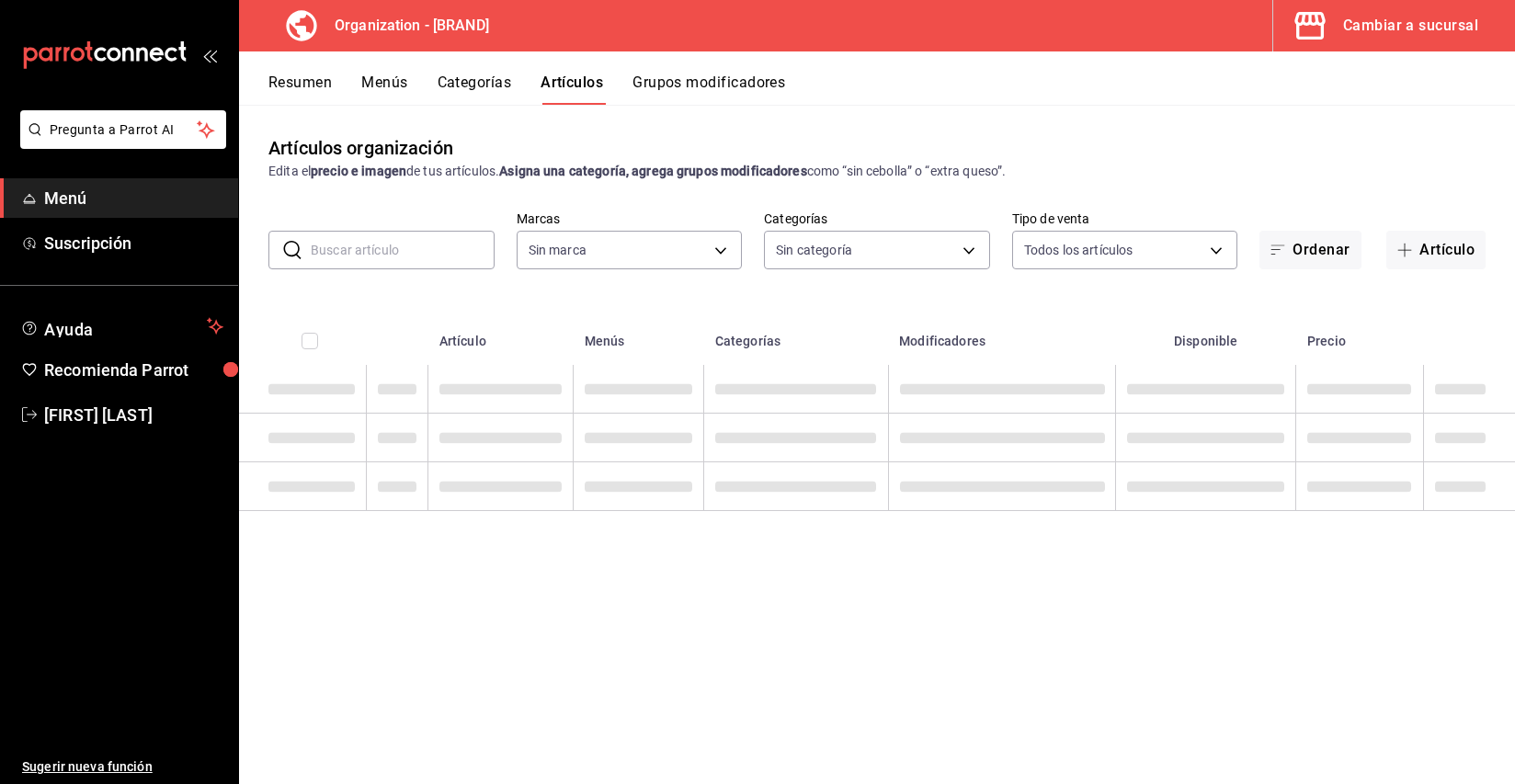 type on "32e499e3-ac49-4bfd-9688-6164702db340" 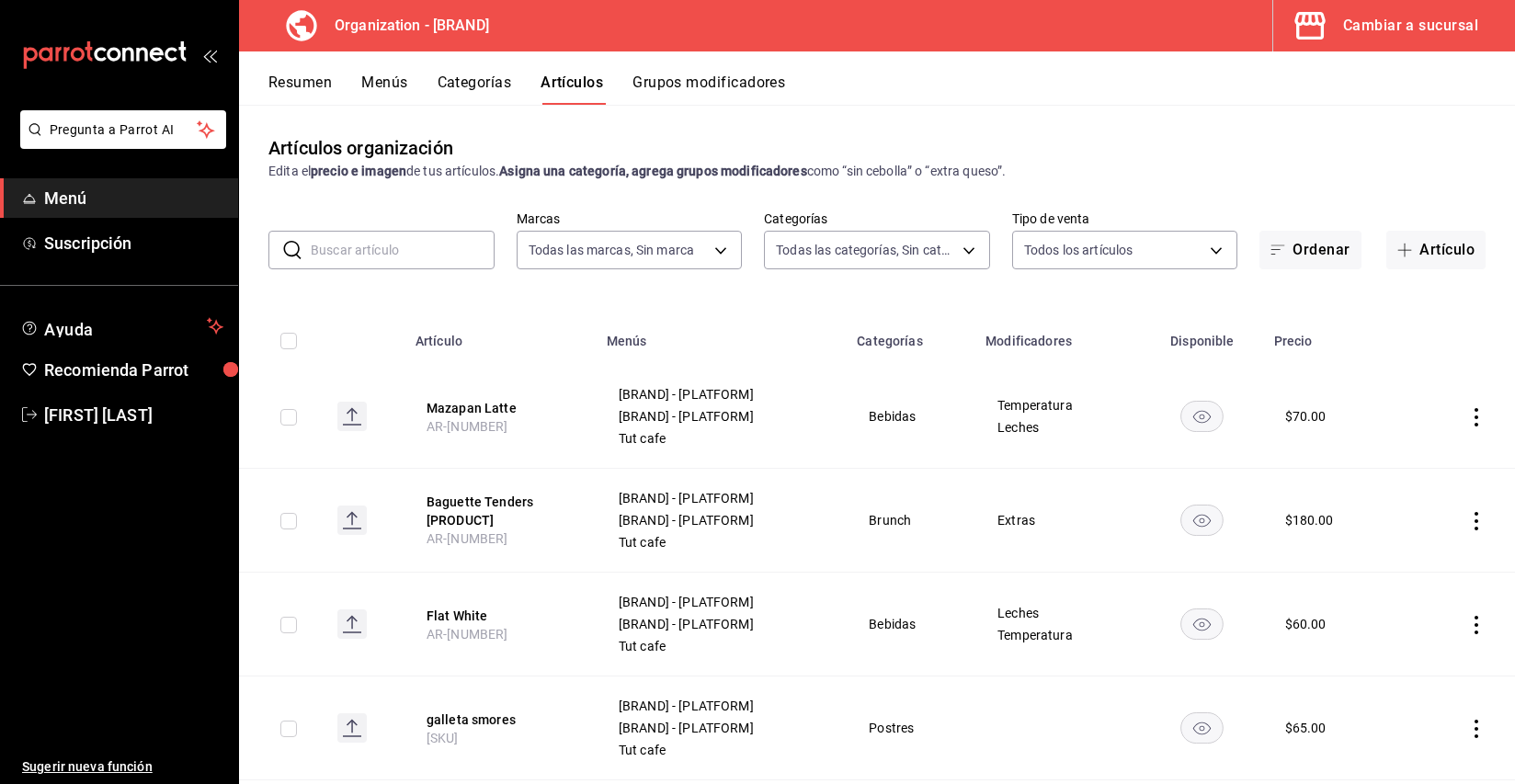 type on "59fb2af1-396e-4281-824f-583d7da0ab39,52a9df34-5940-42d4-ab25-b17d79a0a808,9e8964d6-a453-4484-aab5-42f20070a9bf,91c4351c-dab4-469a-b4c2-cfc92b357833,a39efab6-7b69-4b7e-866b-d2b334d8c0ed" 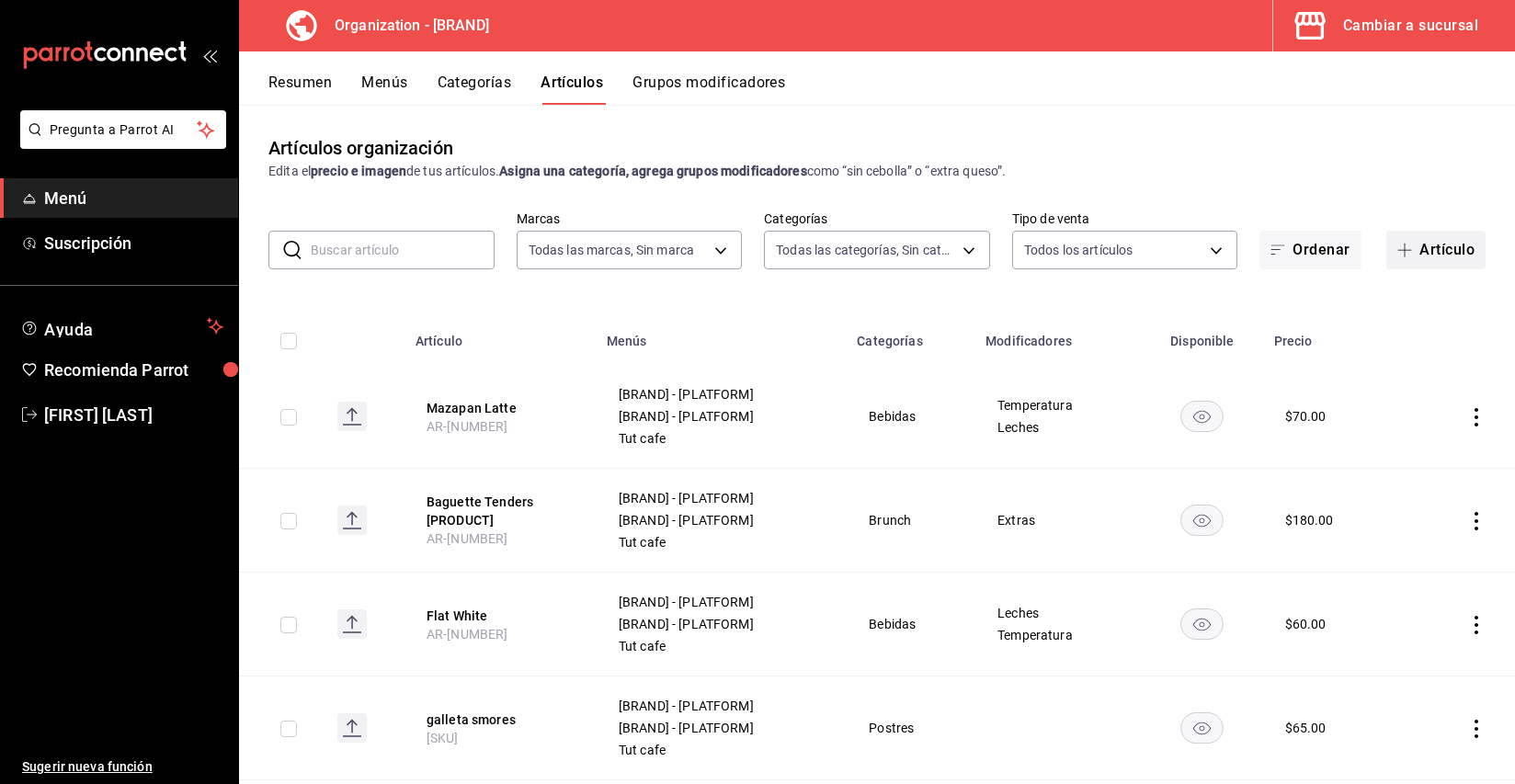 click on "Artículo" at bounding box center [1436, 250] 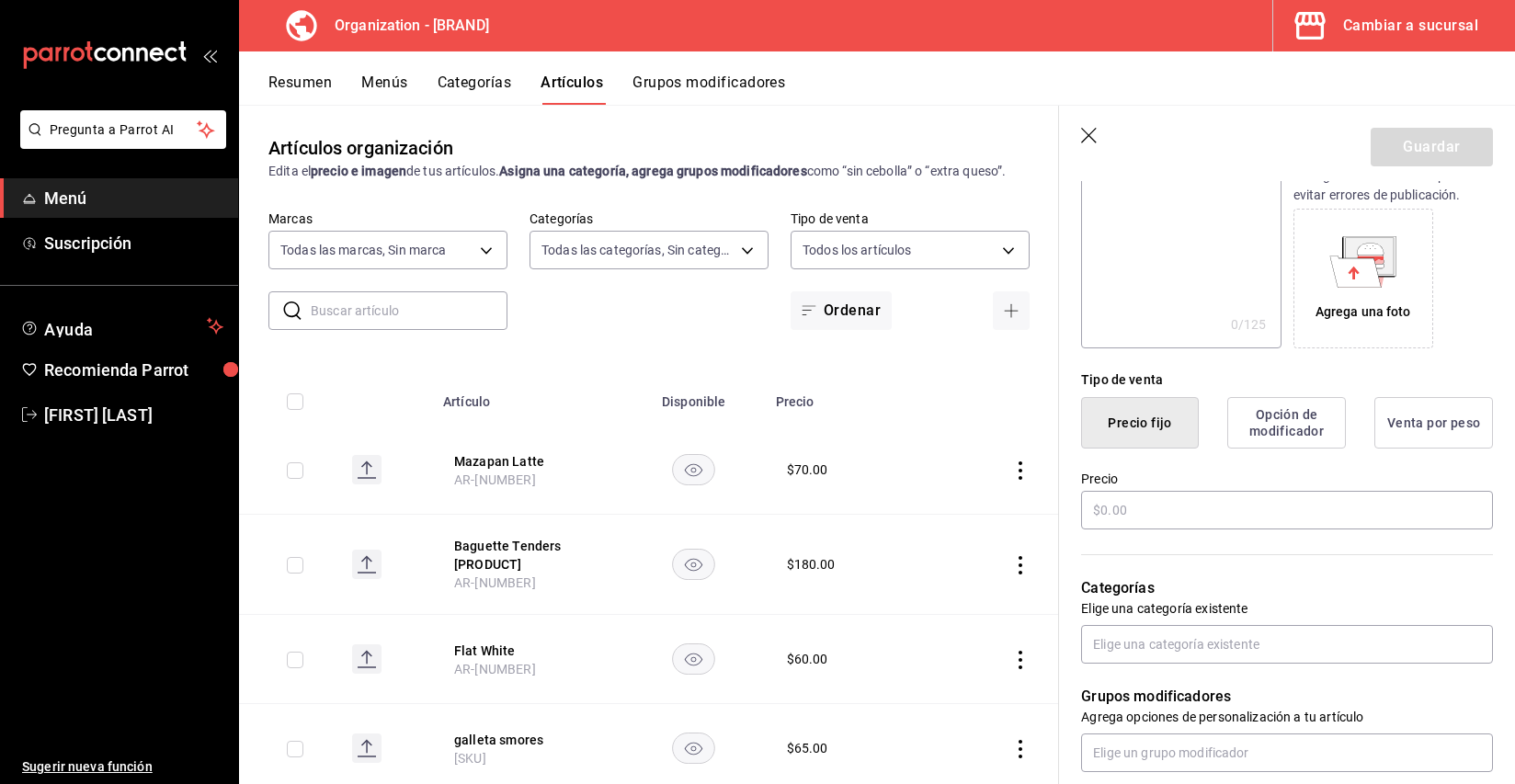 scroll, scrollTop: 267, scrollLeft: 0, axis: vertical 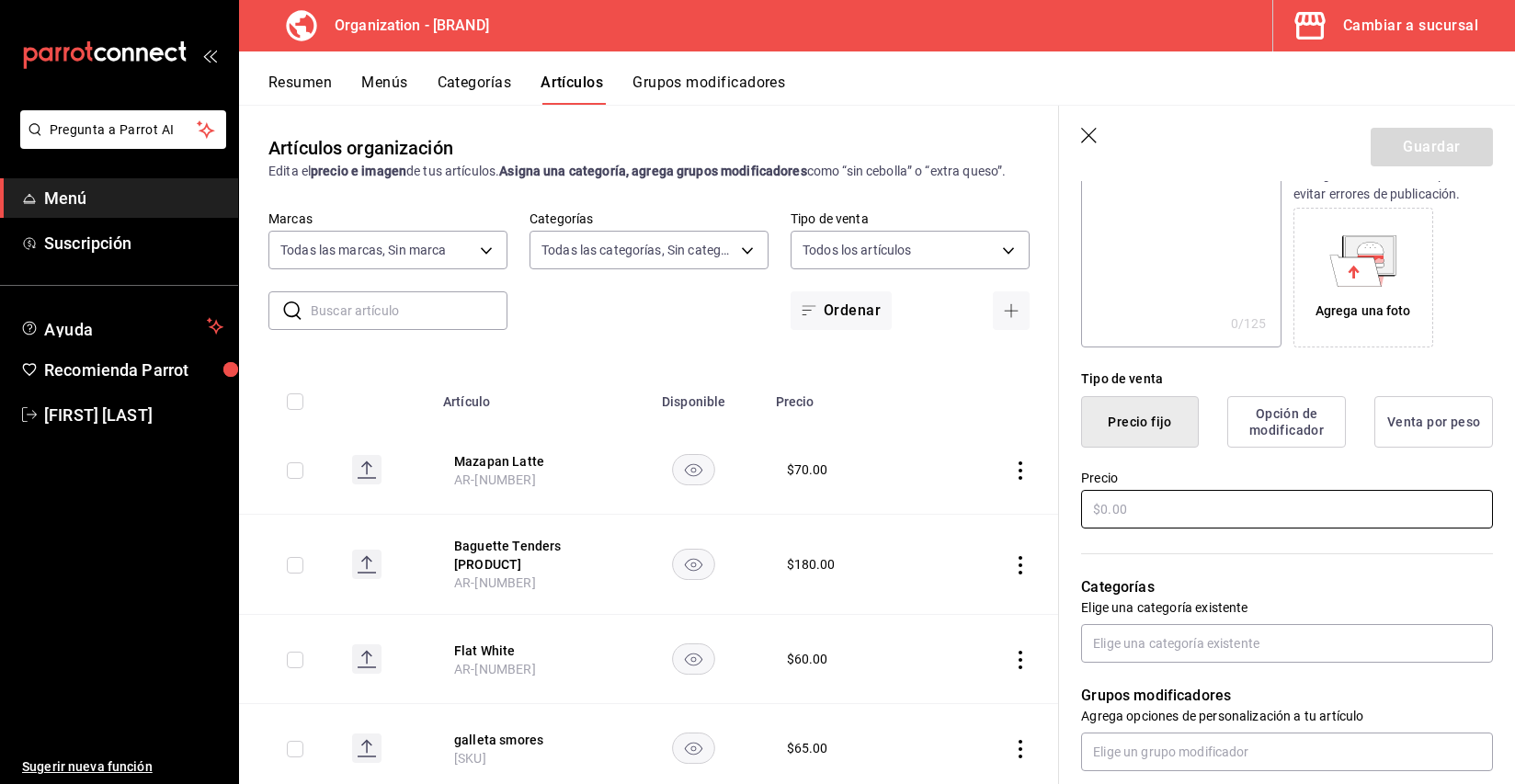 type on "Extra vainilla y caramelo bebida" 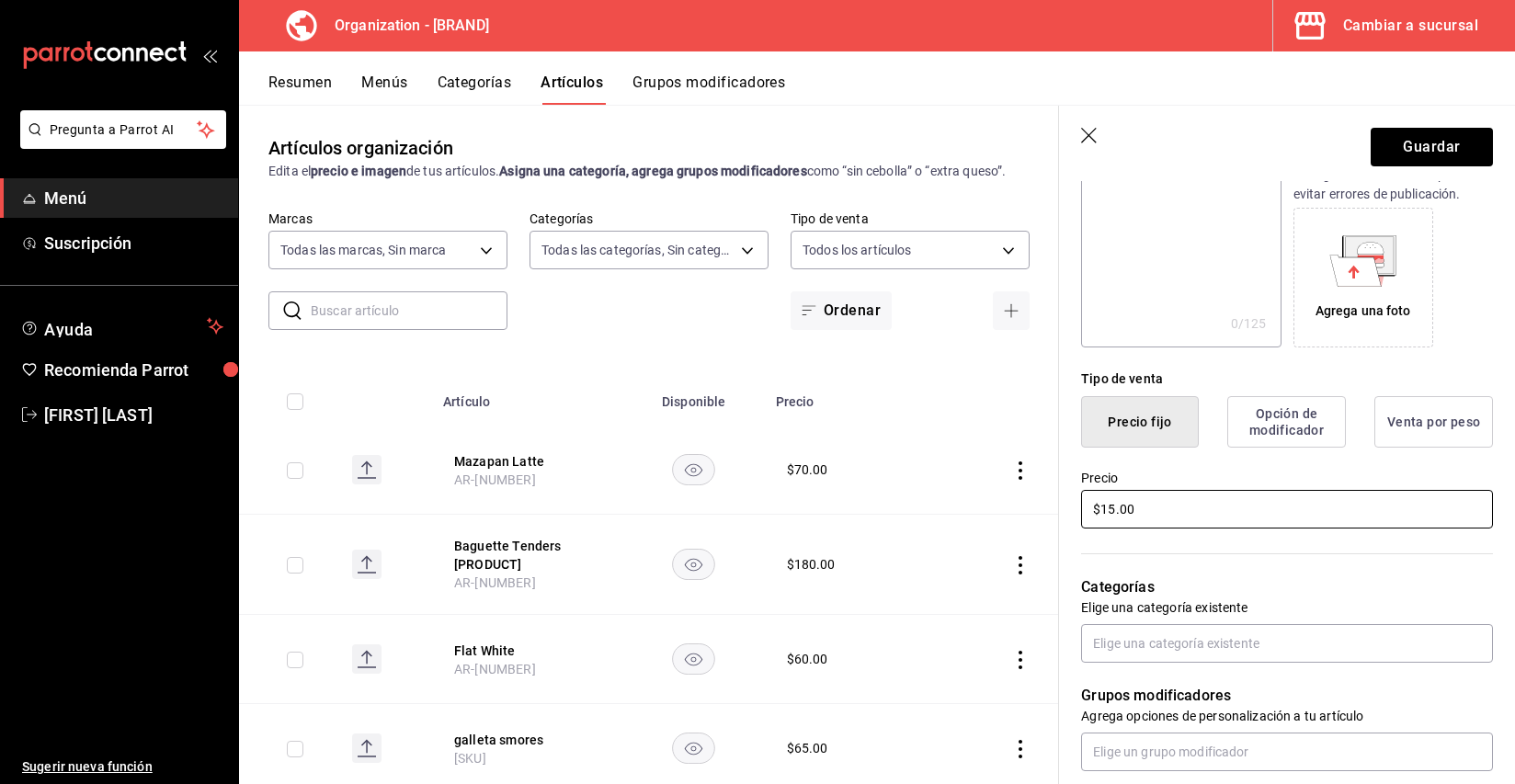 type on "$15.00" 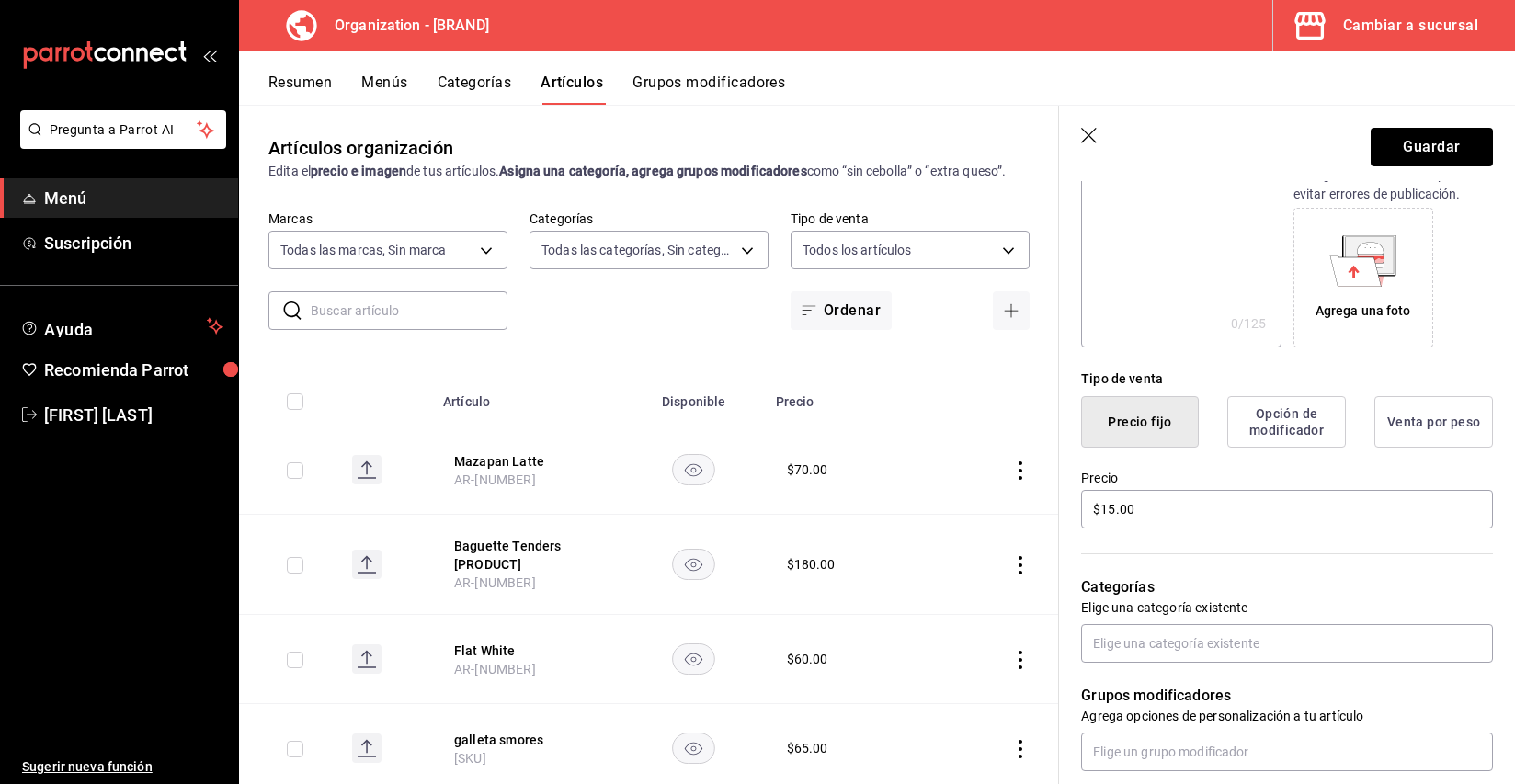 click on "Categorías Elige una categoría existente" at bounding box center (1276, 597) 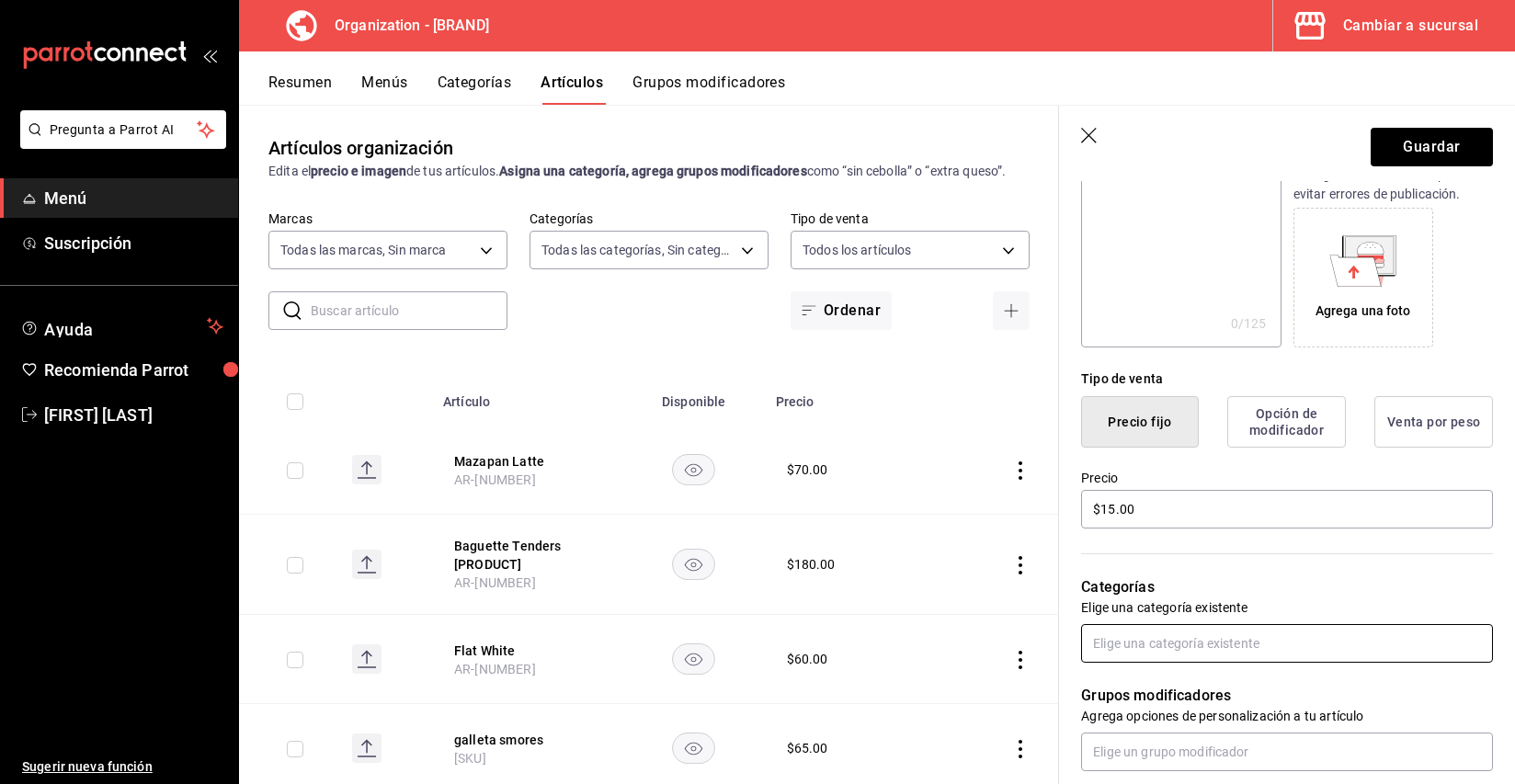 click at bounding box center [1287, 643] 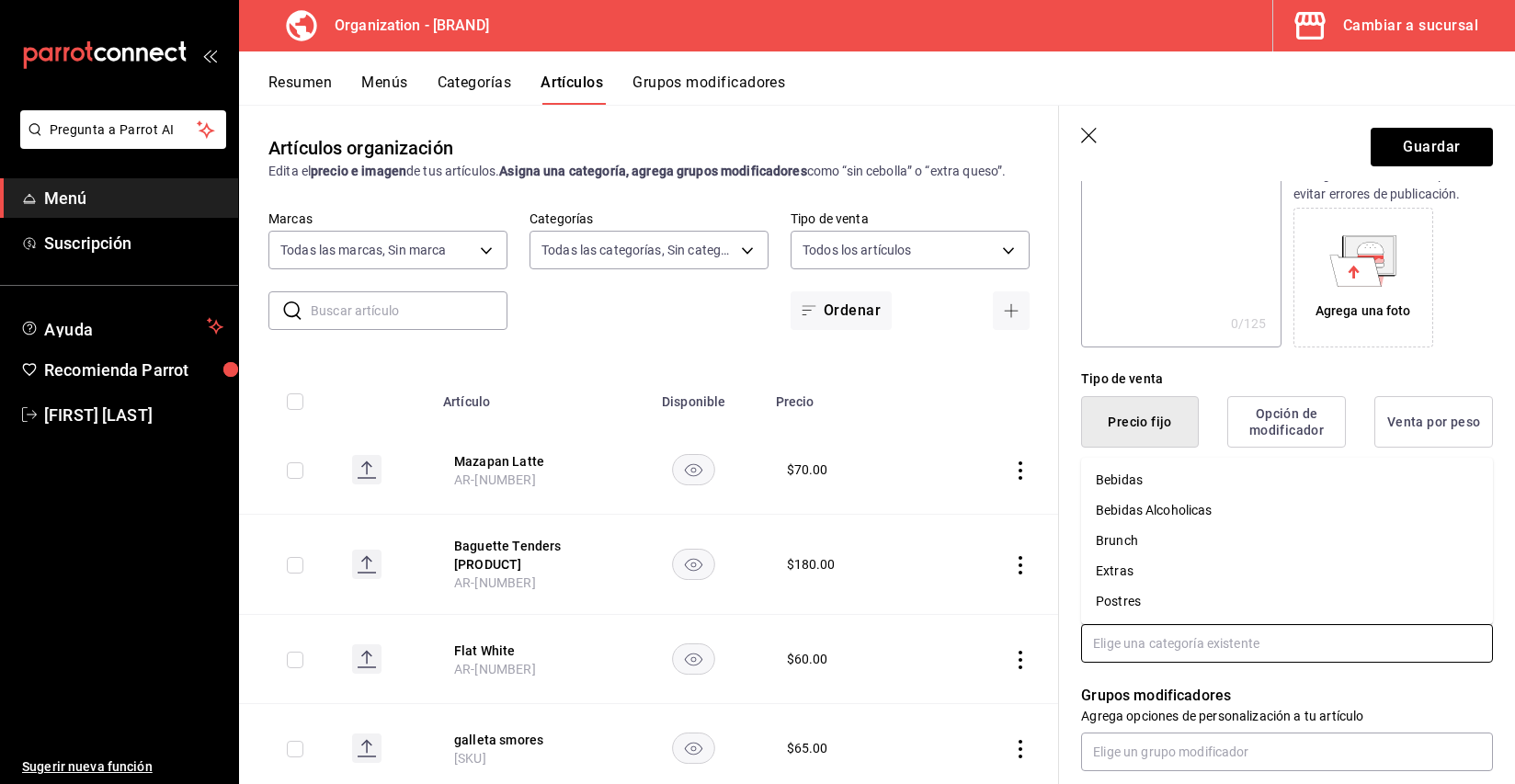 click on "Bebidas" at bounding box center (1287, 480) 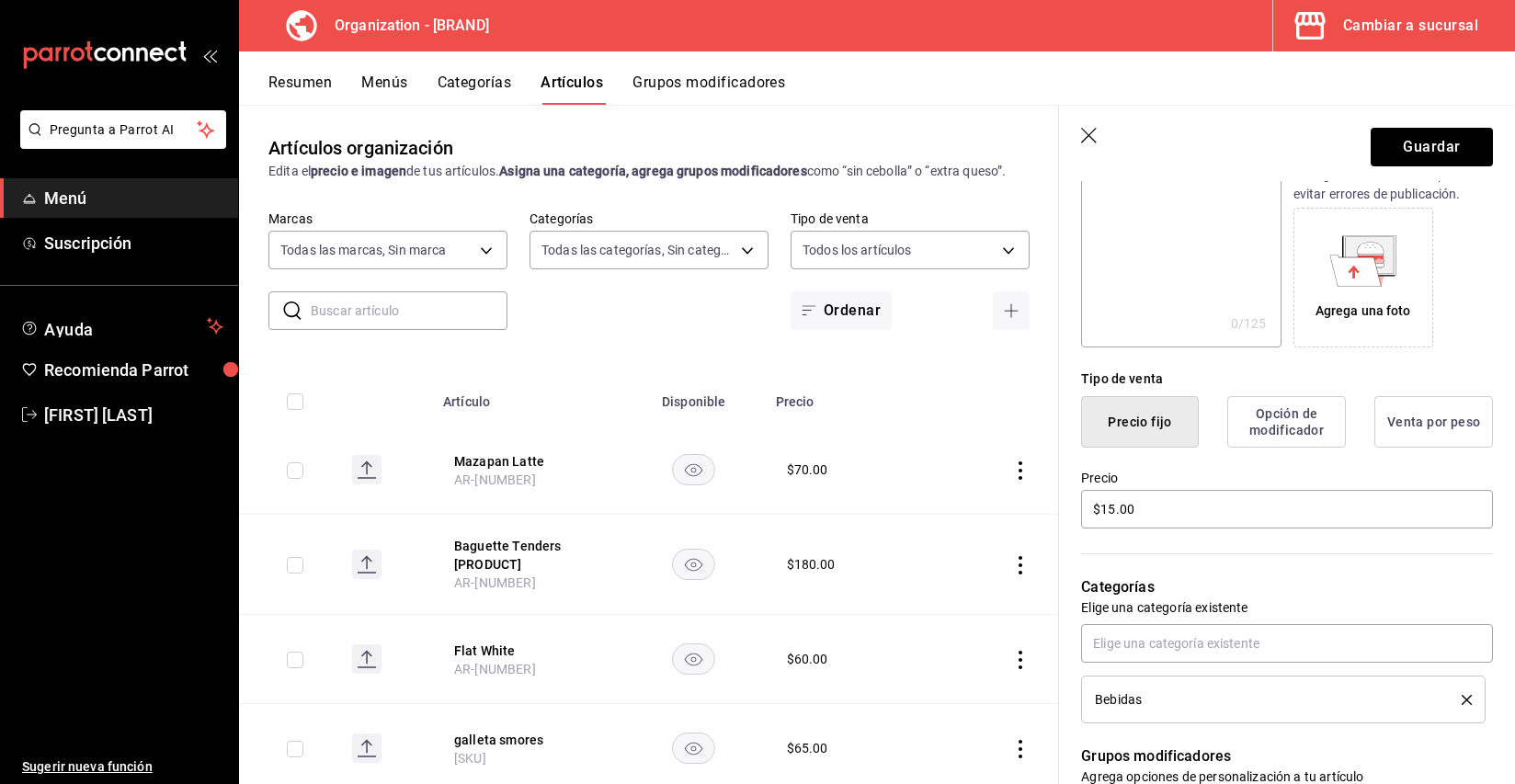 click 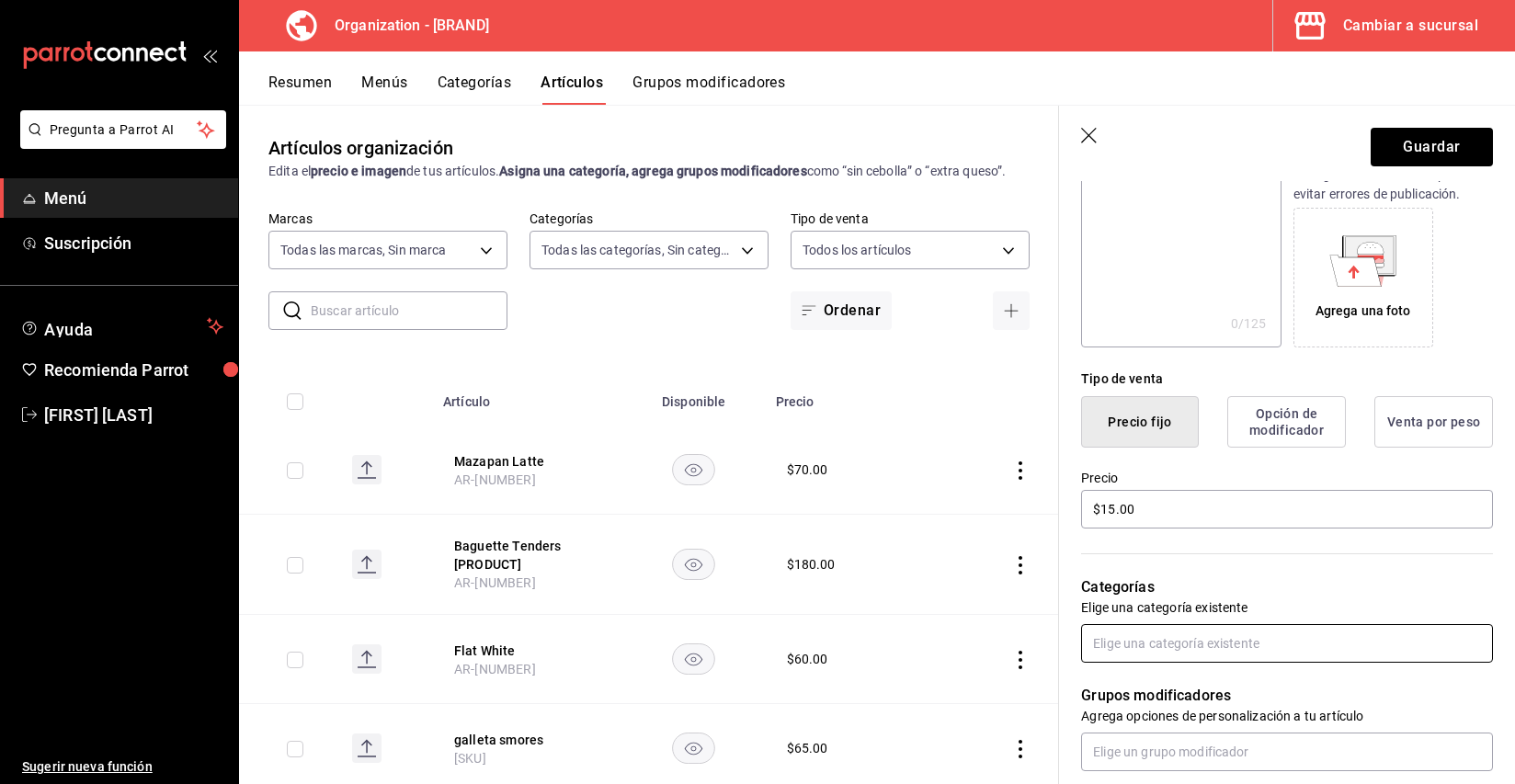 click at bounding box center (1287, 643) 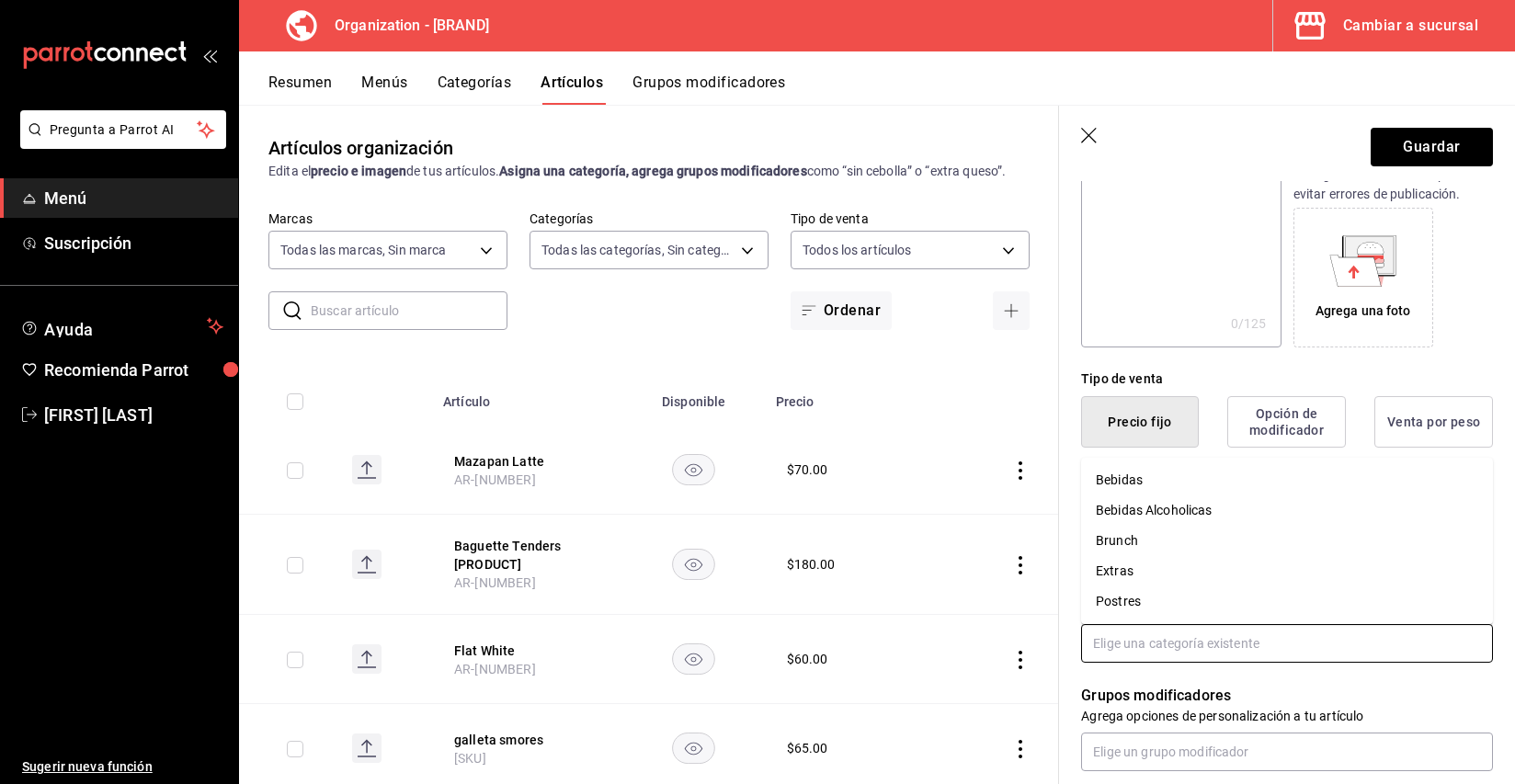 click on "Extras" at bounding box center [1287, 571] 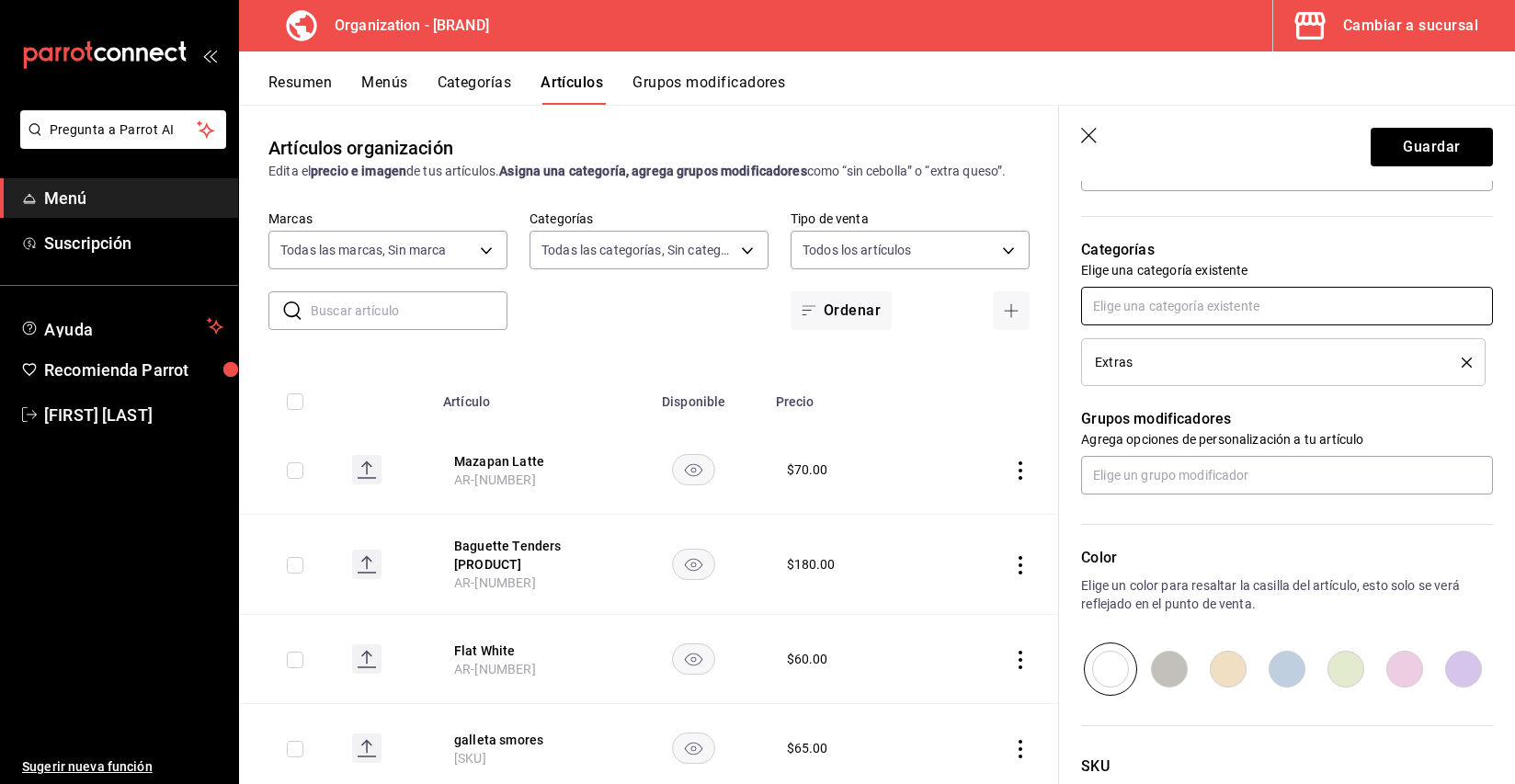 scroll, scrollTop: 746, scrollLeft: 0, axis: vertical 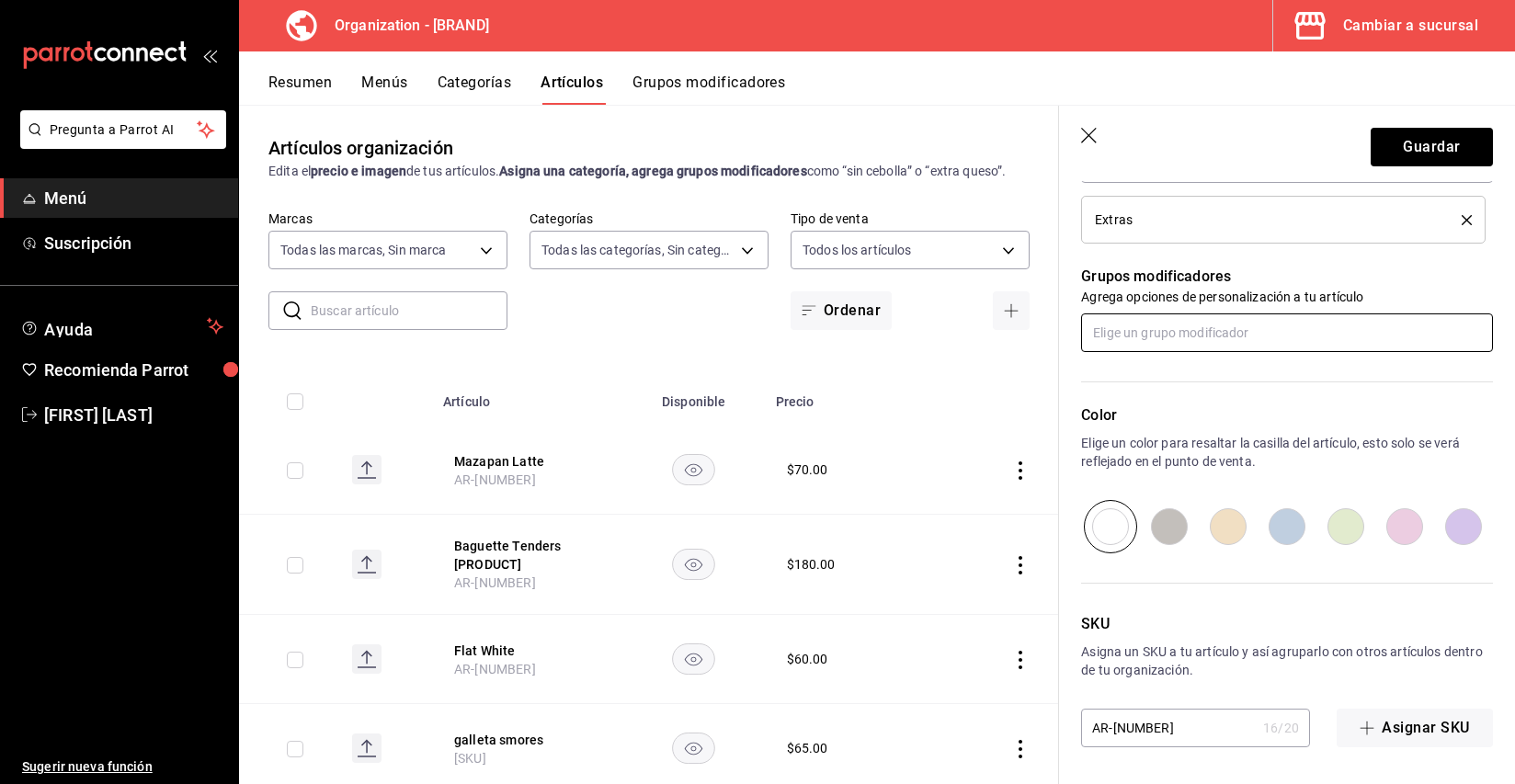 click at bounding box center (1287, 333) 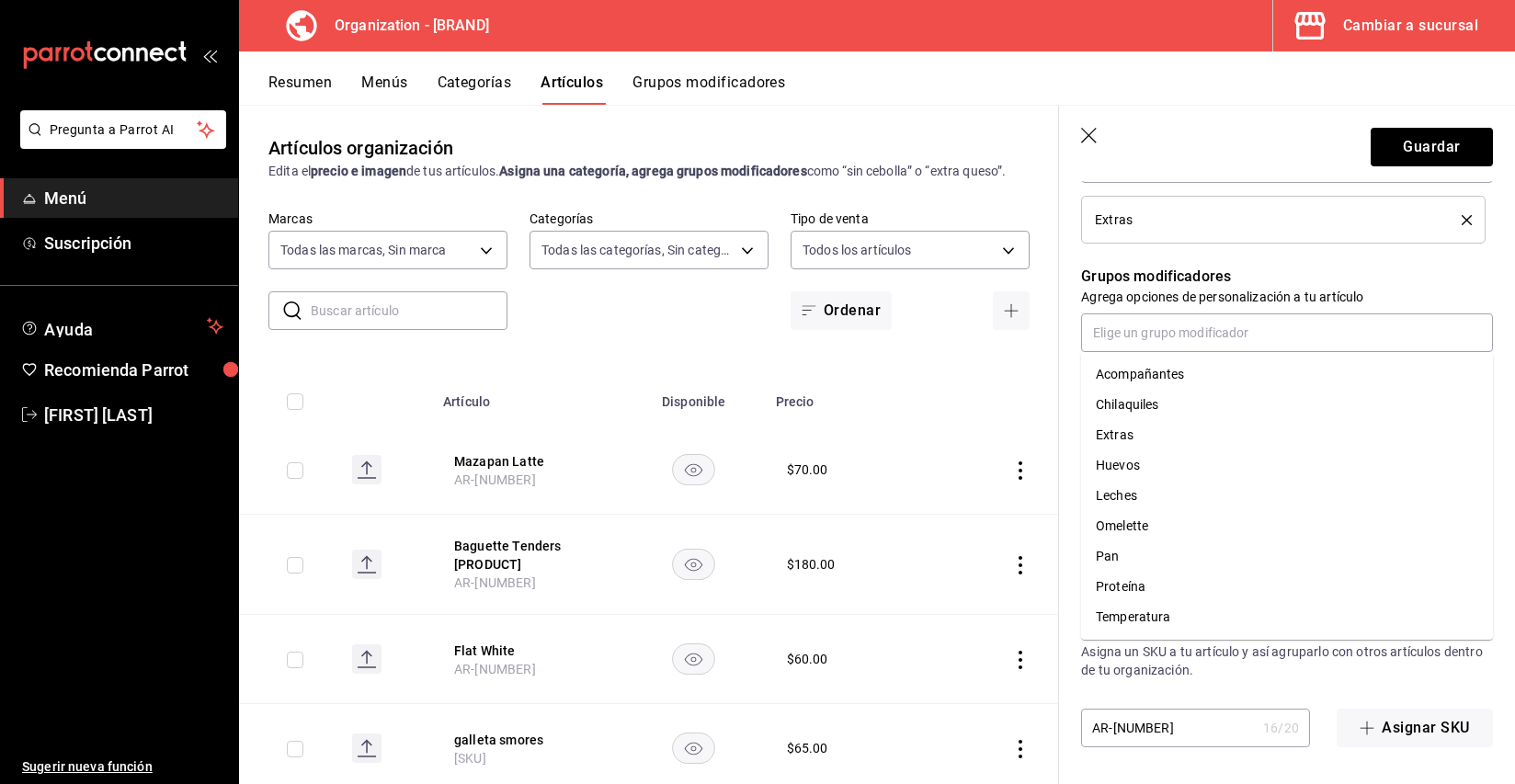 click on "Grupos modificadores" at bounding box center [1287, 277] 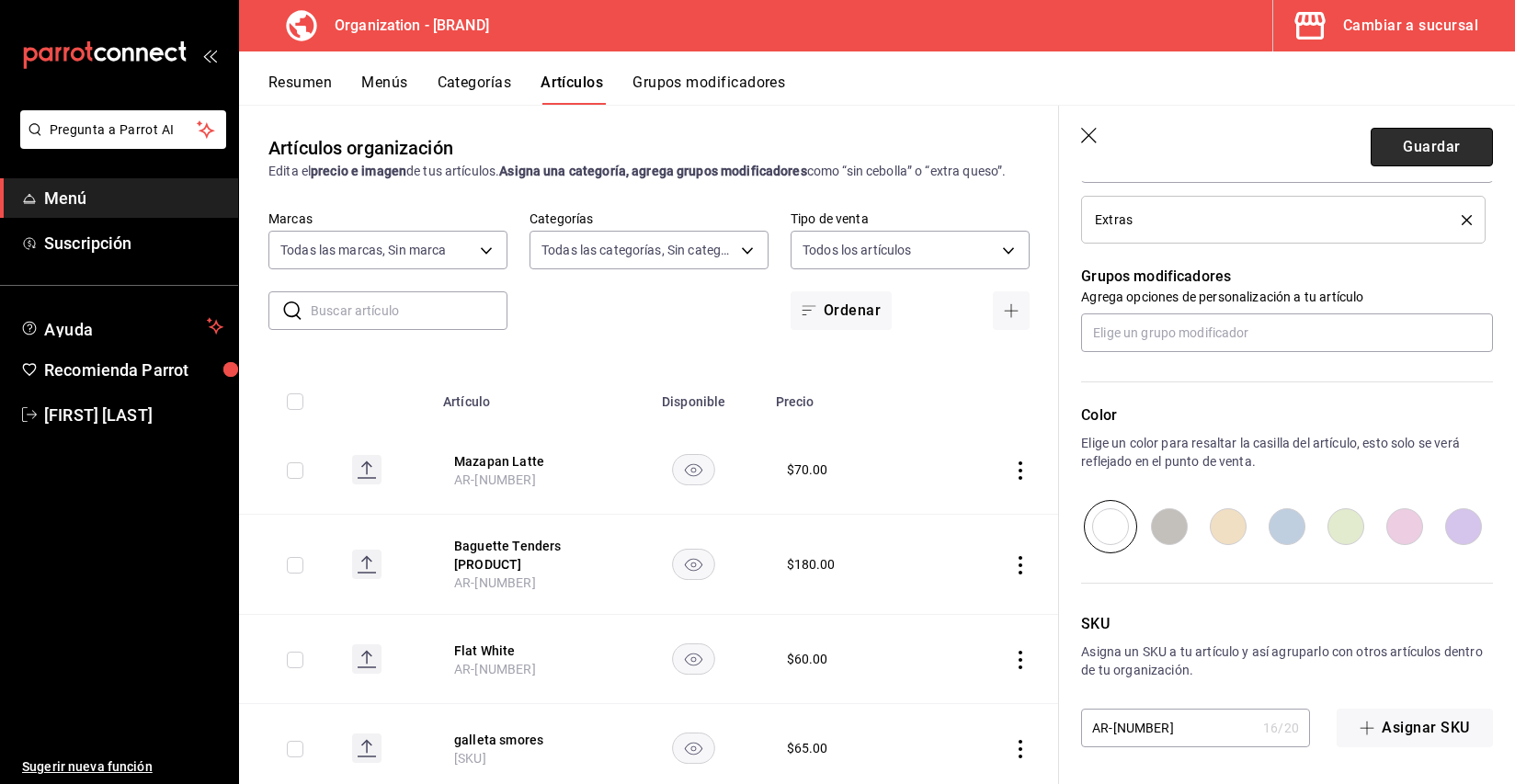 click on "Guardar" at bounding box center (1431, 147) 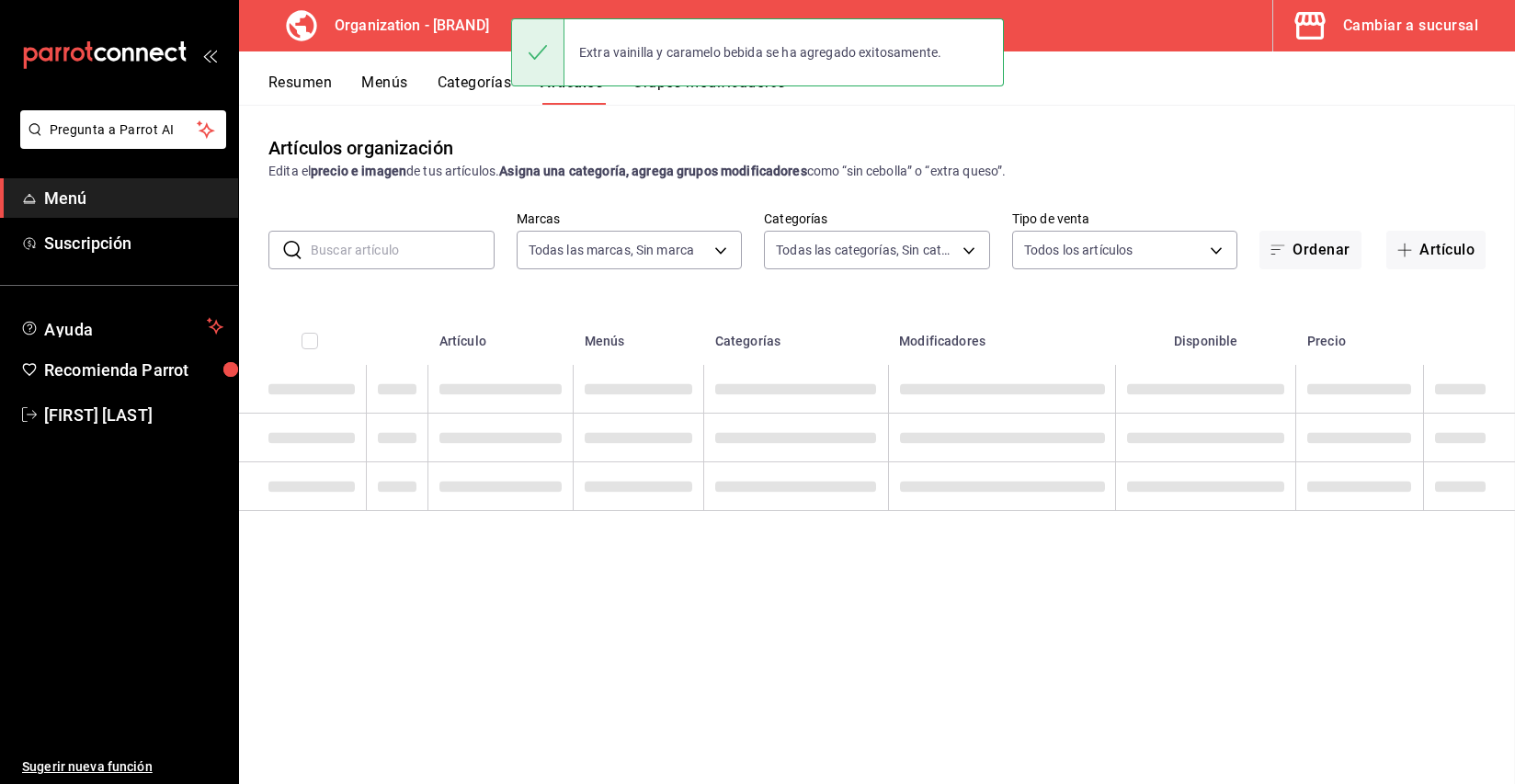 scroll, scrollTop: 0, scrollLeft: 0, axis: both 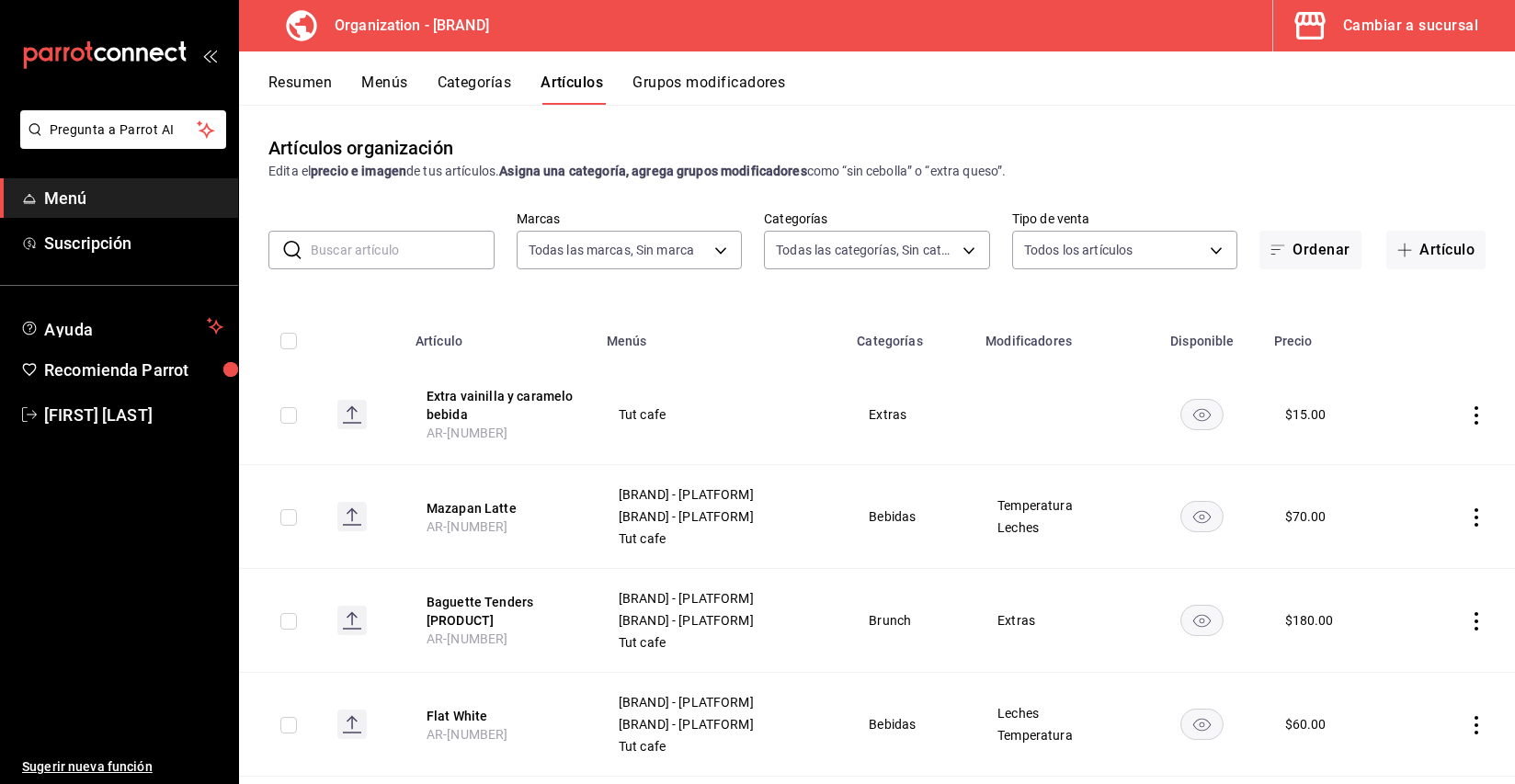 click 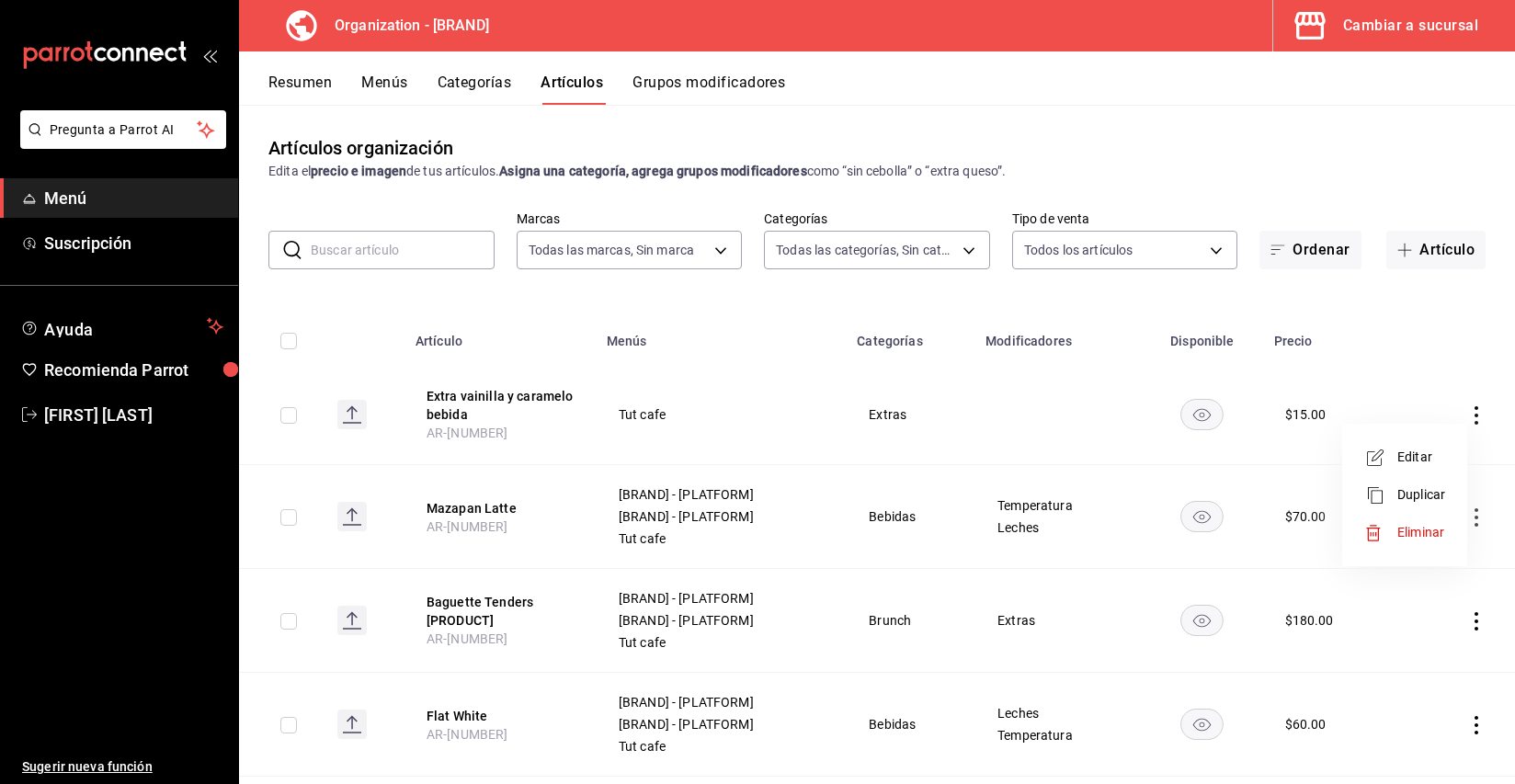 click on "Editar" at bounding box center [1421, 457] 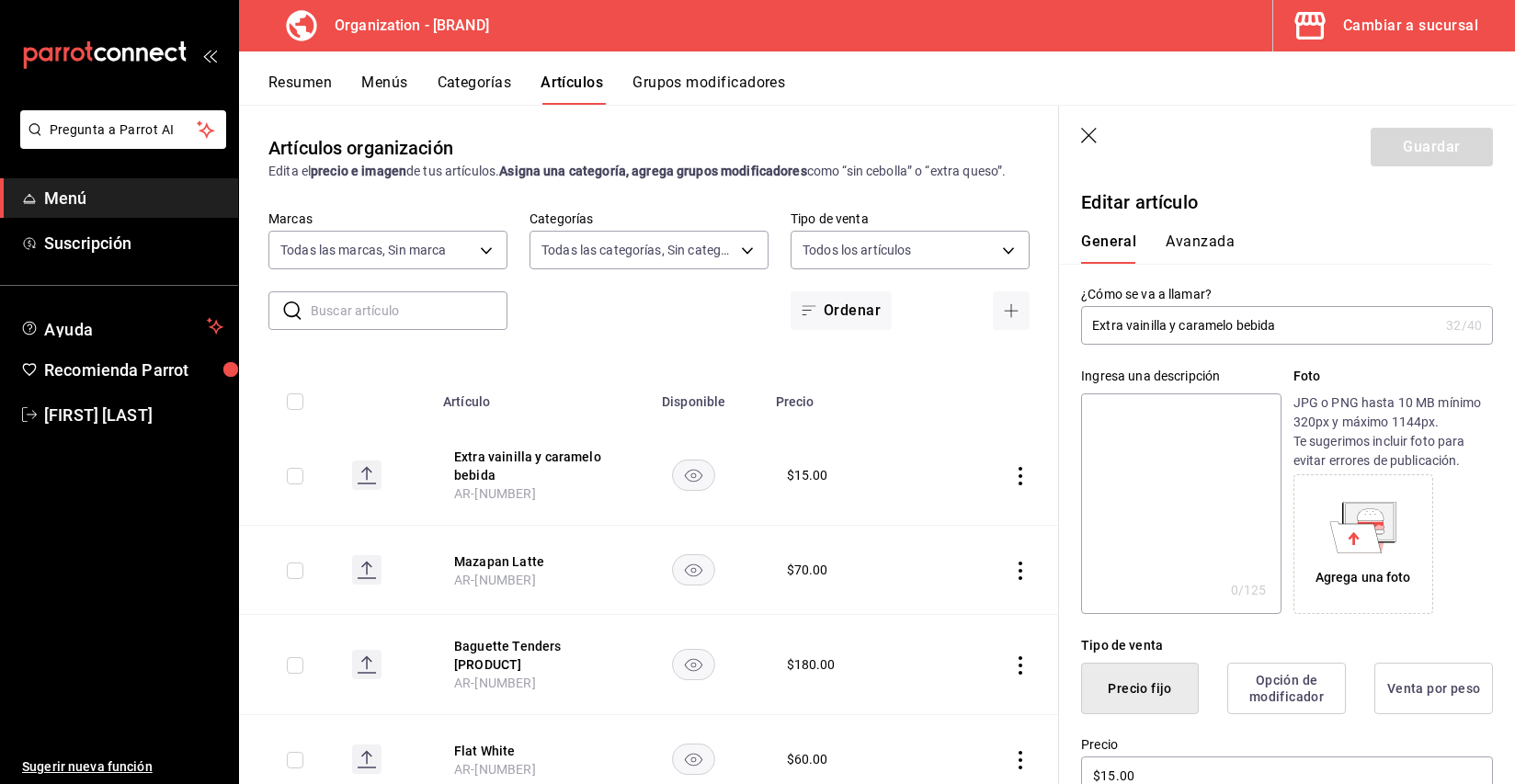 click on "Avanzada" at bounding box center (1200, 248) 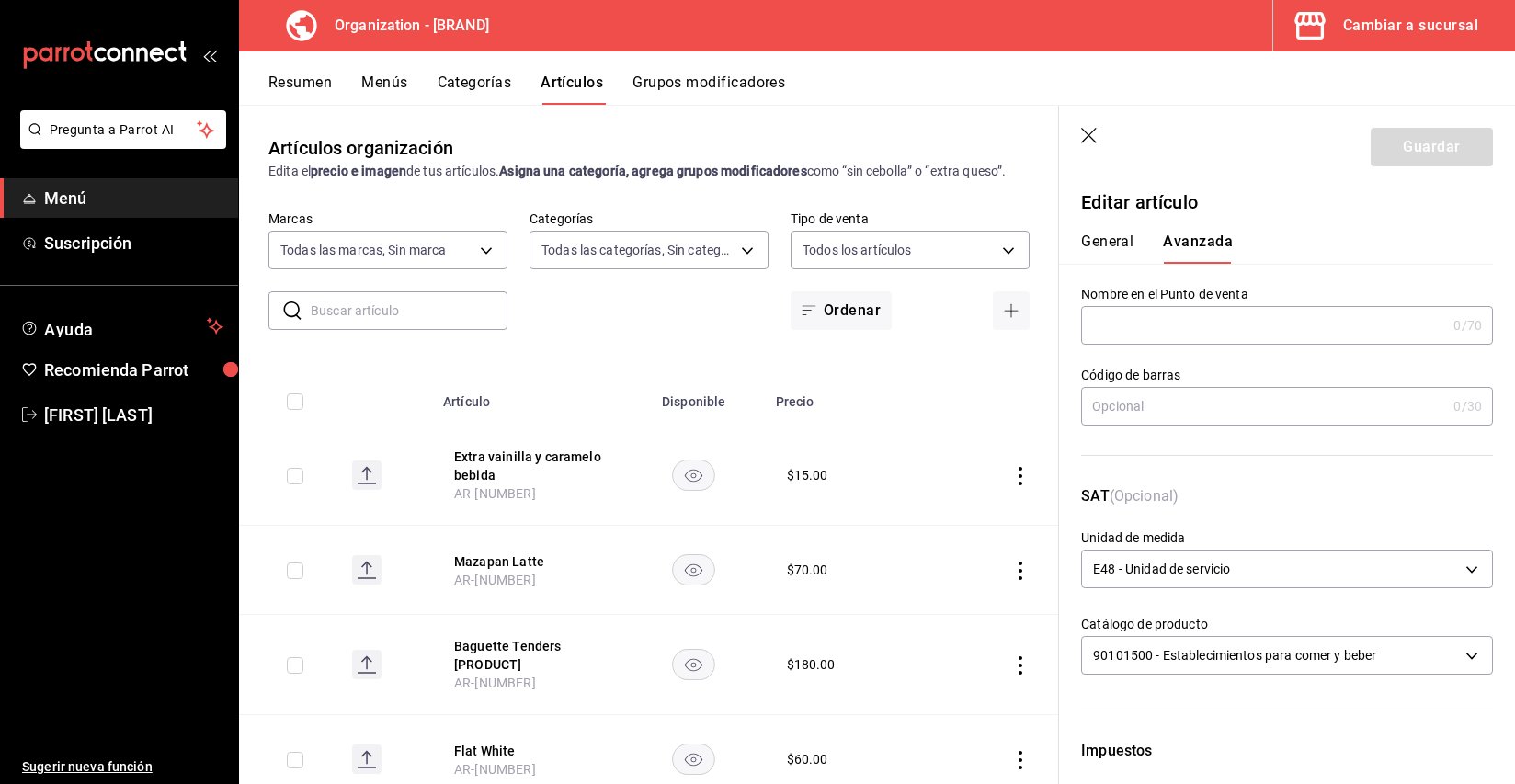 click at bounding box center (1263, 325) 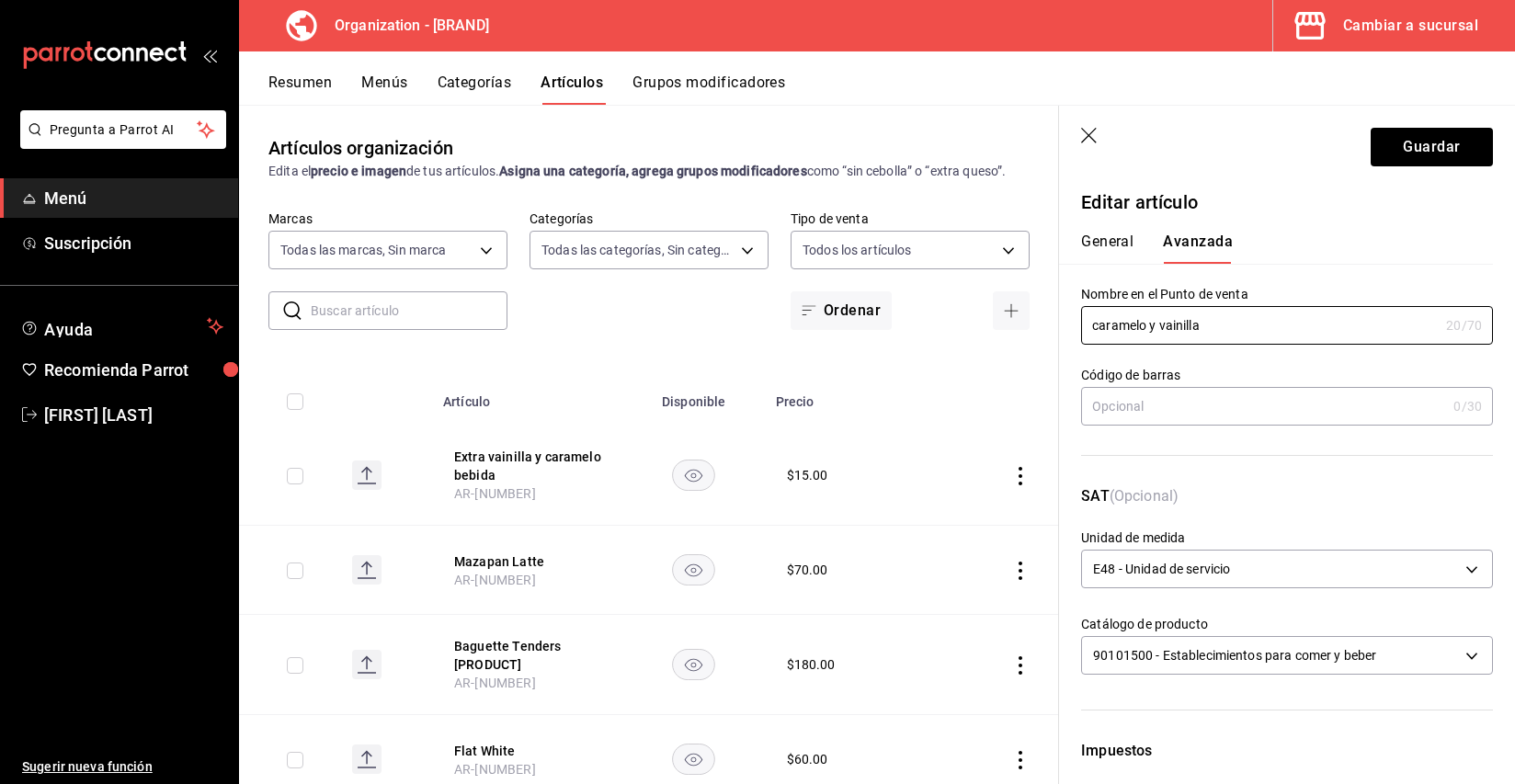 type on "caramelo y vainilla" 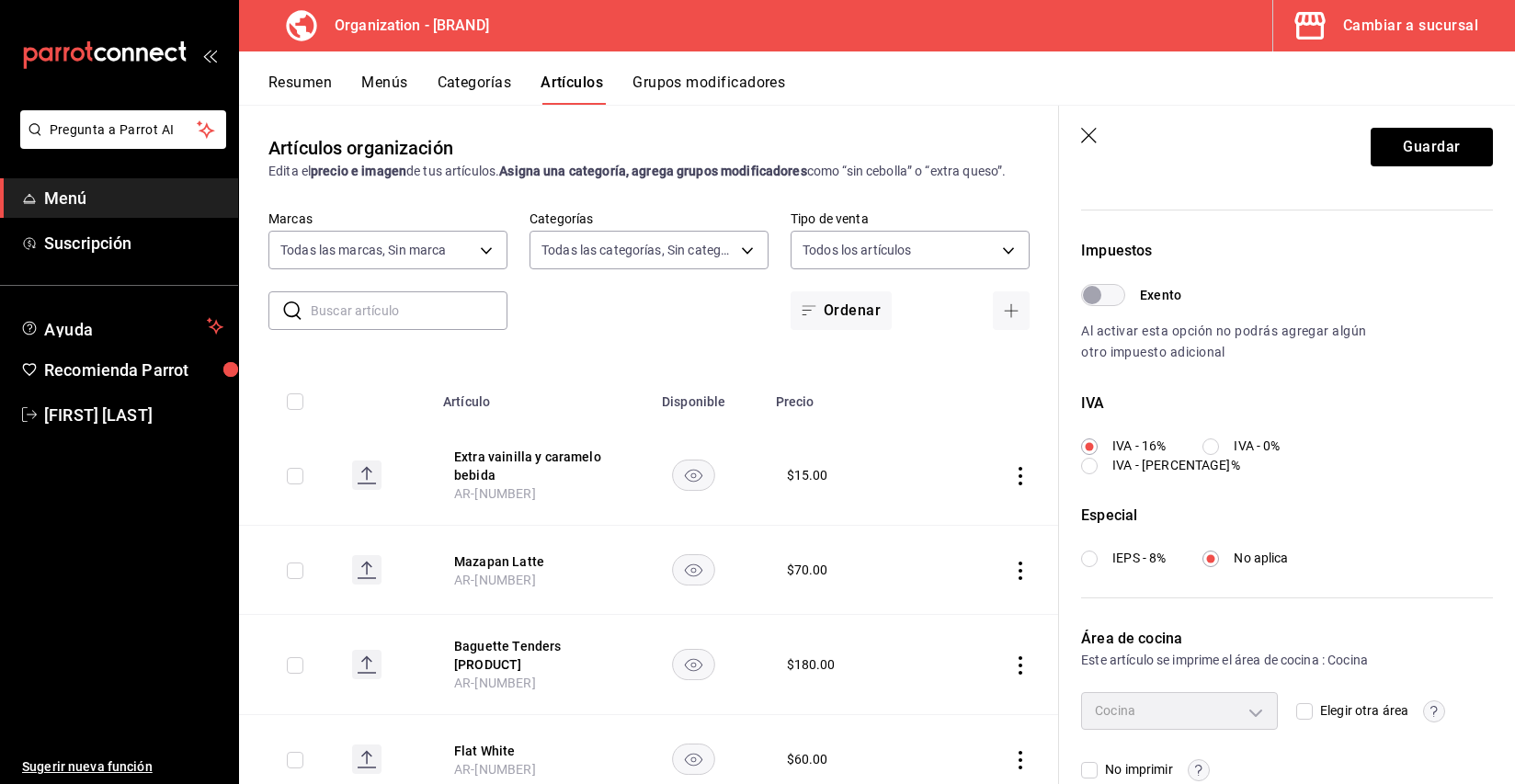 scroll, scrollTop: 514, scrollLeft: 0, axis: vertical 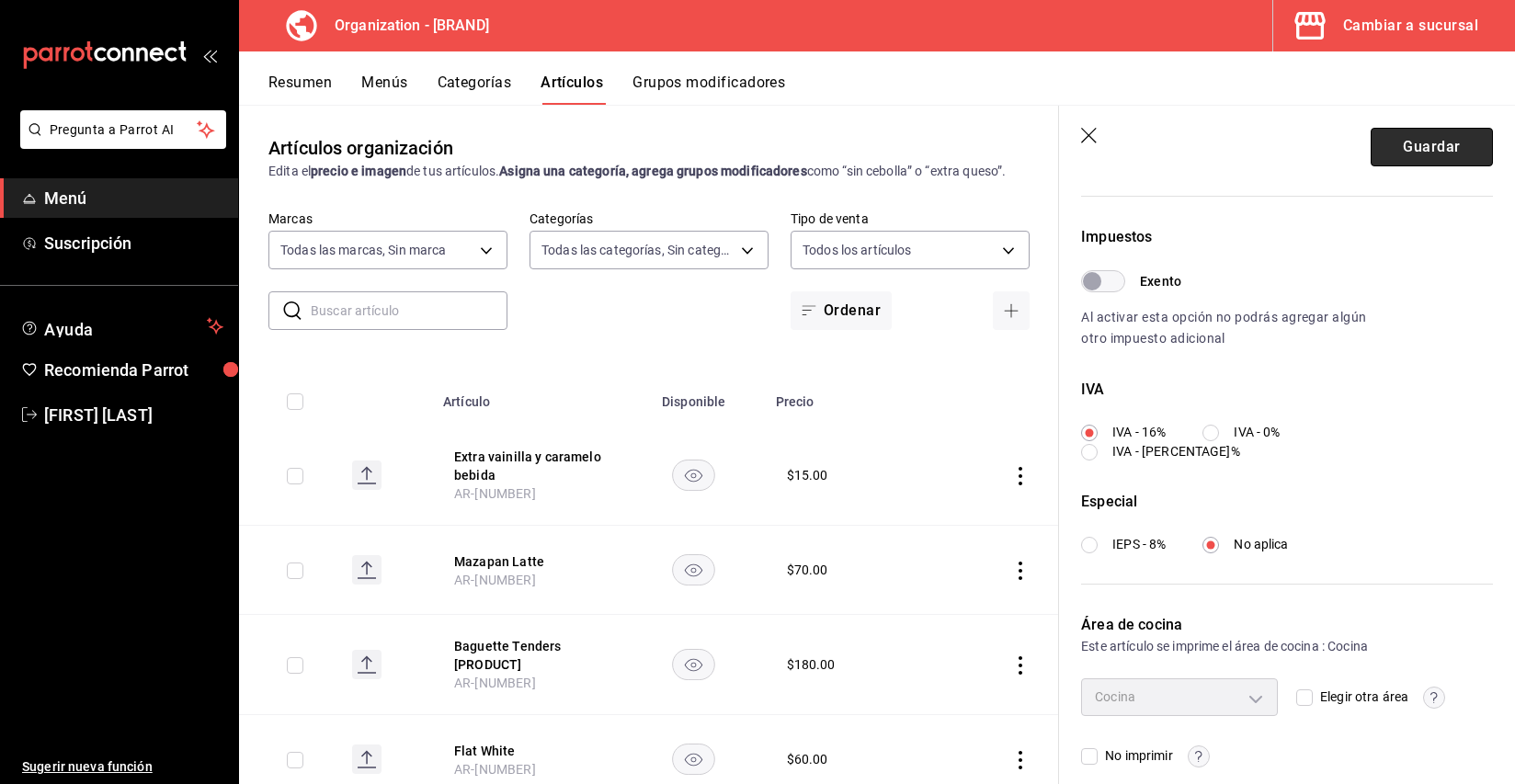 click on "Guardar" at bounding box center (1431, 147) 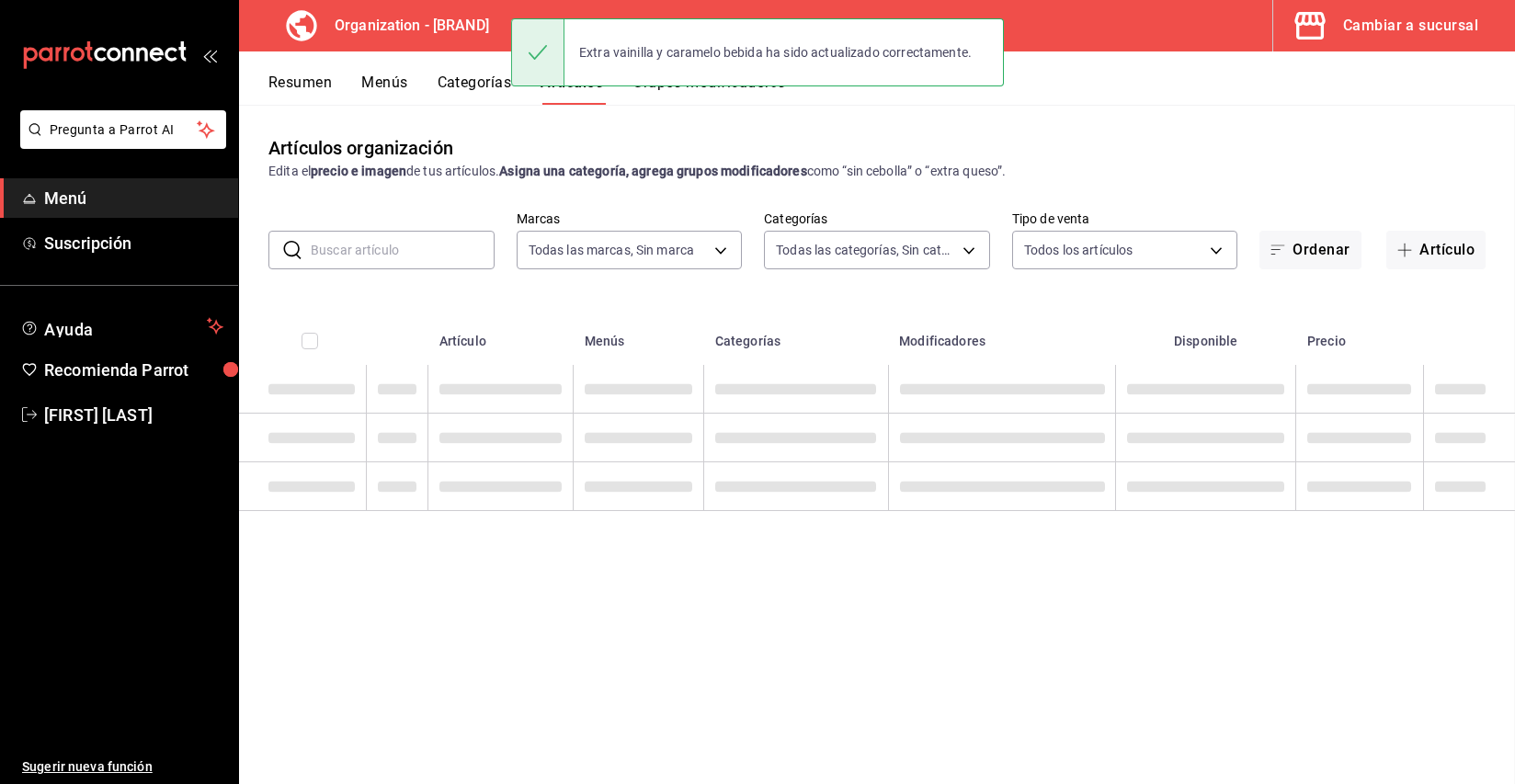 scroll, scrollTop: 0, scrollLeft: 0, axis: both 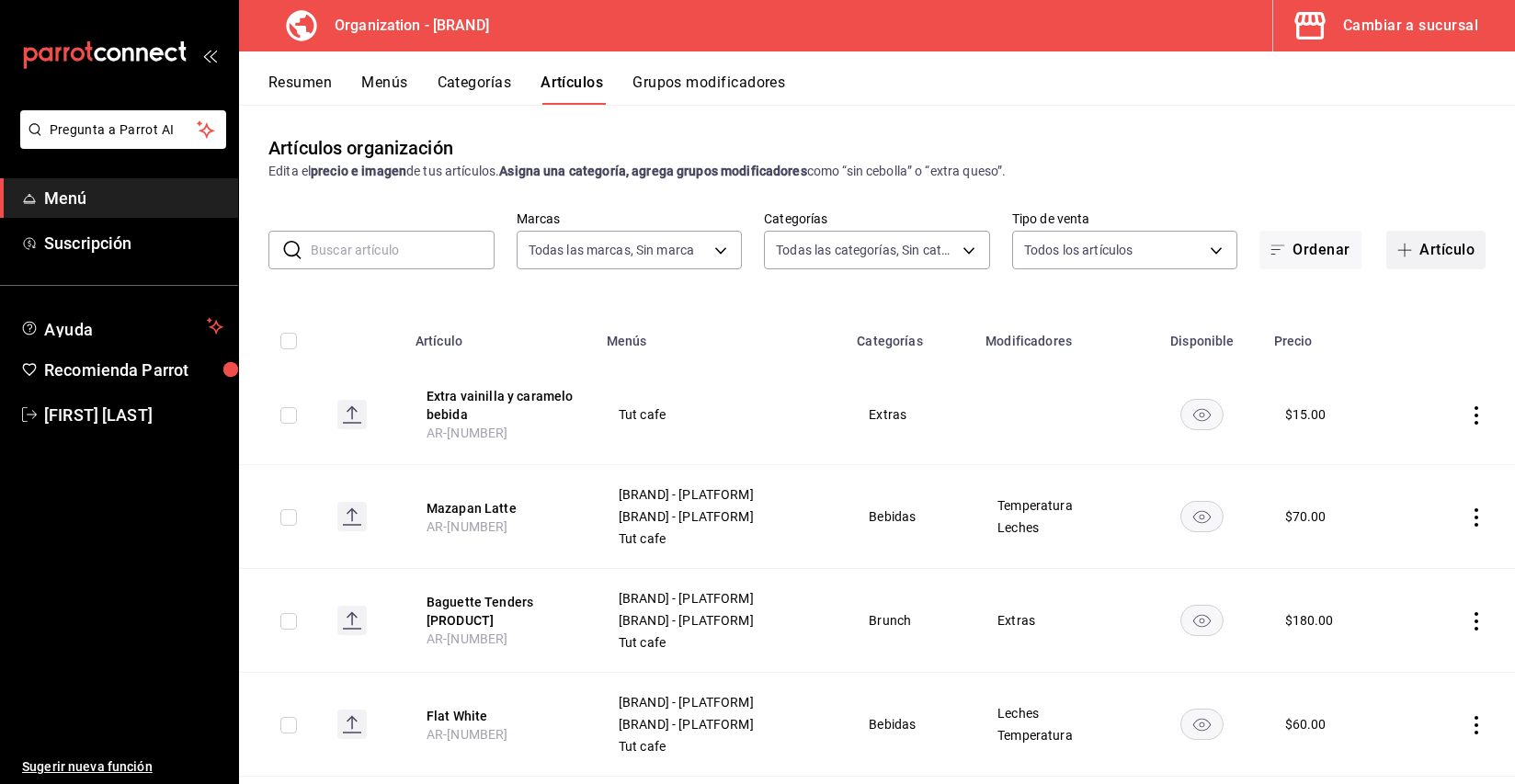 click at bounding box center (1408, 250) 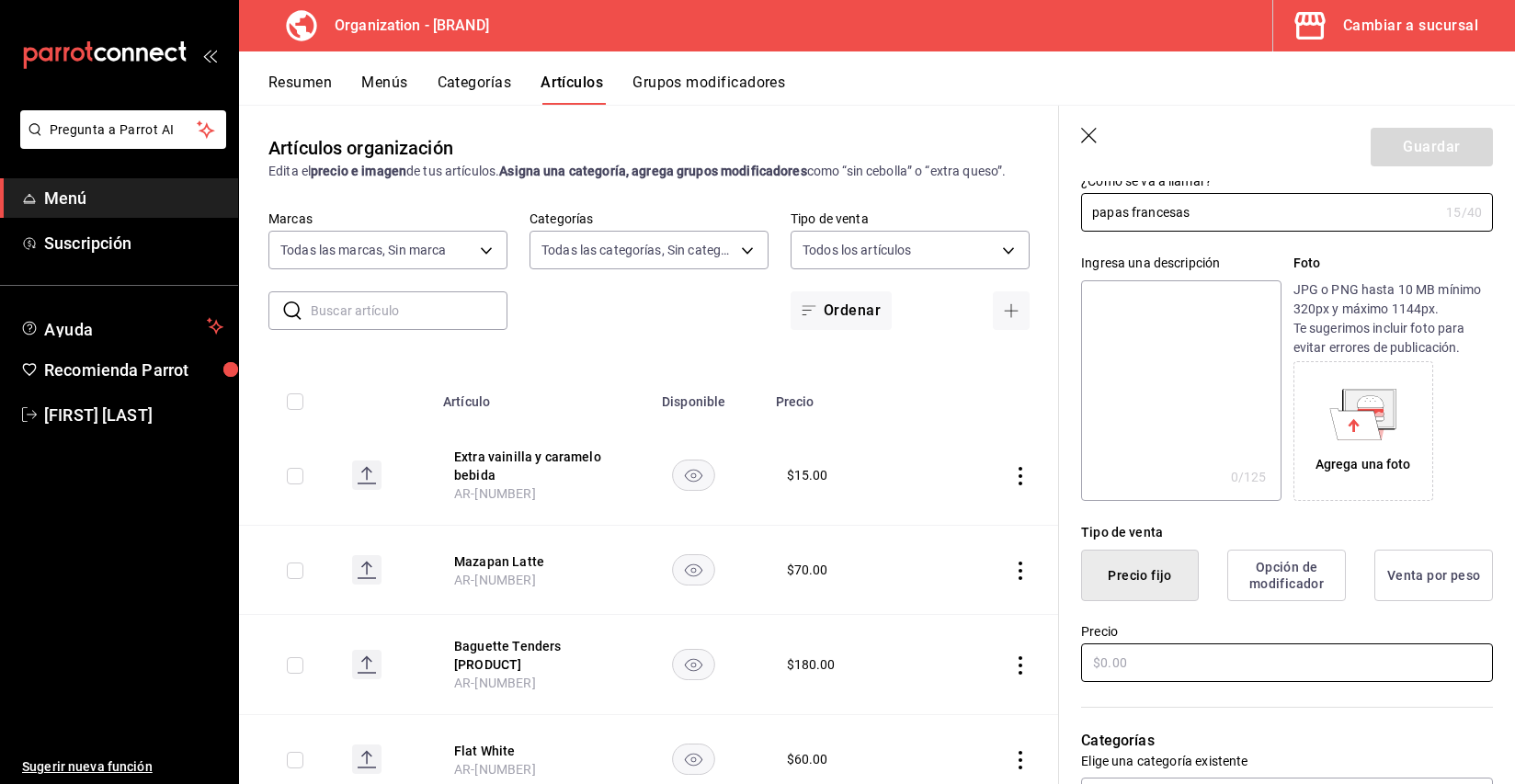 scroll, scrollTop: 140, scrollLeft: 0, axis: vertical 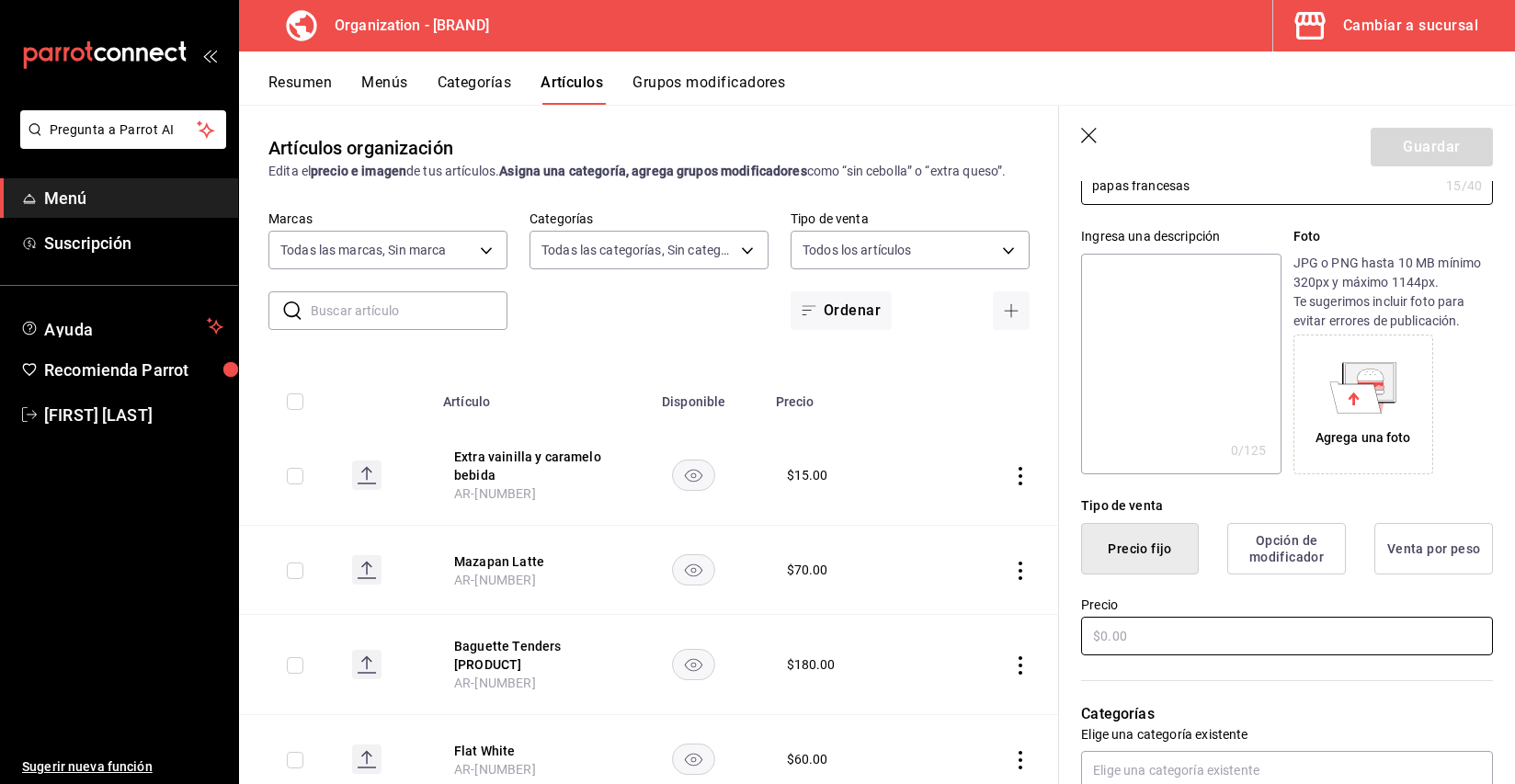 type on "papas francesas" 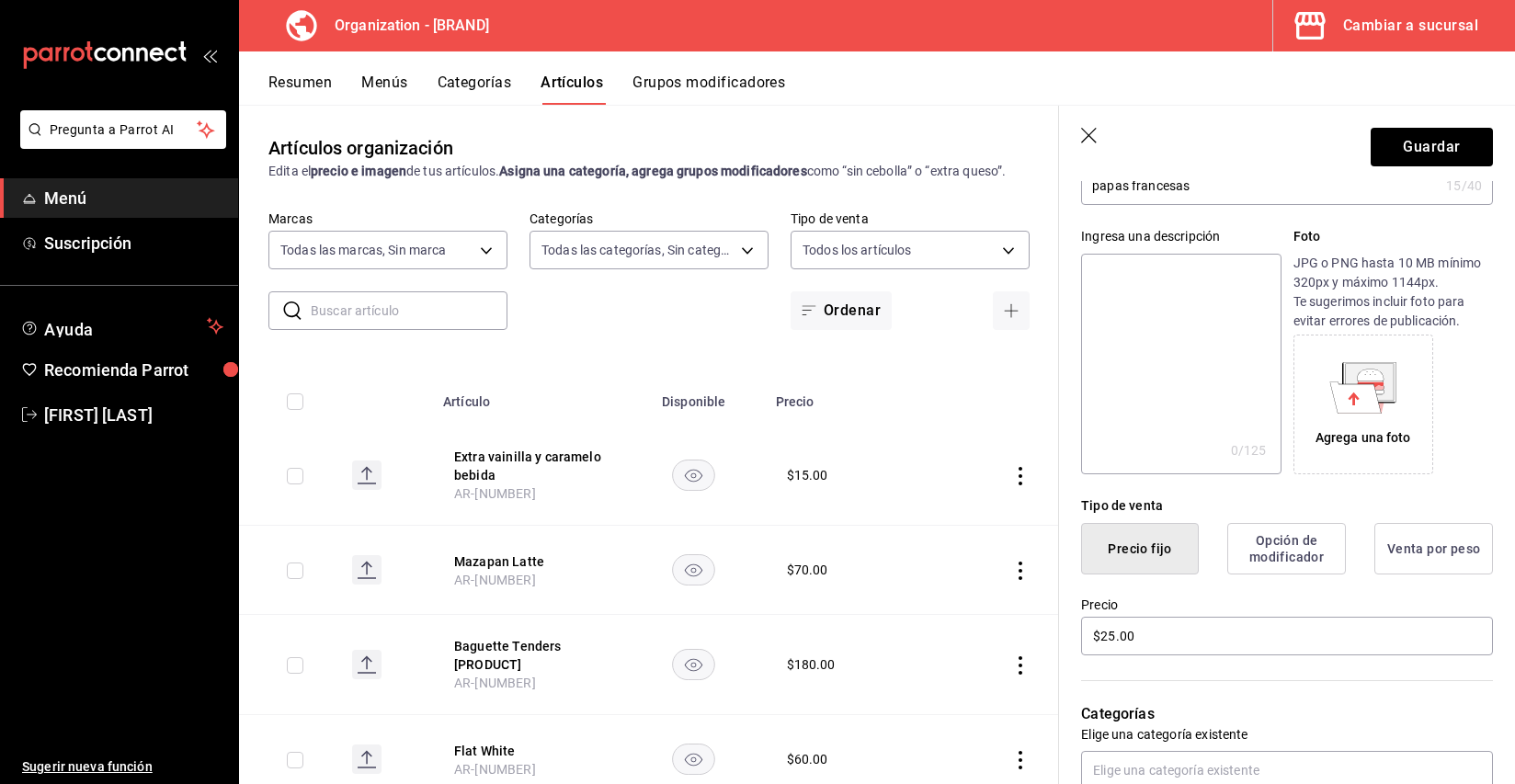 click on "Categorías Elige una categoría existente" at bounding box center [1276, 723] 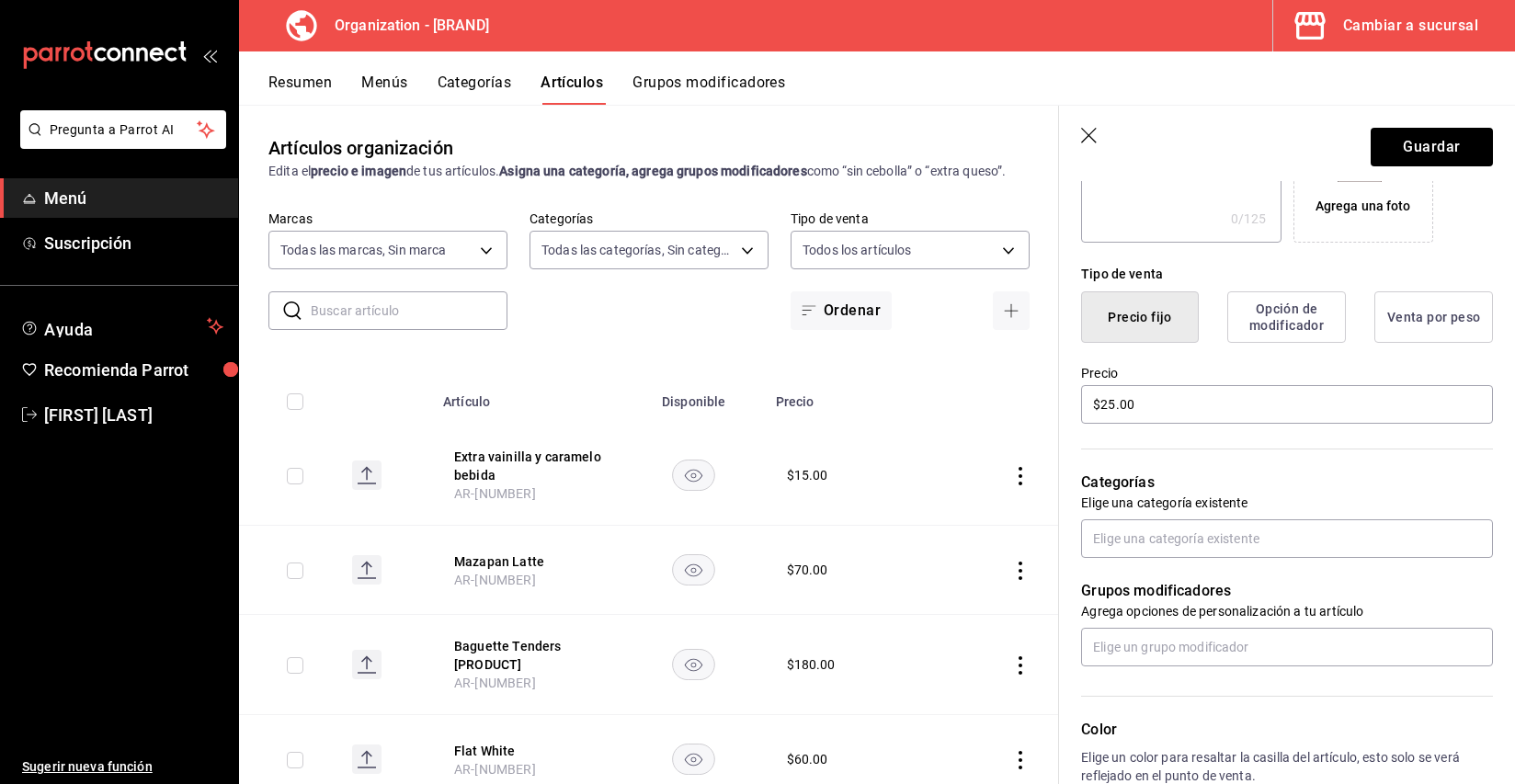 scroll, scrollTop: 370, scrollLeft: 0, axis: vertical 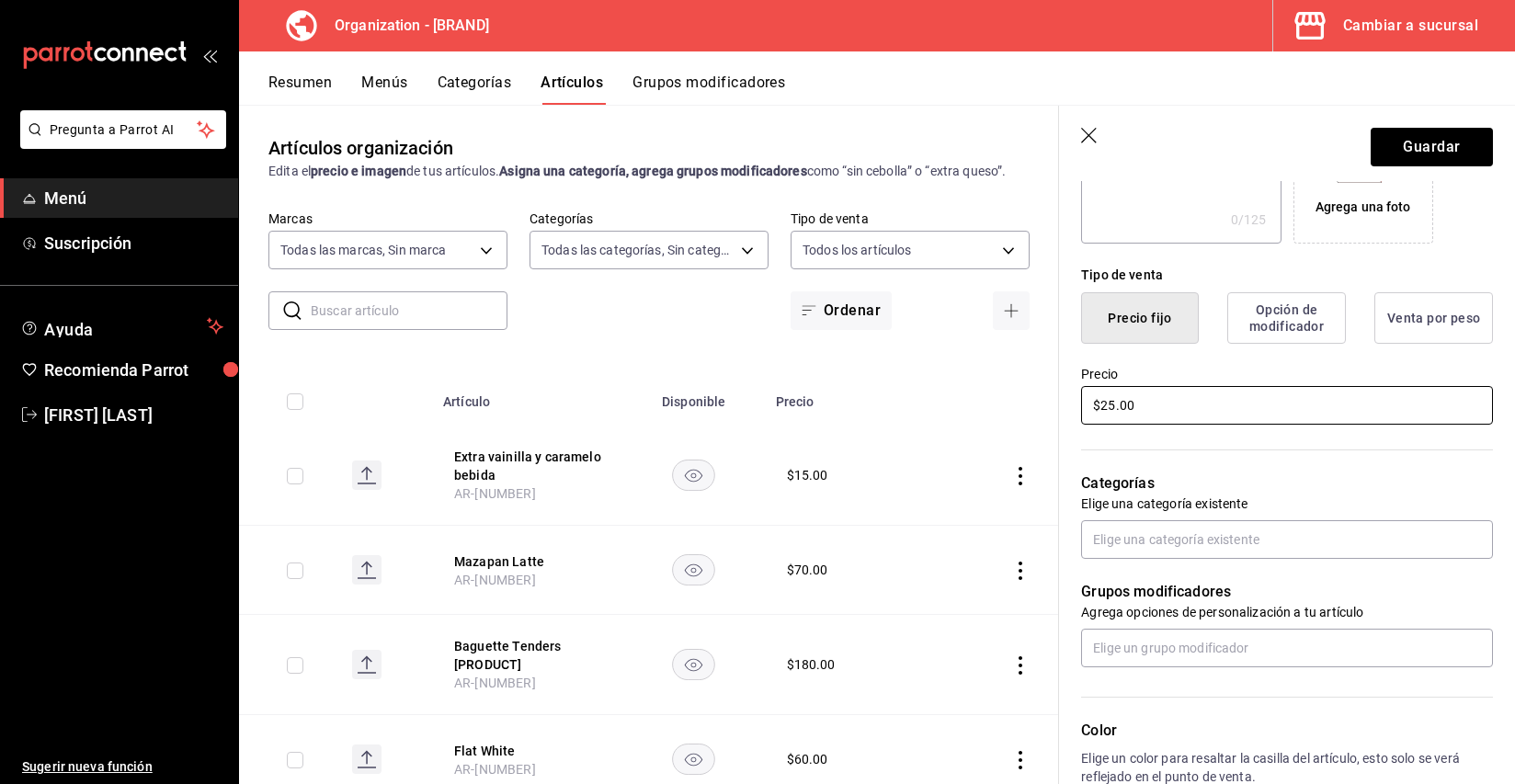 click on "$25.00" at bounding box center (1287, 405) 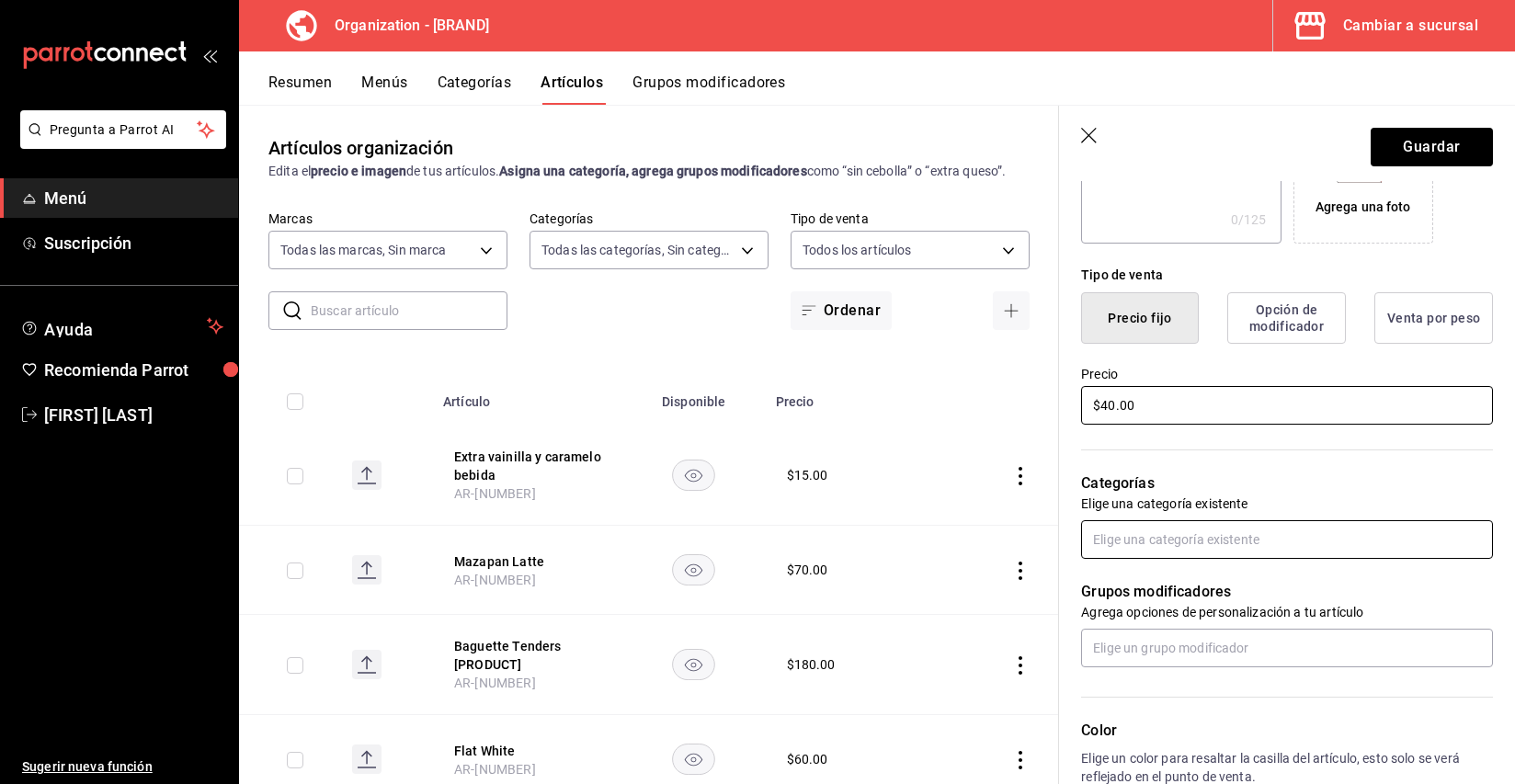 type on "$40.00" 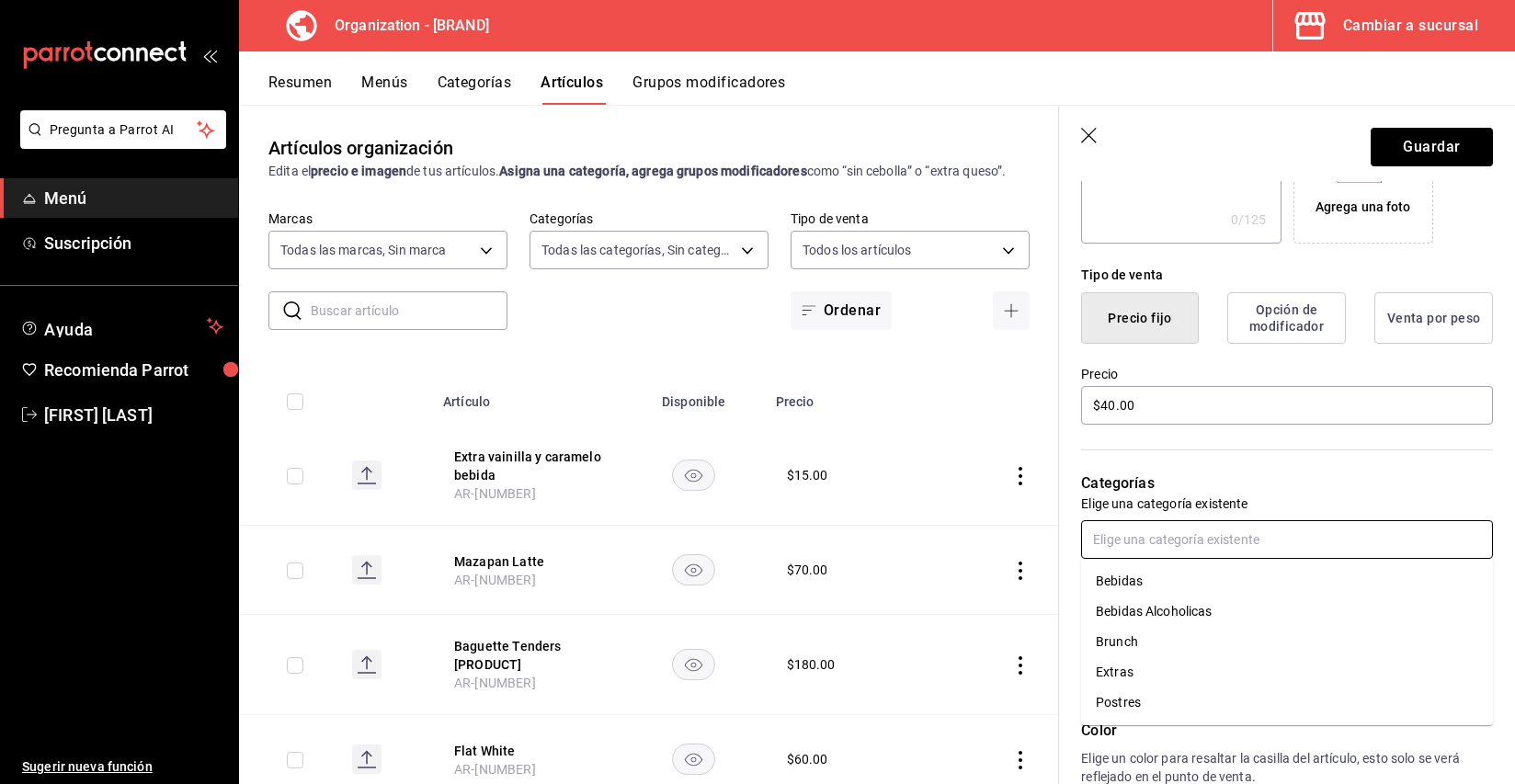 click at bounding box center [1287, 540] 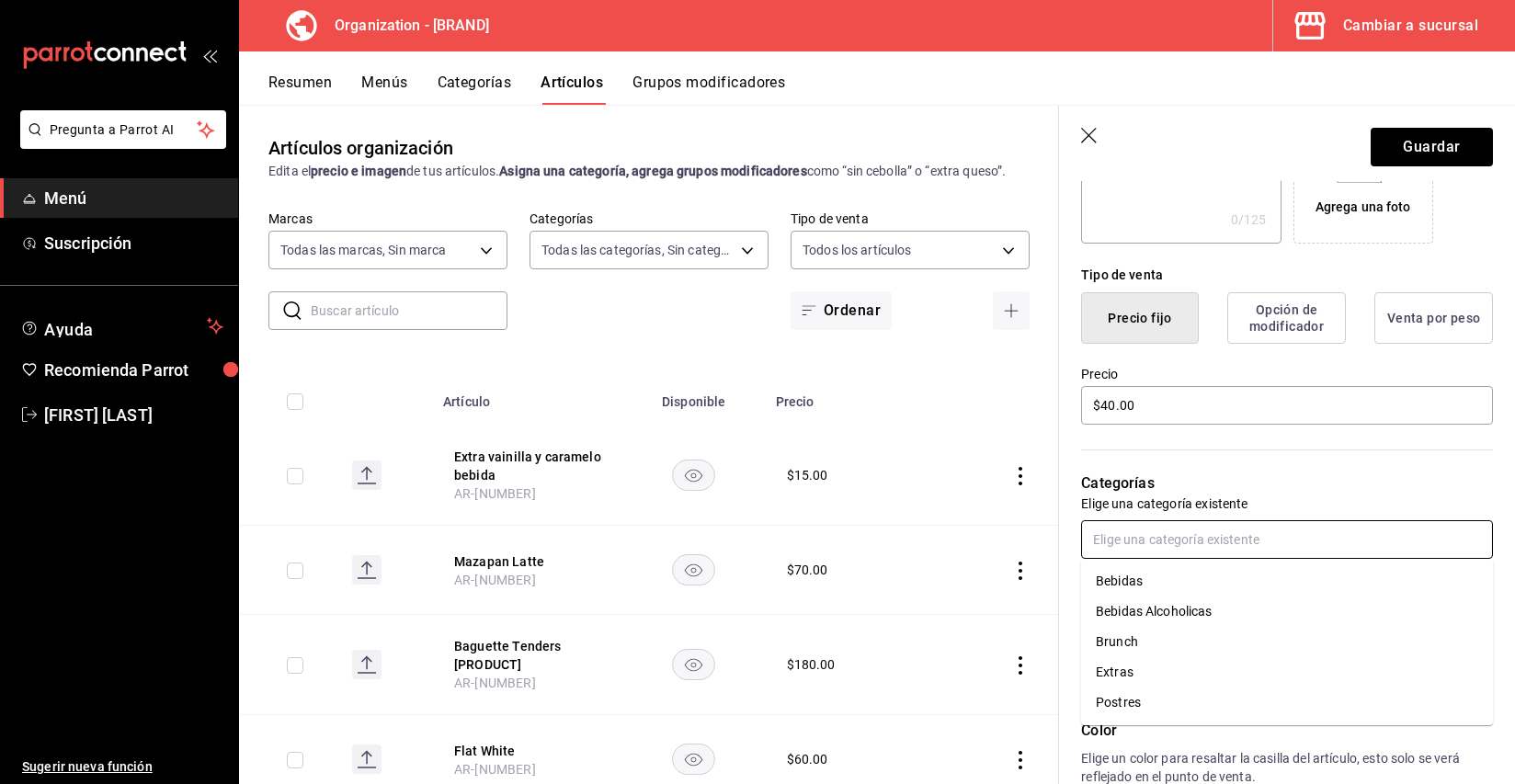 click on "Extras" at bounding box center (1287, 672) 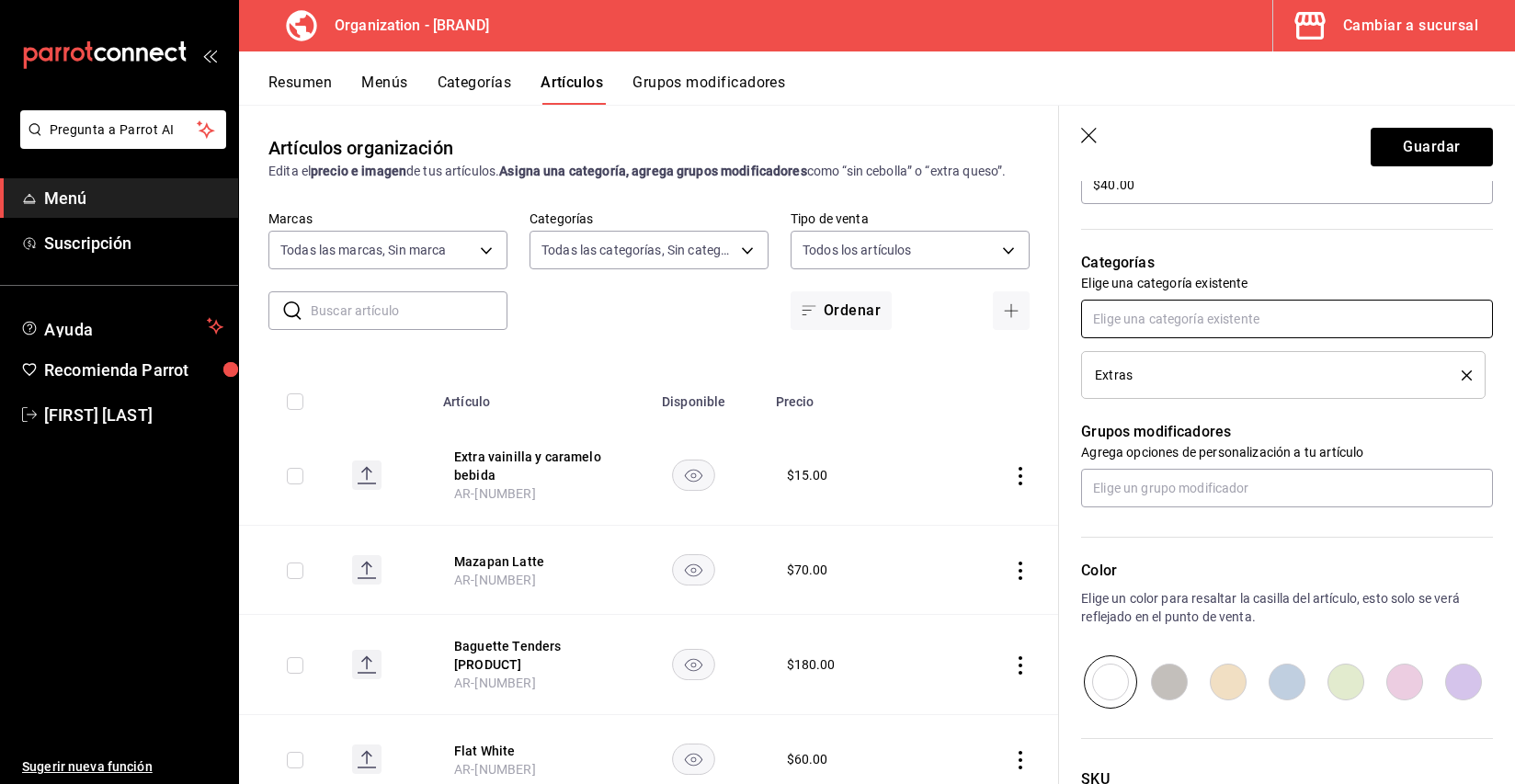 scroll, scrollTop: 0, scrollLeft: 0, axis: both 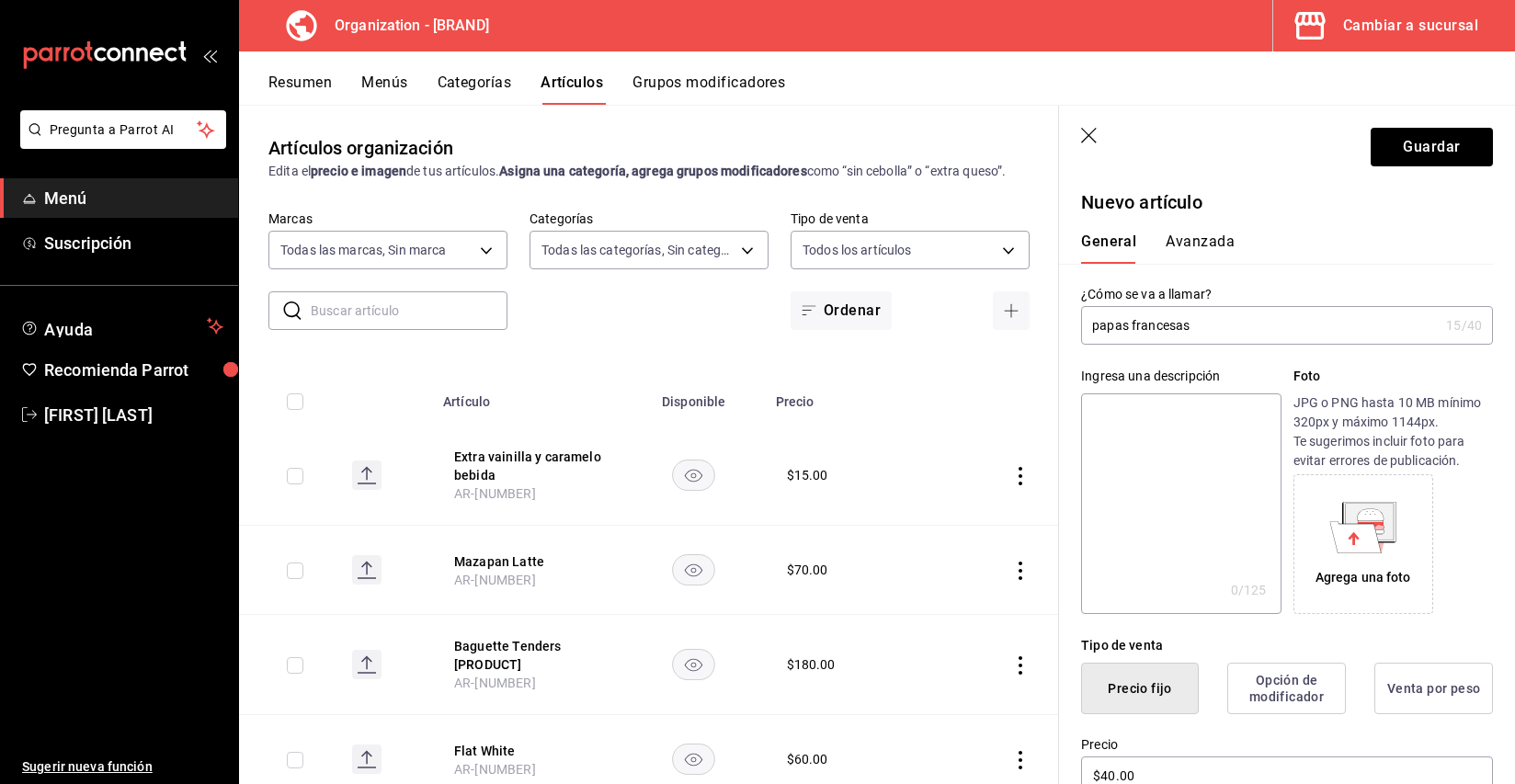 click on "Avanzada" at bounding box center (1200, 248) 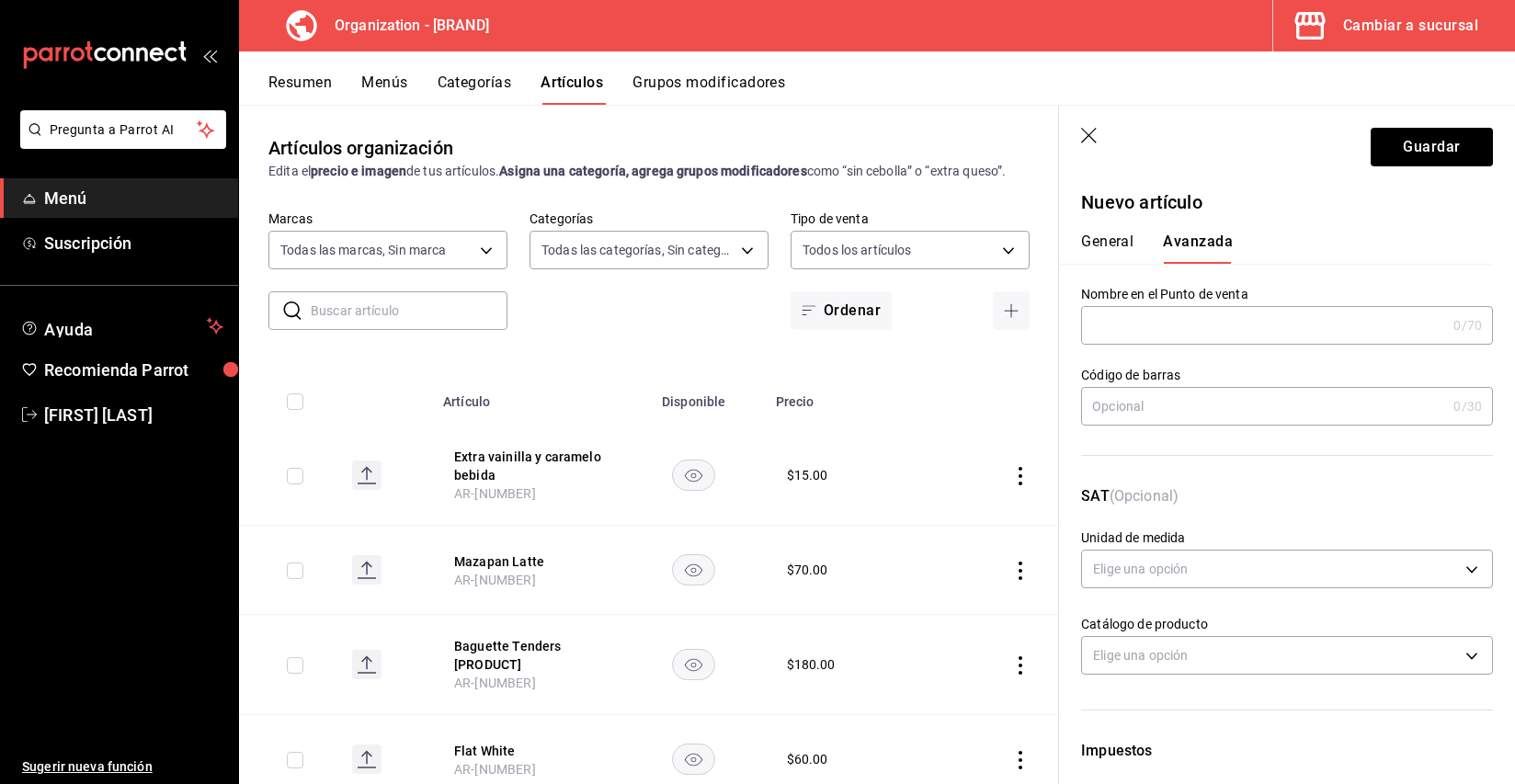 click at bounding box center [1263, 325] 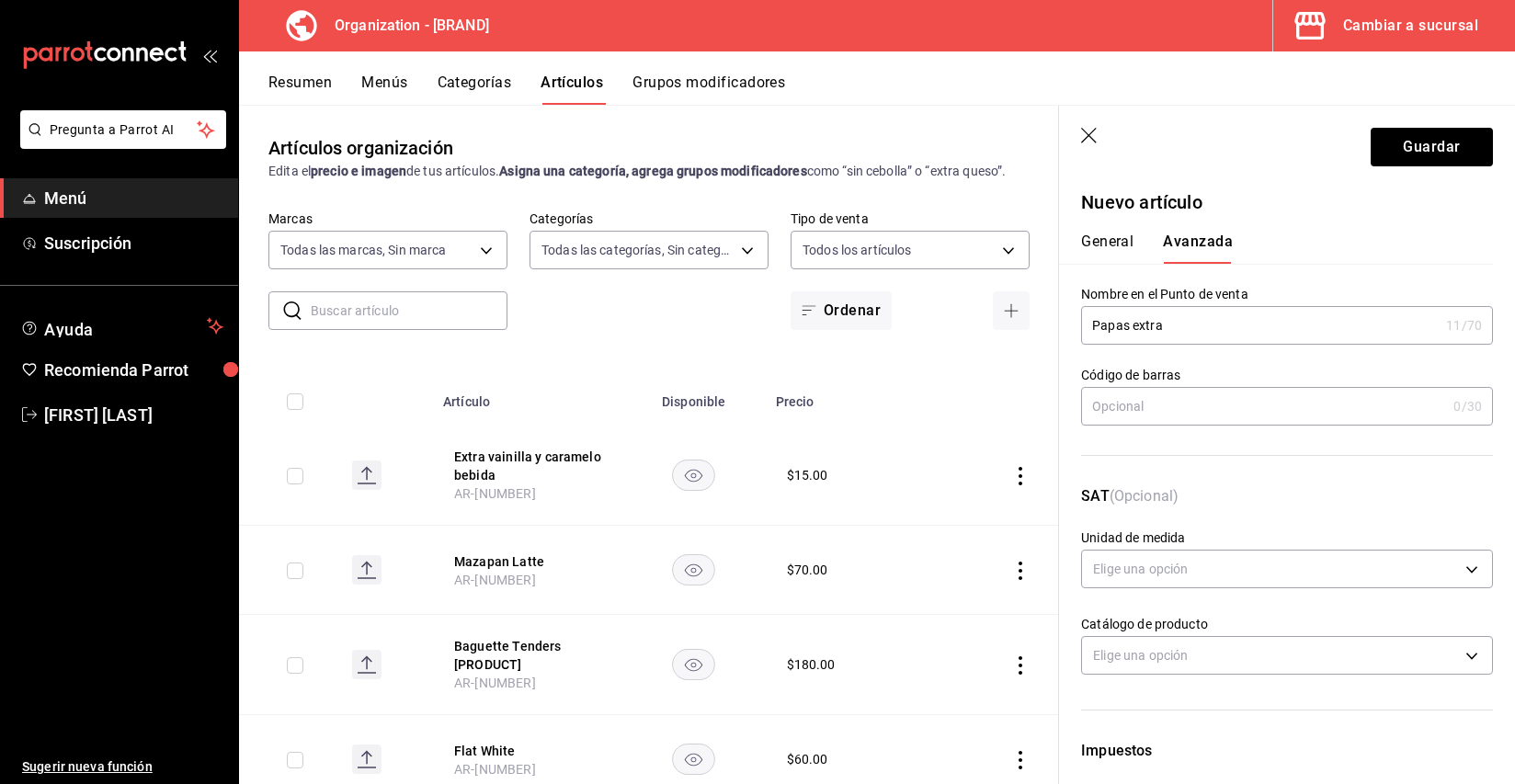 click on "Papas extra" at bounding box center (1259, 325) 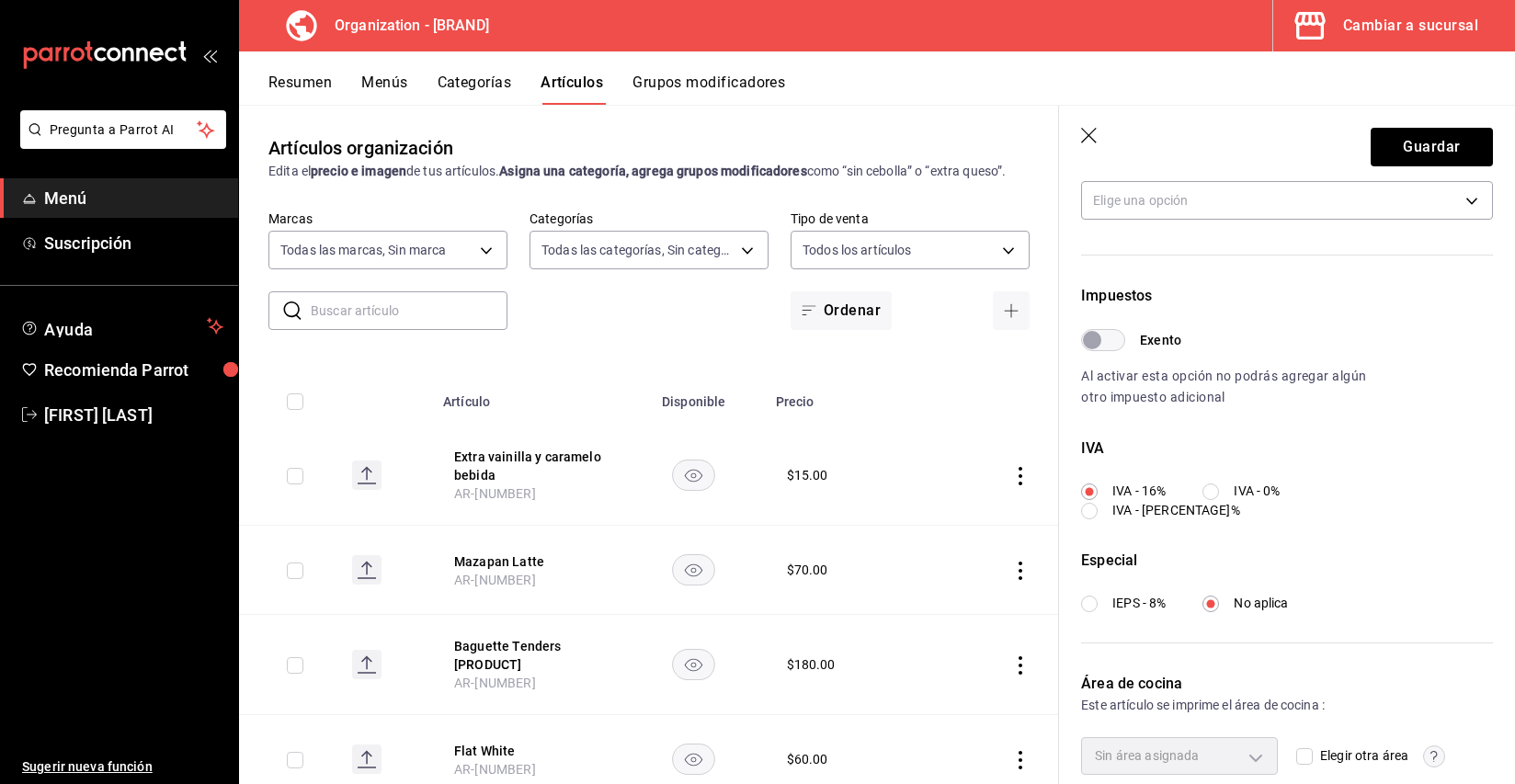 scroll, scrollTop: 514, scrollLeft: 0, axis: vertical 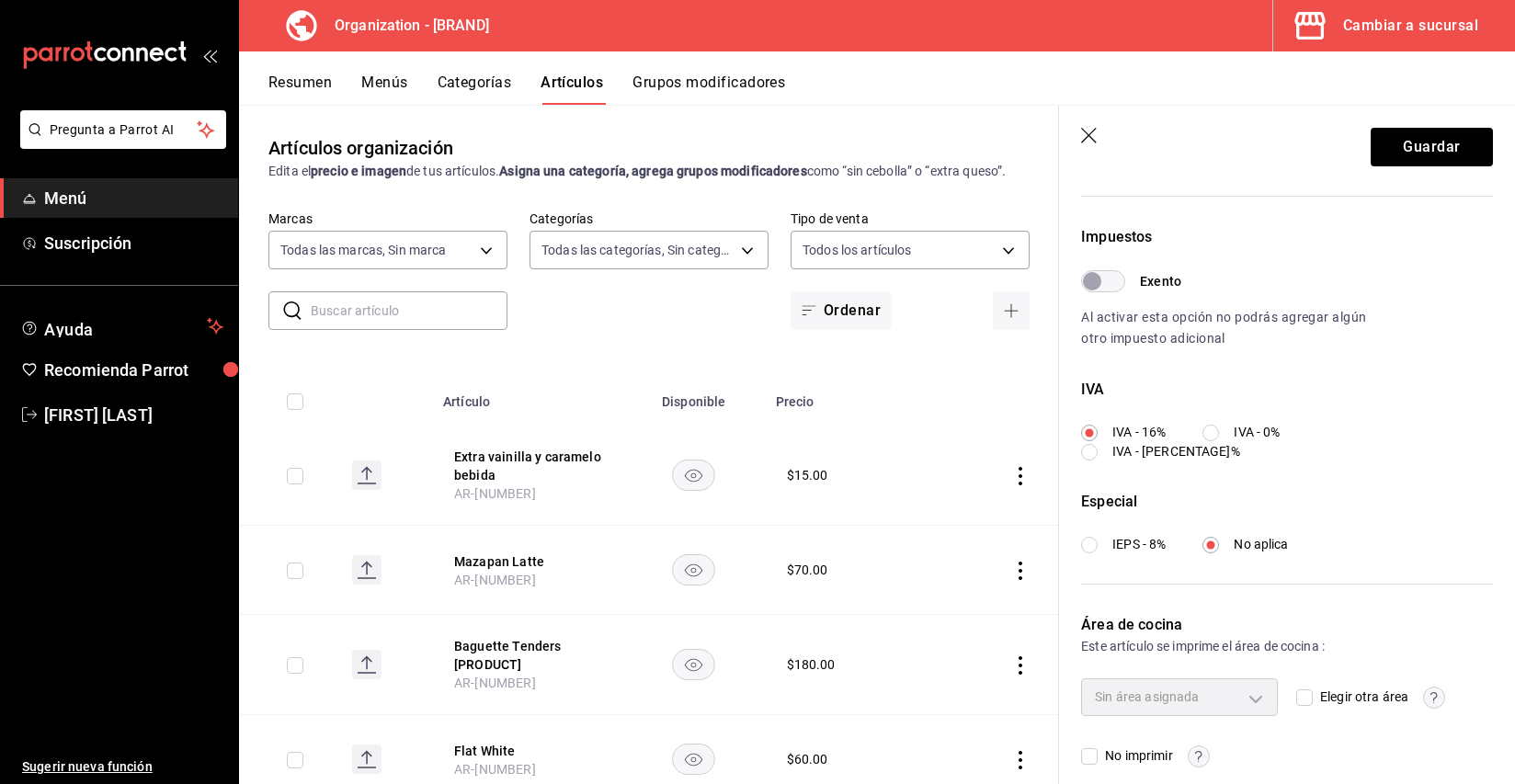type on "Papas Francesa extra" 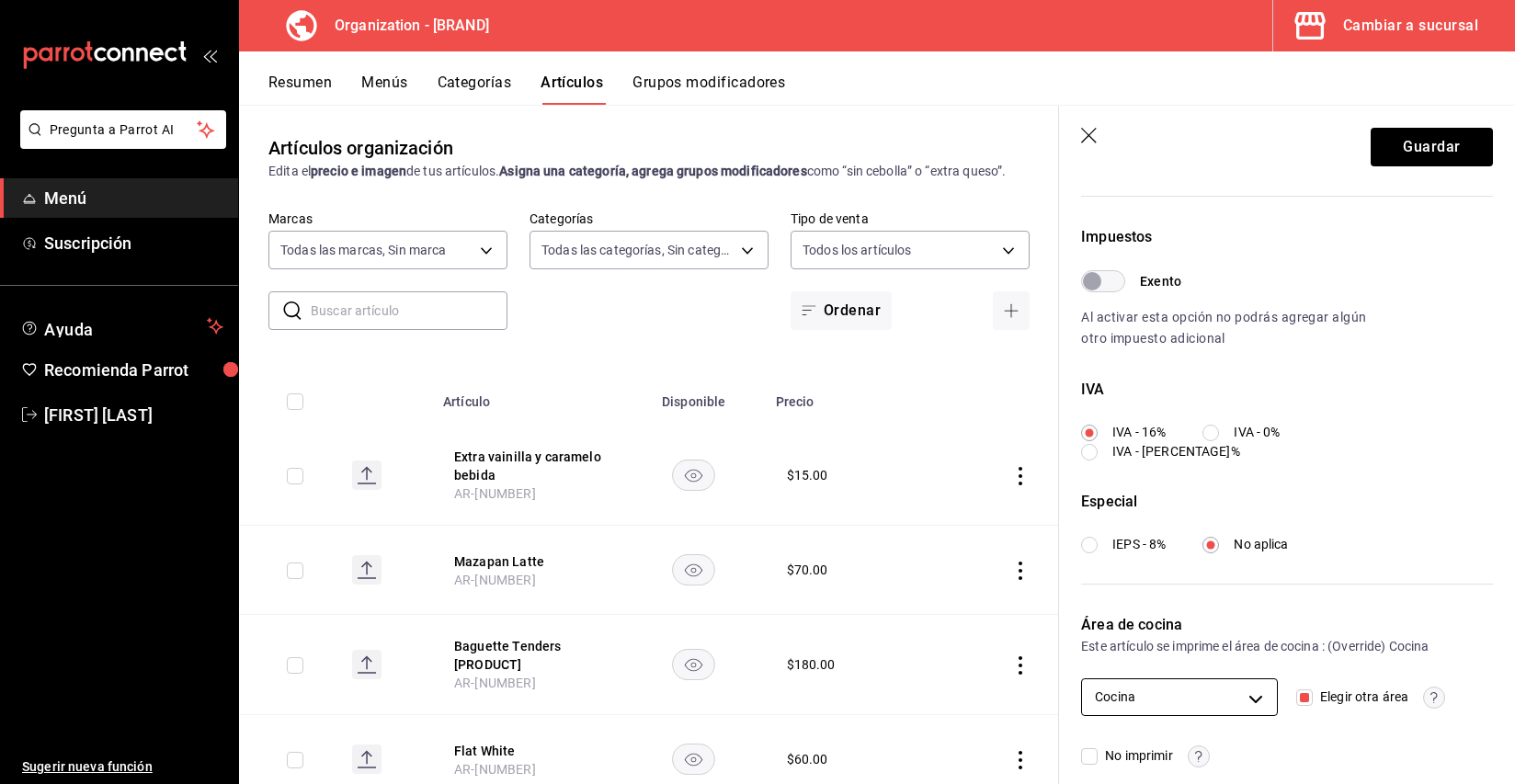 click on "Pregunta a Parrot AI Menú   Suscripción   Ayuda Recomienda Parrot   Cristina Ojeda   Sugerir nueva función   Organización - Tüt Coffee Cambiar a sucursal Resumen Menús Categorías Artículos Grupos modificadores Artículos organización Edita el  precio e imagen  de tus artículos.  Asigna una categoría, agrega grupos modificadores  como “sin cebolla” o “extra queso”. ​ ​ Marcas Todas las marcas, Sin marca 32e499e3-ac49-4bfd-9688-6164702db340 Categorías Todas las categorías, Sin categoría 59fb2af1-396e-4281-824f-583d7da0ab39,52a9df34-5940-42d4-ab25-b17d79a0a808,9e8964d6-a453-4484-aab5-42f20070a9bf,91c4351c-dab4-469a-b4c2-cfc92b357833,a39efab6-7b69-4b7e-866b-d2b334d8c0ed Tipo de venta Todos los artículos ALL Ordenar Artículo Disponible Precio Extra vainilla y caramelo bebida AR-1754232488352 $ 15.00 Mazapan Latte AR-51752791359043 $ 70.00 Baguette Tenders pollo AR-1754232318457 $ 180.00 Flat White AR-51752791359043 $ 60.00 galleta smores AR-1101752791359048 $ 65.00 galleta kinder bueno" at bounding box center [758, 392] 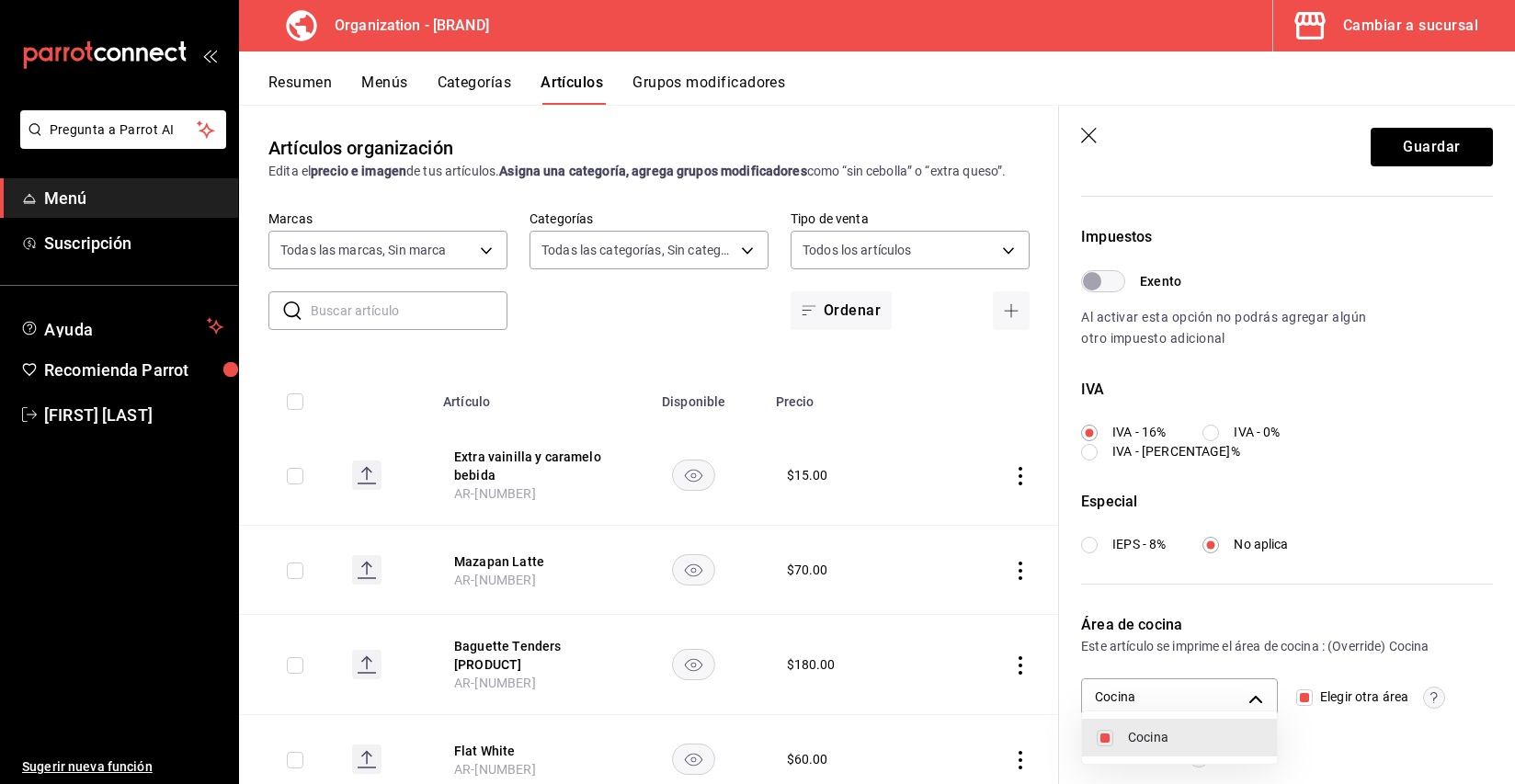 click on "Cocina" at bounding box center [1195, 737] 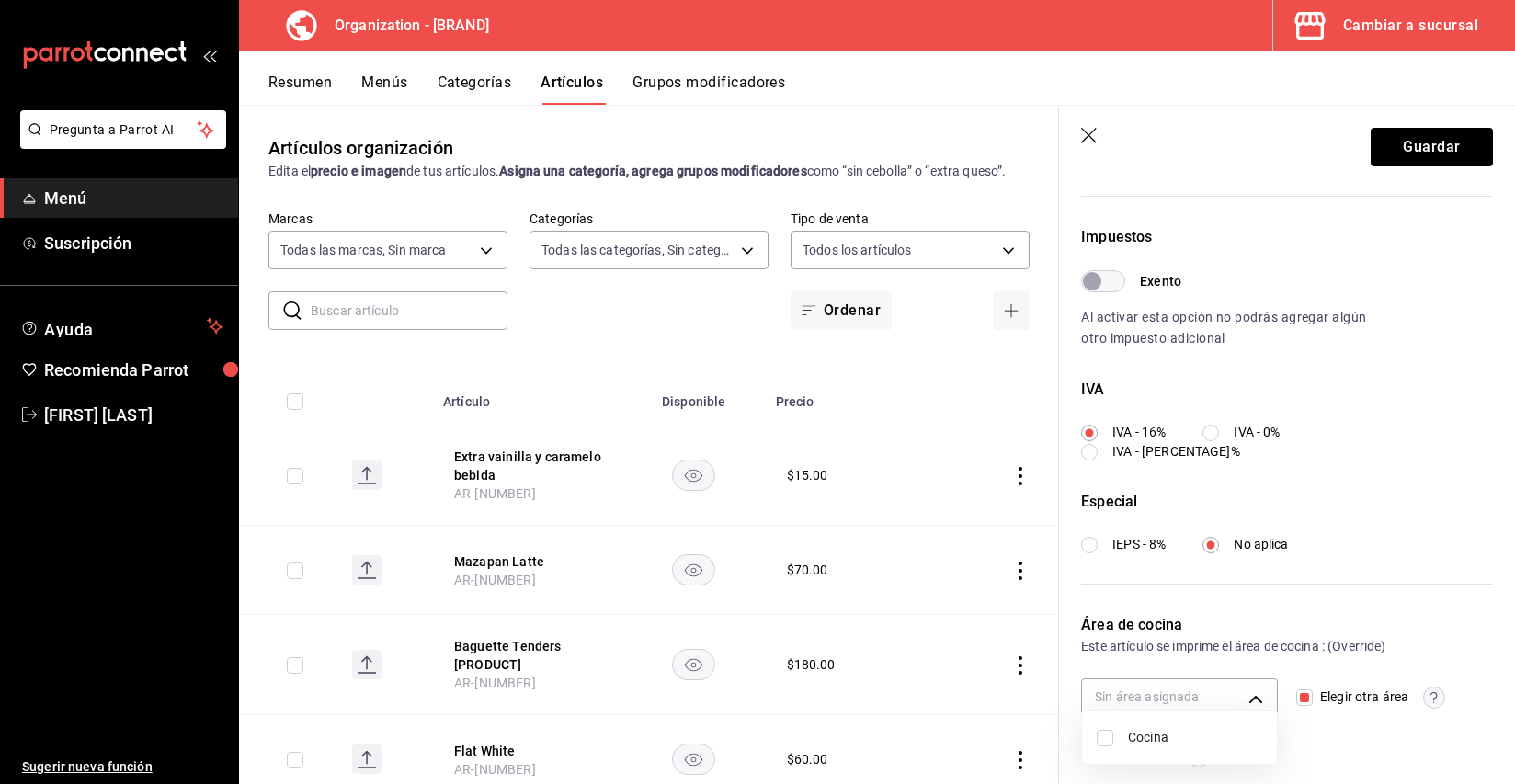 click at bounding box center (758, 392) 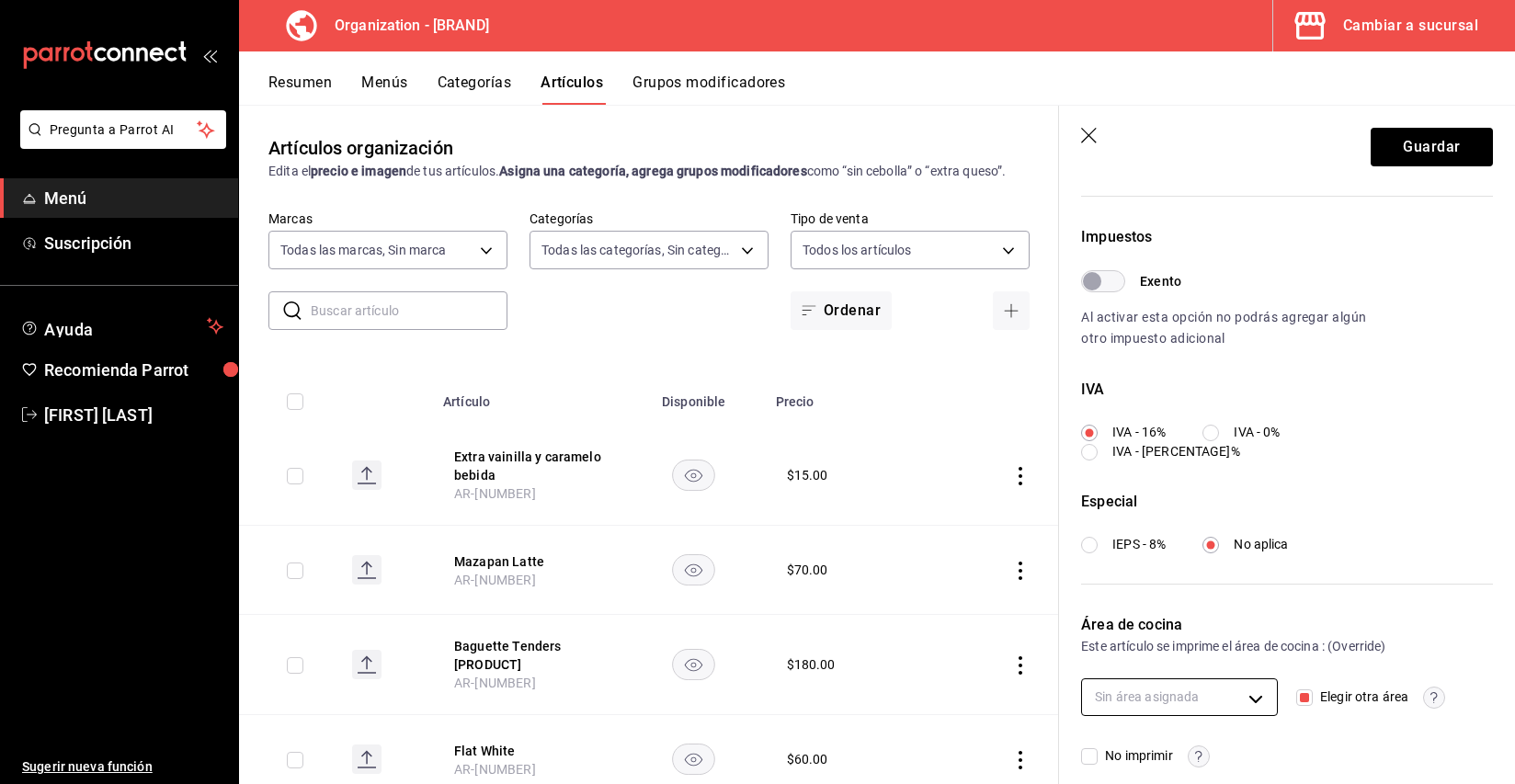 click on "Pregunta a Parrot AI Menú   Suscripción   Ayuda Recomienda Parrot   Cristina Ojeda   Sugerir nueva función   Organización - Tüt Coffee Cambiar a sucursal Resumen Menús Categorías Artículos Grupos modificadores Artículos organización Edita el  precio e imagen  de tus artículos.  Asigna una categoría, agrega grupos modificadores  como “sin cebolla” o “extra queso”. ​ ​ Marcas Todas las marcas, Sin marca 32e499e3-ac49-4bfd-9688-6164702db340 Categorías Todas las categorías, Sin categoría 59fb2af1-396e-4281-824f-583d7da0ab39,52a9df34-5940-42d4-ab25-b17d79a0a808,9e8964d6-a453-4484-aab5-42f20070a9bf,91c4351c-dab4-469a-b4c2-cfc92b357833,a39efab6-7b69-4b7e-866b-d2b334d8c0ed Tipo de venta Todos los artículos ALL Ordenar Artículo Disponible Precio Extra vainilla y caramelo bebida AR-1754232488352 $ 15.00 Mazapan Latte AR-51752791359043 $ 70.00 Baguette Tenders pollo AR-1754232318457 $ 180.00 Flat White AR-51752791359043 $ 60.00 galleta smores AR-1101752791359048 $ 65.00 galleta kinder bueno" at bounding box center (758, 392) 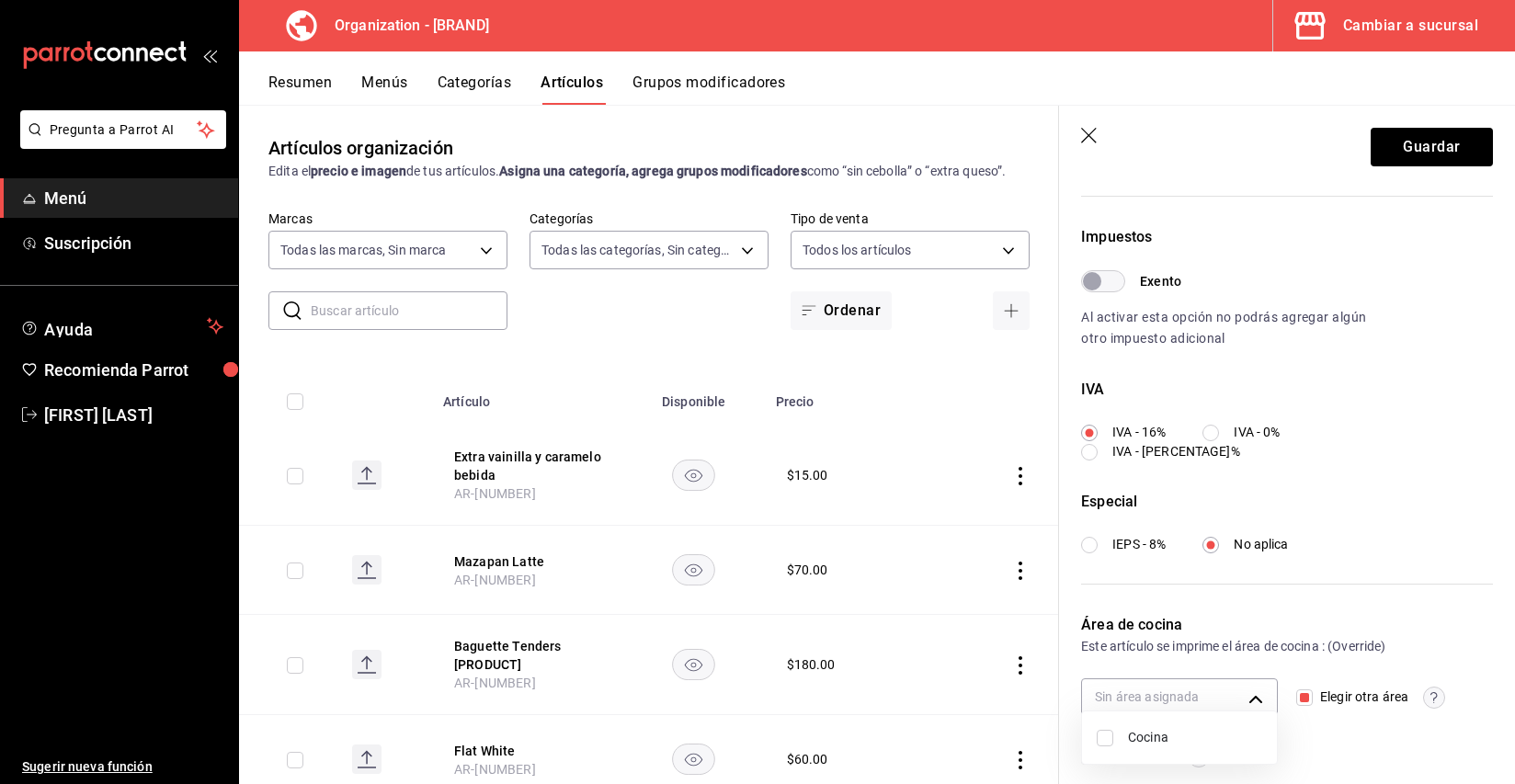 click at bounding box center [1105, 738] 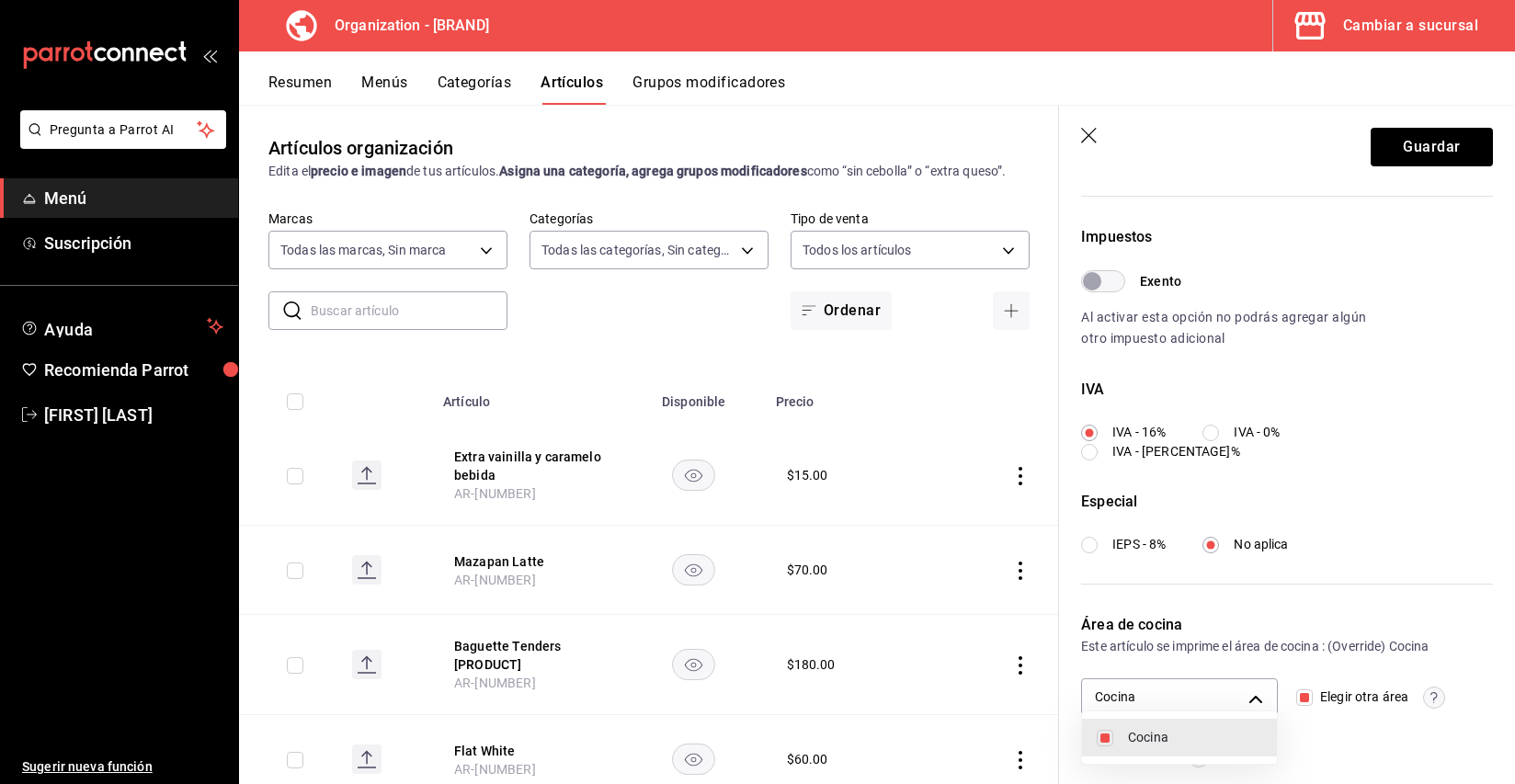 click at bounding box center (758, 392) 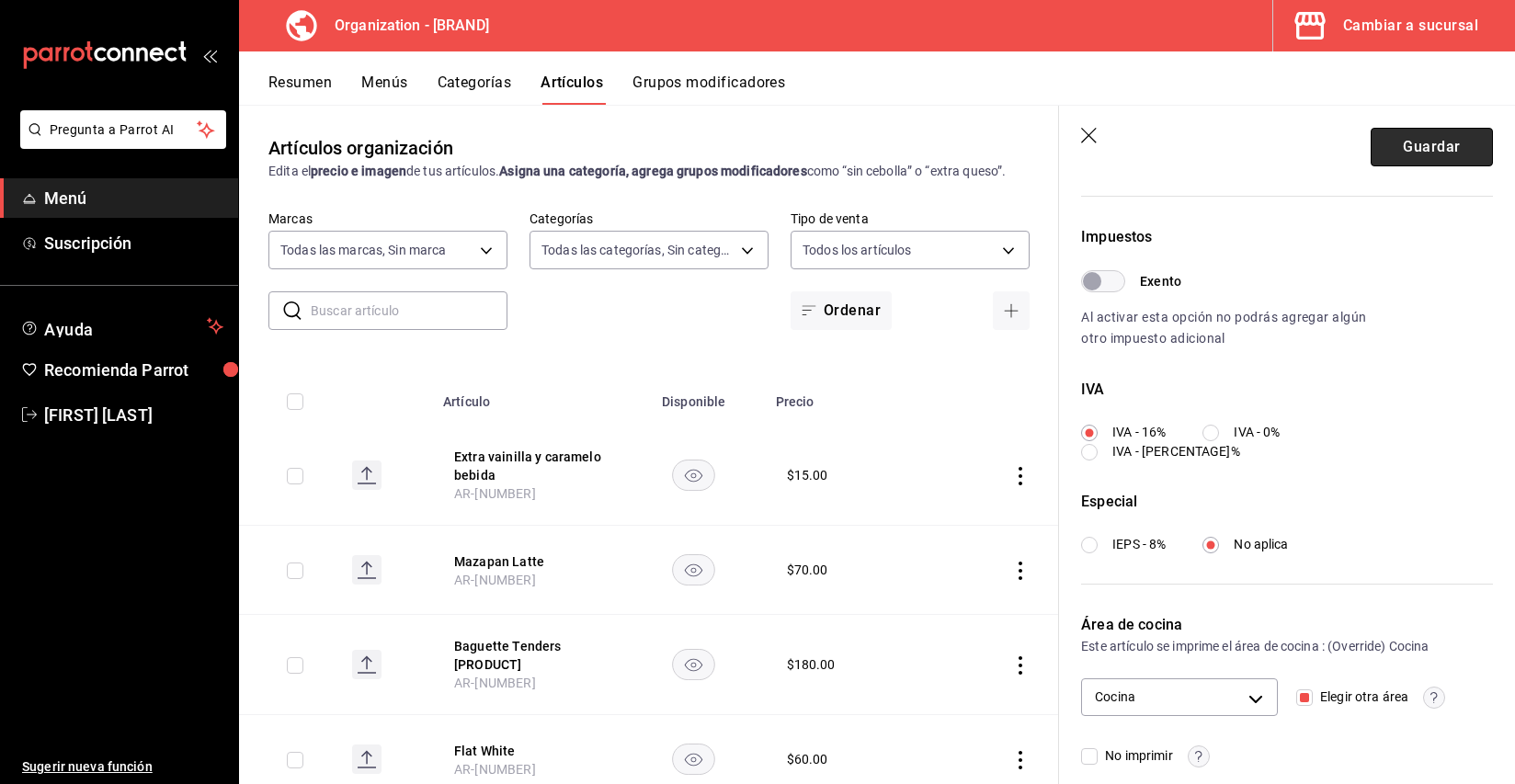 click on "Guardar" at bounding box center (1431, 147) 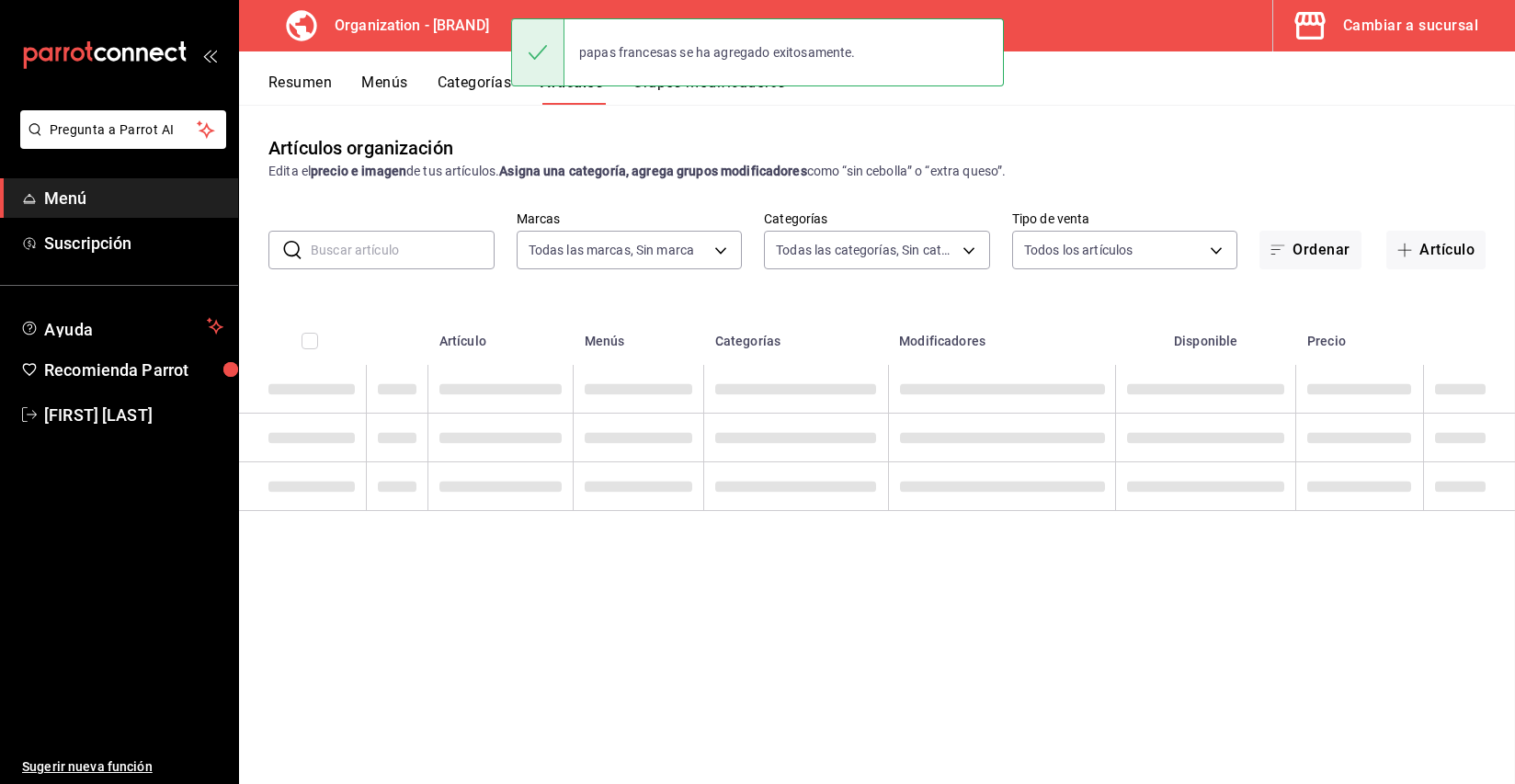 scroll, scrollTop: 0, scrollLeft: 0, axis: both 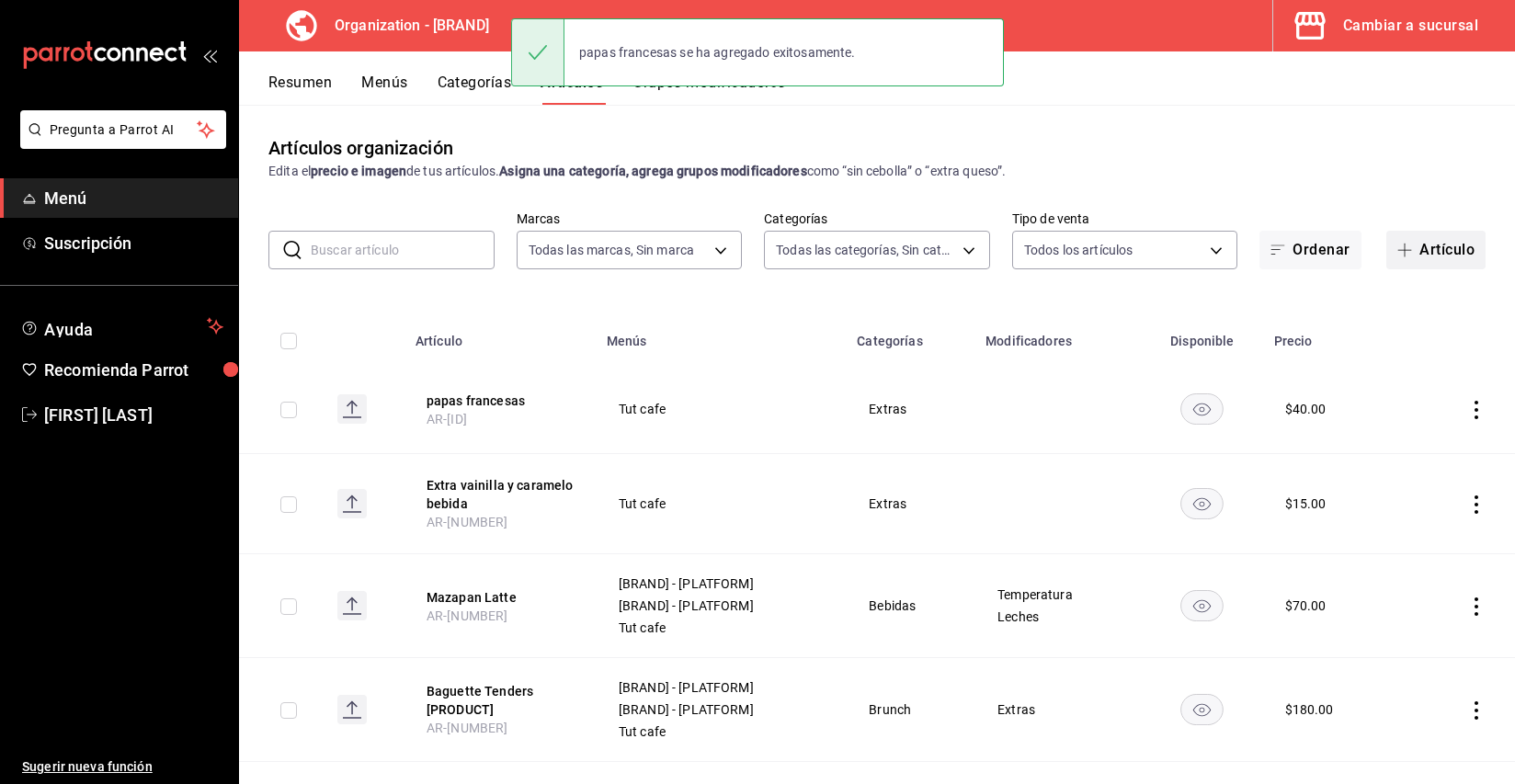 click on "Artículo" at bounding box center [1436, 250] 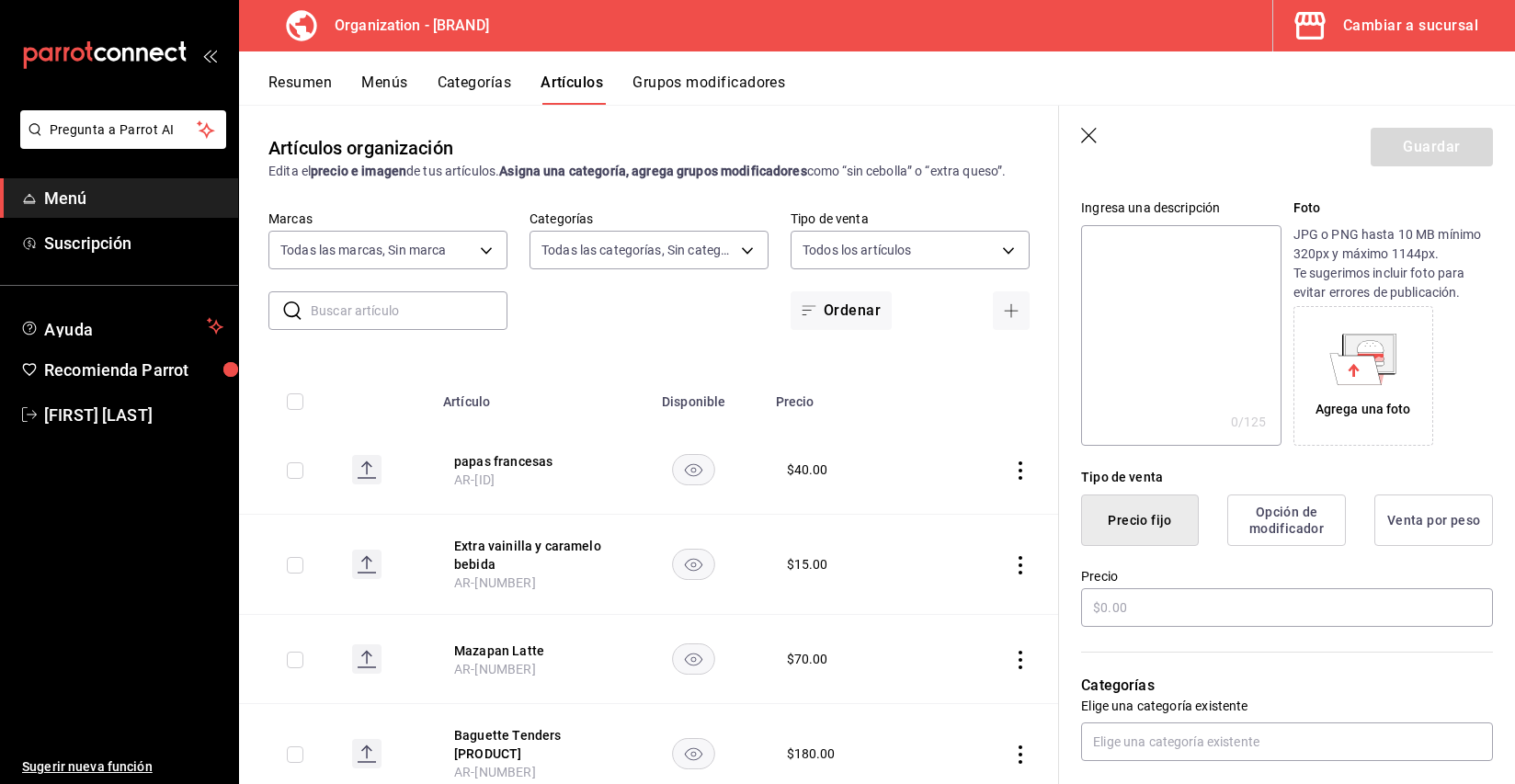 scroll, scrollTop: 205, scrollLeft: 0, axis: vertical 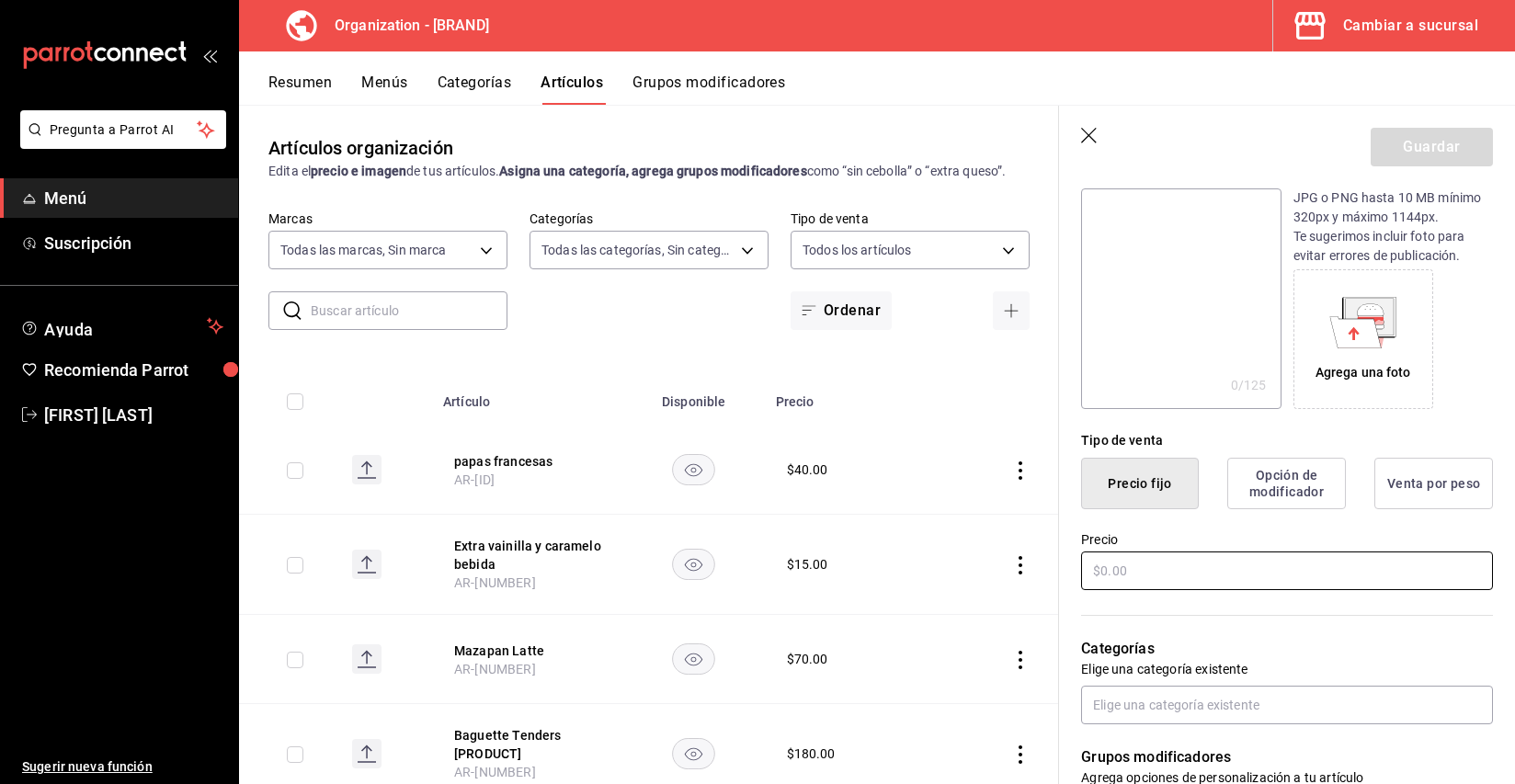 type on "Salsa Extra" 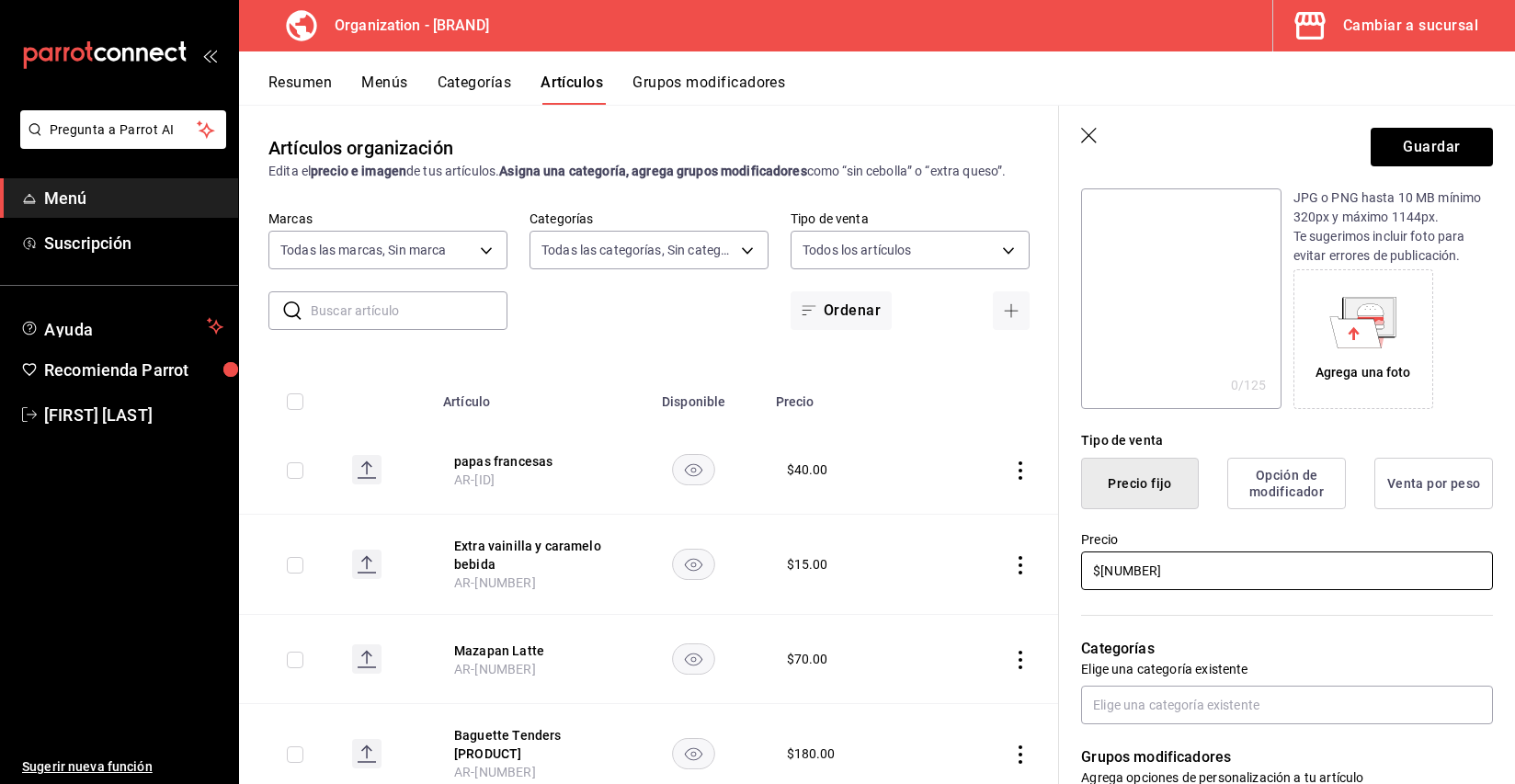 type on "$20.00" 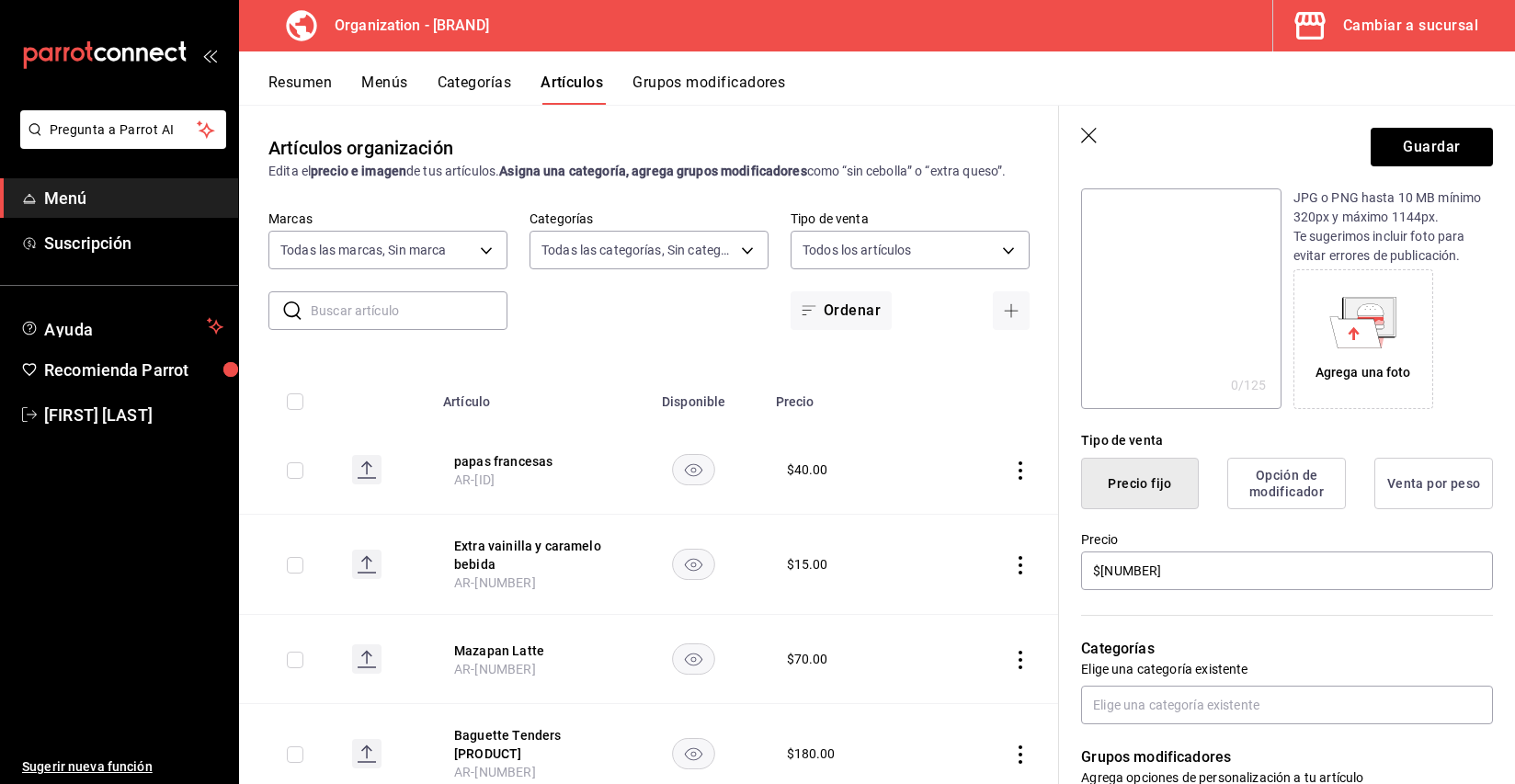 click on "Categorías" at bounding box center [1287, 649] 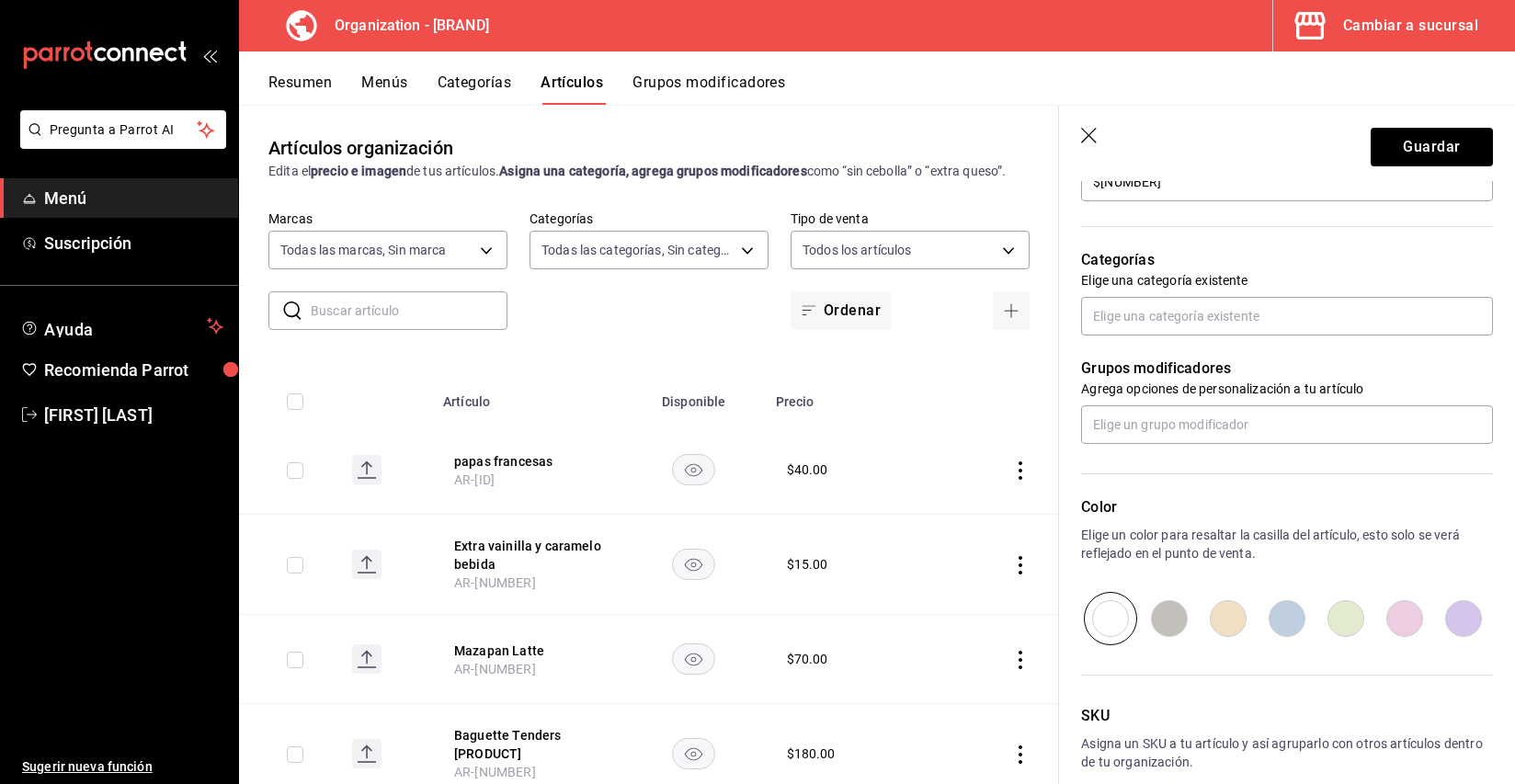 scroll, scrollTop: 600, scrollLeft: 0, axis: vertical 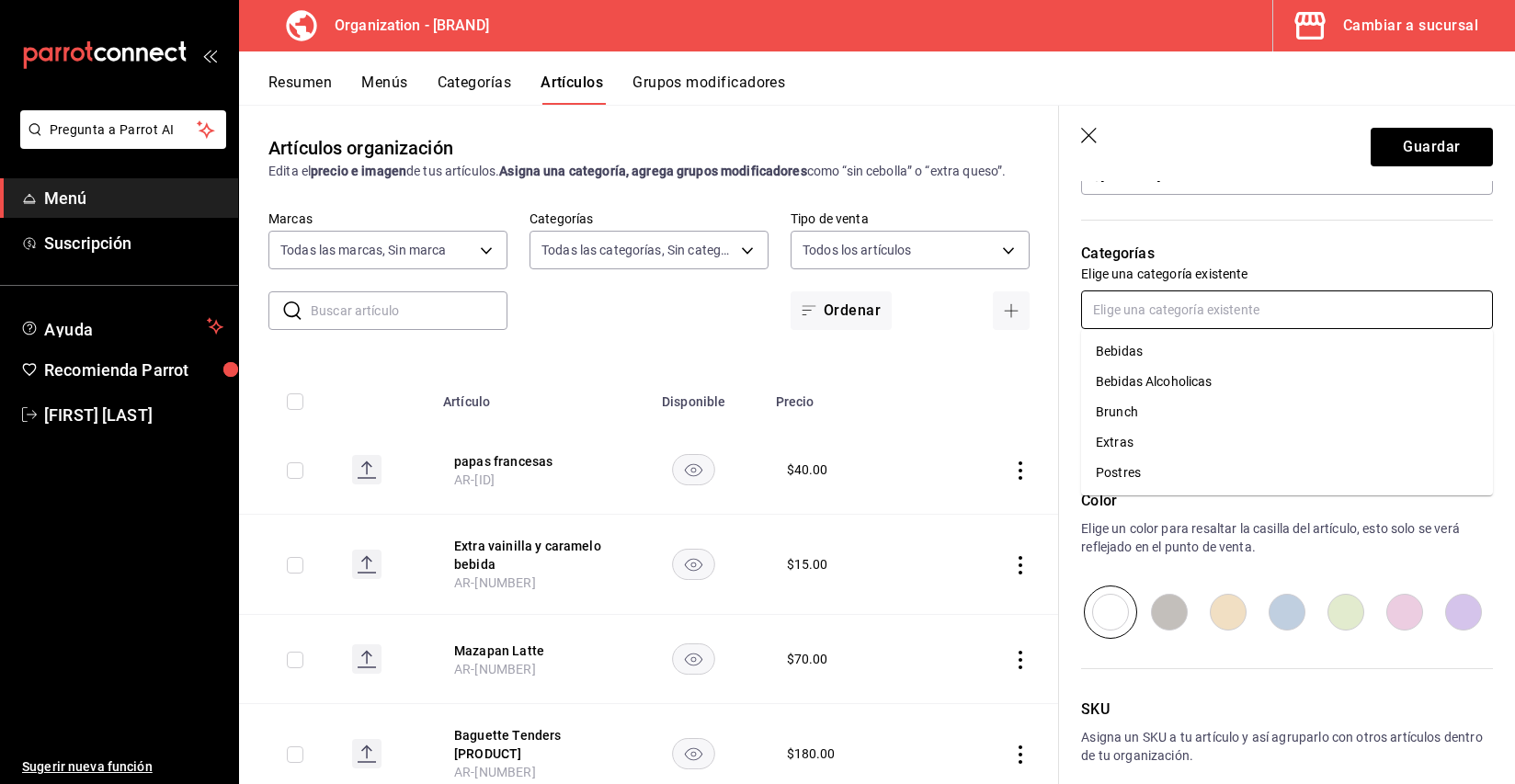 click at bounding box center (1287, 310) 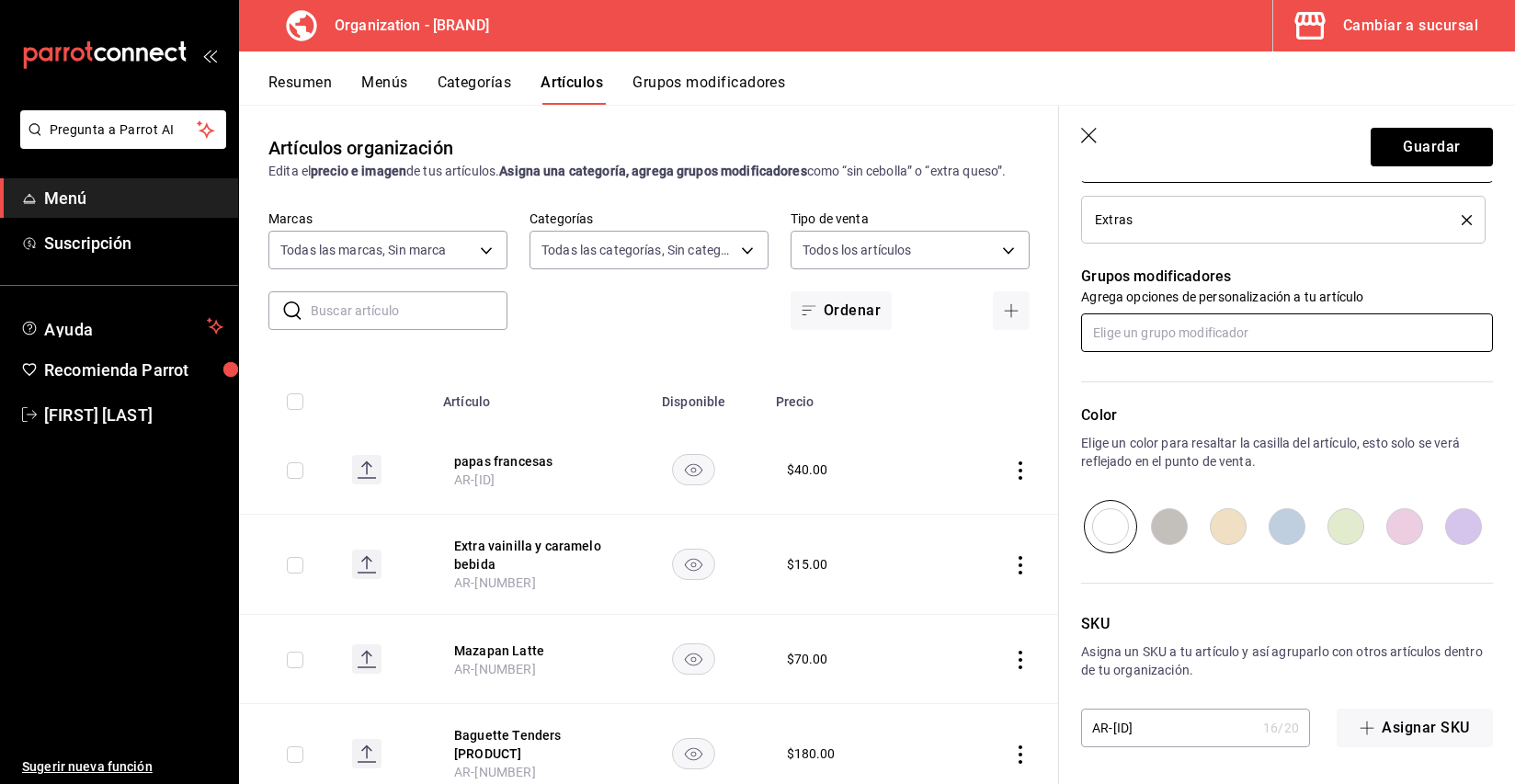scroll, scrollTop: 0, scrollLeft: 0, axis: both 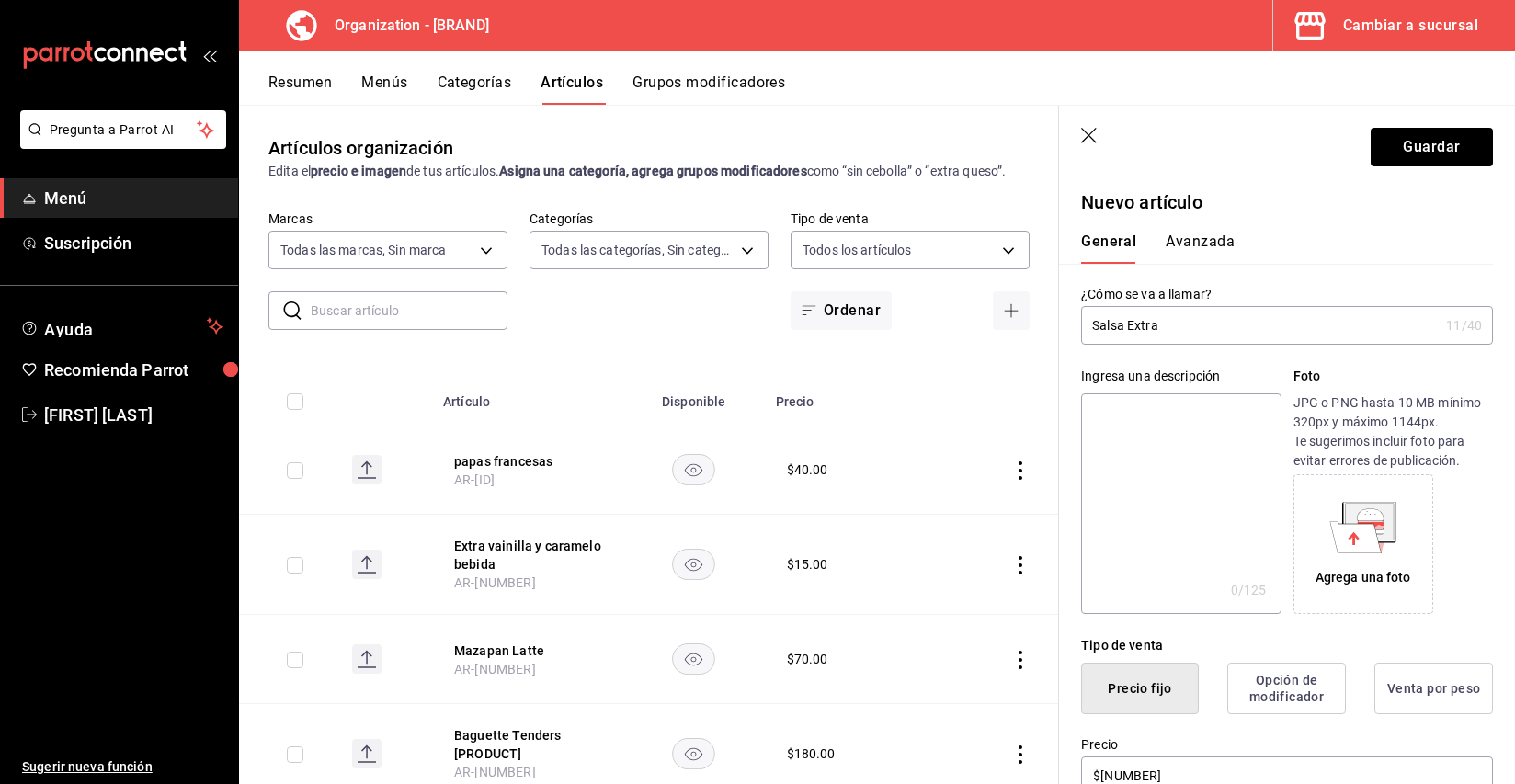 click on "Avanzada" at bounding box center (1200, 248) 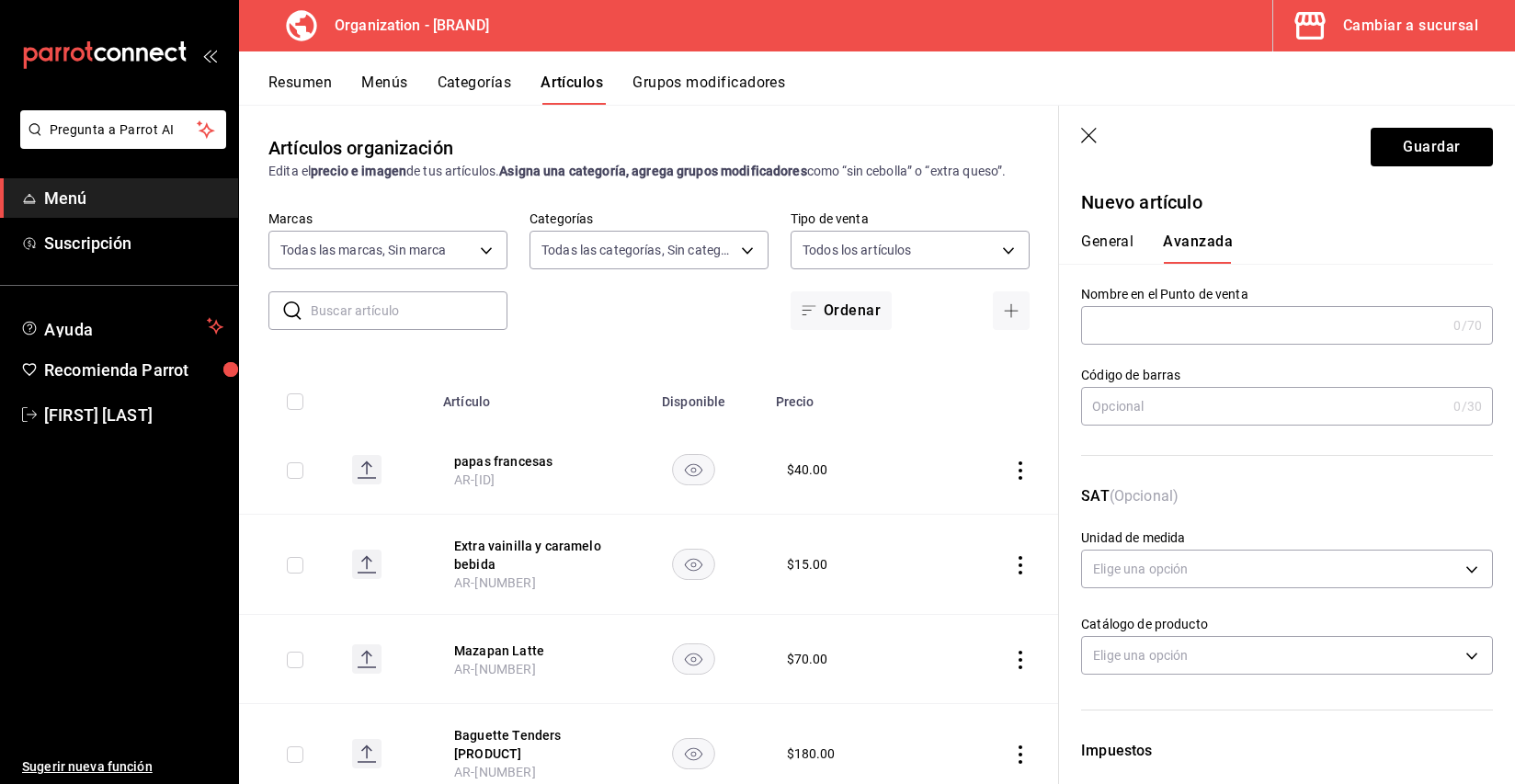 click at bounding box center [1263, 325] 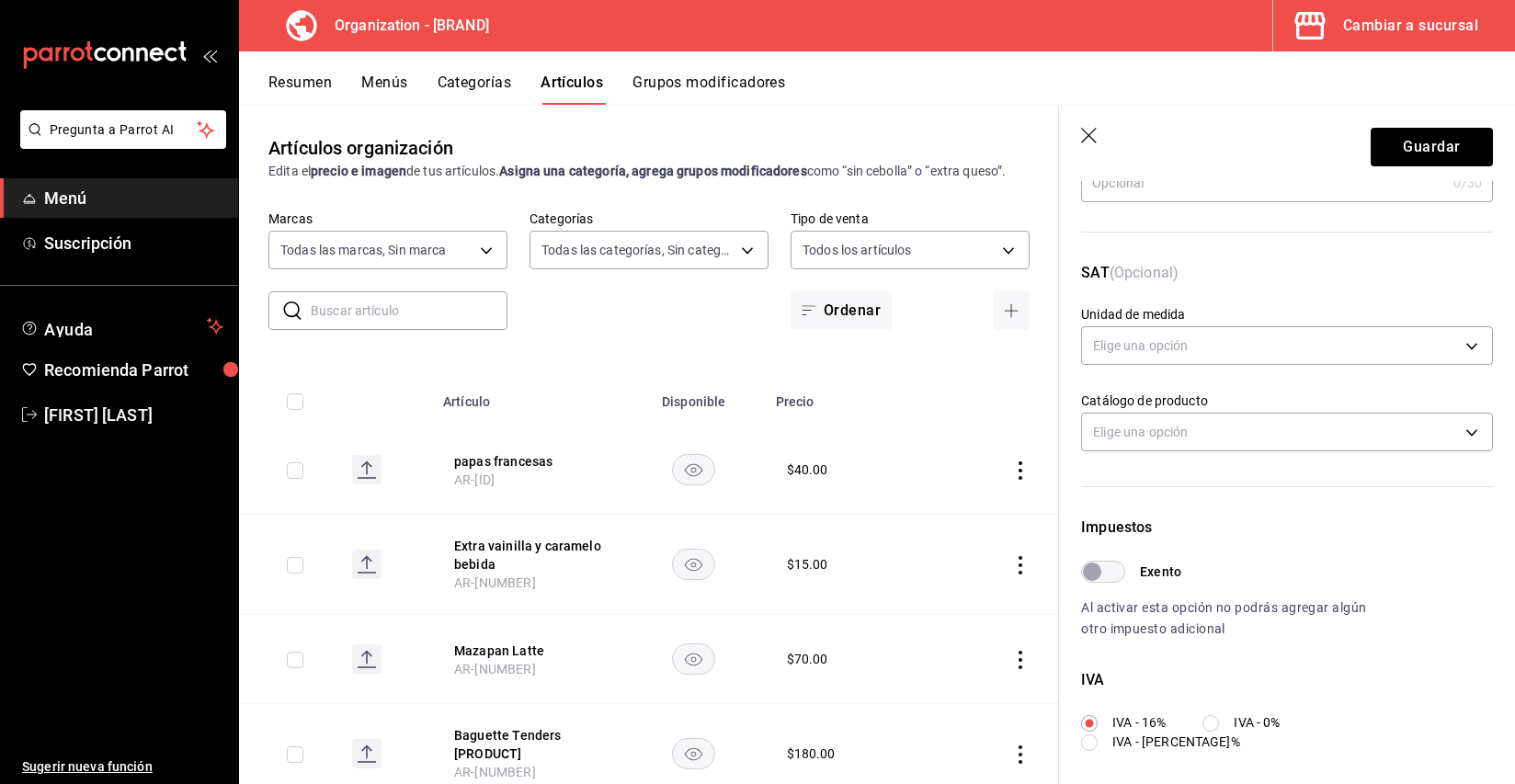scroll, scrollTop: 514, scrollLeft: 0, axis: vertical 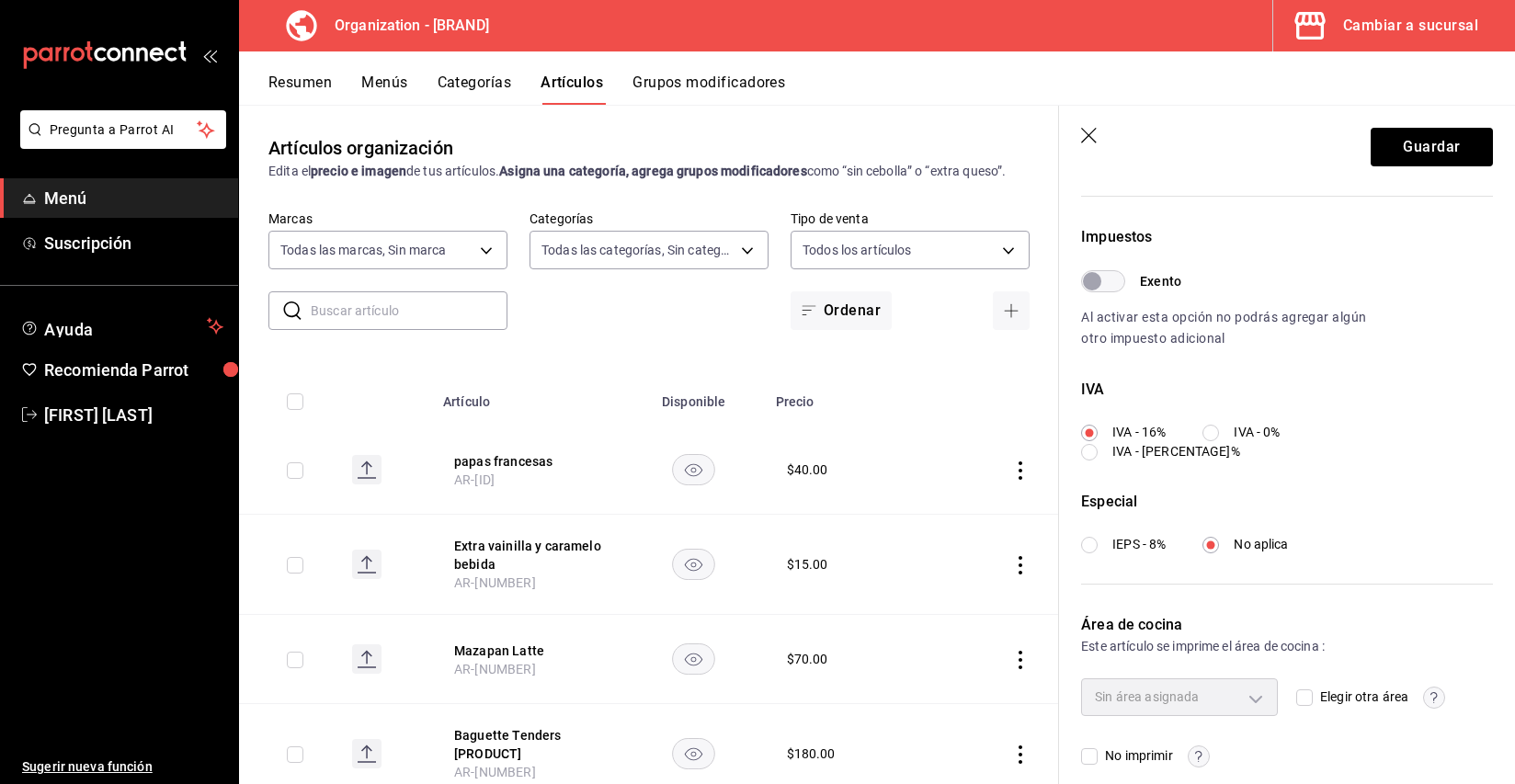 type on "salsa extra" 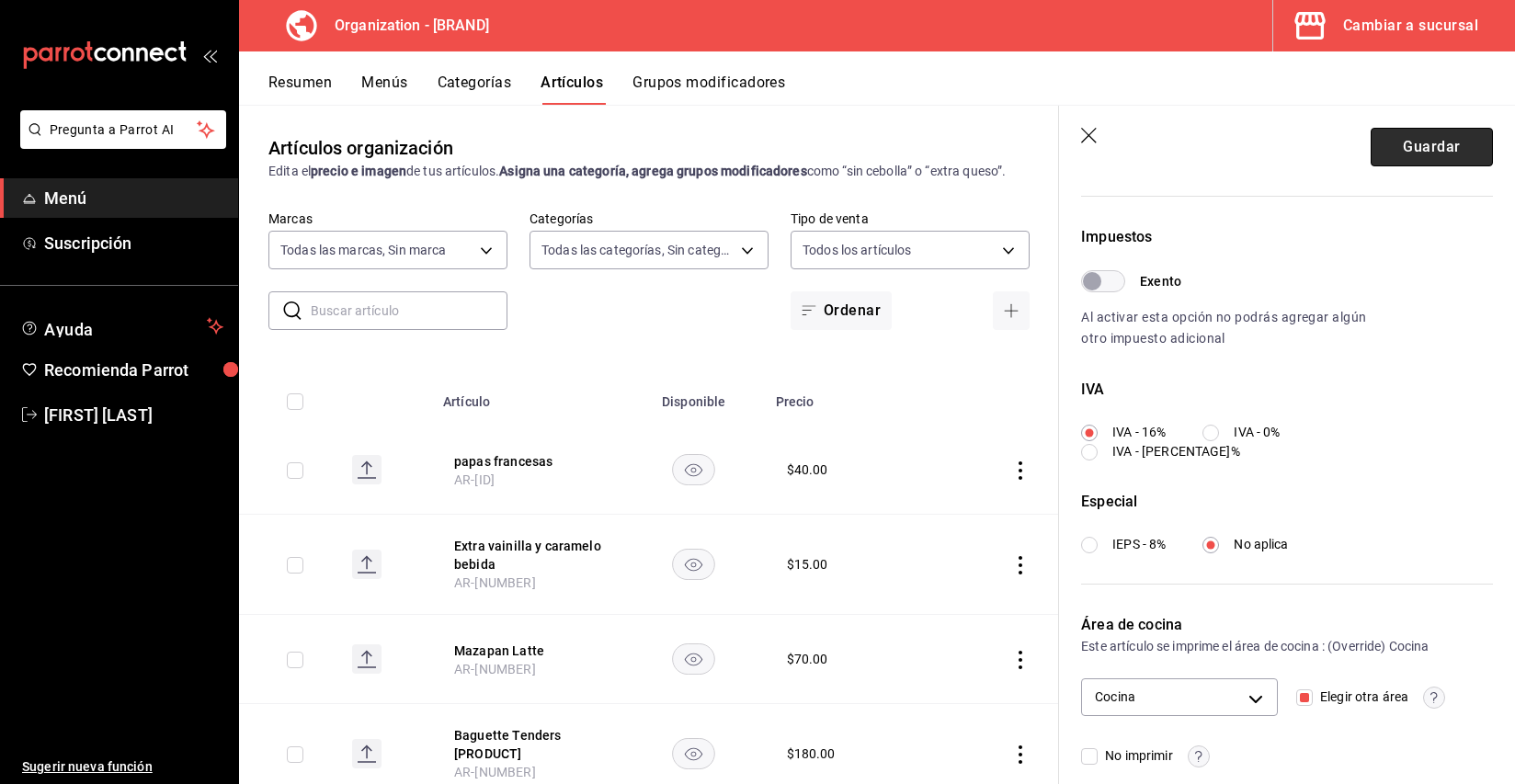 click on "Guardar" at bounding box center (1431, 147) 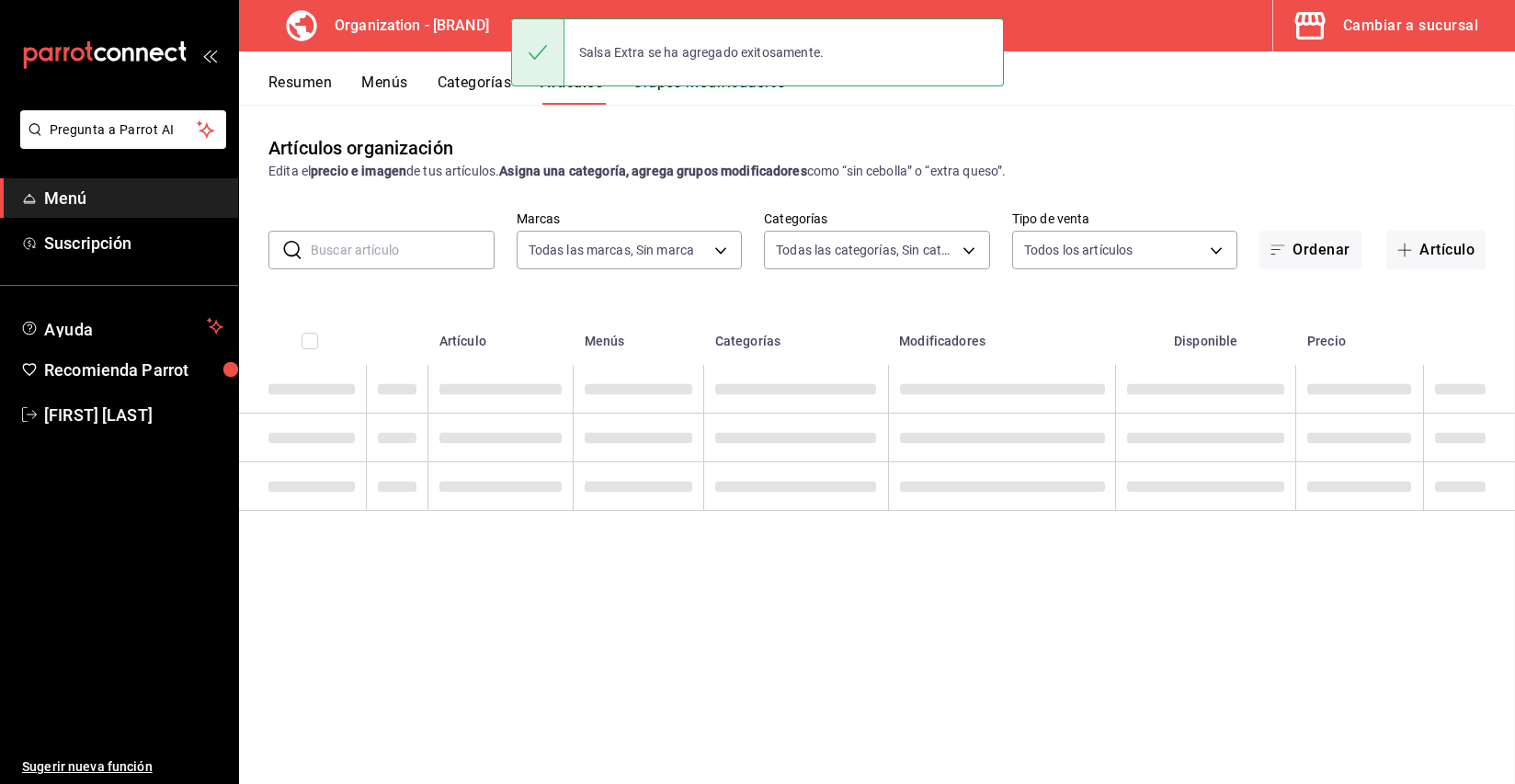 scroll, scrollTop: 0, scrollLeft: 0, axis: both 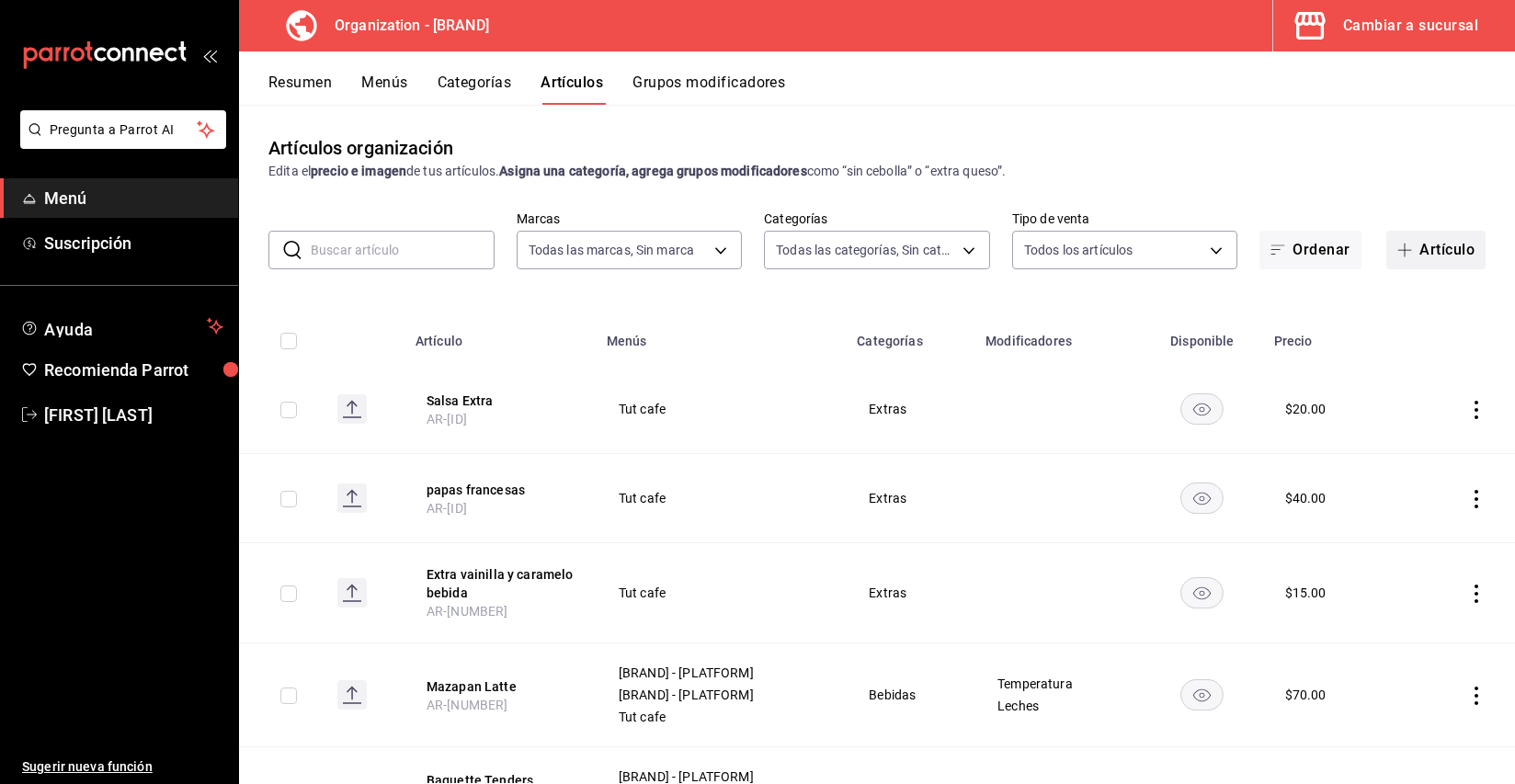click on "Artículo" at bounding box center [1436, 250] 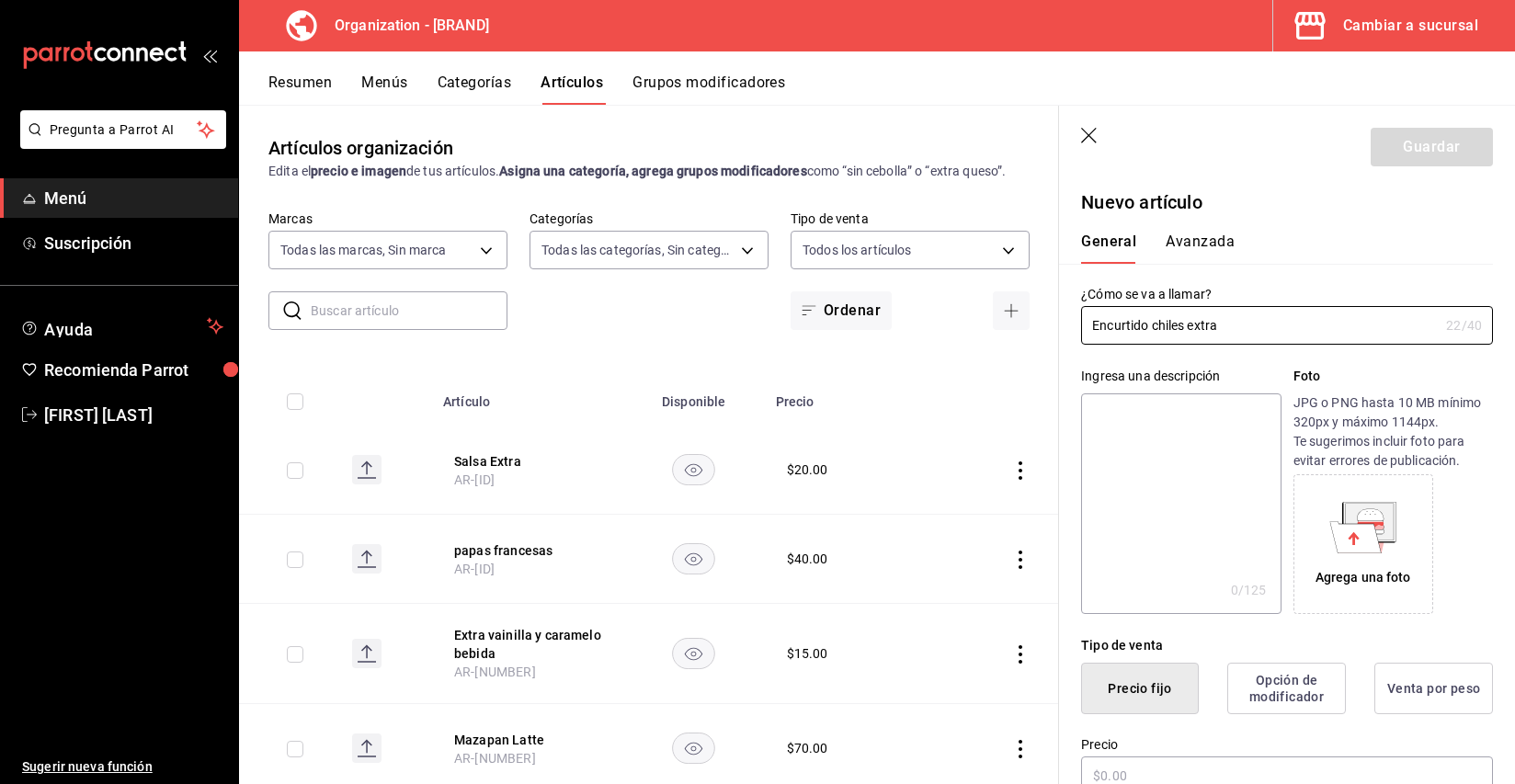 drag, startPoint x: 1242, startPoint y: 326, endPoint x: 1056, endPoint y: 323, distance: 186.0242 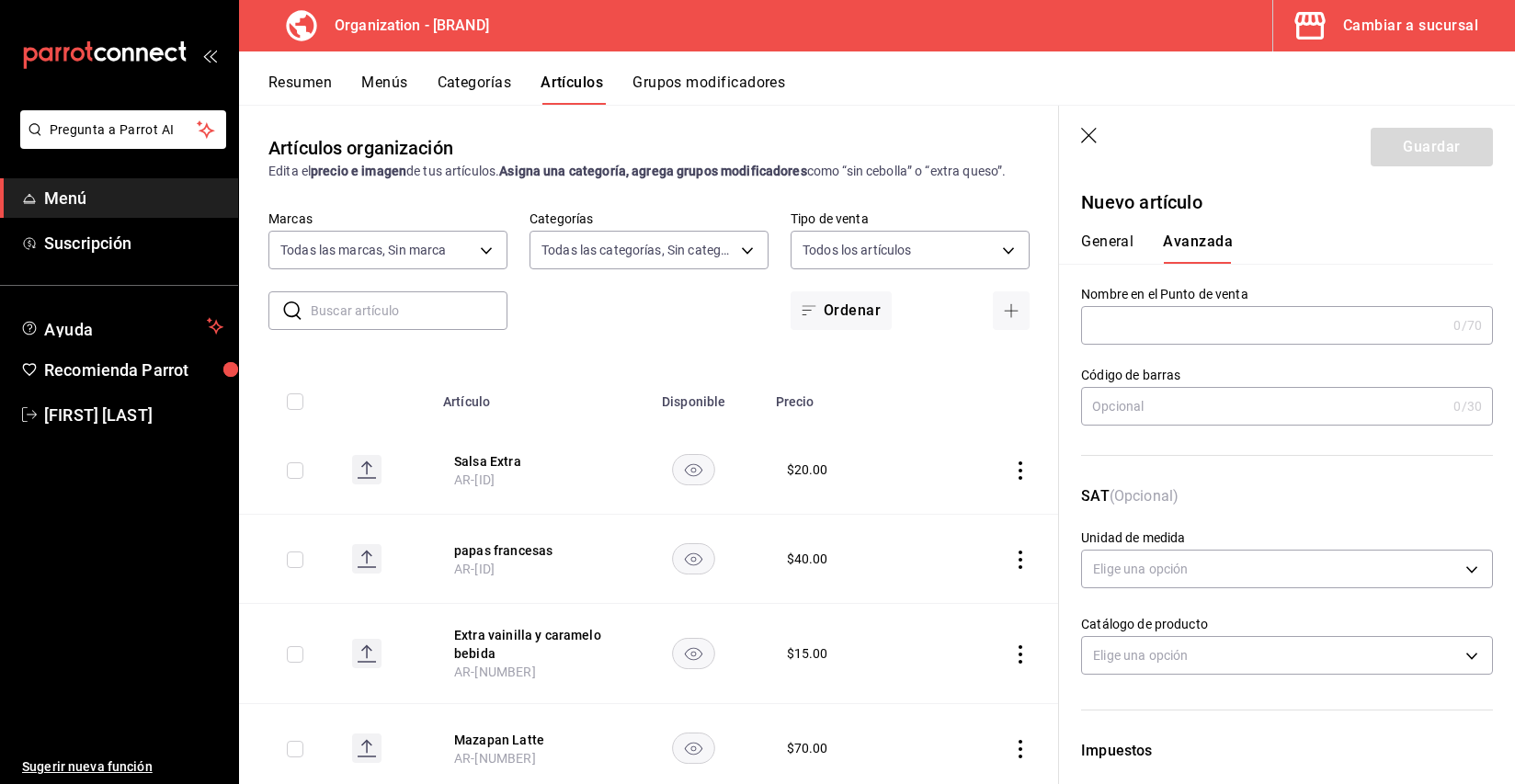 click at bounding box center (1263, 325) 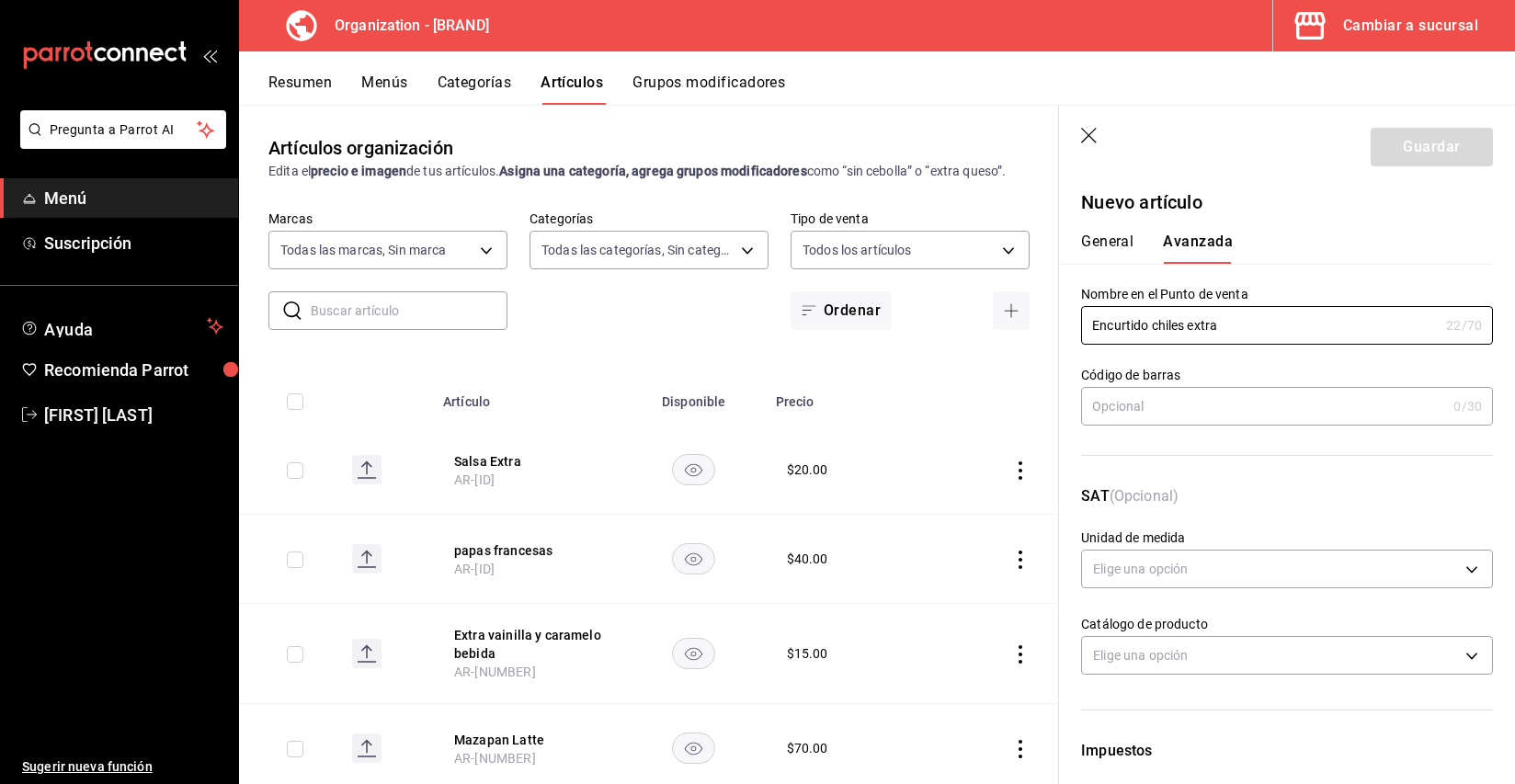 type on "Encurtido chiles extra" 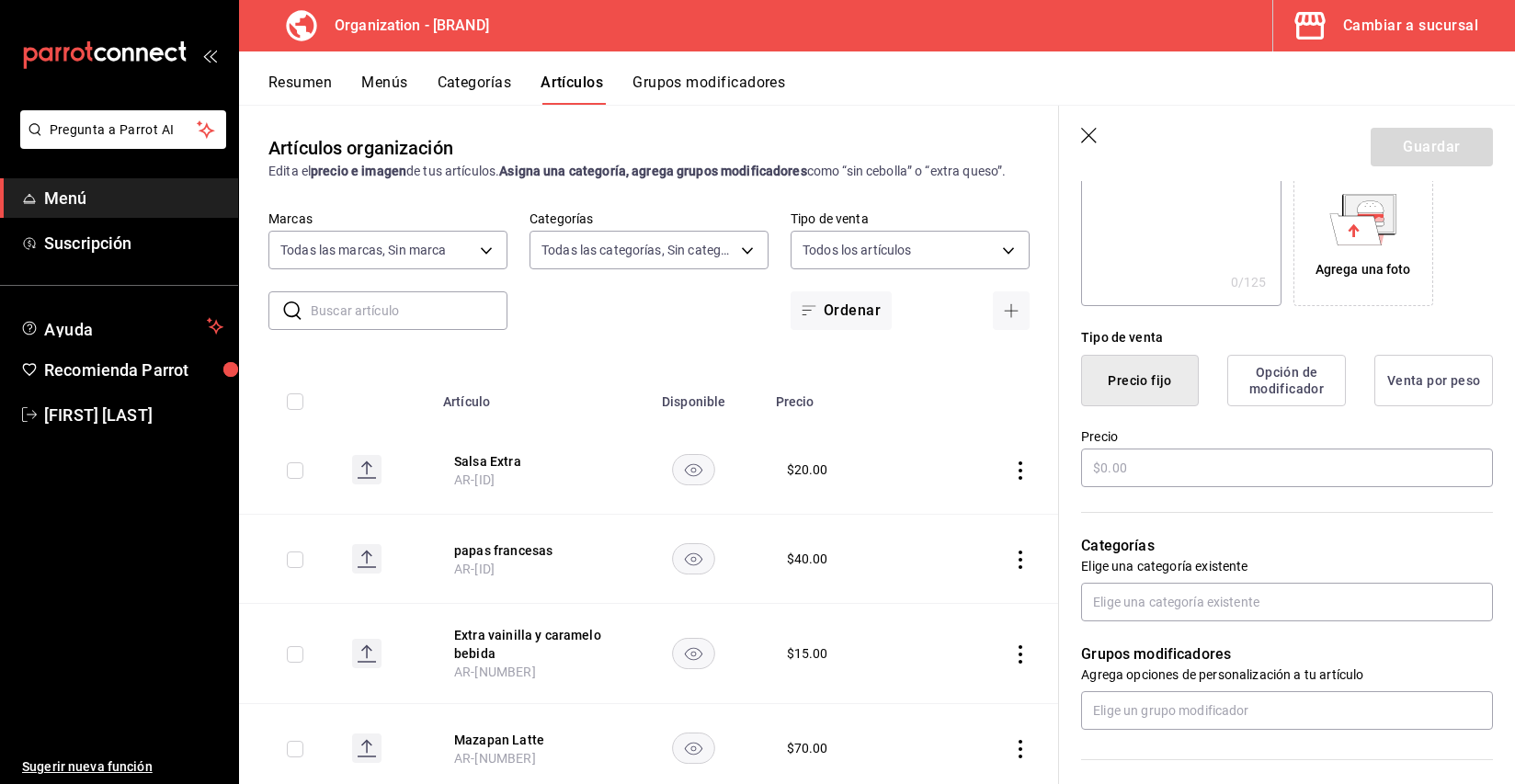 scroll, scrollTop: 309, scrollLeft: 0, axis: vertical 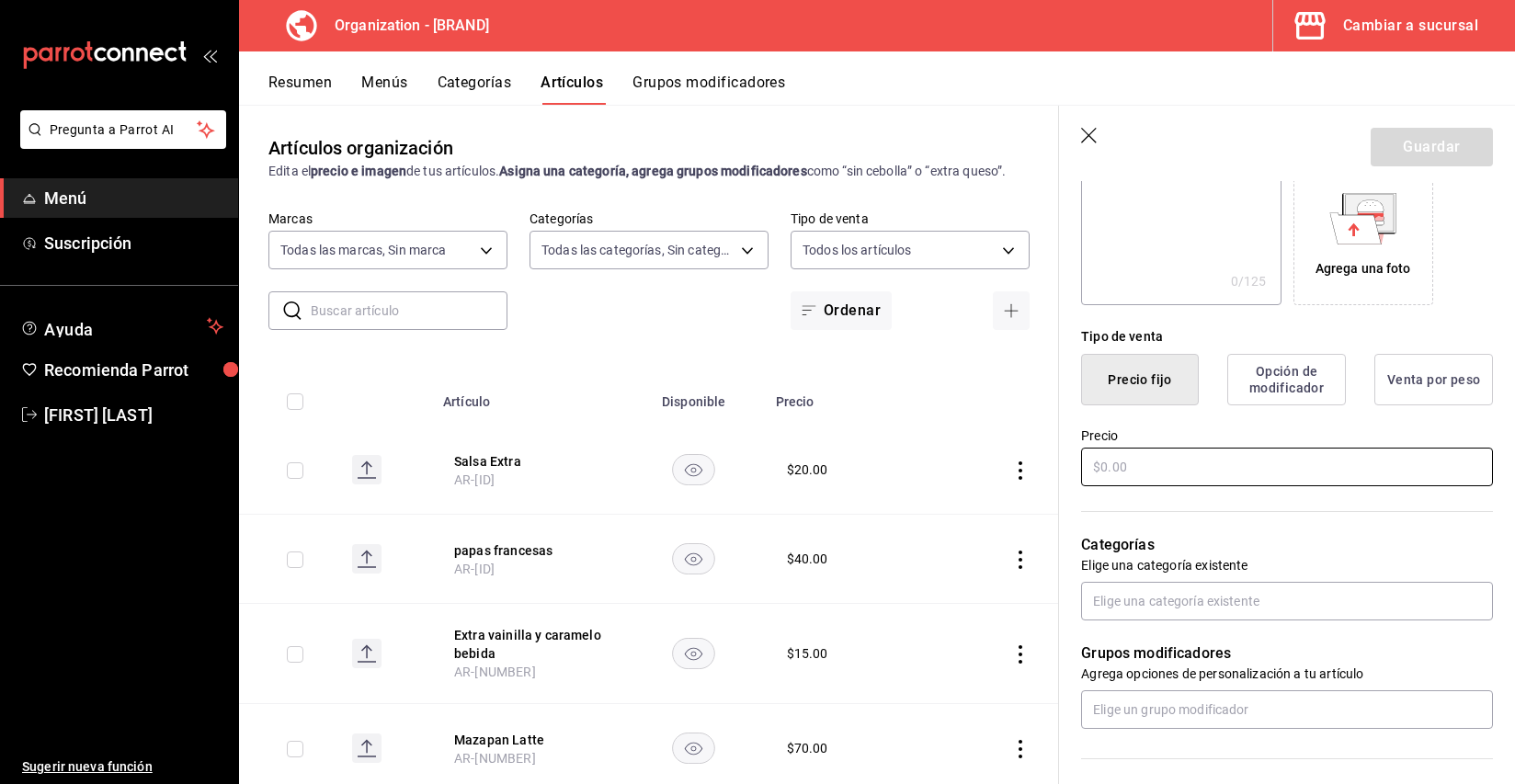 click at bounding box center [1287, 467] 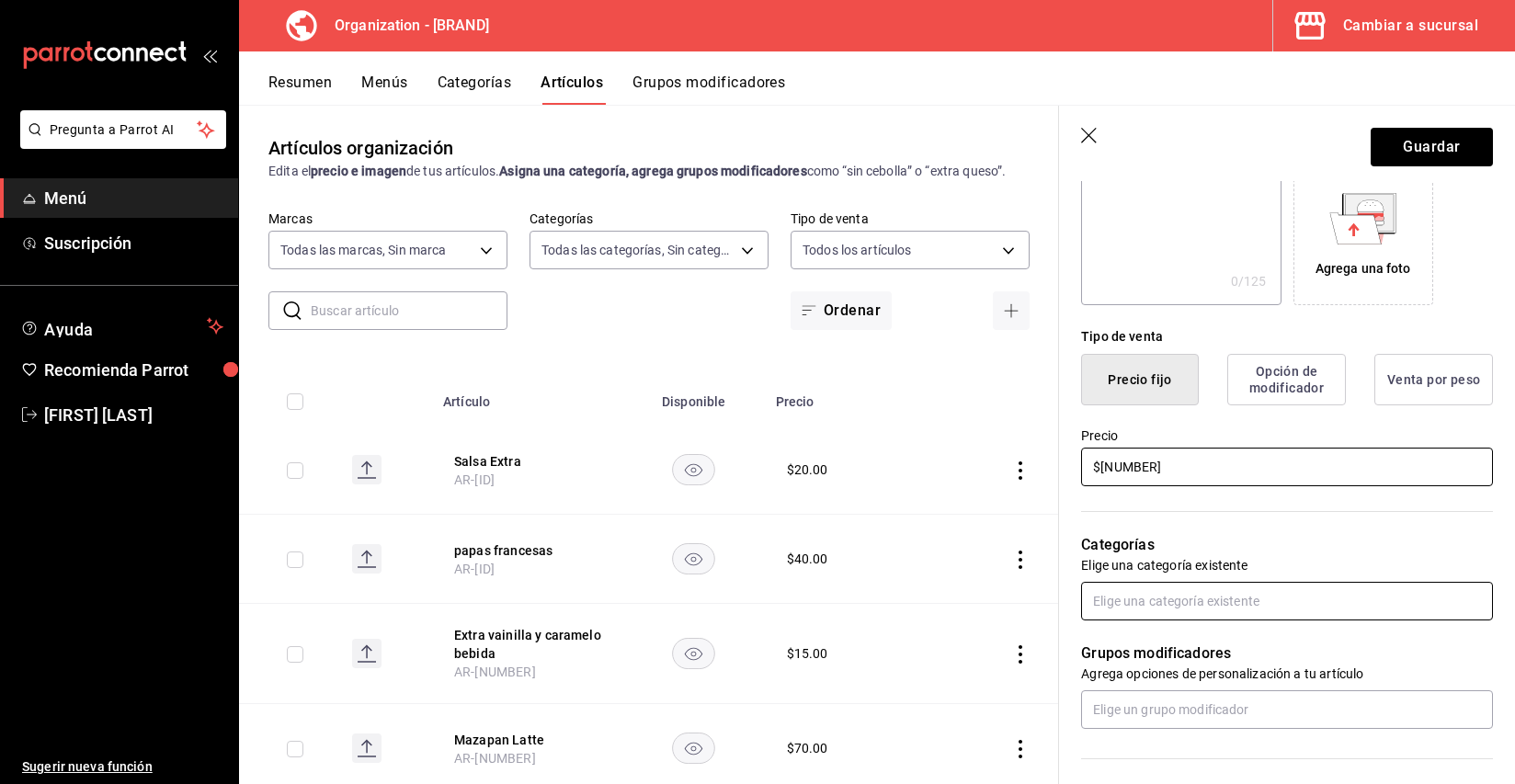type on "$20.00" 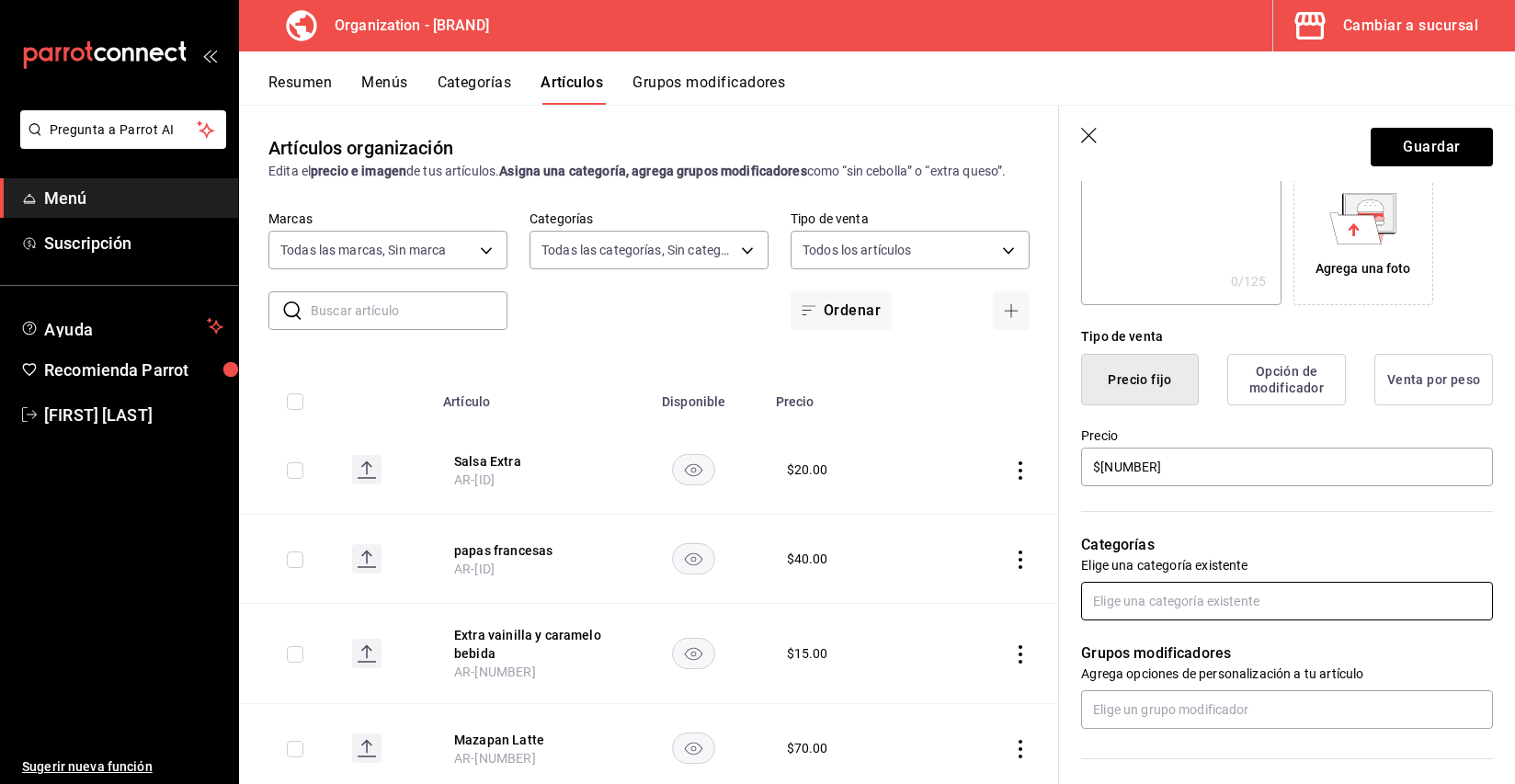 click at bounding box center (1287, 601) 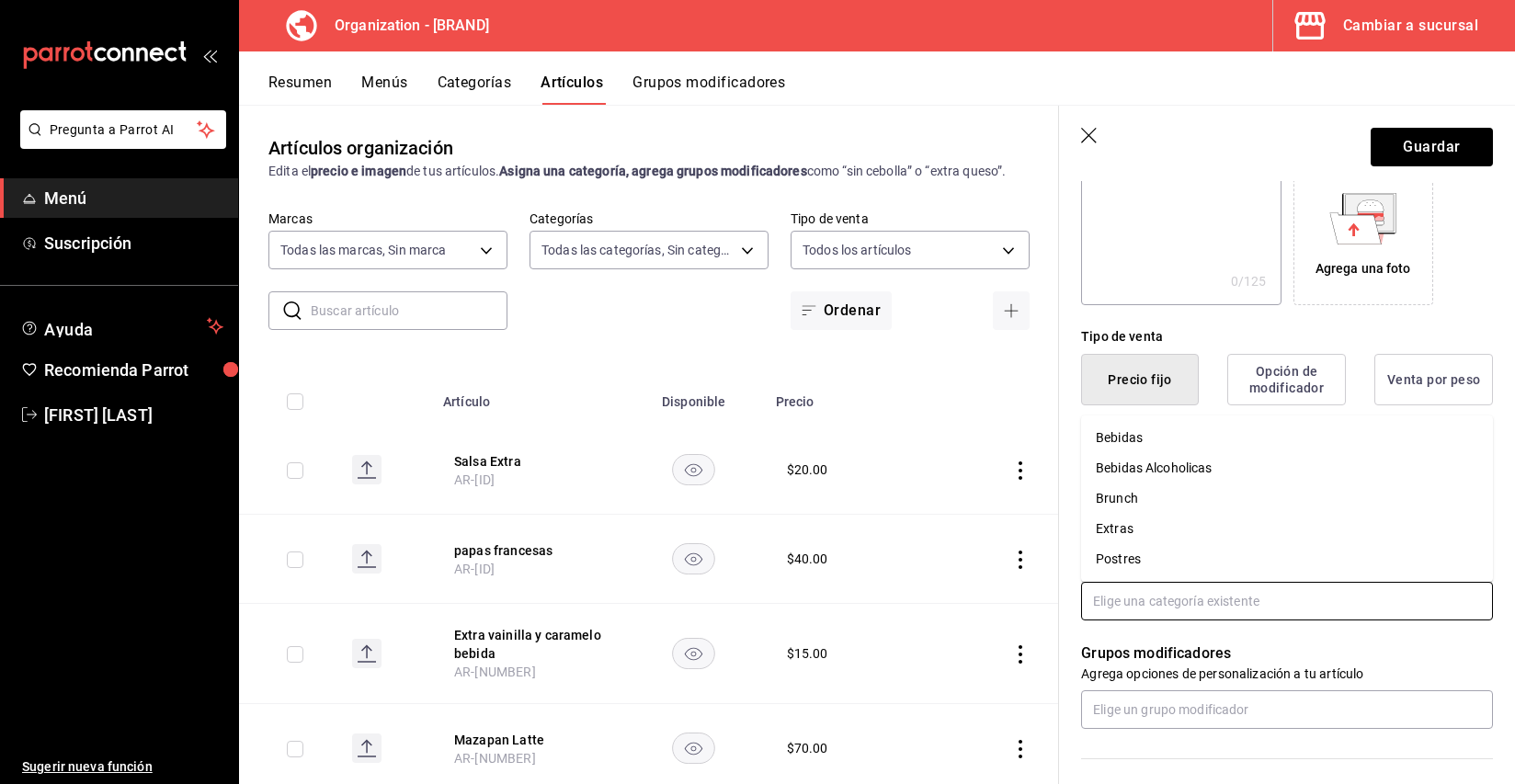 click on "Extras" at bounding box center [1287, 528] 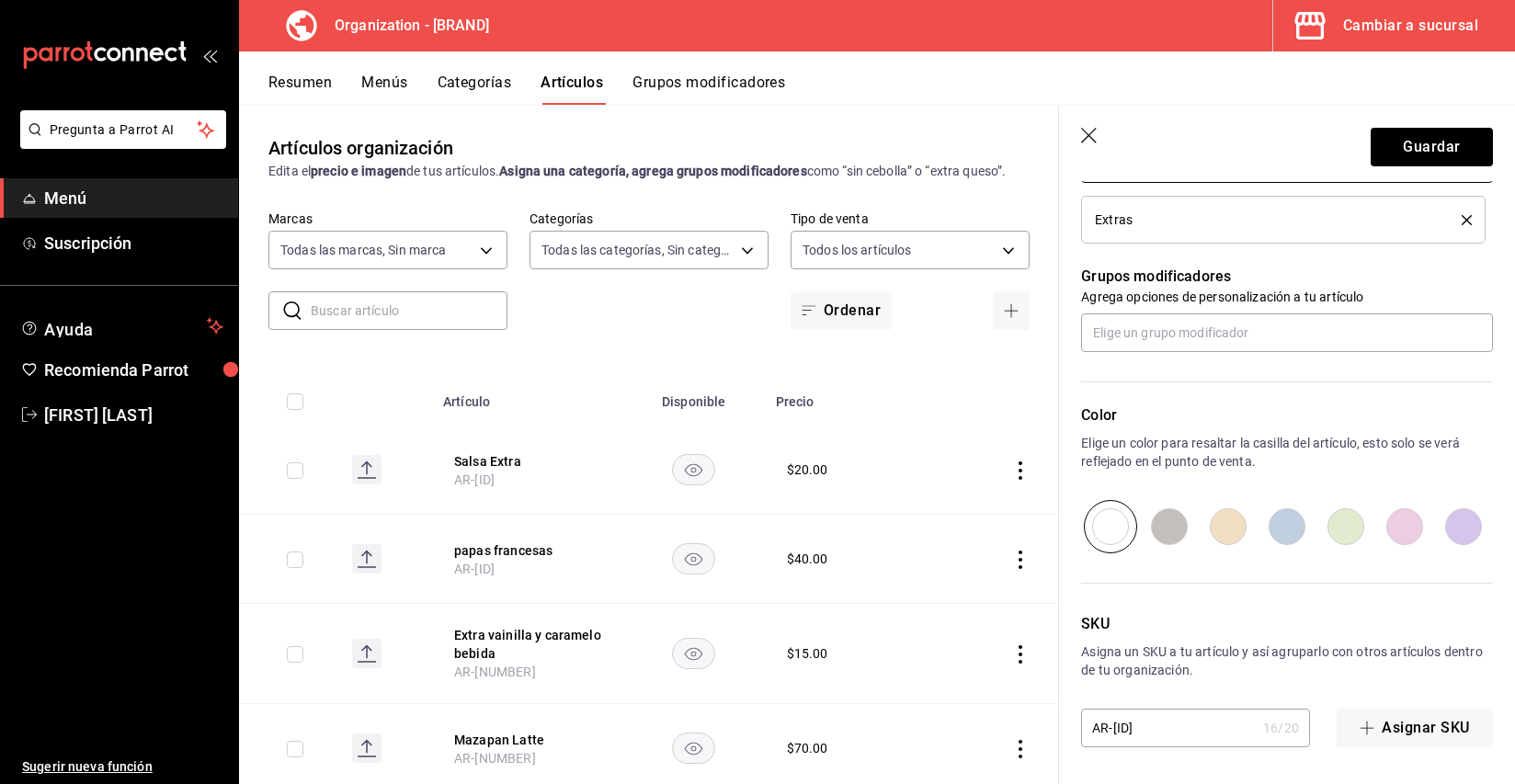 scroll, scrollTop: 0, scrollLeft: 0, axis: both 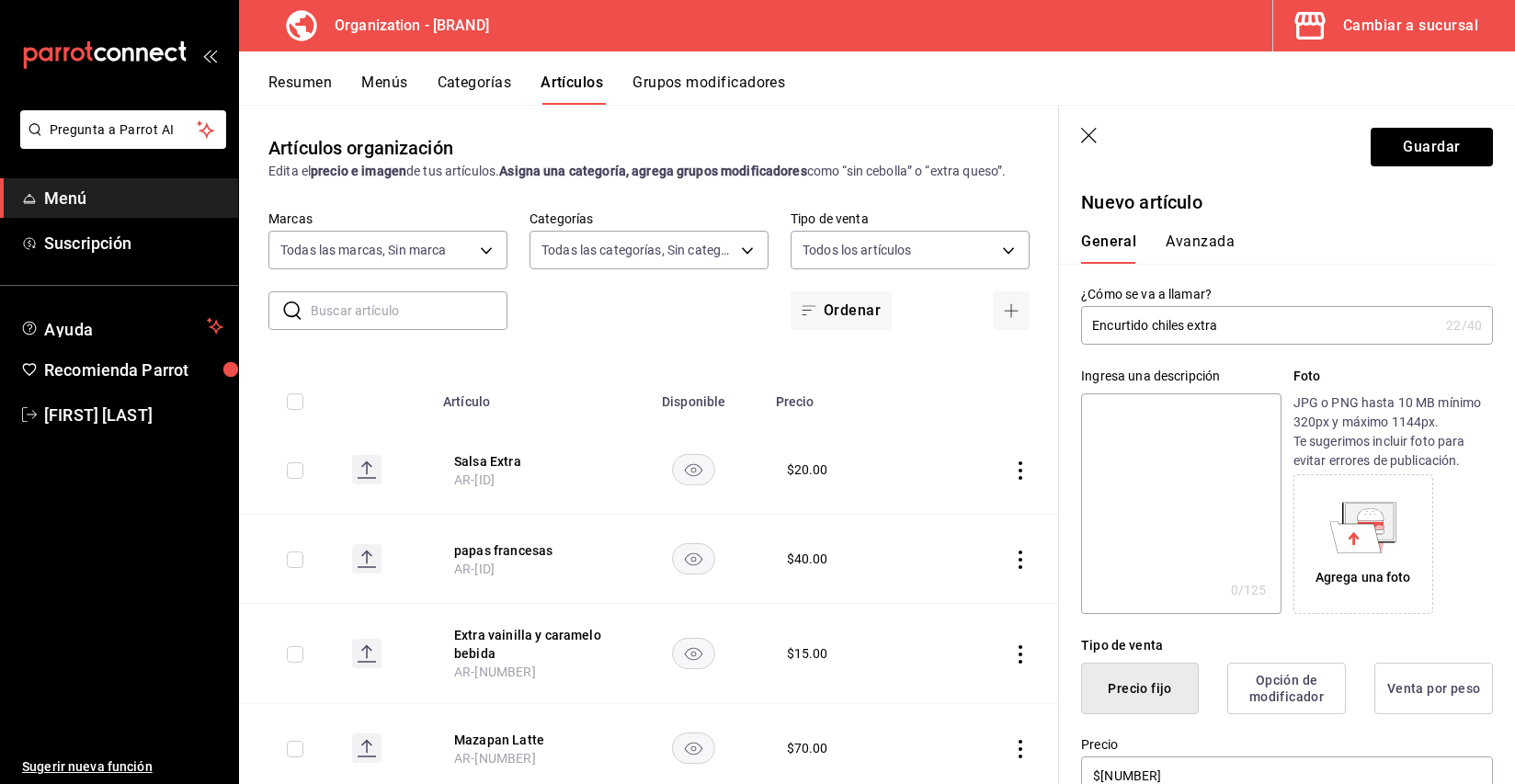 click on "Avanzada" at bounding box center [1200, 248] 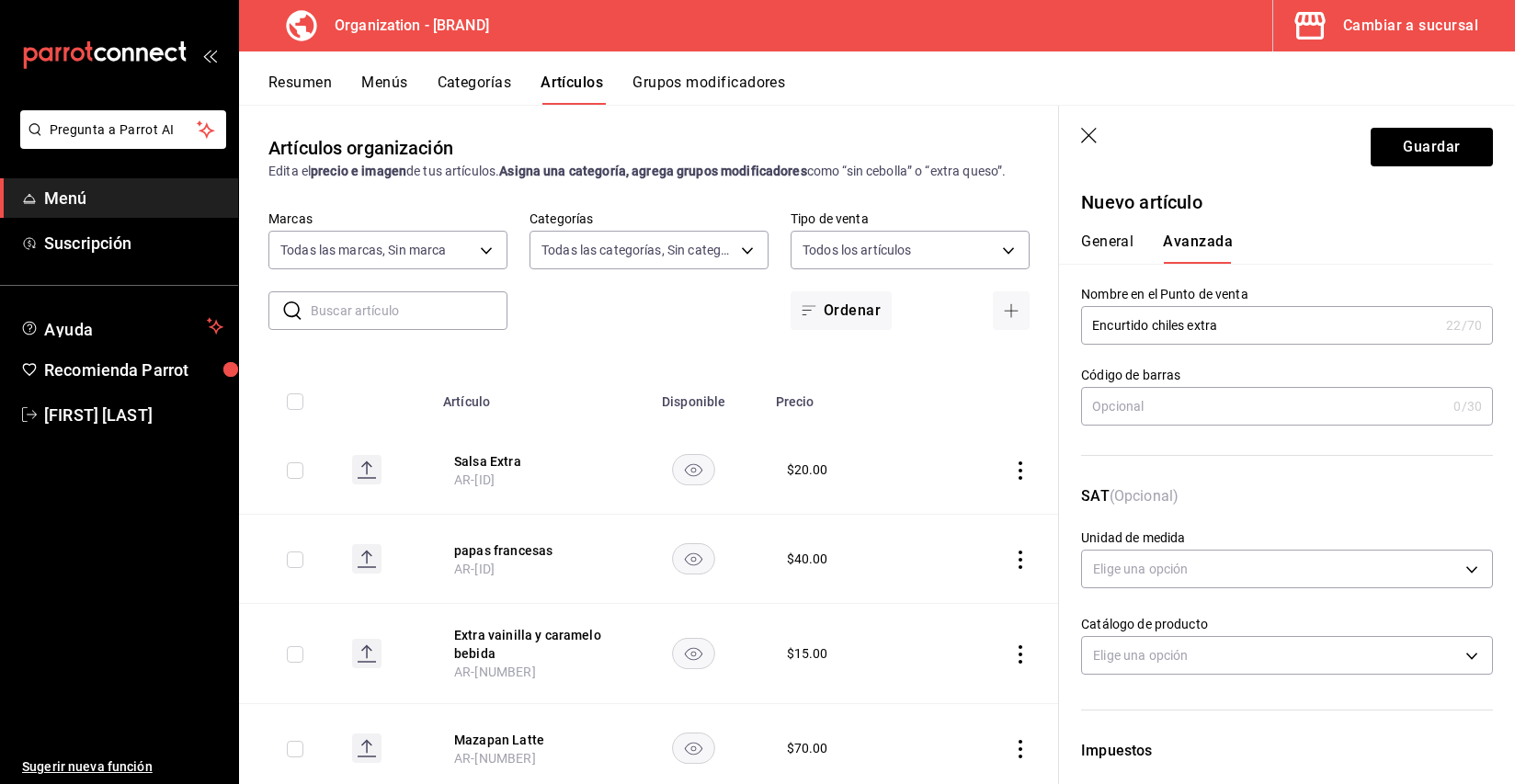 scroll, scrollTop: 514, scrollLeft: 0, axis: vertical 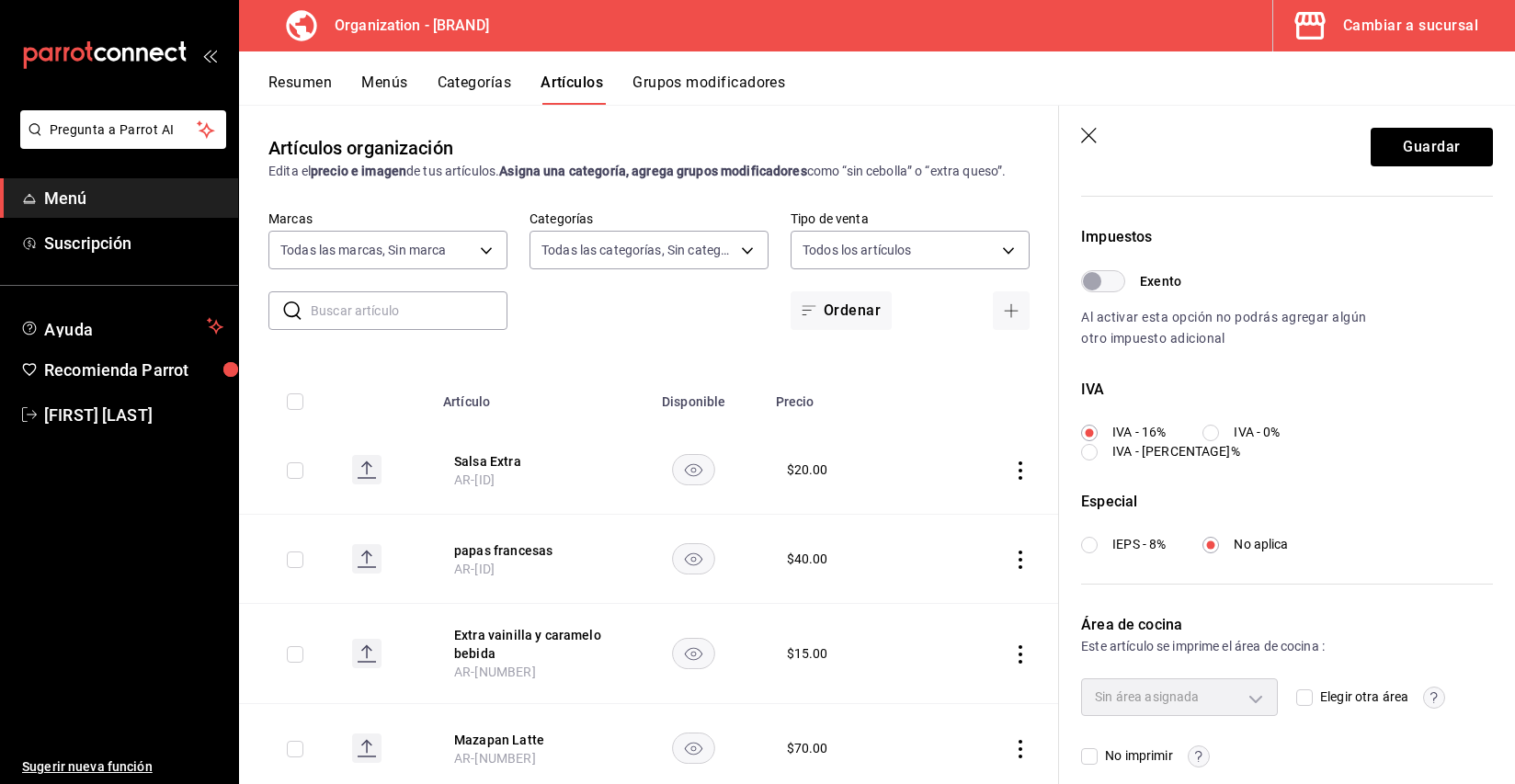 click on "Elegir otra área" at bounding box center (1304, 698) 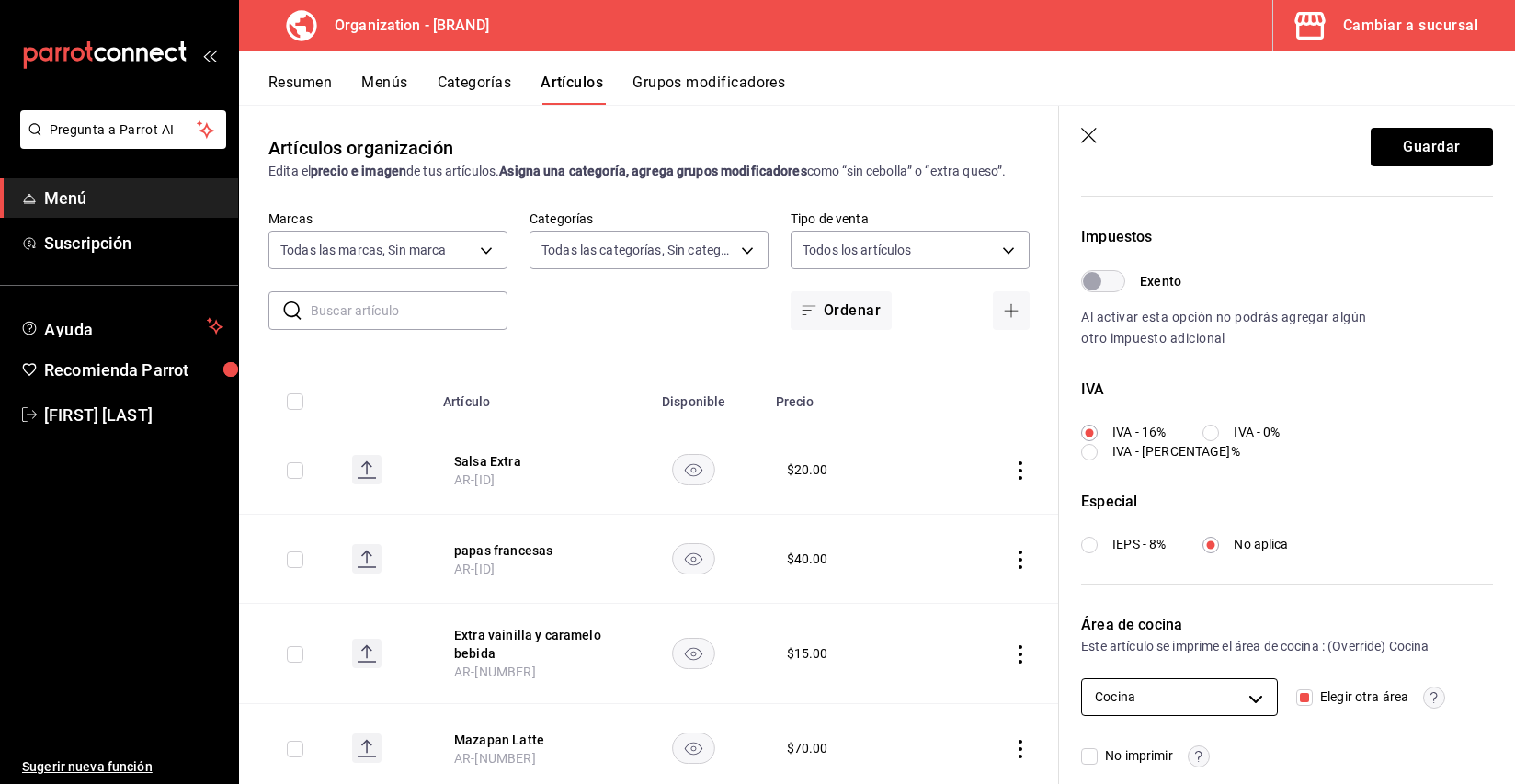 click on "Pregunta a Parrot AI Menú   Suscripción   Ayuda Recomienda Parrot   Cristina Ojeda   Sugerir nueva función   Organización - Tüt Coffee Cambiar a sucursal Resumen Menús Categorías Artículos Grupos modificadores Artículos organización Edita el  precio e imagen  de tus artículos.  Asigna una categoría, agrega grupos modificadores  como “sin cebolla” o “extra queso”. ​ ​ Marcas Todas las marcas, Sin marca 32e499e3-ac49-4bfd-9688-6164702db340 Categorías Todas las categorías, Sin categoría 59fb2af1-396e-4281-824f-583d7da0ab39,52a9df34-5940-42d4-ab25-b17d79a0a808,9e8964d6-a453-4484-aab5-42f20070a9bf,91c4351c-dab4-469a-b4c2-cfc92b357833,a39efab6-7b69-4b7e-866b-d2b334d8c0ed Tipo de venta Todos los artículos ALL Ordenar Artículo Disponible Precio Salsa Extra AR-1754232824655 $ 20.00 papas francesas AR-1754232602006 $ 40.00 Extra vainilla y caramelo bebida AR-1754232488352 $ 15.00 Mazapan Latte AR-51752791359043 $ 70.00 Baguette Tenders pollo AR-1754232318457 $ 180.00 Flat White $ 60.00 $ $" at bounding box center (758, 392) 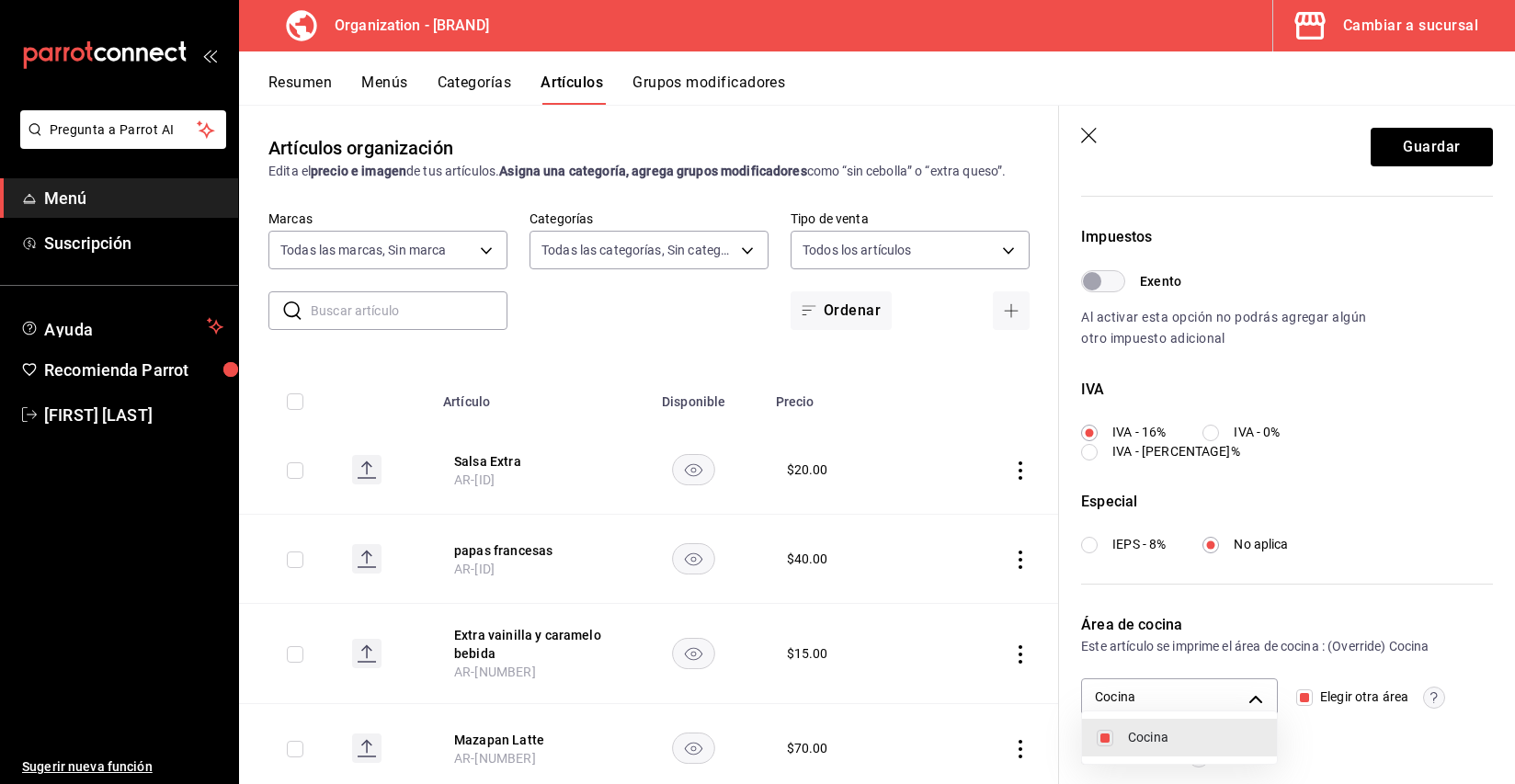 click at bounding box center [758, 392] 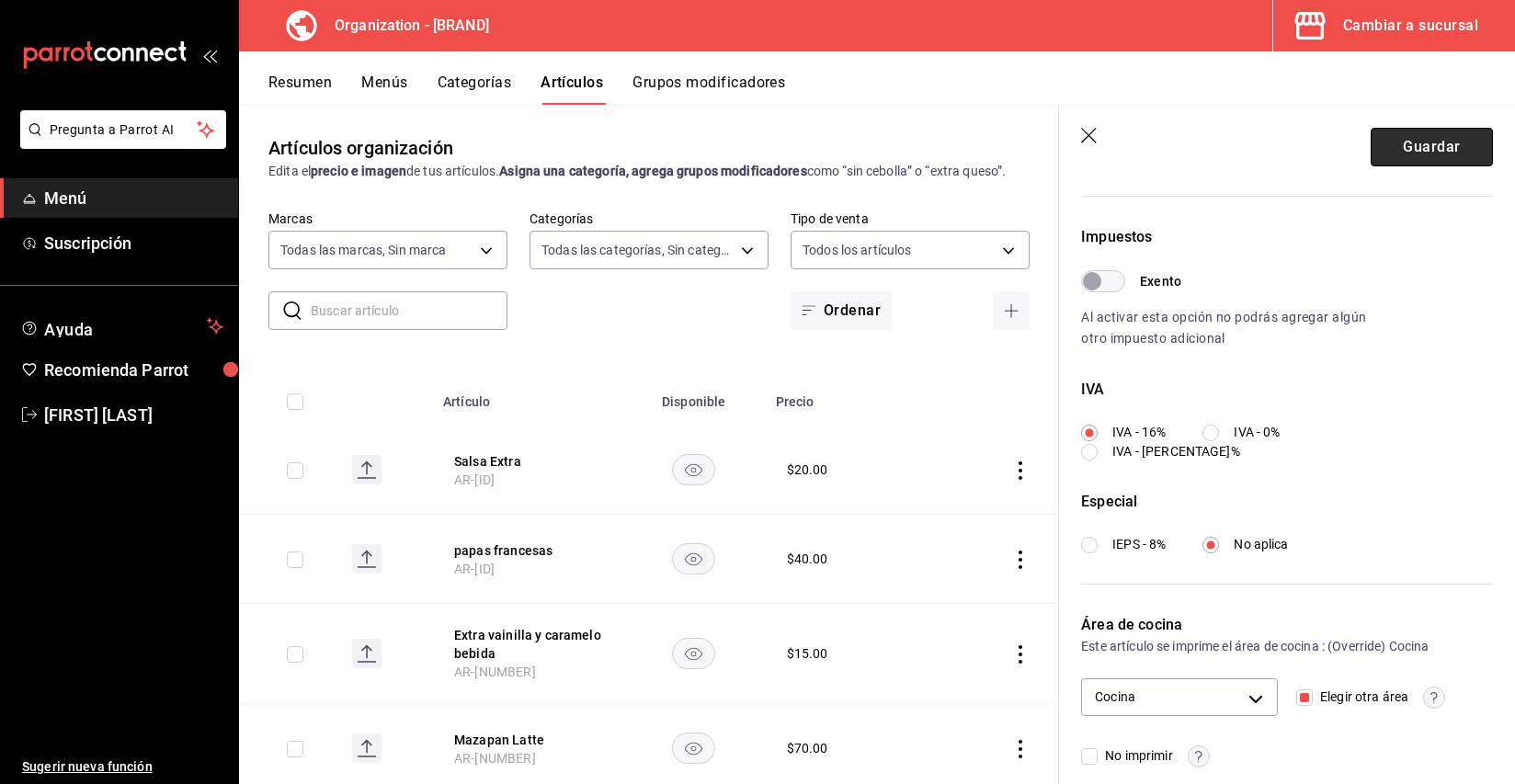 click on "Guardar" at bounding box center [1431, 147] 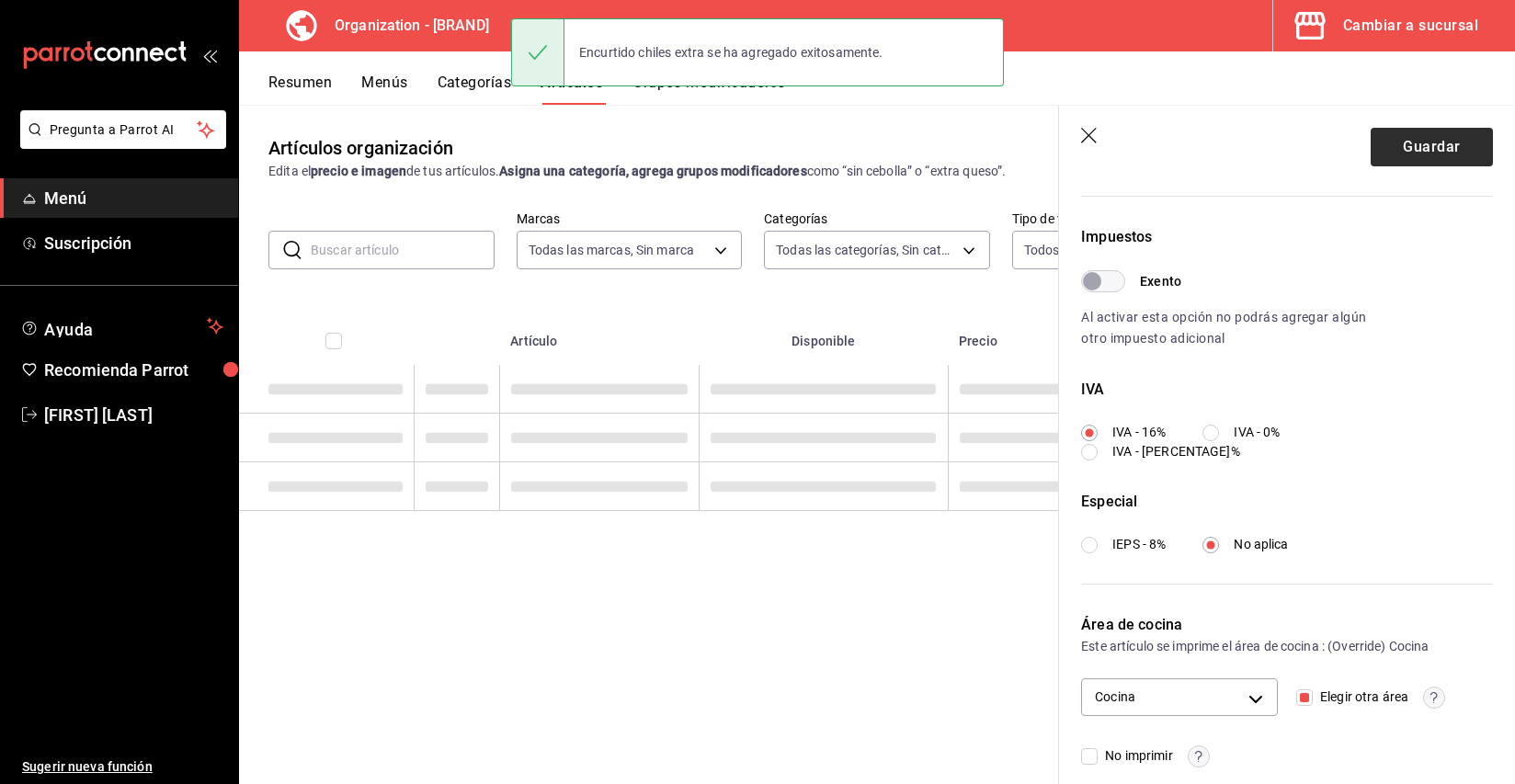 scroll, scrollTop: 0, scrollLeft: 0, axis: both 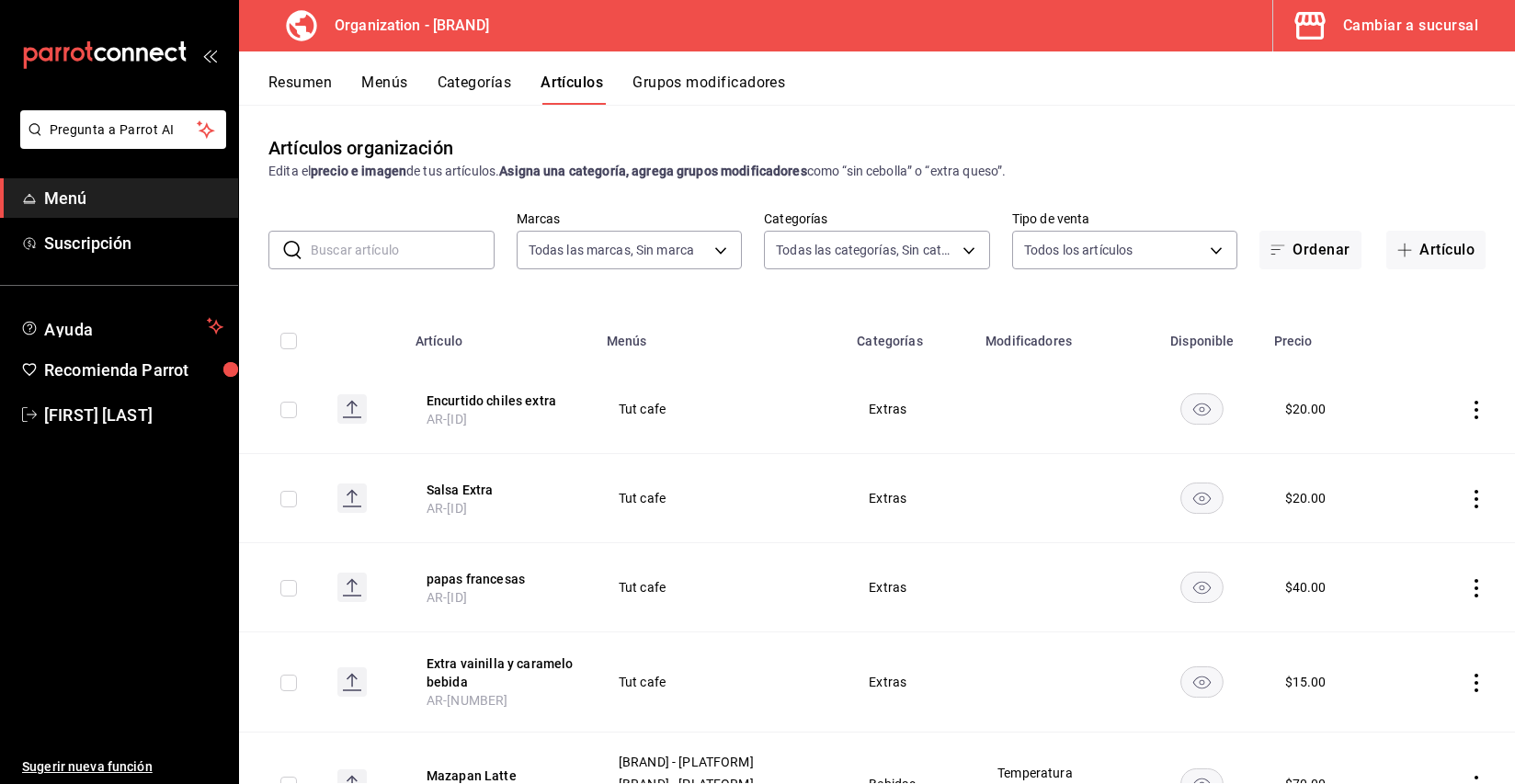 click at bounding box center (403, 250) 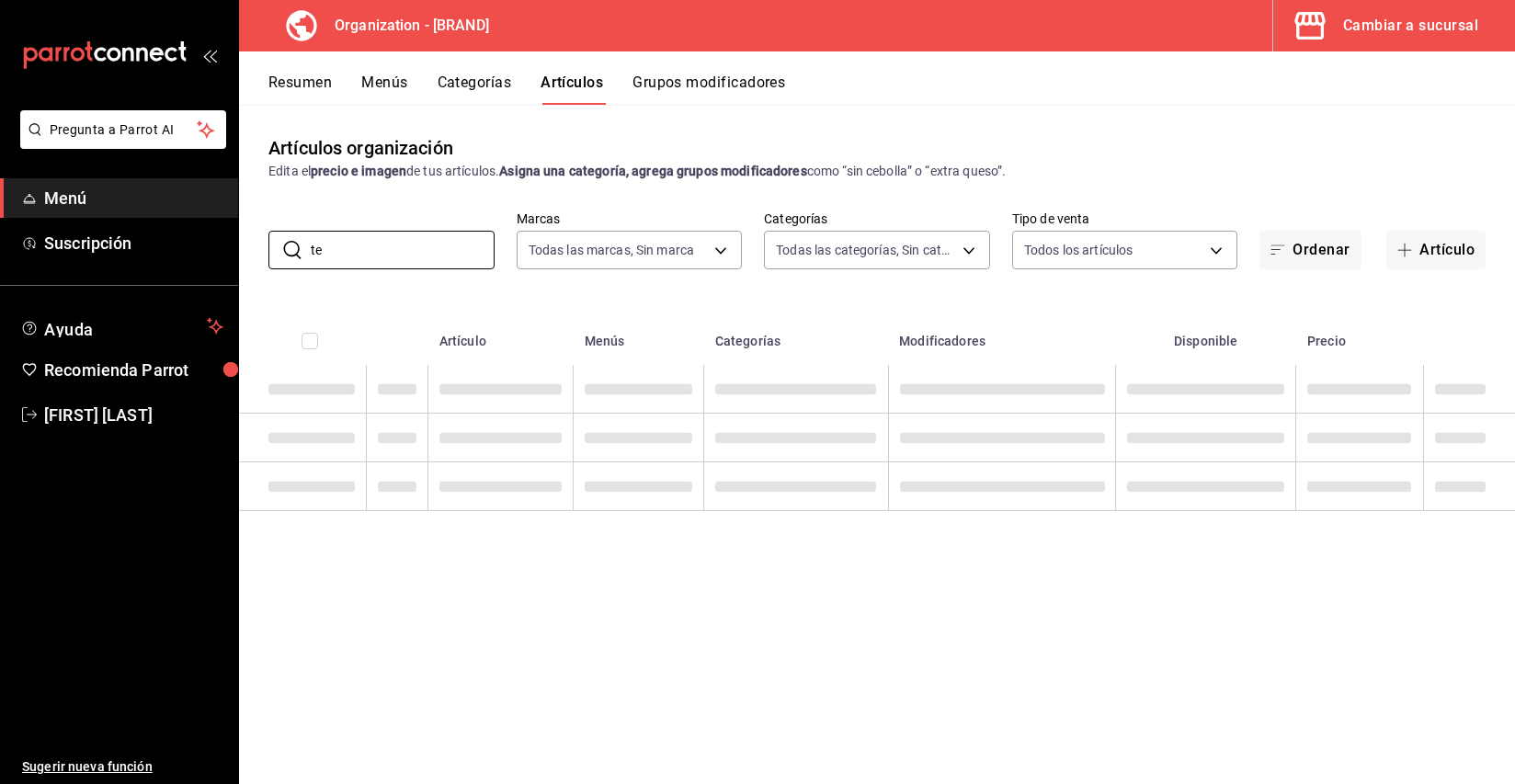 type on "te" 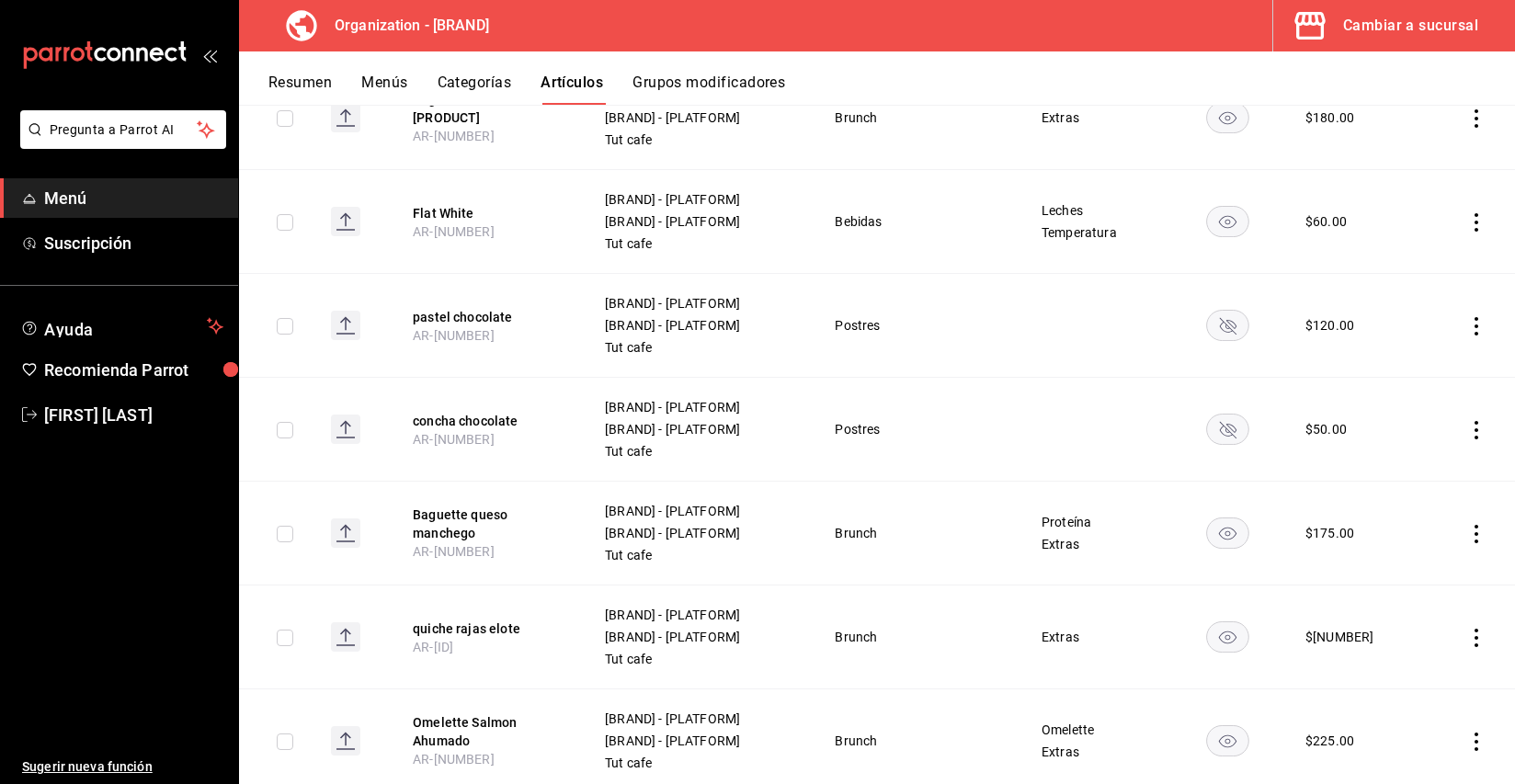 scroll, scrollTop: 0, scrollLeft: 0, axis: both 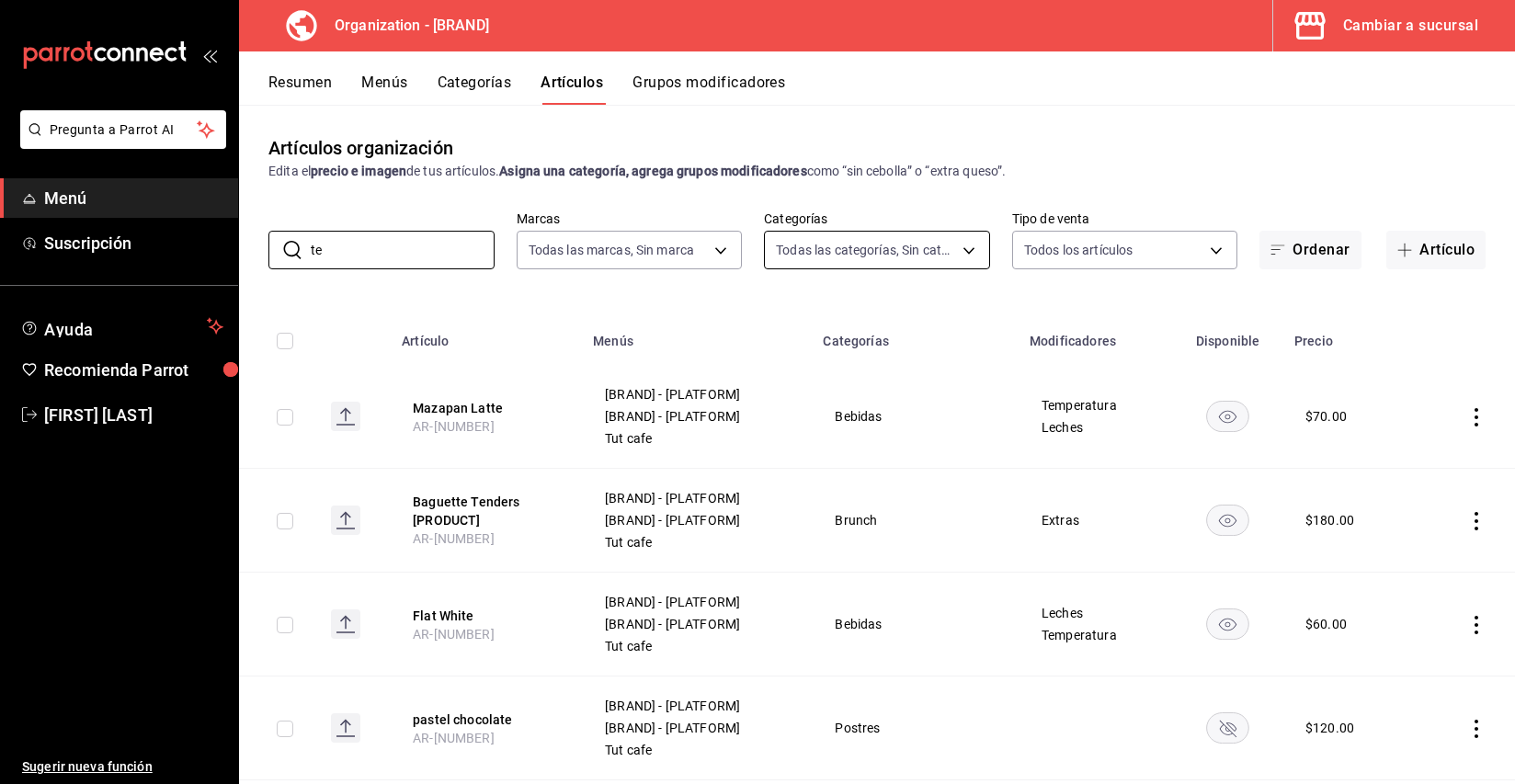 click on "Pregunta a Parrot AI Menú   Suscripción   Ayuda Recomienda Parrot   Cristina Ojeda   Sugerir nueva función   Organización - Tüt Coffee Cambiar a sucursal Resumen Menús Categorías Artículos Grupos modificadores Artículos organización Edita el  precio e imagen  de tus artículos.  Asigna una categoría, agrega grupos modificadores  como “sin cebolla” o “extra queso”. ​ te ​ Marcas Todas las marcas, Sin marca 32e499e3-ac49-4bfd-9688-6164702db340 Categorías Todas las categorías, Sin categoría 59fb2af1-396e-4281-824f-583d7da0ab39,52a9df34-5940-42d4-ab25-b17d79a0a808,9e8964d6-a453-4484-aab5-42f20070a9bf,91c4351c-dab4-469a-b4c2-cfc92b357833,a39efab6-7b69-4b7e-866b-d2b334d8c0ed Tipo de venta Todos los artículos ALL Ordenar Artículo Artículo Menús Categorías Modificadores Disponible Precio Mazapan Latte AR-51752791359043 Tut cafe - RAPPI Tut cafe - Uber Tut cafe Bebidas Temperatura Leches $ 70.00 Baguette Tenders pollo AR-1754232318457 Tut cafe - RAPPI Tut cafe - Uber Tut cafe Brunch $ $" at bounding box center (758, 392) 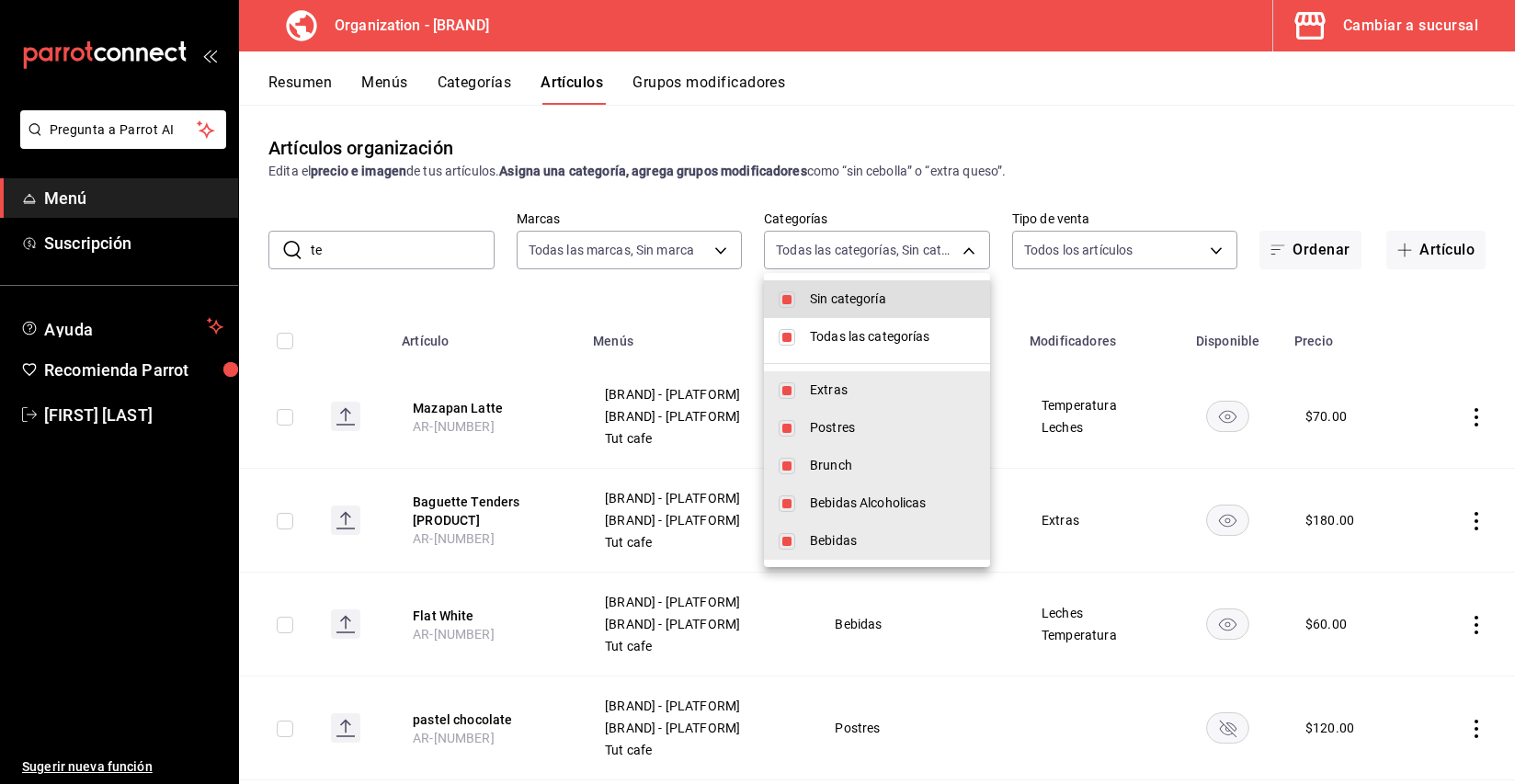 click at bounding box center [787, 391] 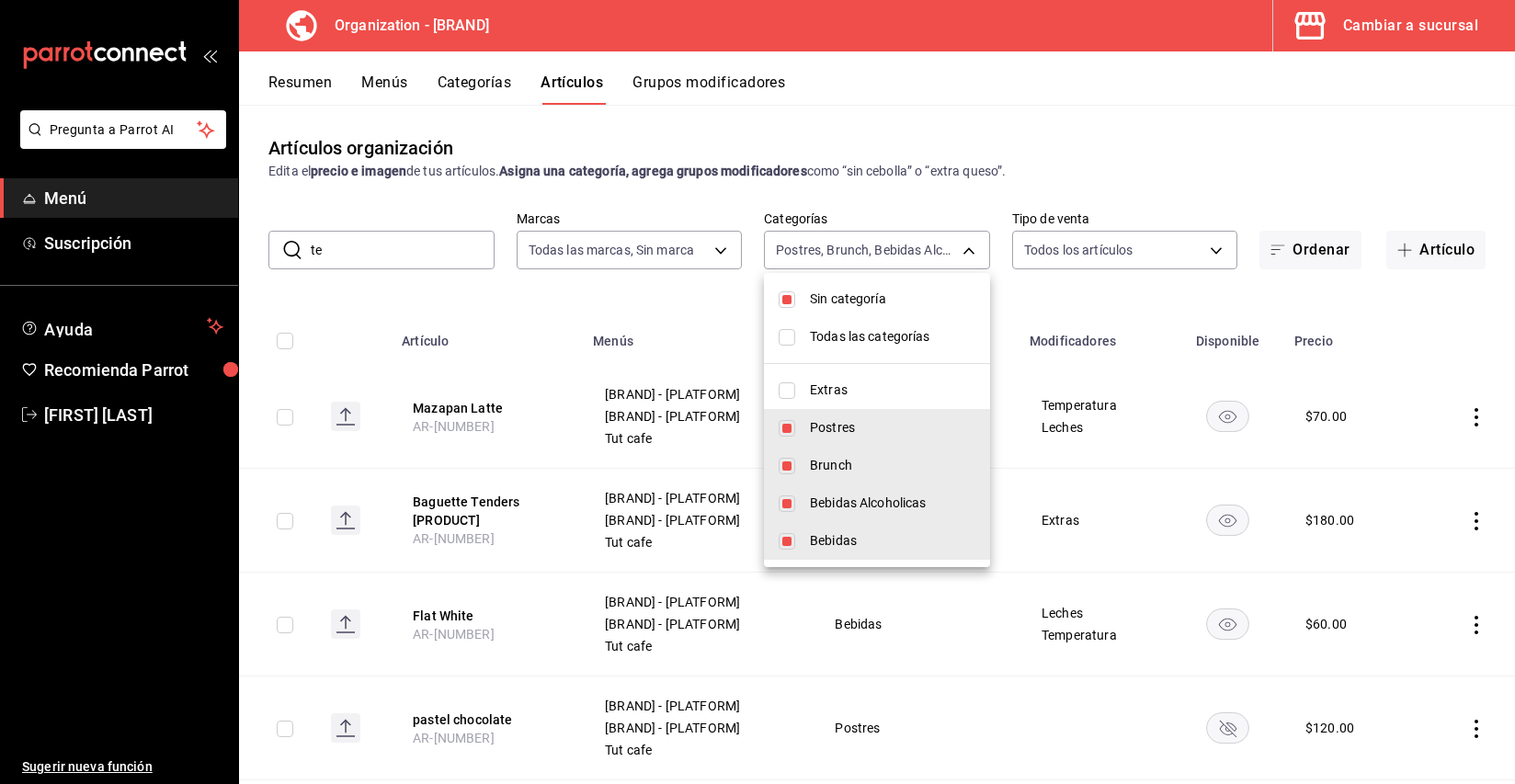 click at bounding box center (787, 428) 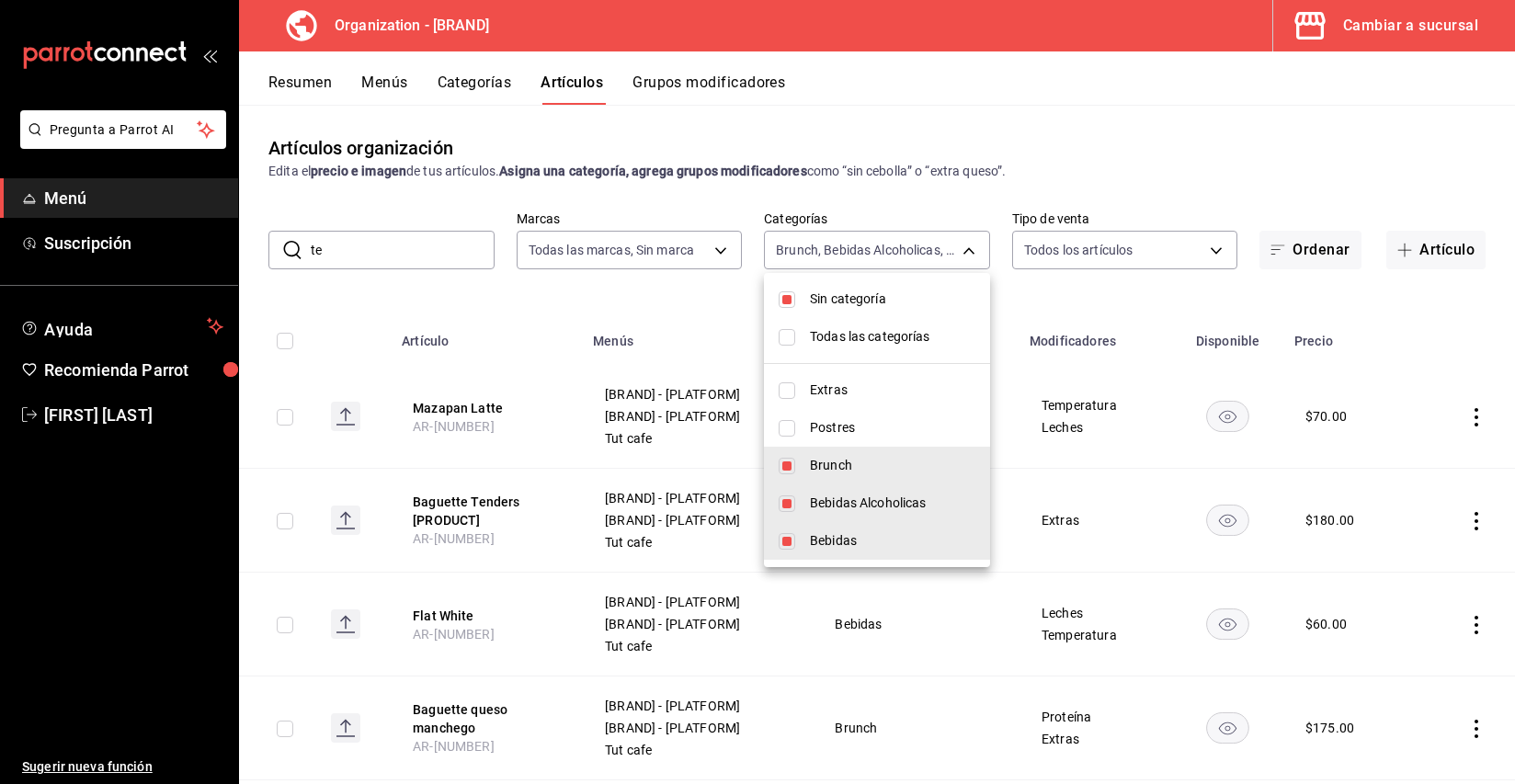 click at bounding box center (787, 466) 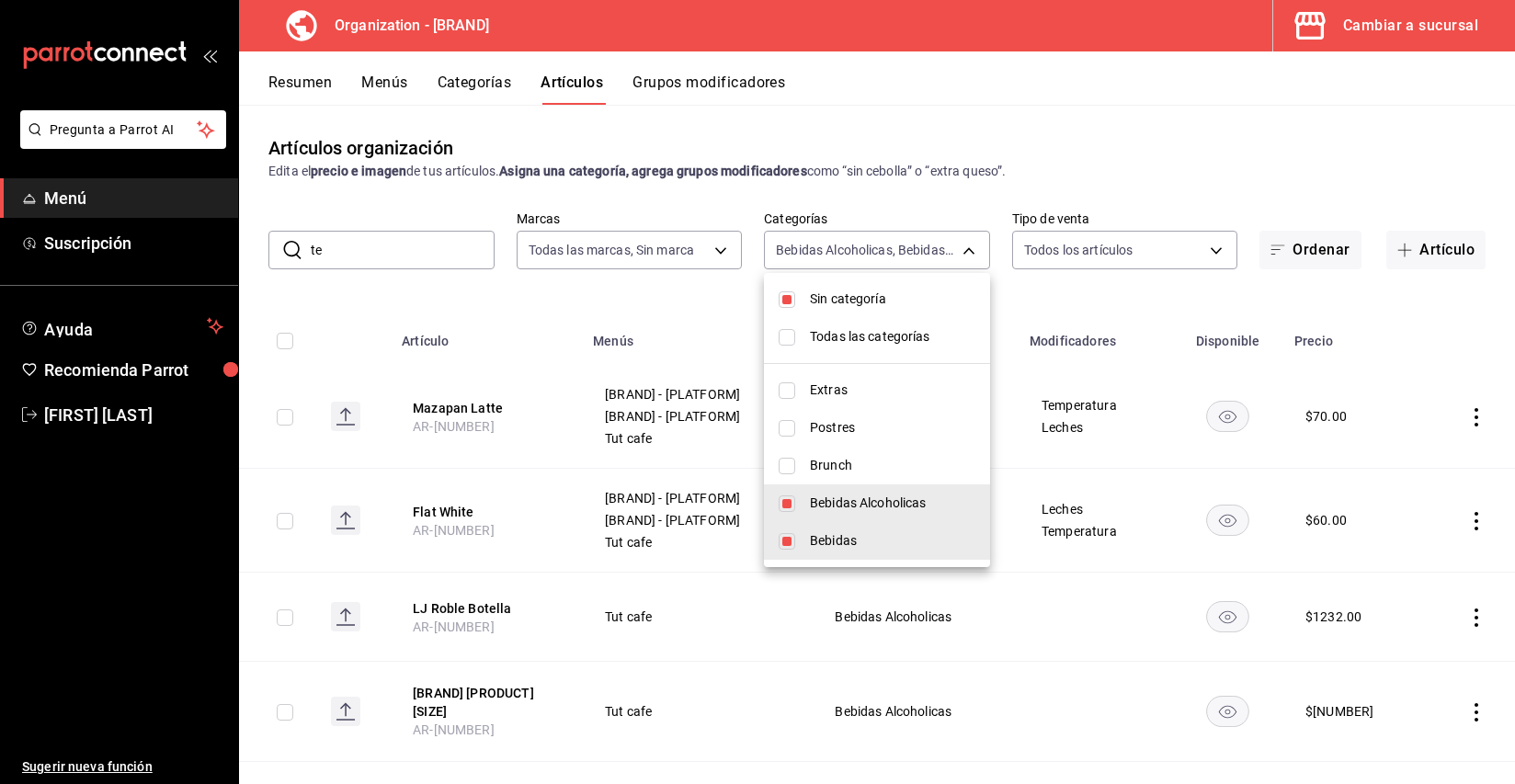 click at bounding box center [787, 504] 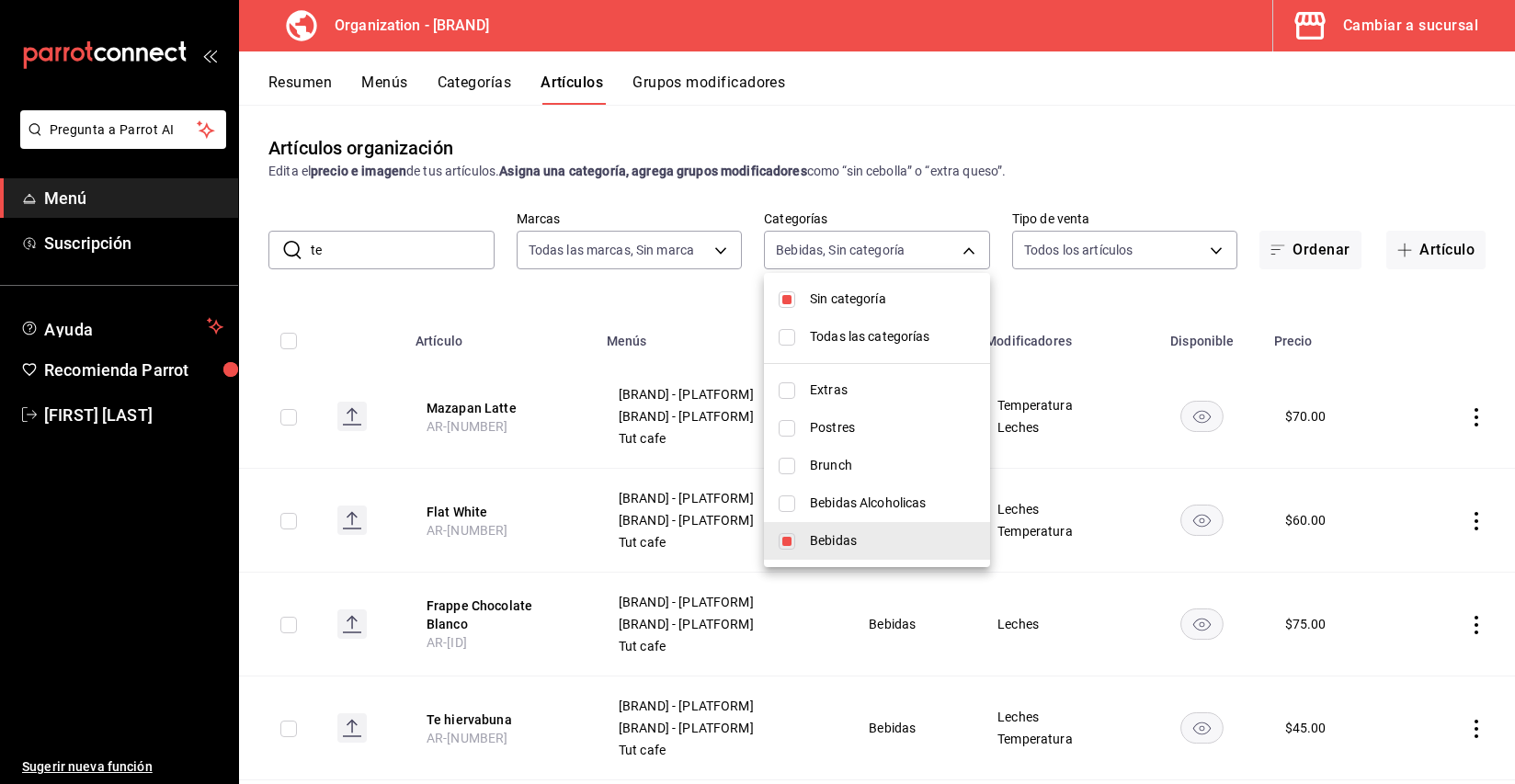 click at bounding box center (758, 392) 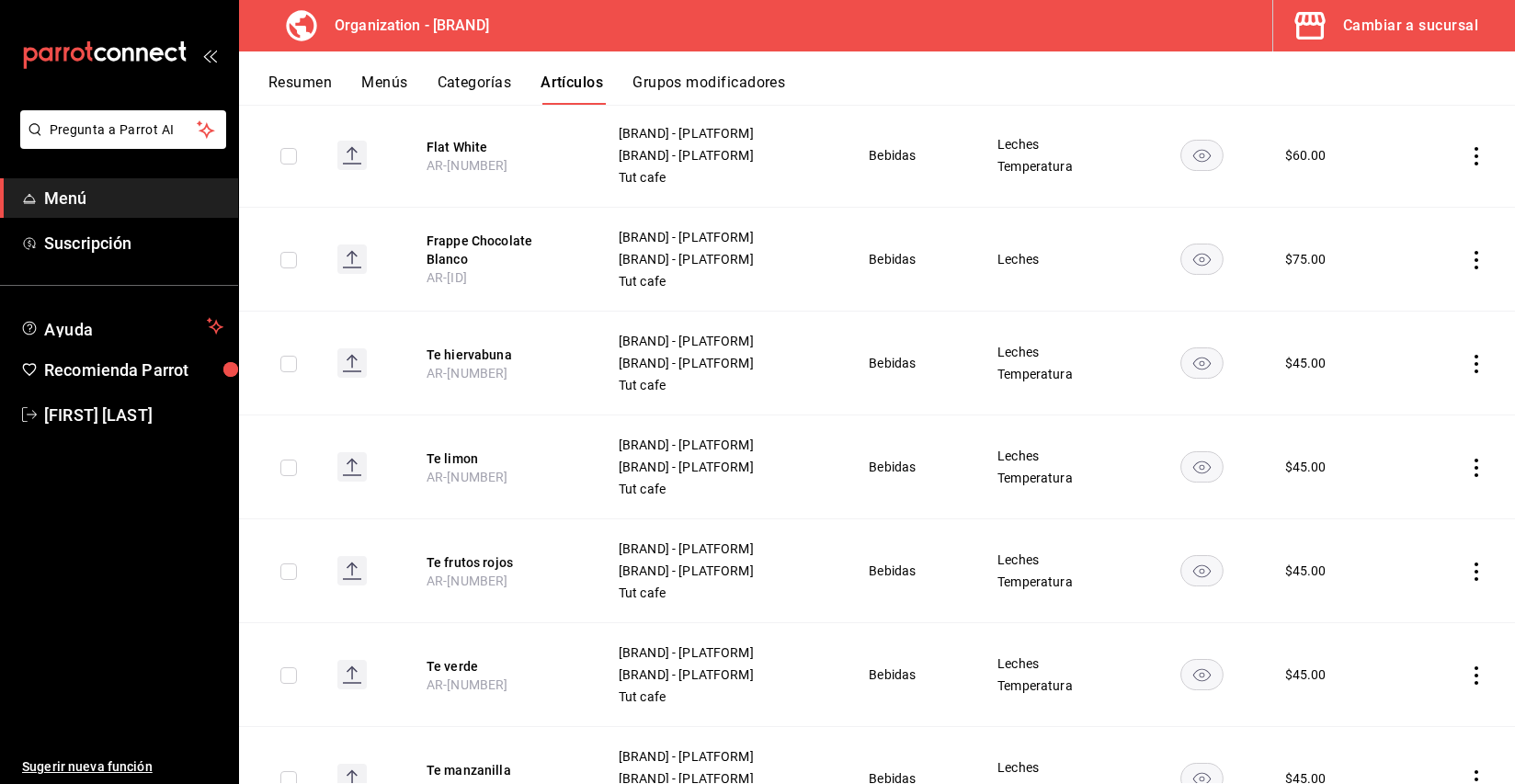 scroll, scrollTop: 372, scrollLeft: 0, axis: vertical 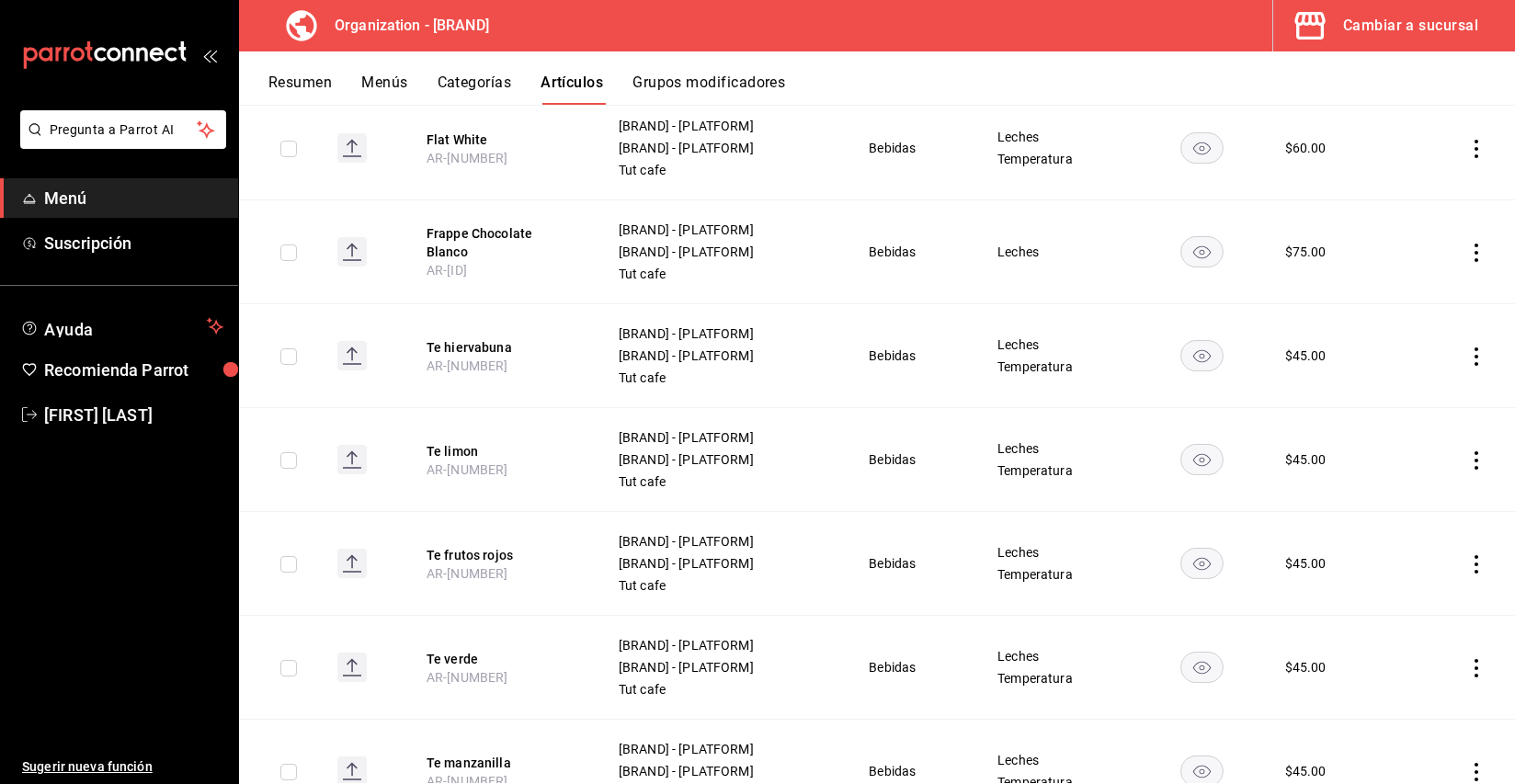 click 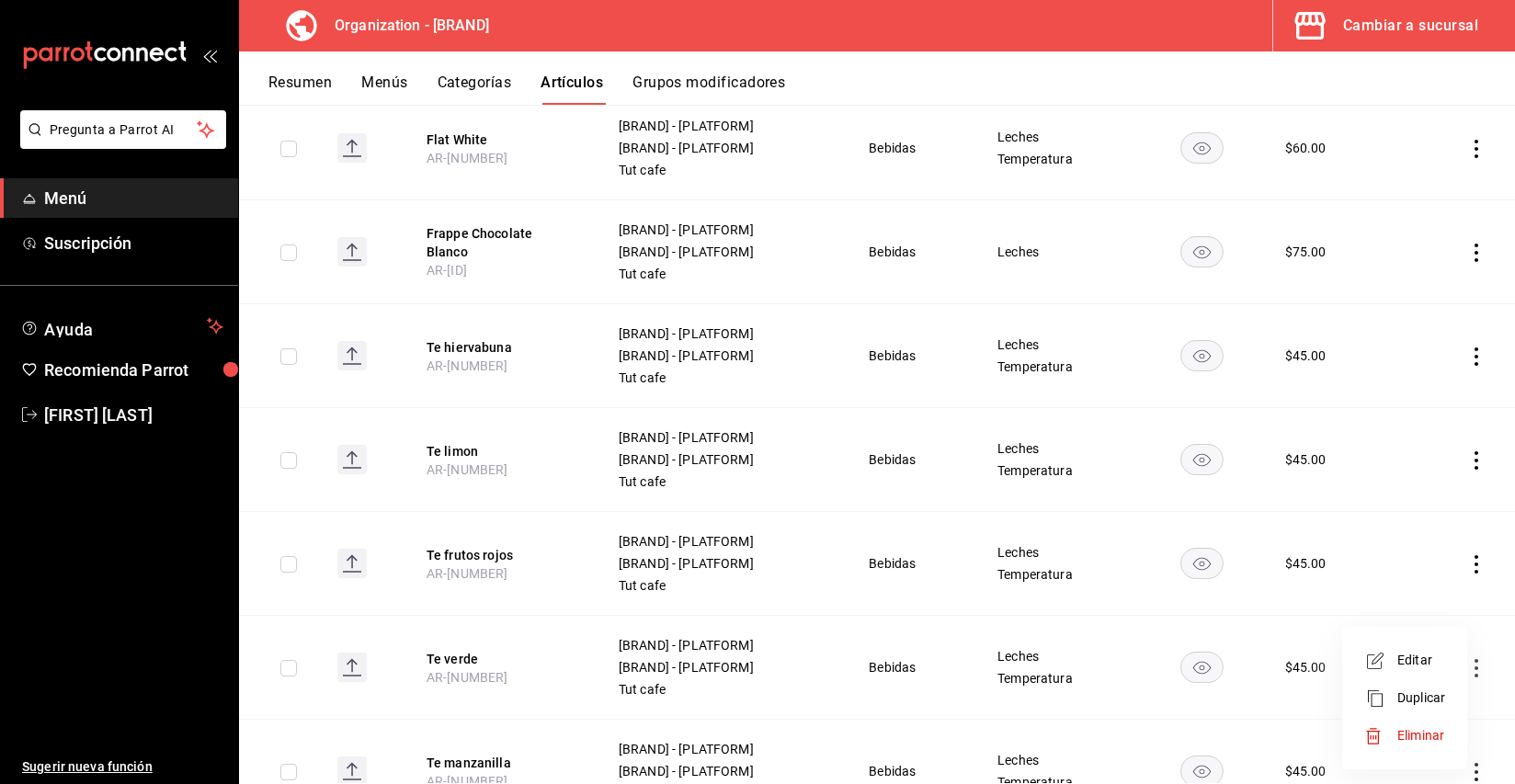 click on "Eliminar" at bounding box center (1420, 735) 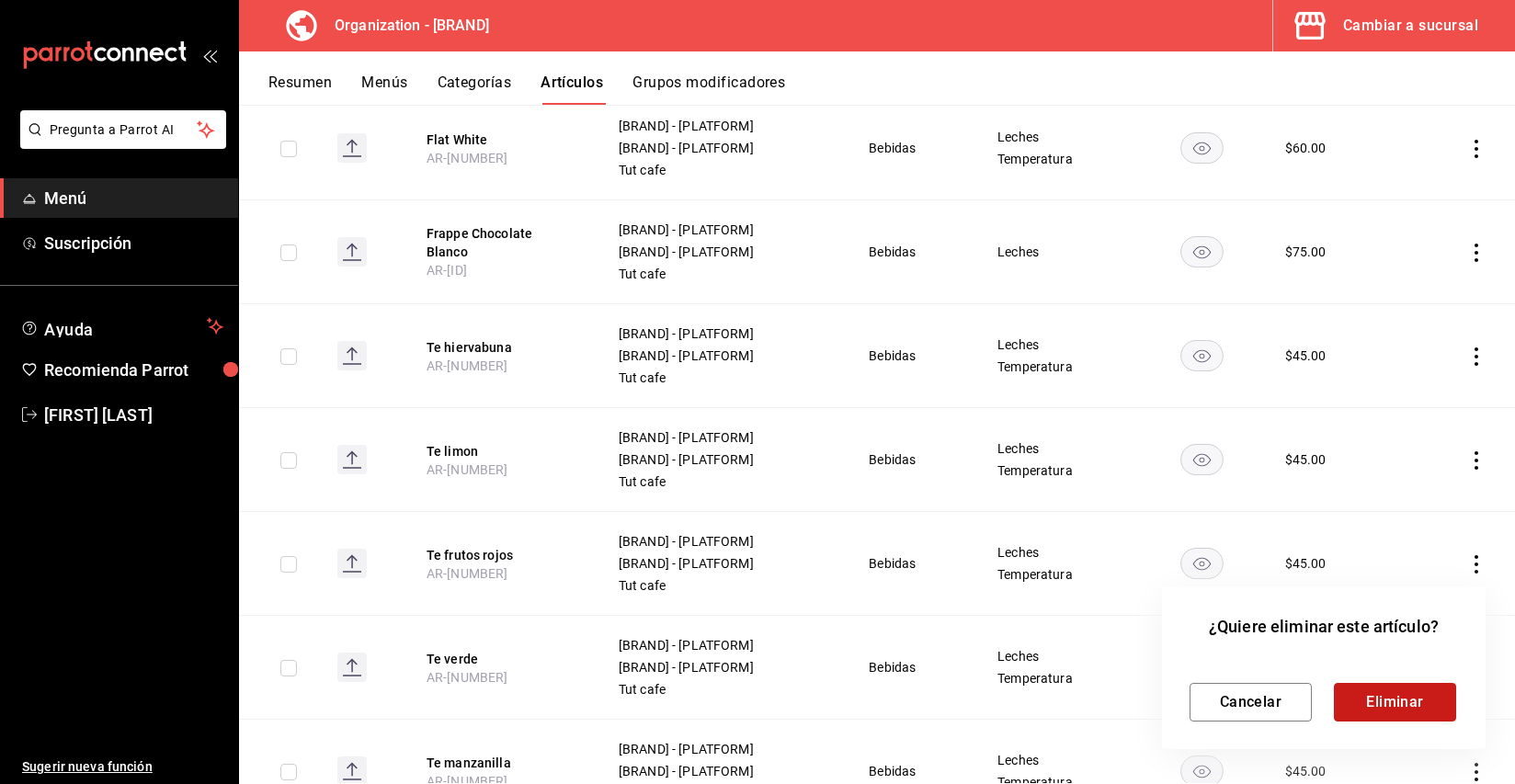 click on "Eliminar" at bounding box center (1395, 702) 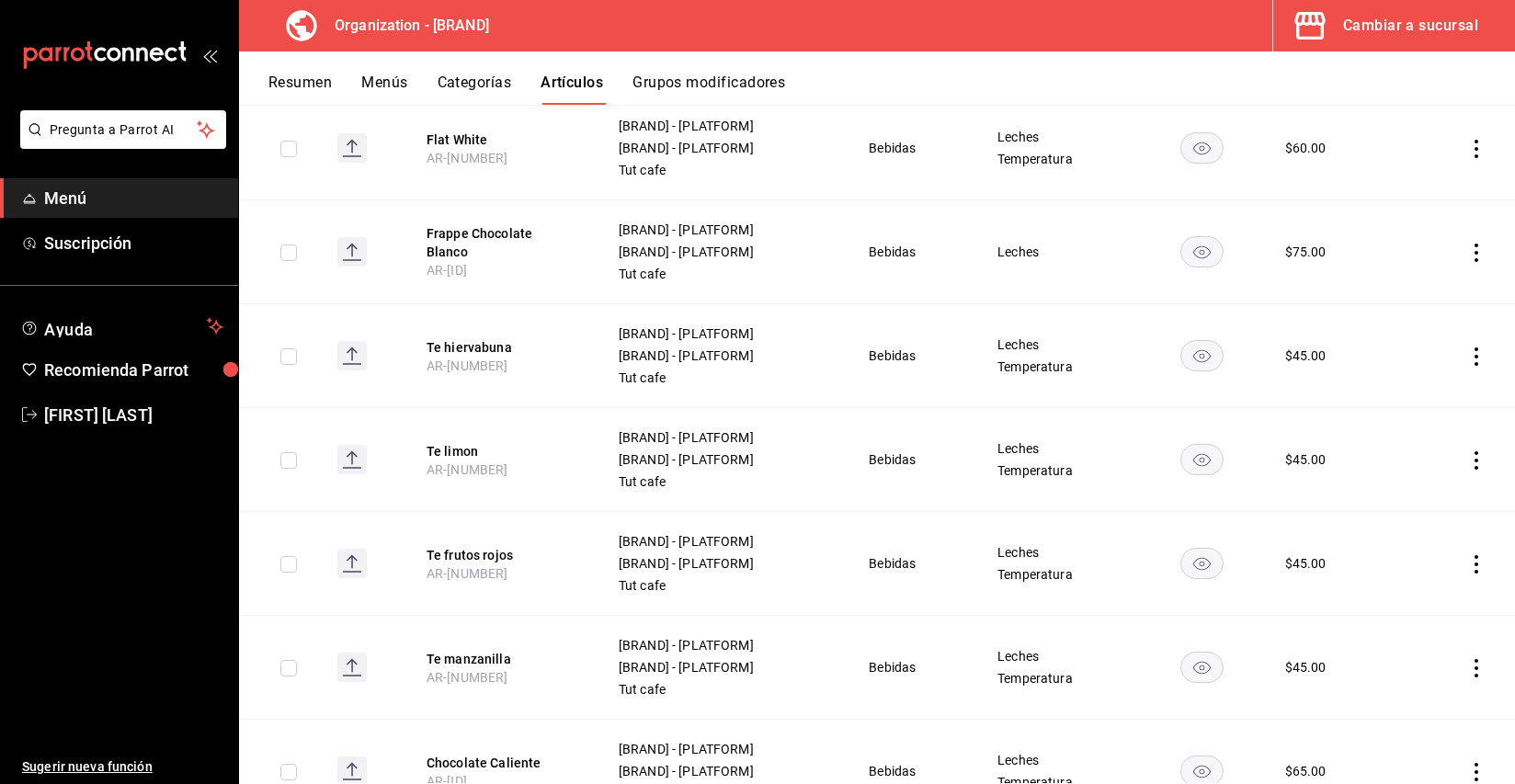 click 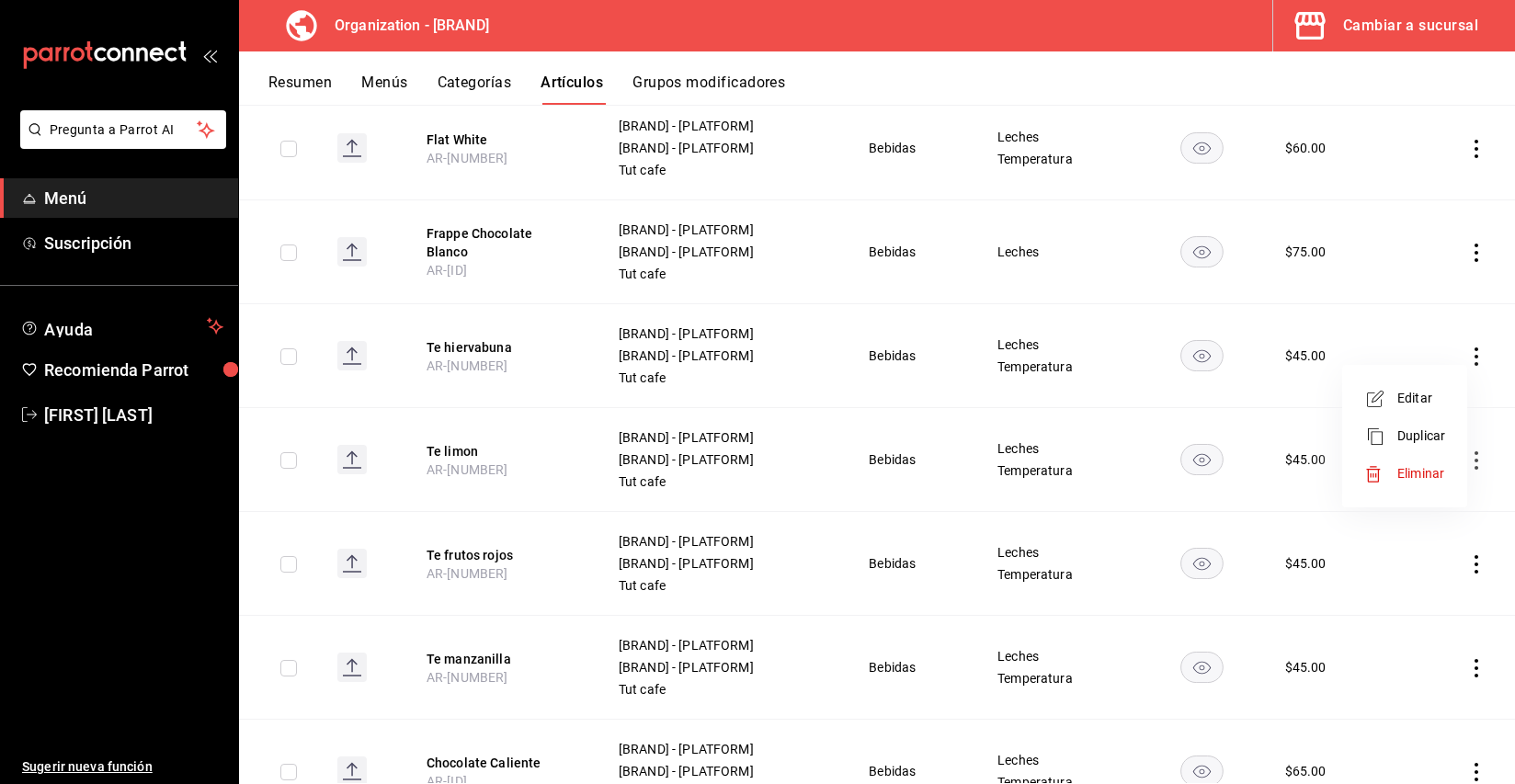 click on "Editar" at bounding box center [1421, 398] 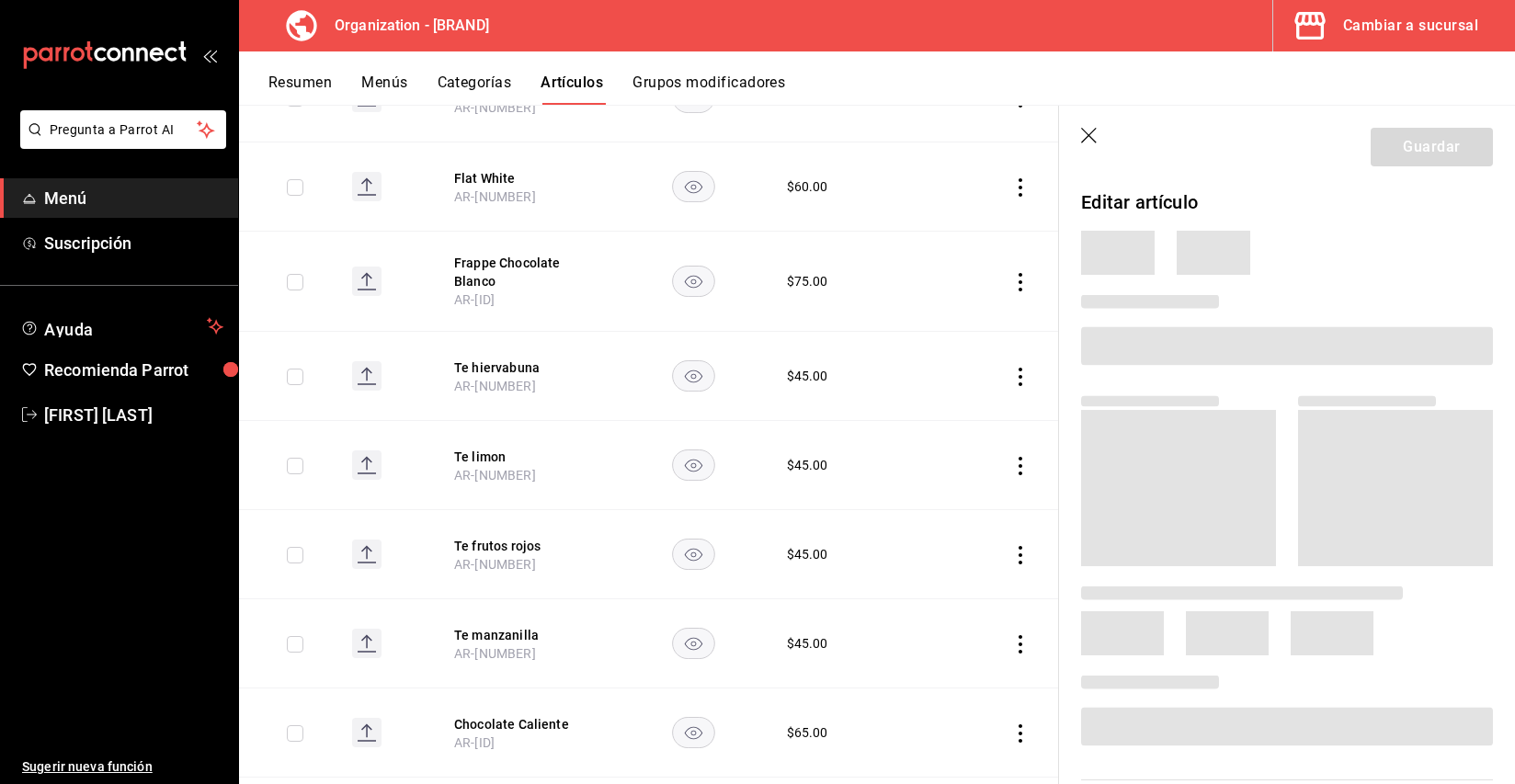 scroll, scrollTop: 350, scrollLeft: 0, axis: vertical 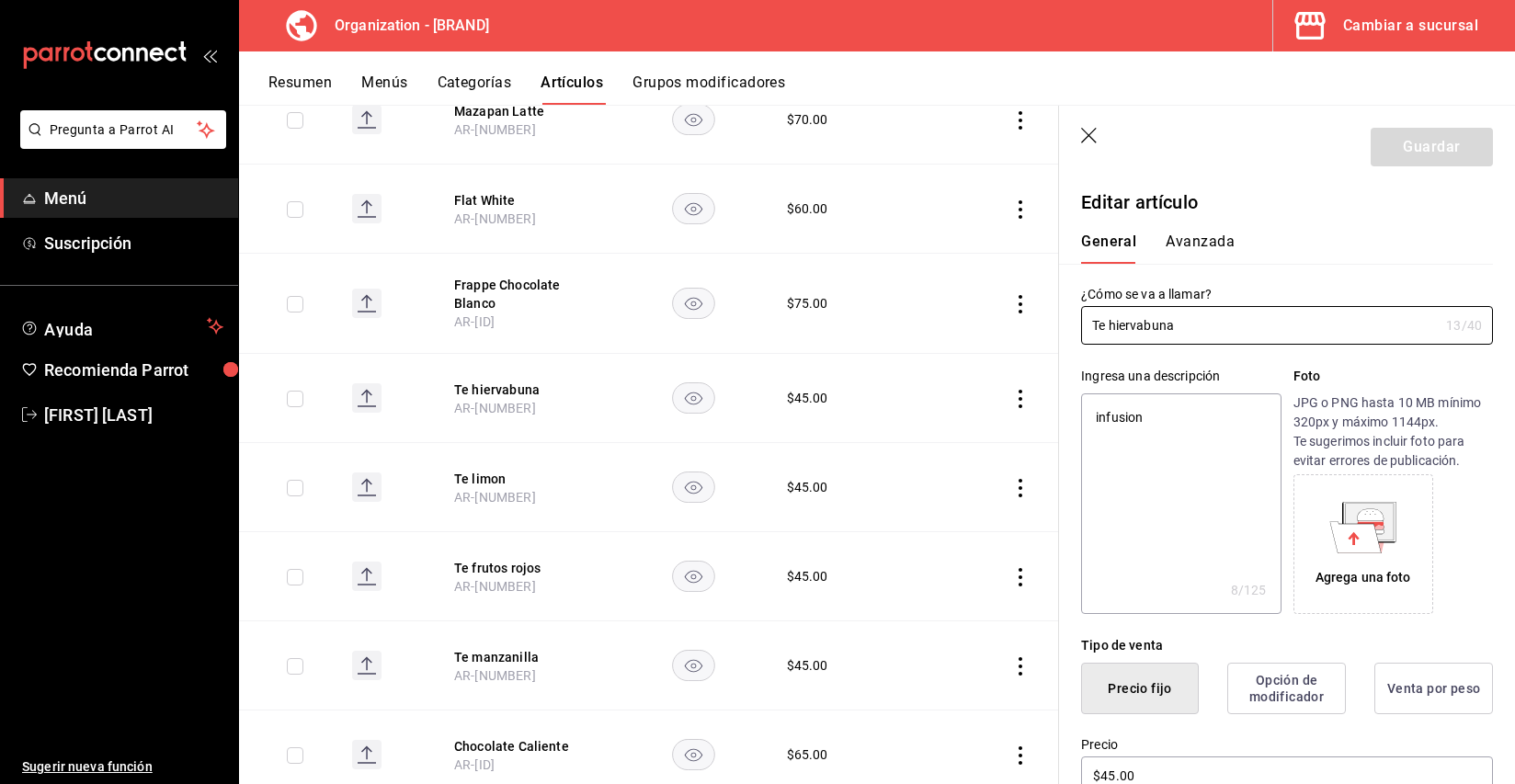 drag, startPoint x: 1197, startPoint y: 324, endPoint x: 1019, endPoint y: 314, distance: 178.2807 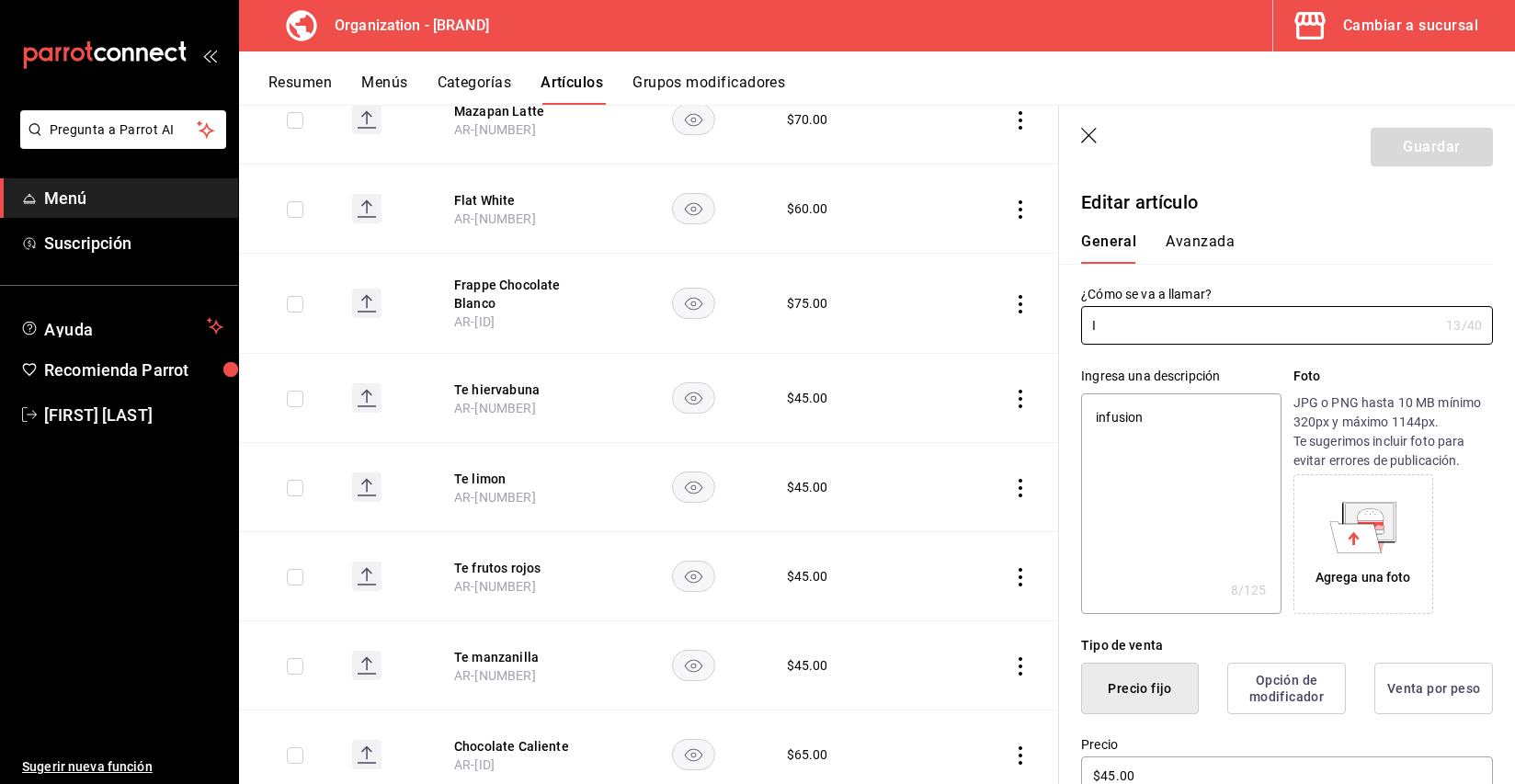type on "x" 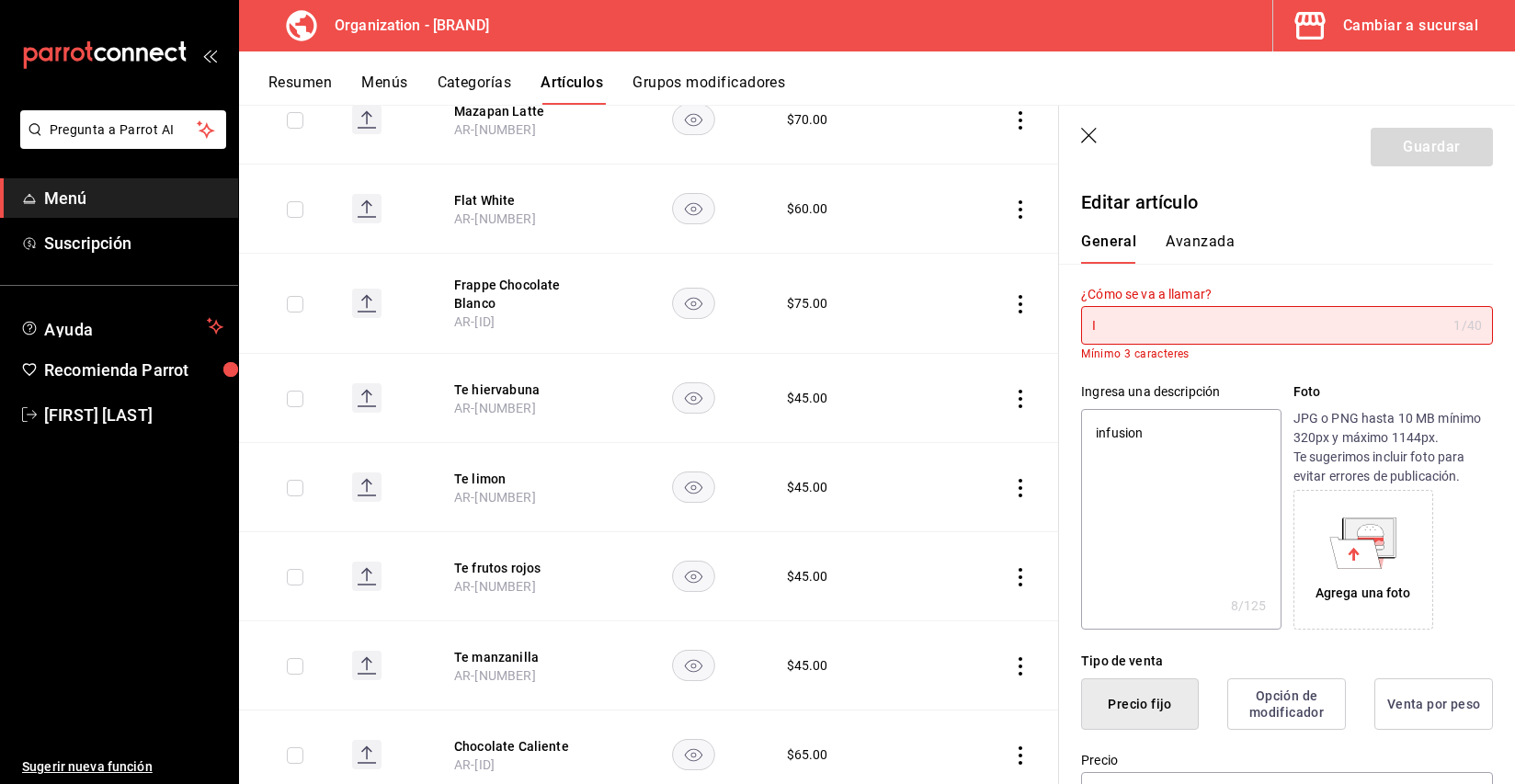 type on "In" 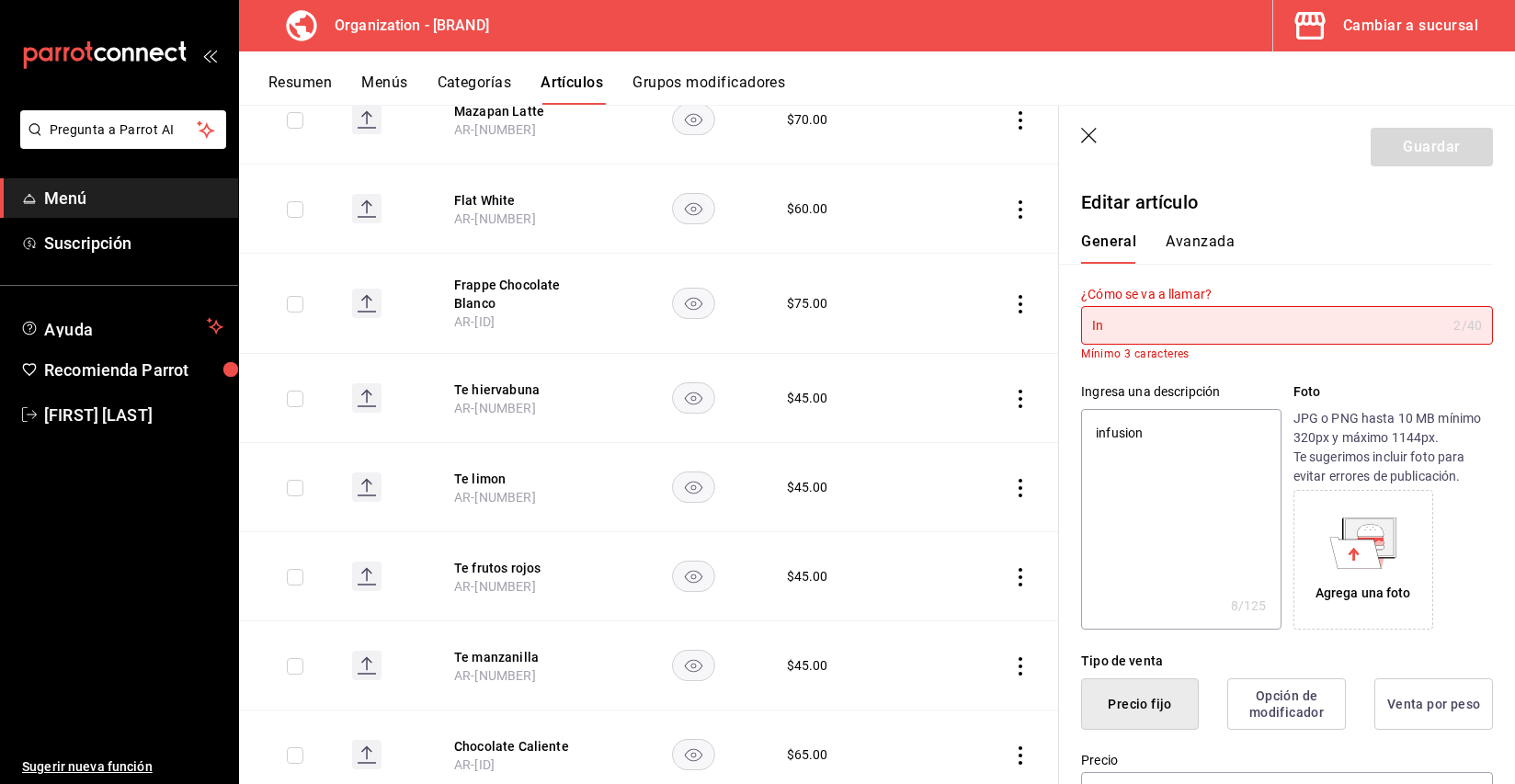 type on "Inf" 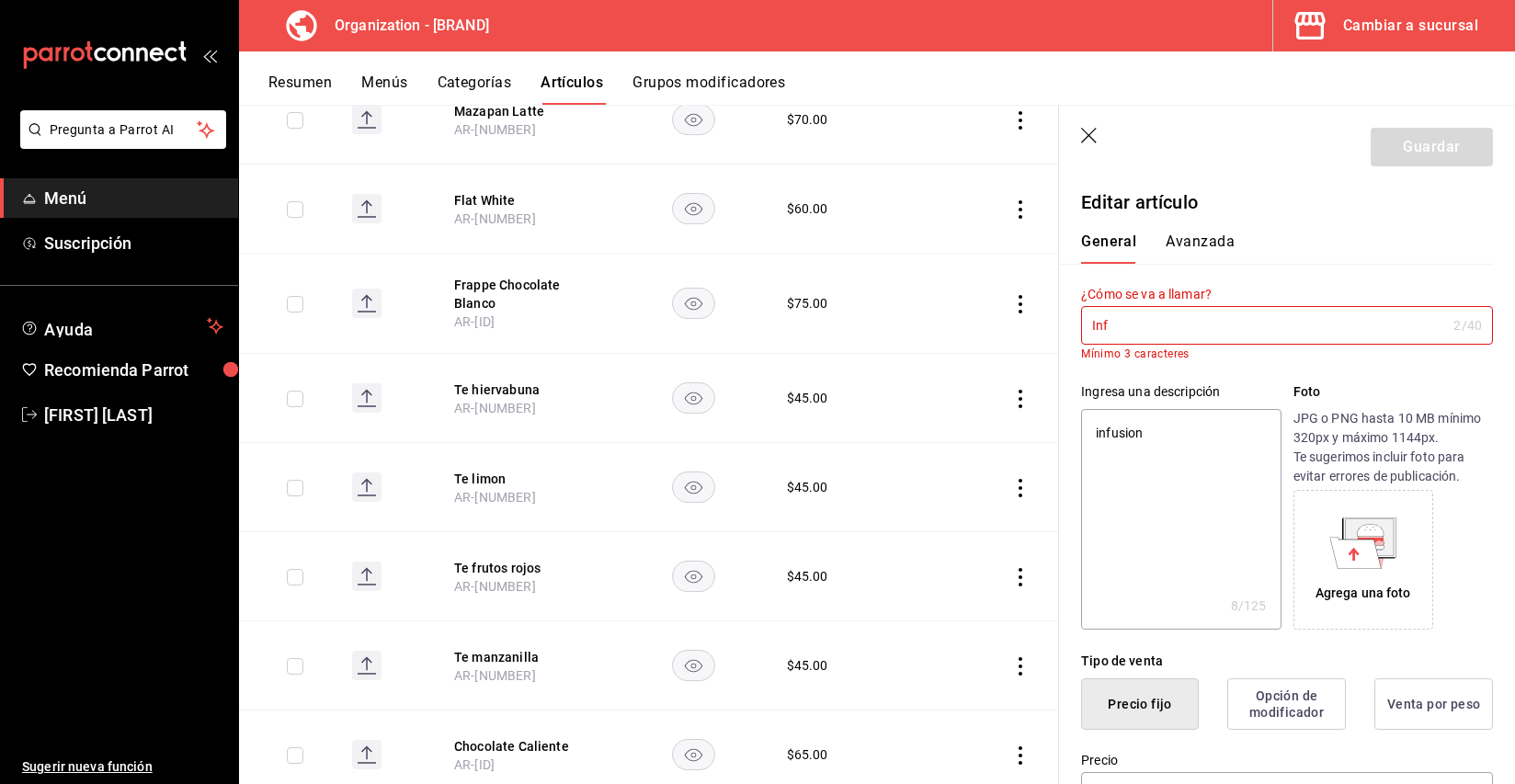 type on "Infi" 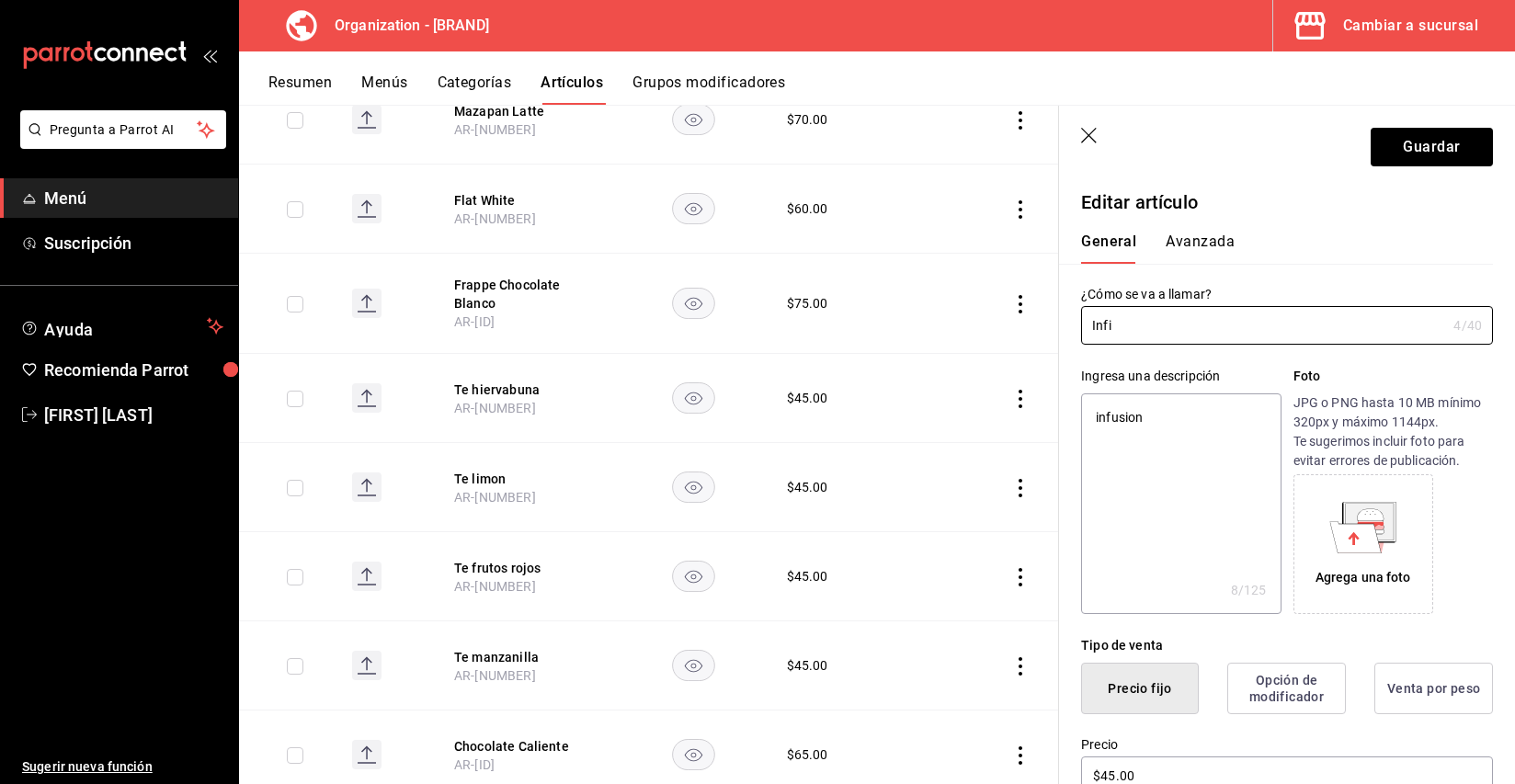 type on "Inf" 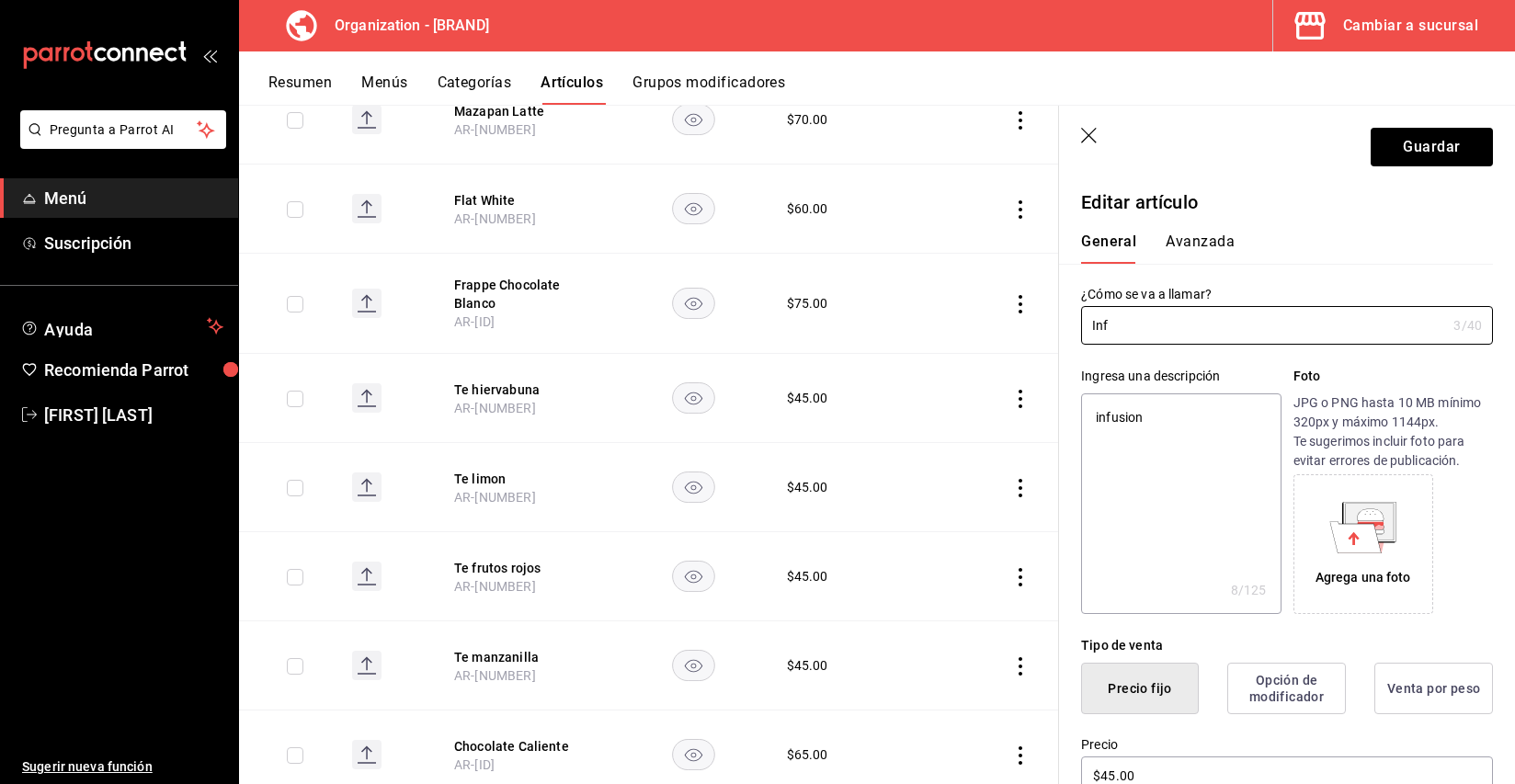 type on "Infu" 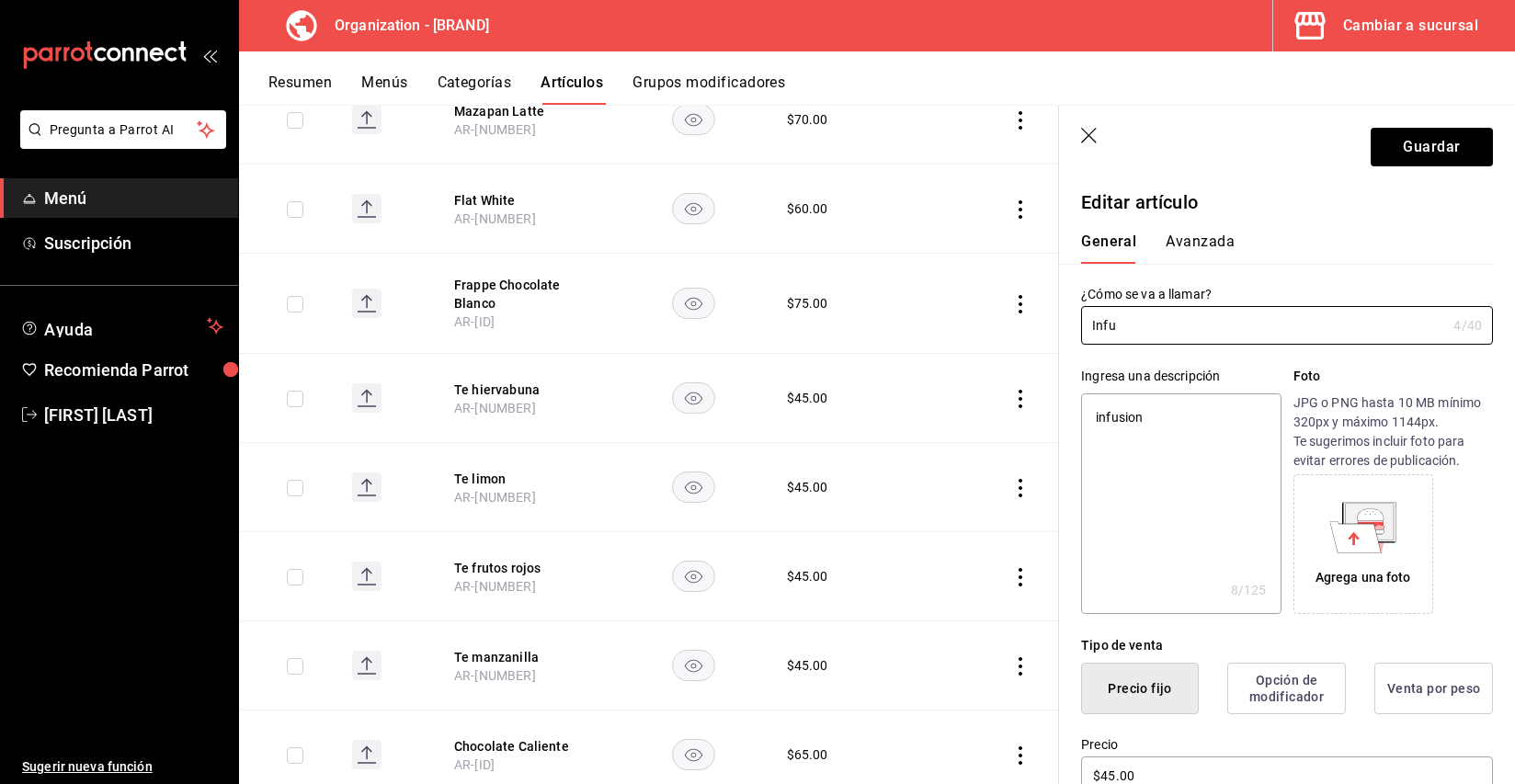 type on "Infus" 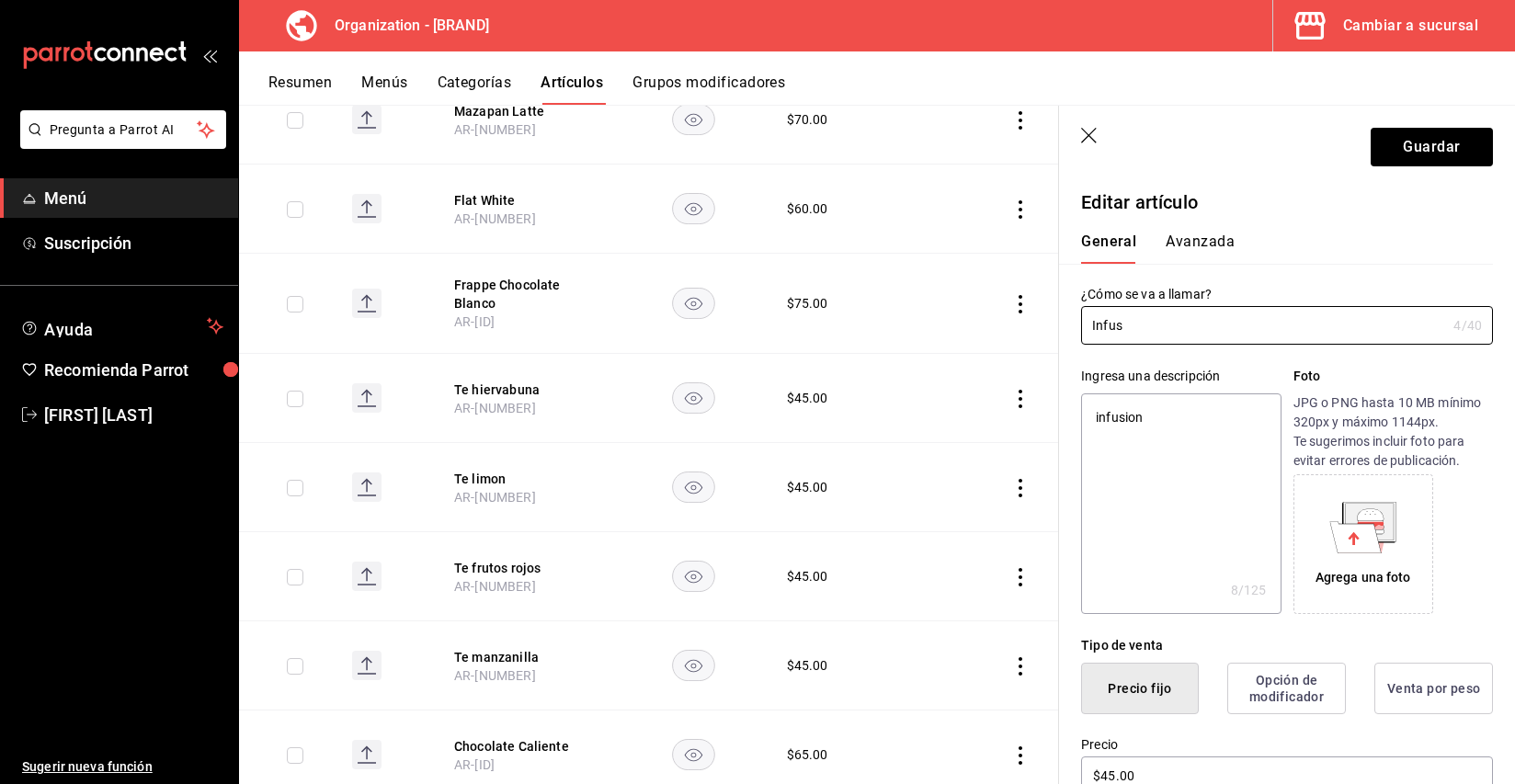 type on "Infusi" 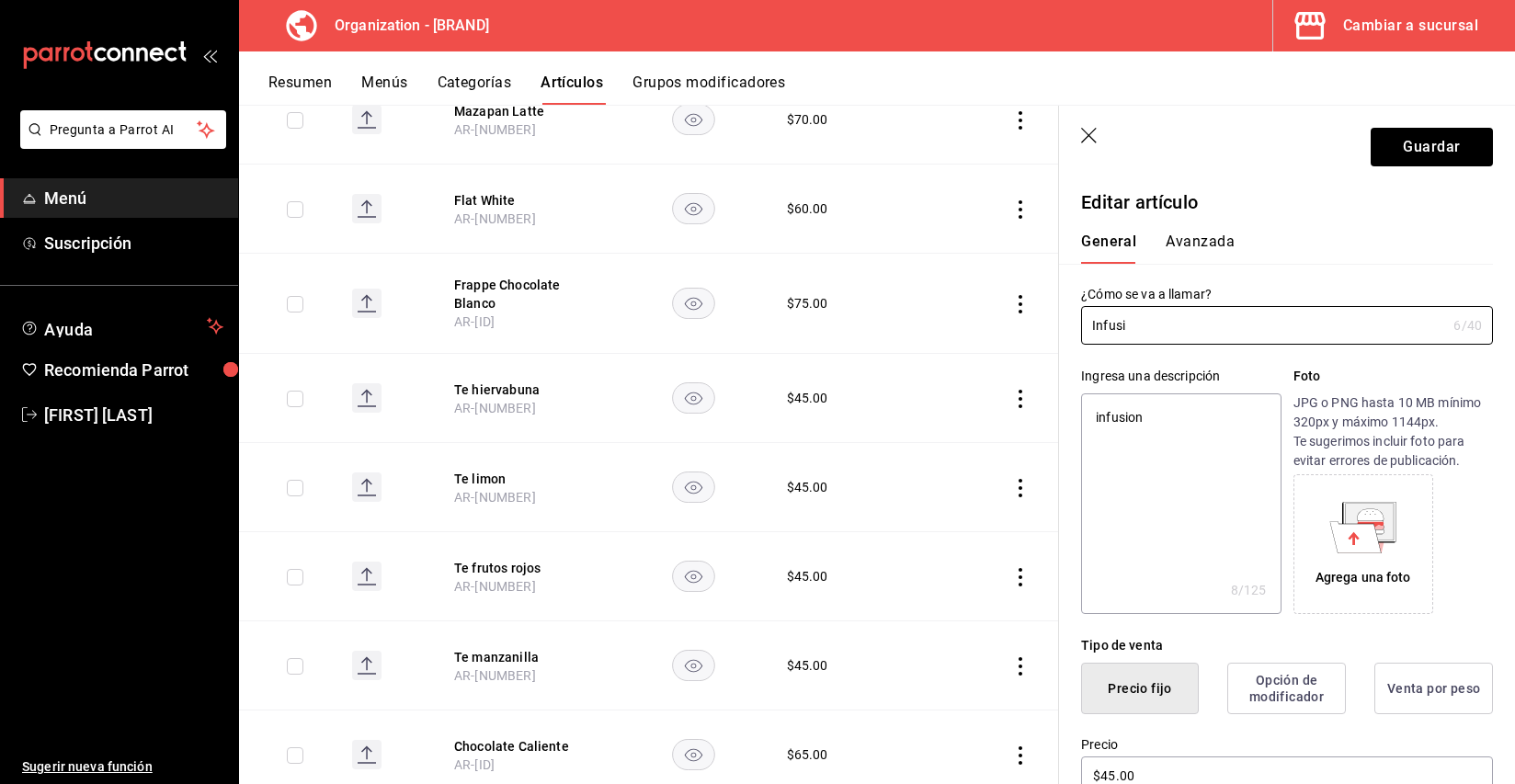 type on "Infusio" 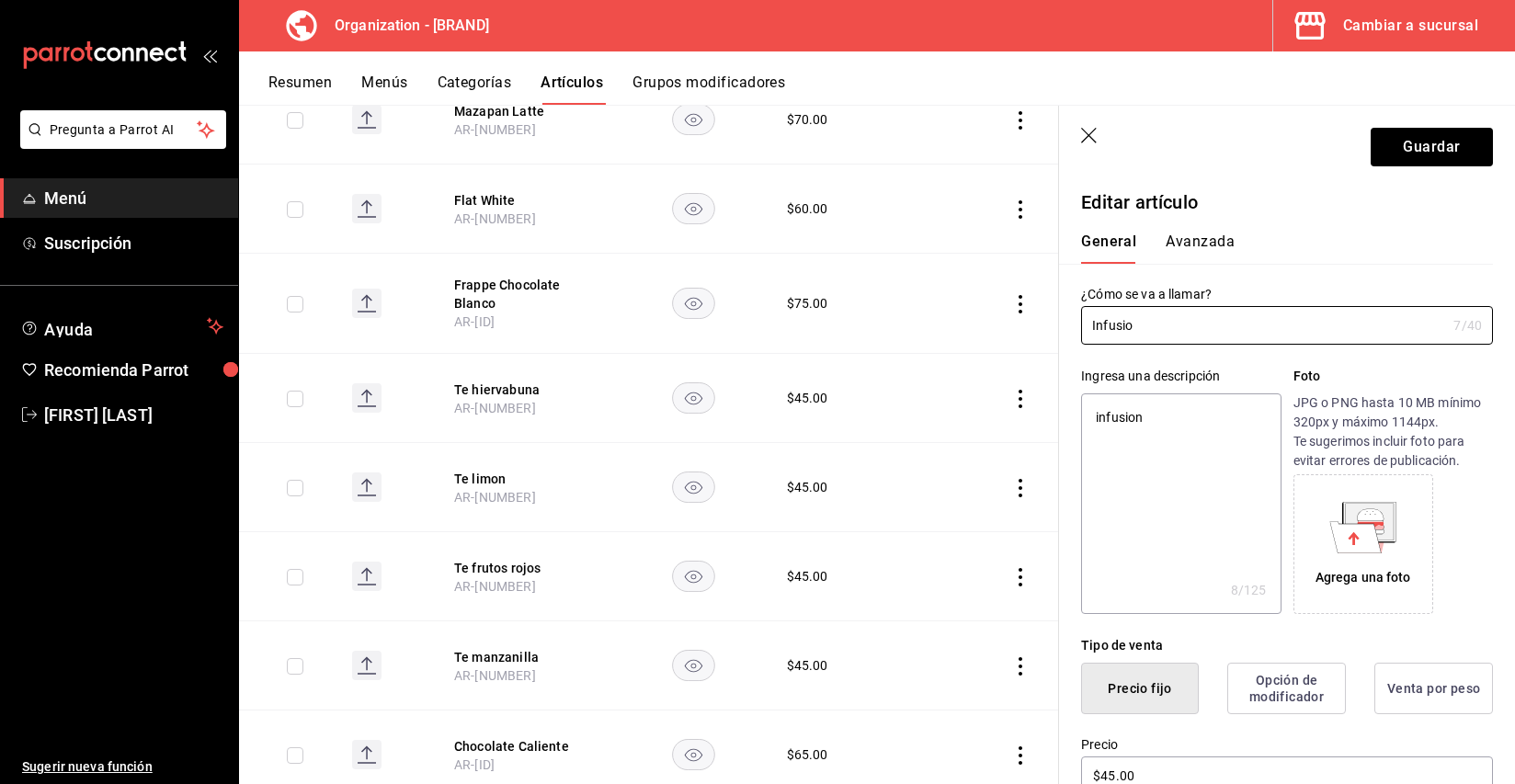 type on "Infusion" 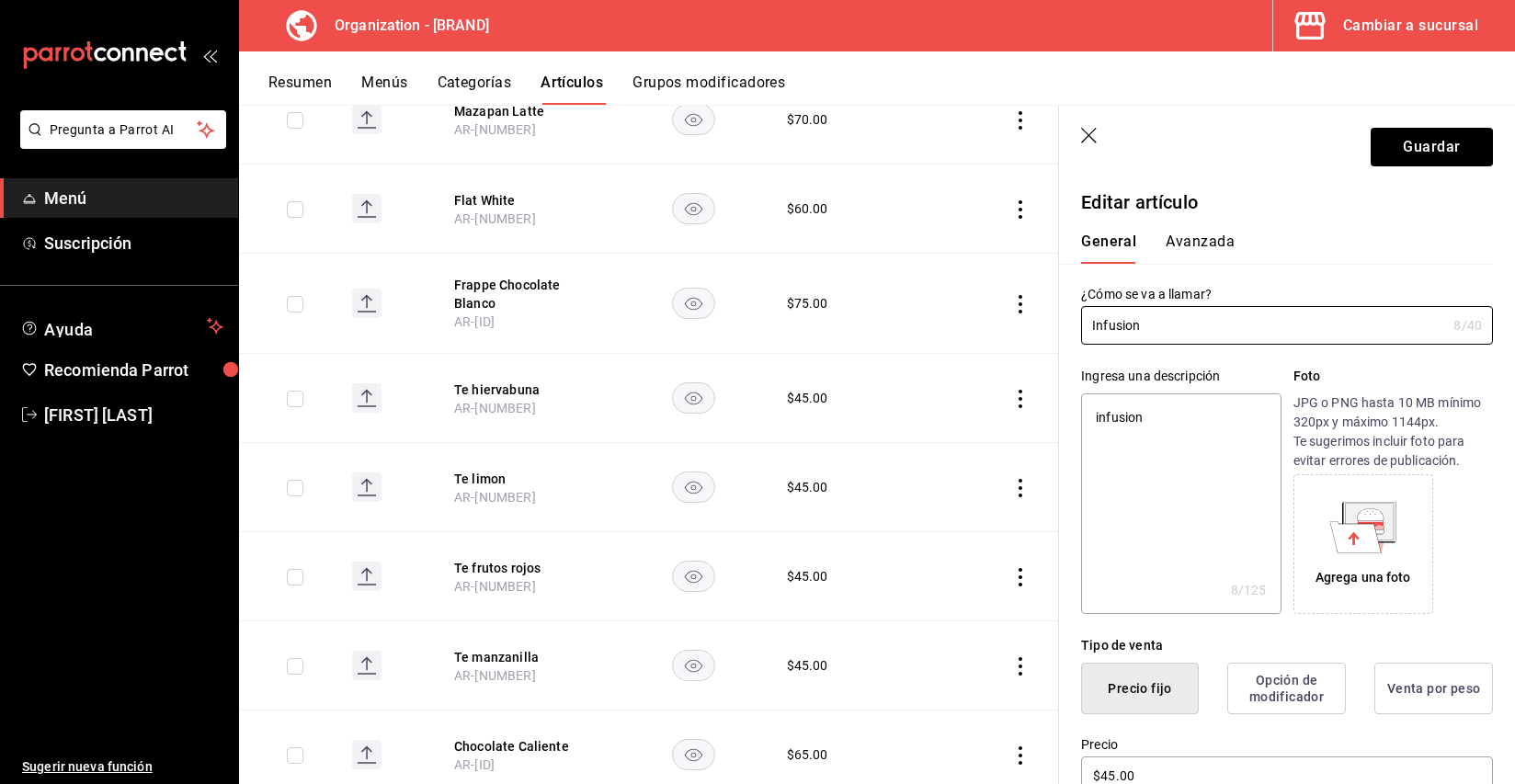 type on "Infusio" 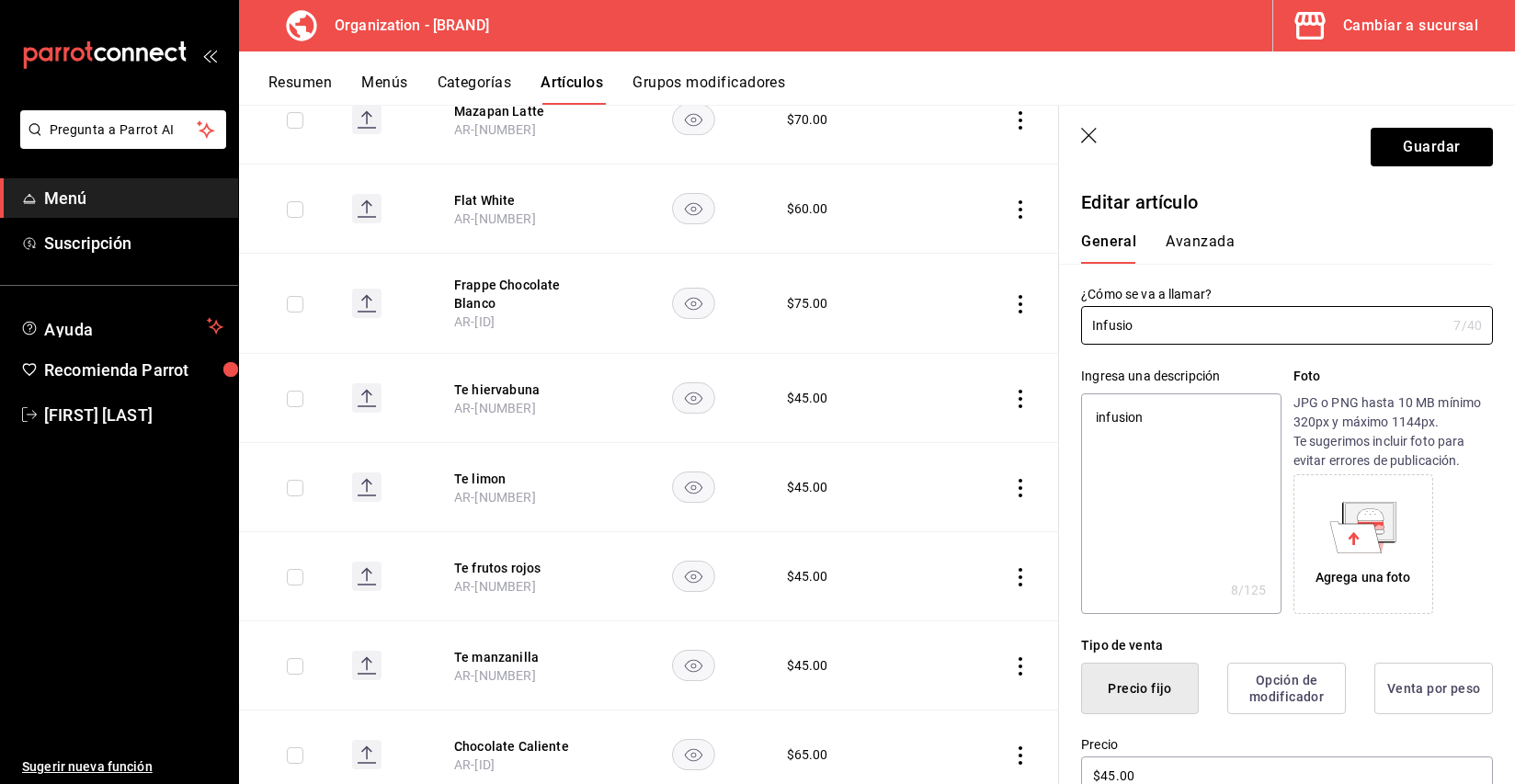 type on "Infusi" 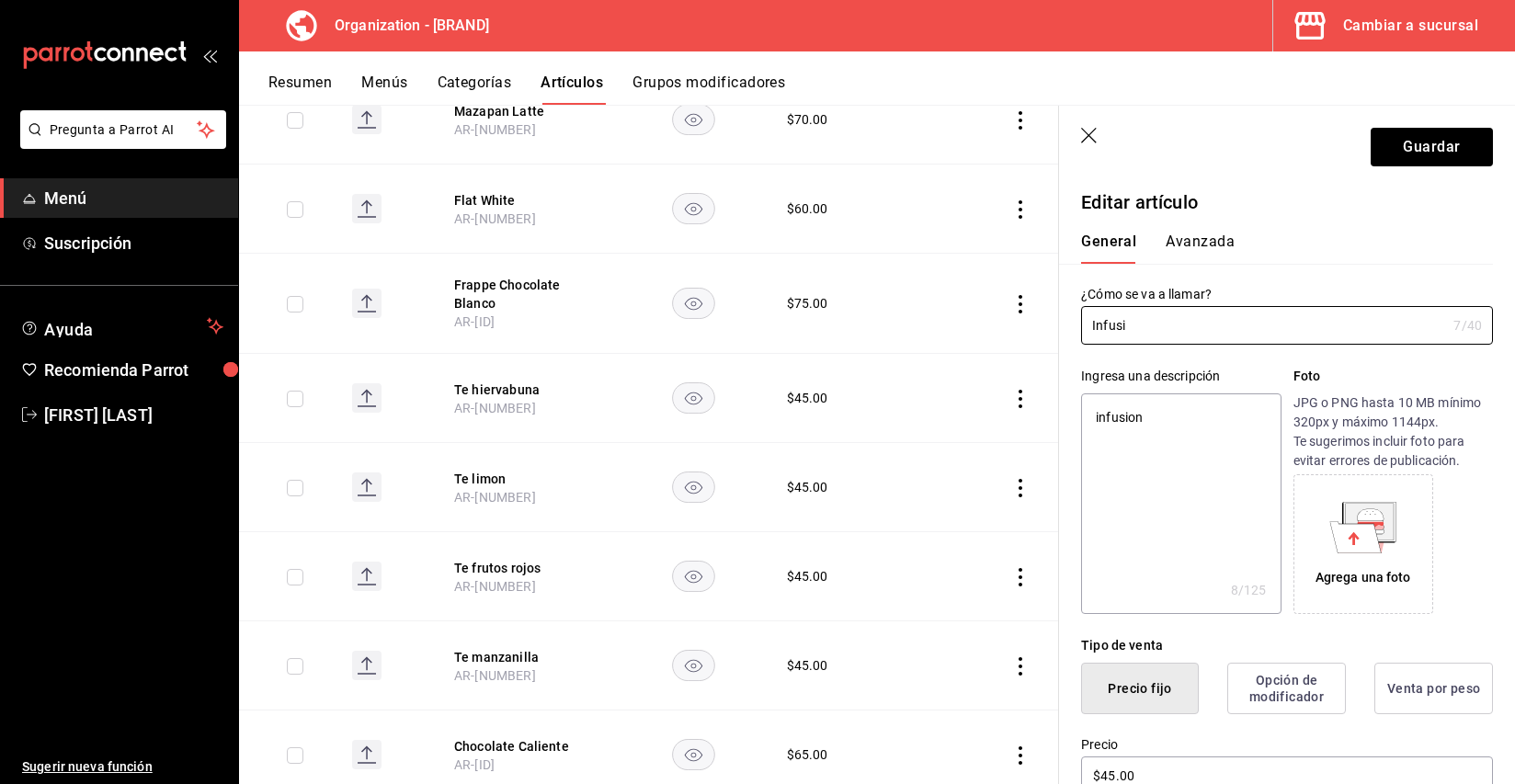 type on "Infus" 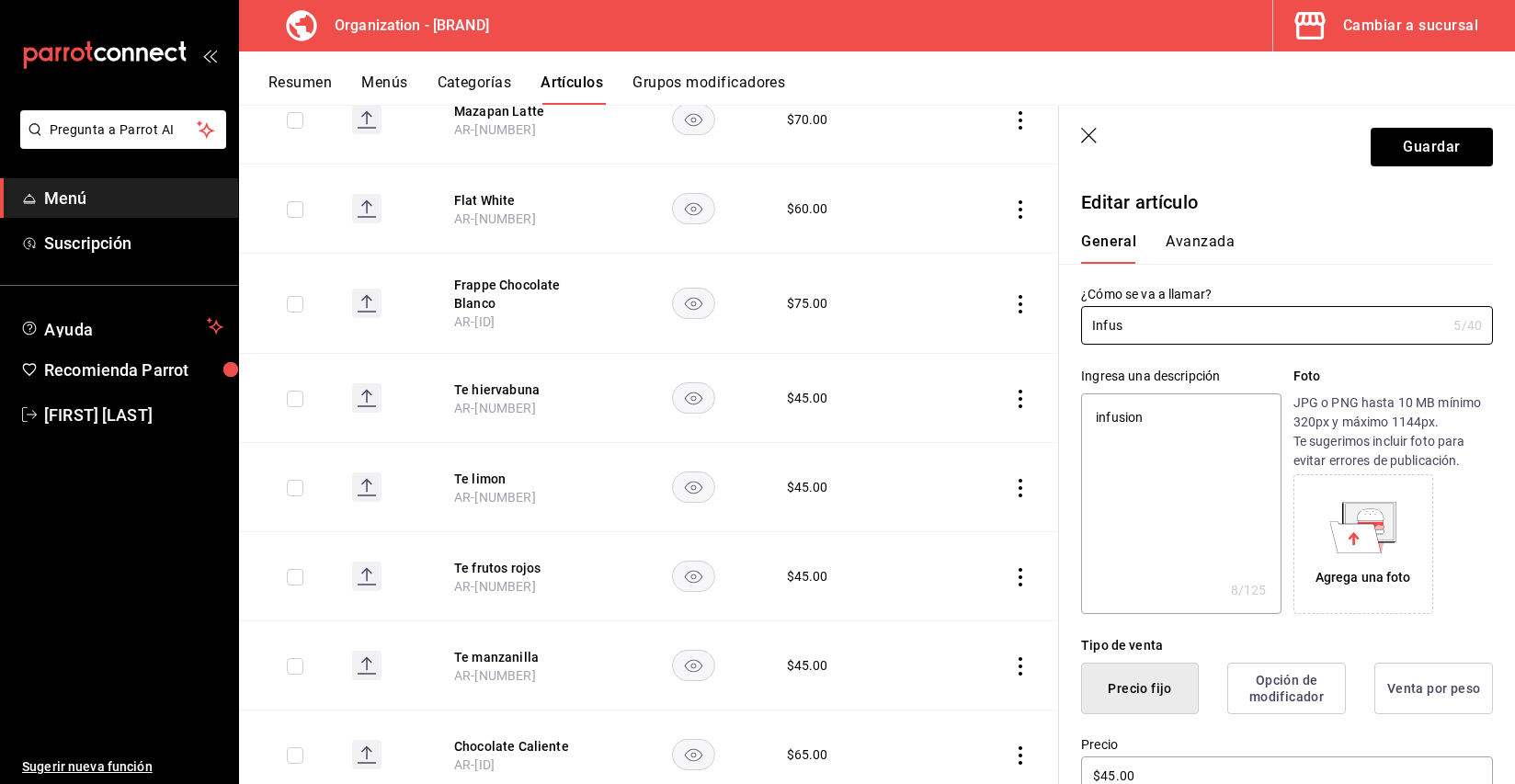 type on "Infu" 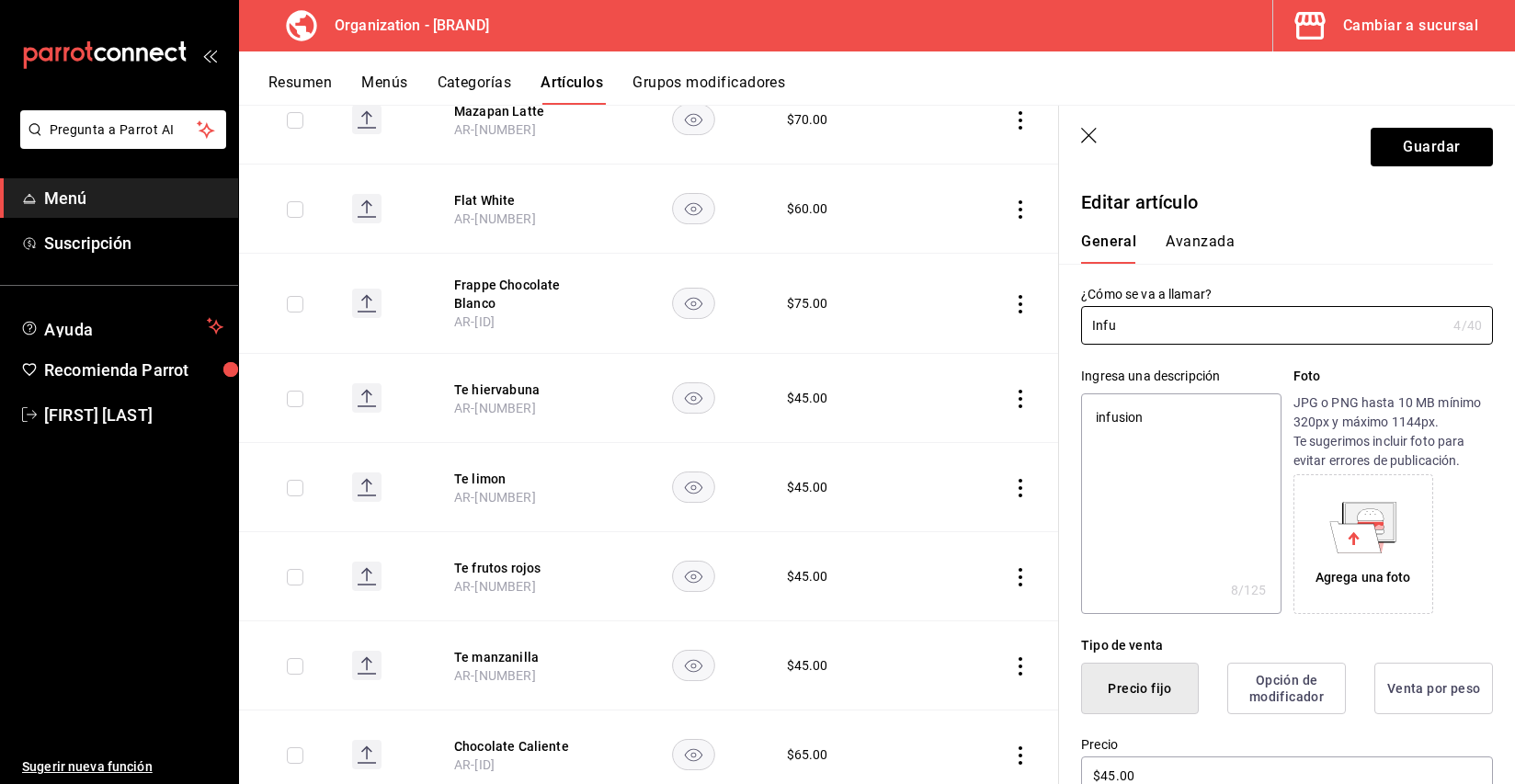 type on "Inf" 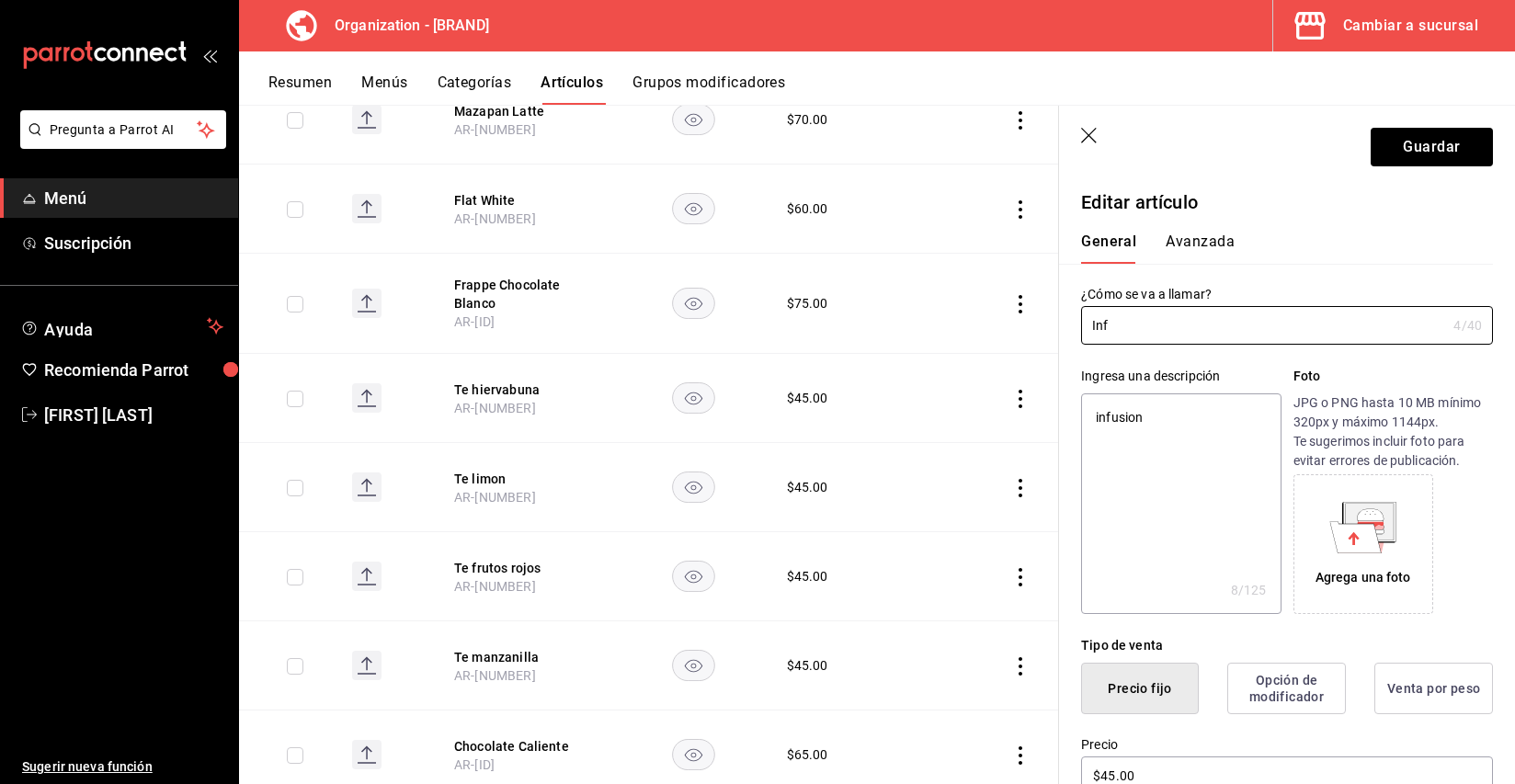type on "In" 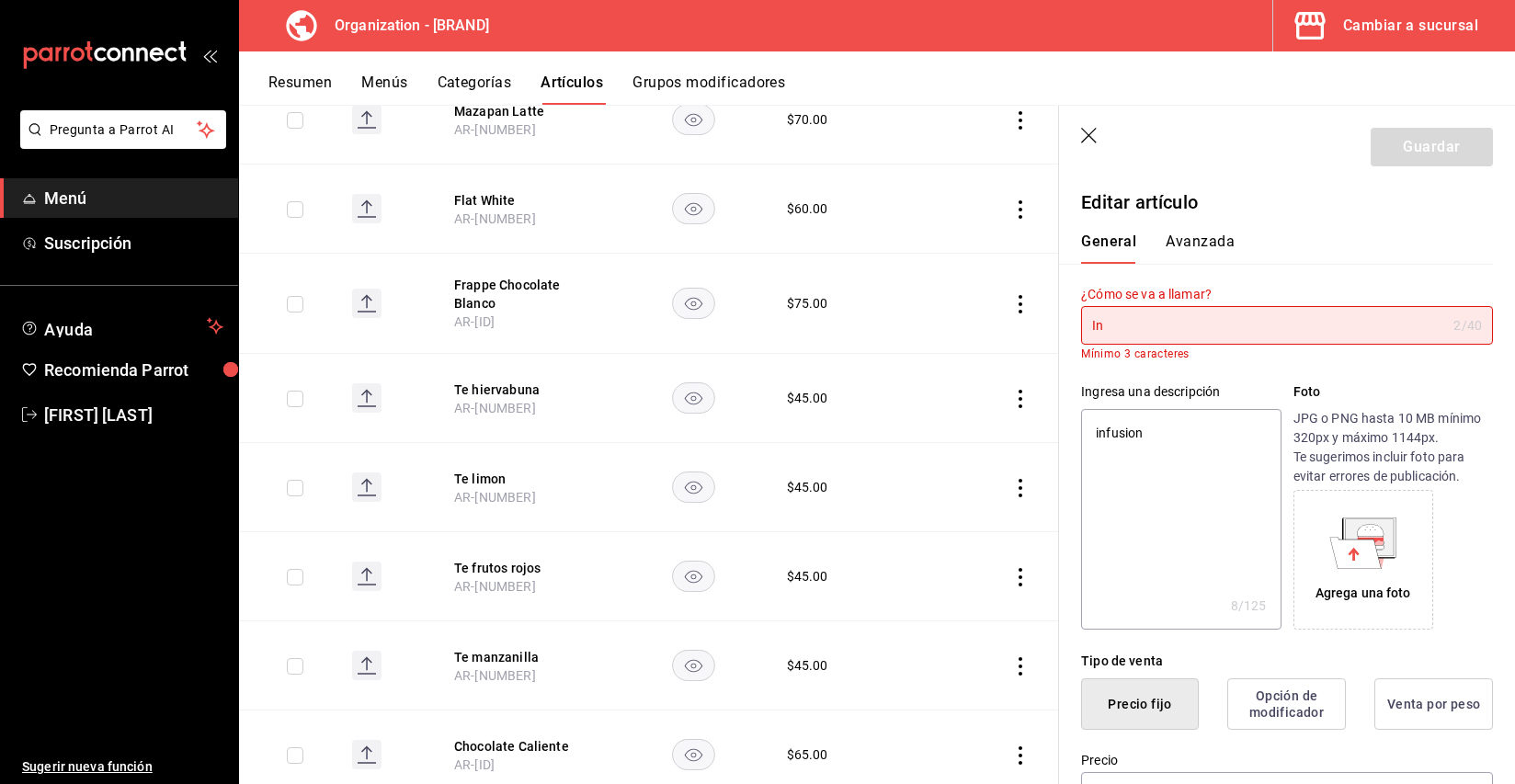 type on "I" 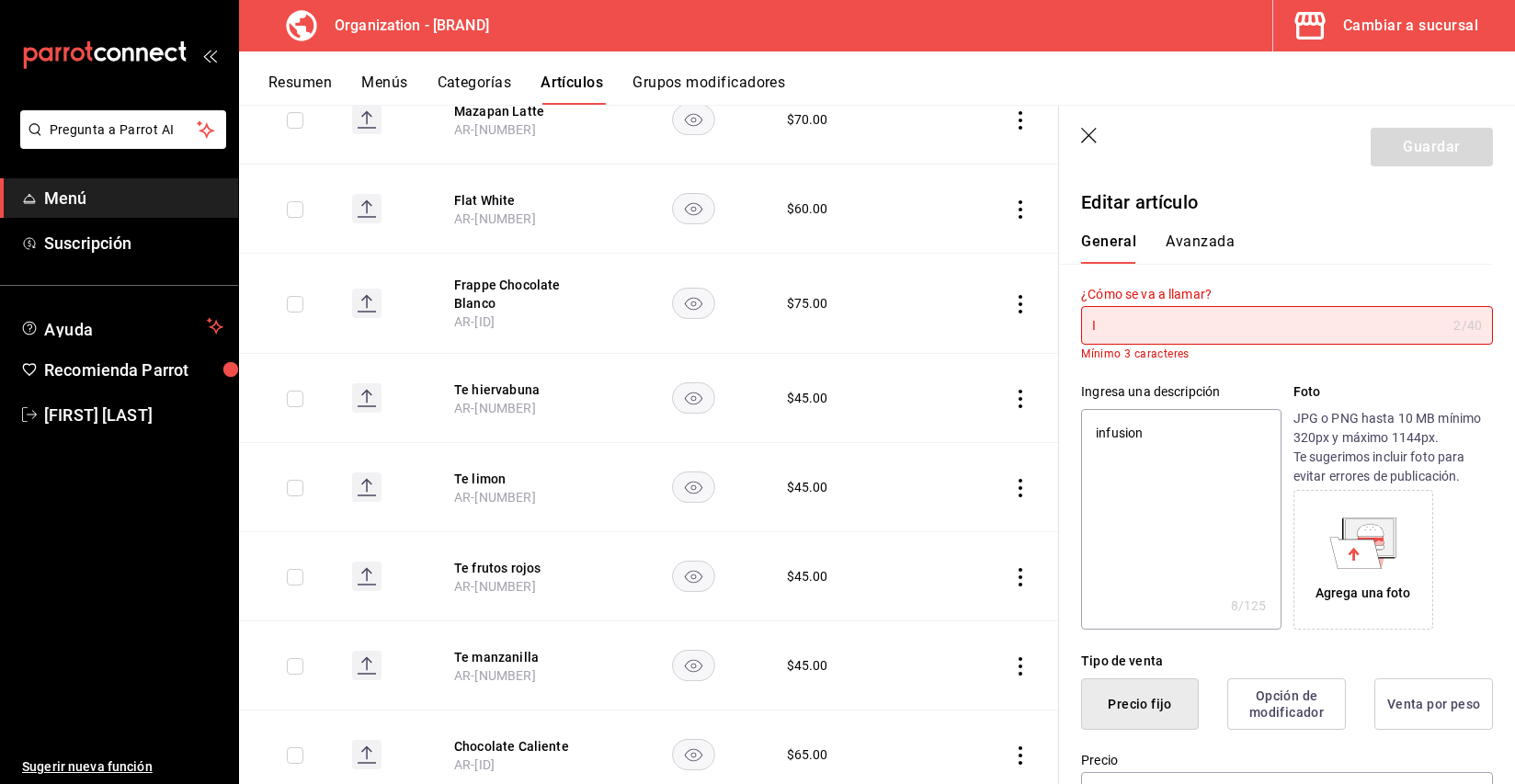type 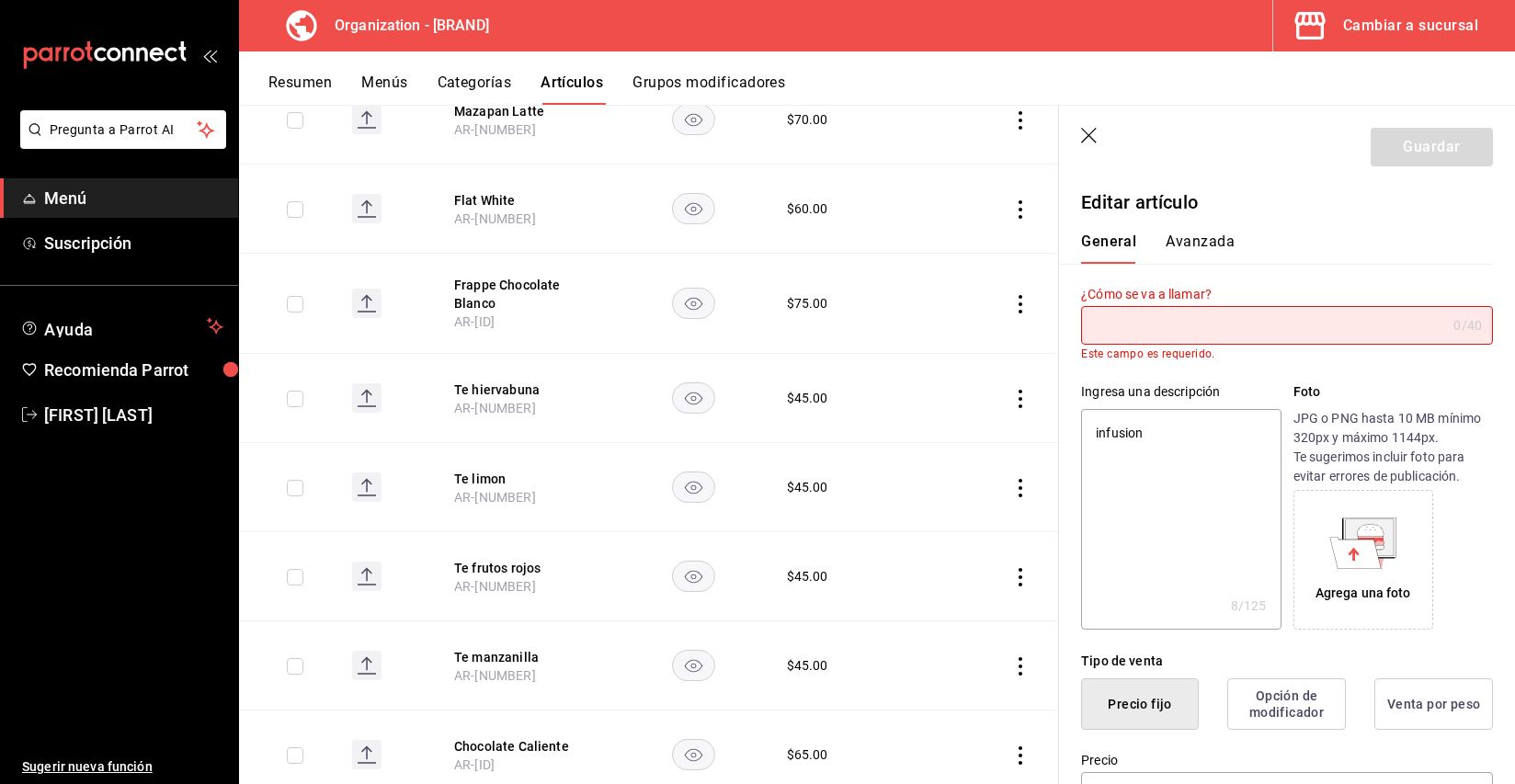 type on "t" 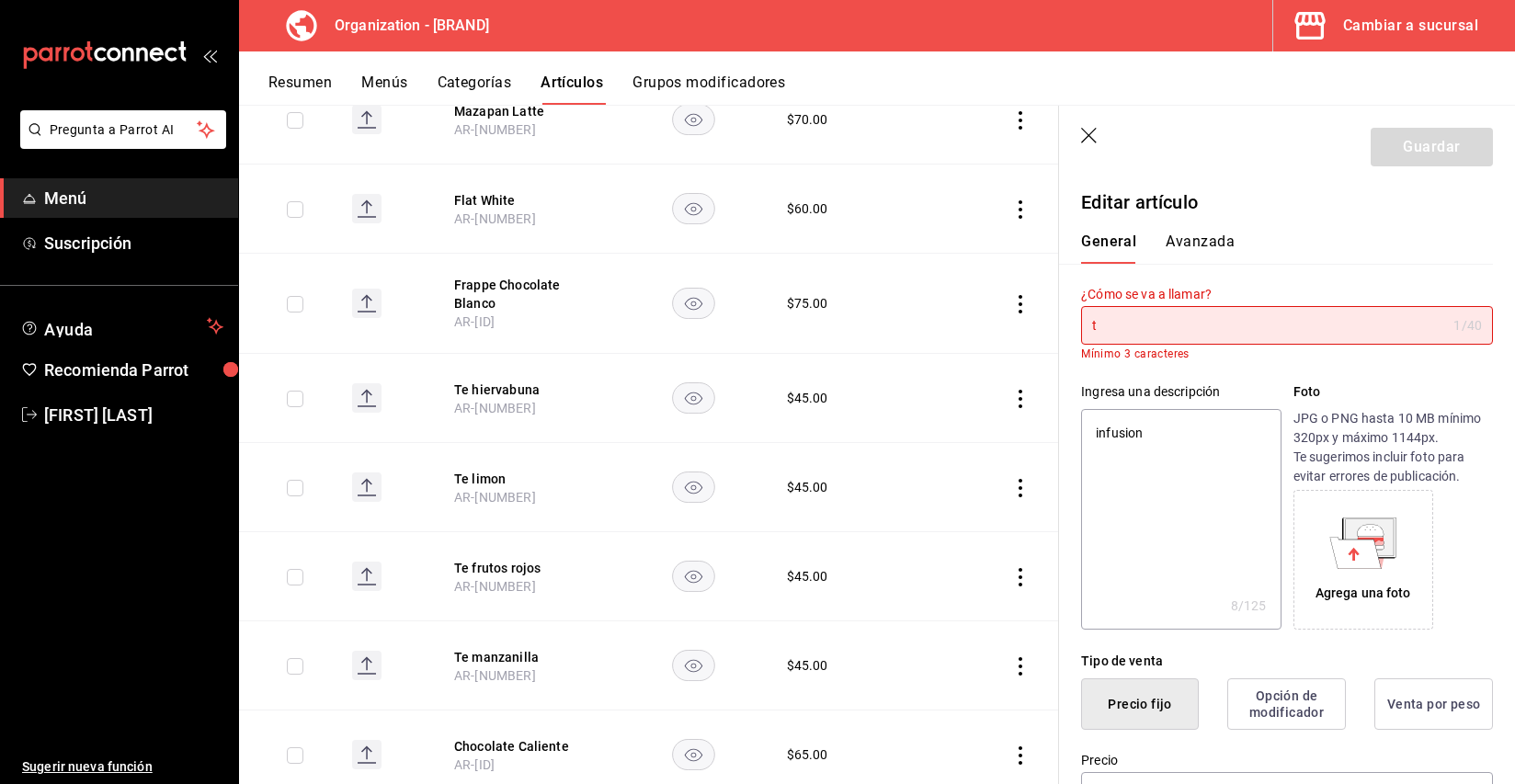 type on "ti" 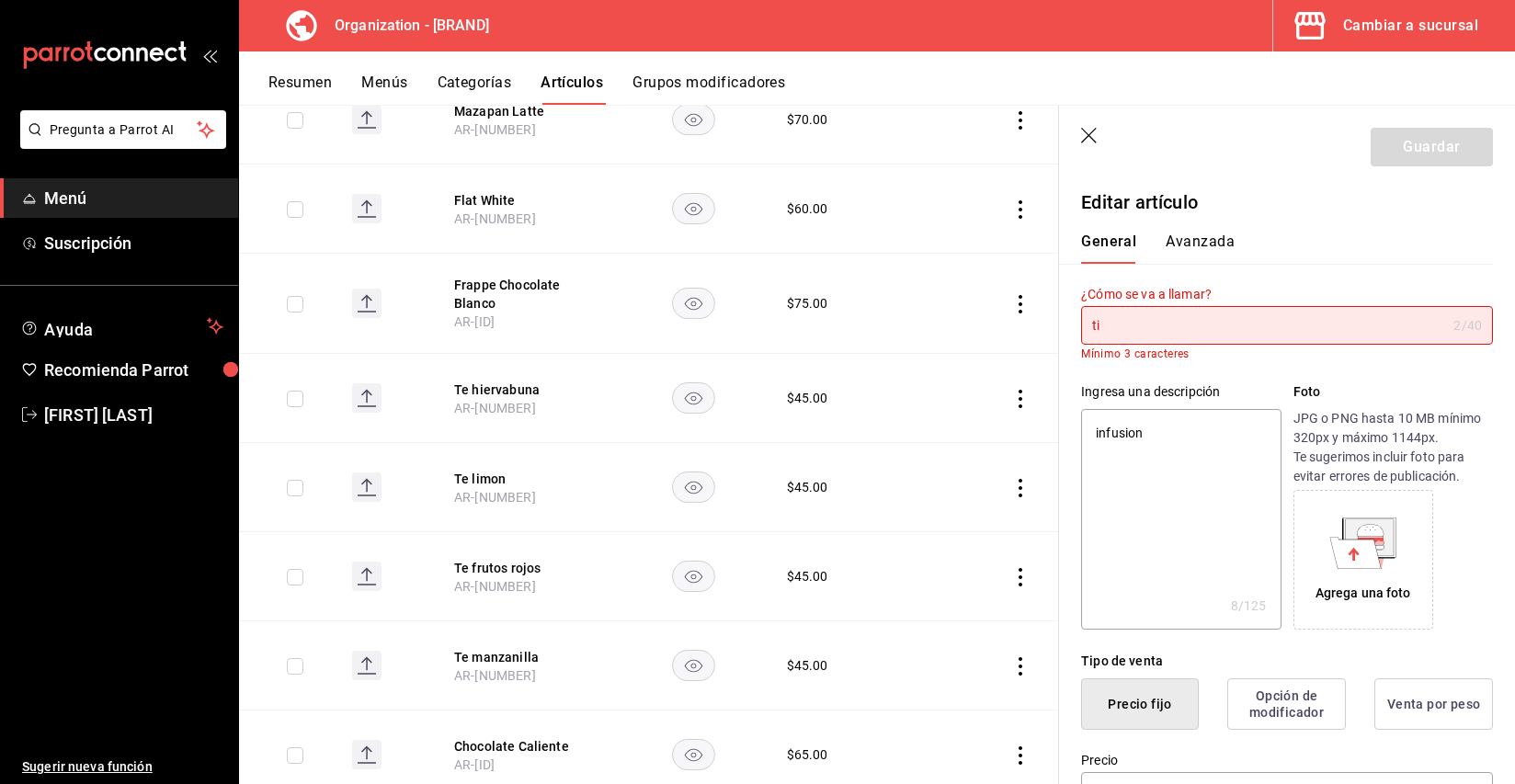 type on "tiz" 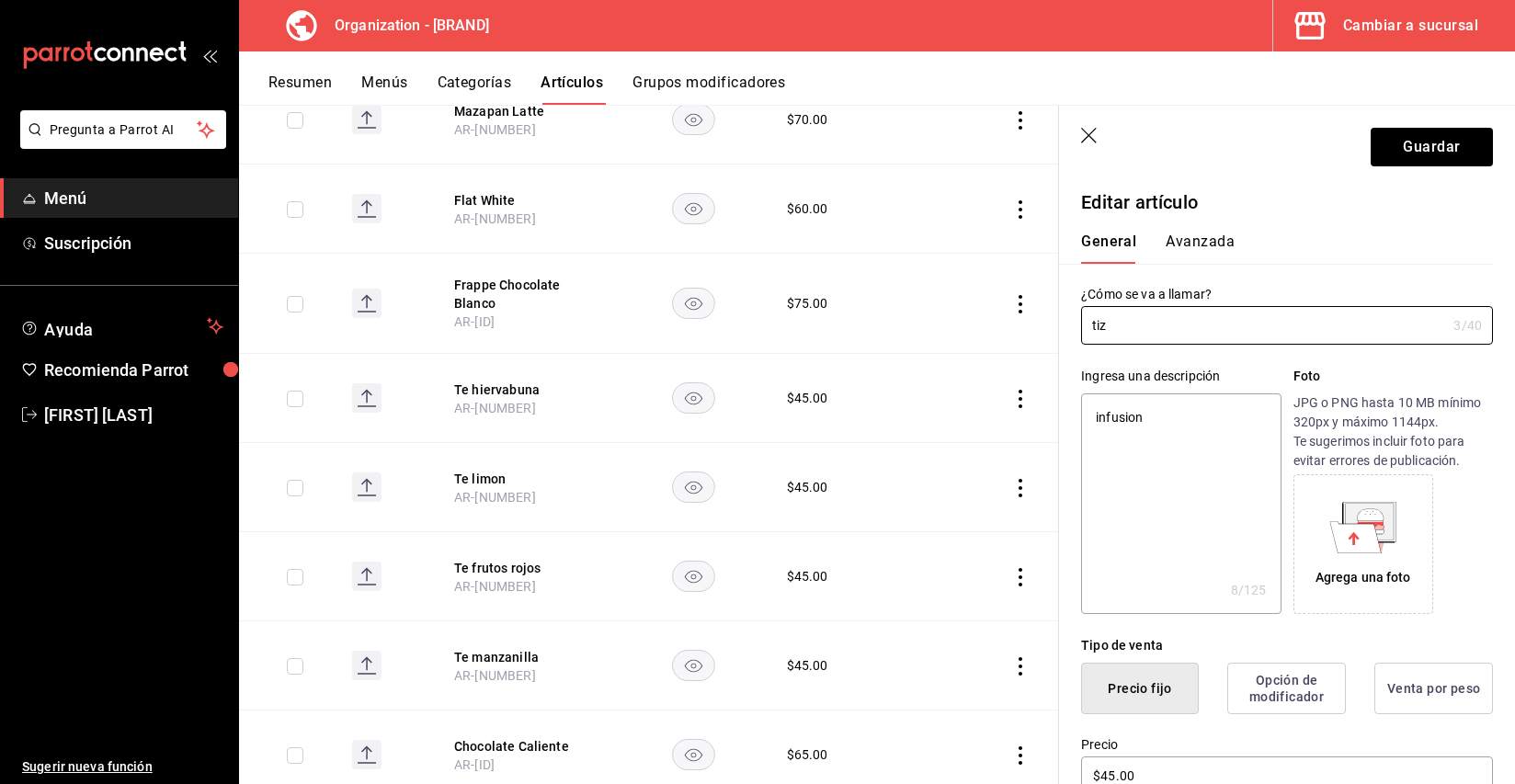 type on "tiza" 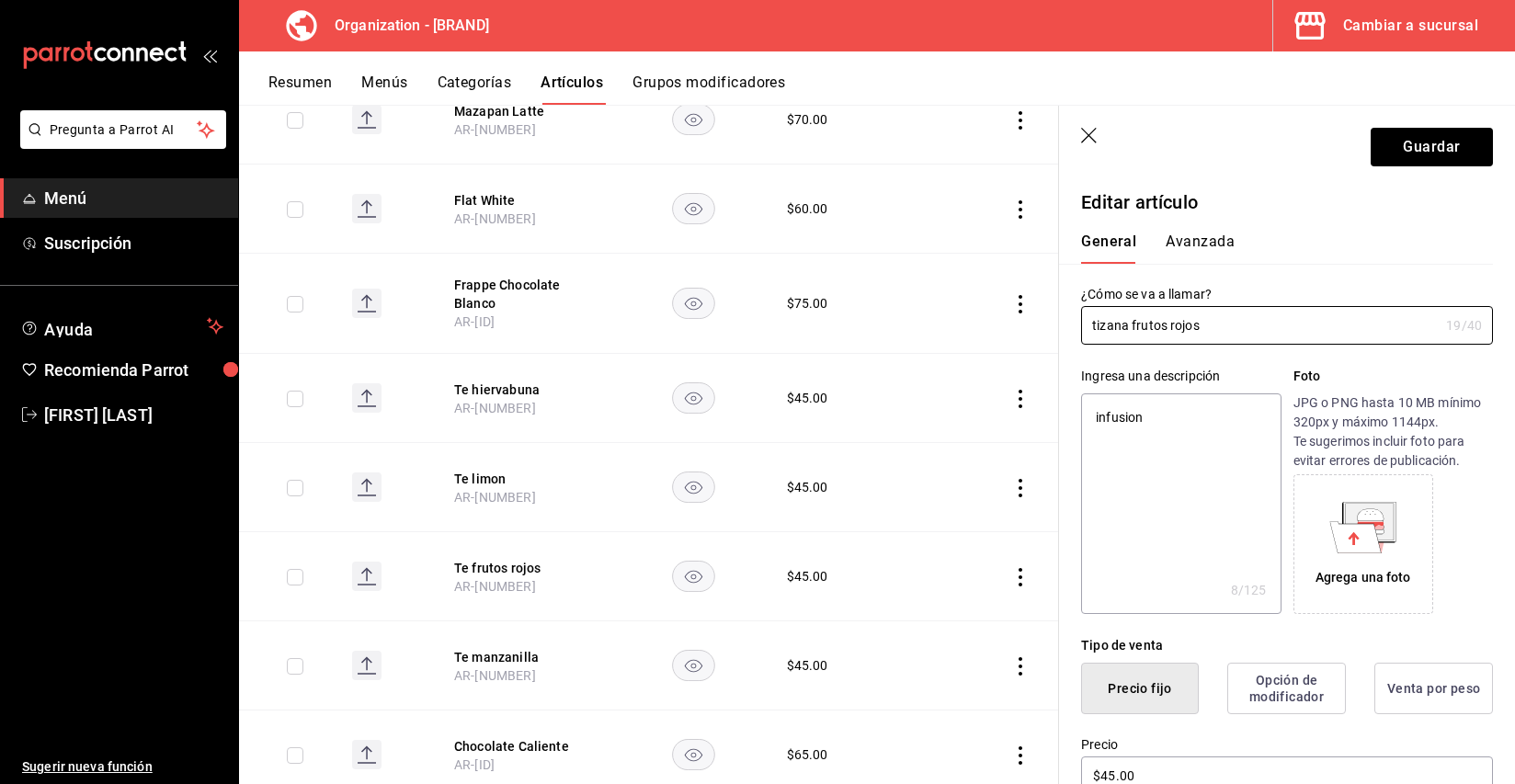 drag, startPoint x: 1212, startPoint y: 327, endPoint x: 1045, endPoint y: 323, distance: 167.0479 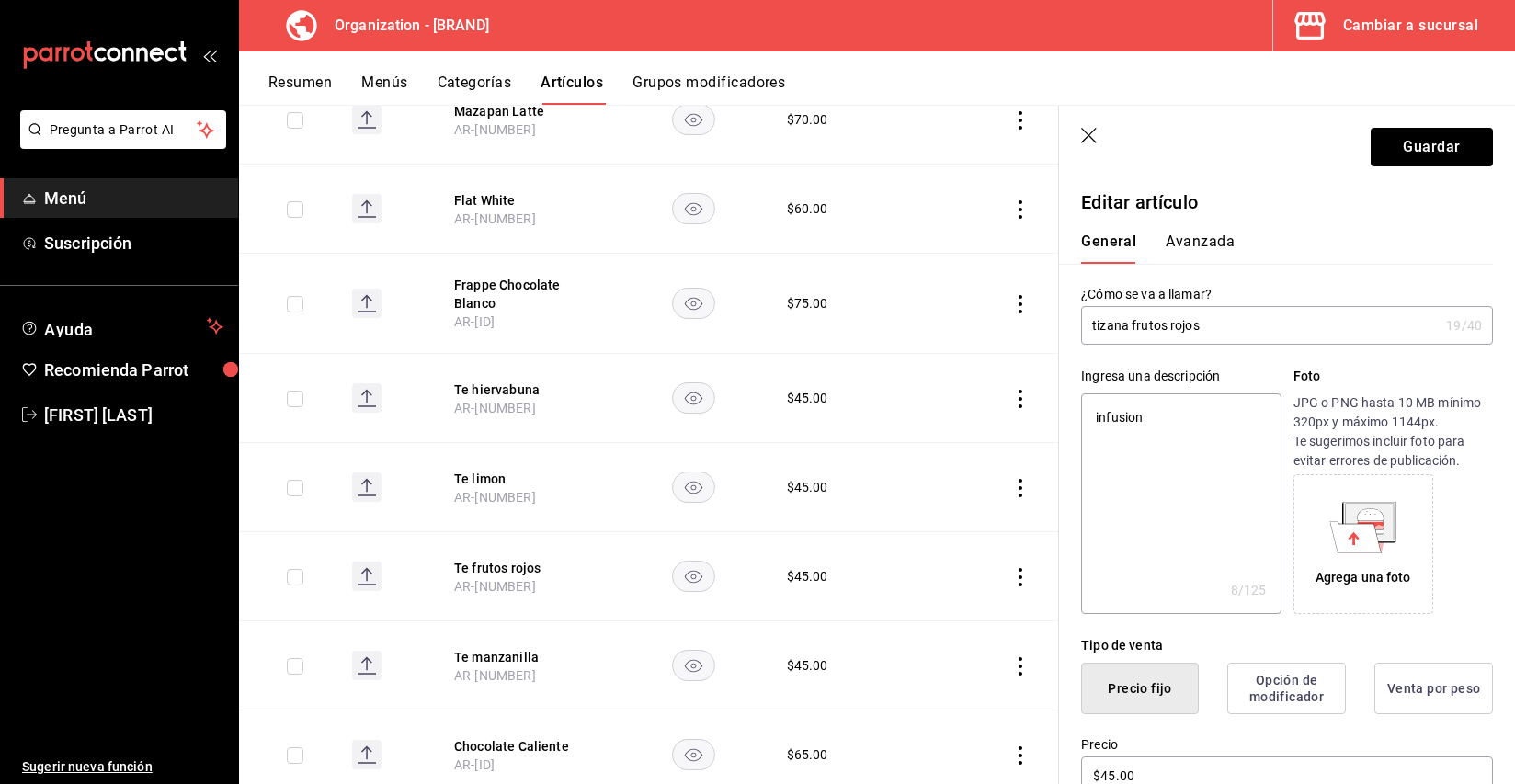 click on "Avanzada" at bounding box center [1200, 248] 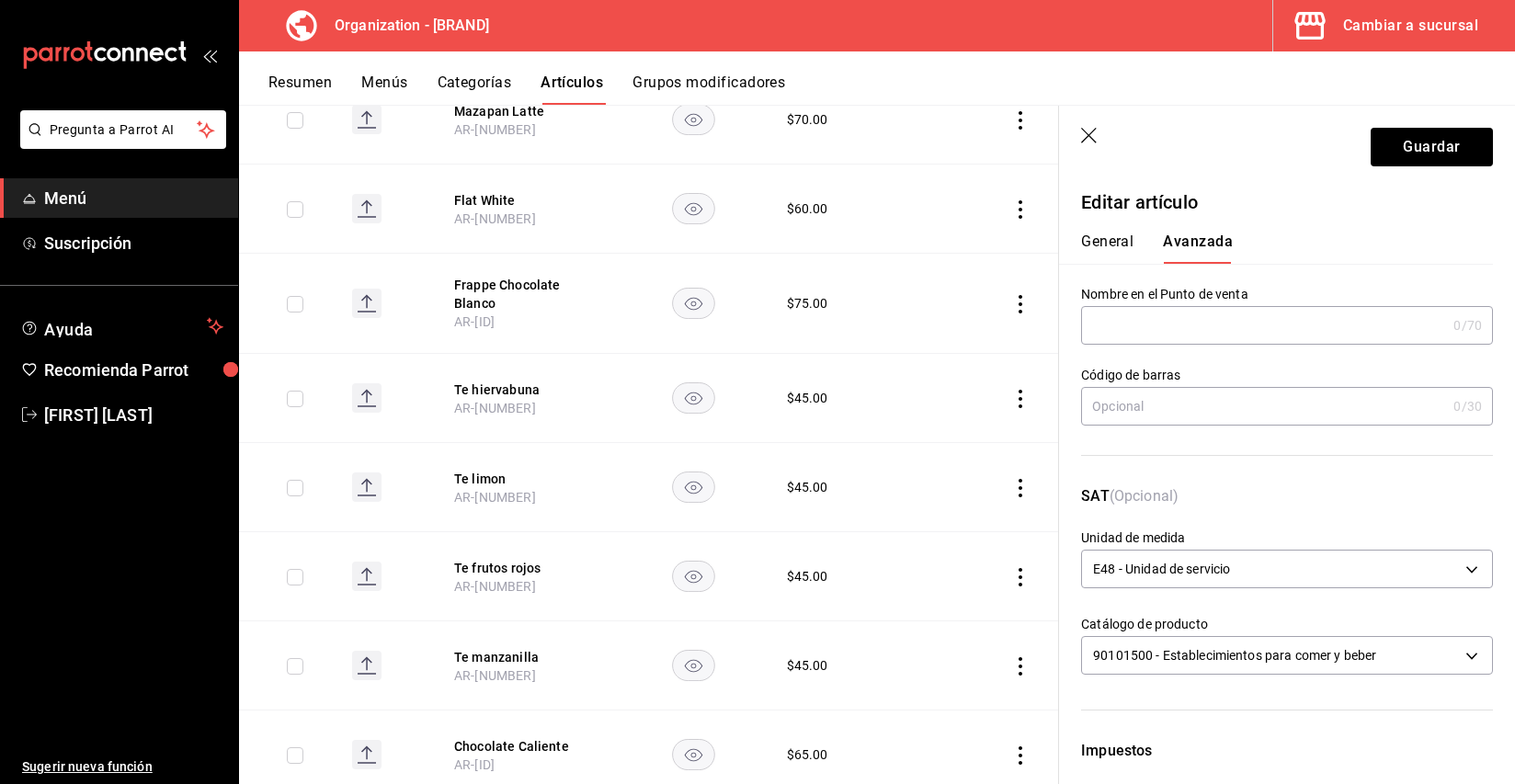 click at bounding box center (1263, 325) 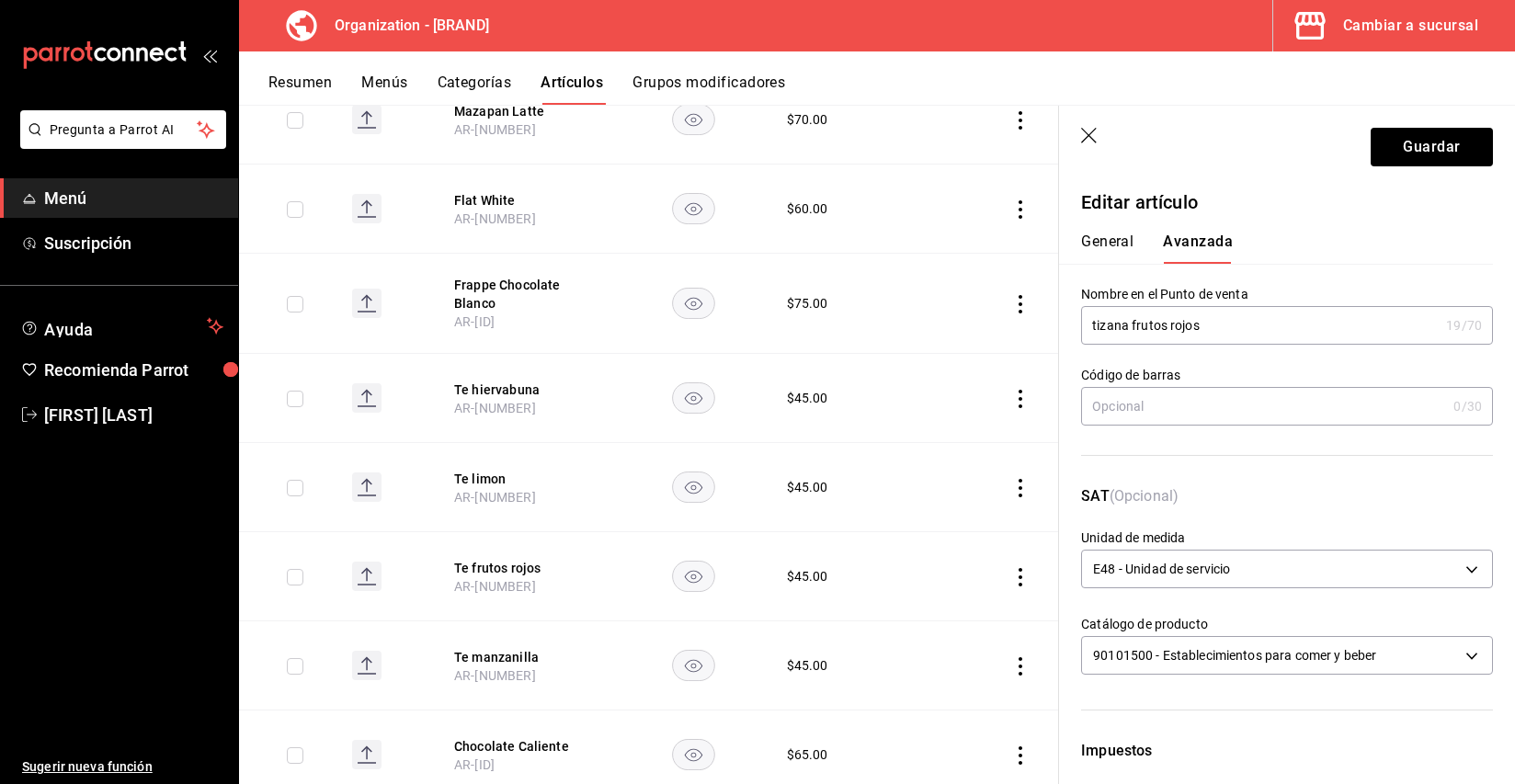 click on "General" at bounding box center [1107, 248] 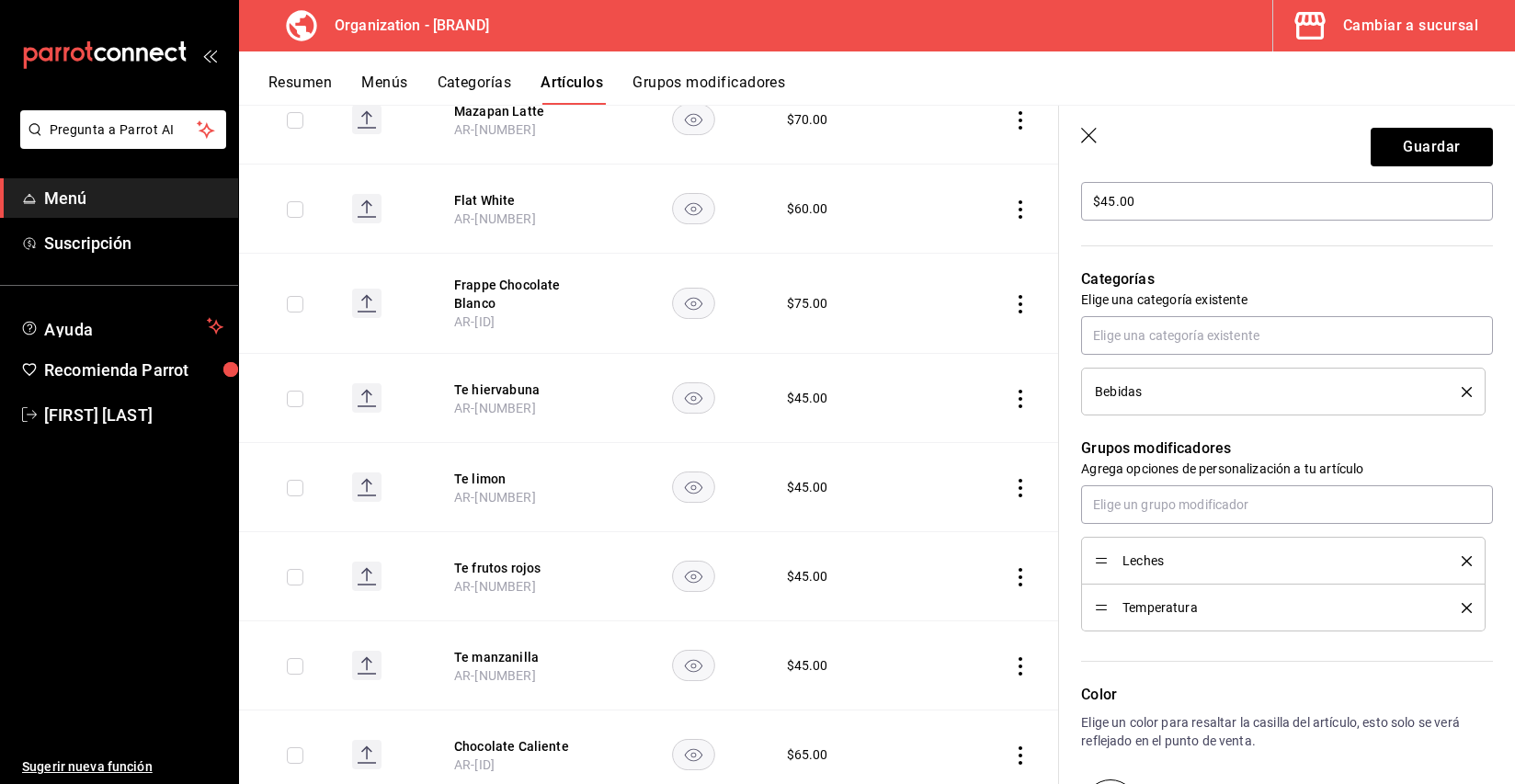scroll, scrollTop: 0, scrollLeft: 0, axis: both 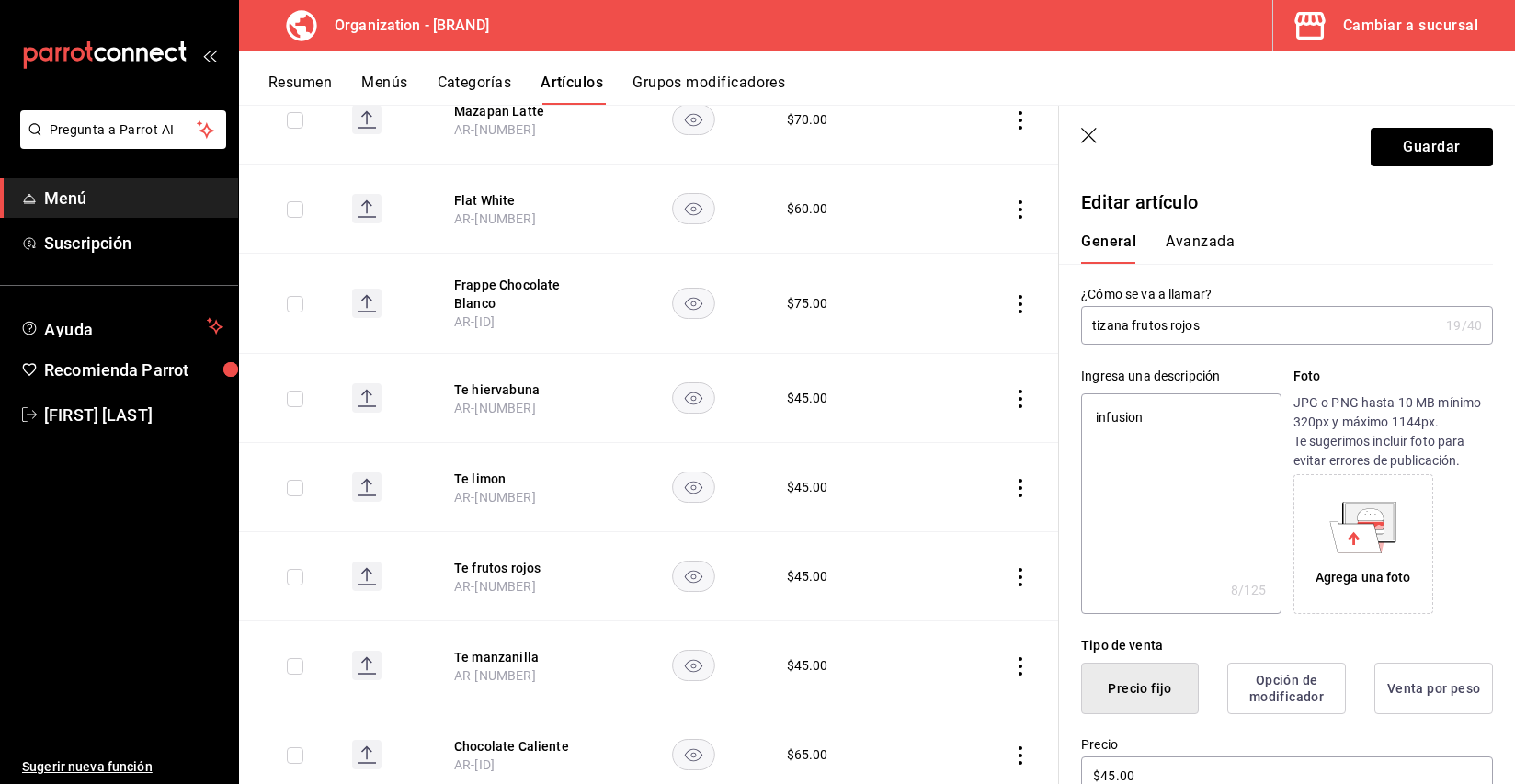 click on "Avanzada" at bounding box center (1200, 248) 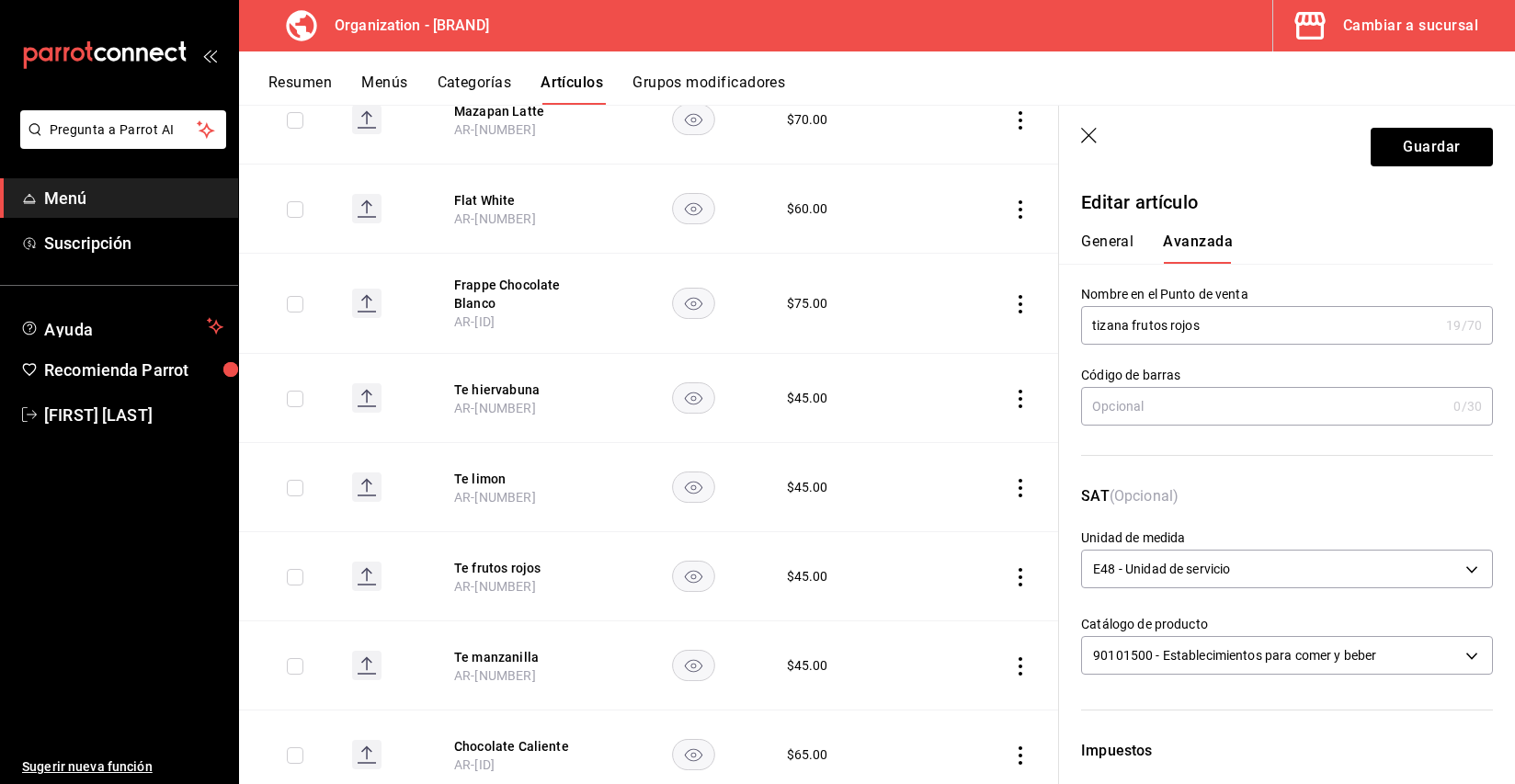 scroll, scrollTop: 514, scrollLeft: 0, axis: vertical 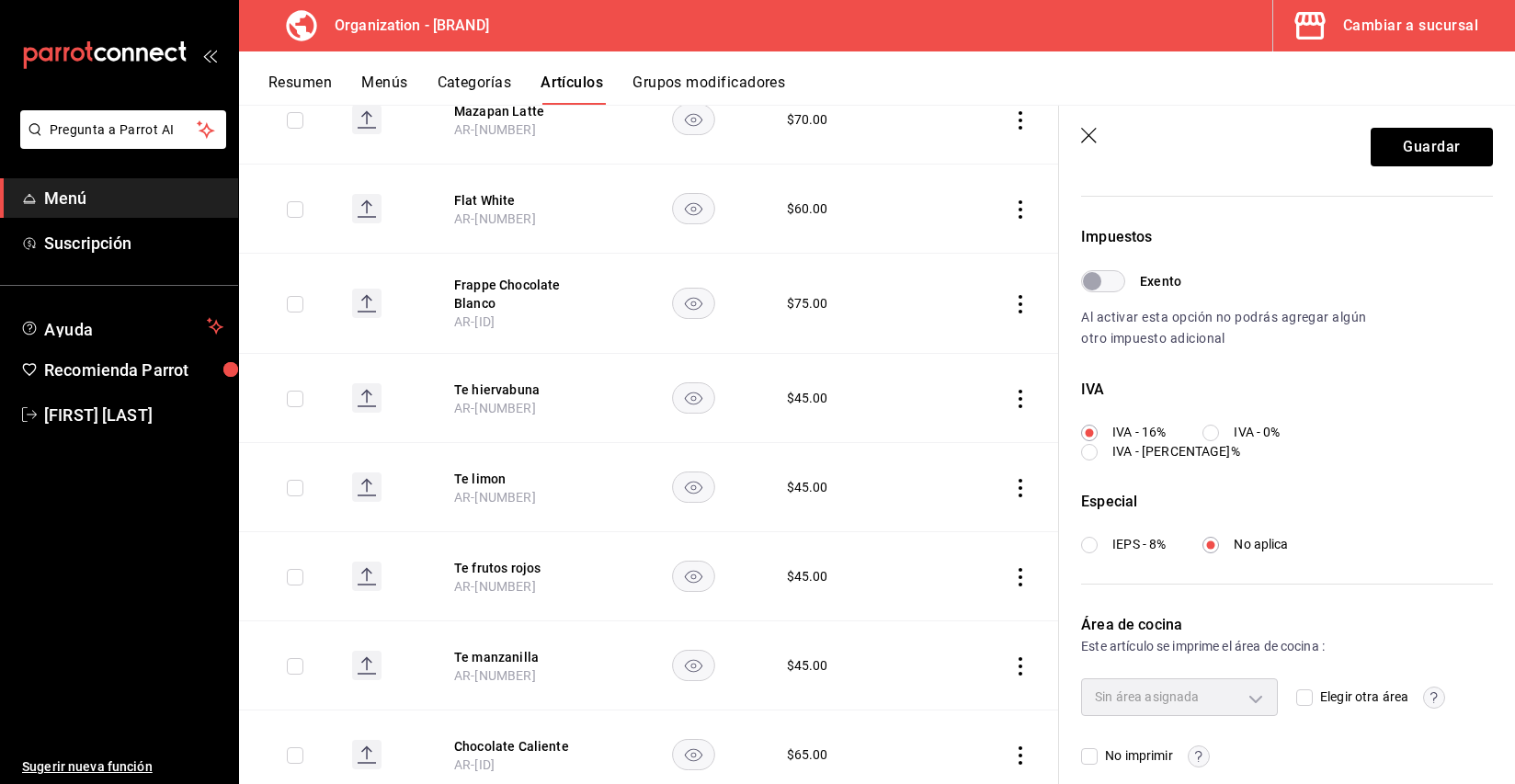 click on "Elegir otra área" at bounding box center [1304, 698] 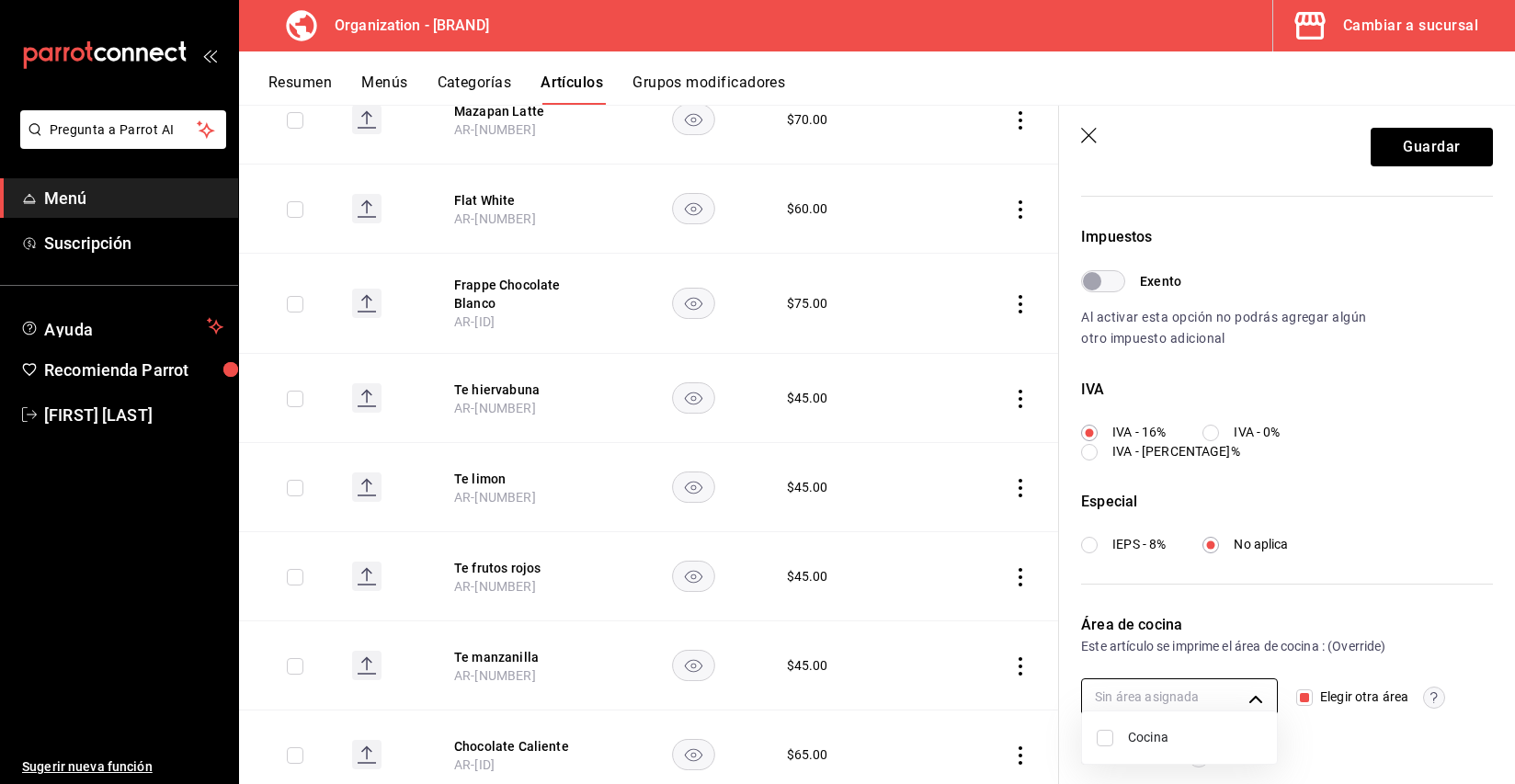 click on "Pregunta a Parrot AI Menú   Suscripción   Ayuda Recomienda Parrot   Cristina Ojeda   Sugerir nueva función   Organización - Tüt Coffee Cambiar a sucursal Resumen Menús Categorías Artículos Grupos modificadores Artículos organización Edita el  precio e imagen  de tus artículos.  Asigna una categoría, agrega grupos modificadores  como “sin cebolla” o “extra queso”. ​ te ​ Marcas Todas las marcas, Sin marca 32e499e3-ac49-4bfd-9688-6164702db340 Categorías Bebidas, Sin categoría a39efab6-7b69-4b7e-866b-d2b334d8c0ed Tipo de venta Todos los artículos ALL Ordenar Artículo Disponible Precio Mazapan Latte AR-51752791359043 $ 70.00 Flat White AR-51752791359043 $ 60.00 Frappe Chocolate Blanco AR-221752791359044 $ 75.00 Te hiervabuna AR-161752791359044 $ 45.00 Te limon AR-151752791359044 $ 45.00 Te frutos rojos AR-141752791359044 $ 45.00 Te manzanilla AR-121752791359043 $ 45.00 Chocolate Caliente AR-101752791359043 $ 65.00 Dirty Chai Latte AR-81752791359043 $ 75.00 Matcha Latte $ 70.00 $ 70.00" at bounding box center (758, 392) 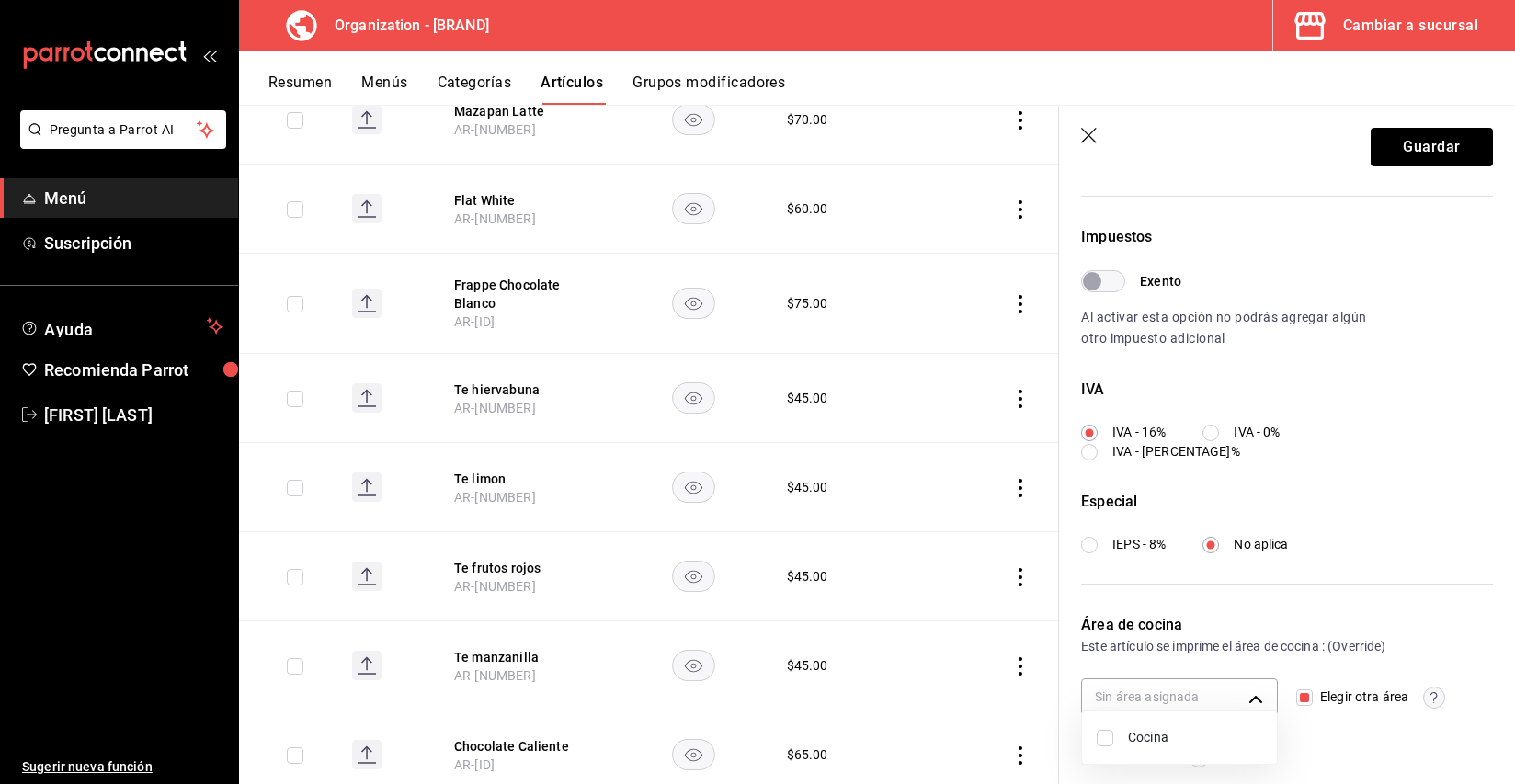 click on "Cocina" at bounding box center (1195, 737) 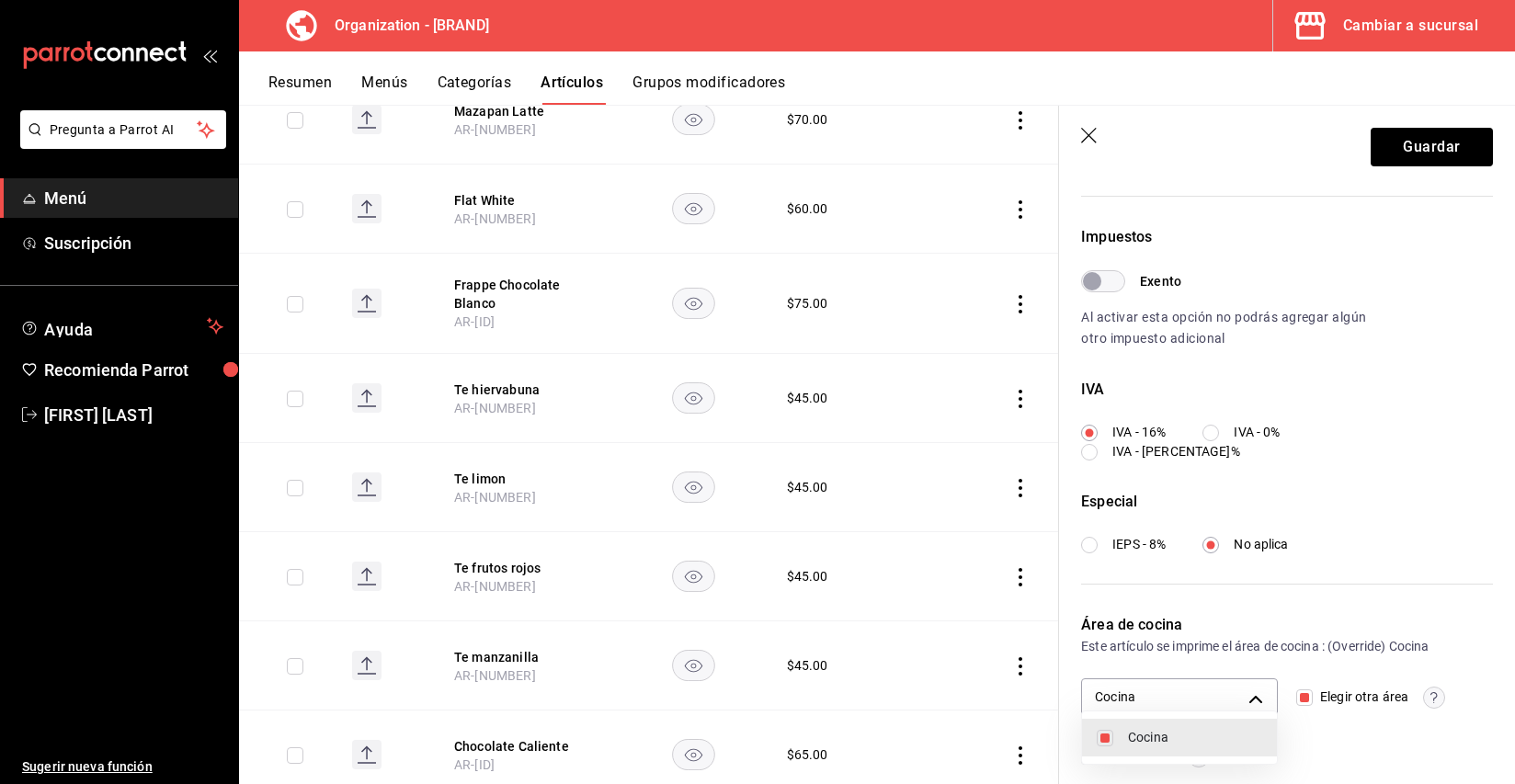 click at bounding box center (758, 392) 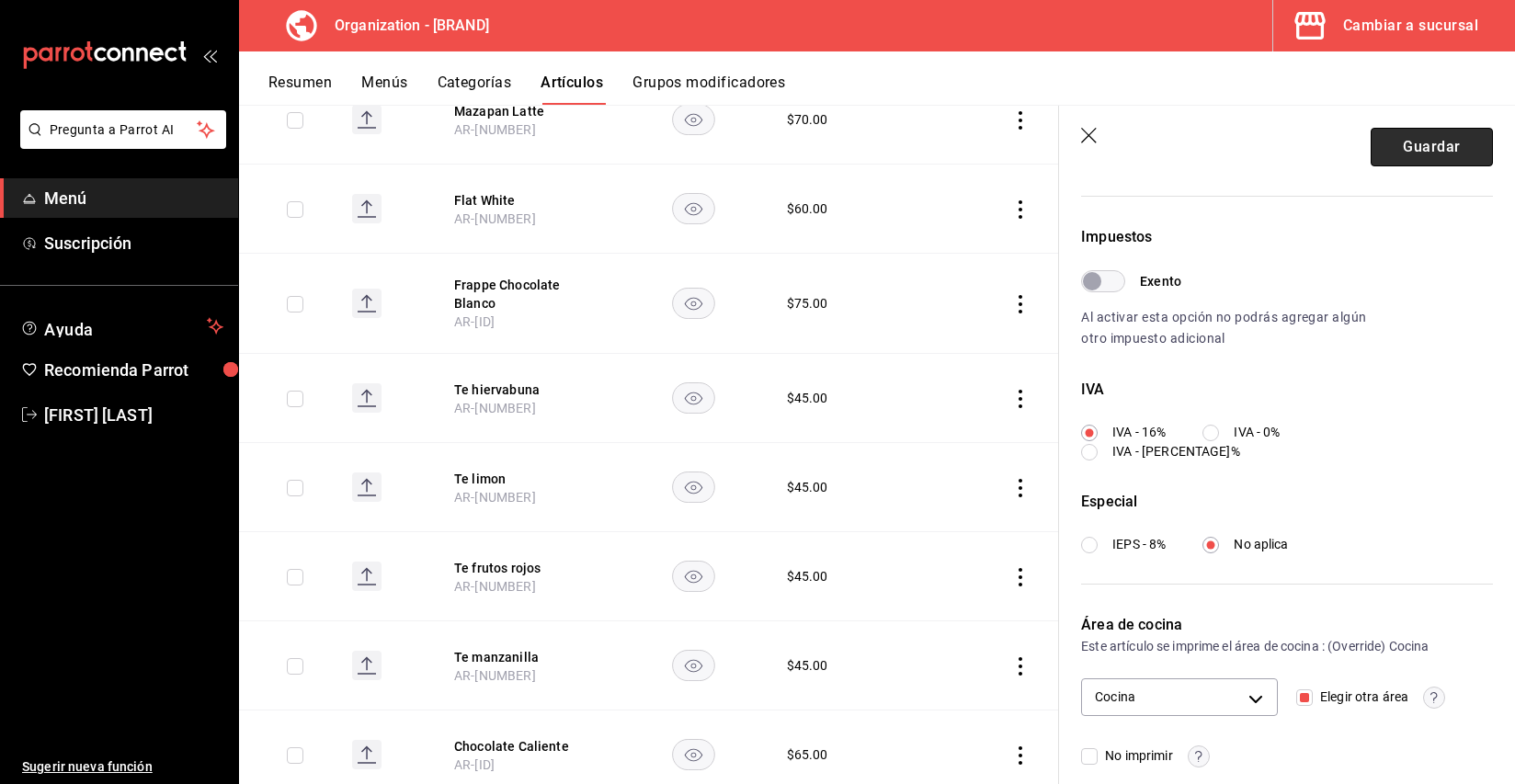 click on "Guardar" at bounding box center [1431, 147] 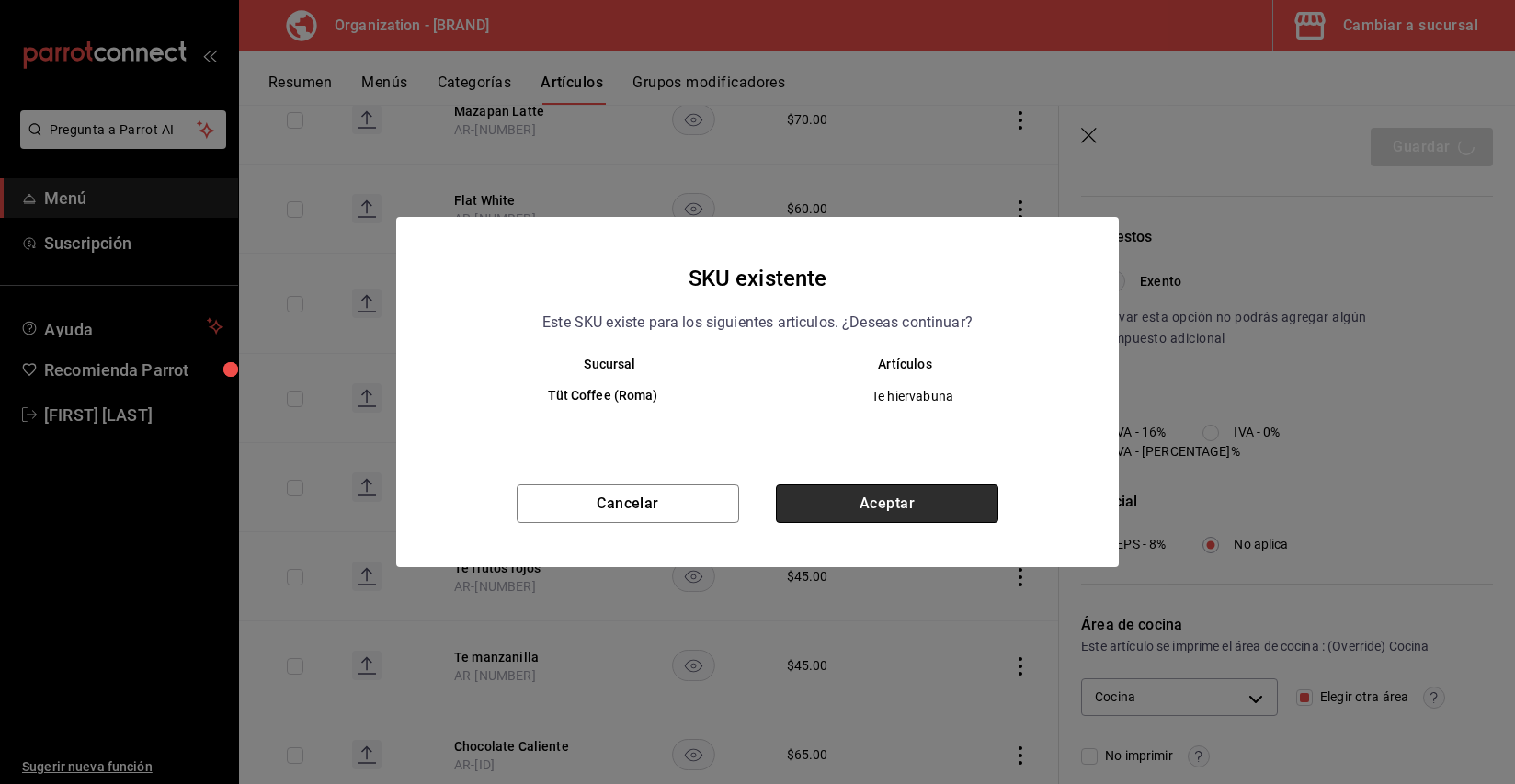 click on "Aceptar" at bounding box center (887, 504) 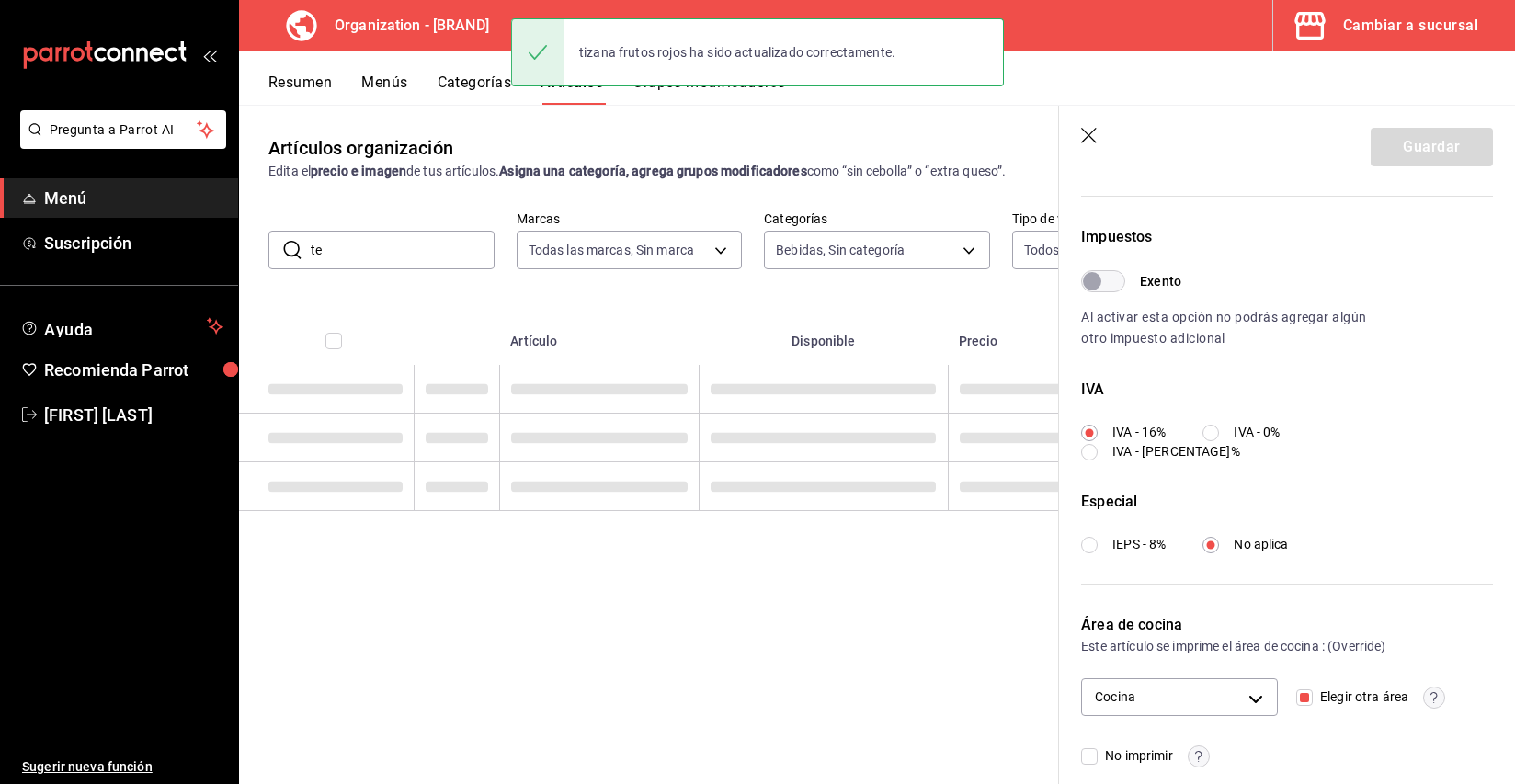 scroll, scrollTop: 0, scrollLeft: 0, axis: both 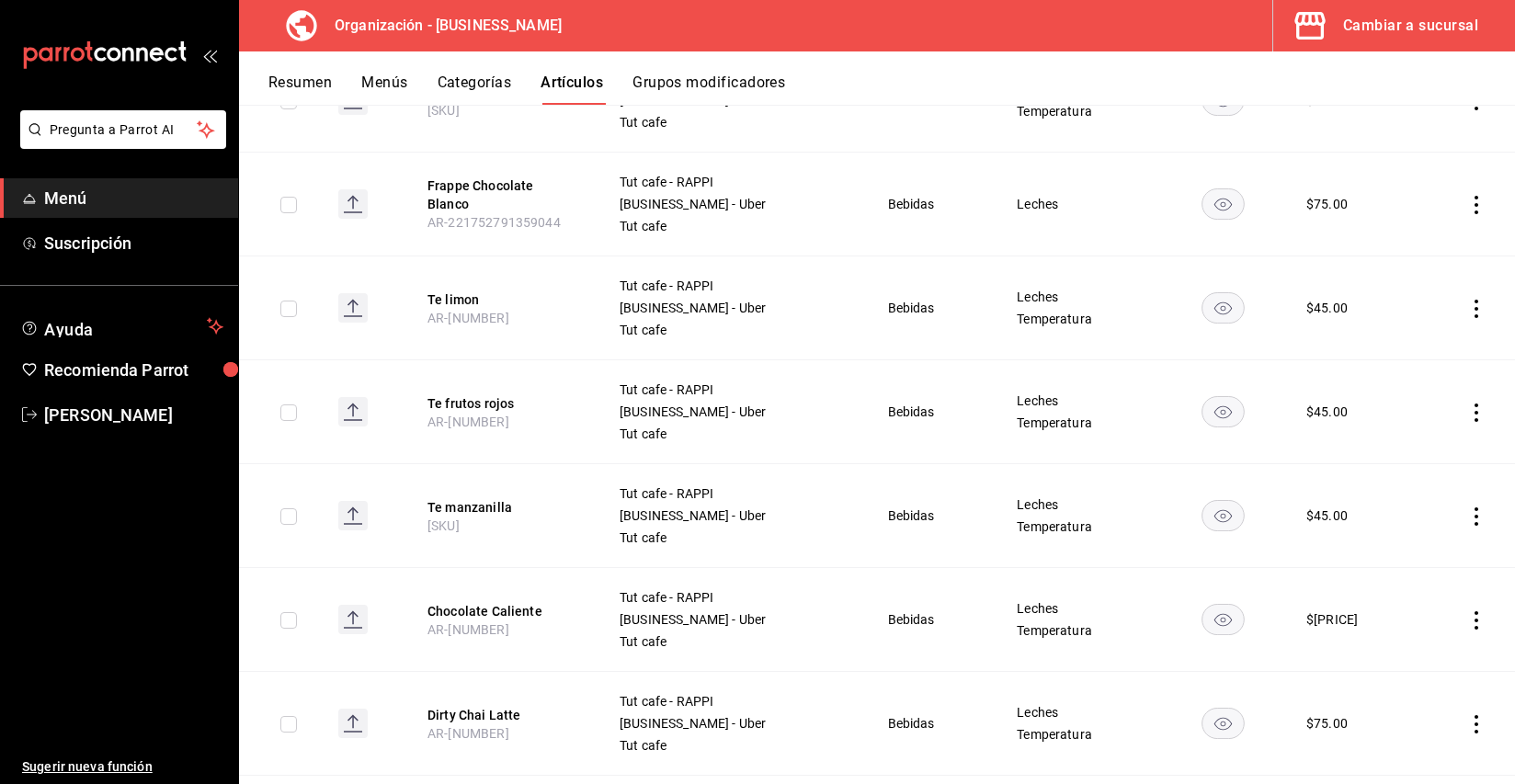 click 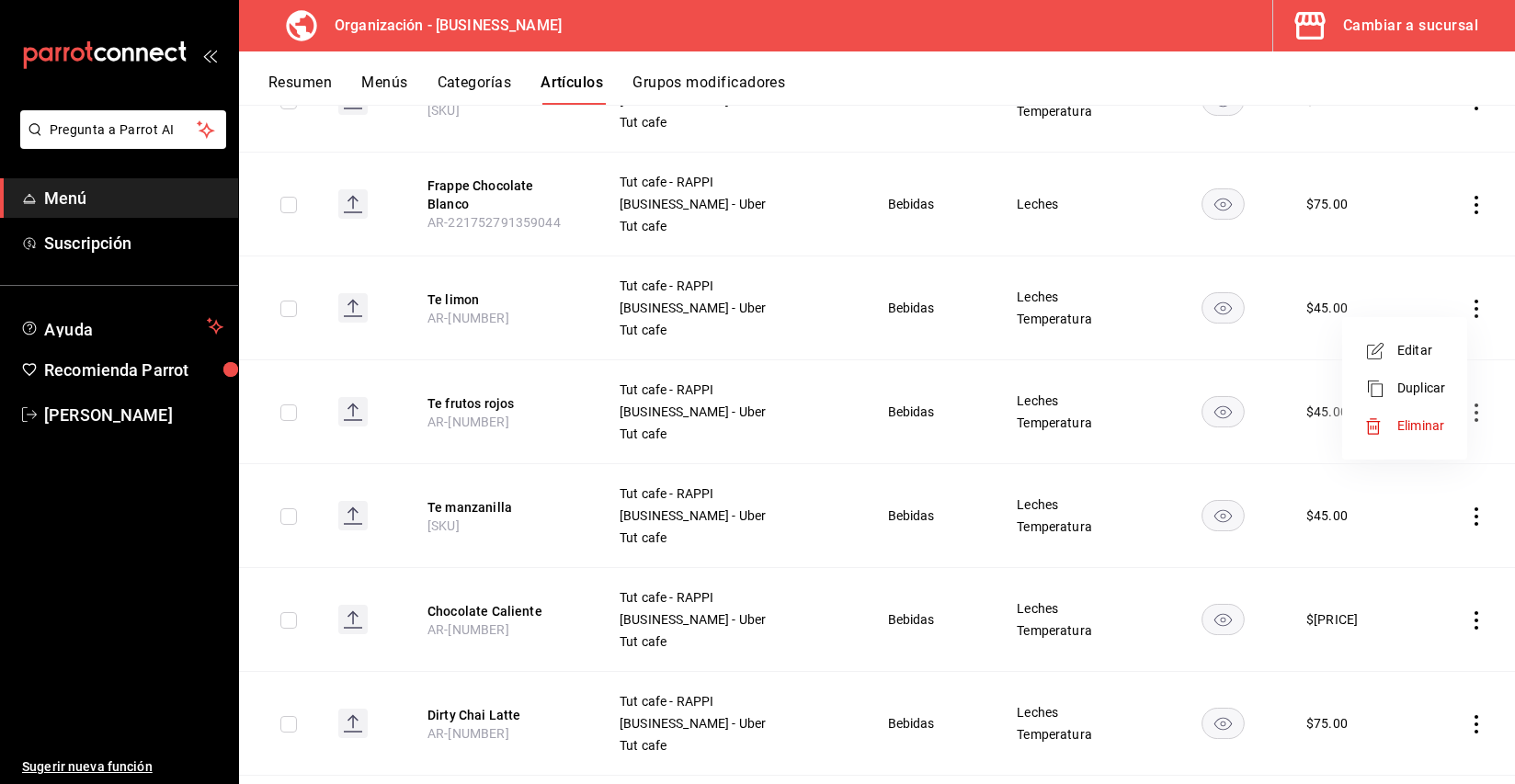 click on "Editar" at bounding box center (1421, 350) 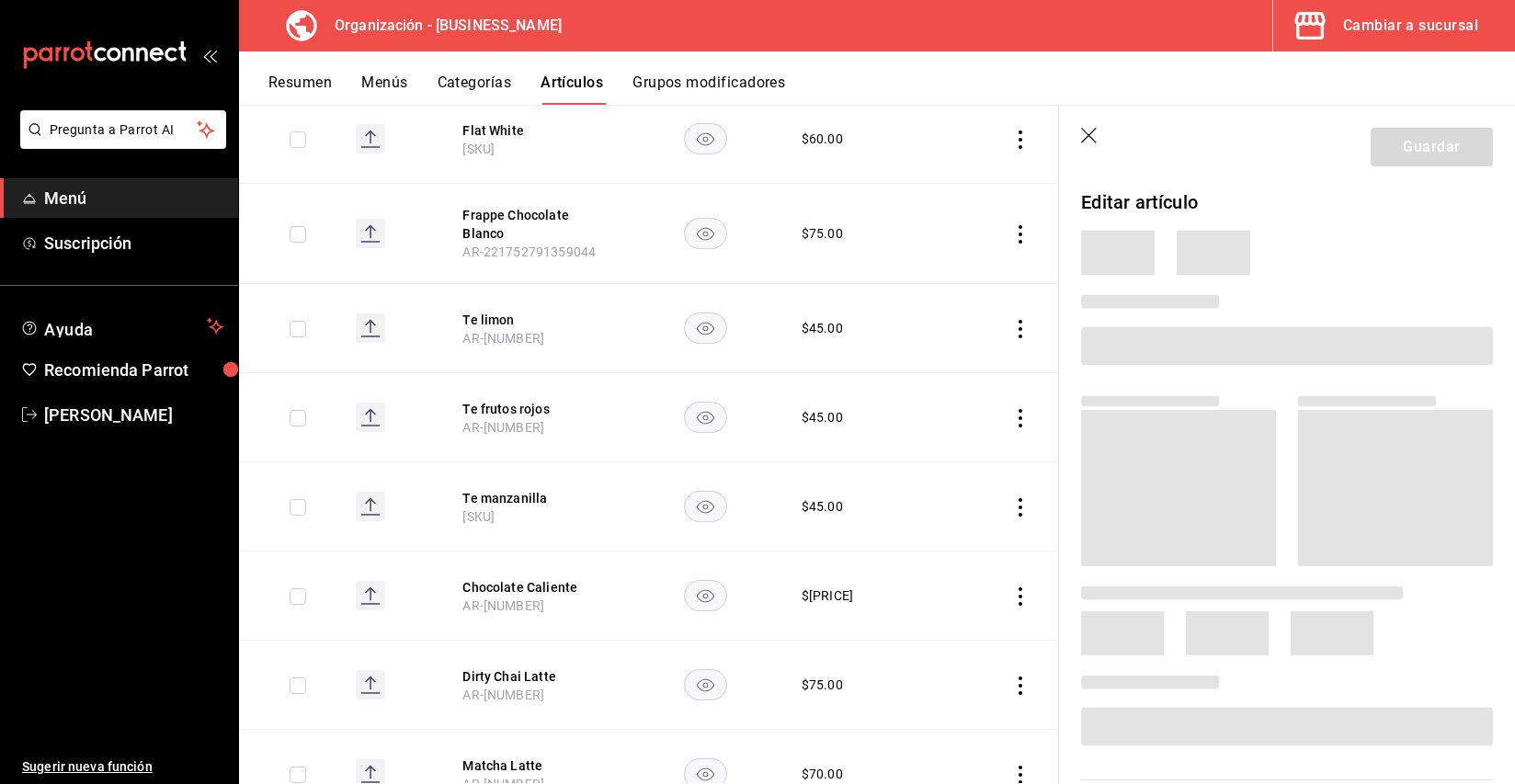 scroll, scrollTop: 398, scrollLeft: 0, axis: vertical 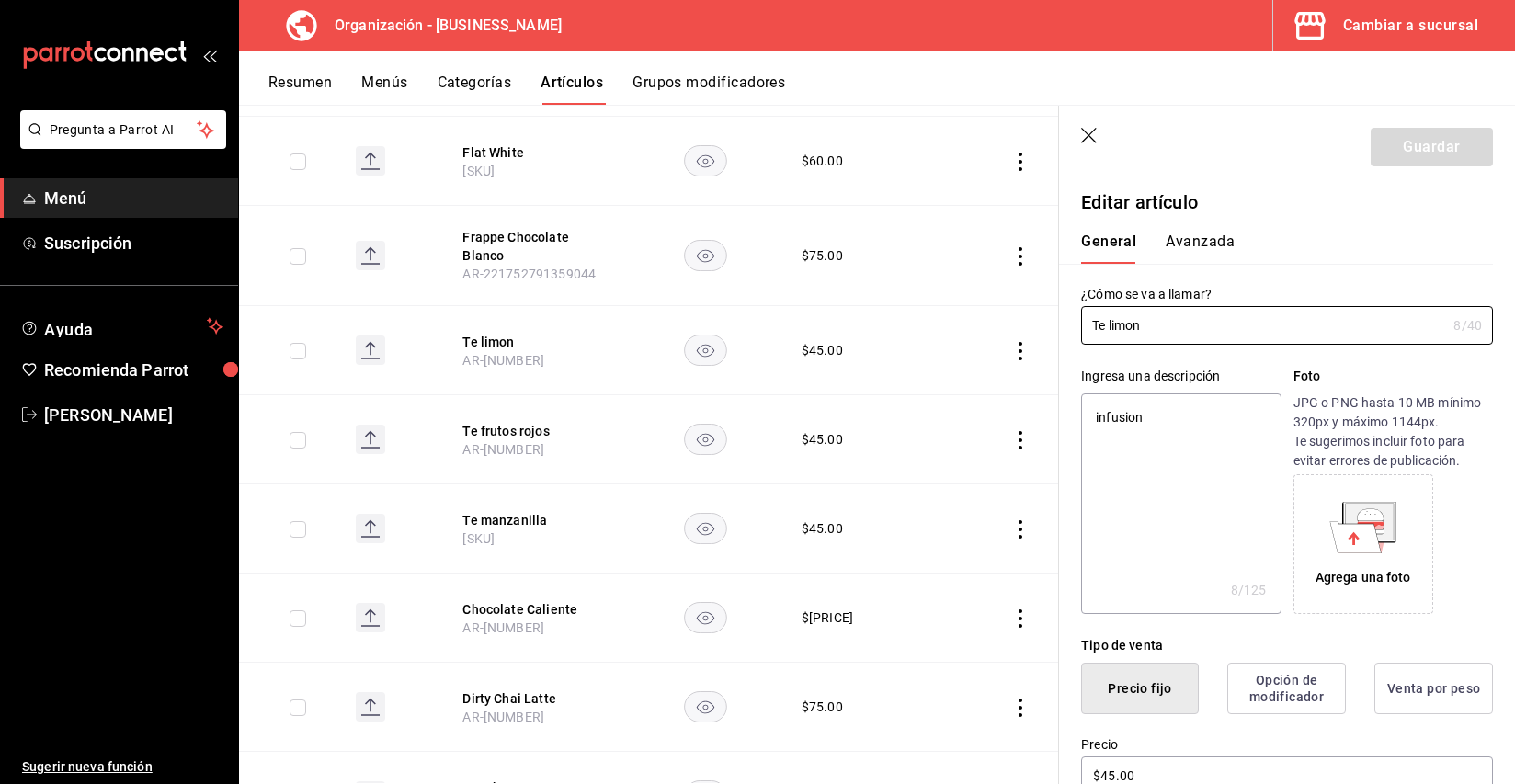 drag, startPoint x: 1160, startPoint y: 324, endPoint x: 1039, endPoint y: 318, distance: 121.14867 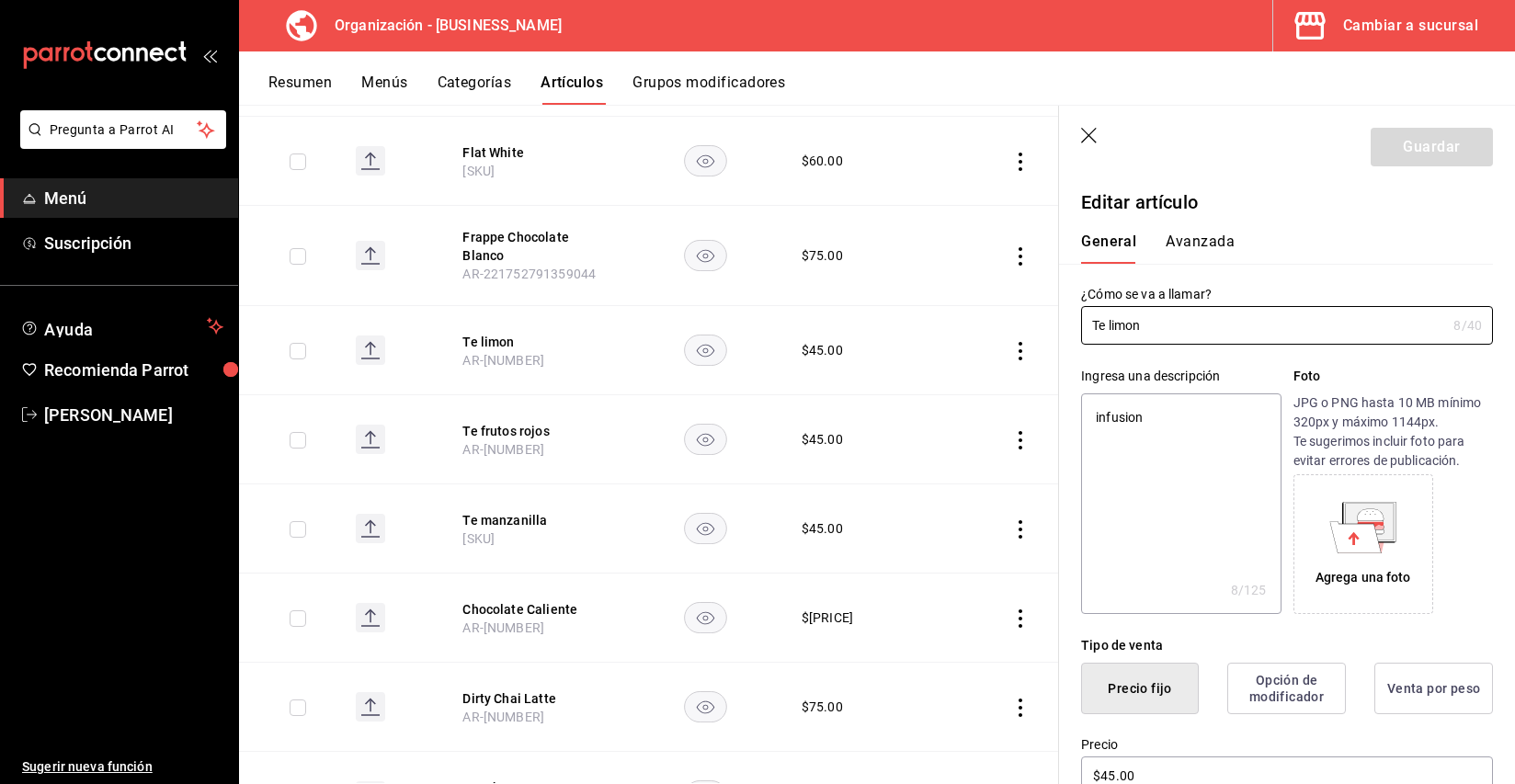 click on "Artículos organización Edita el  precio e imagen  de tus artículos.  Asigna una categoría, agrega grupos modificadores  como “sin cebolla” o “extra queso”. ​ te ​ Marcas Todas las marcas, Sin marca 32e499e3-ac49-4bfd-9688-6164702db340 Categorías Bebidas, Sin categoría a39efab6-7b69-4b7e-866b-d2b334d8c0ed Tipo de venta Todos los artículos ALL Ordenar Artículo Disponible Precio Mazapan Latte AR-51752791359043 $ 70.00 Flat White AR-51752791359043 $ 60.00 Frappe Chocolate Blanco AR-221752791359044 $ 75.00 Te limon AR-151752791359044 $ 45.00 Te frutos rojos AR-141752791359044 $ 45.00 Te manzanilla AR-121752791359043 $ 45.00 Chocolate Caliente AR-101752791359043 $ 65.00 Dirty Chai Latte AR-81752791359043 $ 75.00 Matcha Latte AR-71752791359043 $ 70.00 Chai Latte AR-61752791359043 $ 70.00 Latte AR-51752791359043 $ 65.00 Caliente AR-411752791358282 $ 0.00 Aguacate AR-261752791358282 $ 10.00 Mantequilla AR-211752791358282 $ 10.00 Entera AR-121752791358281 $ 0.00 Guardar Editar artículo General 8 x" at bounding box center (877, 444) 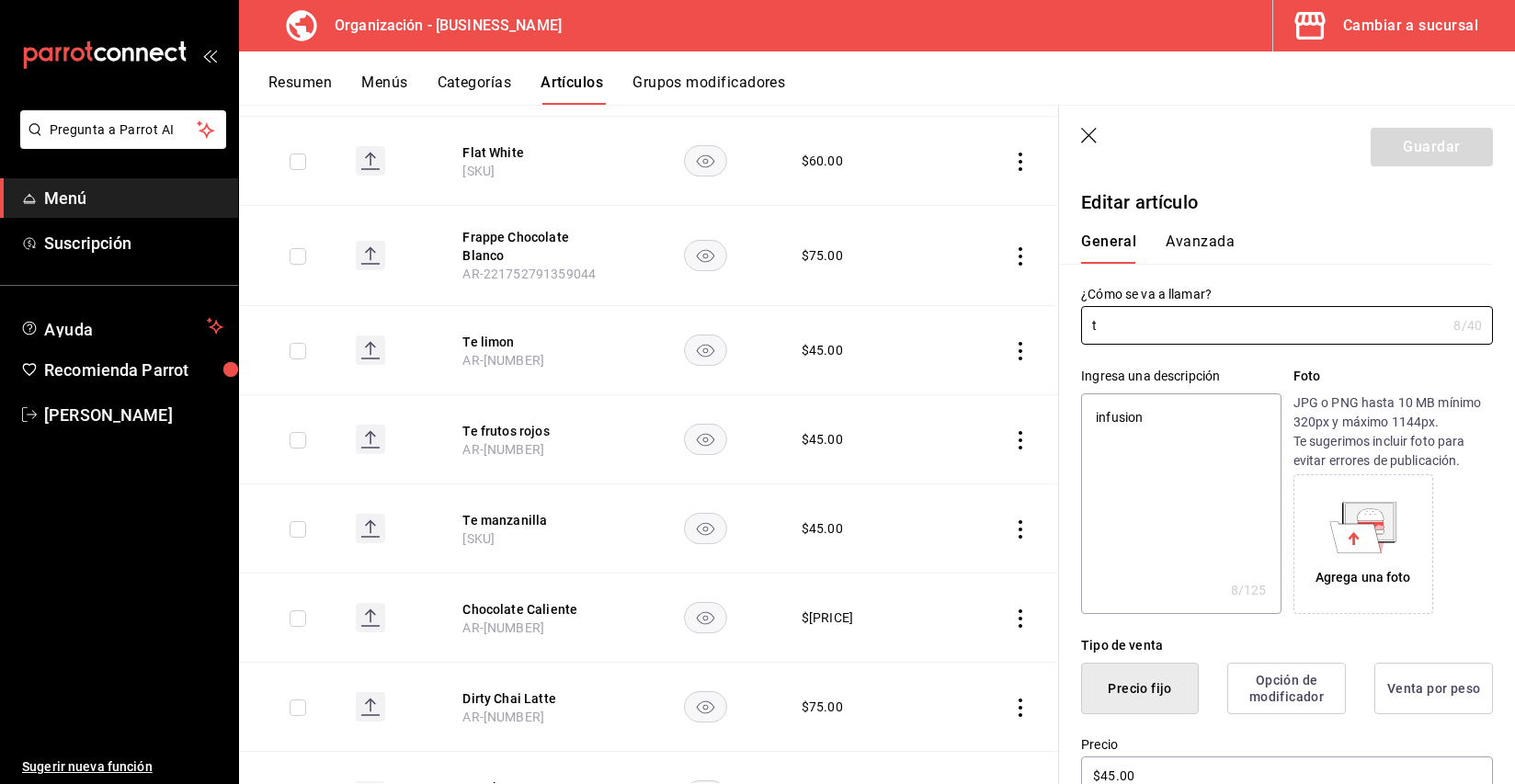 type on "x" 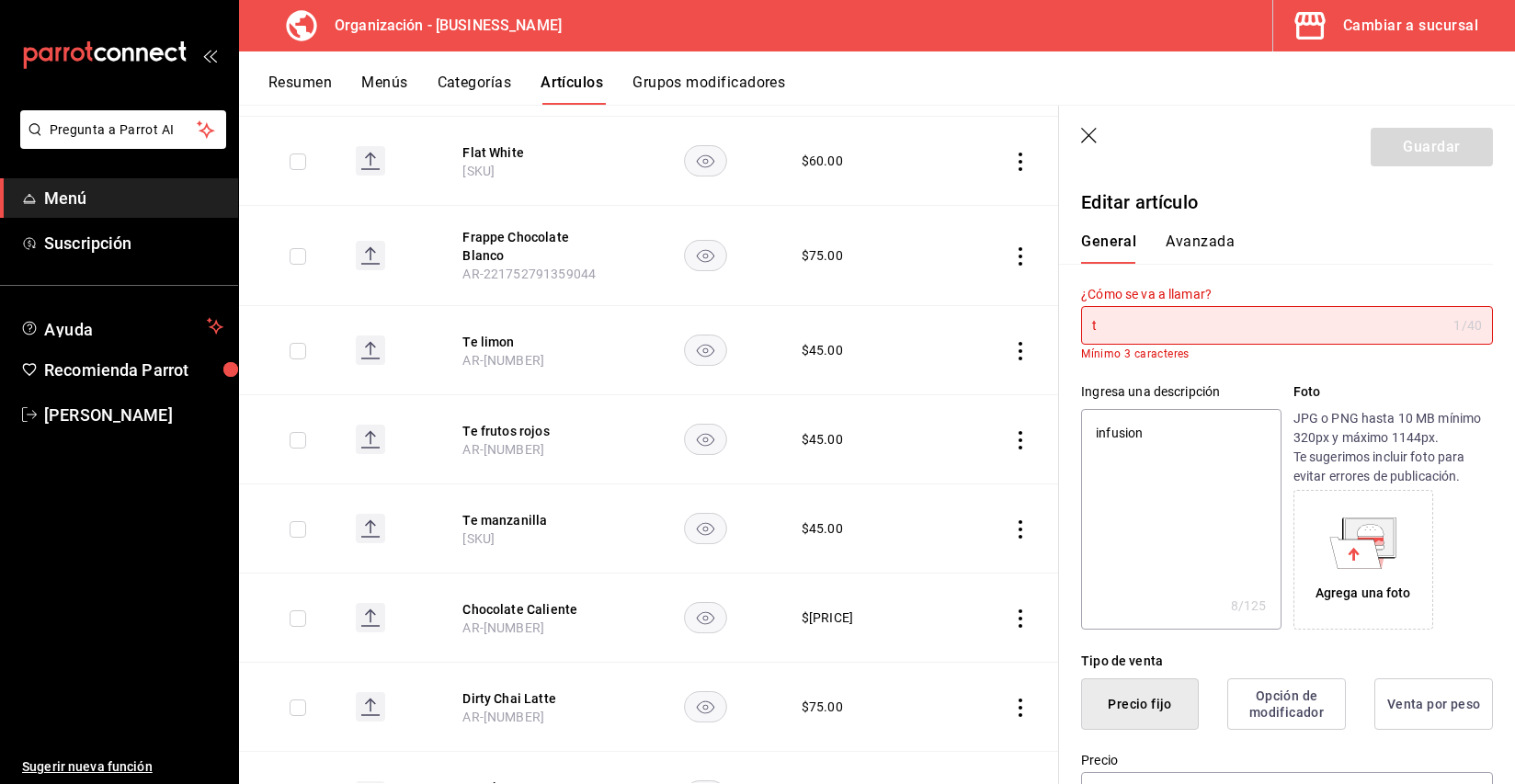 type on "ti" 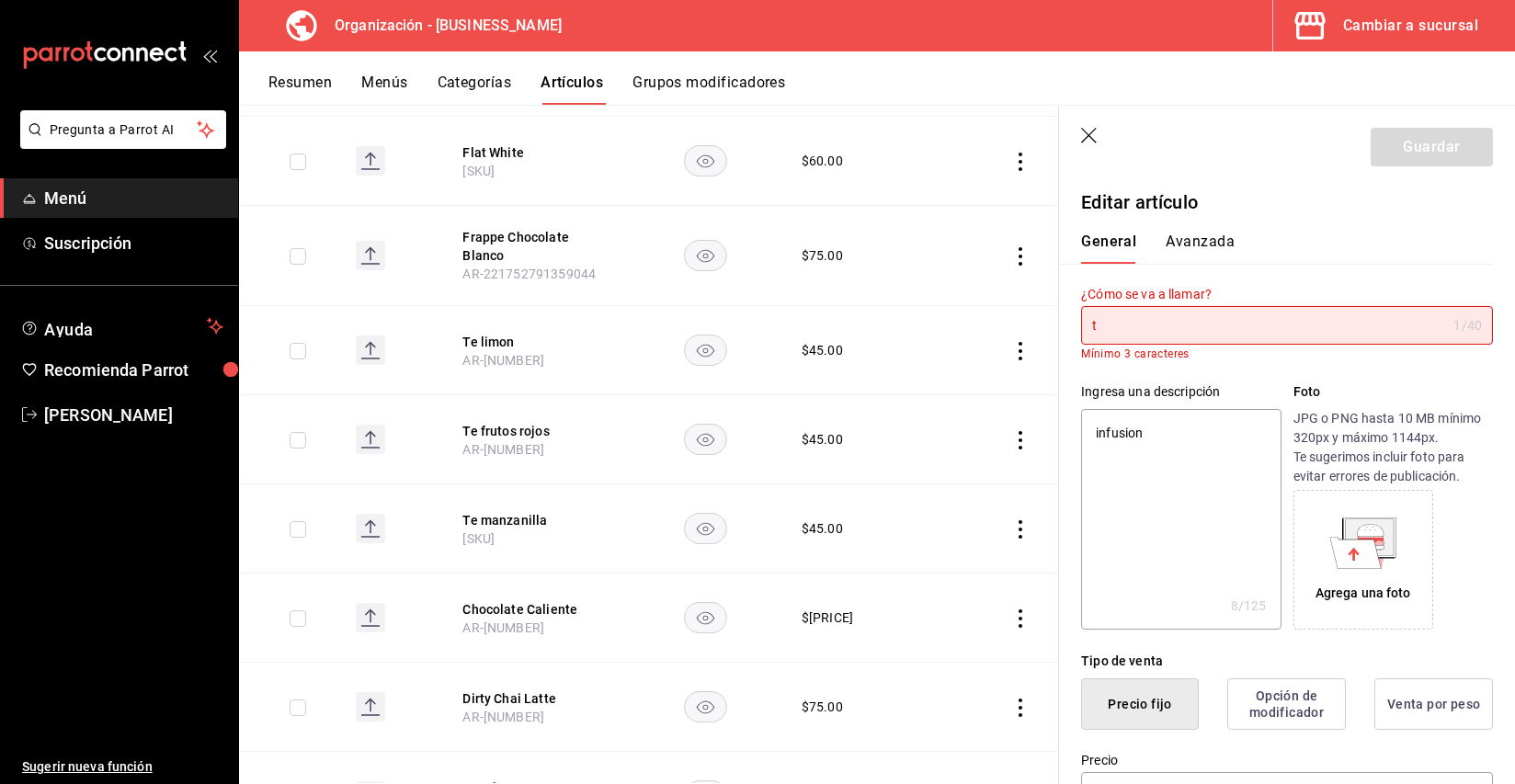 type on "x" 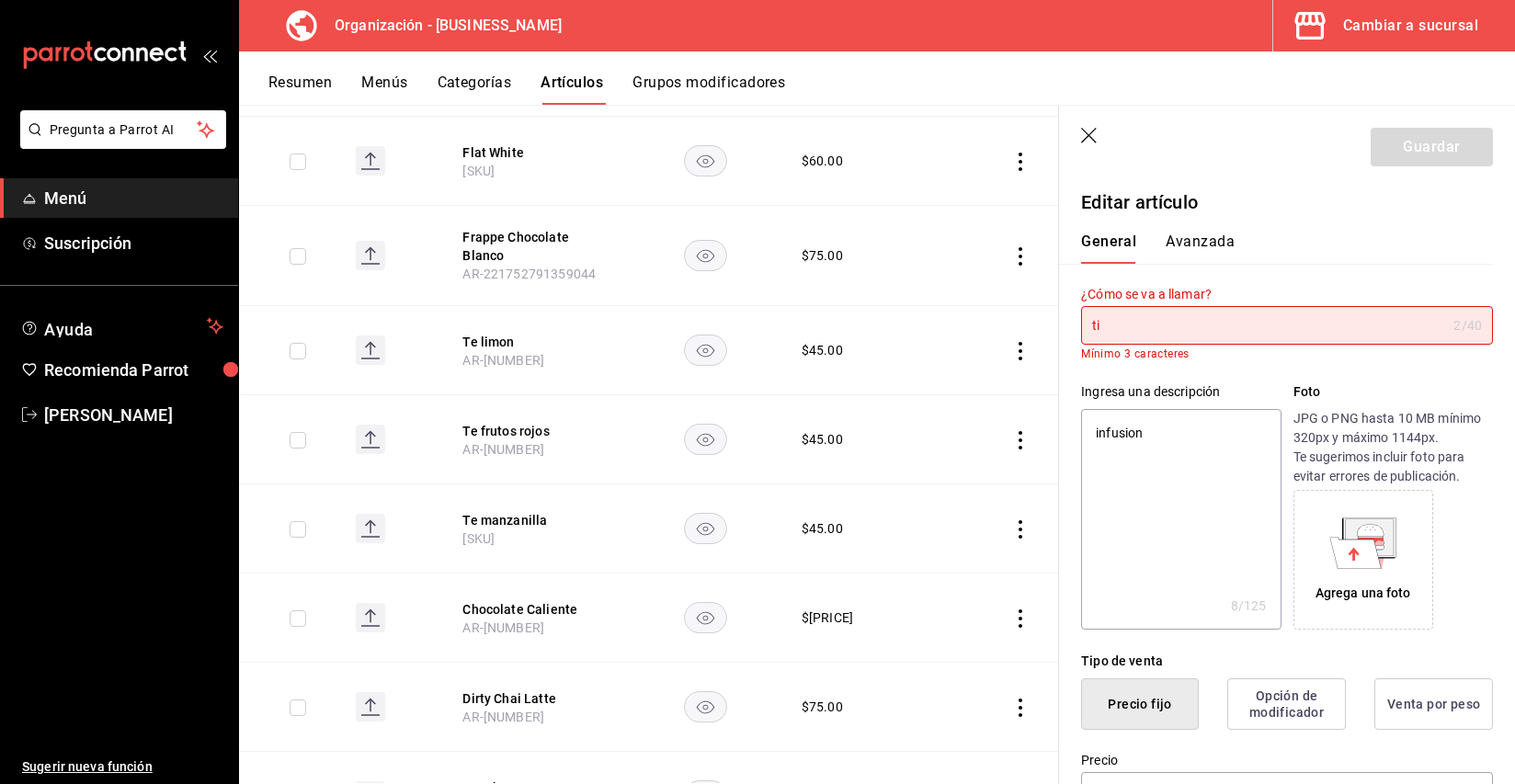 type on "tiz" 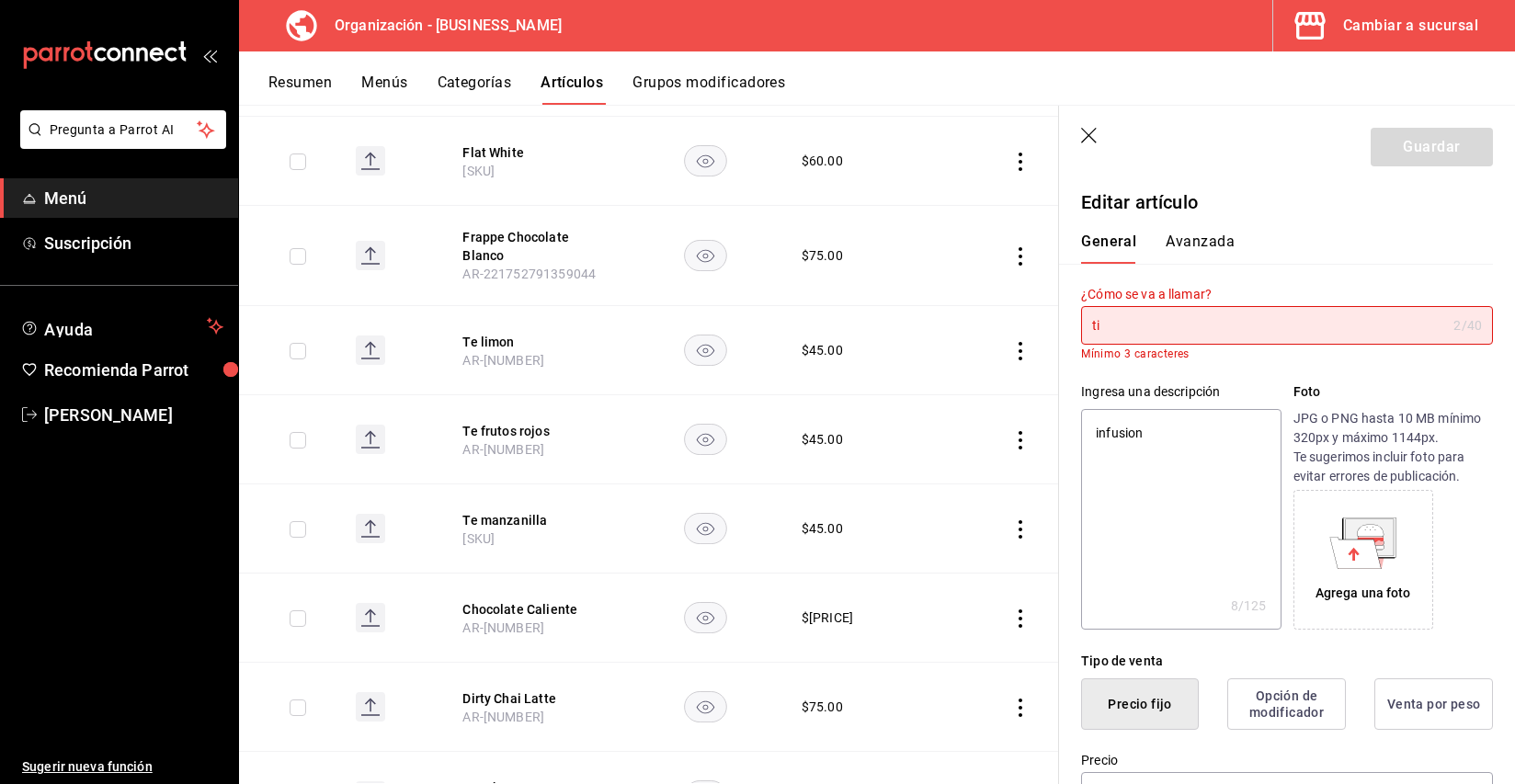 type on "x" 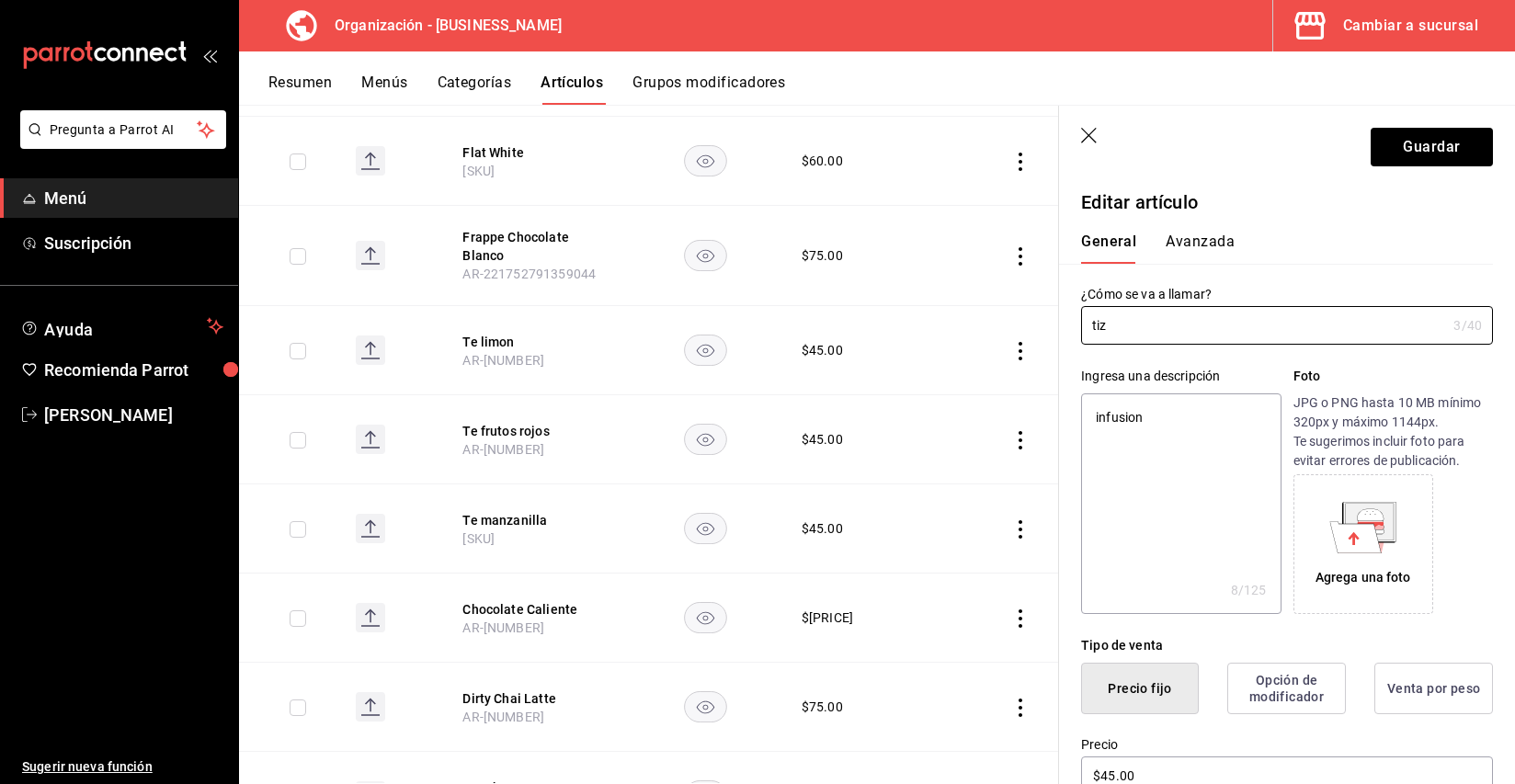 type on "tiza" 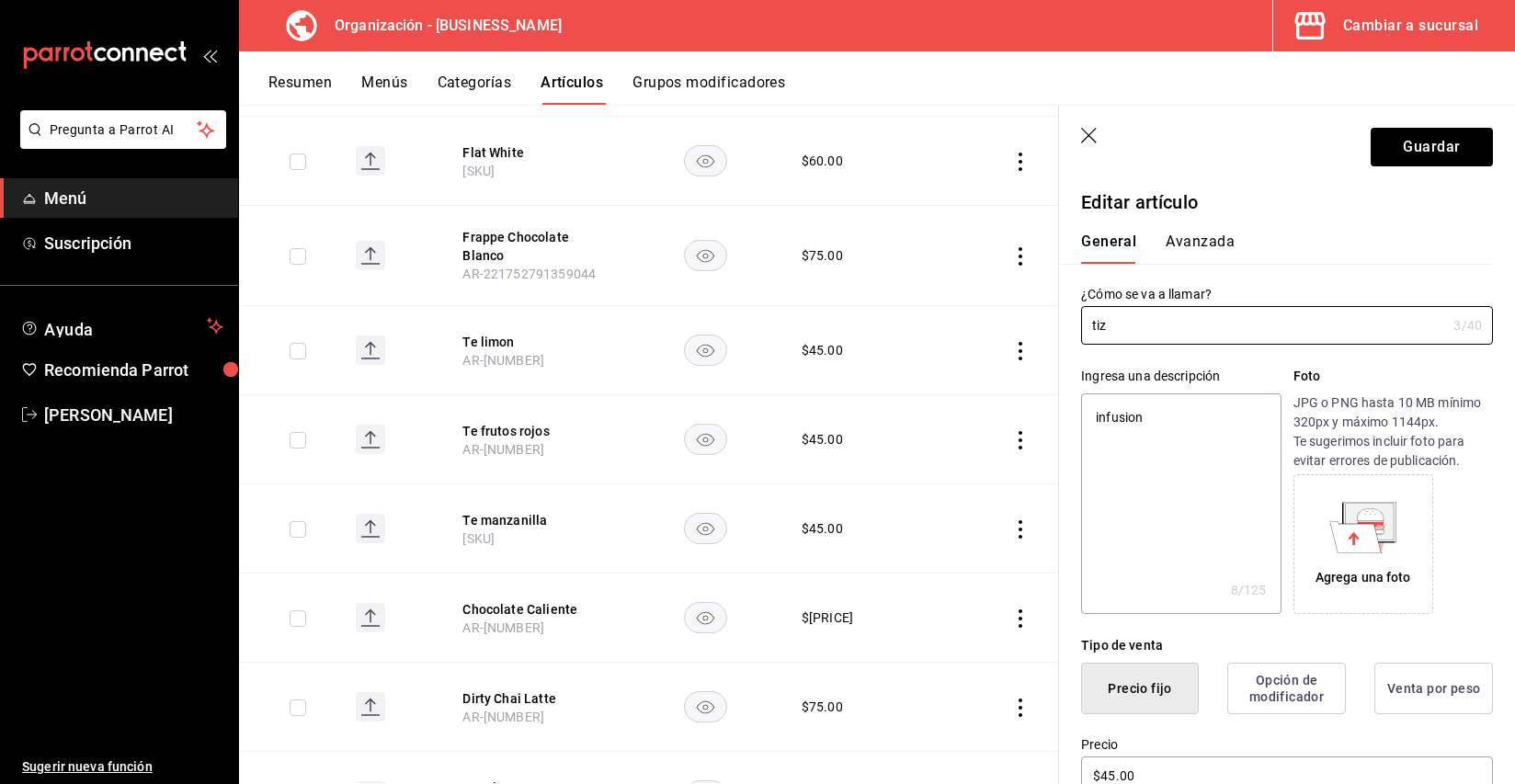 type on "x" 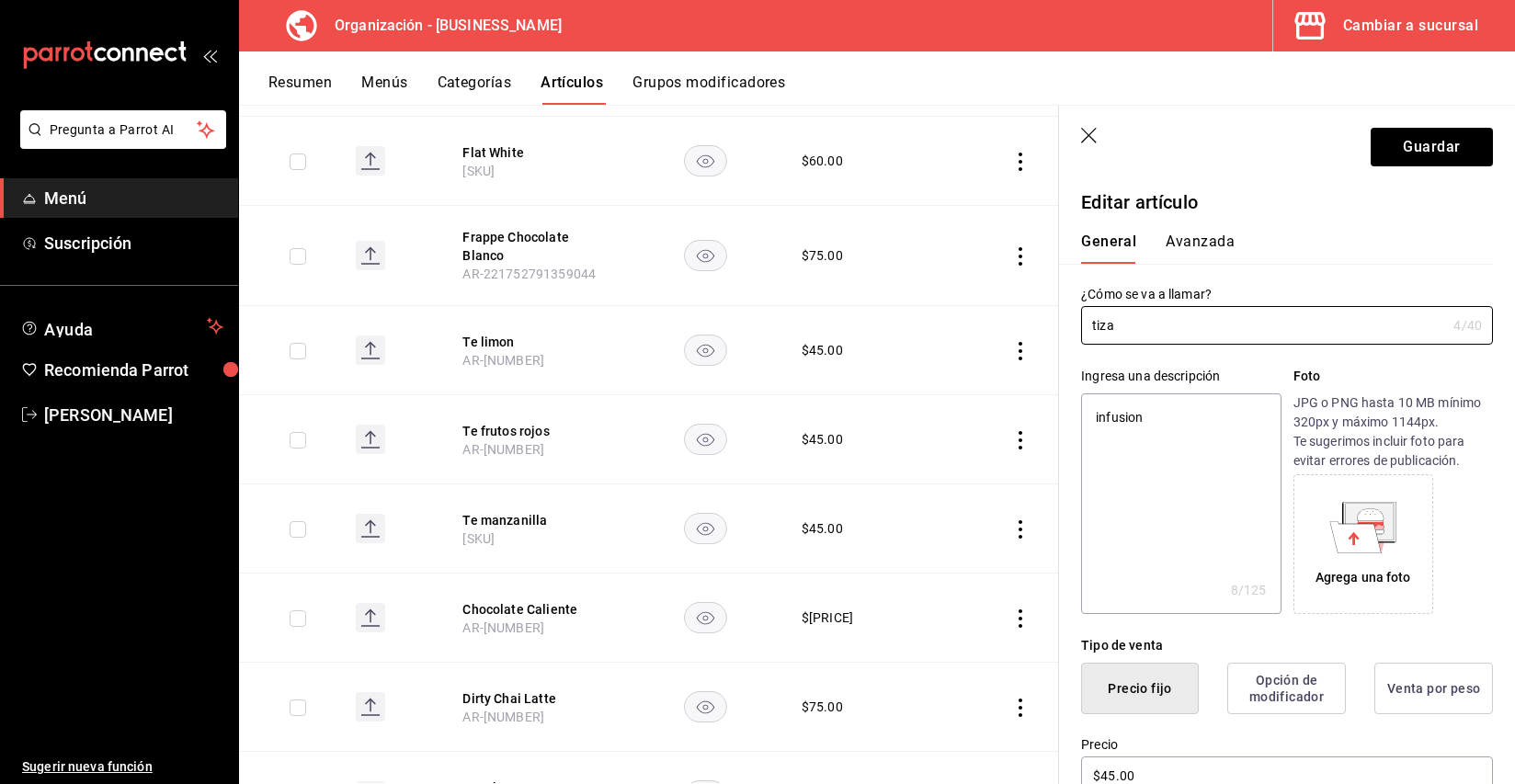 type on "tizan" 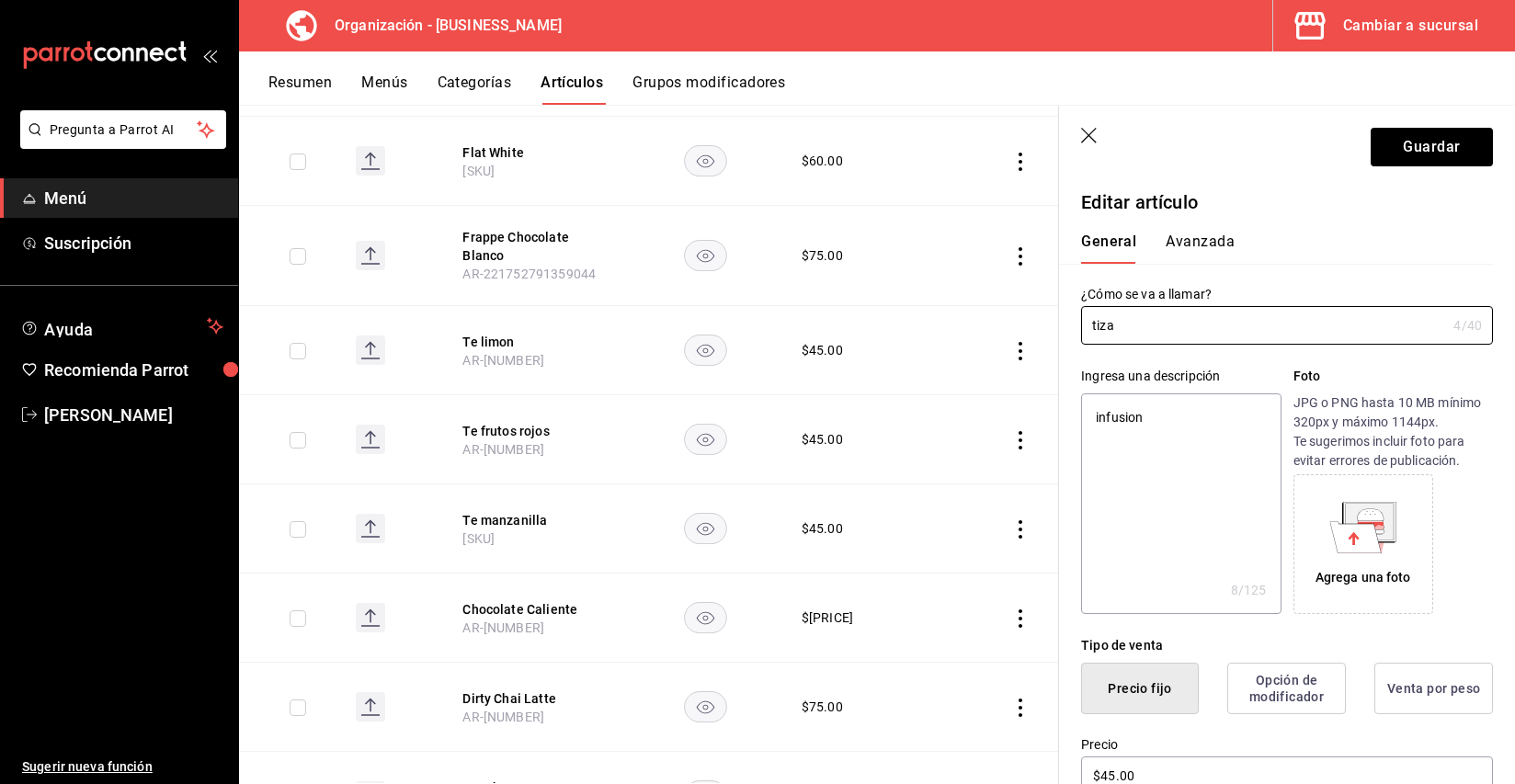 type on "x" 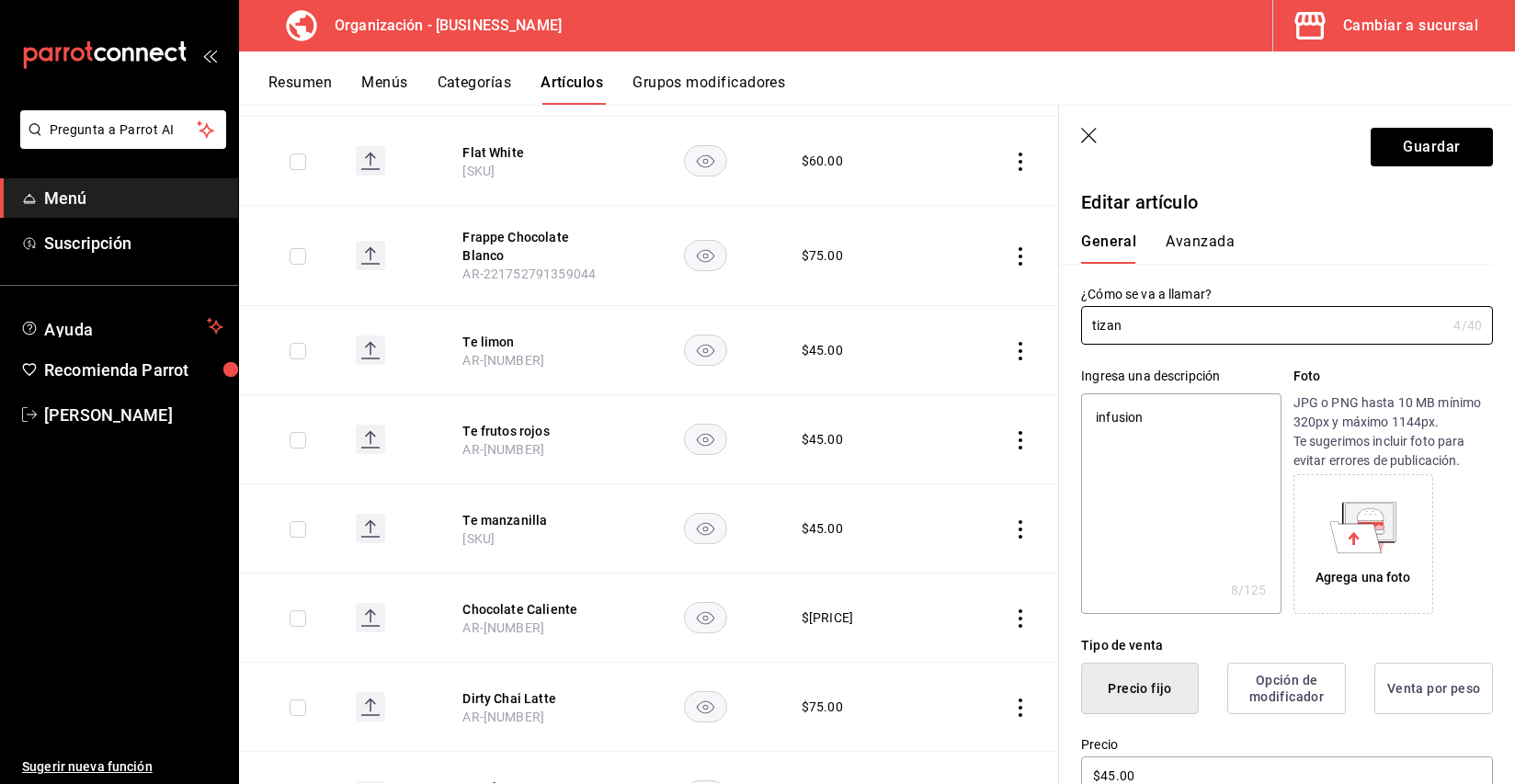 type on "tizana" 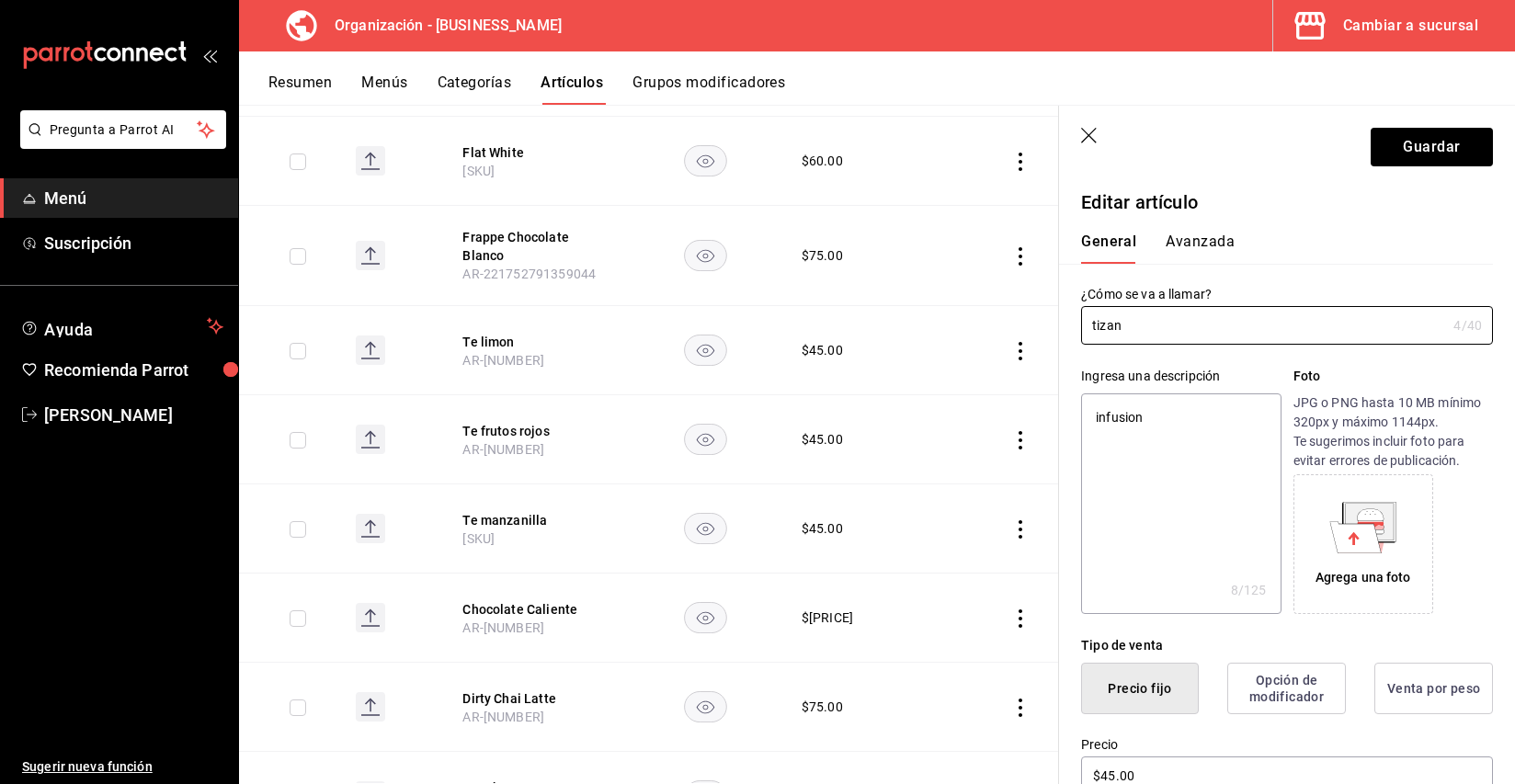 type on "x" 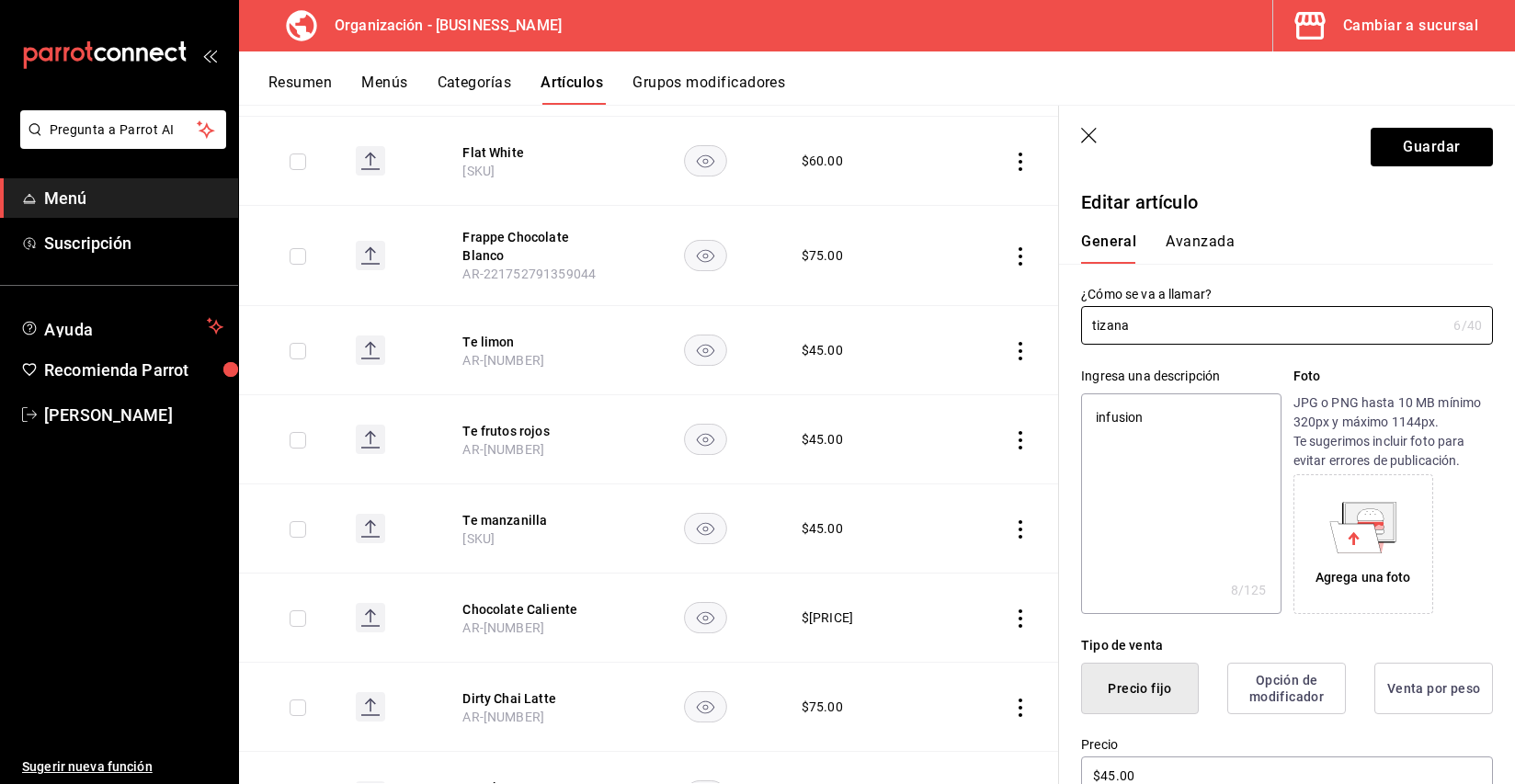 type on "tizana" 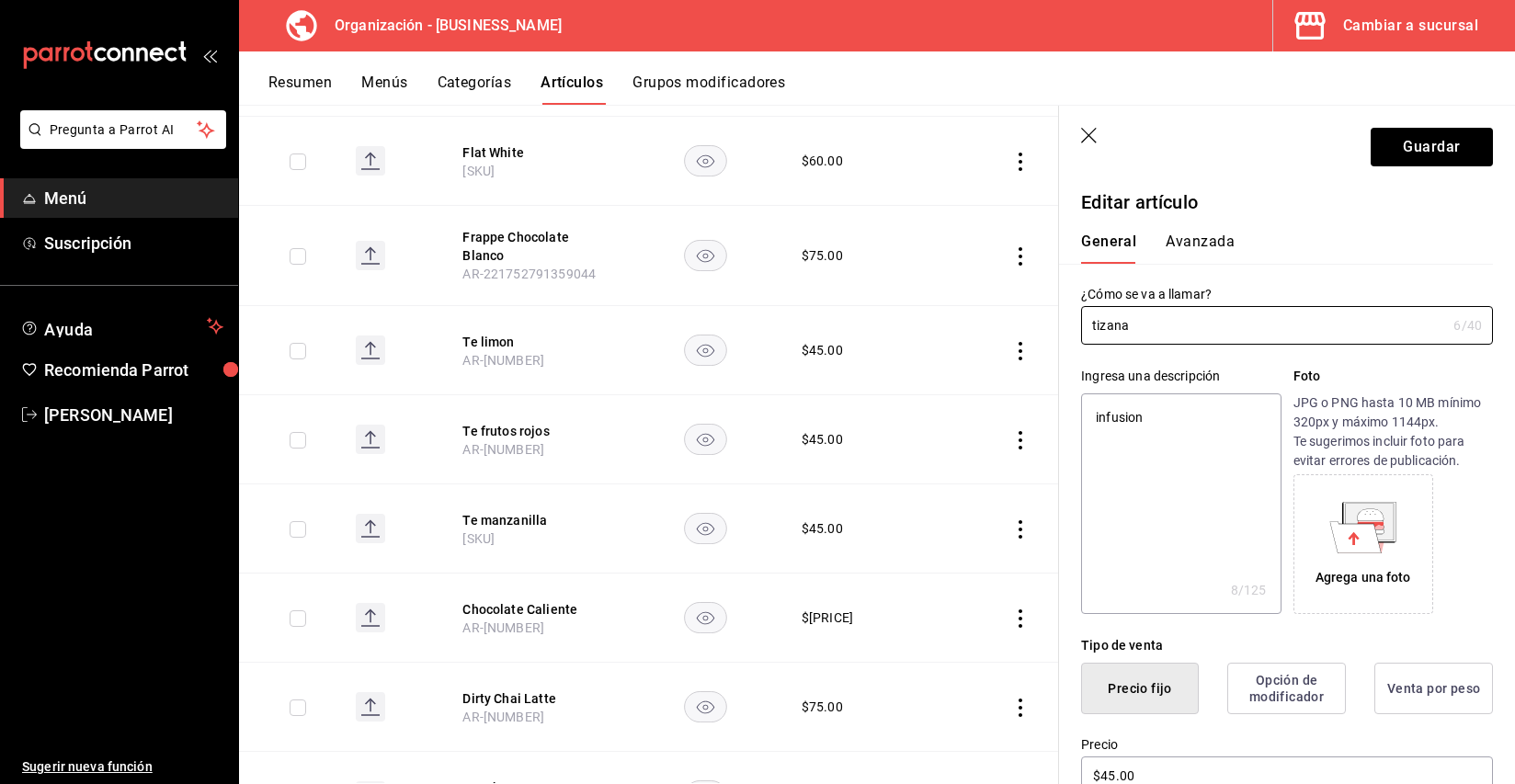 type on "x" 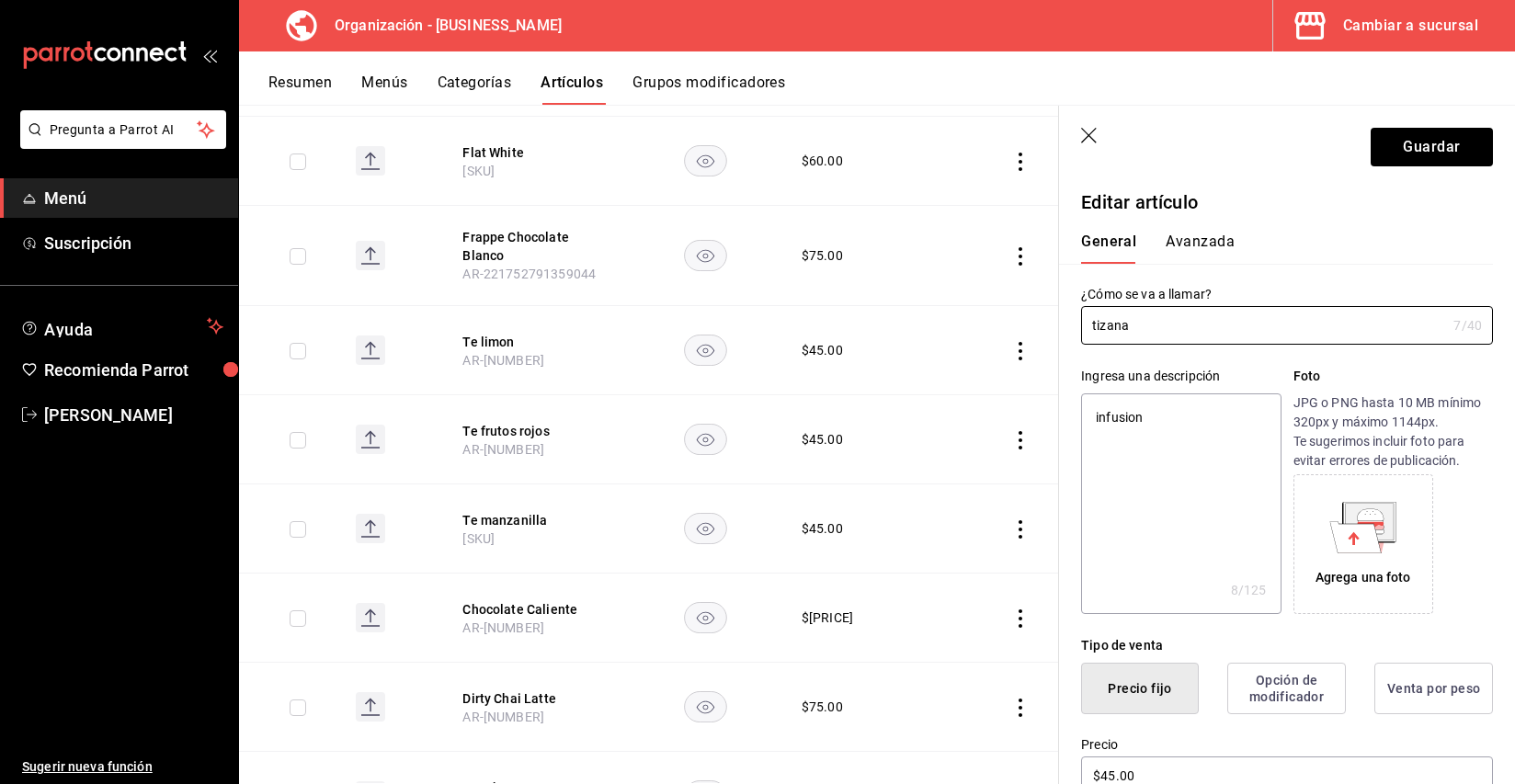 type on "tizana m" 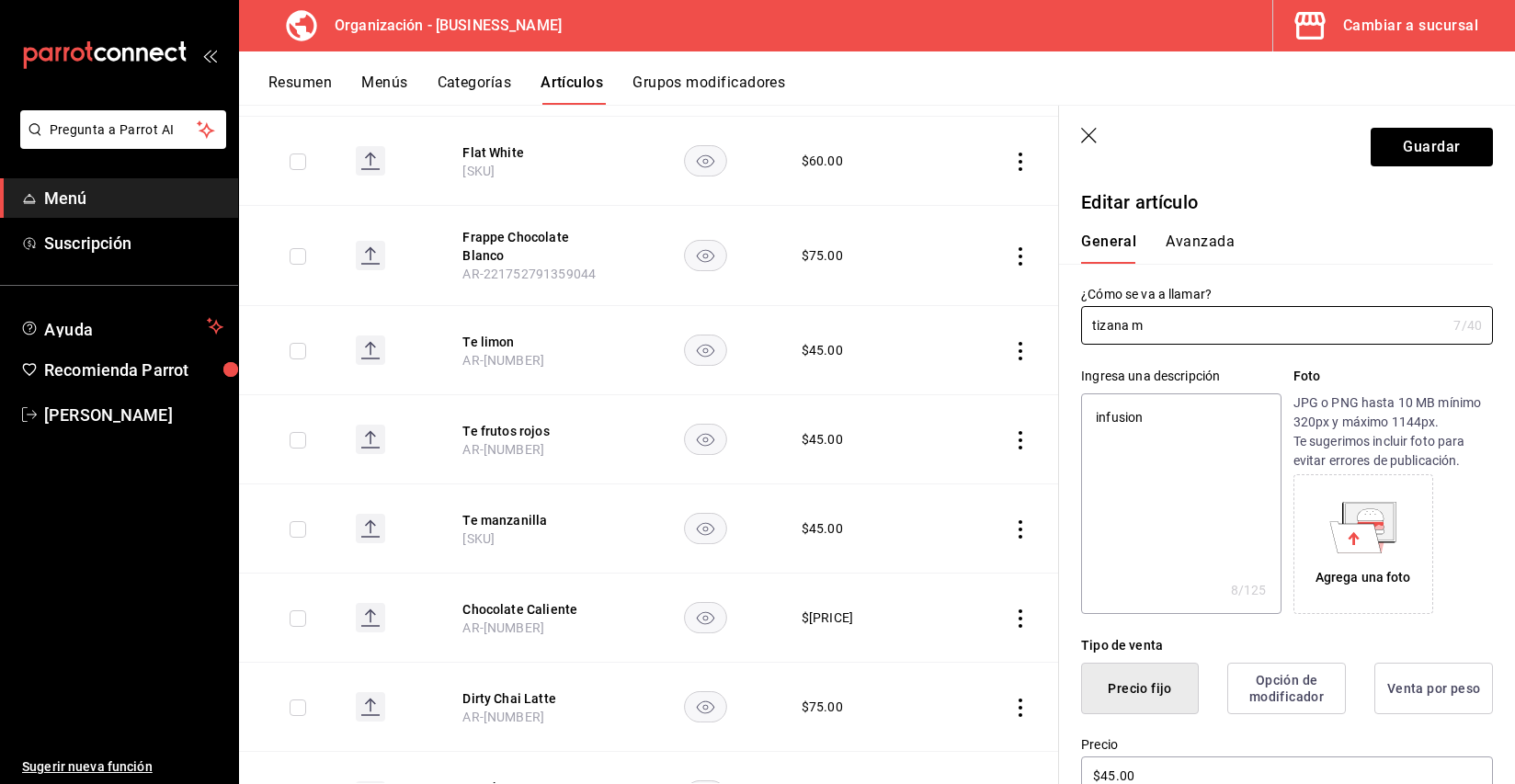 type on "tizana ma" 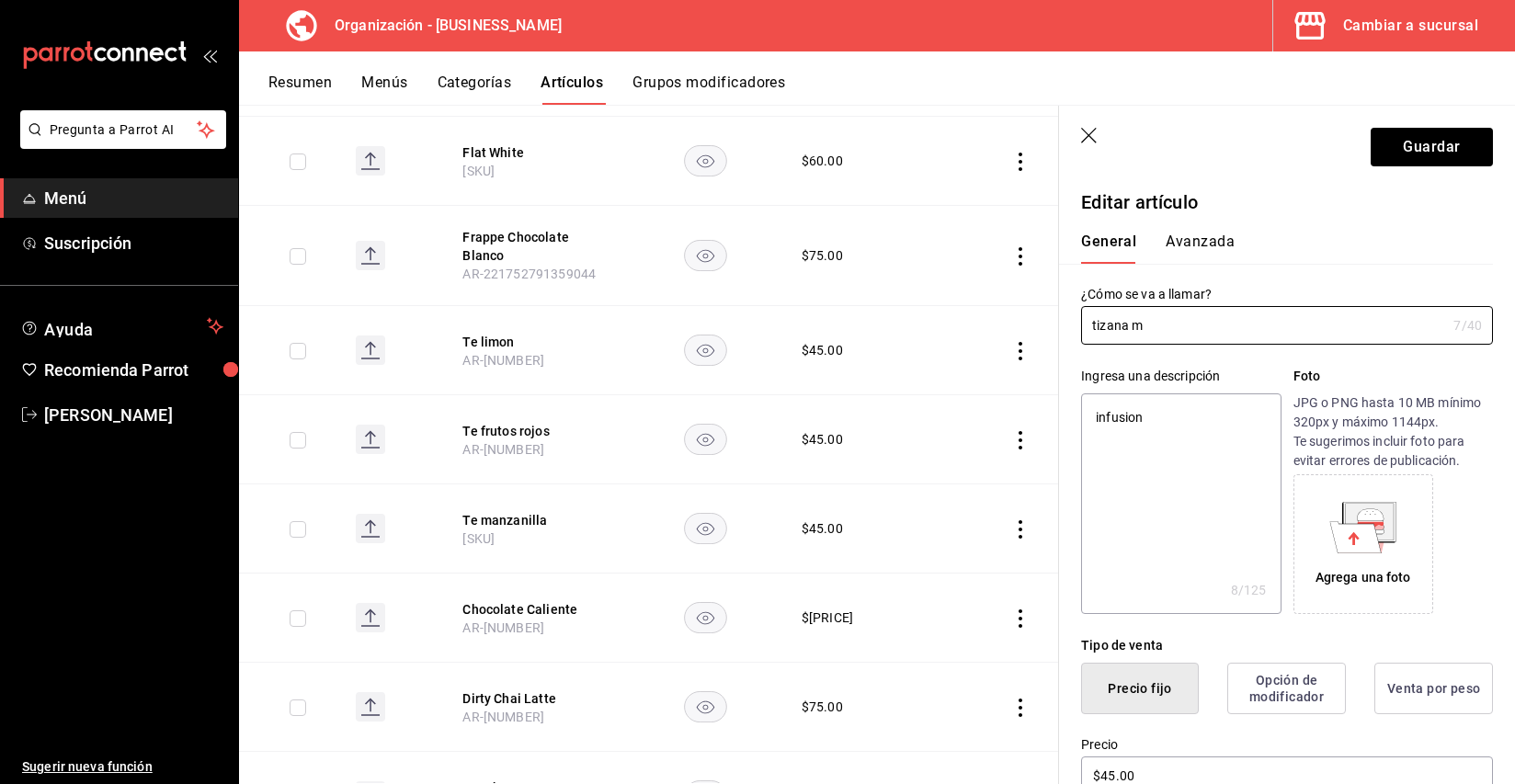 type on "x" 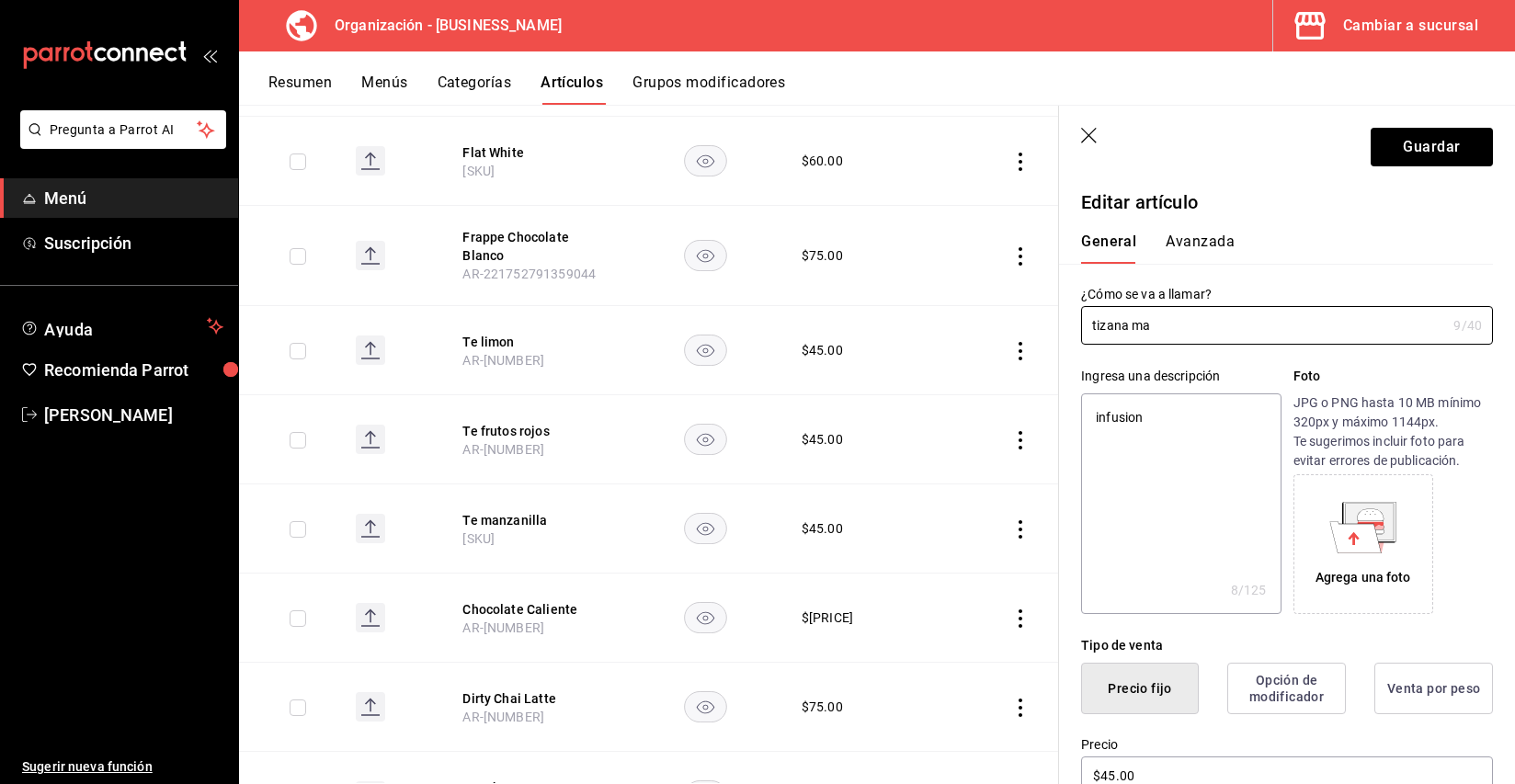 type on "tizana man" 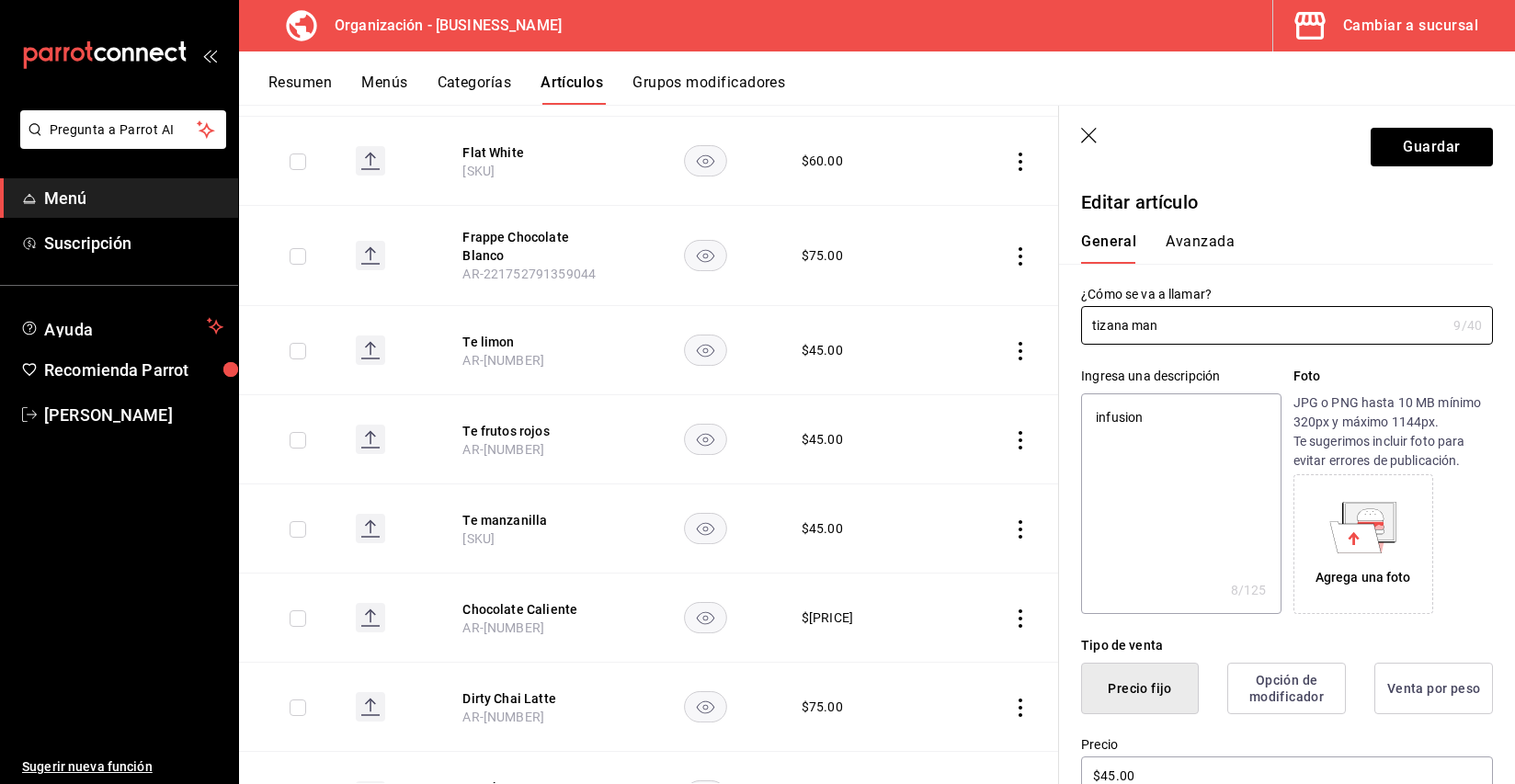 type on "x" 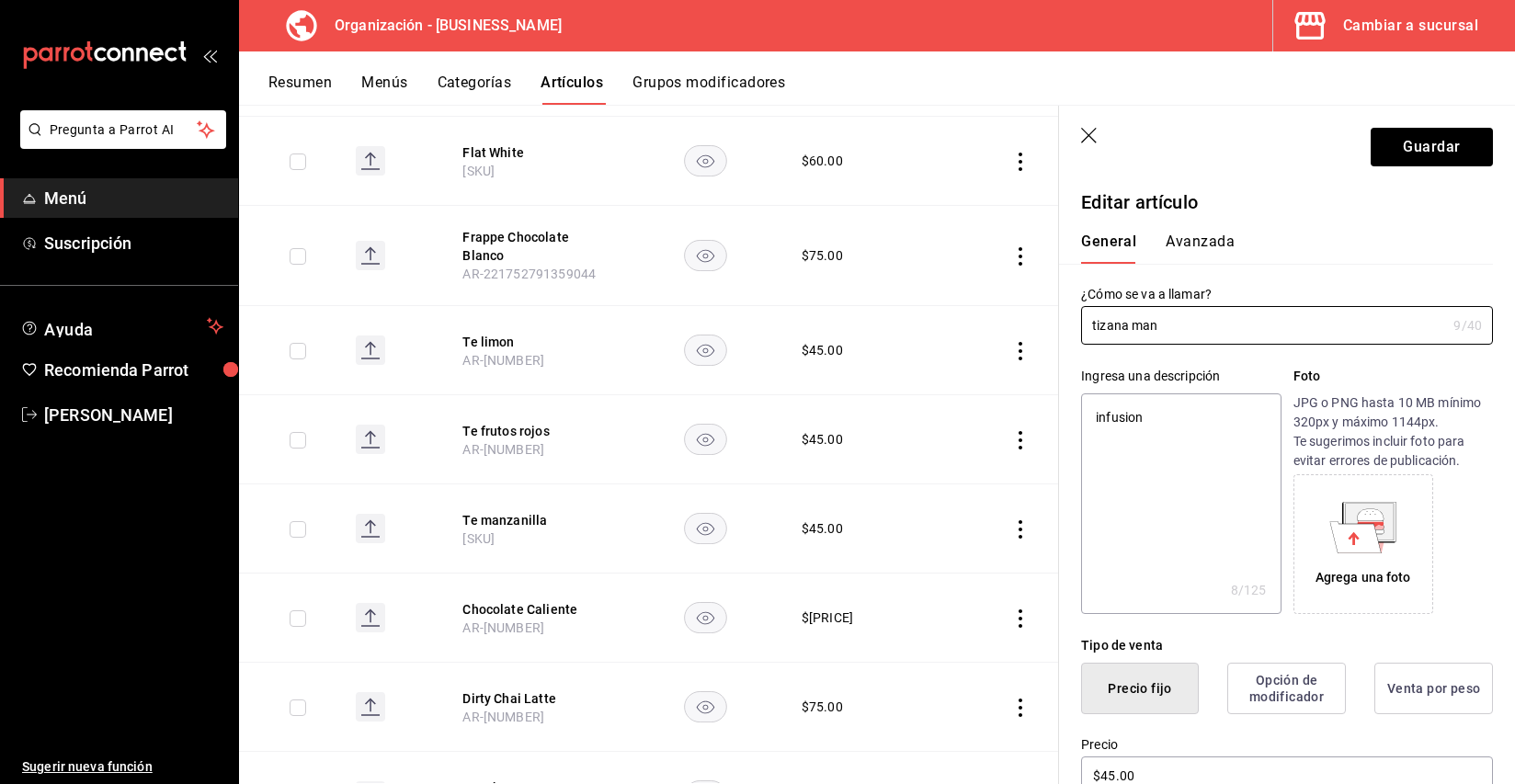 type on "tizana manz" 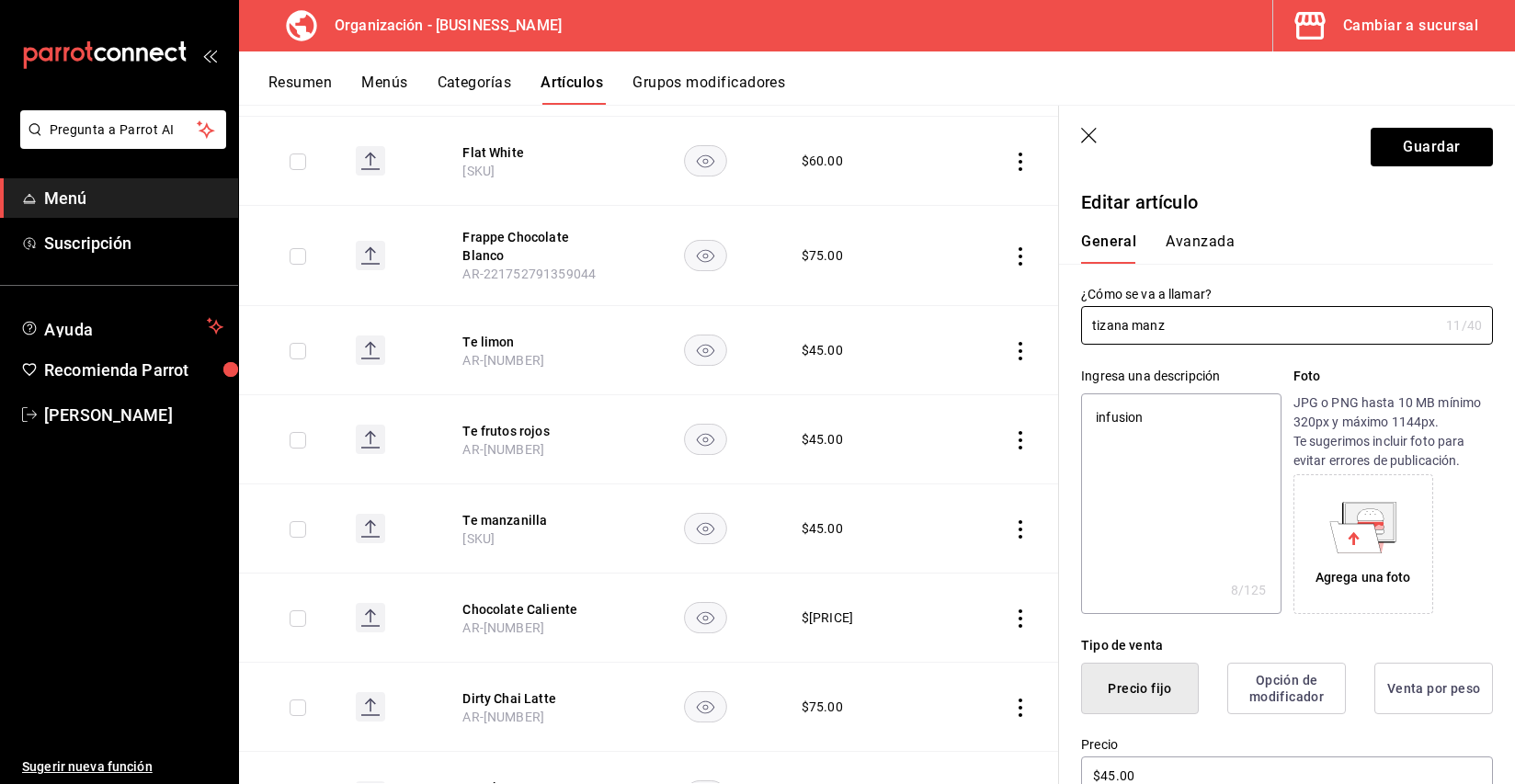 type on "tizana manza" 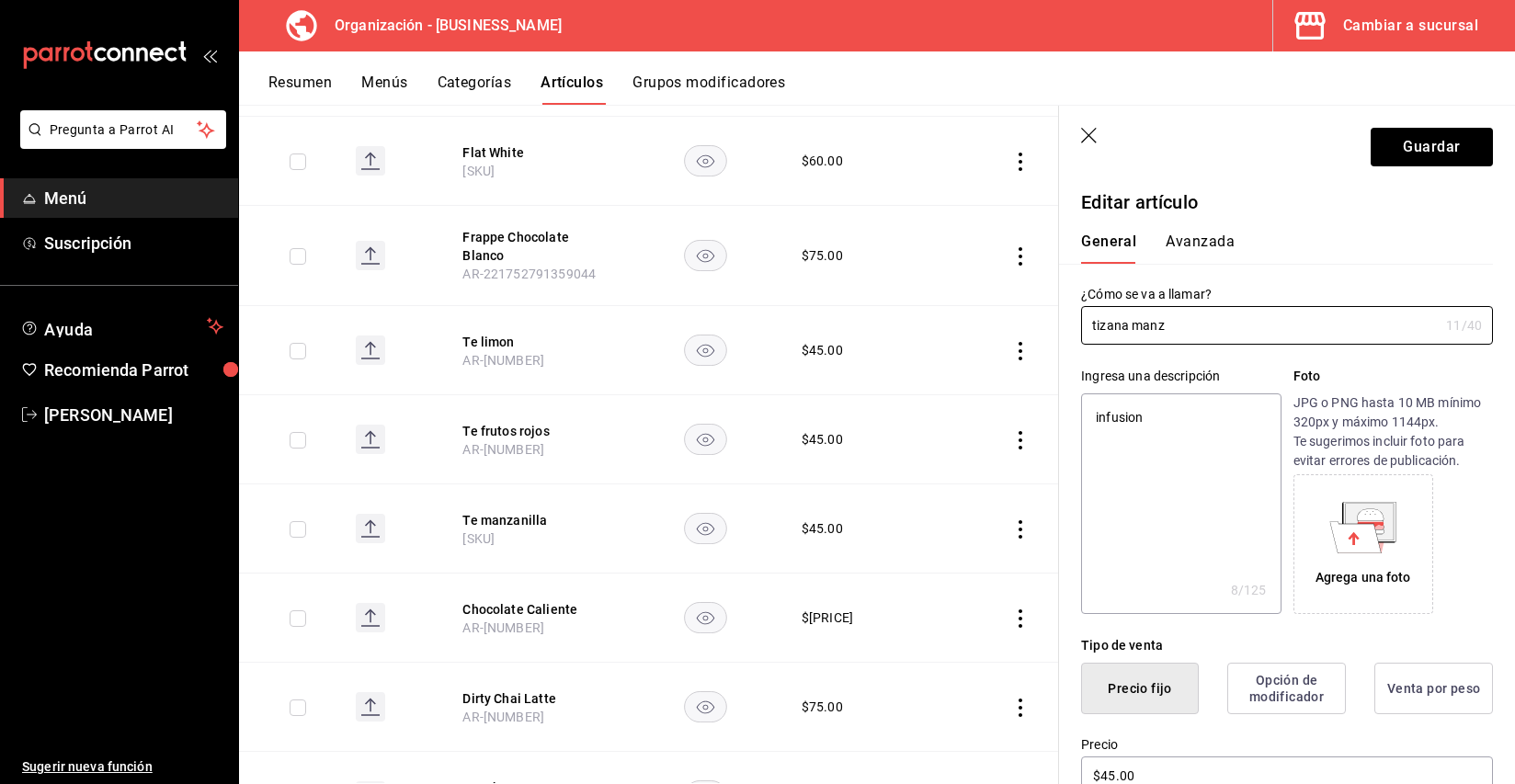 type on "x" 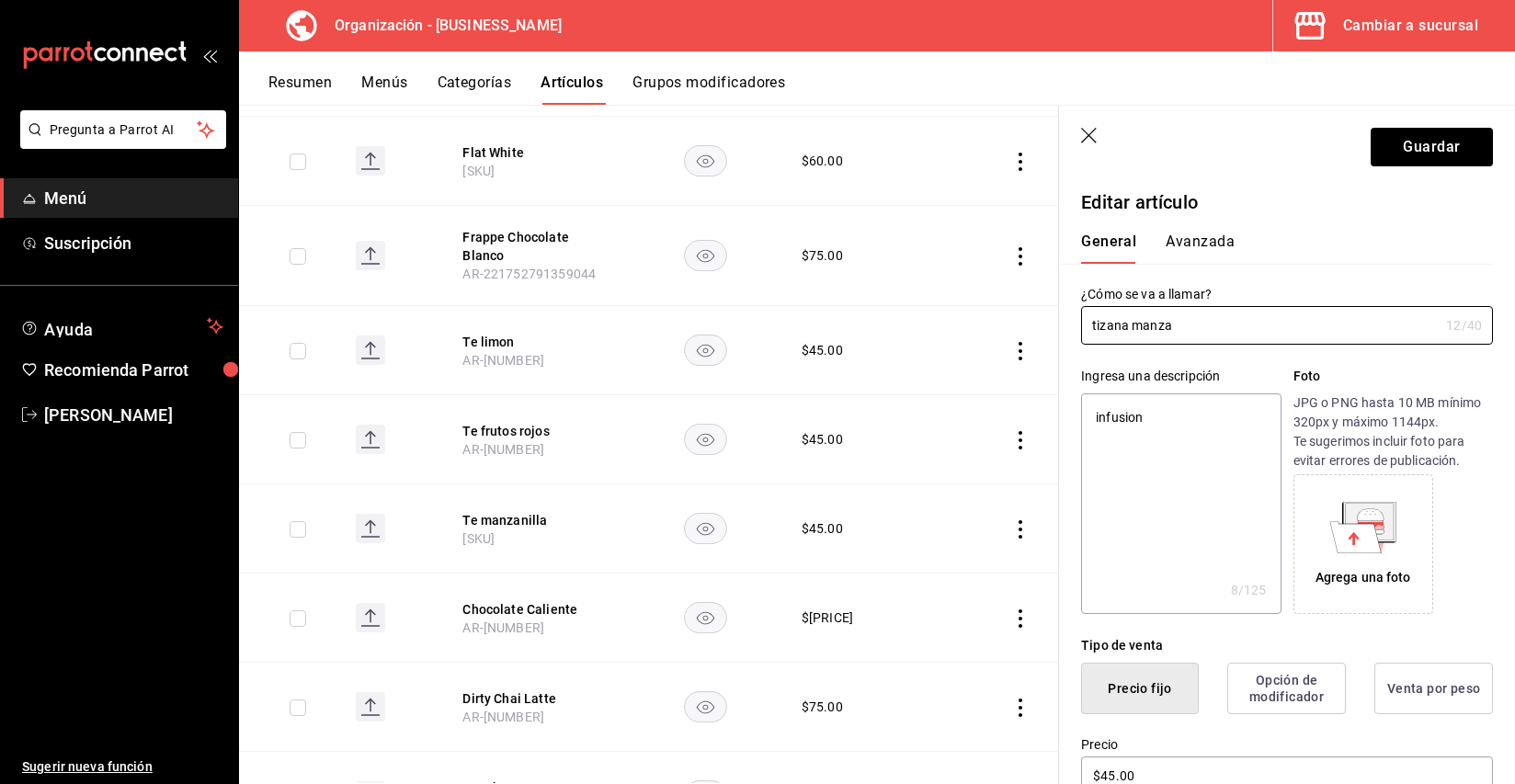 type on "tizana manzan" 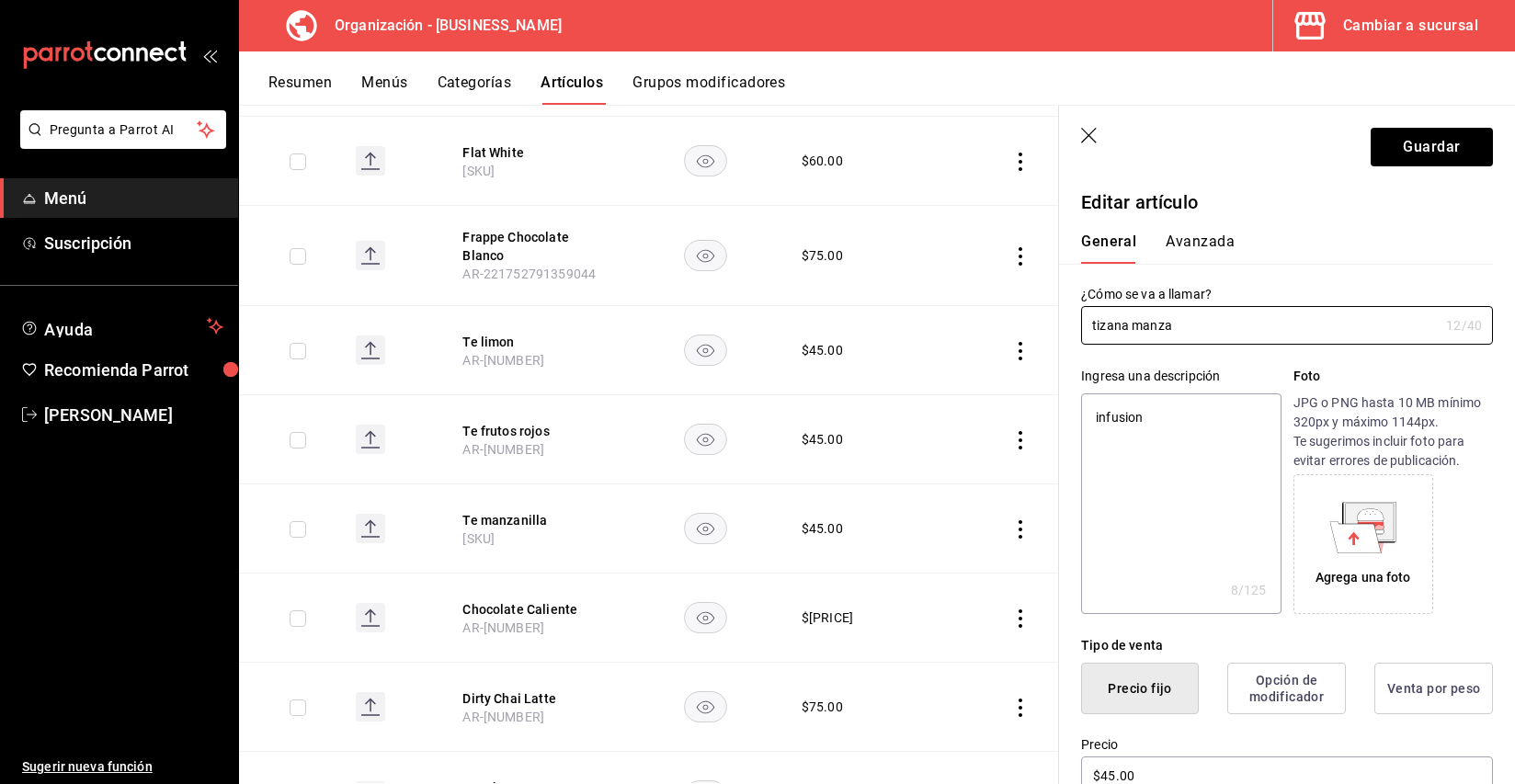 type on "x" 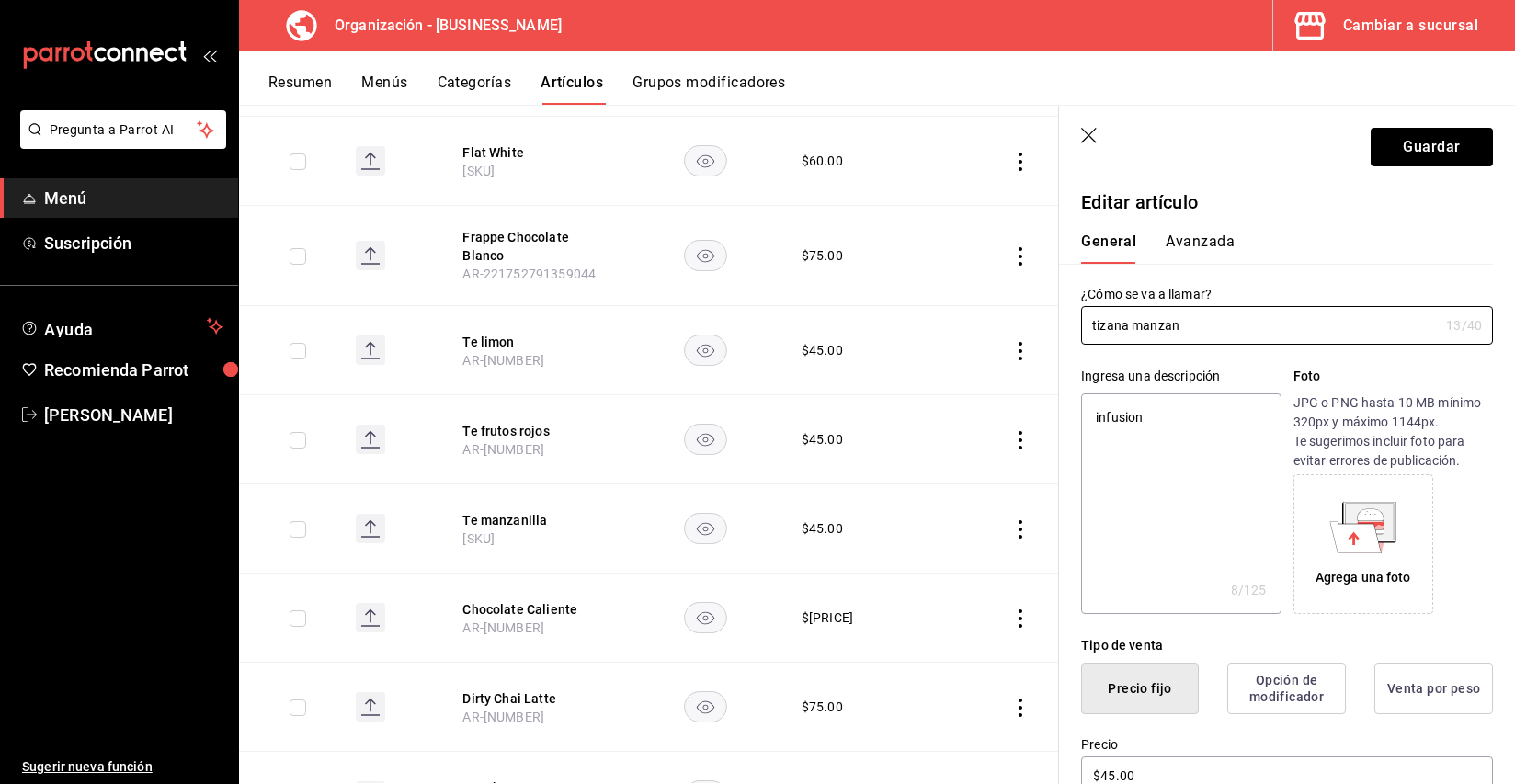 type on "tizana manzani" 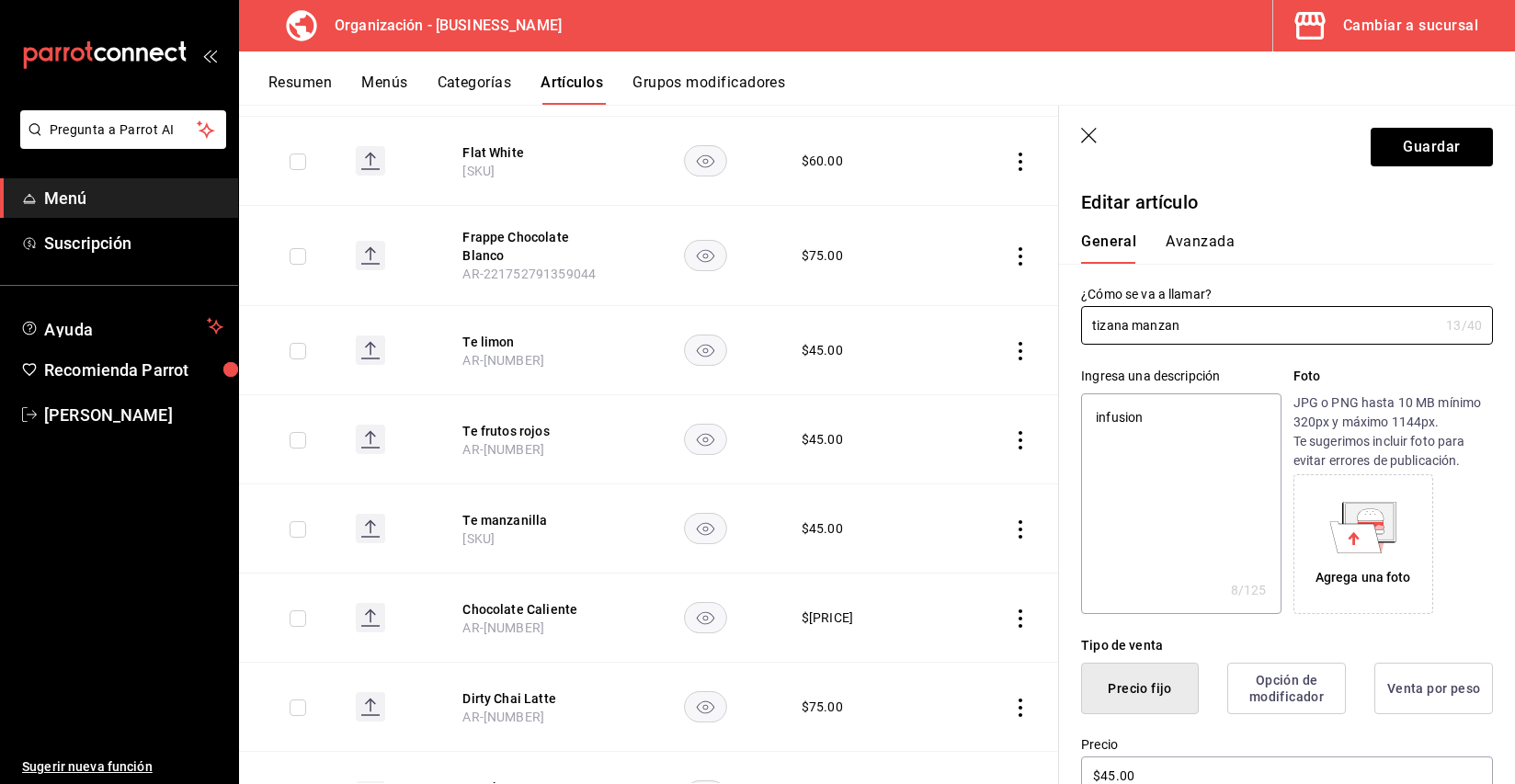 type on "x" 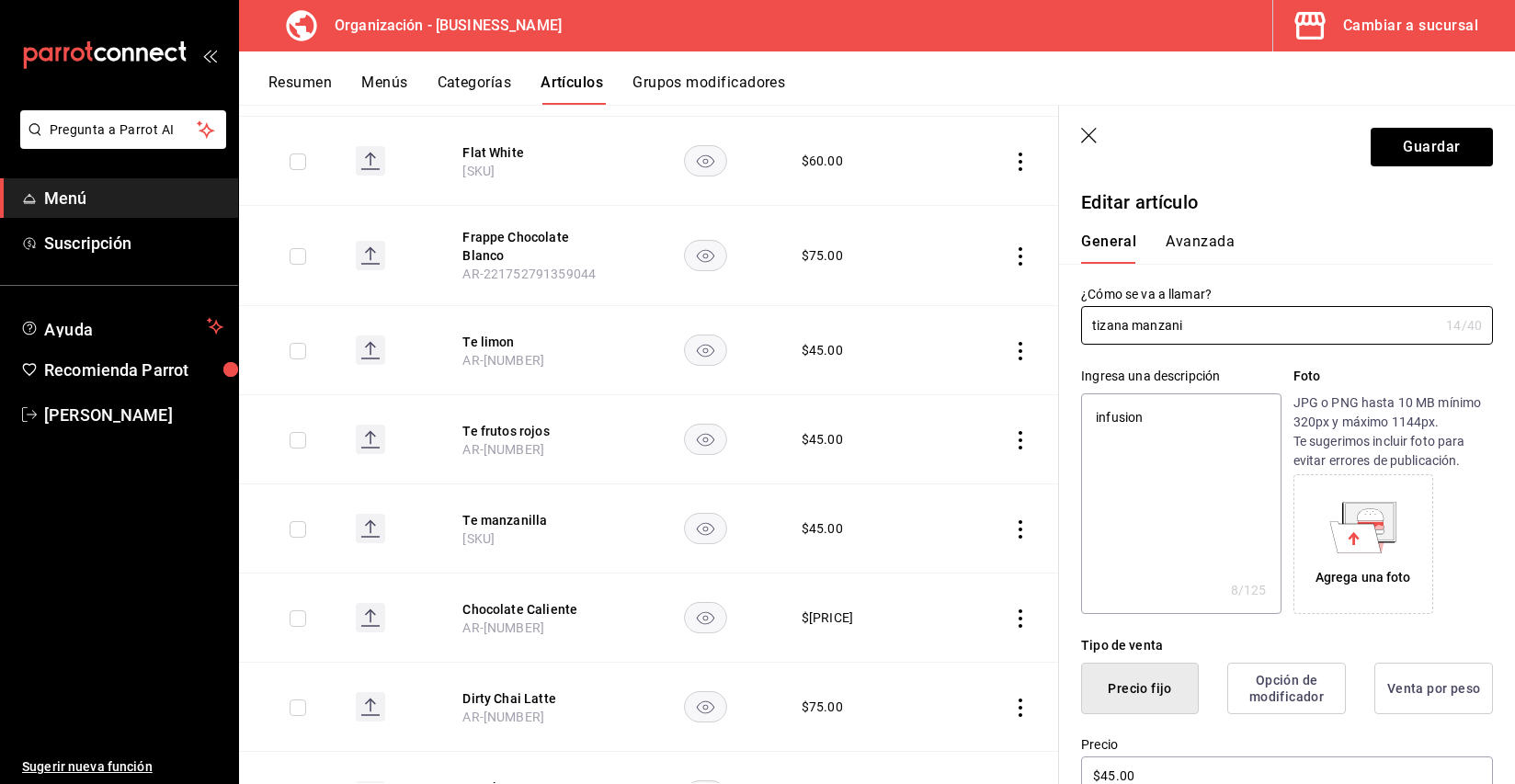 type on "tizana manzanil" 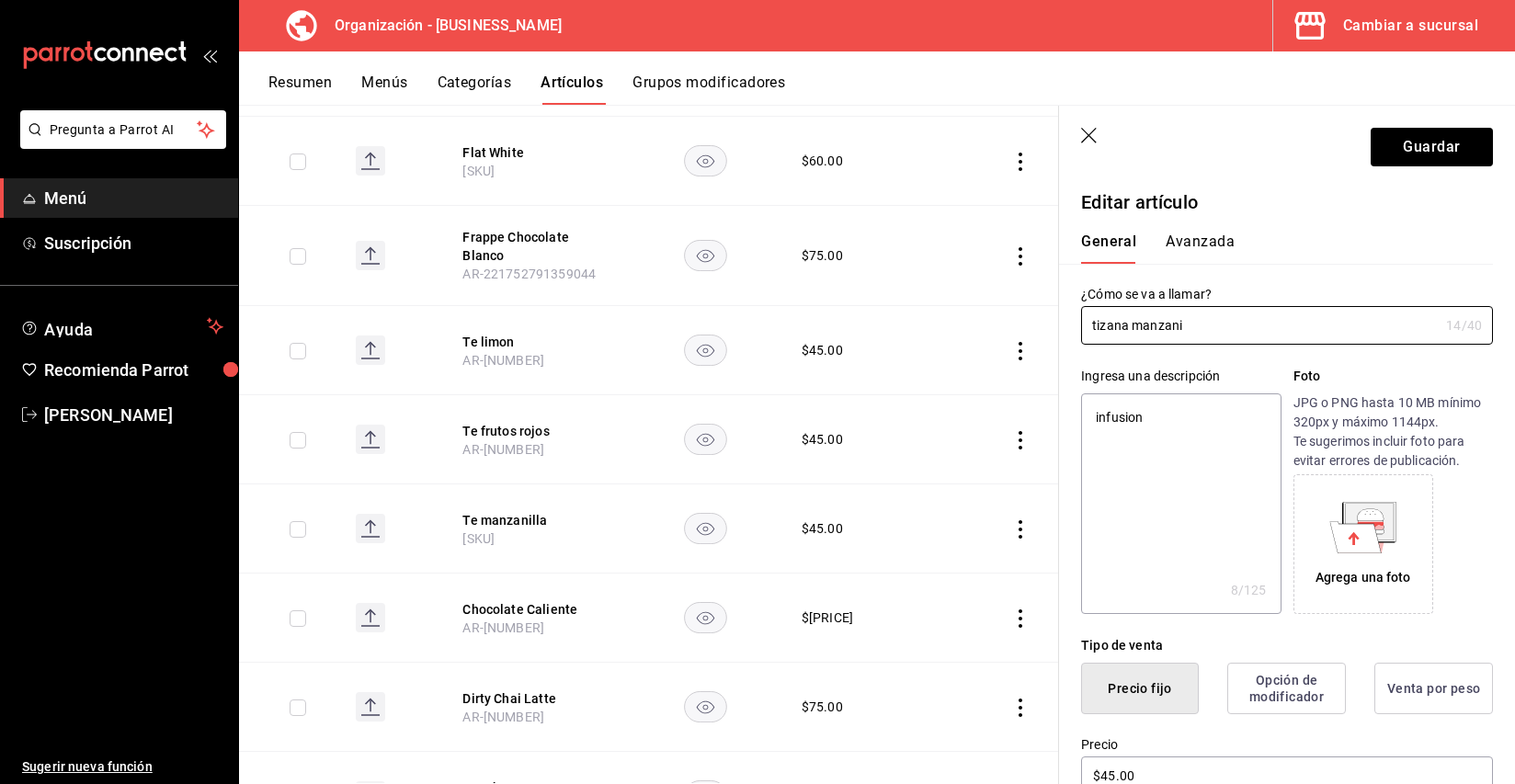 type on "x" 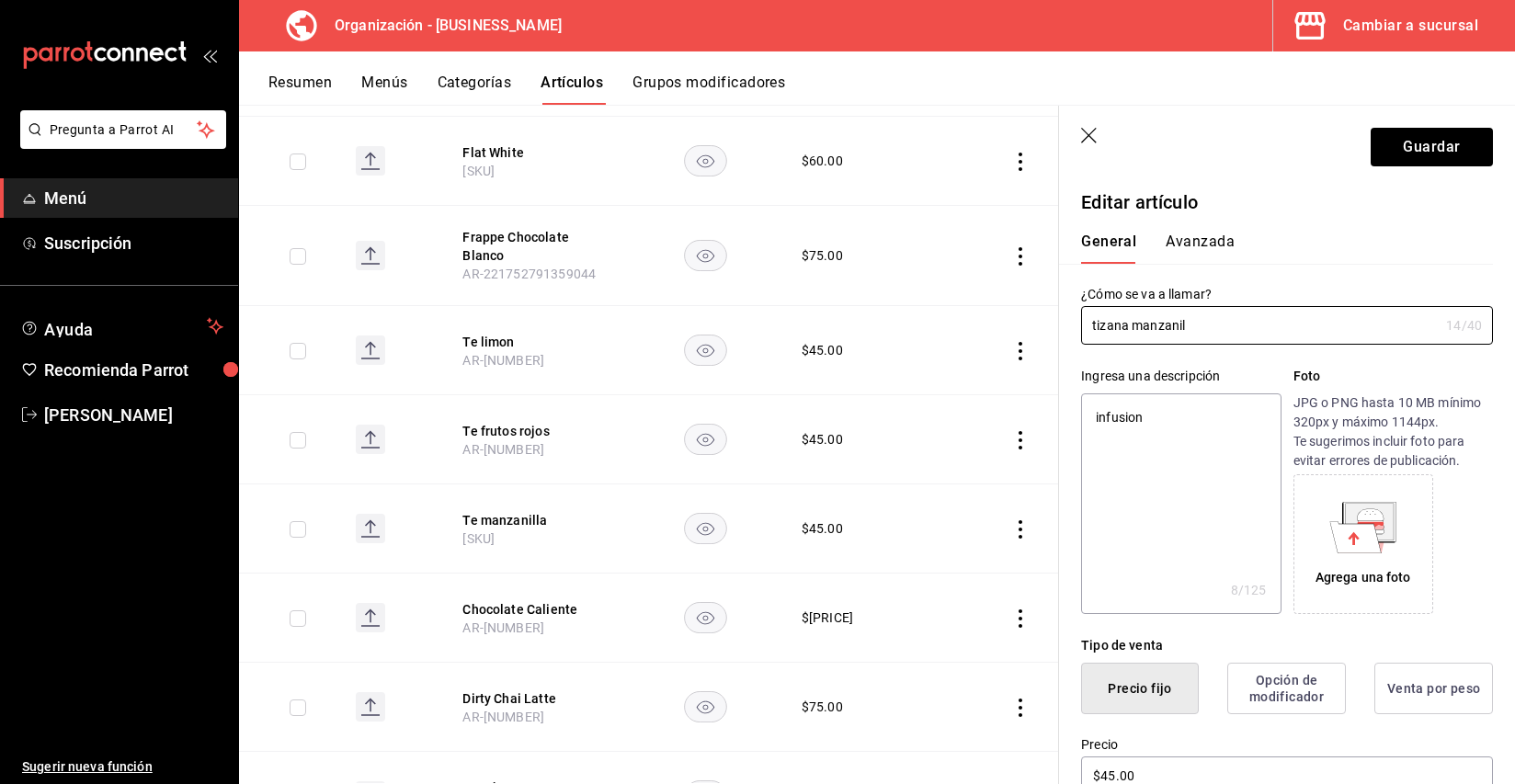 type on "tizana manzanill" 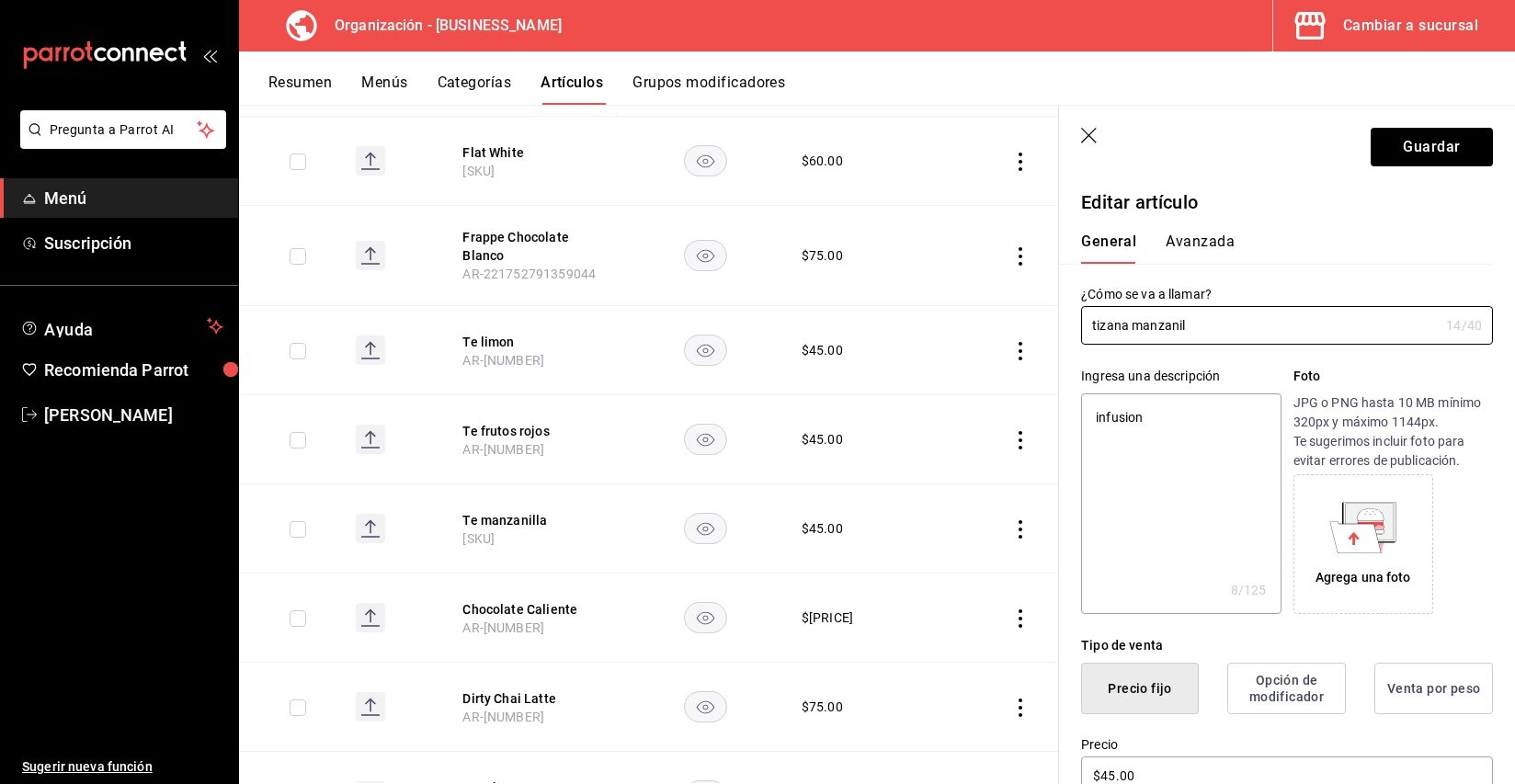 type on "x" 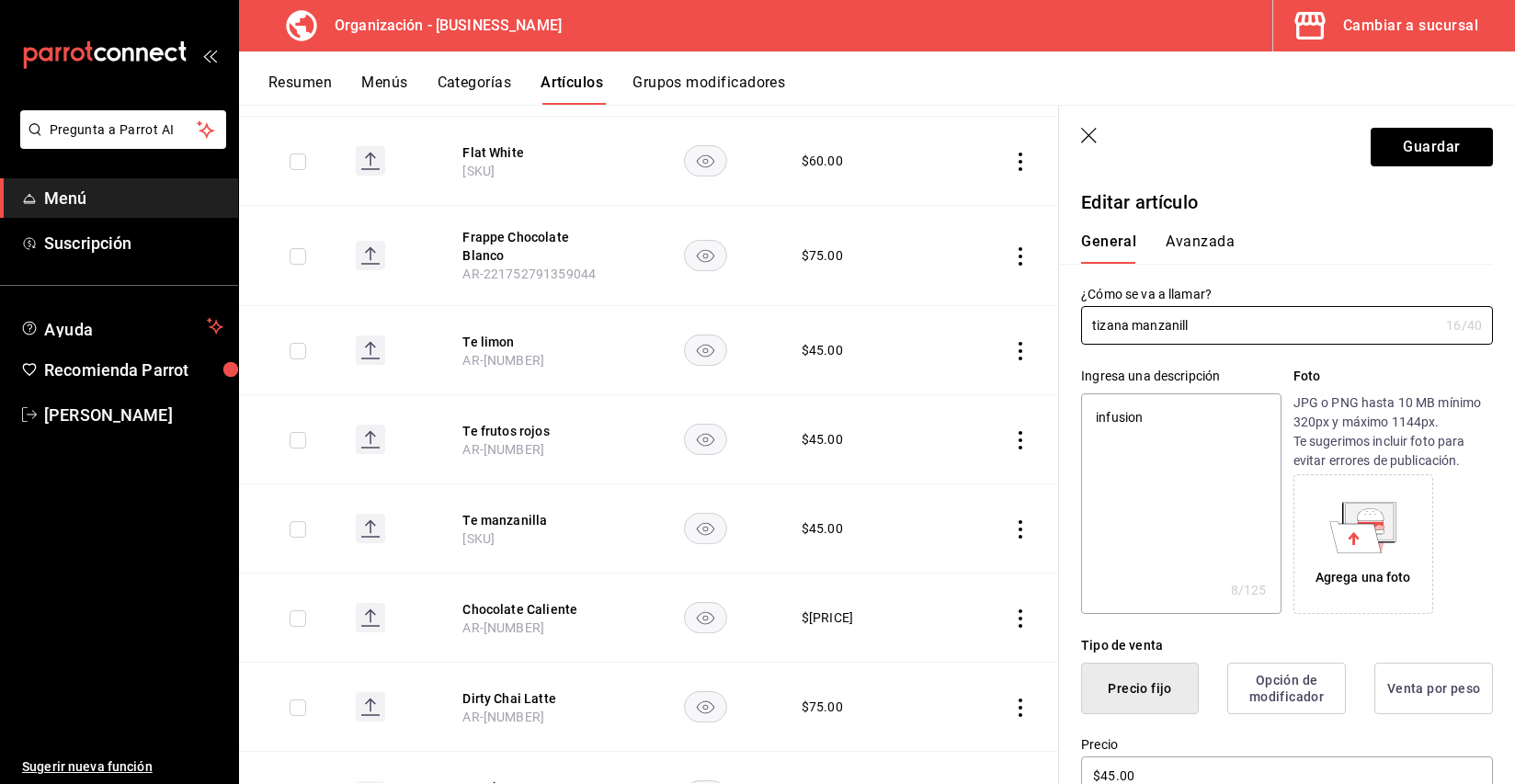 type on "tizana manzanilla" 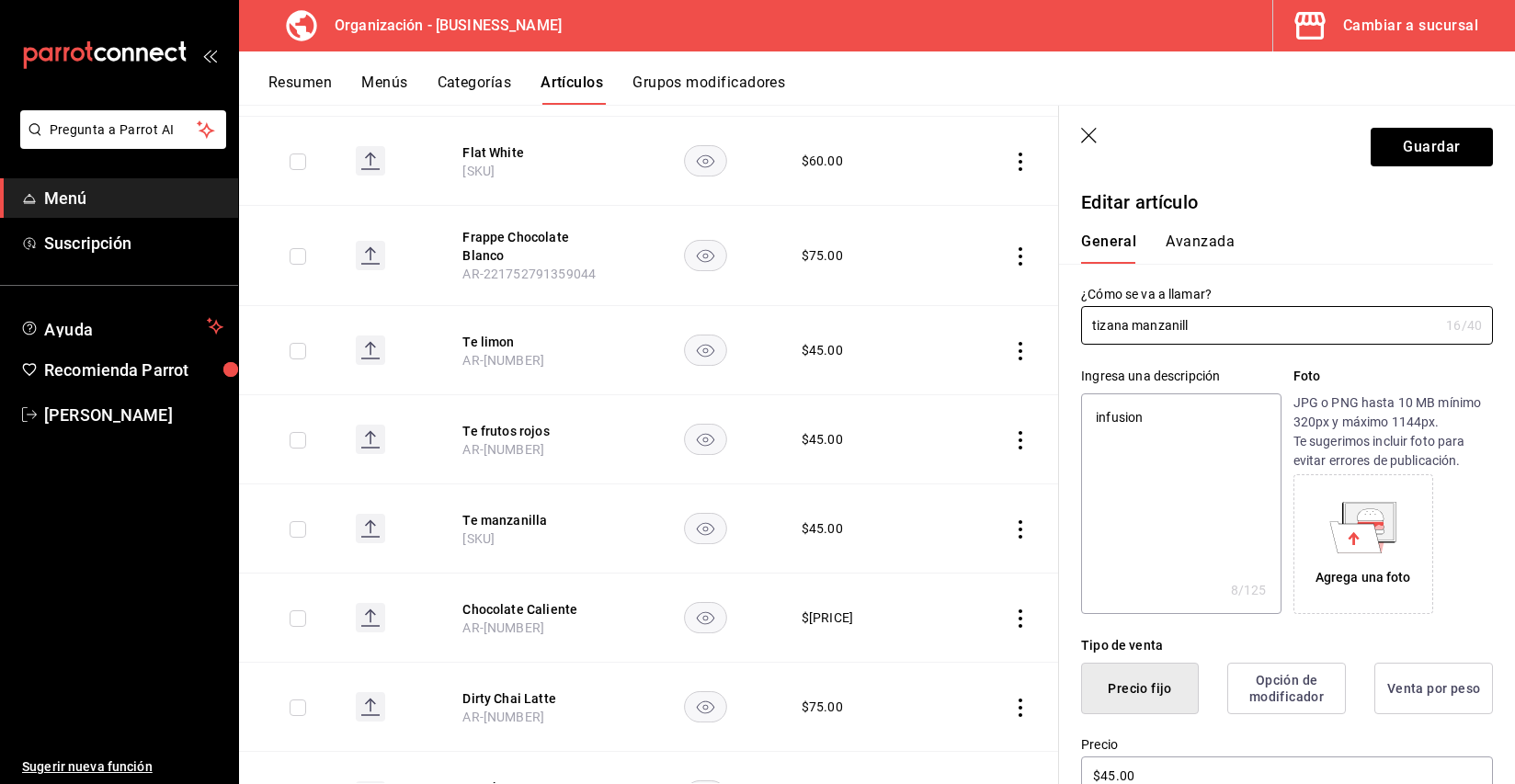 type on "x" 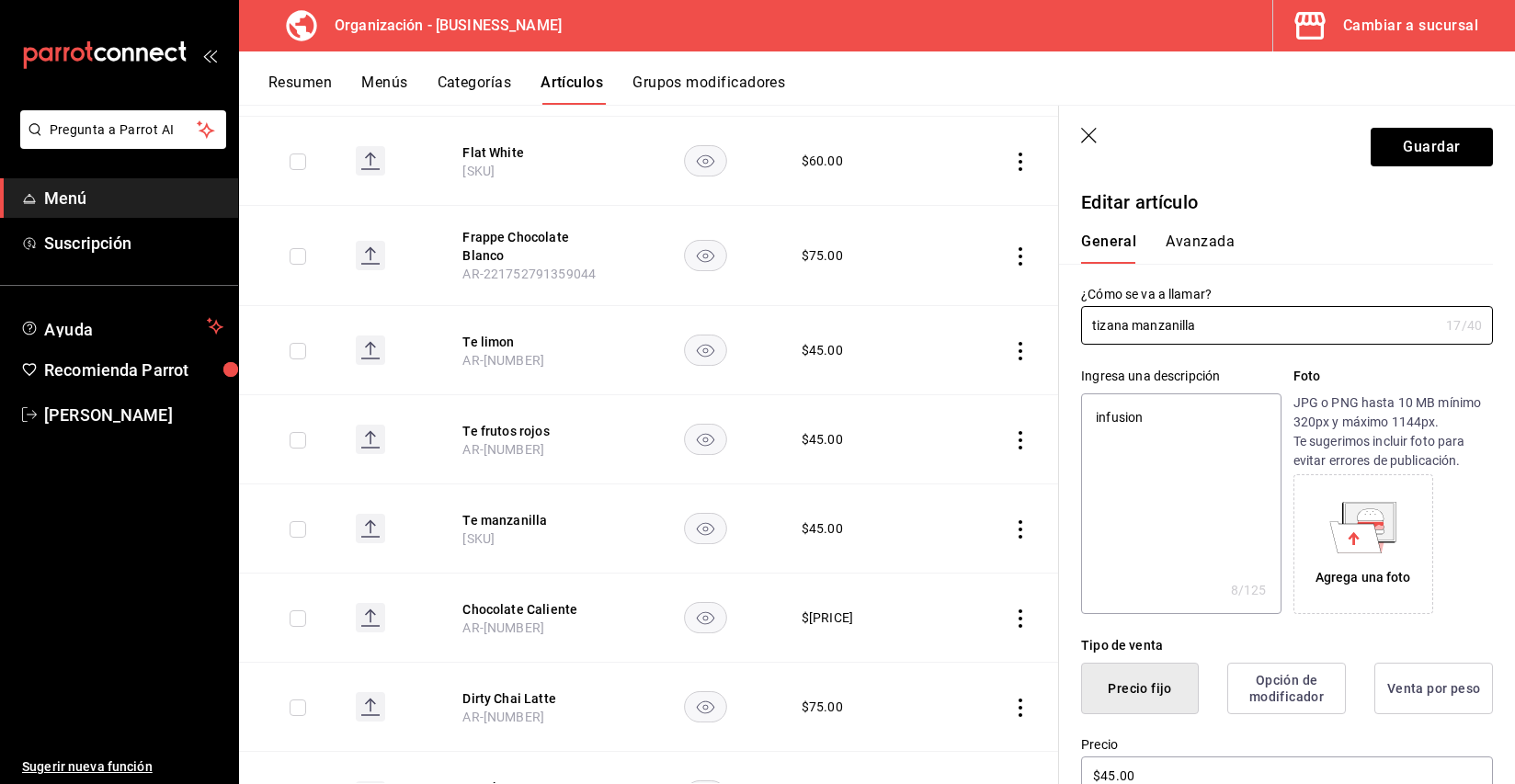 drag, startPoint x: 1210, startPoint y: 316, endPoint x: 1055, endPoint y: 313, distance: 155.02903 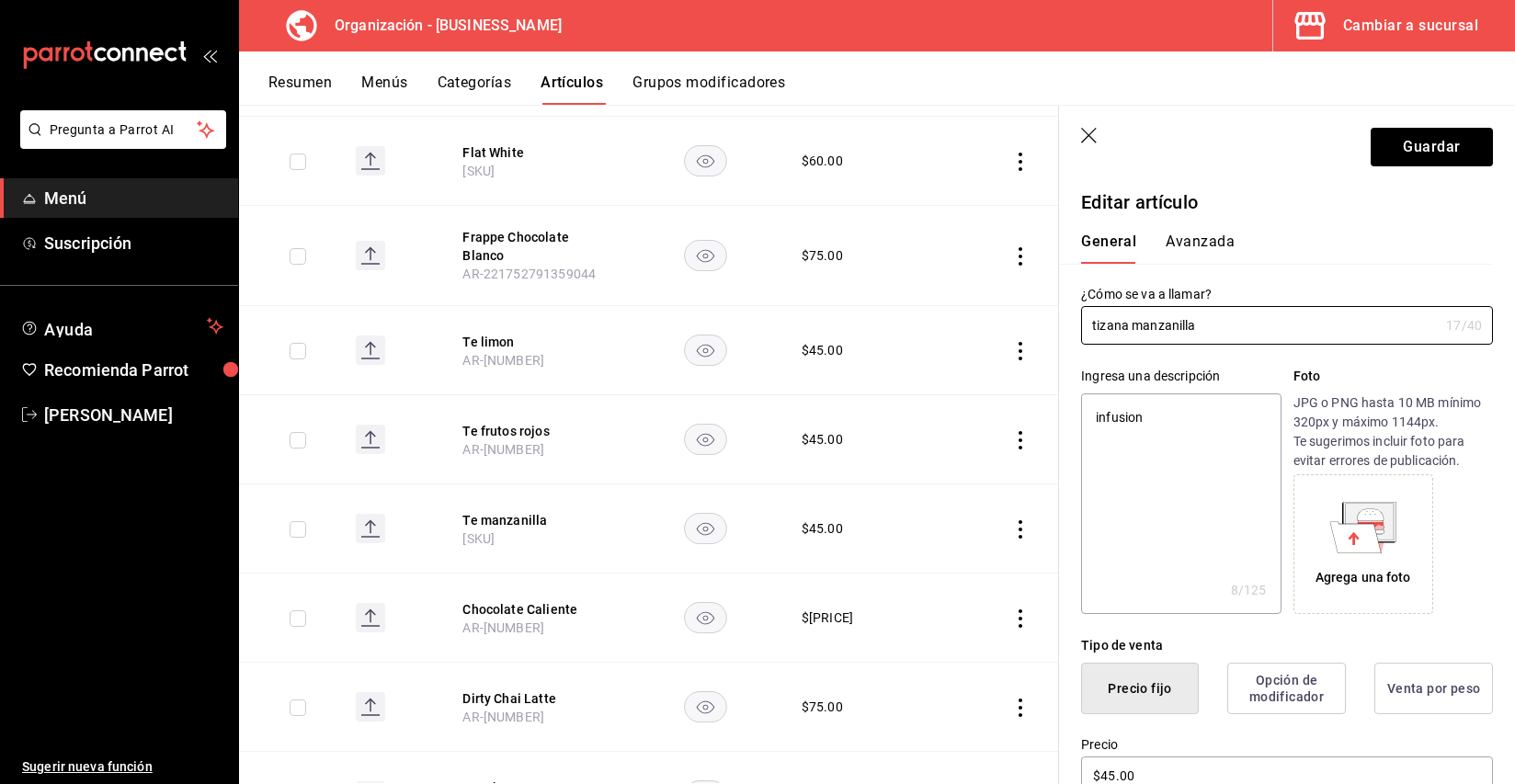 click on "Artículos organización Edita el  precio e imagen  de tus artículos.  Asigna una categoría, agrega grupos modificadores  como “sin cebolla” o “extra queso”. ​ te ​ Marcas Todas las marcas, Sin marca 32e499e3-ac49-4bfd-9688-6164702db340 Categorías Bebidas, Sin categoría a39efab6-7b69-4b7e-866b-d2b334d8c0ed Tipo de venta Todos los artículos ALL Ordenar Artículo Disponible Precio Mazapan Latte AR-51752791359043 $ 70.00 Flat White AR-51752791359043 $ 60.00 Frappe Chocolate Blanco AR-221752791359044 $ 75.00 Te limon AR-151752791359044 $ 45.00 Te frutos rojos AR-141752791359044 $ 45.00 Te manzanilla AR-121752791359043 $ 45.00 Chocolate Caliente AR-101752791359043 $ 65.00 Dirty Chai Latte AR-81752791359043 $ 75.00 Matcha Latte AR-71752791359043 $ 70.00 Chai Latte AR-61752791359043 $ 70.00 Latte AR-51752791359043 $ 65.00 Caliente AR-411752791358282 $ 0.00 Aguacate AR-261752791358282 $ 10.00 Mantequilla AR-211752791358282 $ 10.00 Entera AR-121752791358281 $ 0.00 Guardar Editar artículo General 17 x" at bounding box center [877, 444] 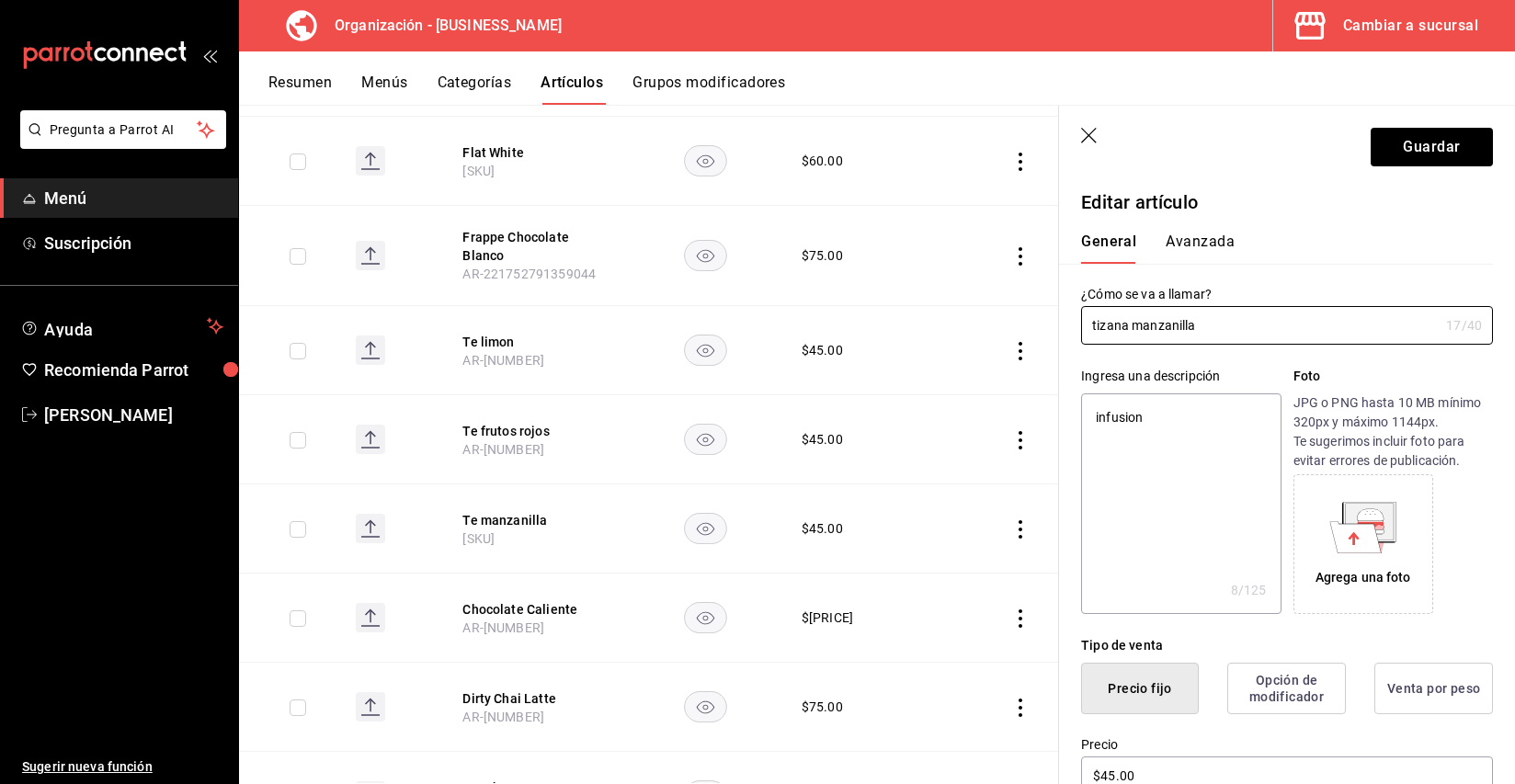 drag, startPoint x: 1235, startPoint y: 330, endPoint x: 1058, endPoint y: 328, distance: 177.0113 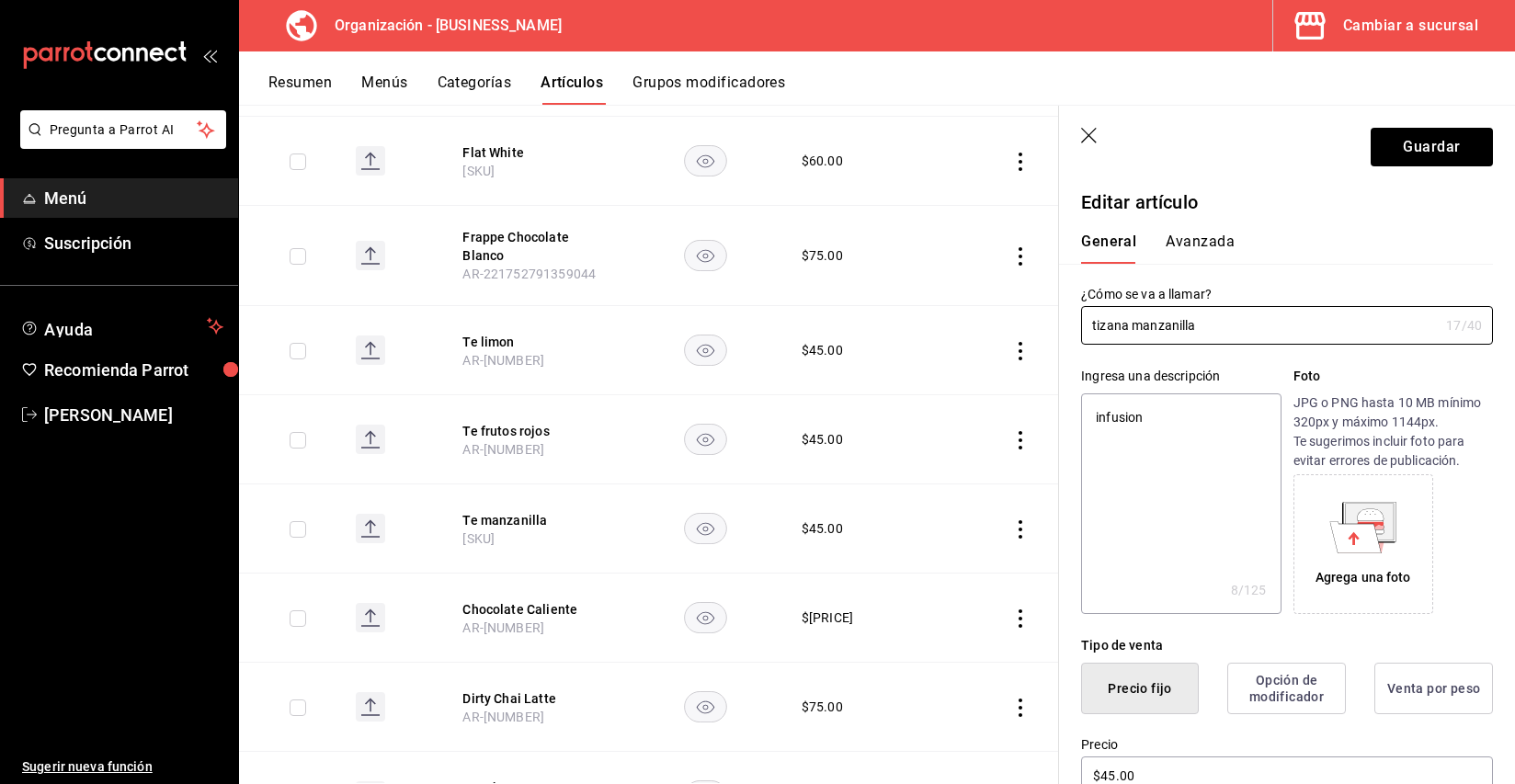 click on "Guardar Editar artículo General Avanzada ¿Cómo se va a llamar? tizana manzanilla 17 /40 ¿Cómo se va a llamar? Ingresa una descripción infusion x 8 /125 ​ Foto JPG o PNG hasta 10 MB mínimo 320px y máximo 1144px. Te sugerimos incluir foto para evitar errores de publicación. Agrega una foto Tipo de venta Precio fijo Opción de modificador Venta por peso Precio $45.00 Categorías Elige una categoría existente Bebidas Grupos modificadores Agrega opciones de personalización a tu artículo Leches Temperatura Color Elige un color para resaltar la casilla del artículo, esto solo se verá reflejado en el punto de venta. SKU Asigna un SKU a tu artículo y así agruparlo con otros artículos dentro de tu organización. AR-151752791359044 18 / 20 ​ Asignar SKU Nombre en el Punto de venta 0 /70 Nombre en el Punto de venta Código de barras 0 /30 Código de barras SAT  (Opcional) Unidad de medida E48 - Unidad de servicio E48 Catálogo de producto 90101500 - Establecimientos para comer y beber 90101500 Exento" at bounding box center (1286, 497) 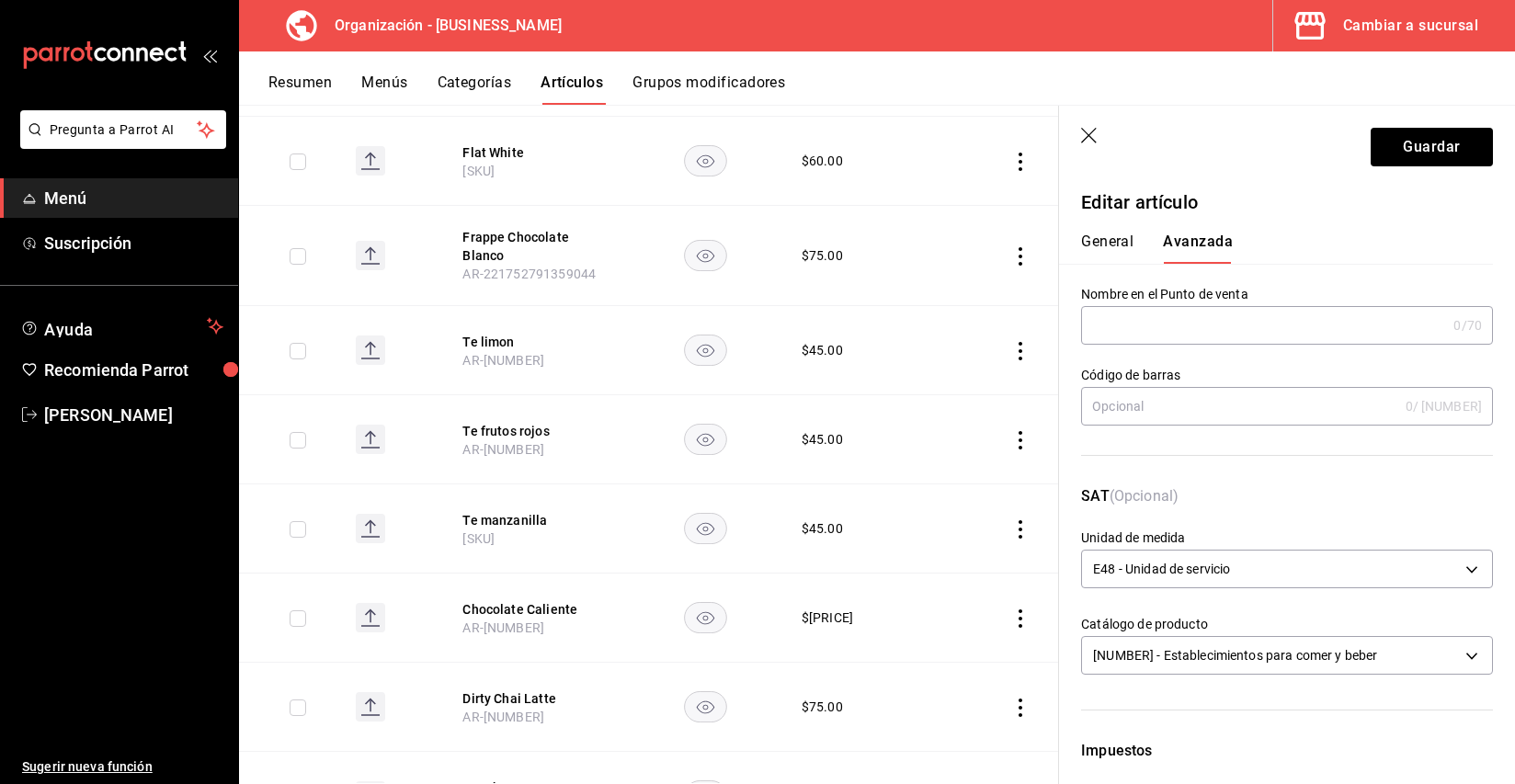 click at bounding box center (1263, 325) 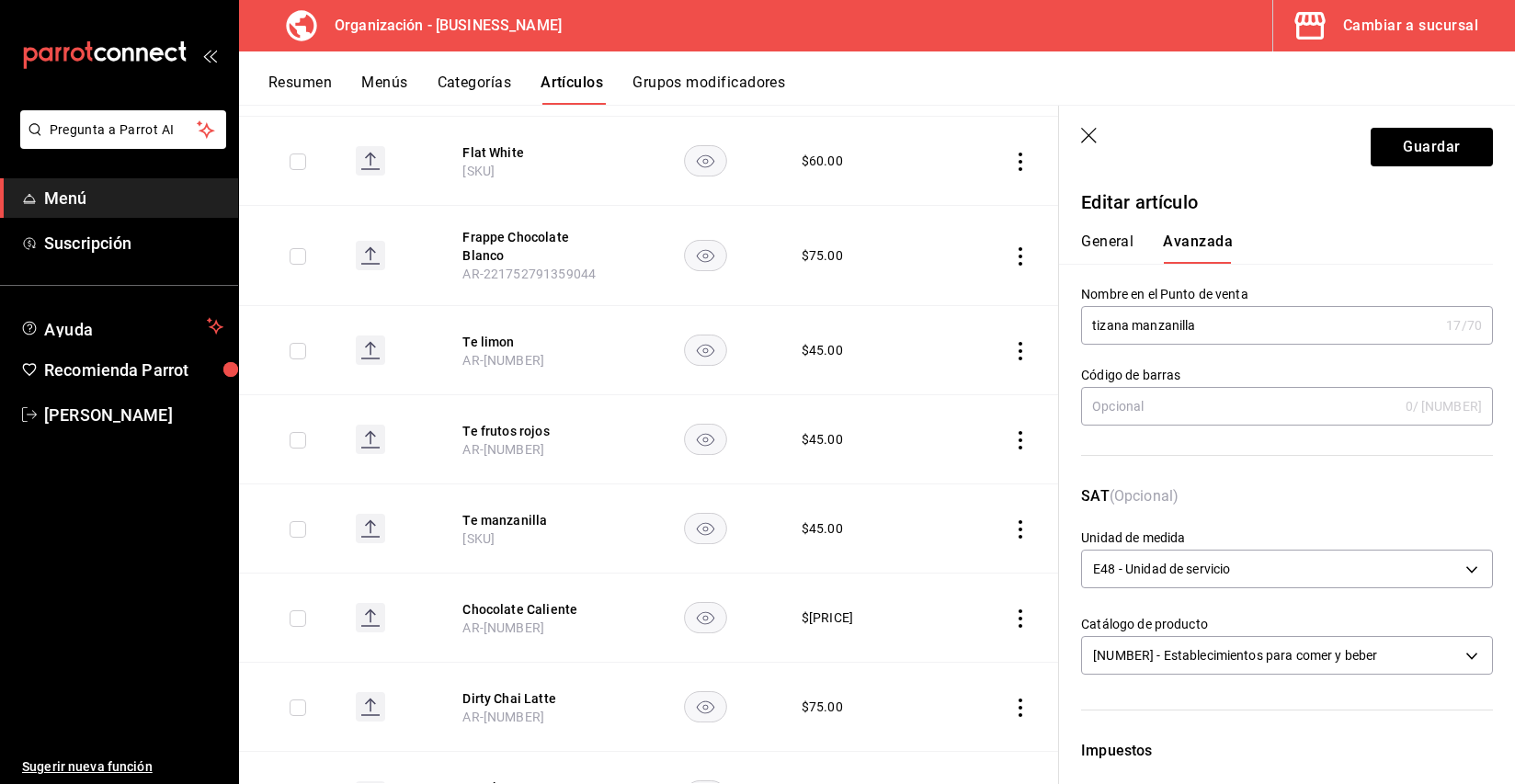 scroll, scrollTop: 514, scrollLeft: 0, axis: vertical 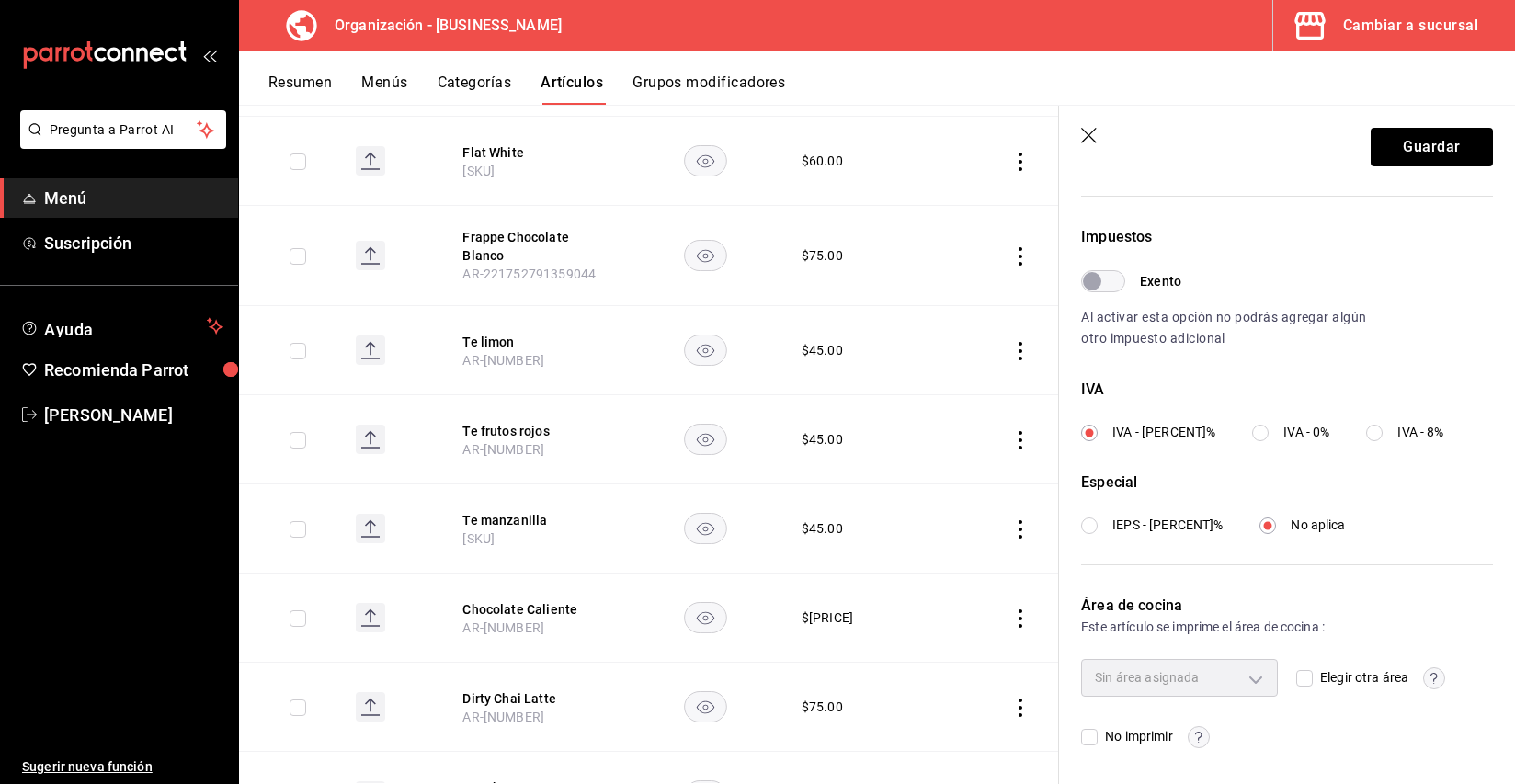 type on "tizana manzanilla" 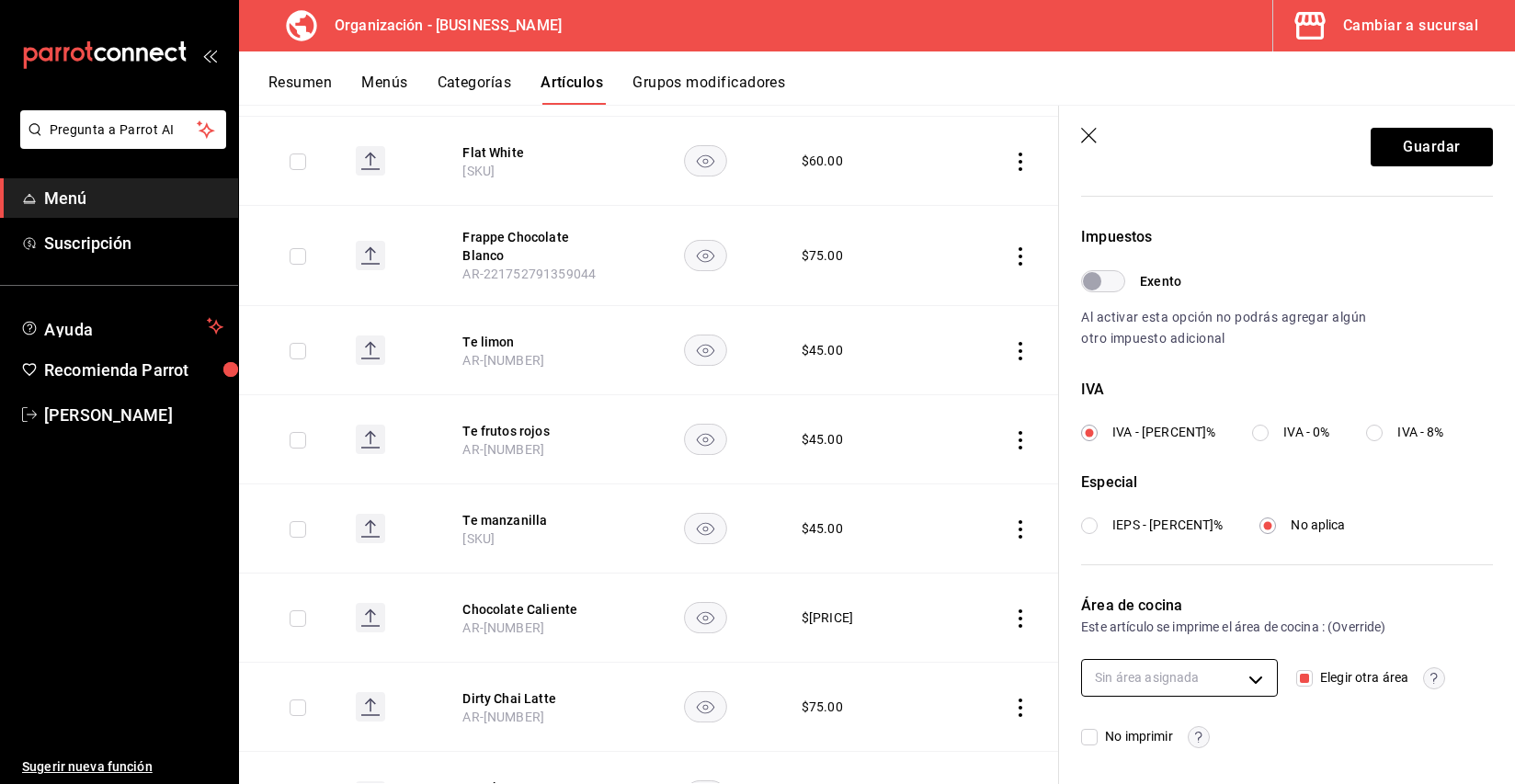 click on "Pregunta a Parrot AI Menú   Suscripción   Ayuda Recomienda Parrot   Cristina Ojeda   Sugerir nueva función   Organización - Tüt Coffee Cambiar a sucursal Resumen Menús Categorías Artículos Grupos modificadores Artículos organización Edita el  precio e imagen  de tus artículos.  Asigna una categoría, agrega grupos modificadores  como “sin cebolla” o “extra queso”. ​ te ​ Marcas Todas las marcas, Sin marca 32e499e3-ac49-4bfd-9688-6164702db340 Categorías Bebidas, Sin categoría a39efab6-7b69-4b7e-866b-d2b334d8c0ed Tipo de venta Todos los artículos ALL Ordenar Artículo Disponible Precio Mazapan Latte AR-51752791359043 $ 70.00 Flat White AR-51752791359043 $ 60.00 Frappe Chocolate Blanco AR-221752791359044 $ 75.00 Te limon AR-151752791359044 $ 45.00 Te frutos rojos AR-141752791359044 $ 45.00 Te manzanilla AR-121752791359043 $ 45.00 Chocolate Caliente AR-101752791359043 $ 65.00 Dirty Chai Latte AR-81752791359043 $ 75.00 Matcha Latte AR-71752791359043 $ 70.00 Chai Latte AR-61752791359043 $" at bounding box center (758, 392) 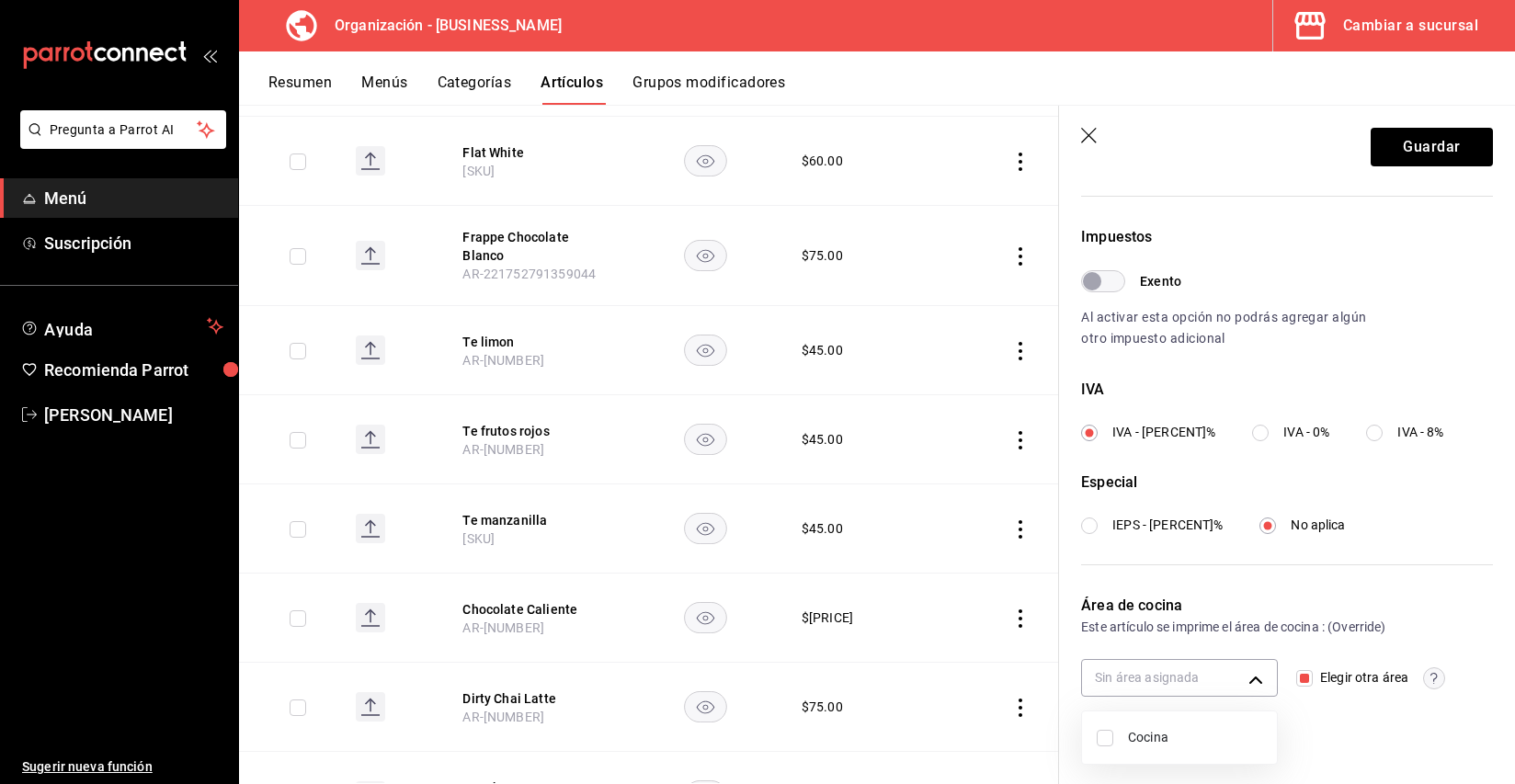 click on "Cocina" at bounding box center (1179, 737) 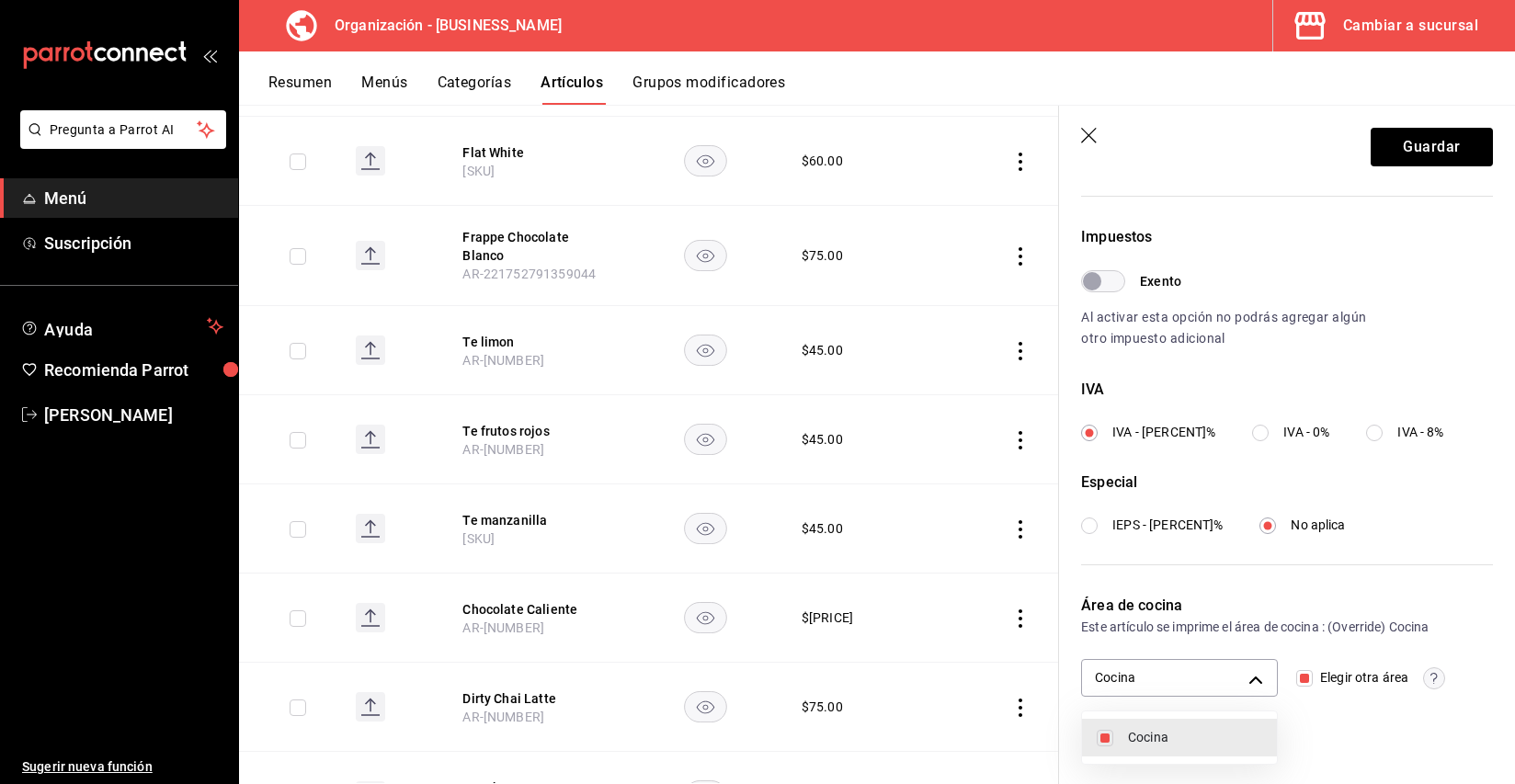 click at bounding box center [758, 392] 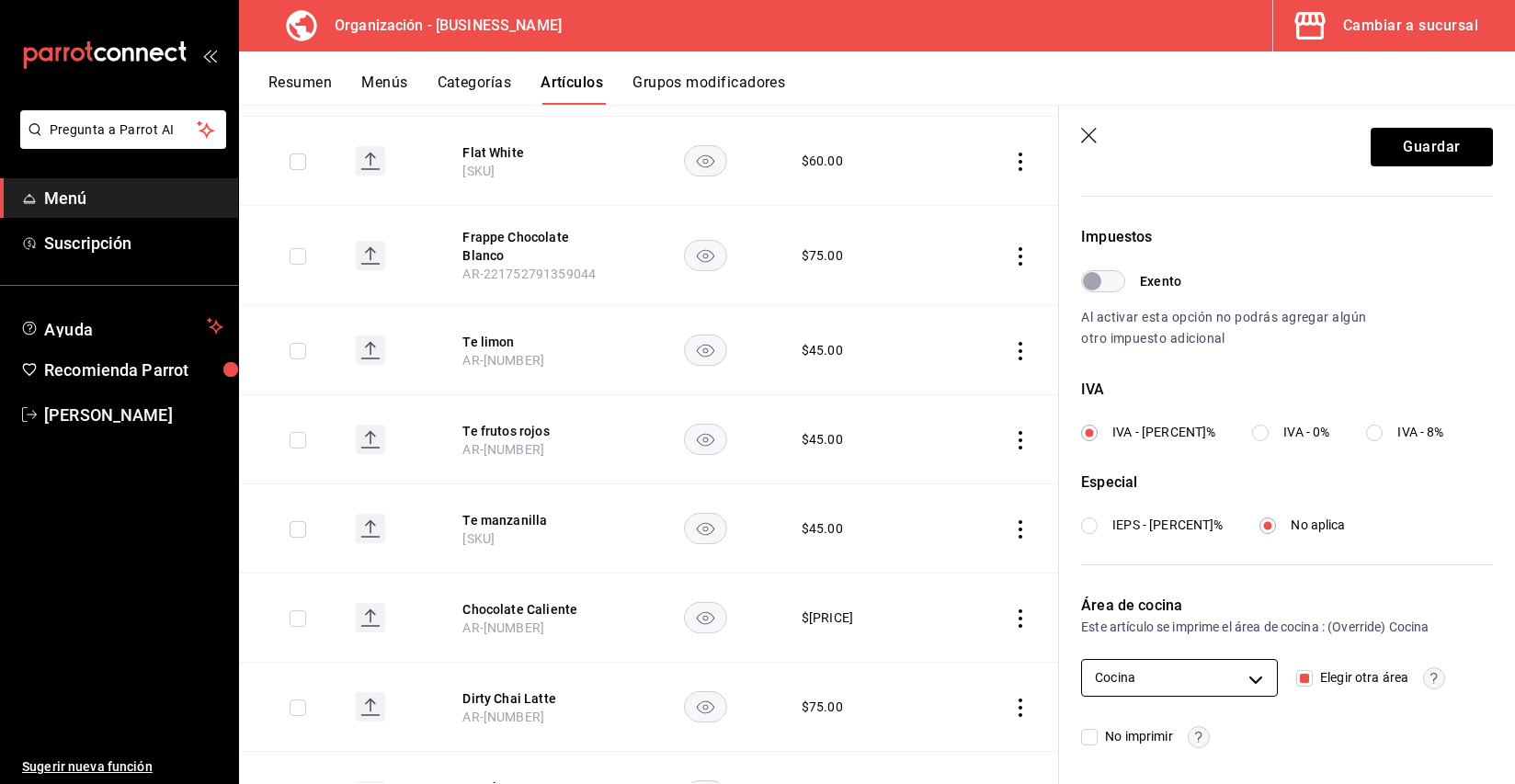 scroll, scrollTop: 0, scrollLeft: 0, axis: both 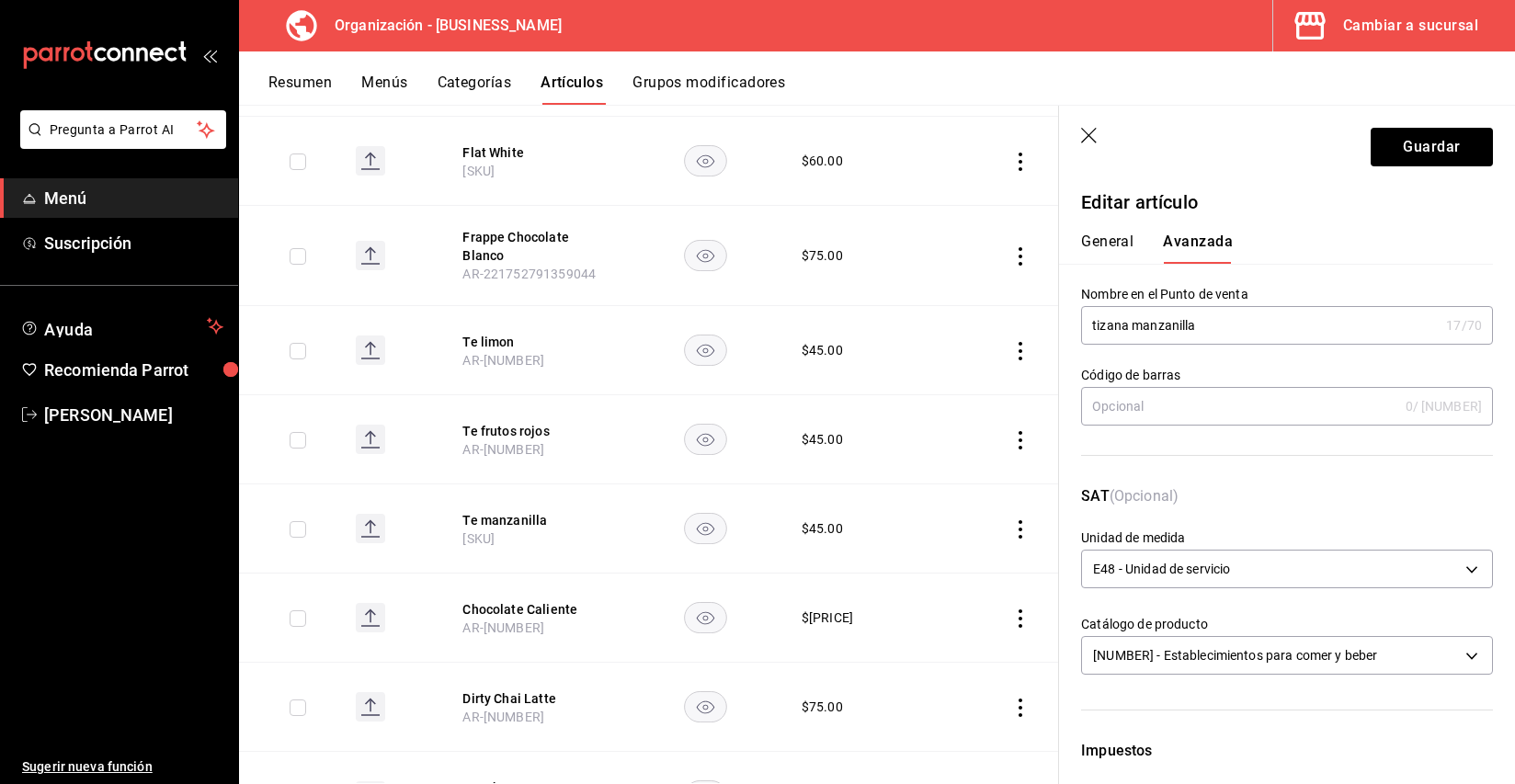 click on "General" at bounding box center (1107, 248) 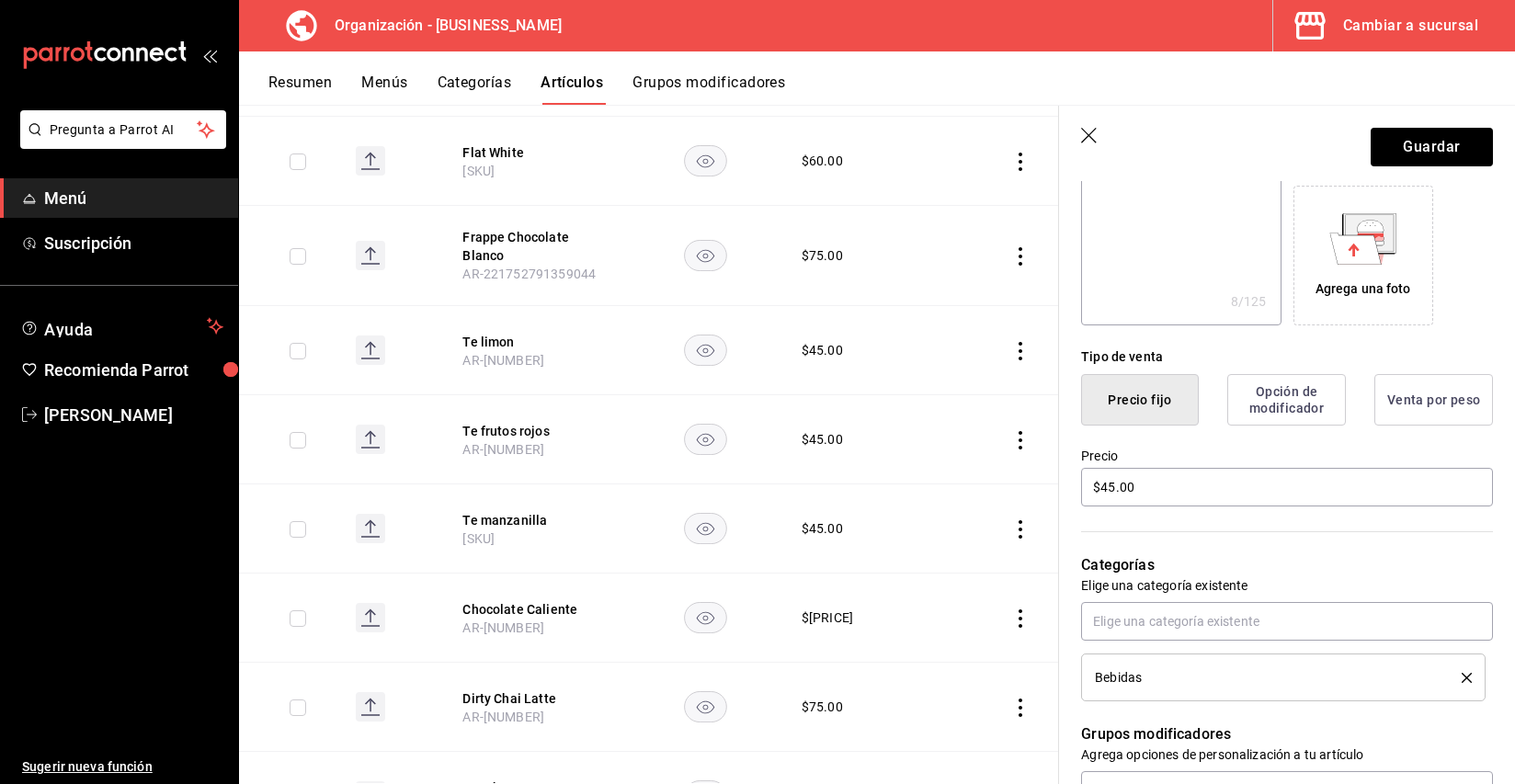 scroll, scrollTop: 0, scrollLeft: 0, axis: both 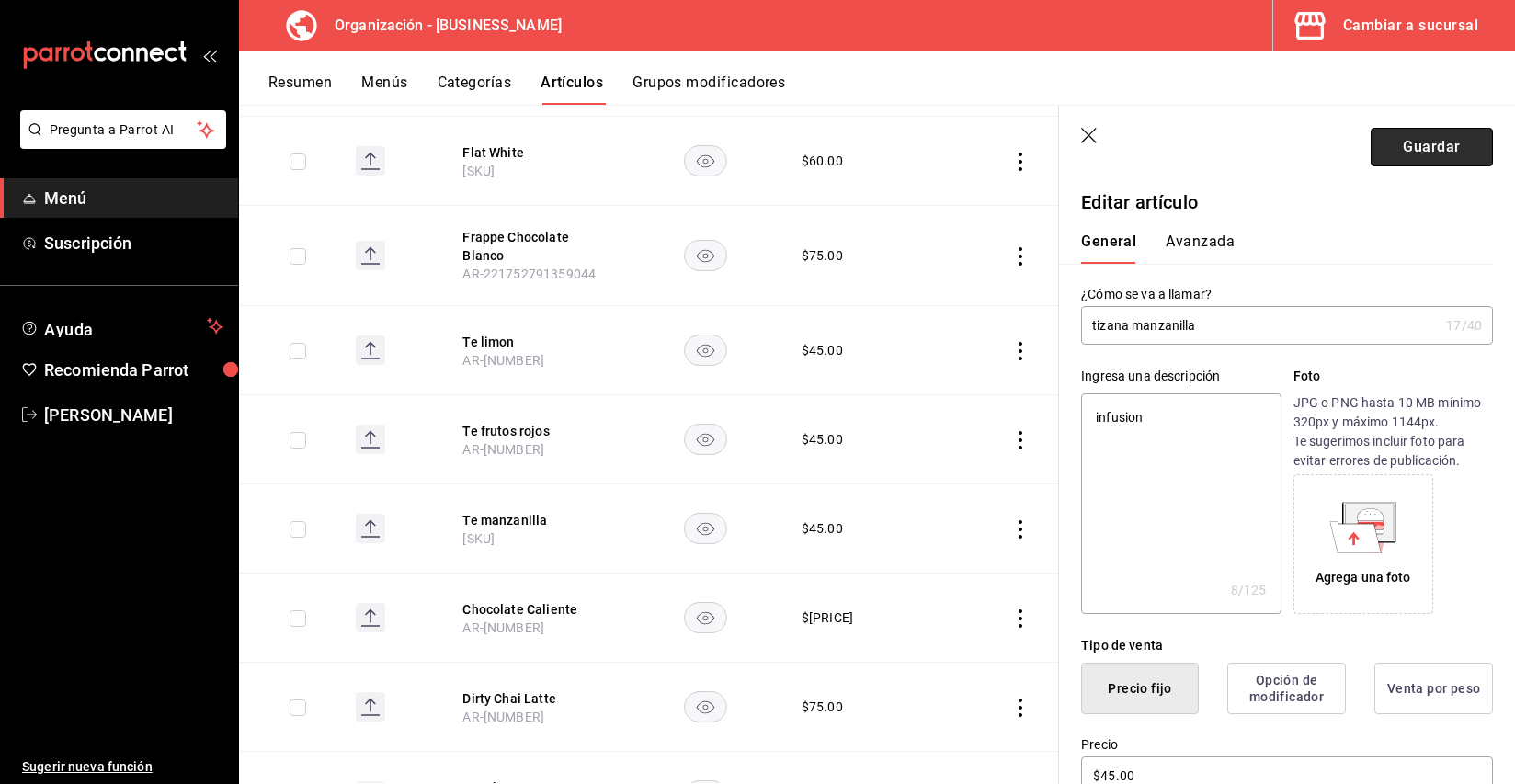 click on "Guardar" at bounding box center [1431, 147] 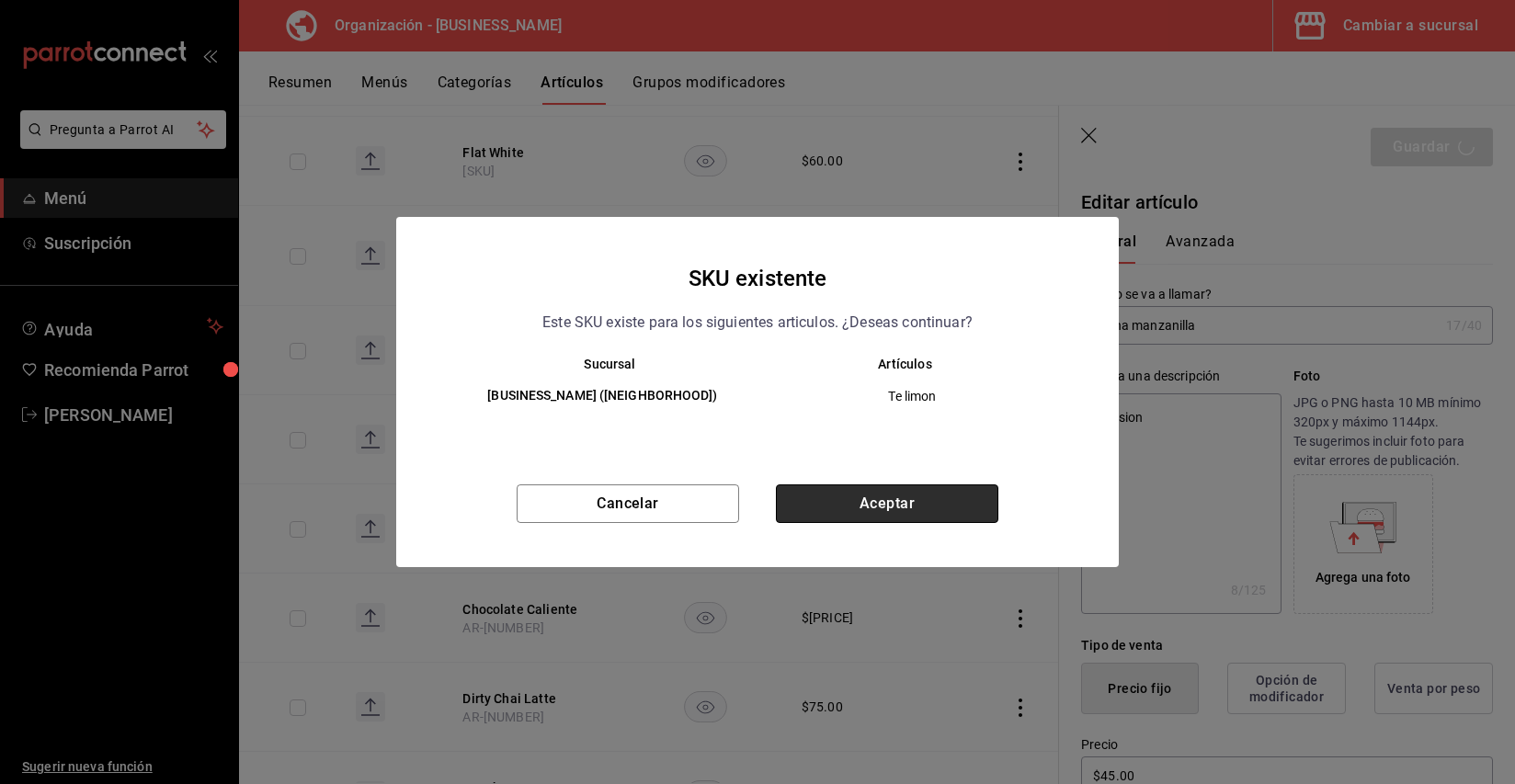 click on "Aceptar" at bounding box center (887, 504) 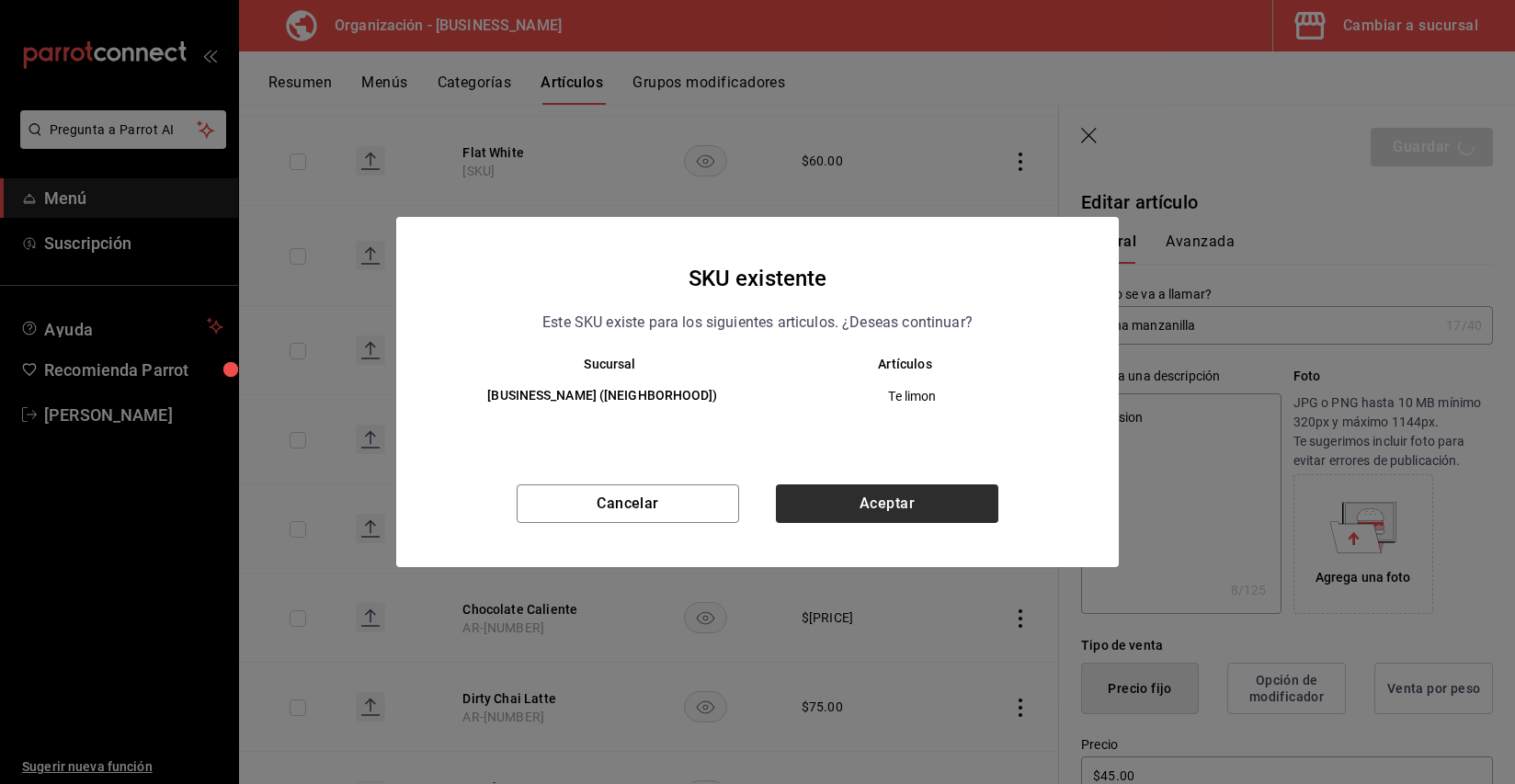 type on "x" 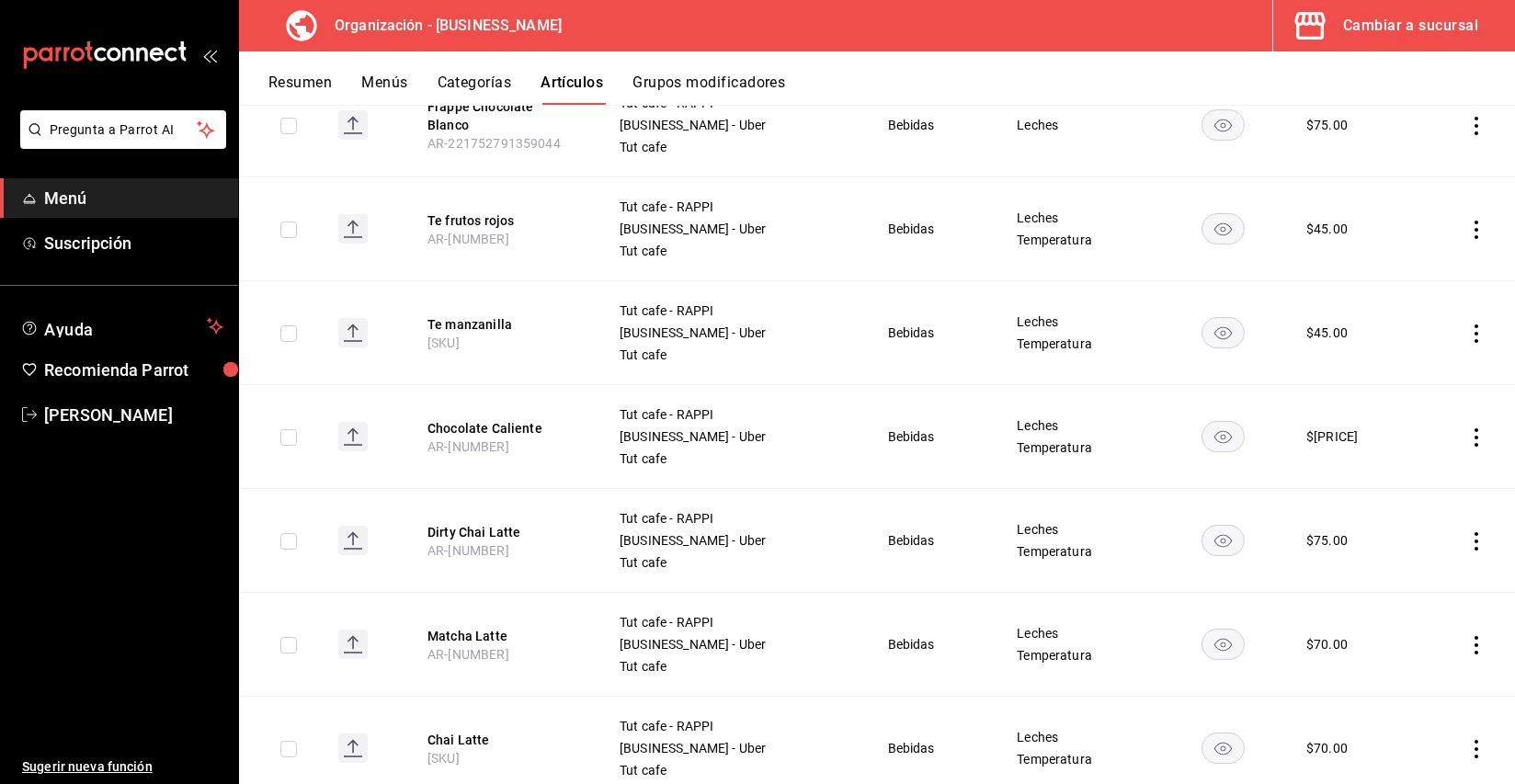 scroll, scrollTop: 483, scrollLeft: 0, axis: vertical 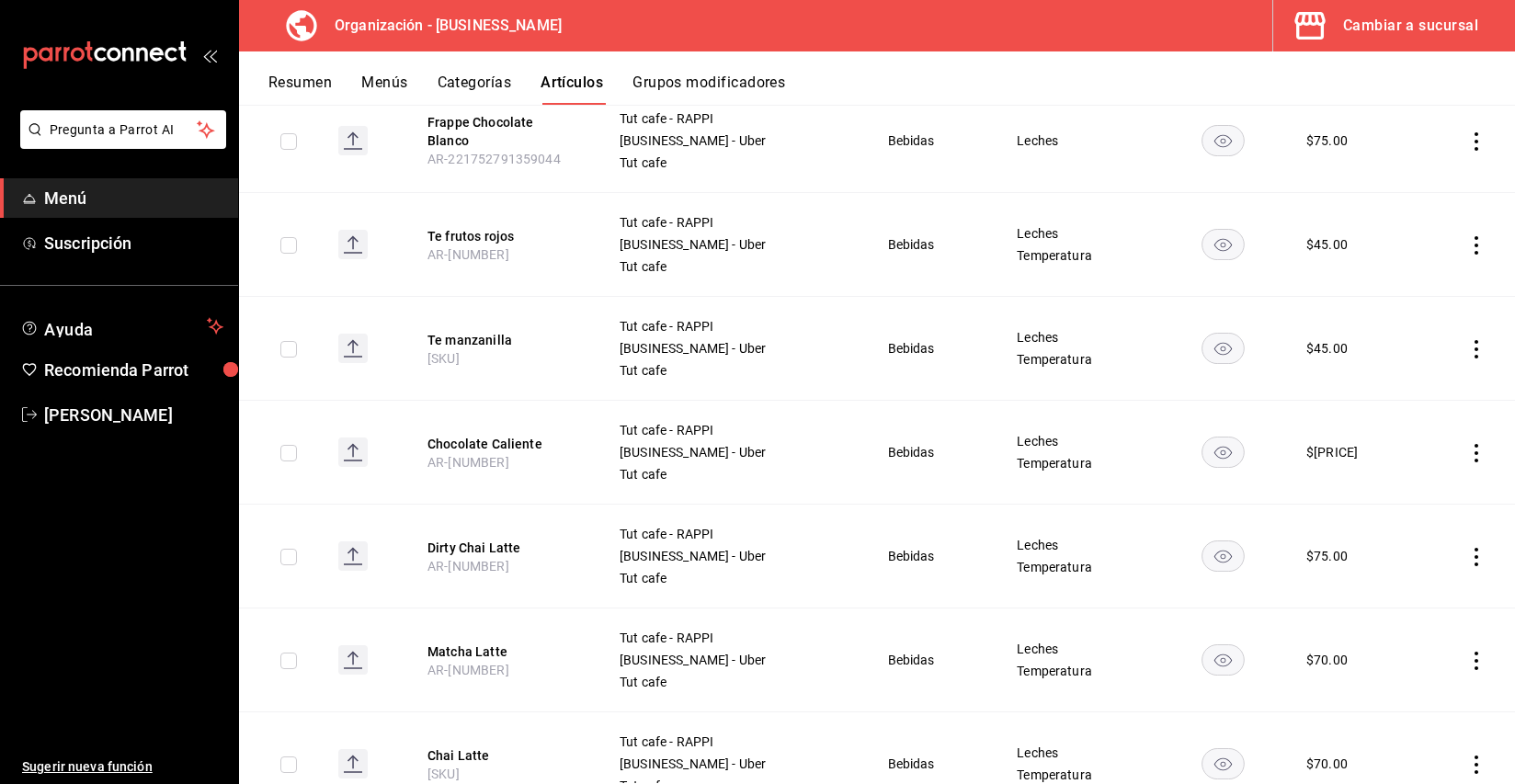 click 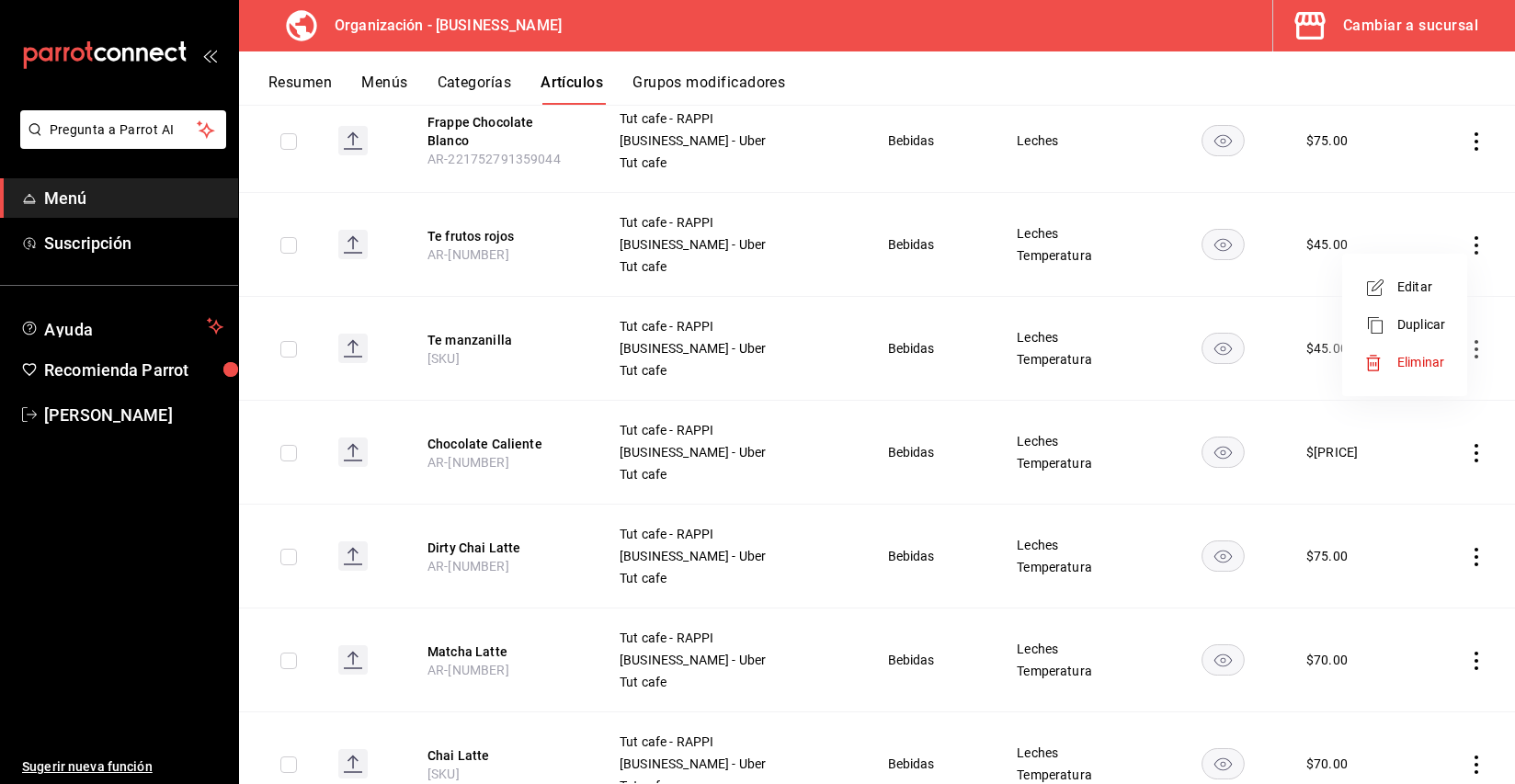 click at bounding box center [1381, 288] 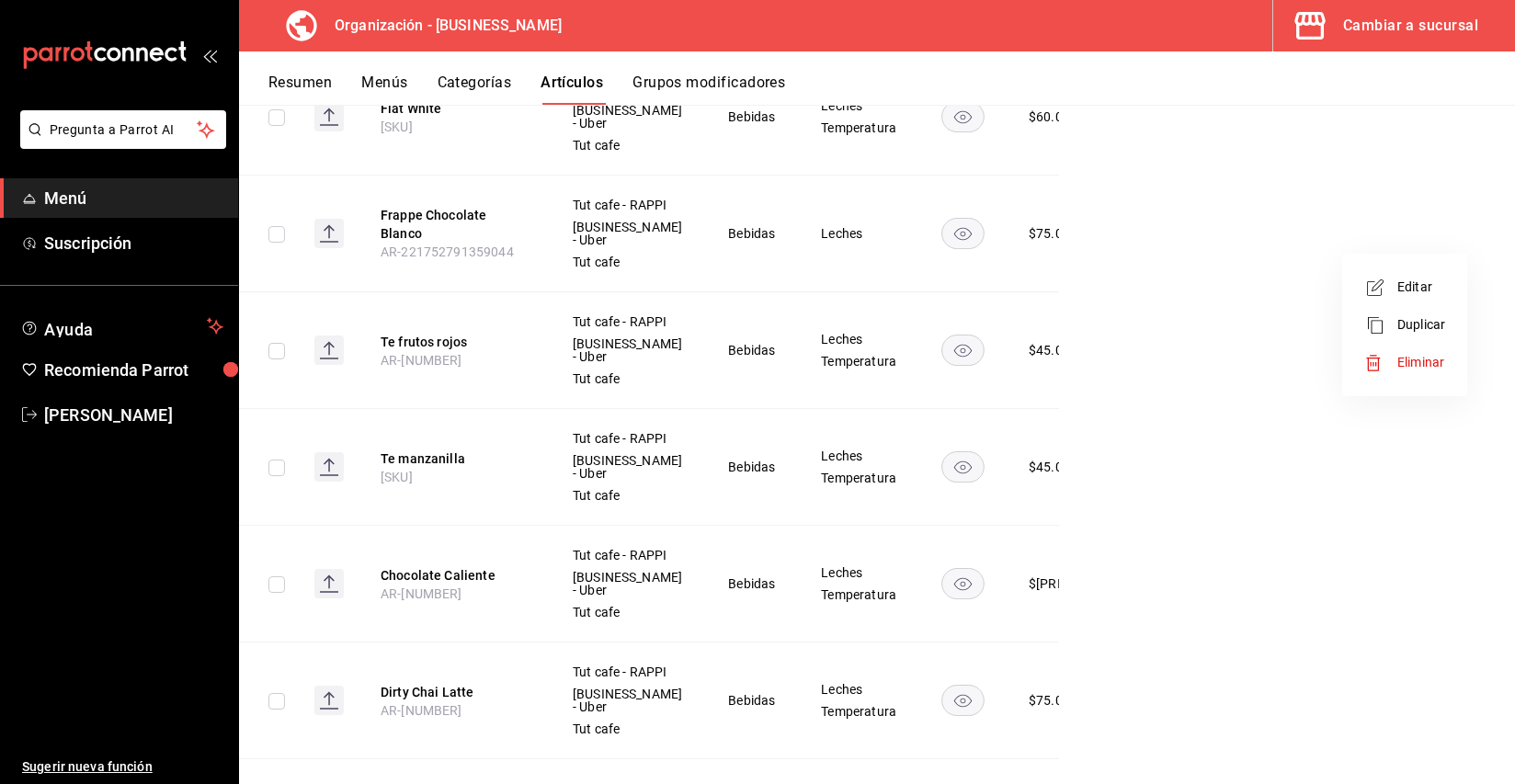 scroll, scrollTop: 452, scrollLeft: 0, axis: vertical 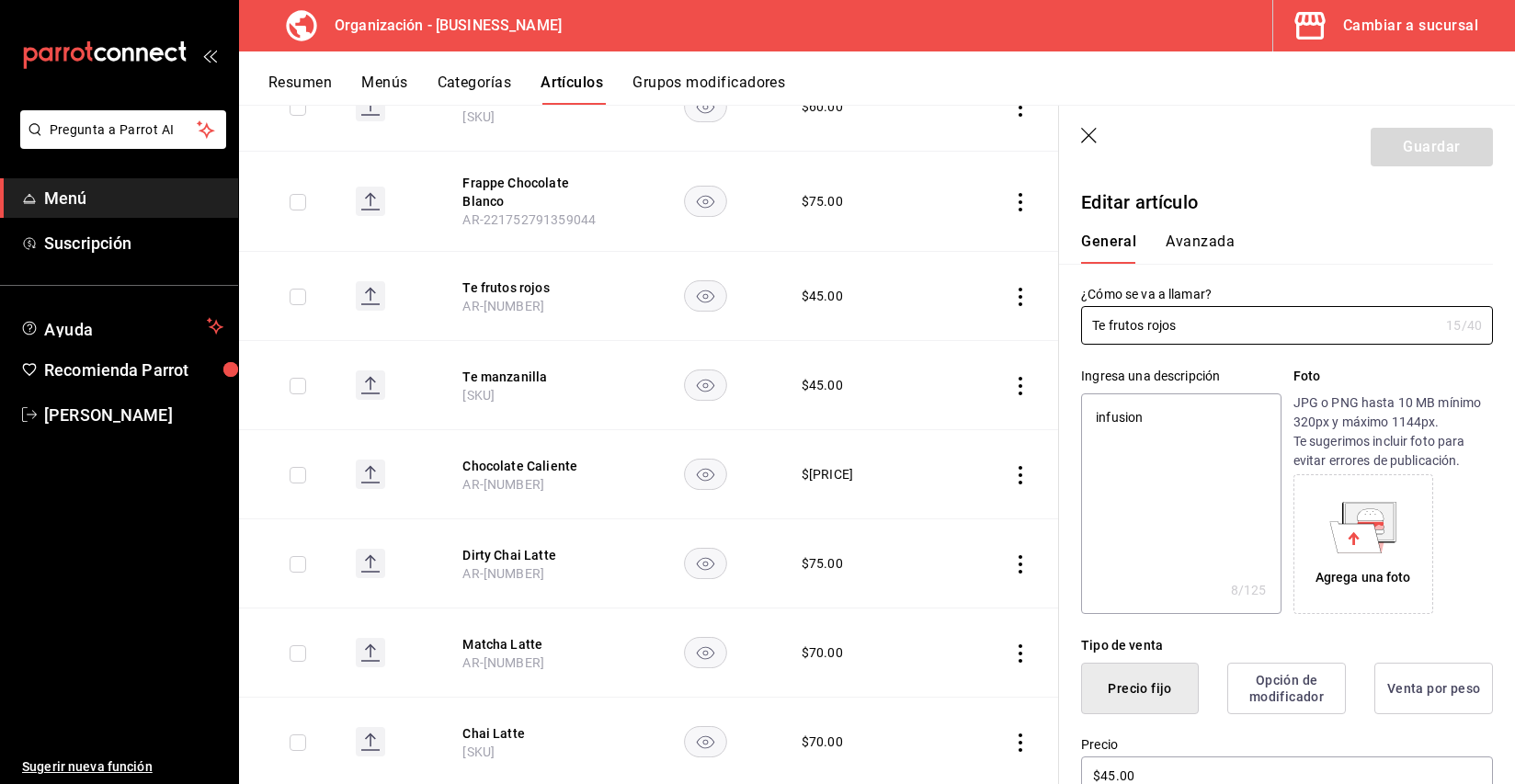 drag, startPoint x: 1213, startPoint y: 324, endPoint x: 944, endPoint y: 319, distance: 269.04646 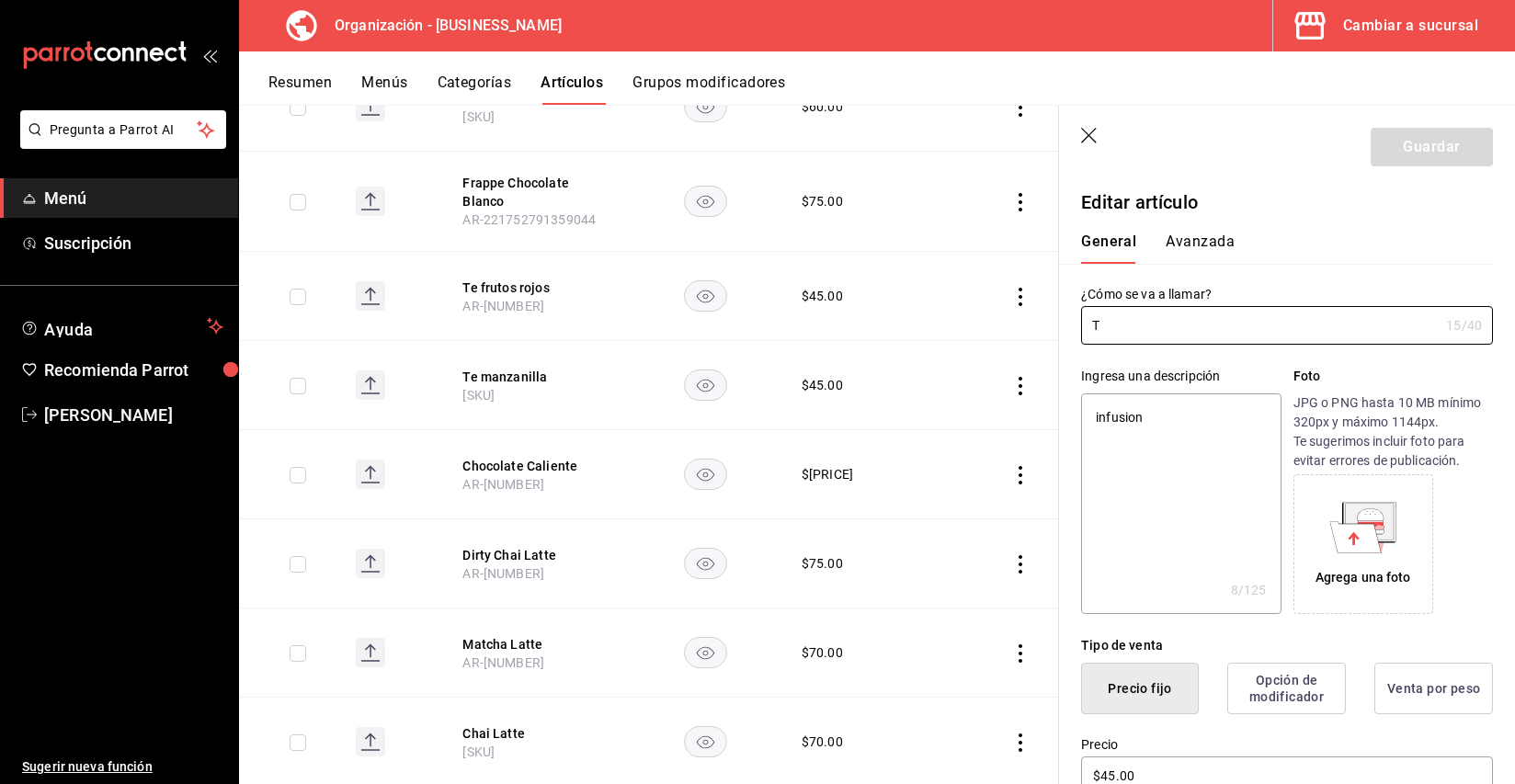 type on "x" 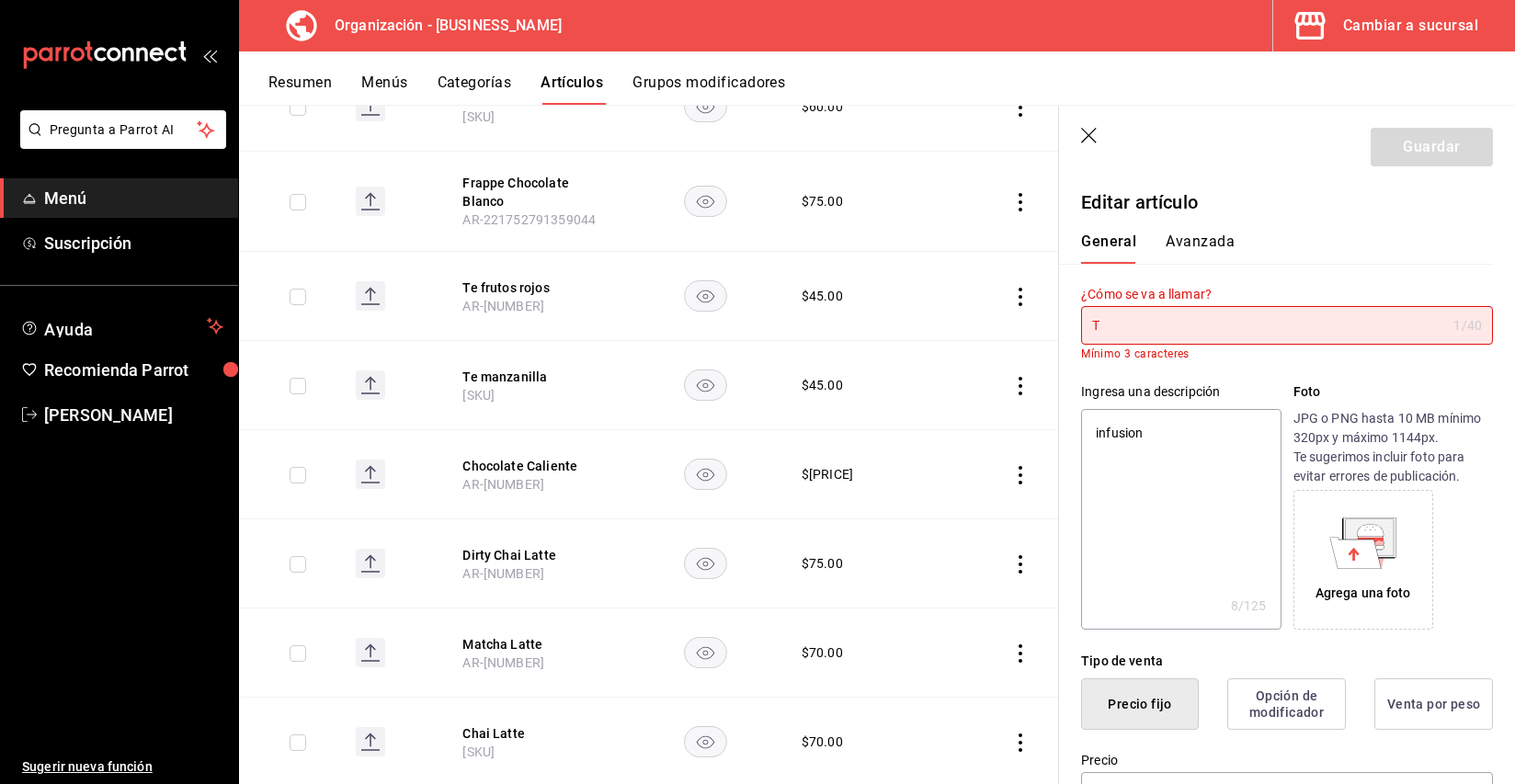 type on "Ti" 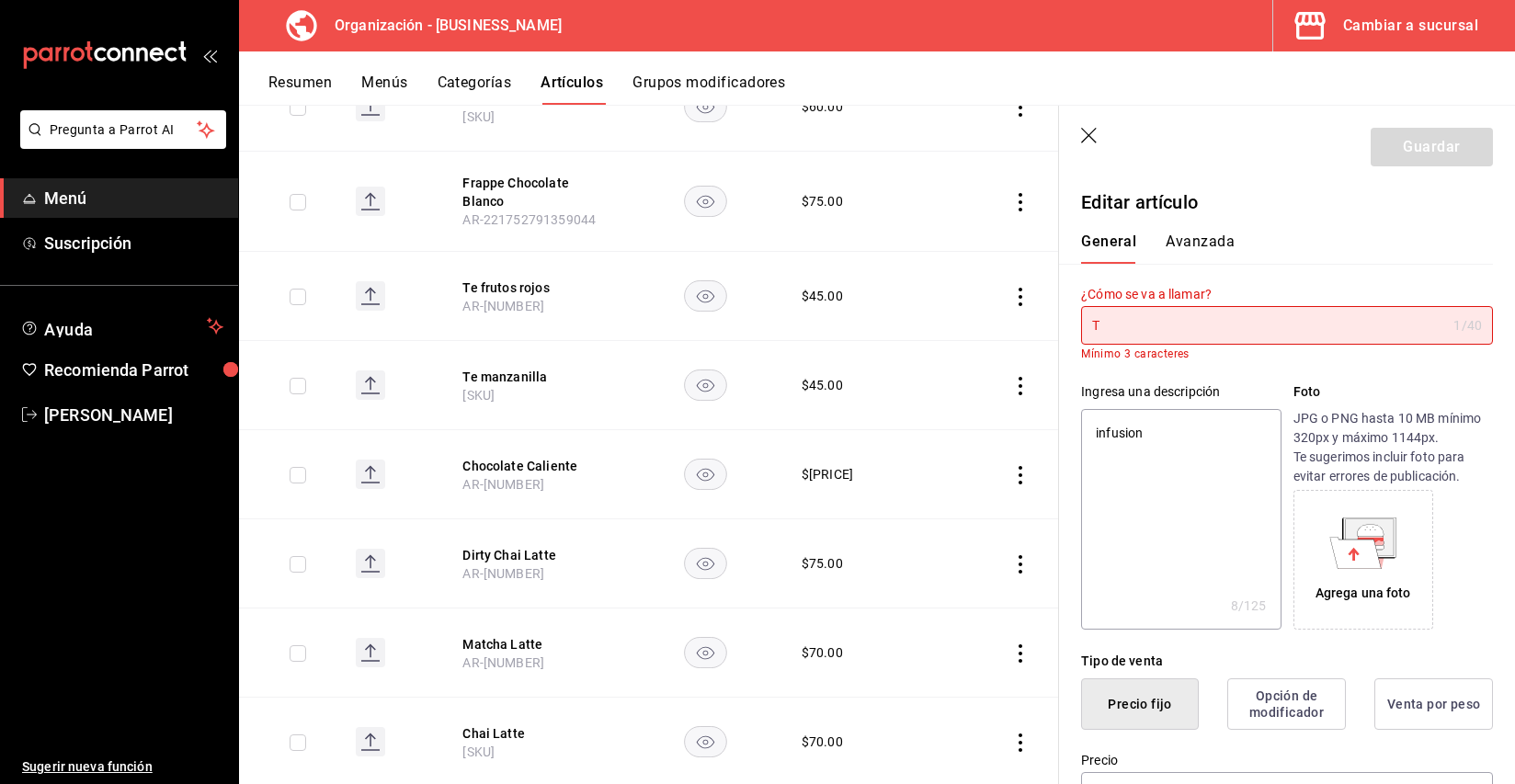 type on "x" 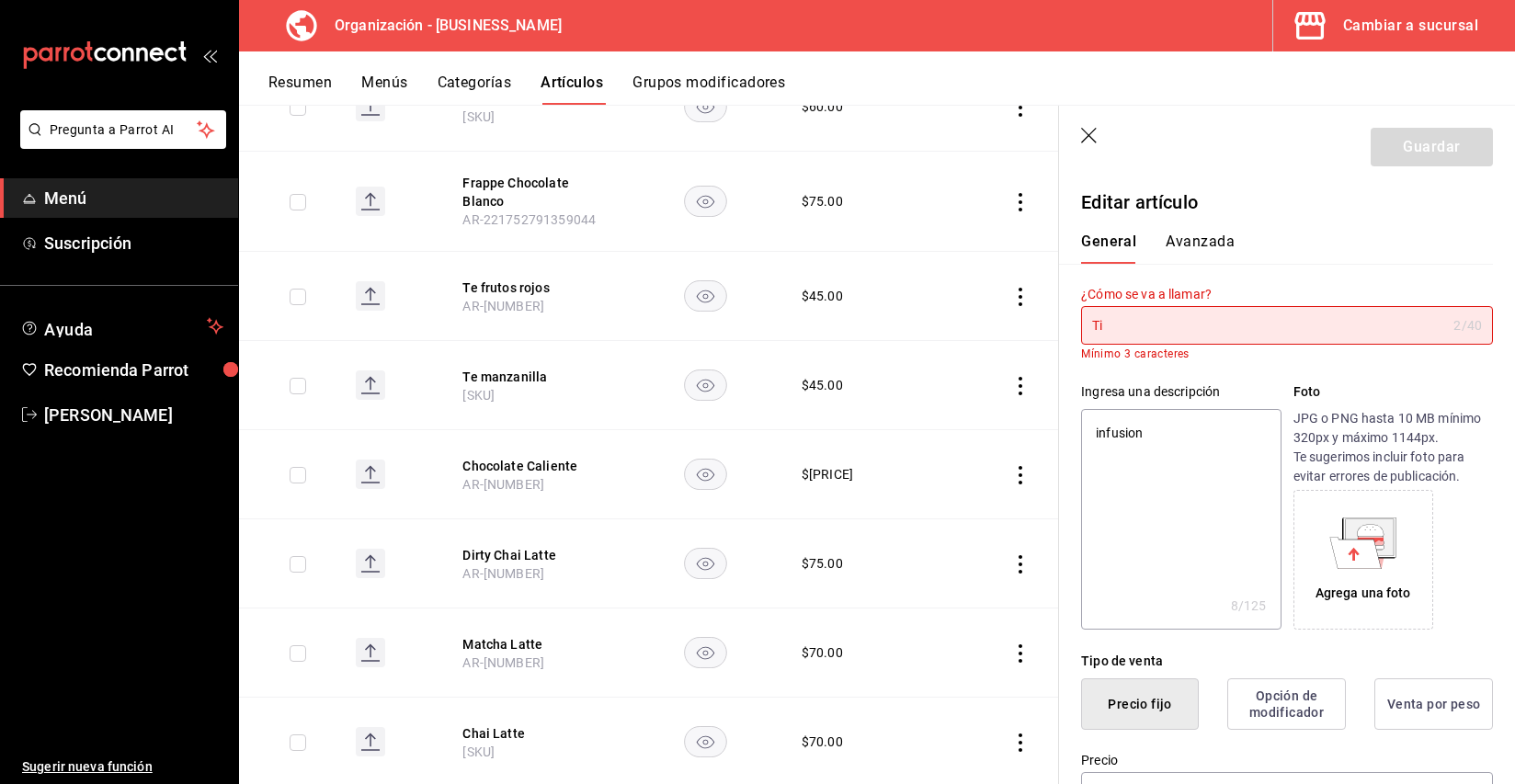 type on "Tiz" 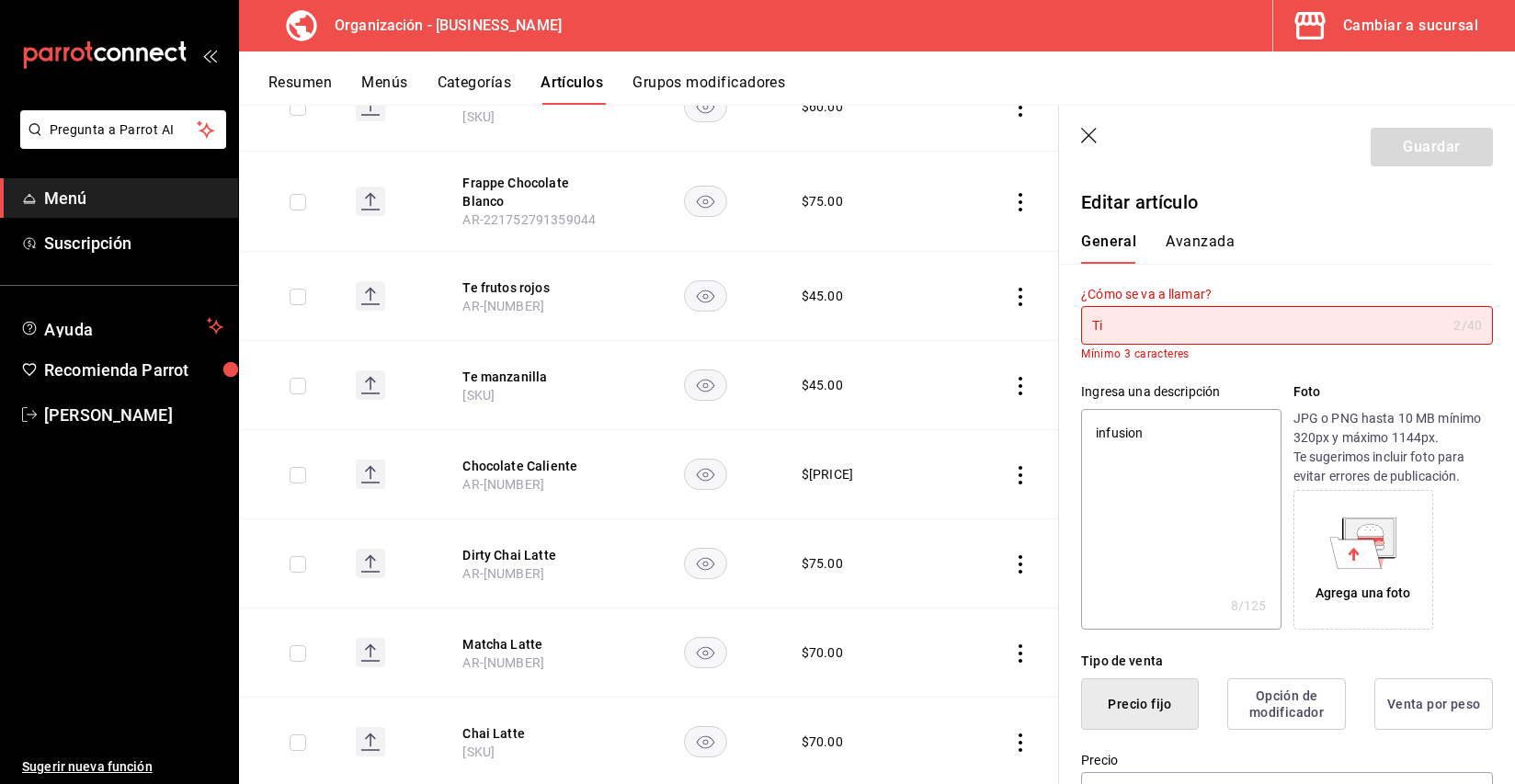 type on "x" 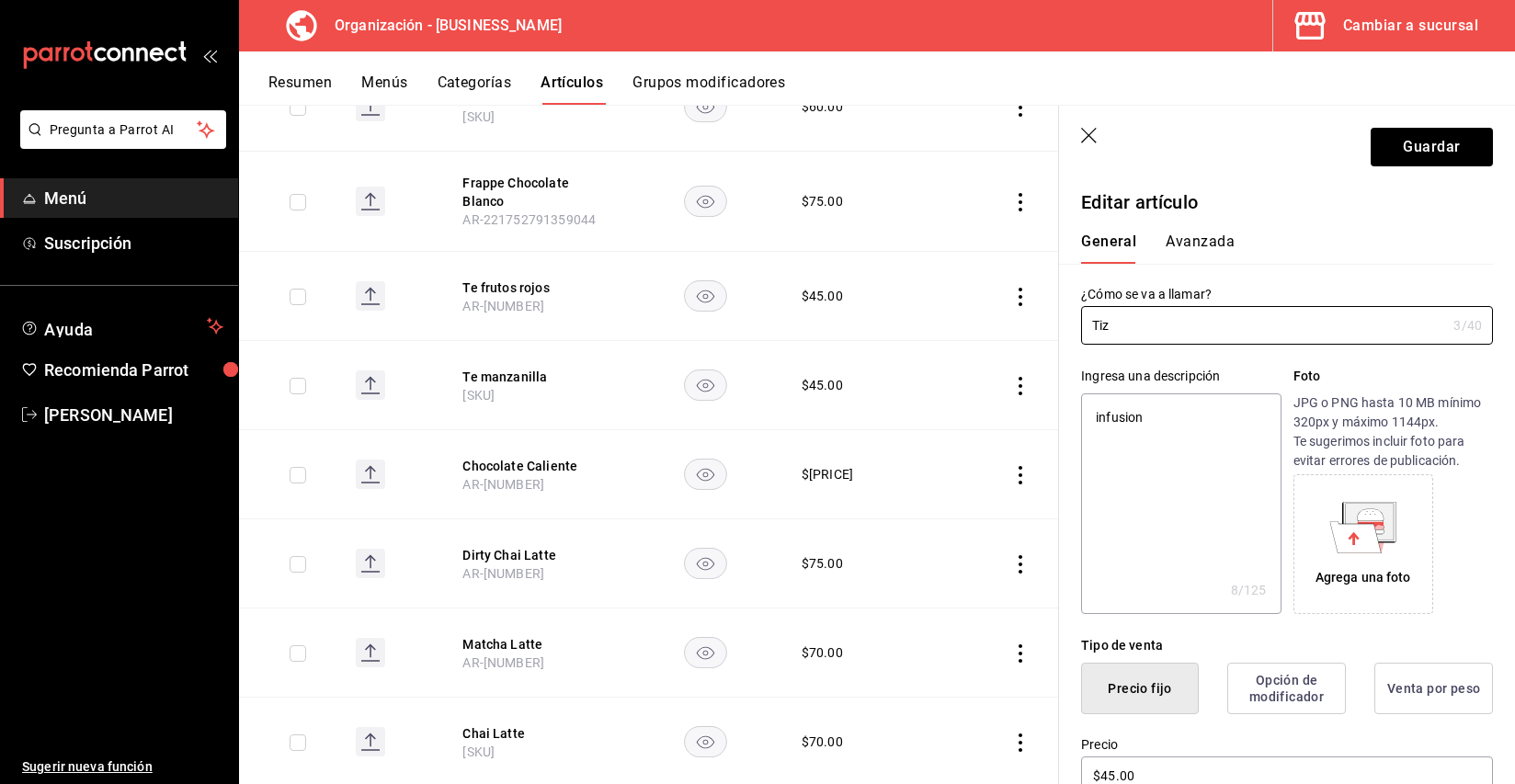 type on "Tiza" 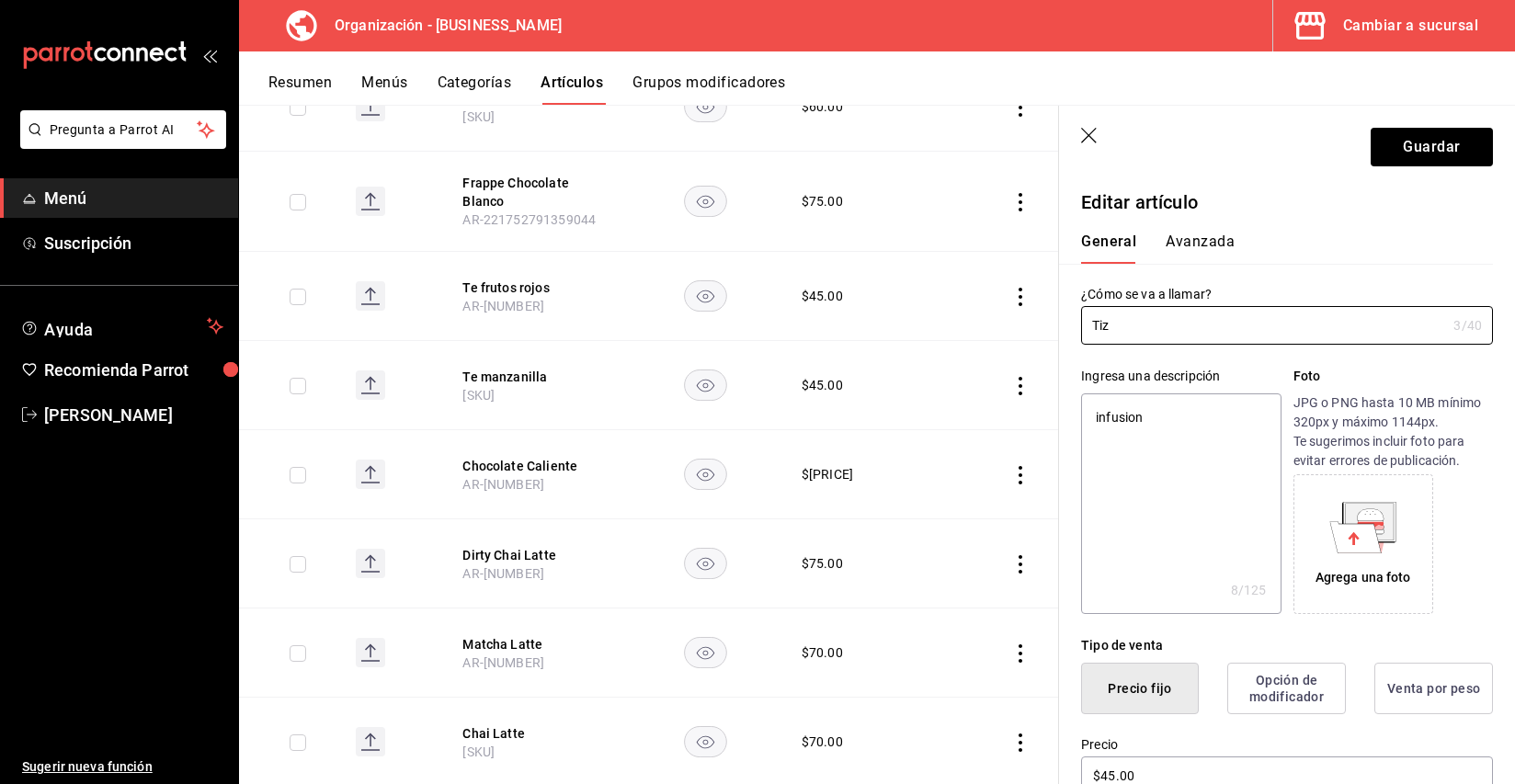 type on "x" 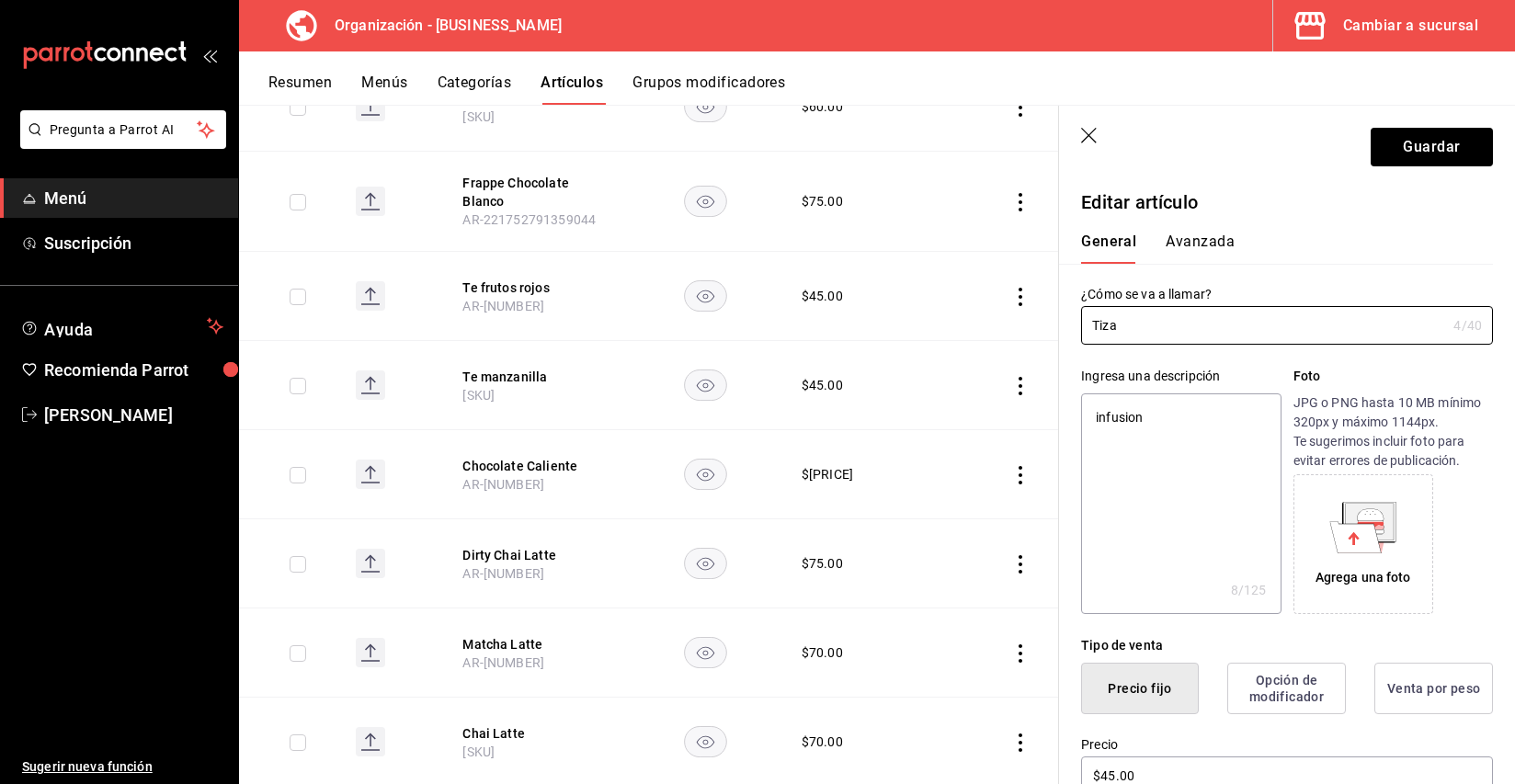 type on "Tizan" 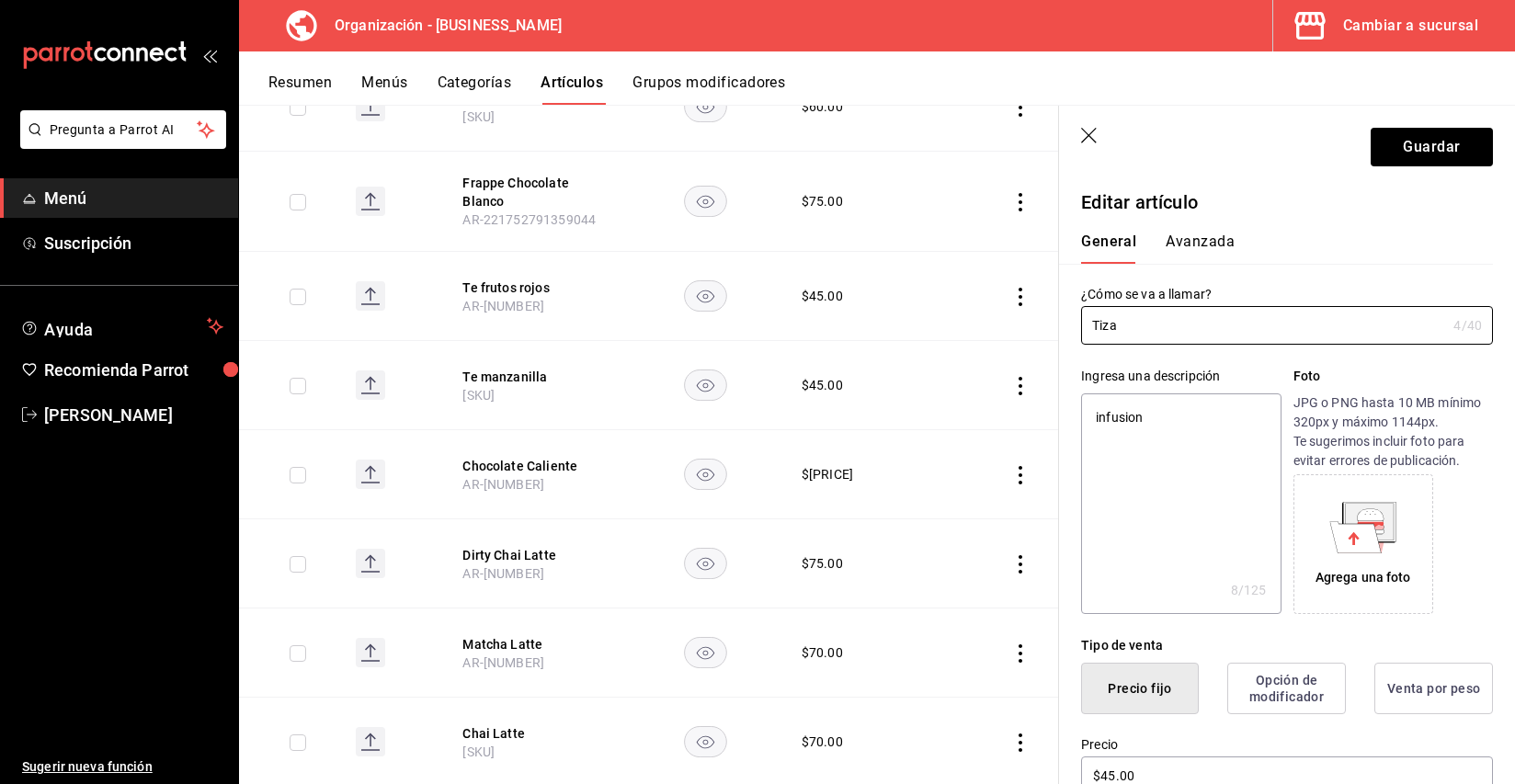 type on "x" 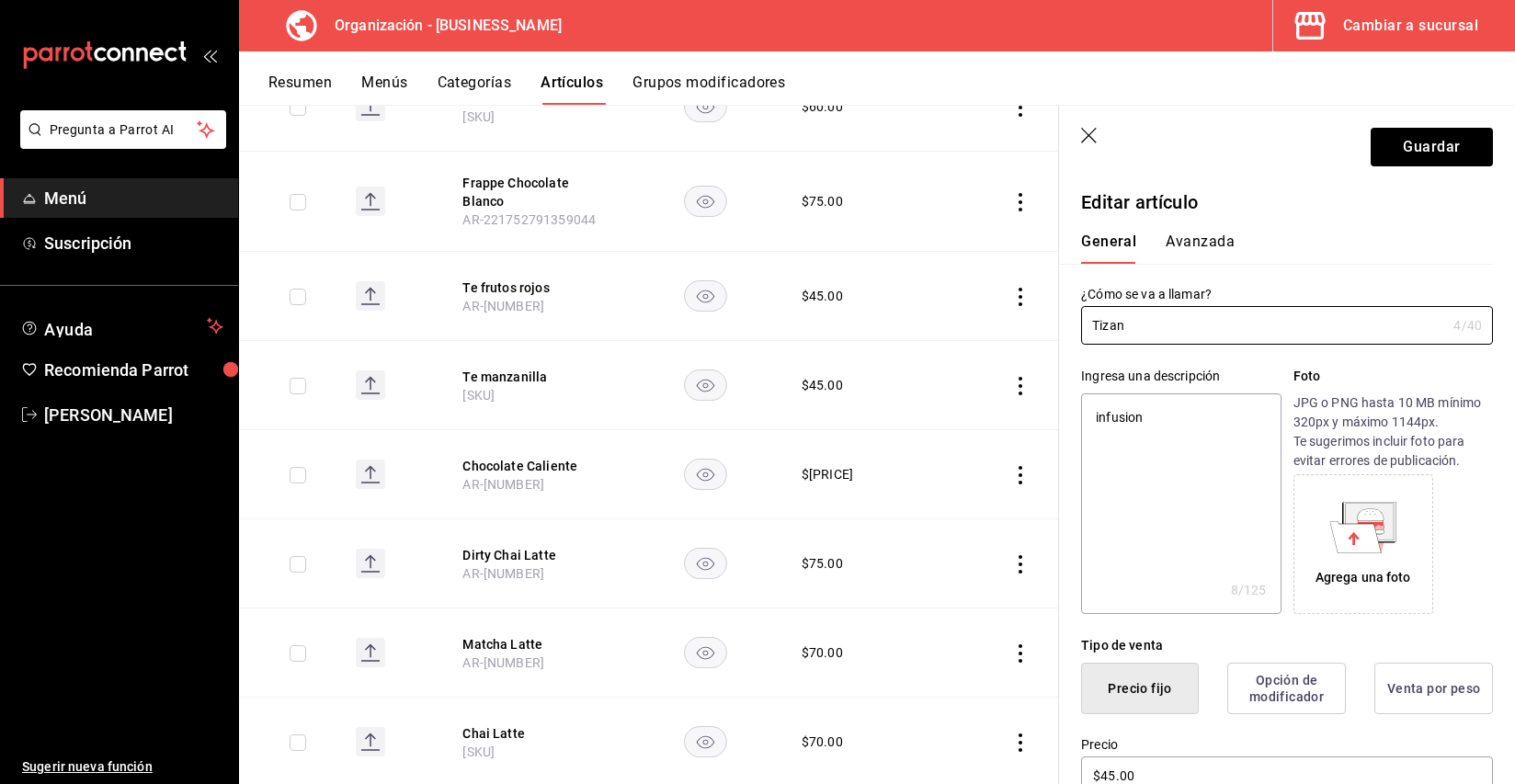 type on "Tizana" 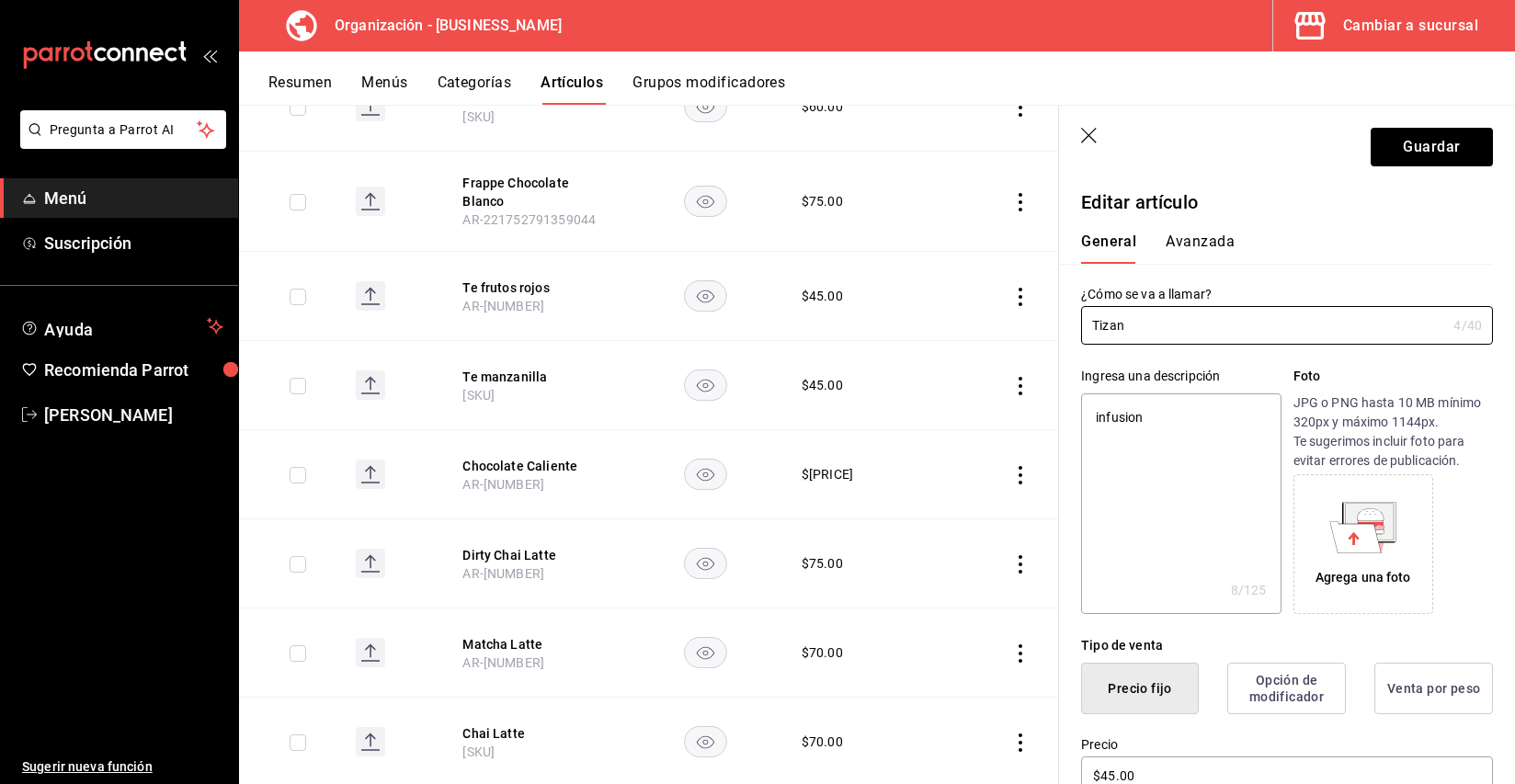type on "x" 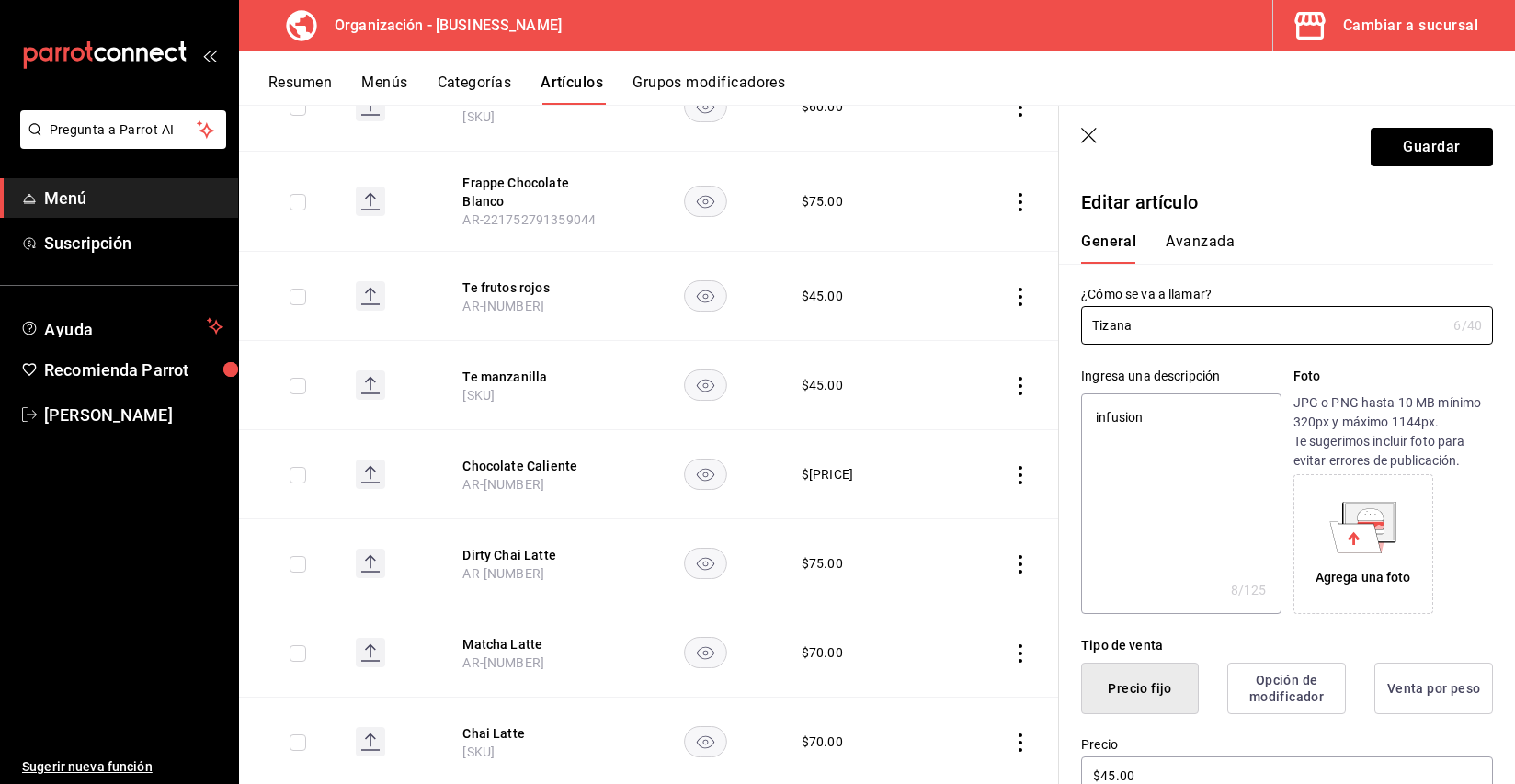 type on "Tizana" 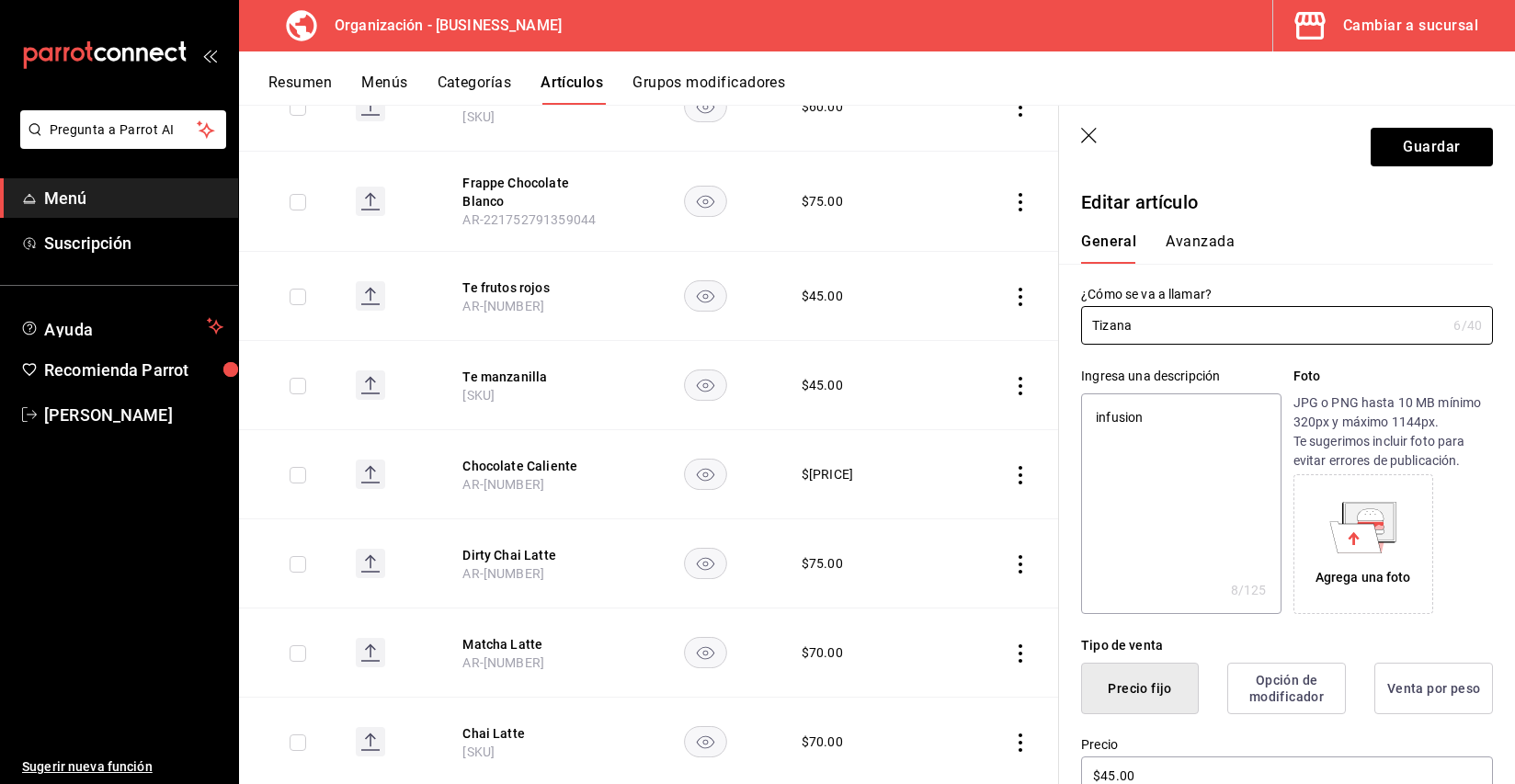 type on "x" 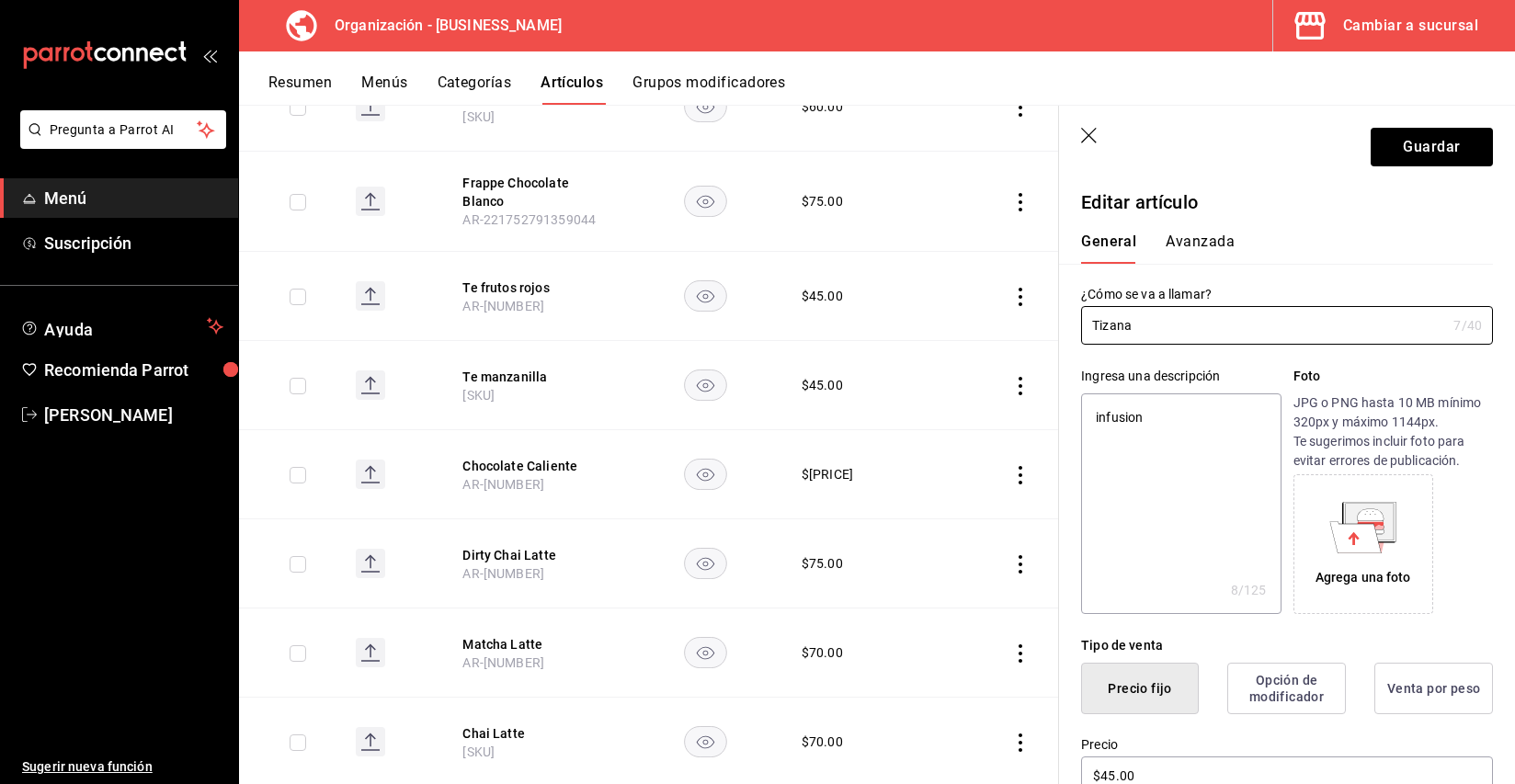 type on "Tizana t" 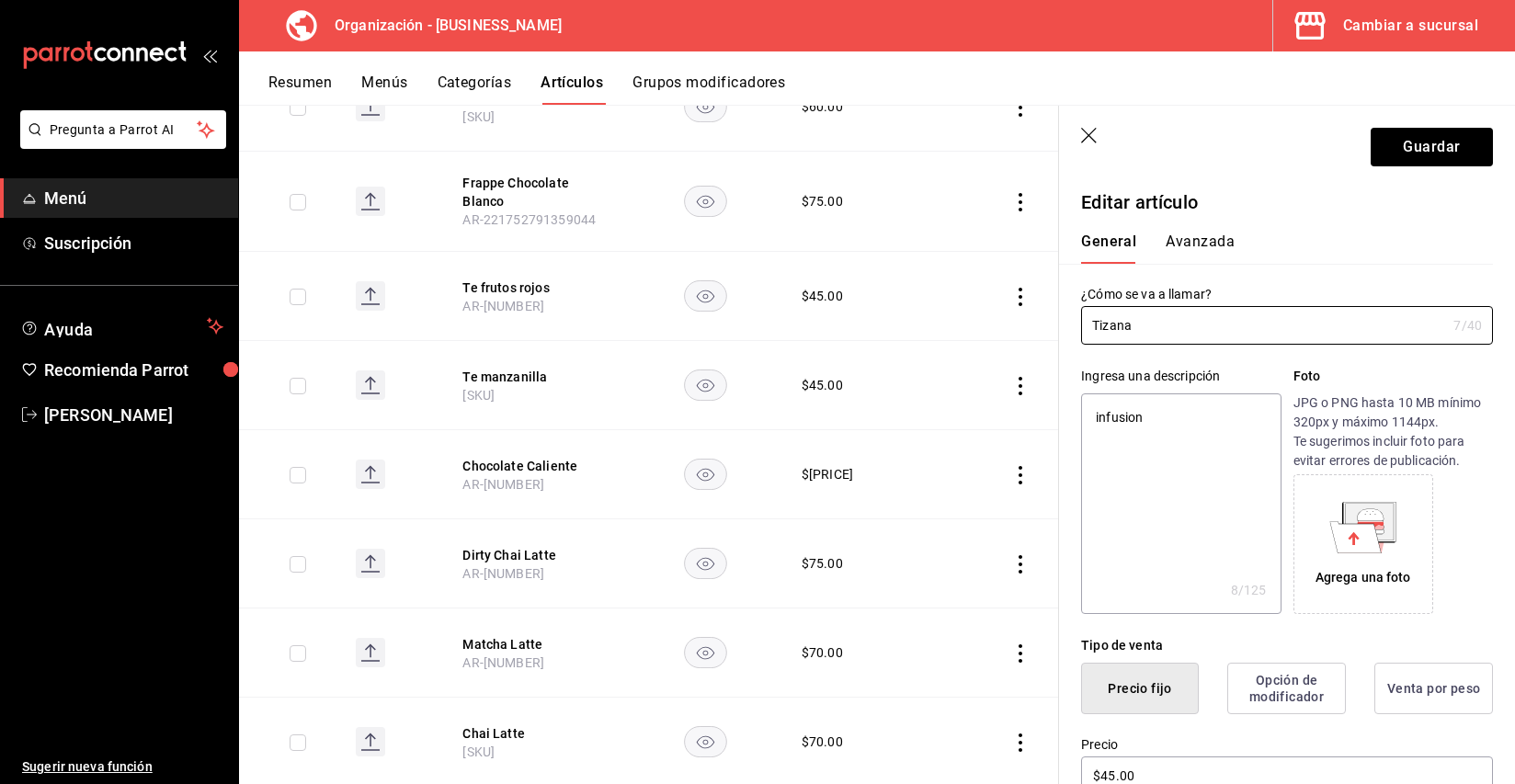 type on "x" 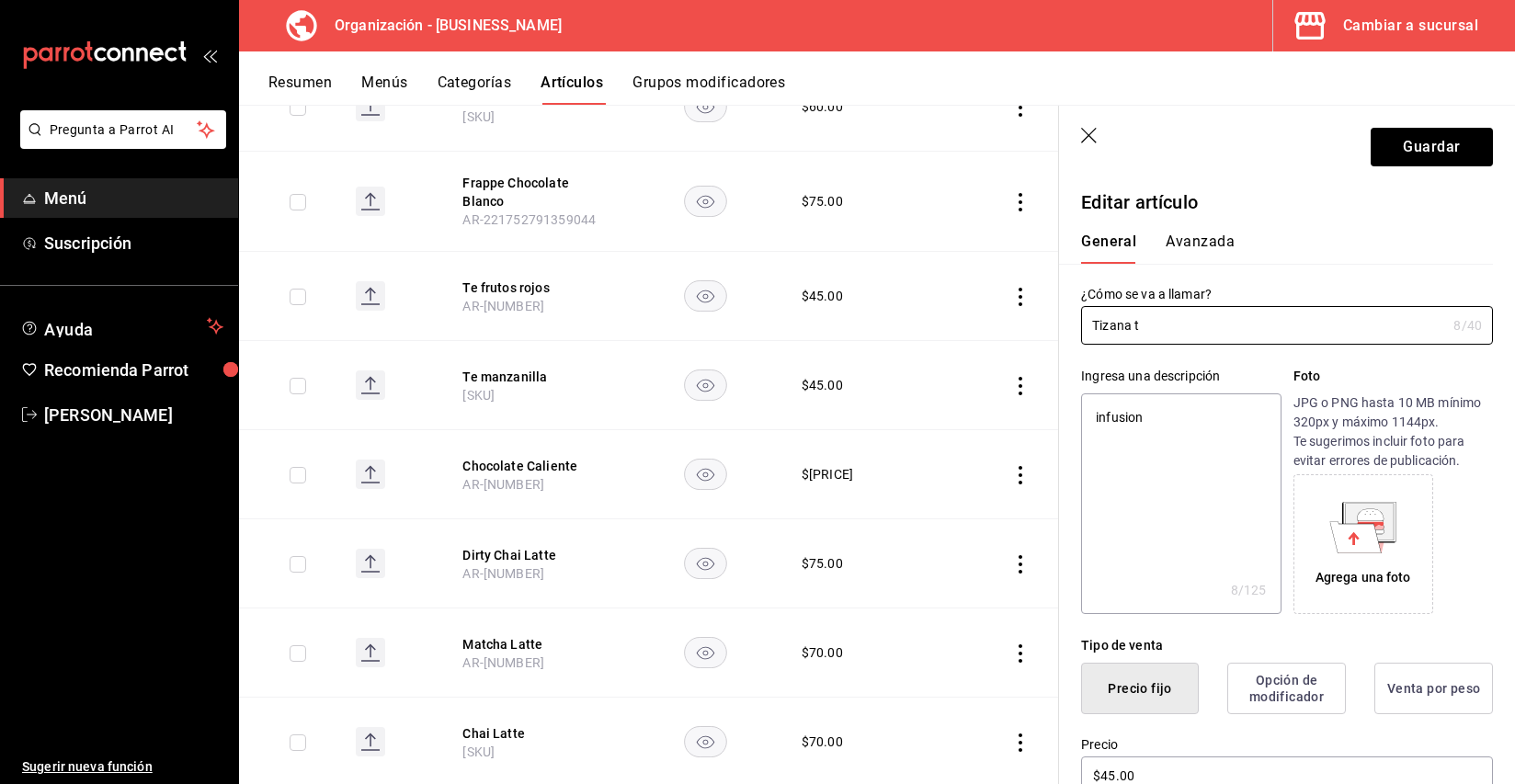 type on "Tizana te" 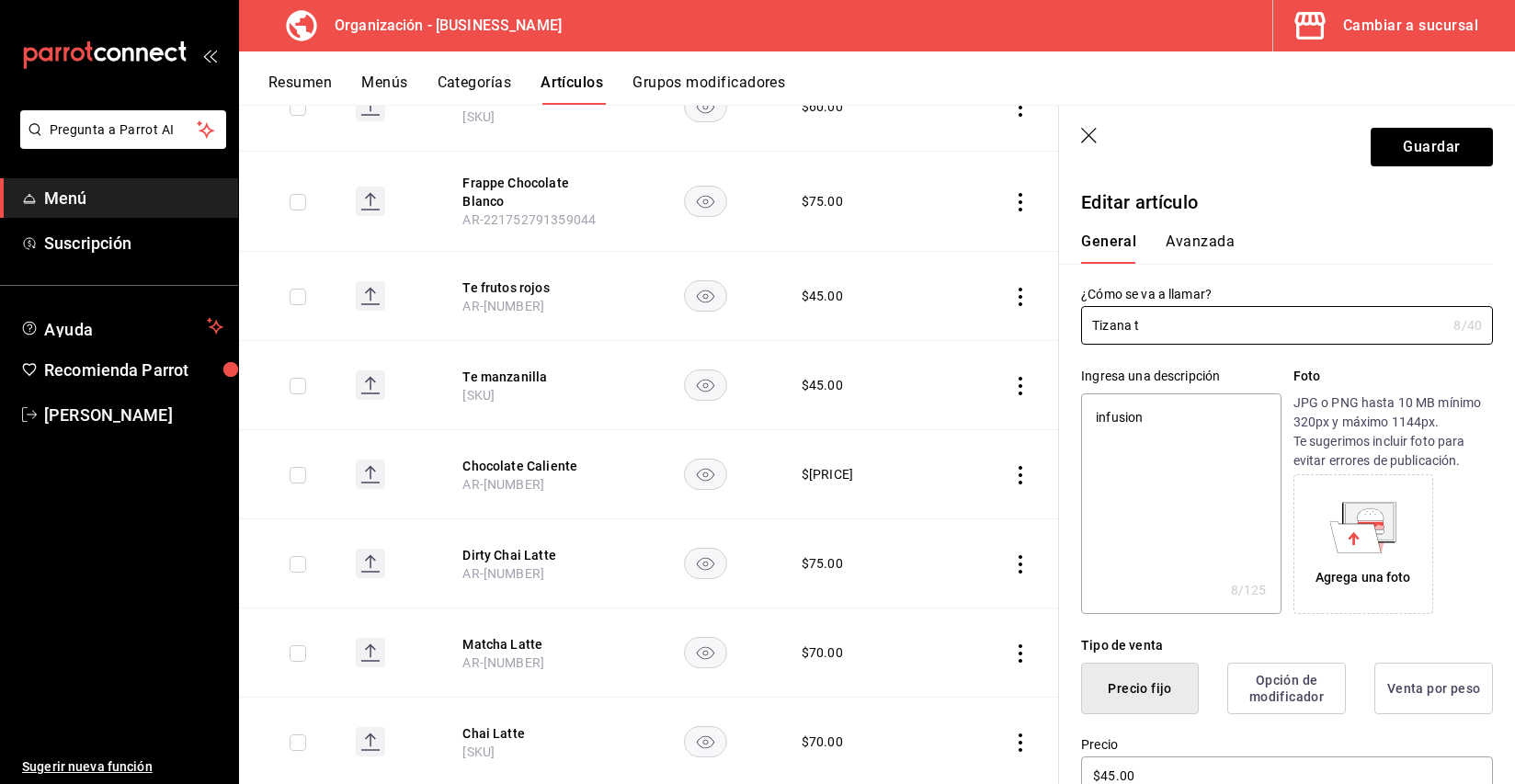 type on "x" 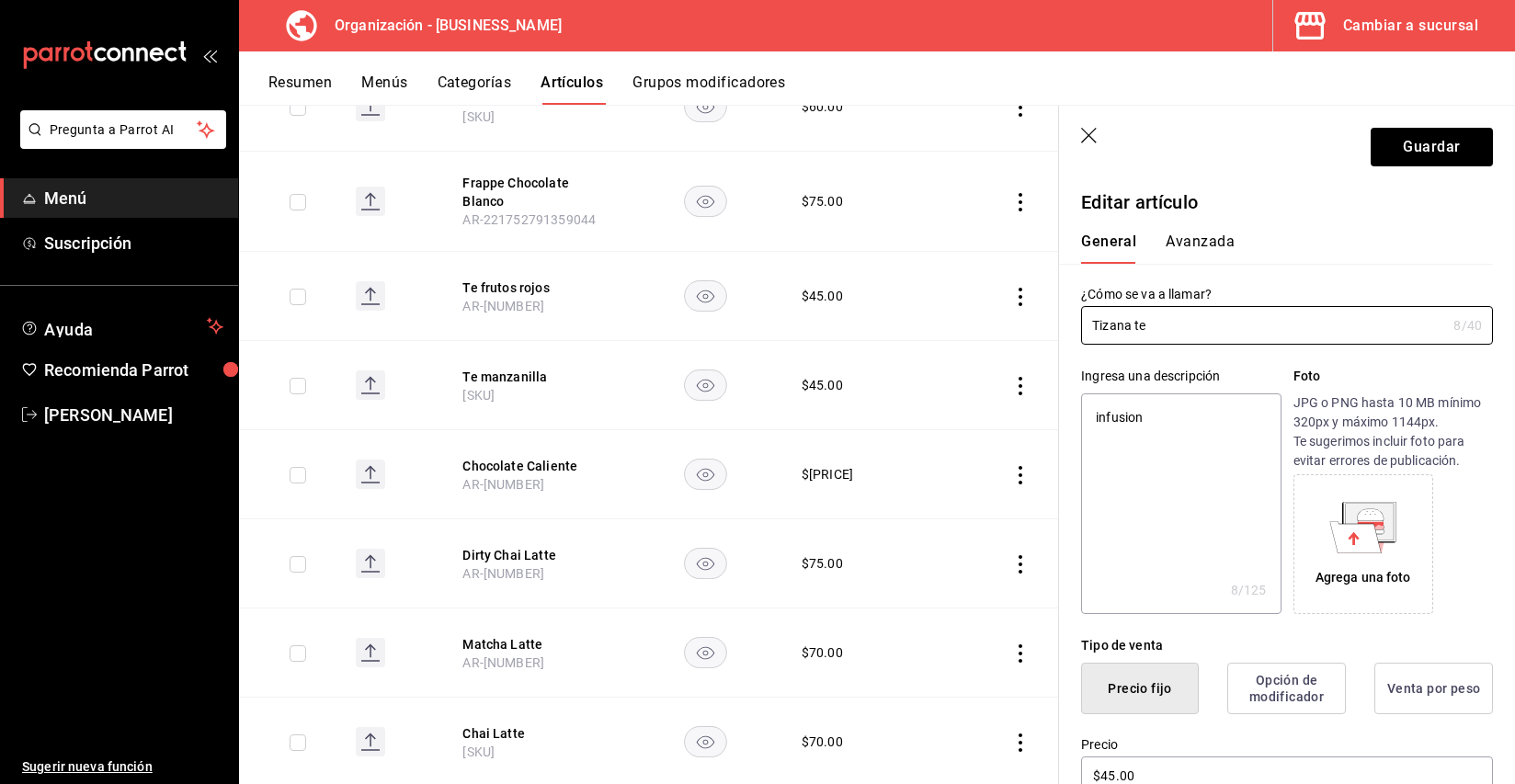 type on "Tizana te" 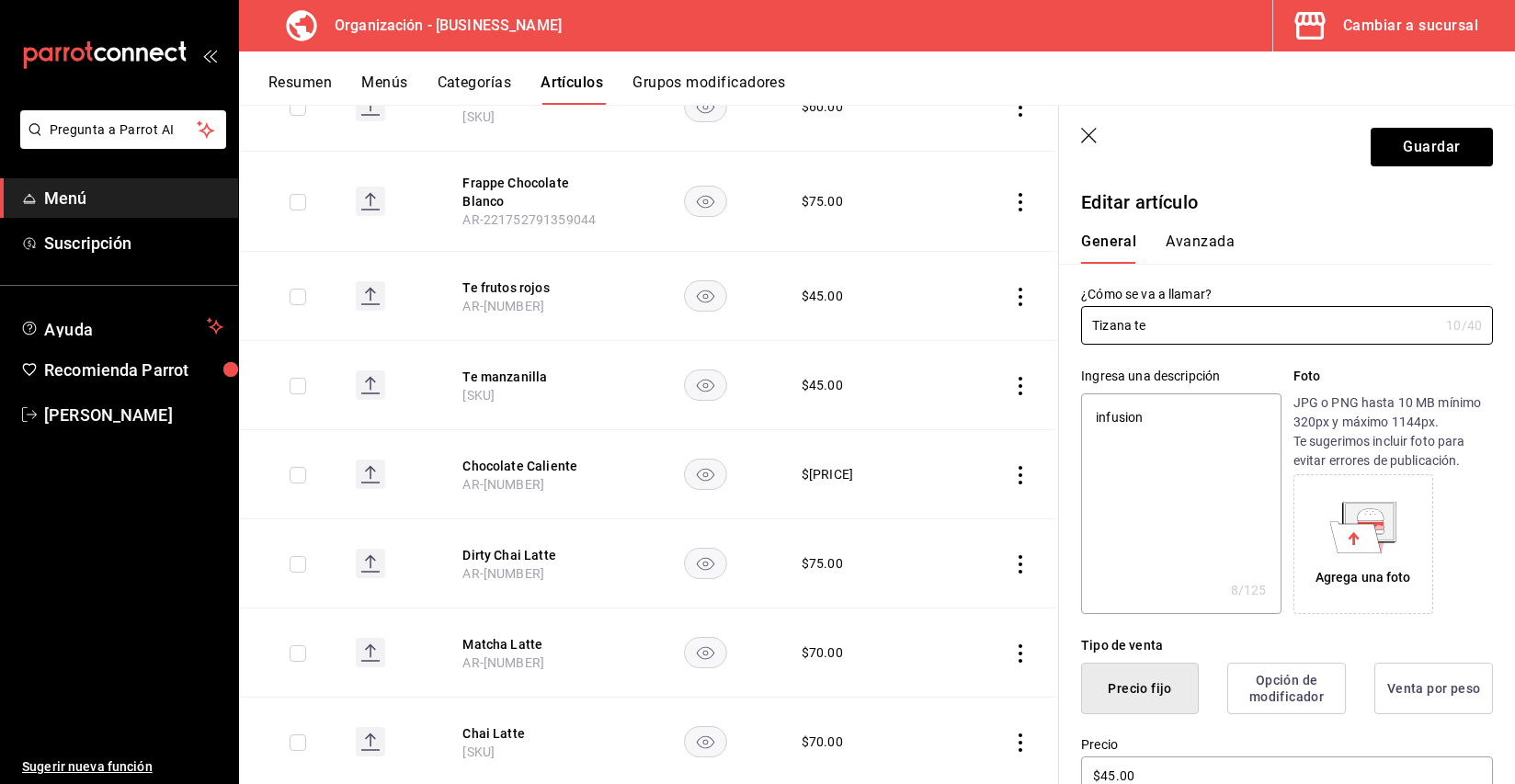 type on "Tizana te v" 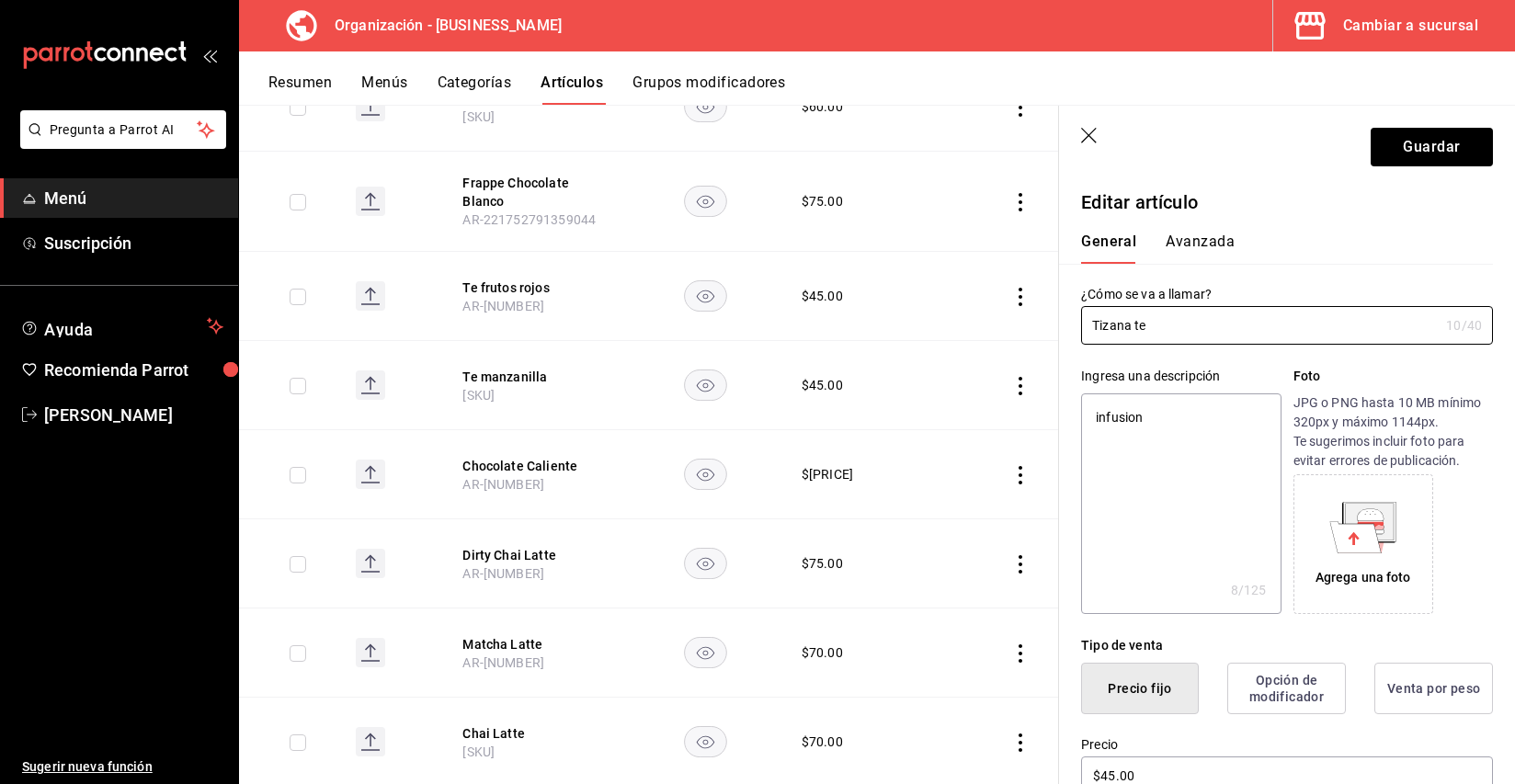 type on "x" 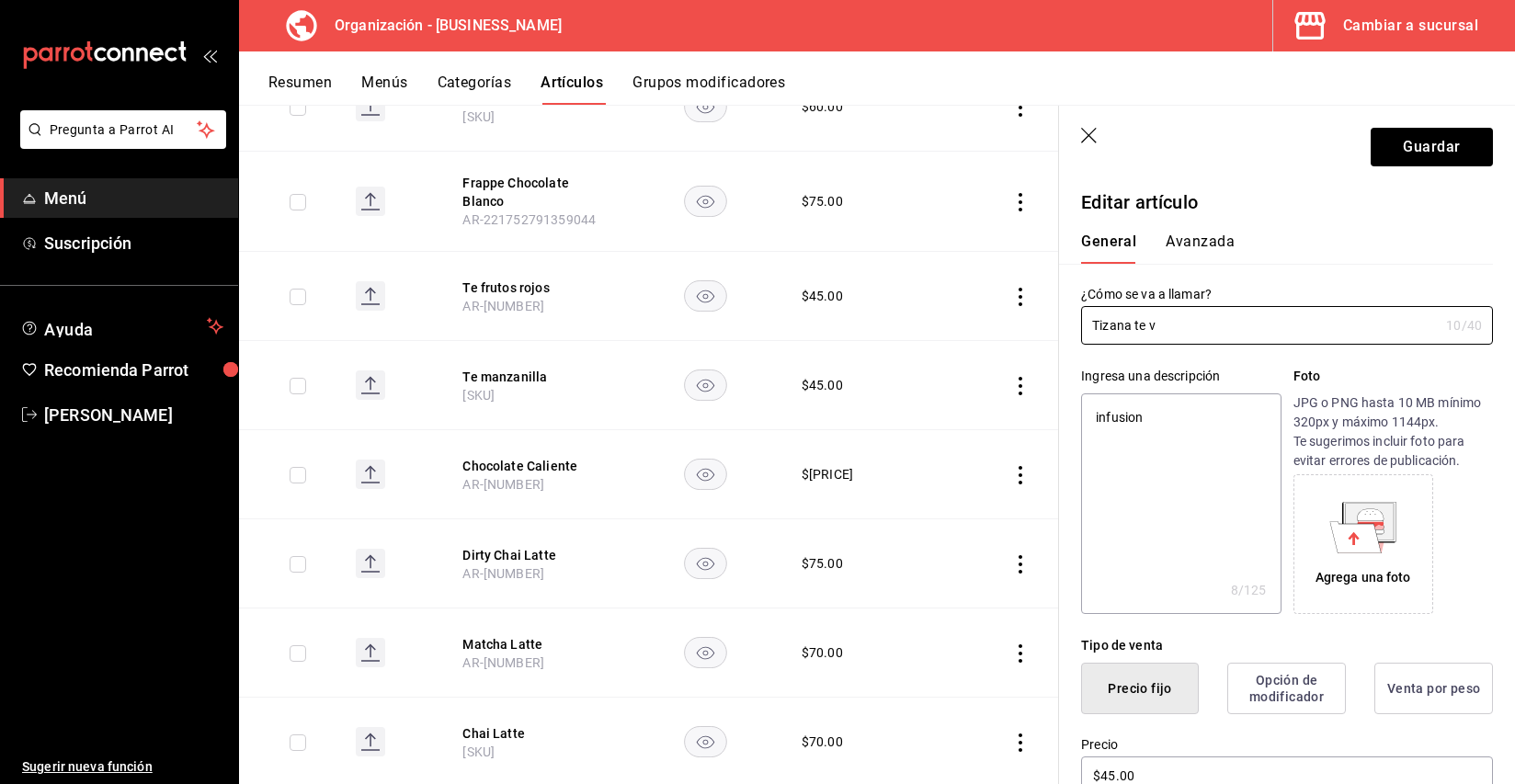 type on "Tizana te ve" 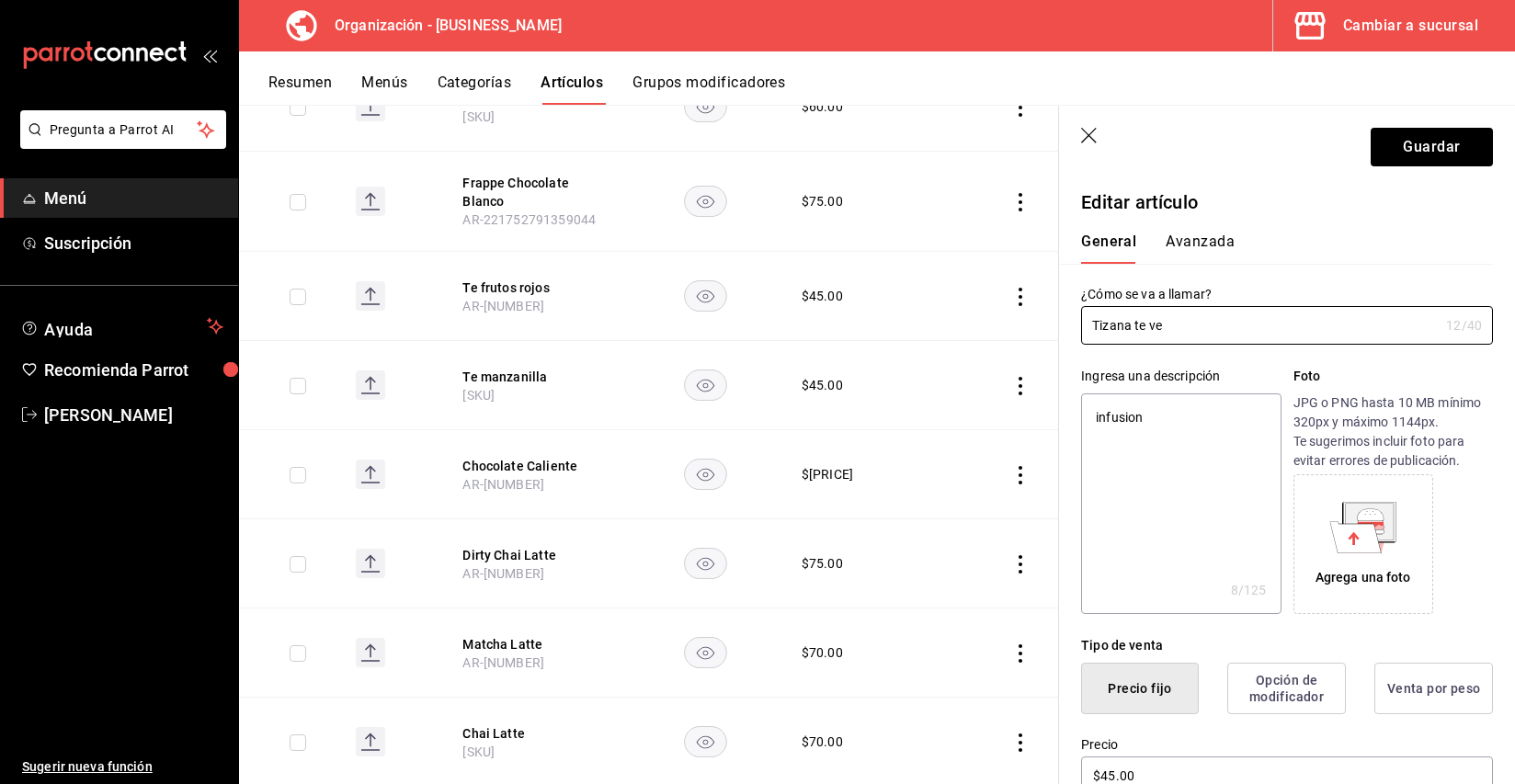 type on "Tizana te ver" 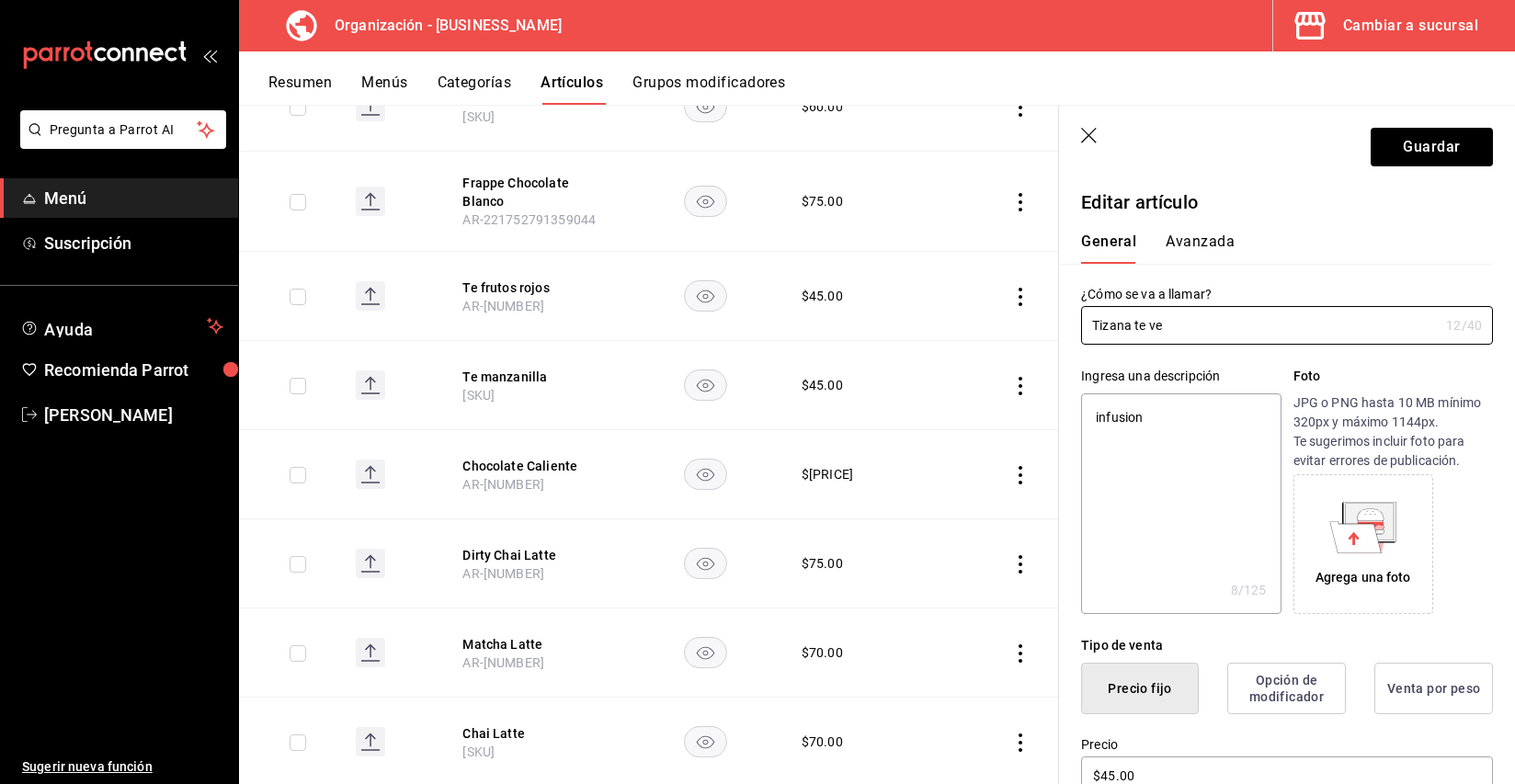 type on "x" 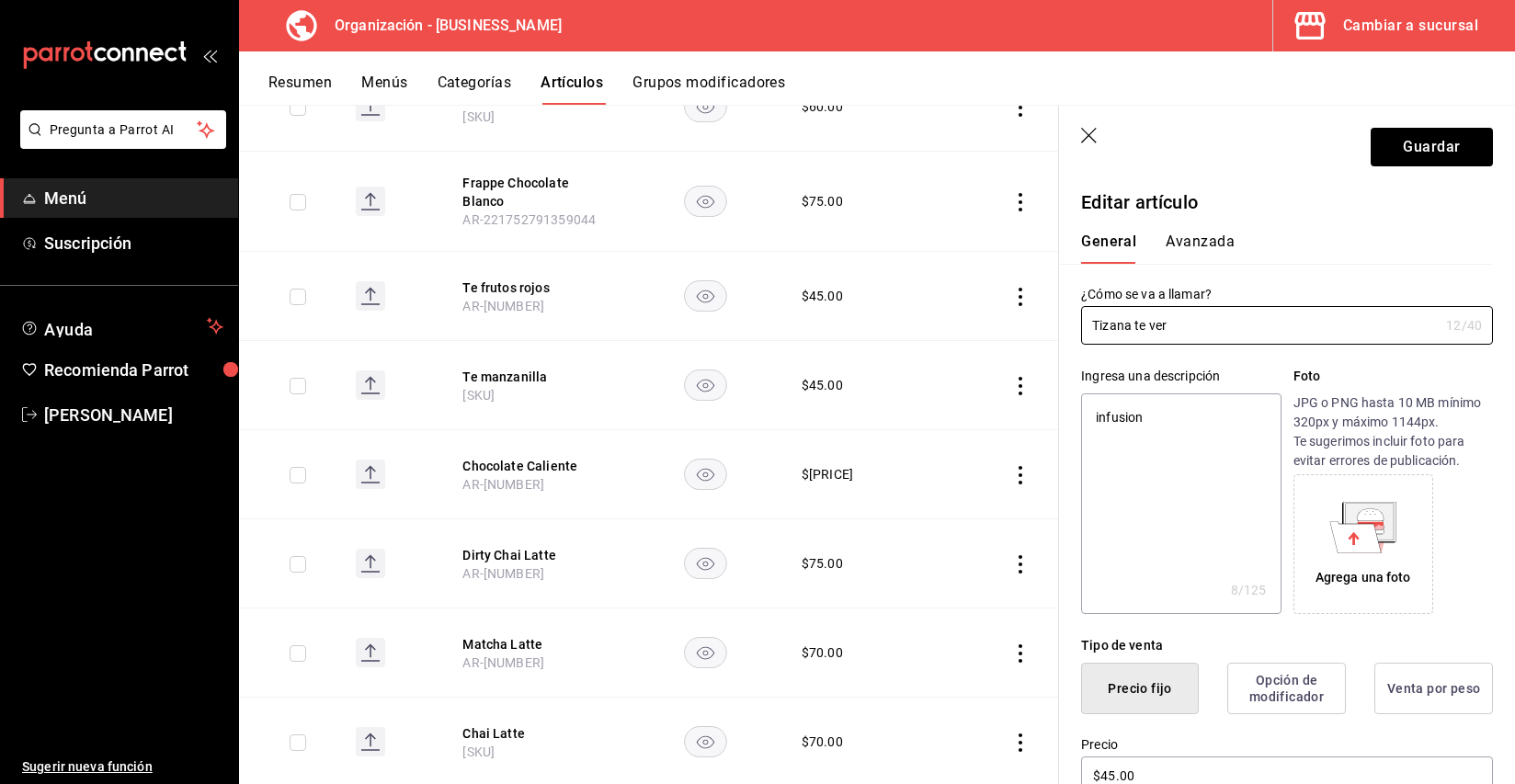 type on "Tizana te verd" 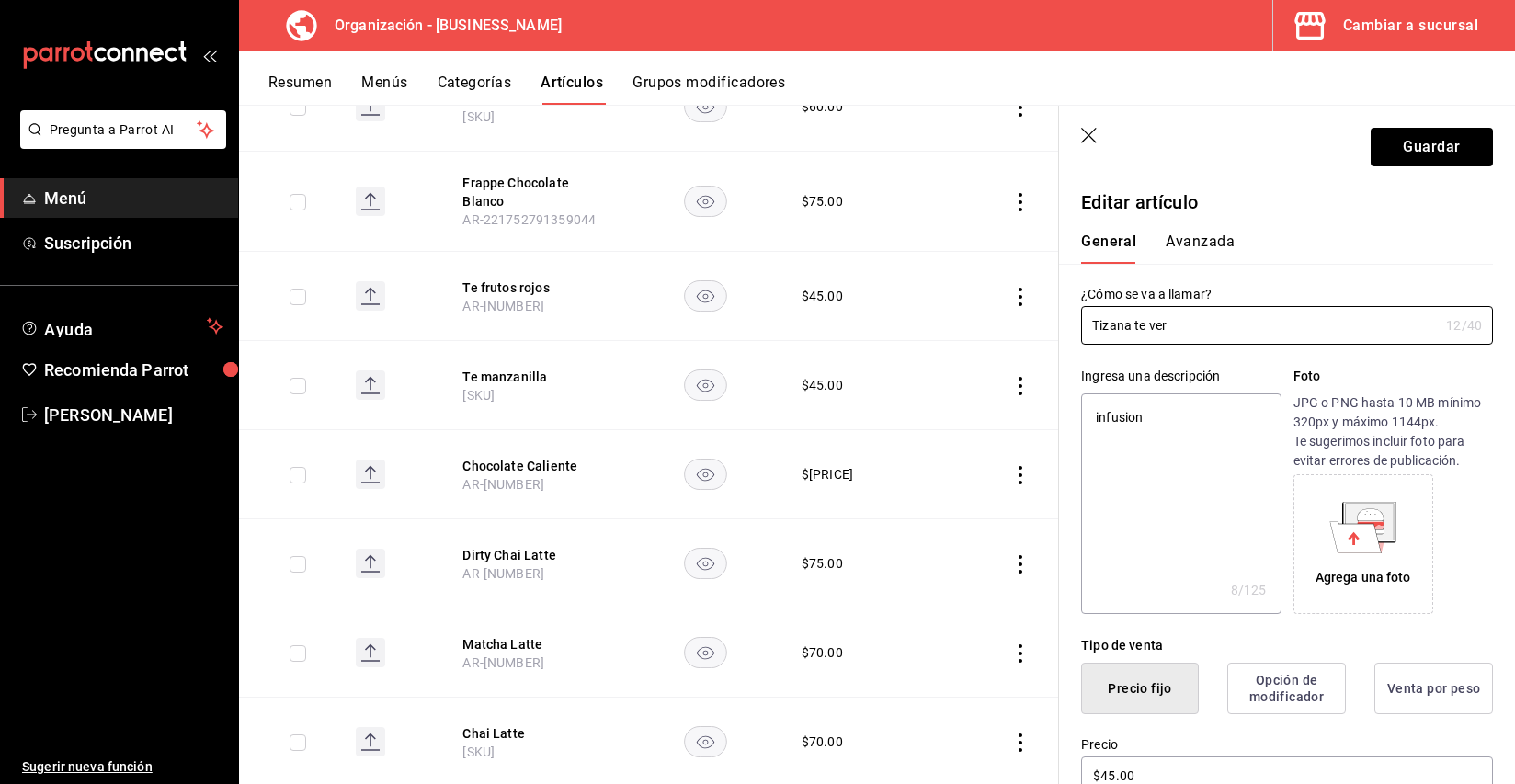 type on "x" 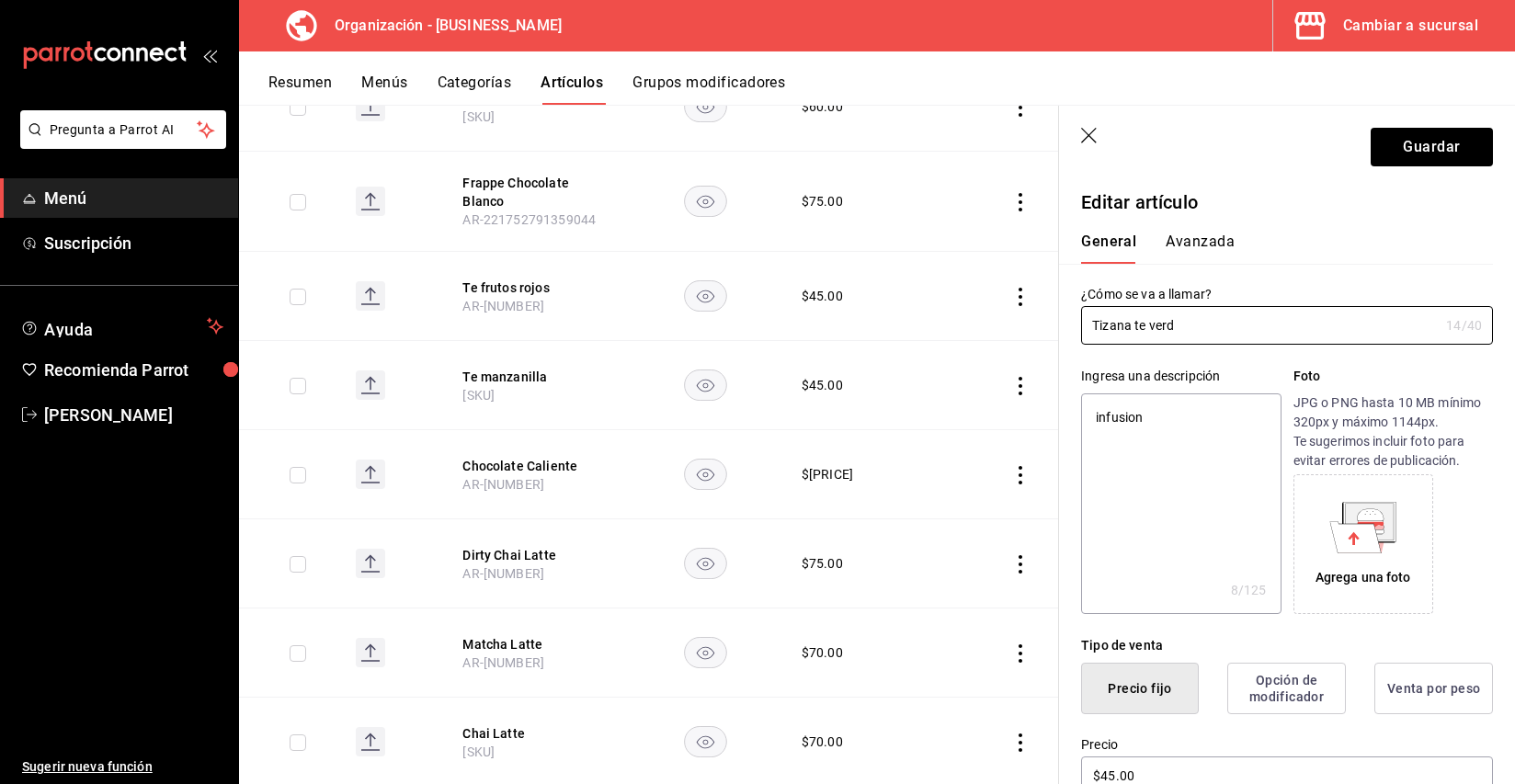type on "Tizana te verde" 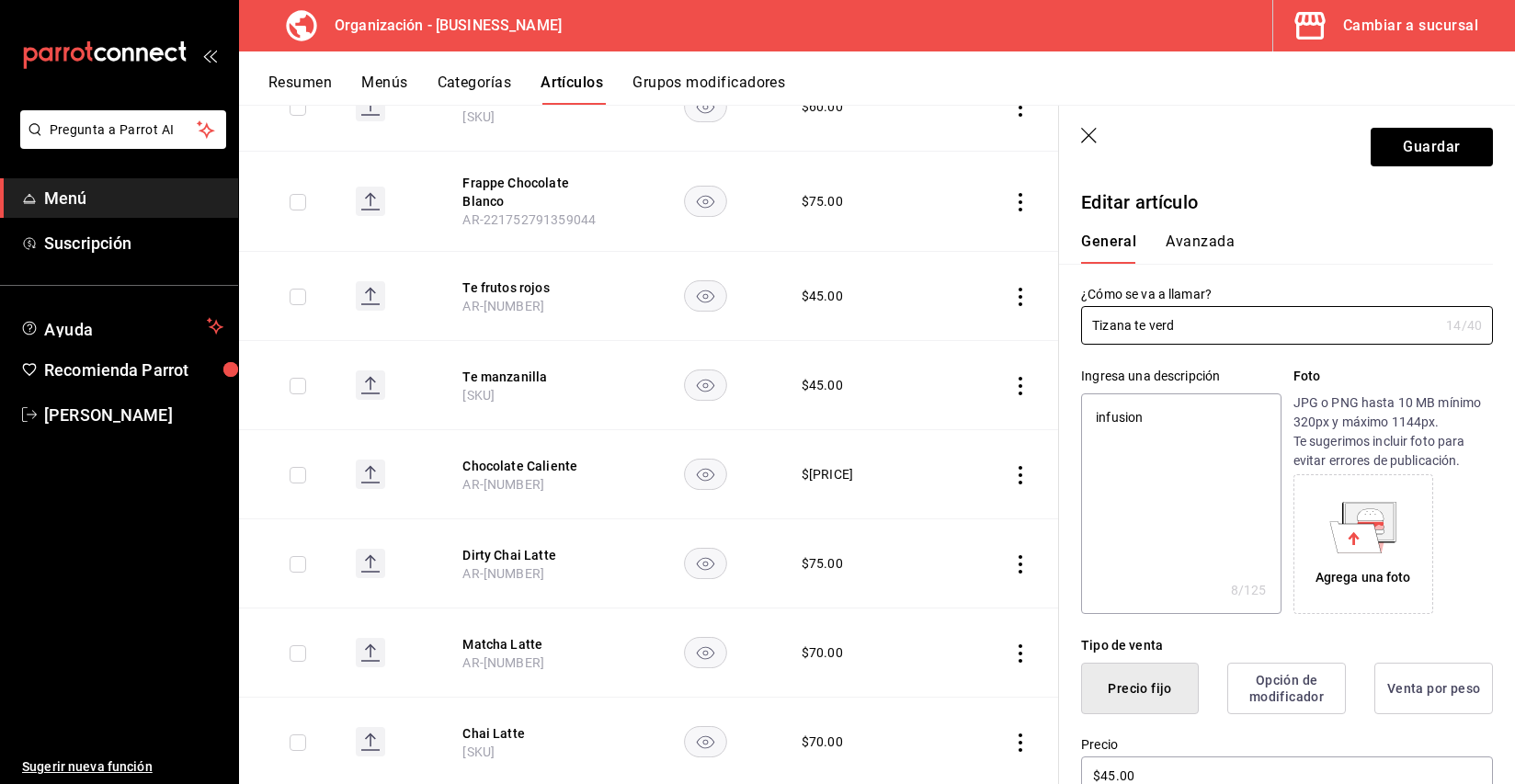 type on "x" 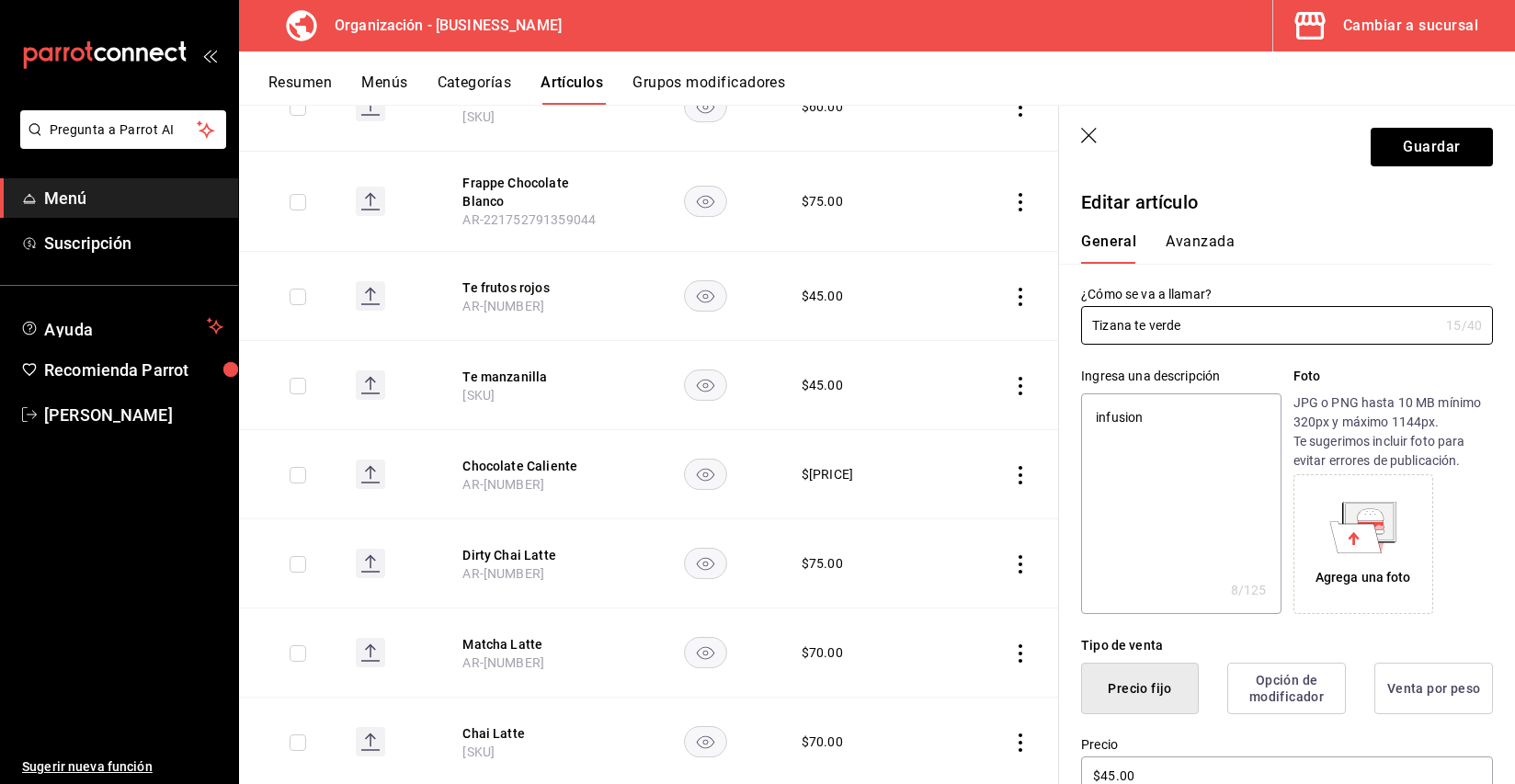 drag, startPoint x: 1220, startPoint y: 330, endPoint x: 1062, endPoint y: 326, distance: 158.05062 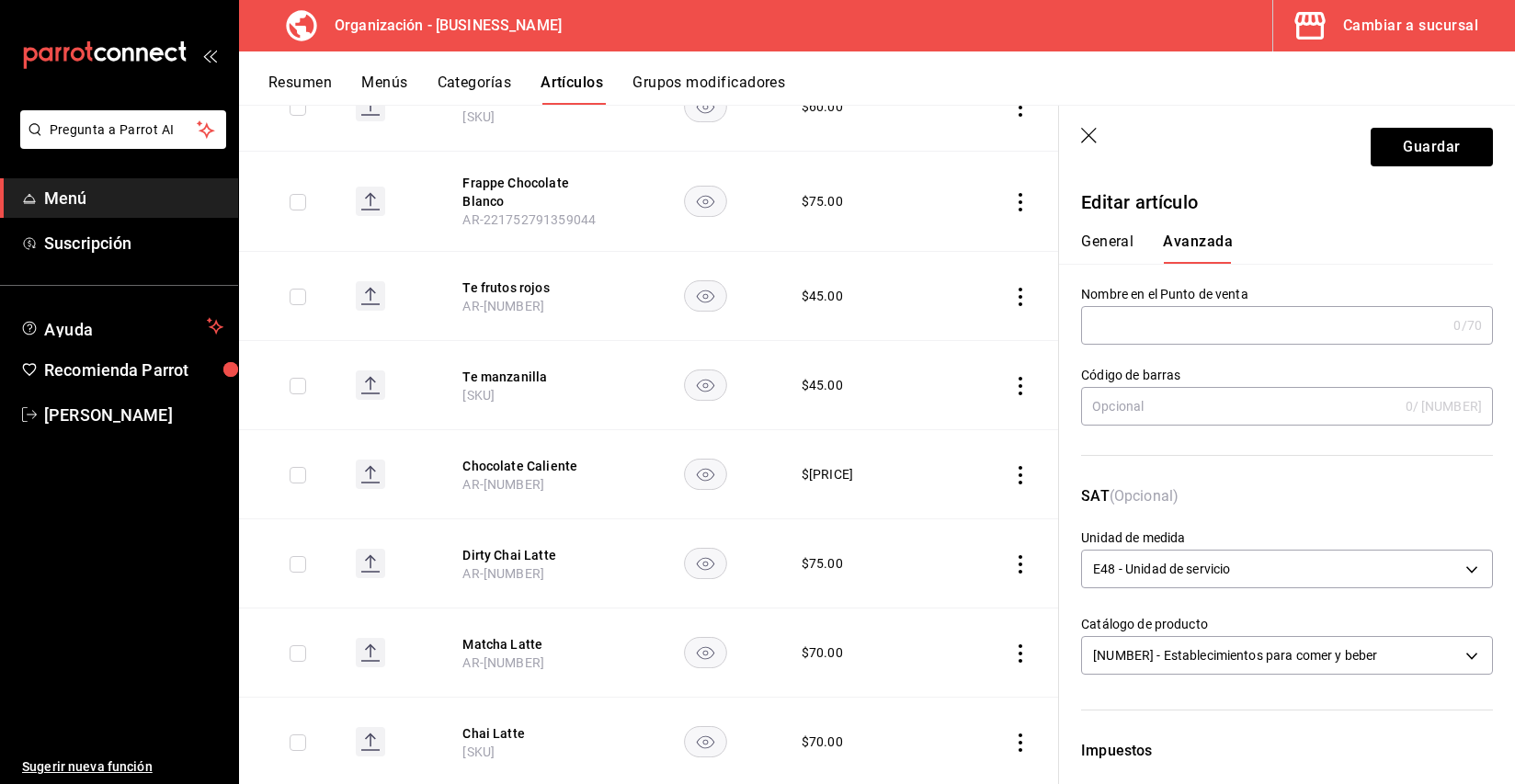 click at bounding box center (1263, 325) 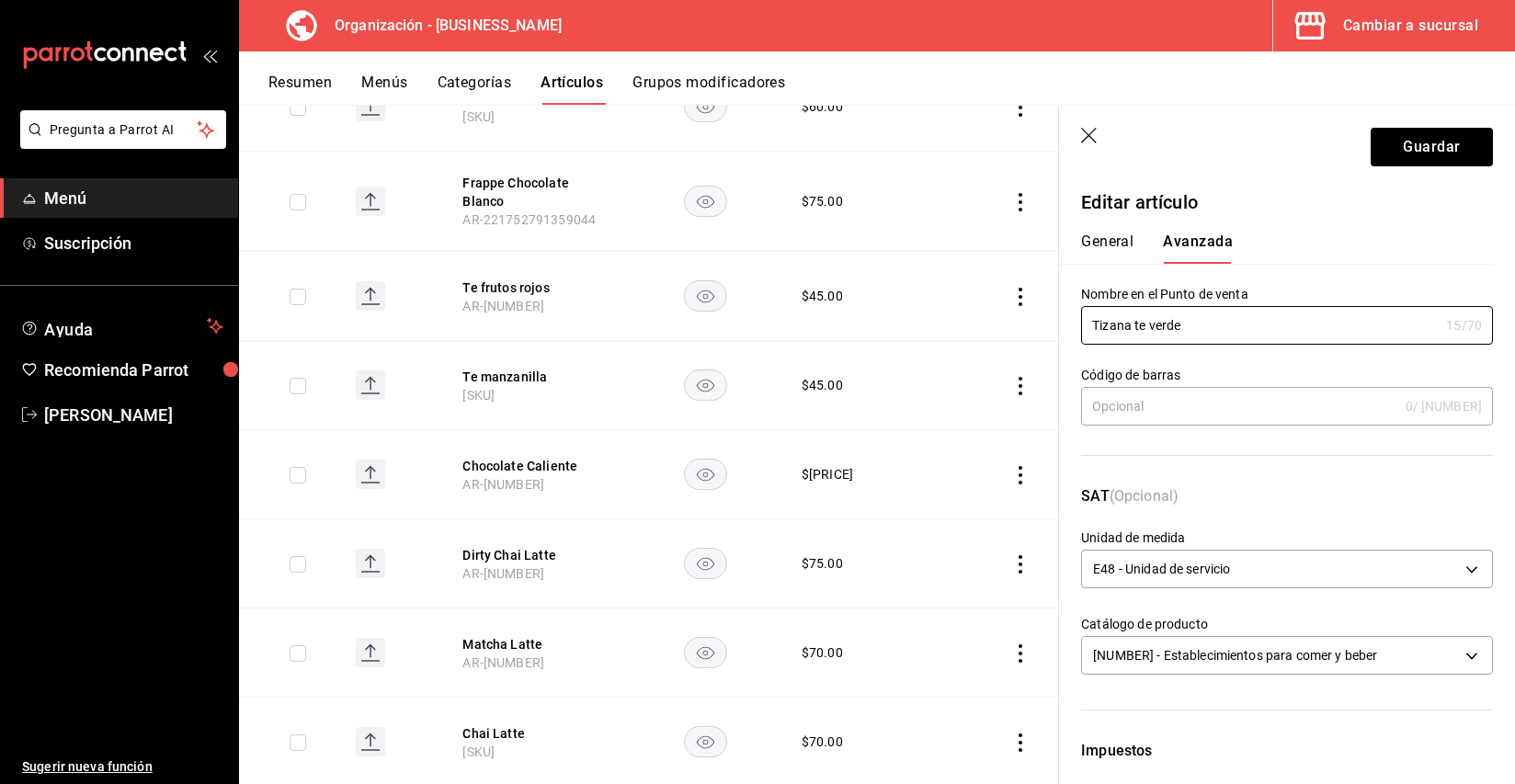 scroll, scrollTop: 514, scrollLeft: 0, axis: vertical 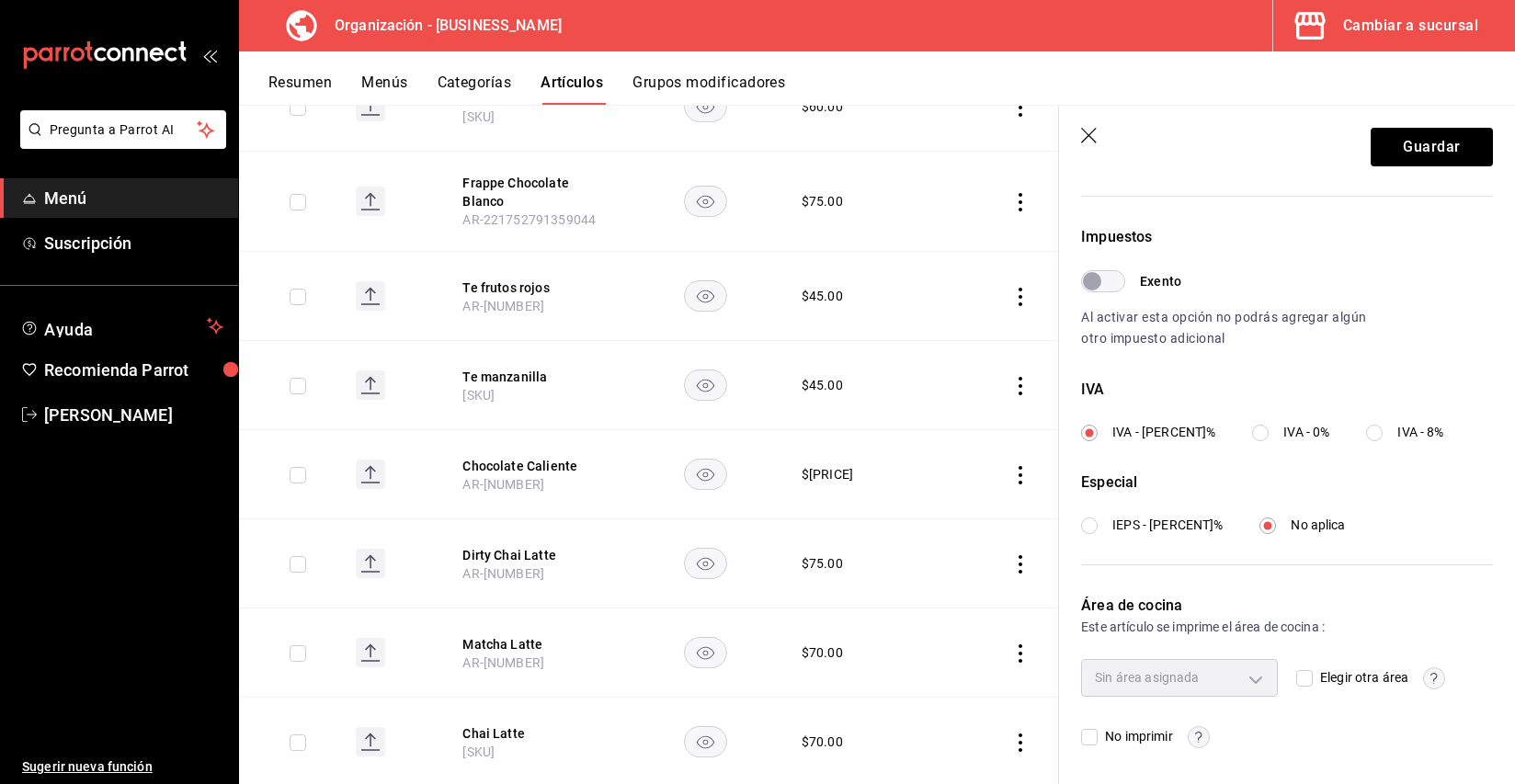 type on "Tizana te verde" 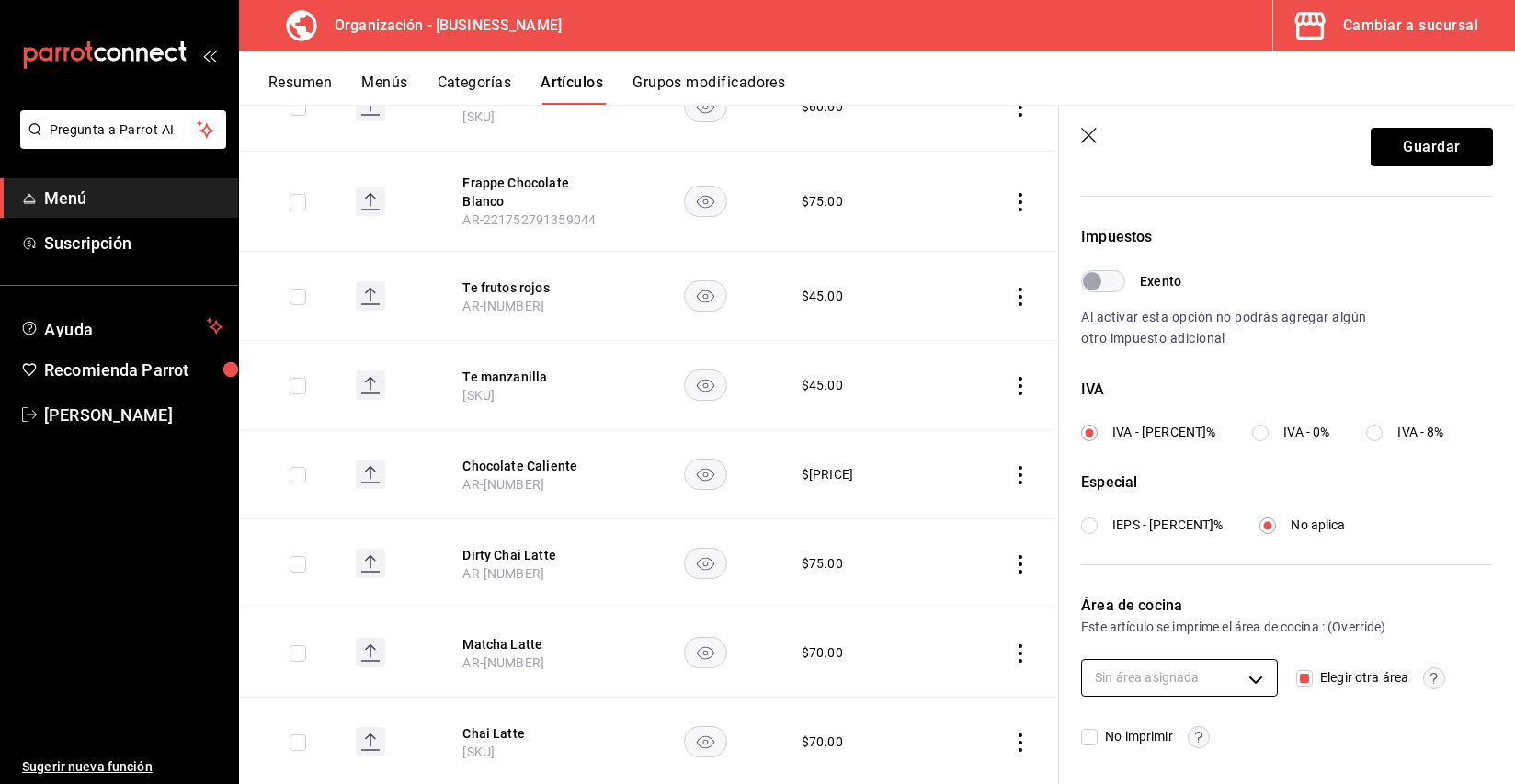 click on "Pregunta a Parrot AI Menú   Suscripción   Ayuda Recomienda Parrot   Cristina Ojeda   Sugerir nueva función   Organización - Tüt Coffee Cambiar a sucursal Resumen Menús Categorías Artículos Grupos modificadores Artículos organización Edita el  precio e imagen  de tus artículos.  Asigna una categoría, agrega grupos modificadores  como “sin cebolla” o “extra queso”. ​ te ​ Marcas Todas las marcas, Sin marca 32e499e3-ac49-4bfd-9688-6164702db340 Categorías Bebidas, Sin categoría a39efab6-7b69-4b7e-866b-d2b334d8c0ed Tipo de venta Todos los artículos ALL Ordenar Artículo Disponible Precio Mazapan Latte AR-51752791359043 $ 70.00 Flat White AR-51752791359043 $ 60.00 Frappe Chocolate Blanco AR-221752791359044 $ 75.00 Te frutos rojos AR-141752791359044 $ 45.00 Te manzanilla AR-121752791359043 $ 45.00 Chocolate Caliente AR-101752791359043 $ 65.00 Dirty Chai Latte AR-81752791359043 $ 75.00 Matcha Latte AR-71752791359043 $ 70.00 Chai Latte AR-61752791359043 $ 70.00 Latte AR-51752791359043 $ $ $" at bounding box center (758, 392) 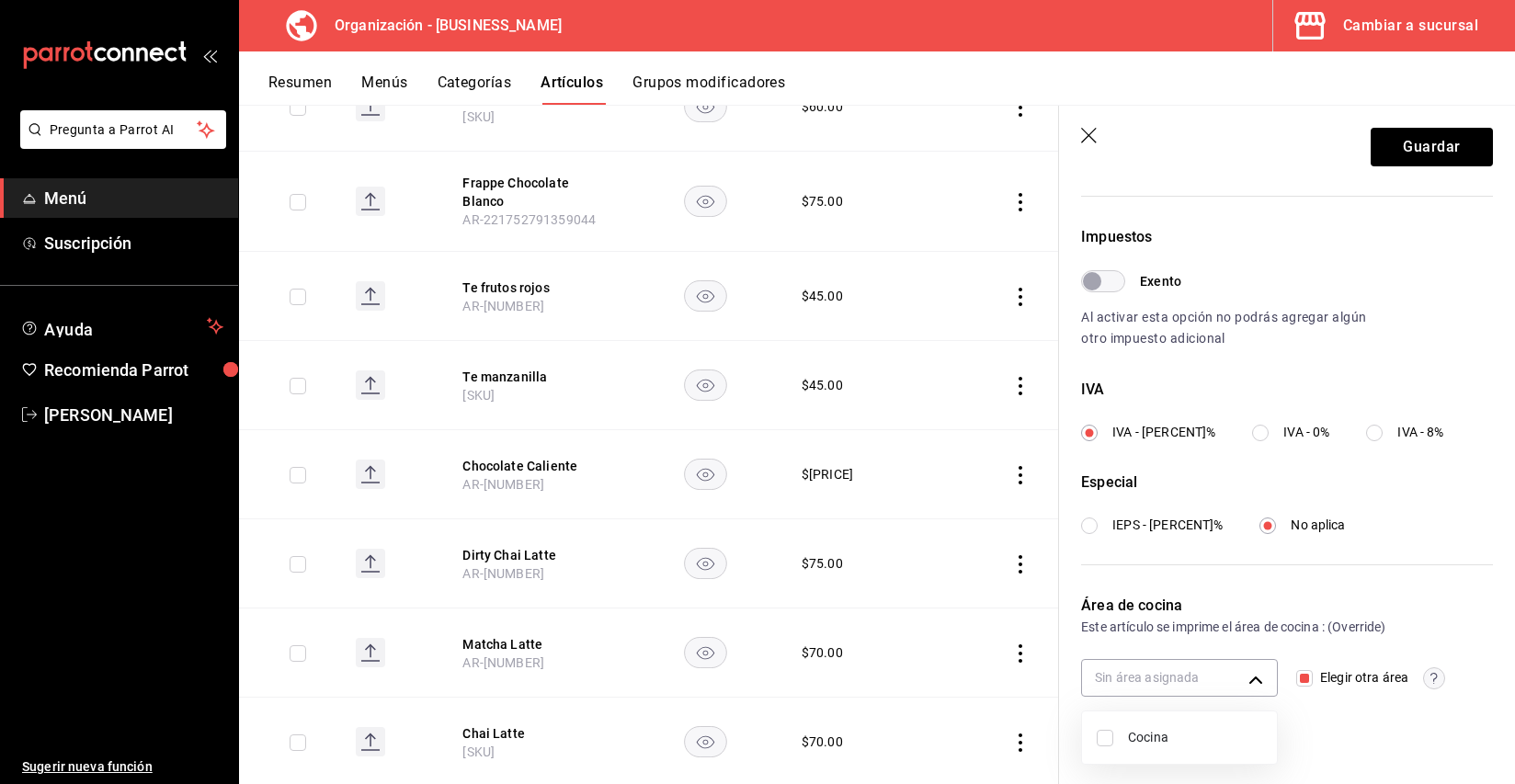 click on "Cocina" at bounding box center [1195, 737] 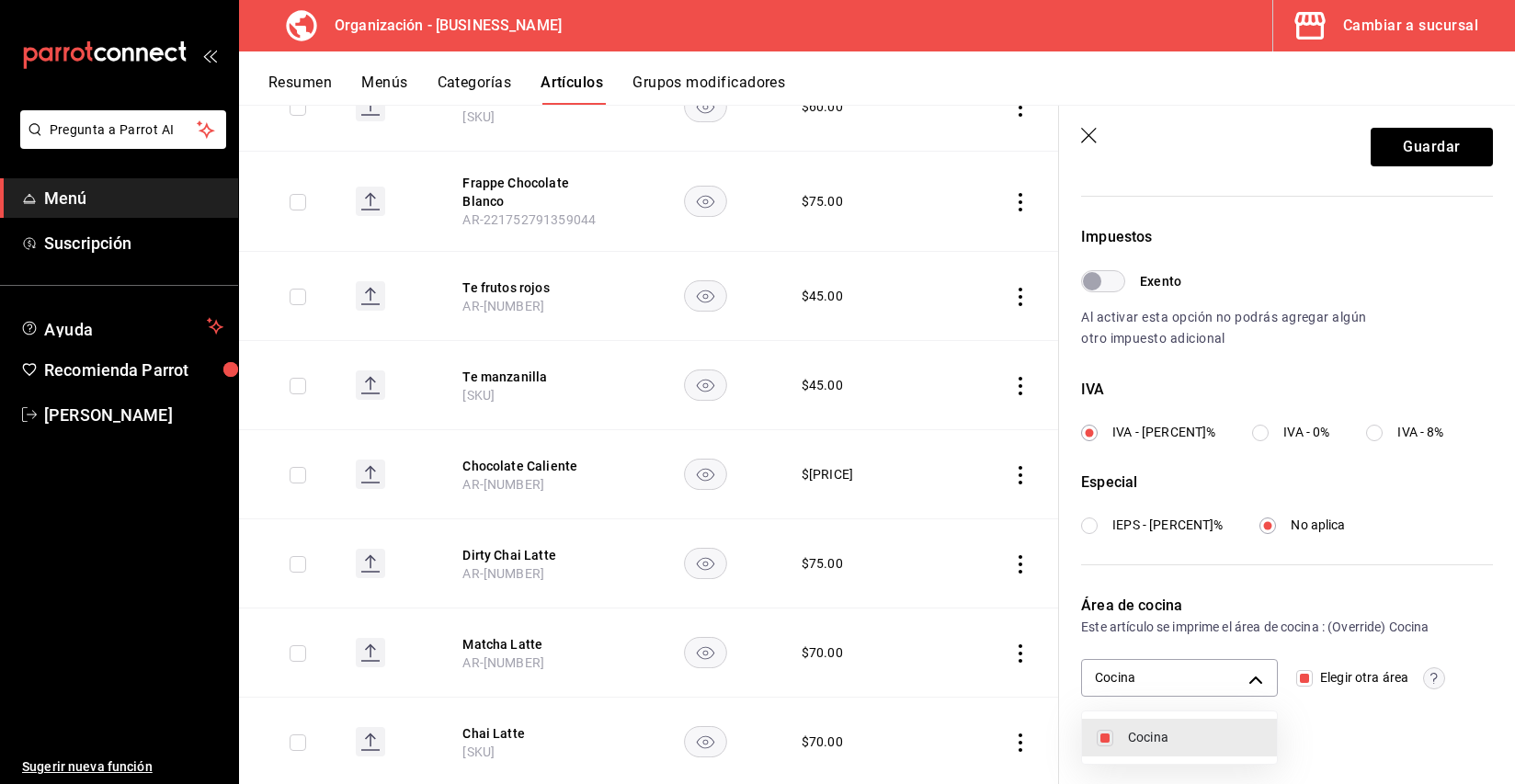 click at bounding box center (758, 392) 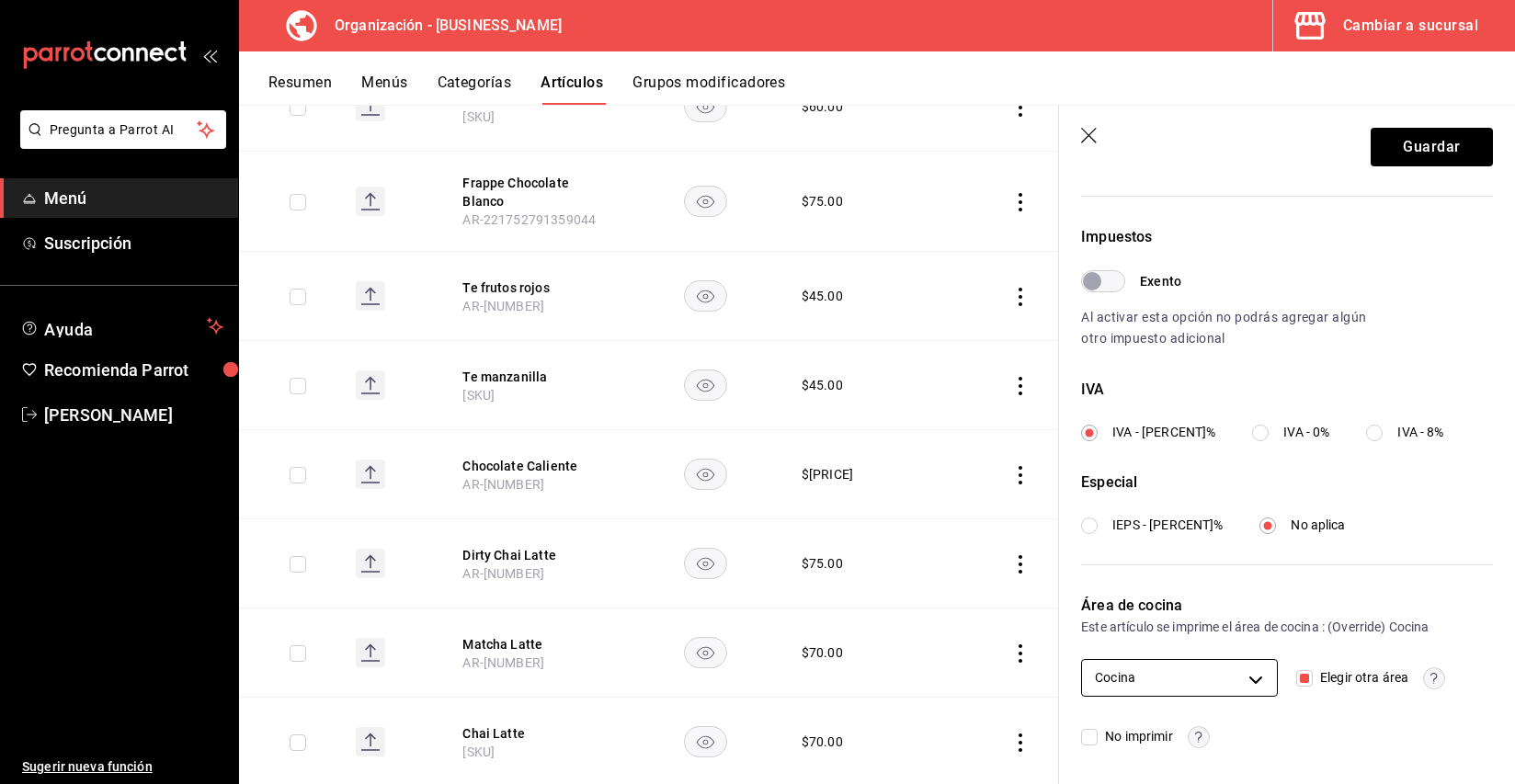 scroll, scrollTop: 0, scrollLeft: 0, axis: both 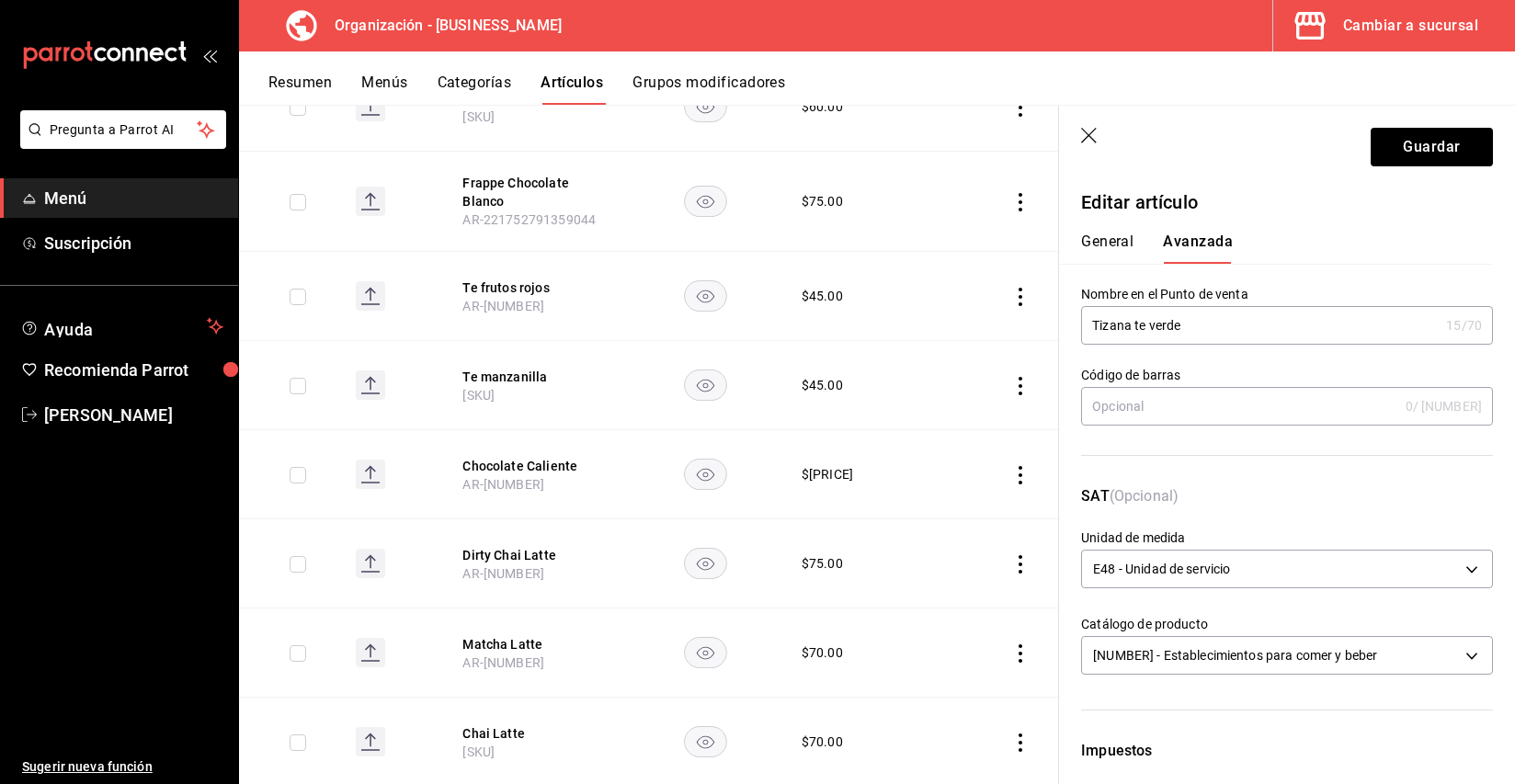 click on "General" at bounding box center (1107, 248) 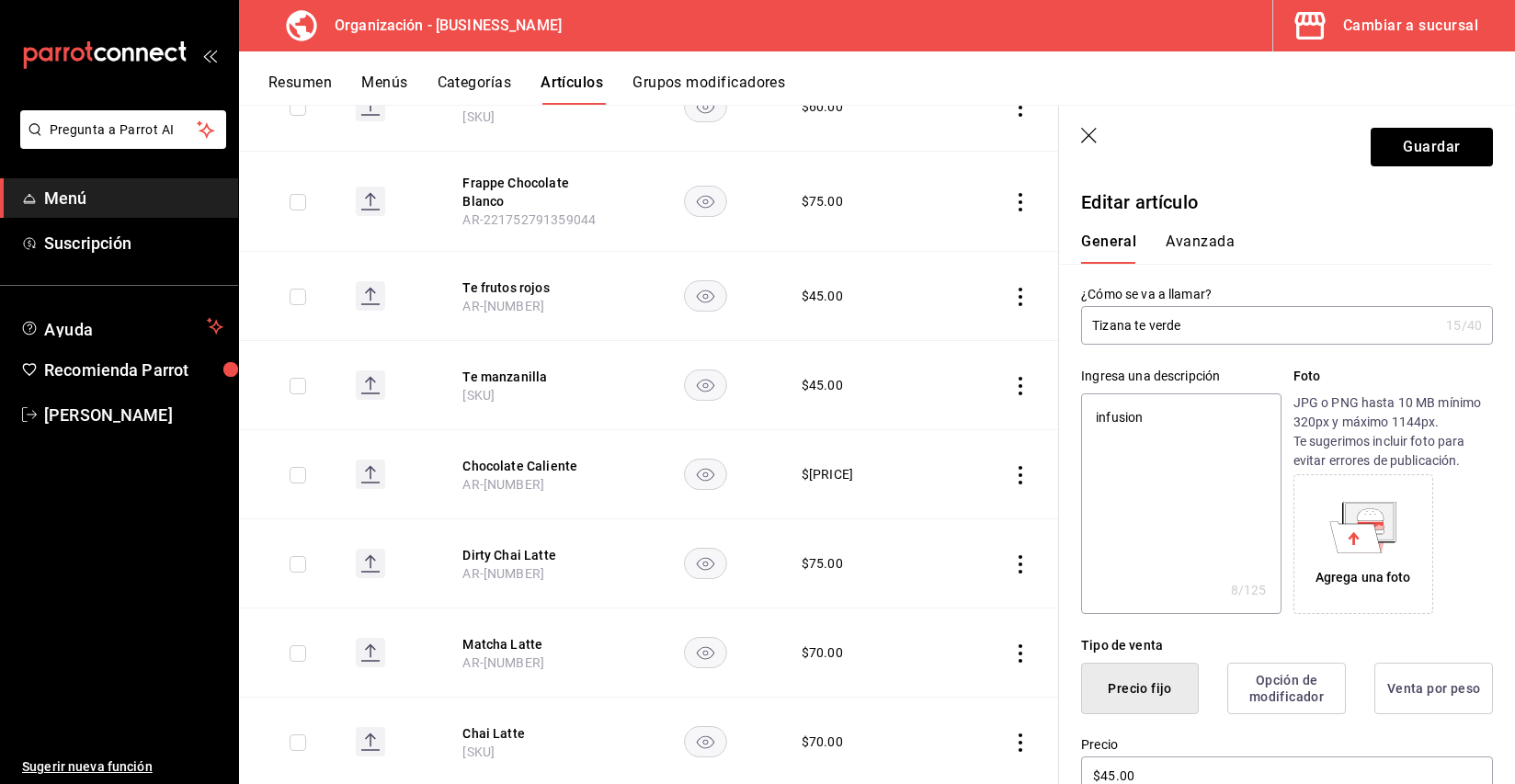 scroll, scrollTop: 854, scrollLeft: 0, axis: vertical 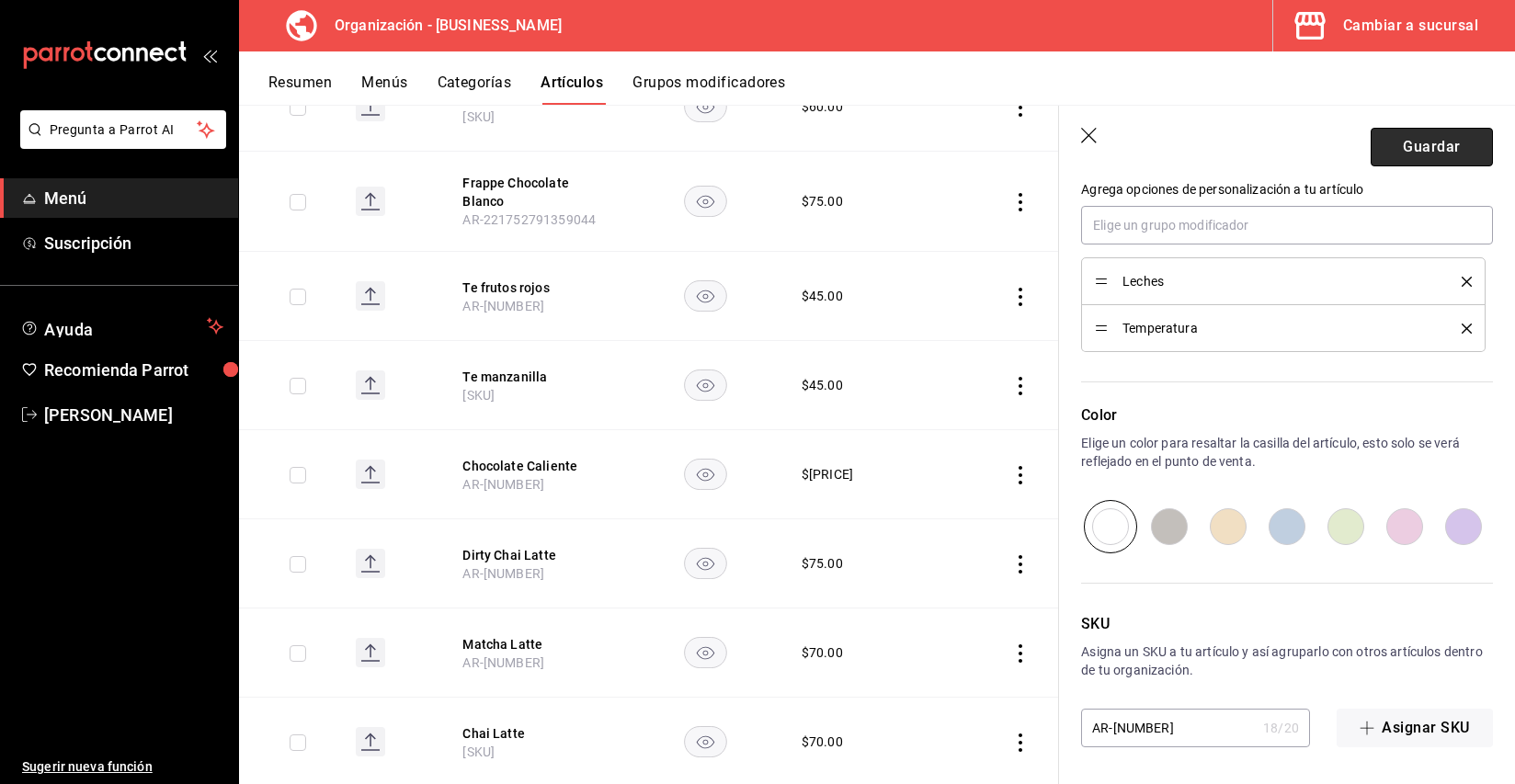 click on "Guardar" at bounding box center (1431, 147) 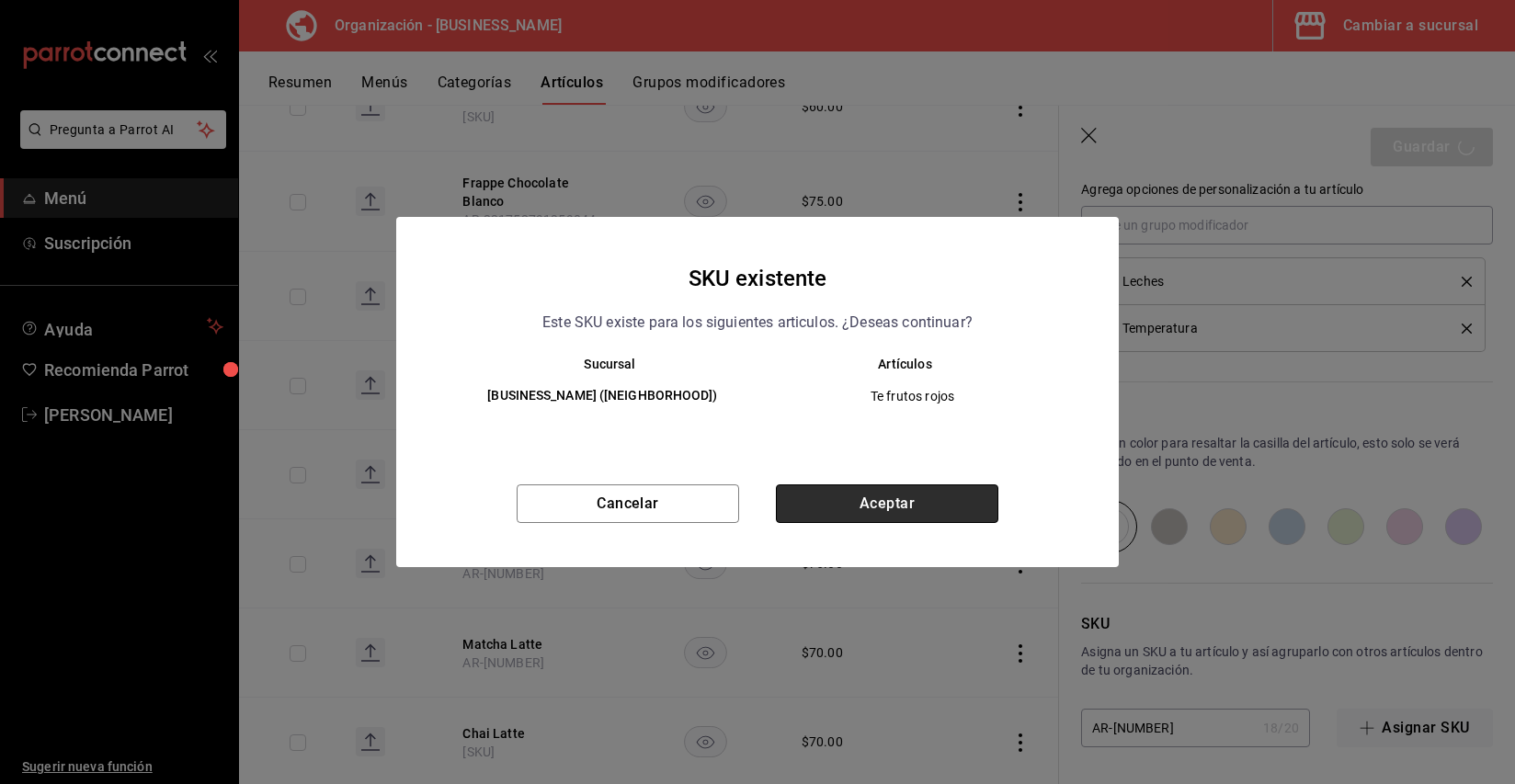 click on "Aceptar" at bounding box center [887, 504] 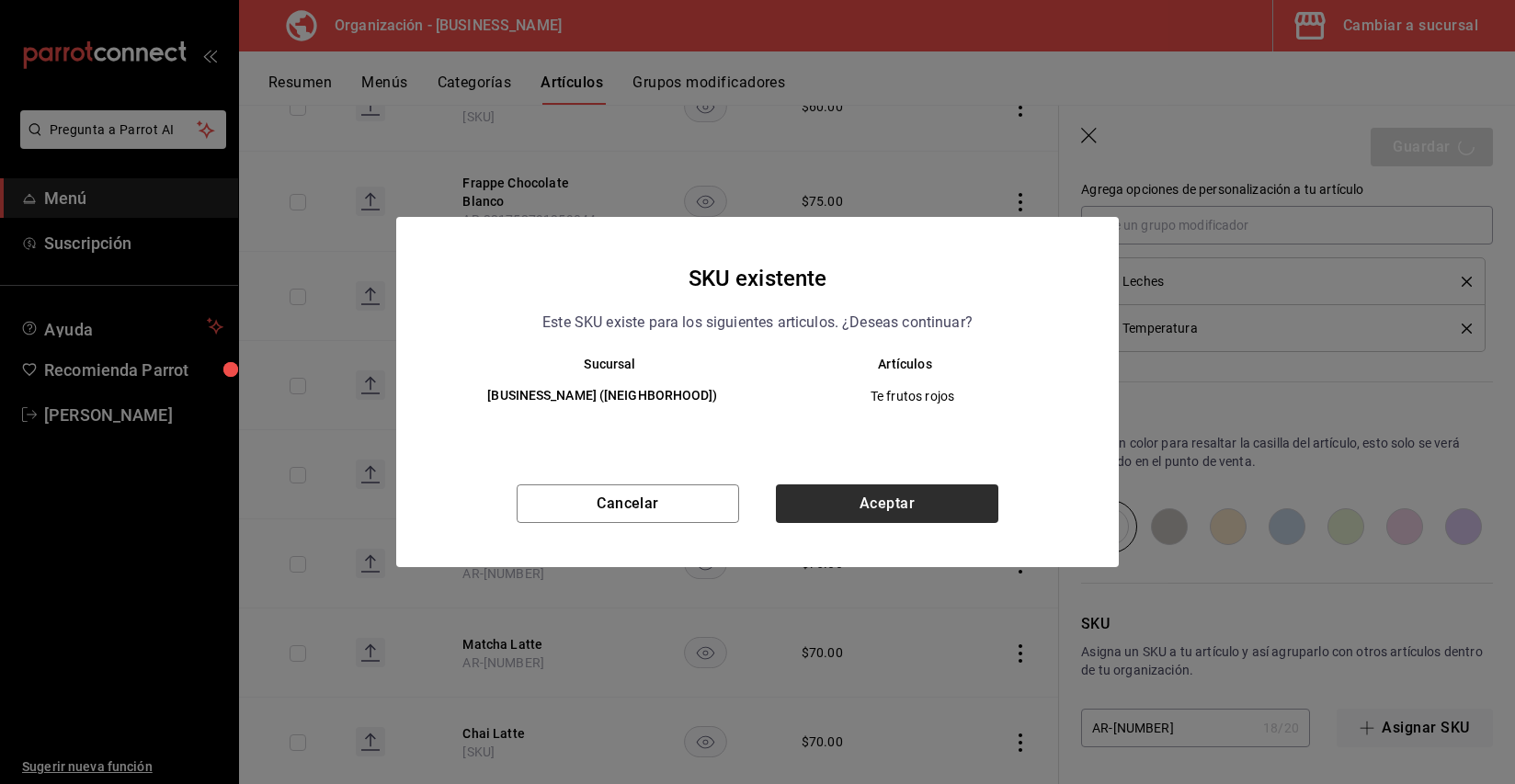 type on "x" 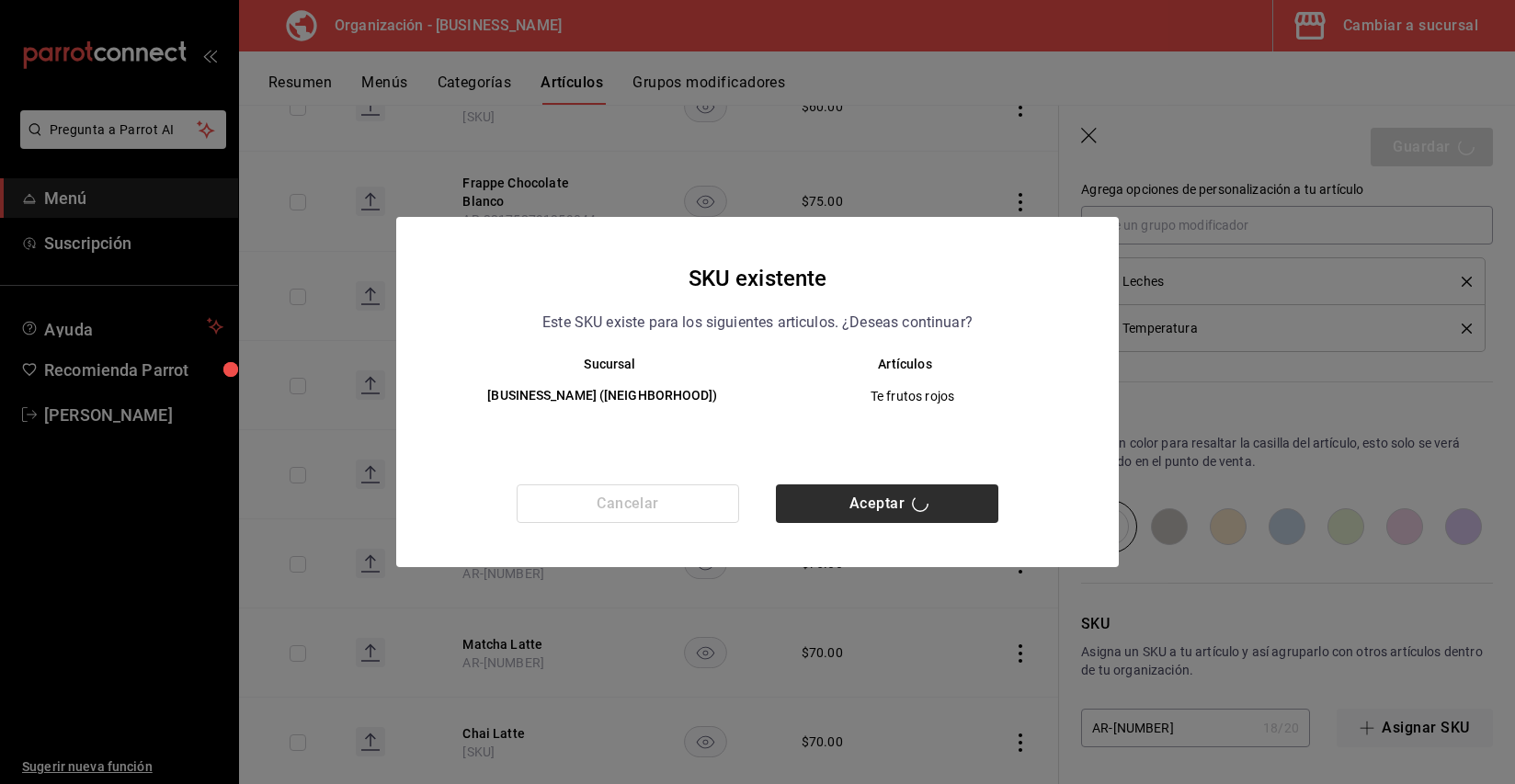 type 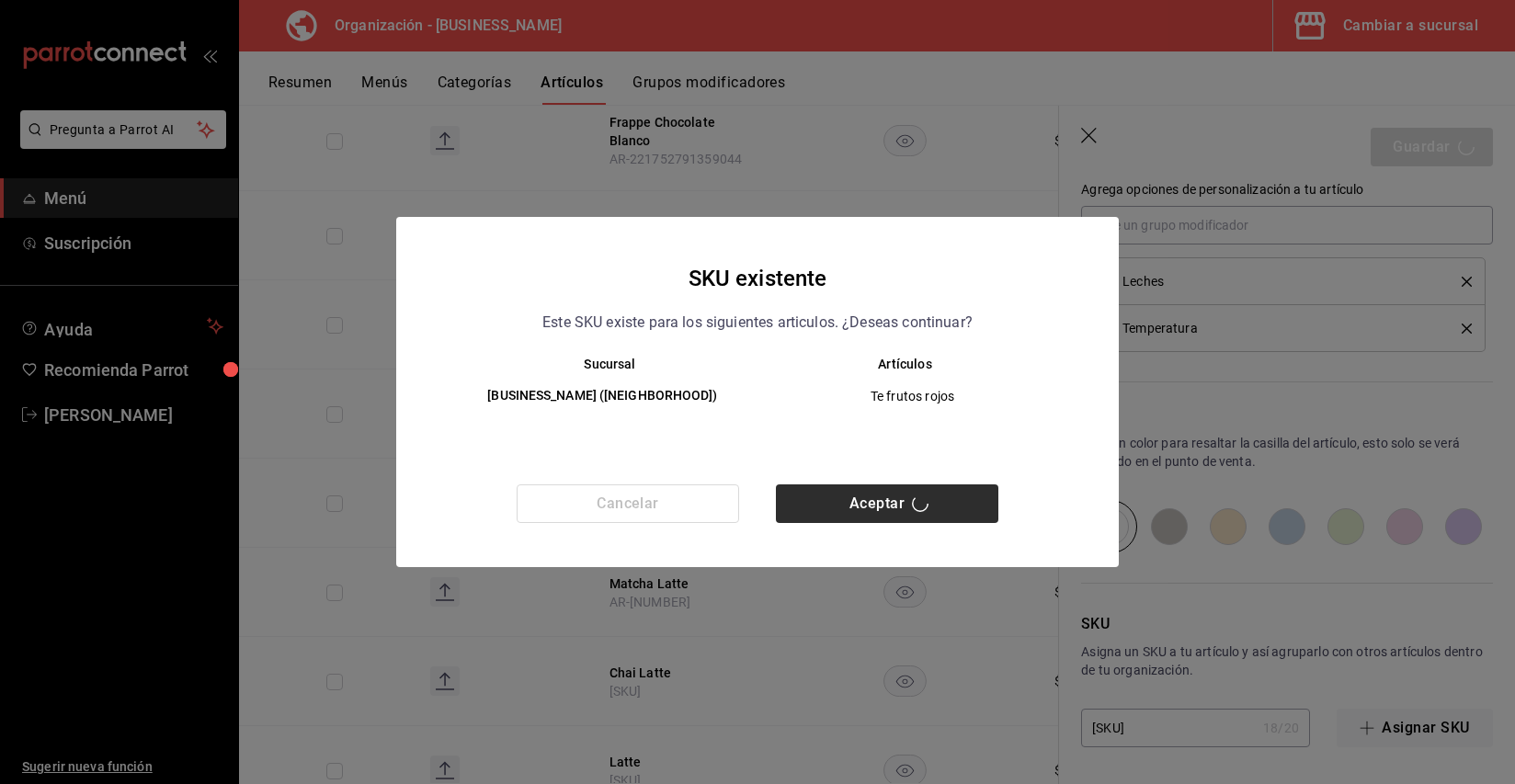 scroll, scrollTop: 0, scrollLeft: 0, axis: both 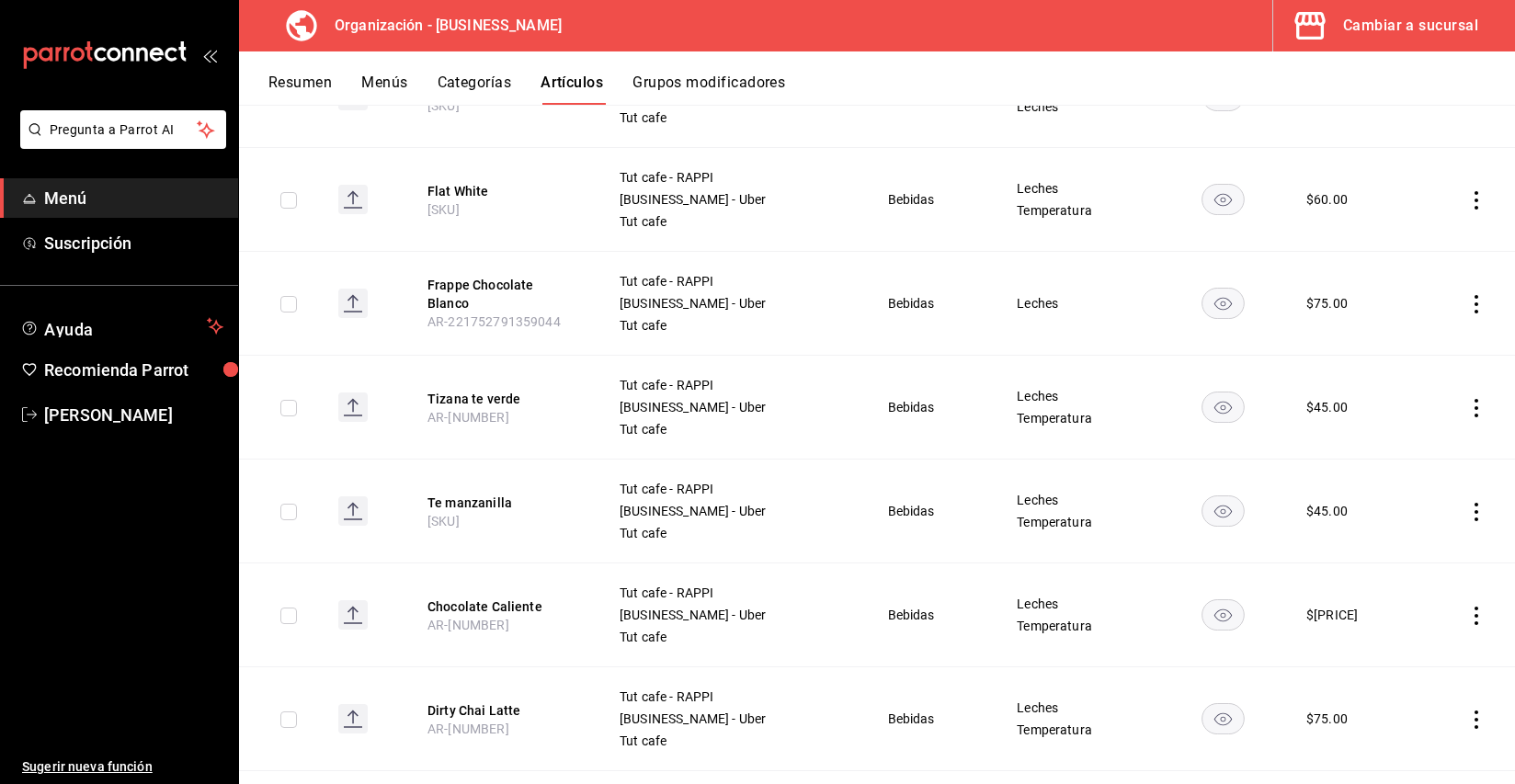 click 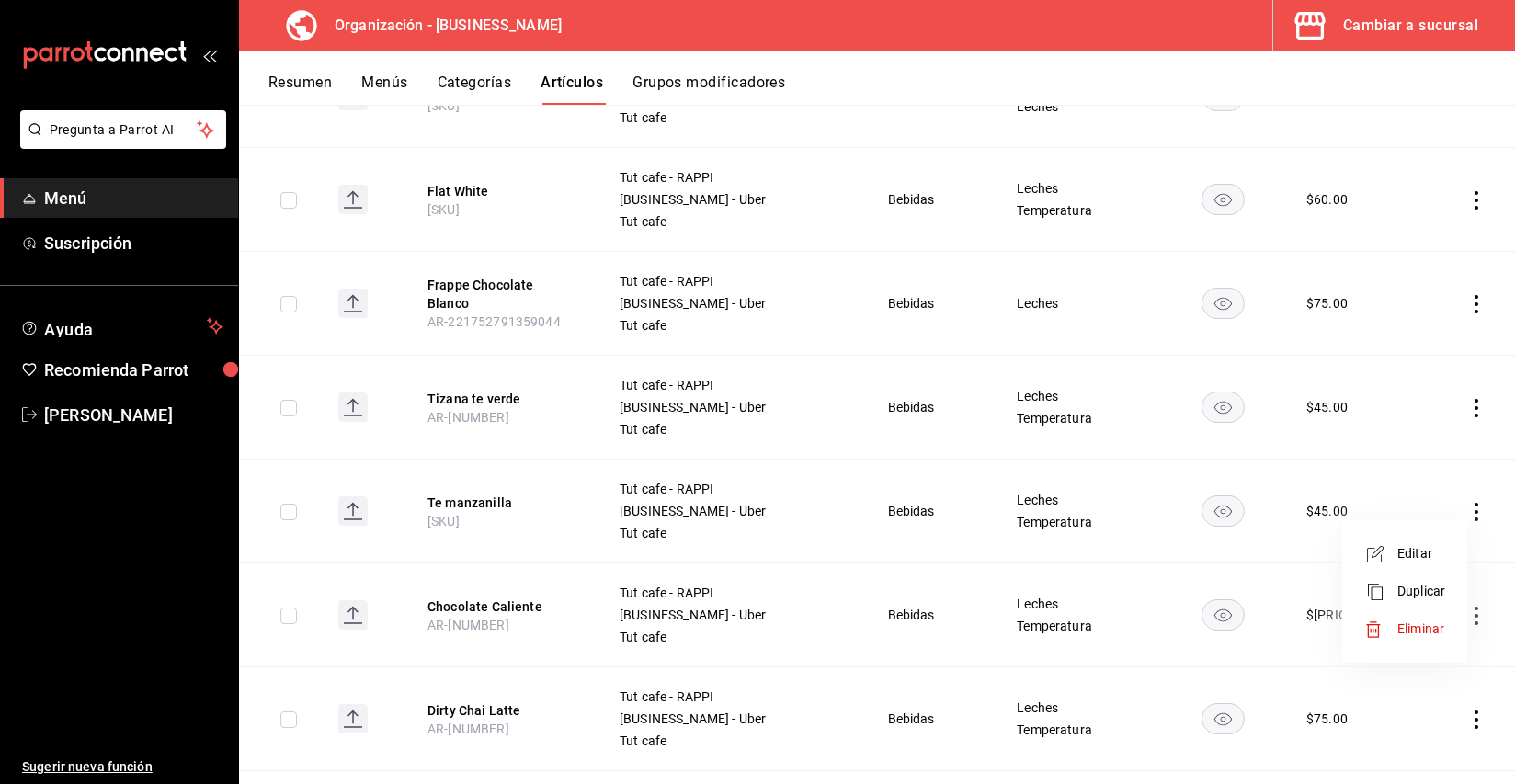 click on "Editar" at bounding box center [1421, 553] 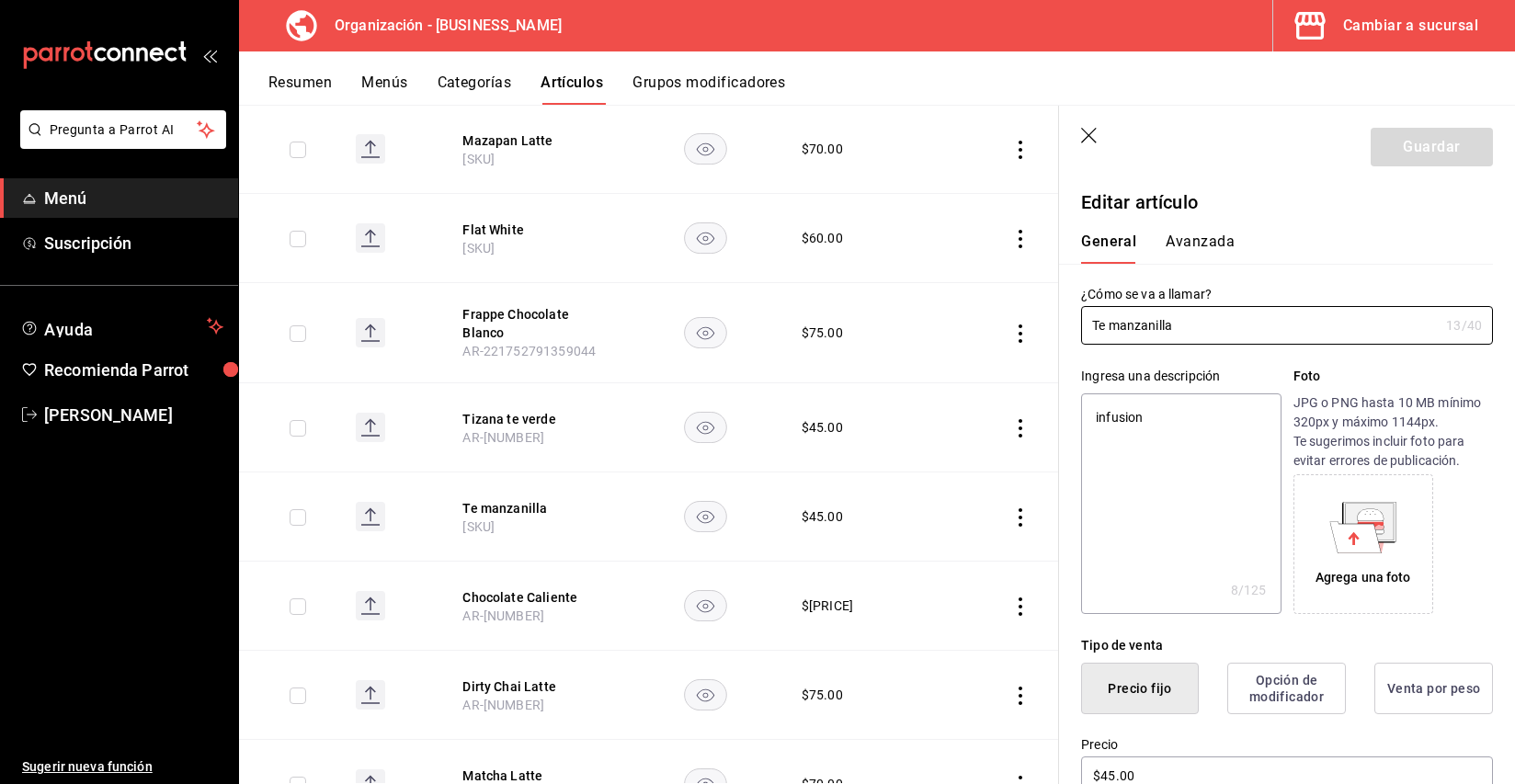 drag, startPoint x: 1199, startPoint y: 330, endPoint x: 958, endPoint y: 328, distance: 241.0083 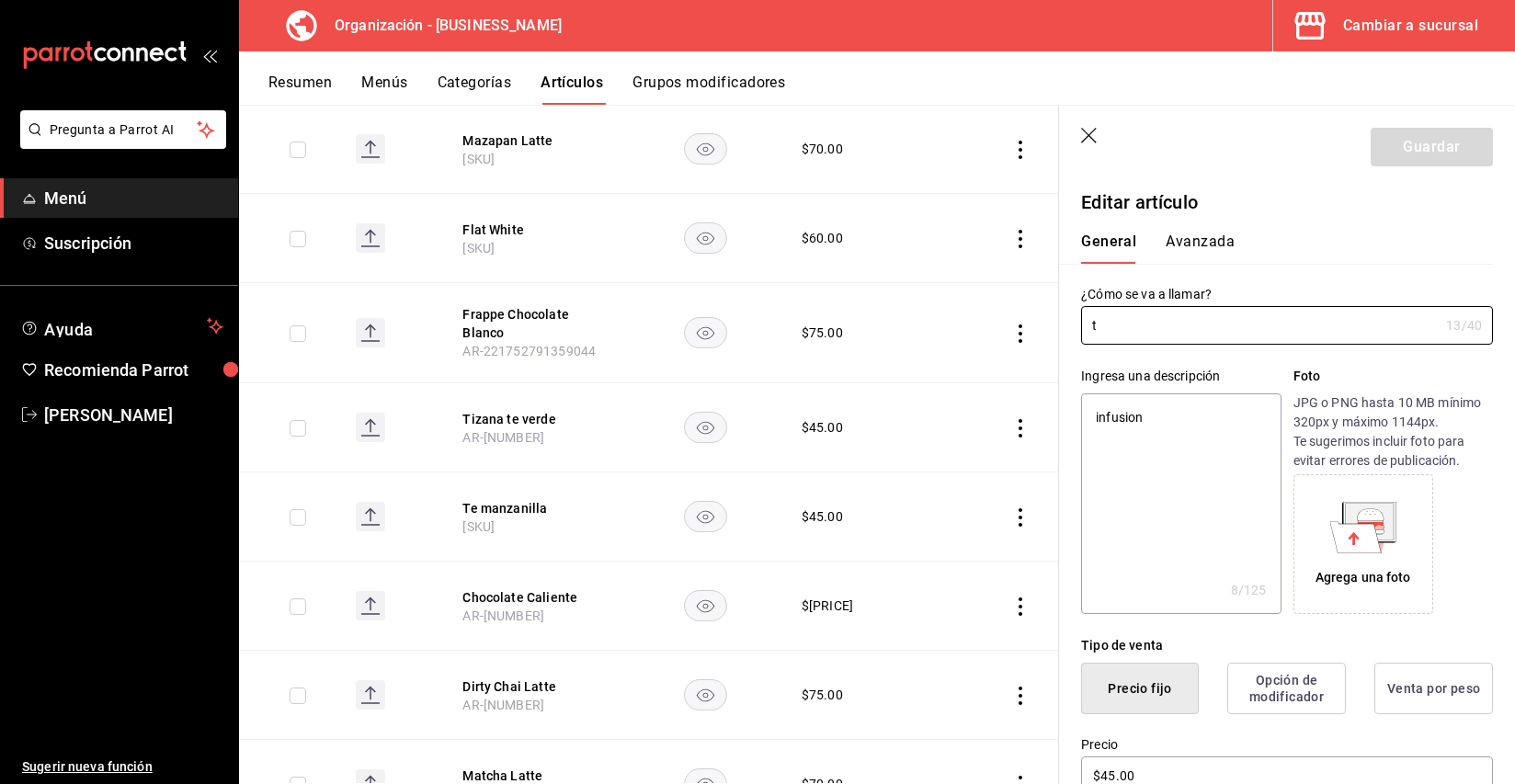 type on "x" 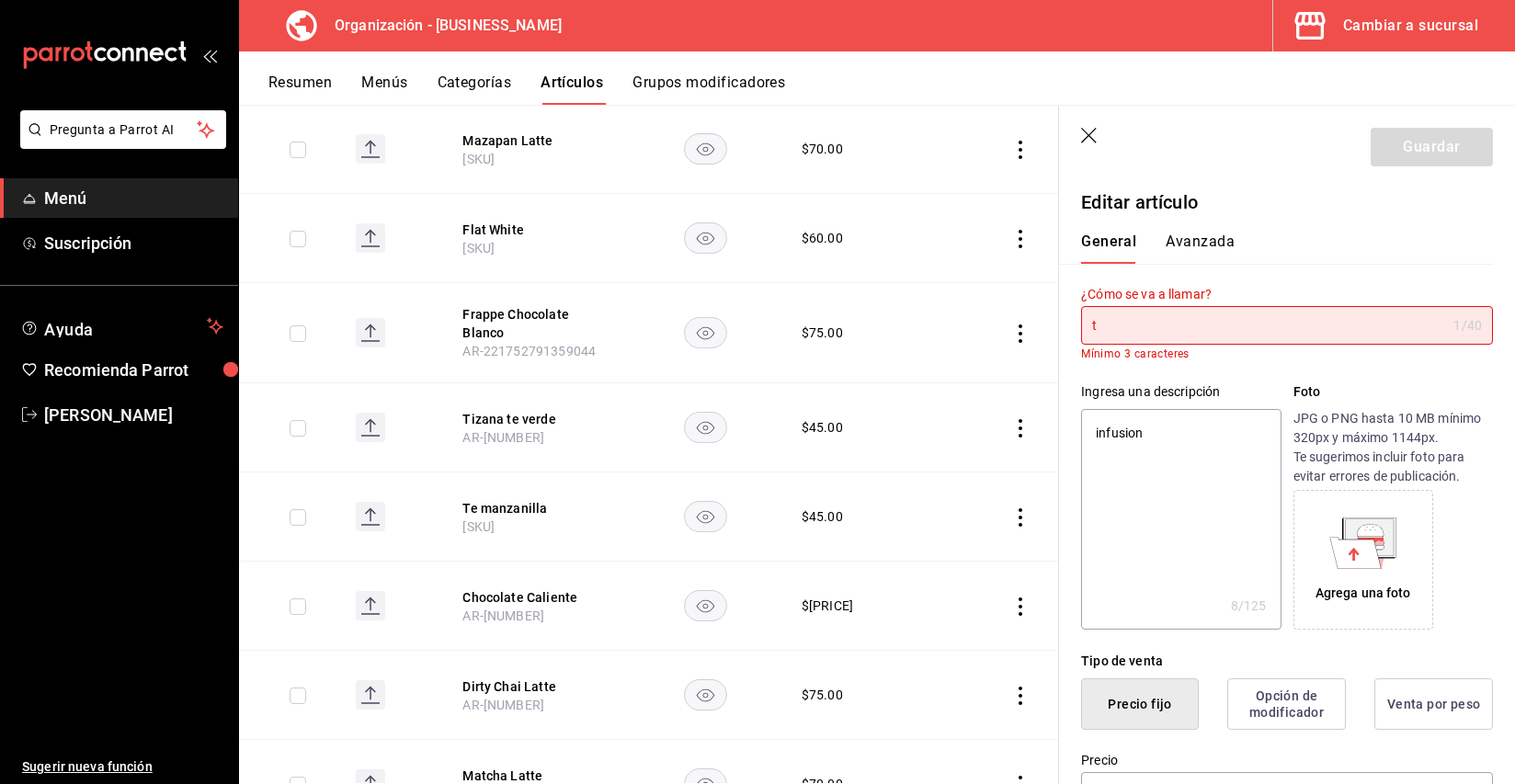 type on "ti" 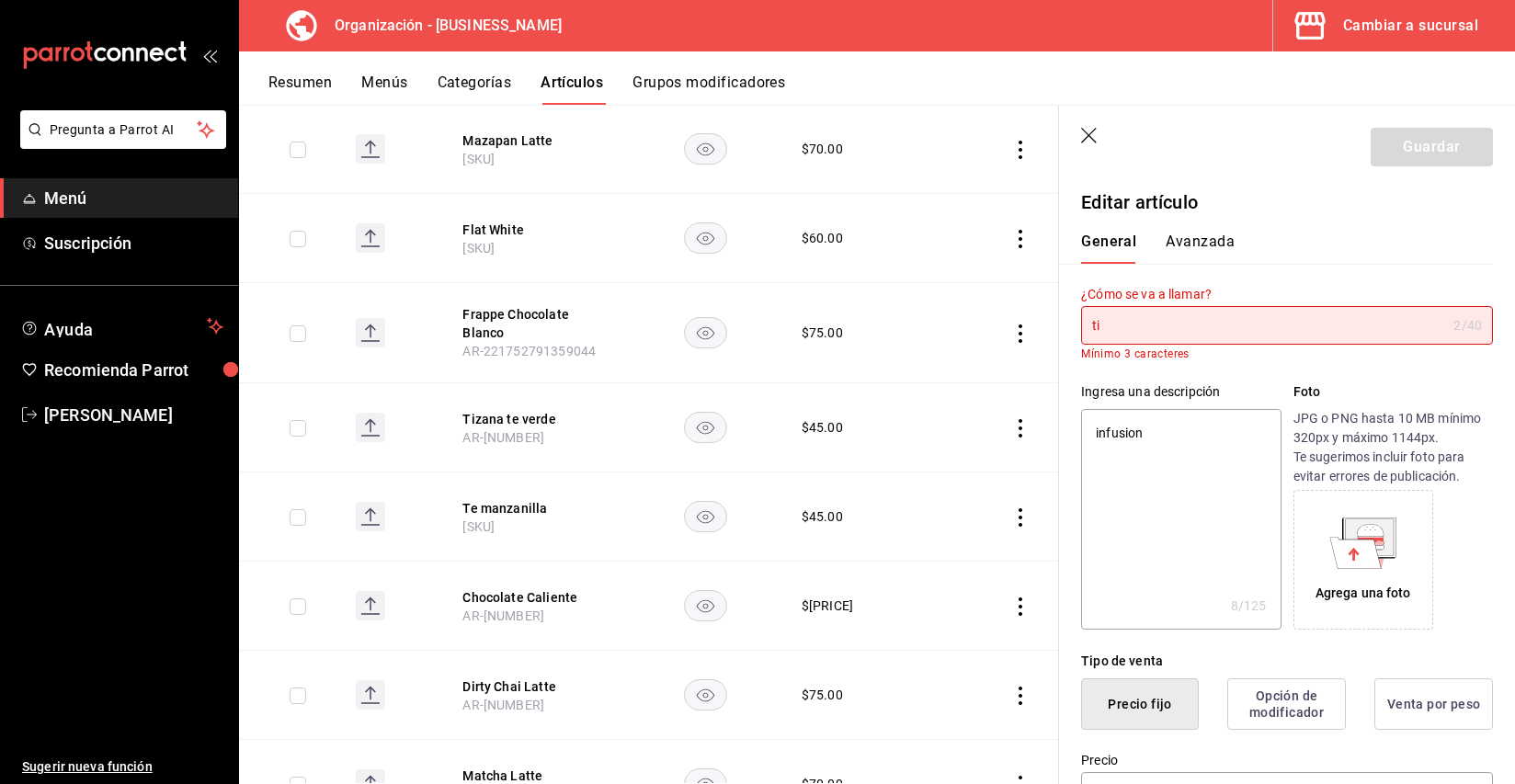 type on "tiz" 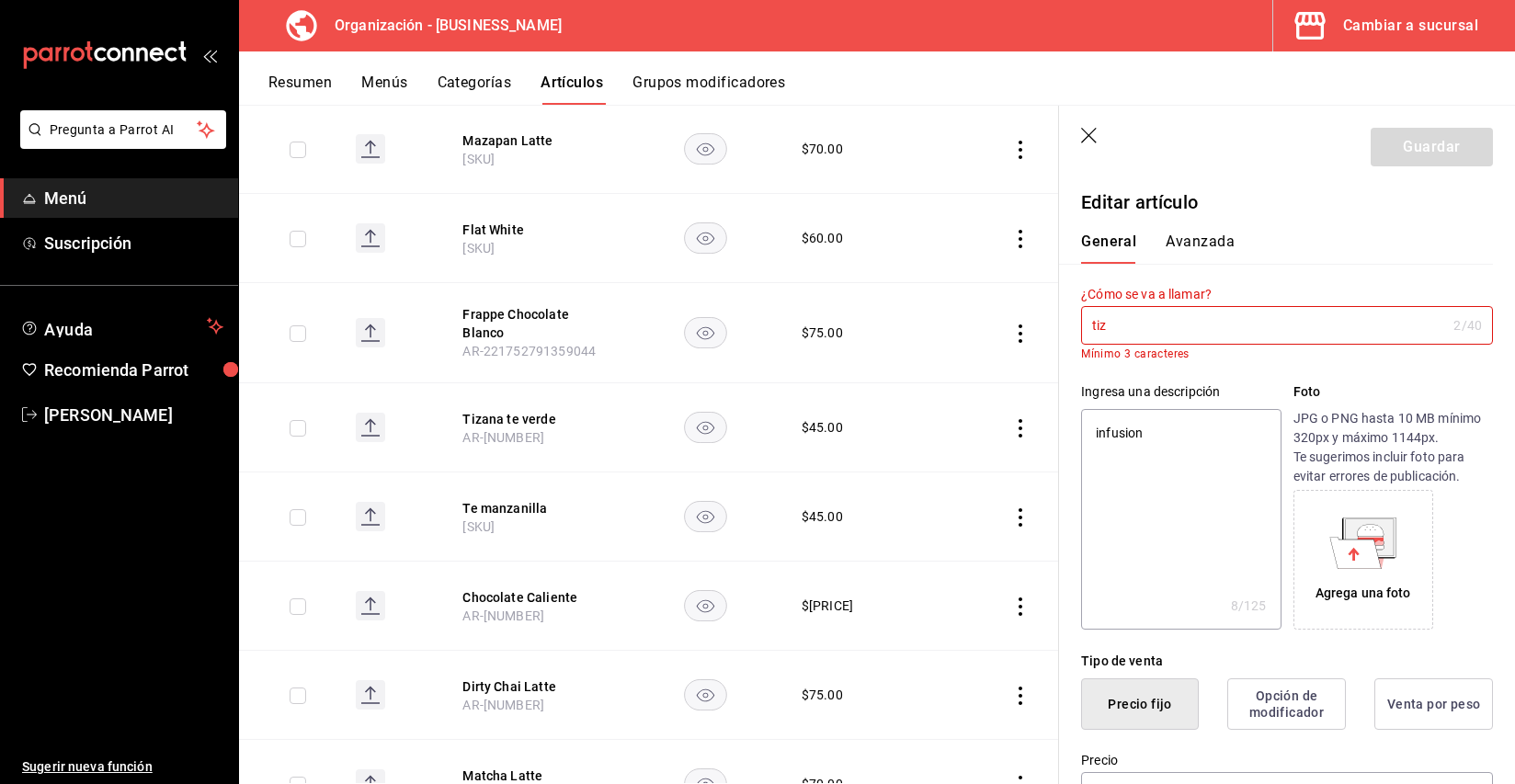 type on "tiza" 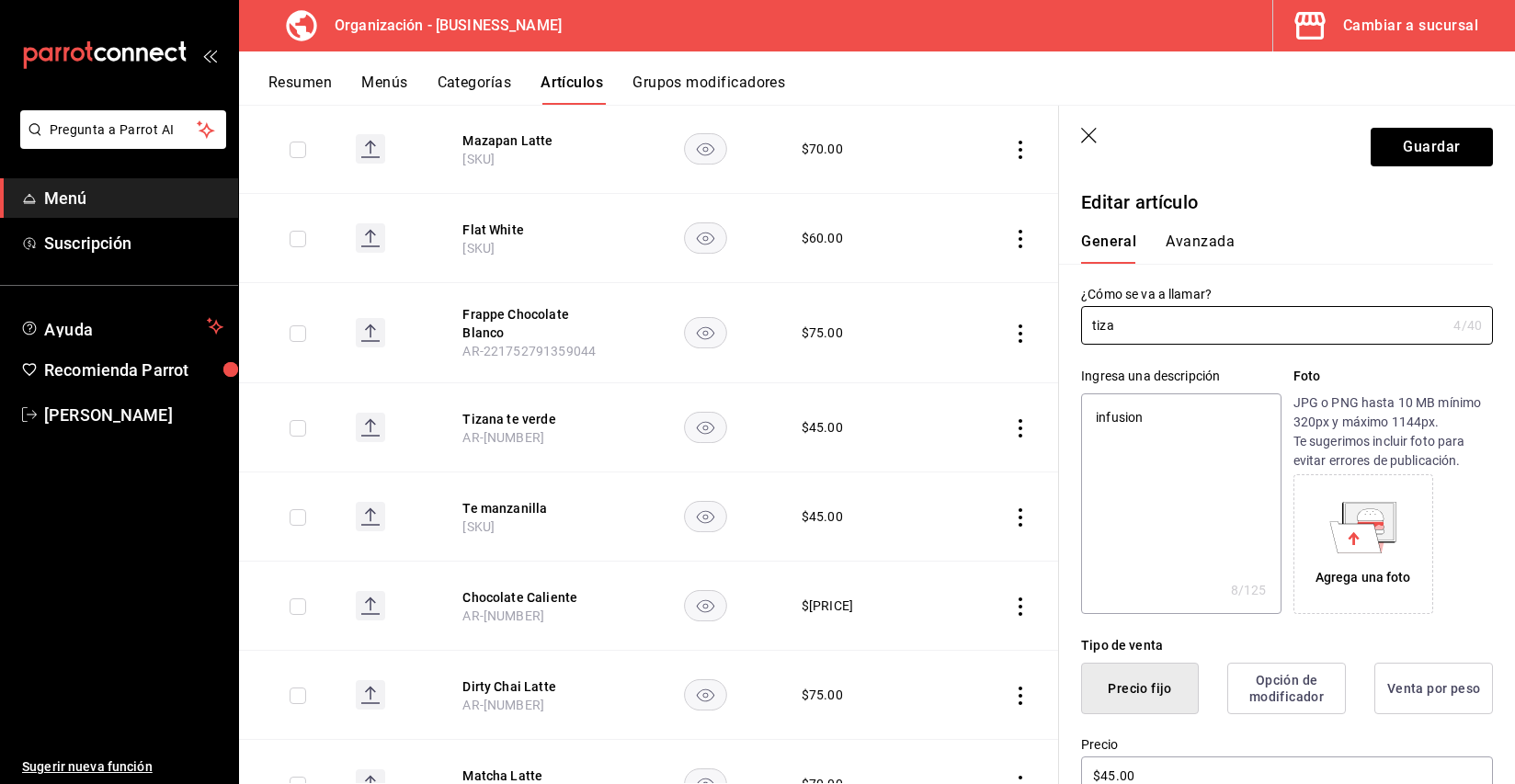 type on "tizan" 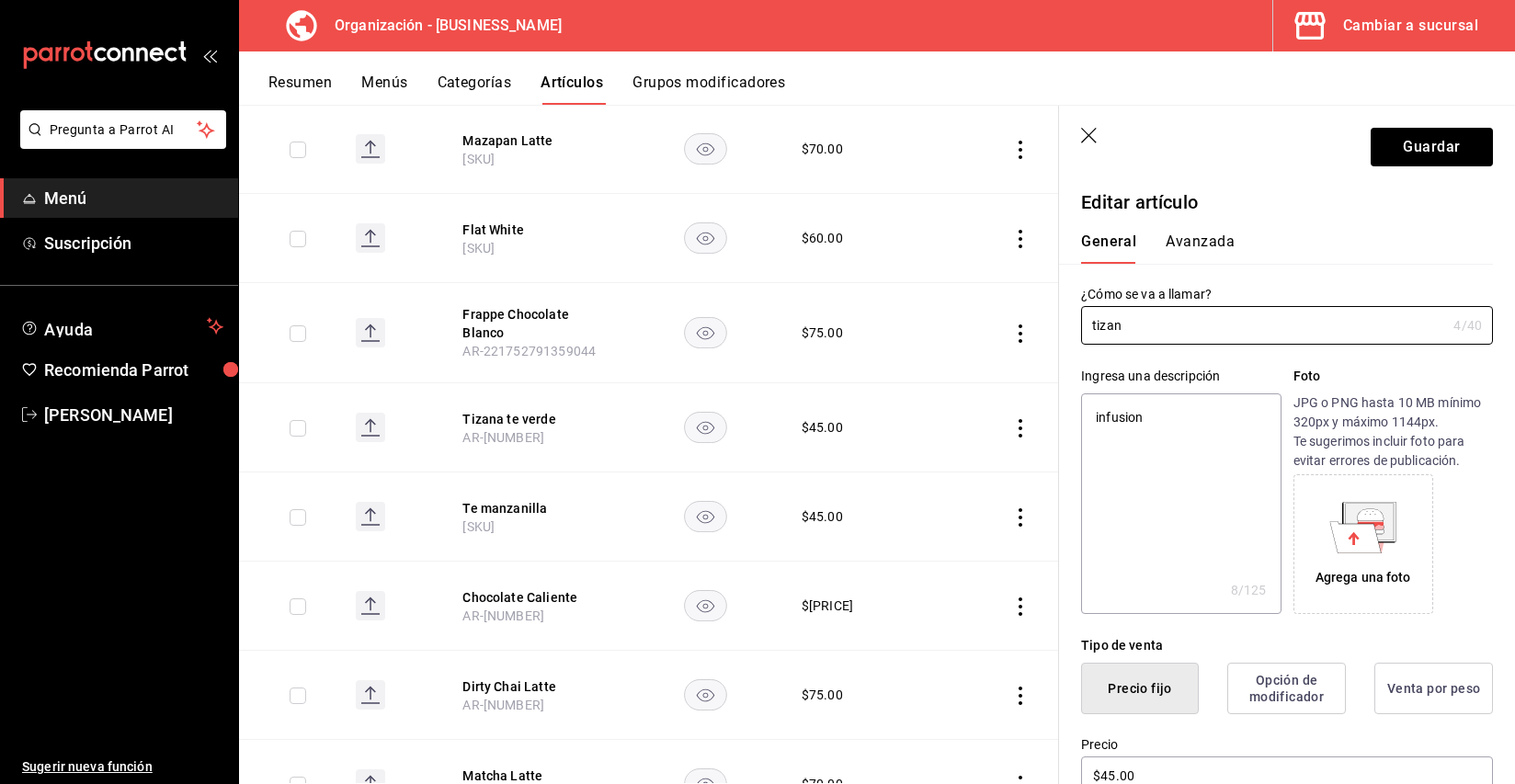 type on "tizana" 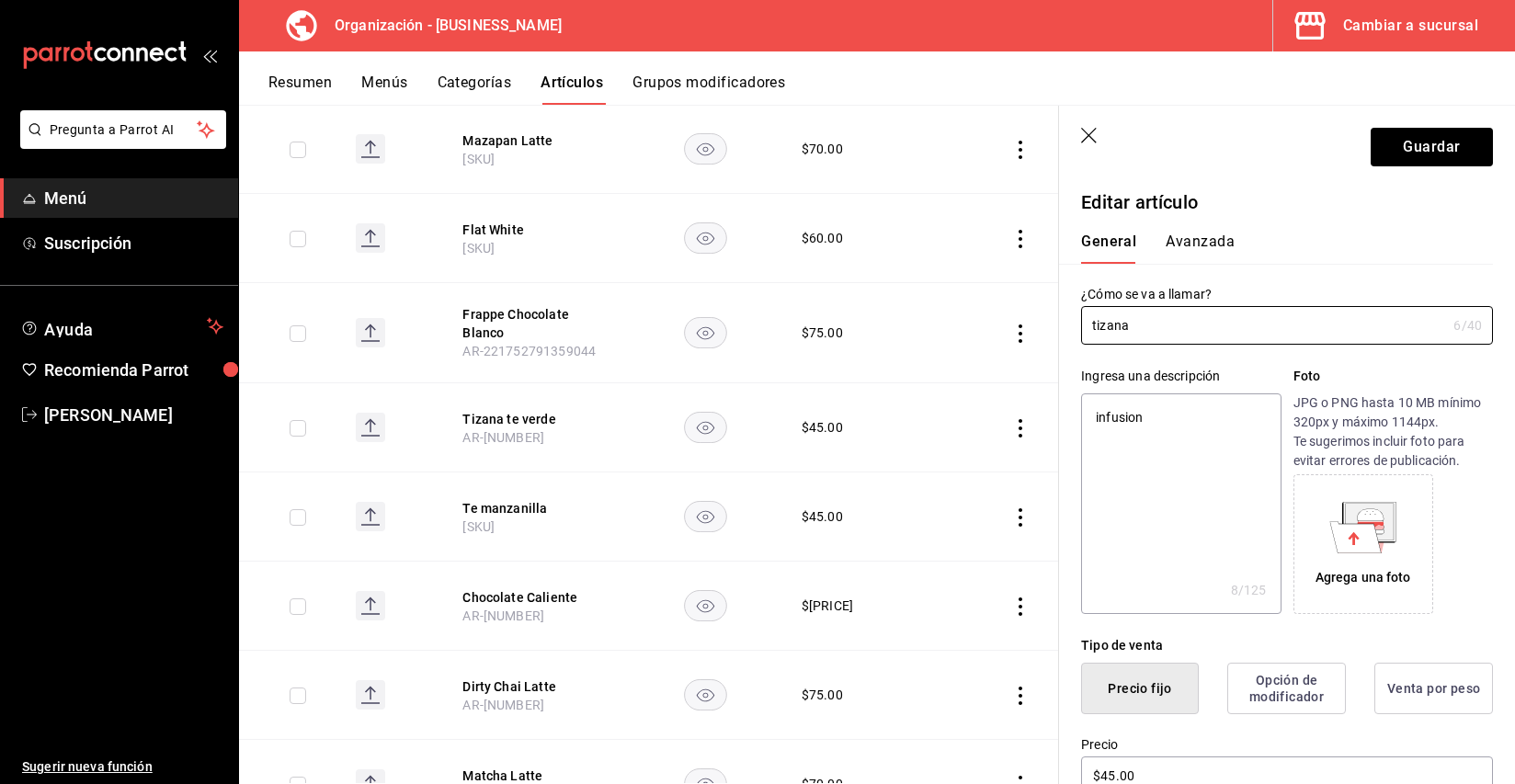 type on "tizana" 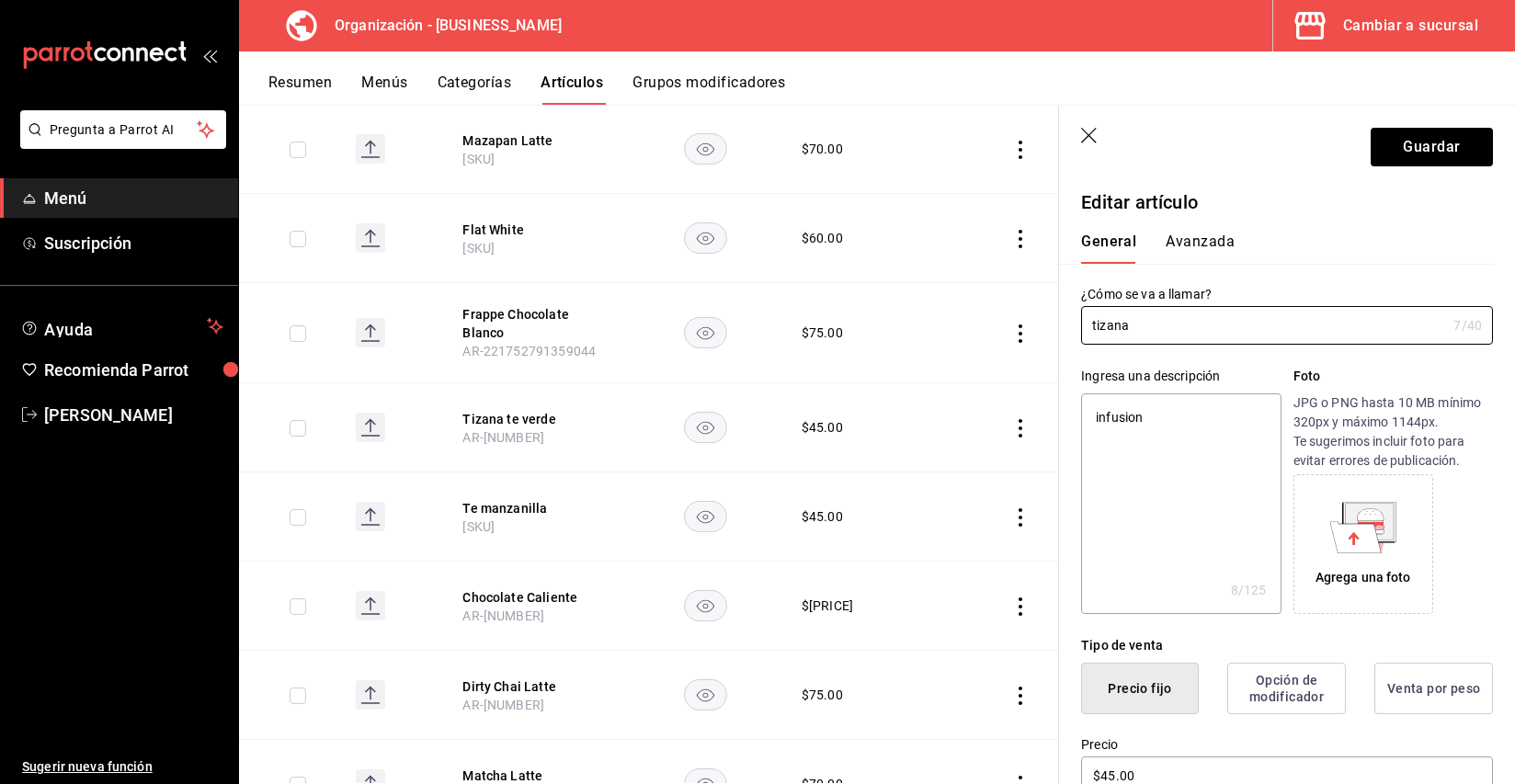 type on "tizana v" 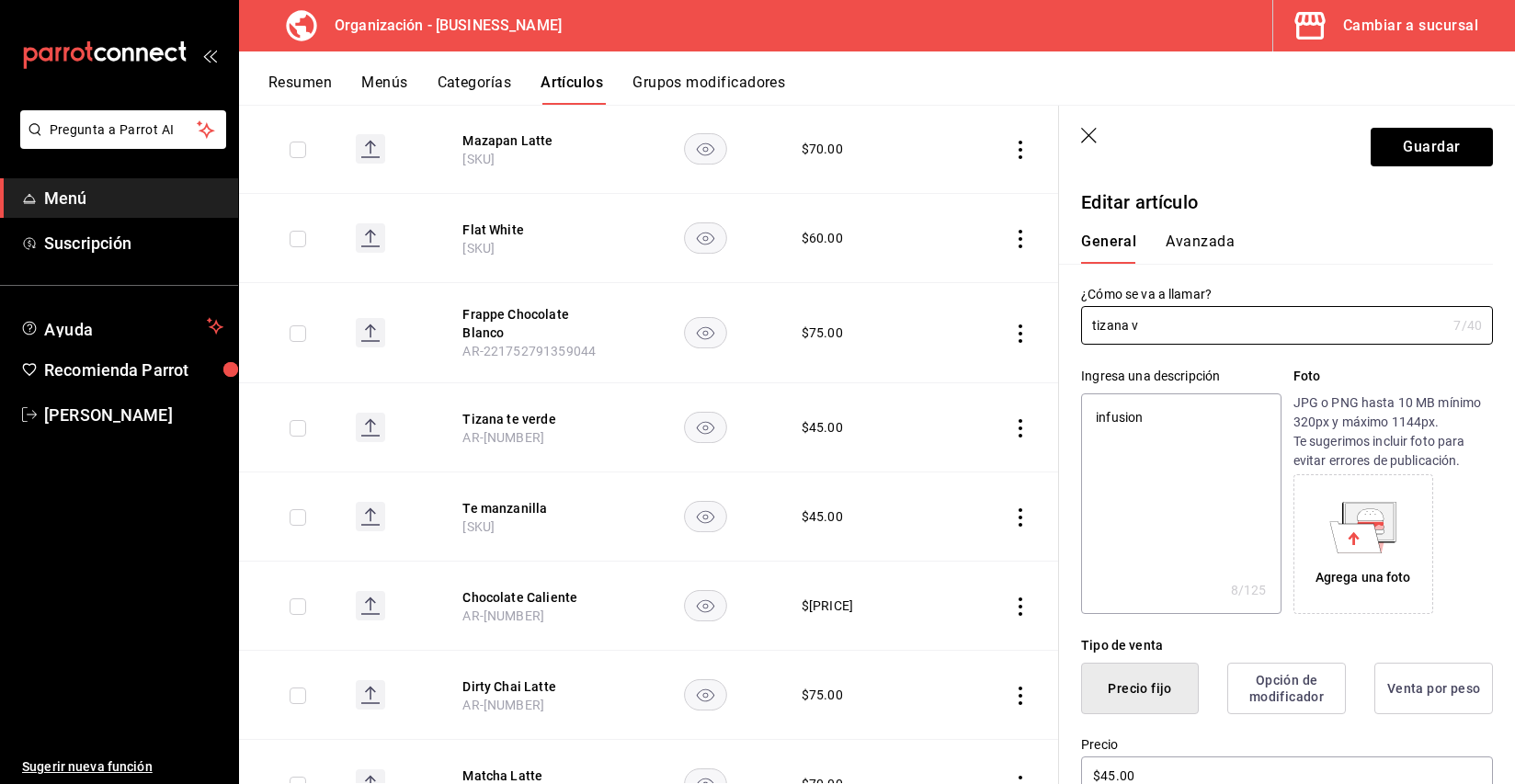 type on "tizana ve" 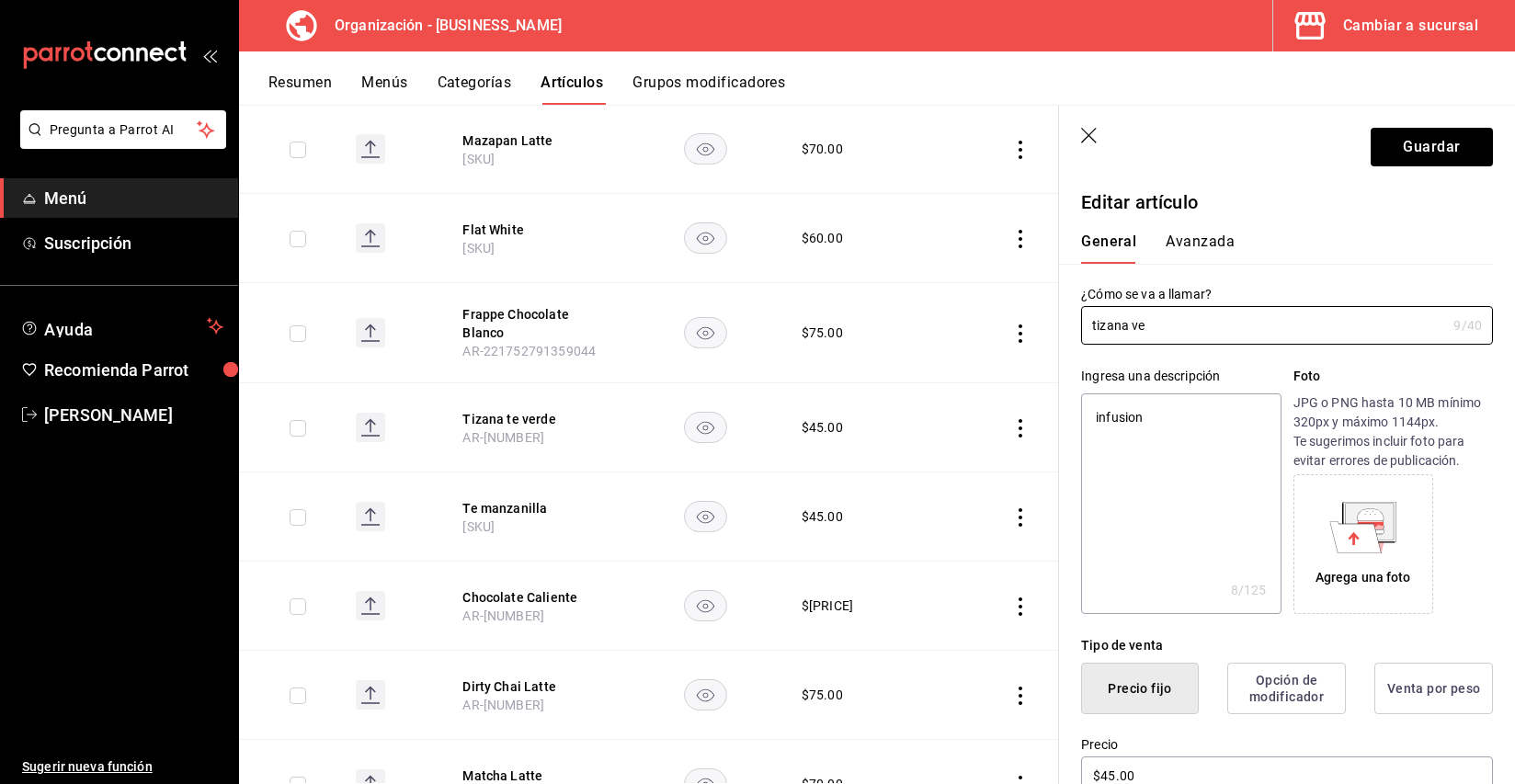 type on "tizana ver" 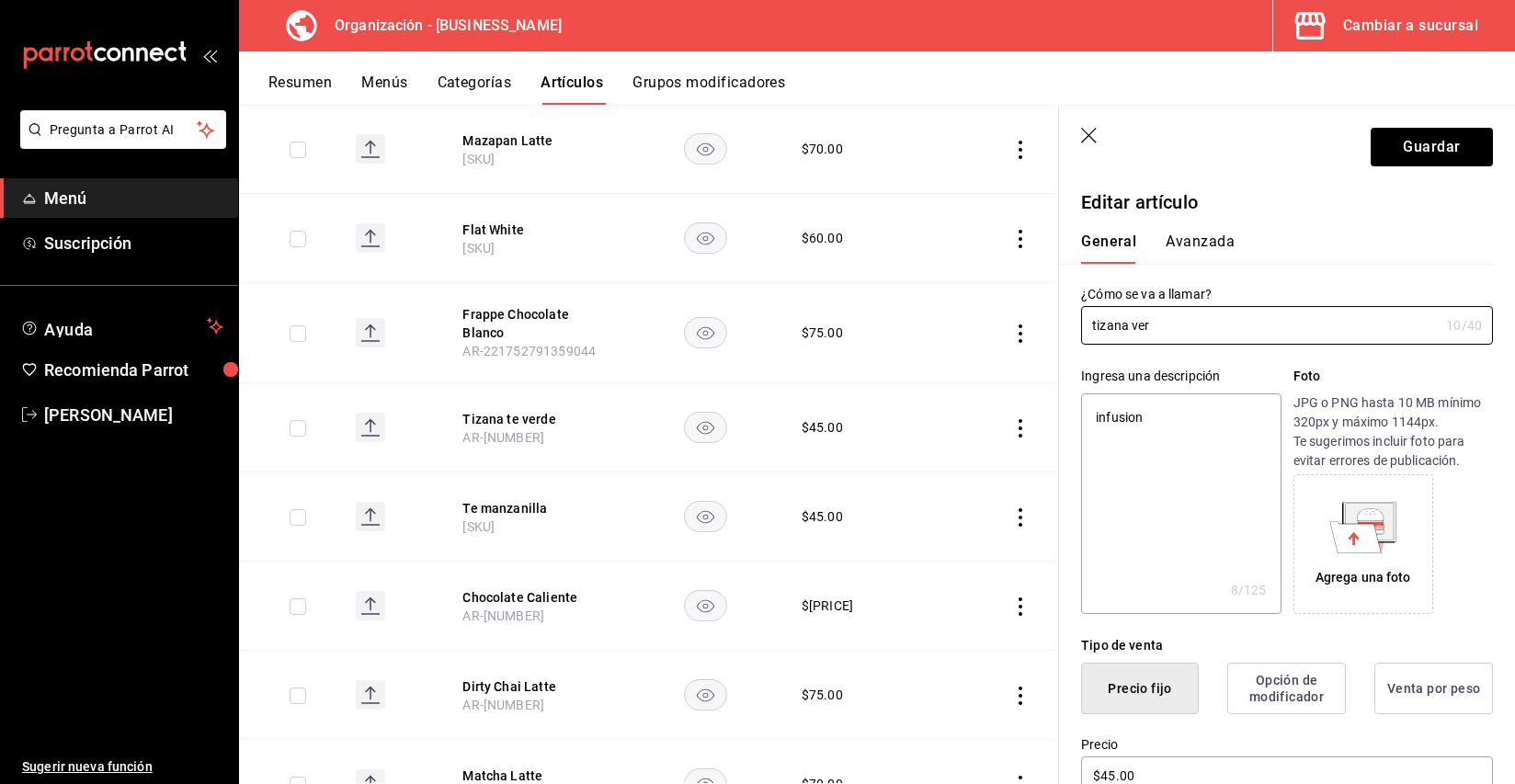 type on "tizana verd" 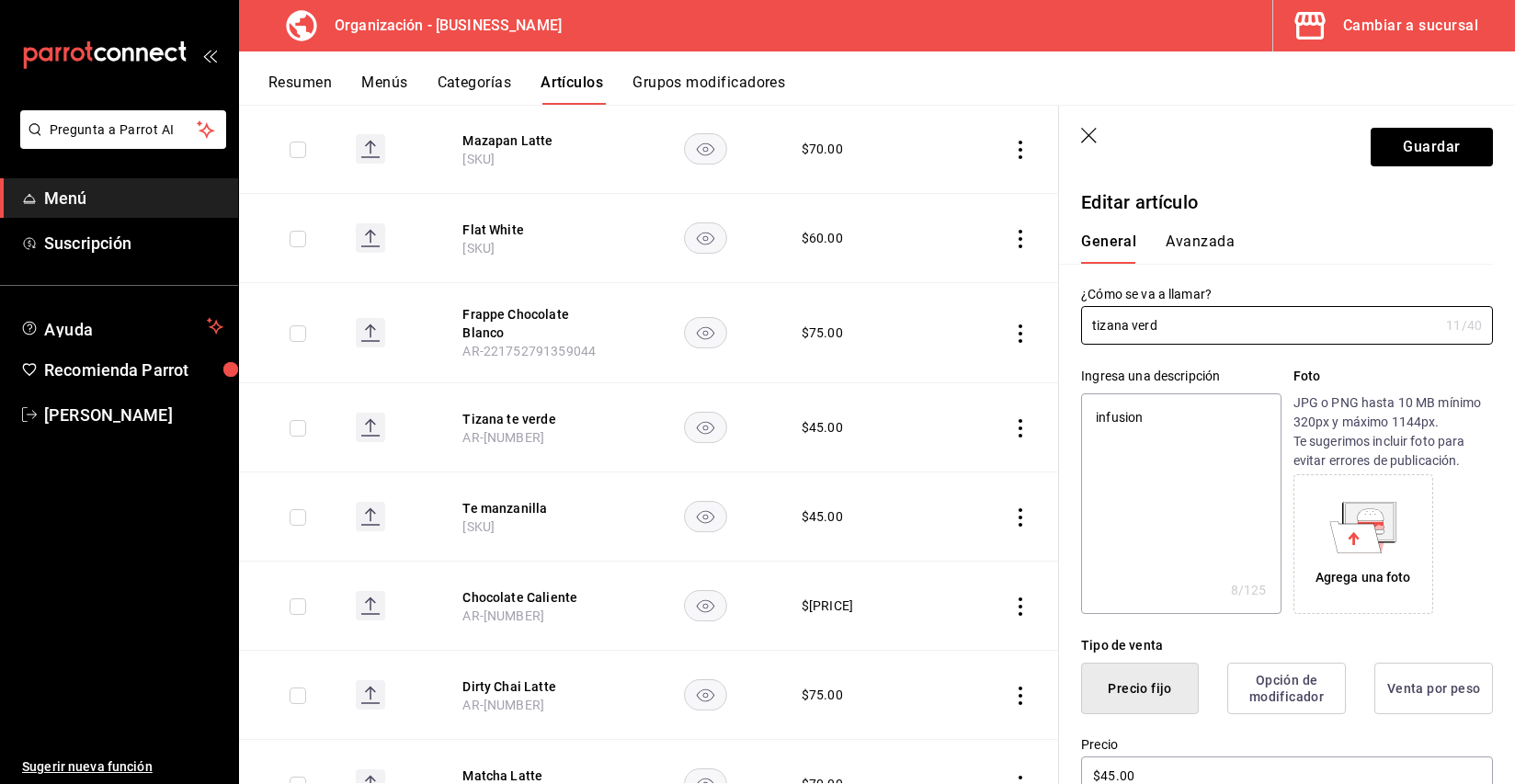 type on "tizana verde" 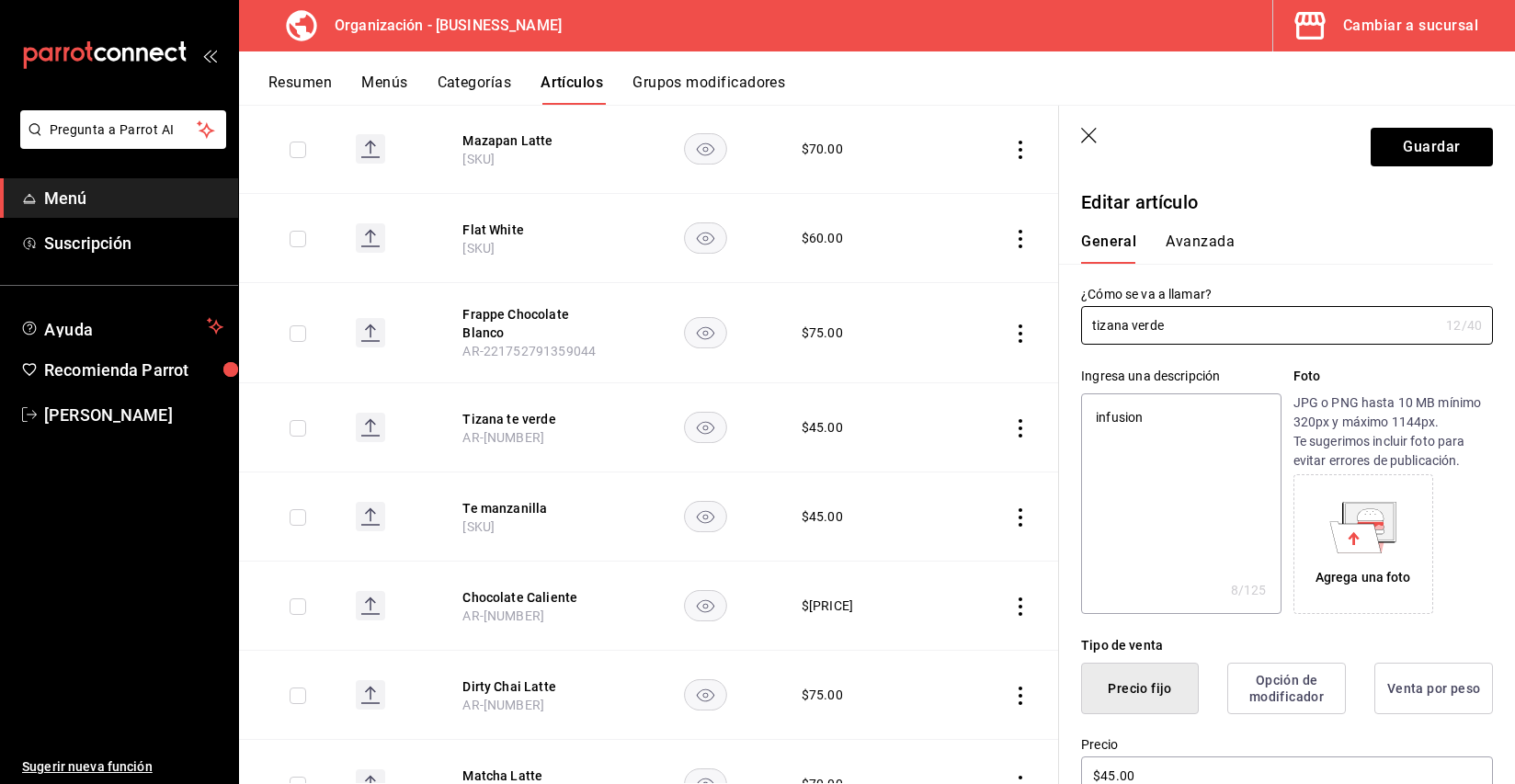 type on "tizana verde" 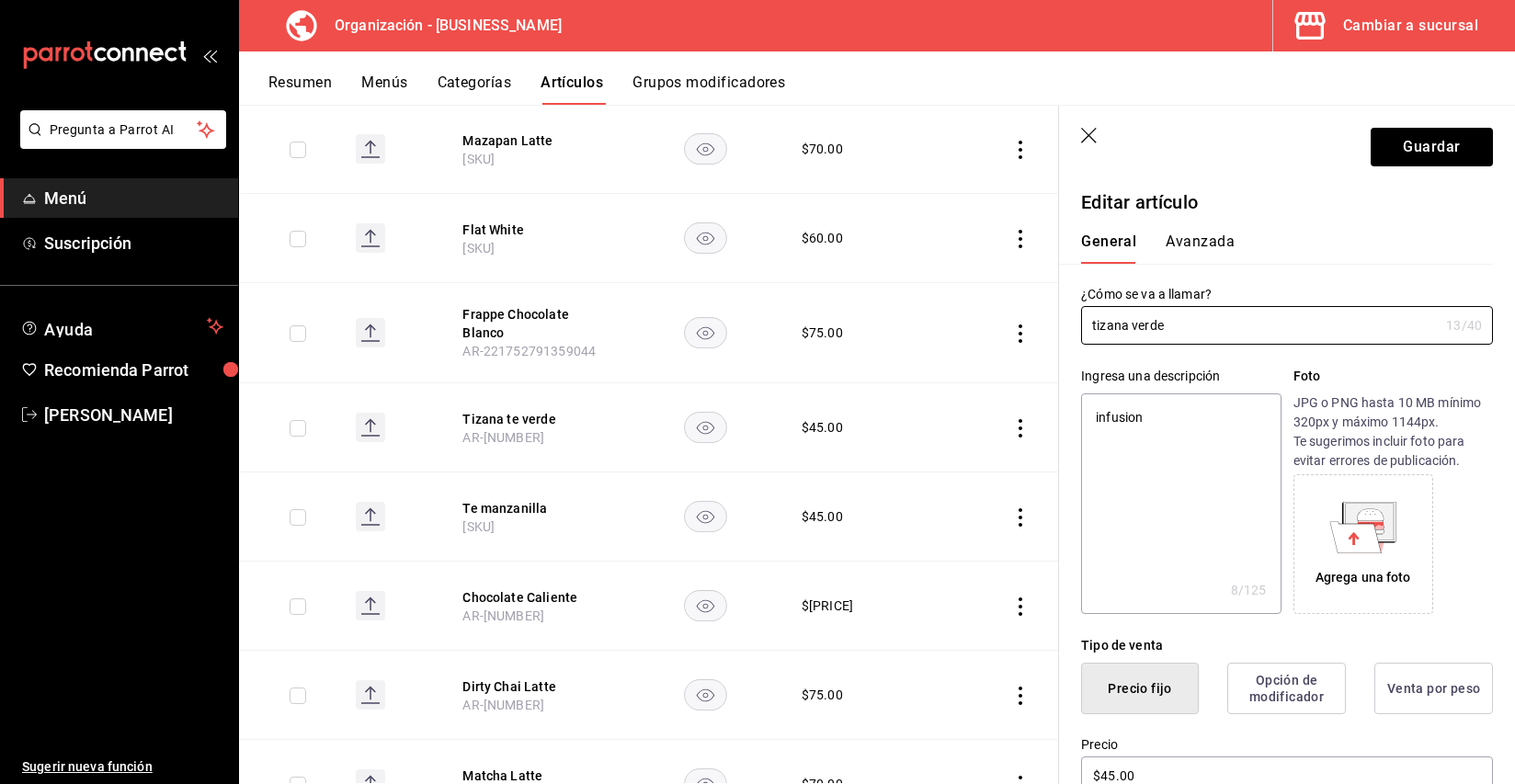 type on "tizana verde M" 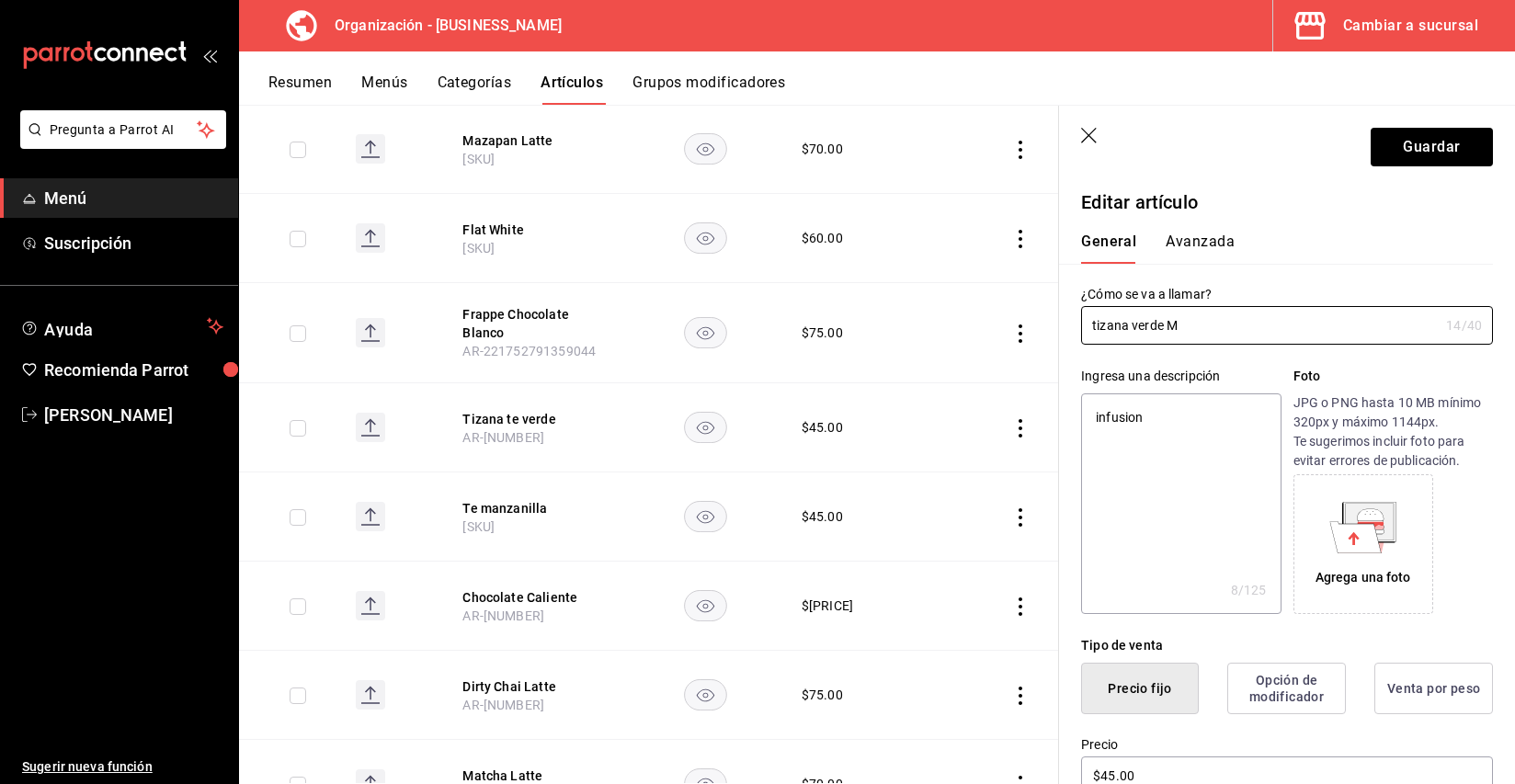 type on "tizana verde ME" 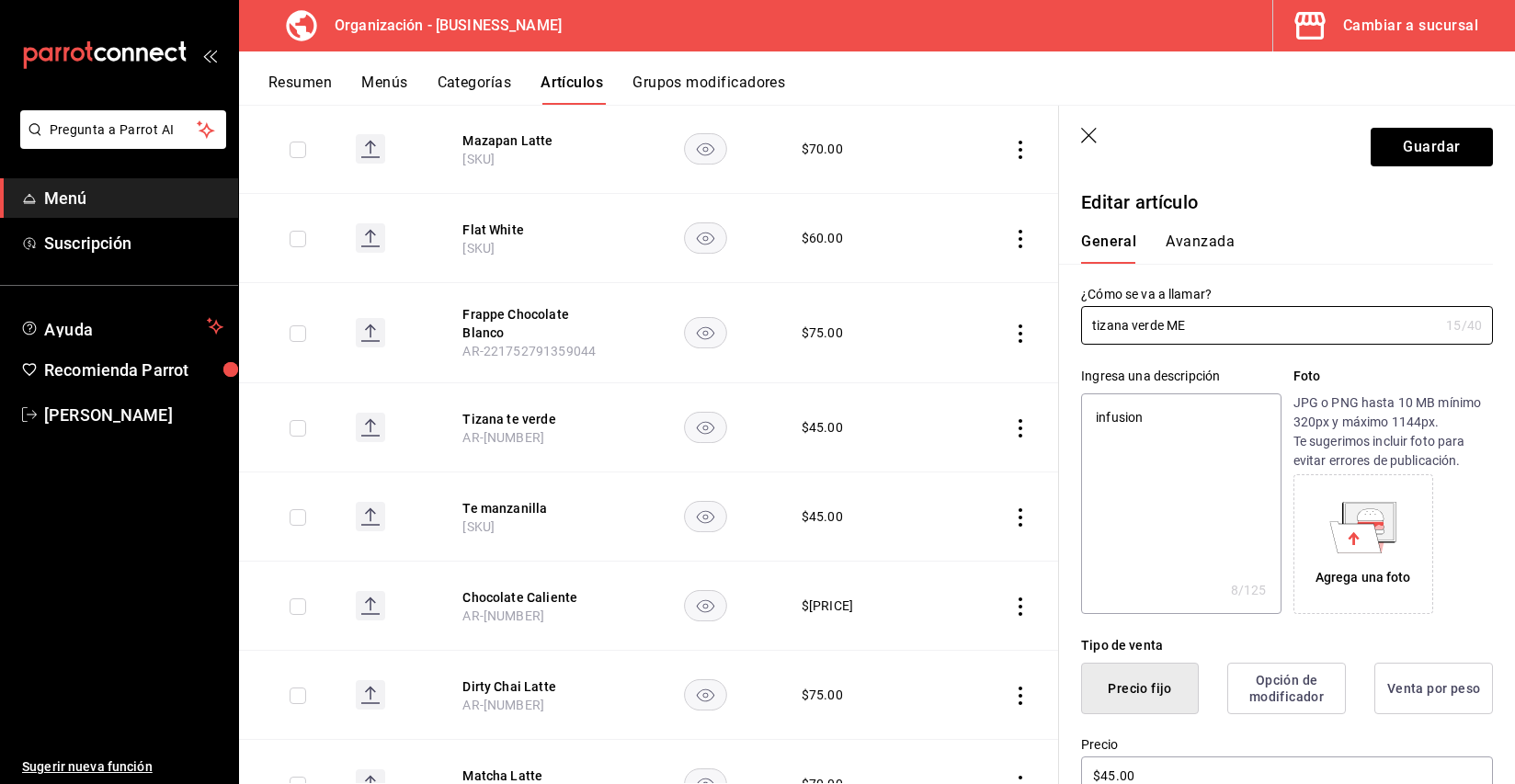 type on "tizana verde M" 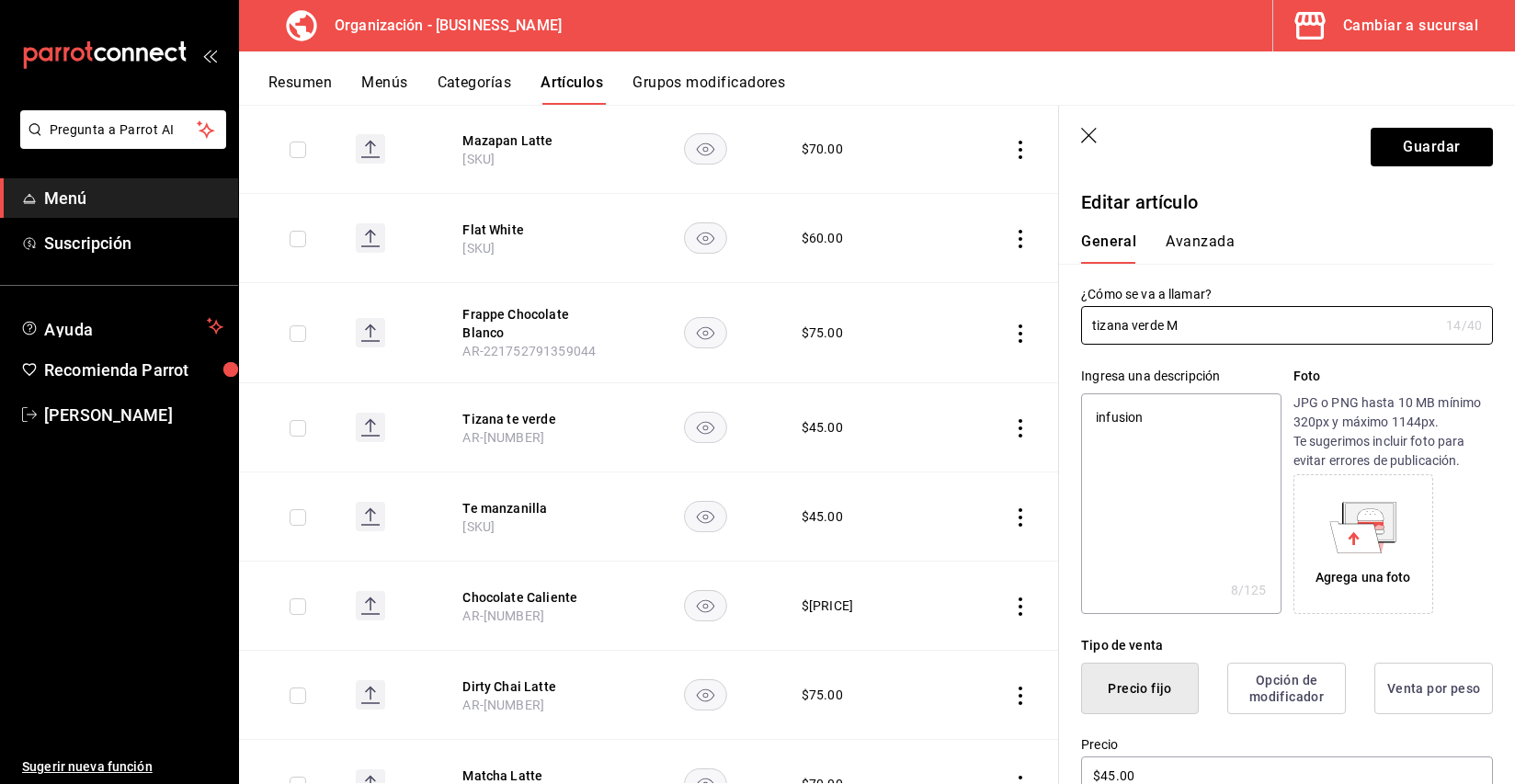 type on "tizana verde Me" 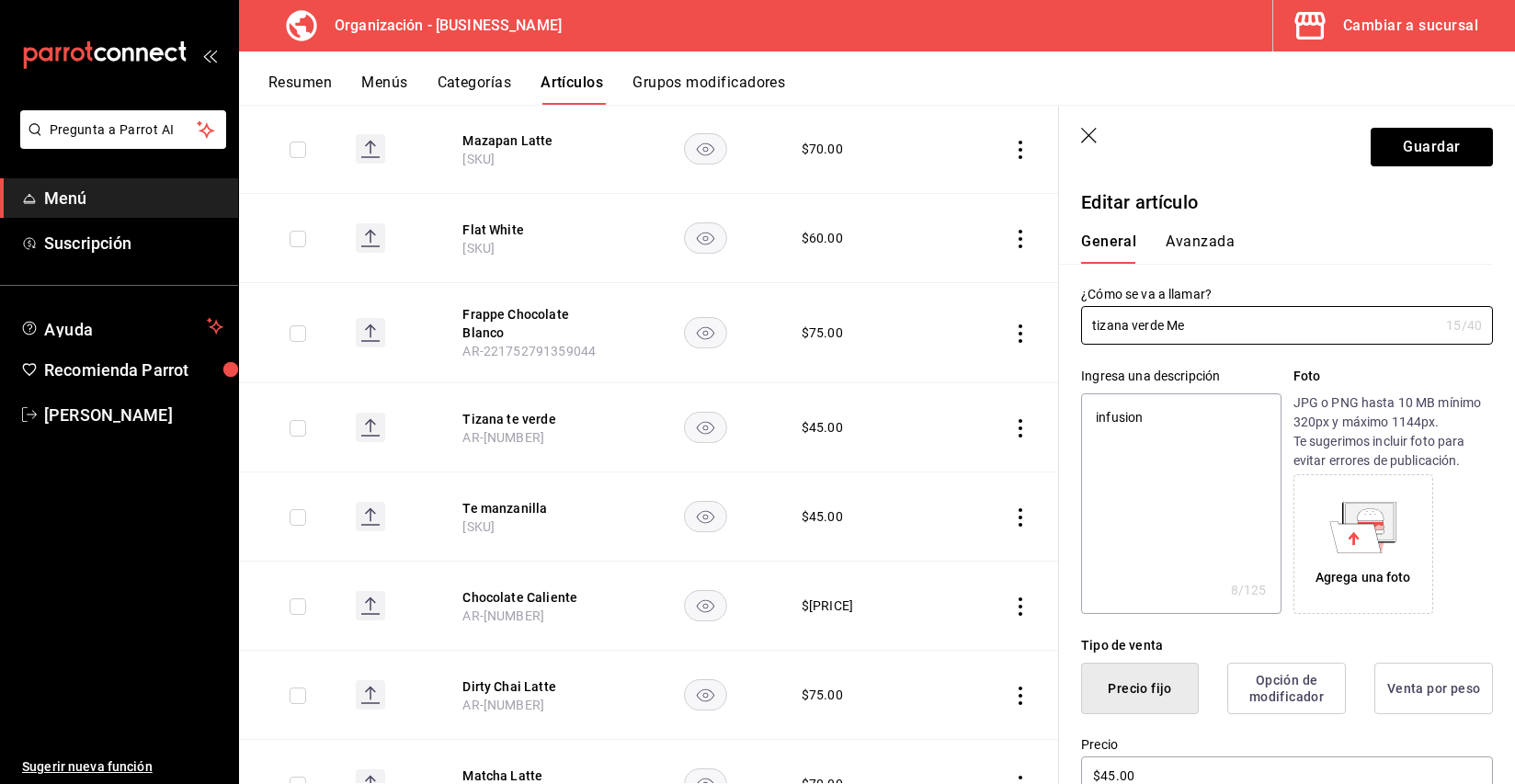 type on "tizana verde Men" 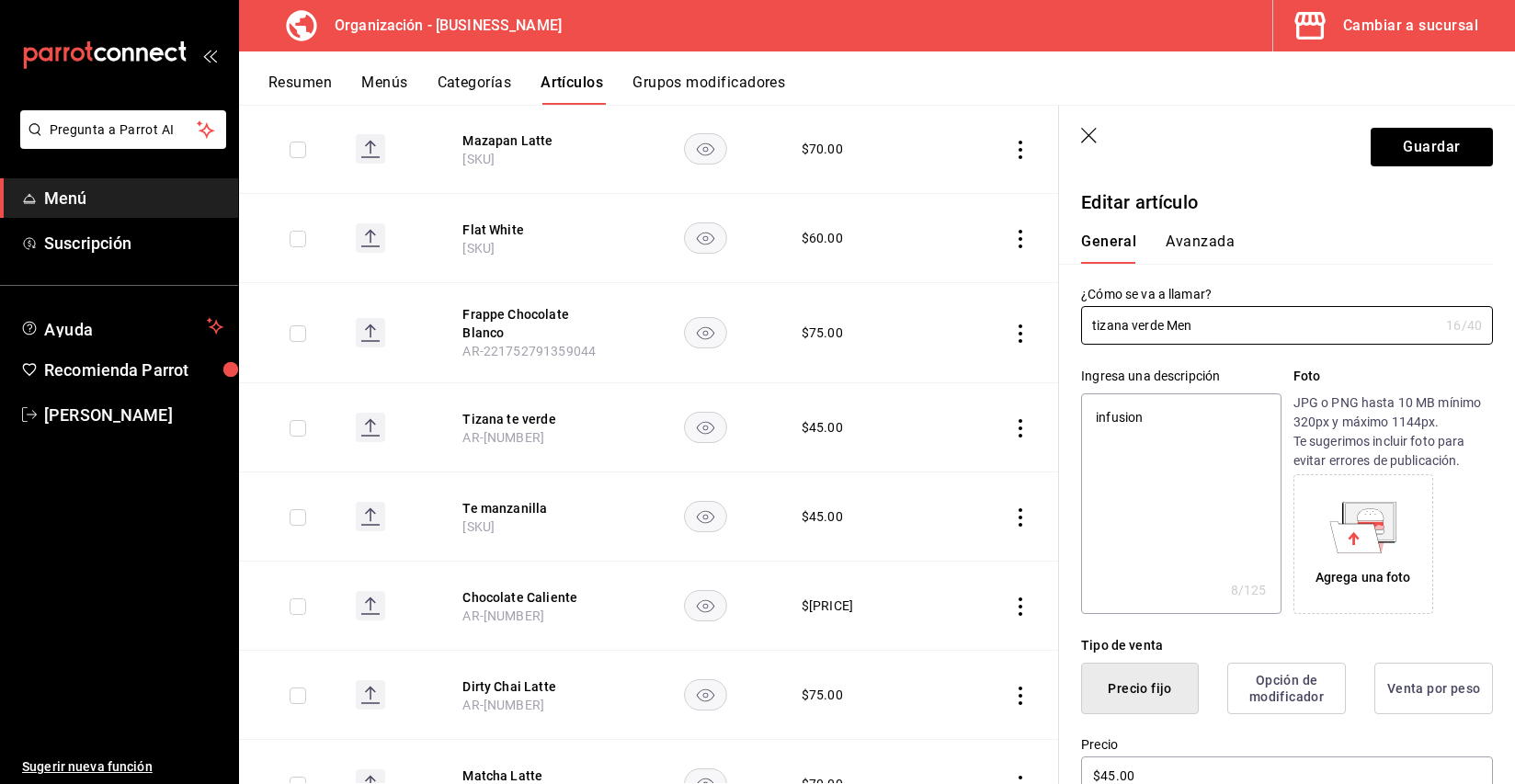 type on "tizana verde Ment" 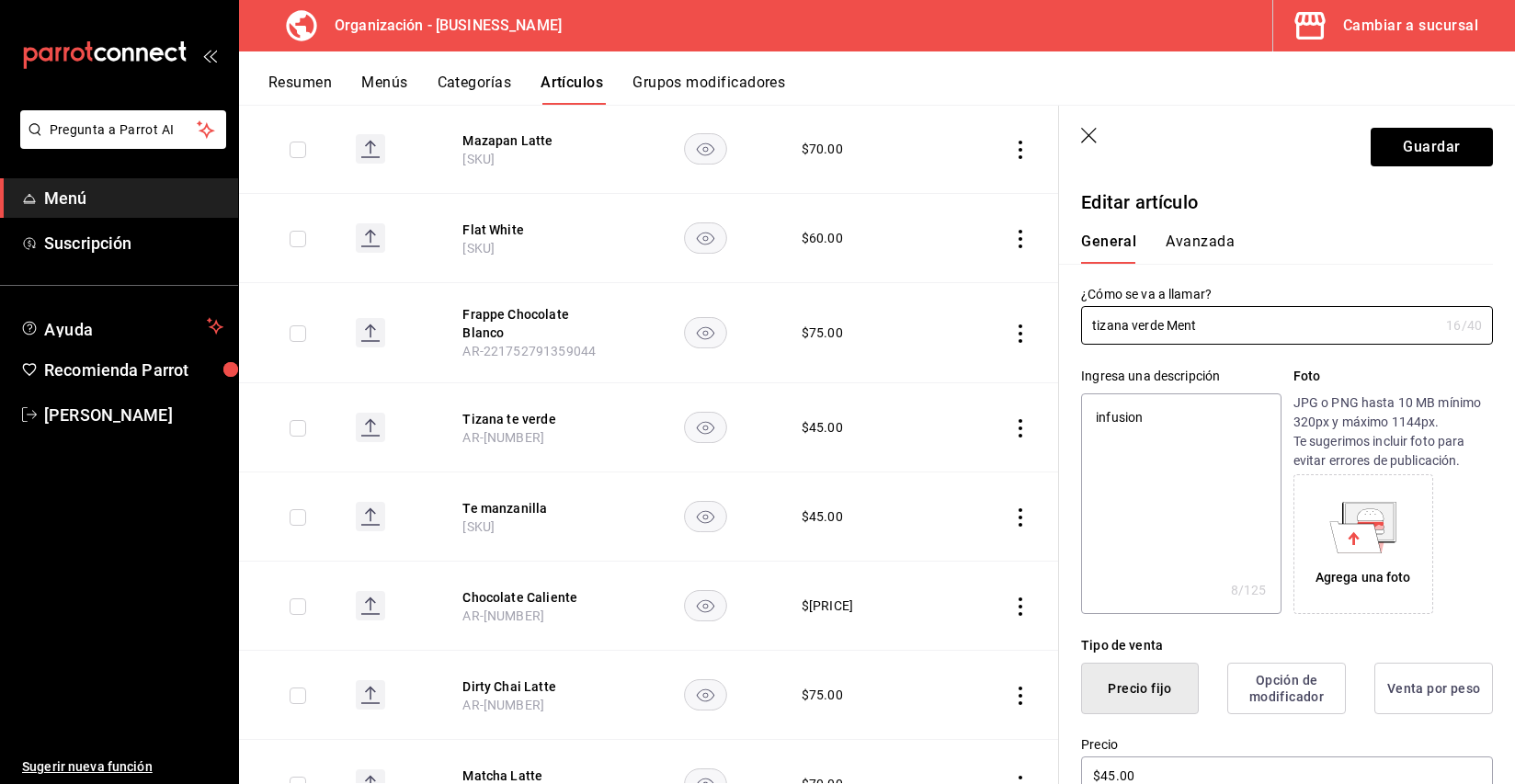 type on "tizana verde Menta" 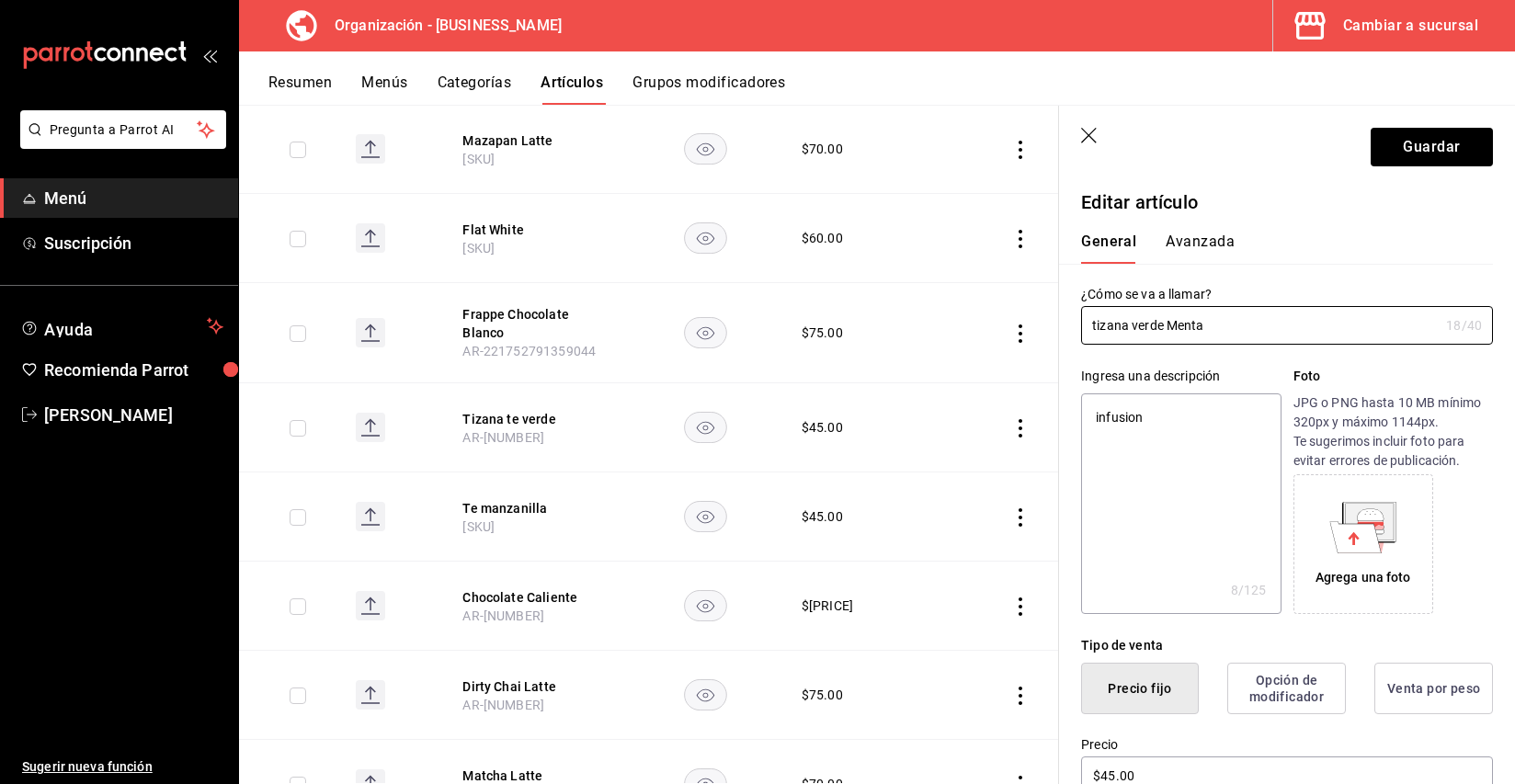 drag, startPoint x: 1227, startPoint y: 325, endPoint x: 986, endPoint y: 317, distance: 241.13274 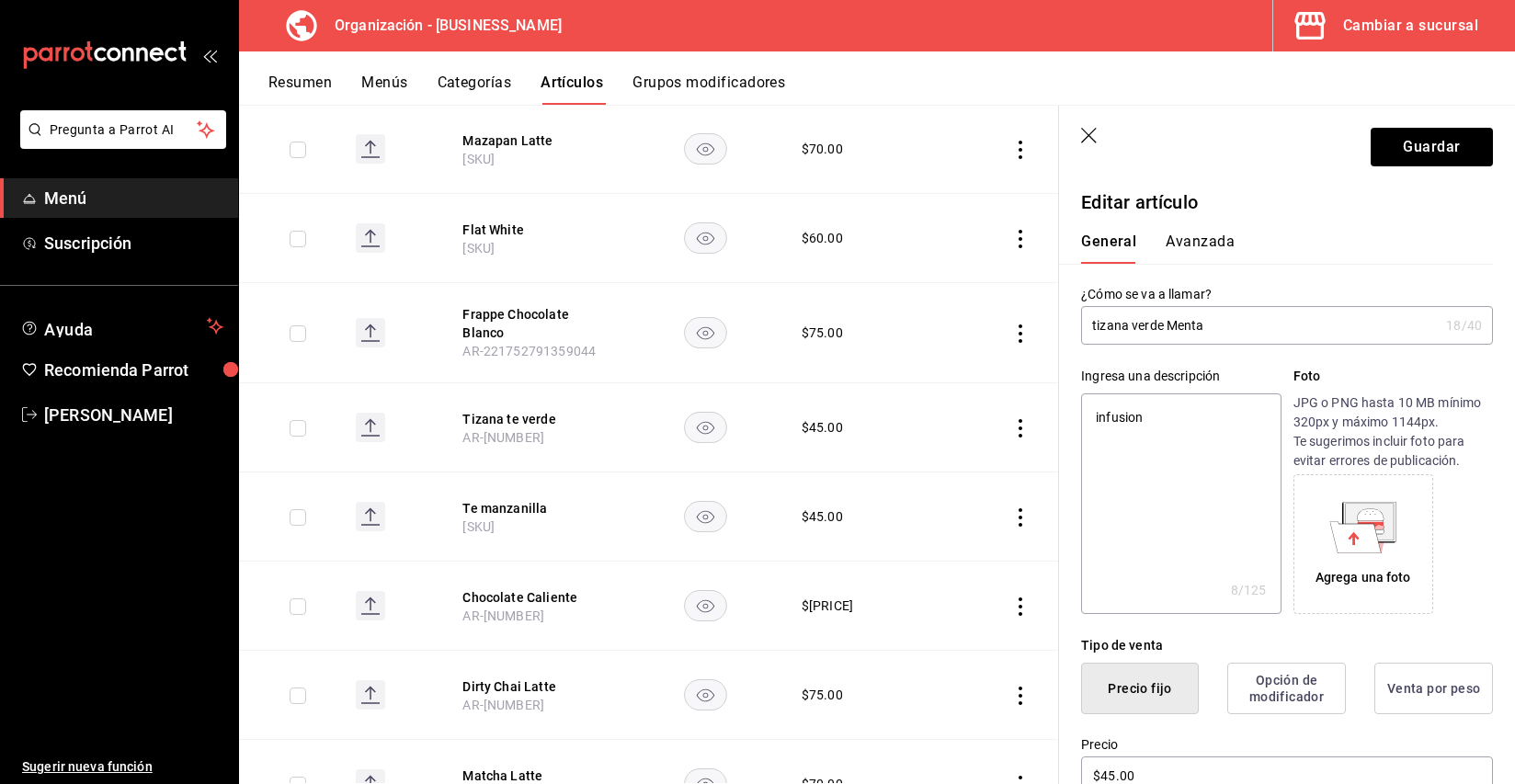 click on "Avanzada" at bounding box center [1200, 248] 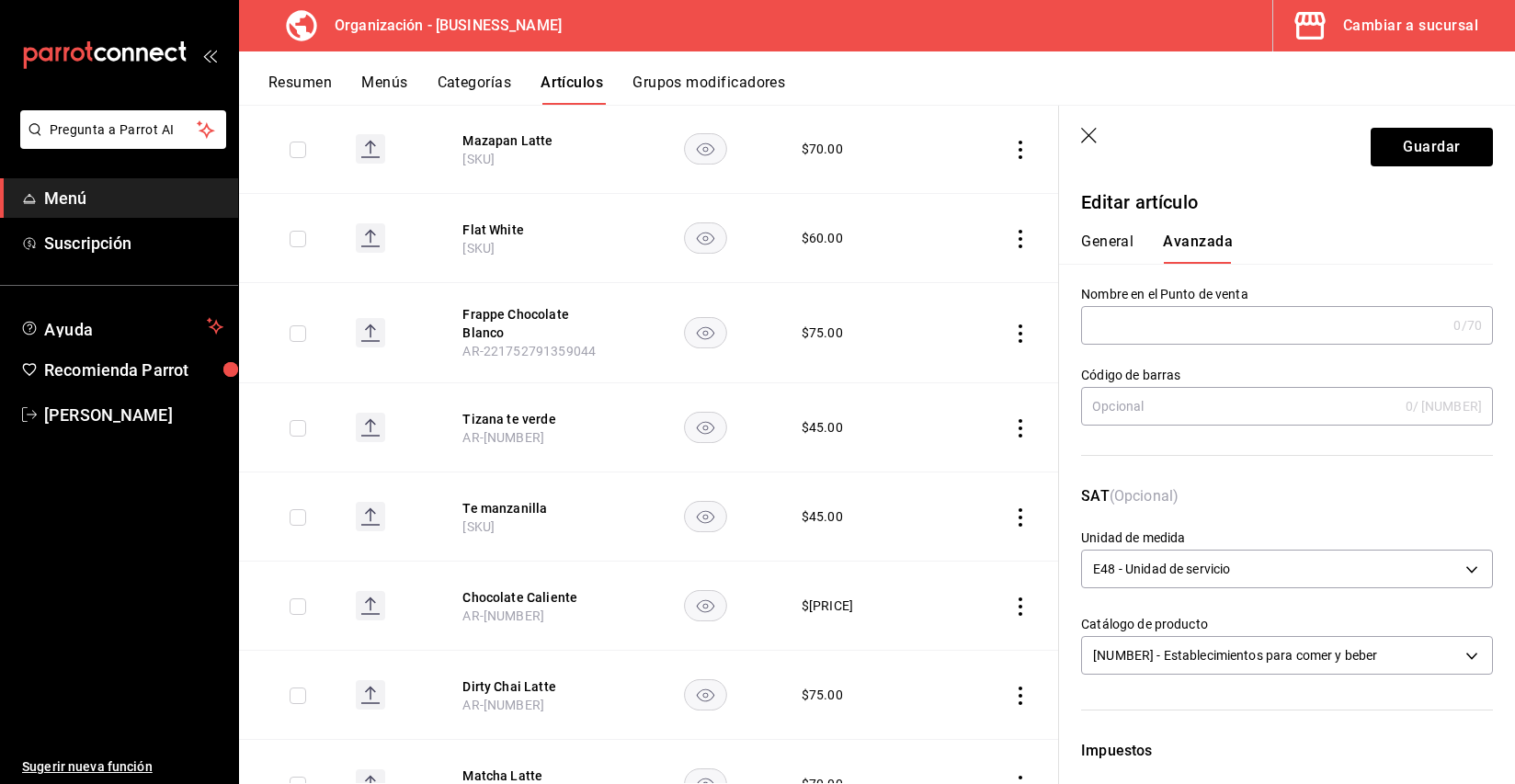 click at bounding box center [1263, 325] 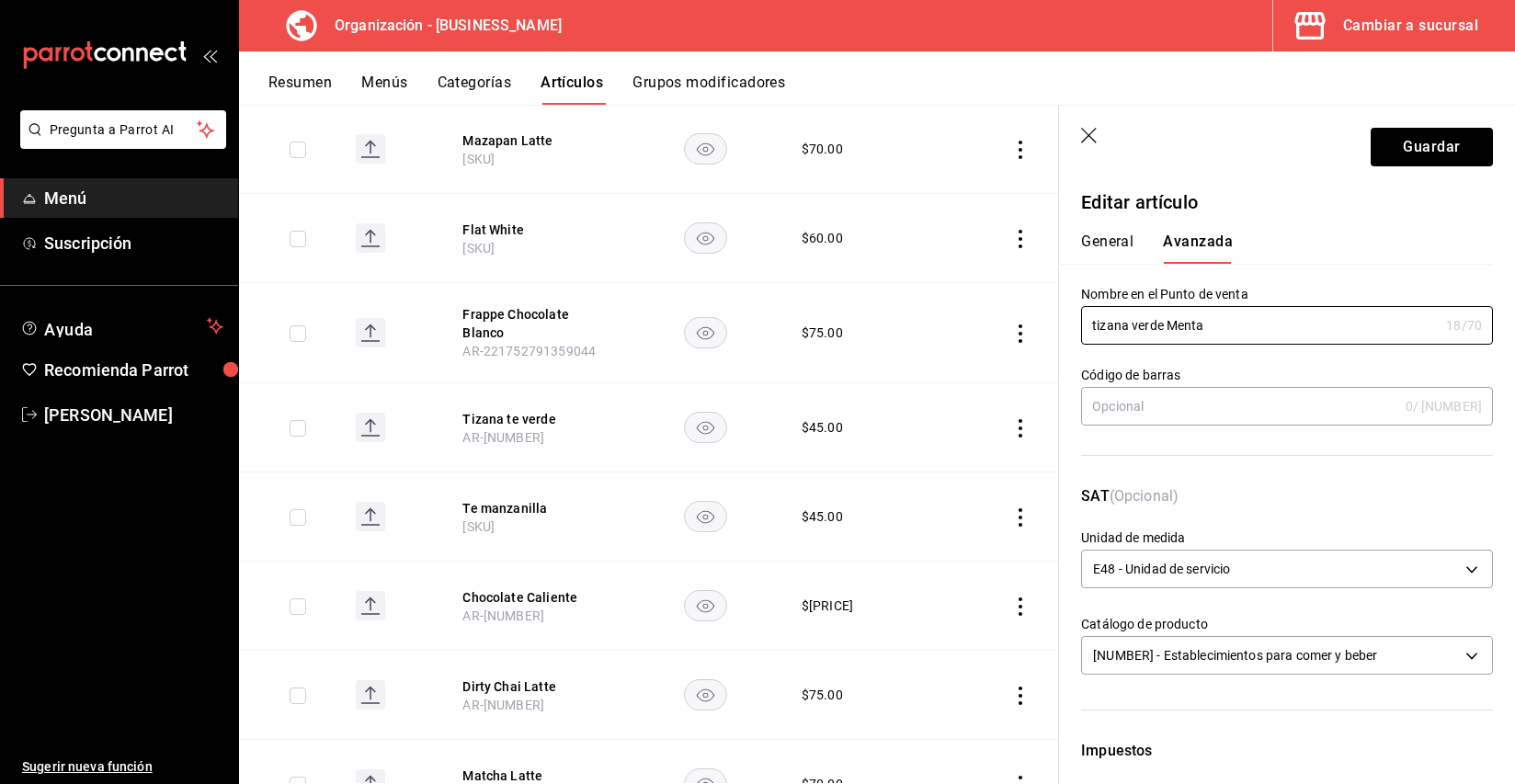 scroll, scrollTop: 514, scrollLeft: 0, axis: vertical 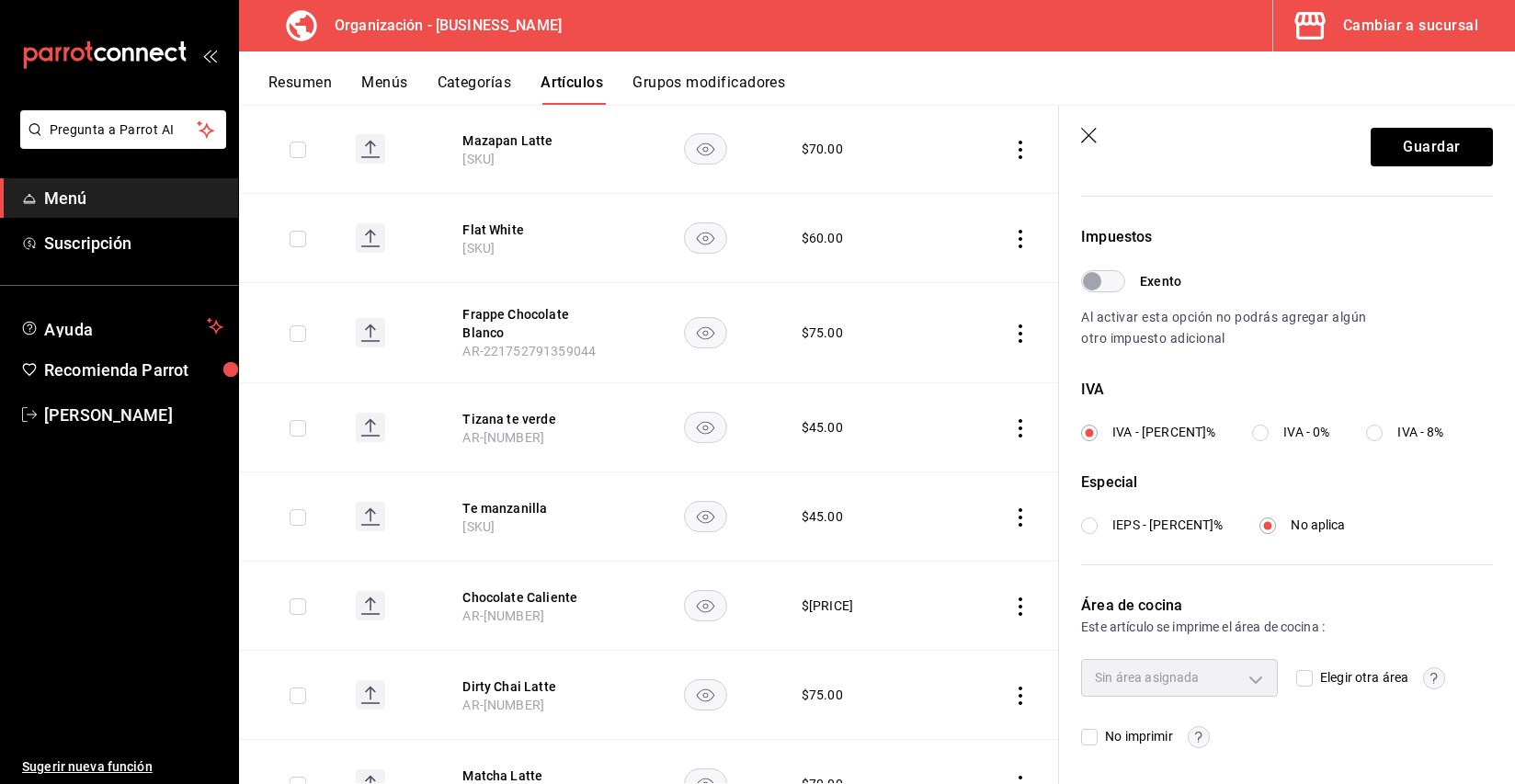 type on "tizana verde Menta" 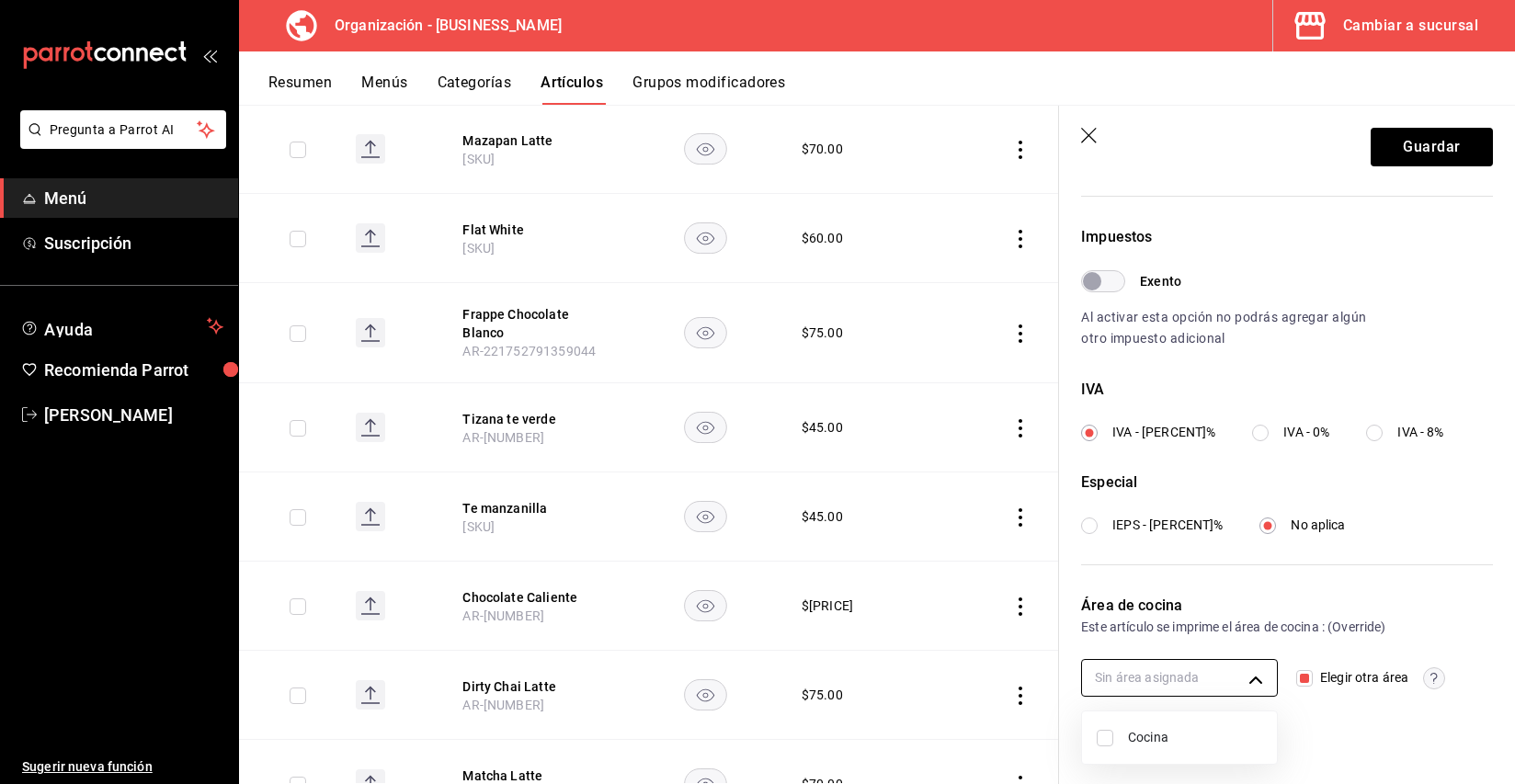 click on "Pregunta a Parrot AI Menú   Suscripción   Ayuda Recomienda Parrot   Cristina Ojeda   Sugerir nueva función   Organización - Tüt Coffee Cambiar a sucursal Resumen Menús Categorías Artículos Grupos modificadores Artículos organización Edita el  precio e imagen  de tus artículos.  Asigna una categoría, agrega grupos modificadores  como “sin cebolla” o “extra queso”. ​ te ​ Marcas Todas las marcas, Sin marca 32e499e3-ac49-4bfd-9688-6164702db340 Categorías Bebidas, Sin categoría a39efab6-7b69-4b7e-866b-d2b334d8c0ed Tipo de venta Todos los artículos ALL Ordenar Artículo Disponible Precio Mazapan Latte AR-51752791359043 $ 70.00 Flat White AR-51752791359043 $ 60.00 Frappe Chocolate Blanco AR-221752791359044 $ 75.00 Tizana te verde AR-141752791359044 $ 45.00 Te manzanilla AR-121752791359043 $ 45.00 Chocolate Caliente AR-101752791359043 $ 65.00 Dirty Chai Latte AR-81752791359043 $ 75.00 Matcha Latte AR-71752791359043 $ 70.00 Chai Latte AR-61752791359043 $ 70.00 Latte AR-51752791359043 $ $ $" at bounding box center (758, 392) 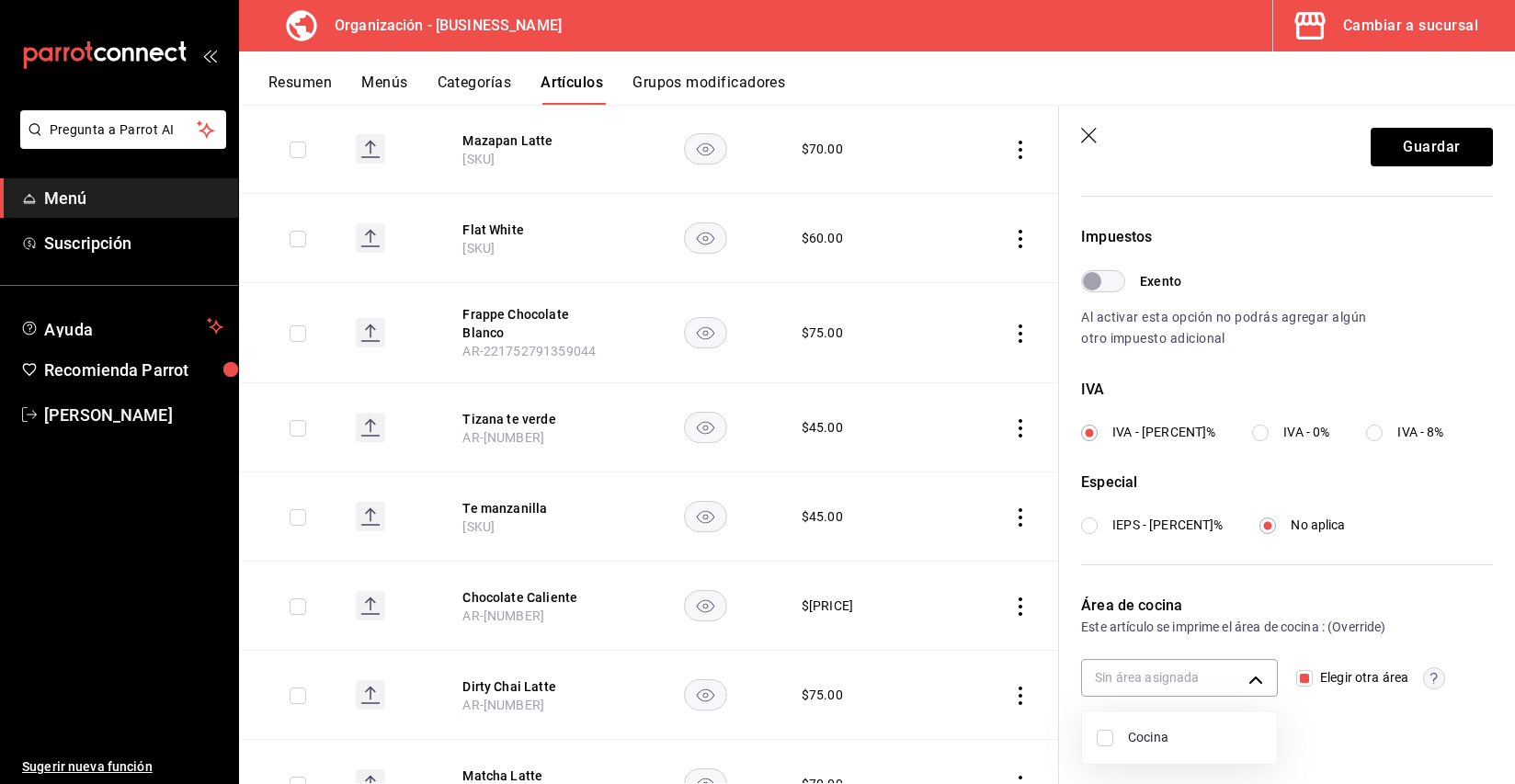 click on "Cocina" at bounding box center (1195, 737) 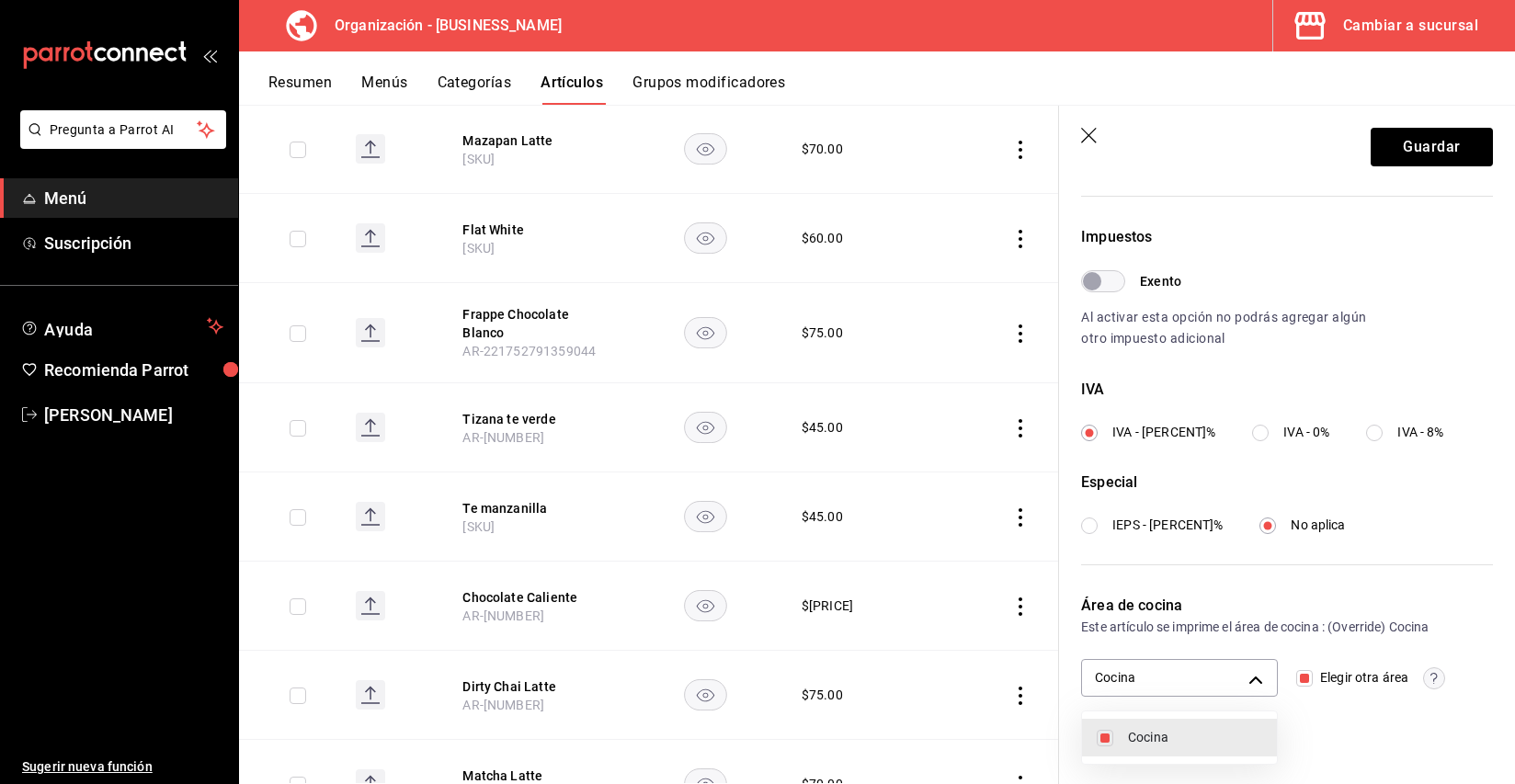 click at bounding box center (758, 392) 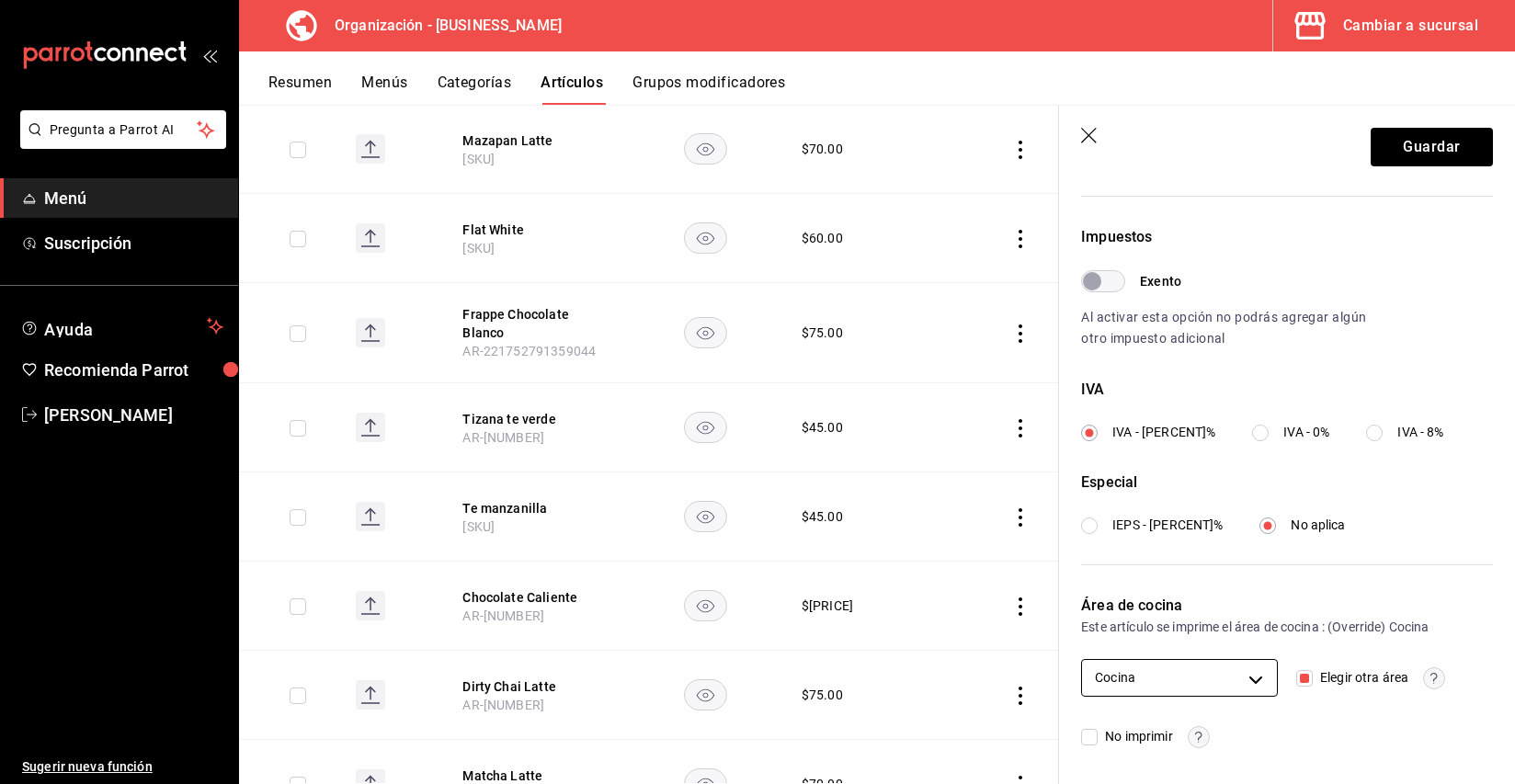 scroll, scrollTop: 0, scrollLeft: 0, axis: both 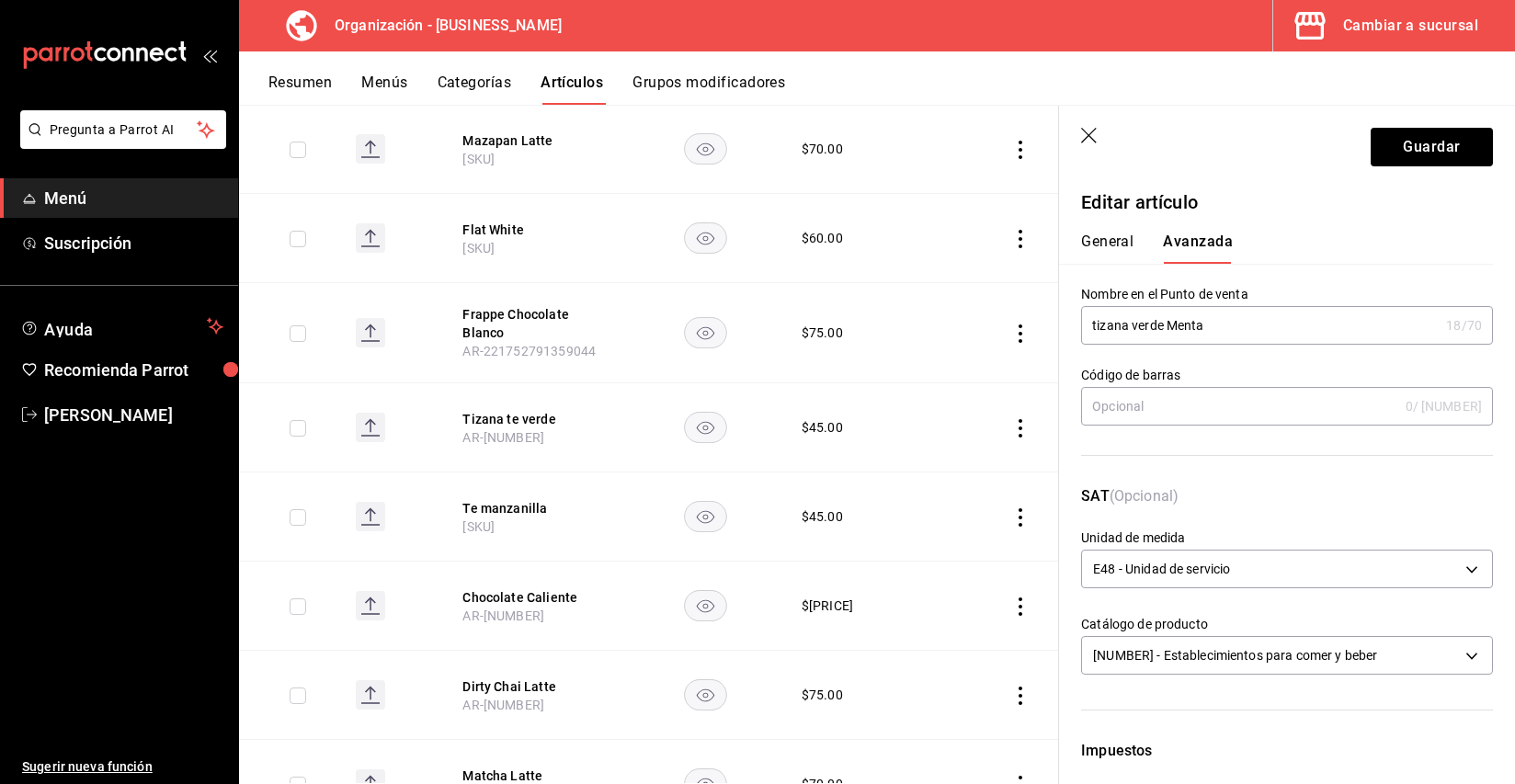 click on "General" at bounding box center [1107, 248] 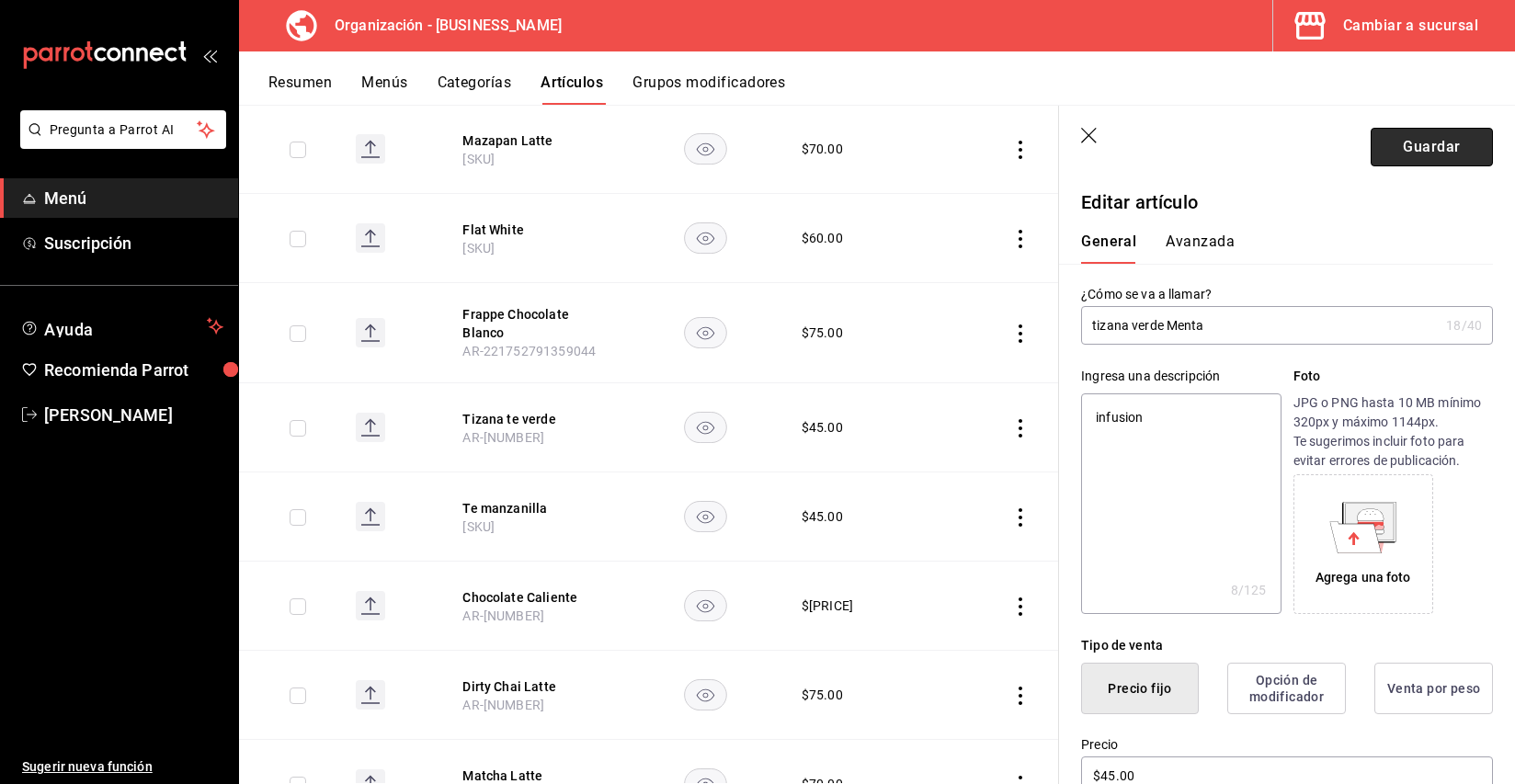 click on "Guardar" at bounding box center [1431, 147] 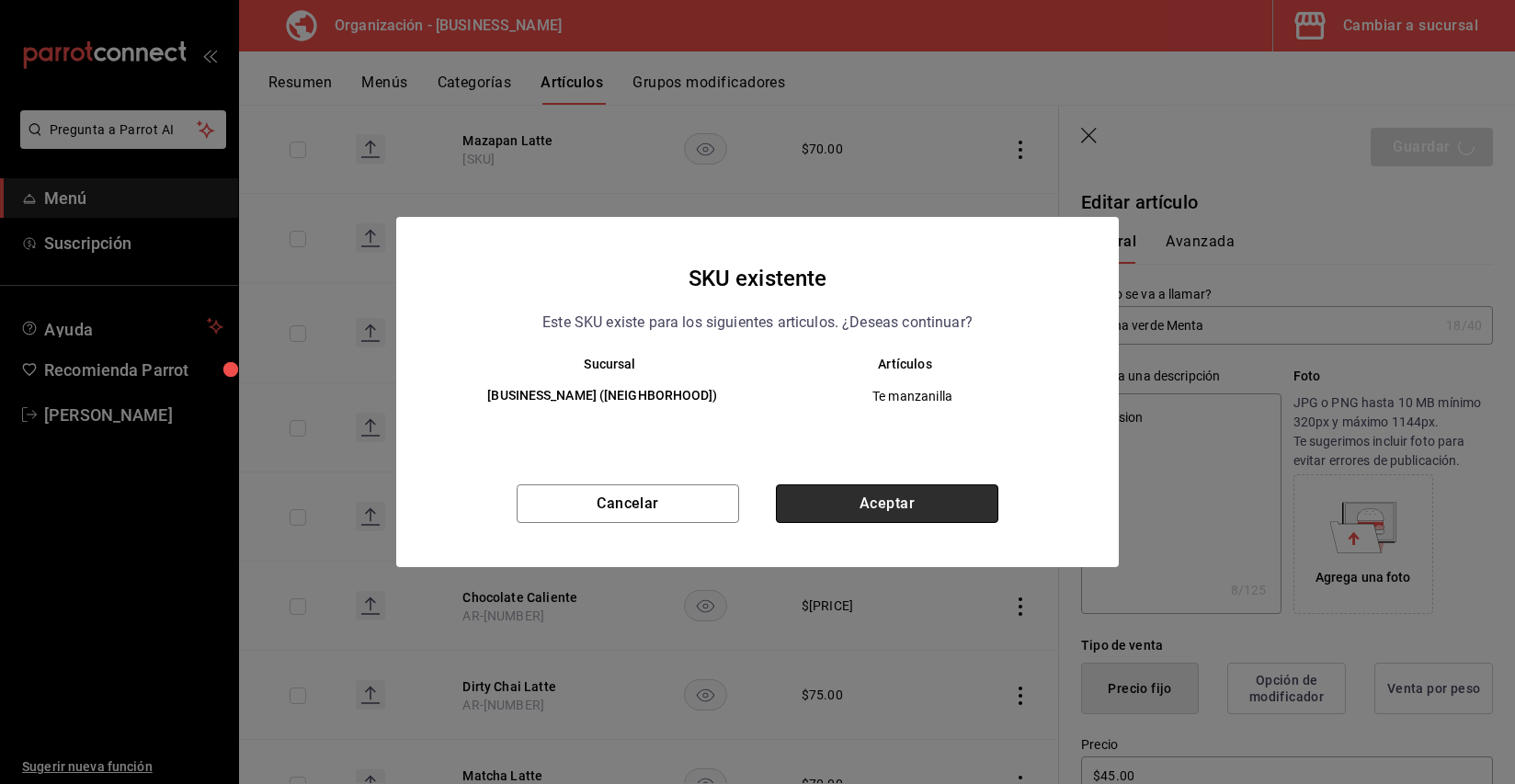 click on "Aceptar" at bounding box center (887, 504) 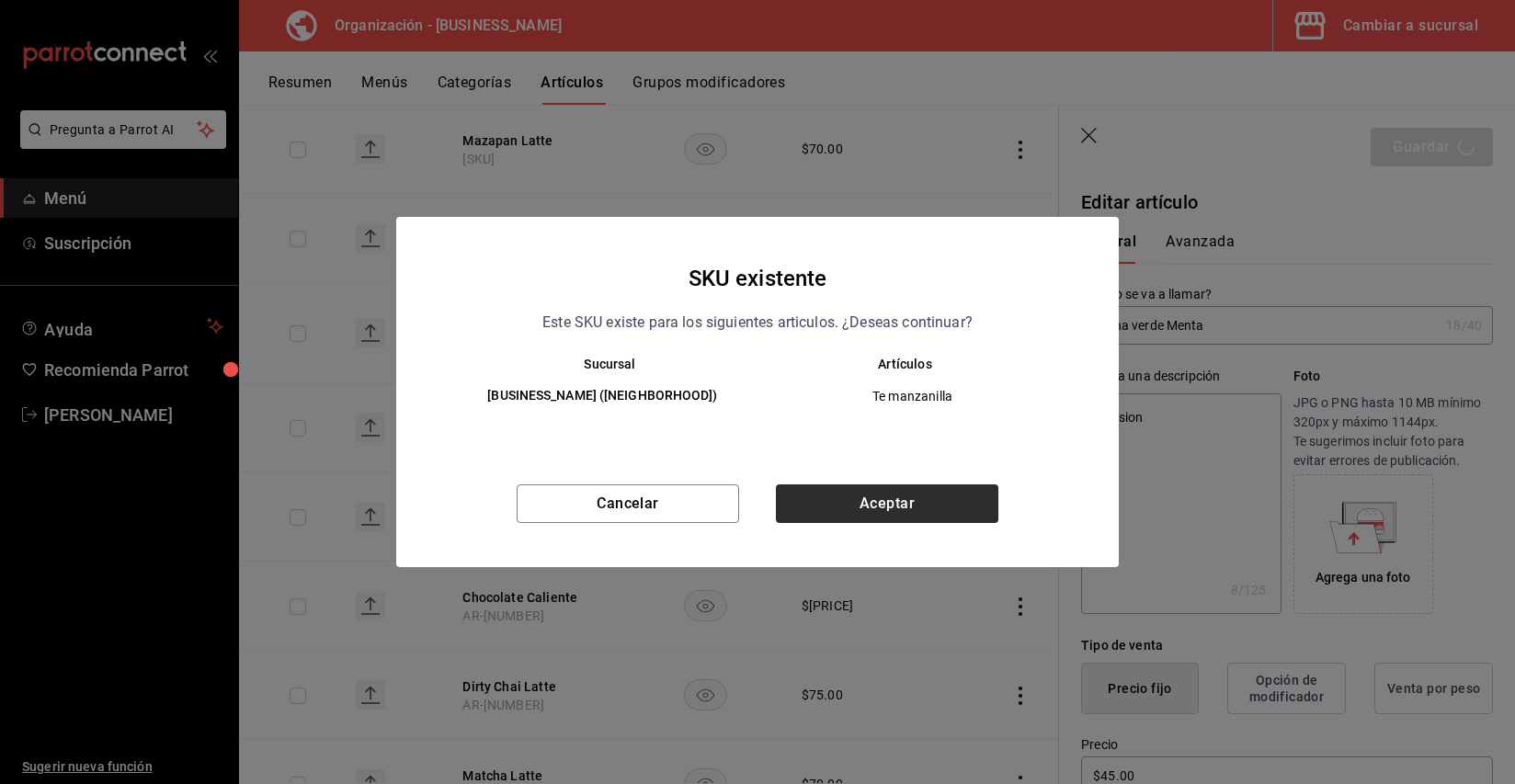 type on "x" 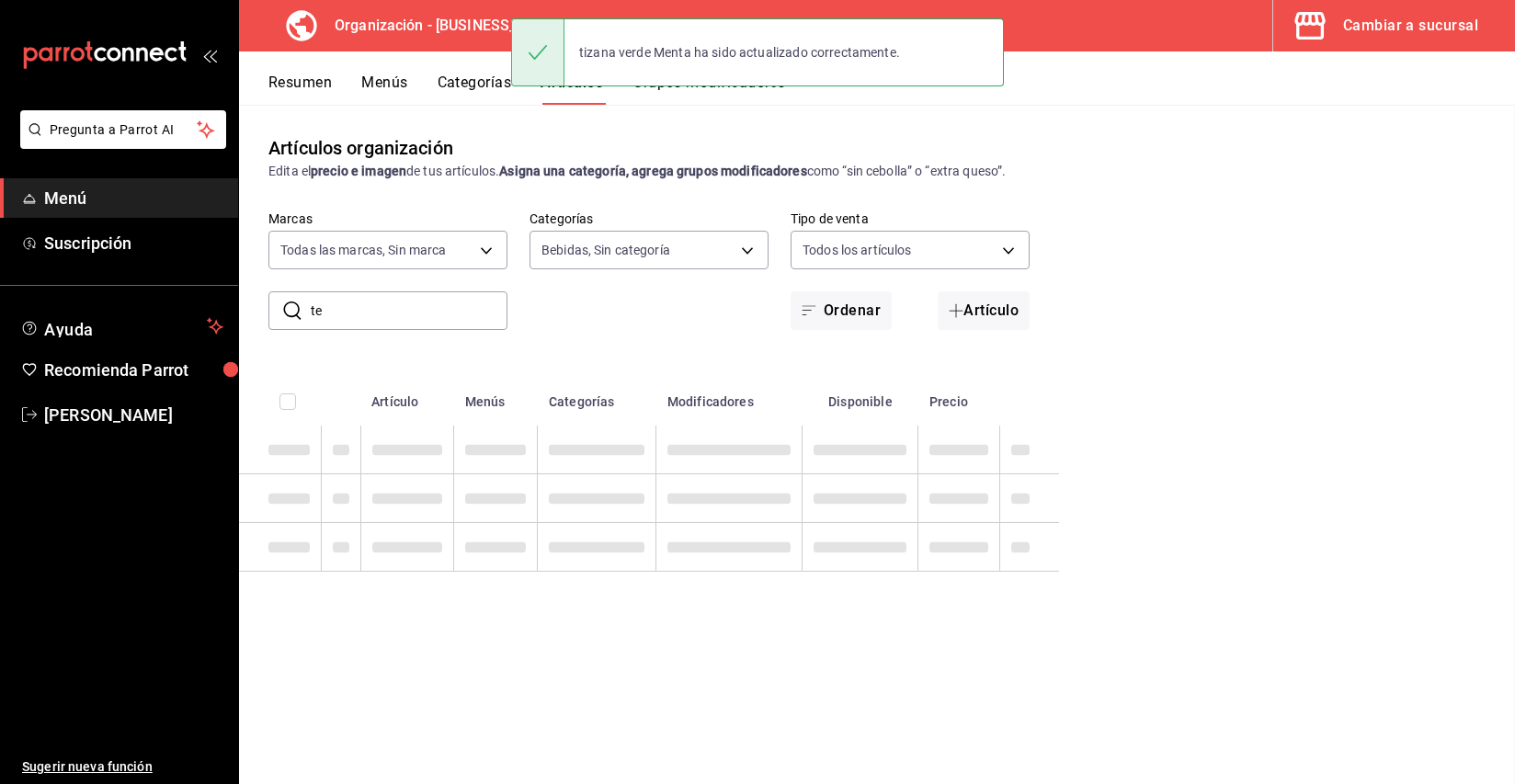 scroll, scrollTop: 0, scrollLeft: 0, axis: both 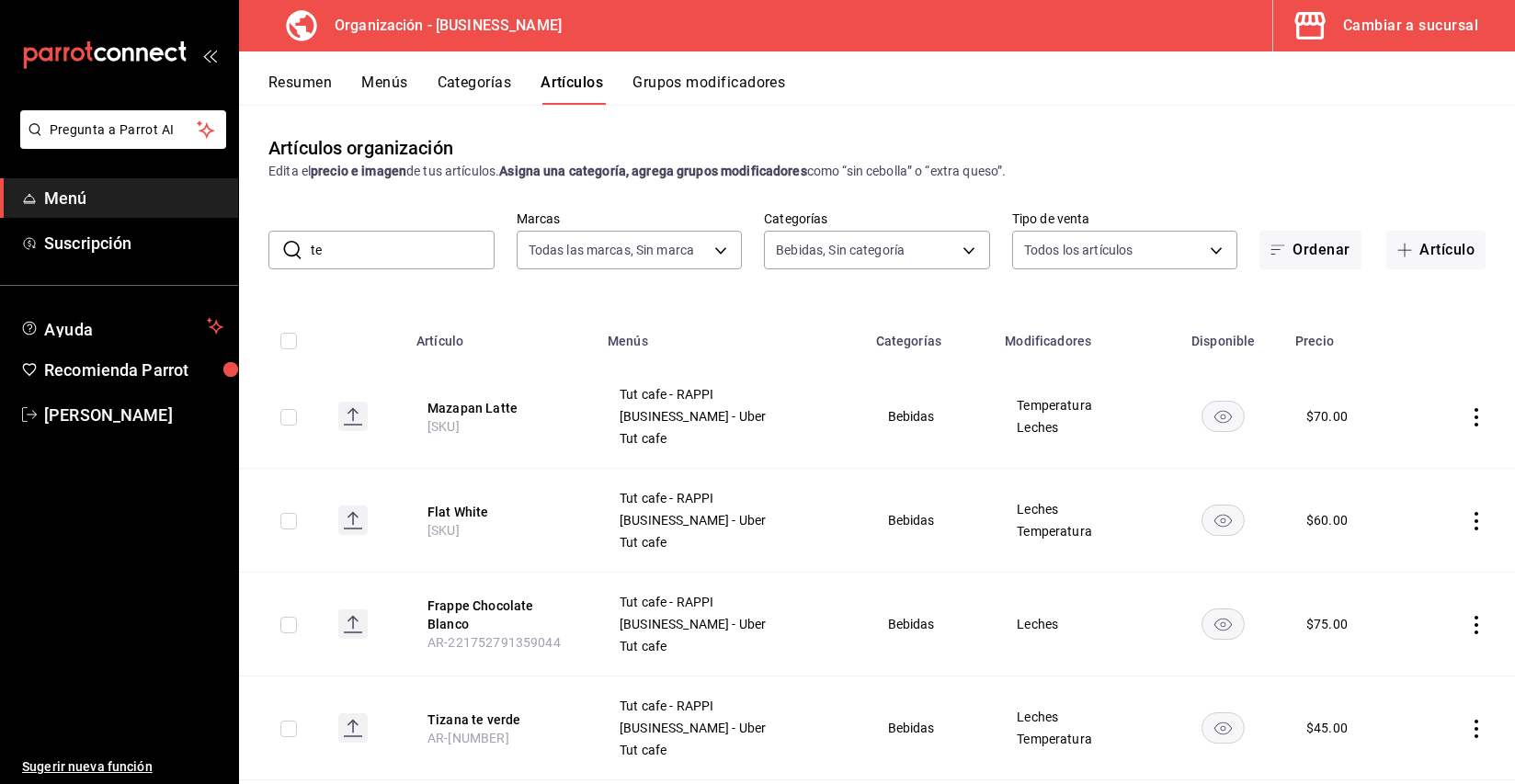 click 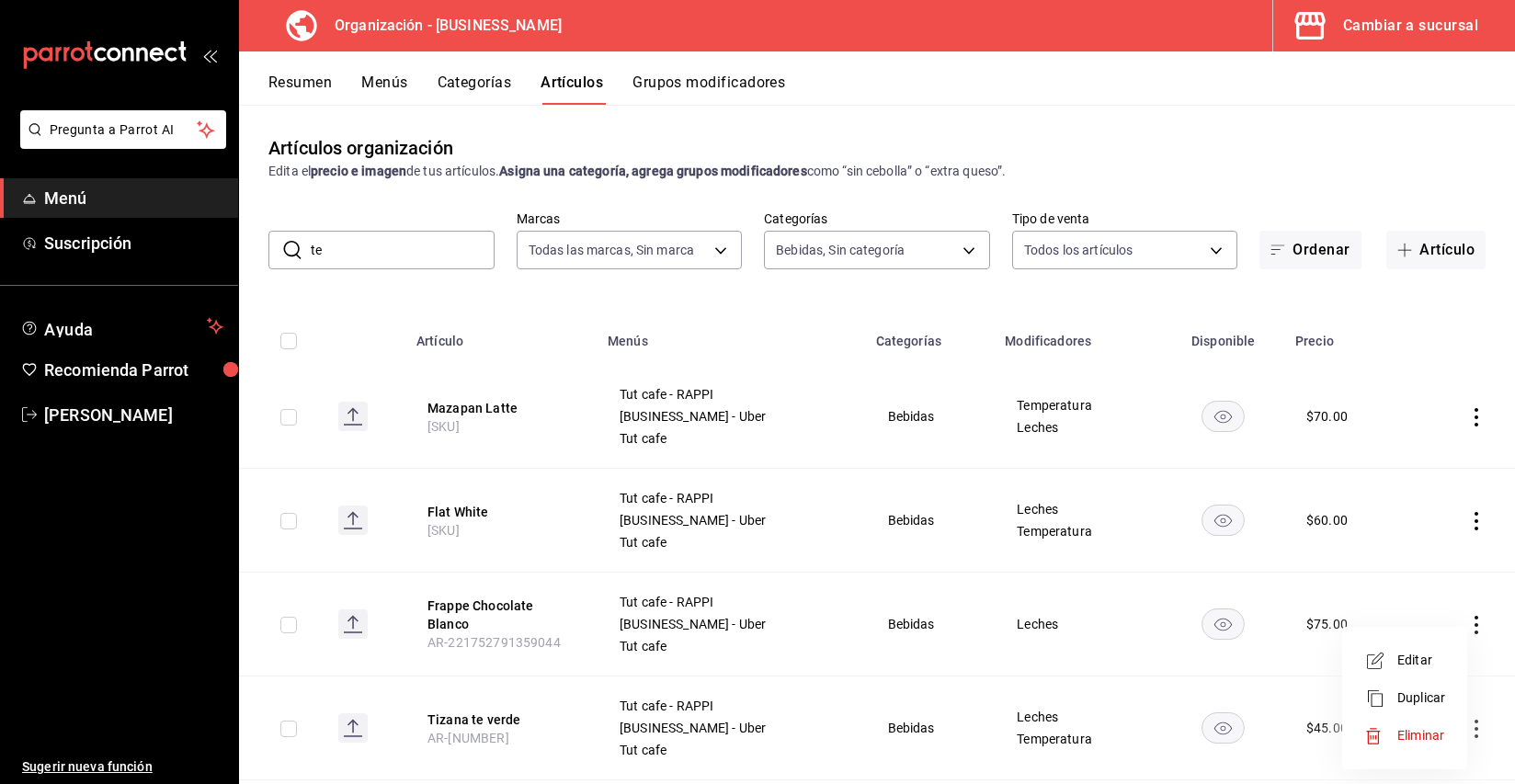 click on "Editar" at bounding box center (1421, 660) 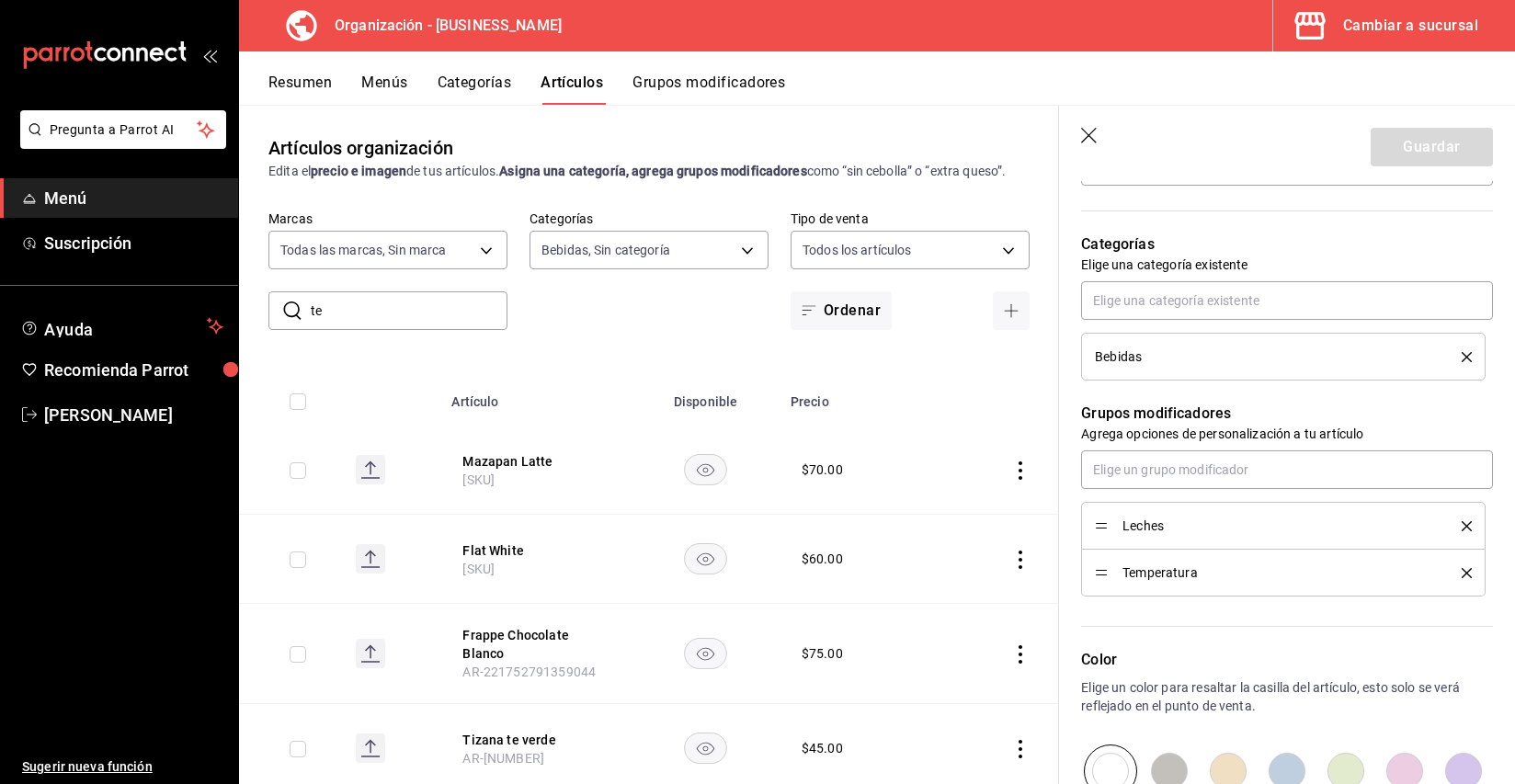 scroll, scrollTop: 613, scrollLeft: 0, axis: vertical 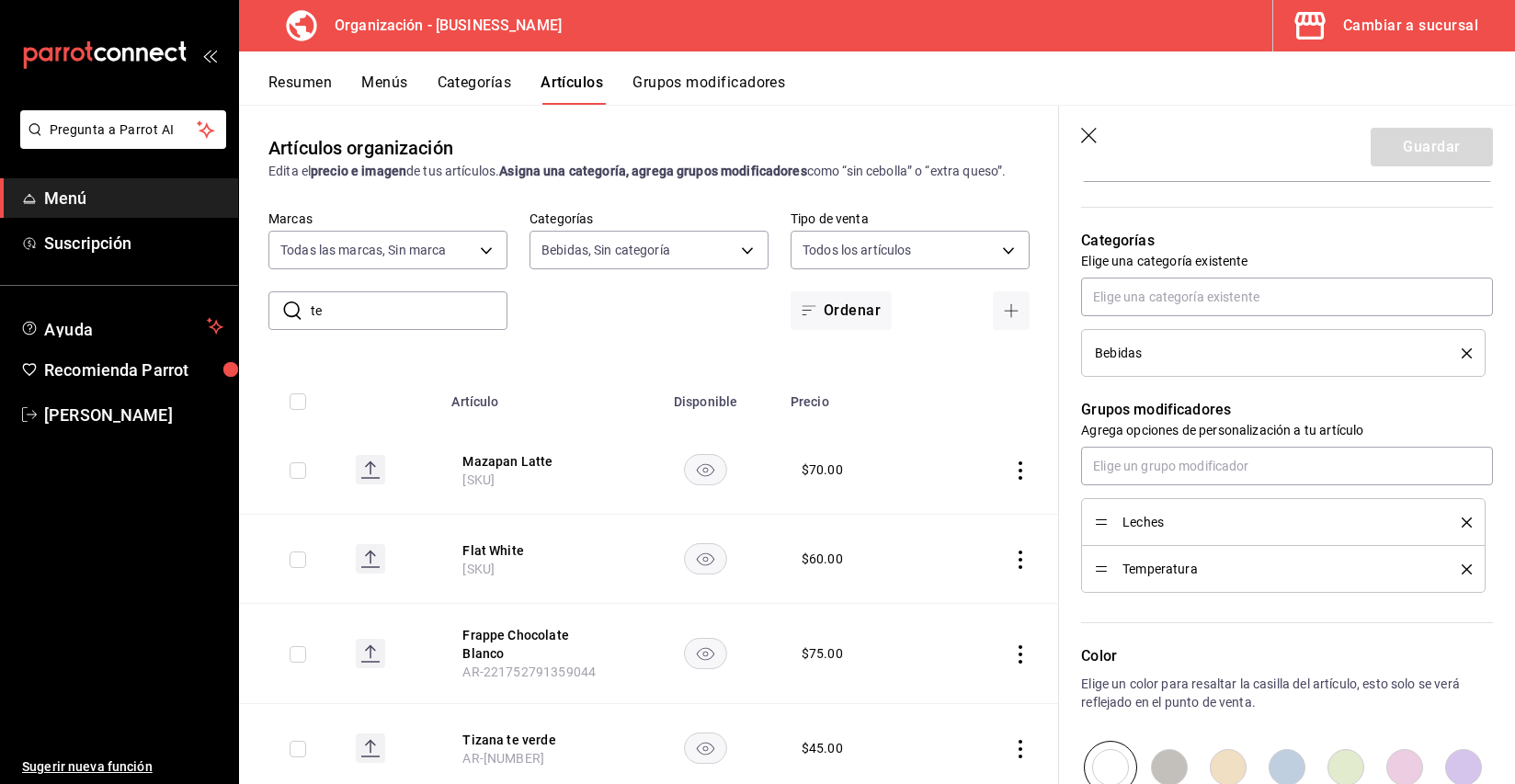 click 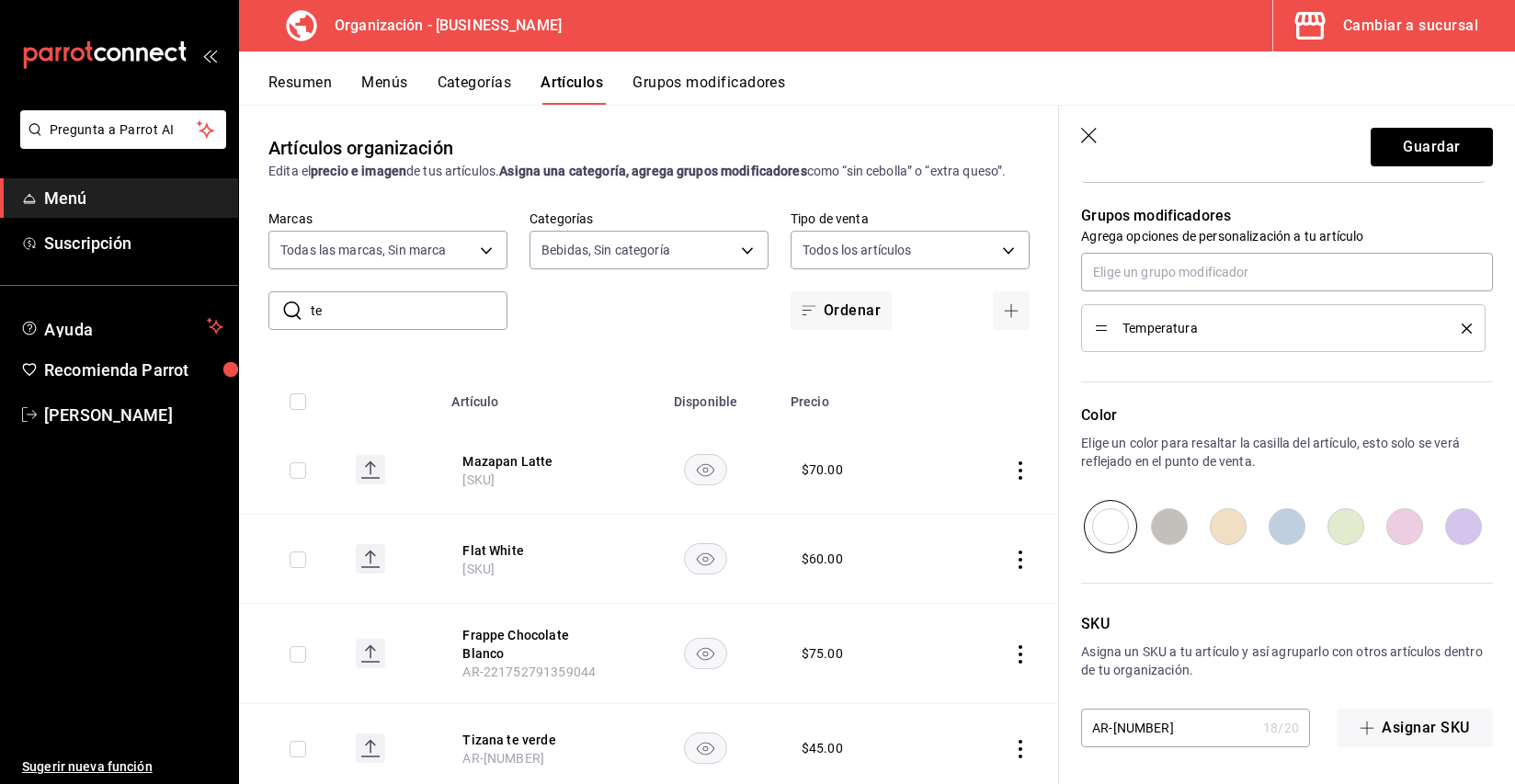 scroll, scrollTop: 0, scrollLeft: 0, axis: both 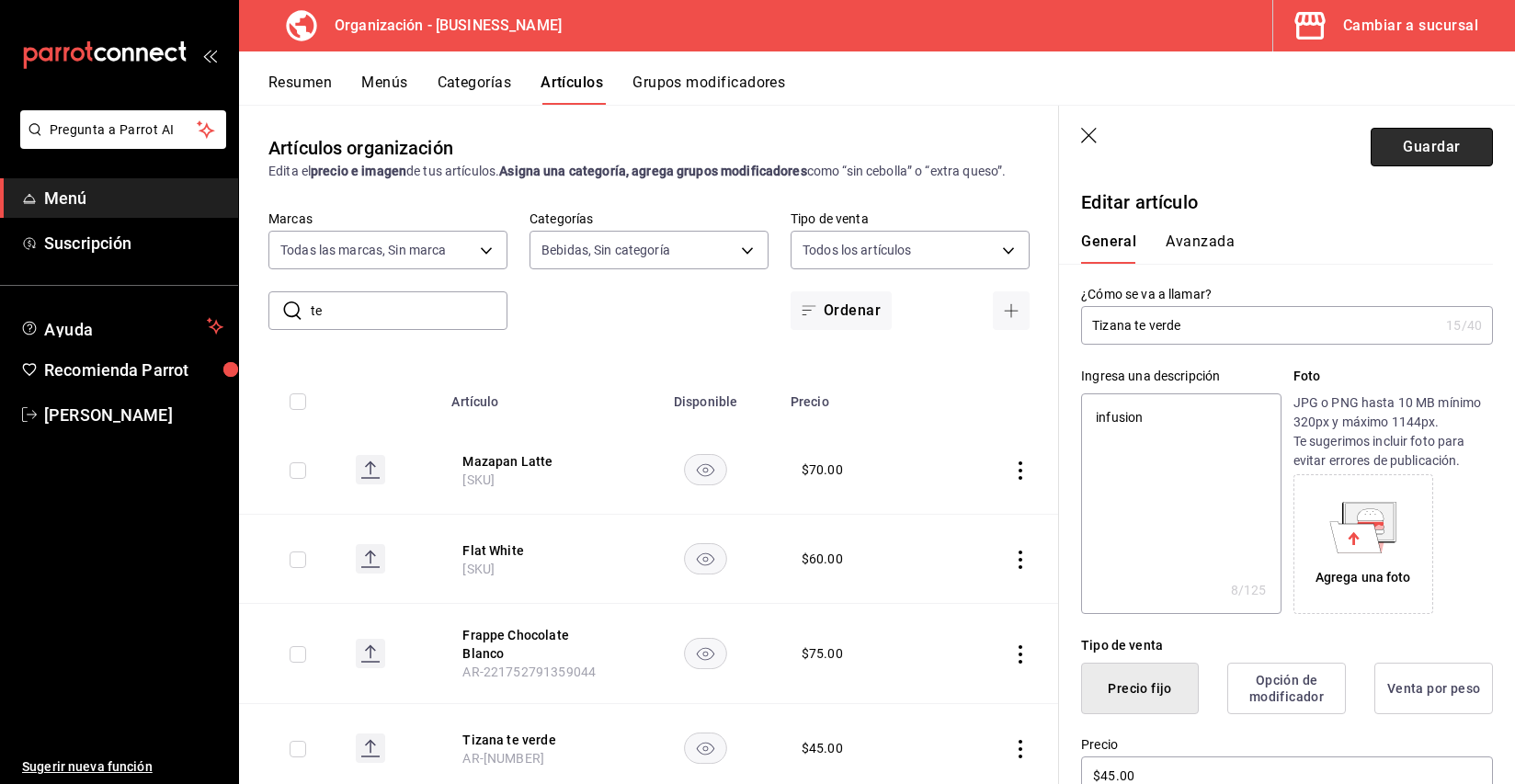 click on "Guardar" at bounding box center [1431, 147] 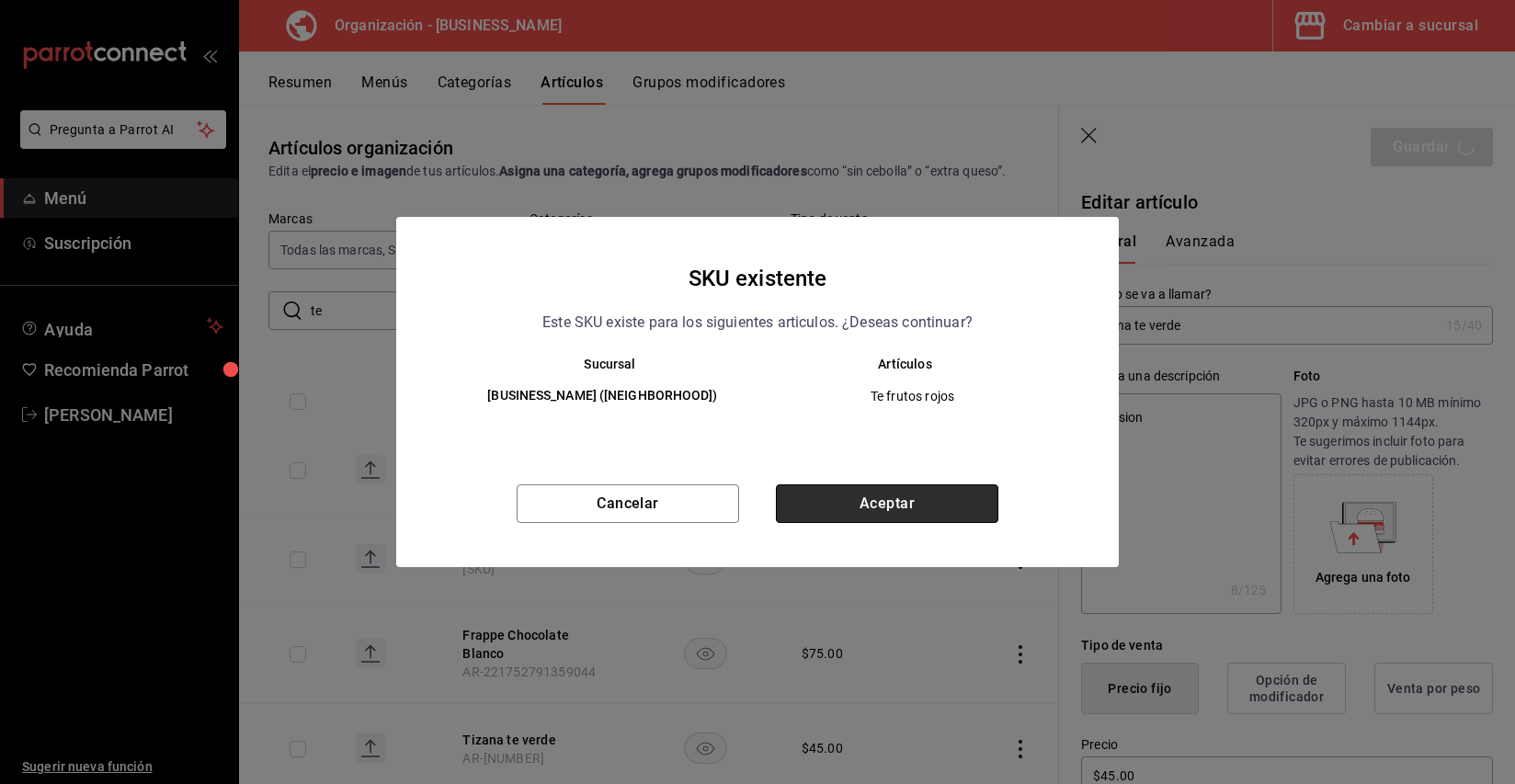 click on "Aceptar" at bounding box center [887, 504] 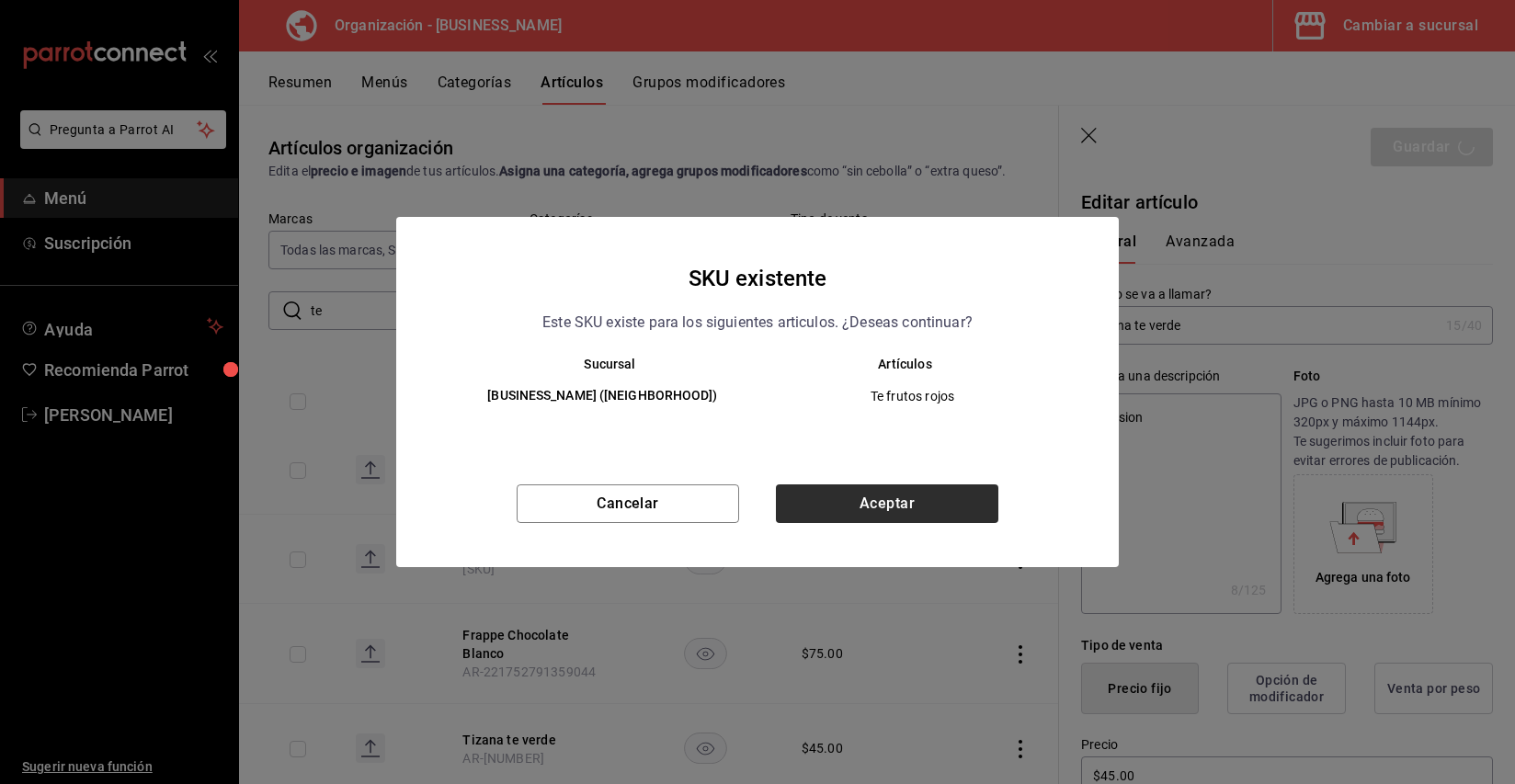 type on "x" 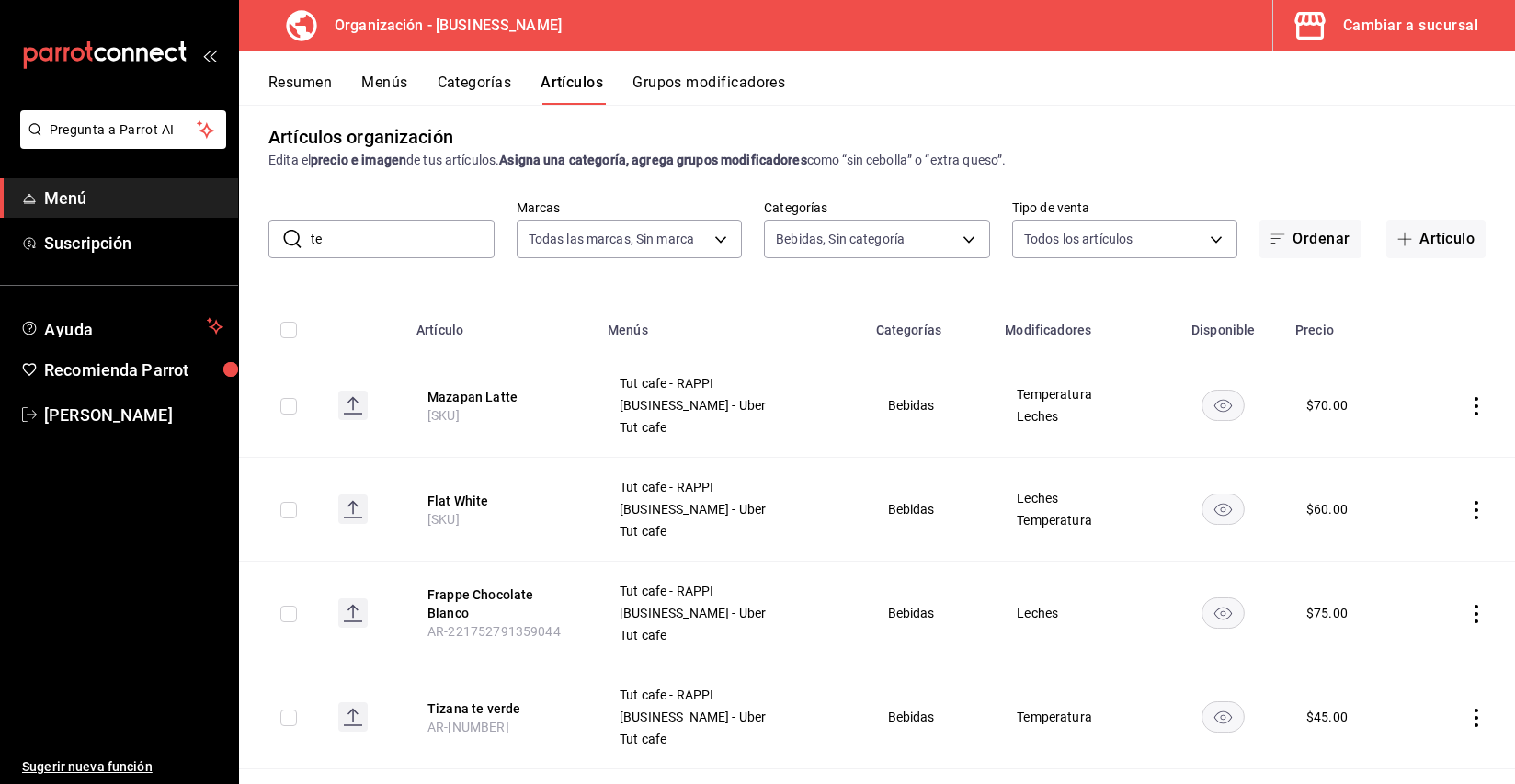 scroll, scrollTop: 6, scrollLeft: 0, axis: vertical 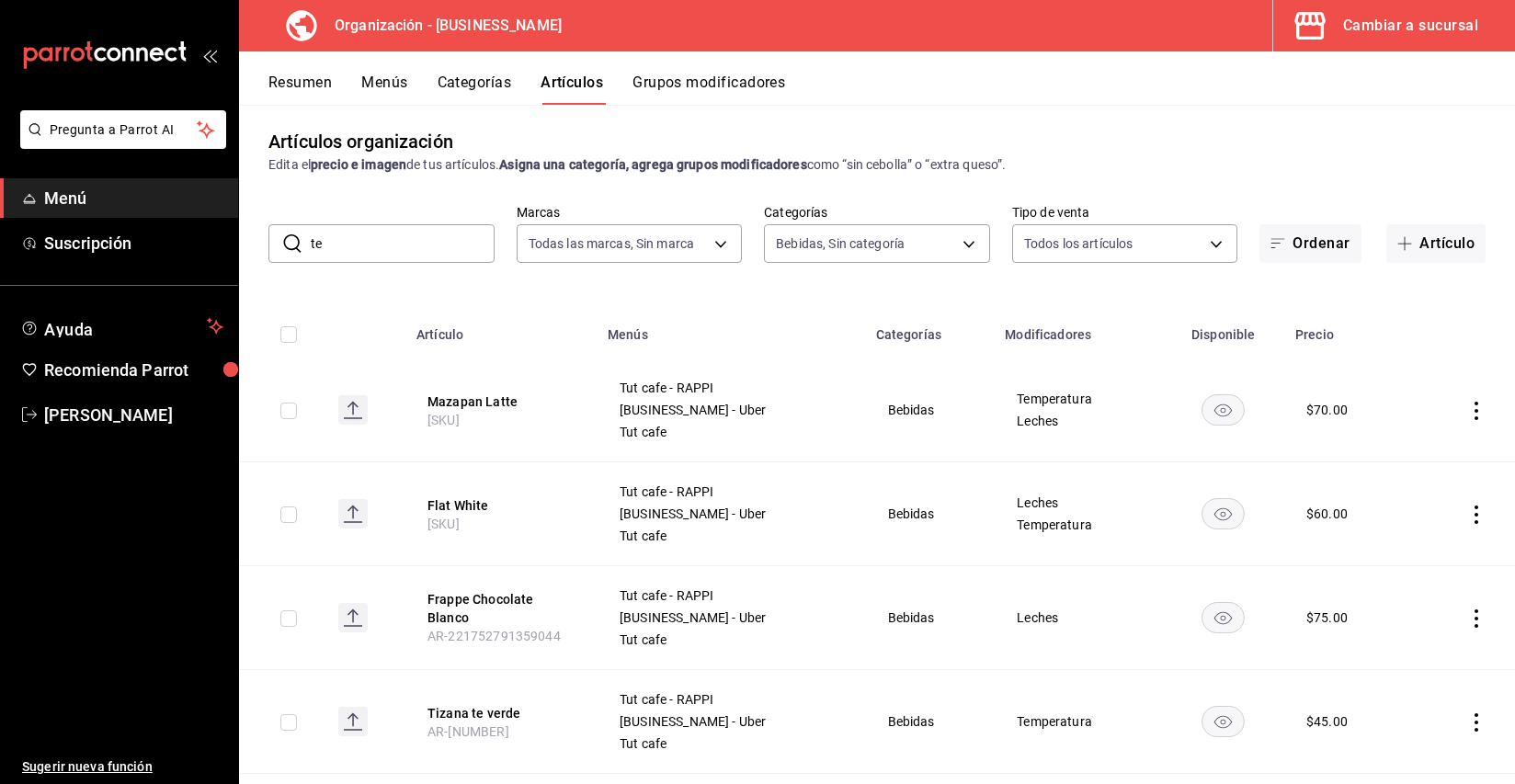 click on "te" at bounding box center (403, 244) 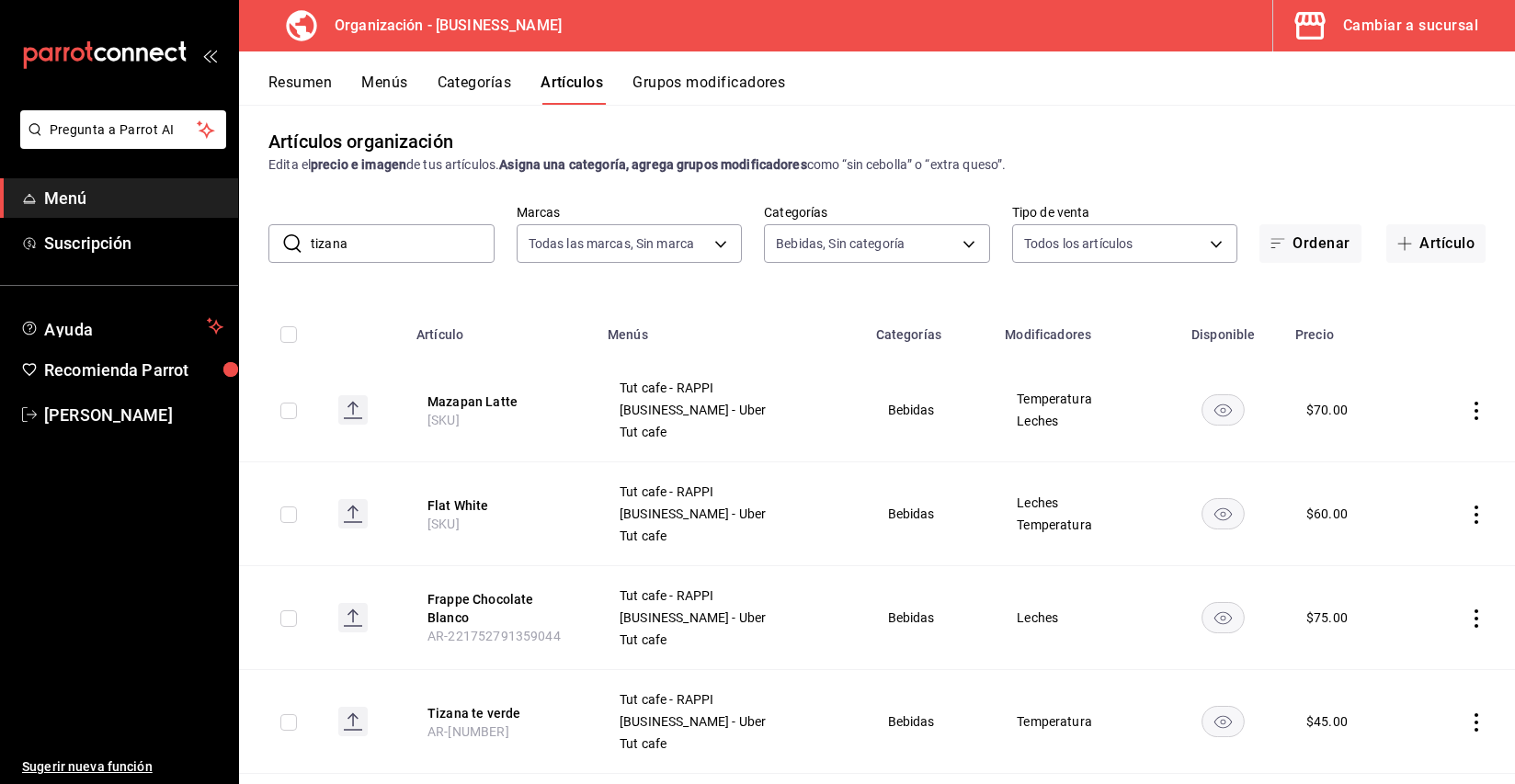 type on "tizana" 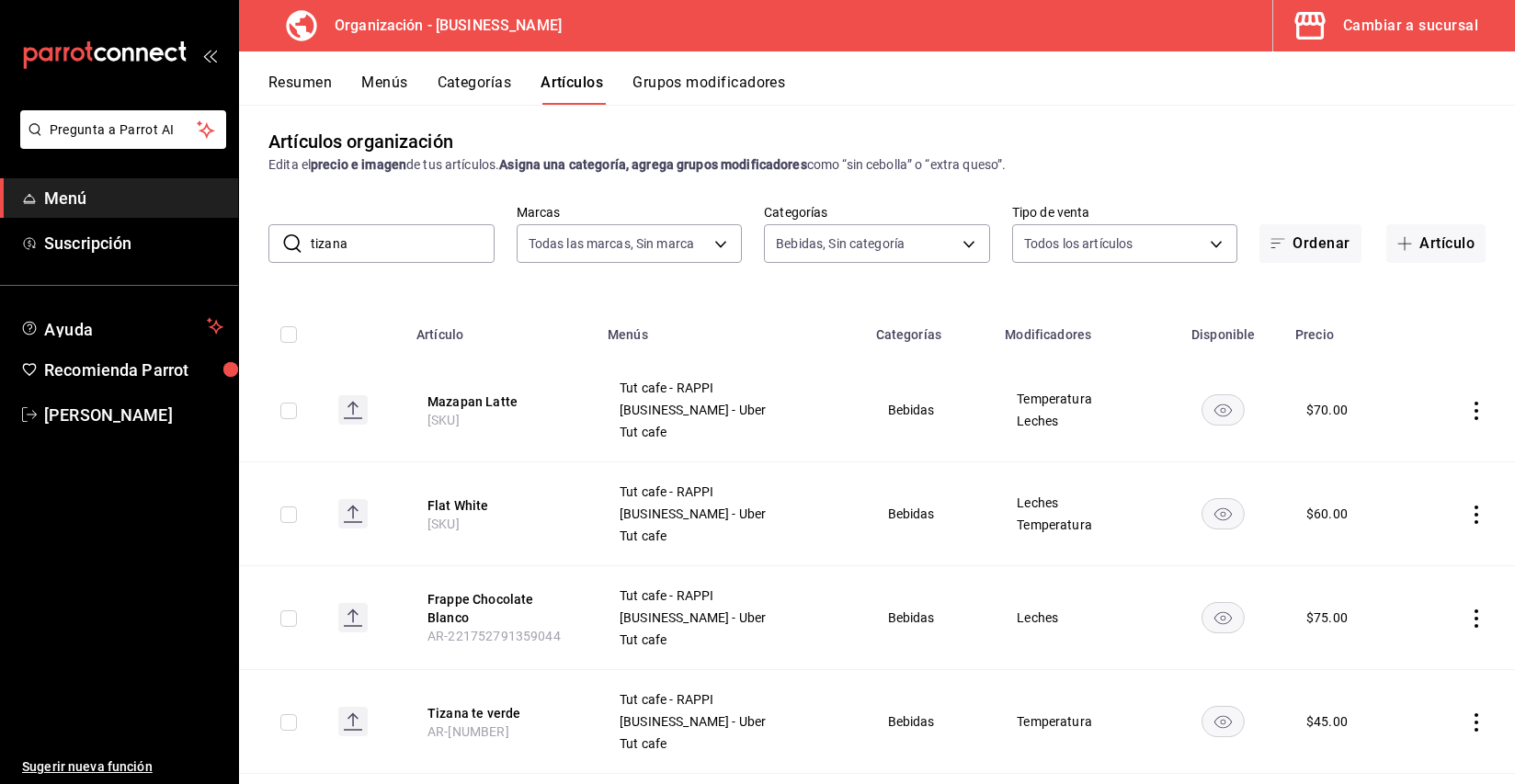 scroll, scrollTop: 0, scrollLeft: 0, axis: both 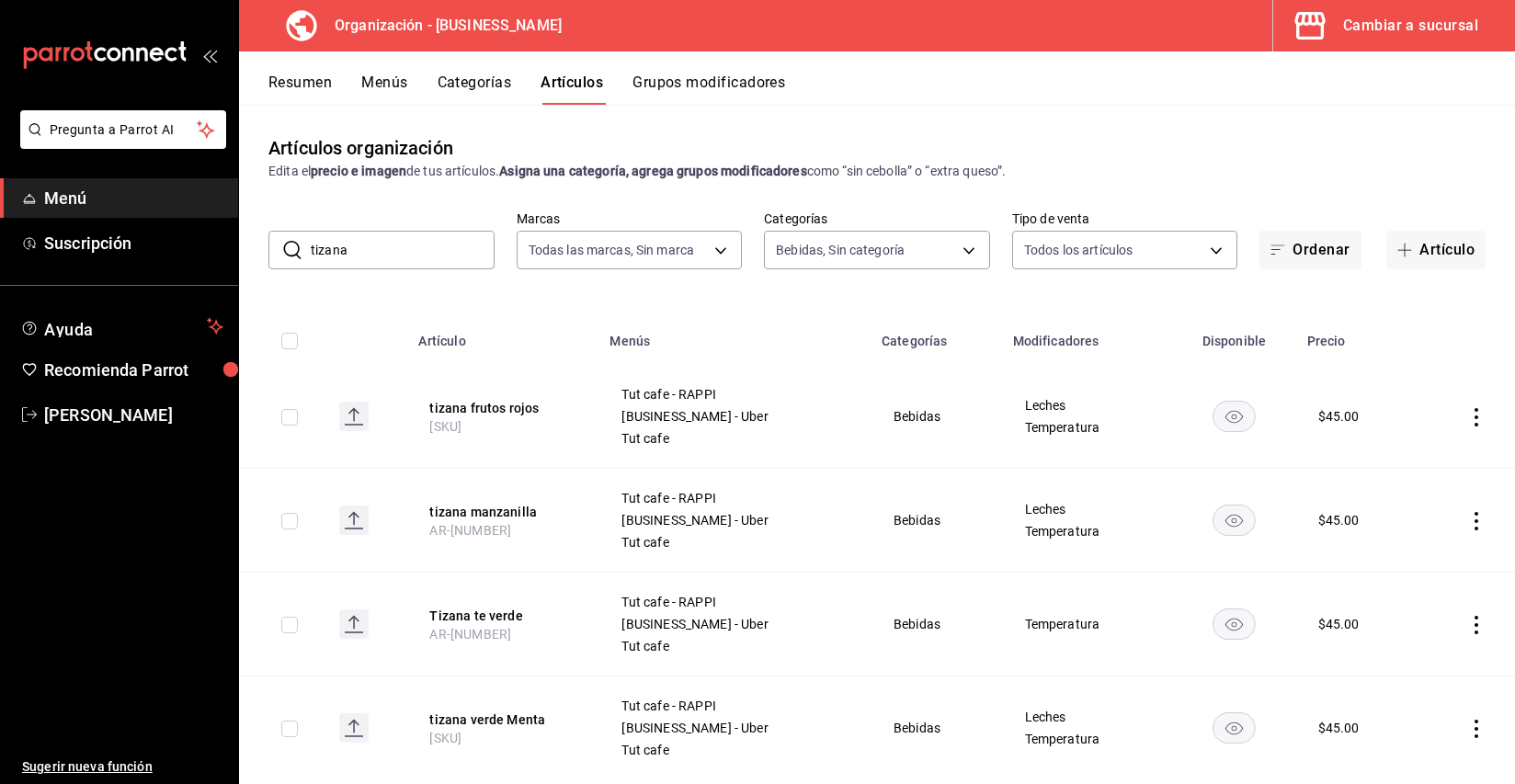click 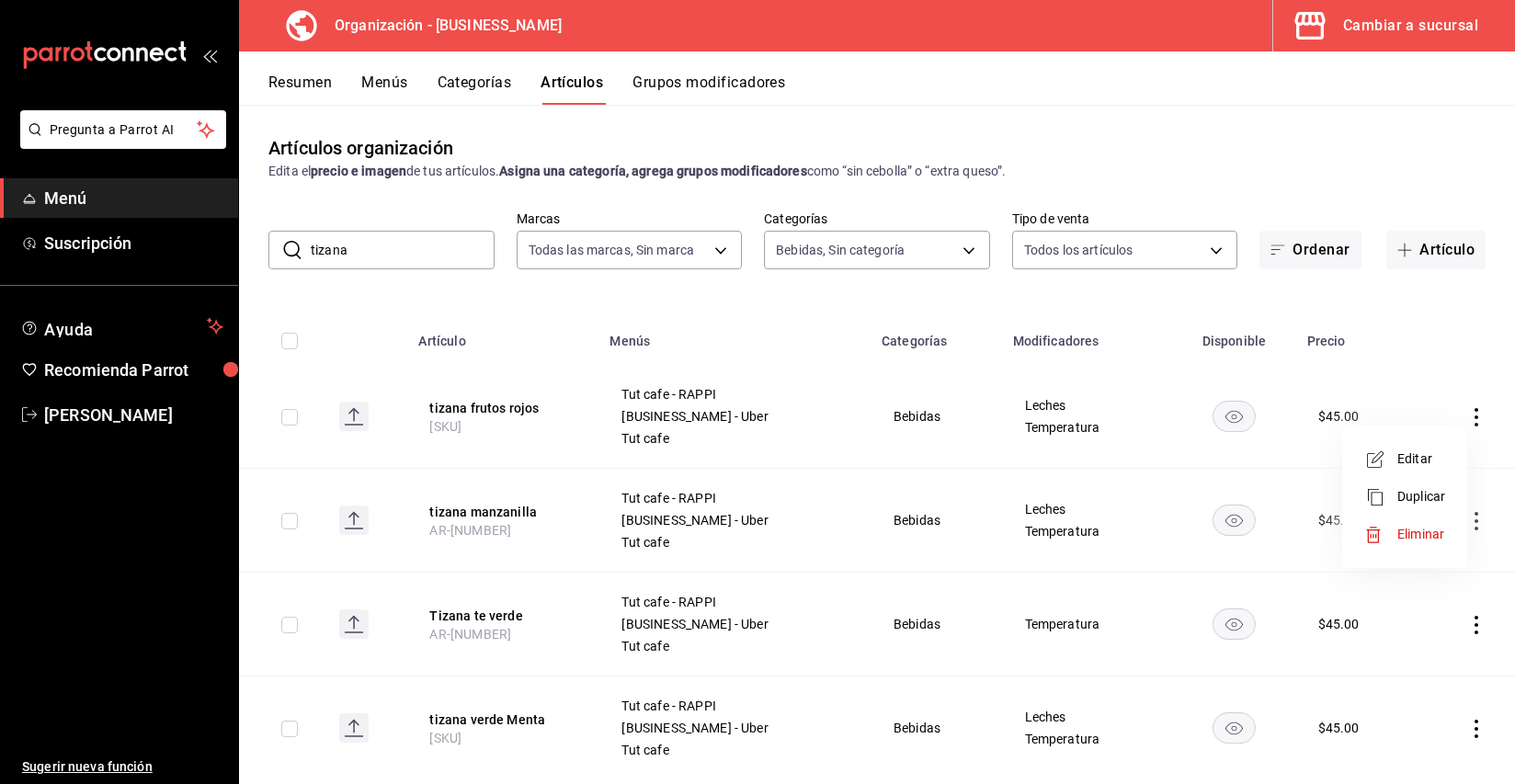click on "Editar" at bounding box center [1421, 459] 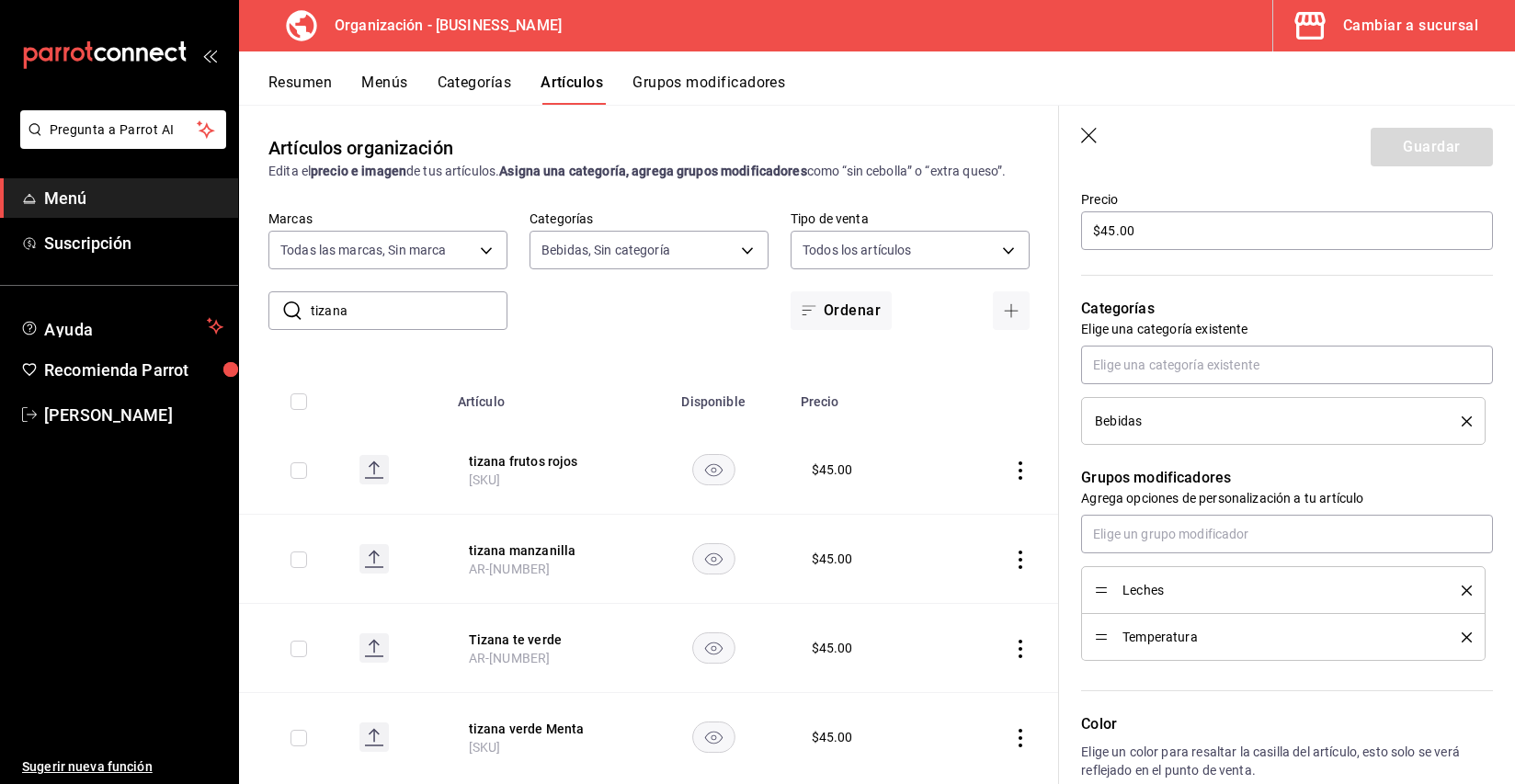 scroll, scrollTop: 573, scrollLeft: 0, axis: vertical 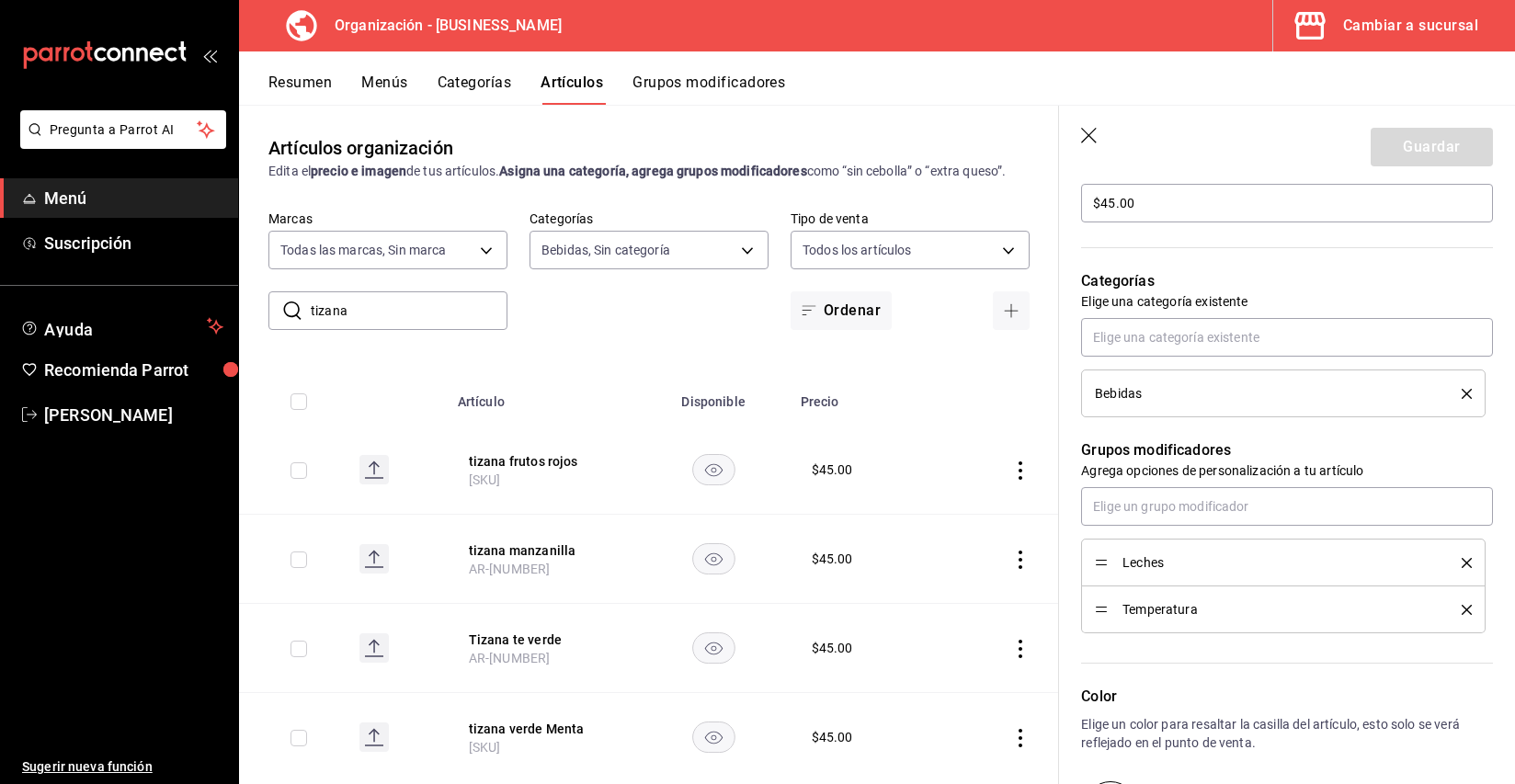 click 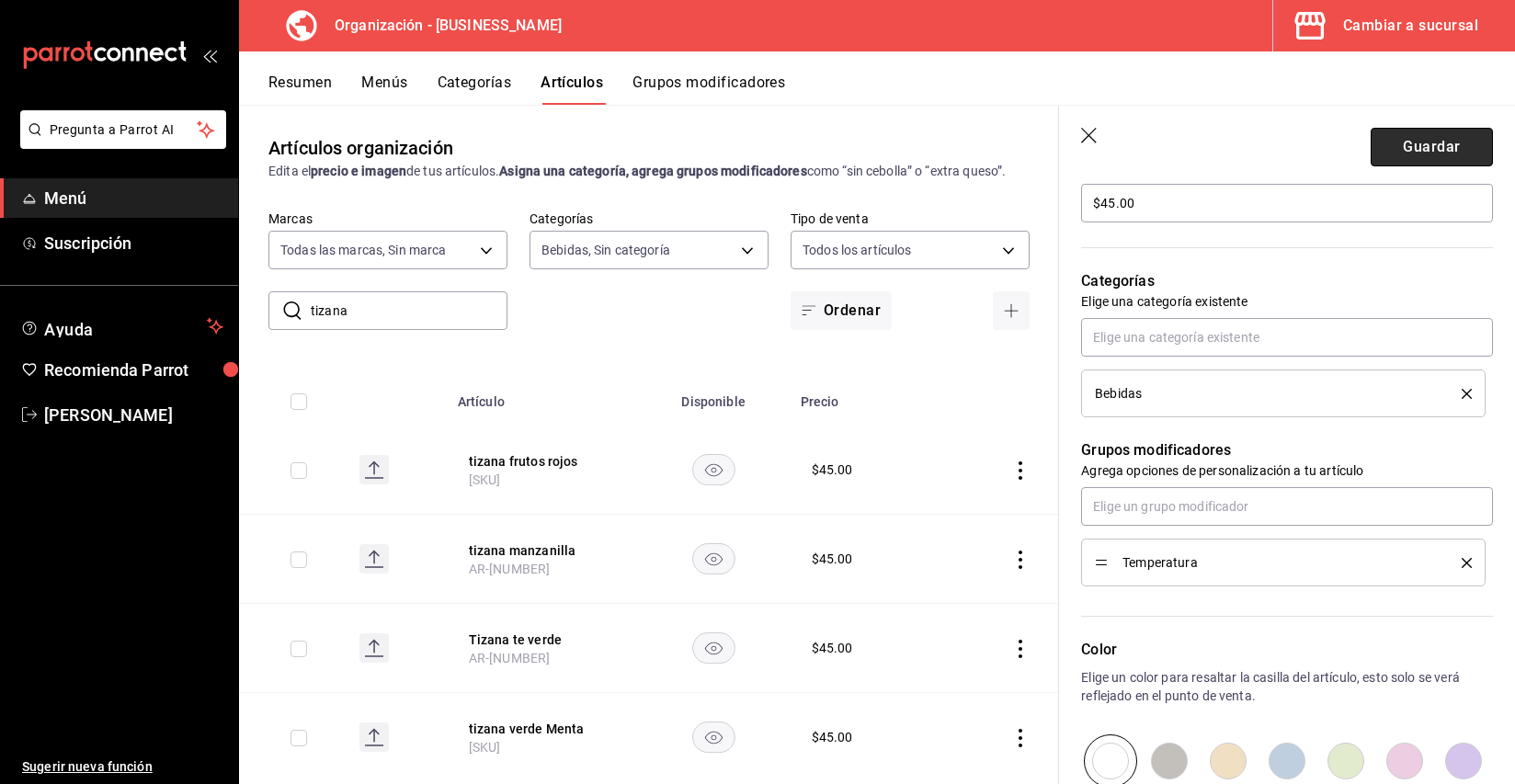 click on "Guardar" at bounding box center [1431, 147] 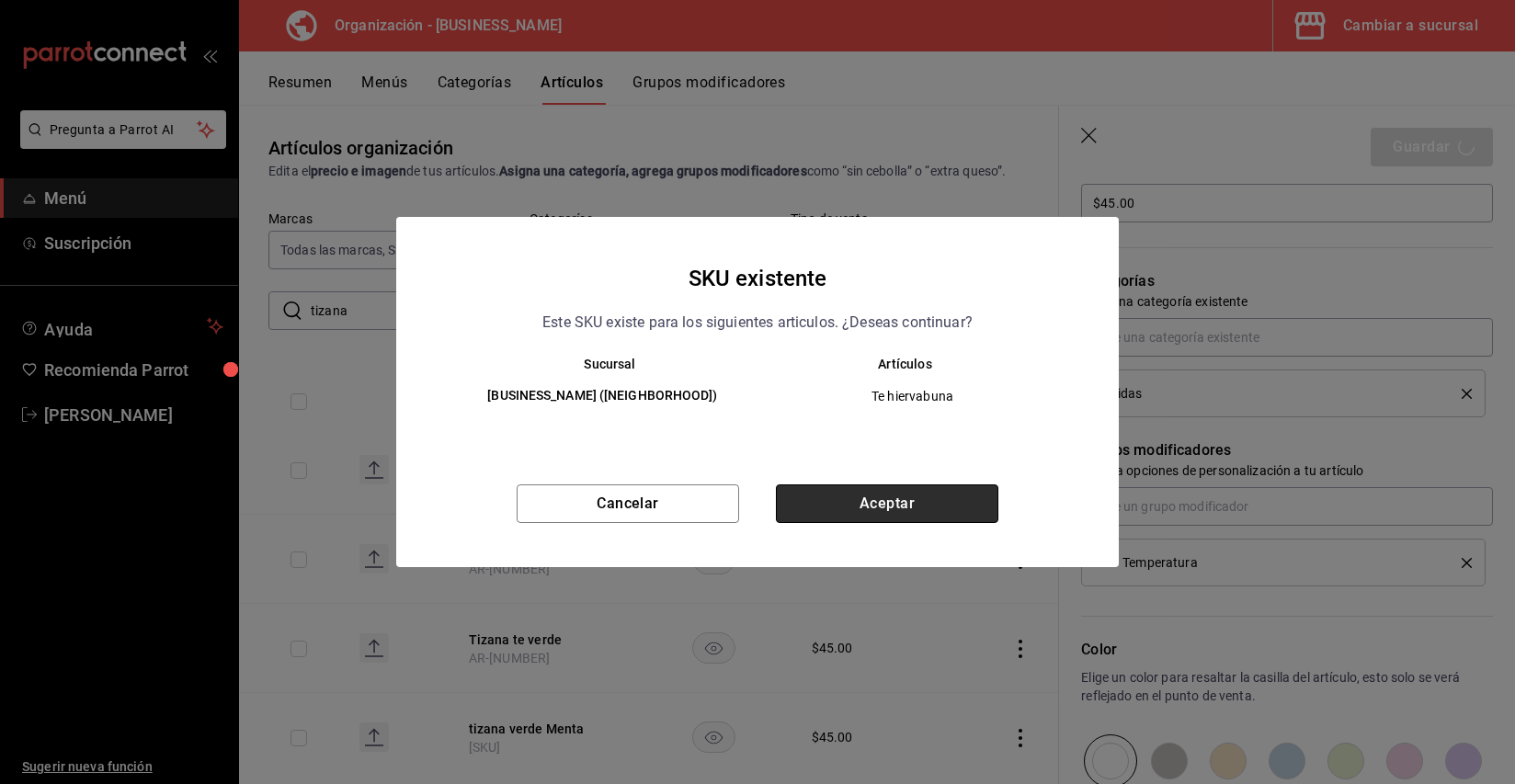 click on "Aceptar" at bounding box center [887, 504] 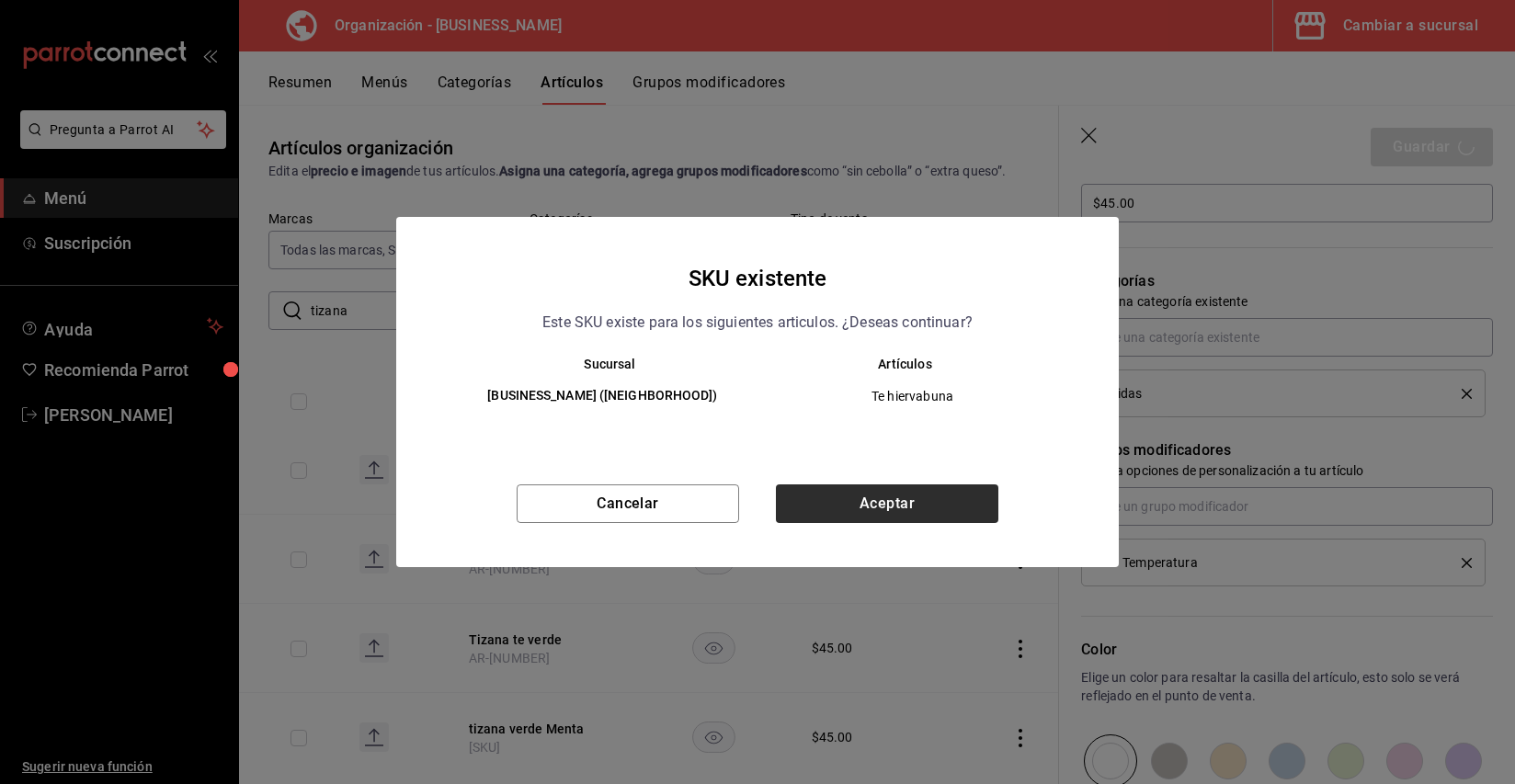 type on "x" 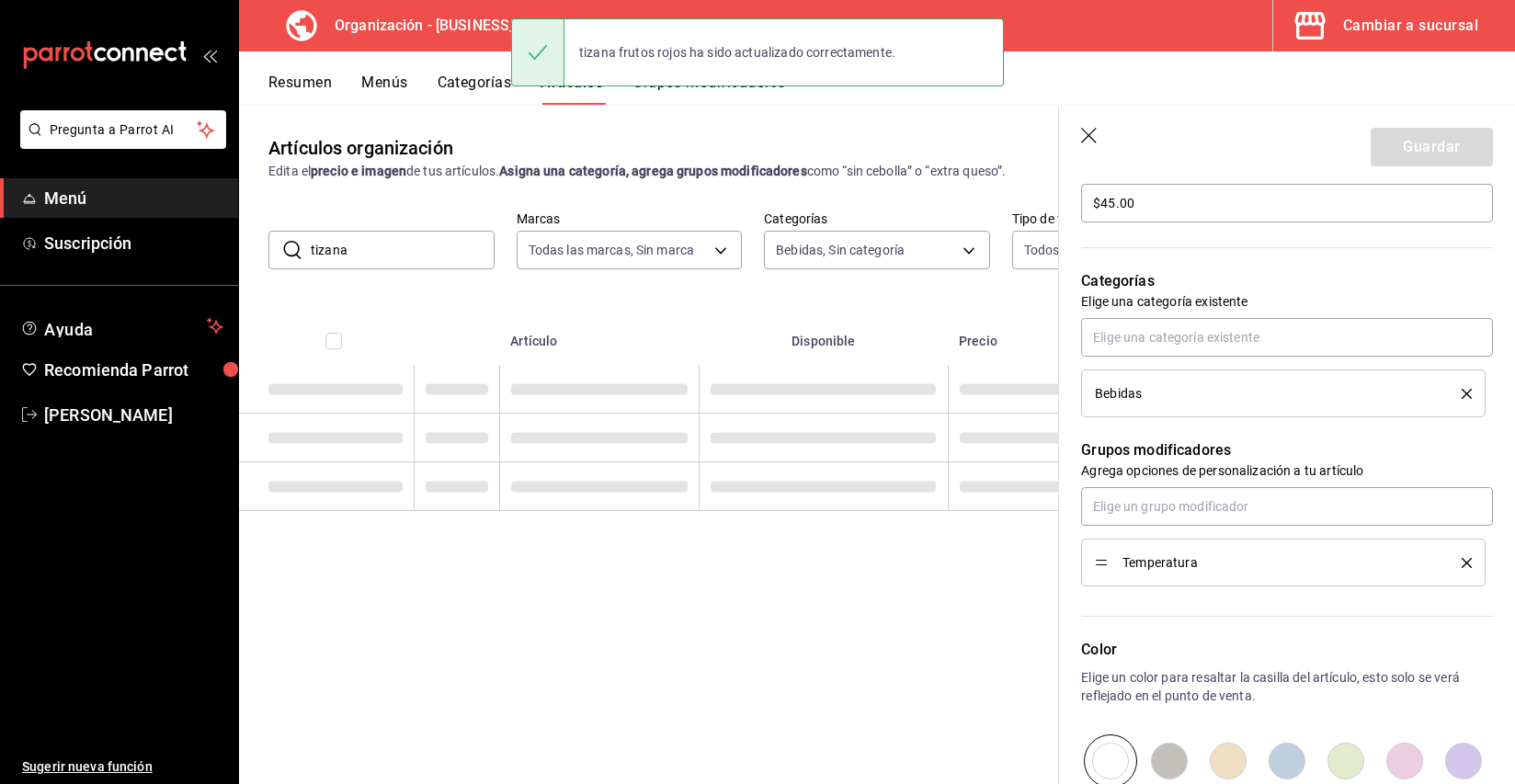 scroll, scrollTop: 0, scrollLeft: 0, axis: both 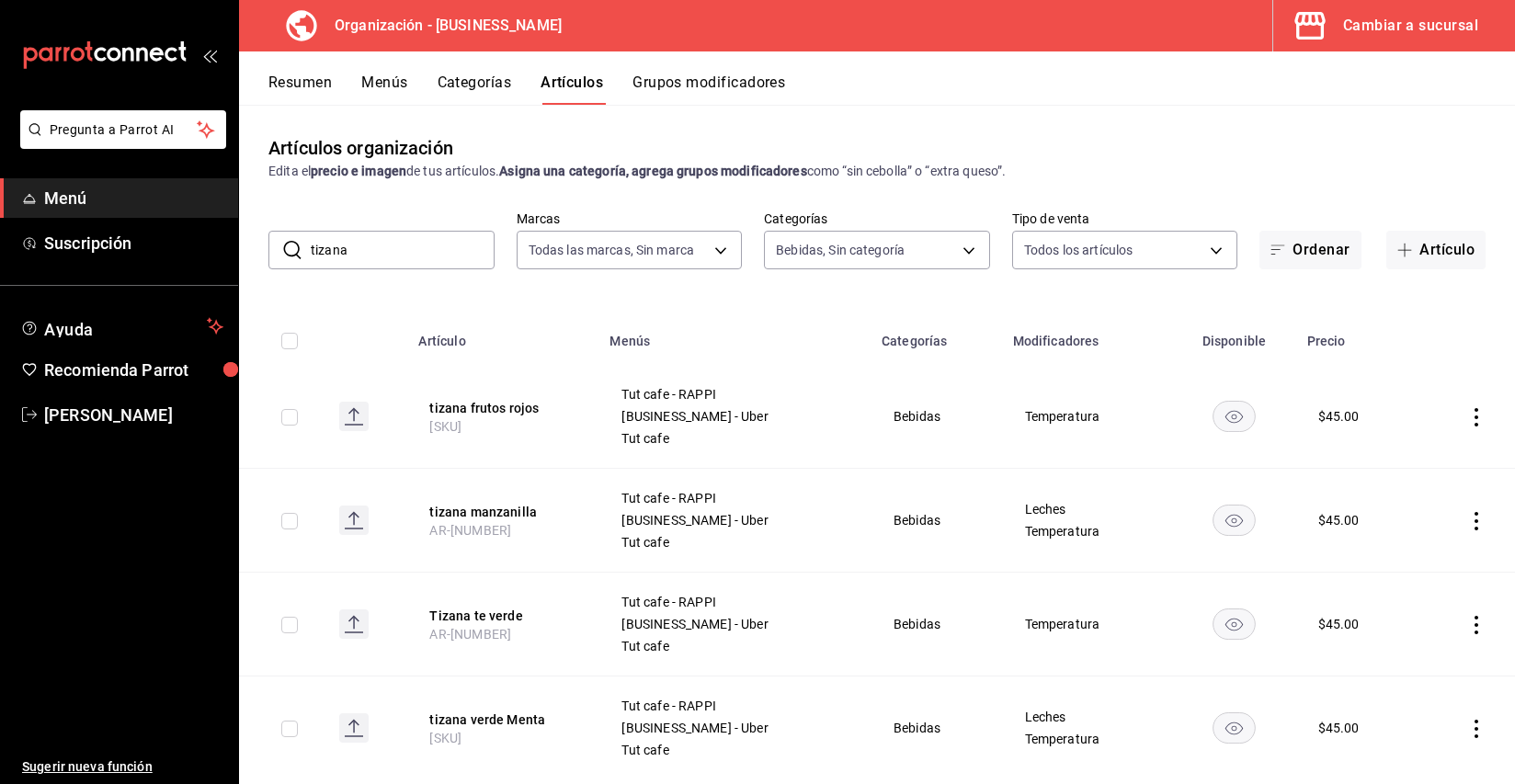 click 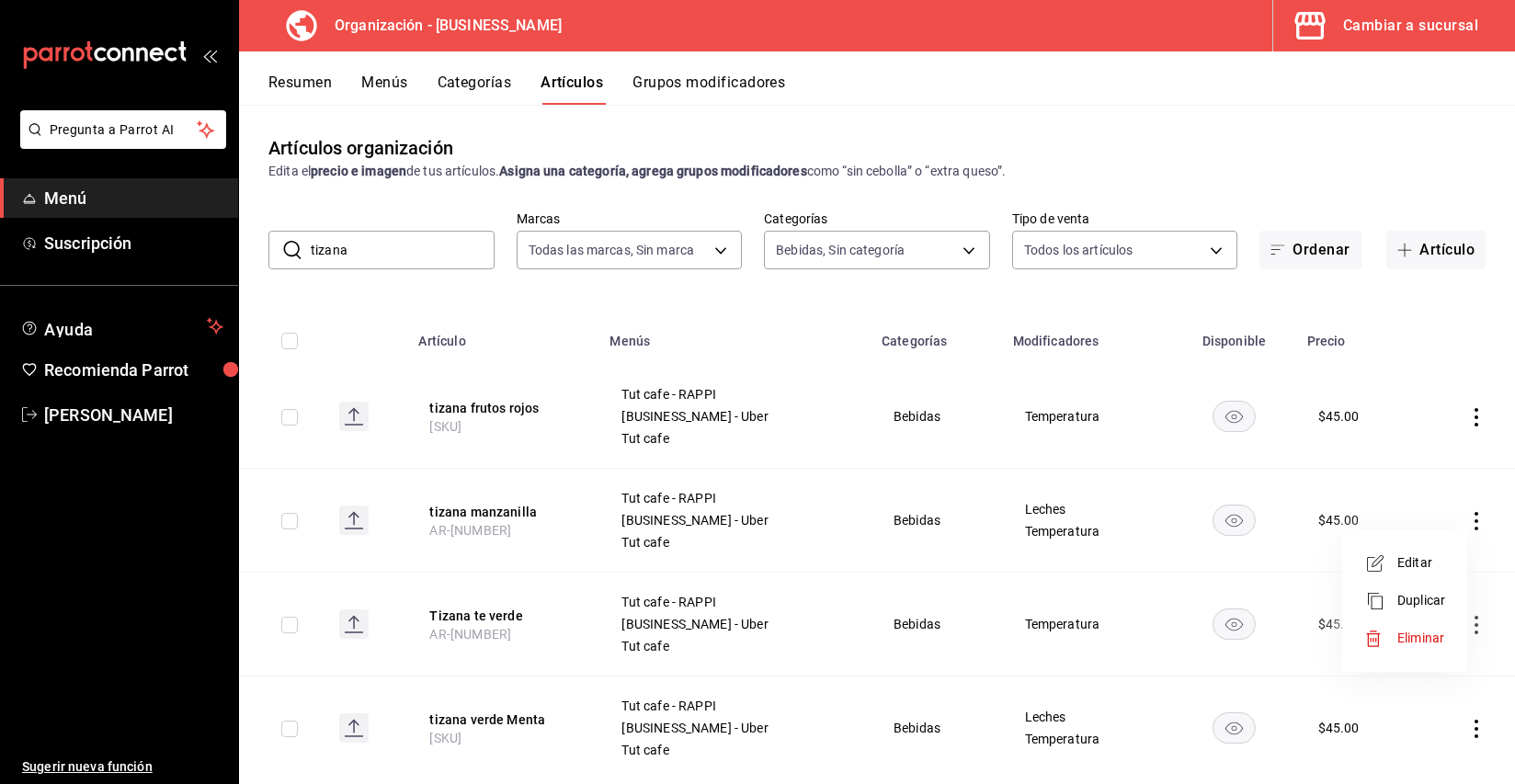 click on "Editar" at bounding box center [1421, 562] 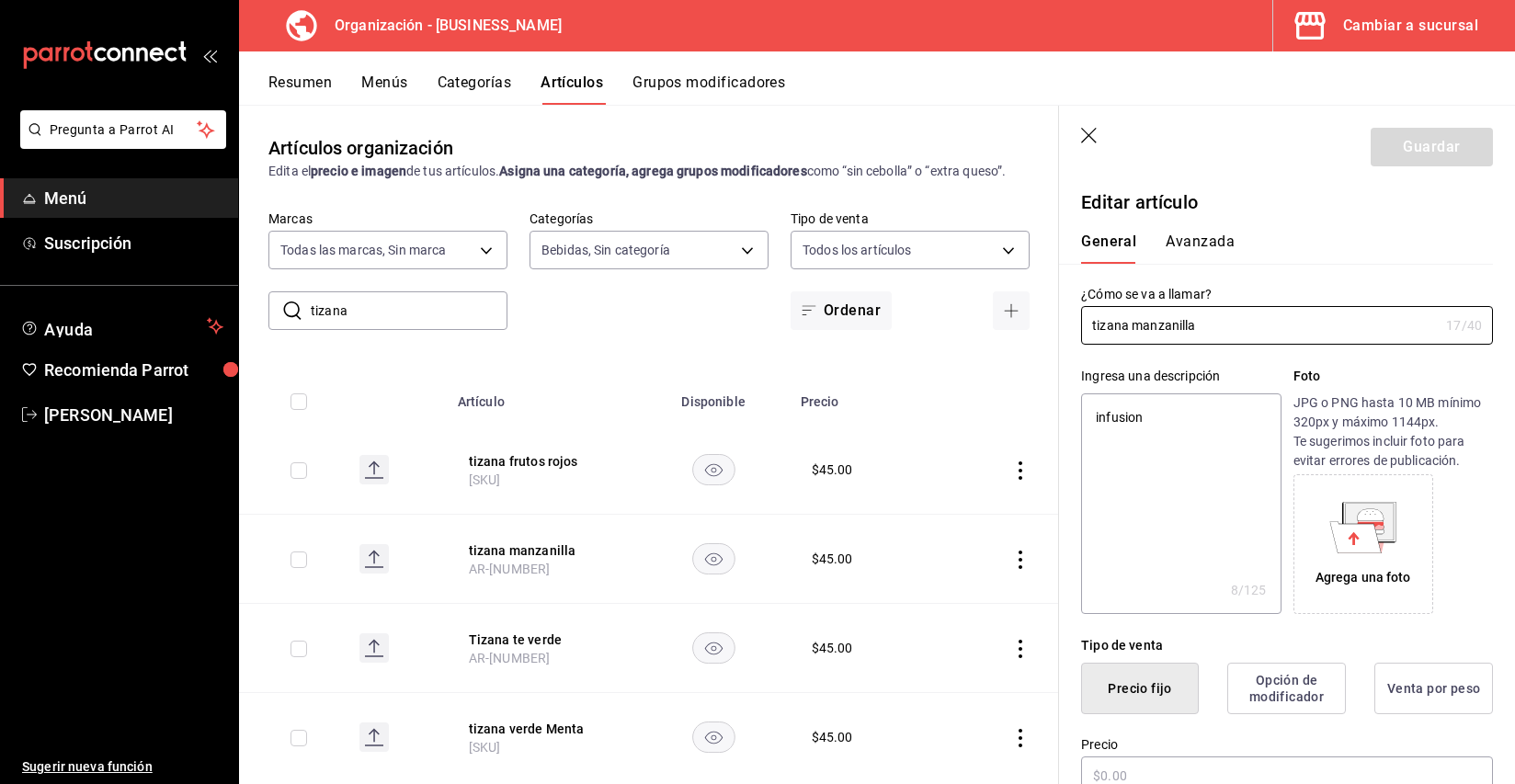 type on "x" 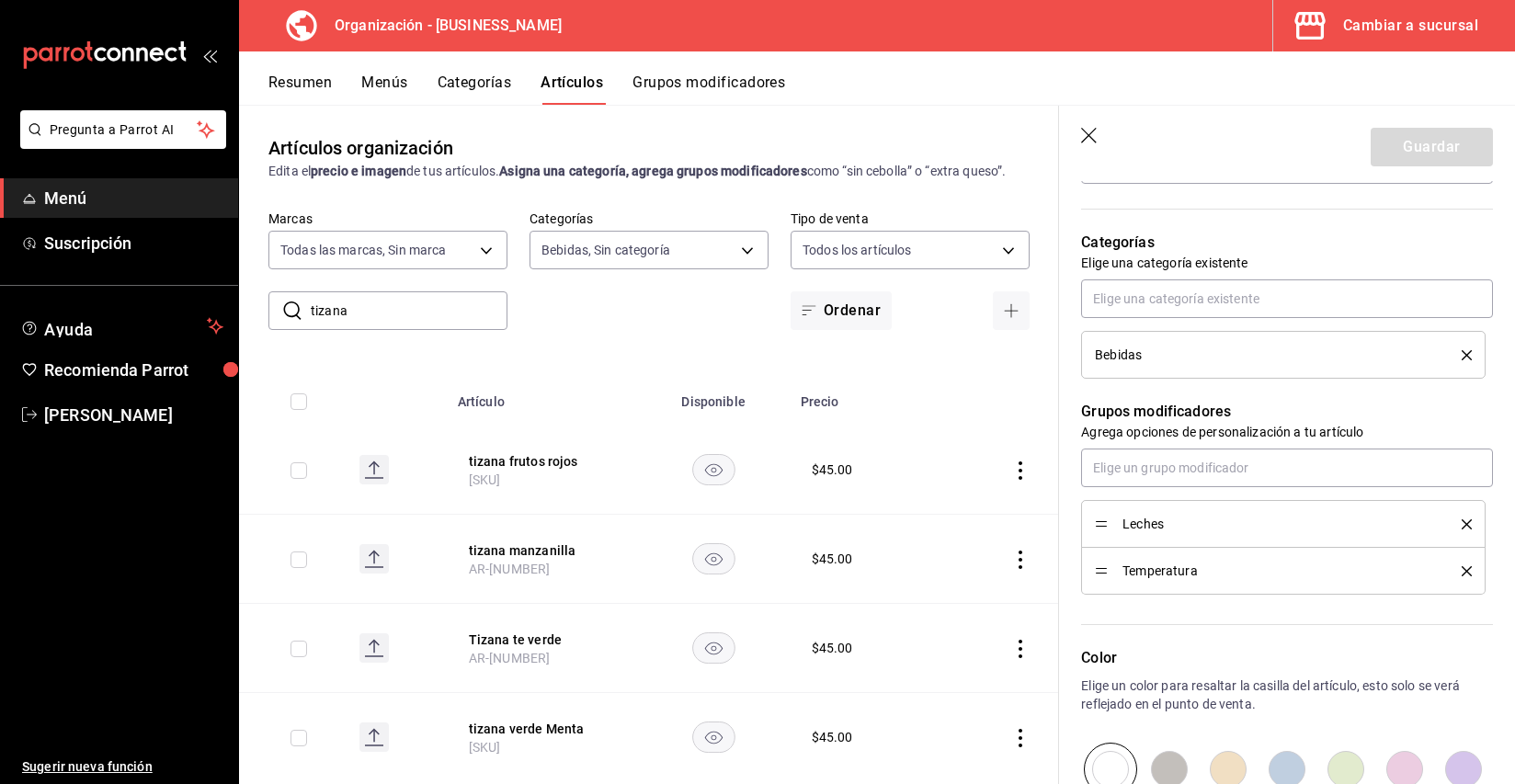 scroll, scrollTop: 612, scrollLeft: 0, axis: vertical 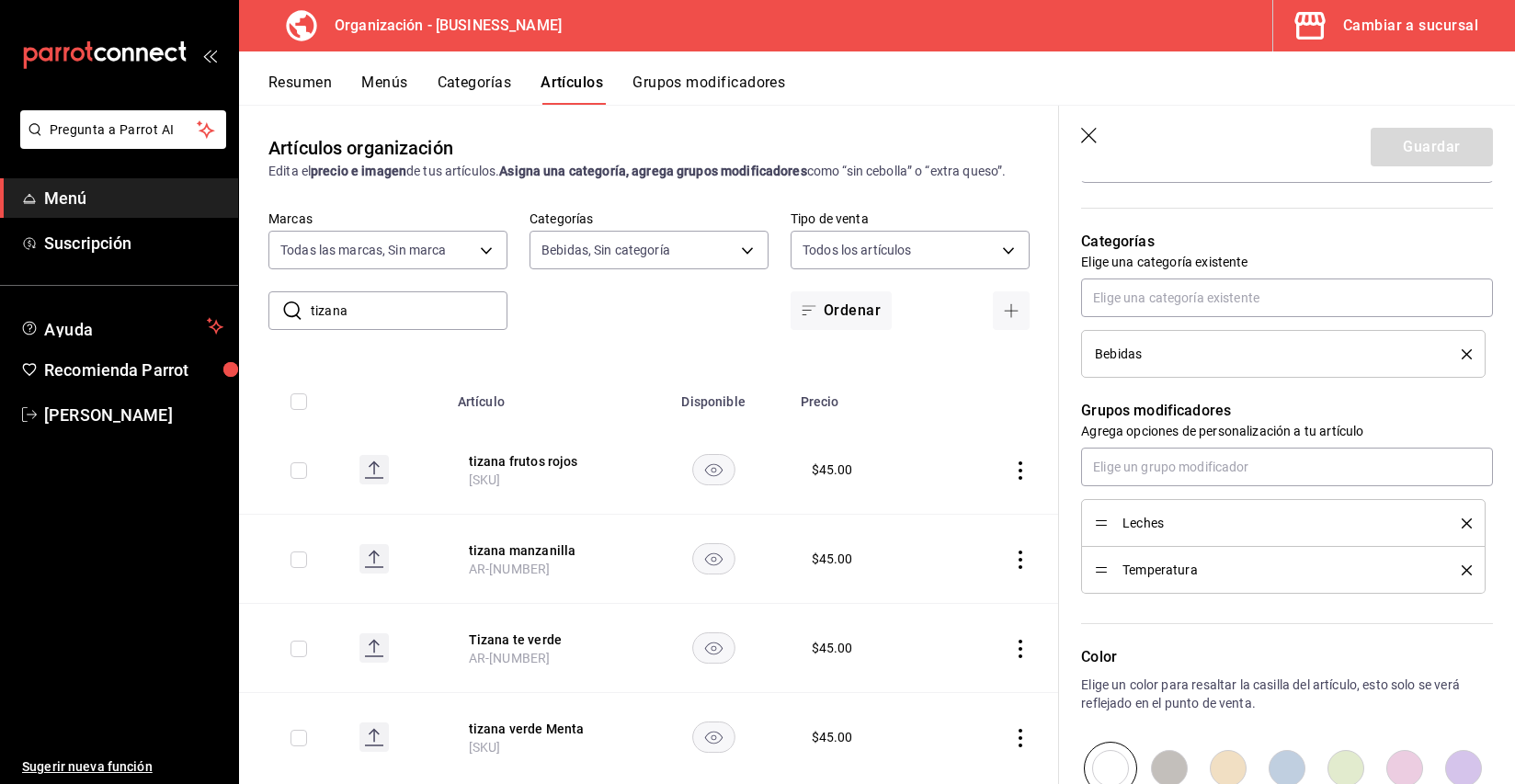click 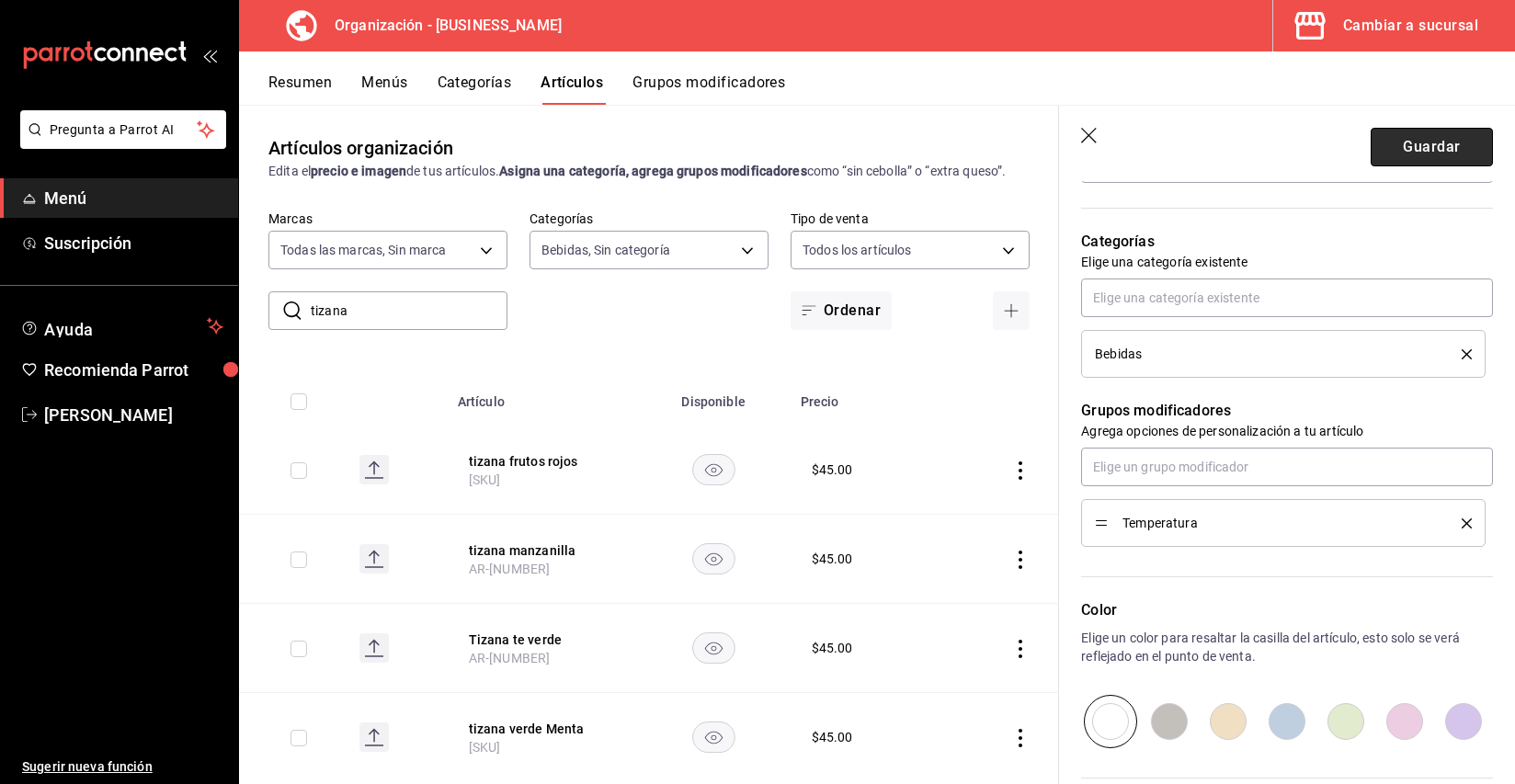 click on "Guardar" at bounding box center [1431, 147] 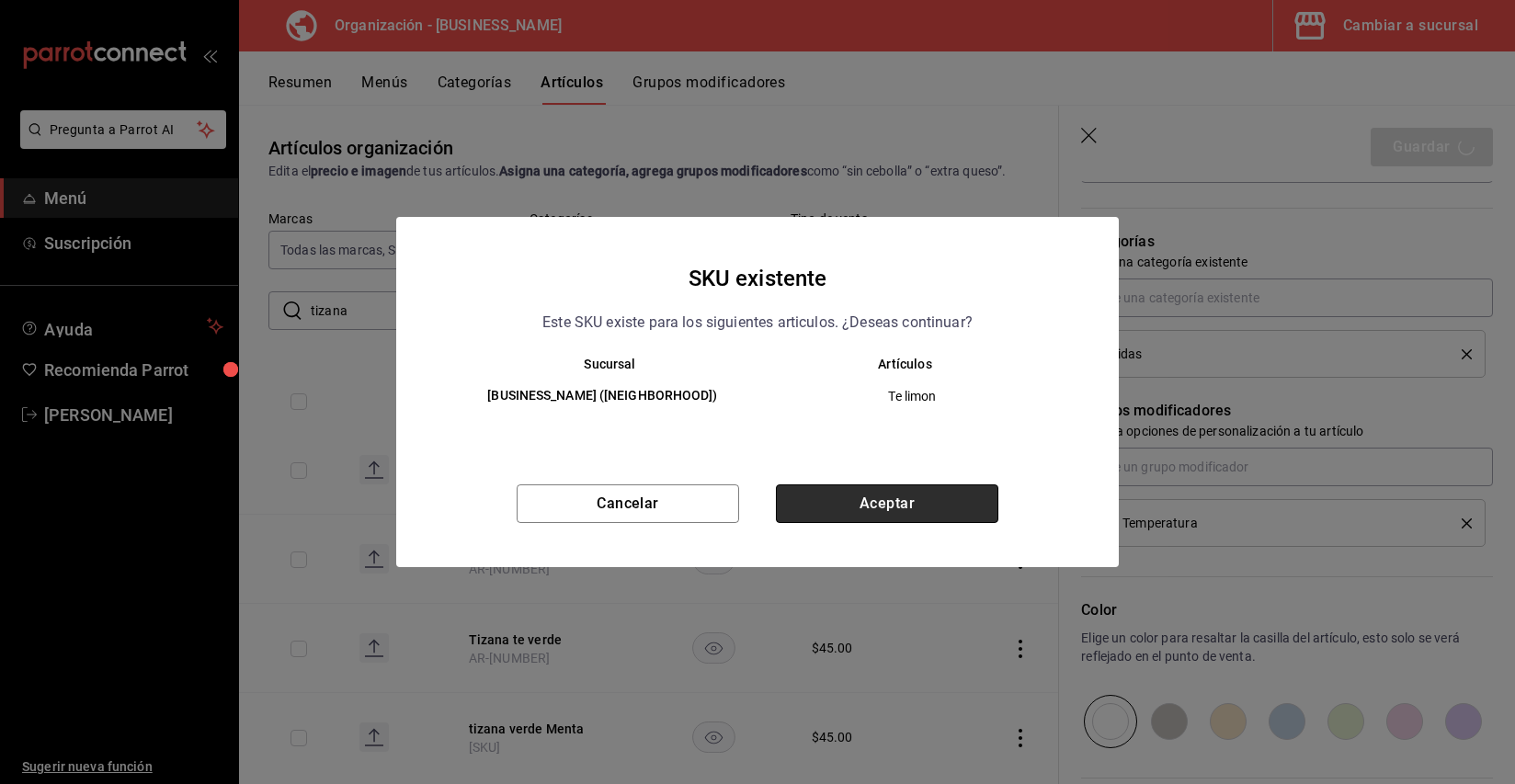 click on "Aceptar" at bounding box center [887, 504] 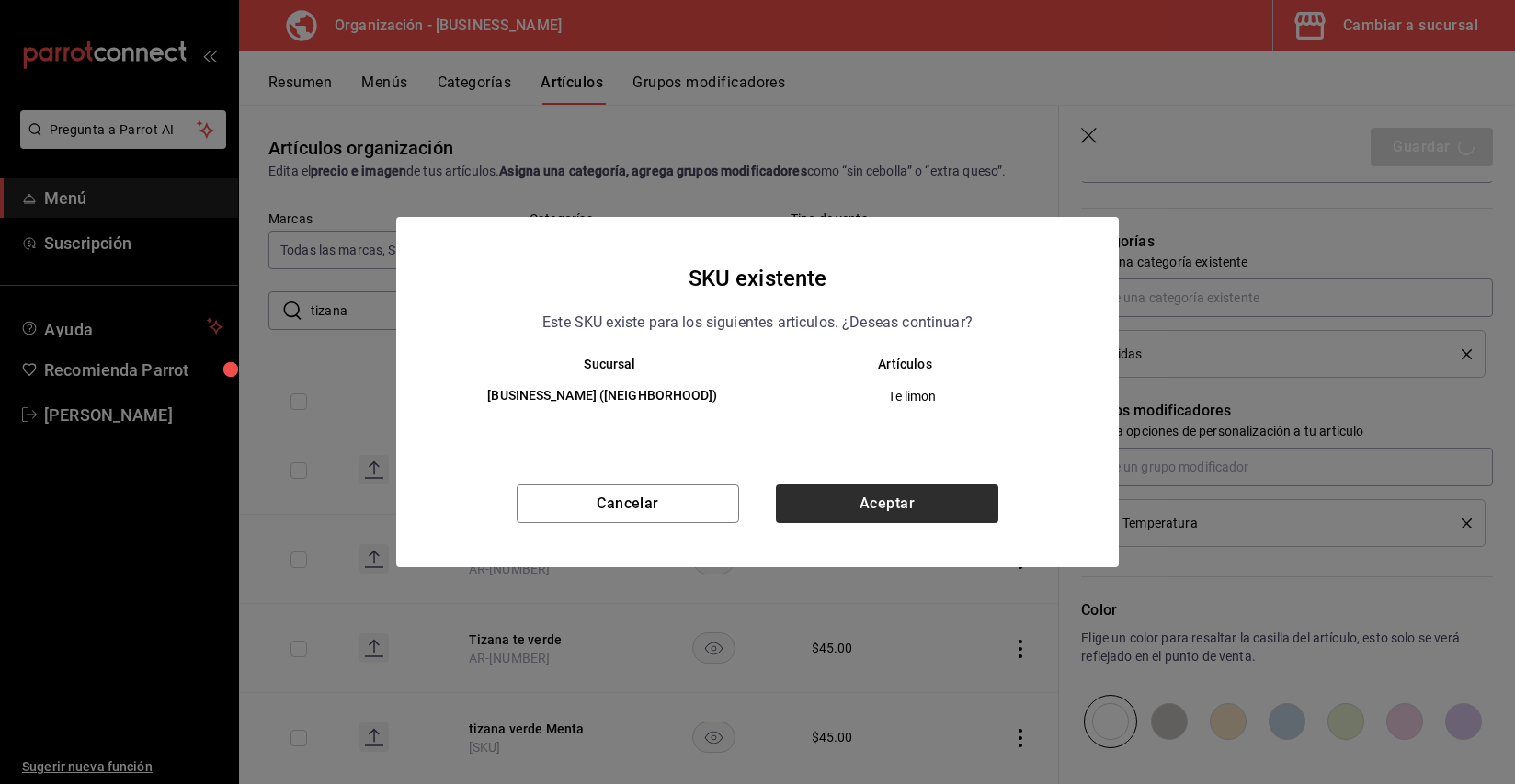 type on "x" 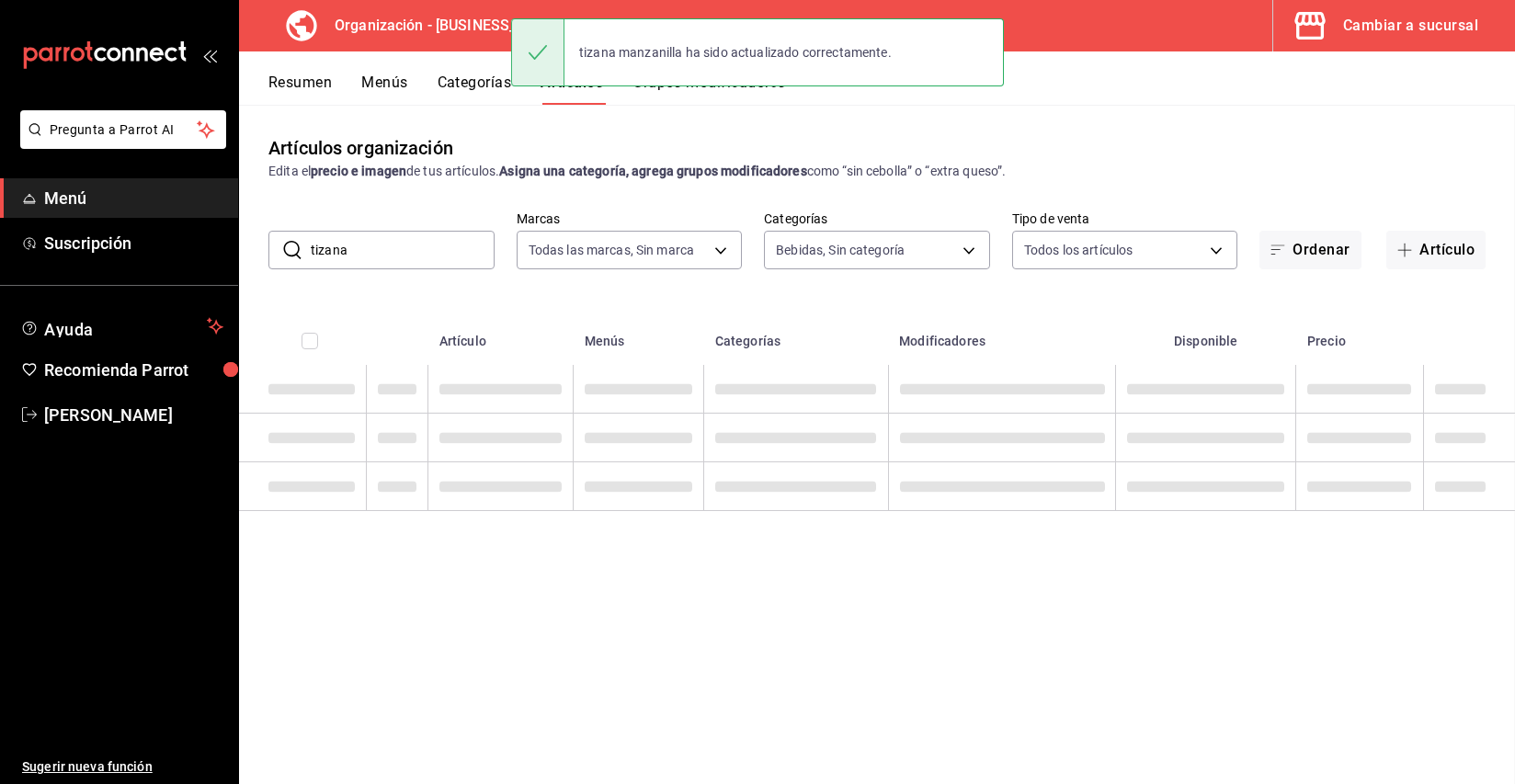 scroll, scrollTop: 0, scrollLeft: 0, axis: both 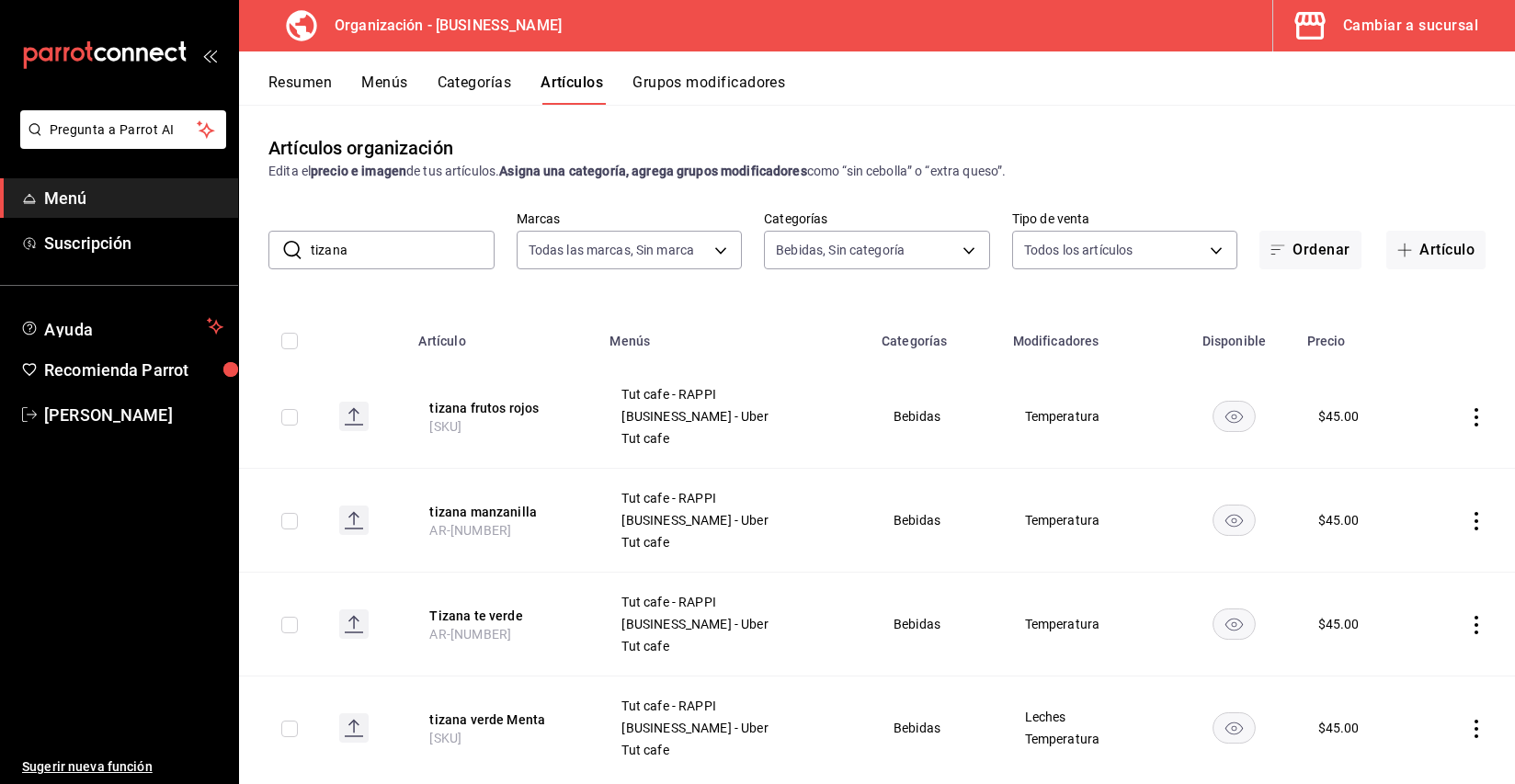 click on "Cambiar a sucursal" at bounding box center [1410, 26] 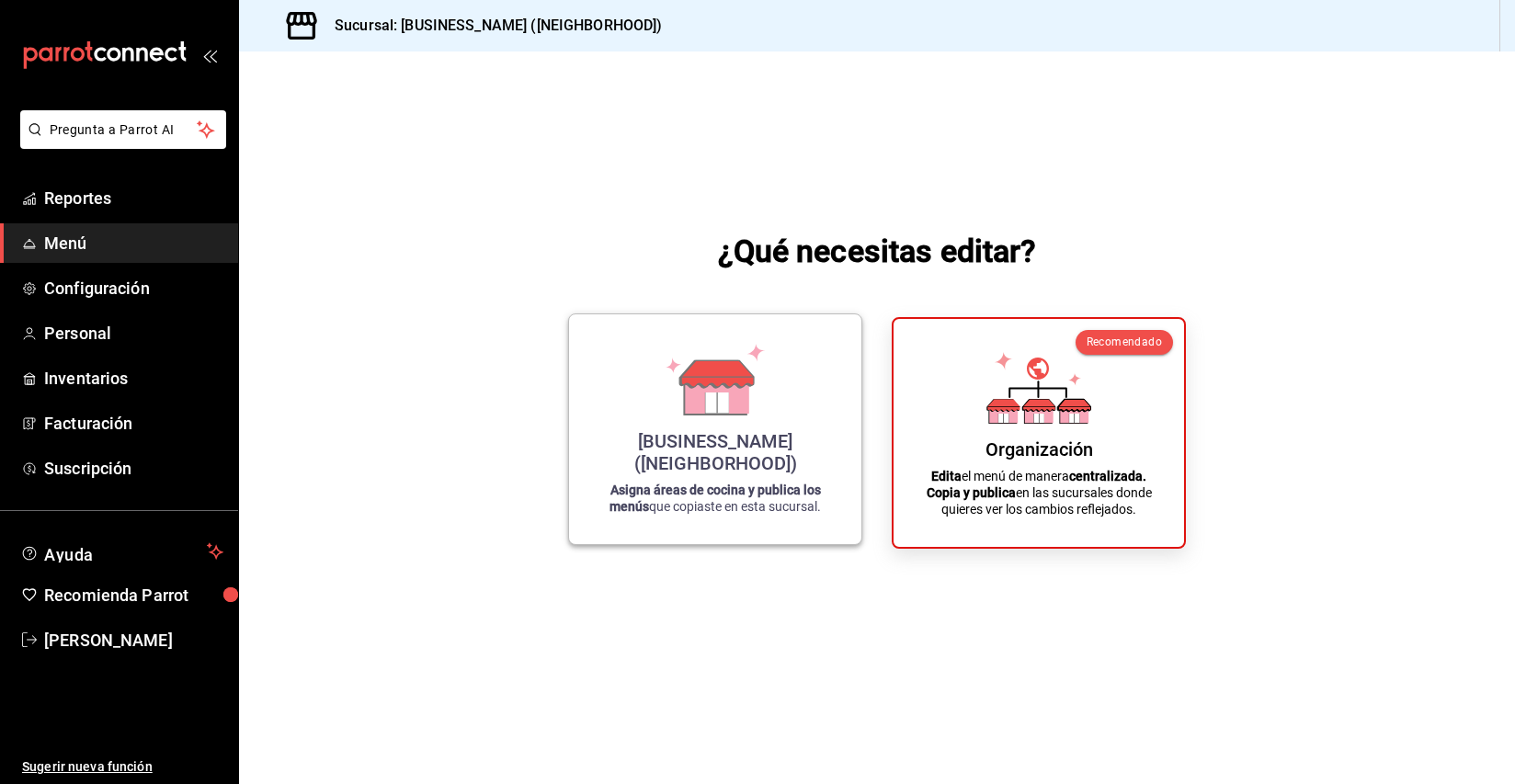 click on "Tüt Coffee (Roma) Asigna áreas de cocina y publica los menús  que copiaste en esta sucursal." at bounding box center (715, 429) 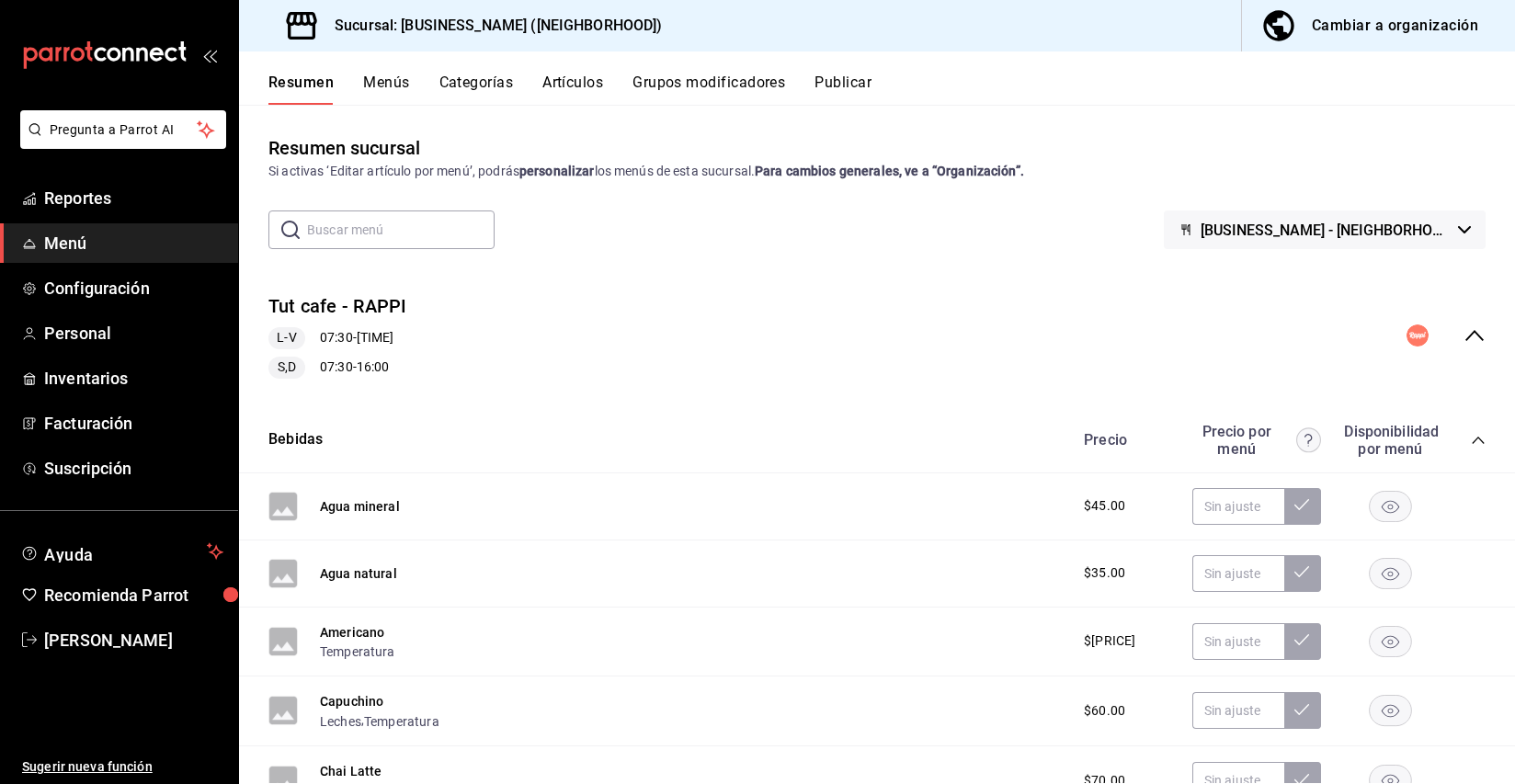 click on "Publicar" at bounding box center (843, 89) 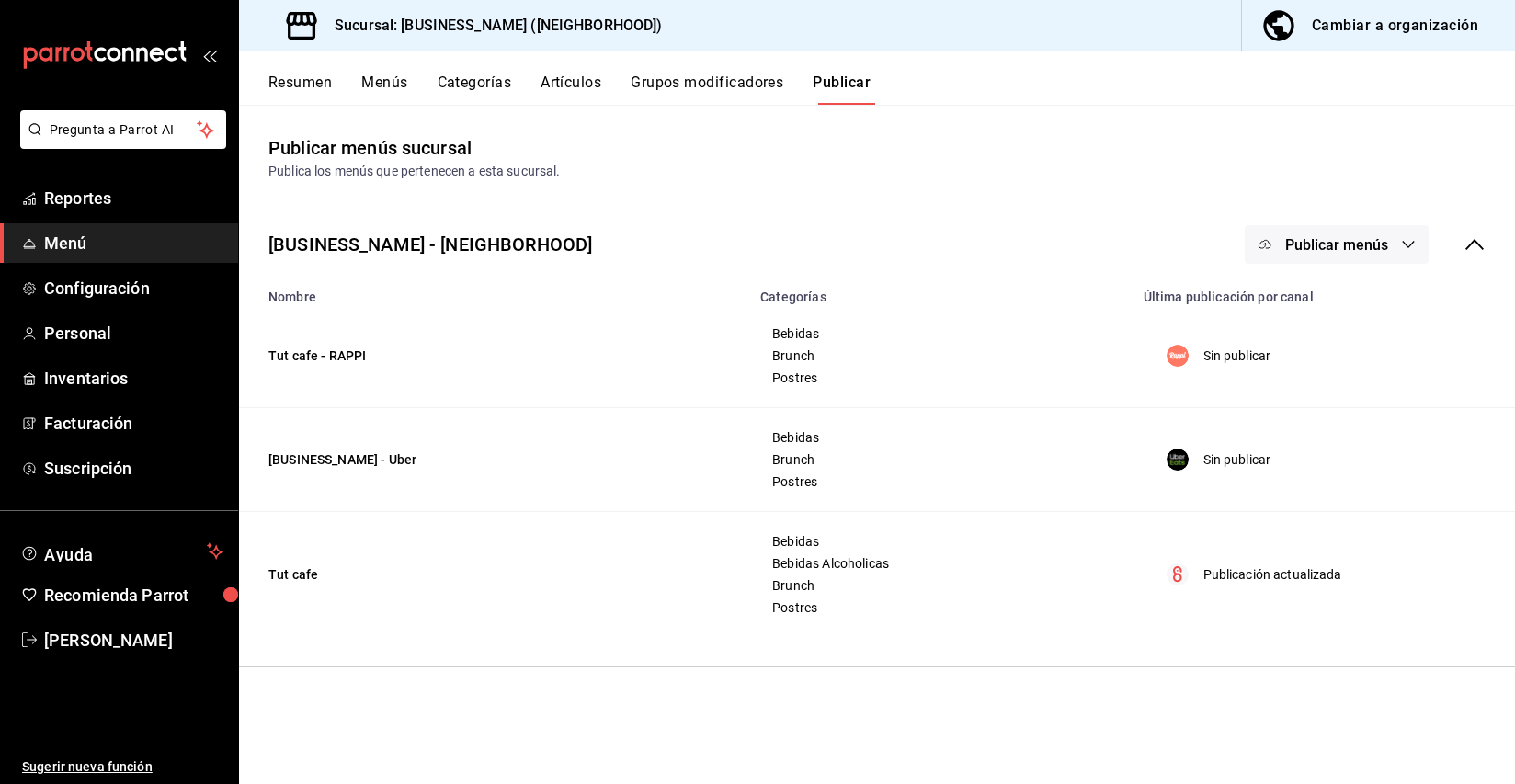 click on "Sin publicar" at bounding box center (1237, 460) 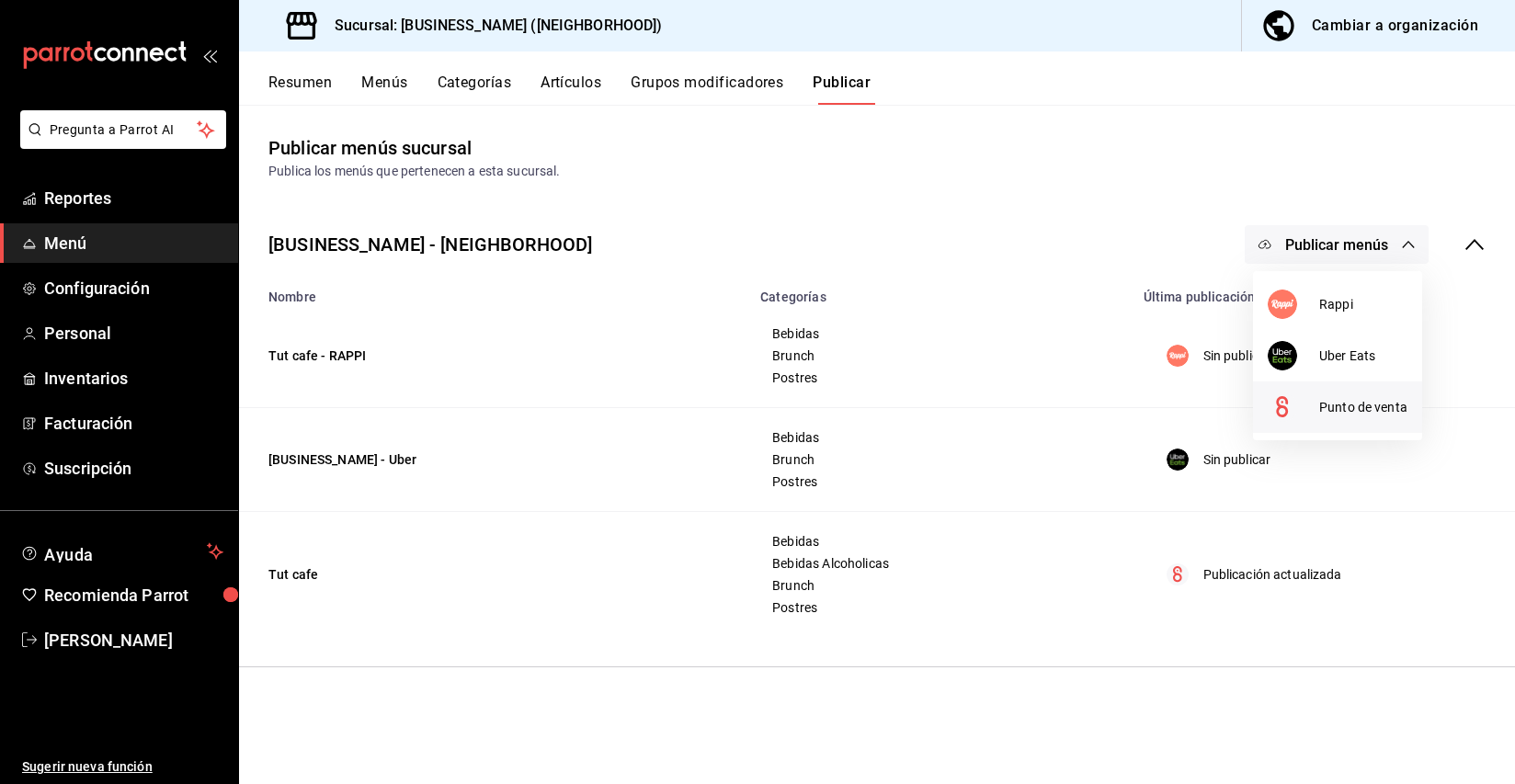 click on "Punto de venta" at bounding box center (1363, 407) 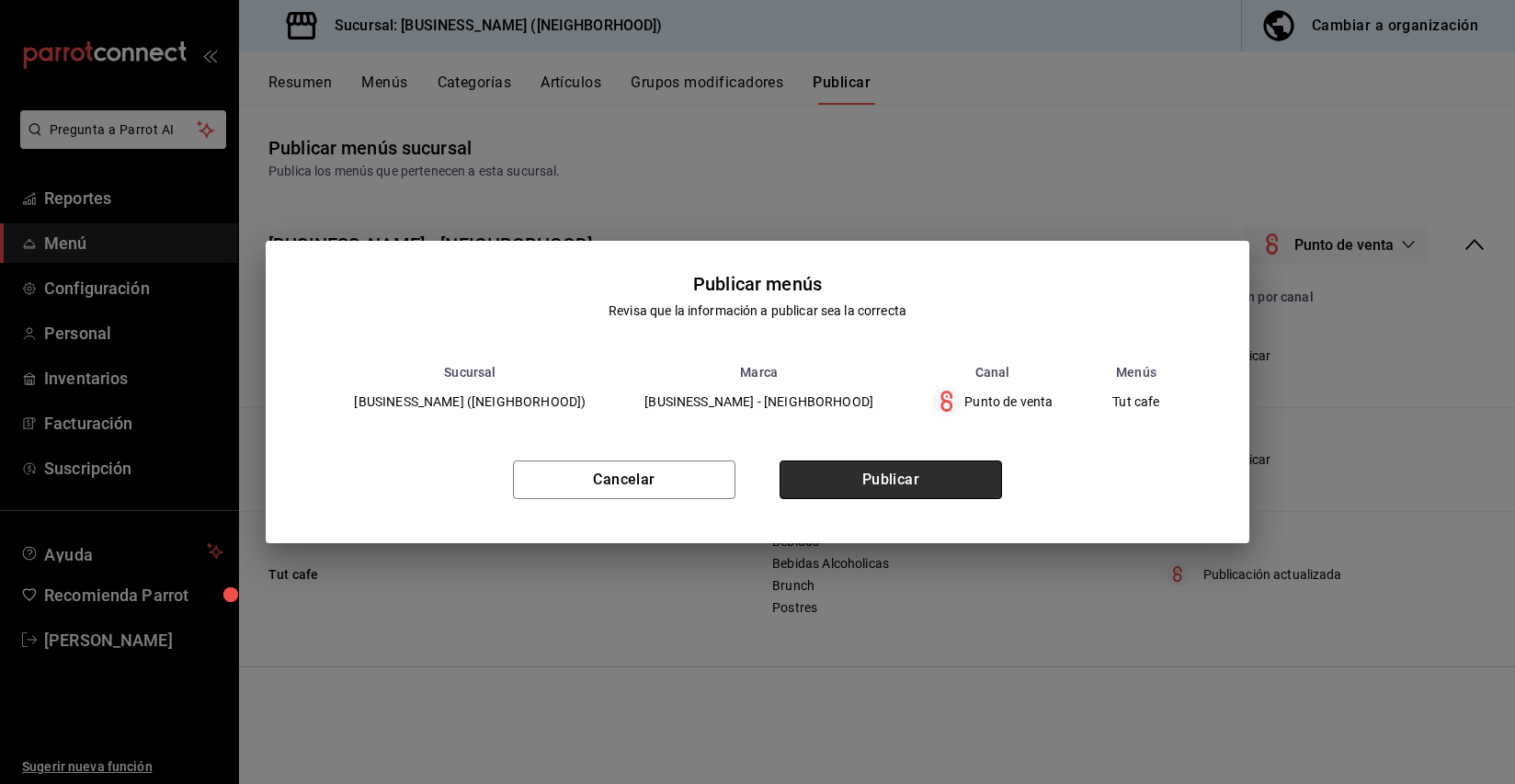 click on "Publicar" at bounding box center [891, 480] 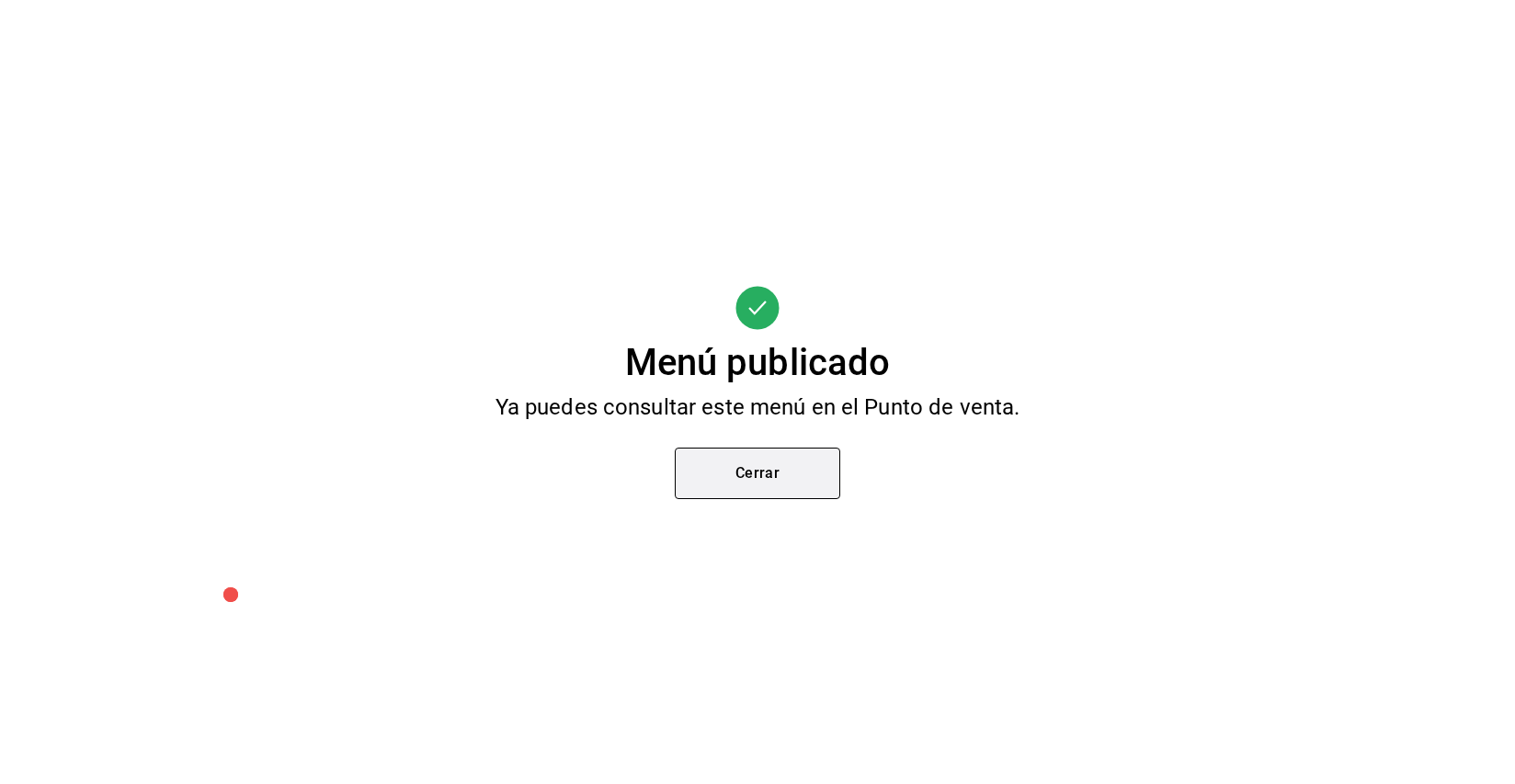 click on "Cerrar" at bounding box center (758, 473) 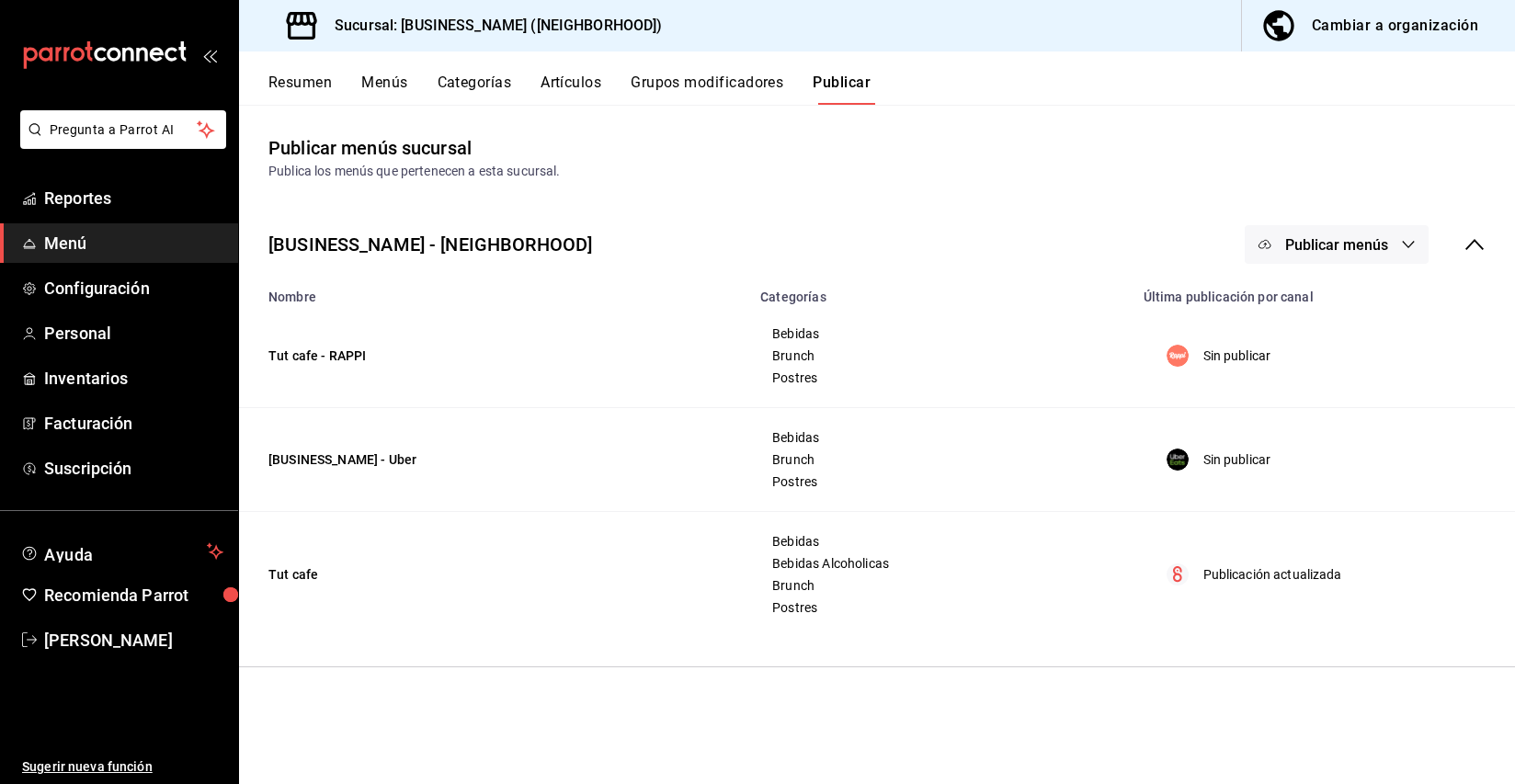 click on "Cambiar a organización" at bounding box center [1395, 26] 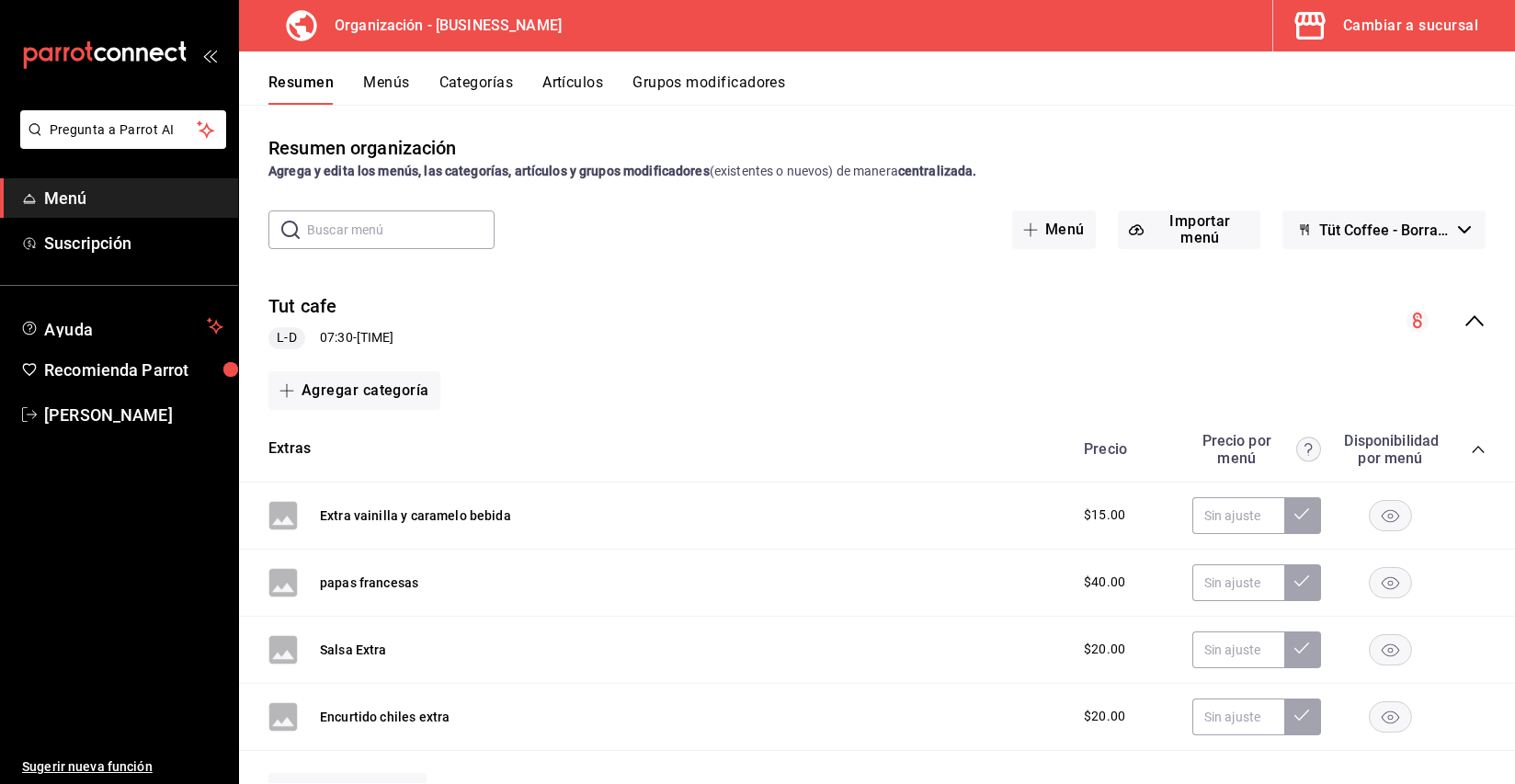 click on "Tüt Coffee - Borrador" at bounding box center (1384, 230) 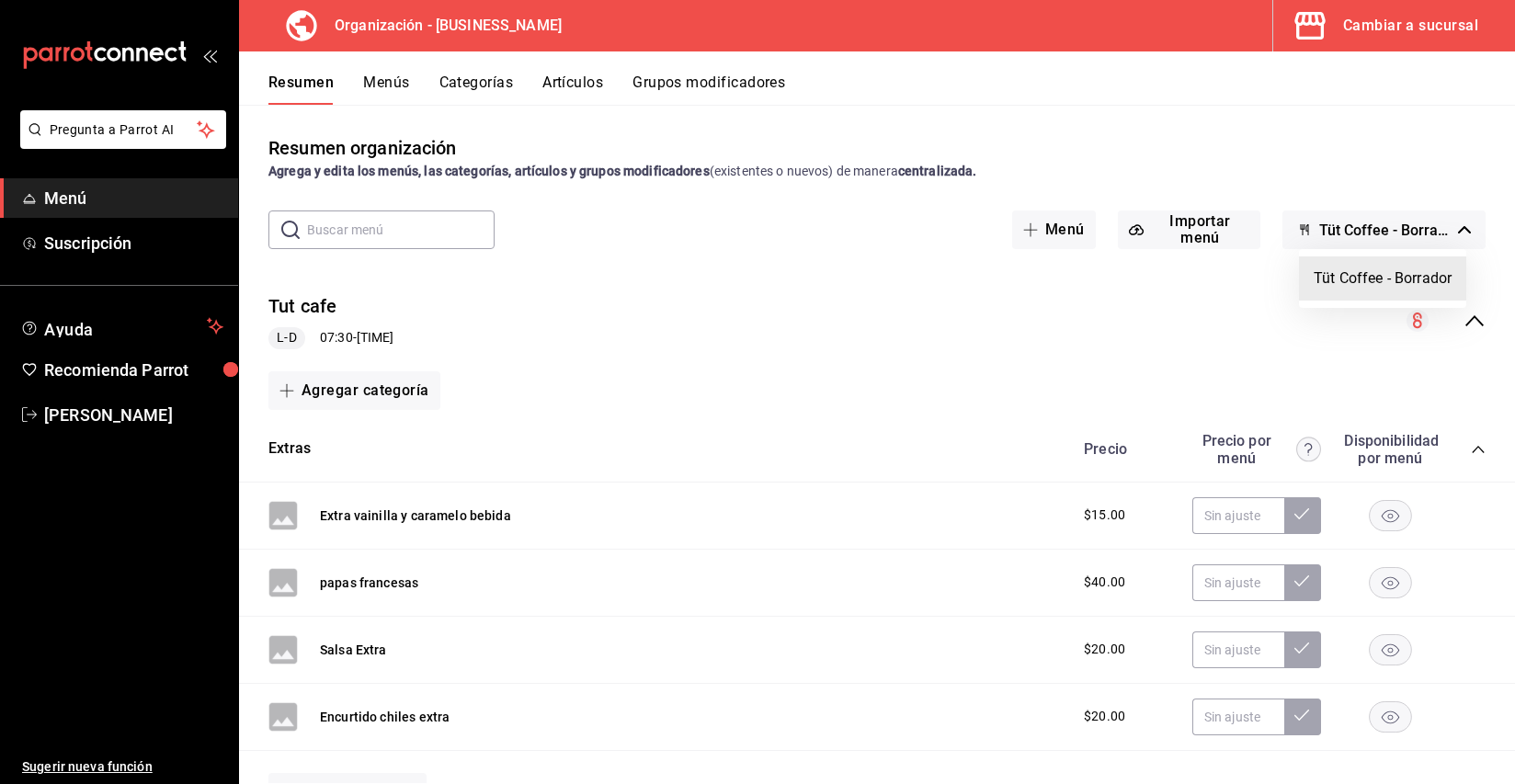 click at bounding box center [758, 392] 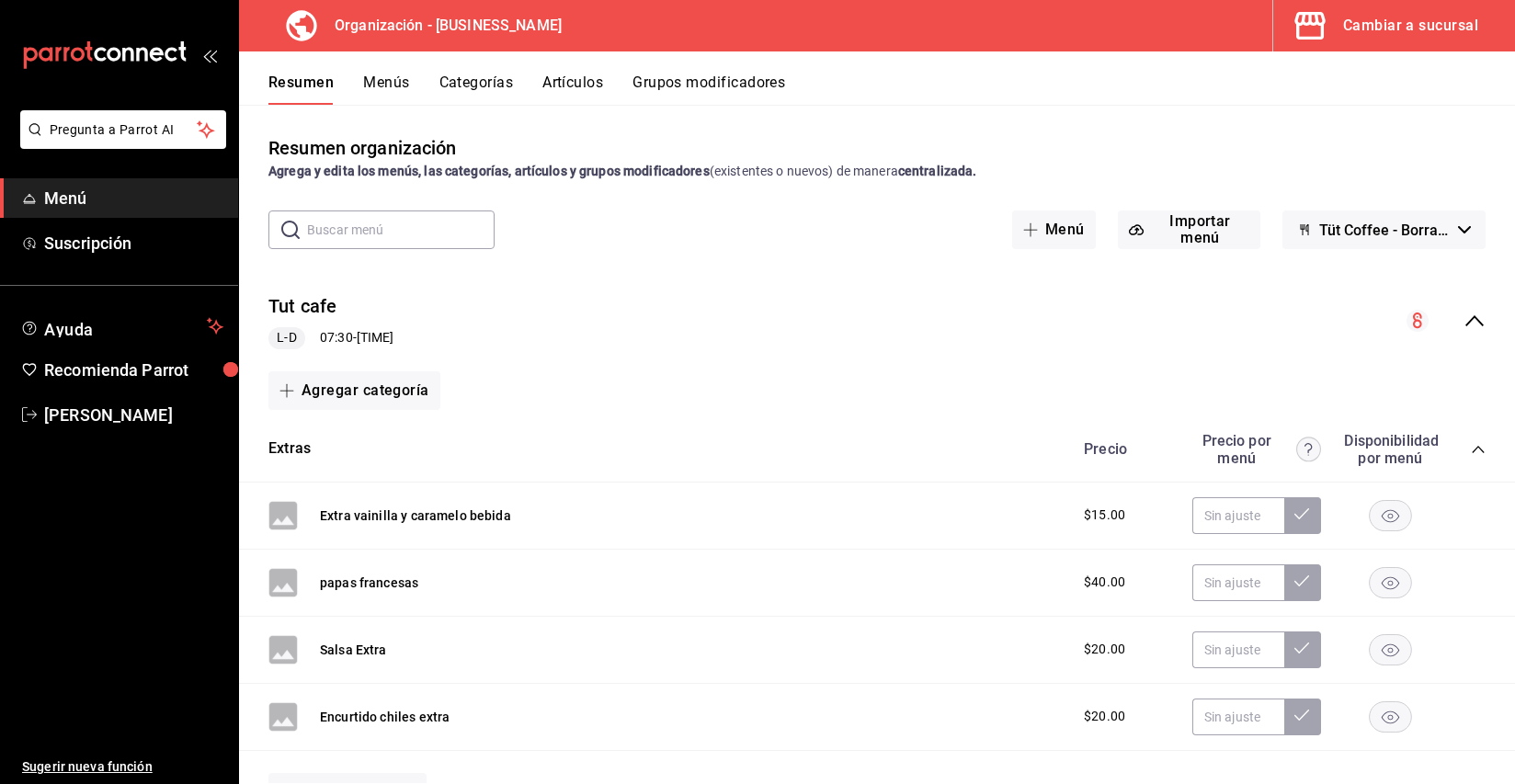 click 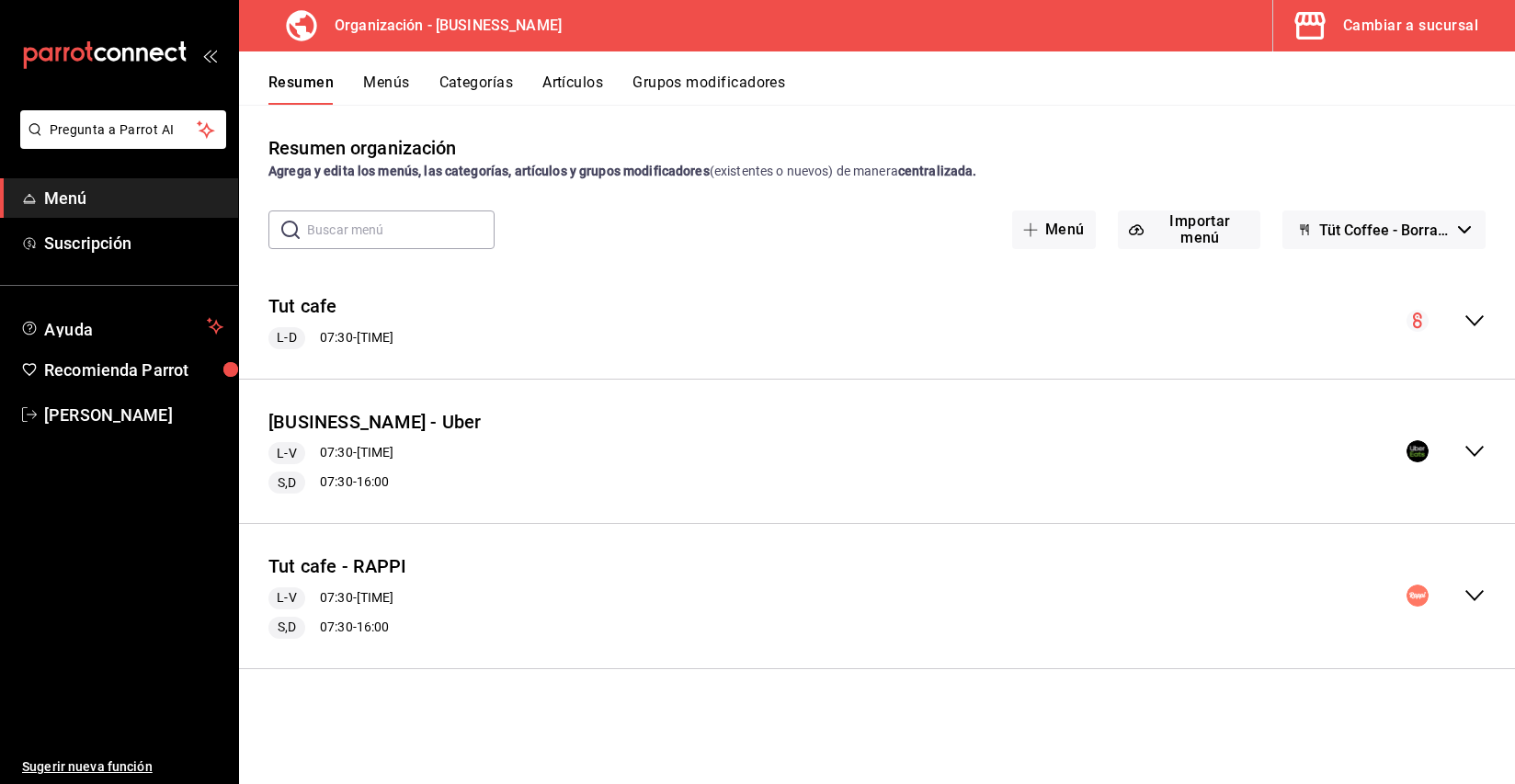 click on "Categorías" at bounding box center [476, 89] 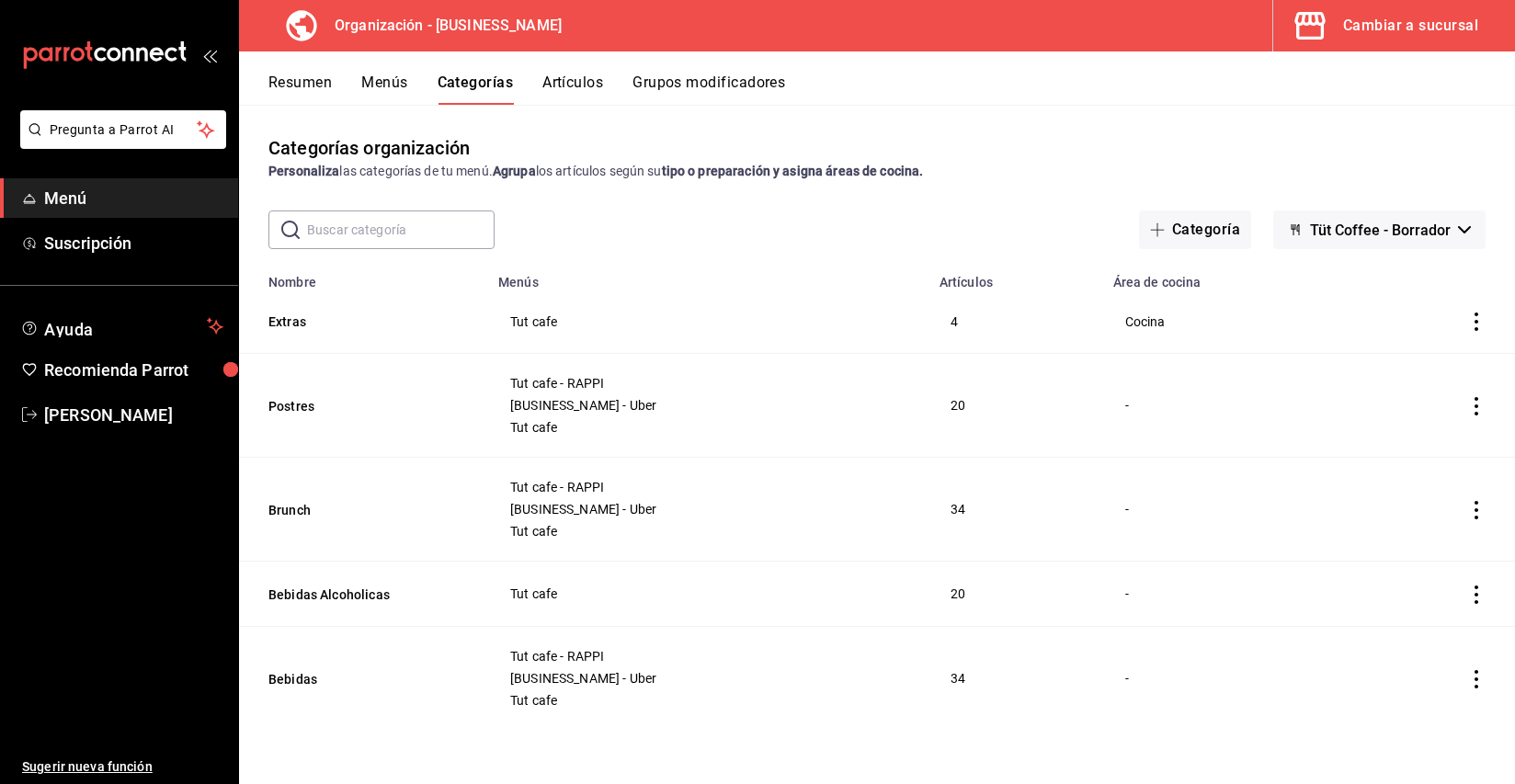 click 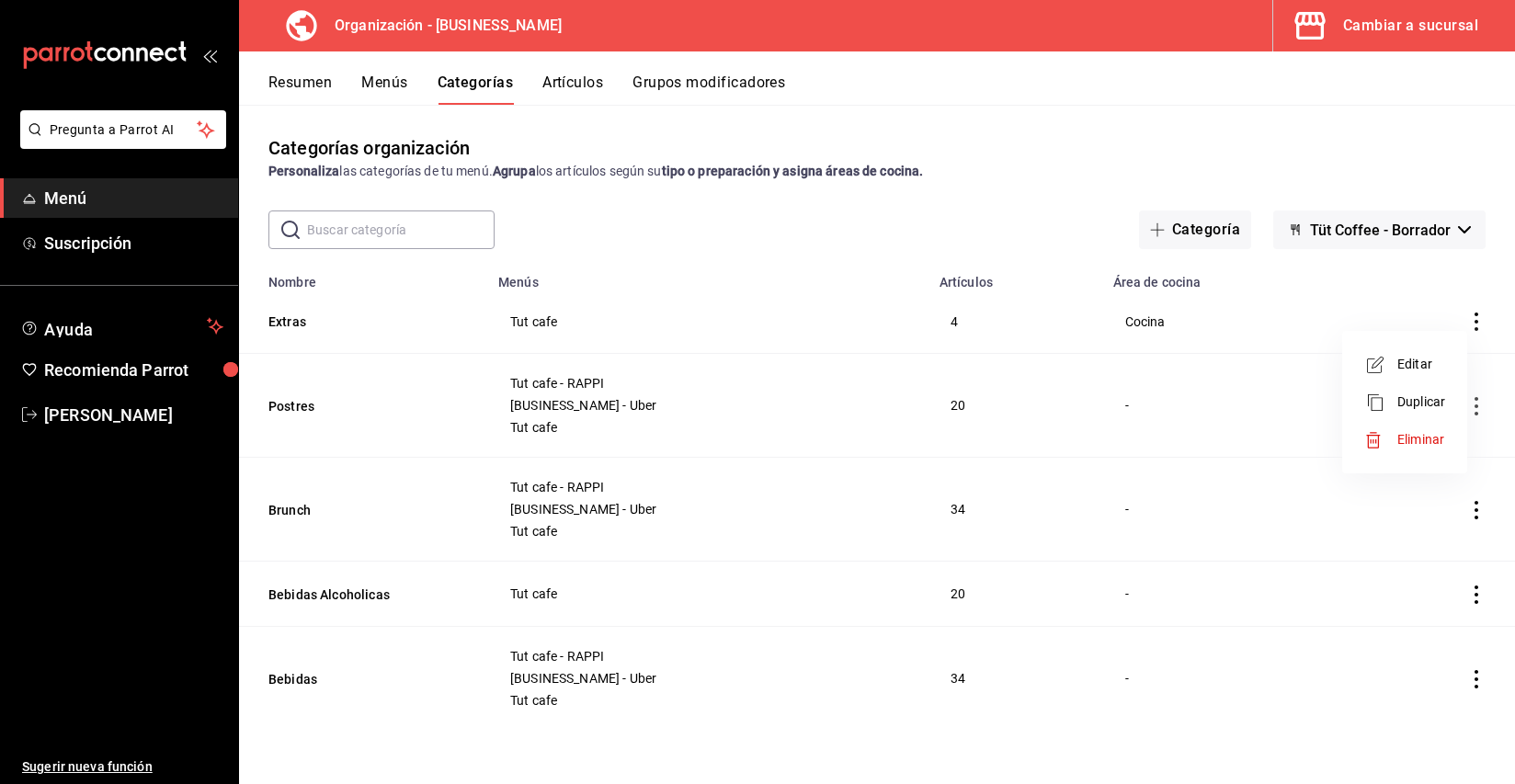 click on "Editar" at bounding box center [1421, 364] 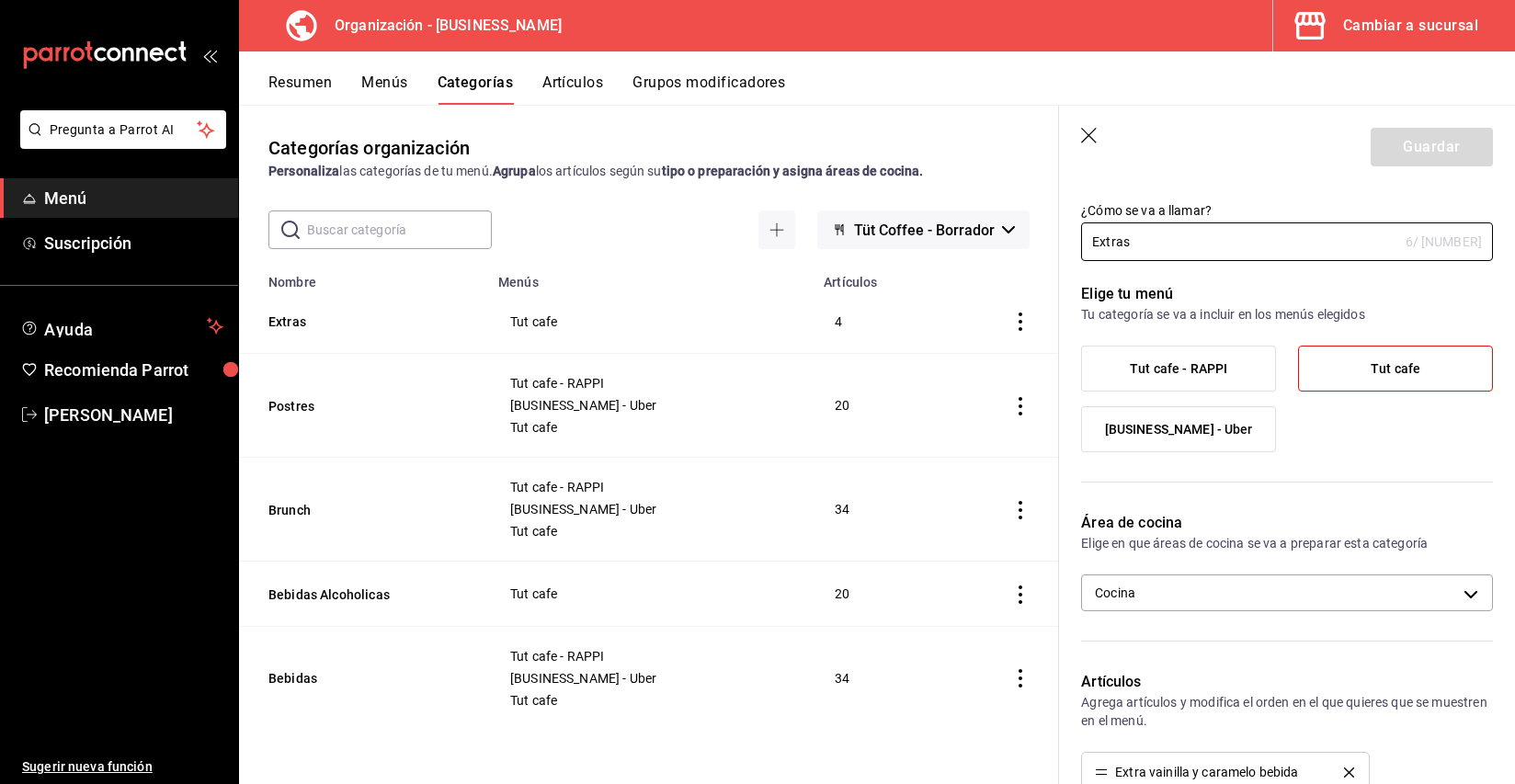 scroll, scrollTop: 0, scrollLeft: 0, axis: both 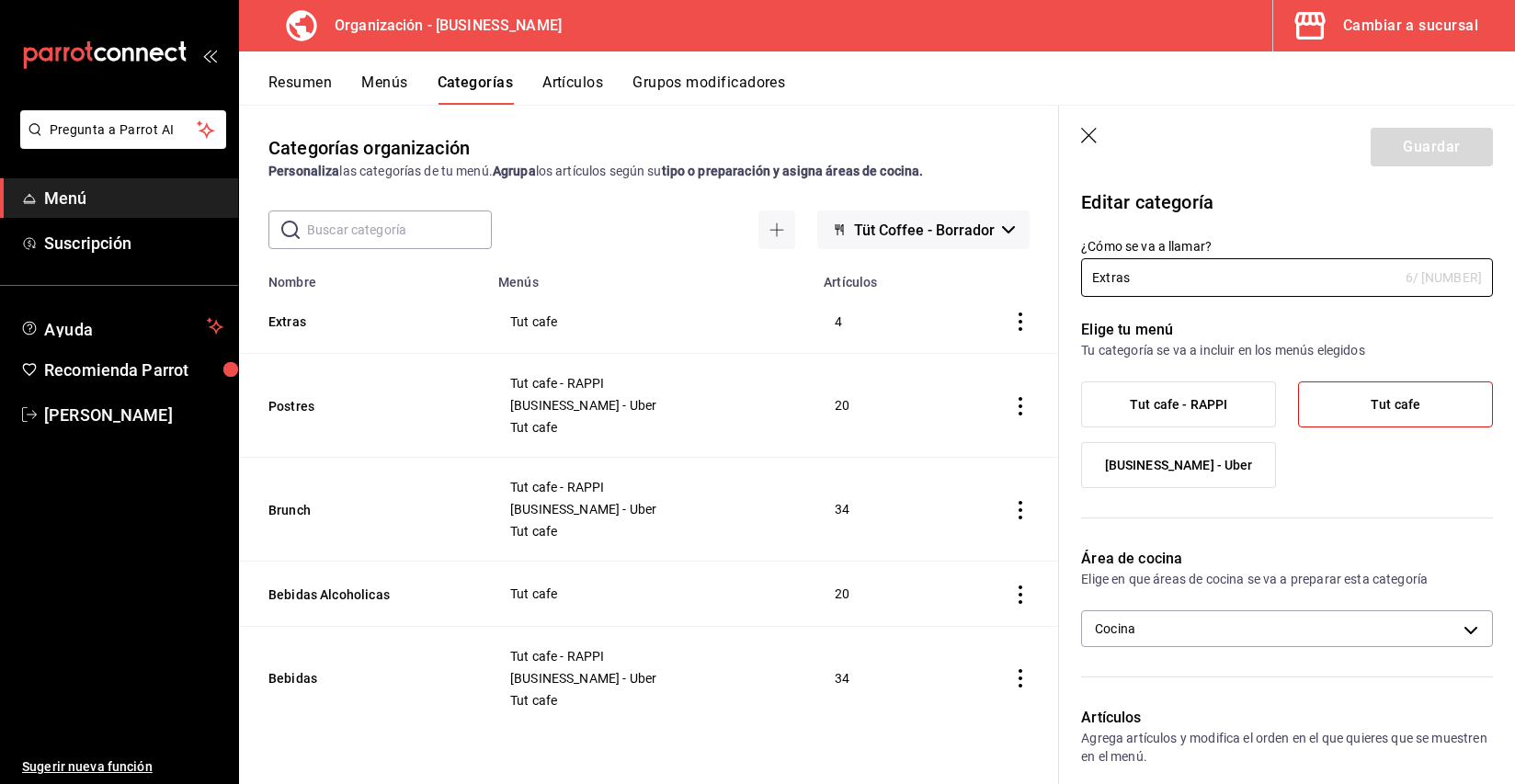 click on "Tut cafe" at bounding box center (1395, 404) 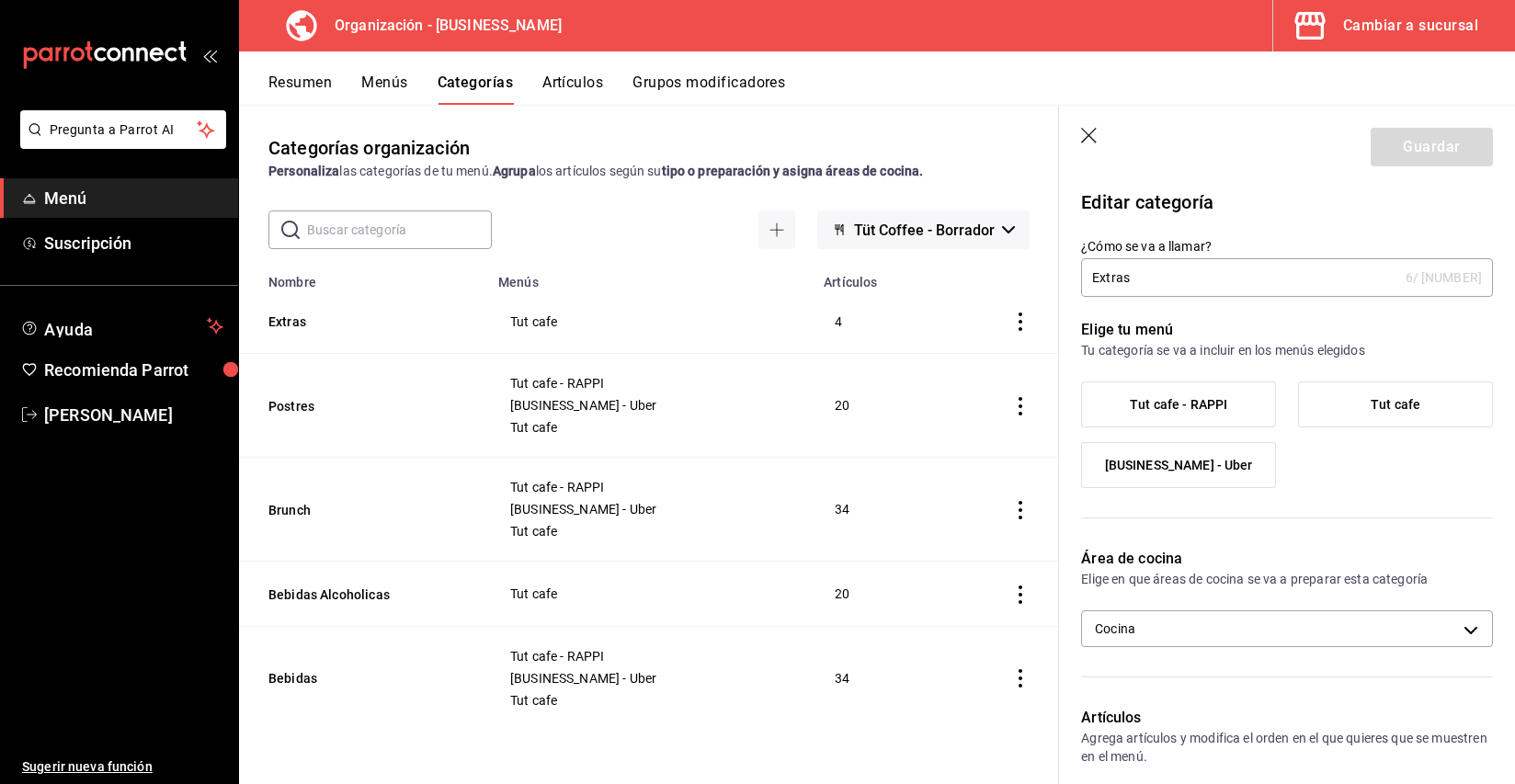 click on "Tut cafe" at bounding box center (1395, 404) 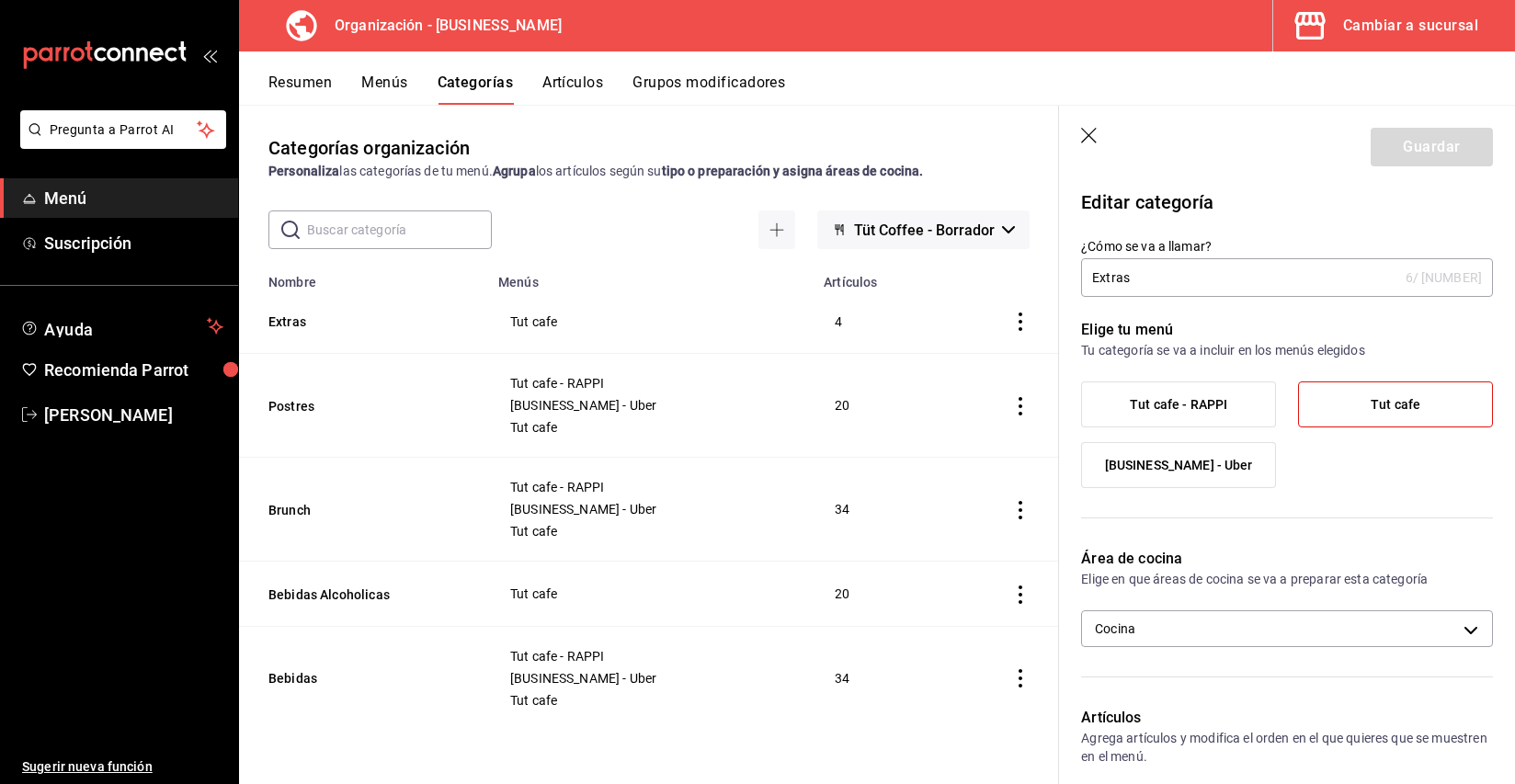 click on "Tut cafe - RAPPI Tut cafe Tut cafe - Uber" at bounding box center [1287, 442] 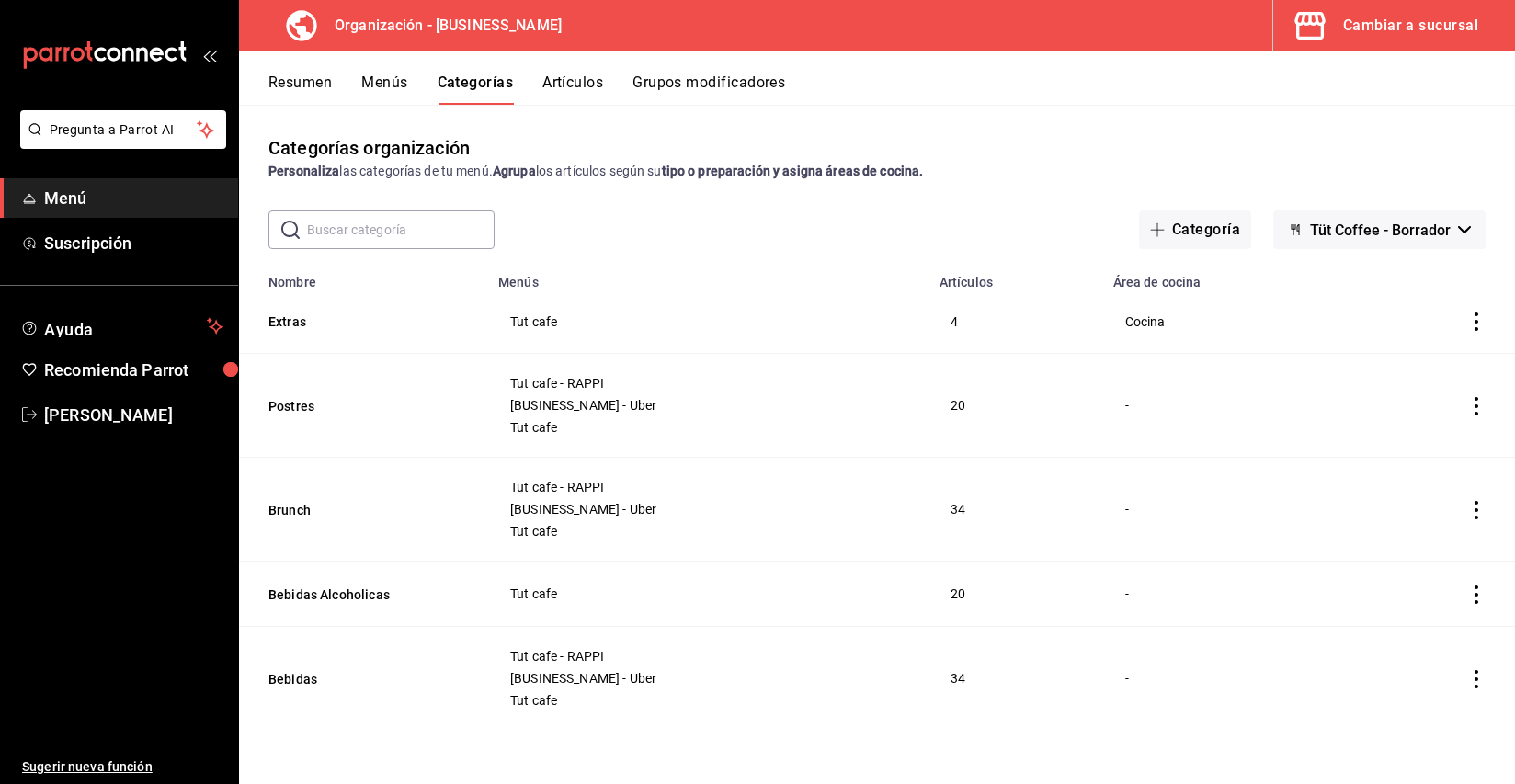 click on "Resumen" at bounding box center [300, 89] 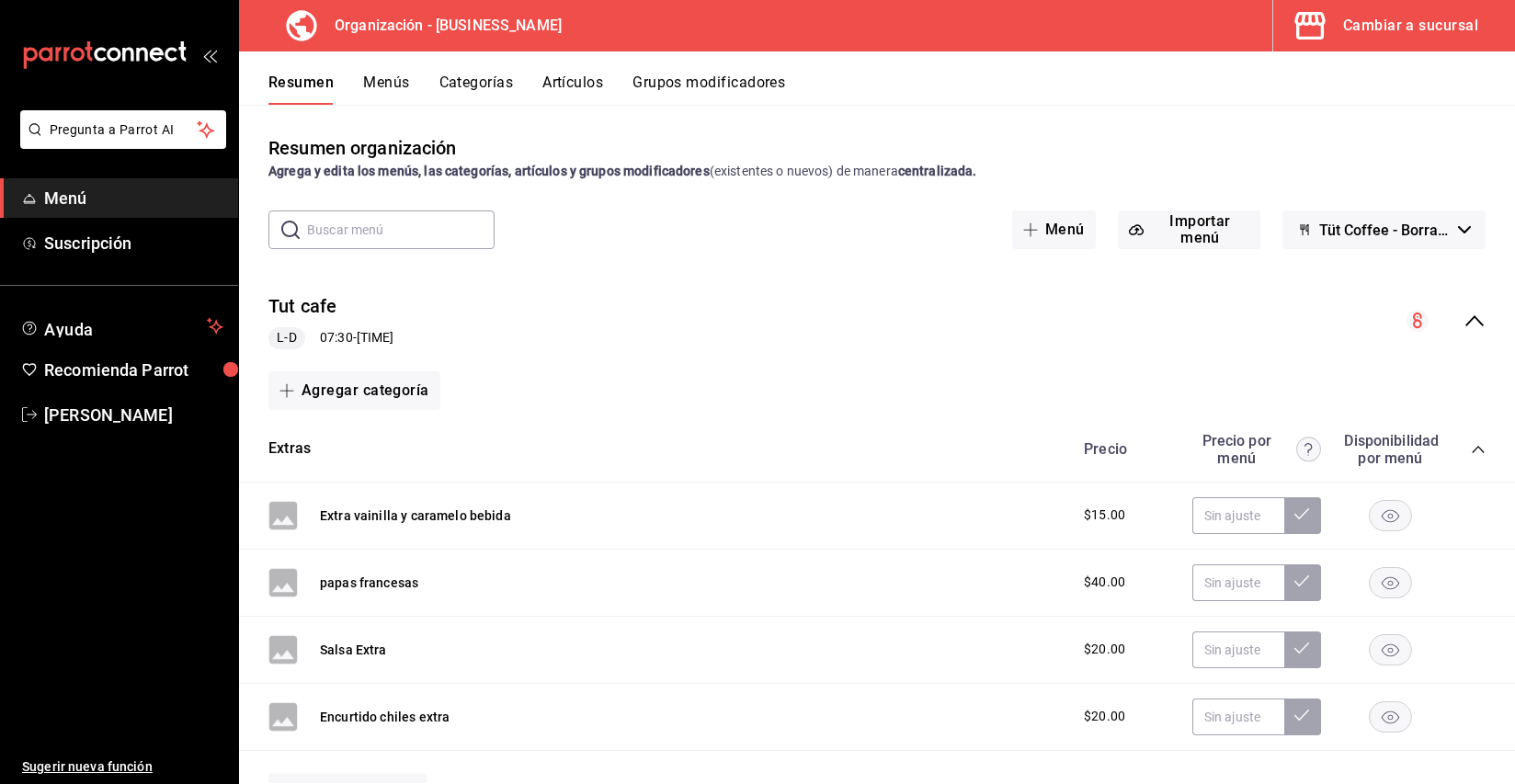 click 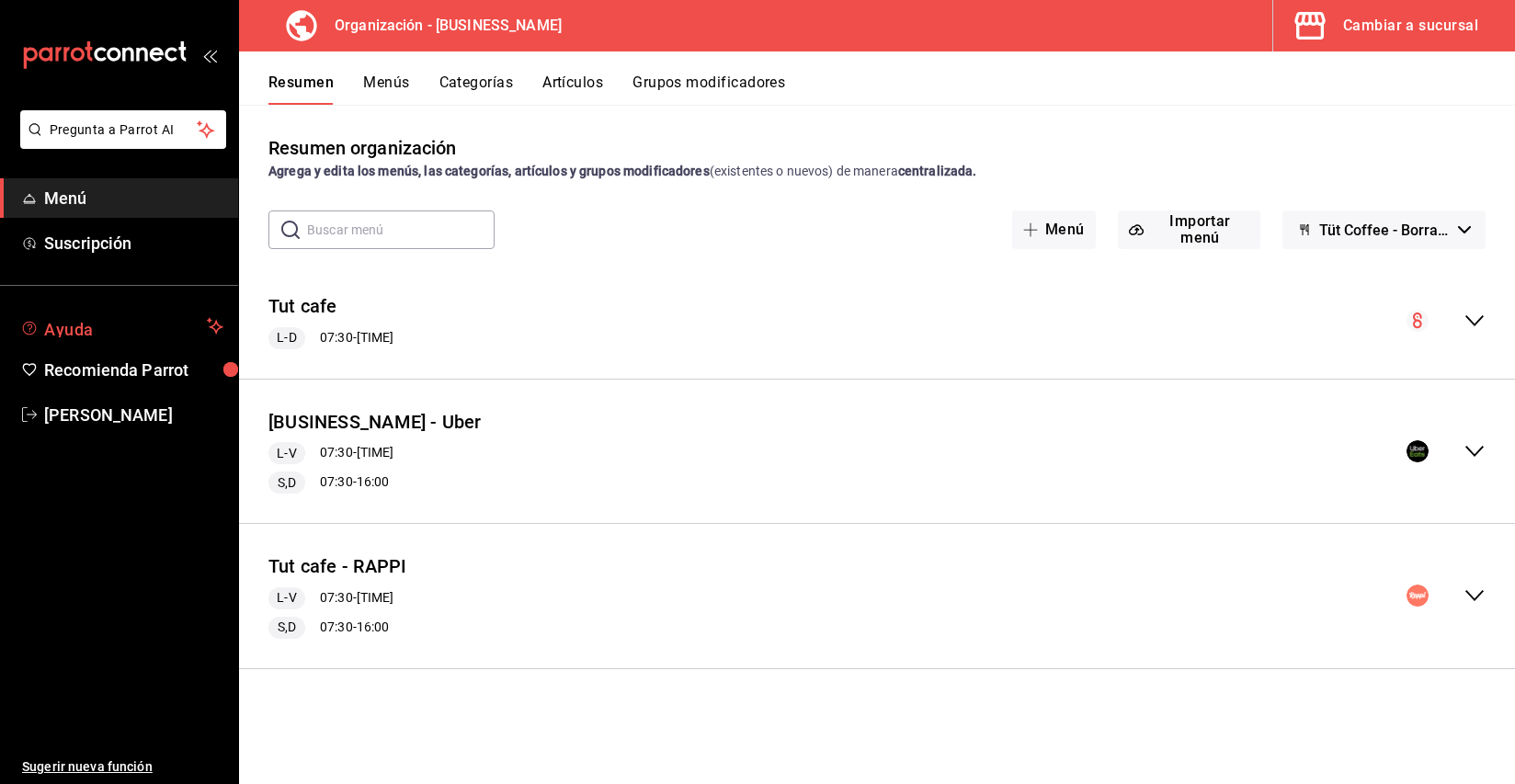 click on "Ayuda" at bounding box center (121, 326) 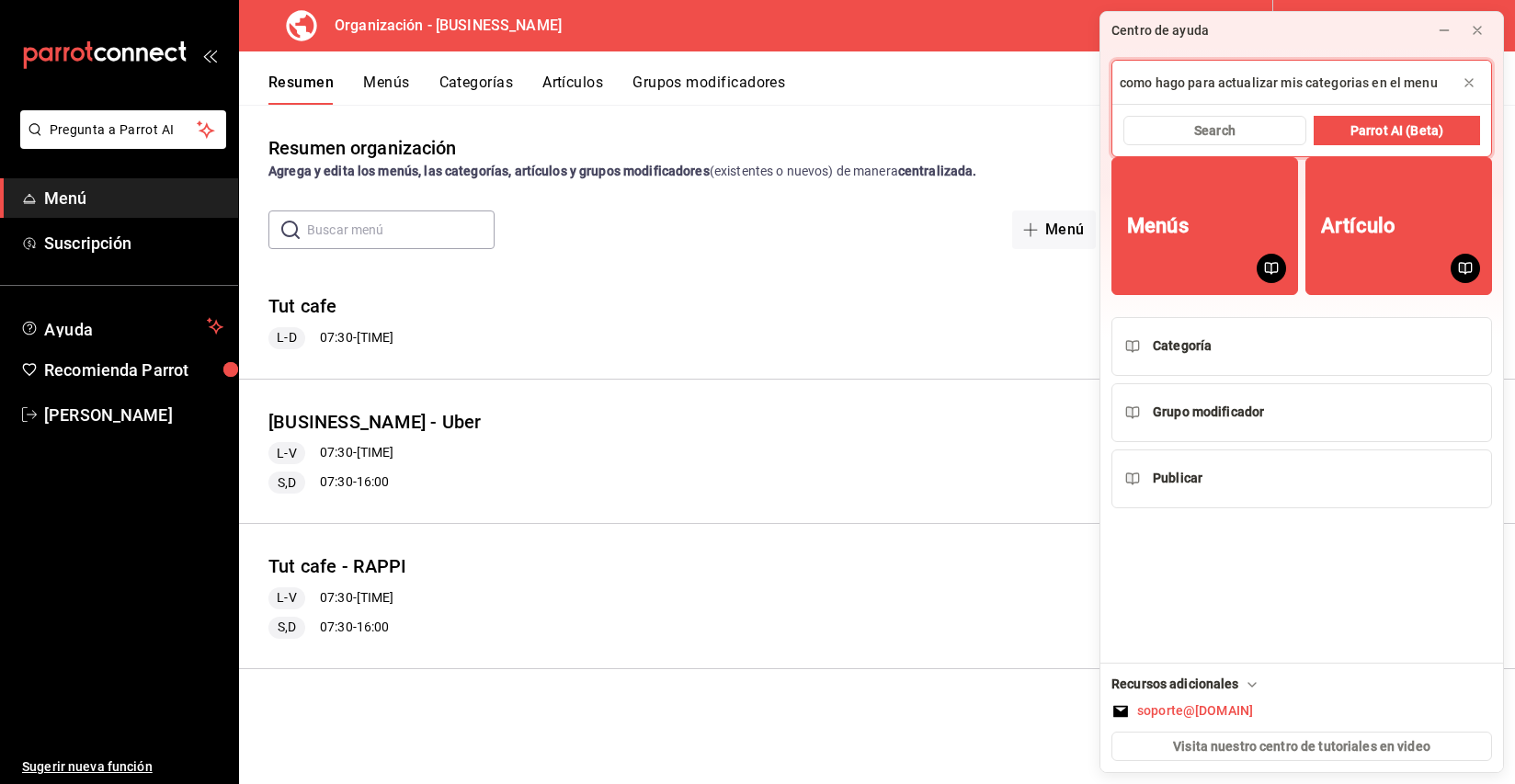 type on "como hago para actualizar mis categorias en el menu" 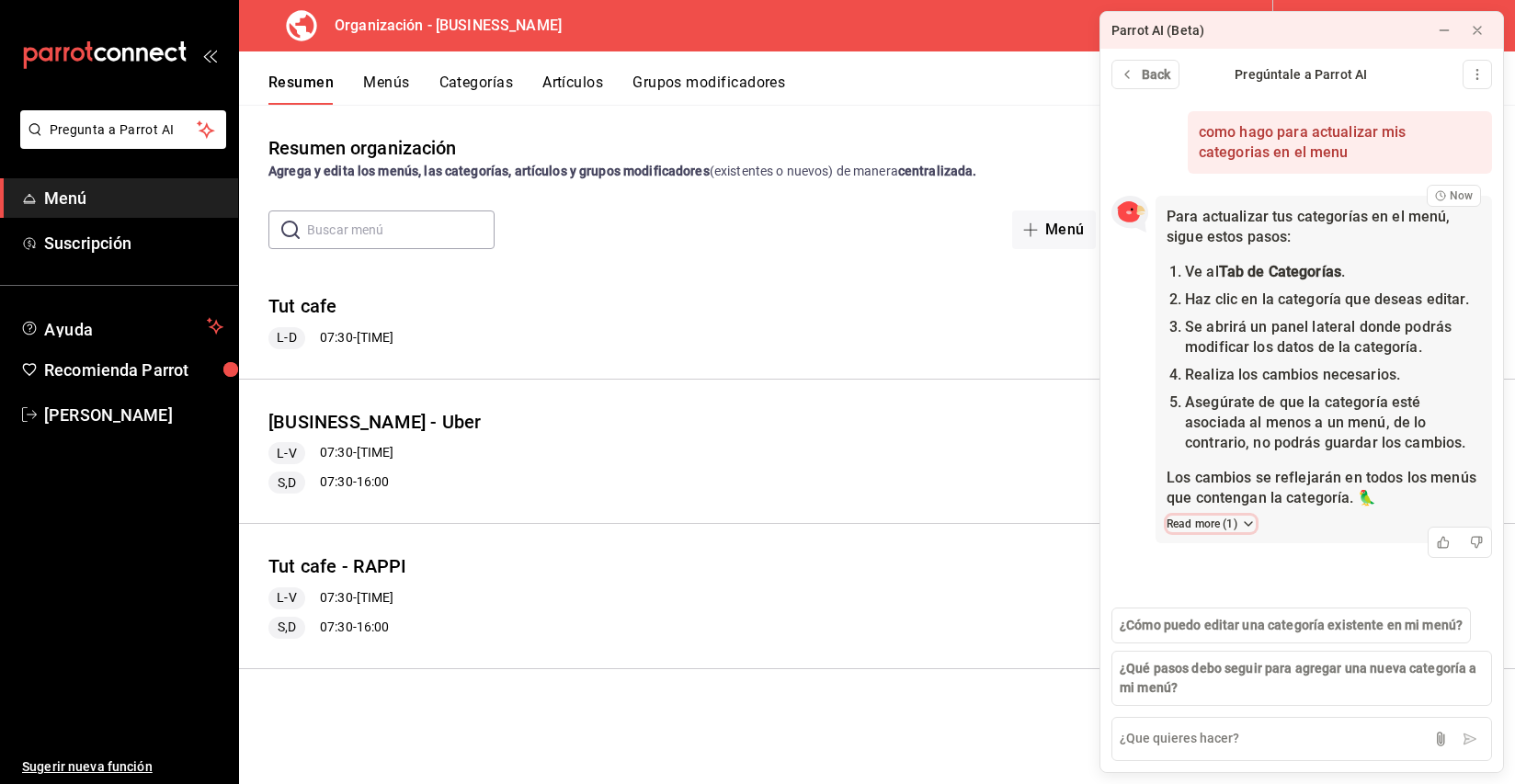 click on "Read more ( 1 )" at bounding box center (1211, 524) 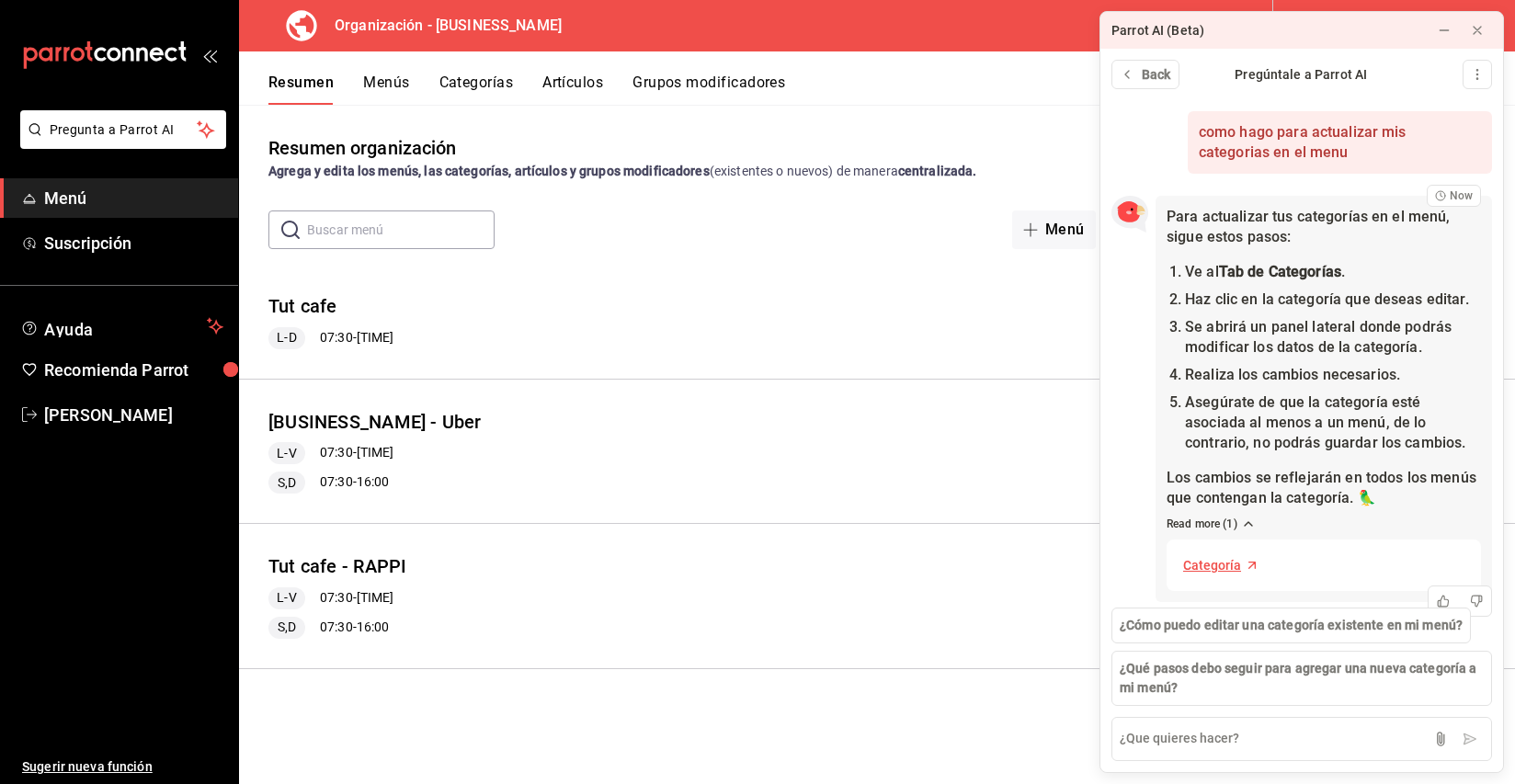 click on "Read more ( 1 )" at bounding box center [1324, 524] 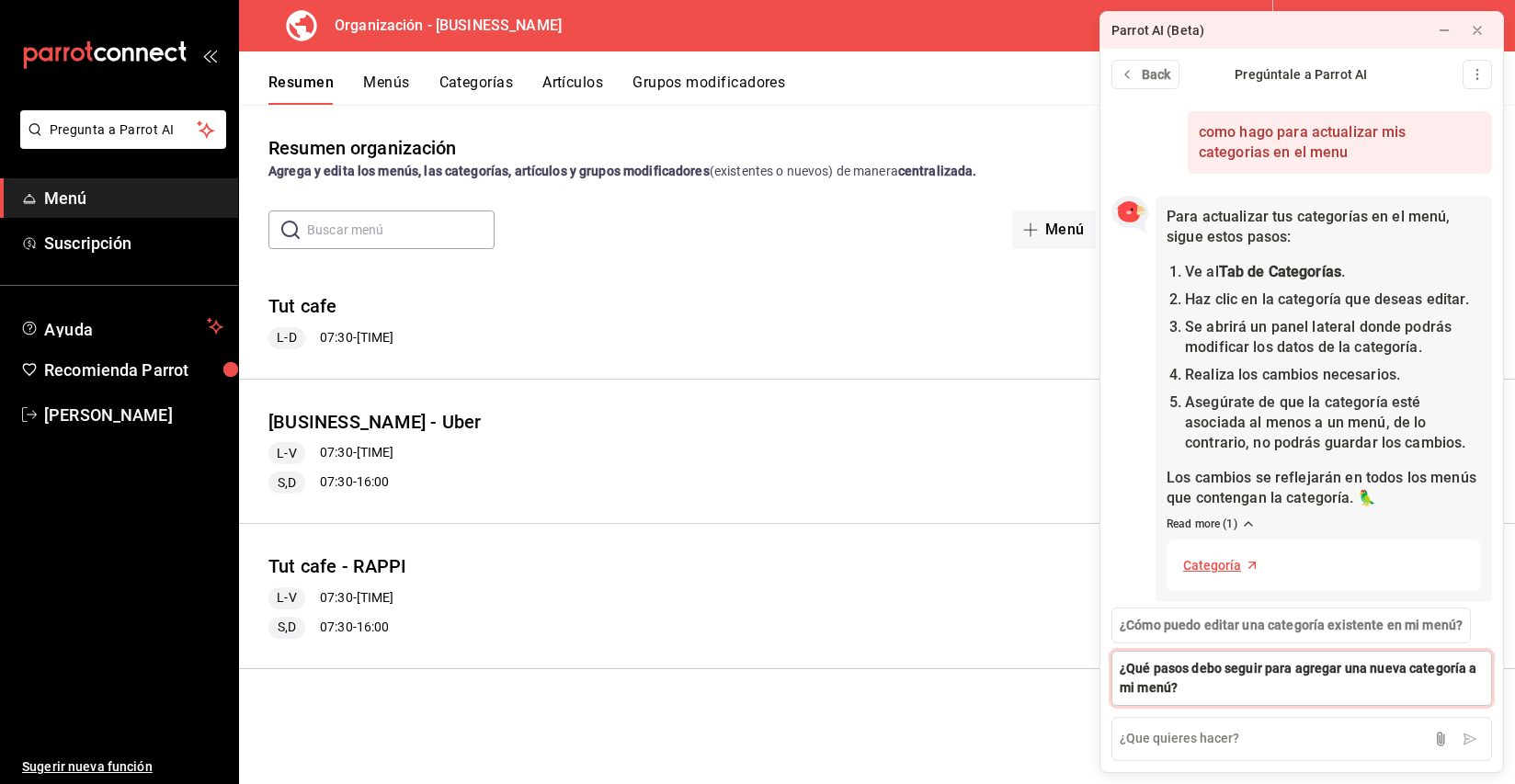 click on "¿Qué pasos debo seguir para agregar una nueva categoría a mi menú?" at bounding box center [1302, 678] 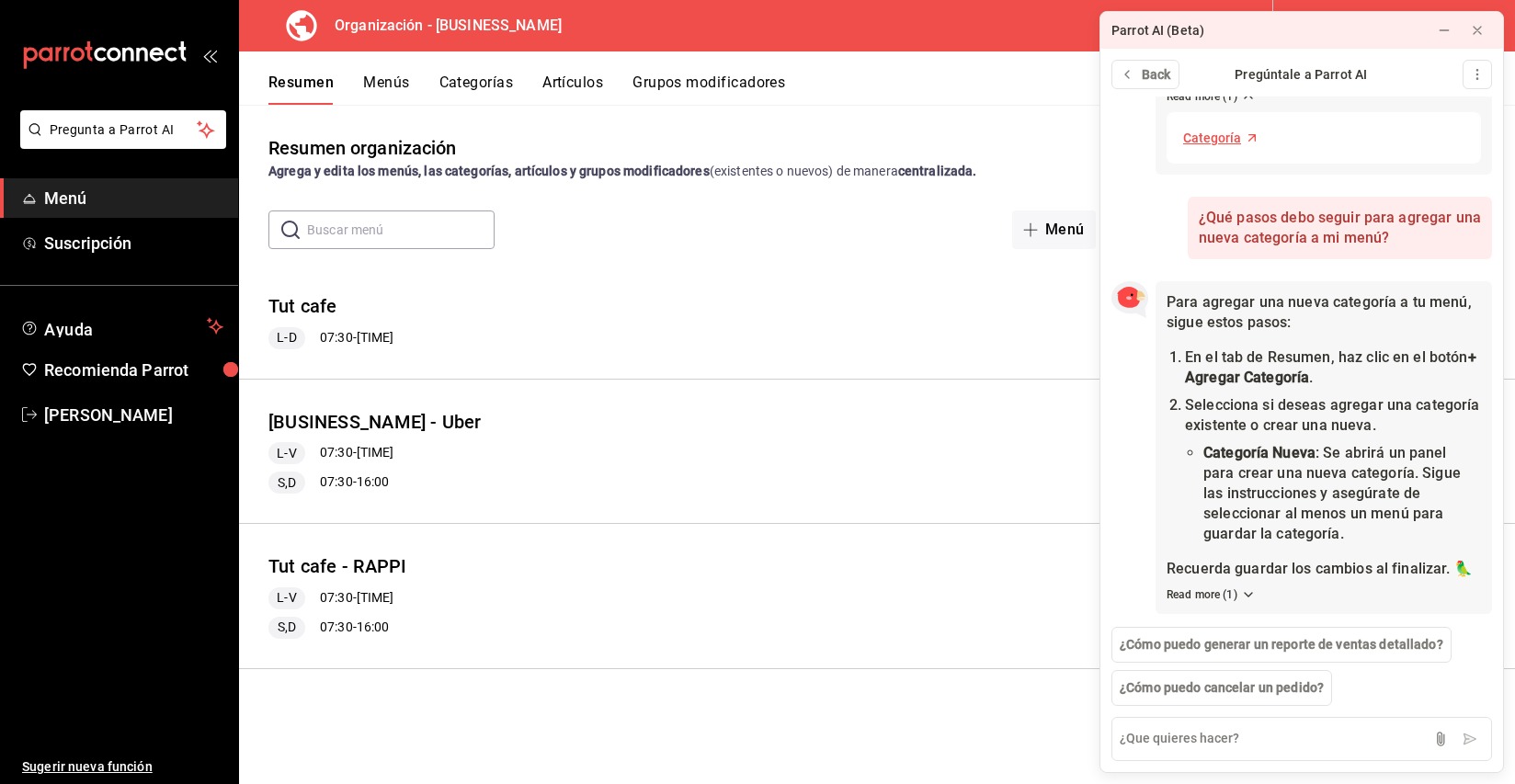 scroll, scrollTop: 432, scrollLeft: 0, axis: vertical 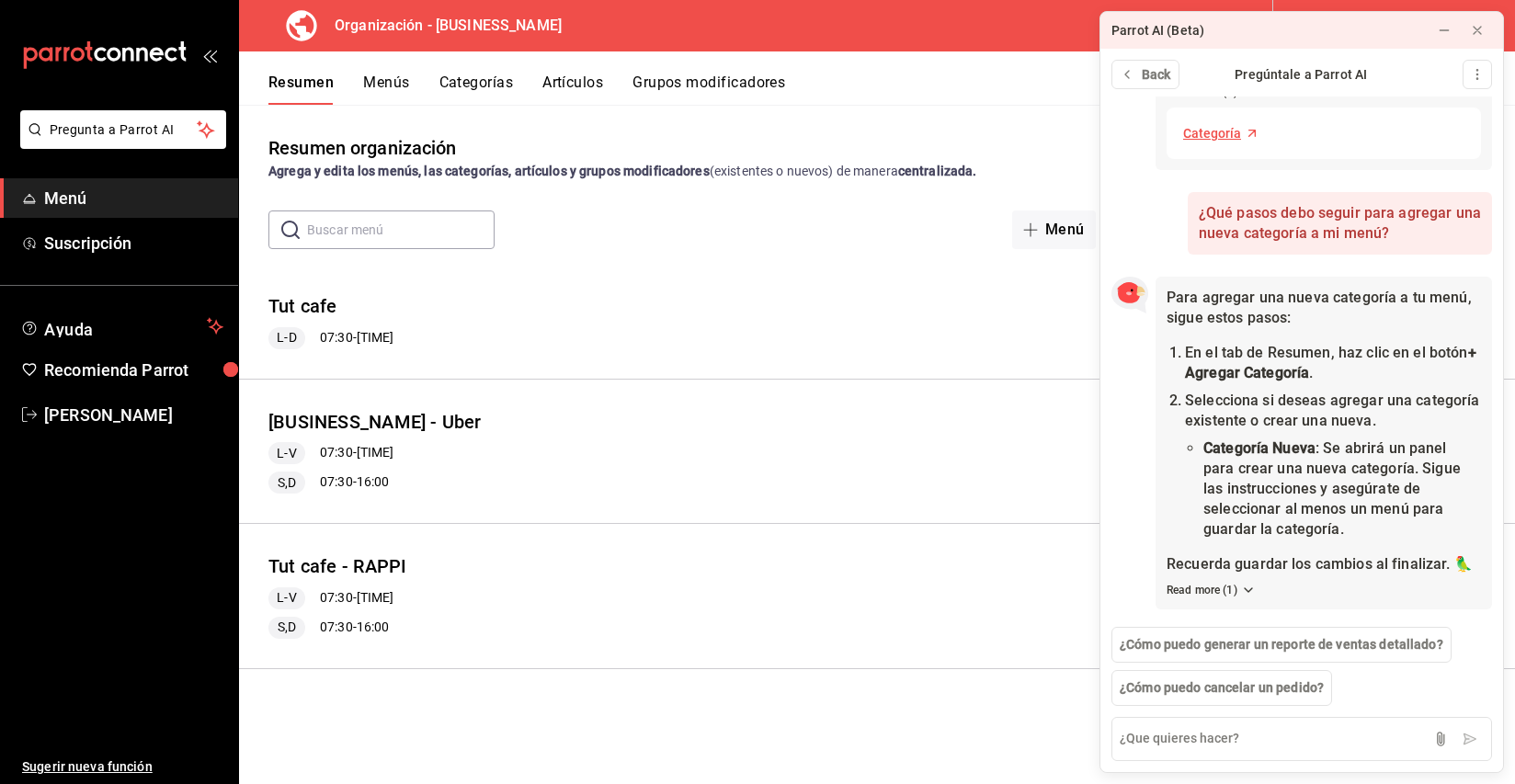 click on "Resumen organización Agrega y edita los menús, las categorías, artículos y grupos modificadores  (existentes o nuevos) de manera  centralizada. ​ ​ Menú Importar menú Tüt Coffee - Borrador Tut cafe L-D 07:30  -  20:30 Agregar categoría Extras Precio Precio por menú   Disponibilidad por menú Extra vainilla y caramelo bebida $15.00 papas francesas $40.00 Salsa Extra $20.00 Encurtido chiles extra $20.00 Agregar artículo Bebidas Precio Precio por menú   Disponibilidad por menú Agua mineral $45.00 Agua natural $35.00 Americano Temperatura $55.00 Capuchino Leches ,  Temperatura $60.00 Chai Latte Leches ,  Temperatura $70.00 Chocolate Caliente Leches ,  Temperatura $65.00 Coca Cola $45.00 Coca Cola Zero $45.00 Dirty Chai Latte Leches ,  Temperatura $75.00 Espresso $50.00 Espresso Doble $55.00 Espresso Tonic $60.00 Frappe Café Leches $75.00 Frappe Chai Leches $75.00 Frappe Chocolate Blanco Leches $75.00 Frappe Matcha Leches $75.00 Frappe Taro Leches $75.00 Frappe Vainilla Leches $75.00 Jugo naranja" at bounding box center (877, 459) 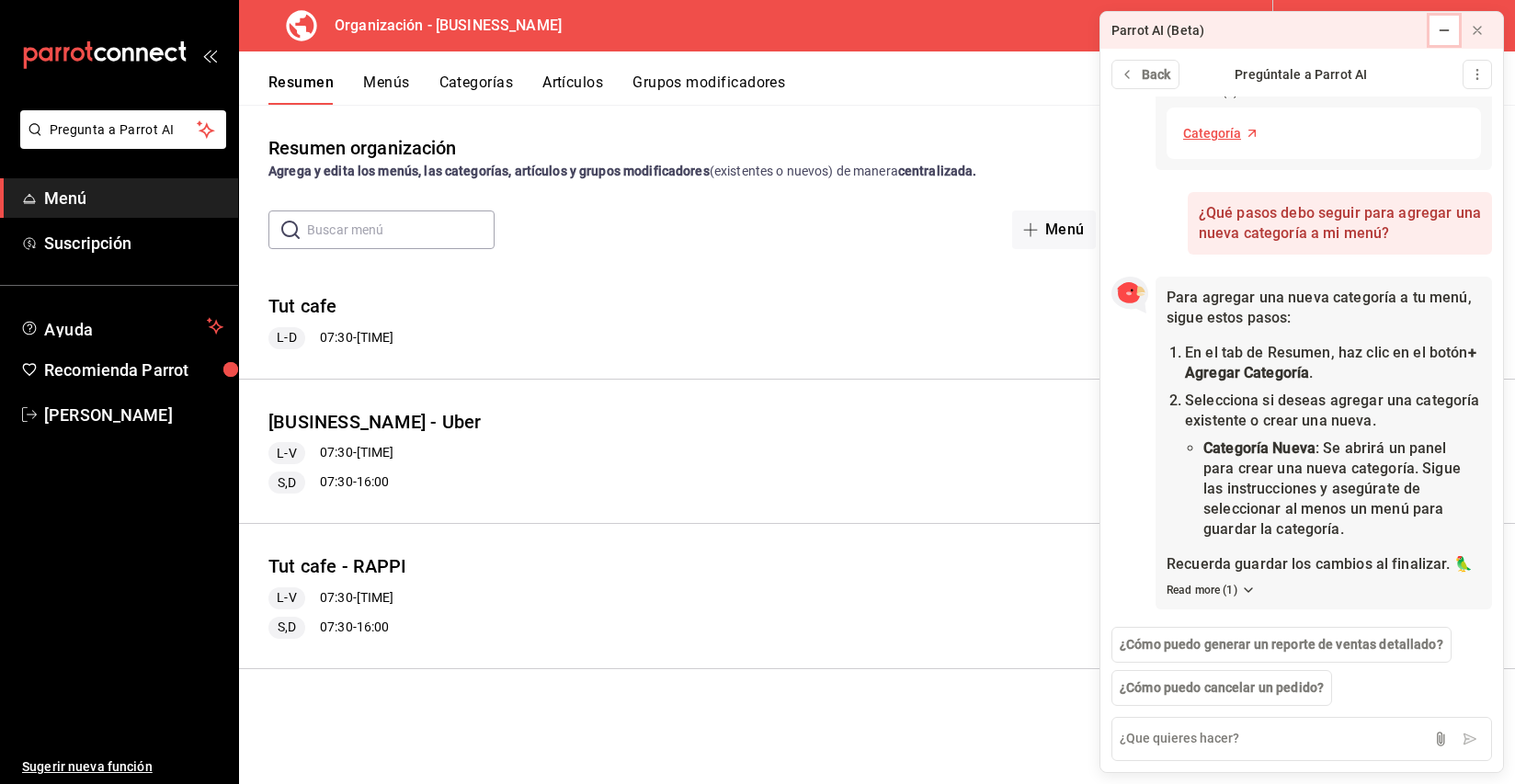 click 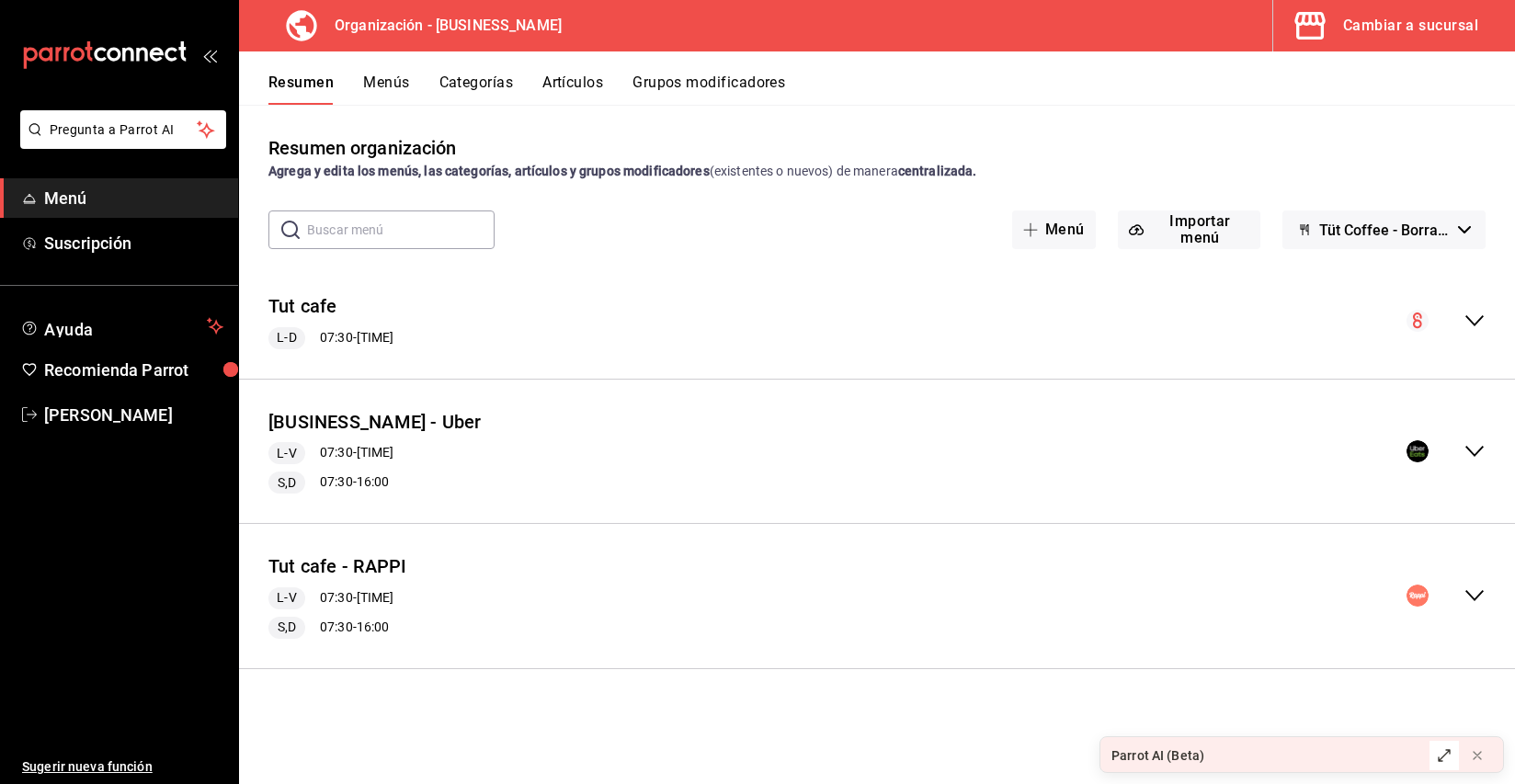 click on "Cambiar a sucursal" at bounding box center (1410, 26) 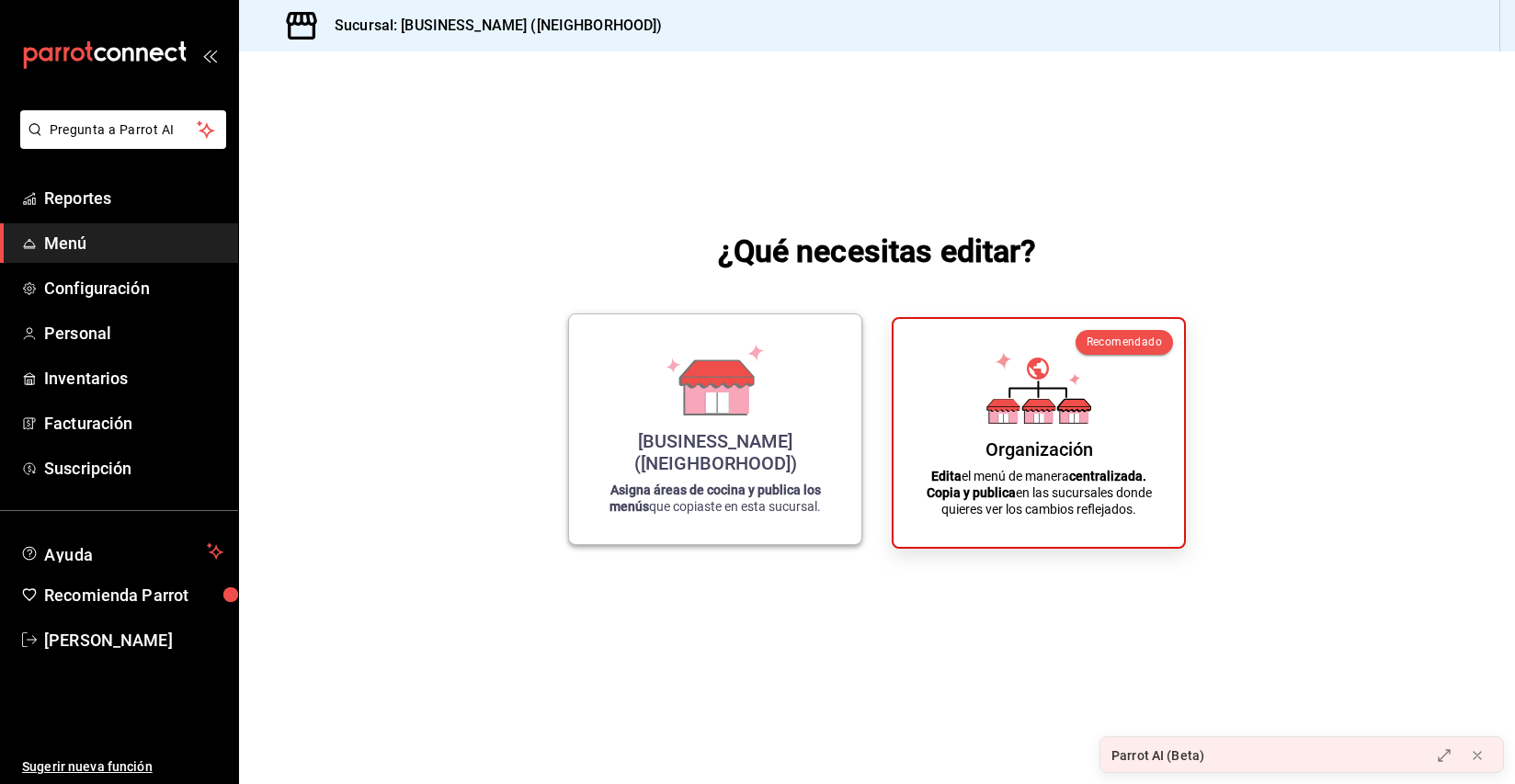 click on "Tüt Coffee (Roma) Asigna áreas de cocina y publica los menús  que copiaste en esta sucursal." at bounding box center (715, 429) 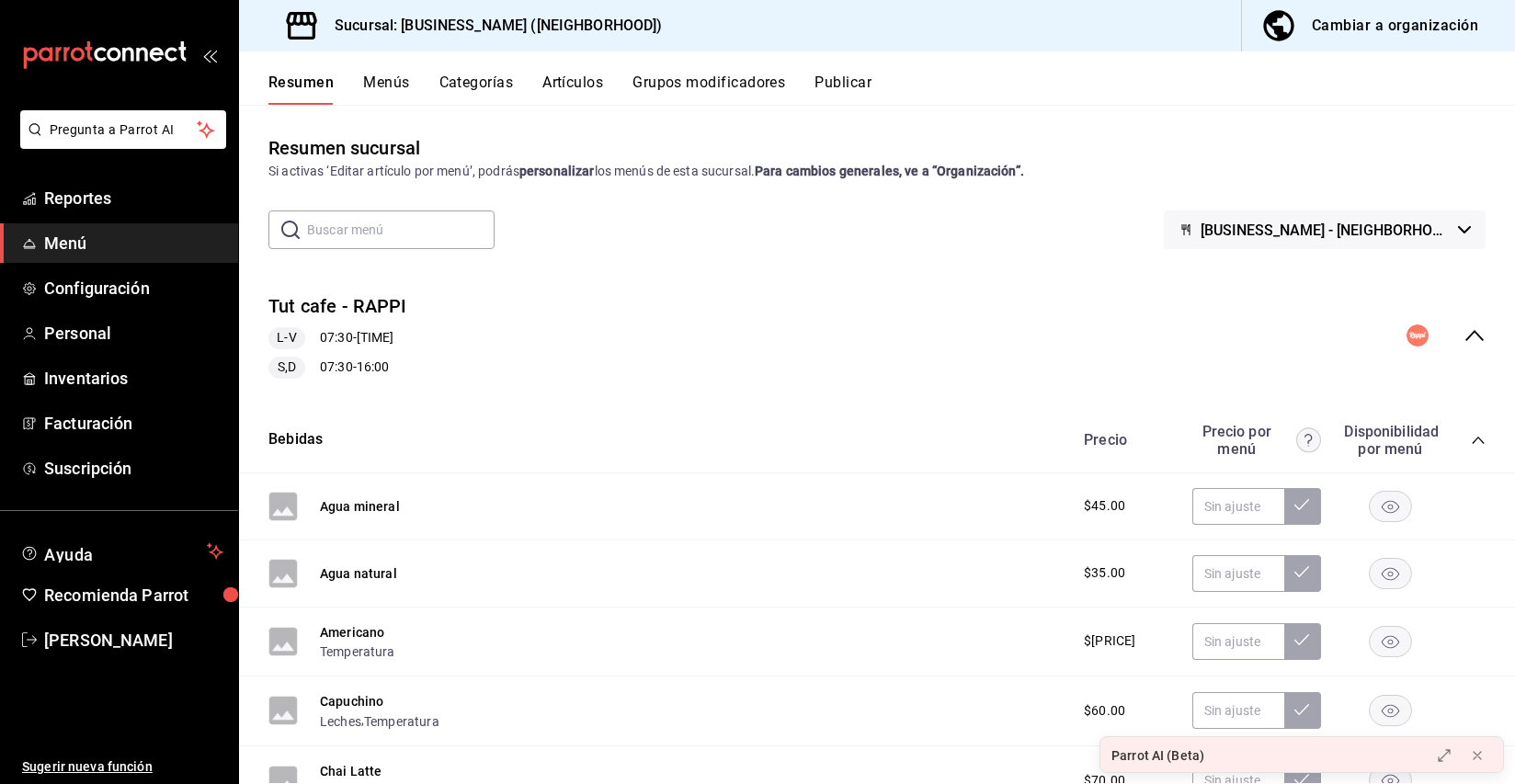 click on "Publicar" at bounding box center (843, 89) 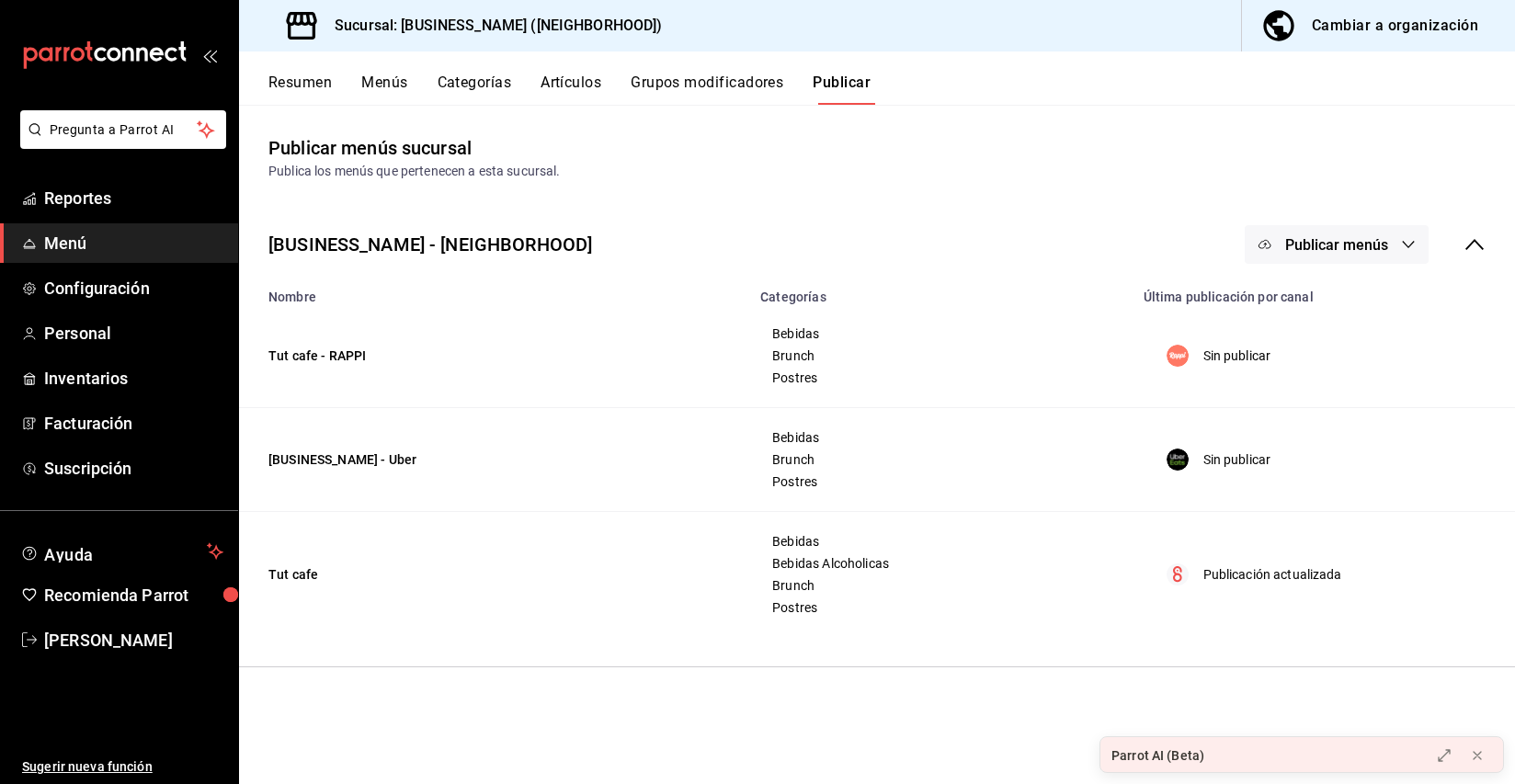 click on "Tut cafe" at bounding box center (494, 574) 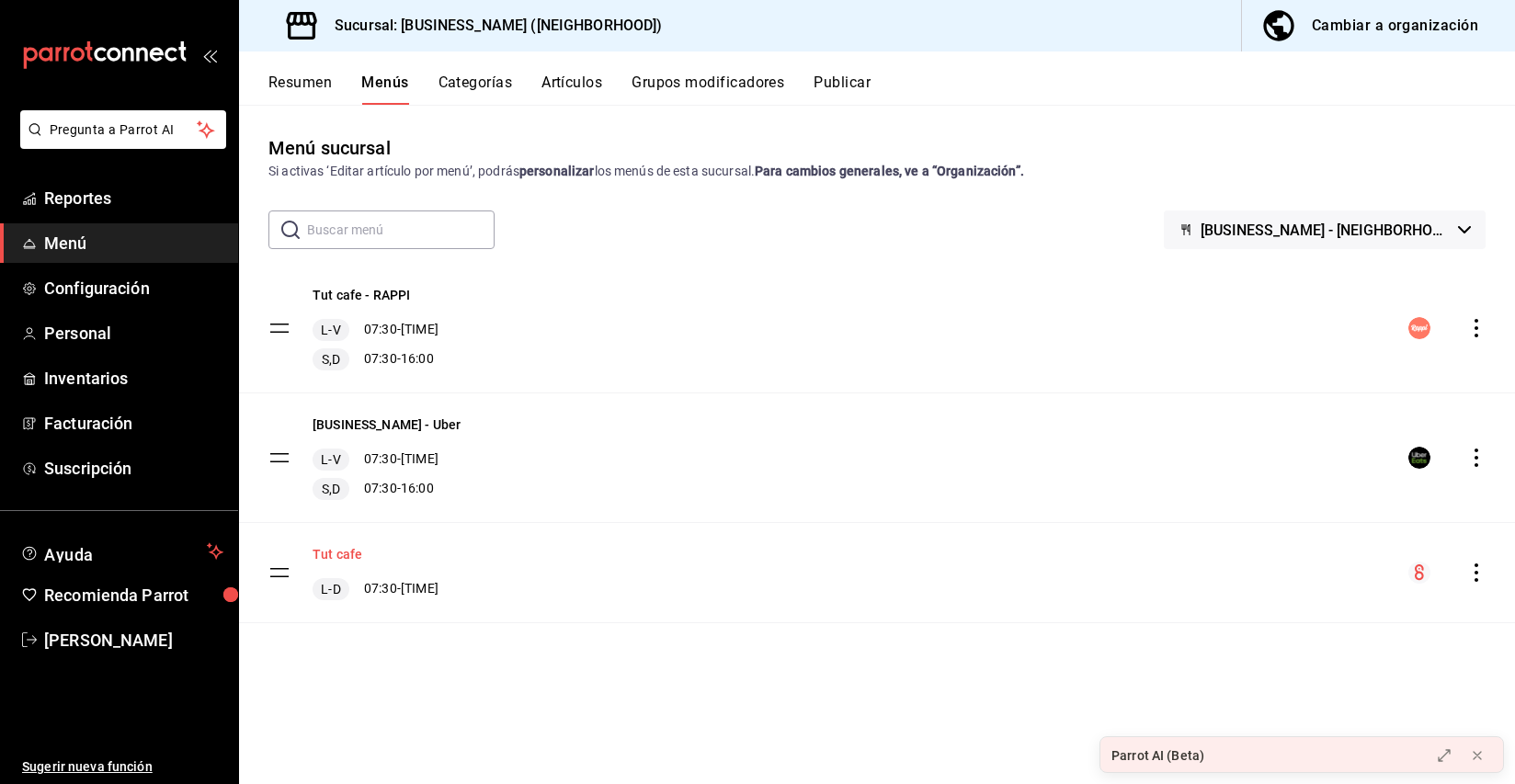 click on "Tut cafe" at bounding box center [337, 554] 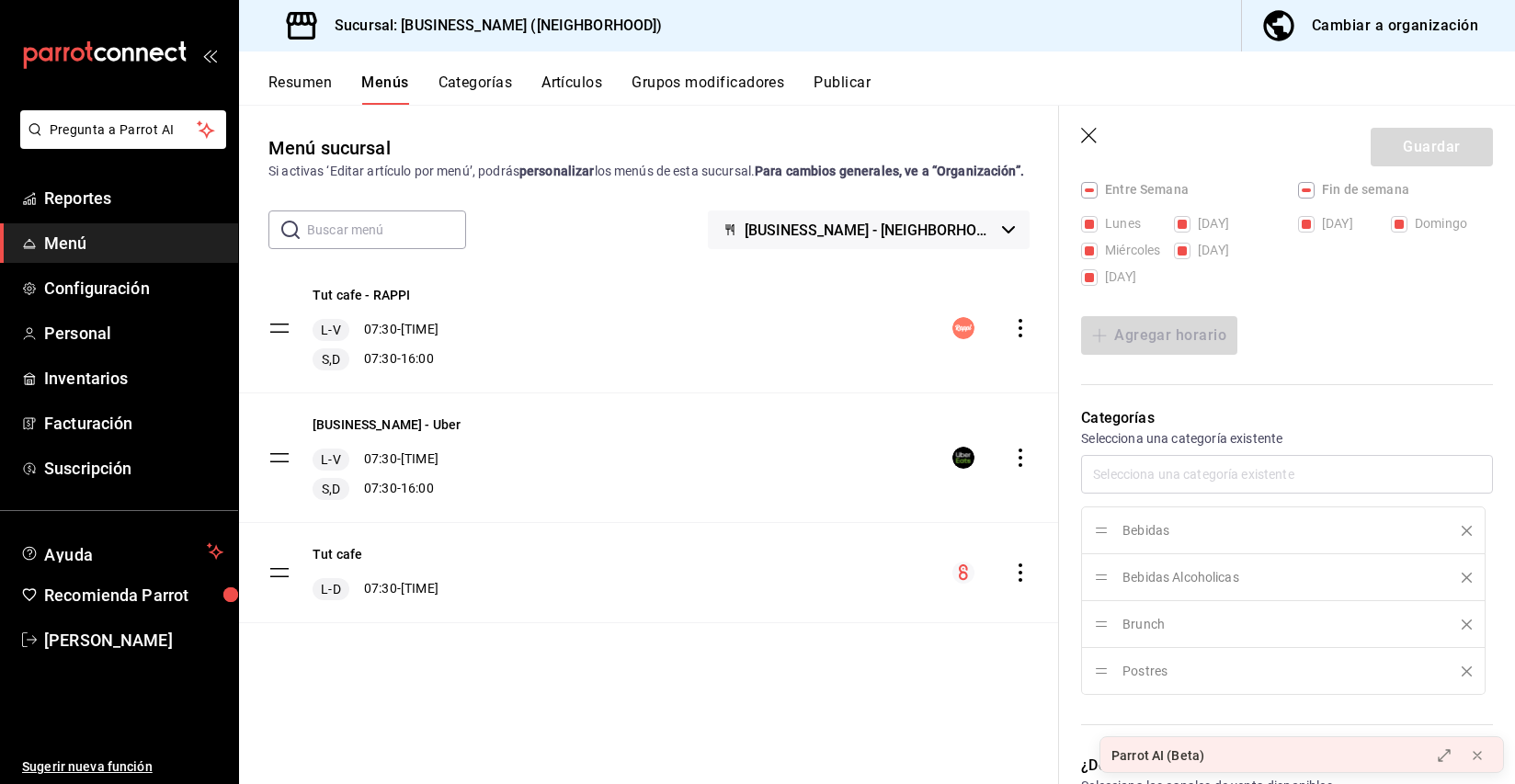 scroll, scrollTop: 401, scrollLeft: 0, axis: vertical 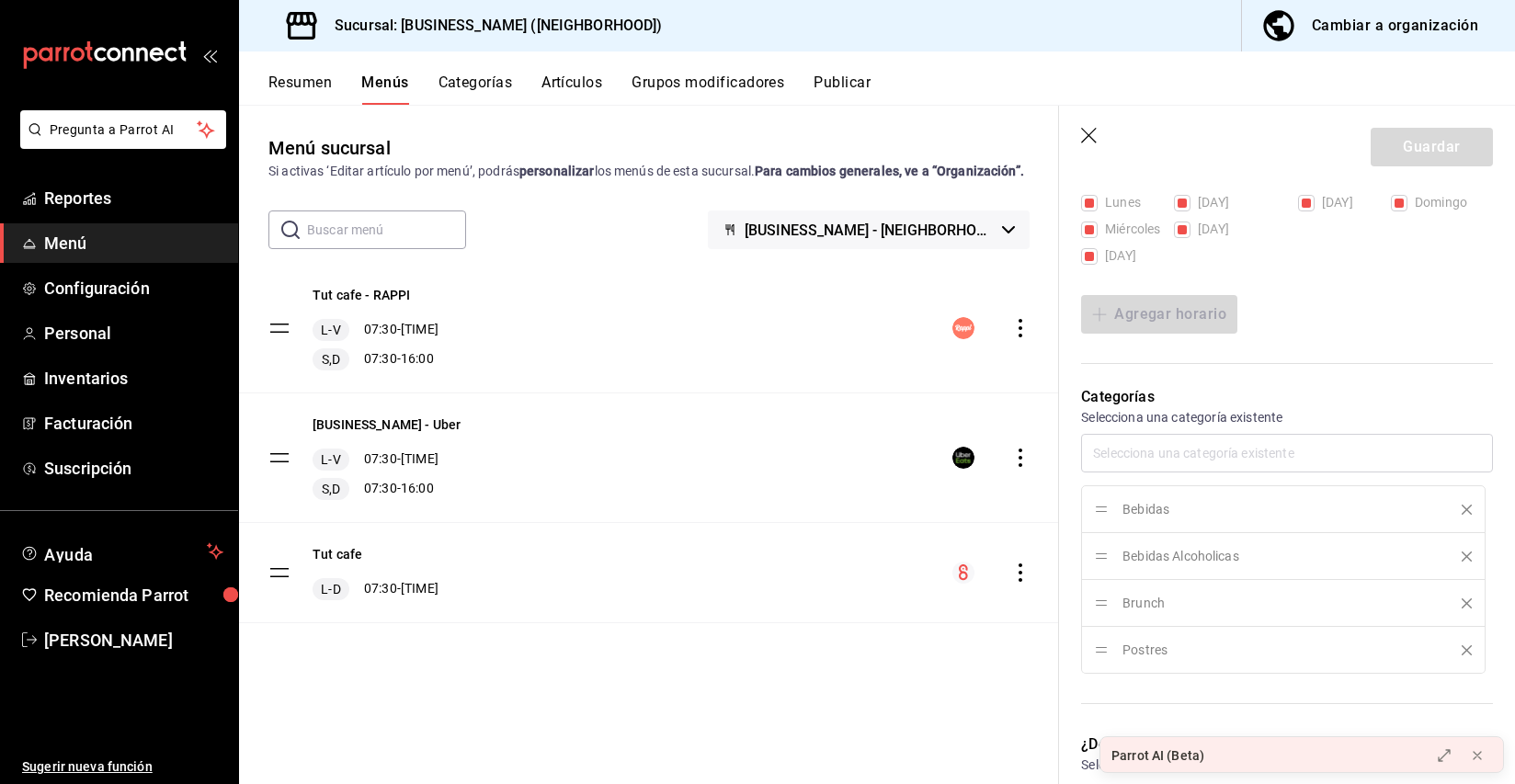 click on "Bebidas Bebidas Alcoholicas Brunch Postres" at bounding box center [1287, 553] 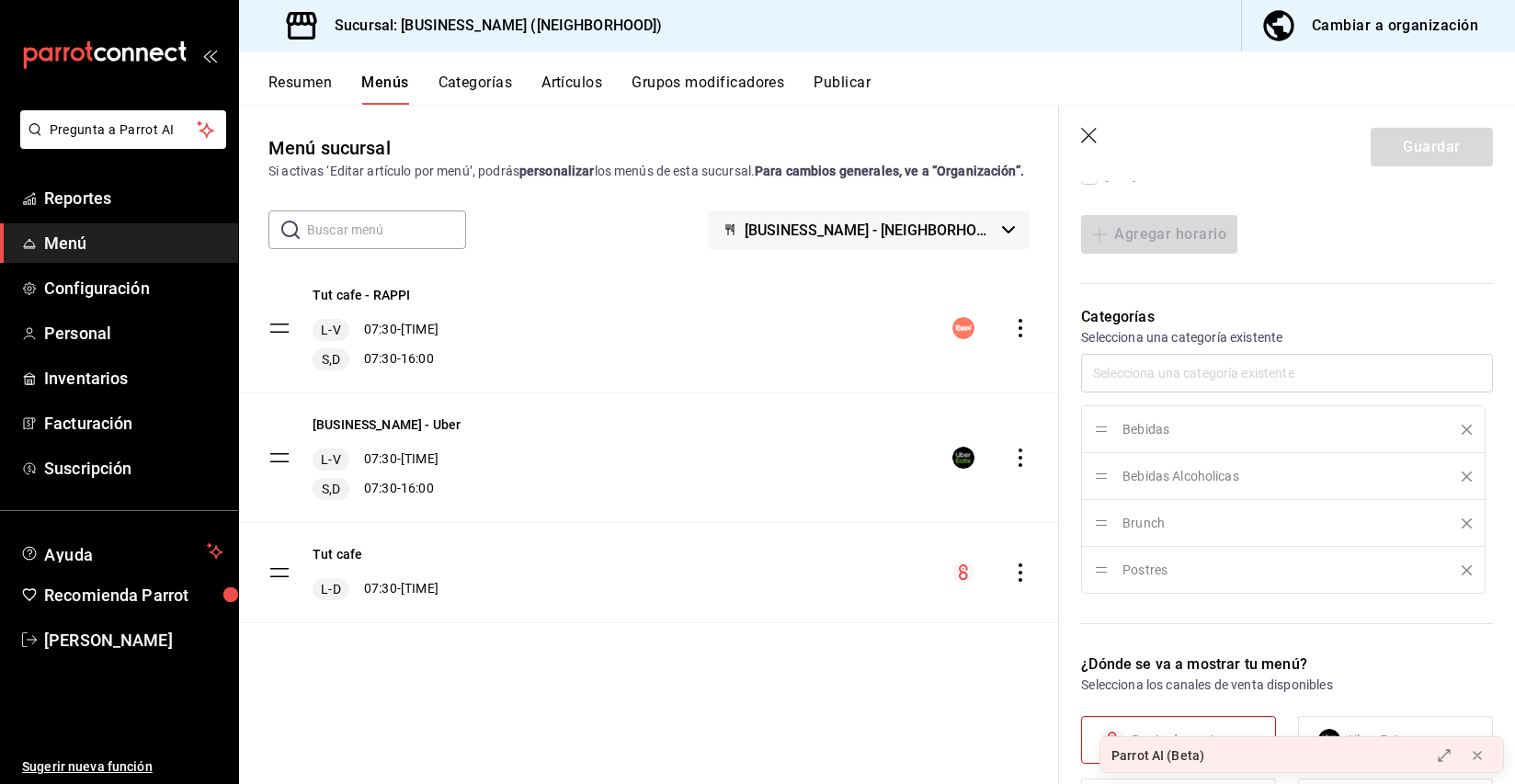 scroll, scrollTop: 459, scrollLeft: 0, axis: vertical 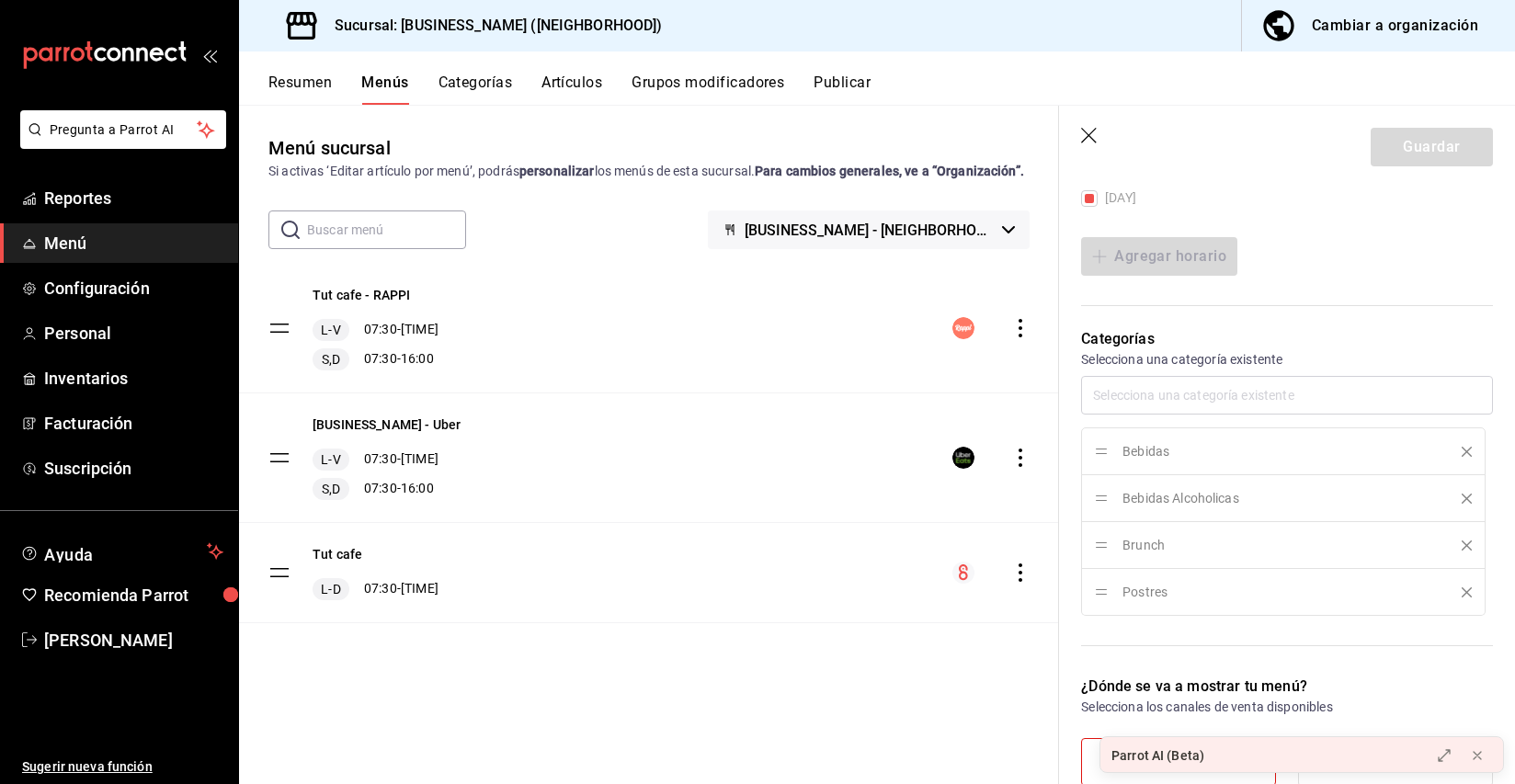 click on "Bebidas Bebidas Alcoholicas Brunch Postres" at bounding box center (1287, 495) 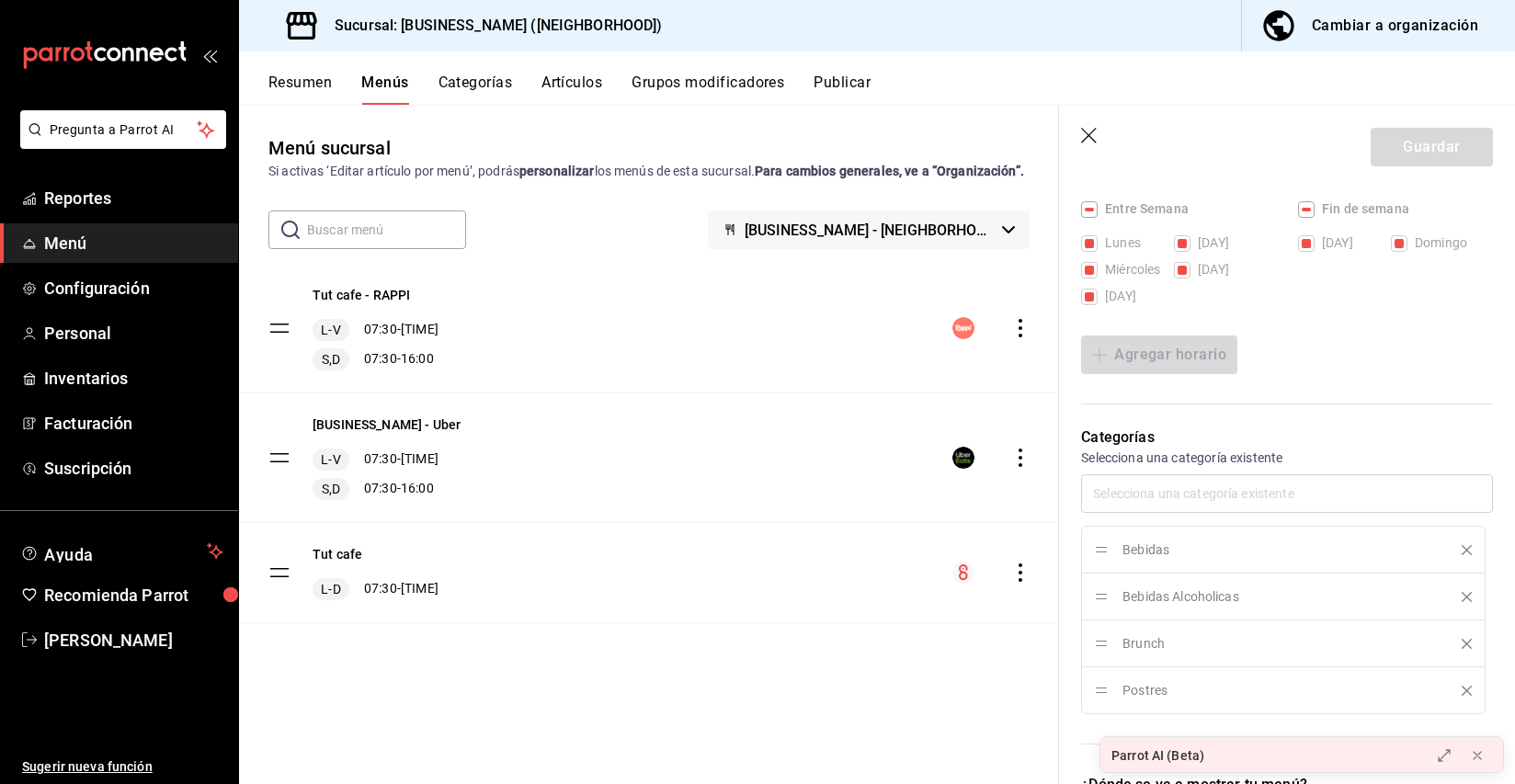 scroll, scrollTop: 0, scrollLeft: 0, axis: both 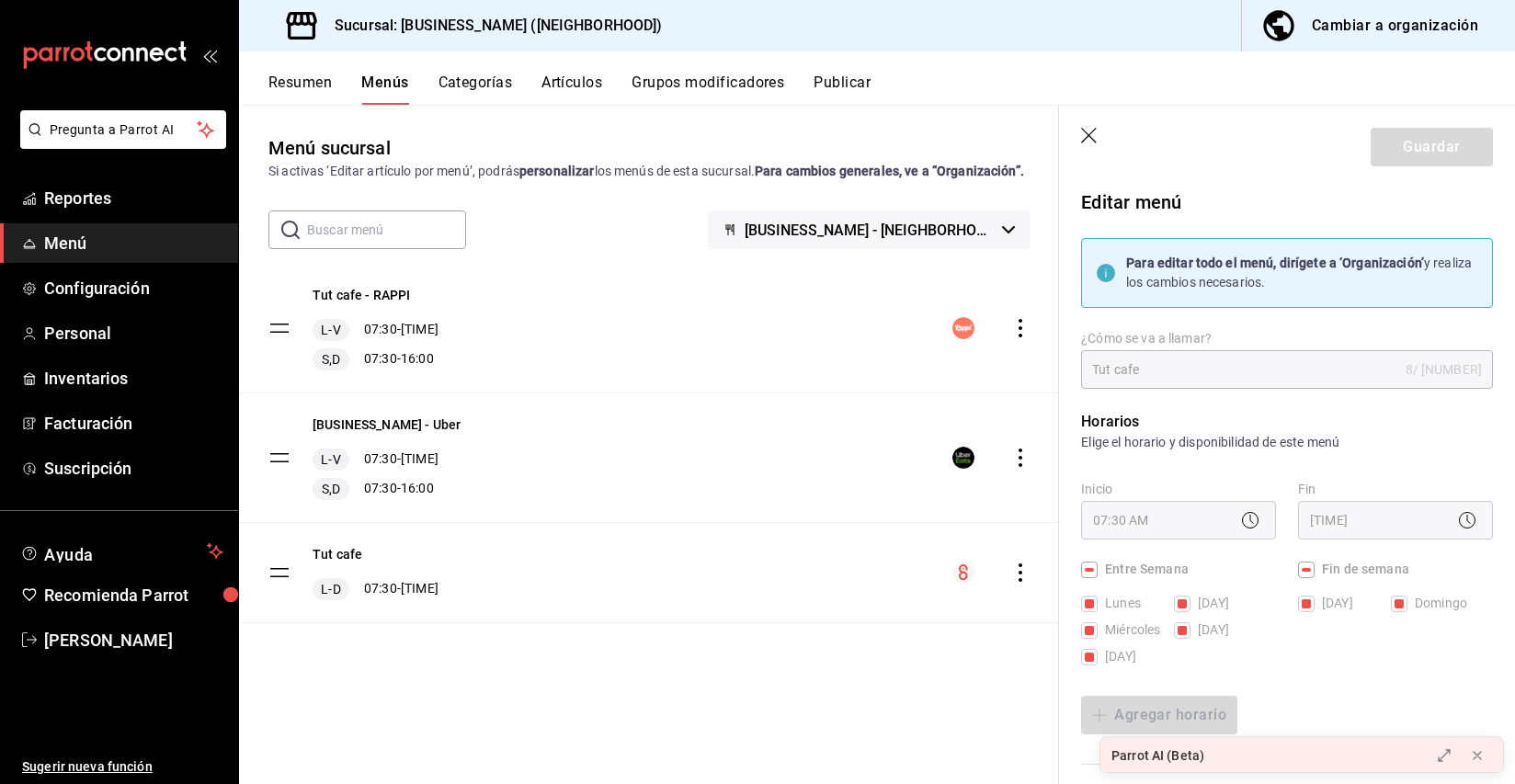 click 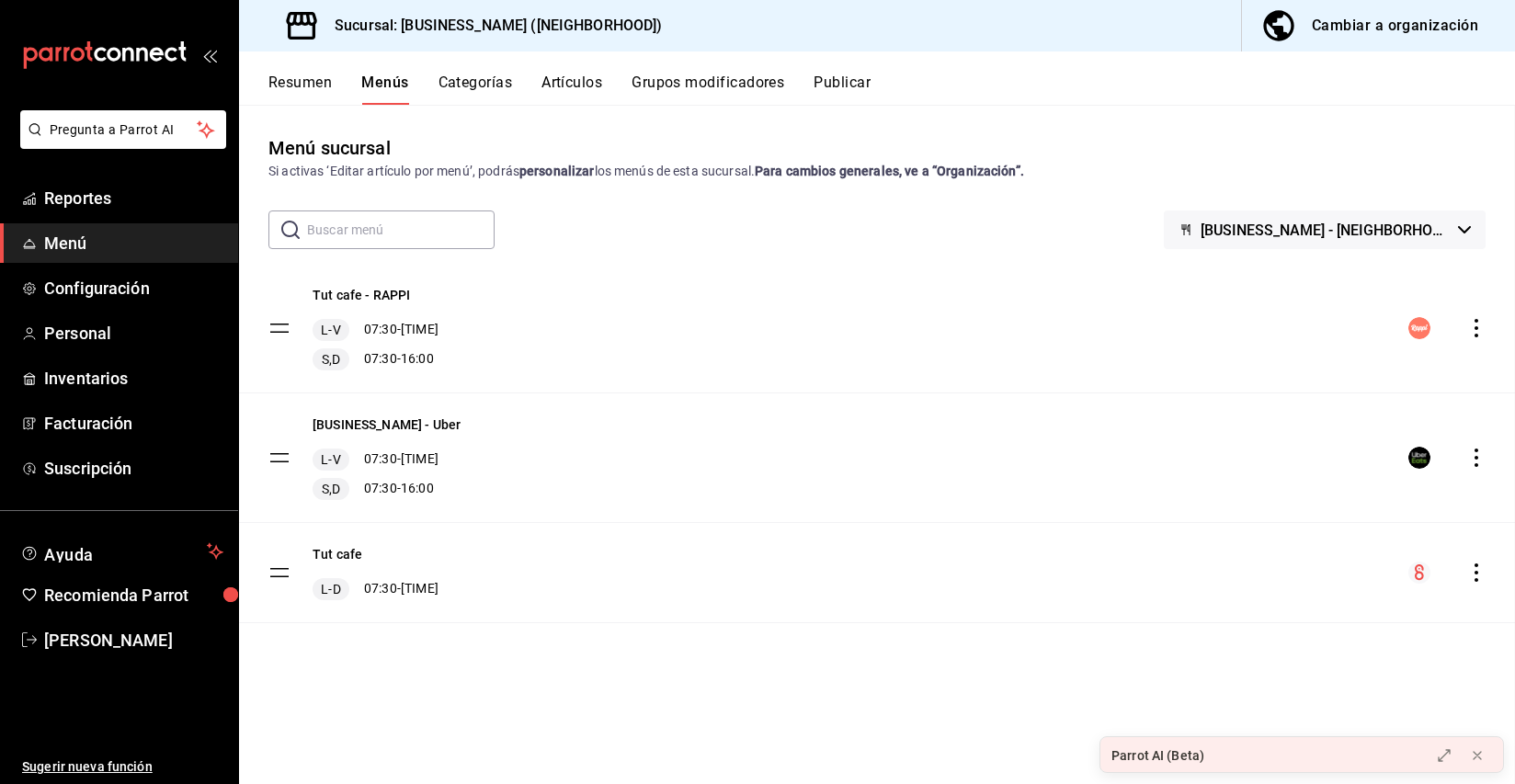 checkbox on "false" 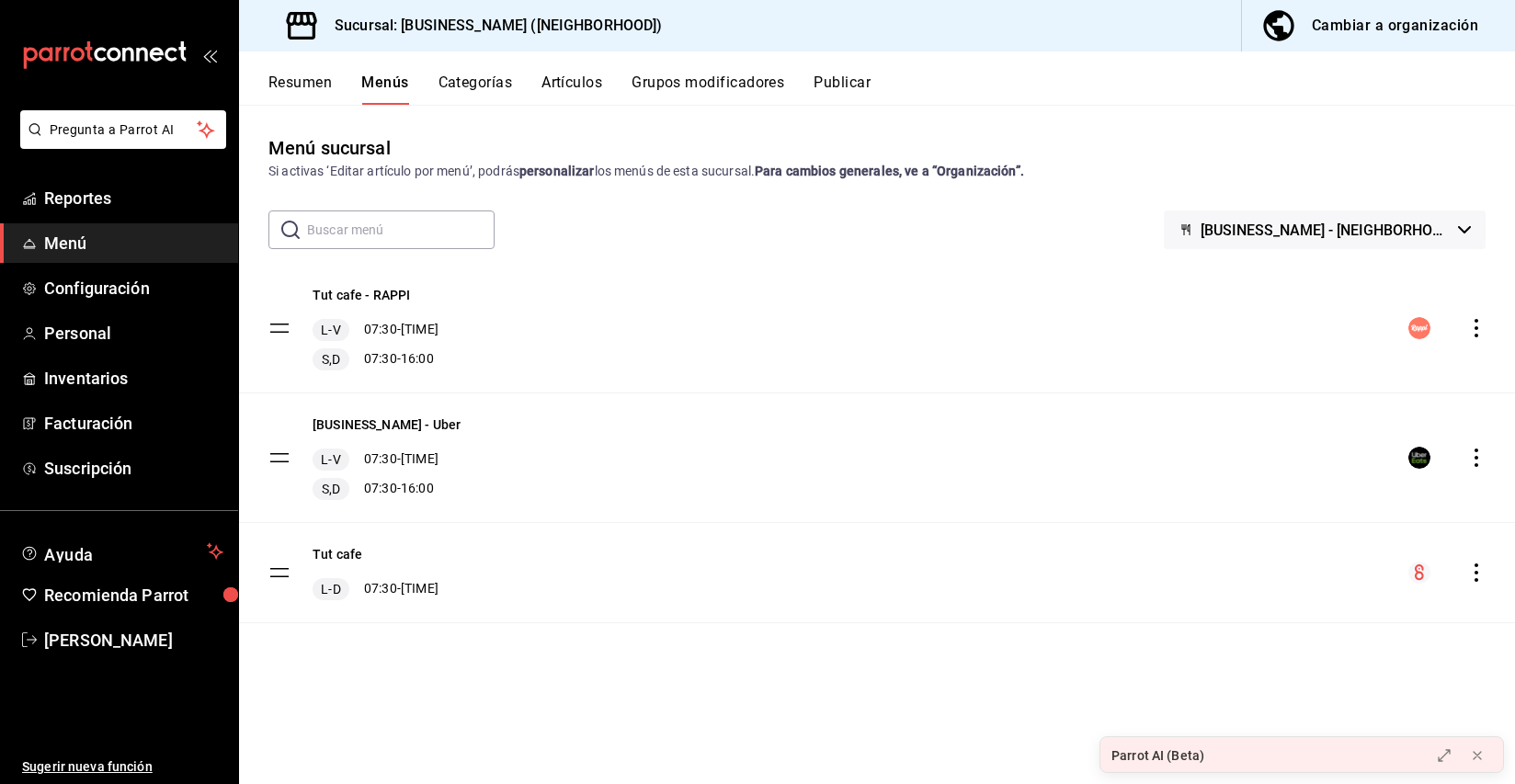 click on "Cambiar a organización" at bounding box center [1395, 26] 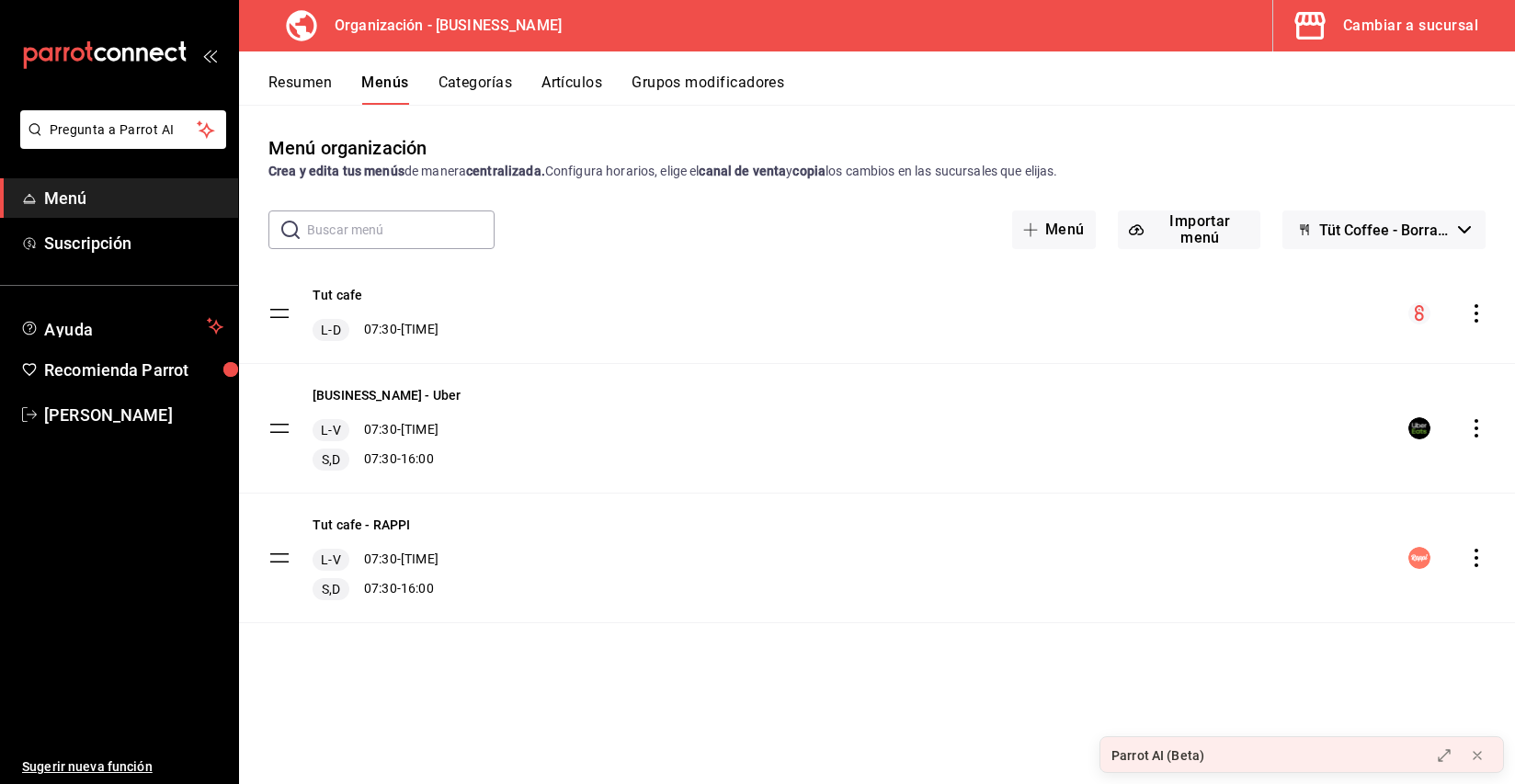 click 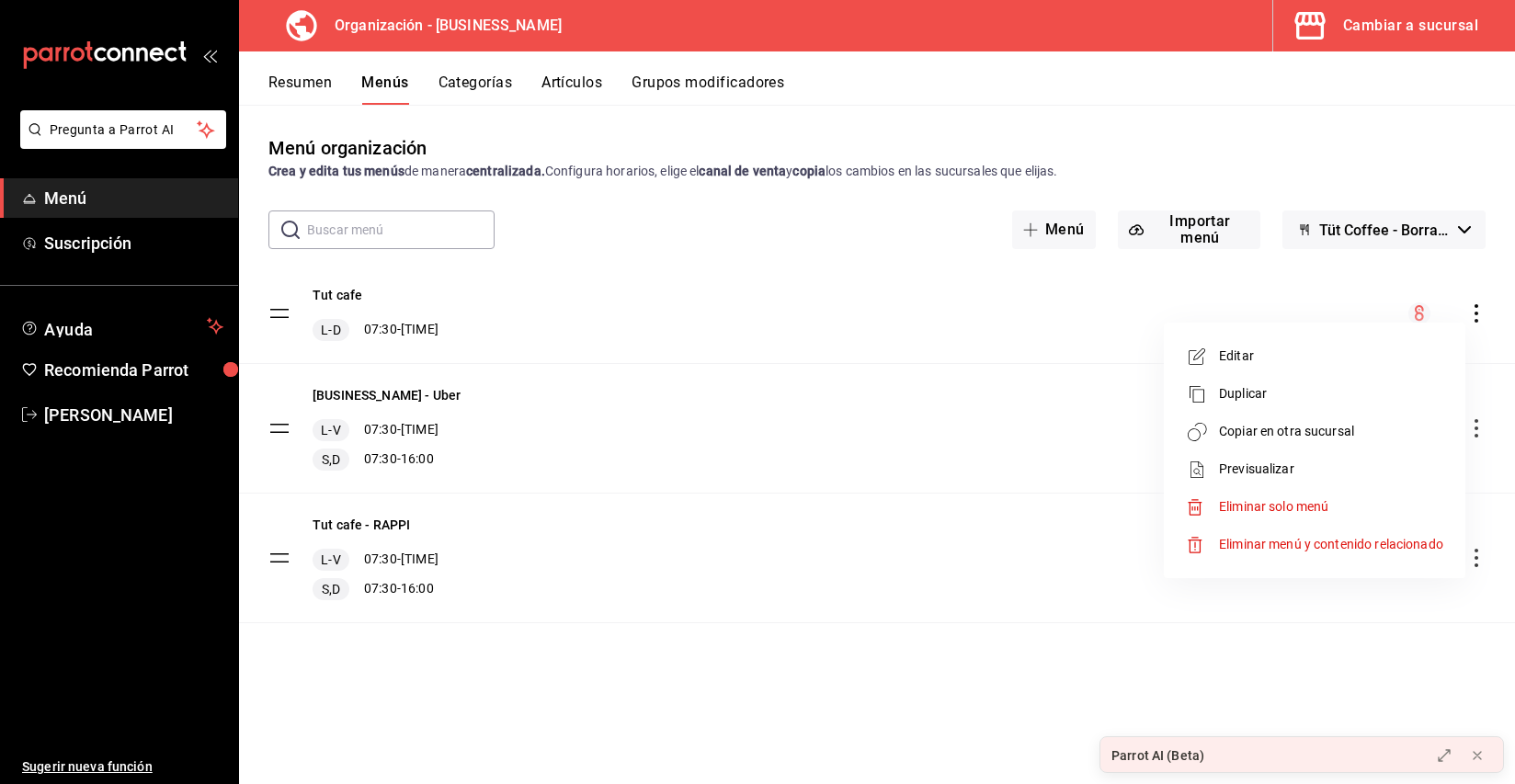 click on "Editar" at bounding box center (1331, 356) 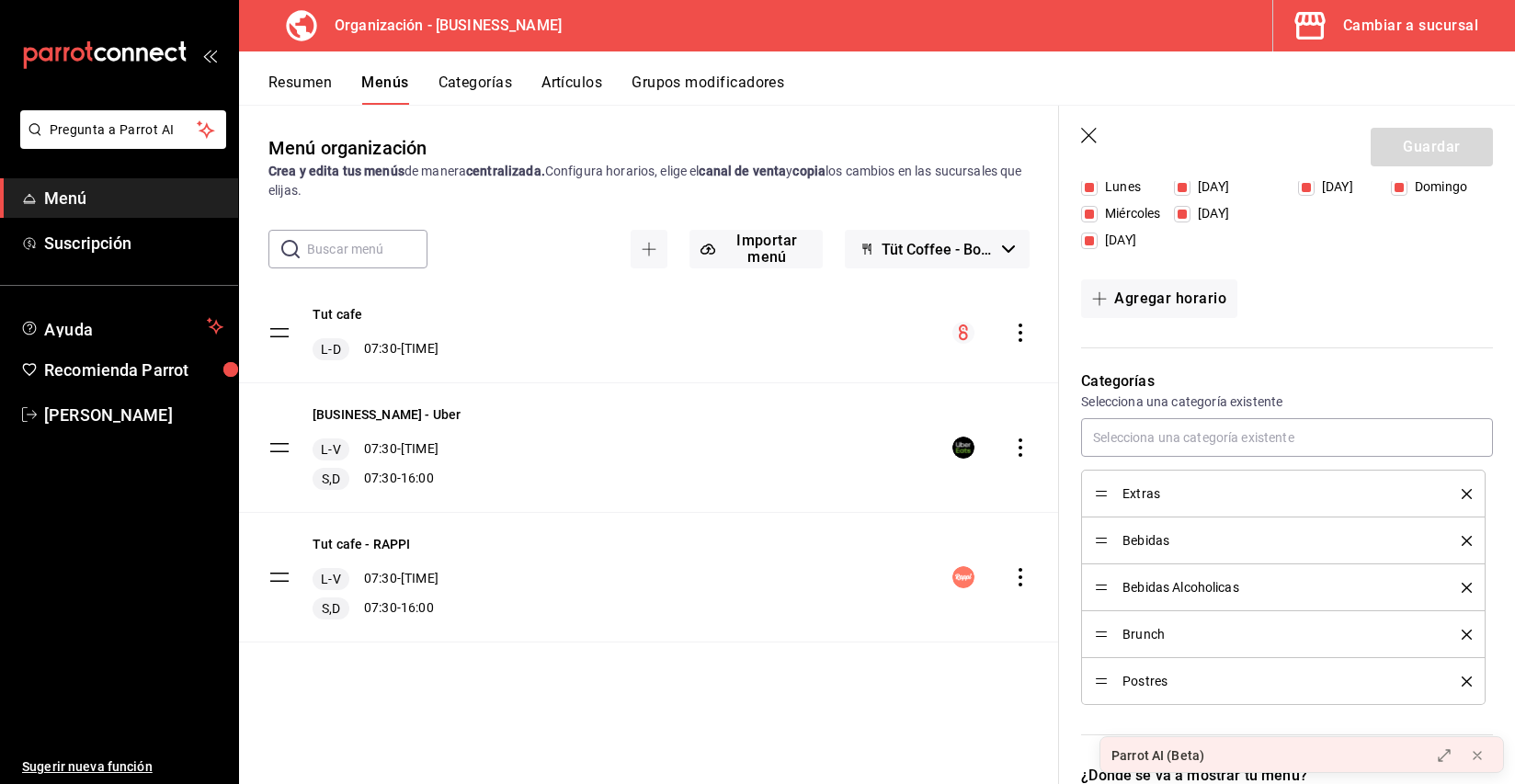 scroll, scrollTop: 324, scrollLeft: 0, axis: vertical 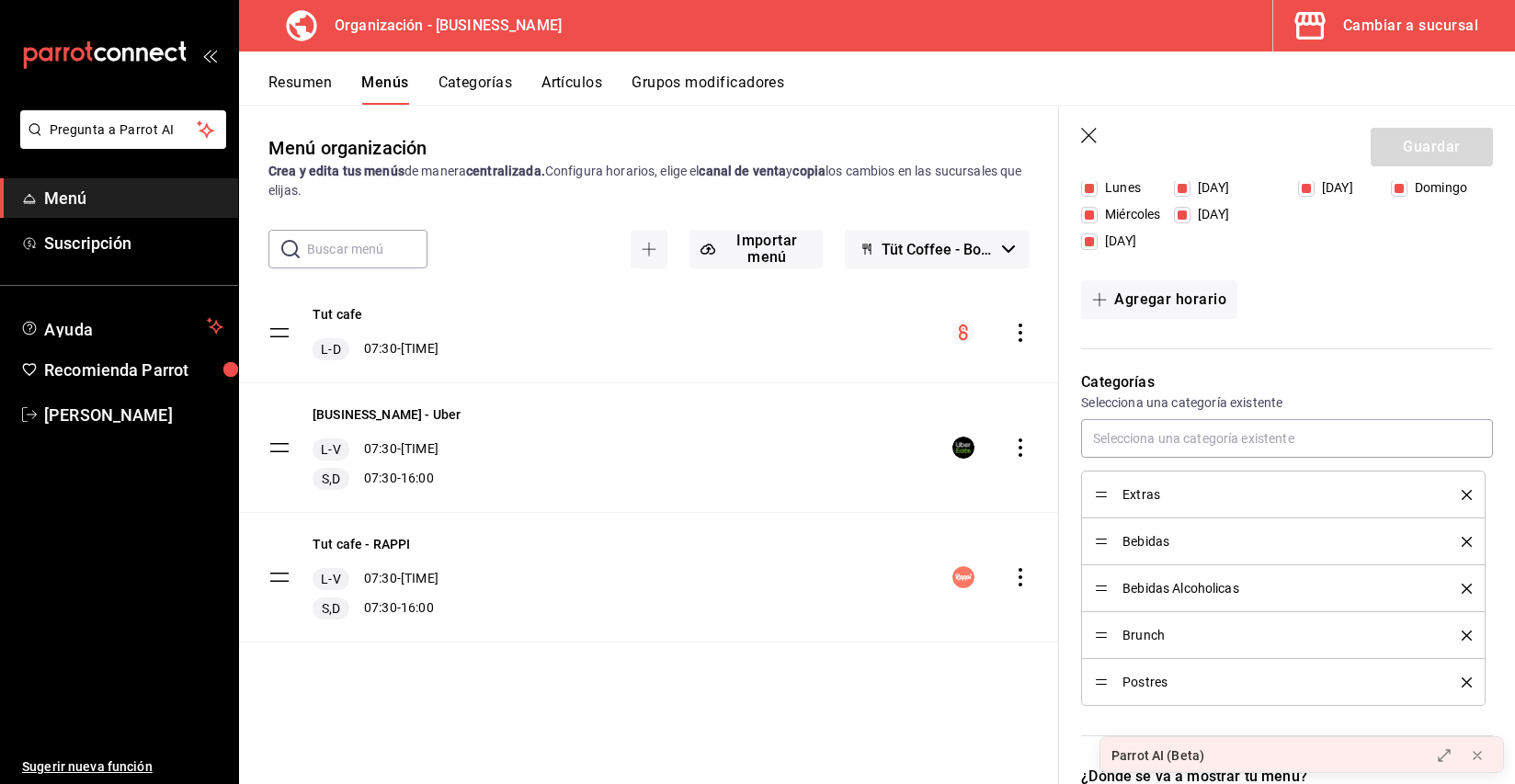 click 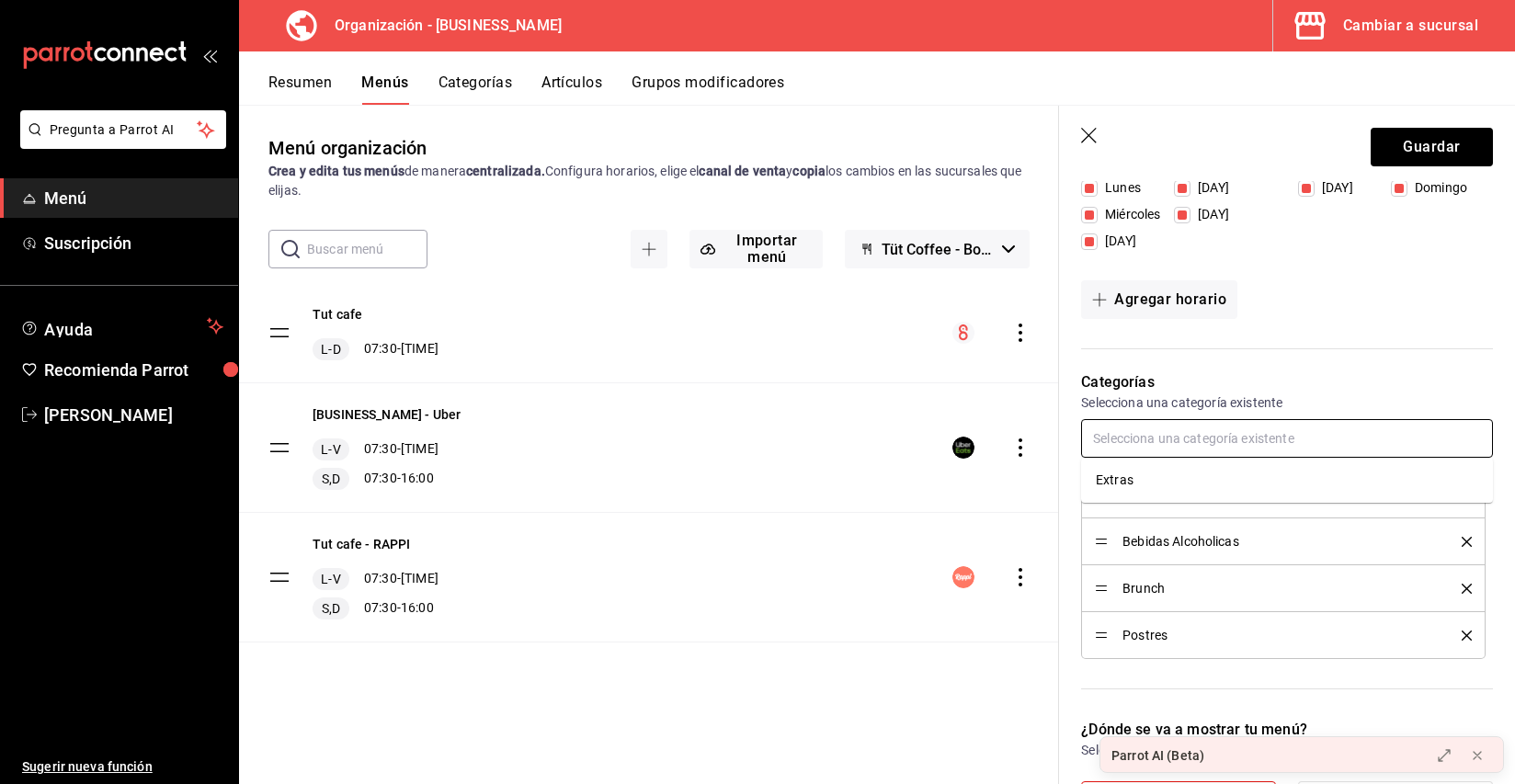 click at bounding box center [1287, 438] 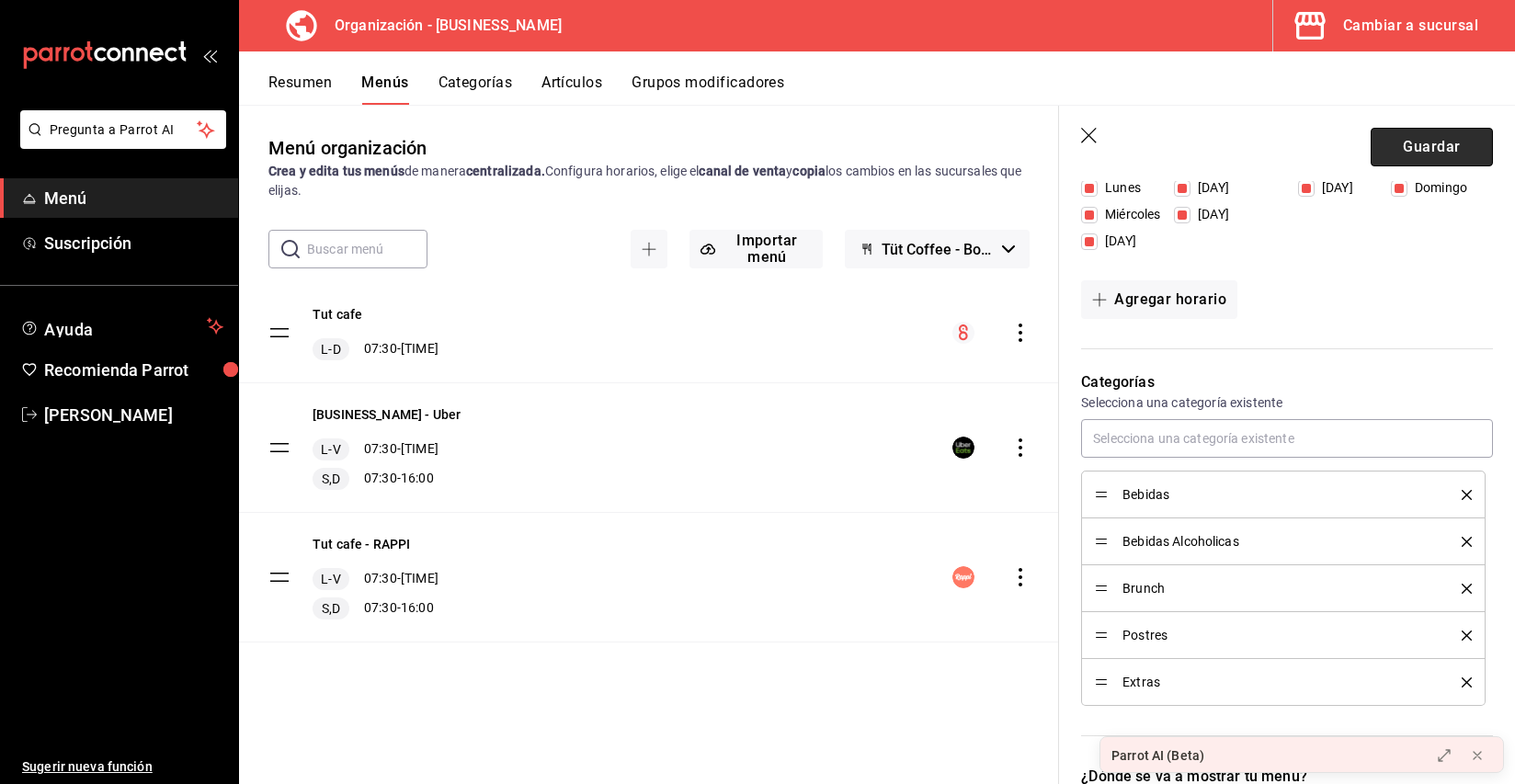 click on "Guardar" at bounding box center (1431, 147) 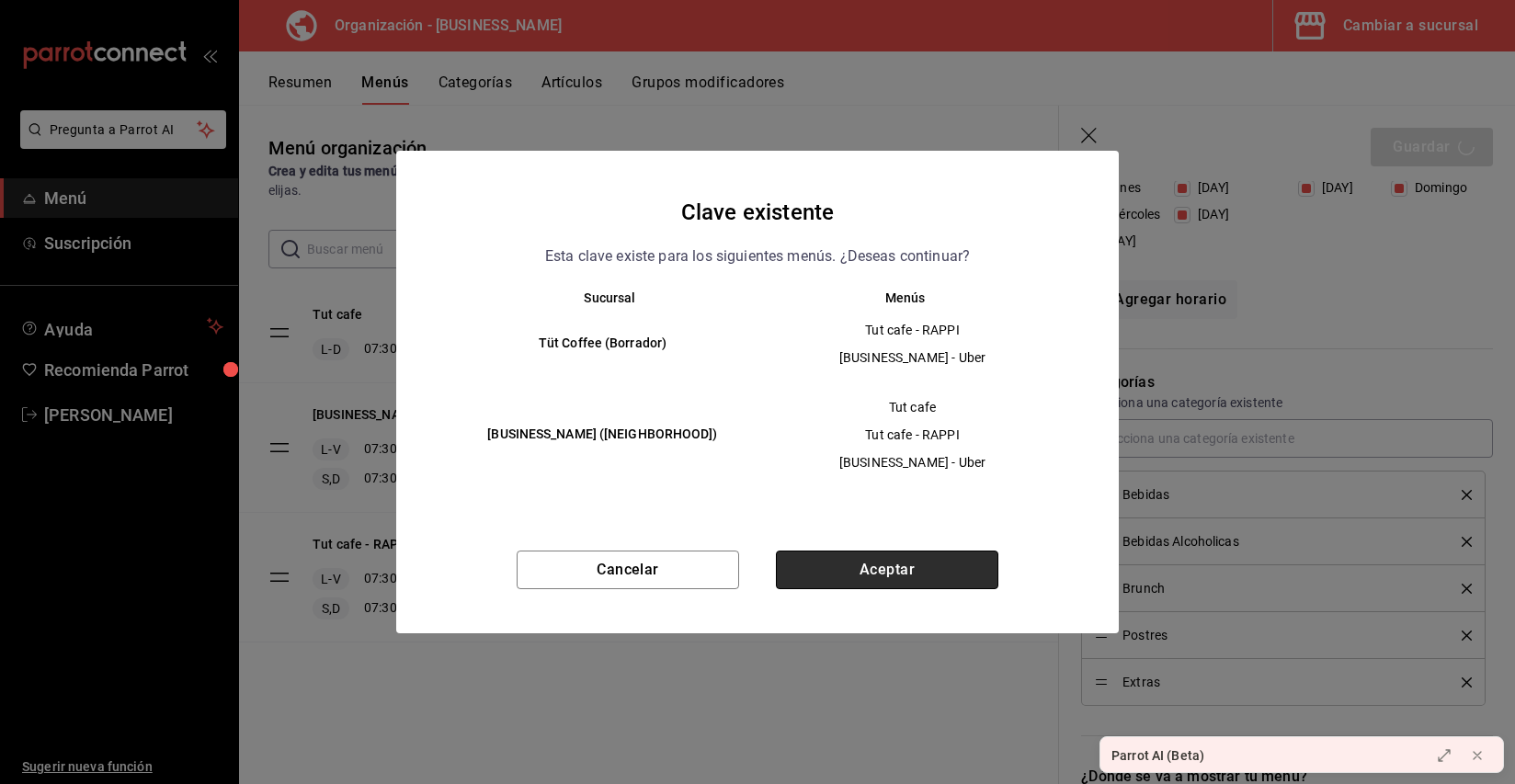 click on "Aceptar" at bounding box center (887, 570) 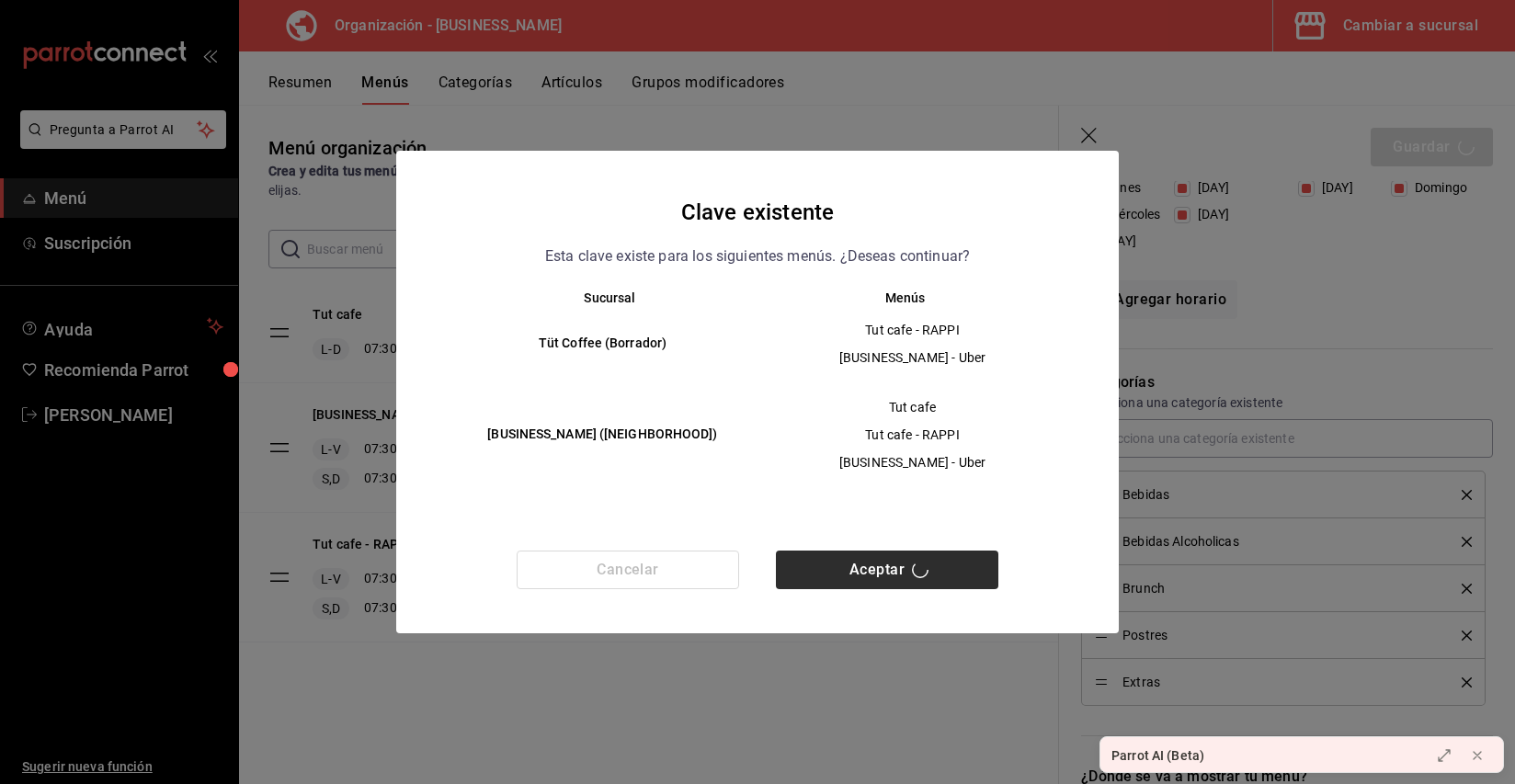 type 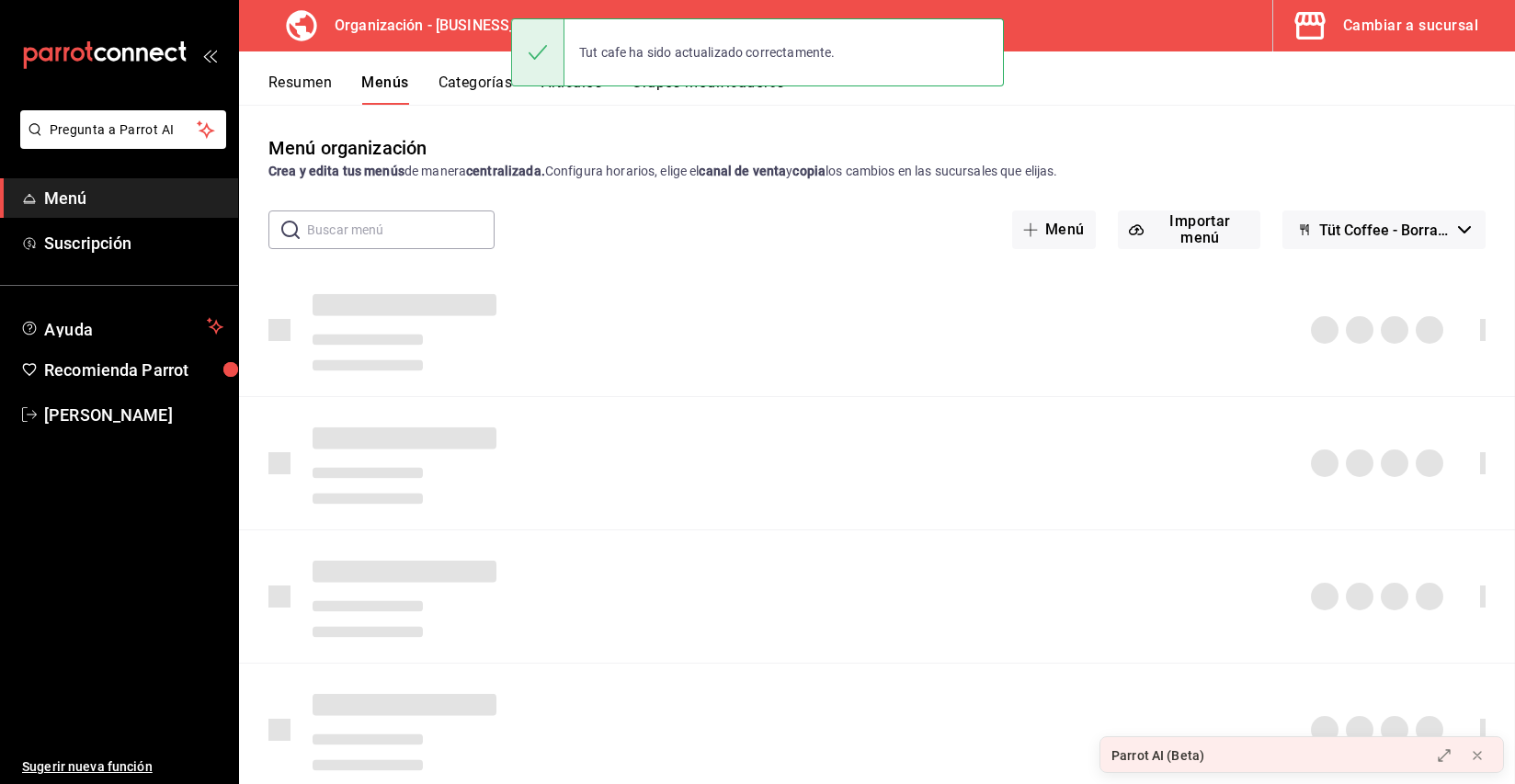 checkbox on "false" 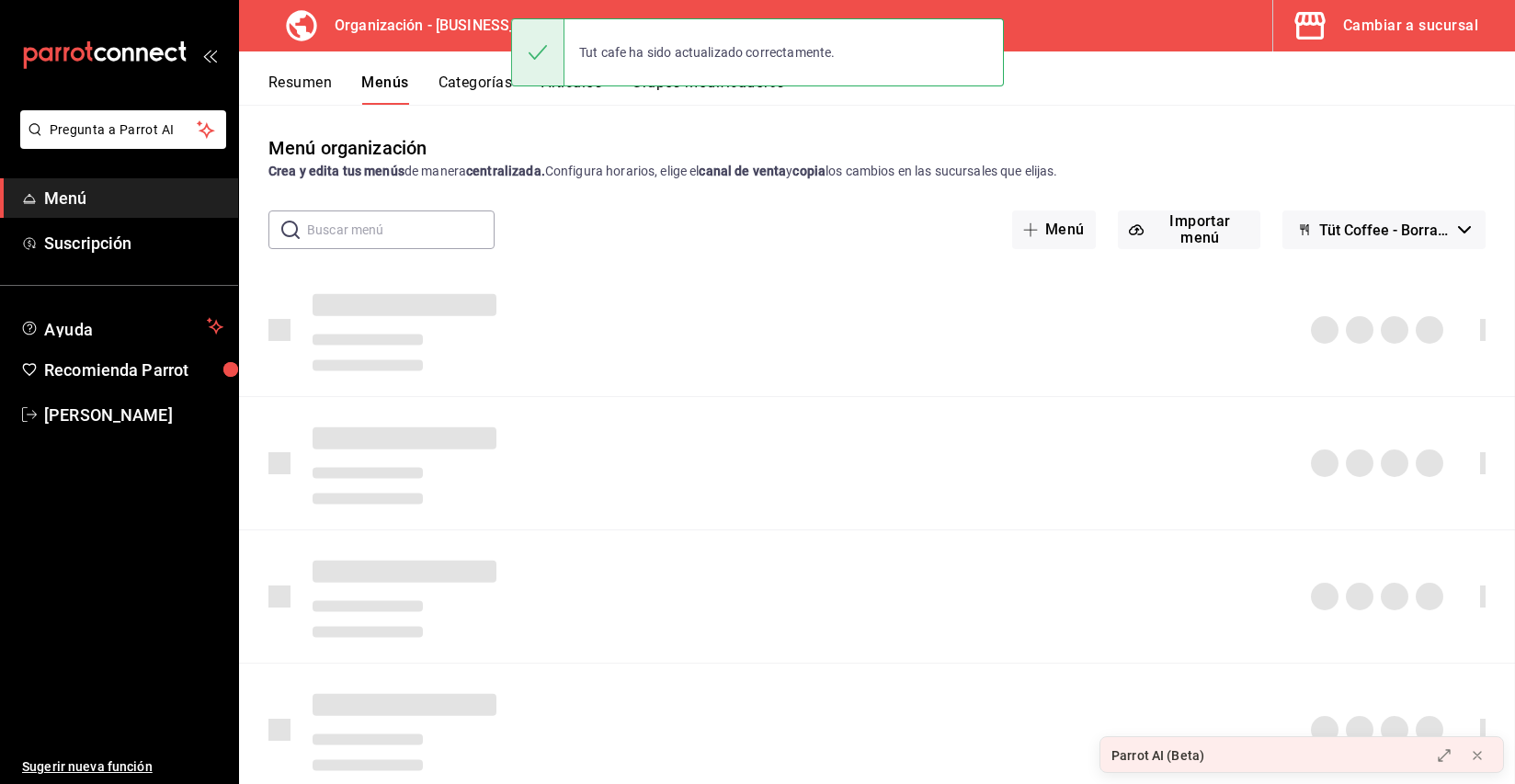 checkbox on "false" 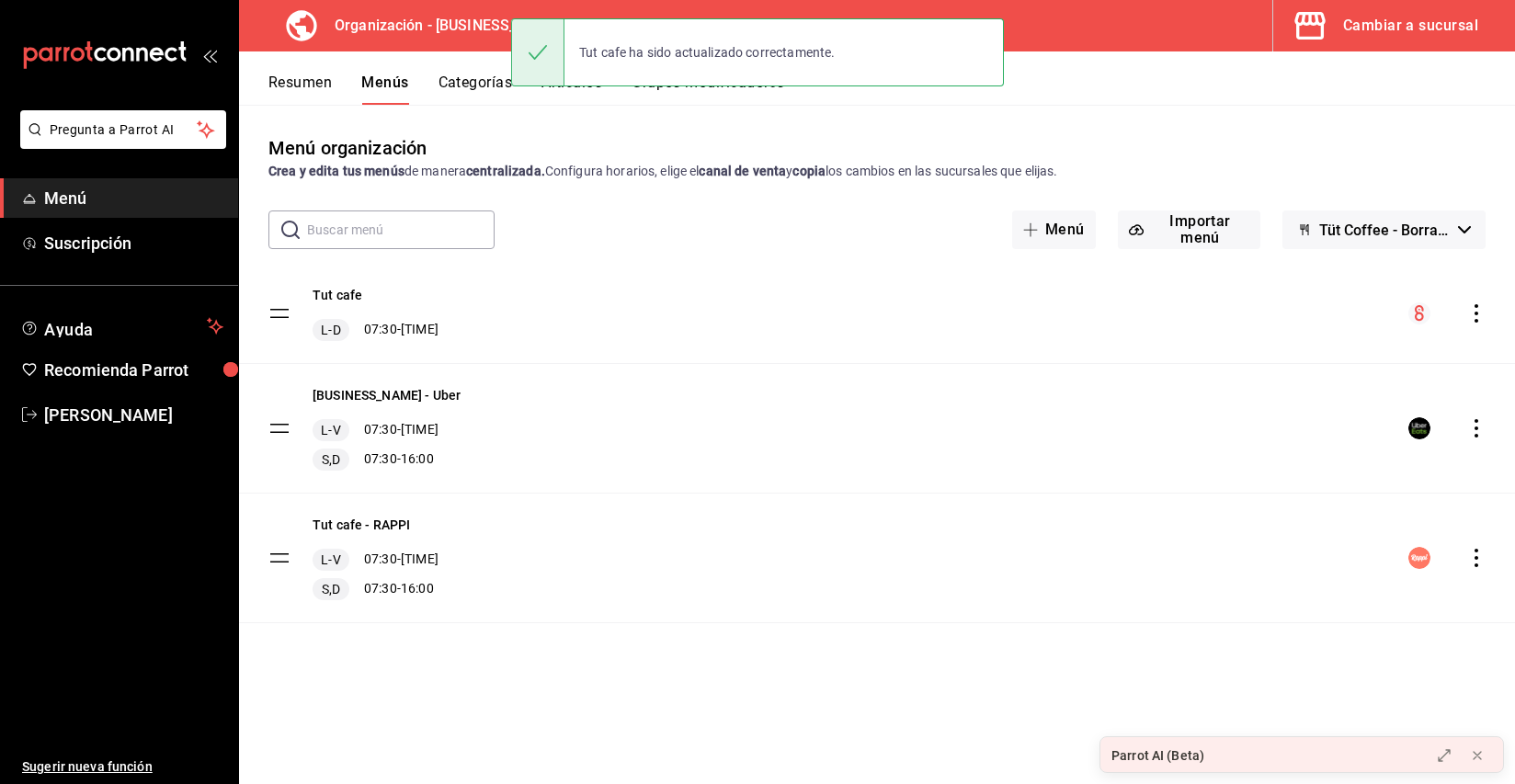 scroll, scrollTop: 0, scrollLeft: 0, axis: both 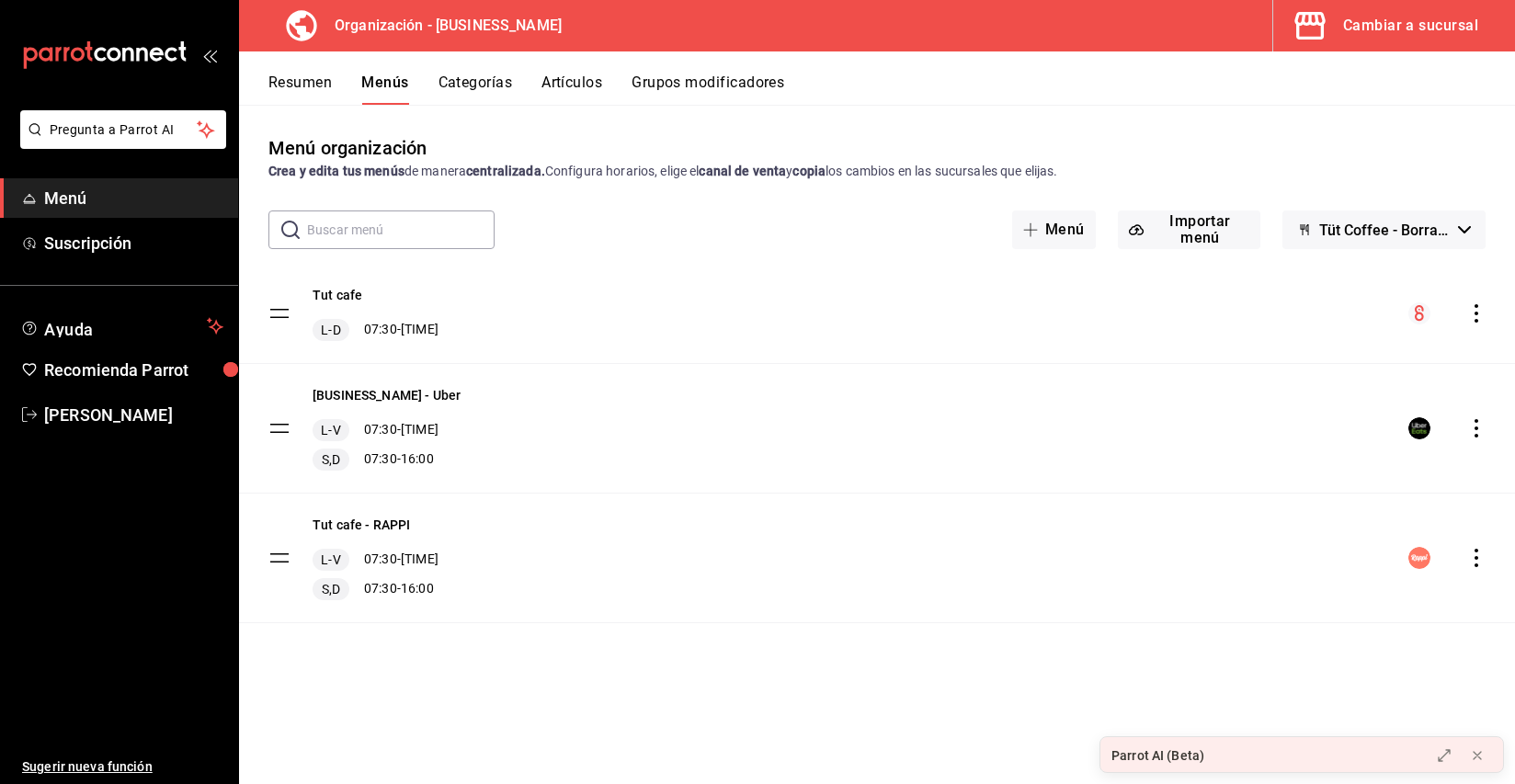 click on "Tut cafe L-D 07:30  -  20:30 Tut cafe - Uber L-V 07:30  -  20:30 S,D 07:30  -  16:00 Tut cafe - RAPPI L-V 07:30  -  20:30 S,D 07:30  -  16:00" at bounding box center [877, 443] 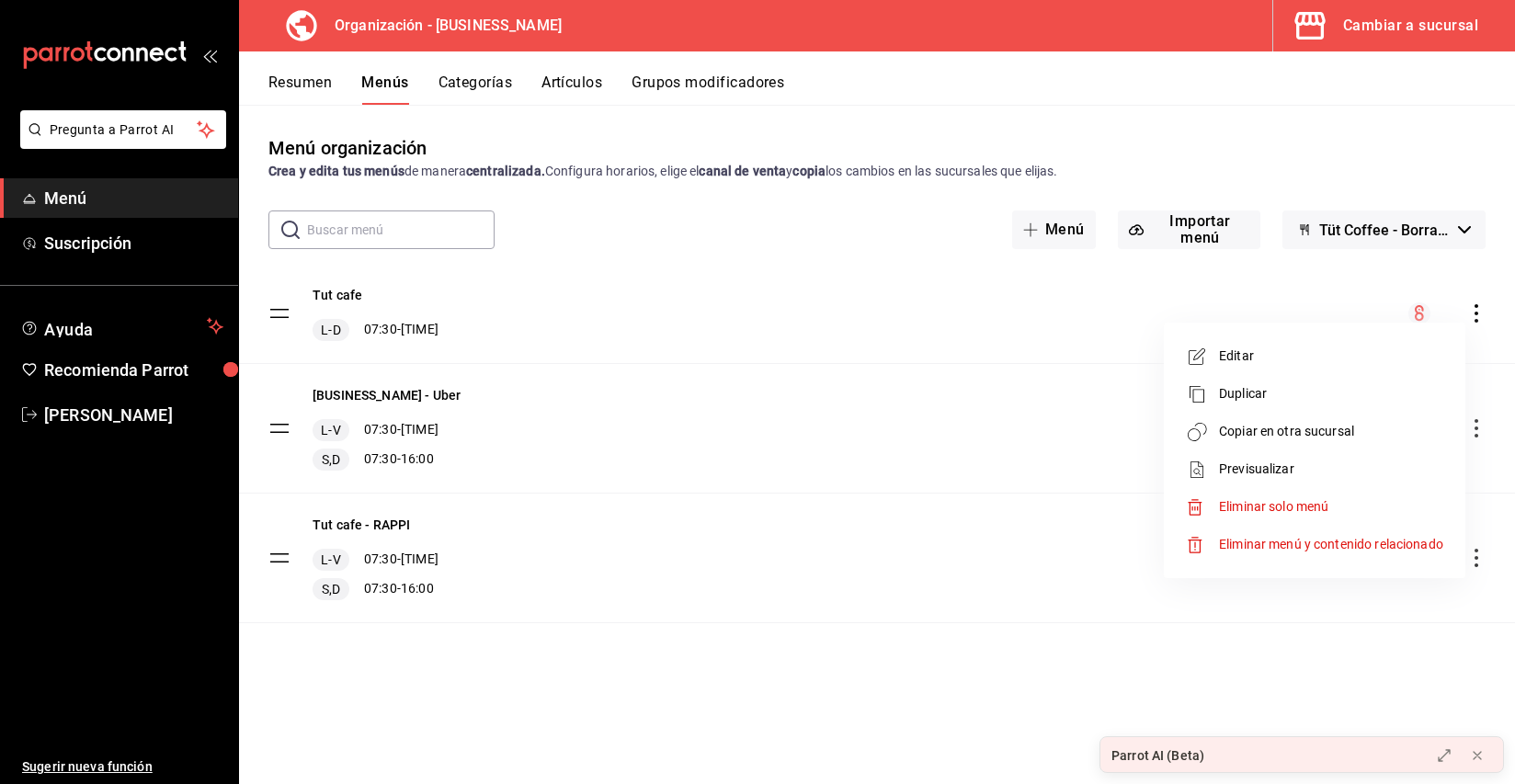 click on "Copiar en otra sucursal" at bounding box center [1331, 431] 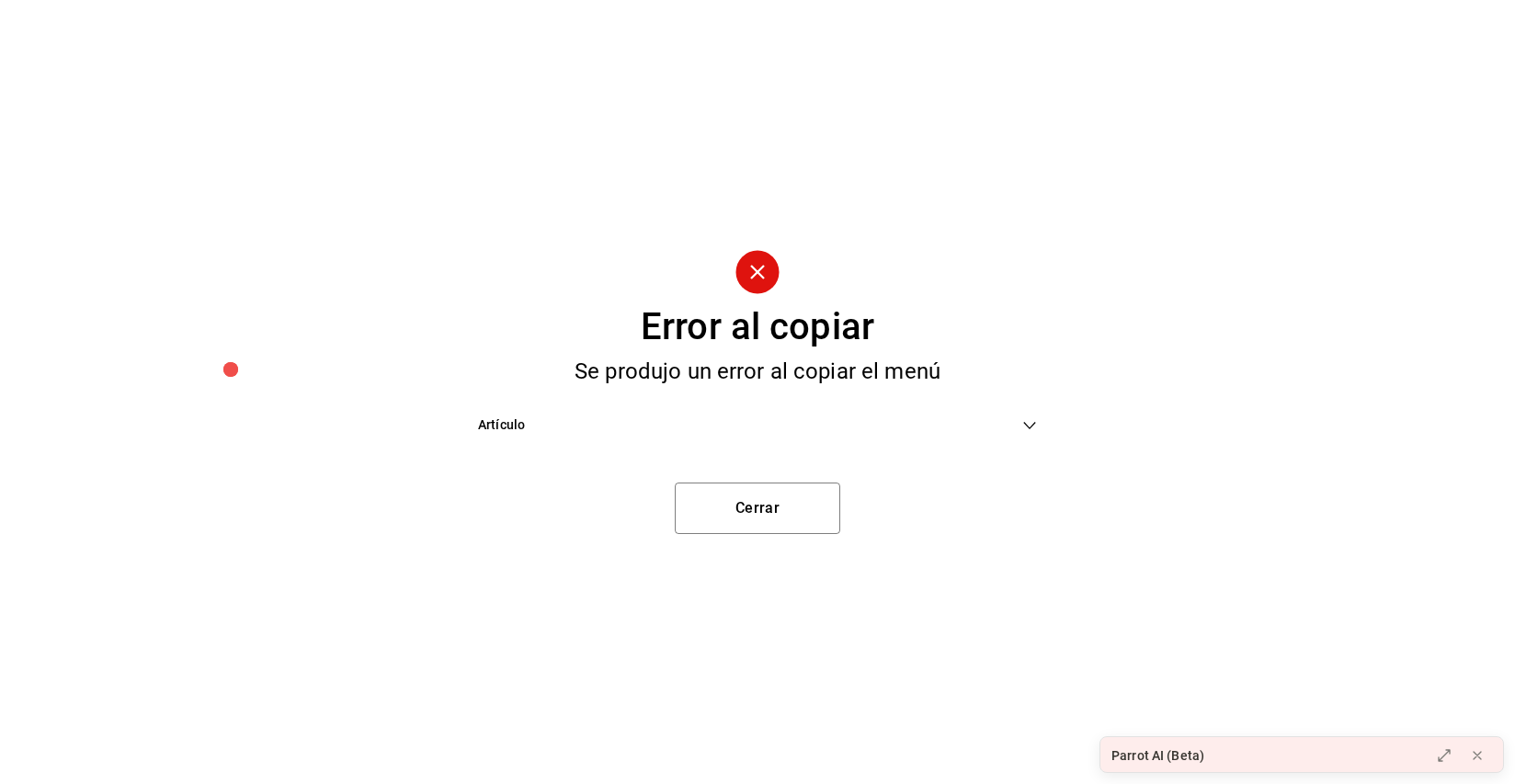 click on "Artículo" at bounding box center [750, 425] 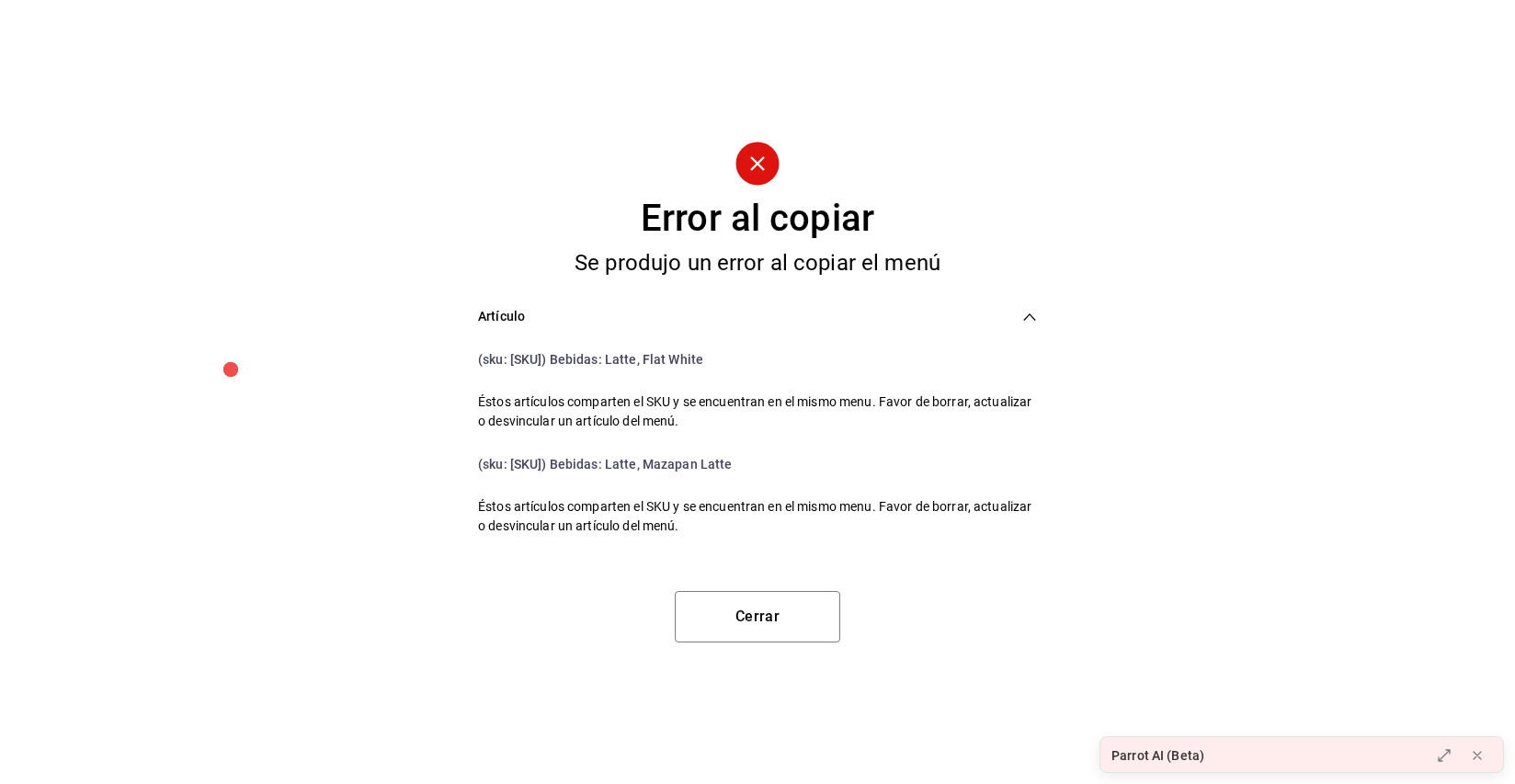 click on "Artículo (sku: AR-51752791359043) Bebidas: Latte, Flat White Éstos artículos comparten el SKU y se encuentran en el mismo menu.
Favor de borrar, actualizar o desvincular un artículo del menú. (sku: AR-51752791359043) Bebidas: Latte, Mazapan Latte Éstos artículos comparten el SKU y se encuentran en el mismo menu.
Favor de borrar, actualizar o desvincular un artículo del menú." at bounding box center [758, 425] 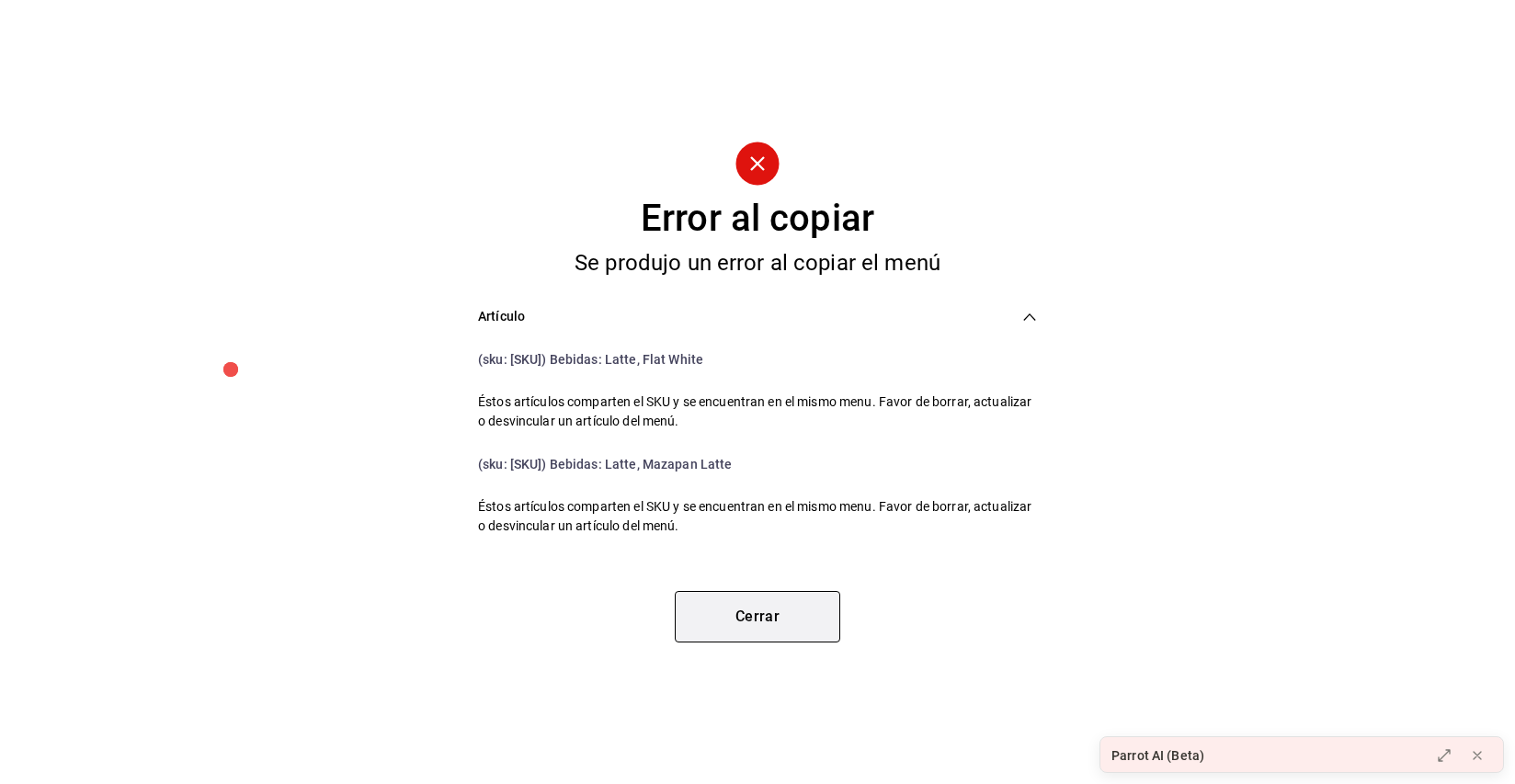 click on "Cerrar" at bounding box center (758, 617) 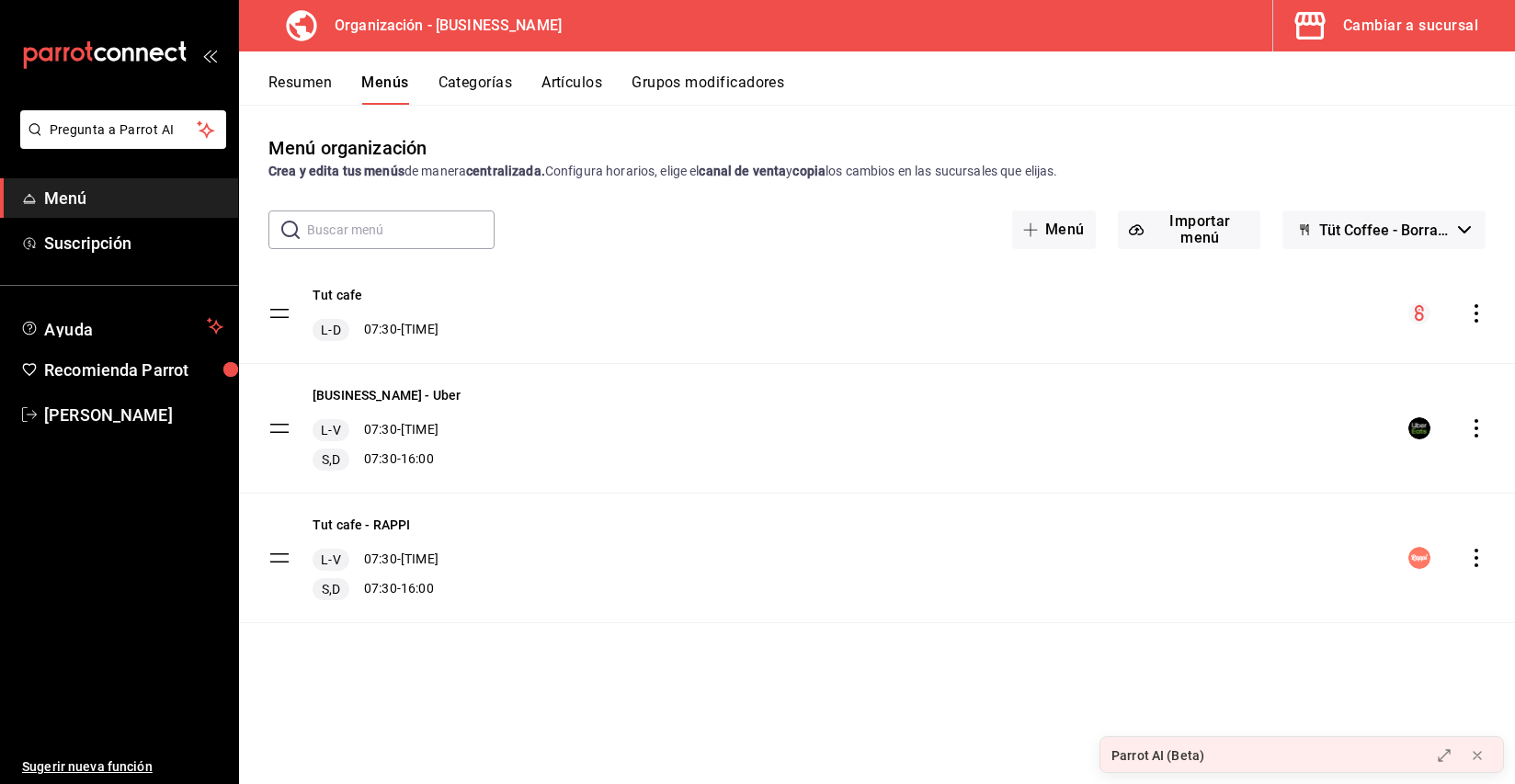 click on "Artículos" at bounding box center [572, 89] 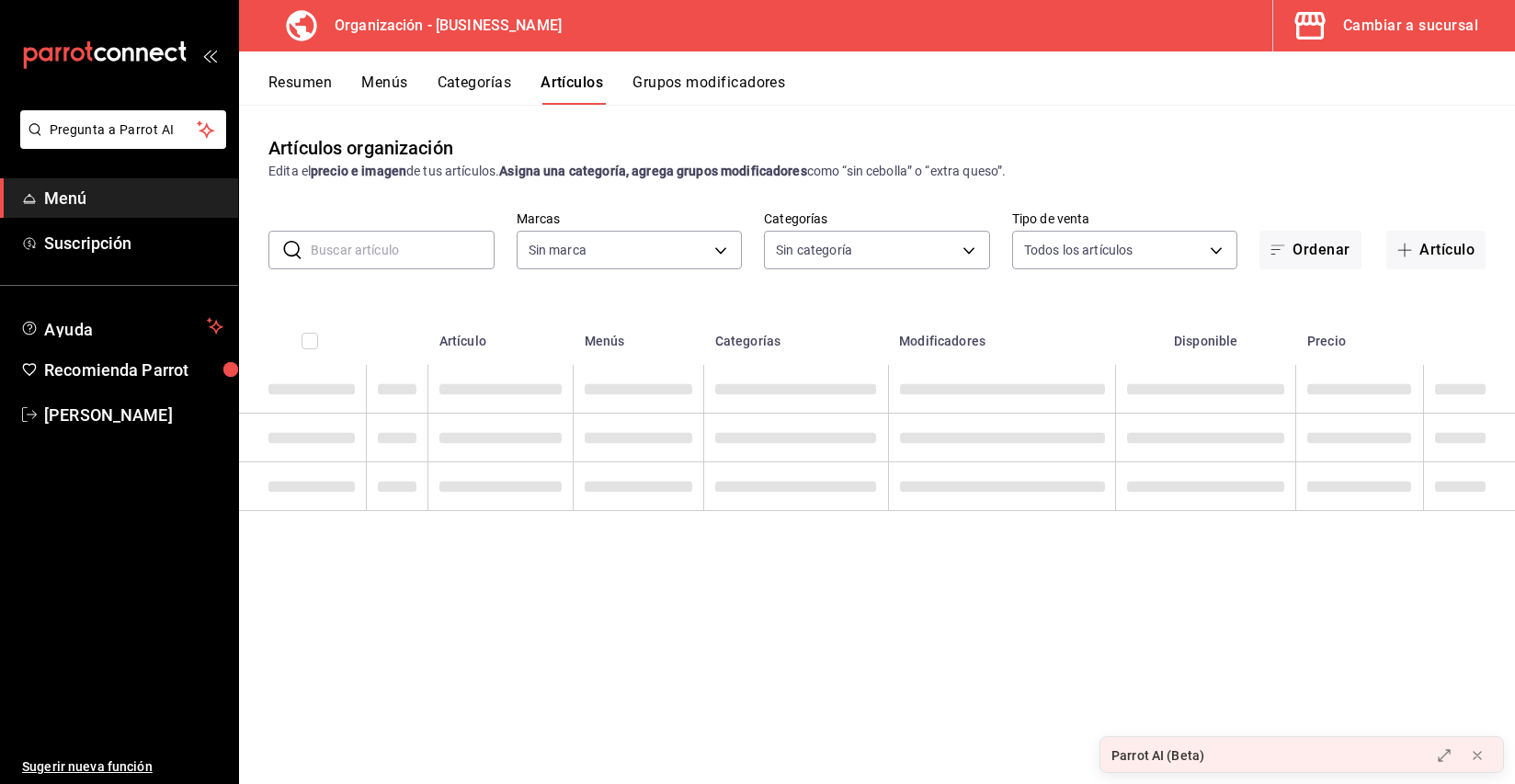 type on "32e499e3-ac49-4bfd-9688-6164702db340" 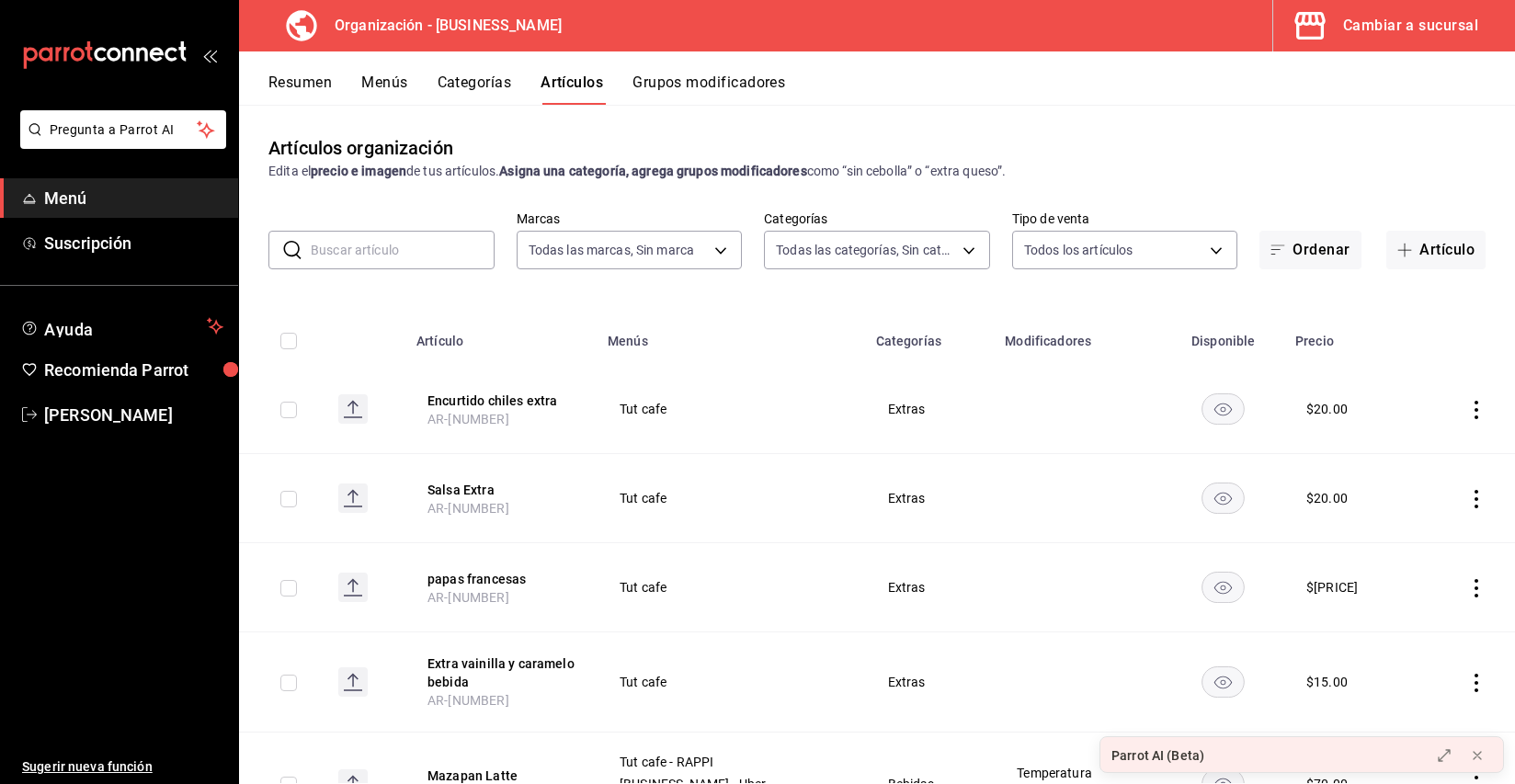 type on "59fb2af1-396e-4281-824f-583d7da0ab39,52a9df34-5940-42d4-ab25-b17d79a0a808,9e8964d6-a453-4484-aab5-42f20070a9bf,91c4351c-dab4-469a-b4c2-cfc92b357833,a39efab6-7b69-4b7e-866b-d2b334d8c0ed" 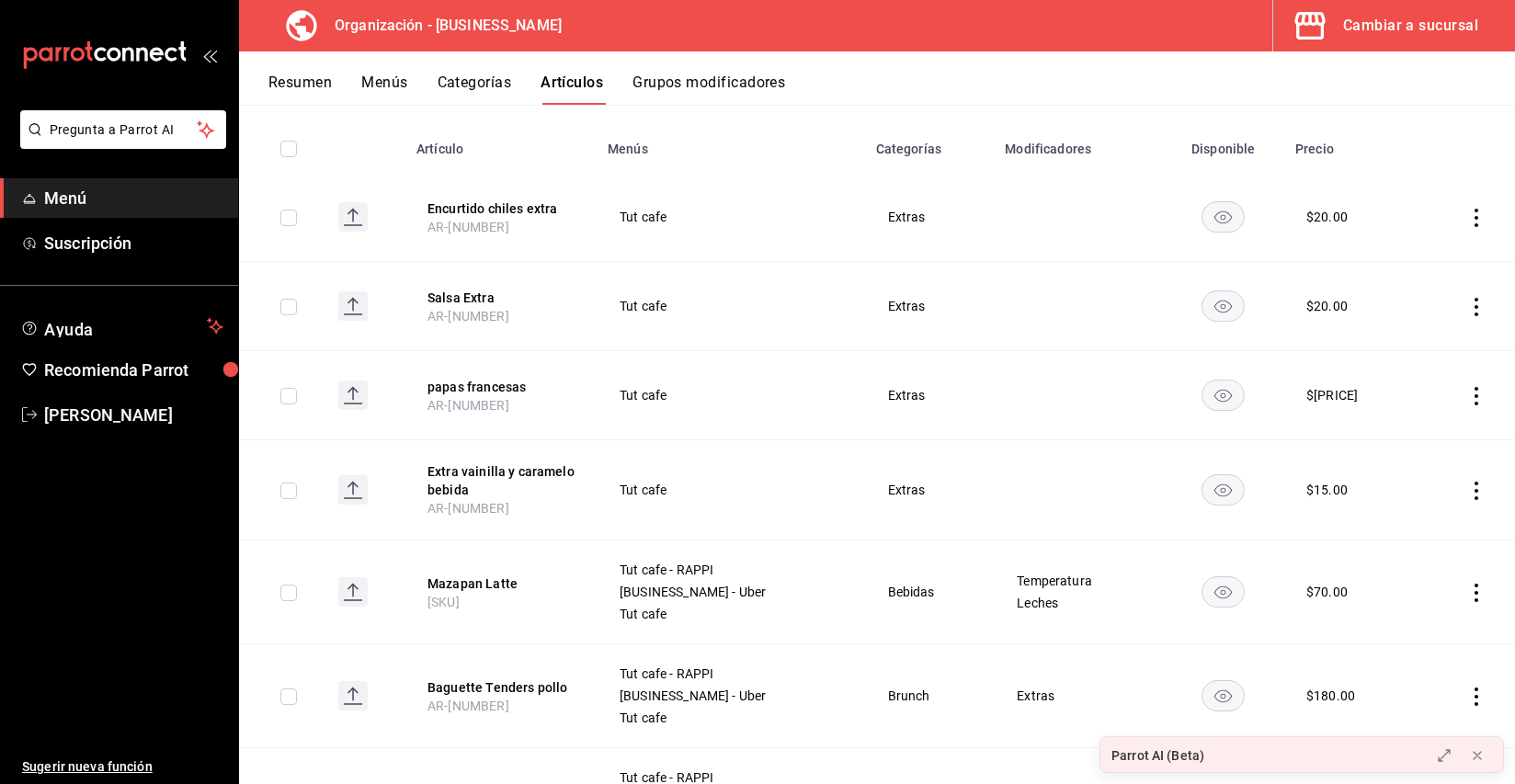 scroll, scrollTop: 193, scrollLeft: 0, axis: vertical 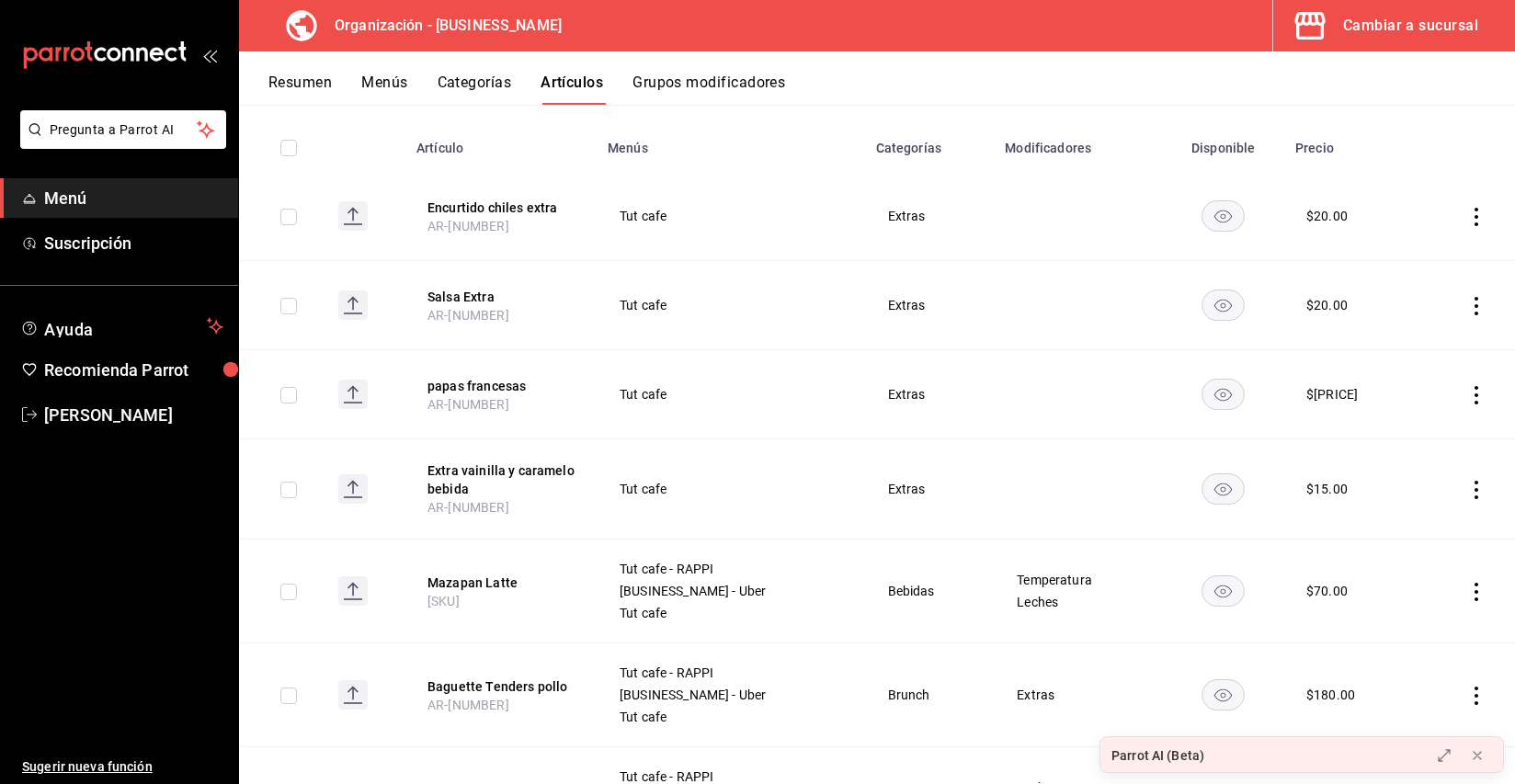 click 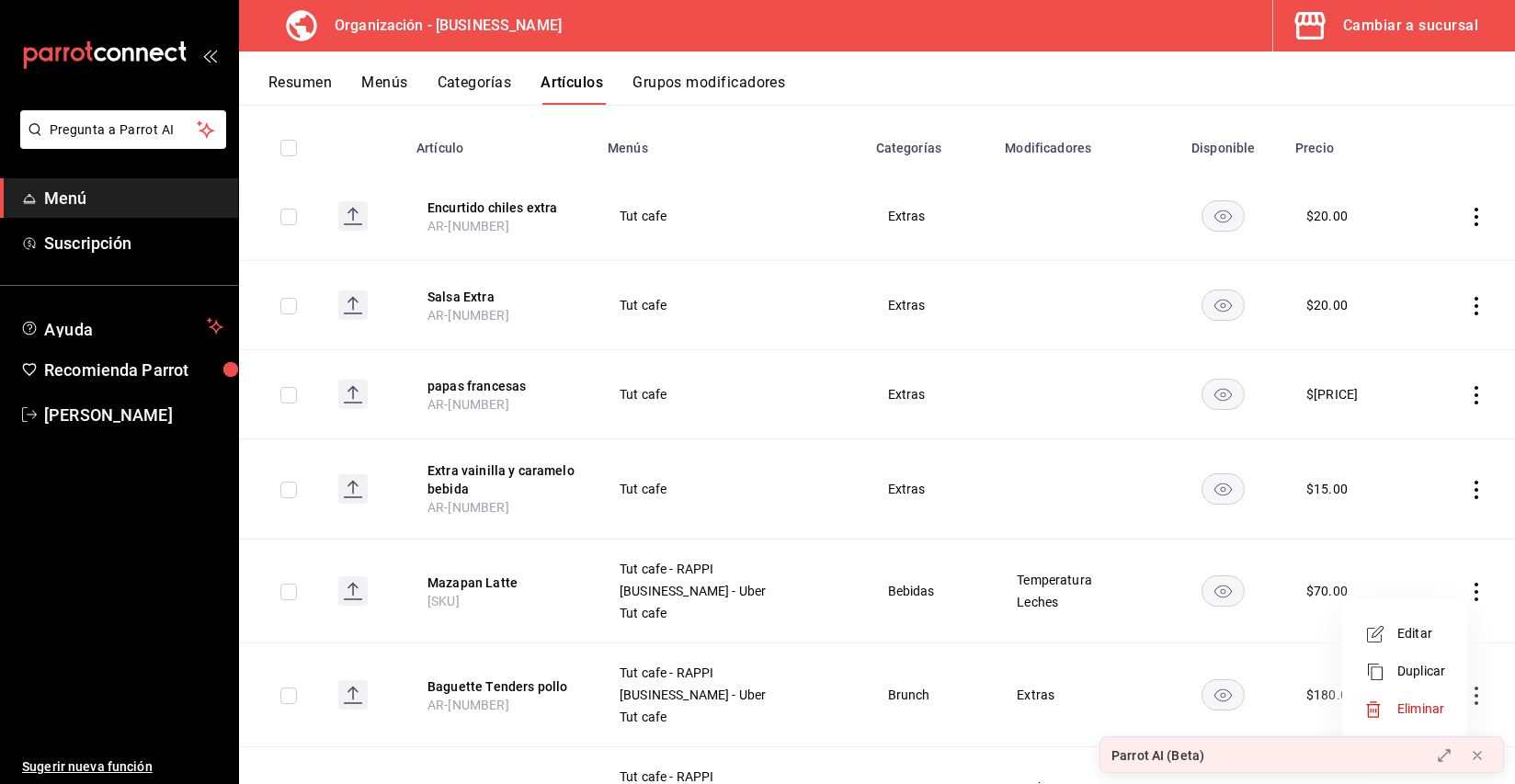 click on "Eliminar" at bounding box center [1420, 709] 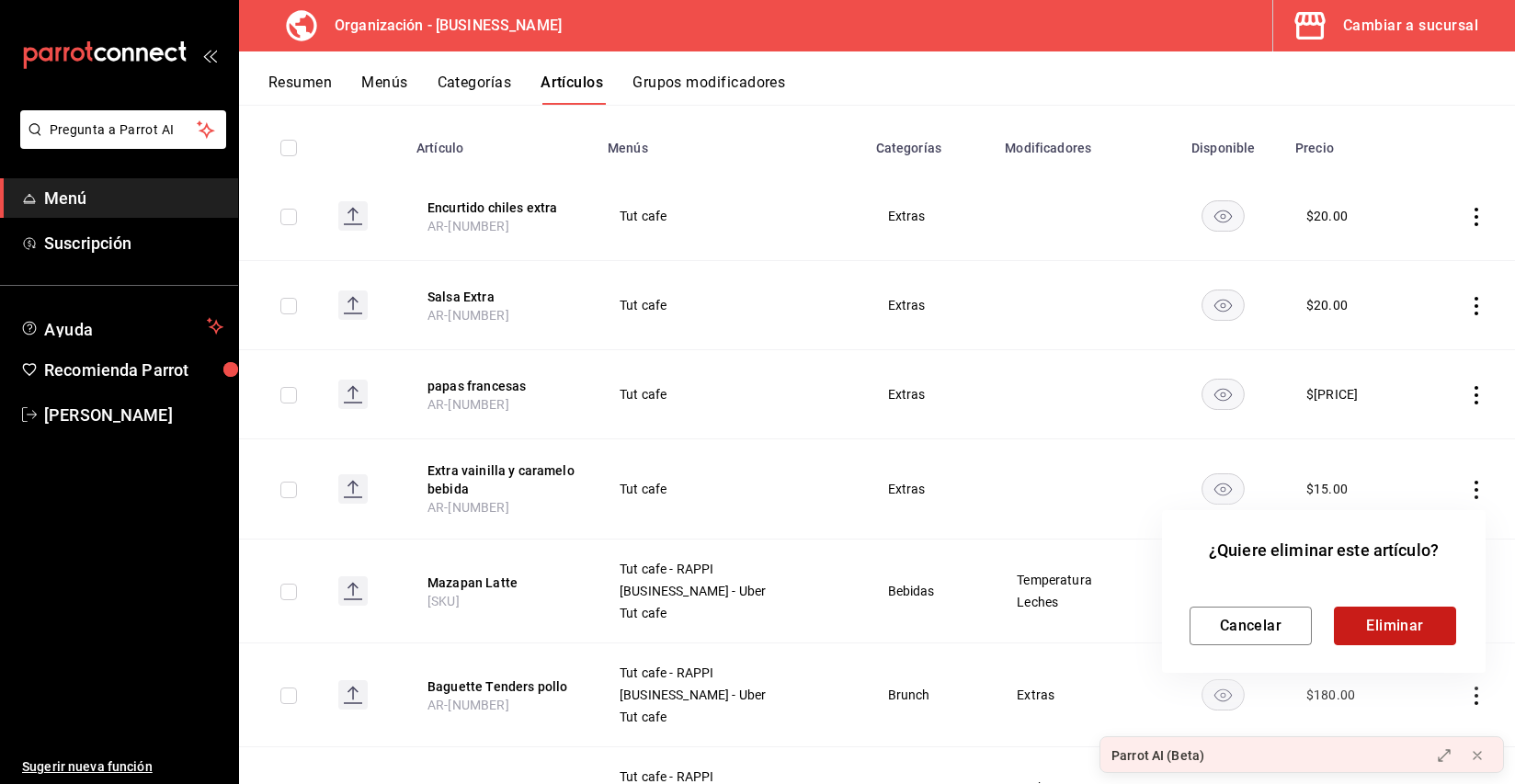 click on "Eliminar" at bounding box center [1395, 626] 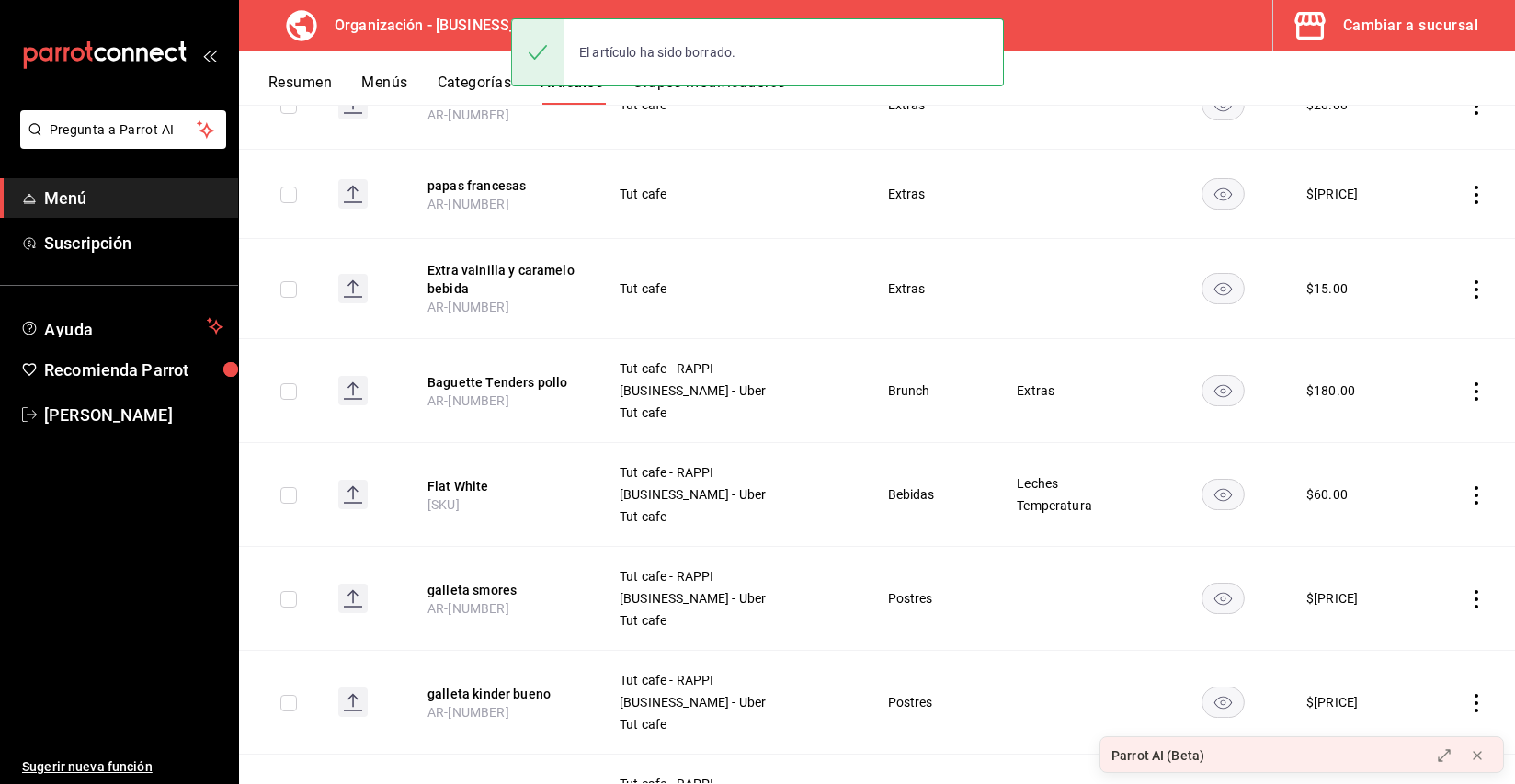 scroll, scrollTop: 395, scrollLeft: 0, axis: vertical 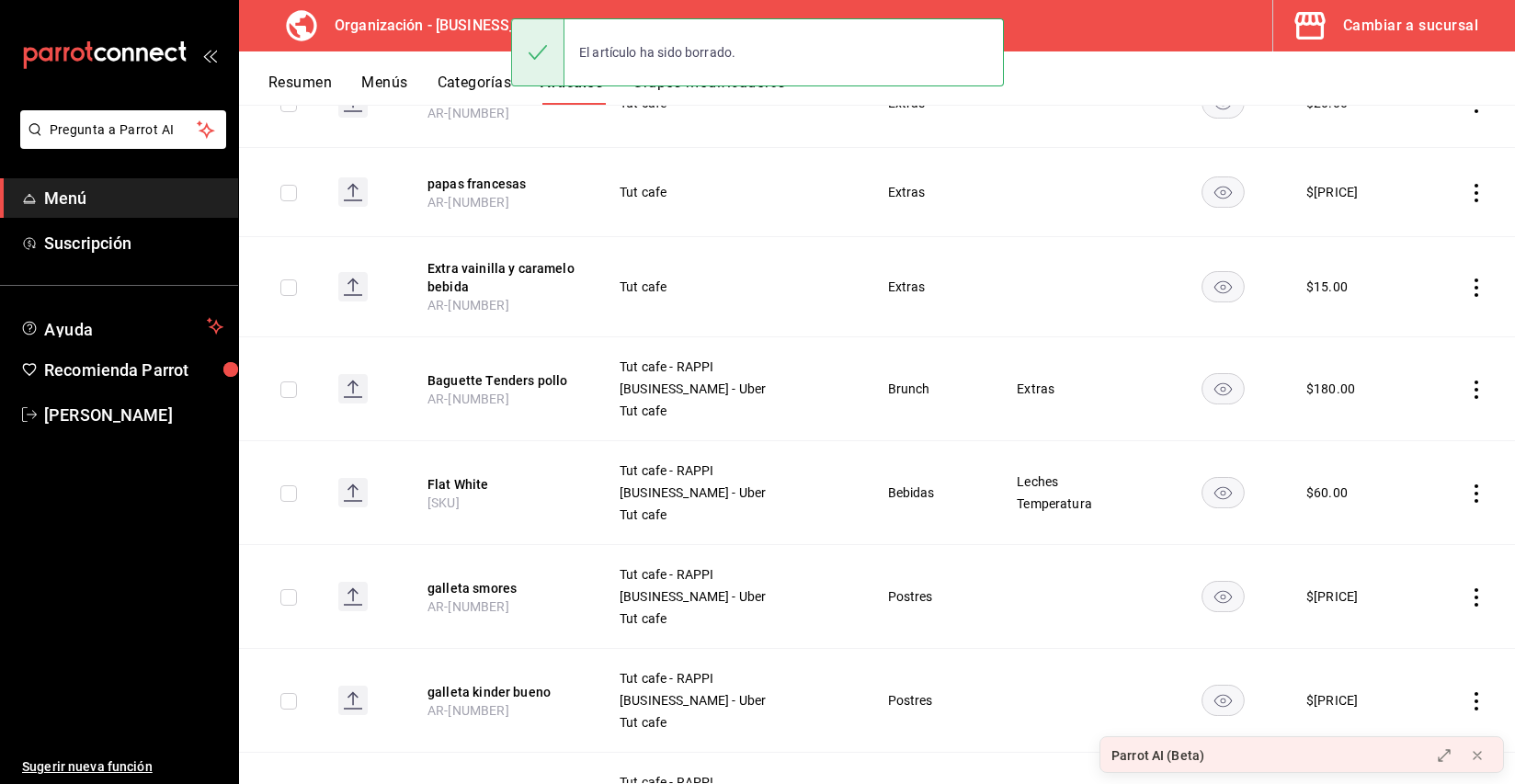 click 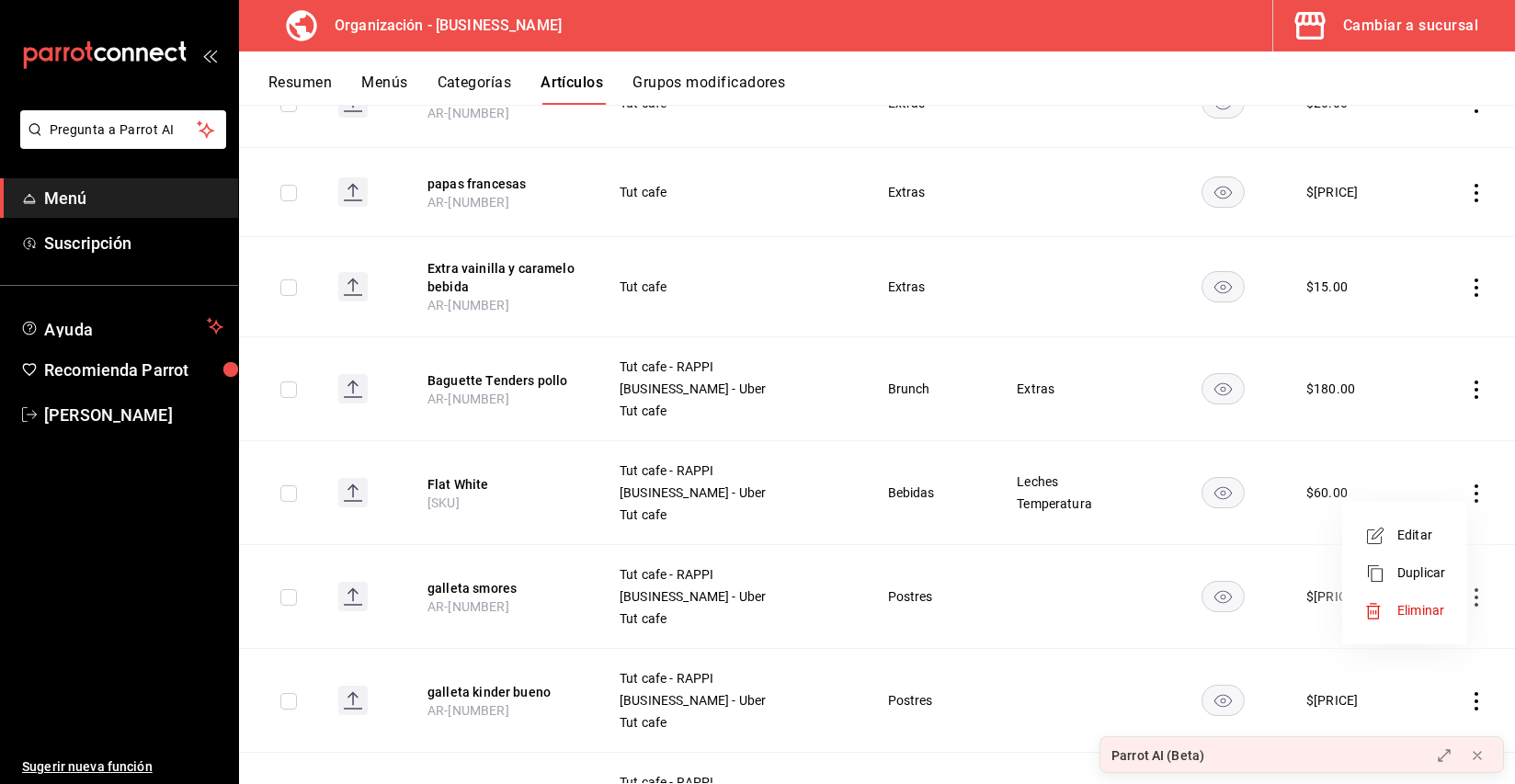 click on "Eliminar" at bounding box center [1420, 610] 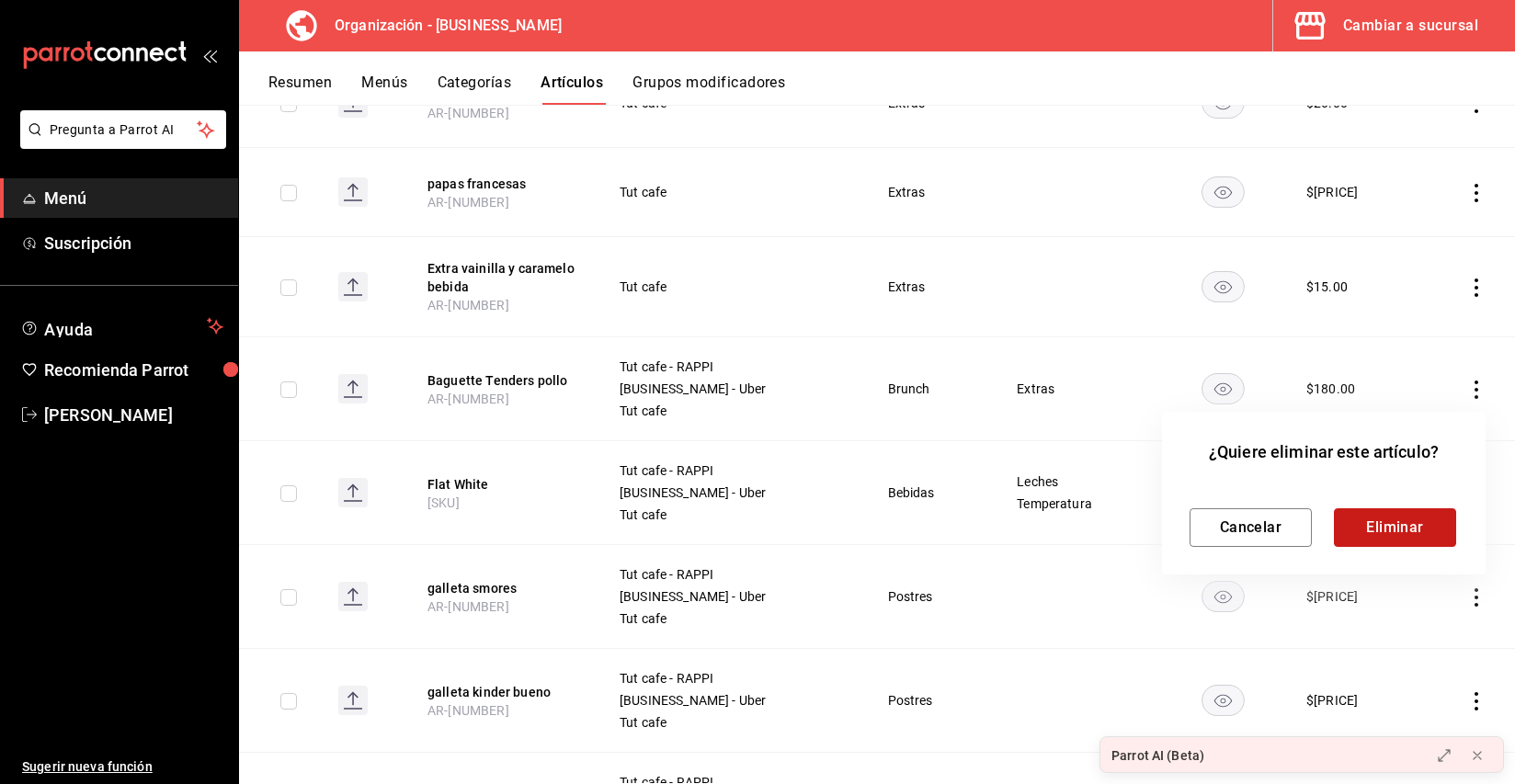 click on "Eliminar" at bounding box center (1395, 528) 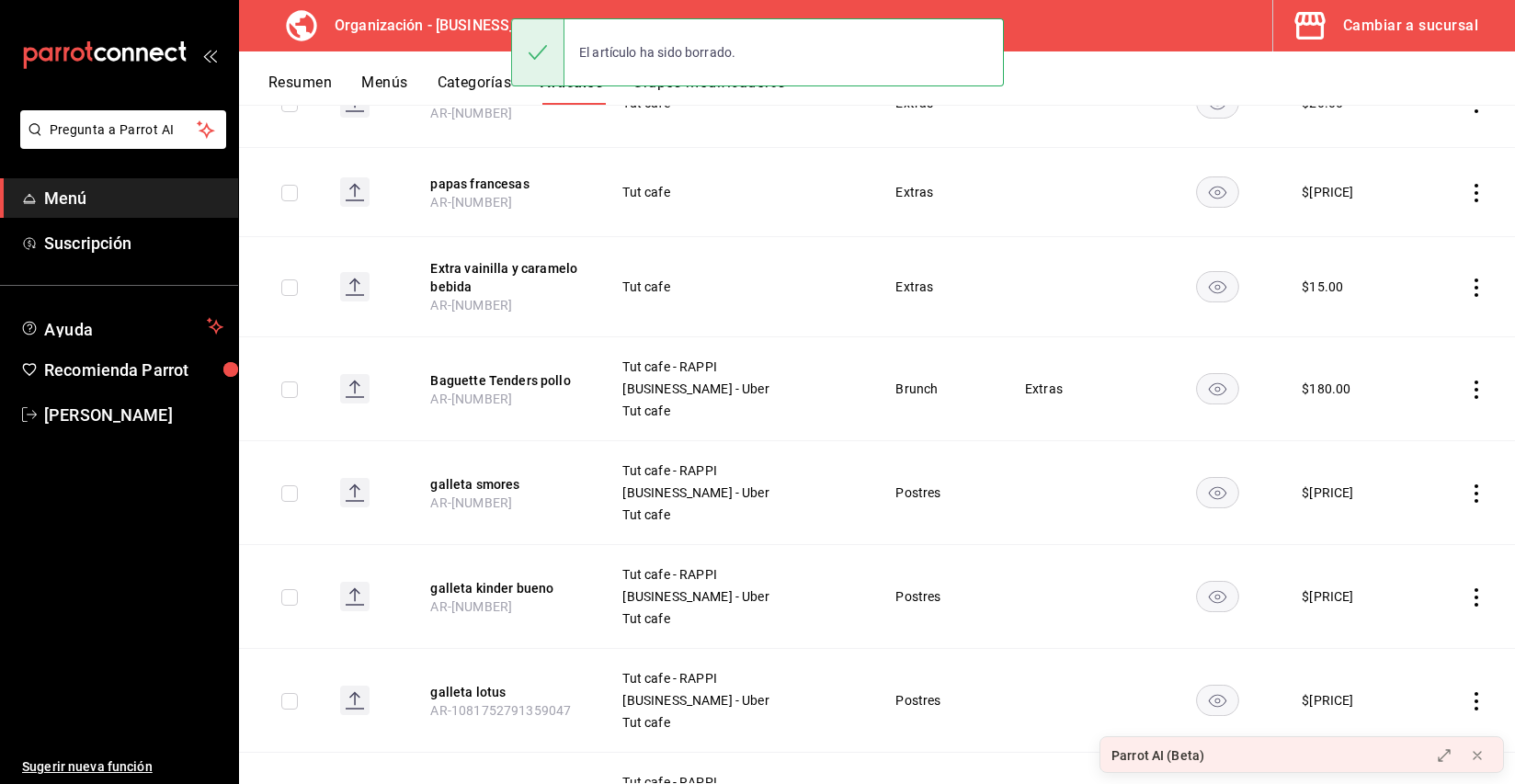 scroll, scrollTop: 0, scrollLeft: 0, axis: both 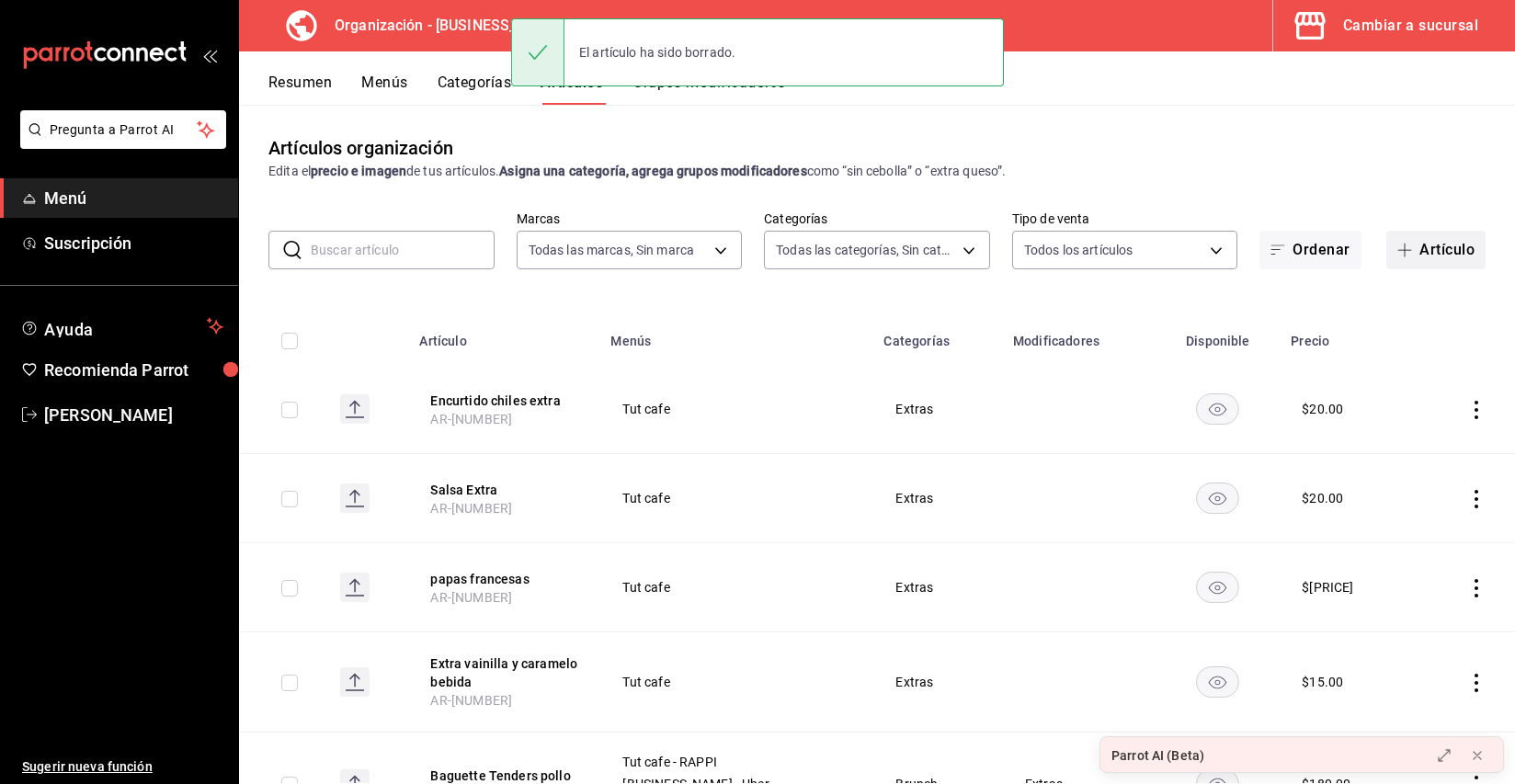 click on "Artículo" at bounding box center [1436, 250] 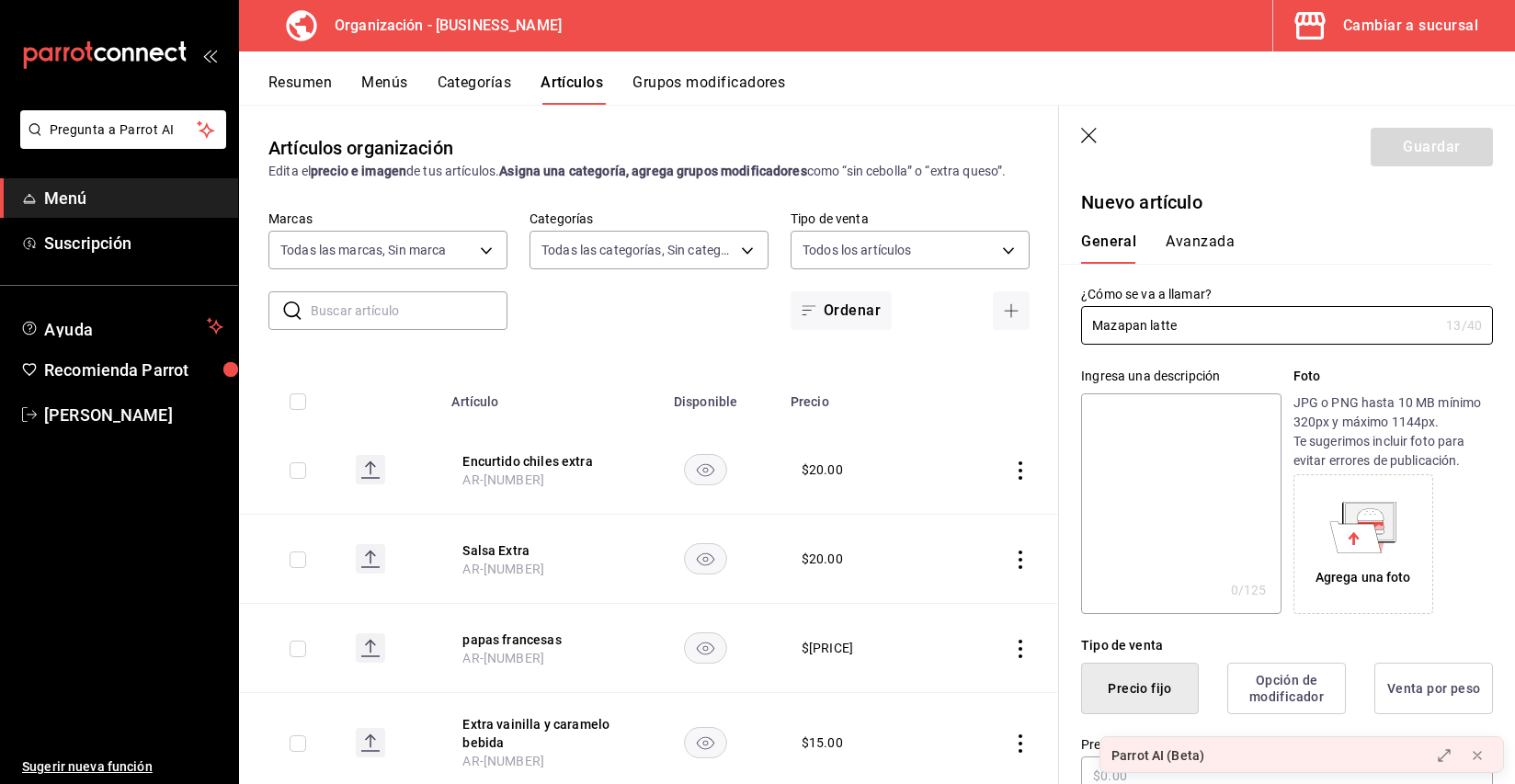 drag, startPoint x: 1211, startPoint y: 319, endPoint x: 1035, endPoint y: 317, distance: 176.01136 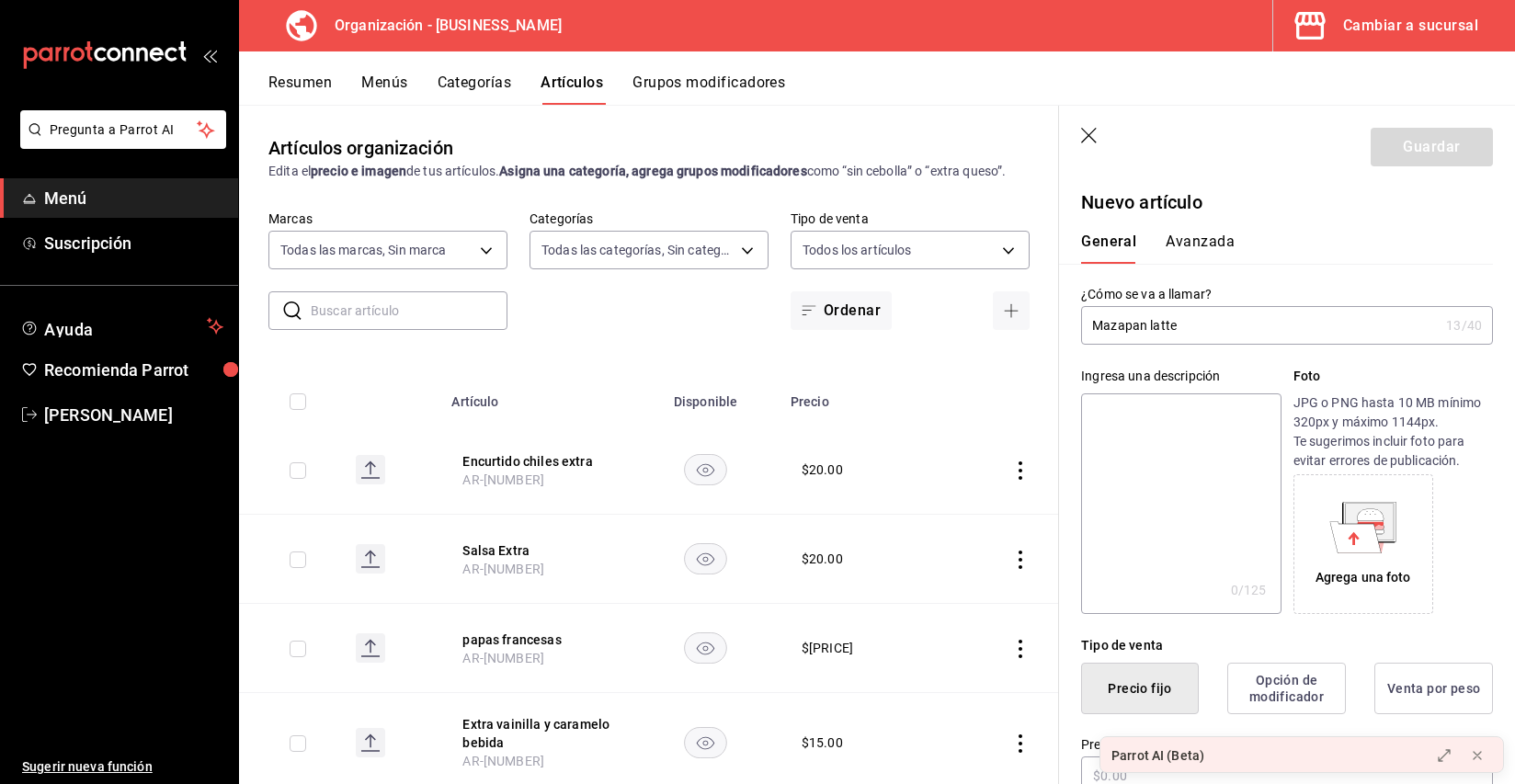 click on "Avanzada" at bounding box center (1200, 248) 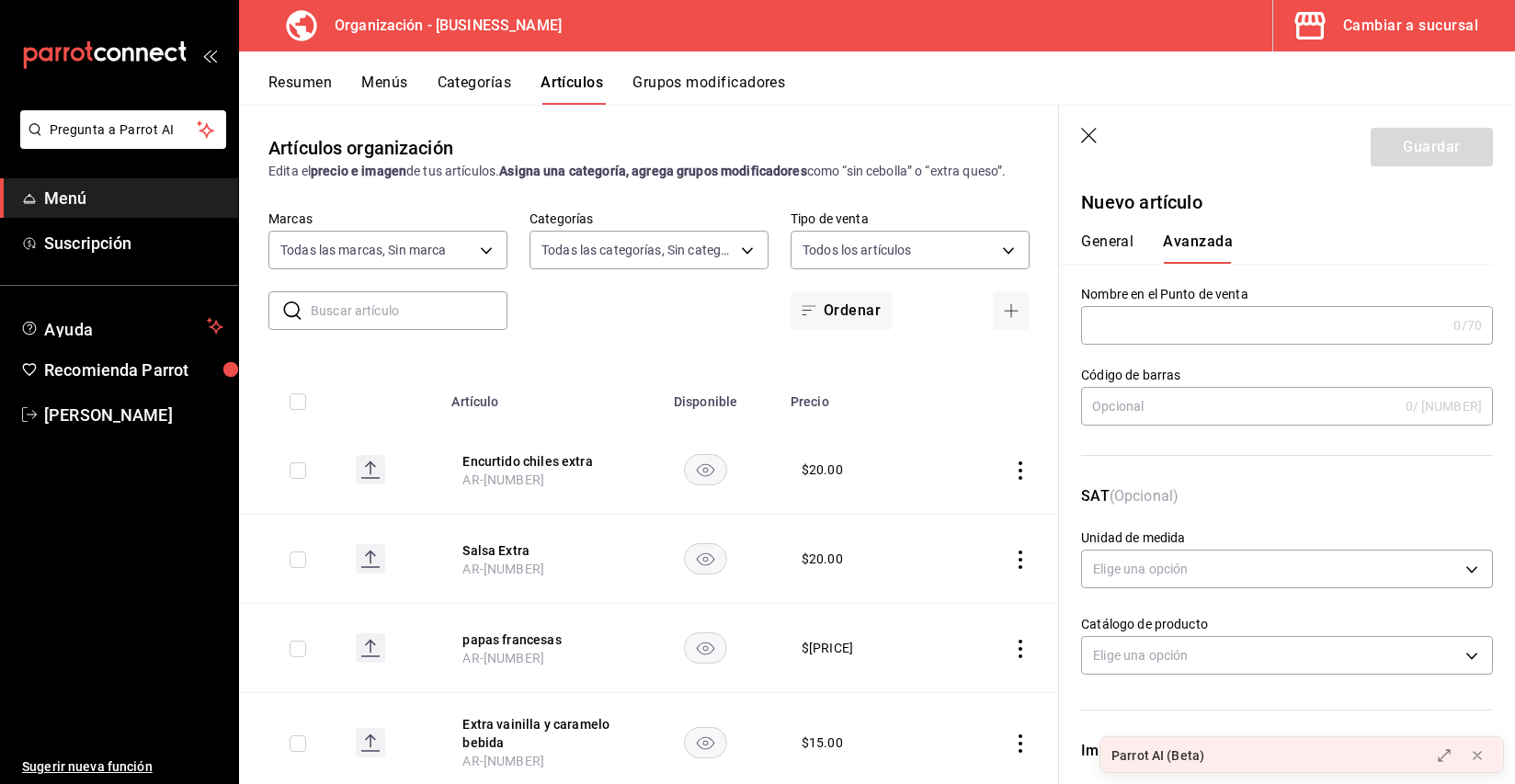 click at bounding box center [1263, 325] 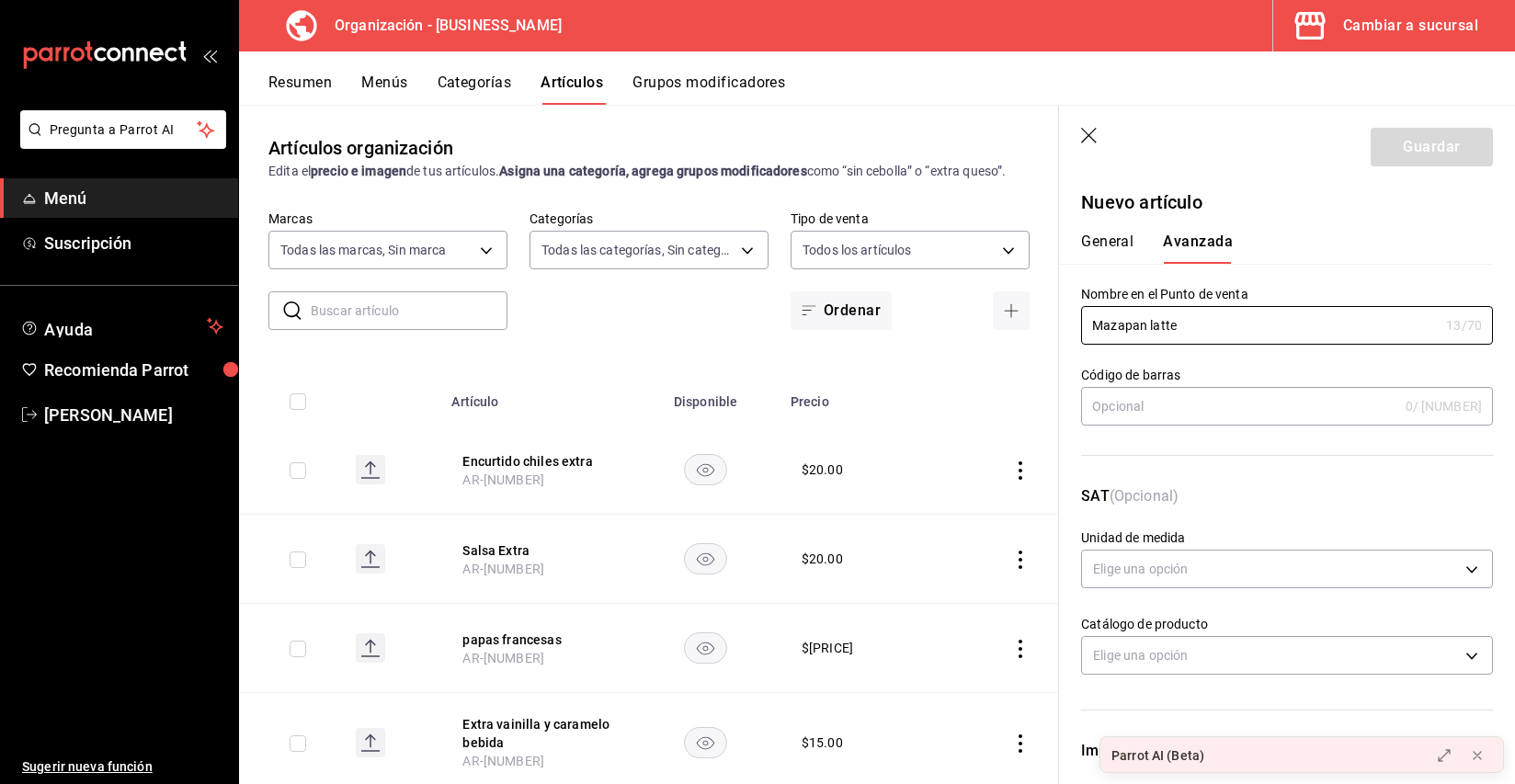type on "Mazapan latte" 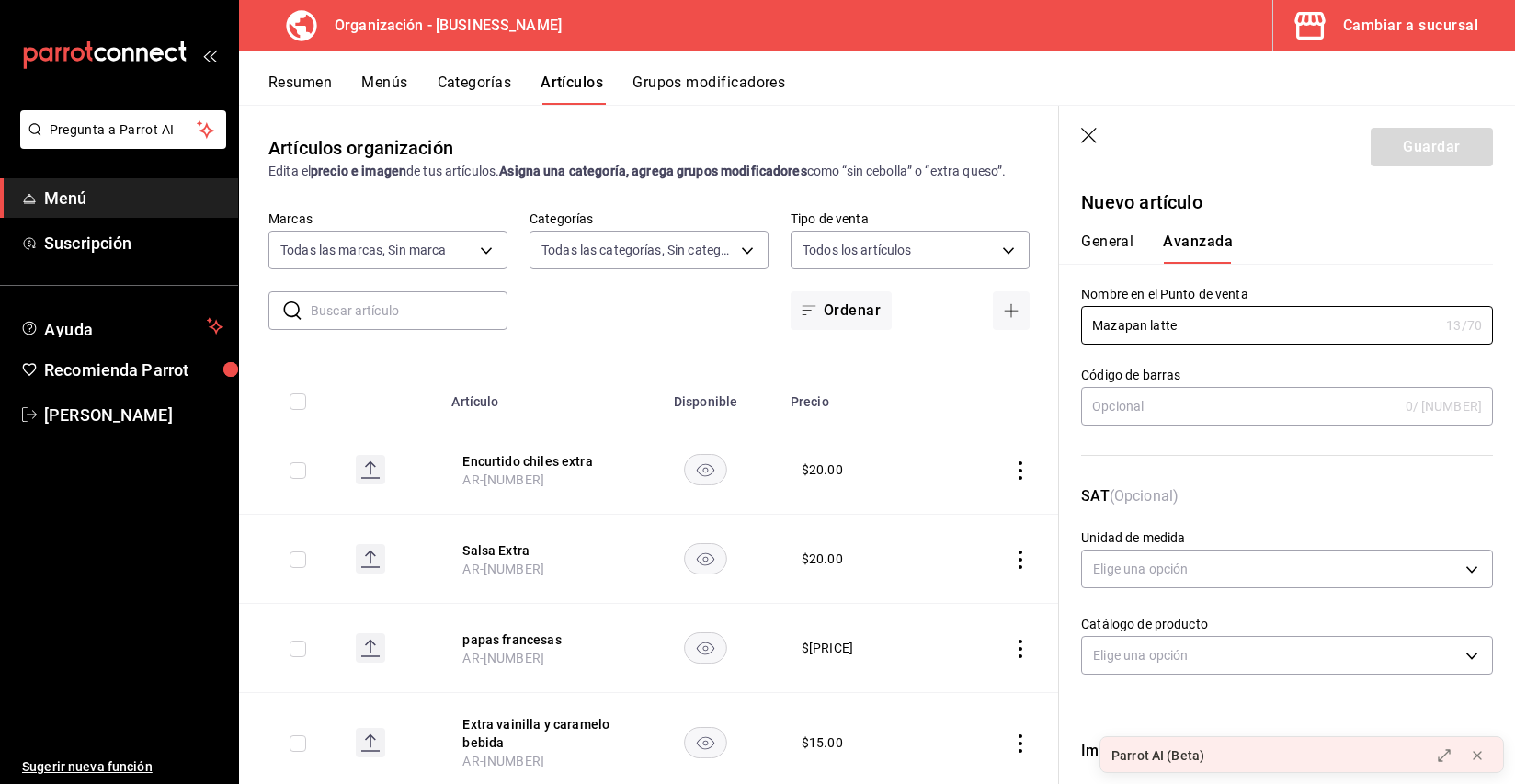 click on "General" at bounding box center [1107, 248] 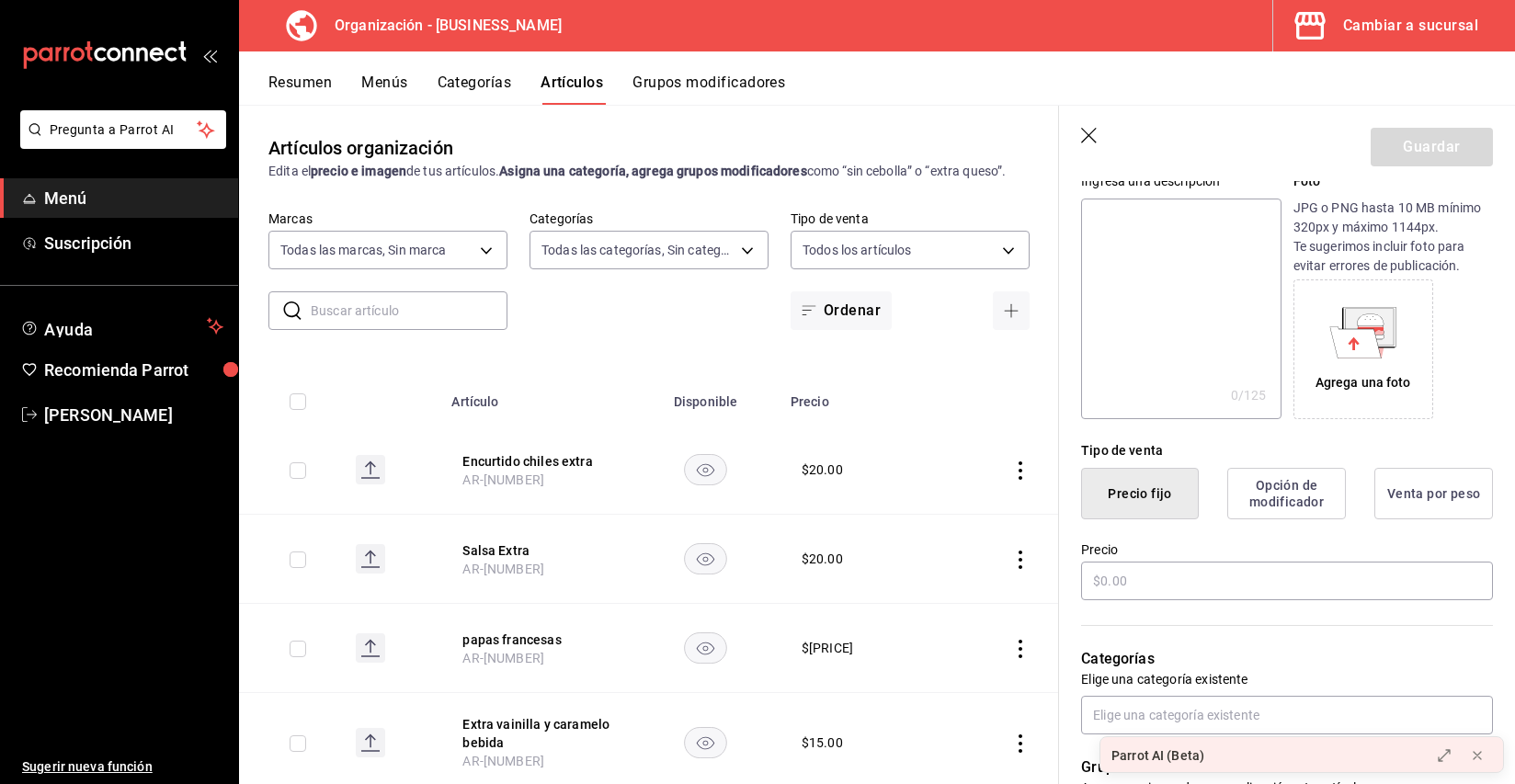 scroll, scrollTop: 225, scrollLeft: 0, axis: vertical 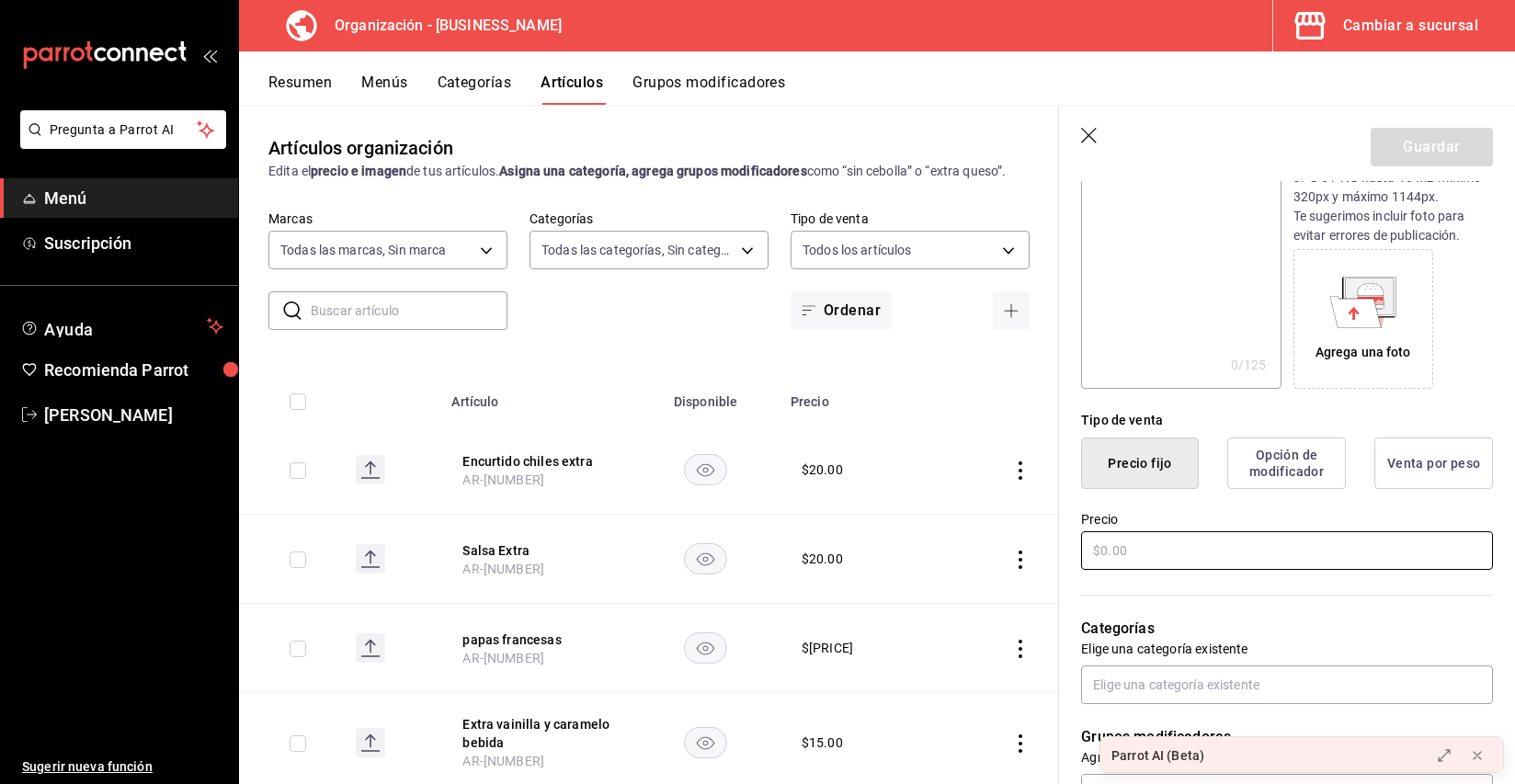 click at bounding box center (1287, 551) 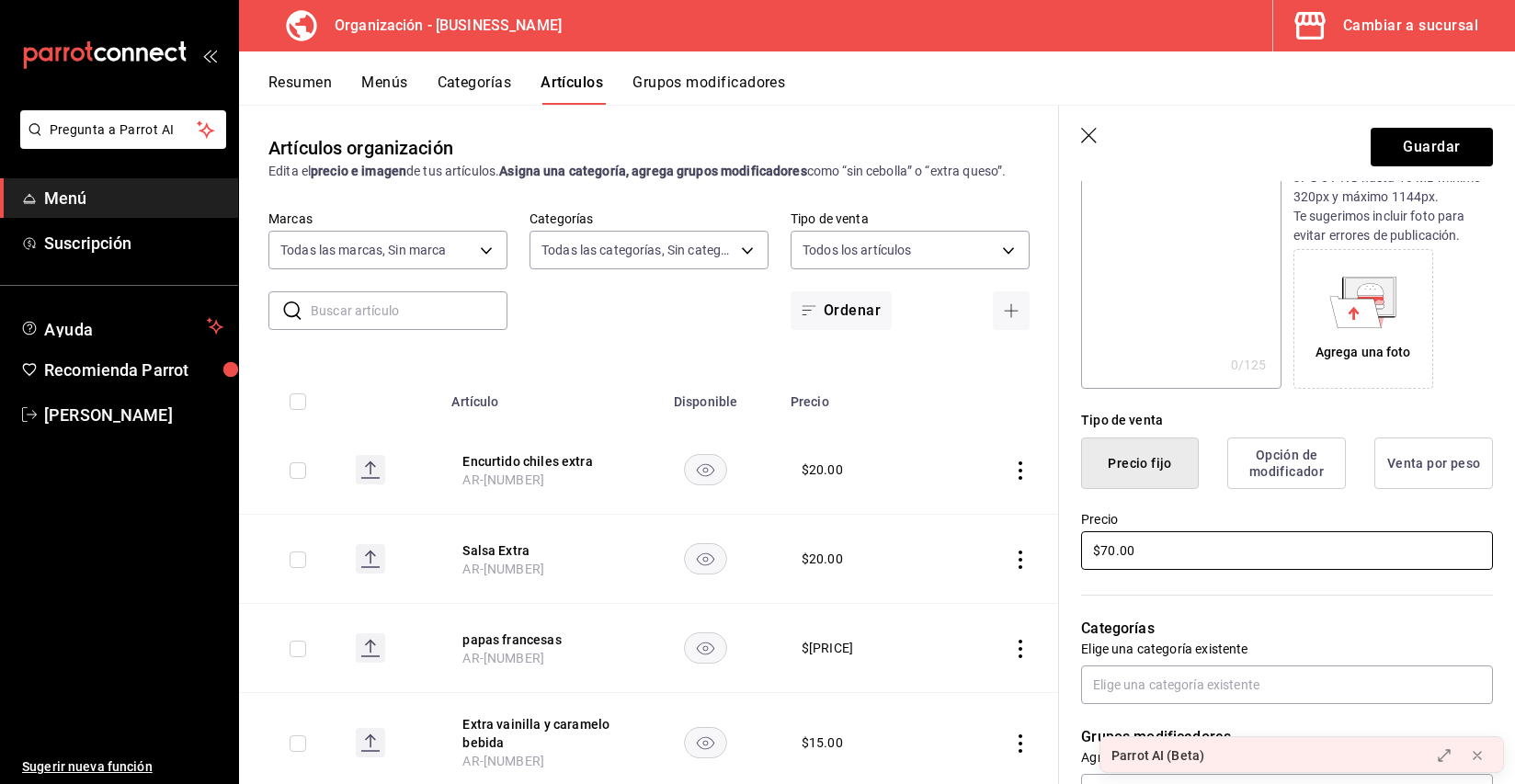type on "$70.00" 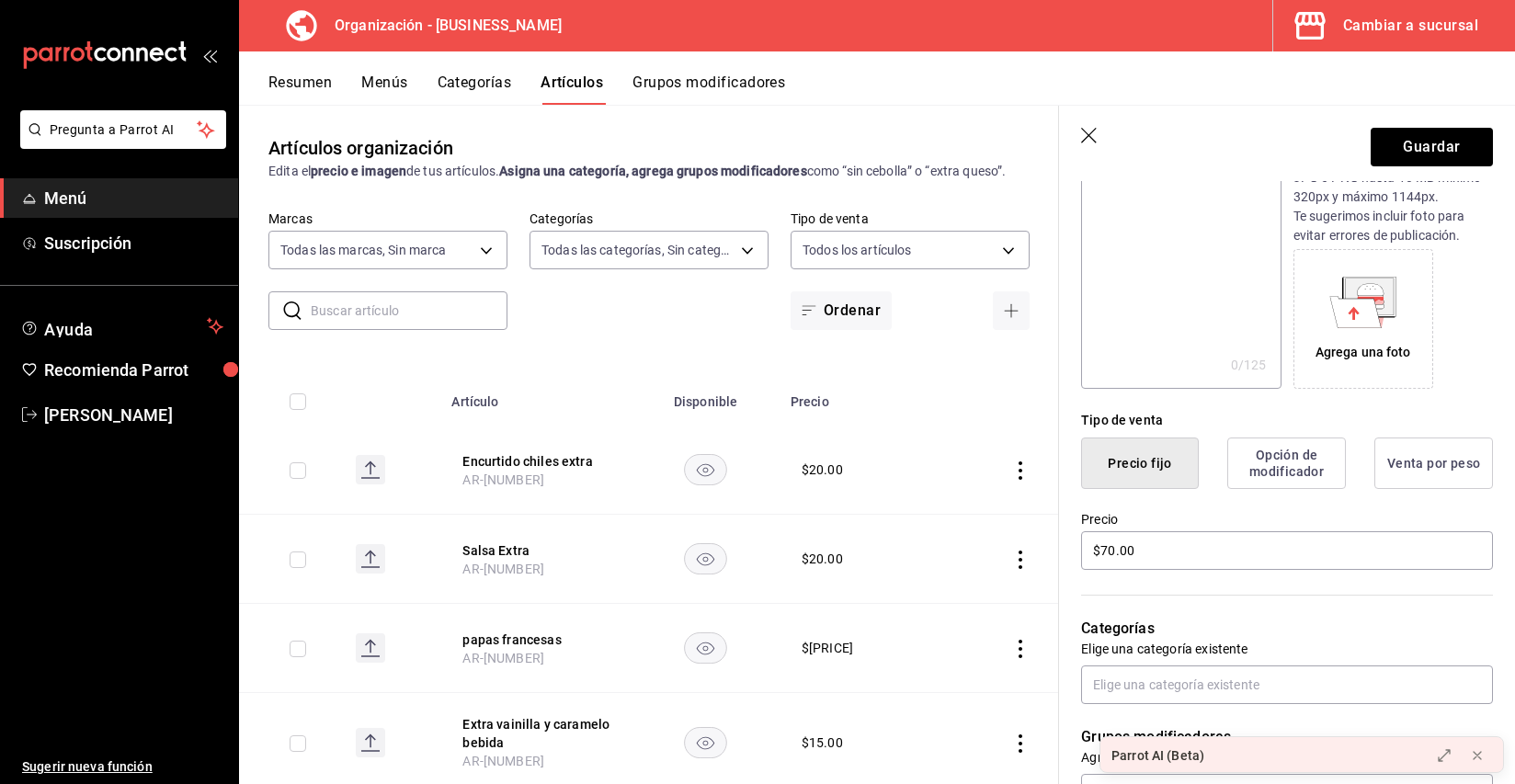 click on "Categorías Elige una categoría existente" at bounding box center [1276, 638] 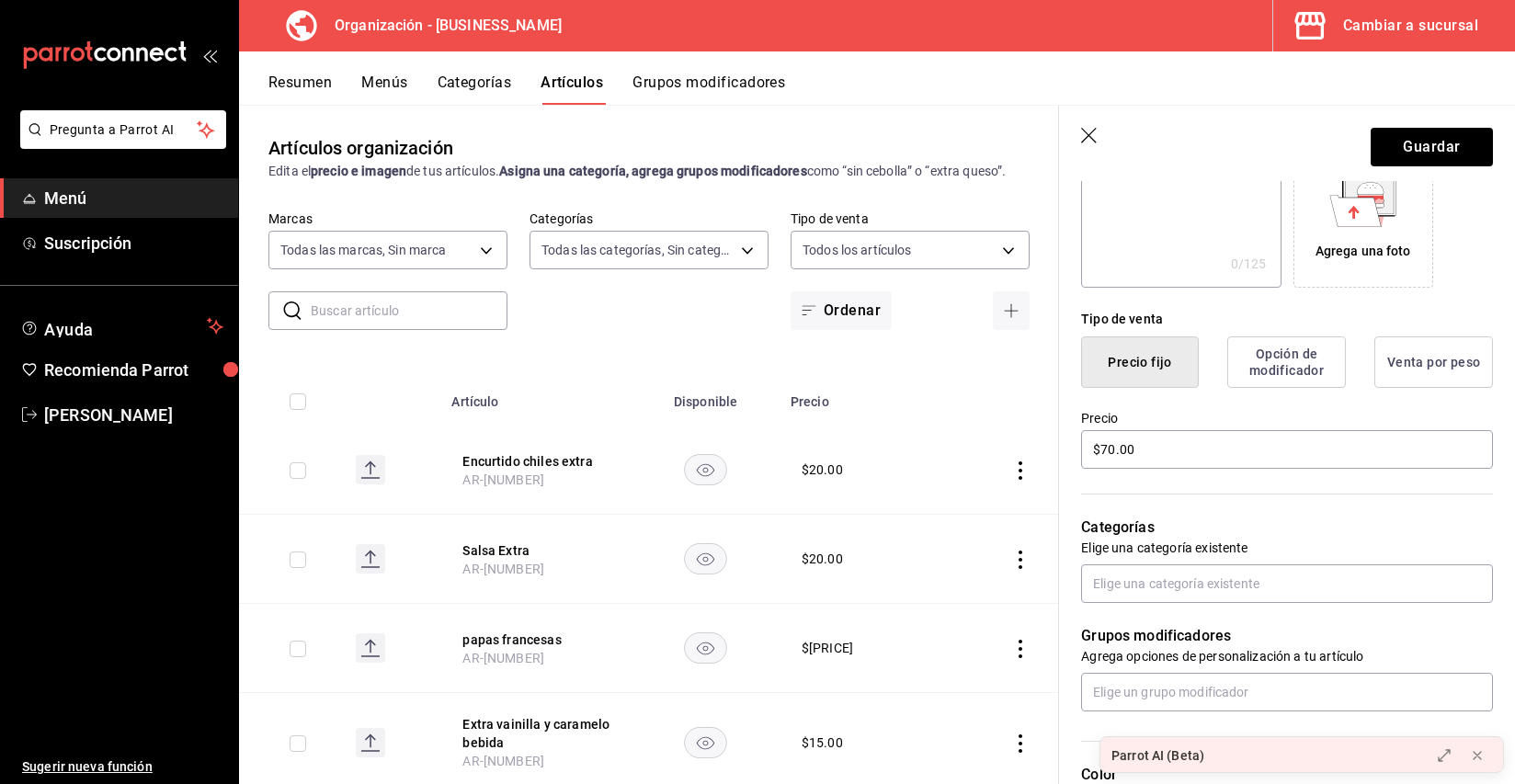 scroll, scrollTop: 352, scrollLeft: 0, axis: vertical 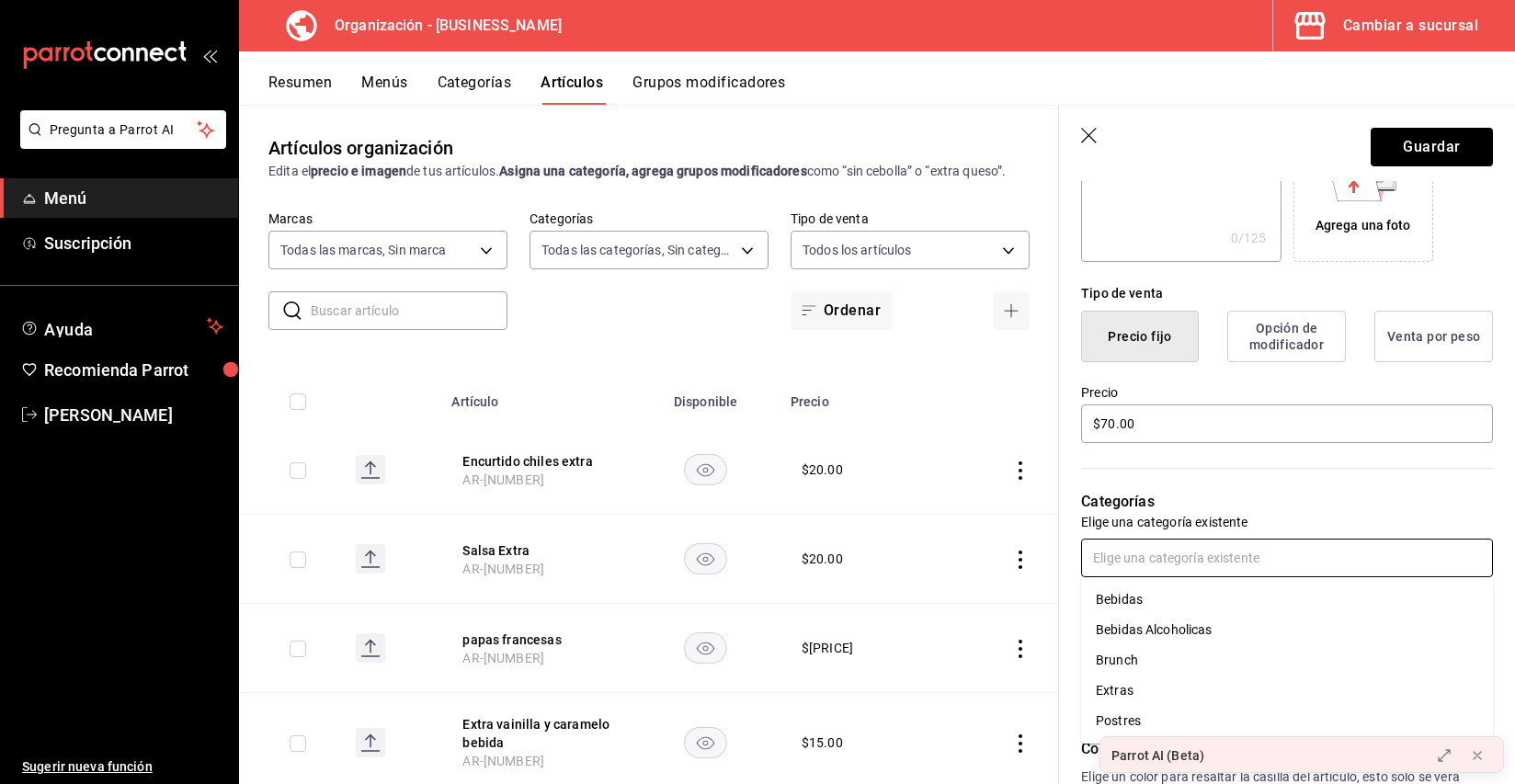 click at bounding box center (1287, 558) 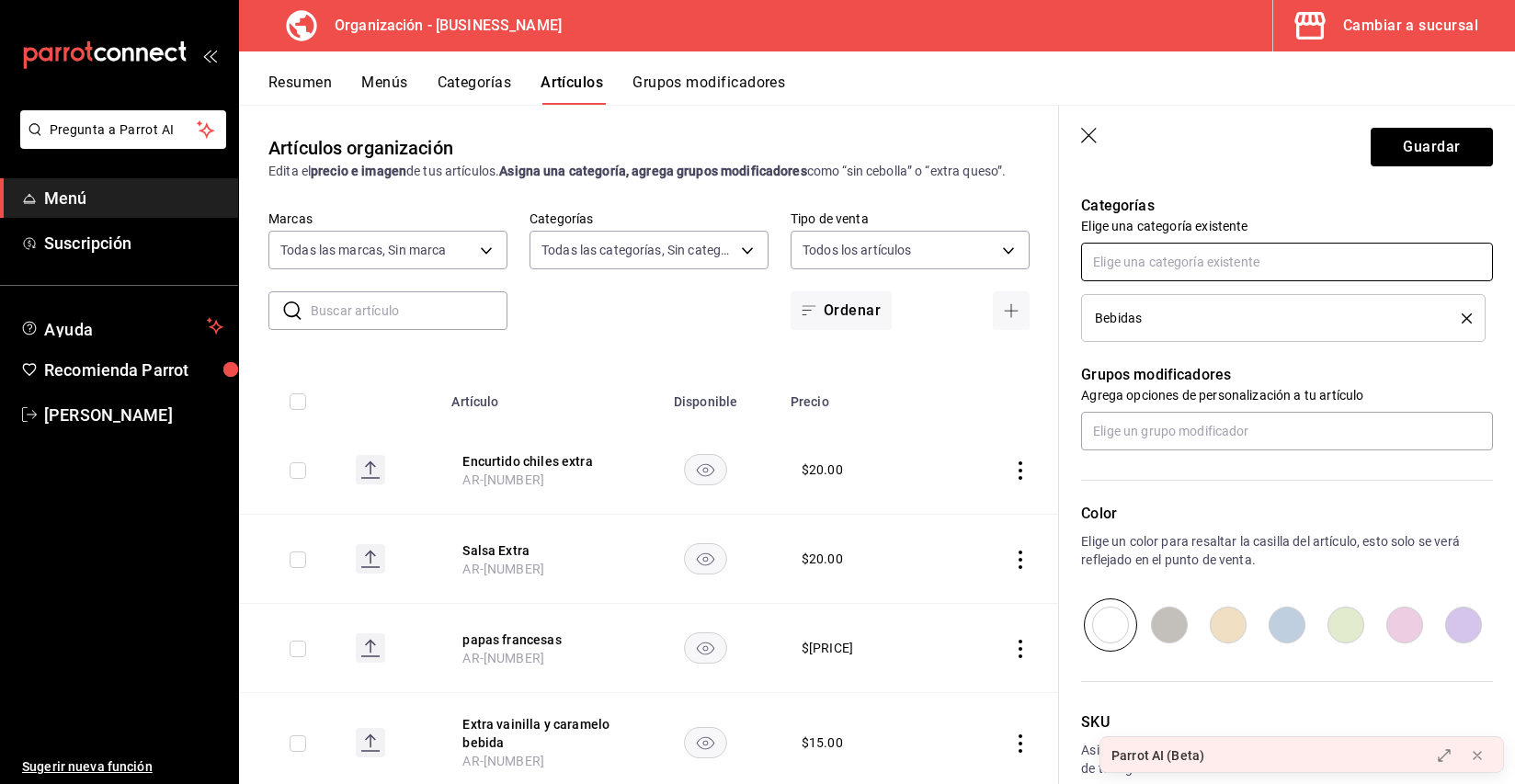 scroll, scrollTop: 746, scrollLeft: 0, axis: vertical 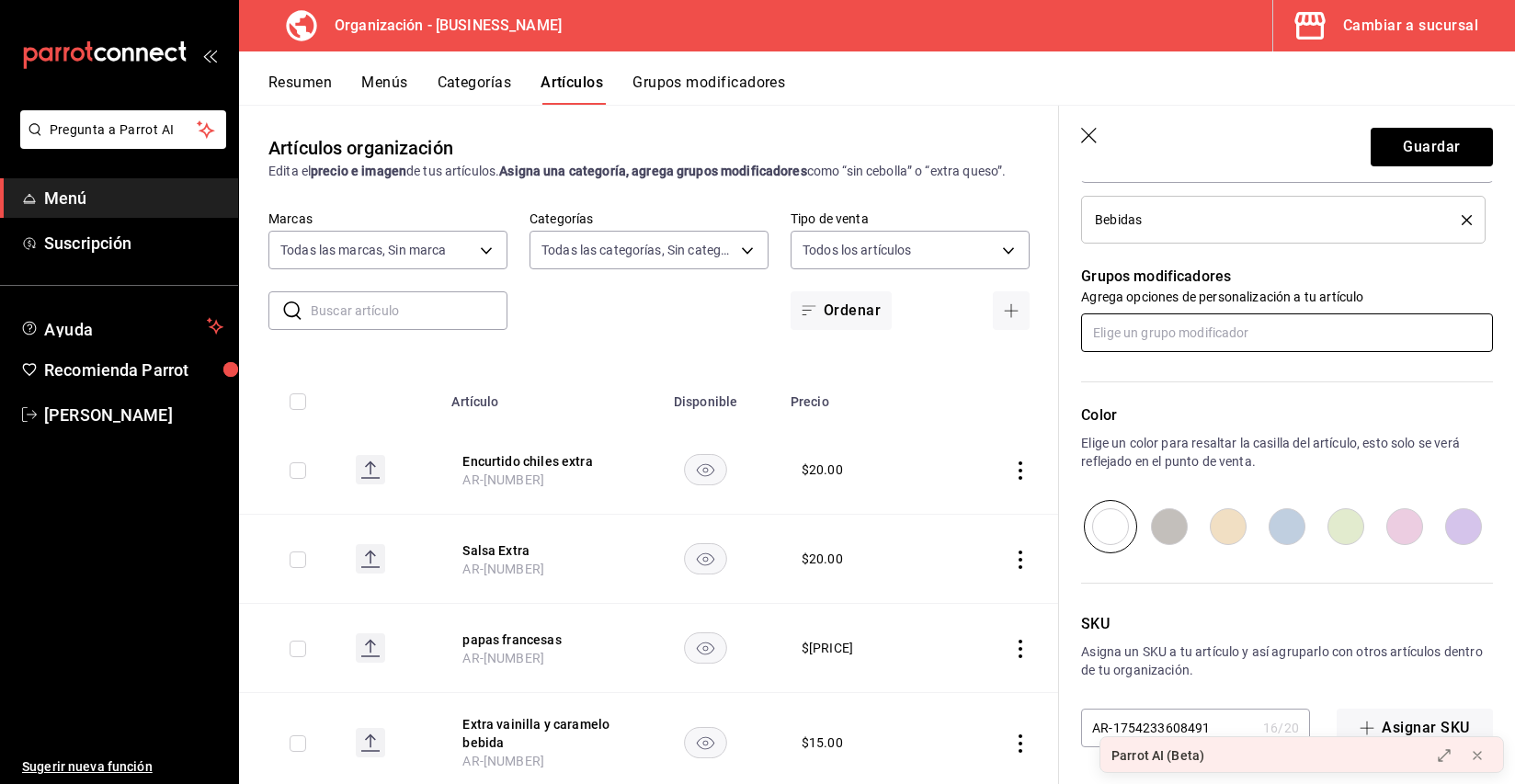 click at bounding box center (1287, 333) 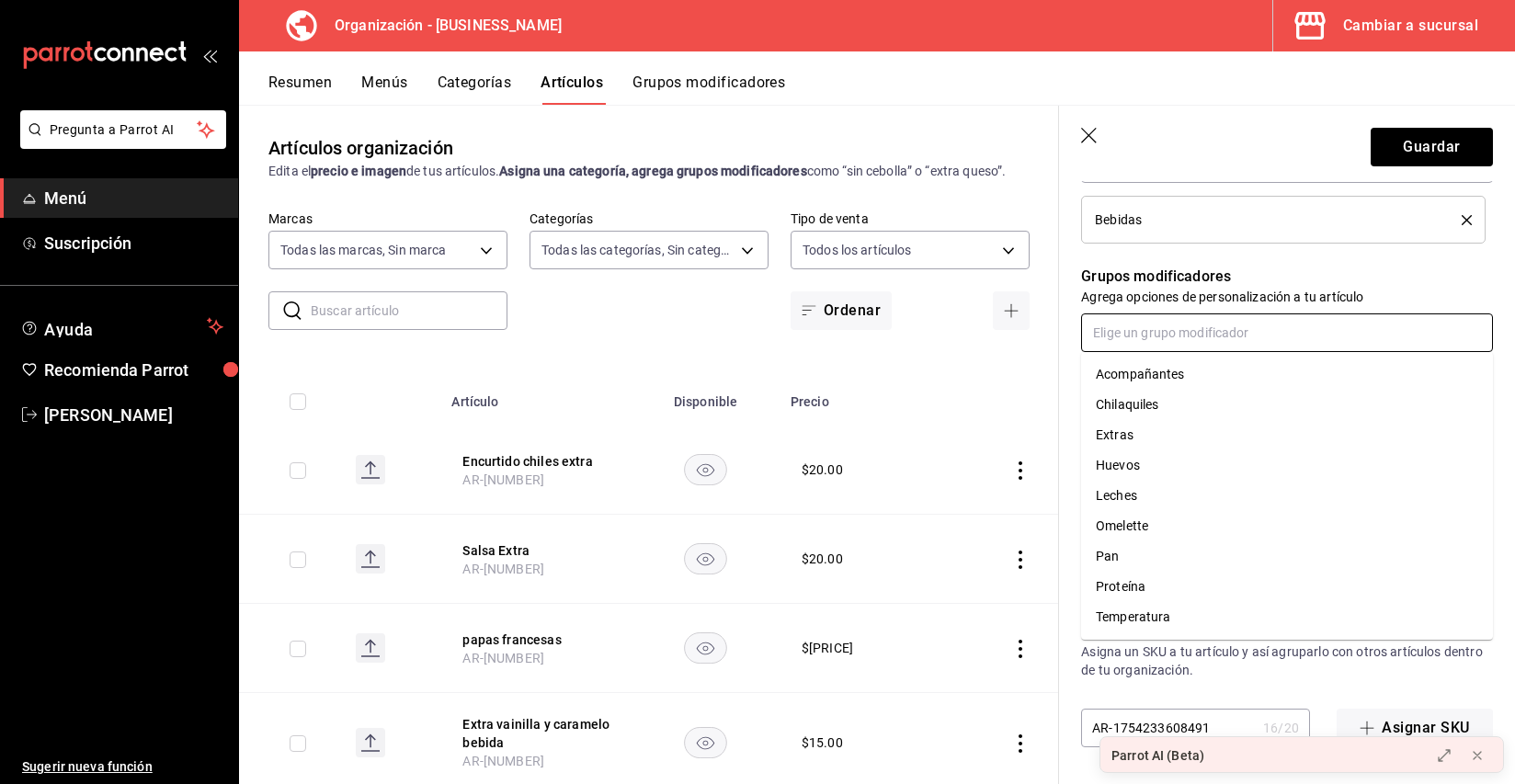 click on "Leches" at bounding box center [1287, 495] 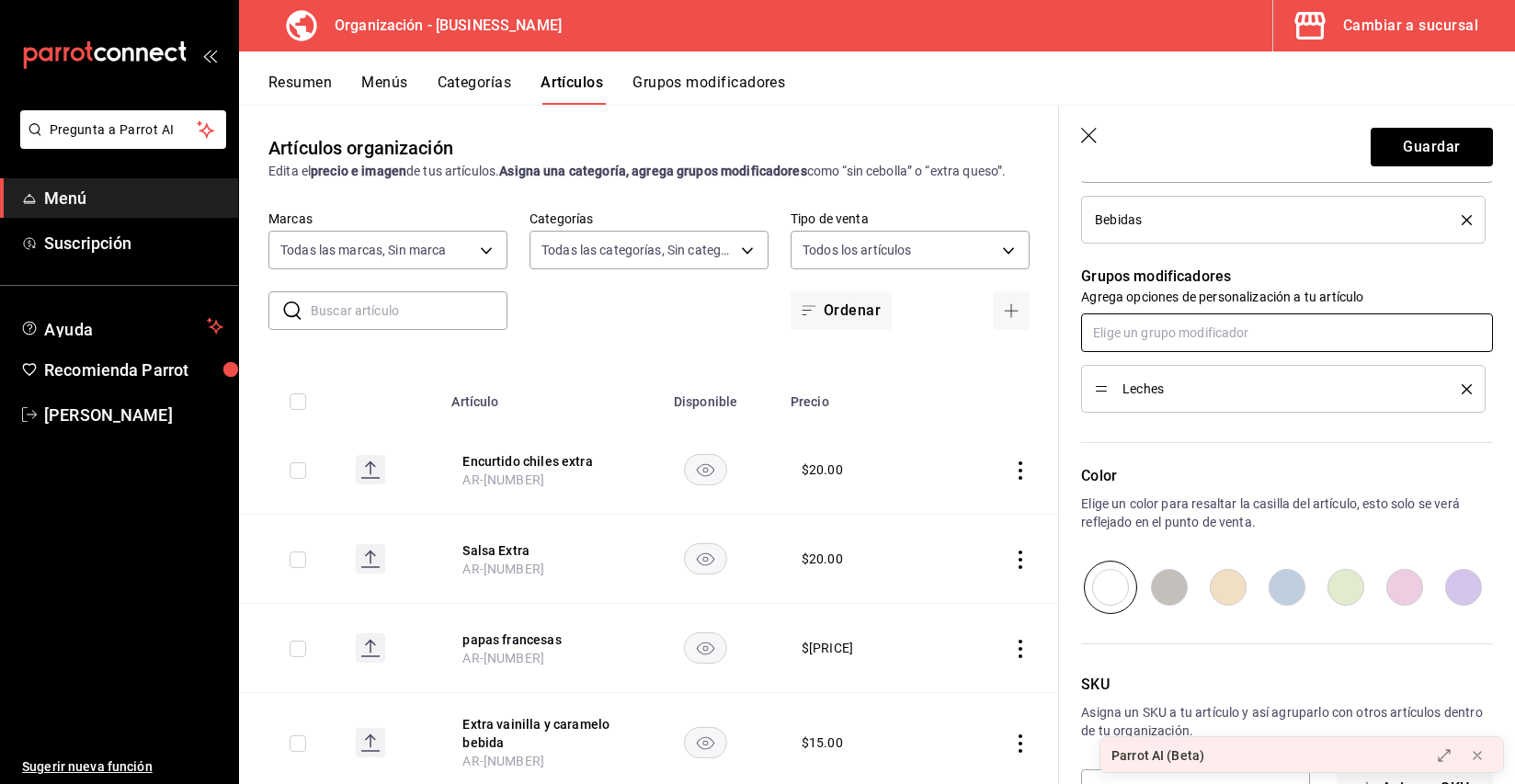 click at bounding box center (1287, 333) 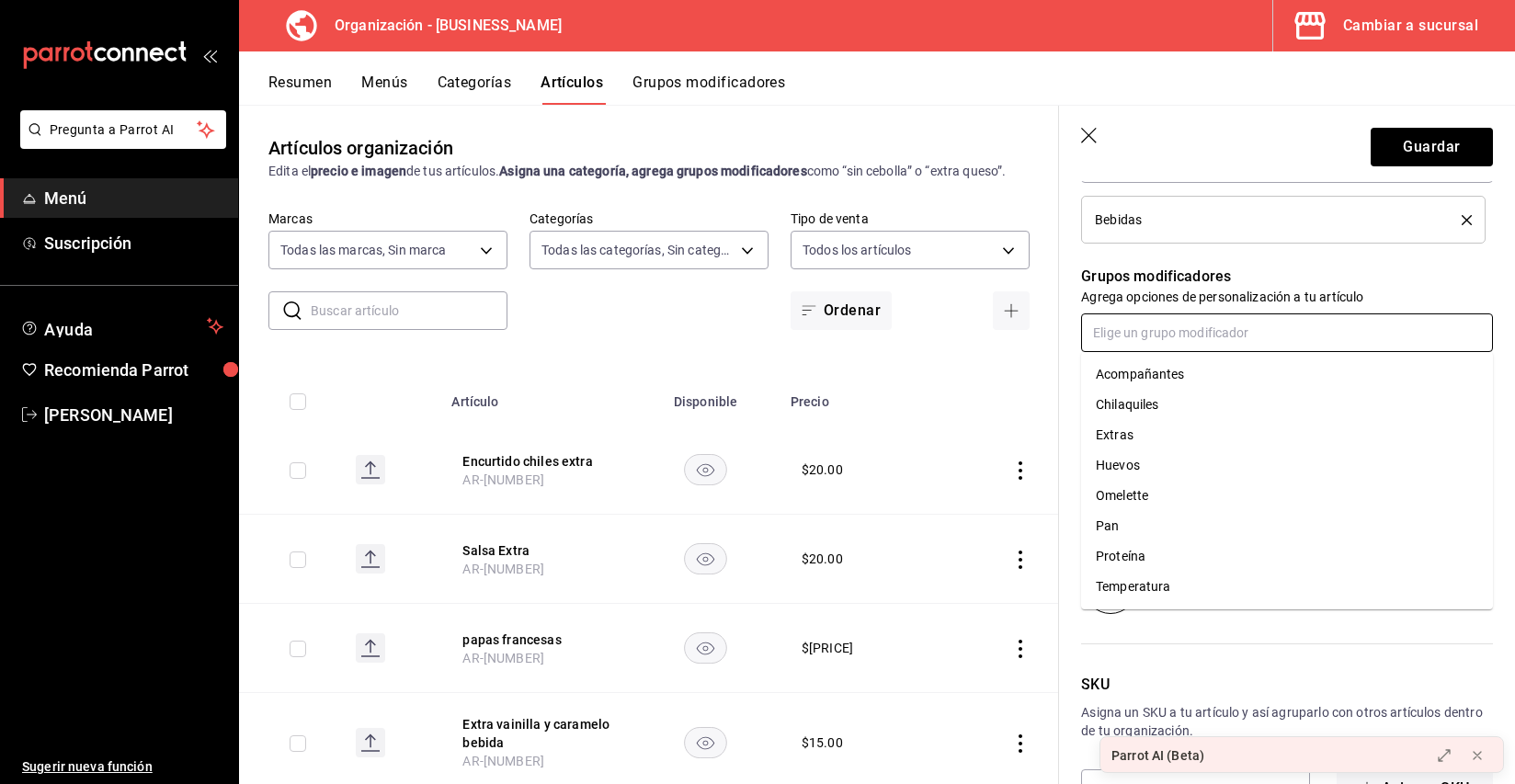 click on "Temperatura" at bounding box center (1133, 586) 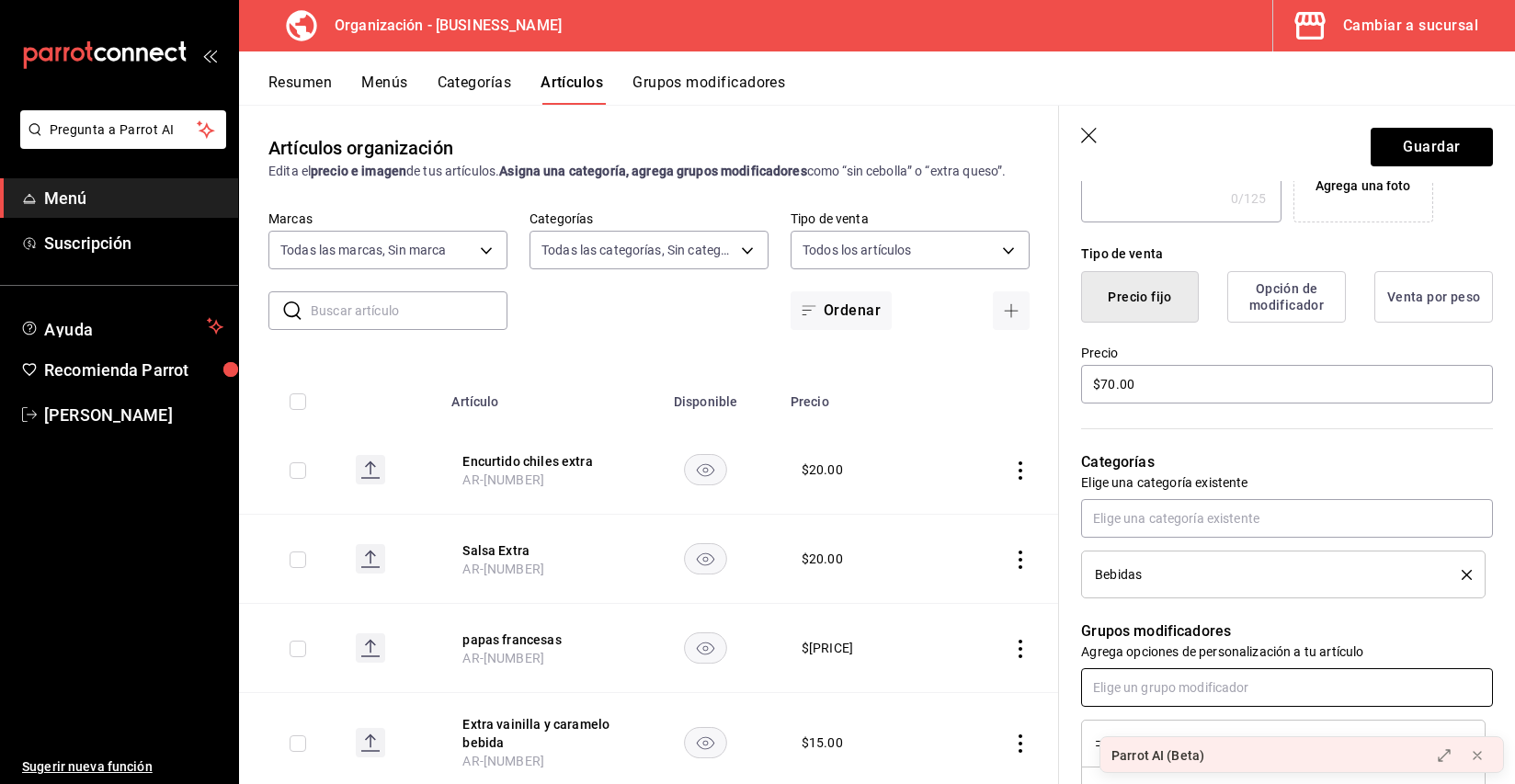 scroll, scrollTop: 0, scrollLeft: 0, axis: both 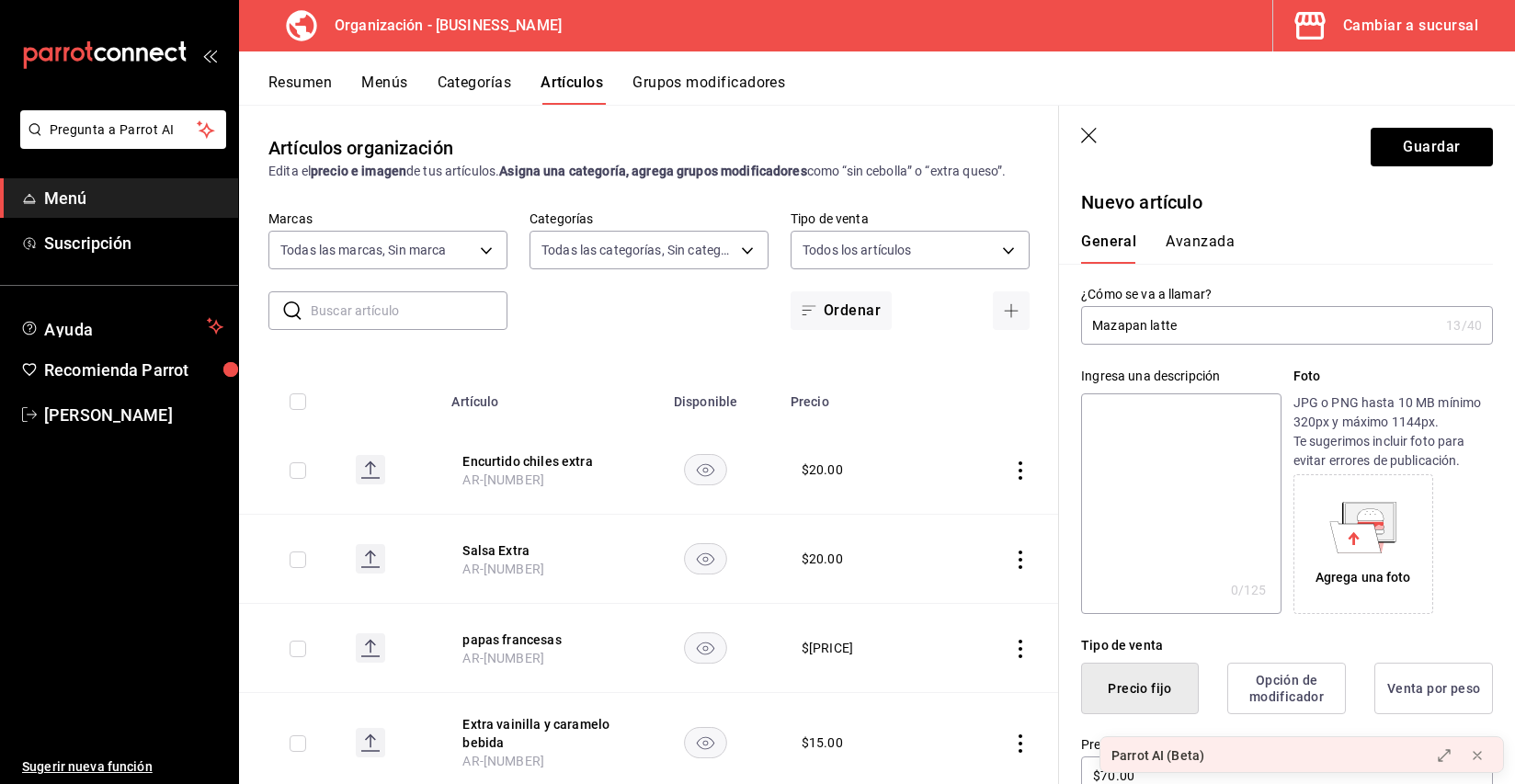 click on "Avanzada" at bounding box center [1200, 248] 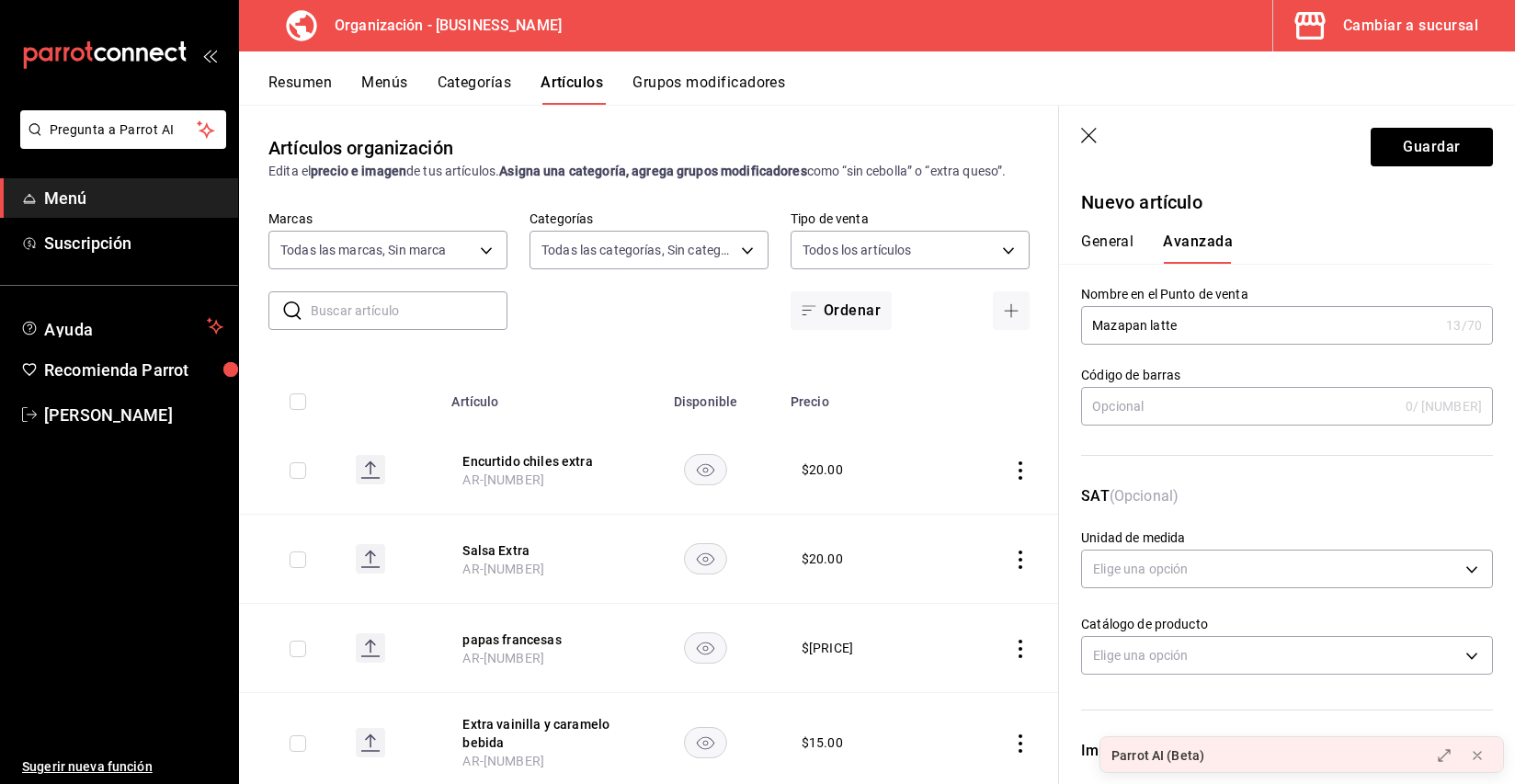 scroll, scrollTop: 514, scrollLeft: 0, axis: vertical 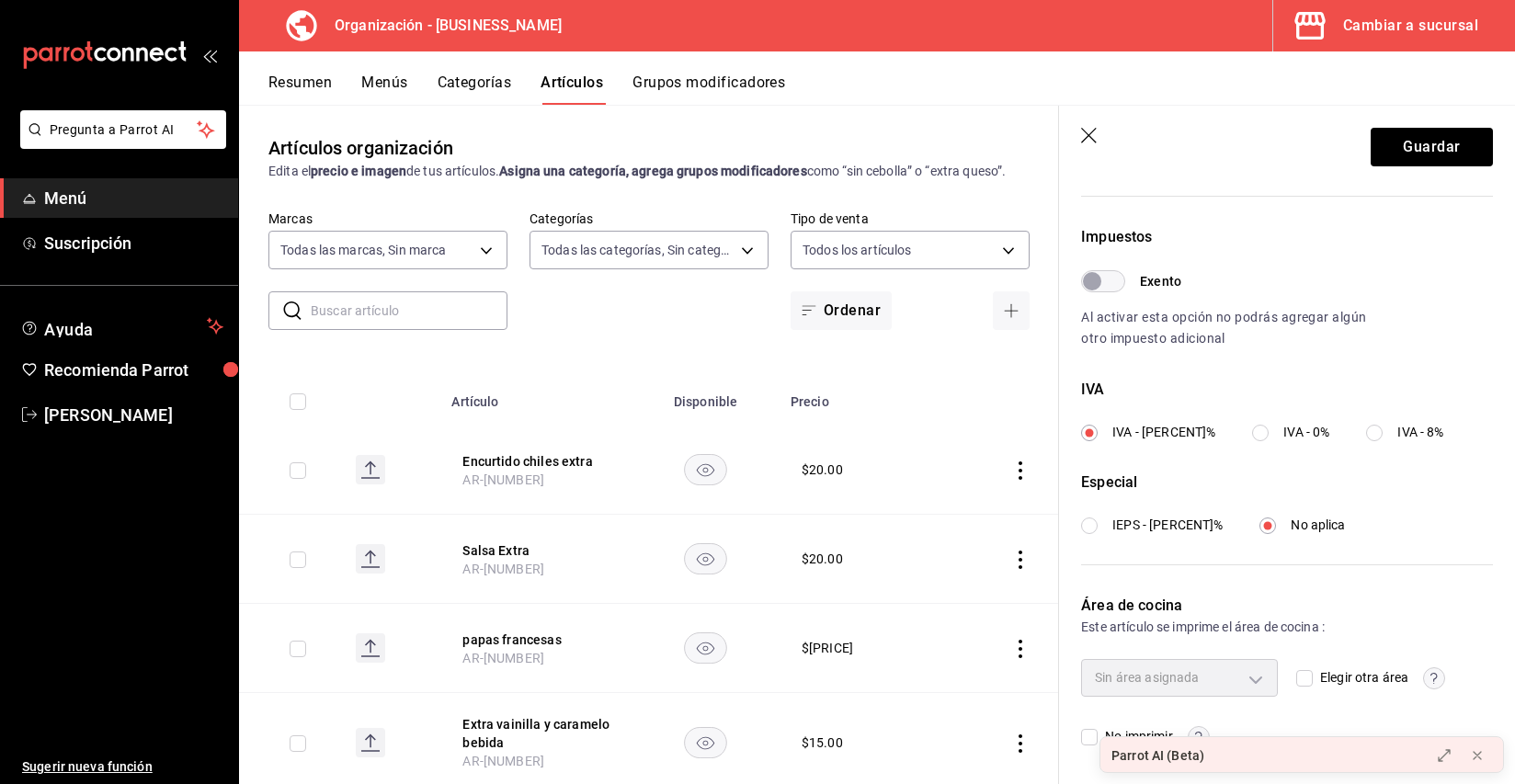 click on "Elegir otra área" at bounding box center [1304, 678] 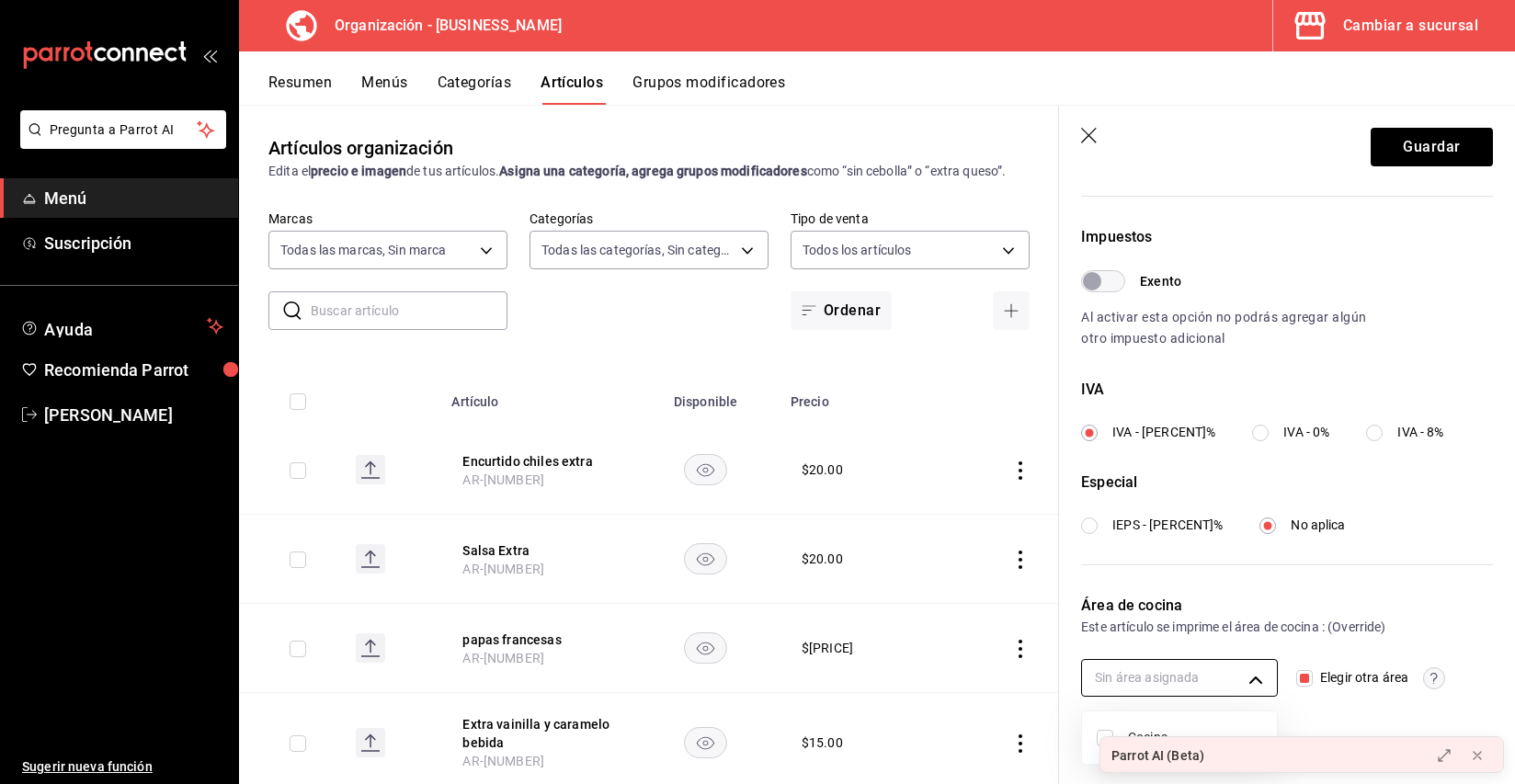 click on "Pregunta a Parrot AI Menú   Suscripción   Ayuda Recomienda Parrot   Cristina Ojeda   Sugerir nueva función   Organización - Tüt Coffee Cambiar a sucursal Resumen Menús Categorías Artículos Grupos modificadores Artículos organización Edita el  precio e imagen  de tus artículos.  Asigna una categoría, agrega grupos modificadores  como “sin cebolla” o “extra queso”. ​ ​ Marcas Todas las marcas, Sin marca 32e499e3-ac49-4bfd-9688-6164702db340 Categorías Todas las categorías, Sin categoría 59fb2af1-396e-4281-824f-583d7da0ab39,52a9df34-5940-42d4-ab25-b17d79a0a808,9e8964d6-a453-4484-aab5-42f20070a9bf,91c4351c-dab4-469a-b4c2-cfc92b357833,a39efab6-7b69-4b7e-866b-d2b334d8c0ed Tipo de venta Todos los artículos ALL Ordenar Artículo Disponible Precio Encurtido chiles extra AR-1754232894102 $ 20.00 Salsa Extra AR-1754232824655 $ 20.00 papas francesas AR-1754232602006 $ 40.00 Extra vainilla y caramelo bebida AR-1754232488352 $ 15.00 Baguette Tenders pollo AR-1754232318457 $ 180.00 galleta smores" at bounding box center [758, 392] 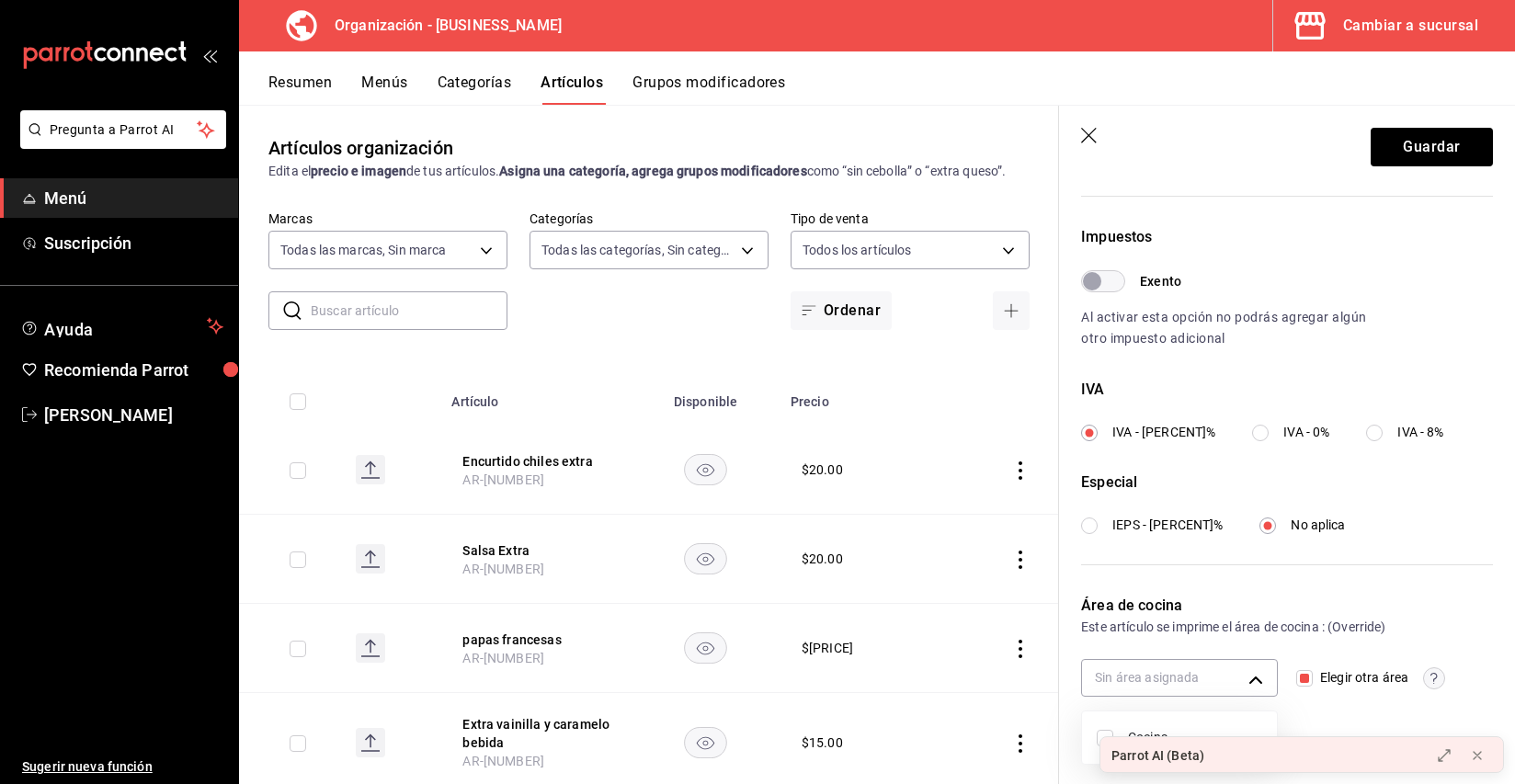 click at bounding box center [1105, 738] 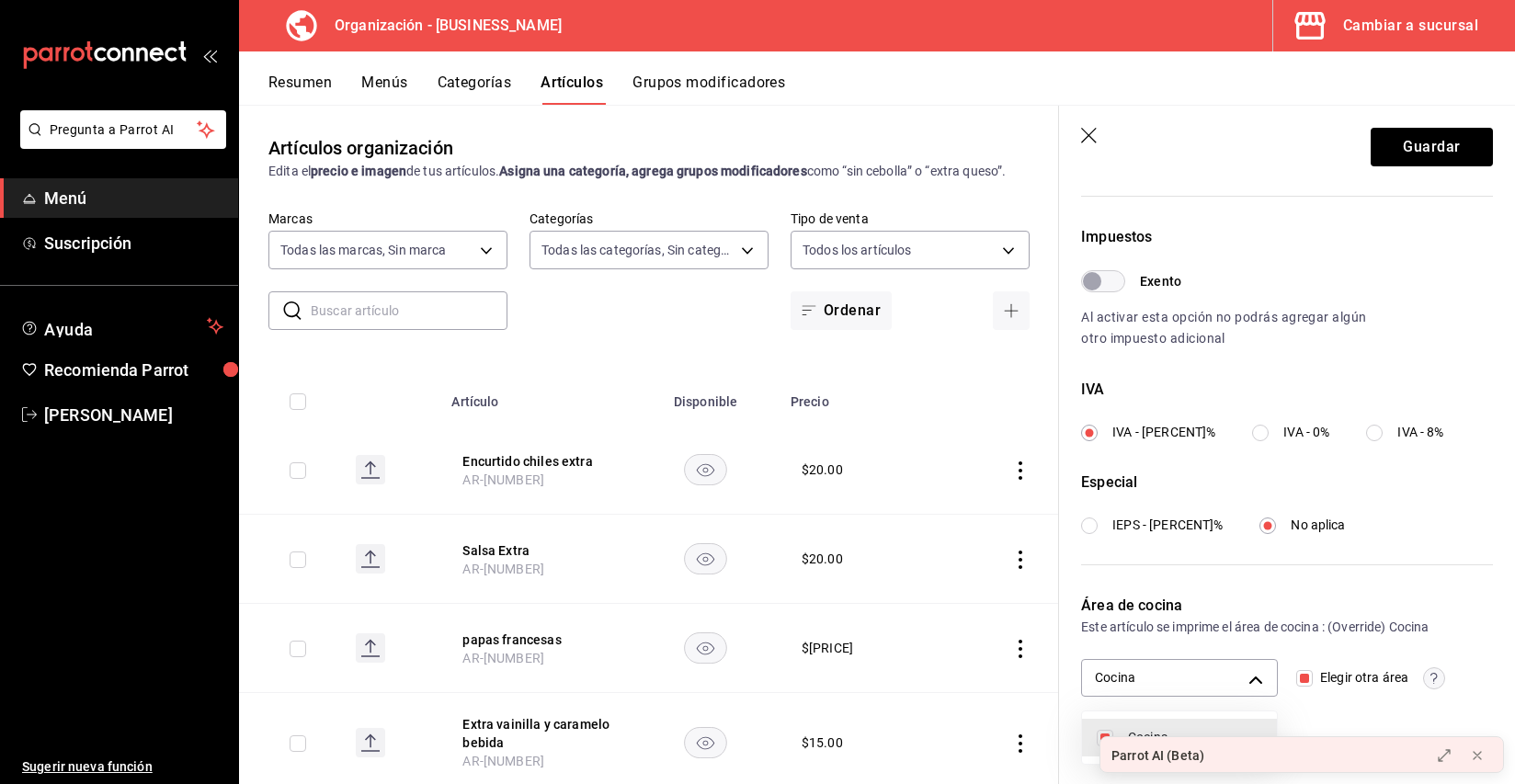 click at bounding box center (758, 392) 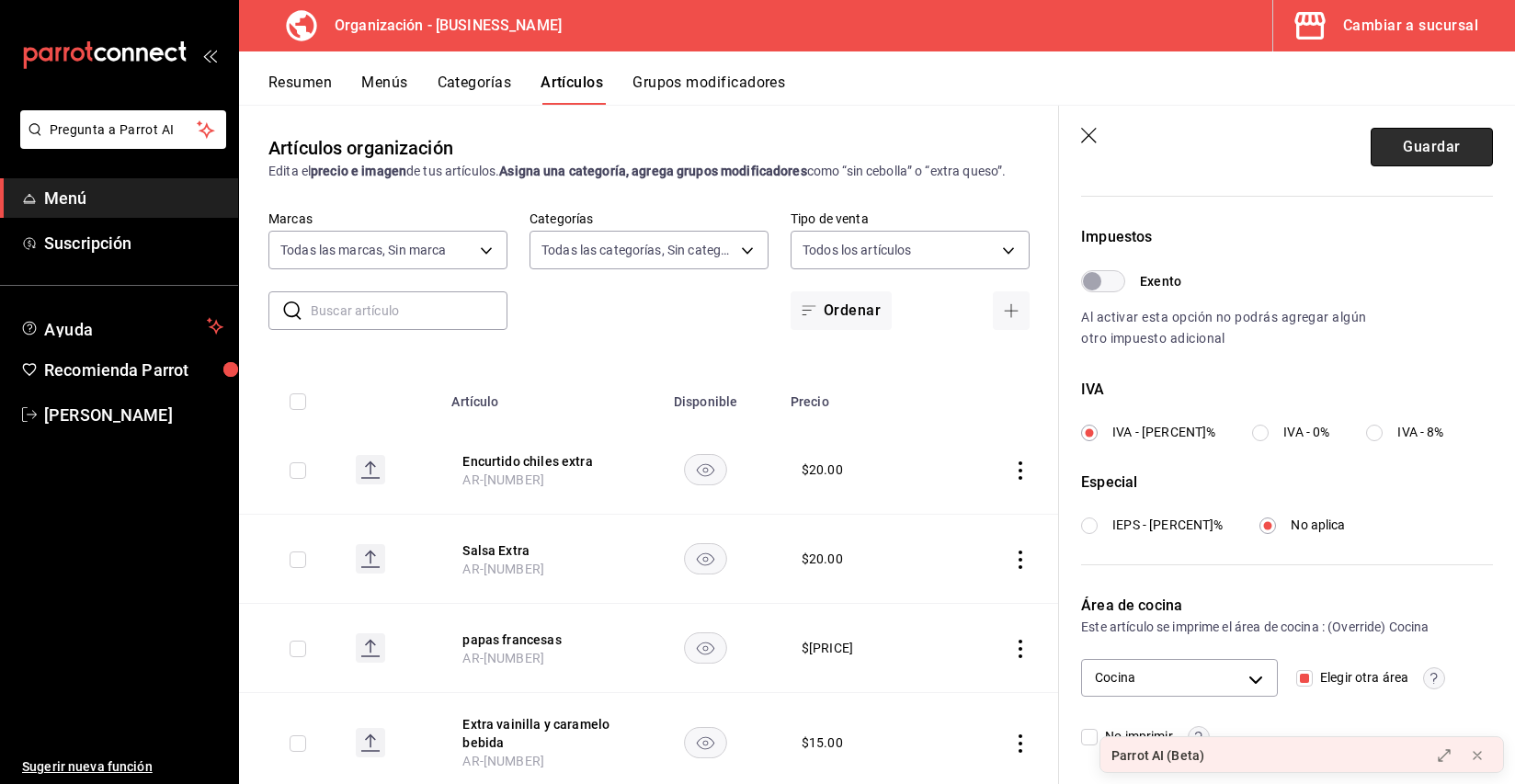 click on "Guardar" at bounding box center [1431, 147] 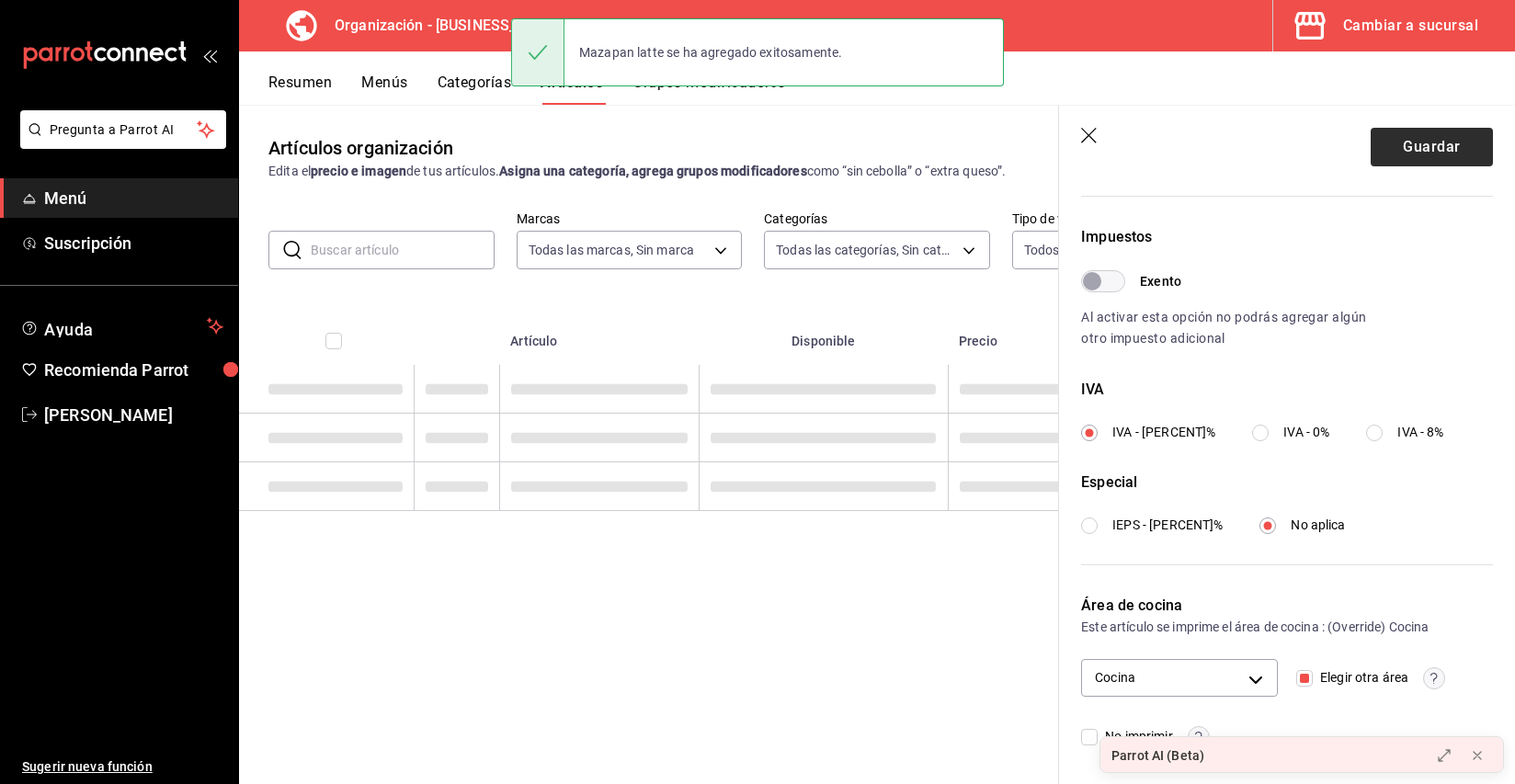 scroll, scrollTop: 0, scrollLeft: 0, axis: both 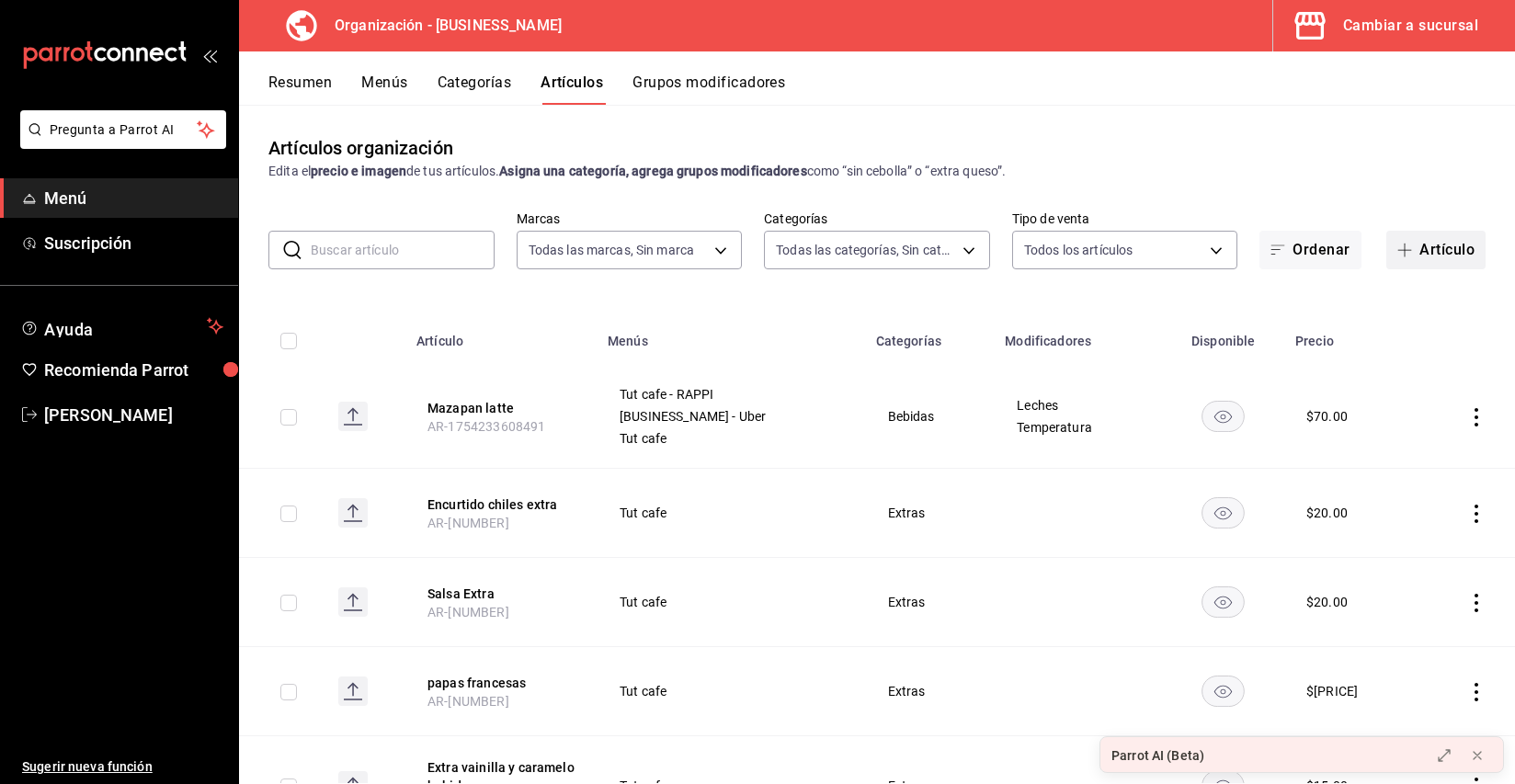 click on "Artículo" at bounding box center [1436, 250] 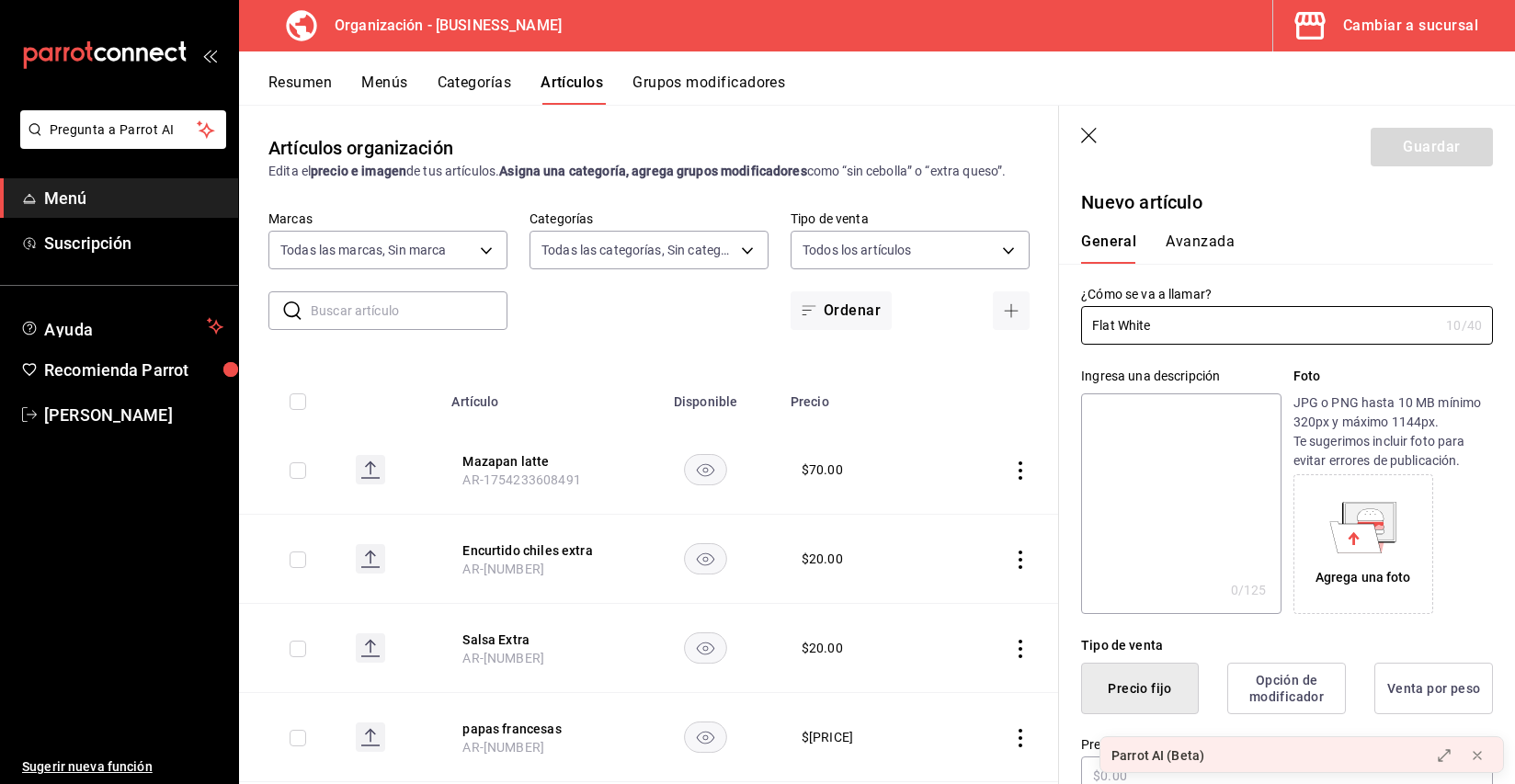 drag, startPoint x: 1187, startPoint y: 328, endPoint x: 1031, endPoint y: 327, distance: 156.00321 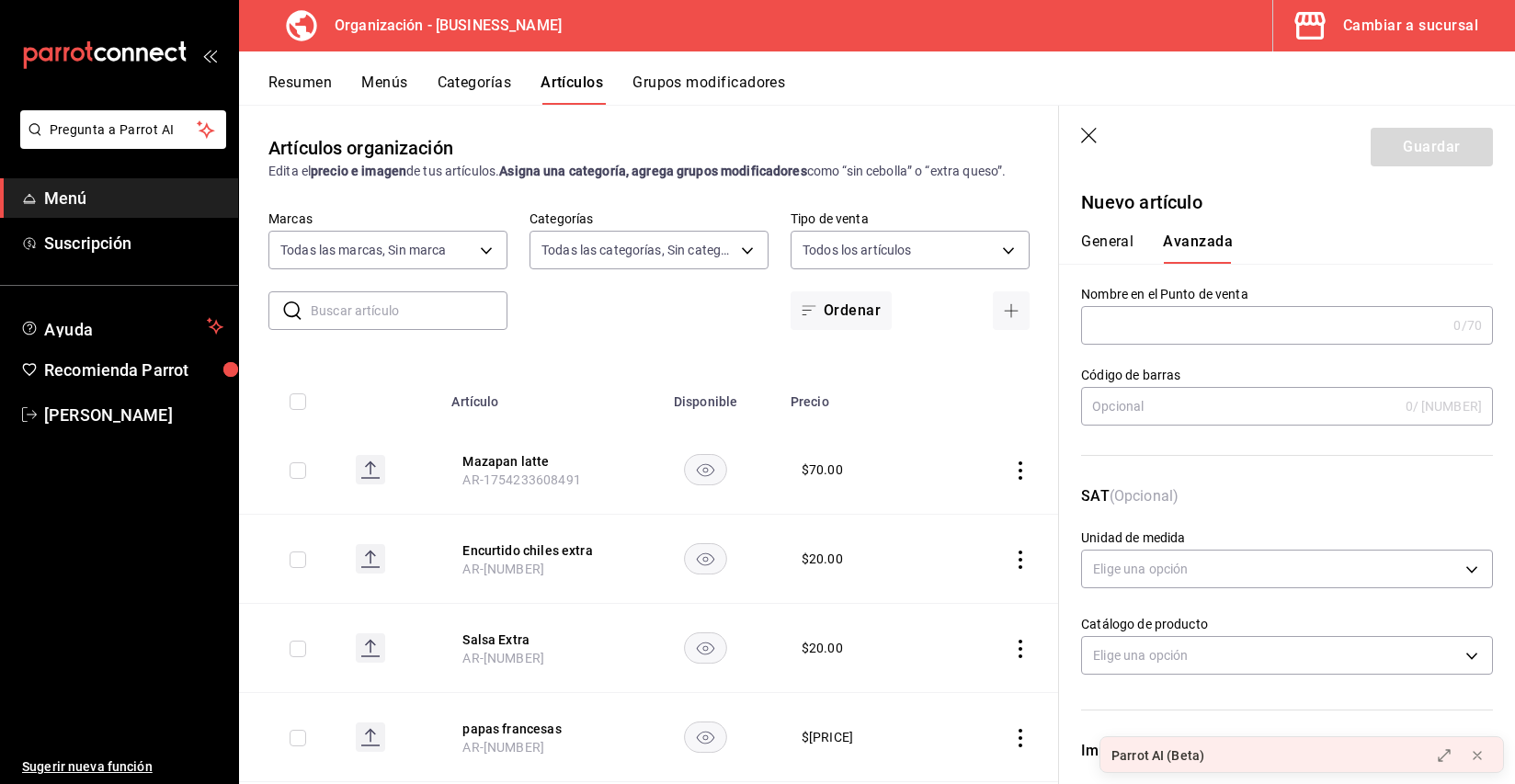 click on "Nombre en el Punto de venta 0 /70 Nombre en el Punto de venta" at bounding box center (1287, 315) 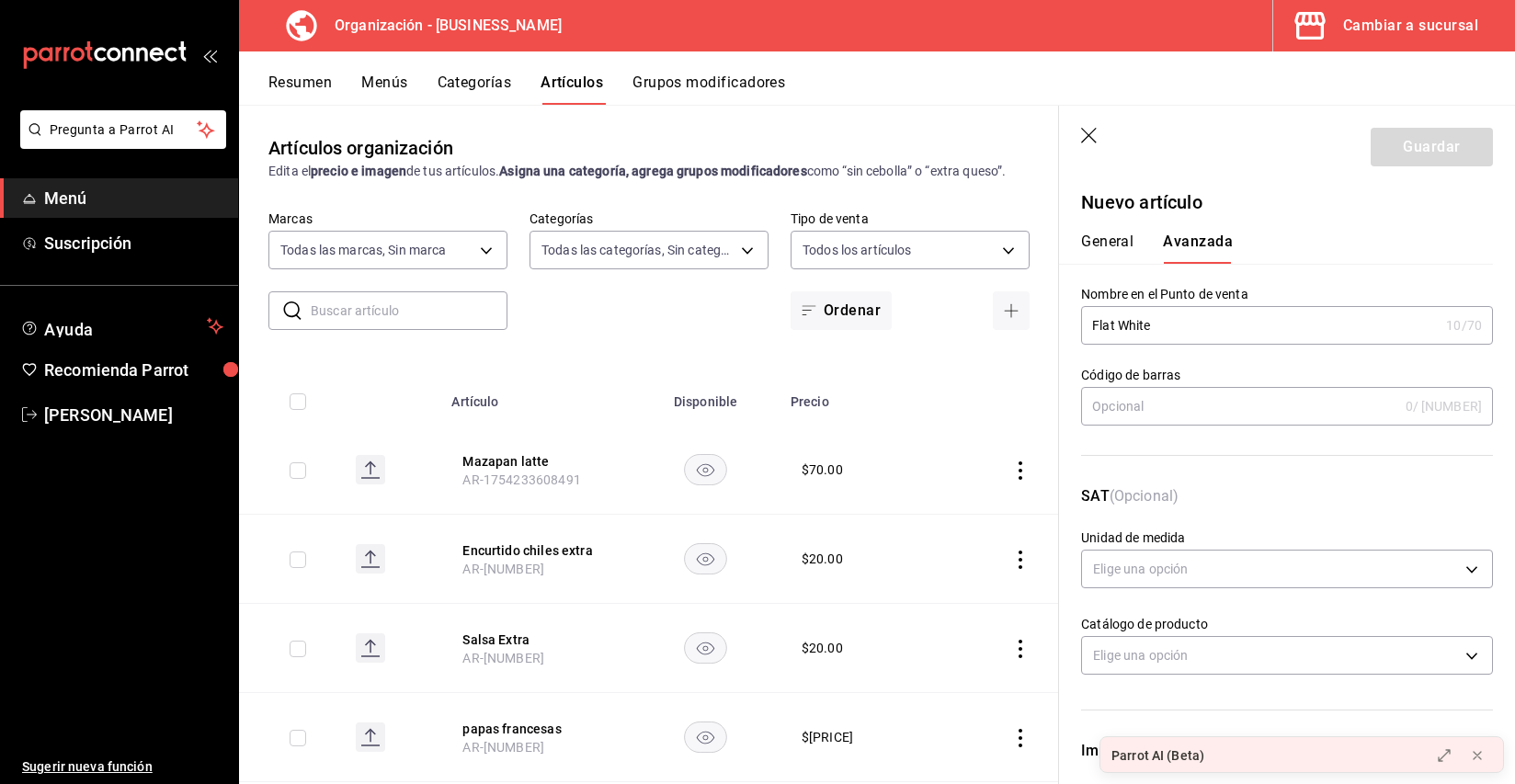 scroll, scrollTop: 514, scrollLeft: 0, axis: vertical 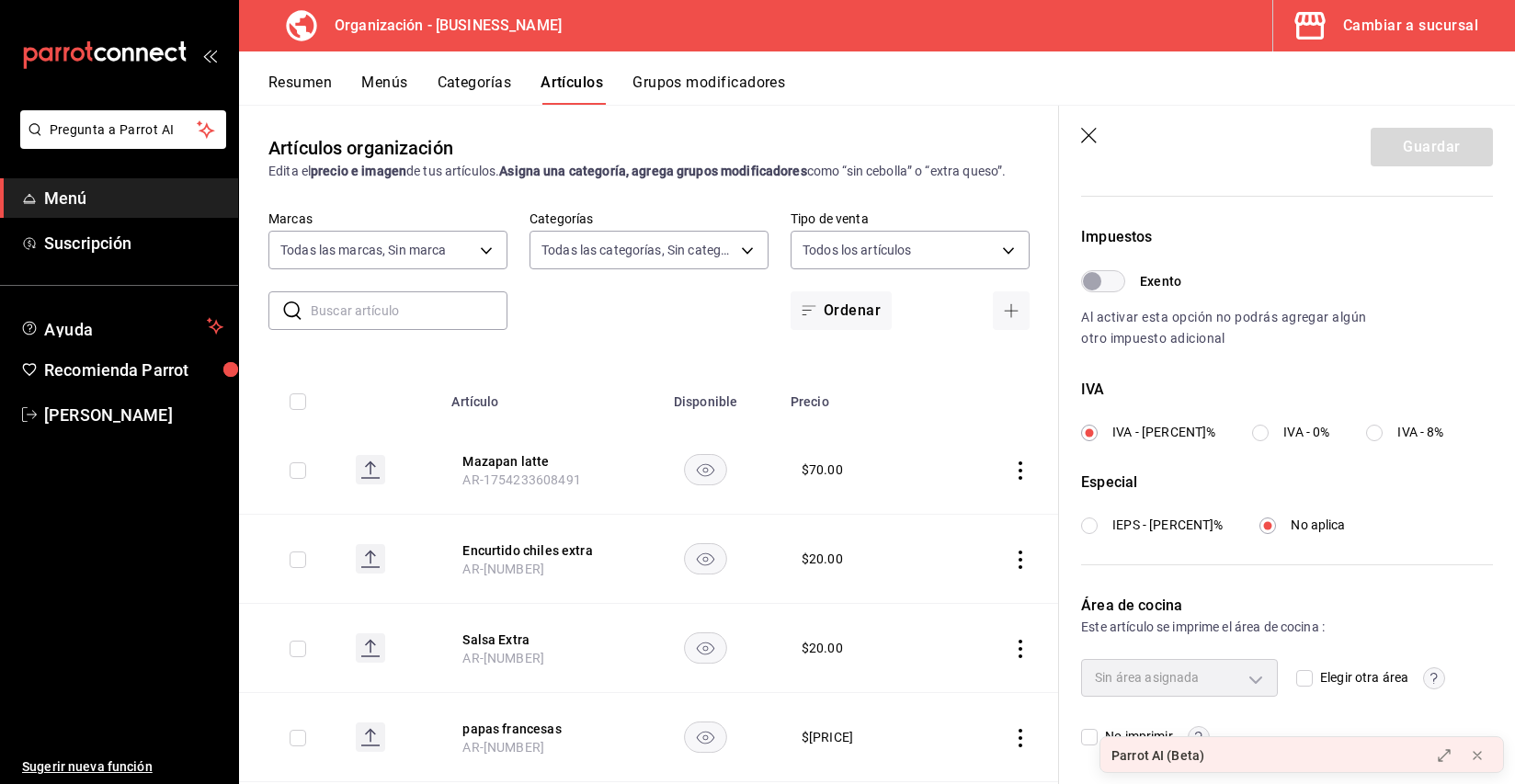 type on "Flat White" 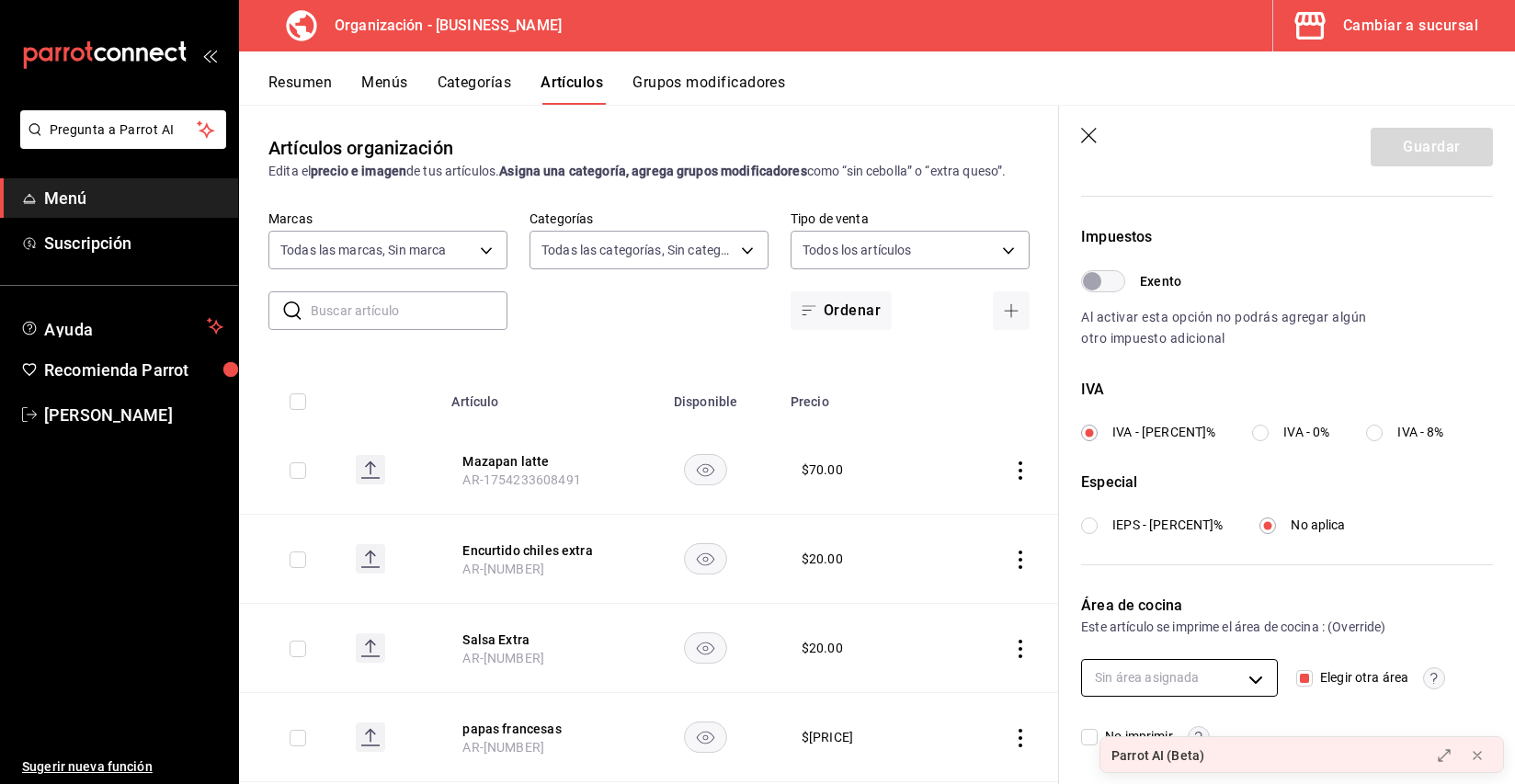 click on "Pregunta a Parrot AI Menú   Suscripción   Ayuda Recomienda Parrot   Cristina Ojeda   Sugerir nueva función   Organización - Tüt Coffee Cambiar a sucursal Resumen Menús Categorías Artículos Grupos modificadores Artículos organización Edita el  precio e imagen  de tus artículos.  Asigna una categoría, agrega grupos modificadores  como “sin cebolla” o “extra queso”. ​ ​ Marcas Todas las marcas, Sin marca 32e499e3-ac49-4bfd-9688-6164702db340 Categorías Todas las categorías, Sin categoría 59fb2af1-396e-4281-824f-583d7da0ab39,52a9df34-5940-42d4-ab25-b17d79a0a808,9e8964d6-a453-4484-aab5-42f20070a9bf,91c4351c-dab4-469a-b4c2-cfc92b357833,a39efab6-7b69-4b7e-866b-d2b334d8c0ed Tipo de venta Todos los artículos ALL Ordenar Artículo Disponible Precio Mazapan latte AR-1754233608491 $ 70.00 Encurtido chiles extra AR-1754232894102 $ 20.00 Salsa Extra AR-1754232824655 $ 20.00 papas francesas AR-1754232602006 $ 40.00 Extra vainilla y caramelo bebida AR-1754232488352 $ 15.00 Baguette Tenders pollo $" at bounding box center (758, 392) 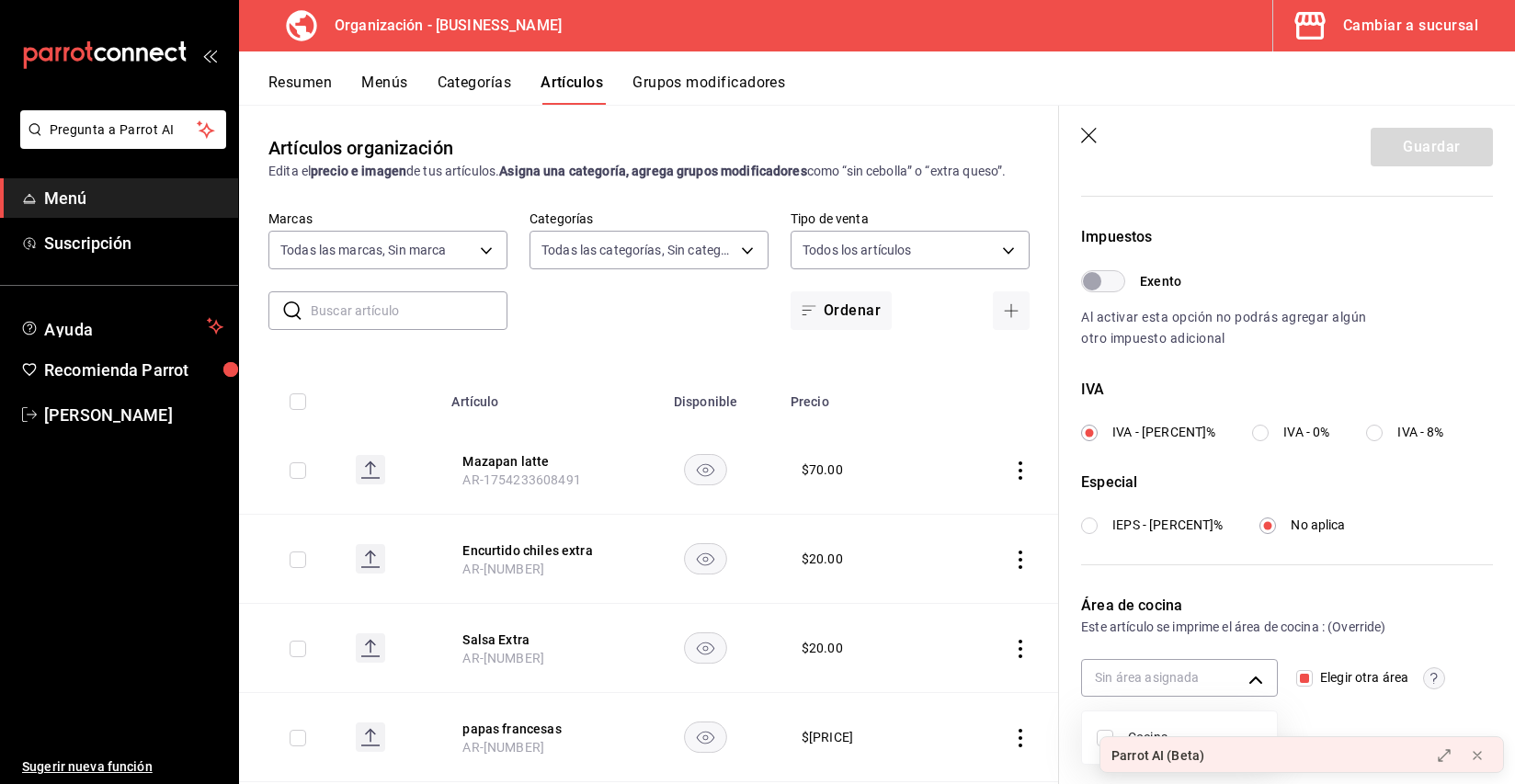 click on "Cocina" at bounding box center (1195, 737) 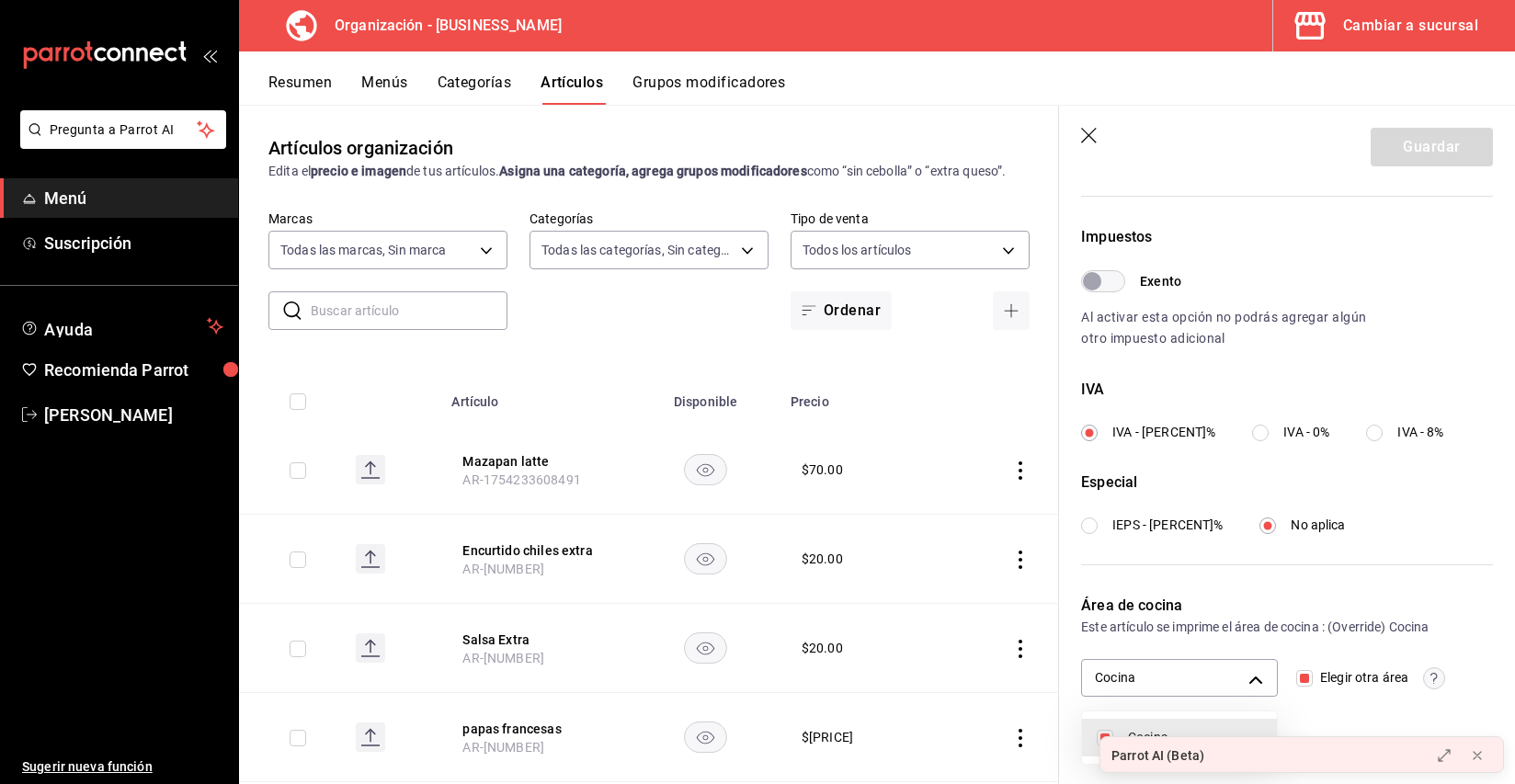 click at bounding box center (758, 392) 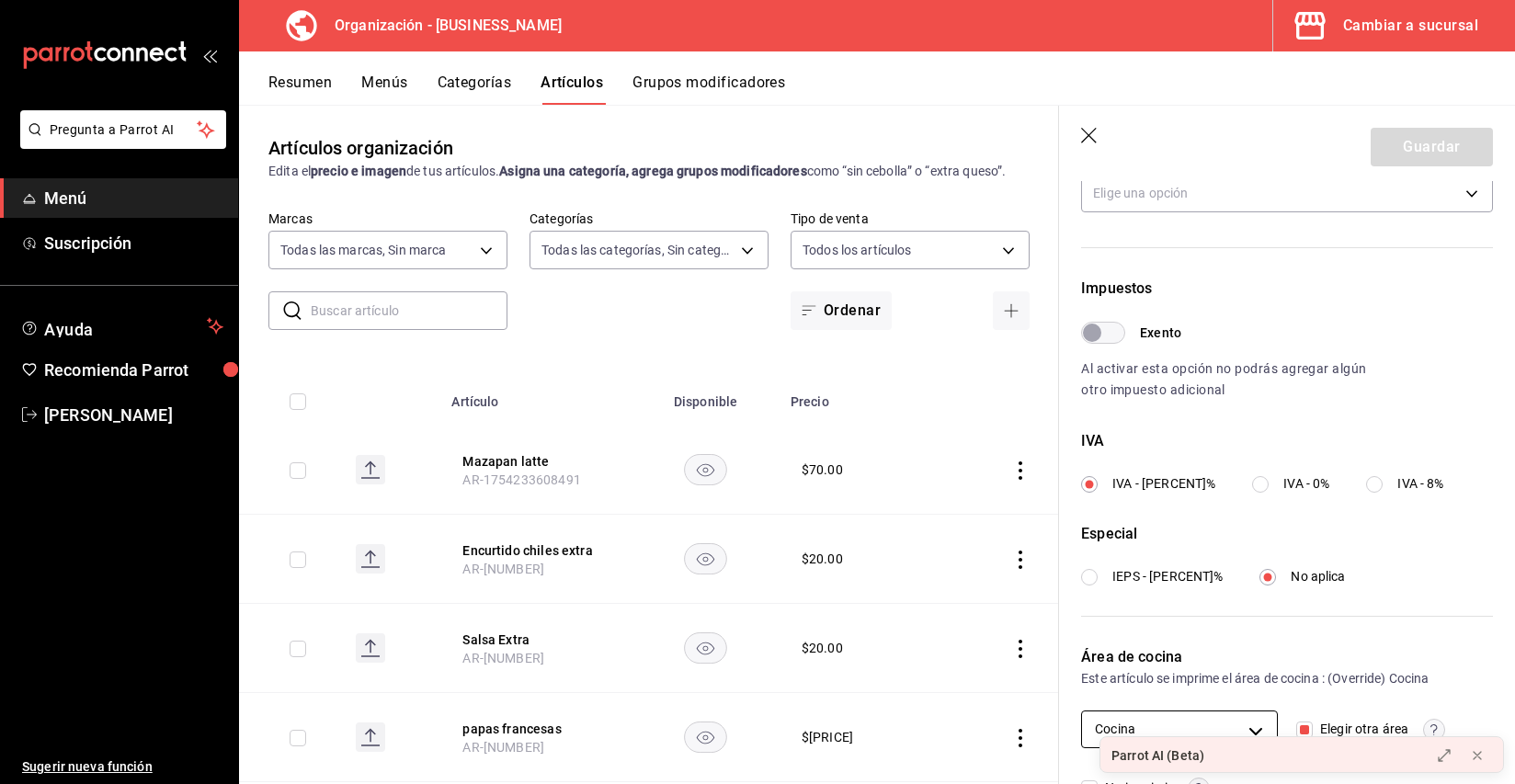 scroll, scrollTop: 0, scrollLeft: 0, axis: both 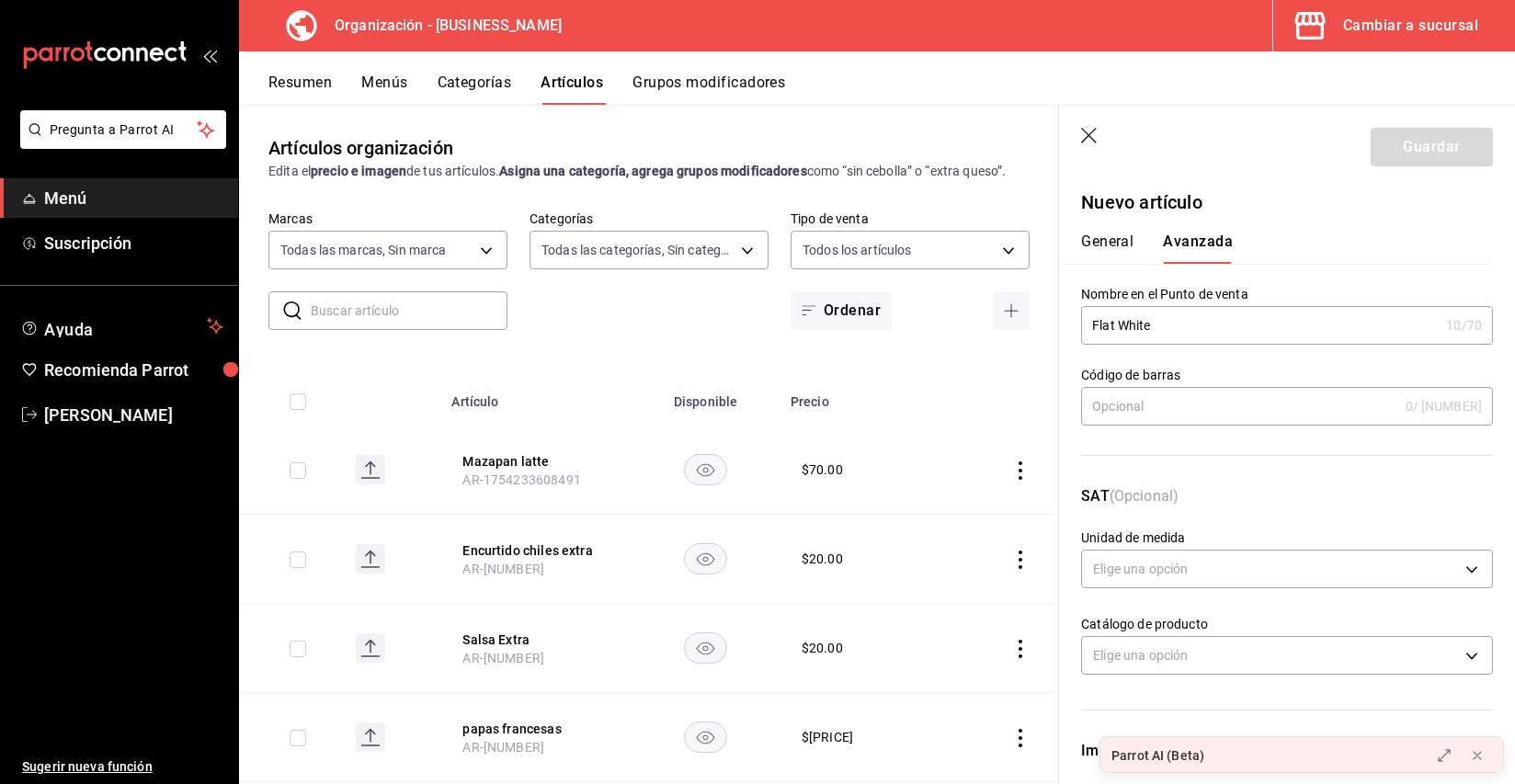 click on "General" at bounding box center [1107, 248] 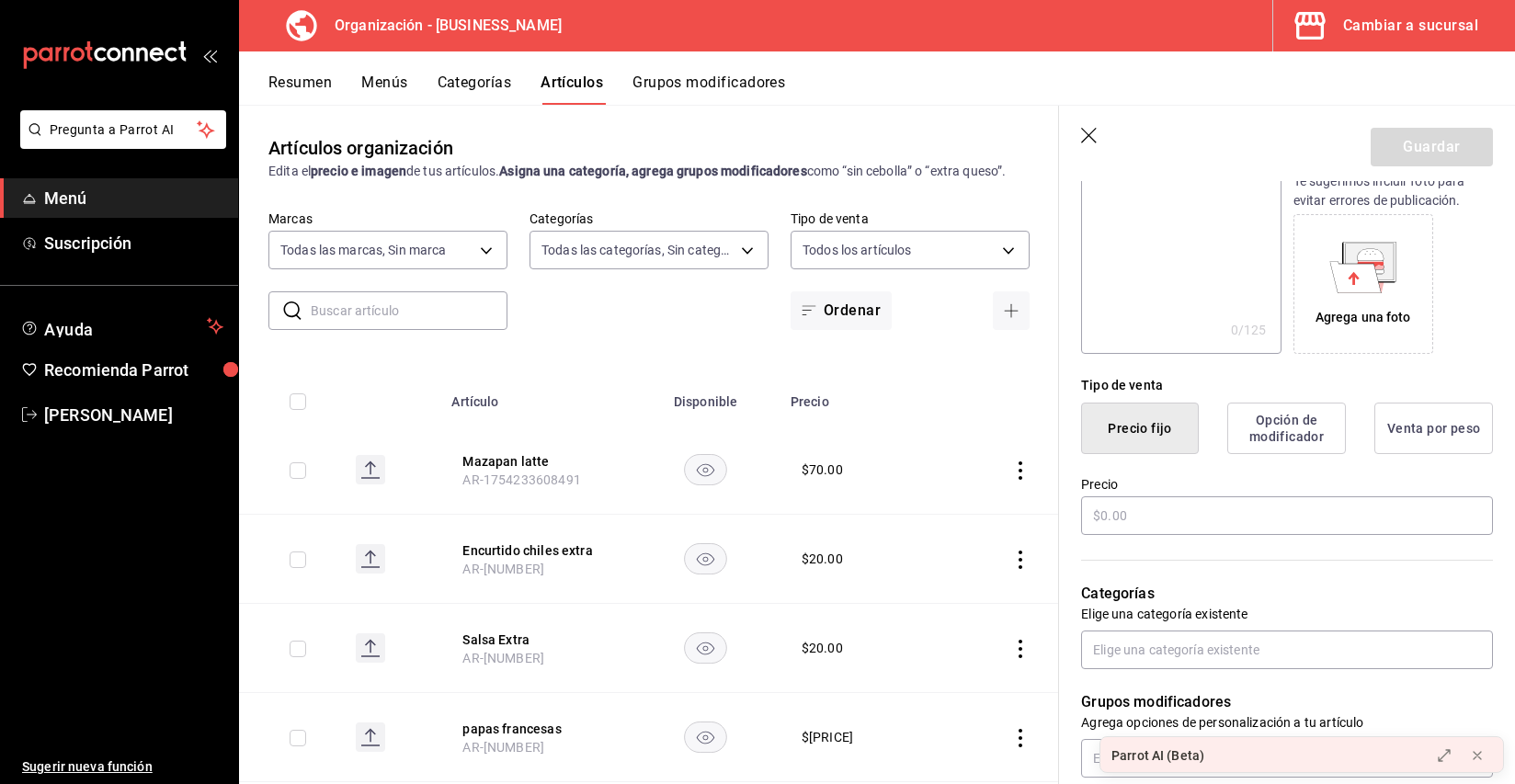 scroll, scrollTop: 269, scrollLeft: 0, axis: vertical 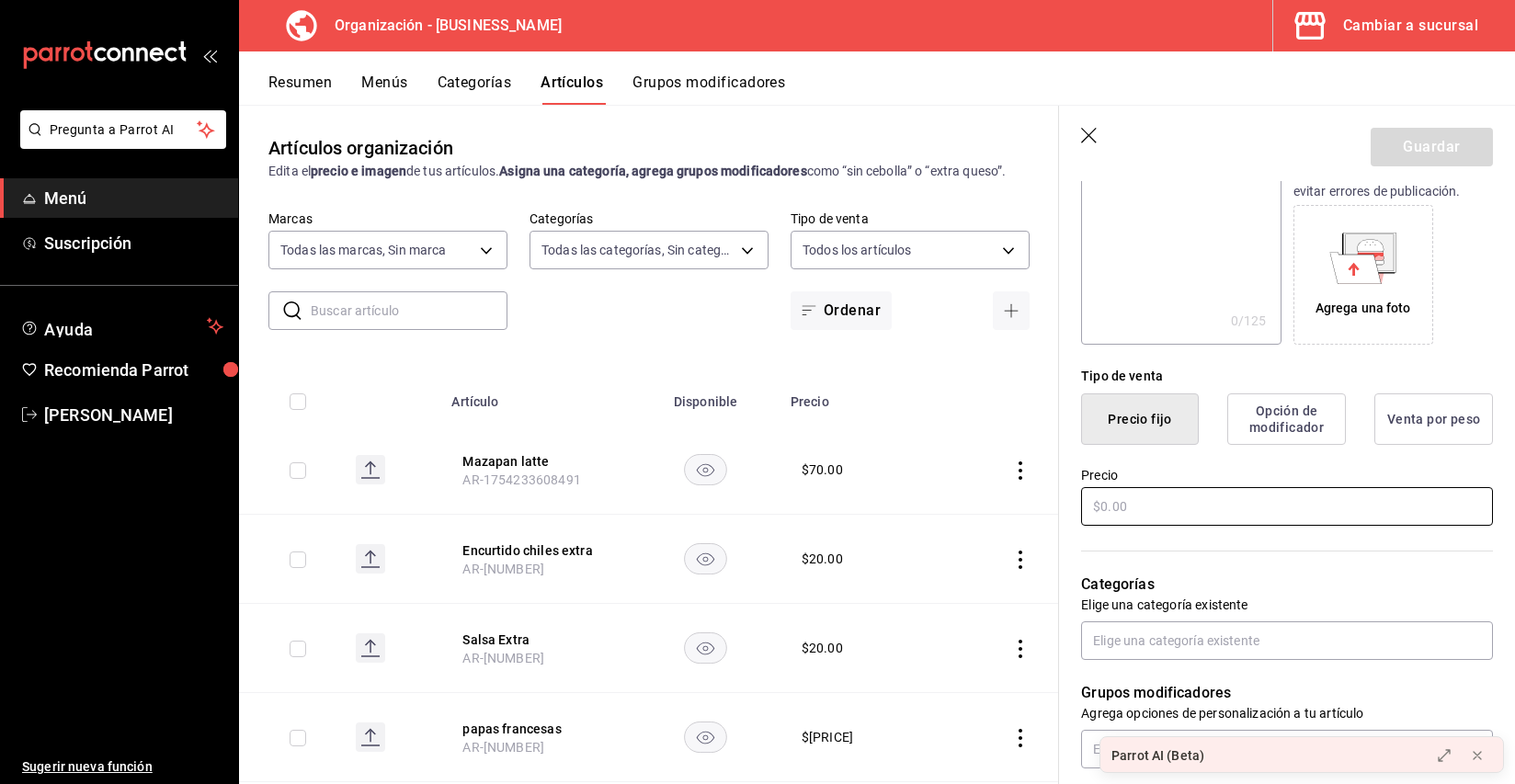 click at bounding box center (1287, 506) 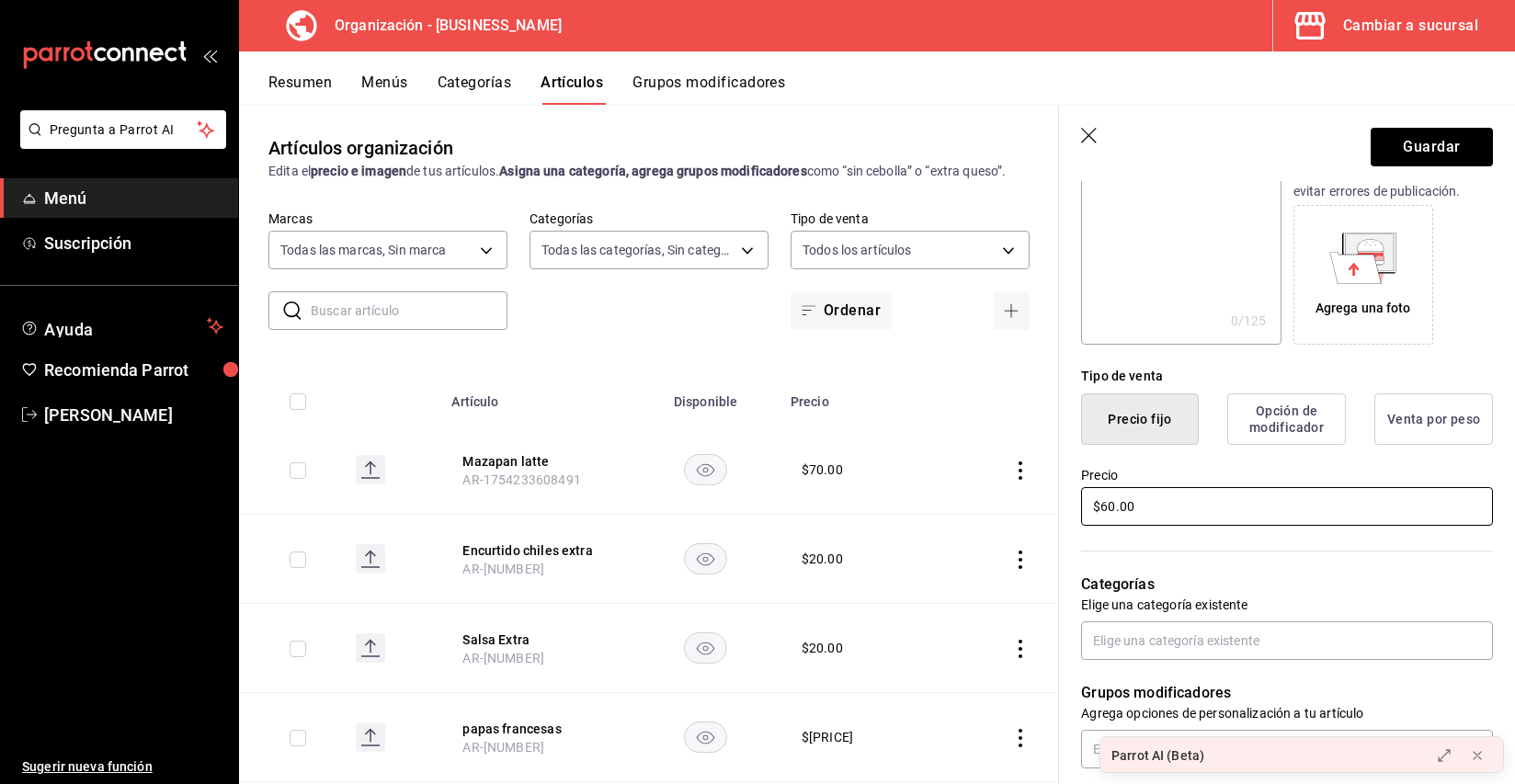 type on "$60.00" 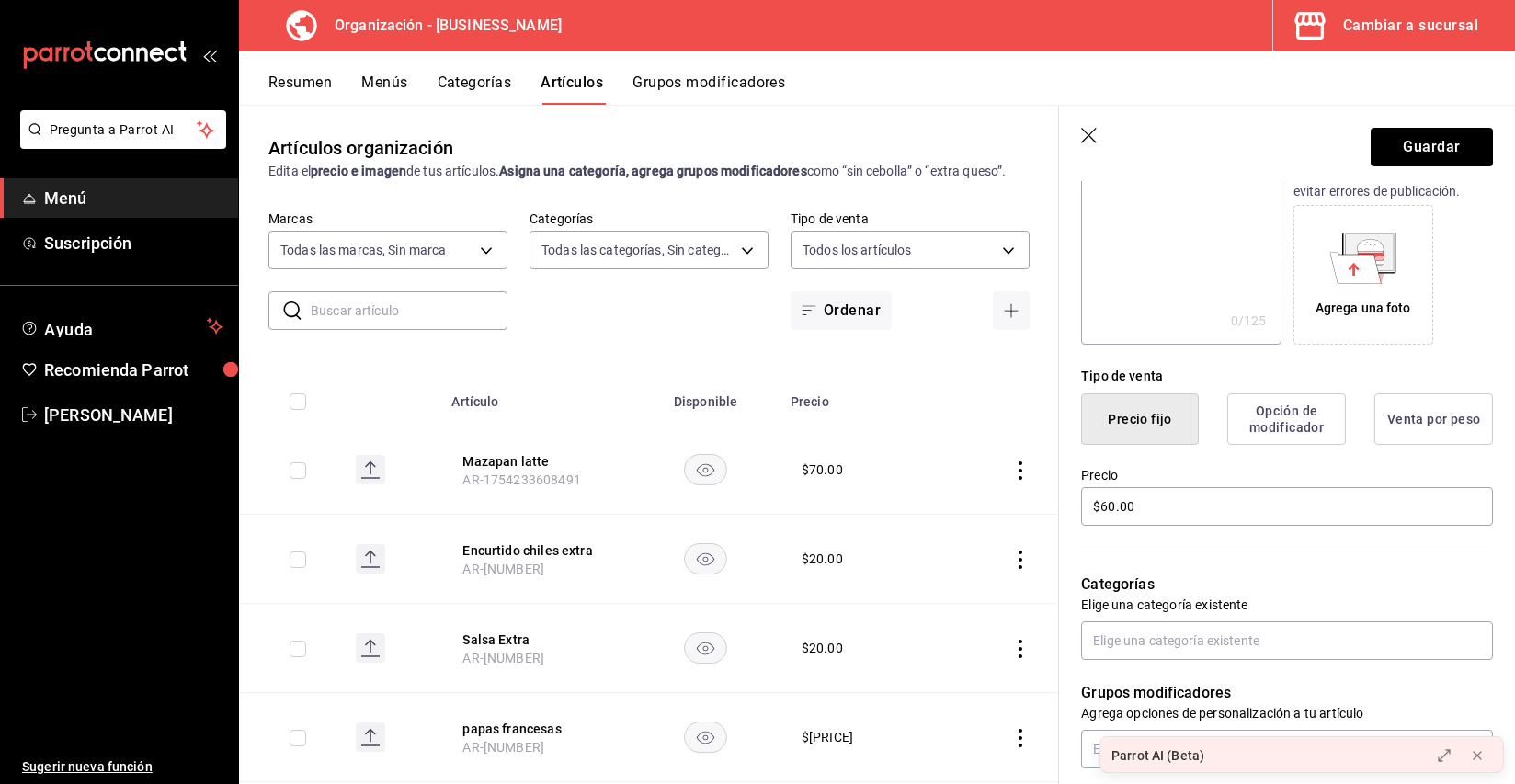 click on "Categorías Elige una categoría existente" at bounding box center (1276, 594) 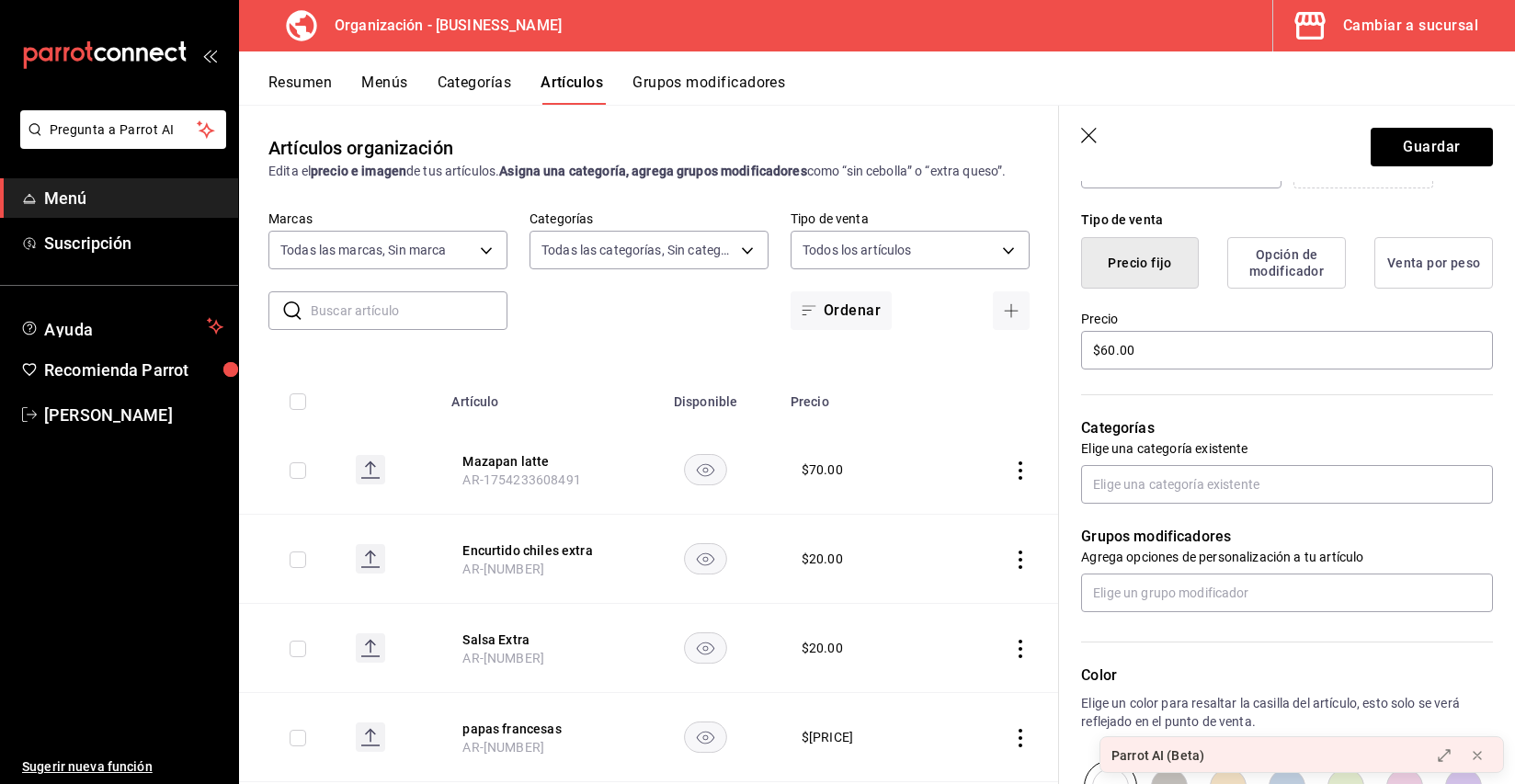 scroll, scrollTop: 428, scrollLeft: 0, axis: vertical 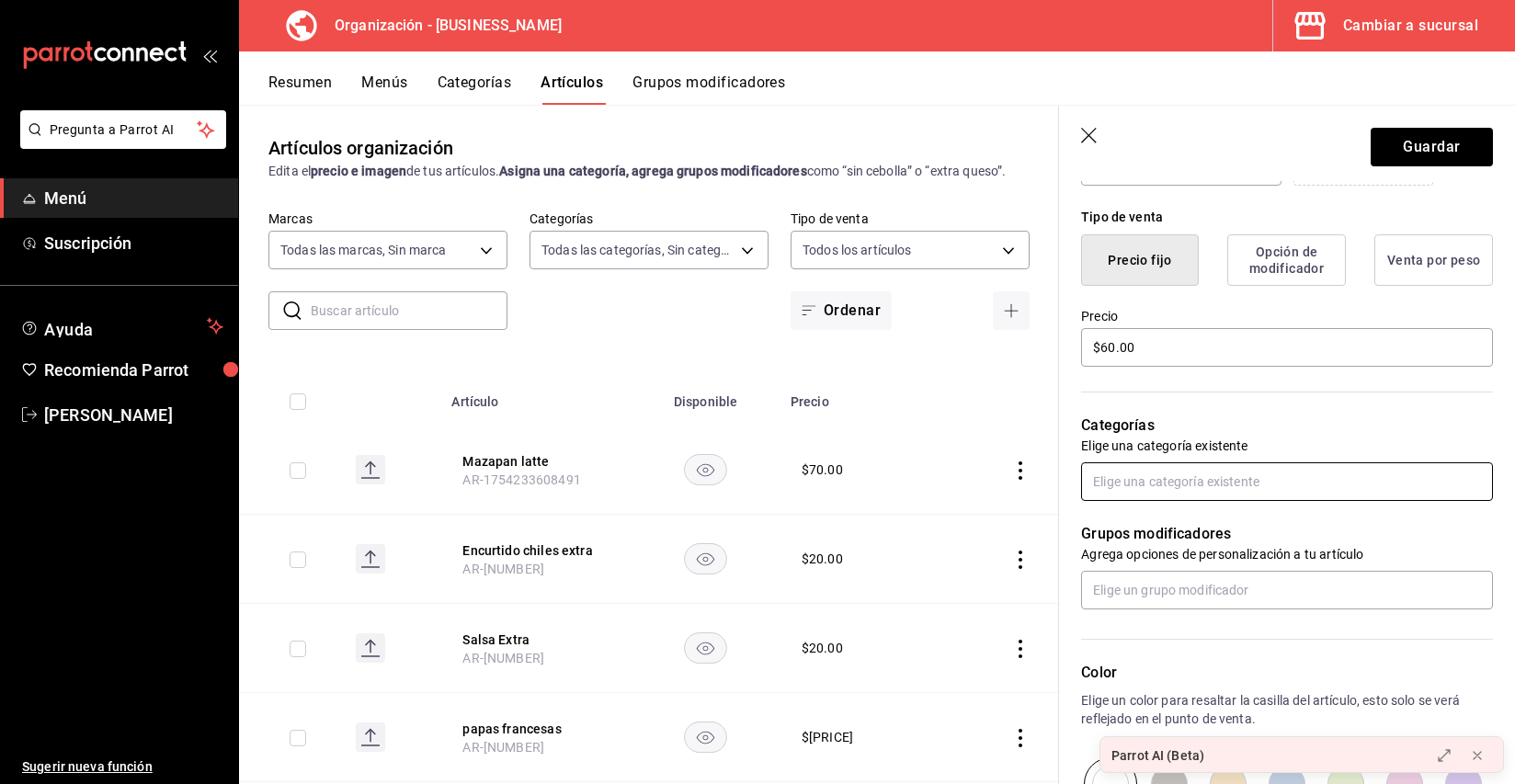 click at bounding box center (1287, 482) 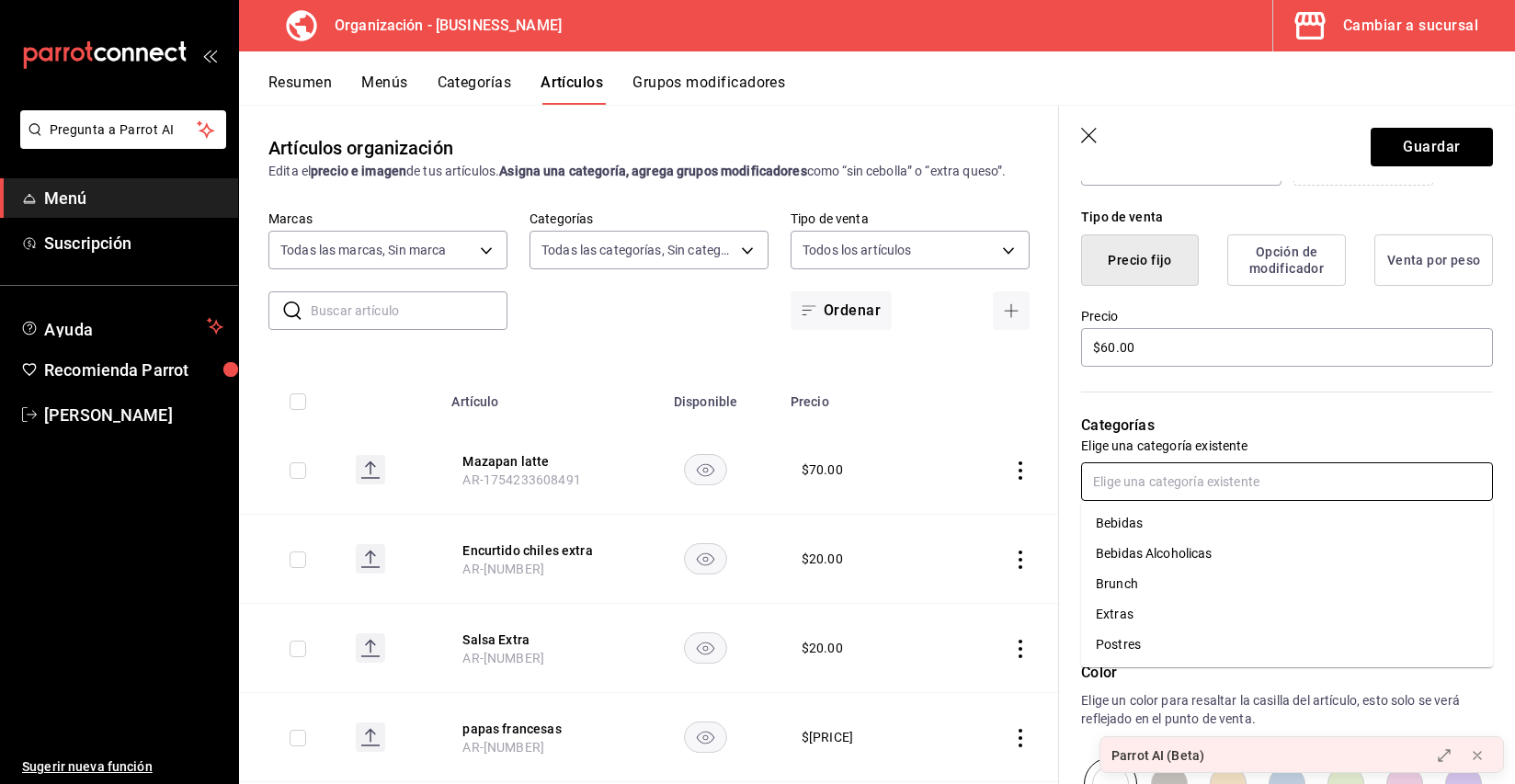 click on "Bebidas" at bounding box center [1287, 523] 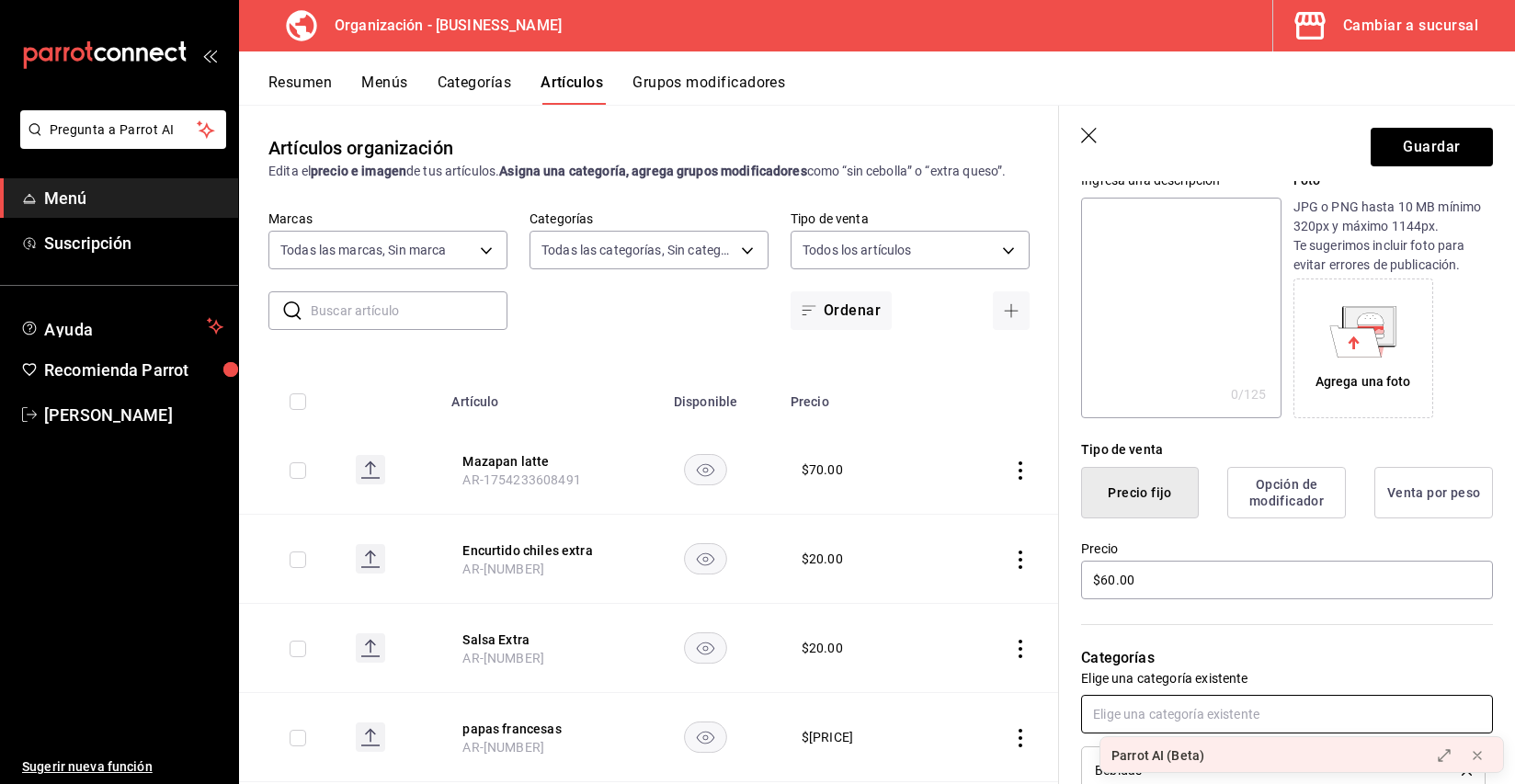 scroll, scrollTop: 0, scrollLeft: 0, axis: both 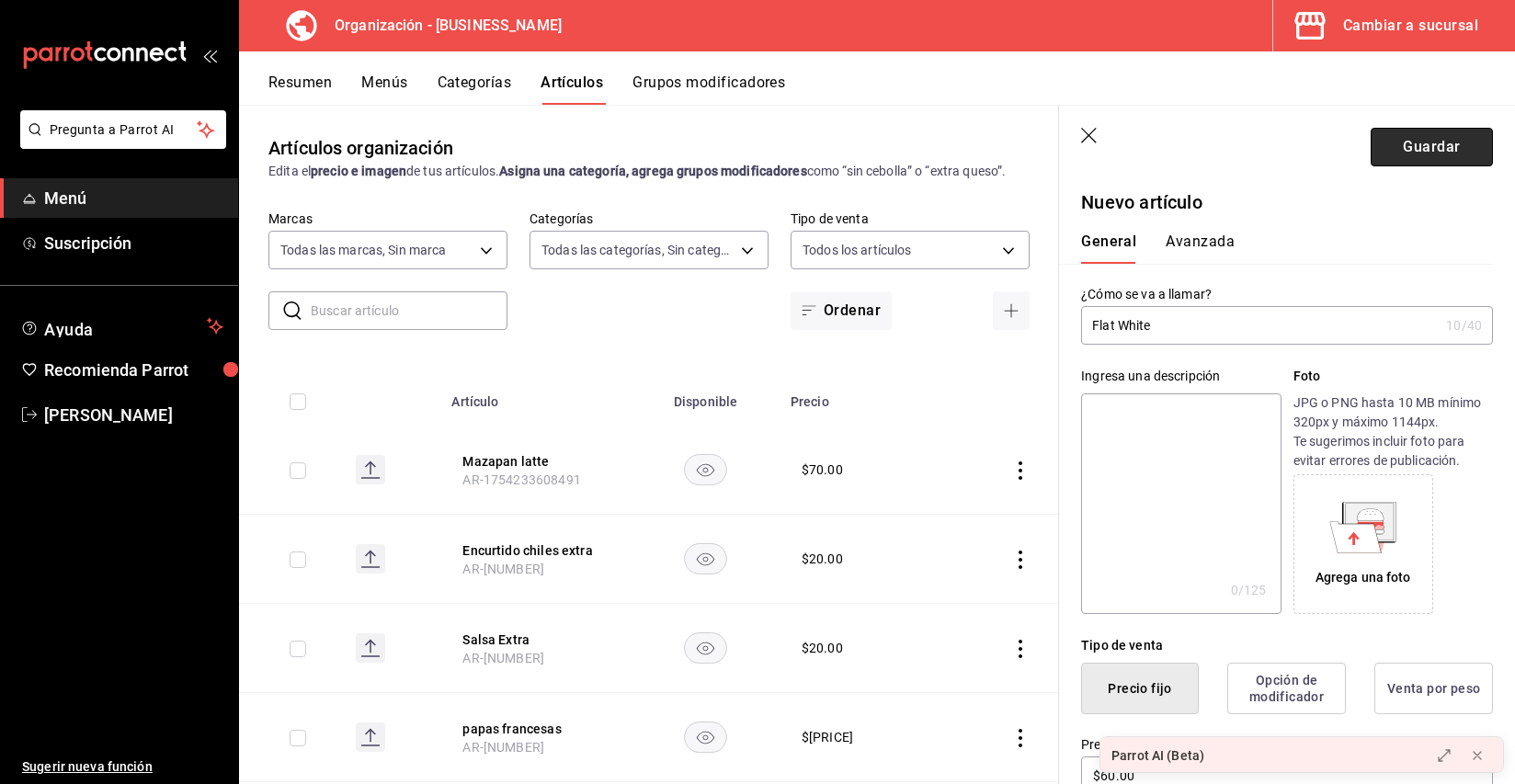 click on "Guardar" at bounding box center (1431, 147) 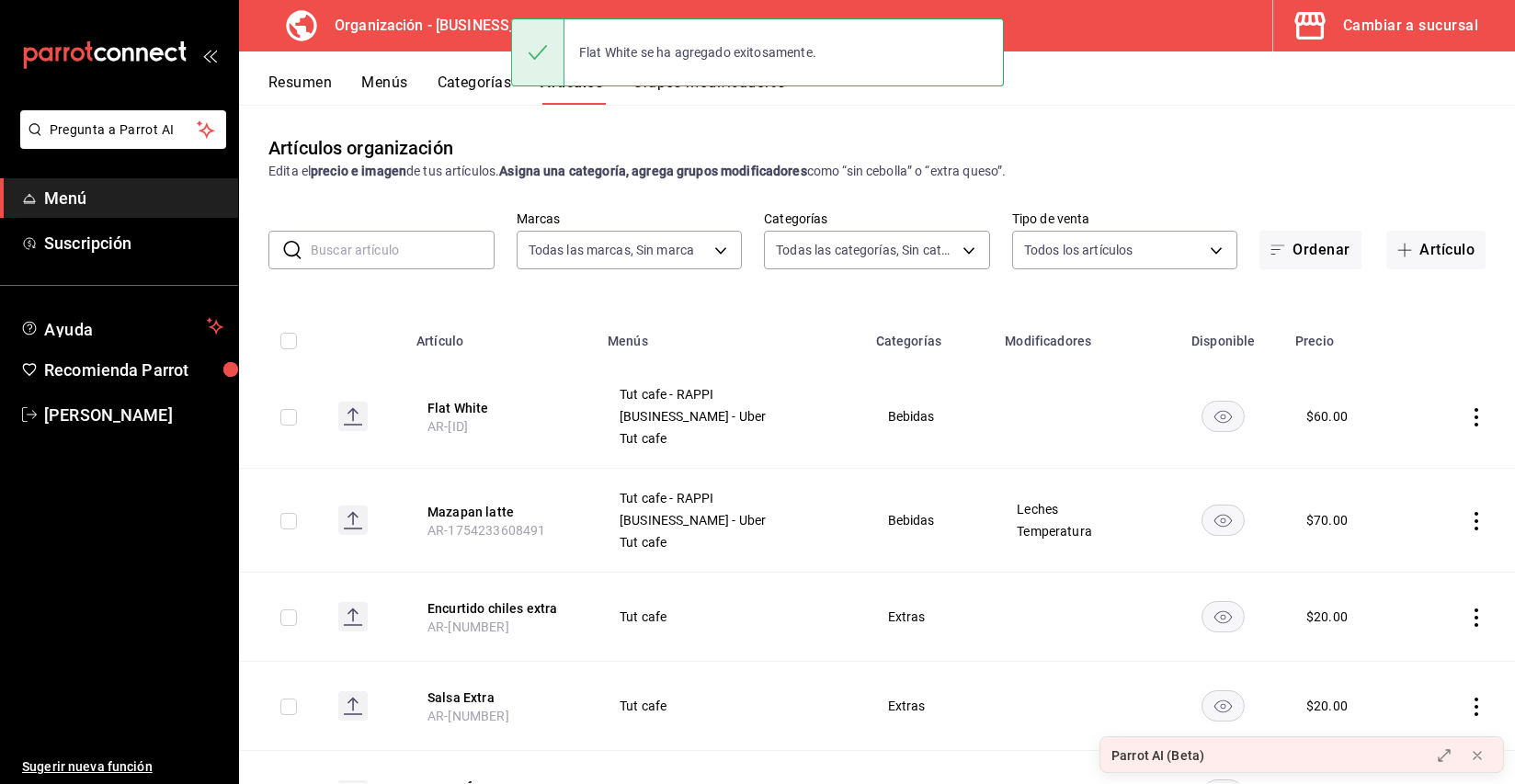 click 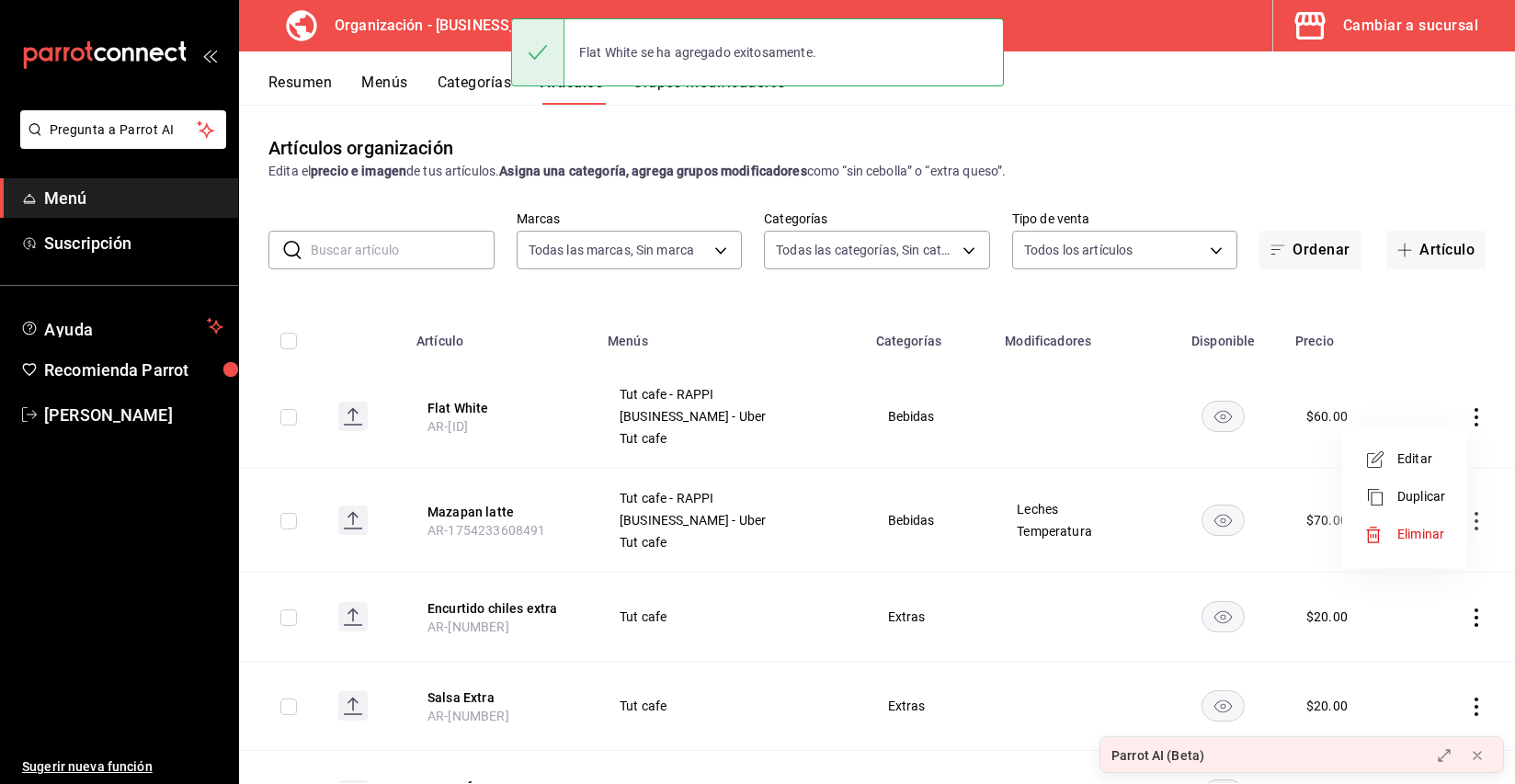 click on "Editar" at bounding box center [1421, 459] 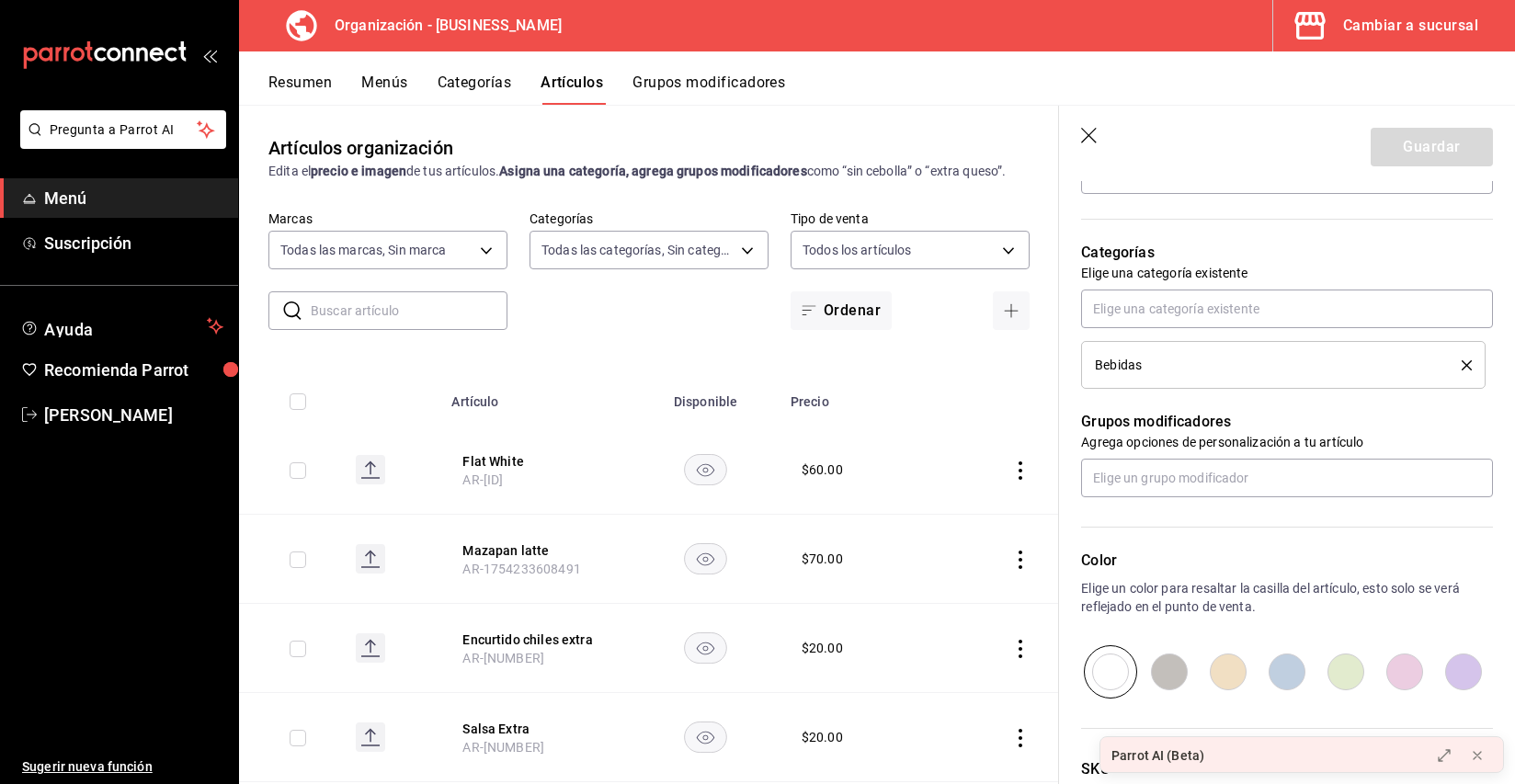 scroll, scrollTop: 606, scrollLeft: 0, axis: vertical 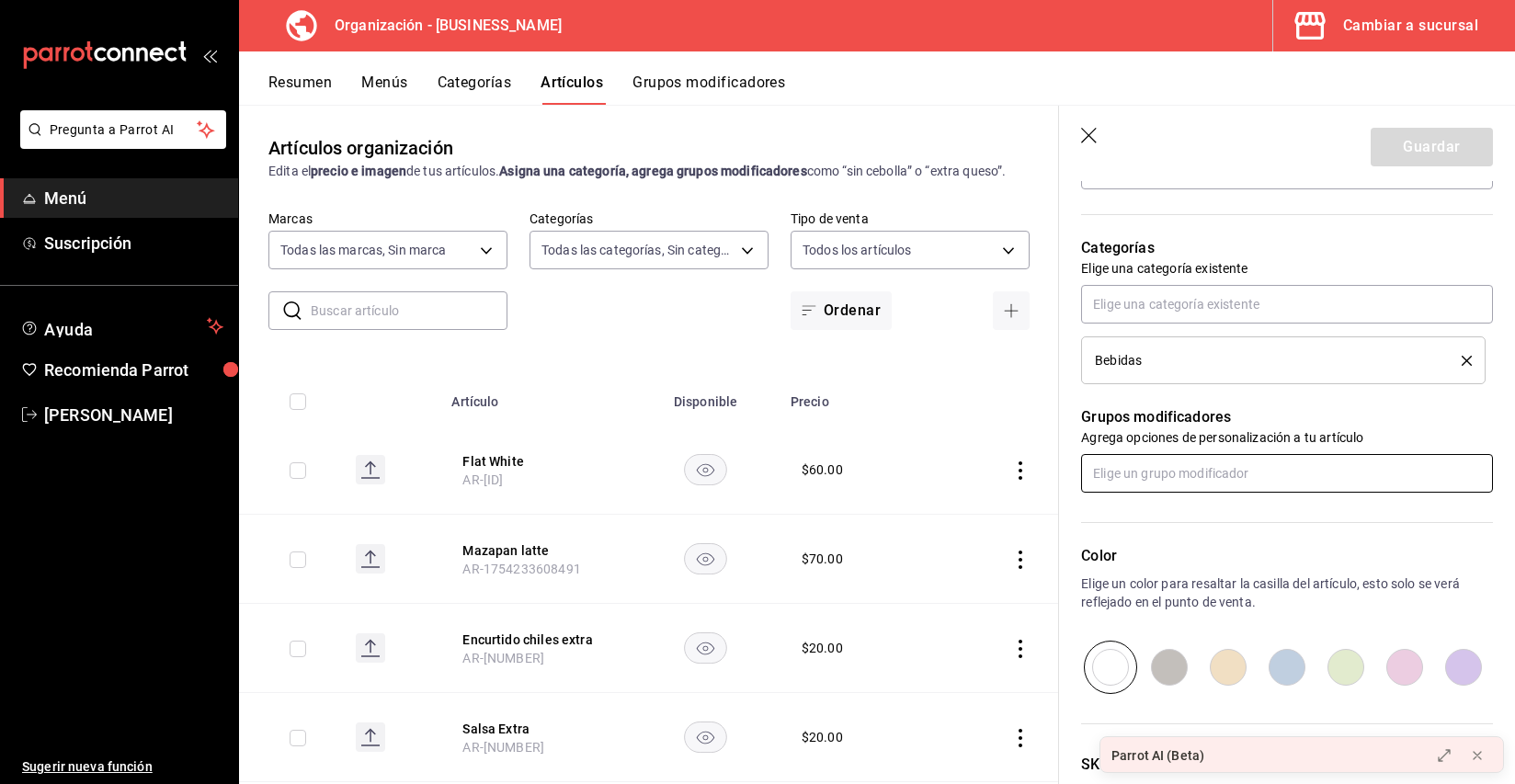 click at bounding box center (1287, 473) 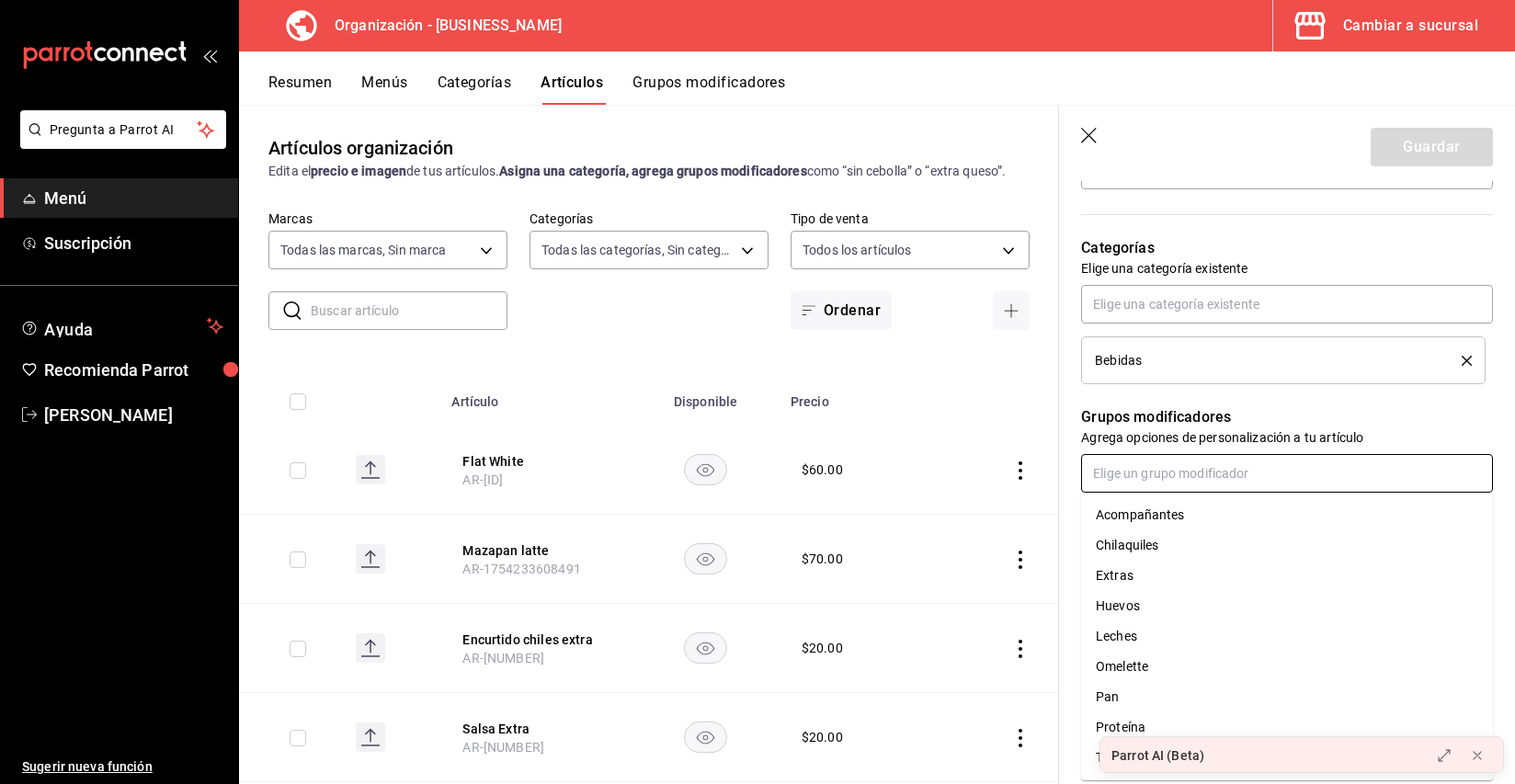click on "Leches" at bounding box center [1116, 636] 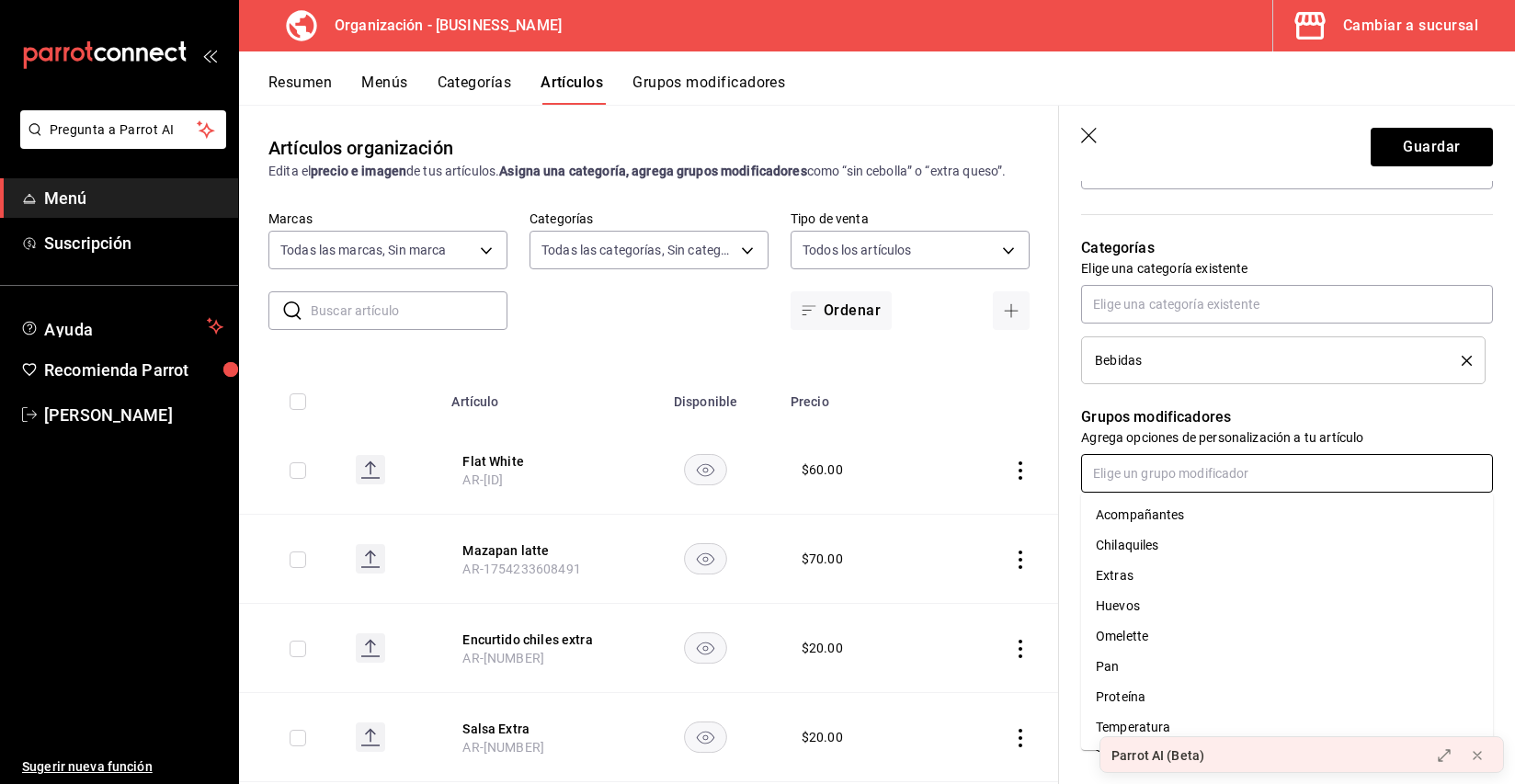 click at bounding box center (1287, 473) 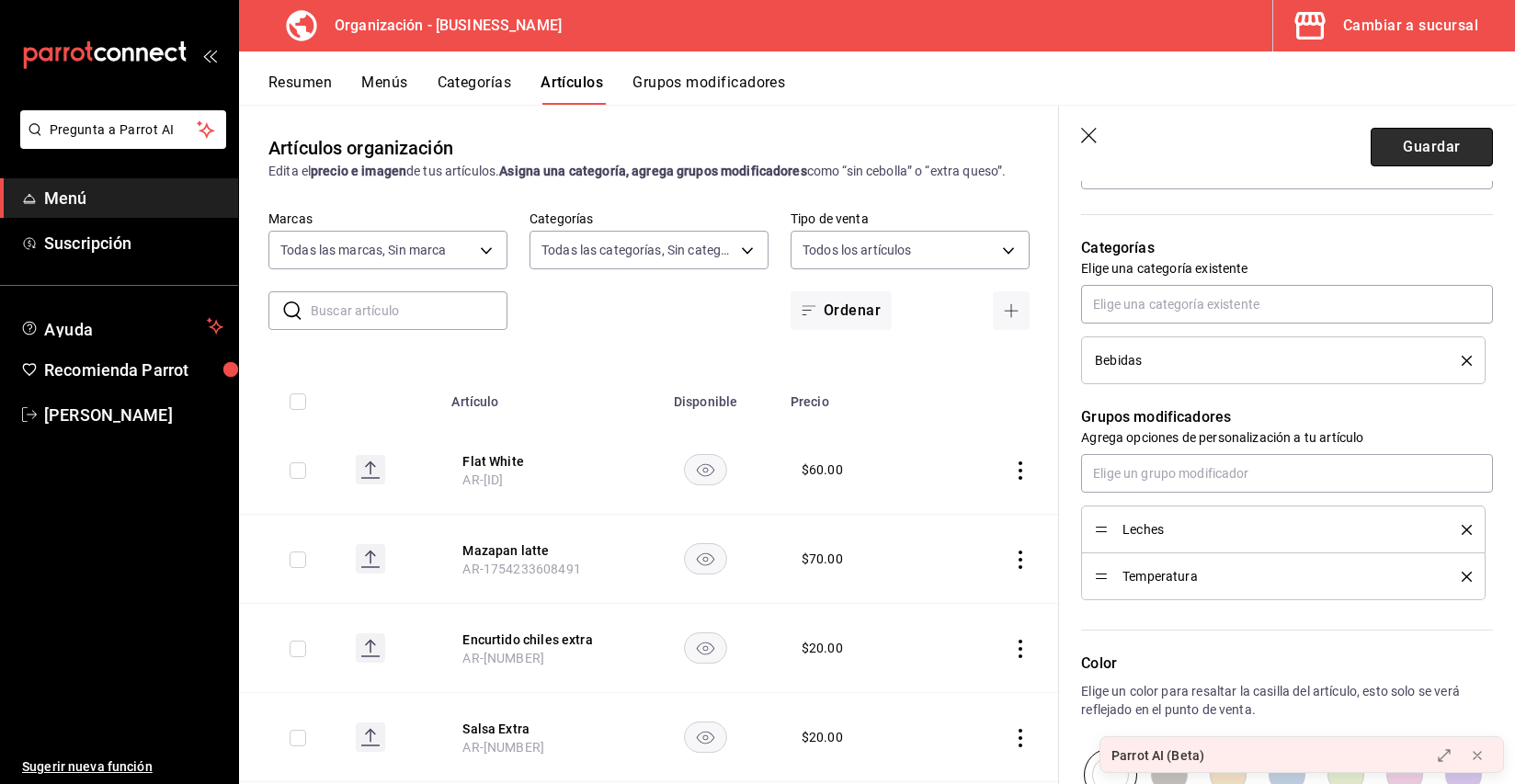 click on "Guardar" at bounding box center (1431, 147) 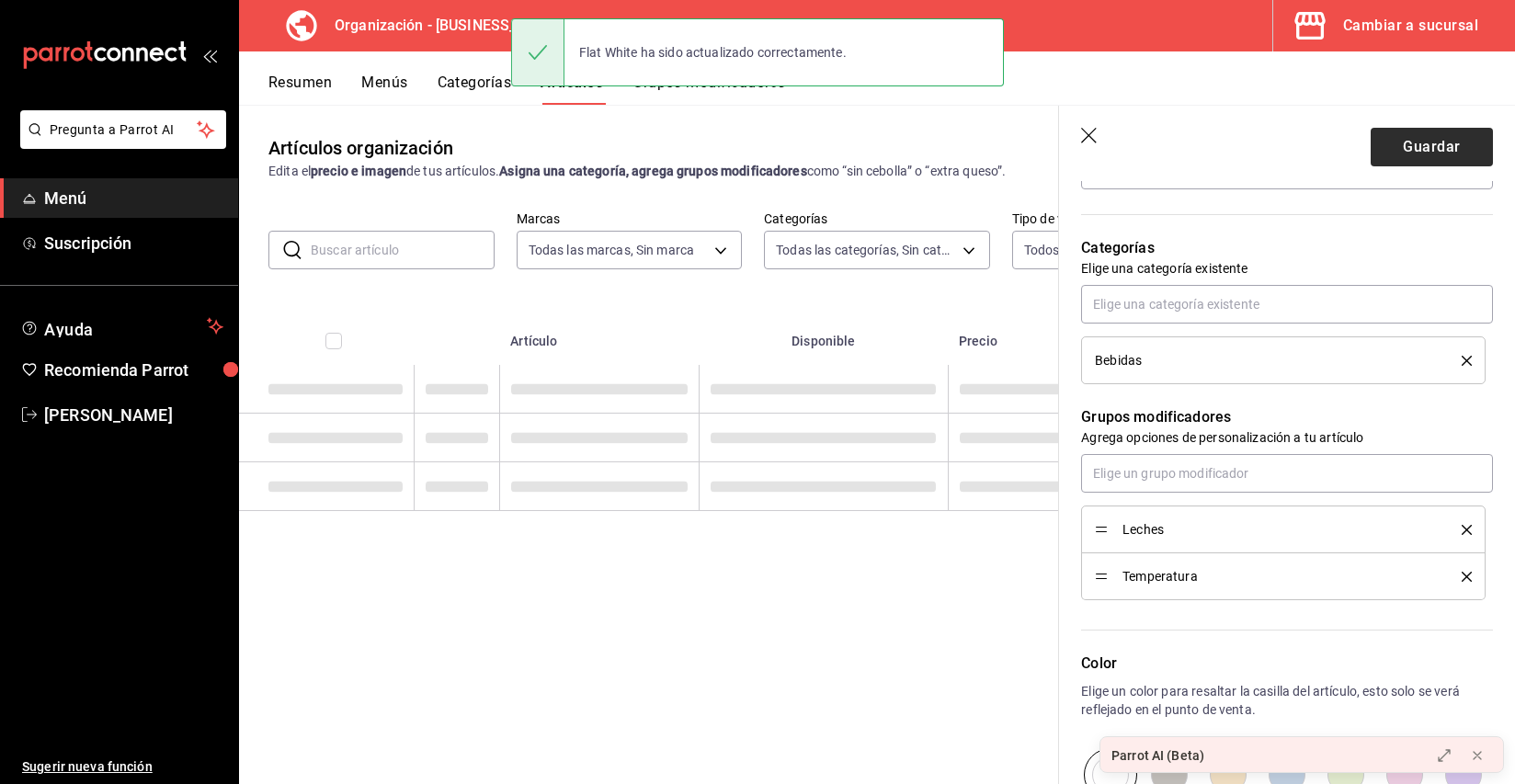 scroll, scrollTop: 0, scrollLeft: 0, axis: both 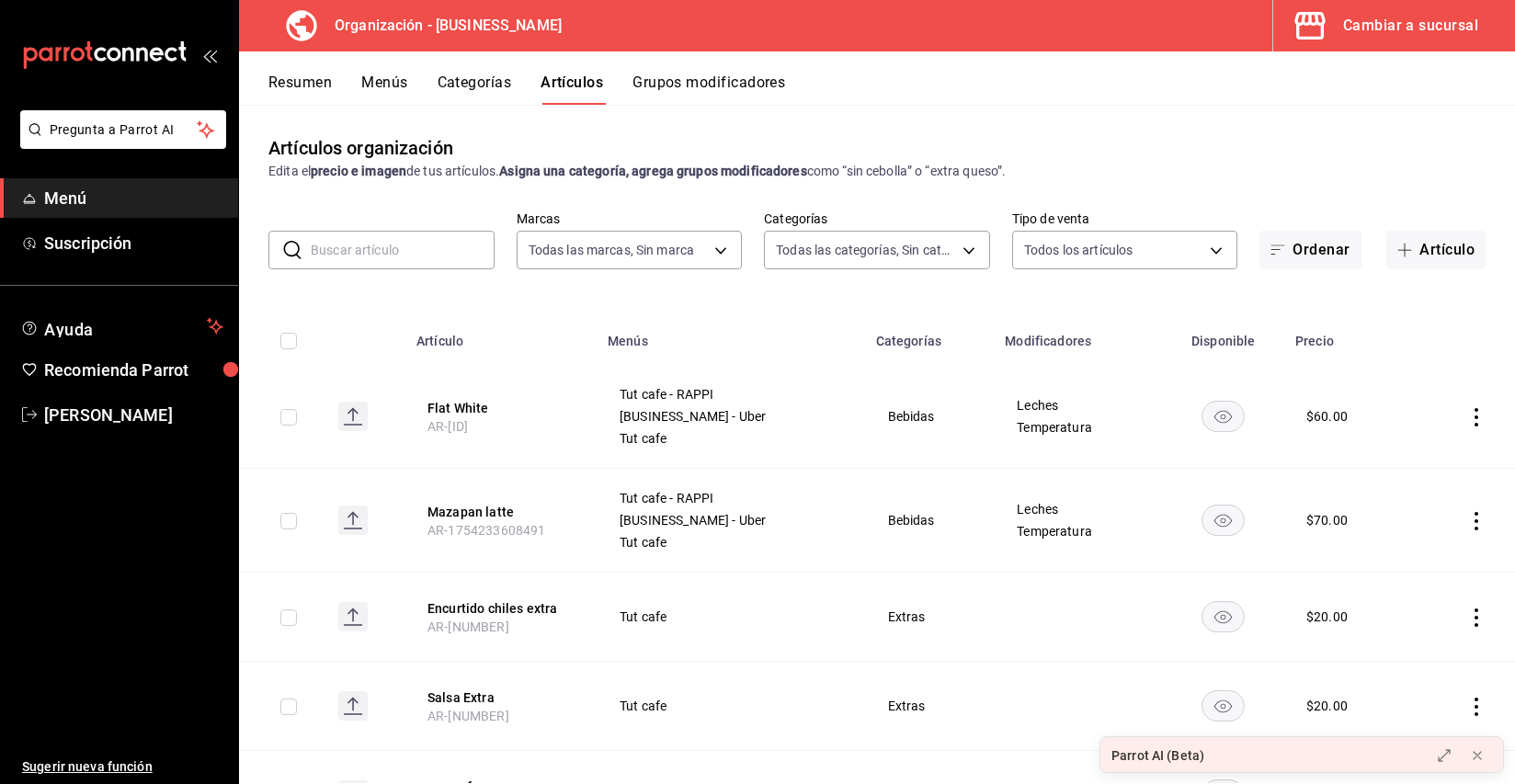 click on "Cambiar a sucursal" at bounding box center [1410, 26] 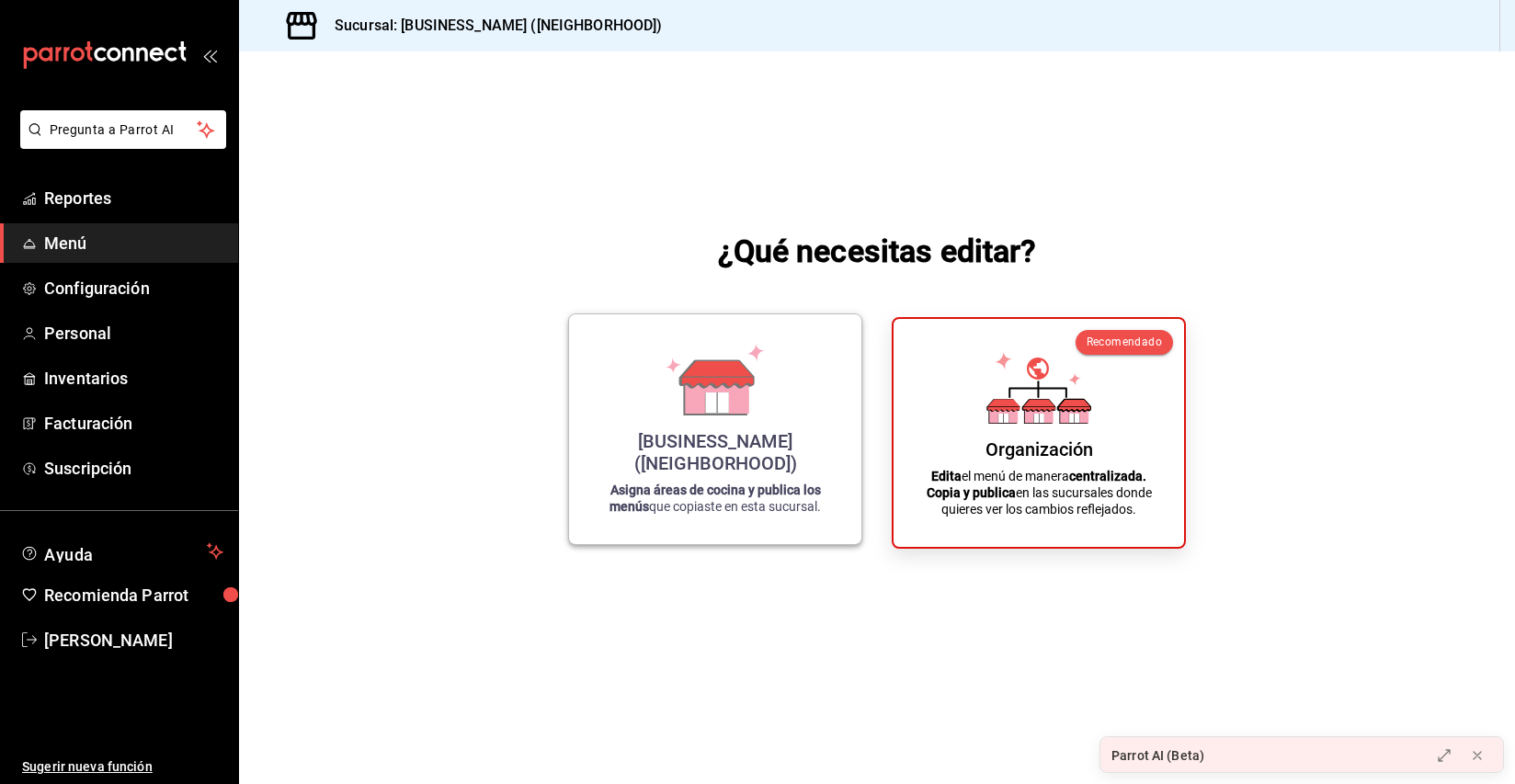 click 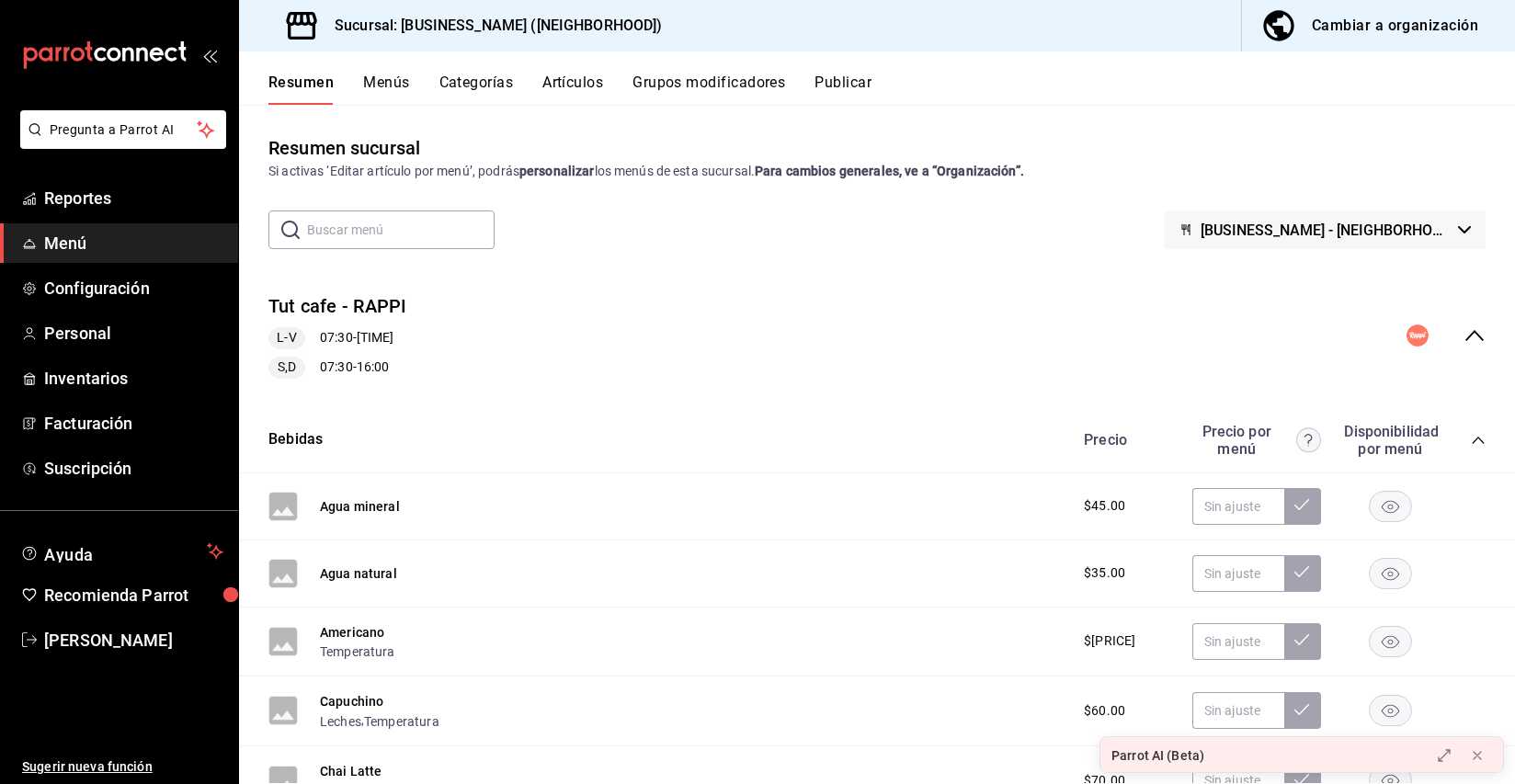 click on "Publicar" at bounding box center [843, 89] 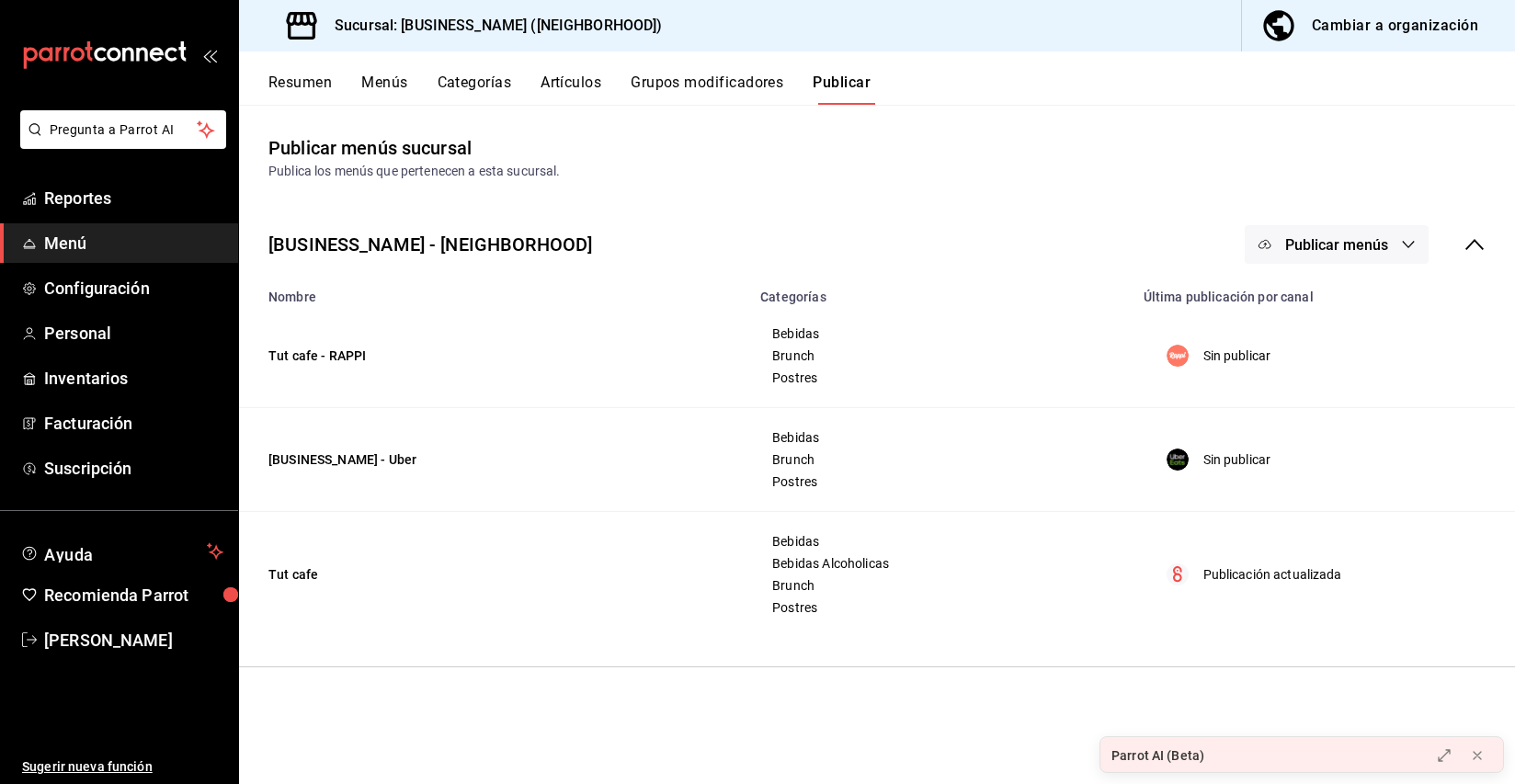 click on "Publicar" at bounding box center [841, 89] 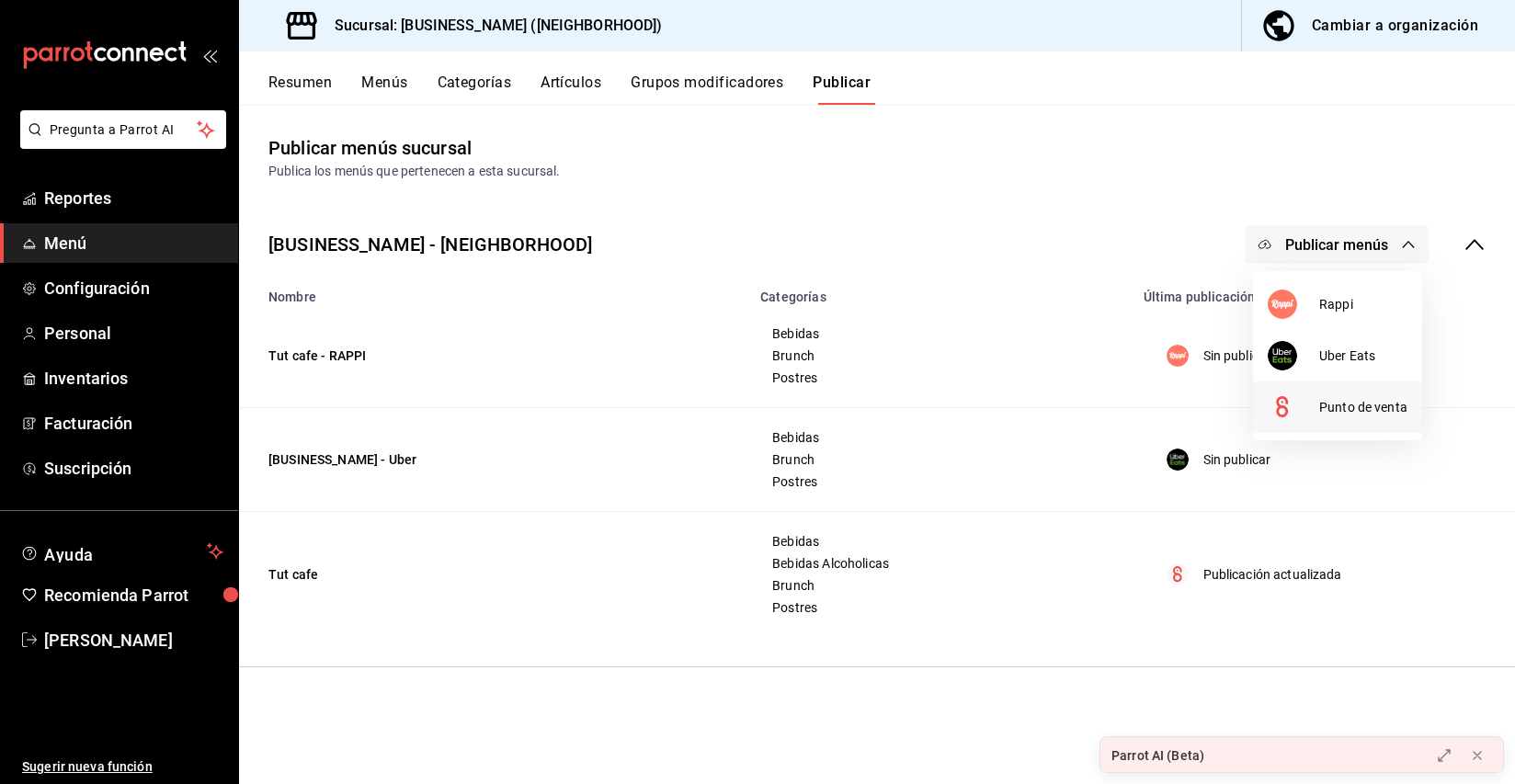 click on "Punto de venta" at bounding box center (1363, 407) 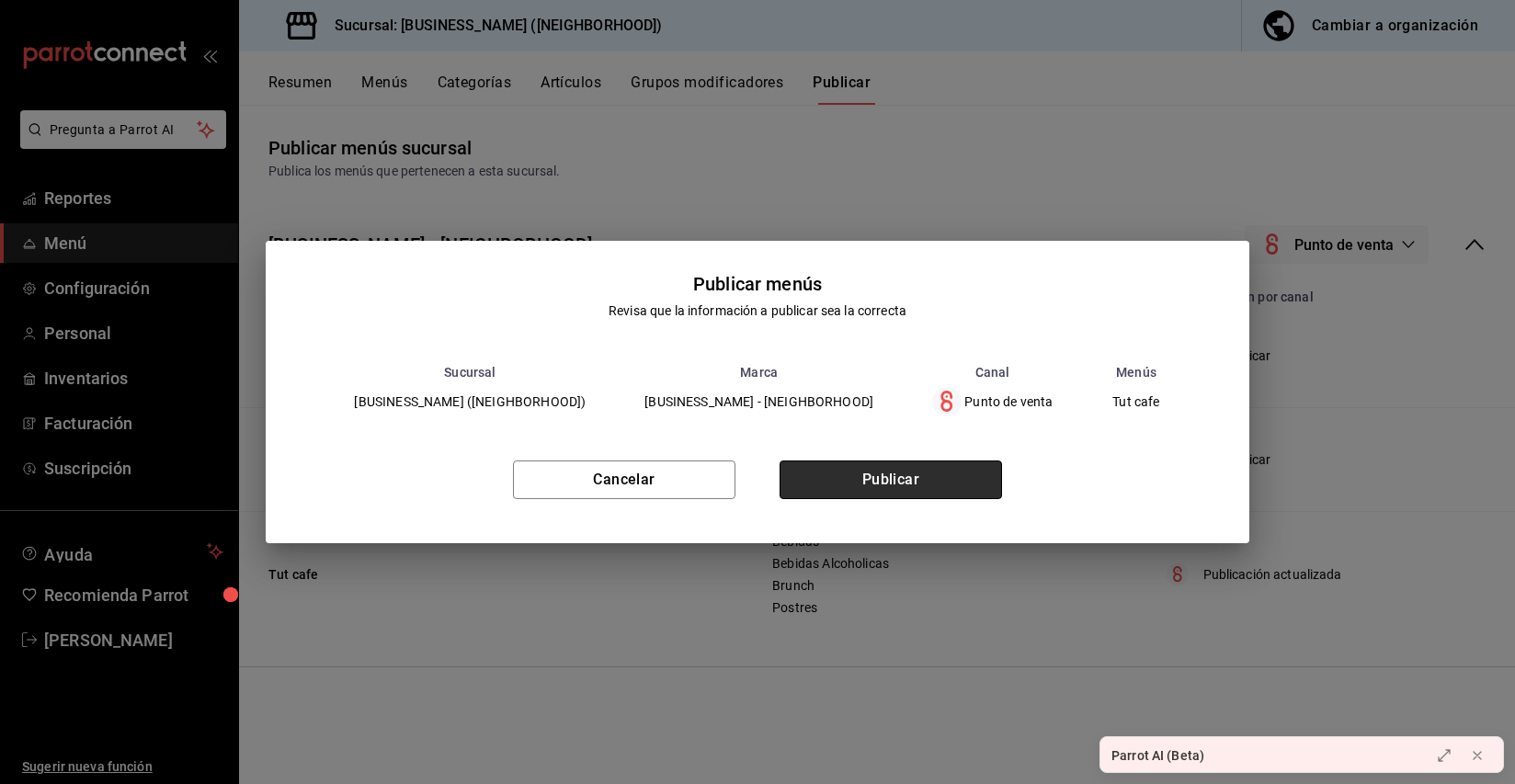 click on "Publicar" at bounding box center [891, 480] 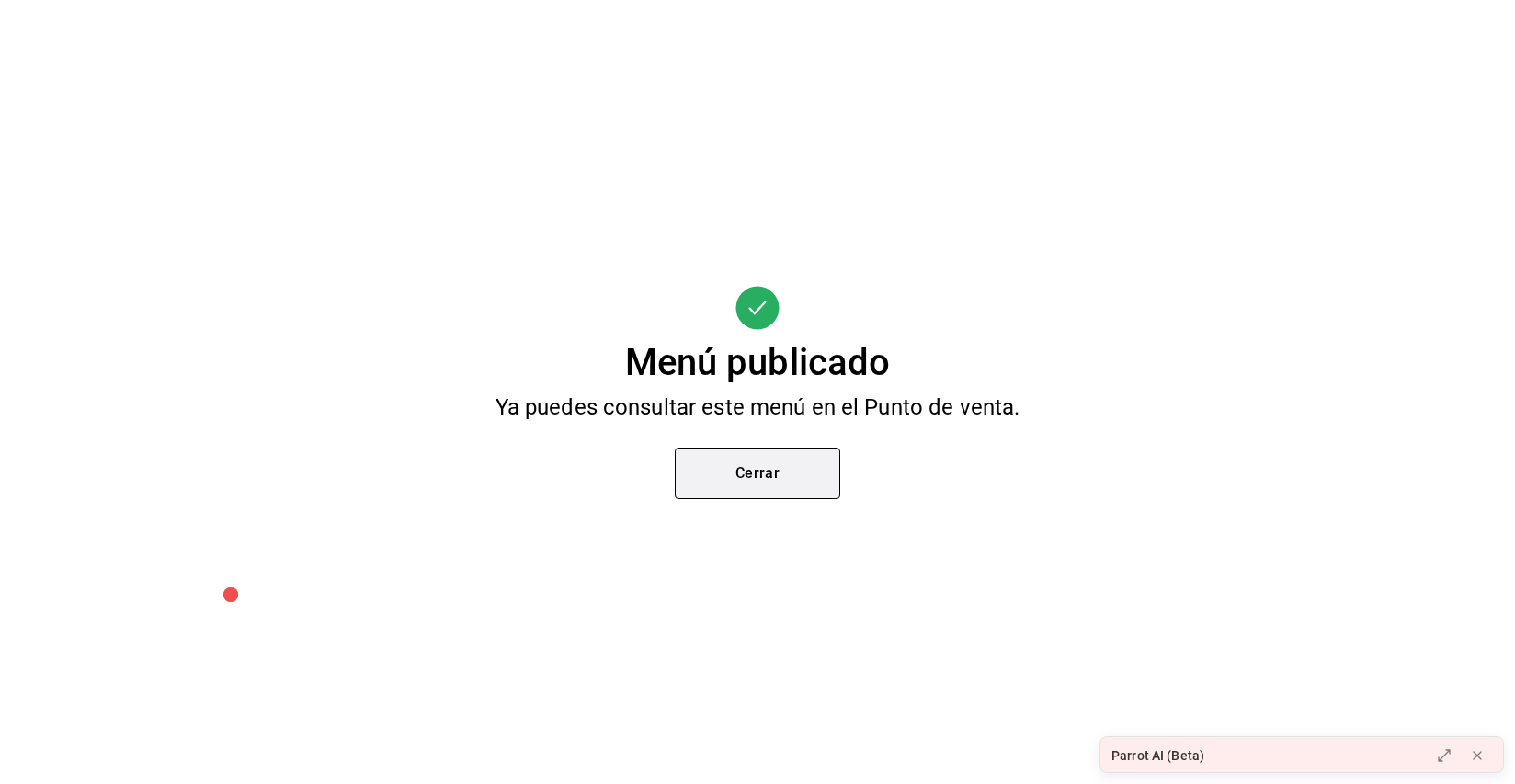 click on "Cerrar" at bounding box center [758, 473] 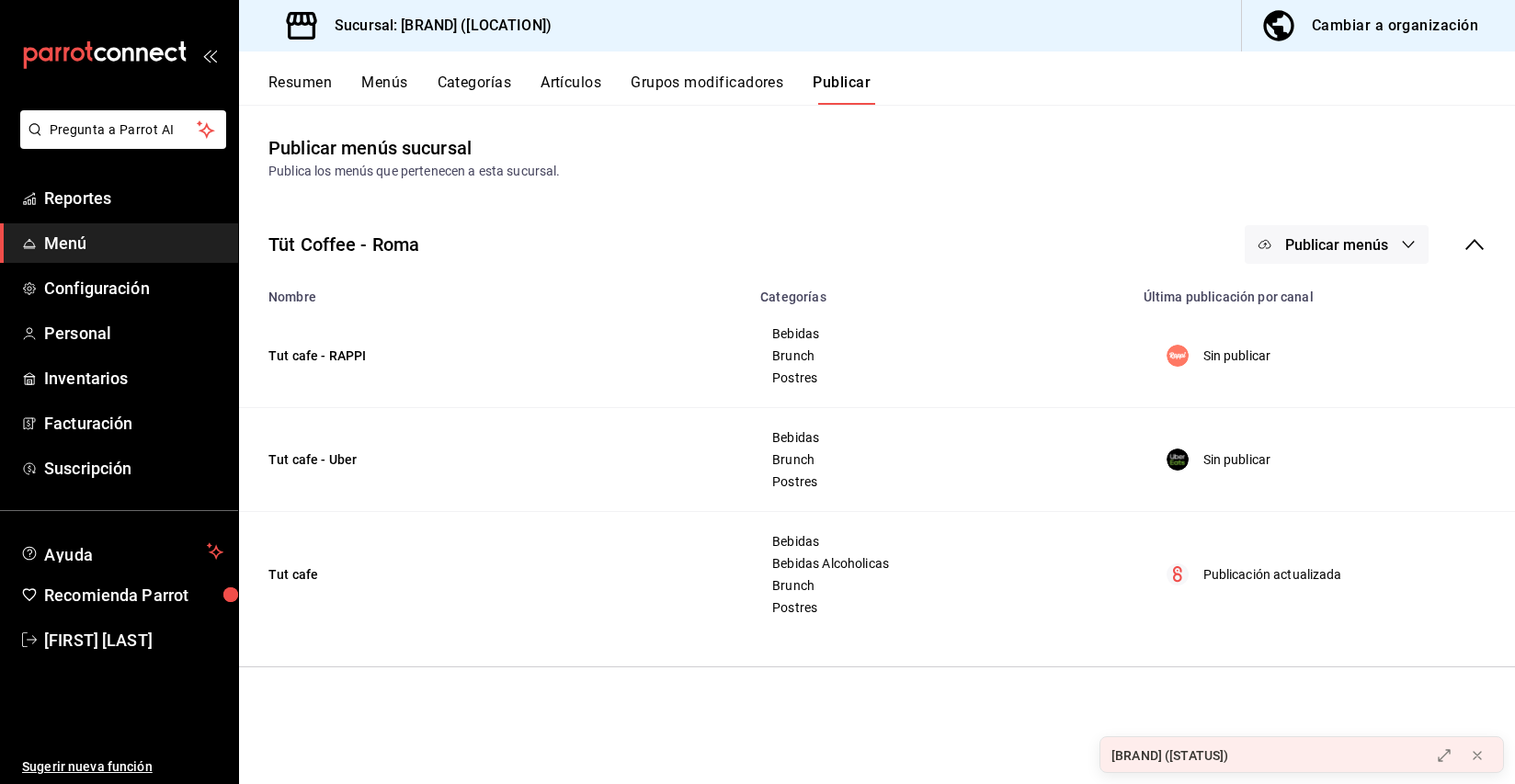 scroll, scrollTop: 0, scrollLeft: 0, axis: both 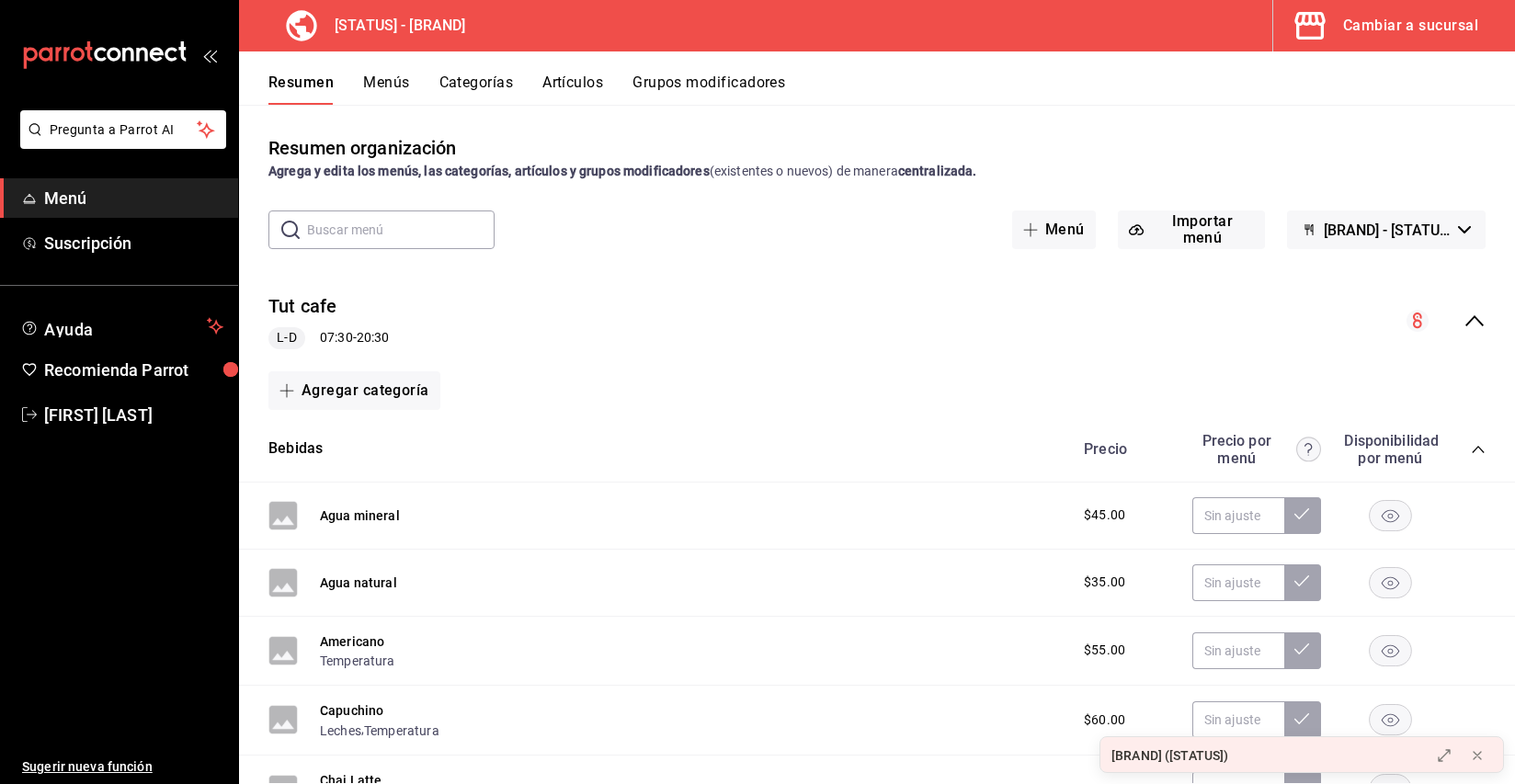 click 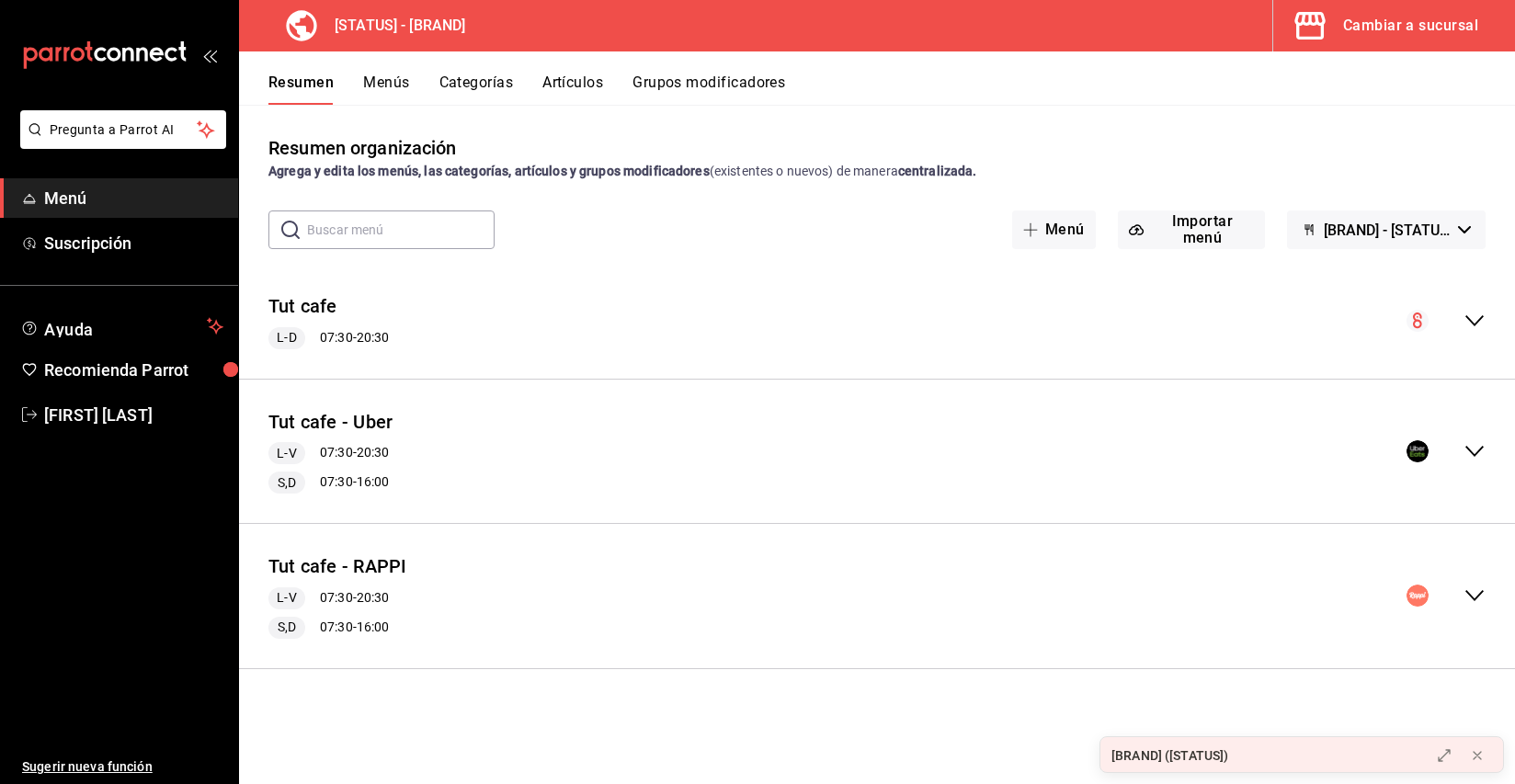 click on "Menús" at bounding box center [386, 89] 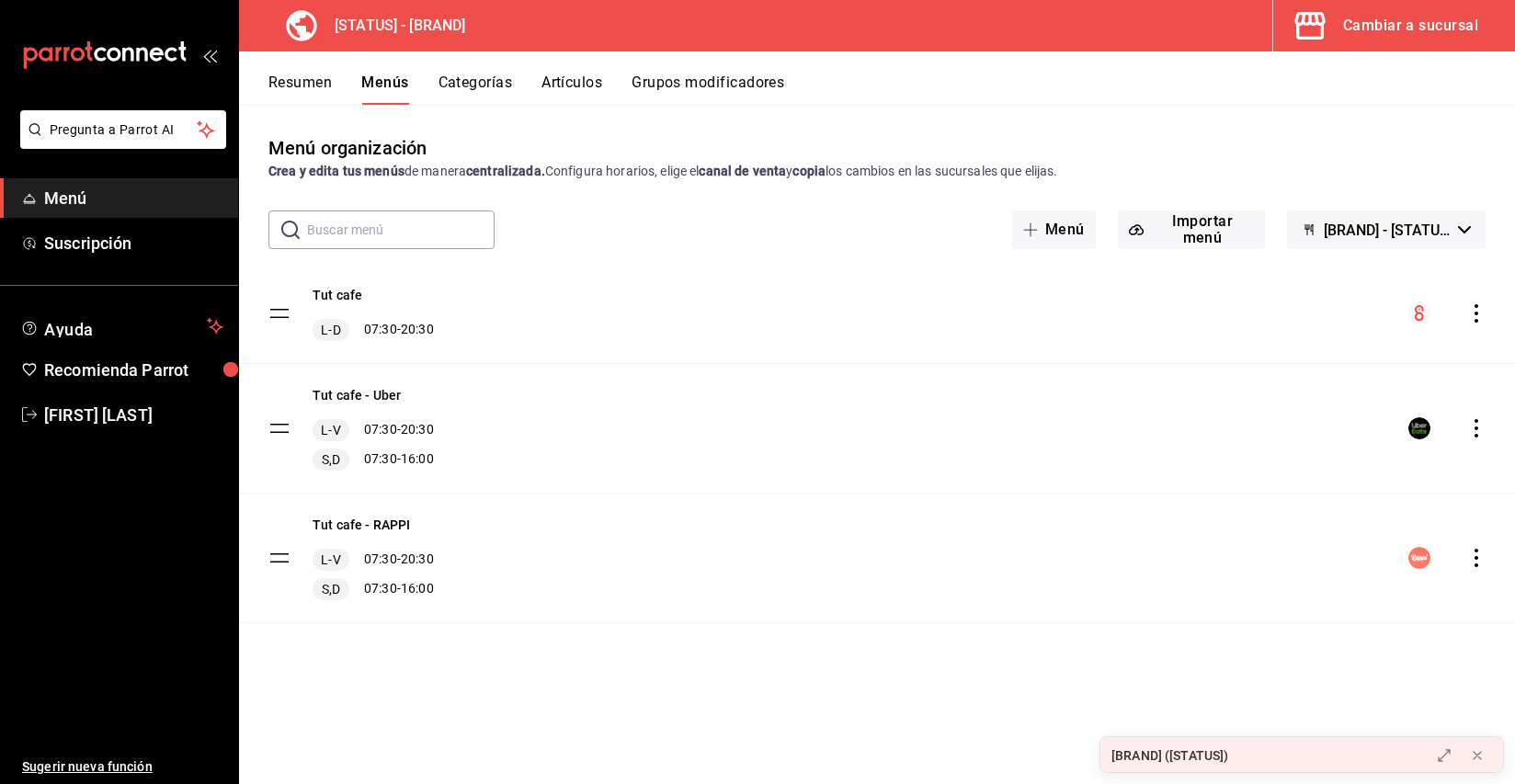 click 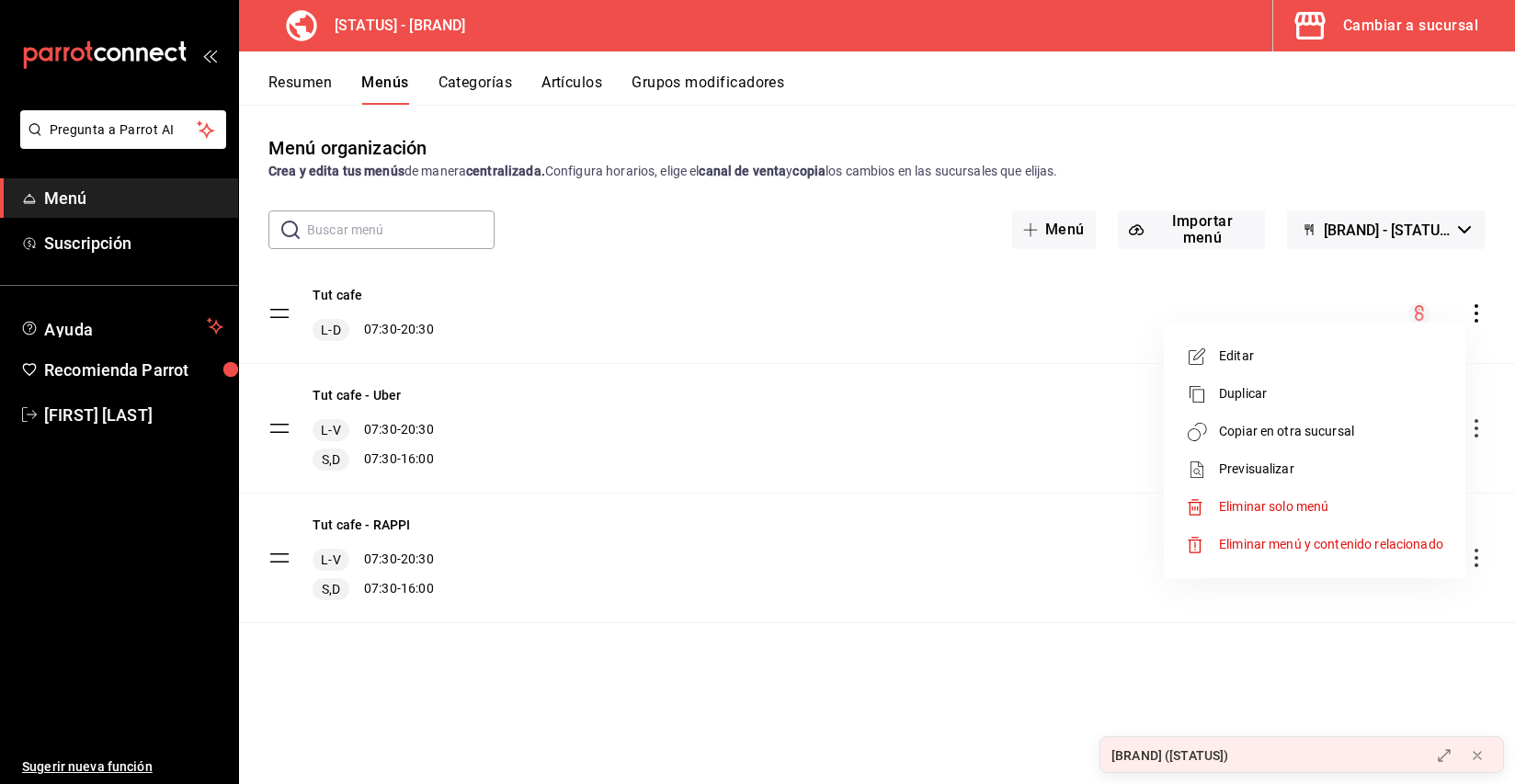 click on "Copiar en otra sucursal" at bounding box center [1331, 431] 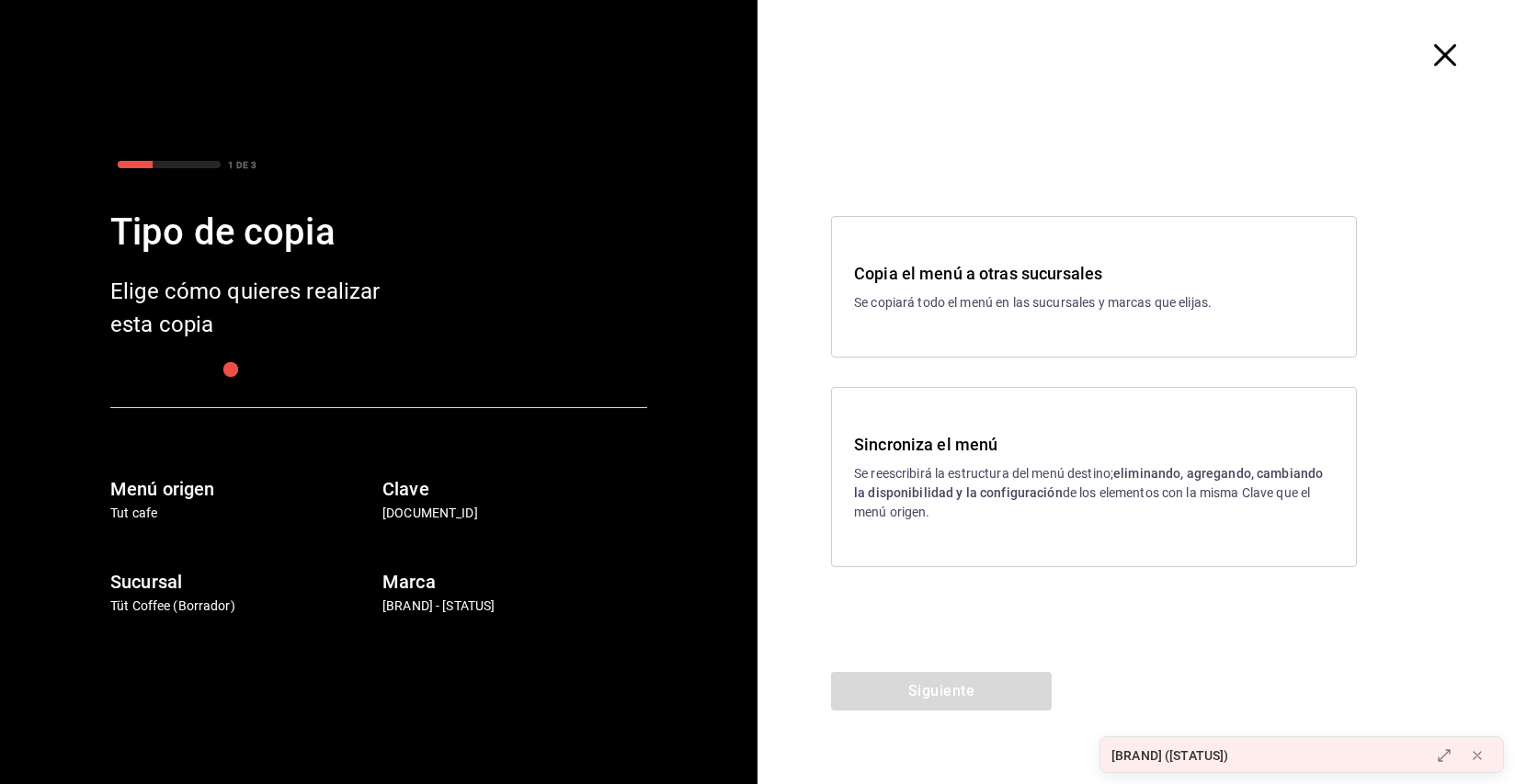 click on "Se copiará todo el menú en las sucursales y marcas que elijas." at bounding box center [1094, 302] 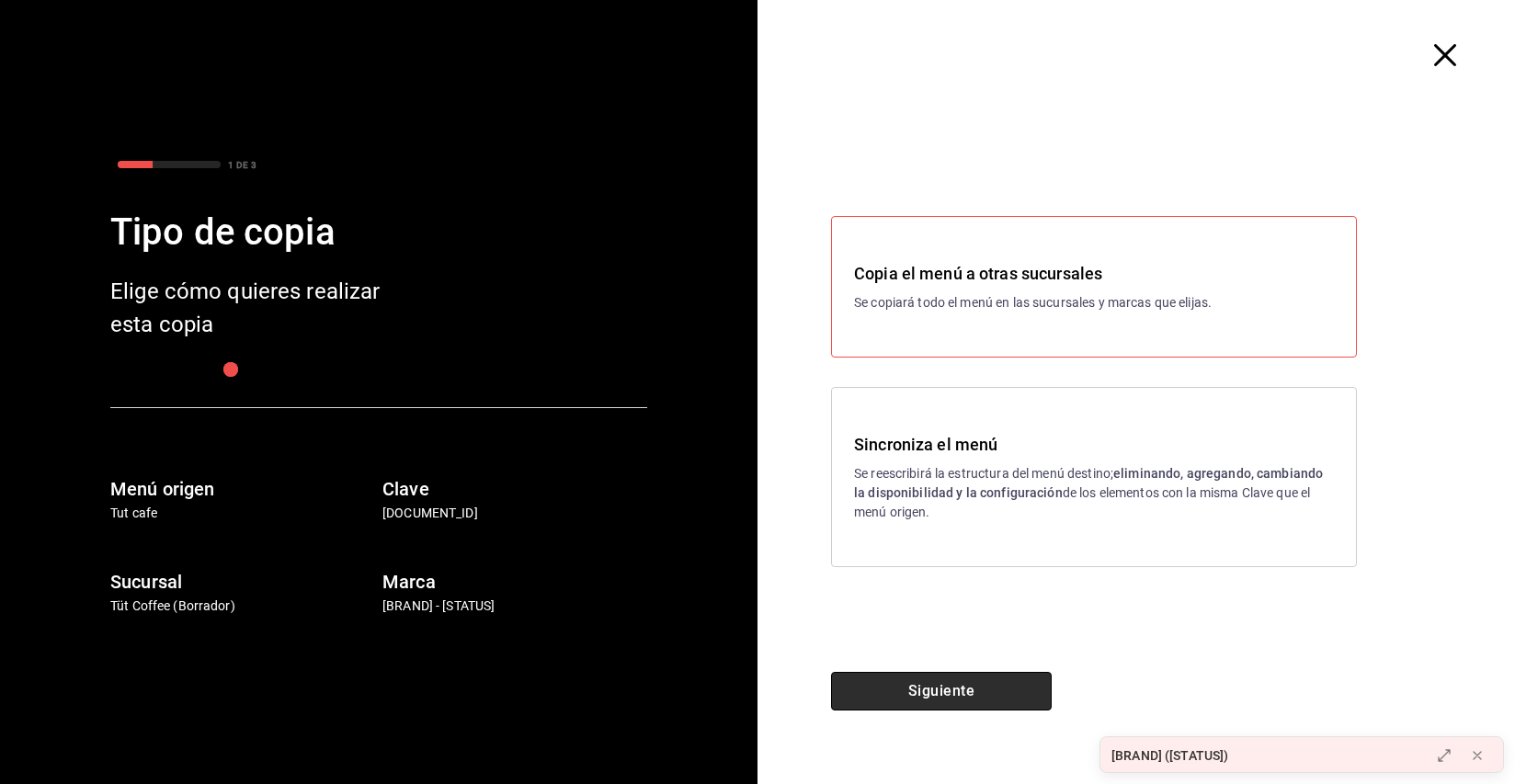 click on "Siguiente" at bounding box center [941, 691] 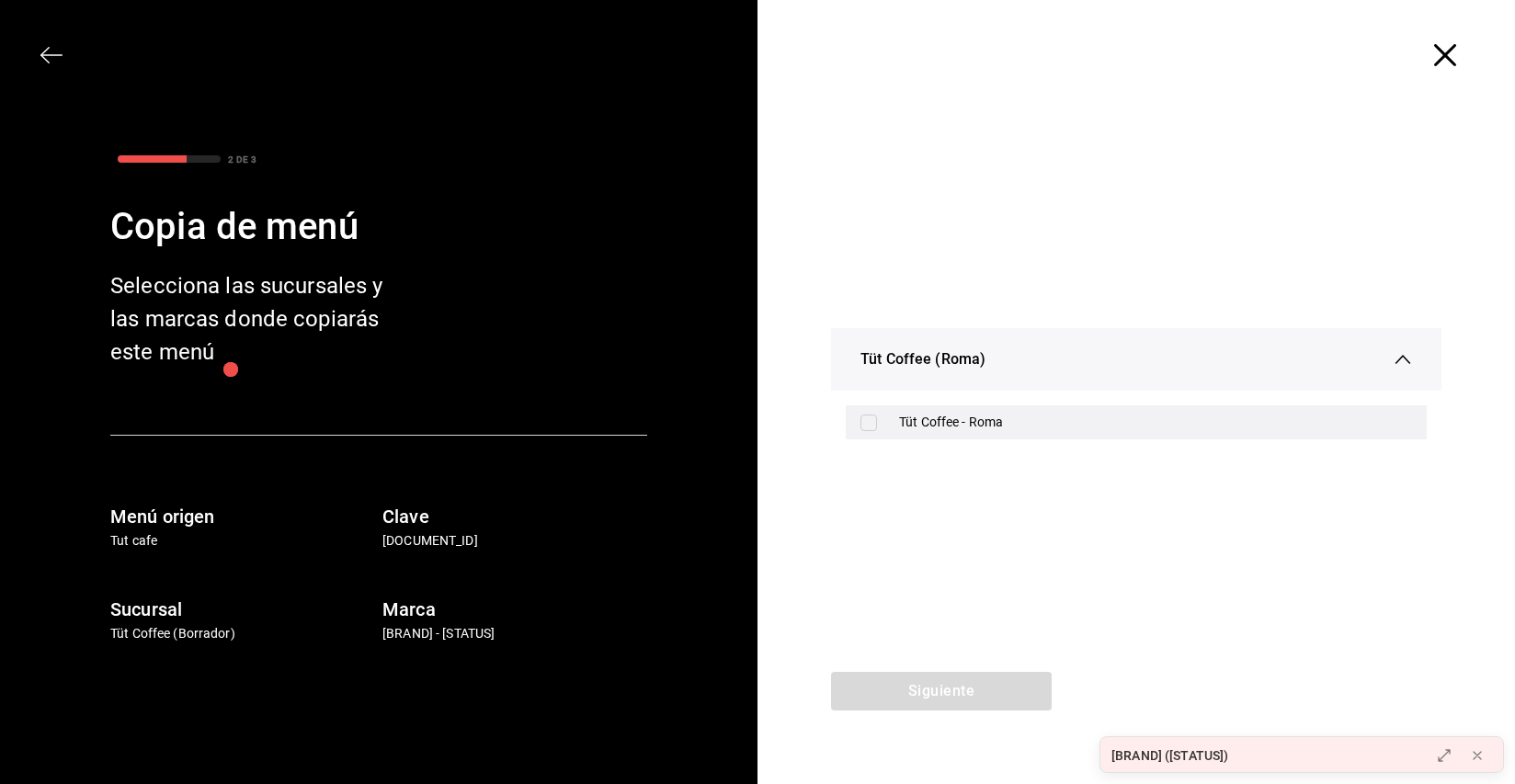 click at bounding box center [869, 423] 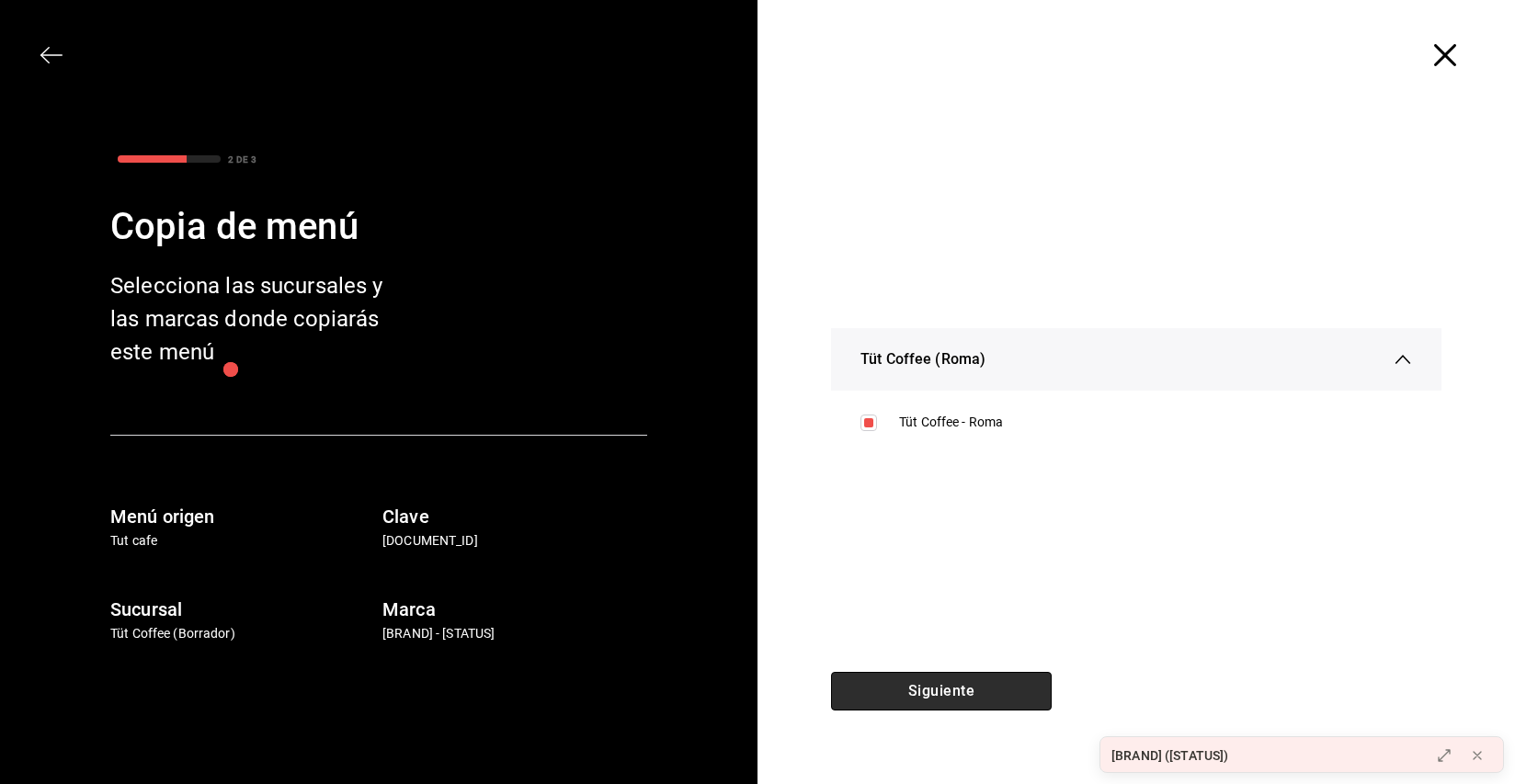 click on "Siguiente" at bounding box center [941, 691] 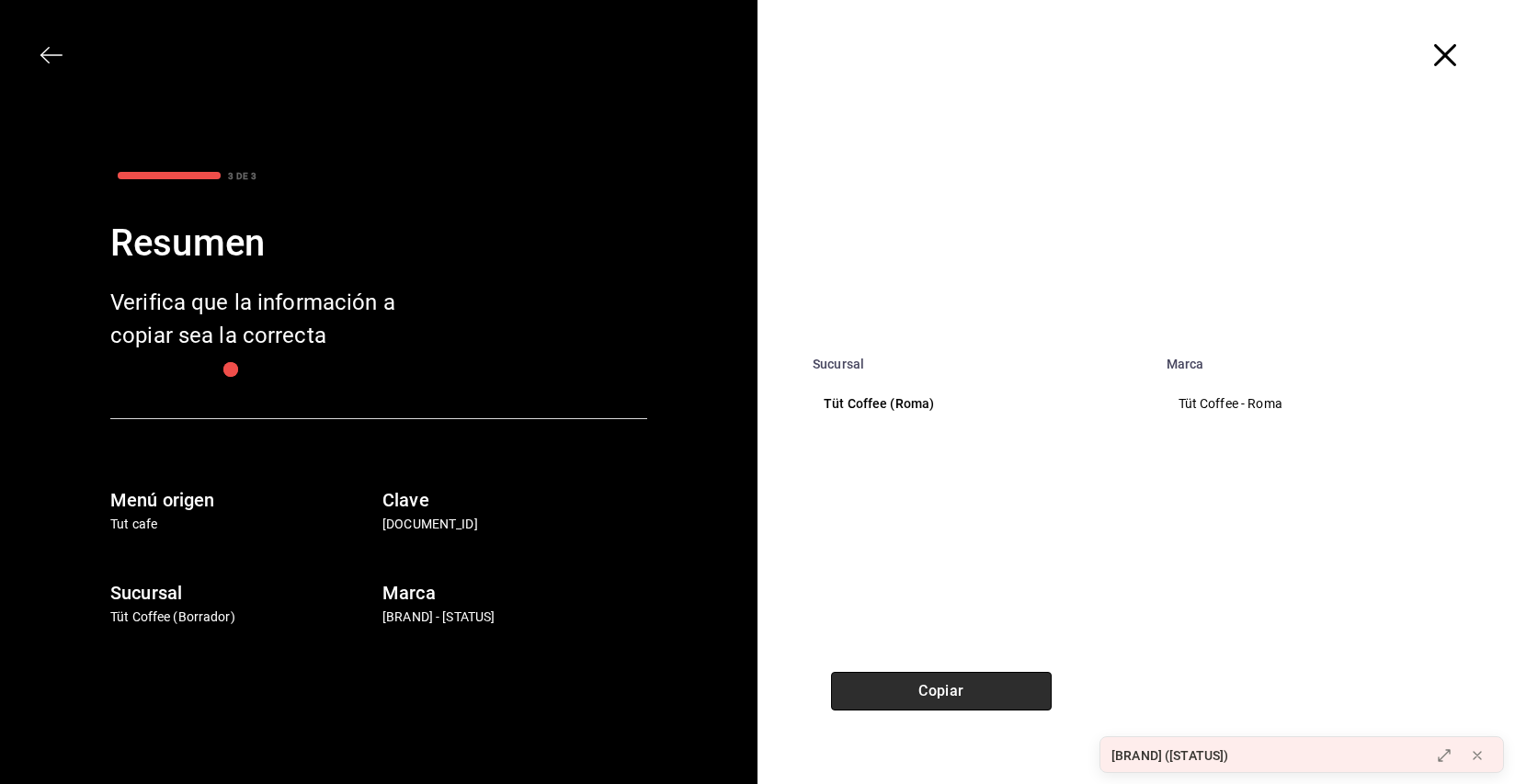 click on "Copiar" at bounding box center [941, 691] 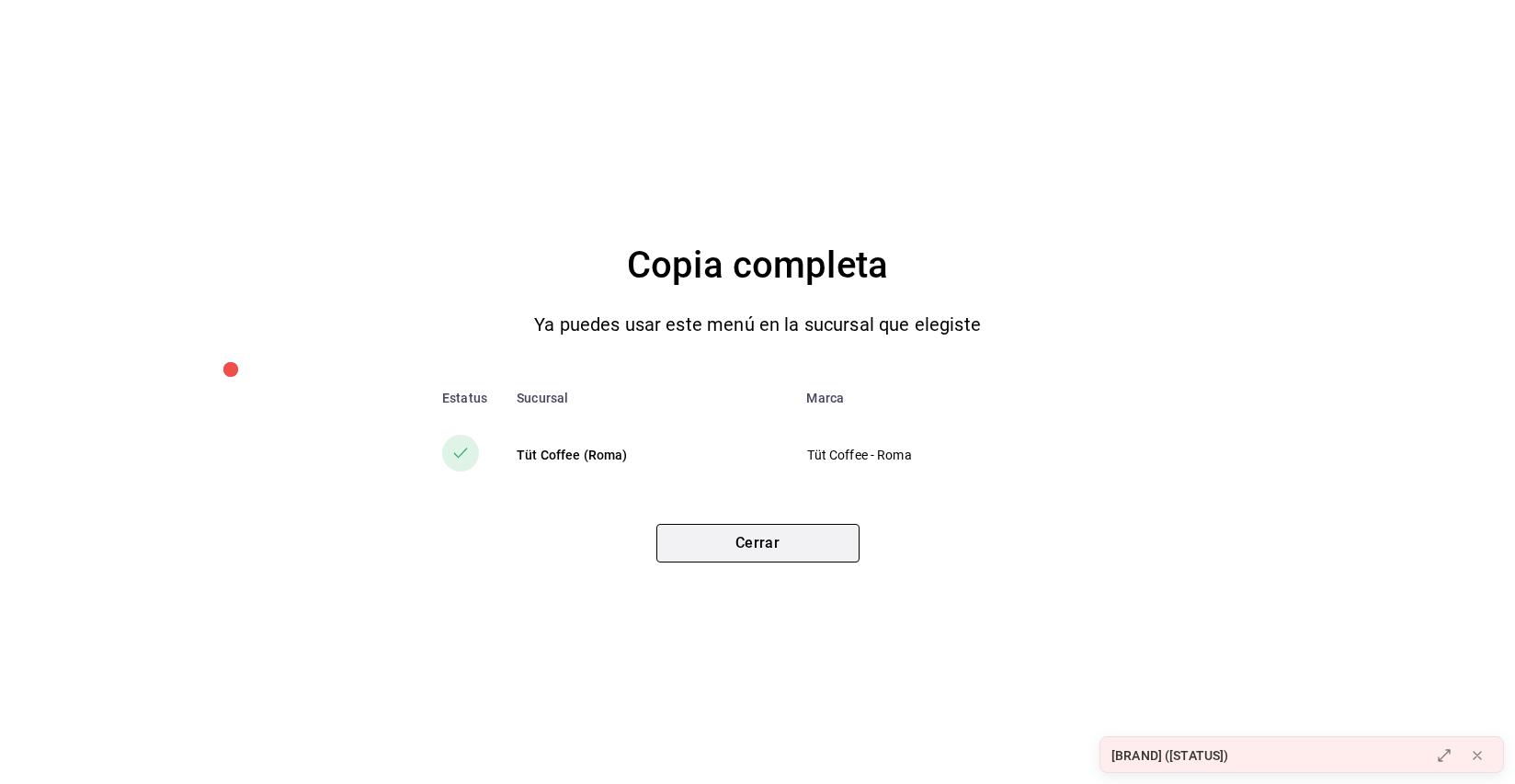 click on "Cerrar" at bounding box center (758, 543) 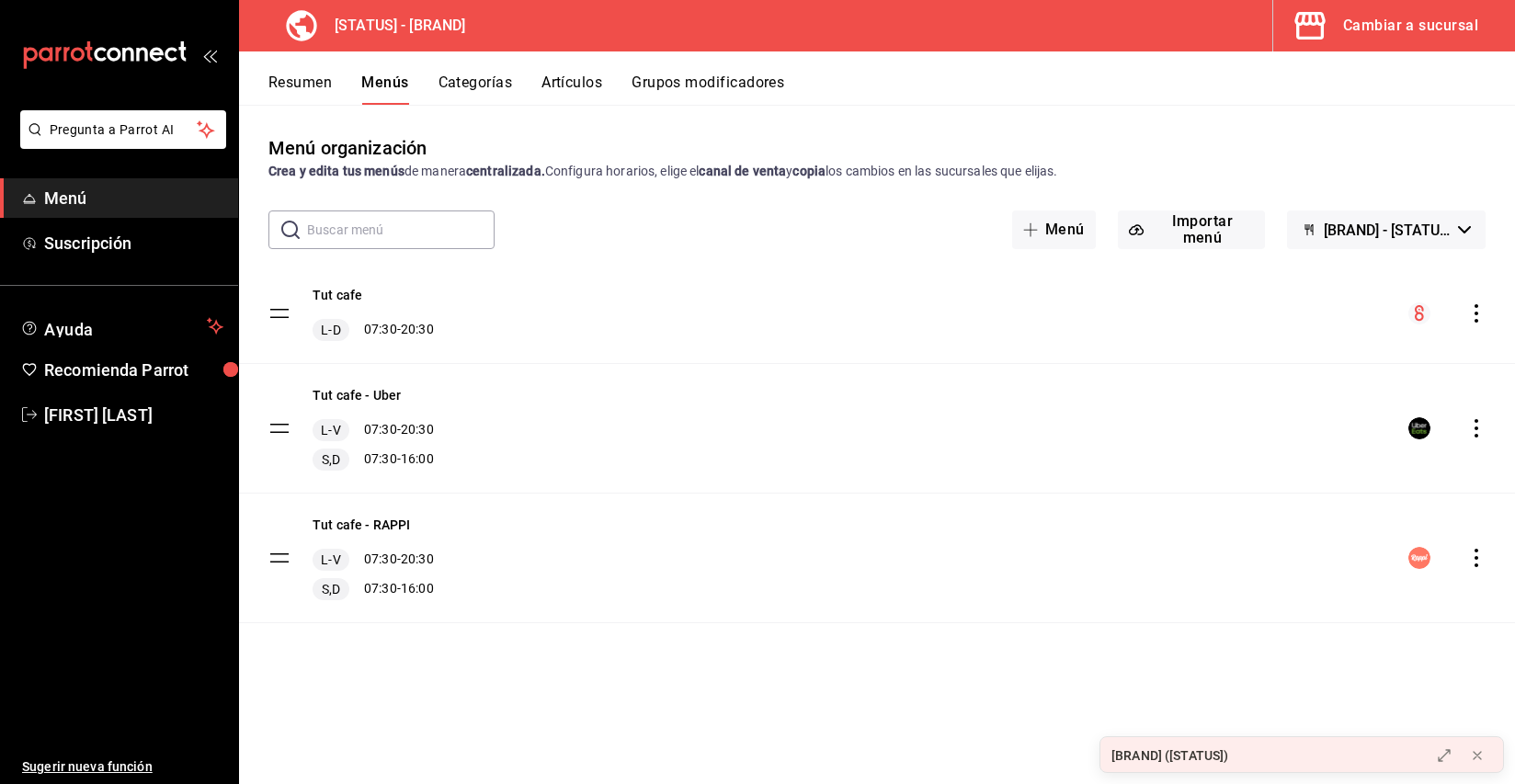 click on "Cambiar a sucursal" at bounding box center (1410, 26) 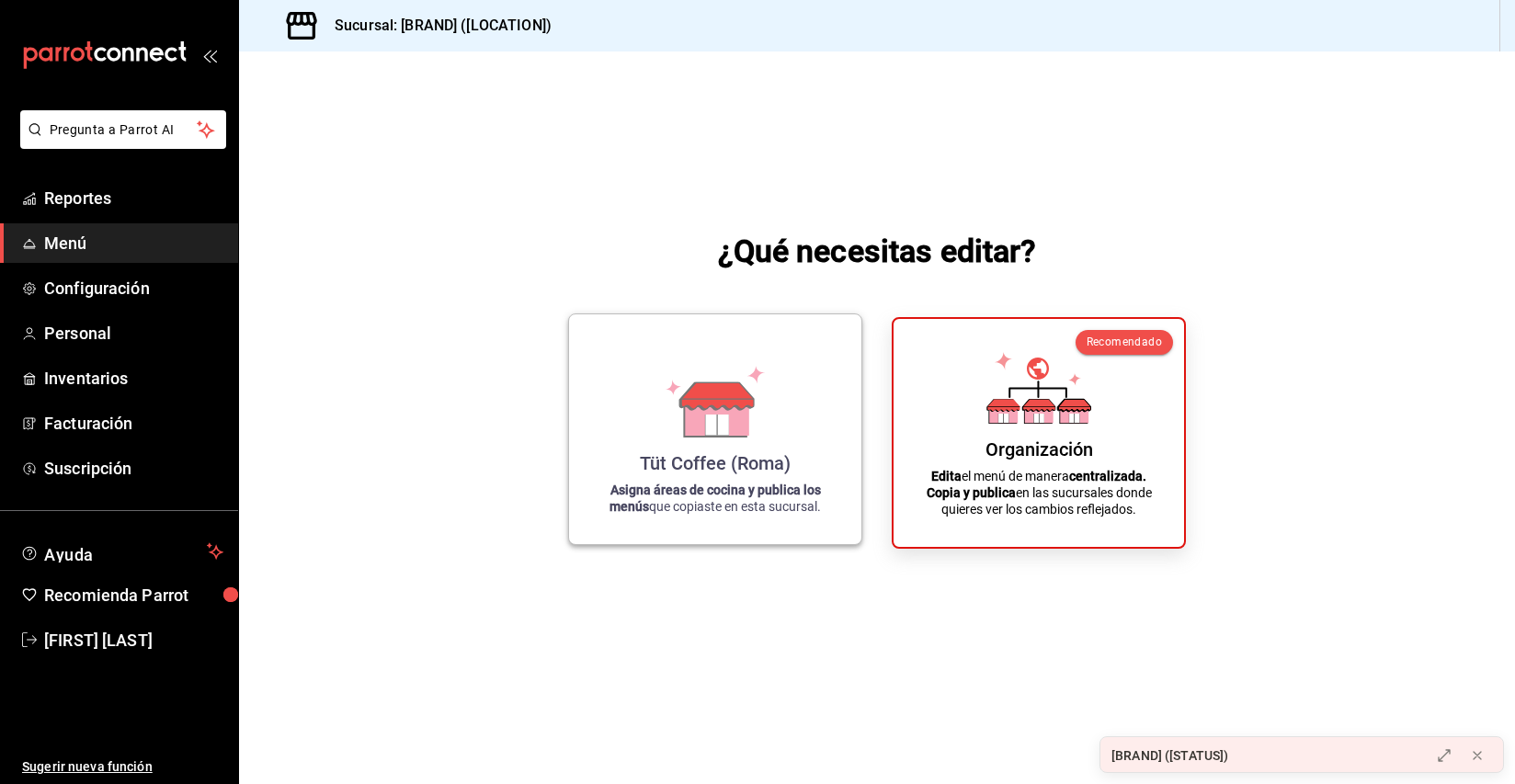 click 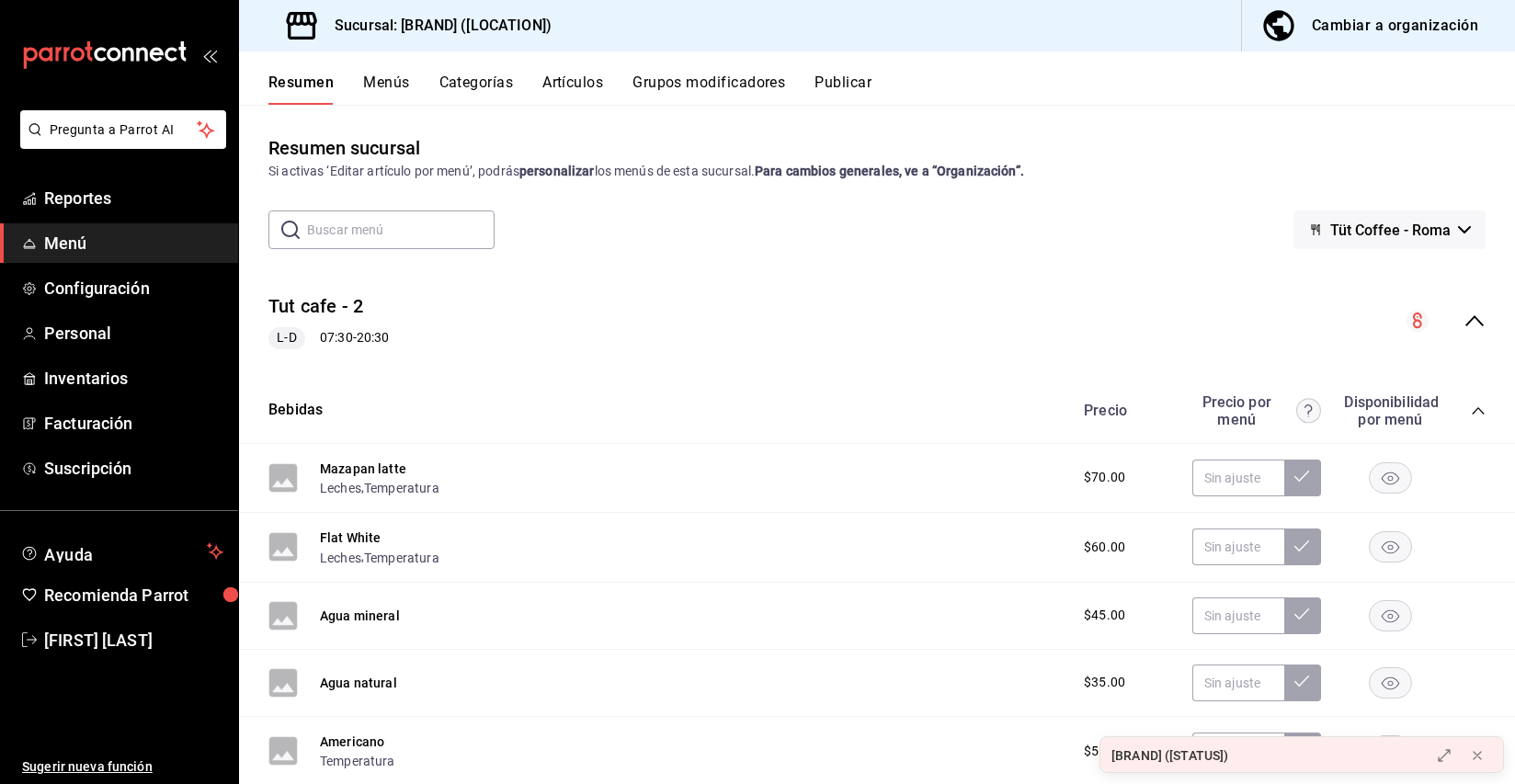 scroll, scrollTop: 8, scrollLeft: 0, axis: vertical 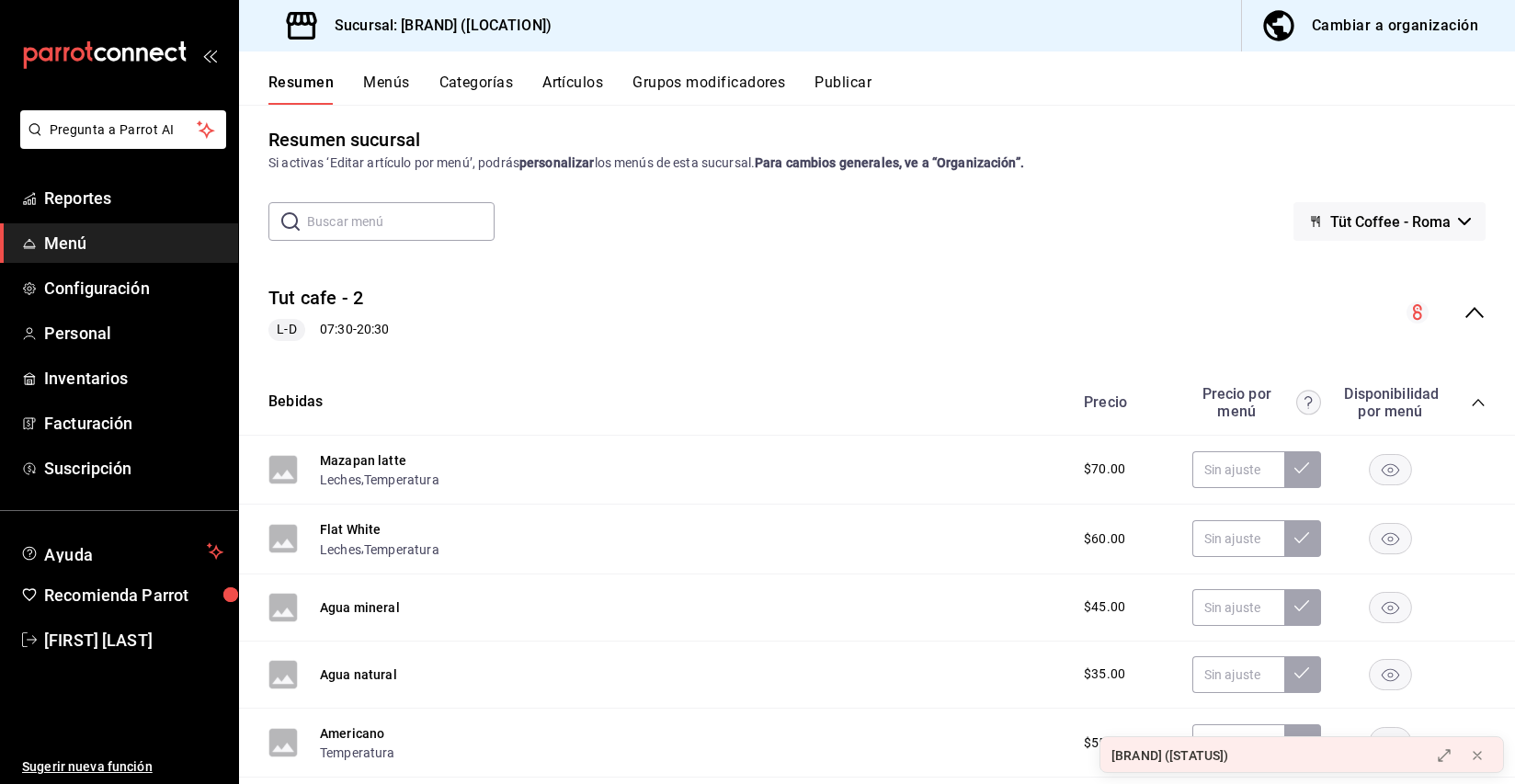 click 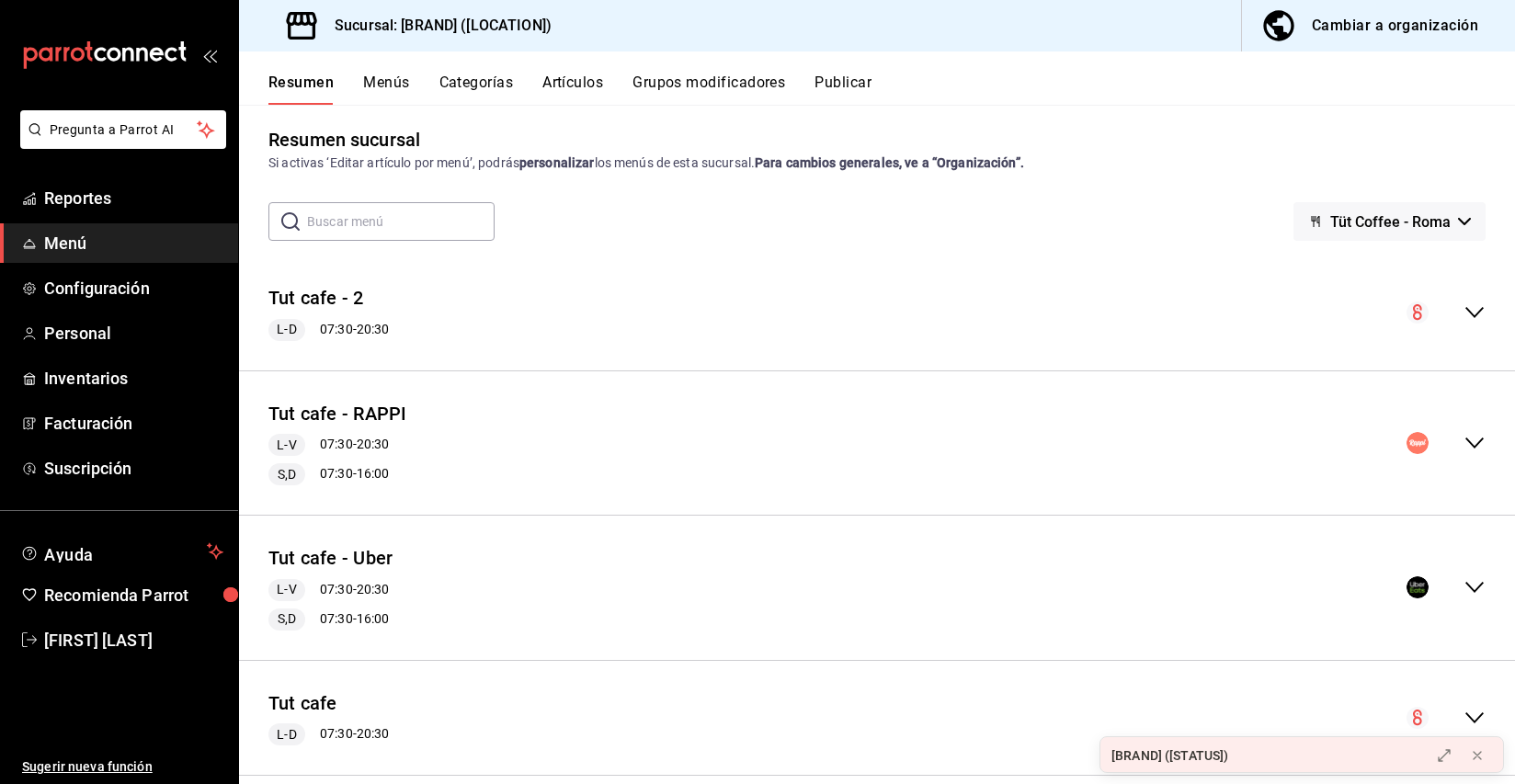click on "Menús" at bounding box center [386, 89] 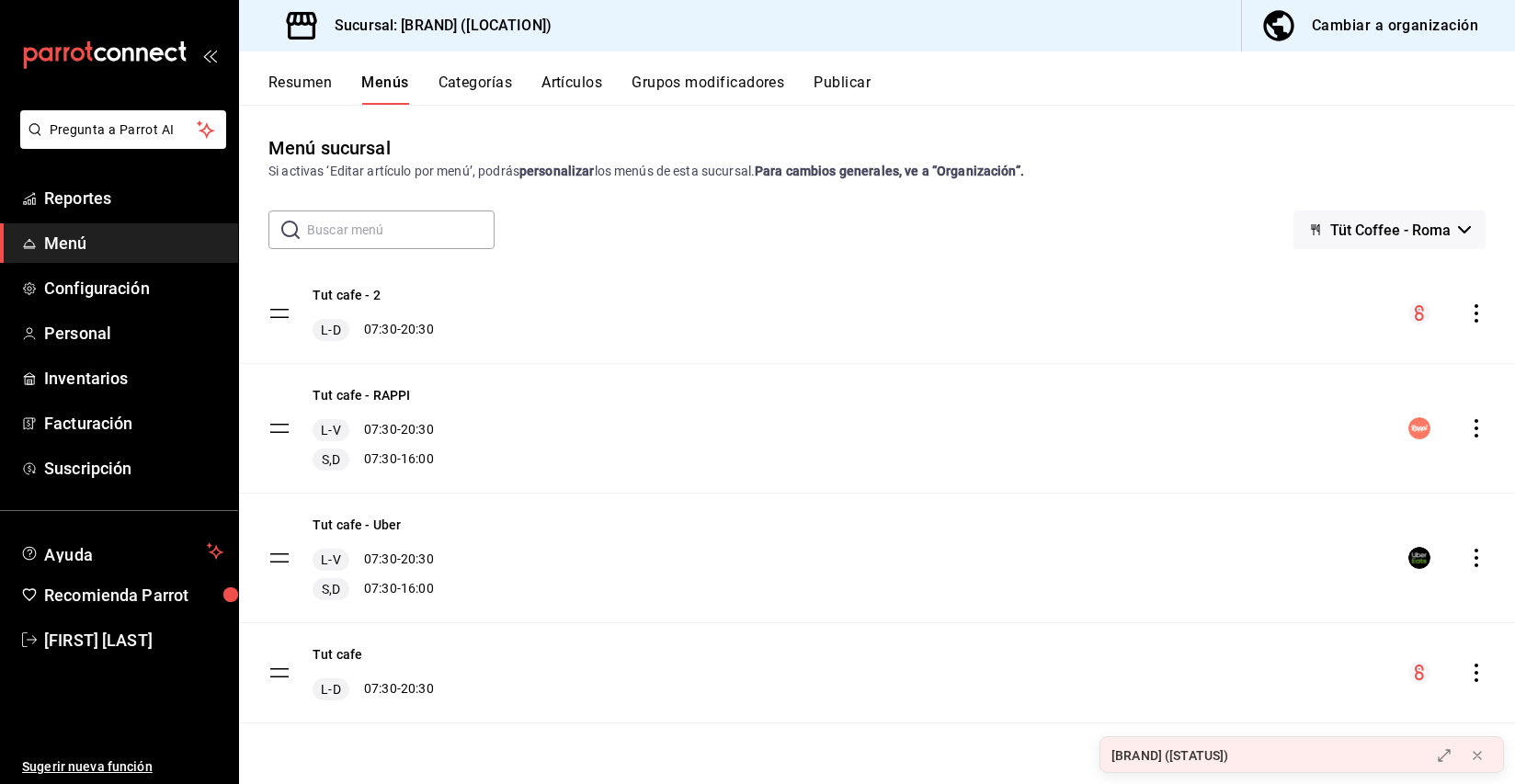 click on "Publicar" at bounding box center (842, 89) 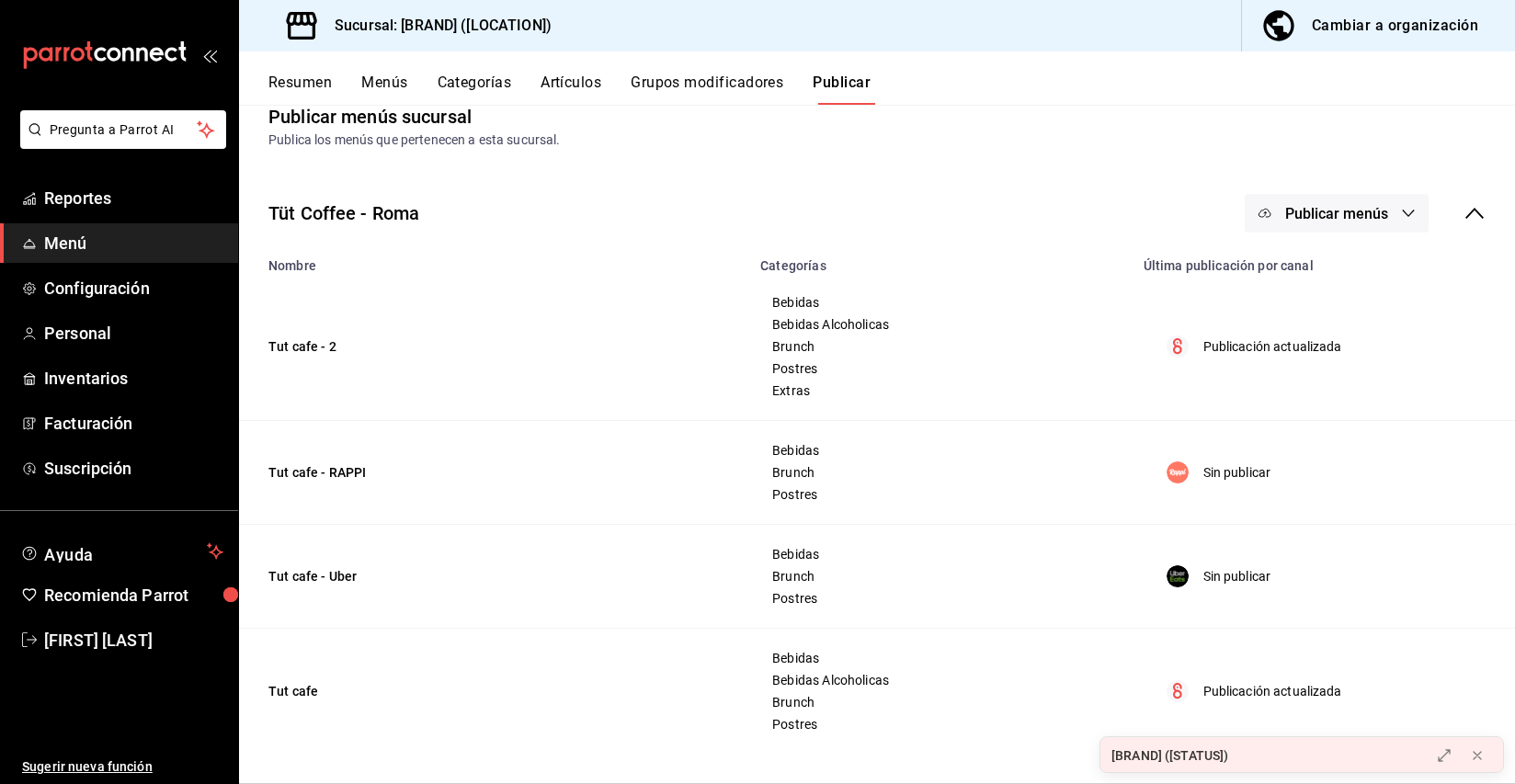 scroll, scrollTop: 27, scrollLeft: 0, axis: vertical 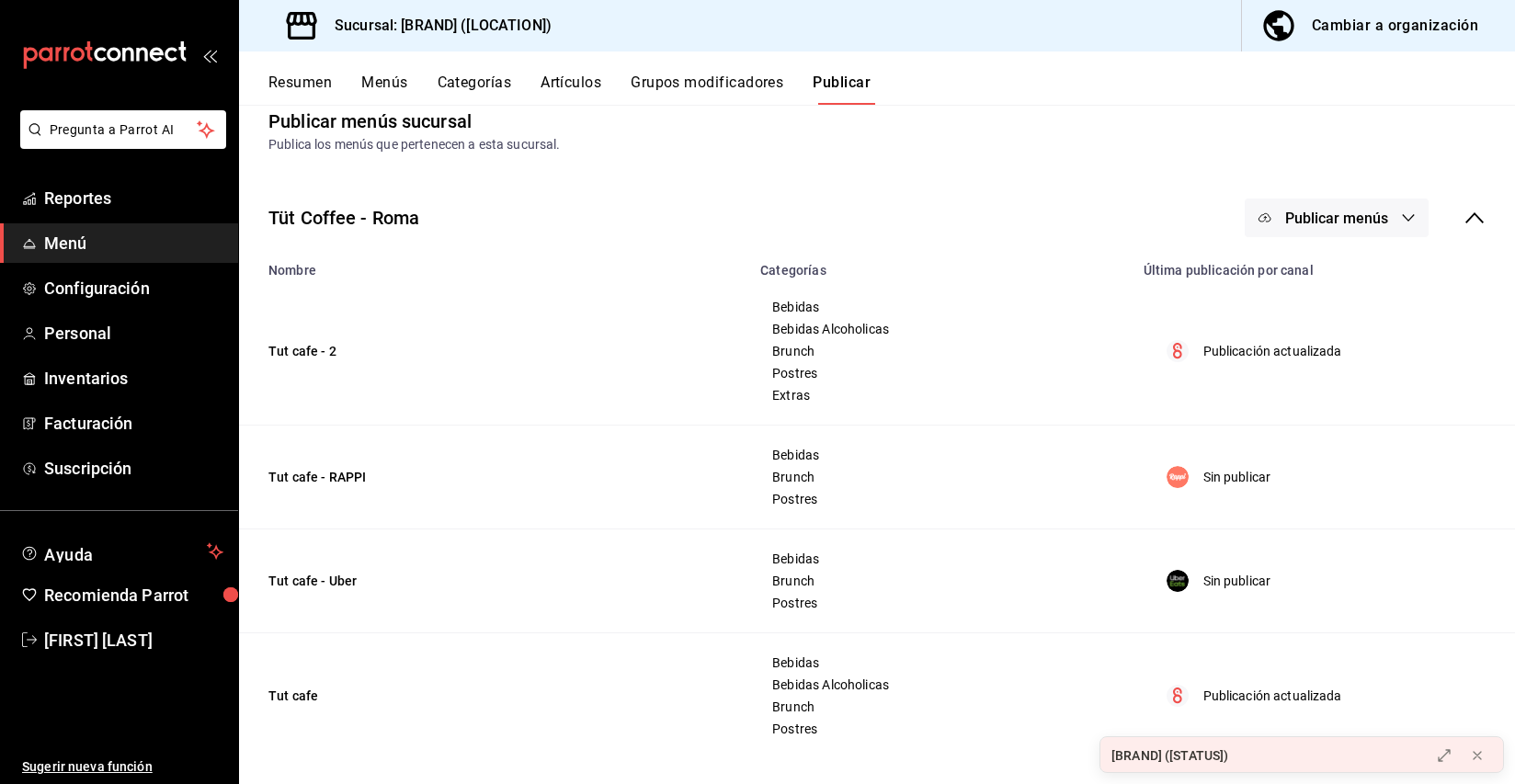 click on "Resumen Menús Categorías Artículos Grupos modificadores Publicar" at bounding box center [877, 78] 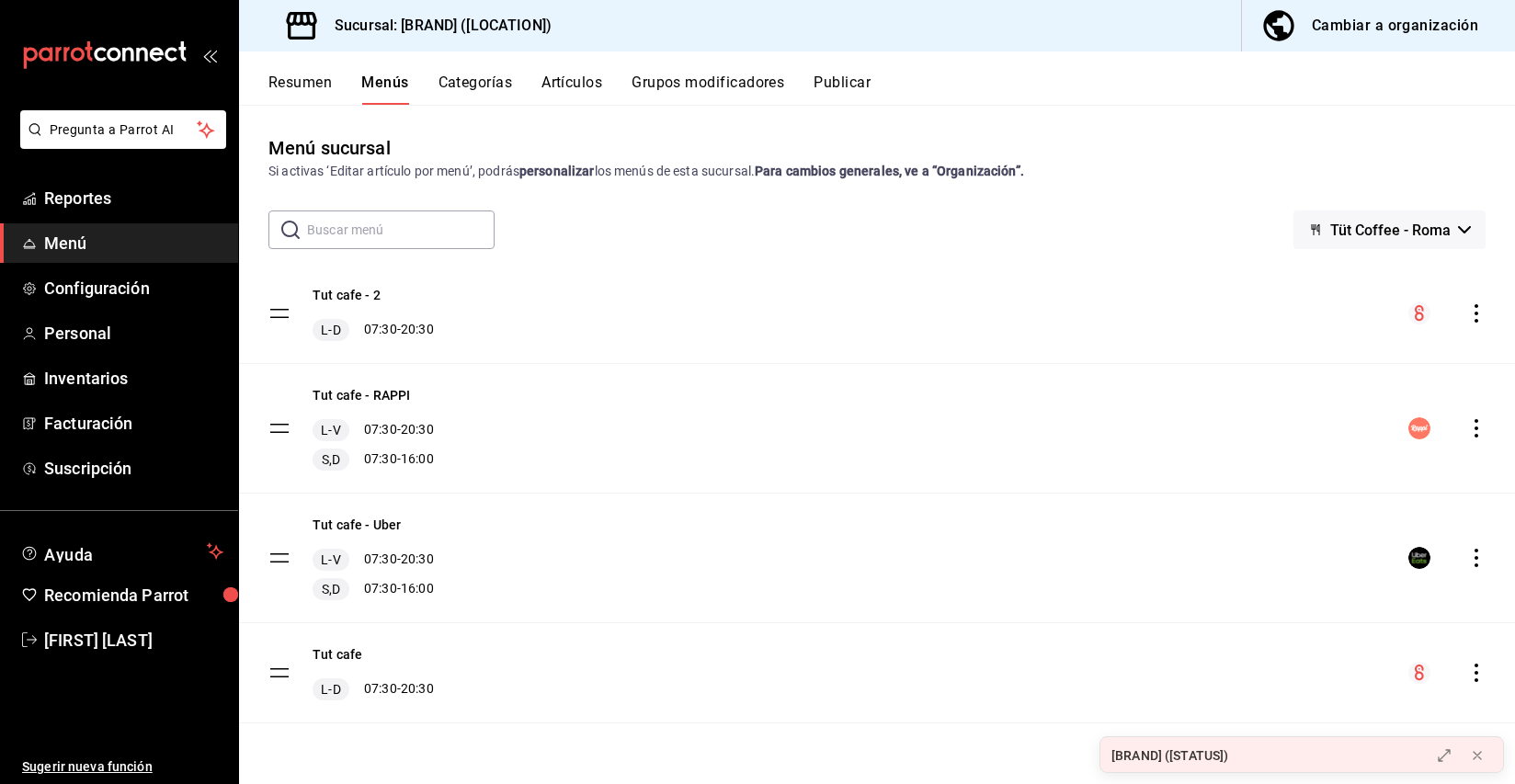 click 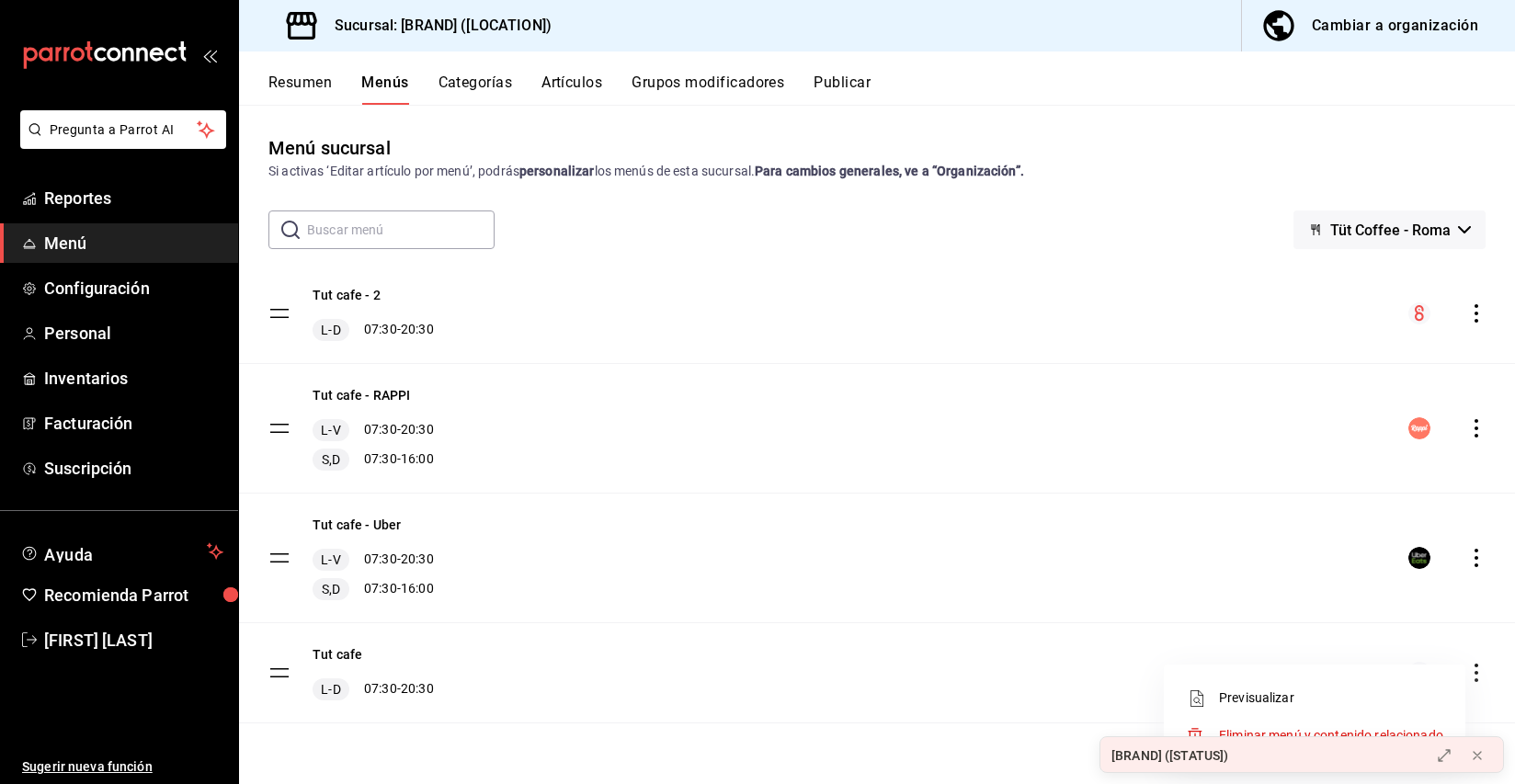 click on "Eliminar menú y contenido relacionado" at bounding box center [1331, 735] 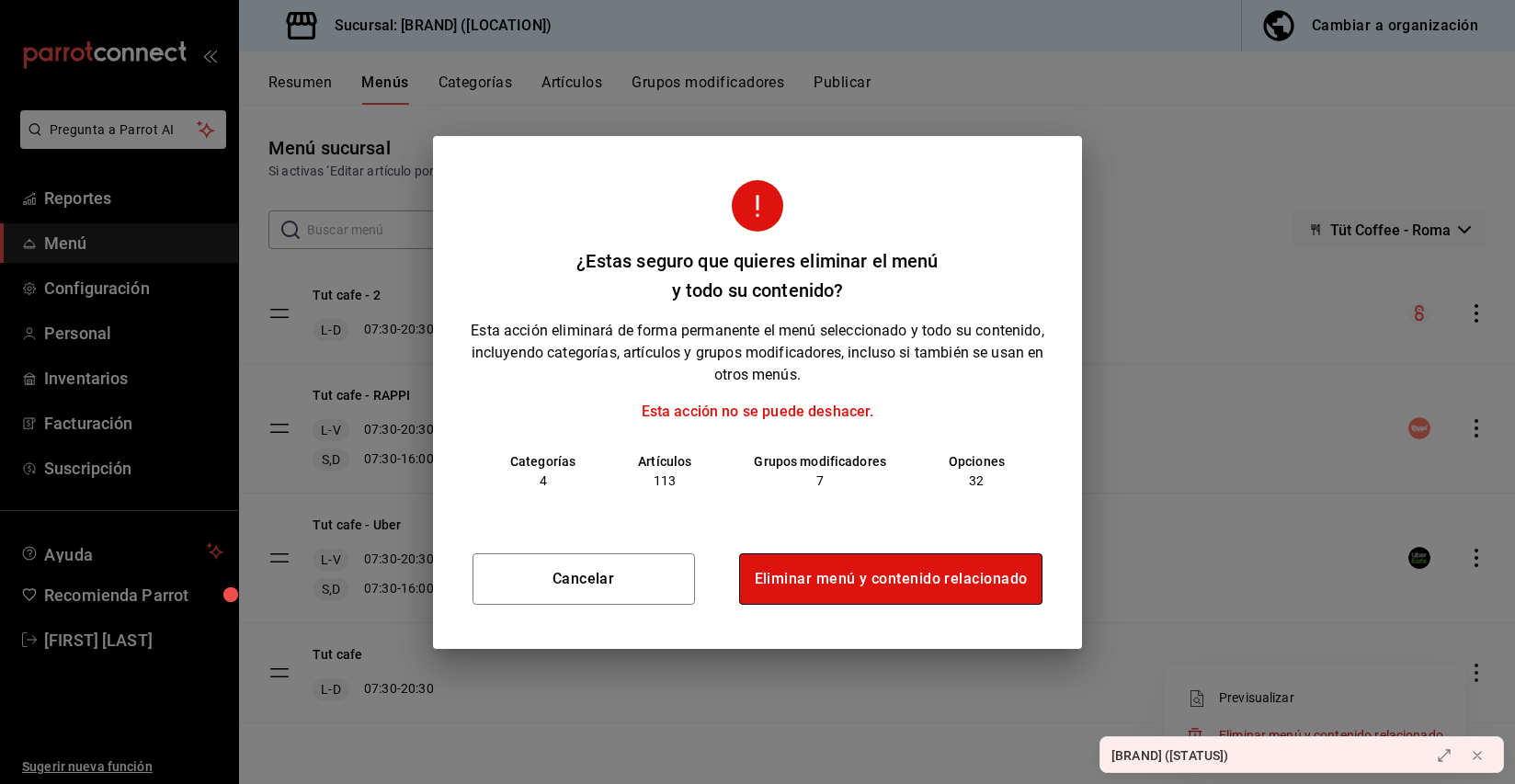click on "Eliminar menú y contenido relacionado" at bounding box center (891, 579) 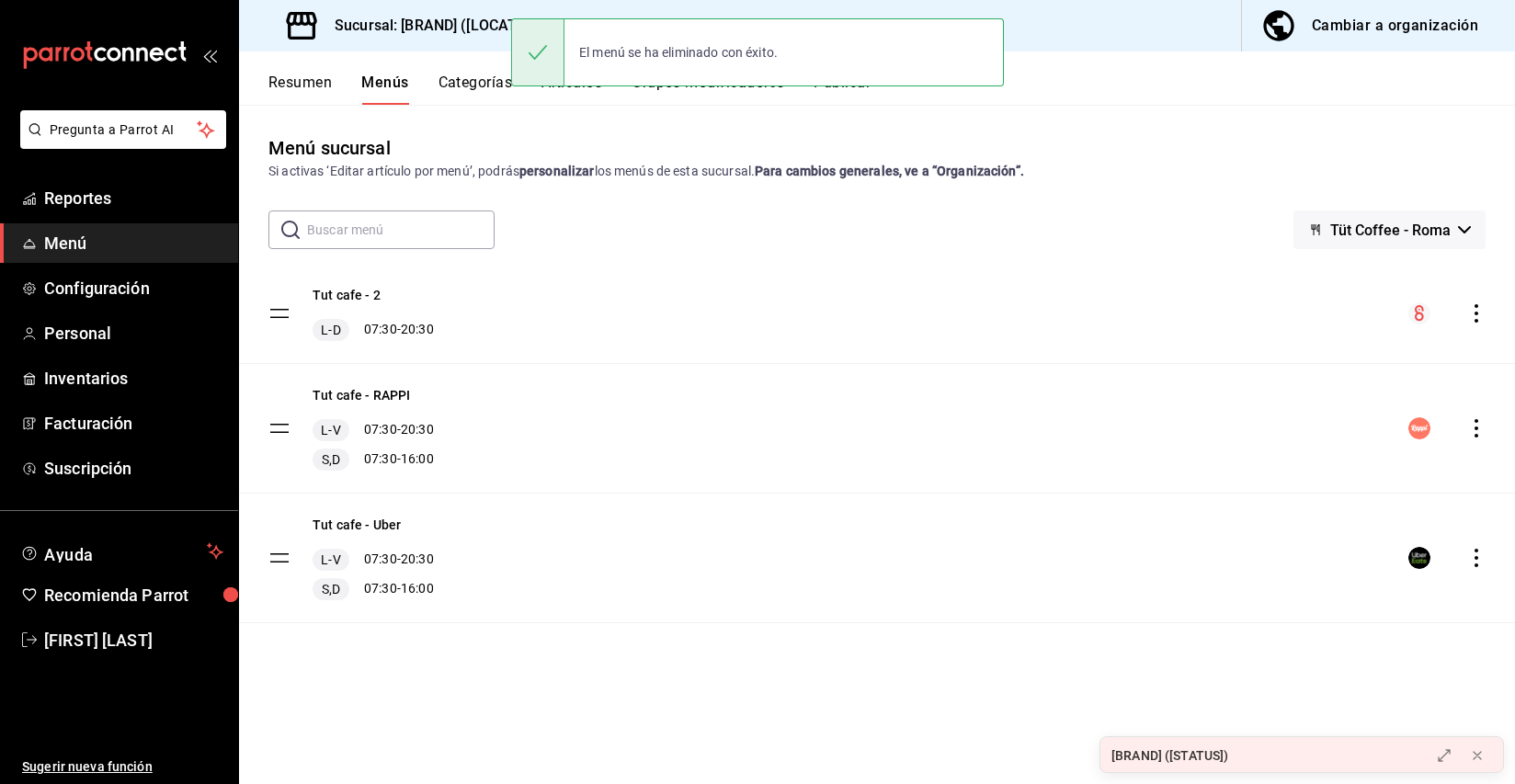 click 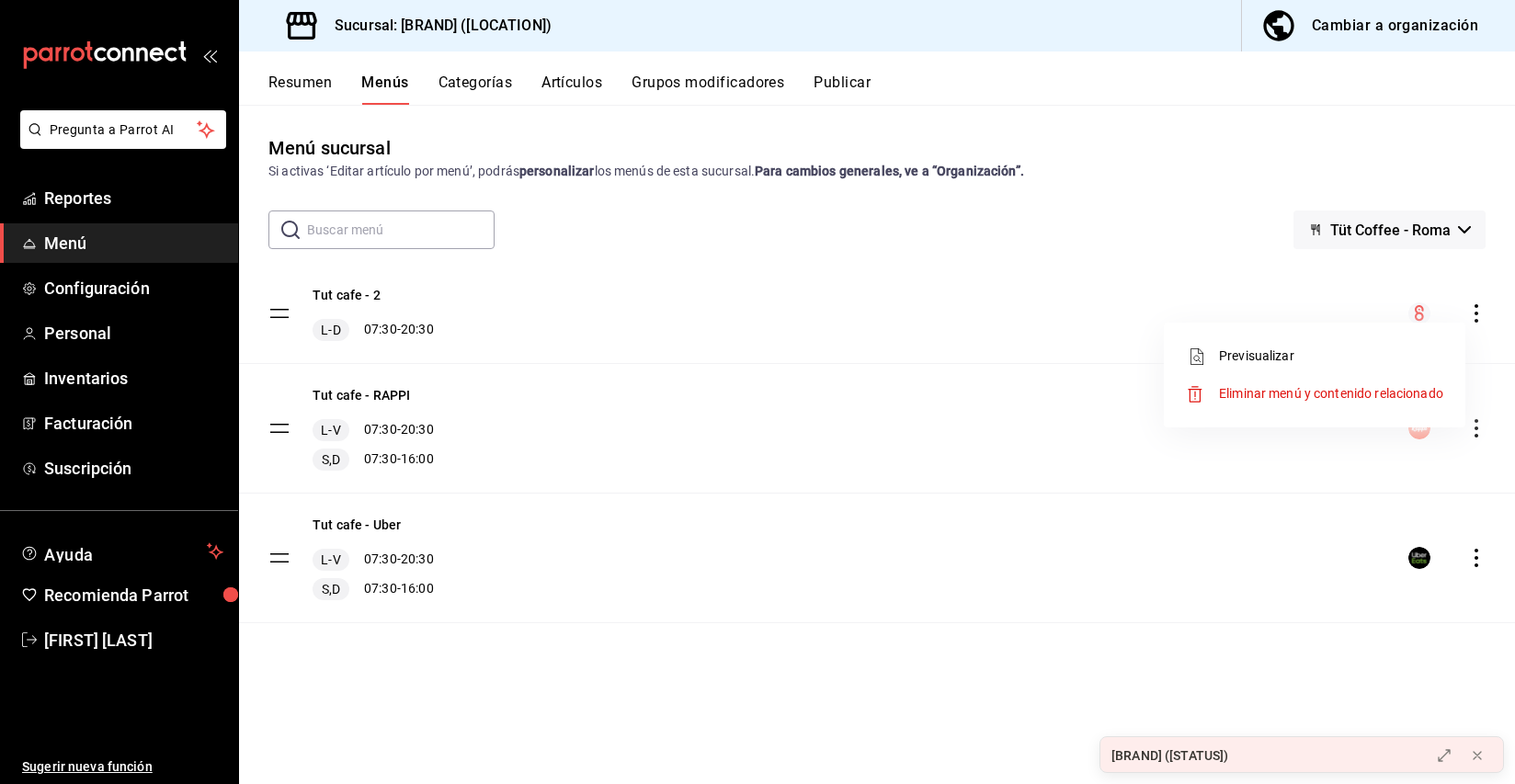 click on "Previsualizar" at bounding box center (1331, 356) 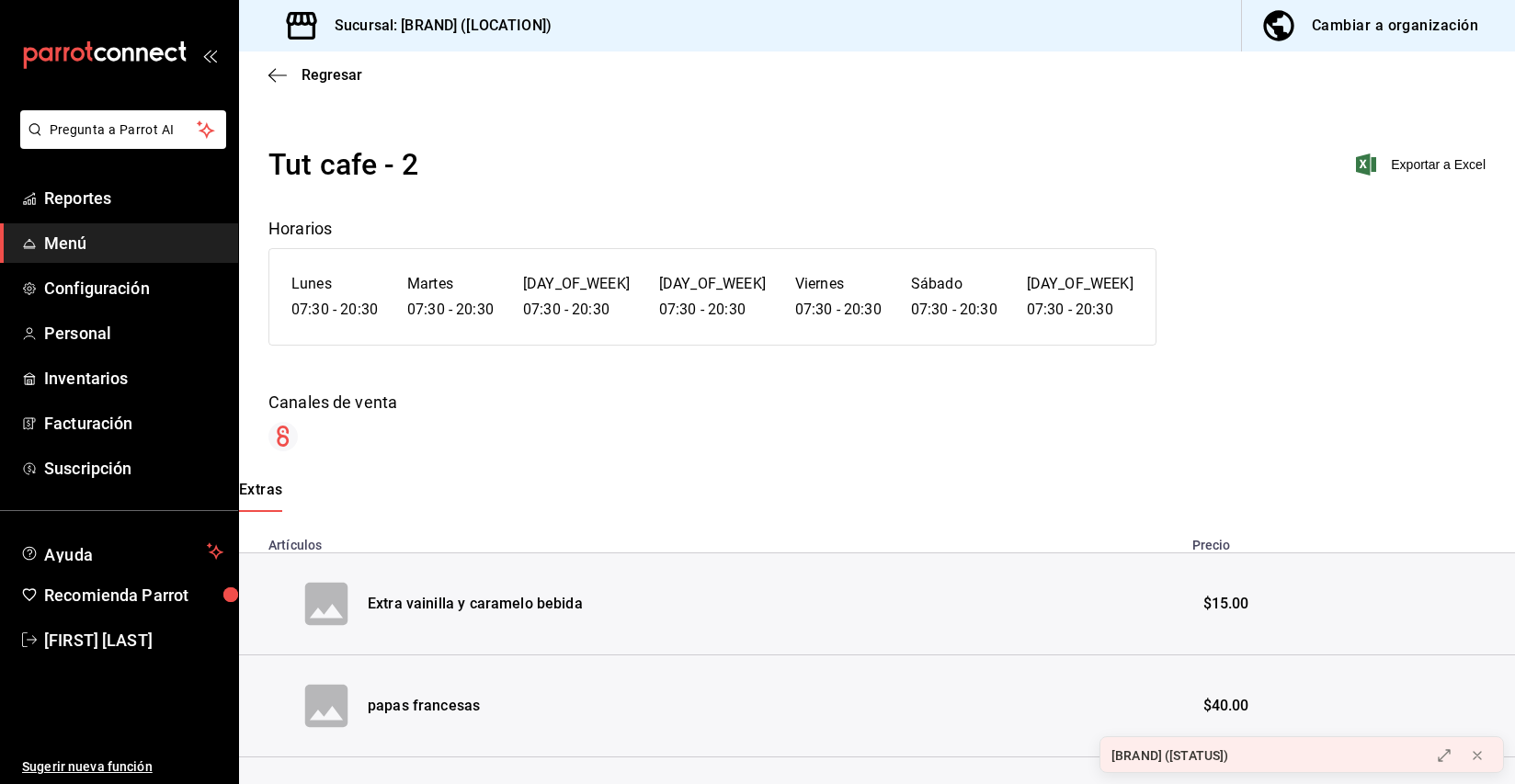 scroll, scrollTop: 236, scrollLeft: 0, axis: vertical 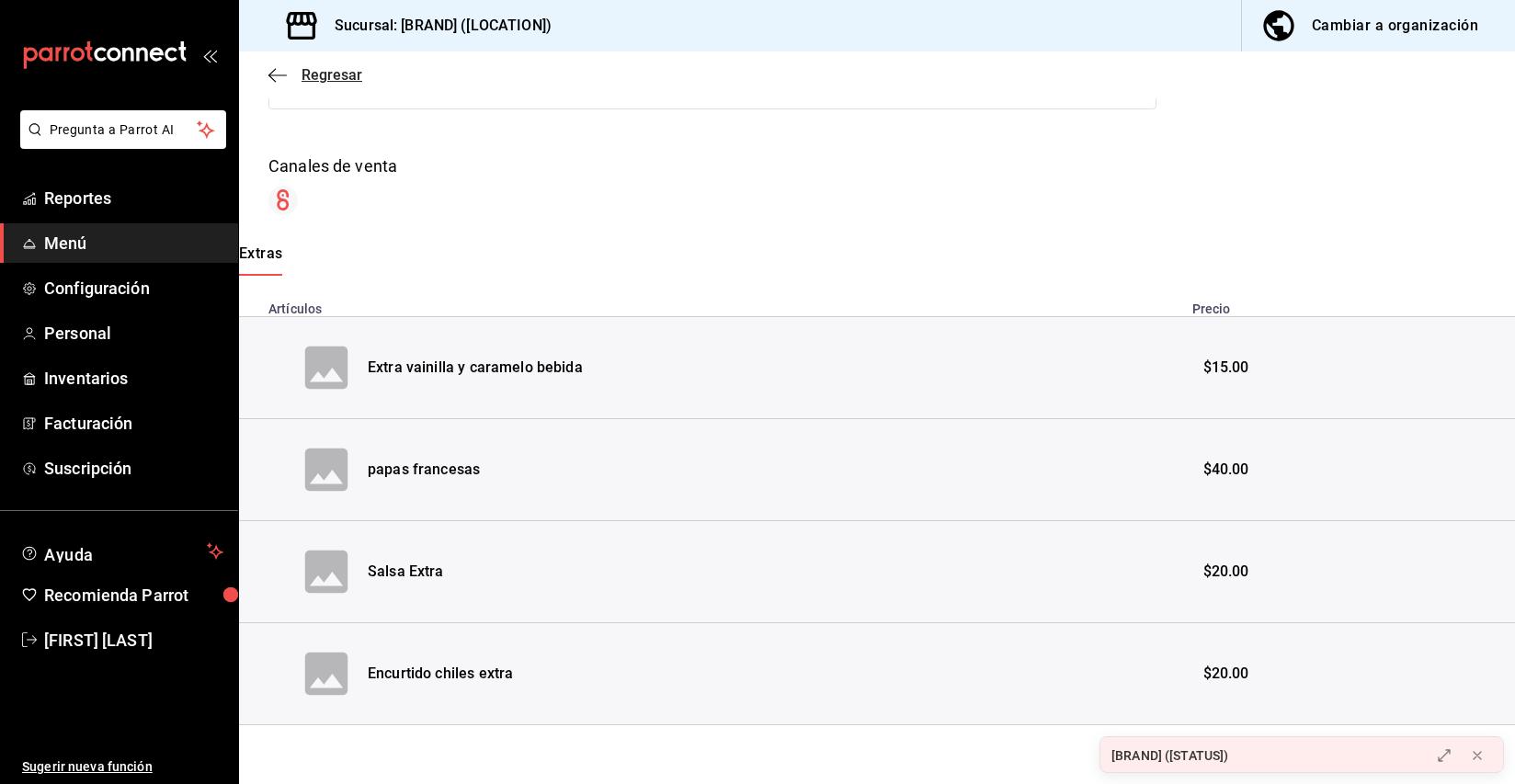 click on "Regresar" at bounding box center [332, 74] 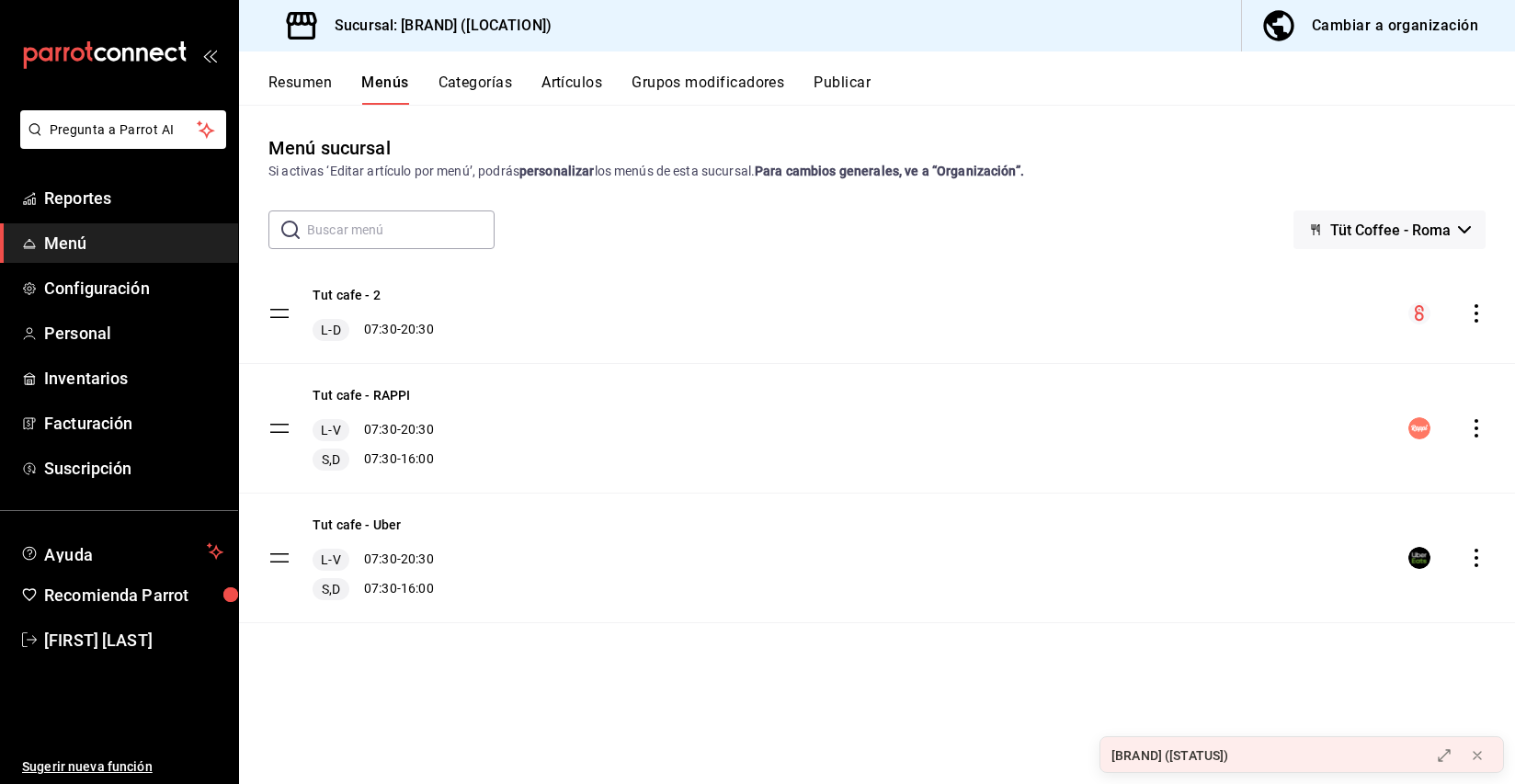 click on "Cambiar a organización" at bounding box center (1395, 26) 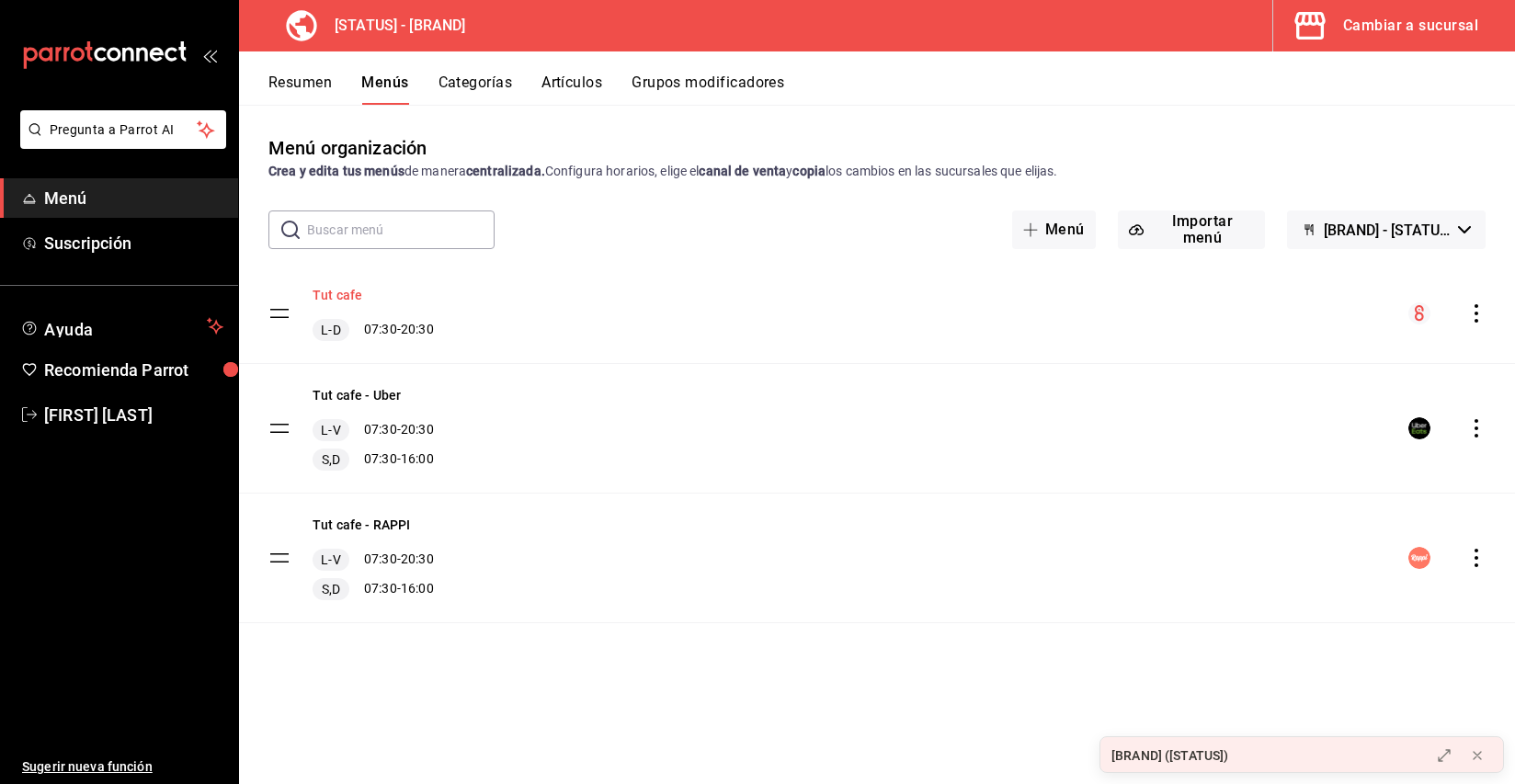 click on "Tut cafe" at bounding box center (337, 295) 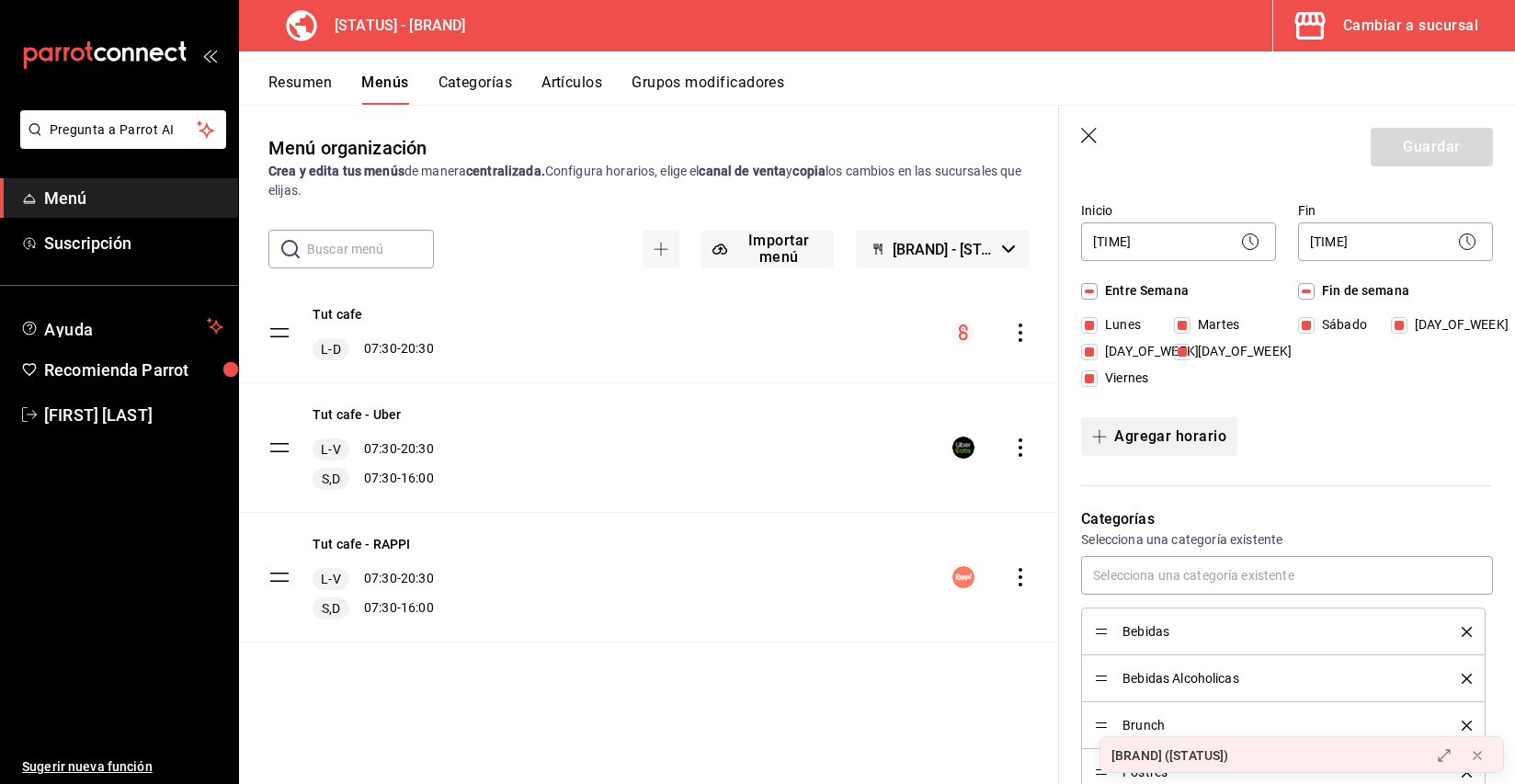 scroll, scrollTop: 0, scrollLeft: 0, axis: both 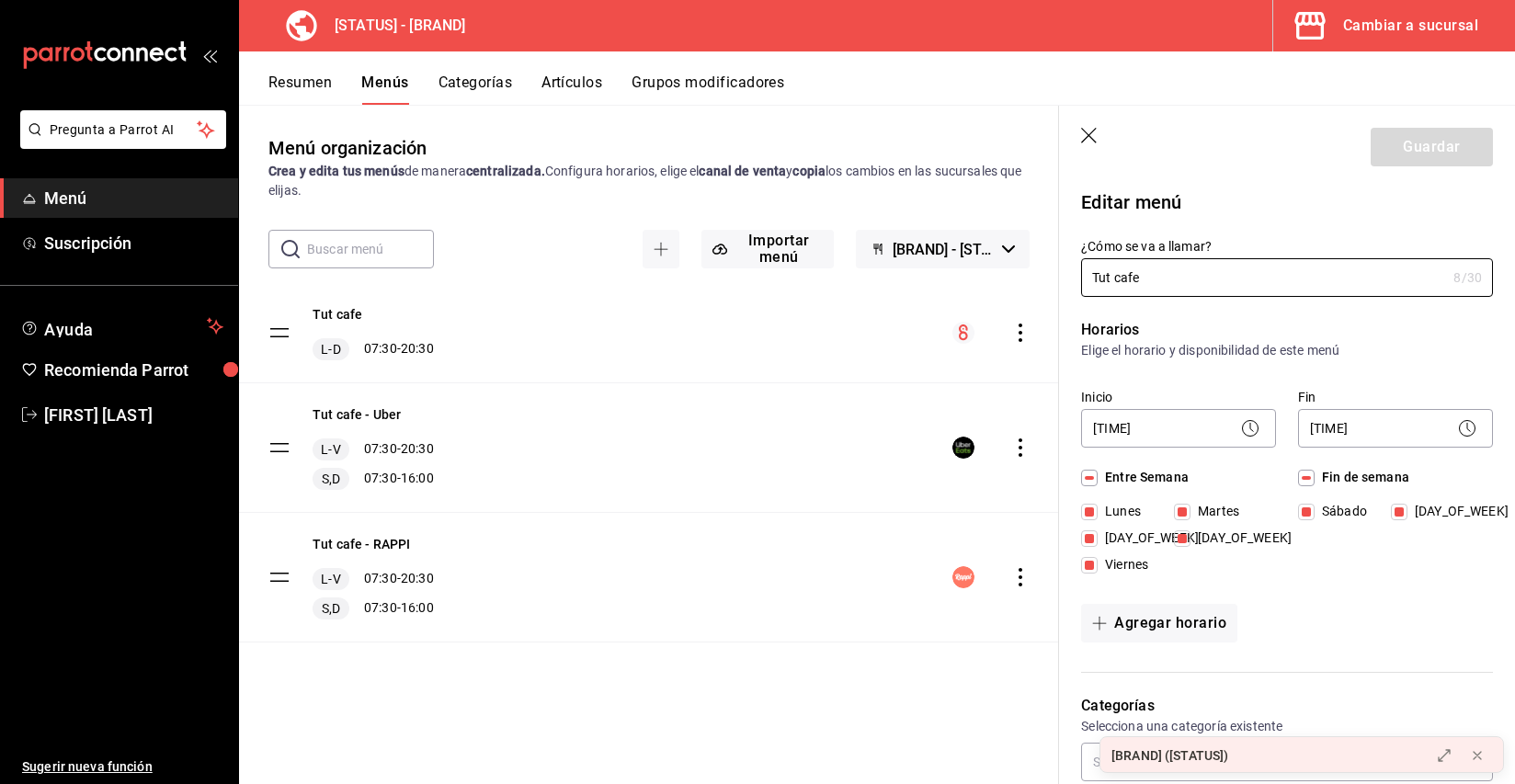 click 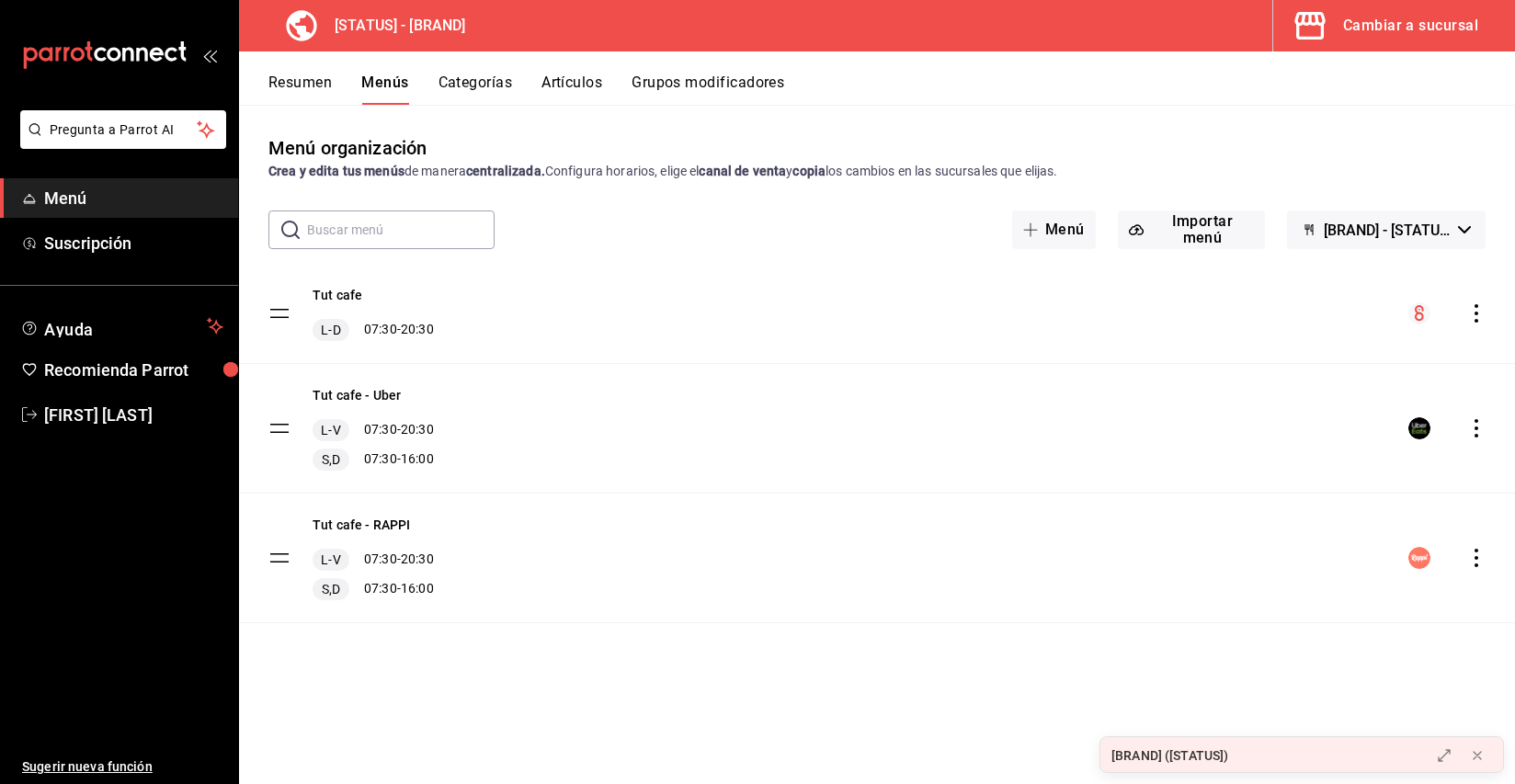 checkbox on "false" 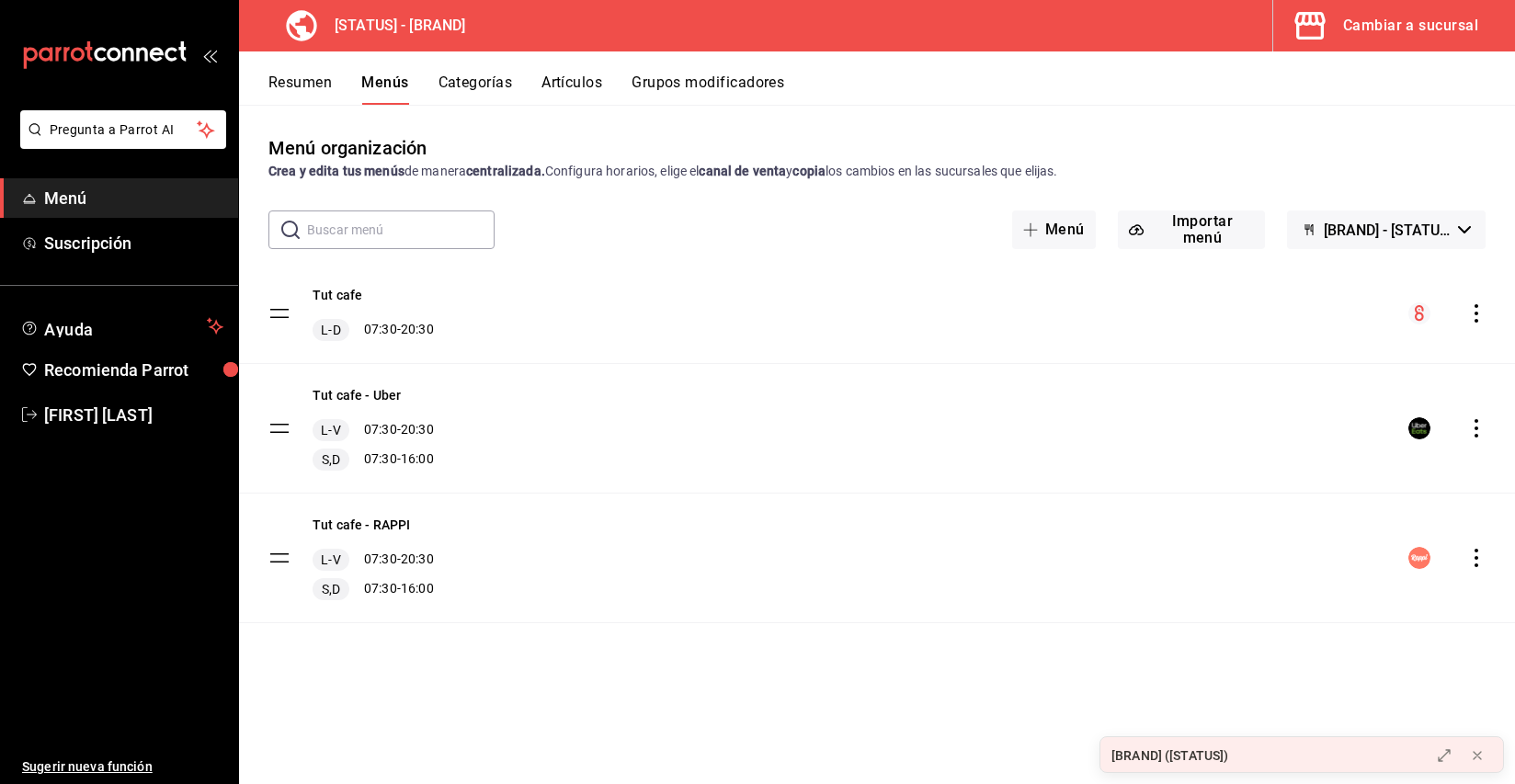 click 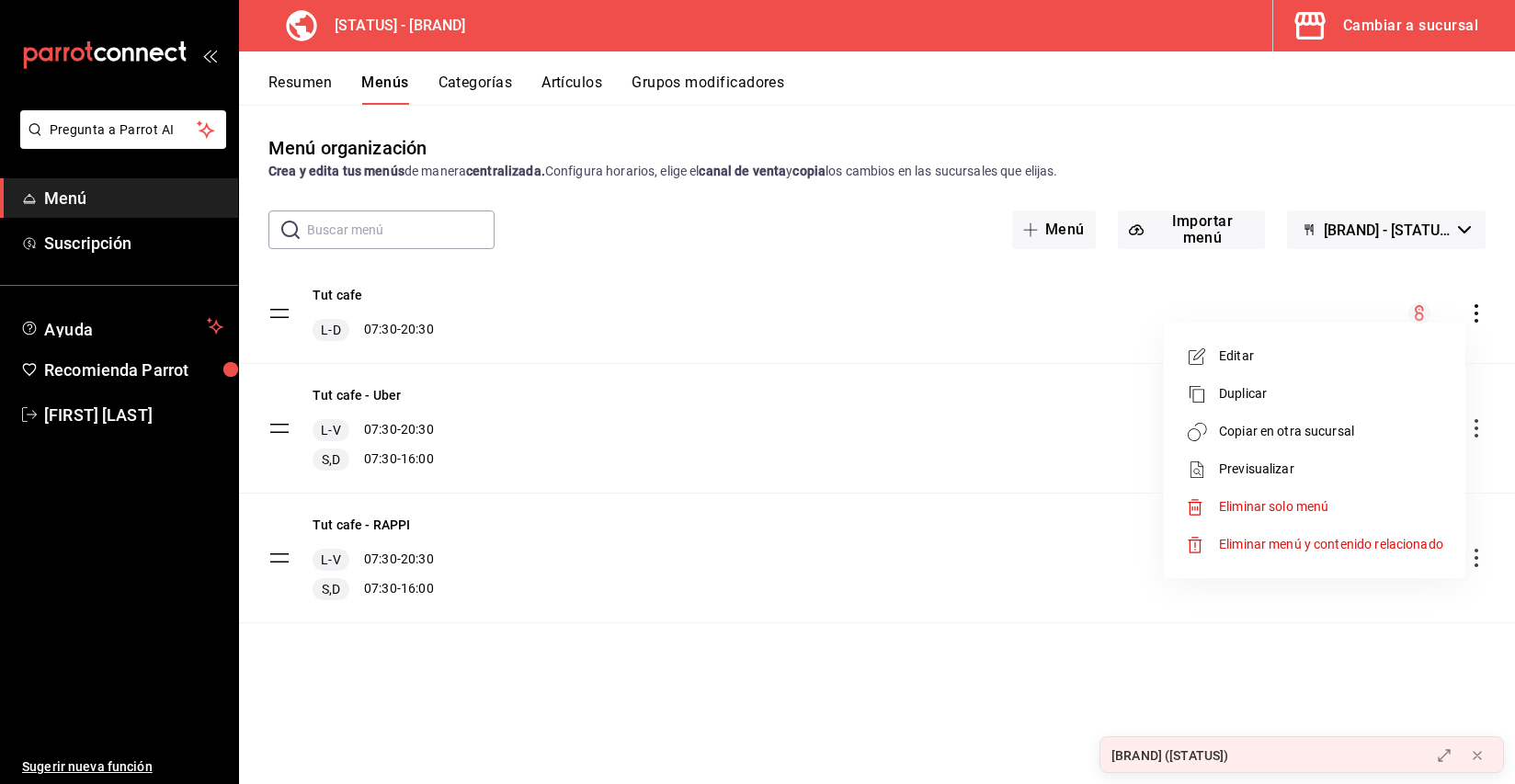 click on "Copiar en otra sucursal" at bounding box center [1331, 431] 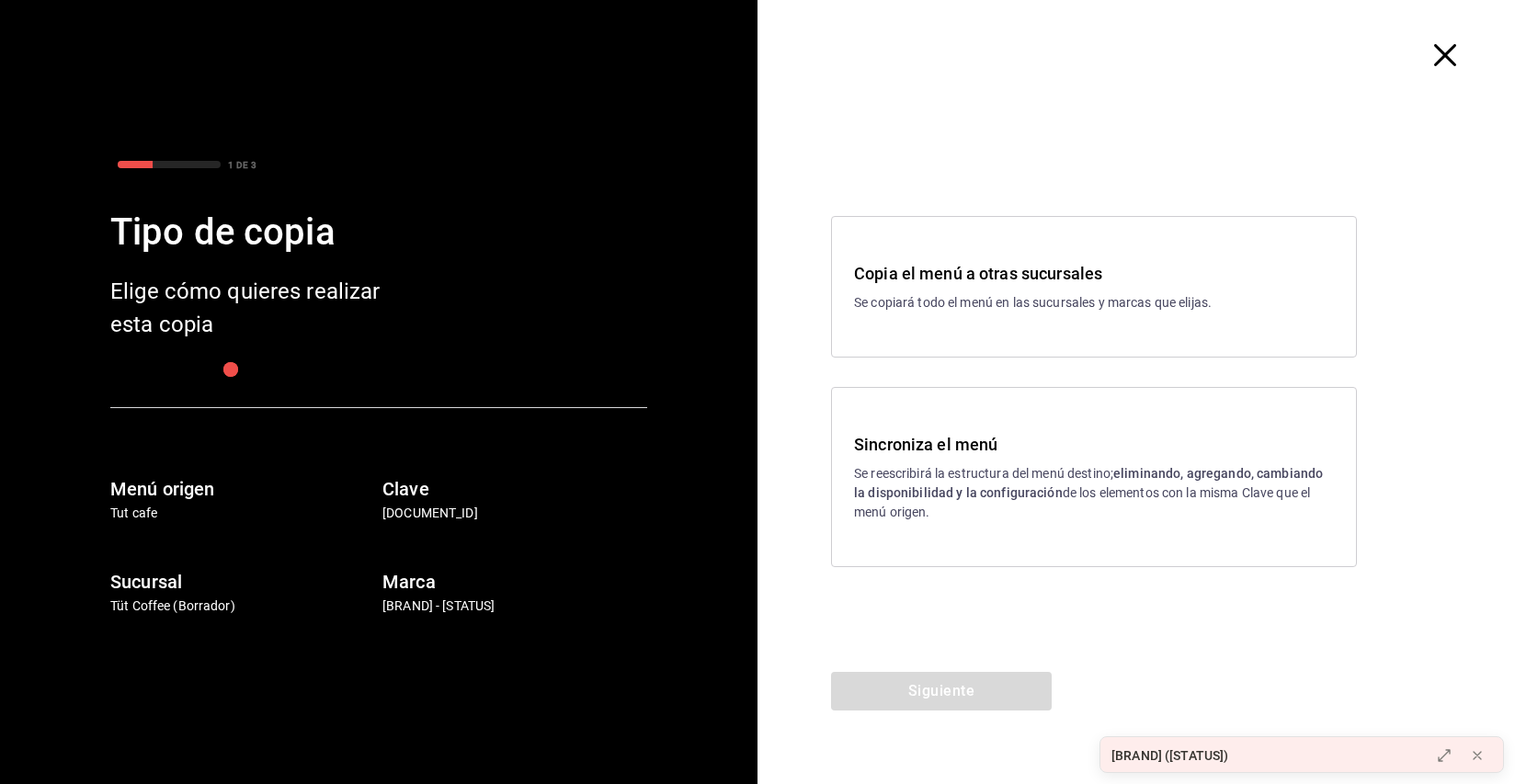 click on "Sincroniza el menú Se reescribirá la estructura del menú destino;  eliminando, agregando, cambiando la disponibilidad y la configuración  de los elementos con la misma Clave que el menú origen." at bounding box center [1094, 477] 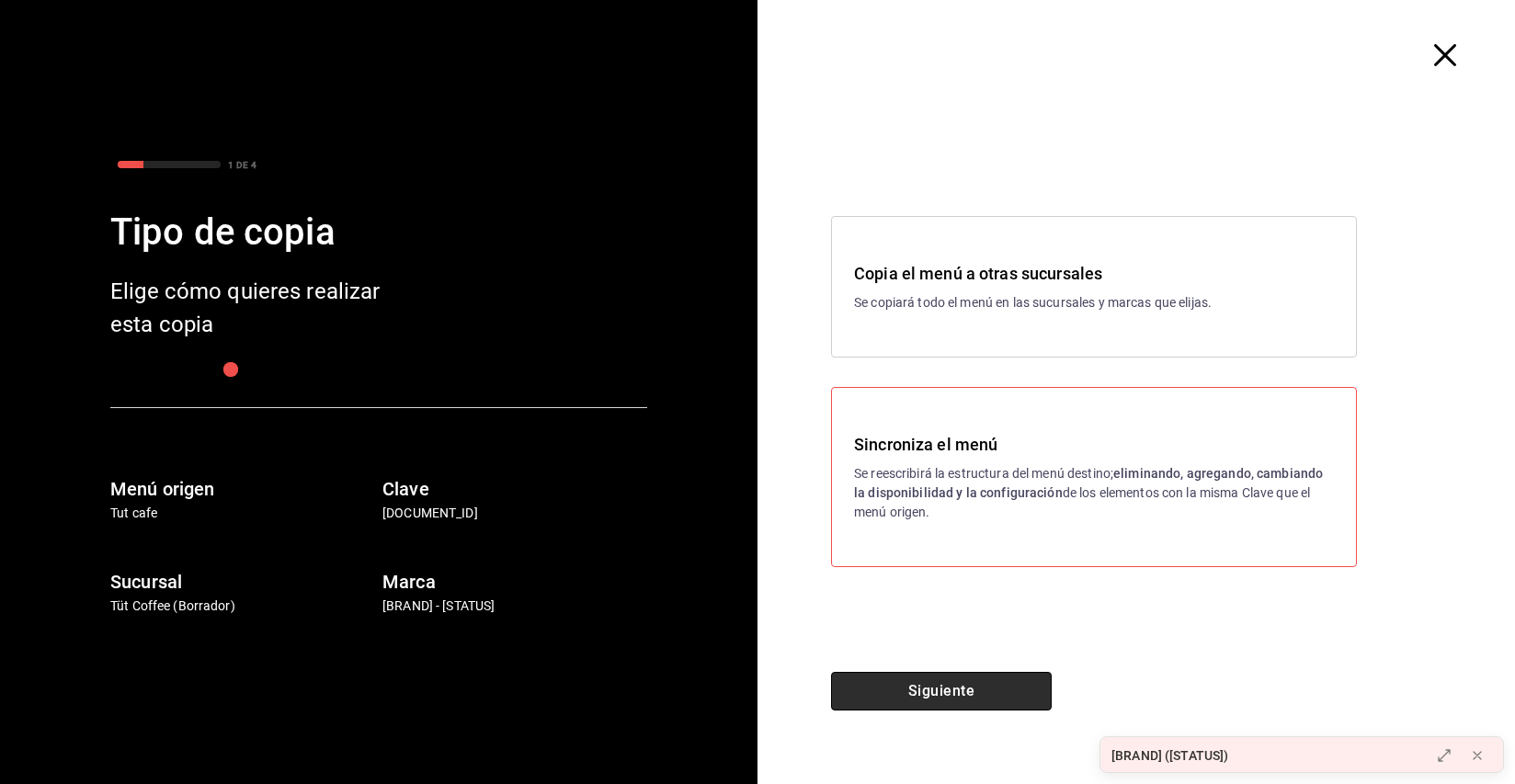 click on "Siguiente" at bounding box center [941, 691] 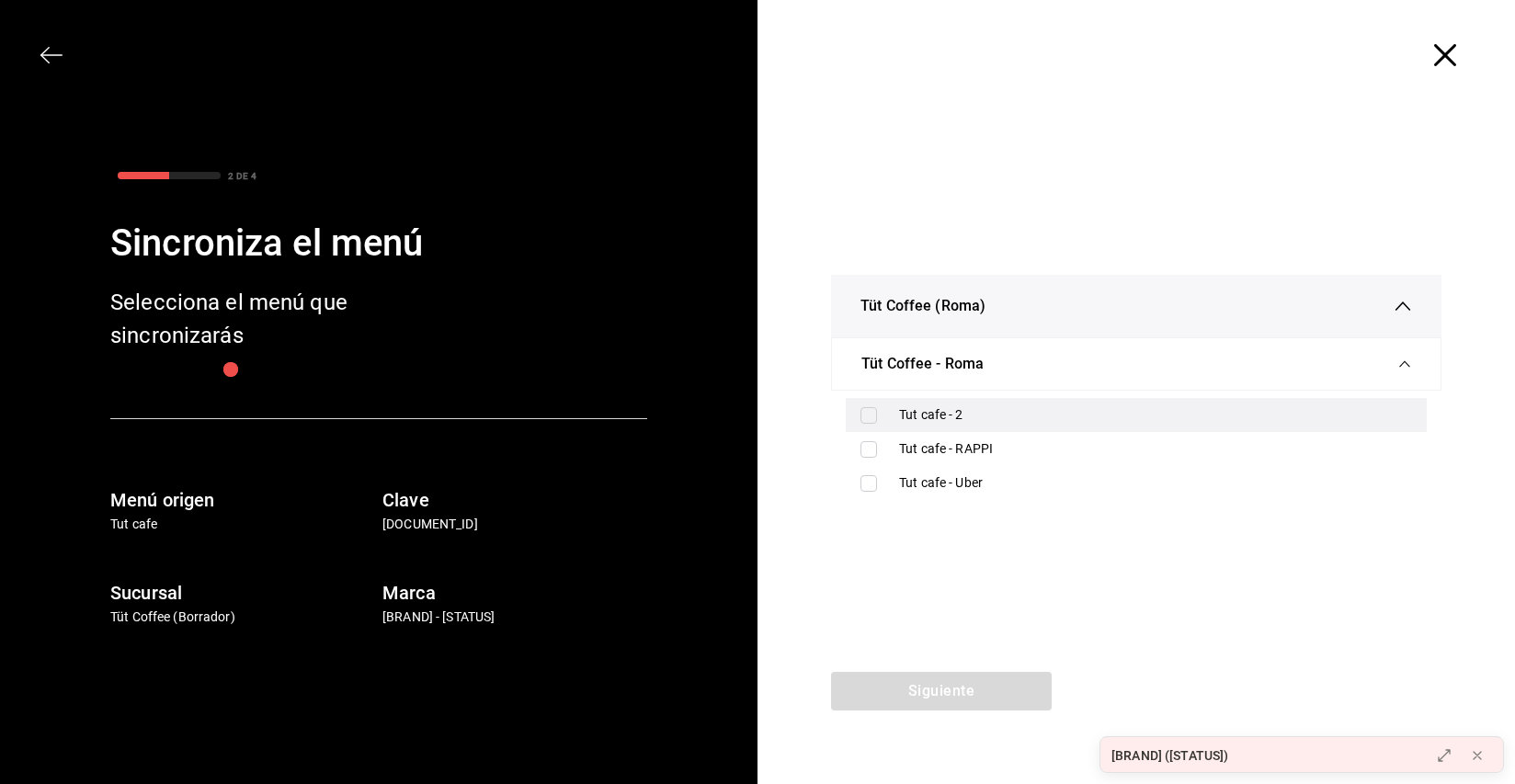 click on "Tut cafe - 2" at bounding box center (1136, 415) 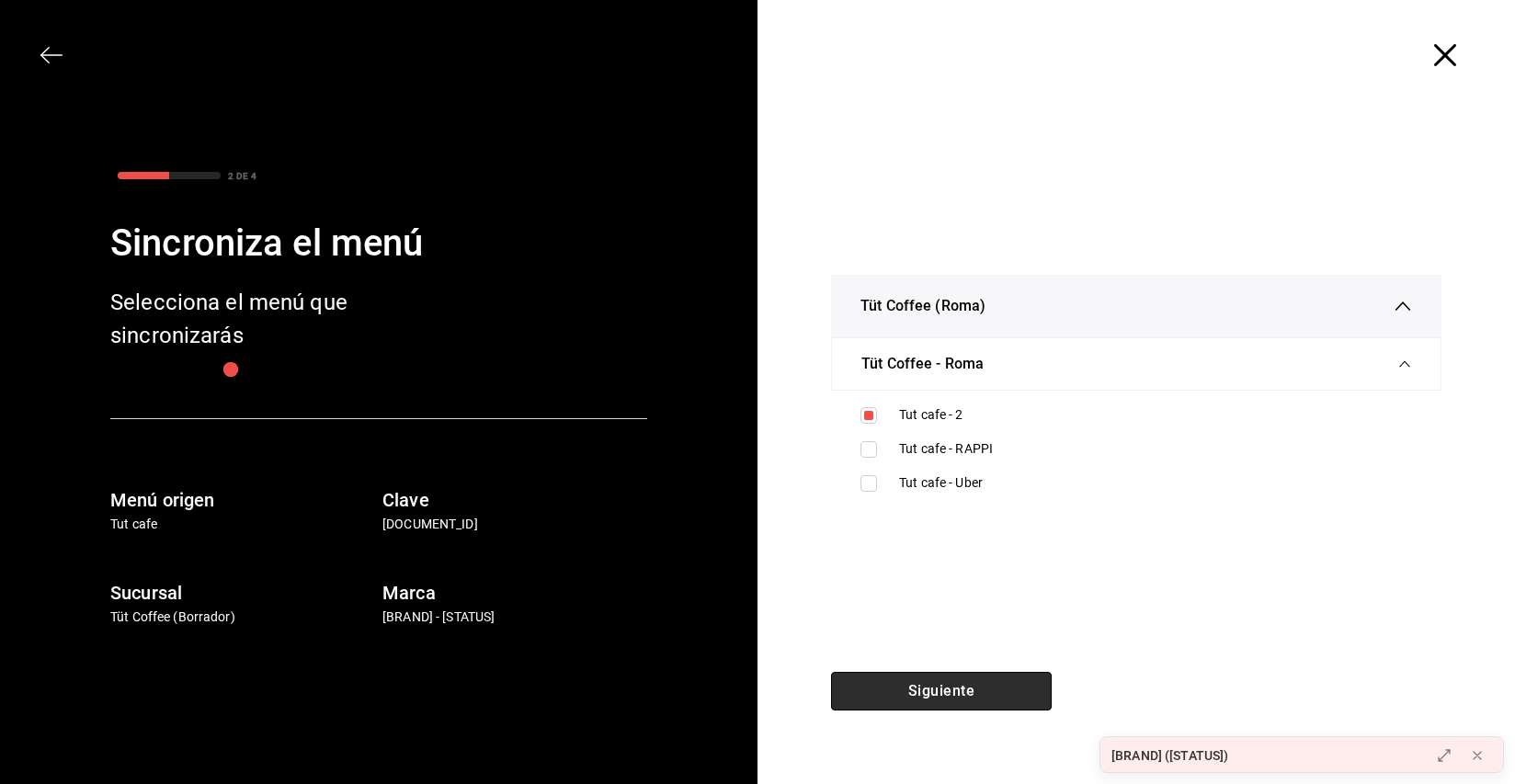 click on "Siguiente" at bounding box center (941, 691) 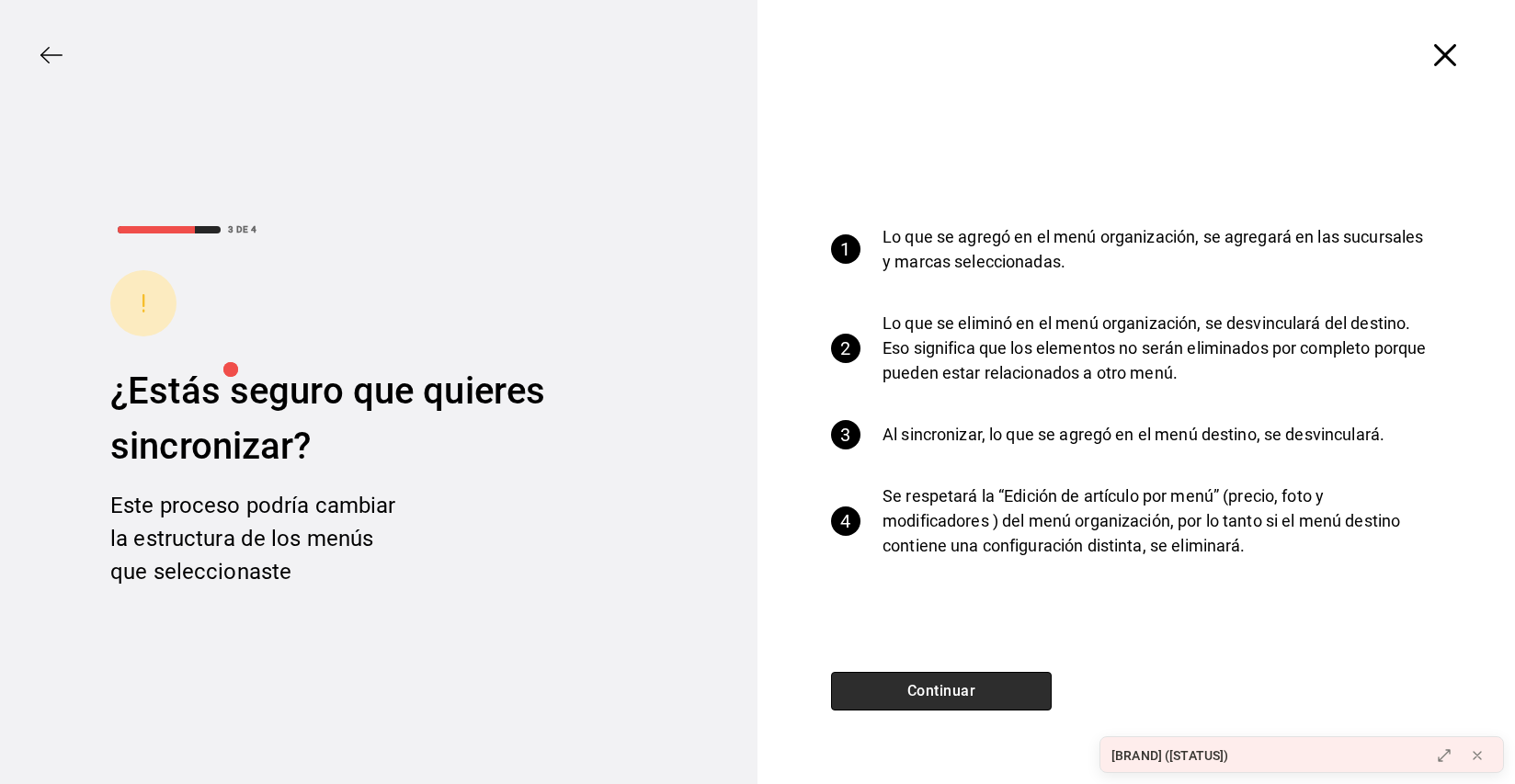 click on "Continuar" at bounding box center [941, 691] 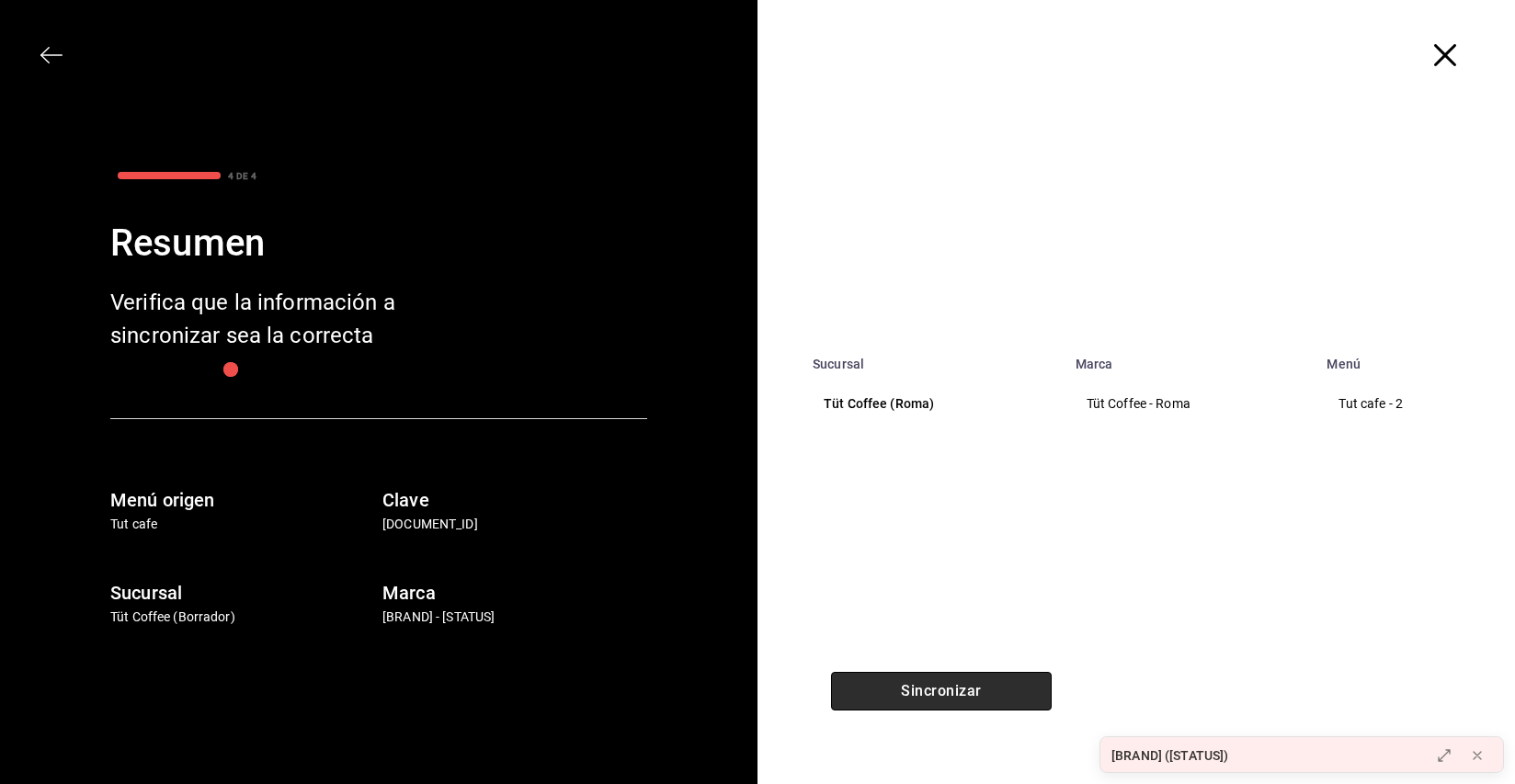 click on "Sincronizar" at bounding box center (941, 691) 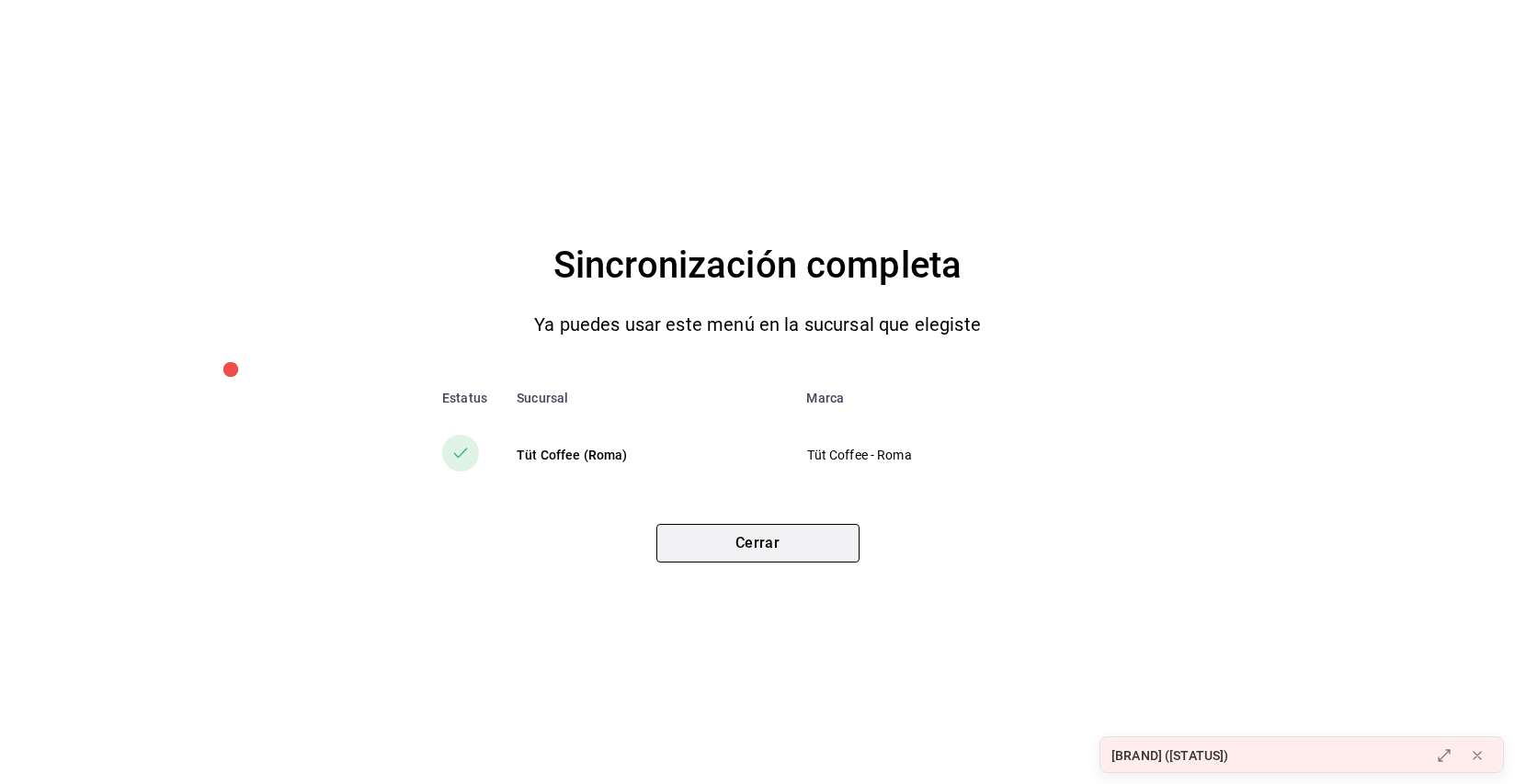 click on "Cerrar" at bounding box center (758, 543) 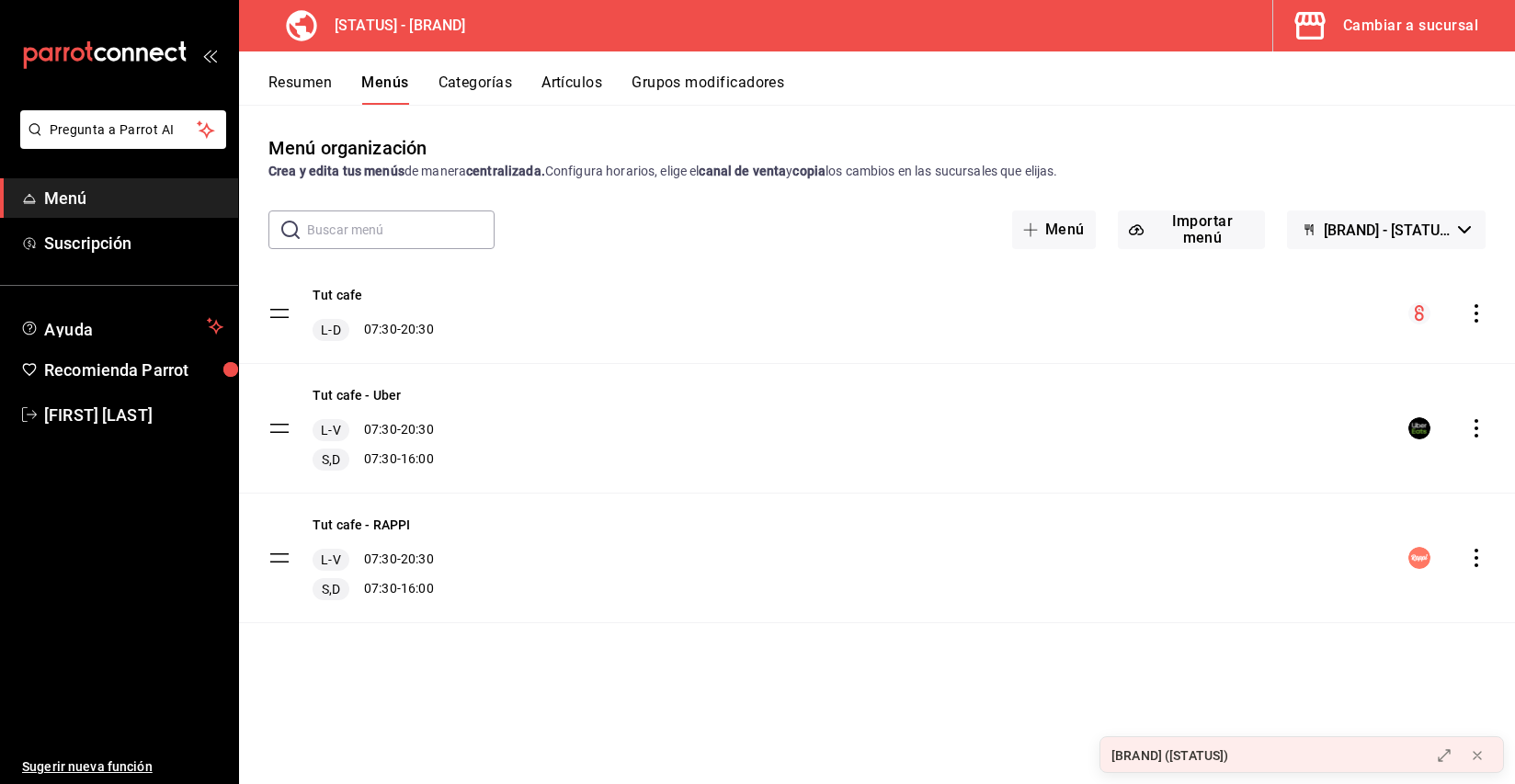click on "Cambiar a sucursal" at bounding box center (1386, 26) 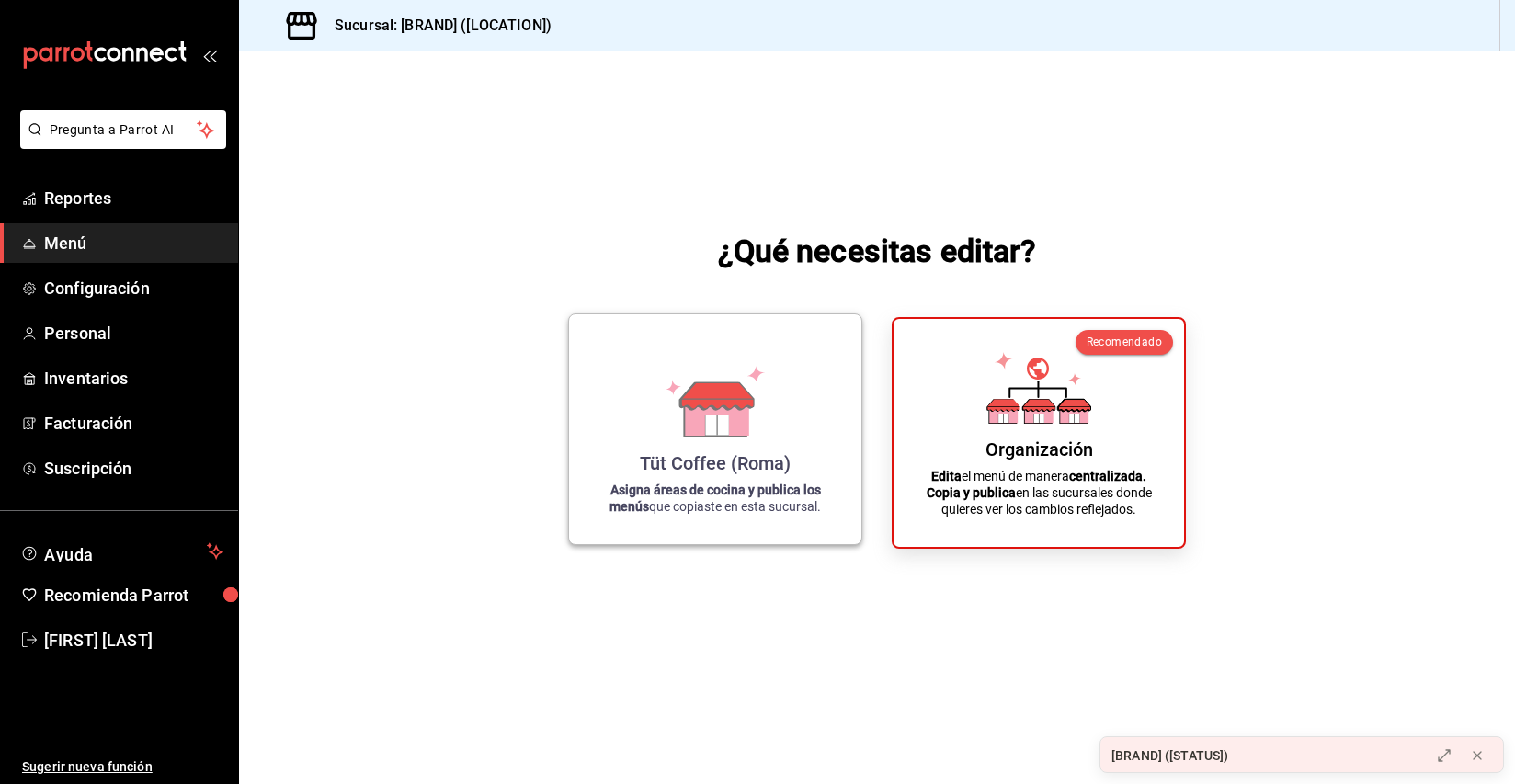 click 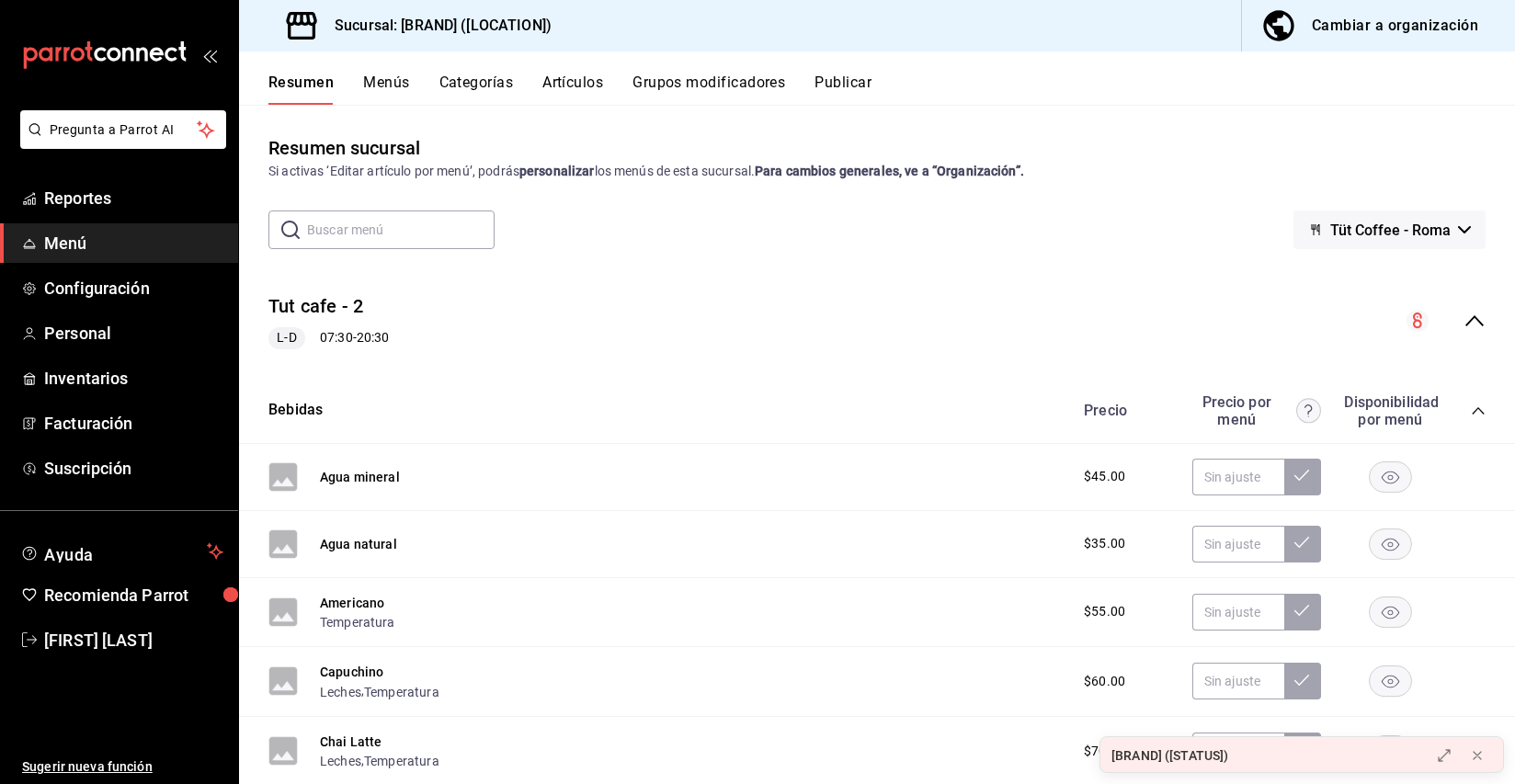 click 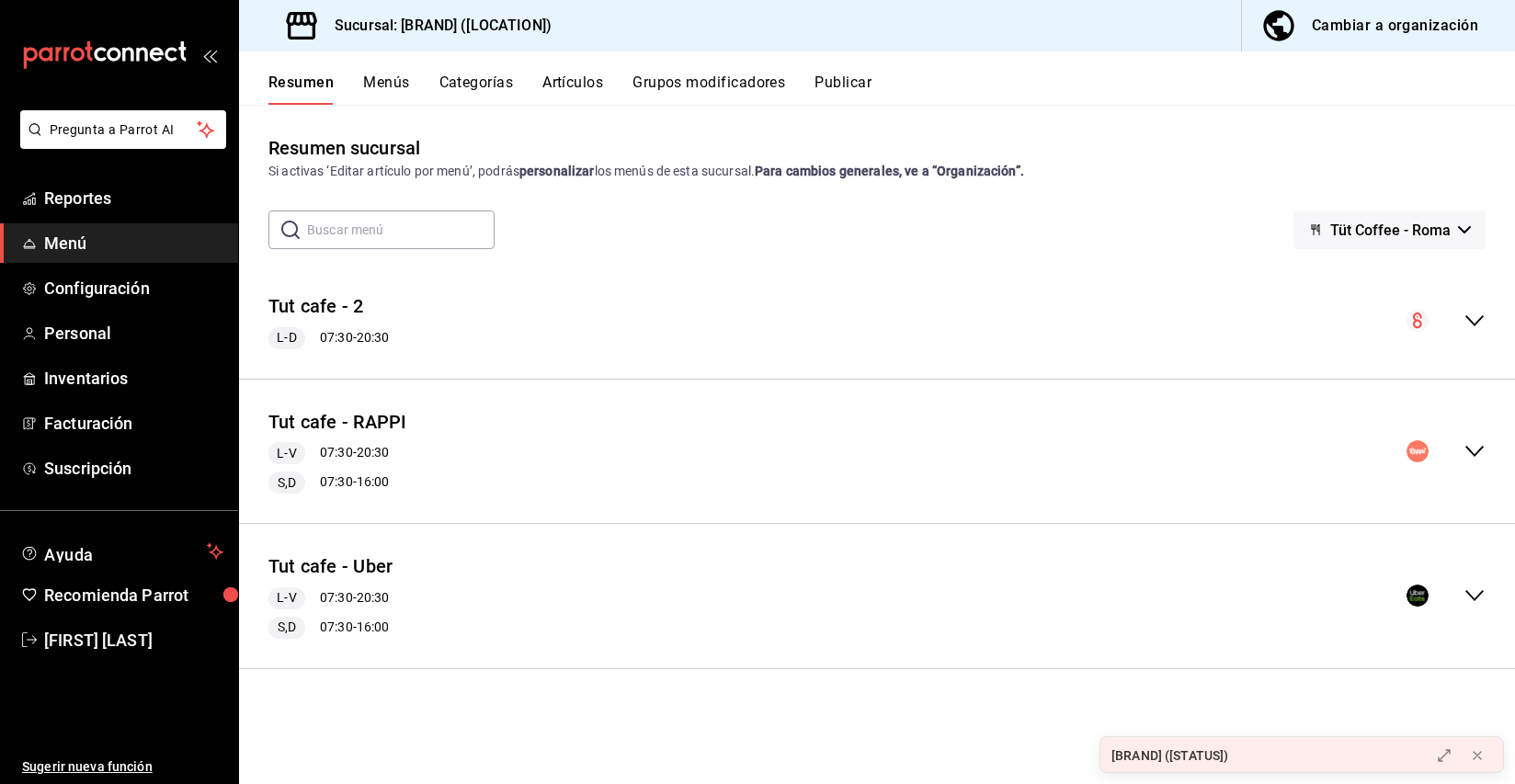 click on "Menús" at bounding box center (386, 89) 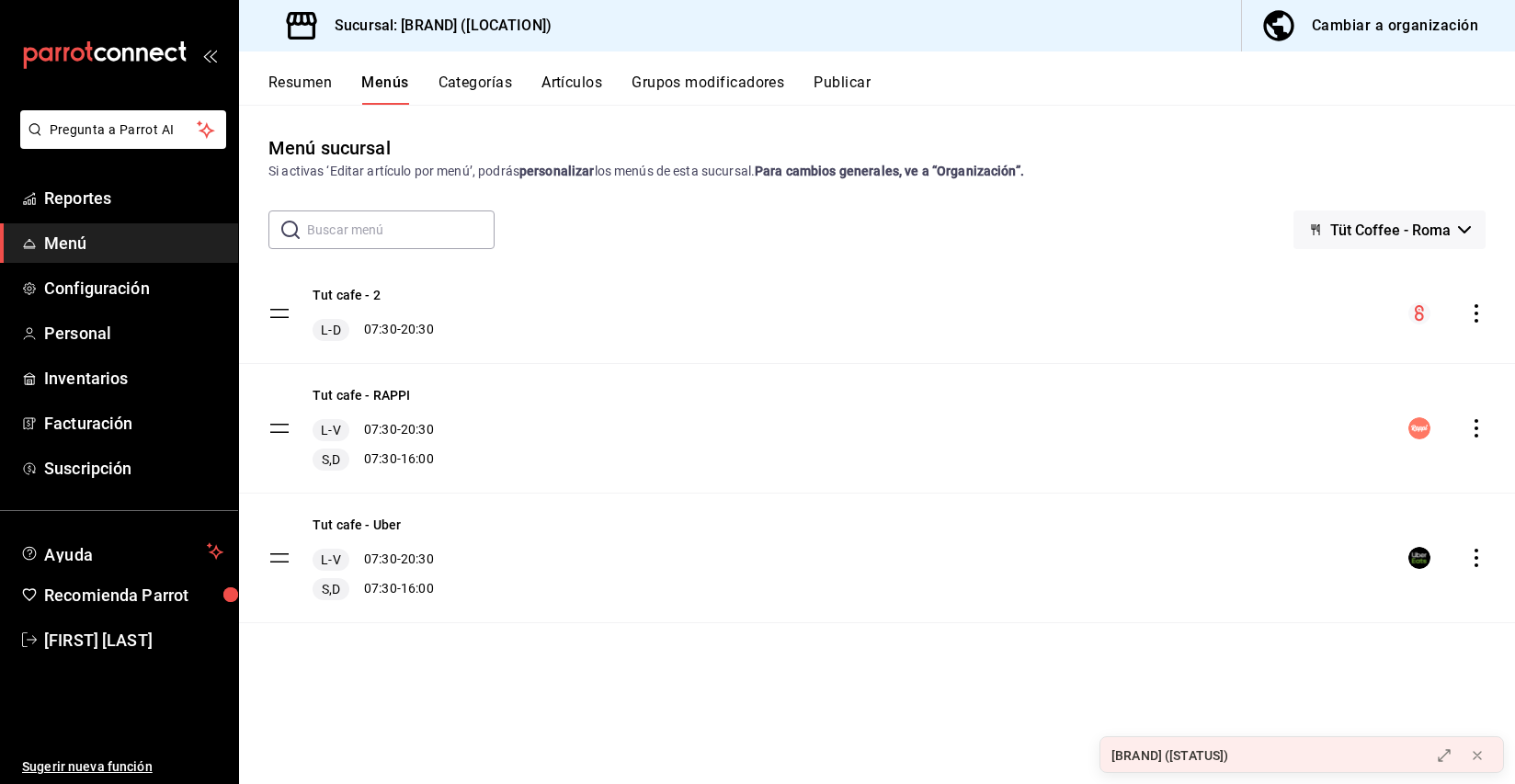 click 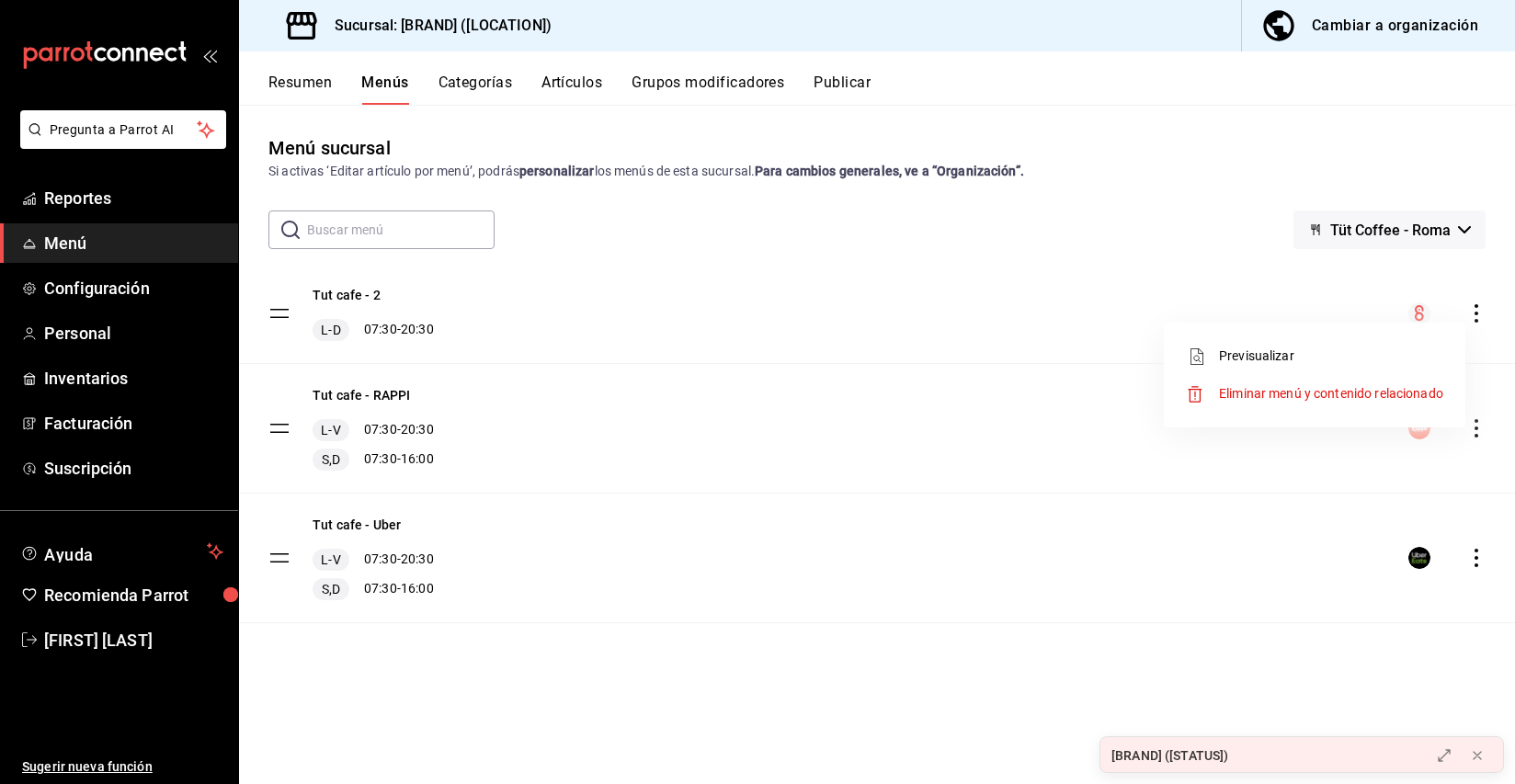 click at bounding box center (758, 392) 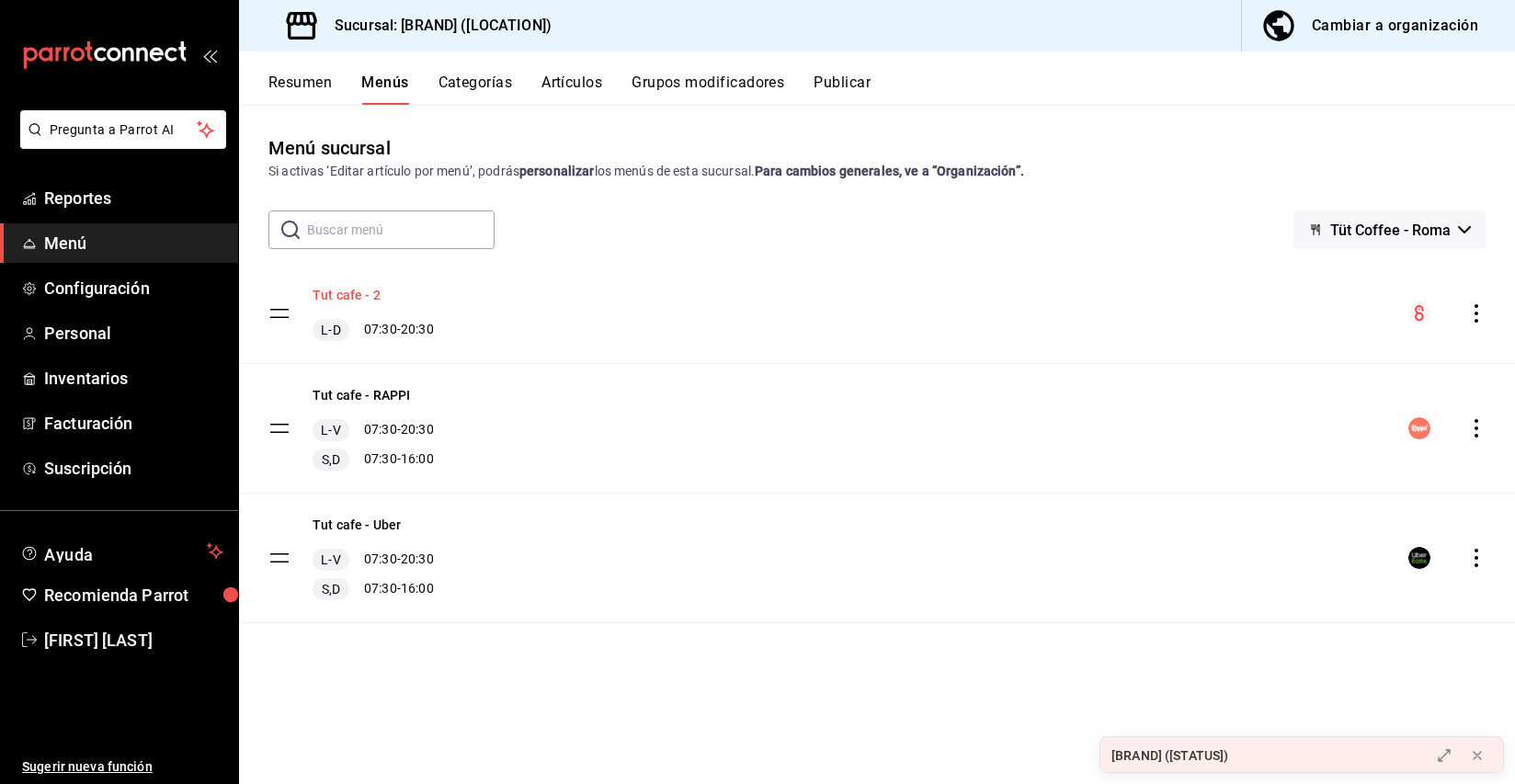click on "Tut cafe - 2" at bounding box center [347, 295] 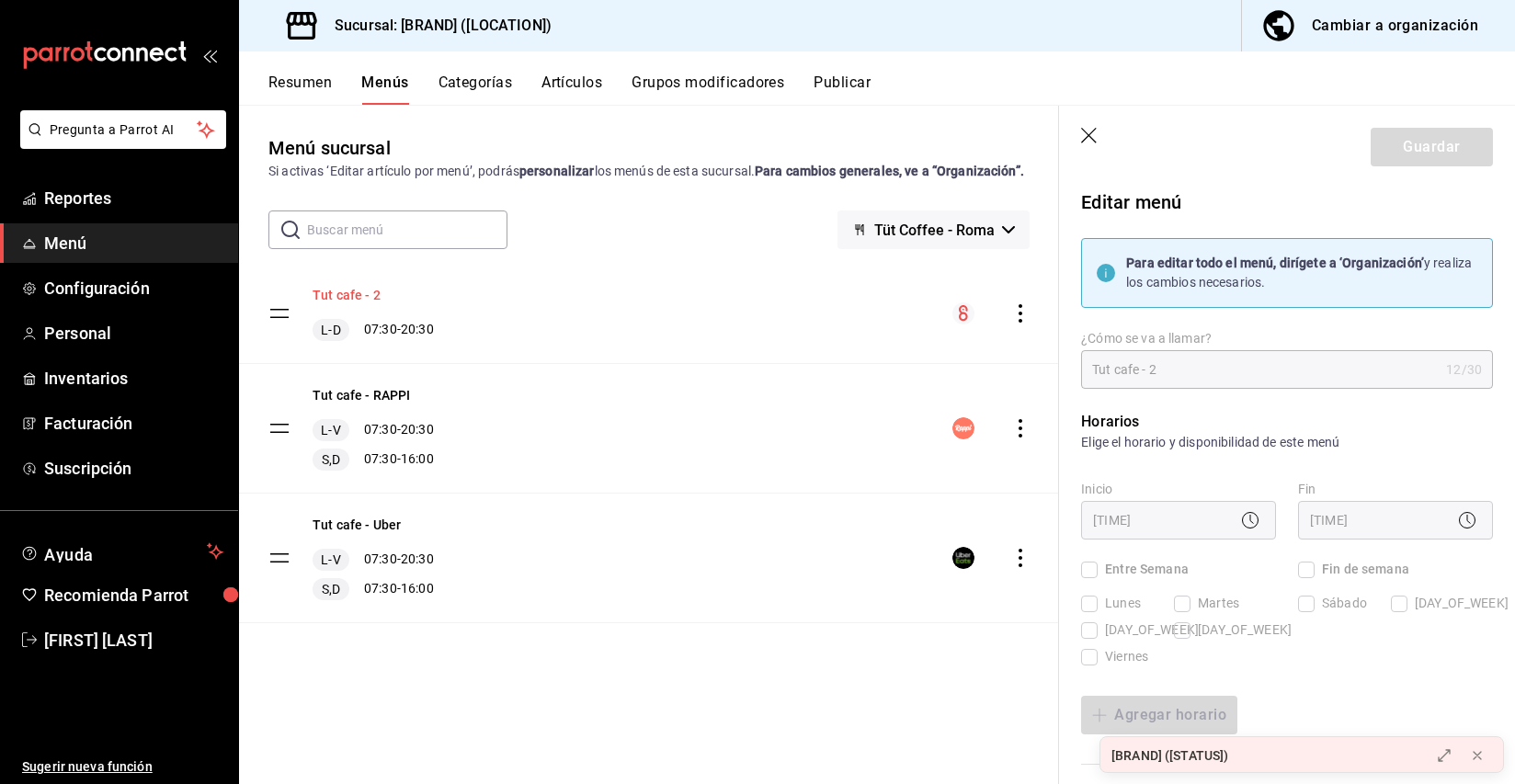 checkbox on "true" 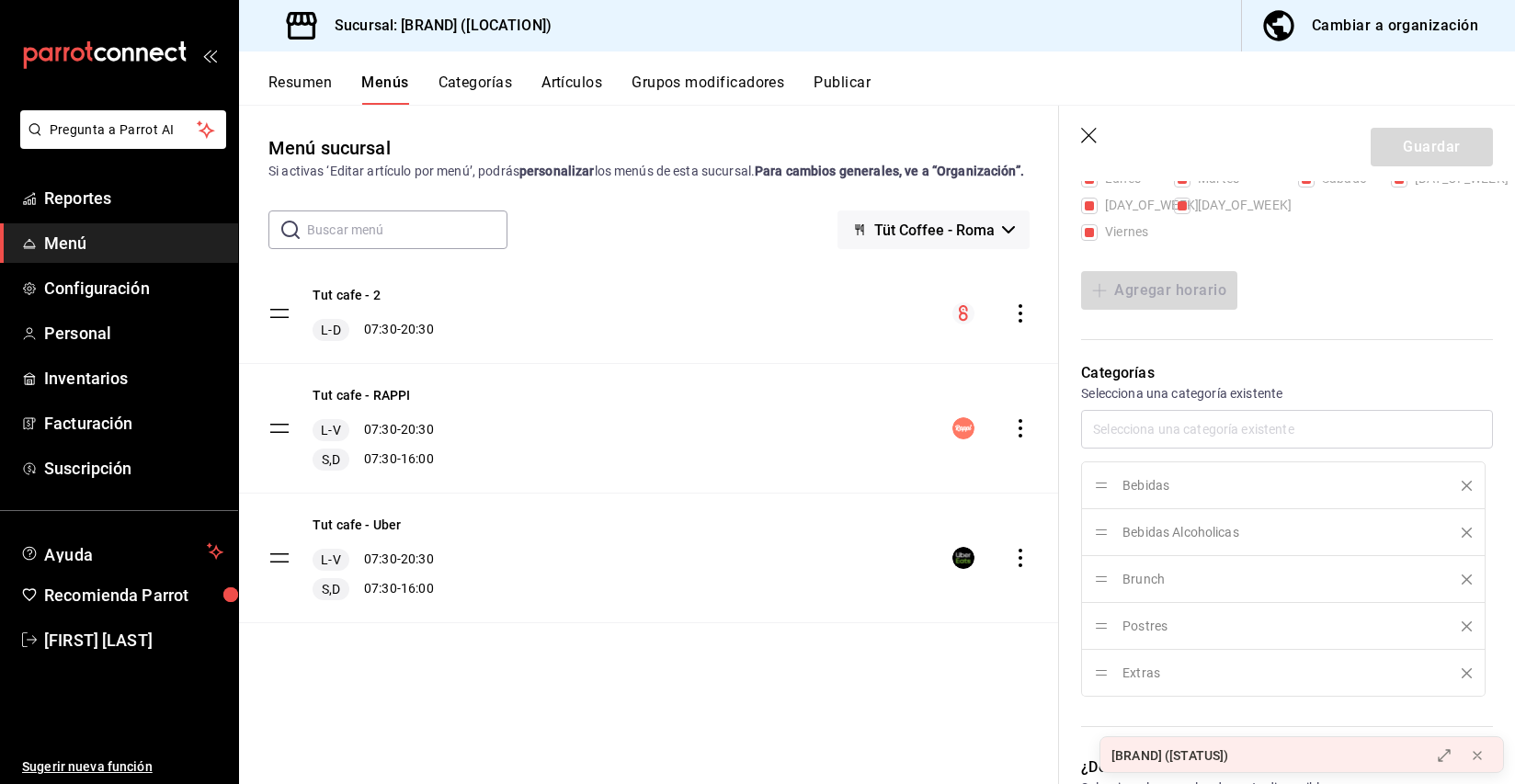 scroll, scrollTop: 457, scrollLeft: 0, axis: vertical 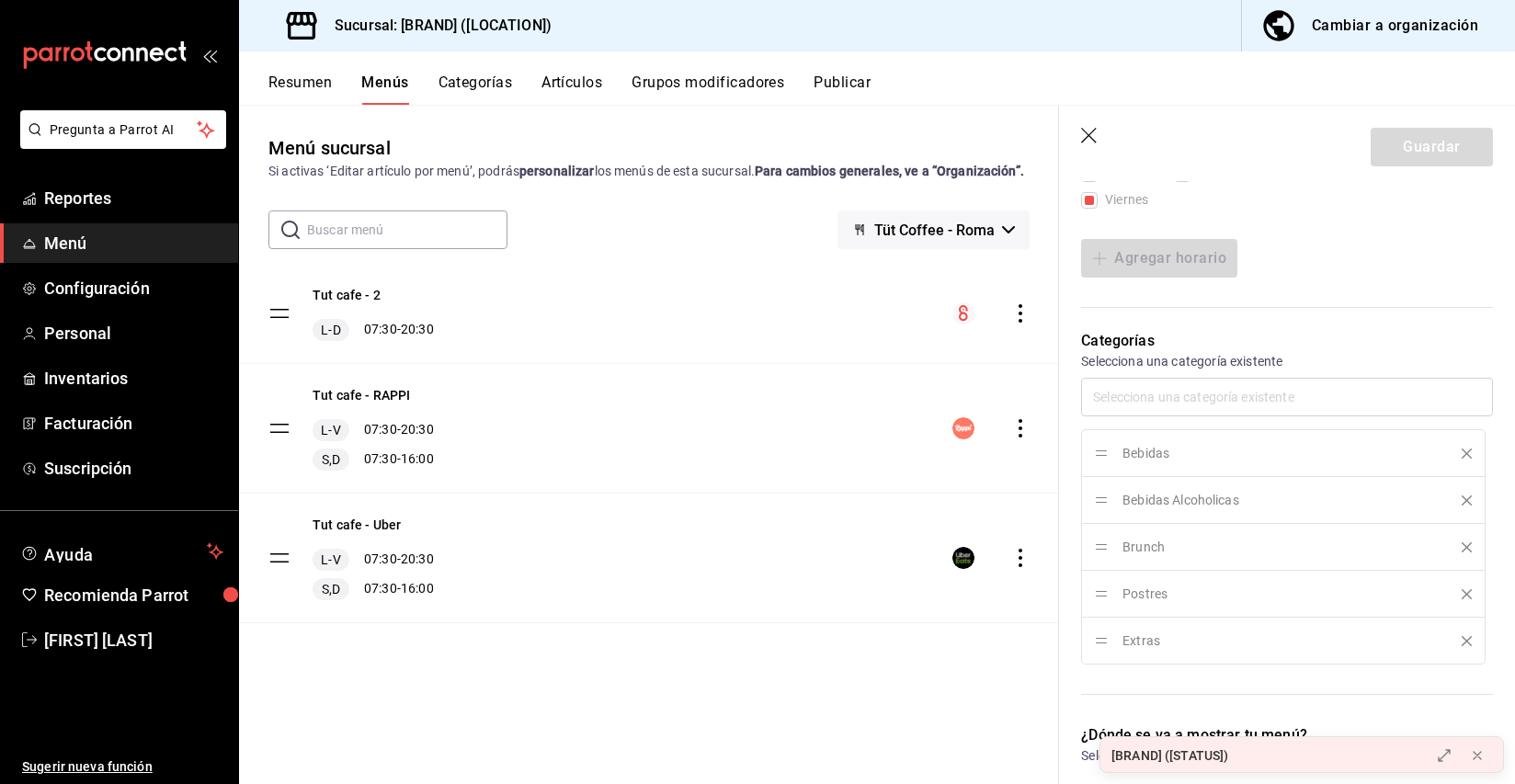click 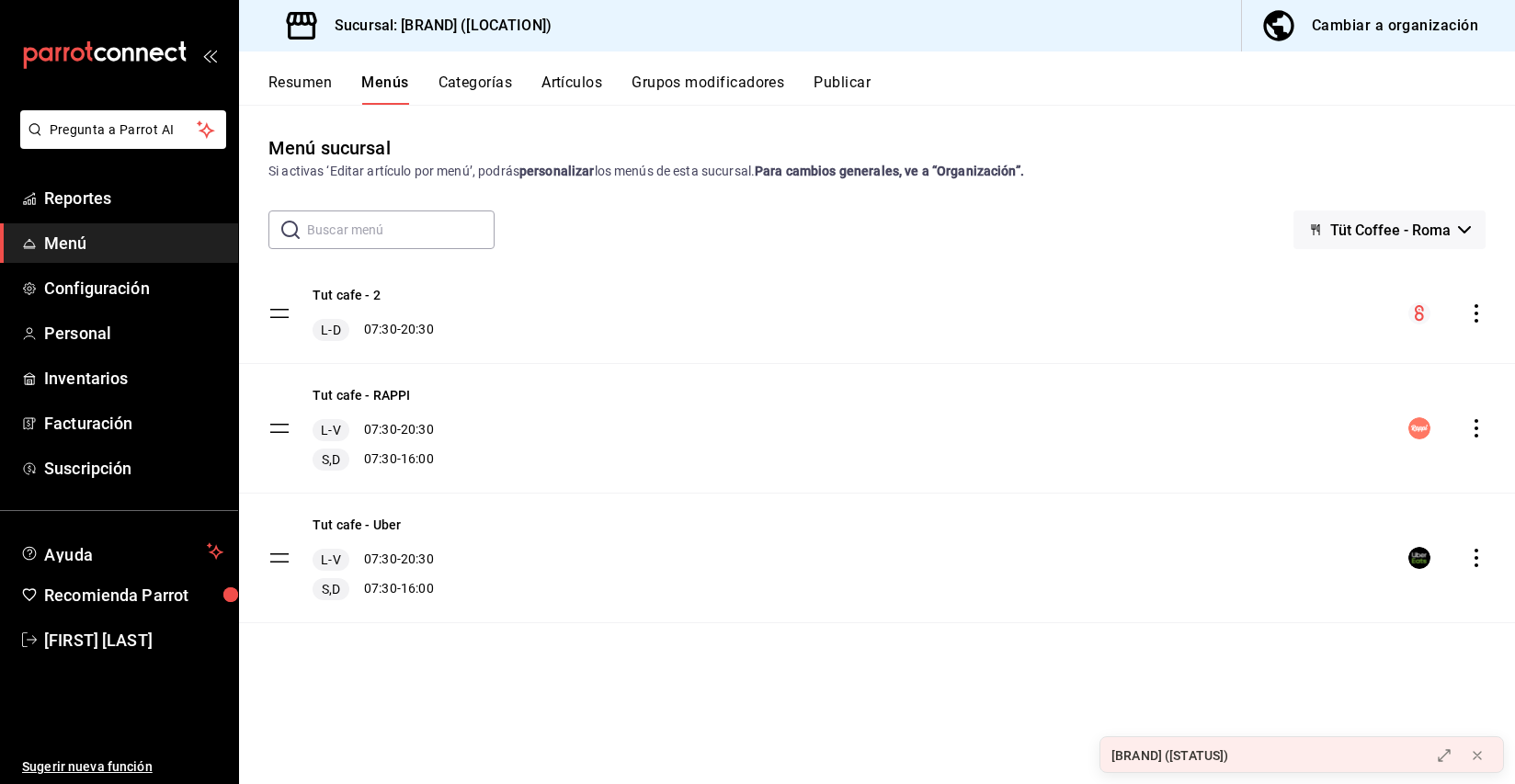 click on "Publicar" at bounding box center [842, 89] 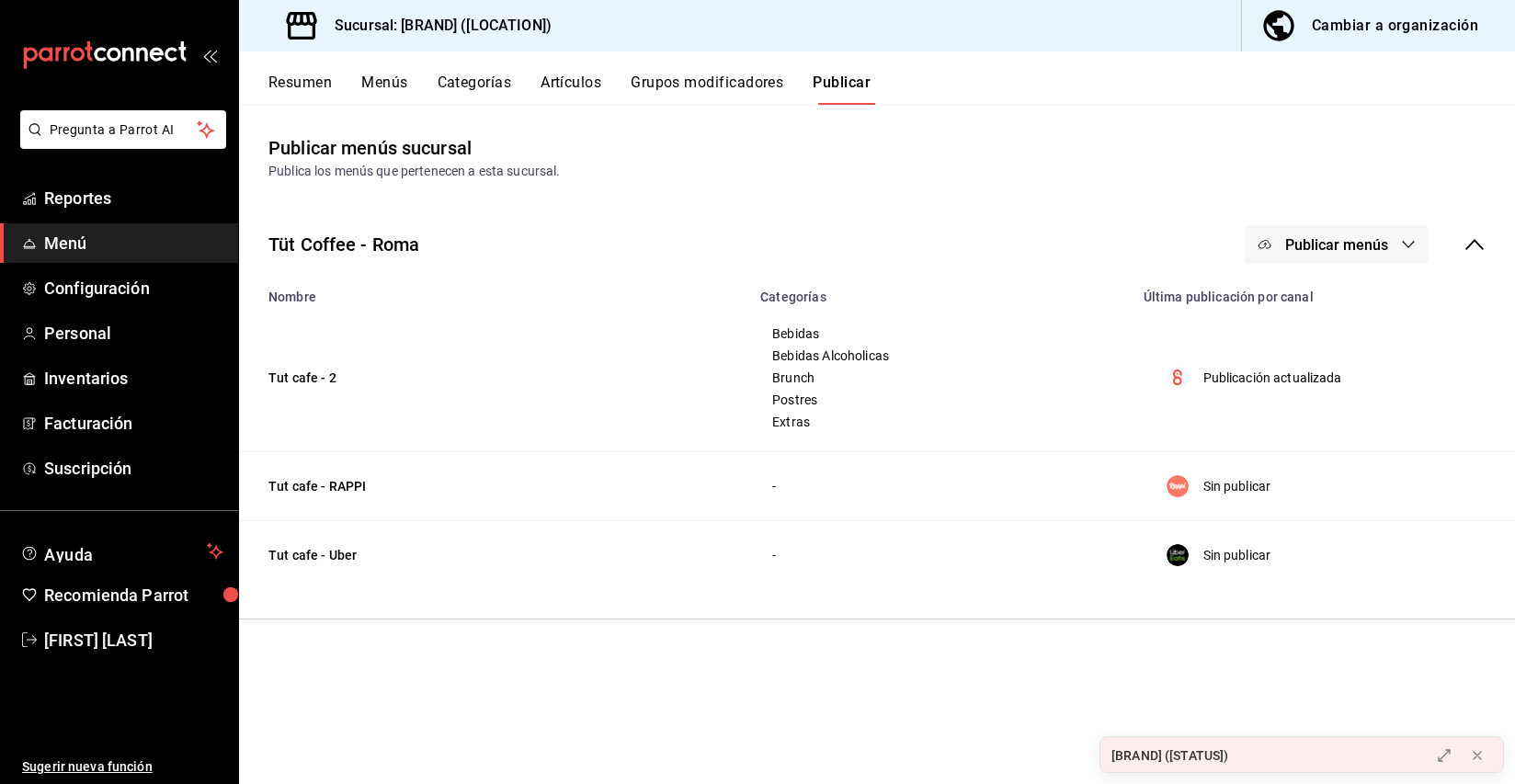 click 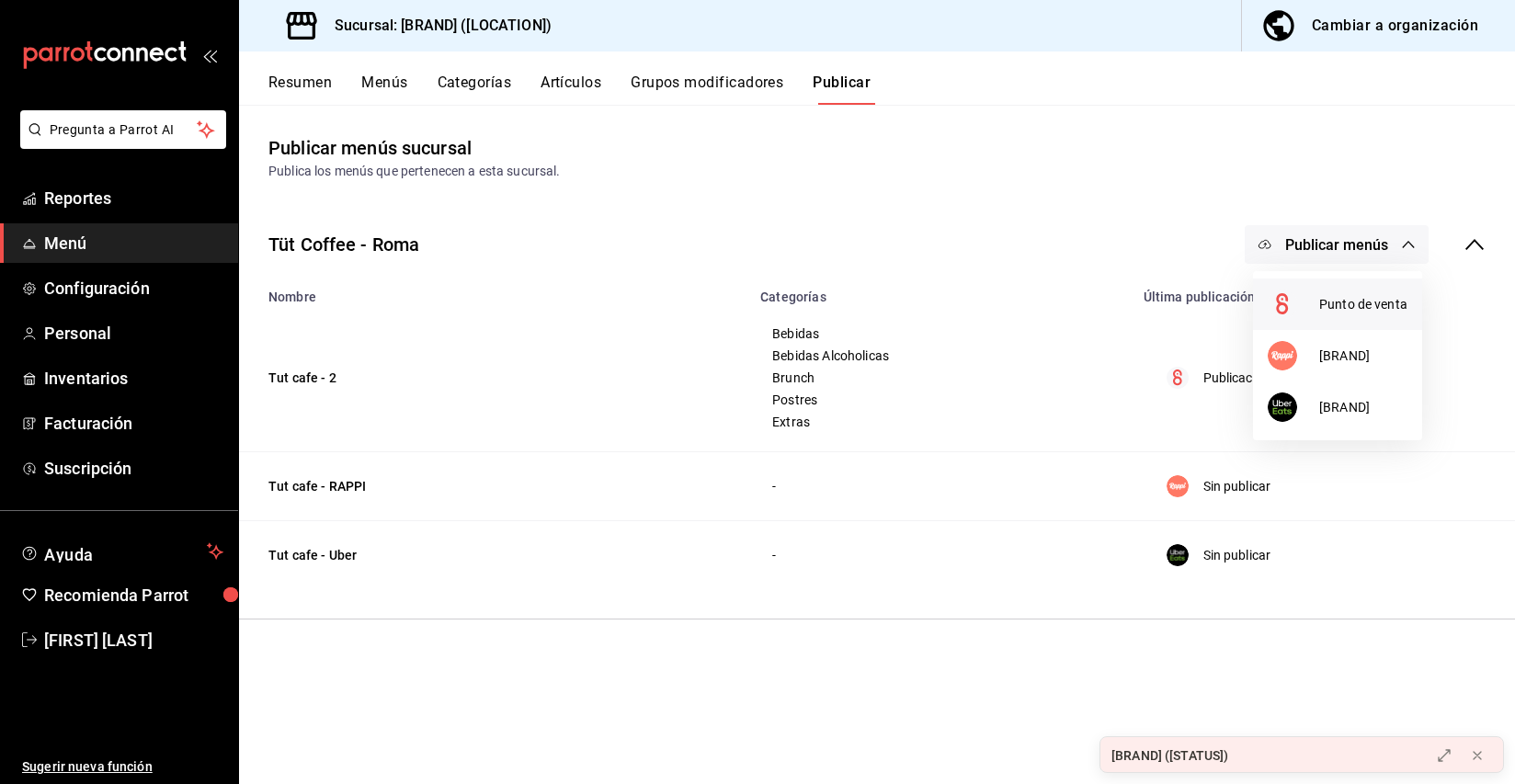 click on "Punto de venta" at bounding box center [1363, 304] 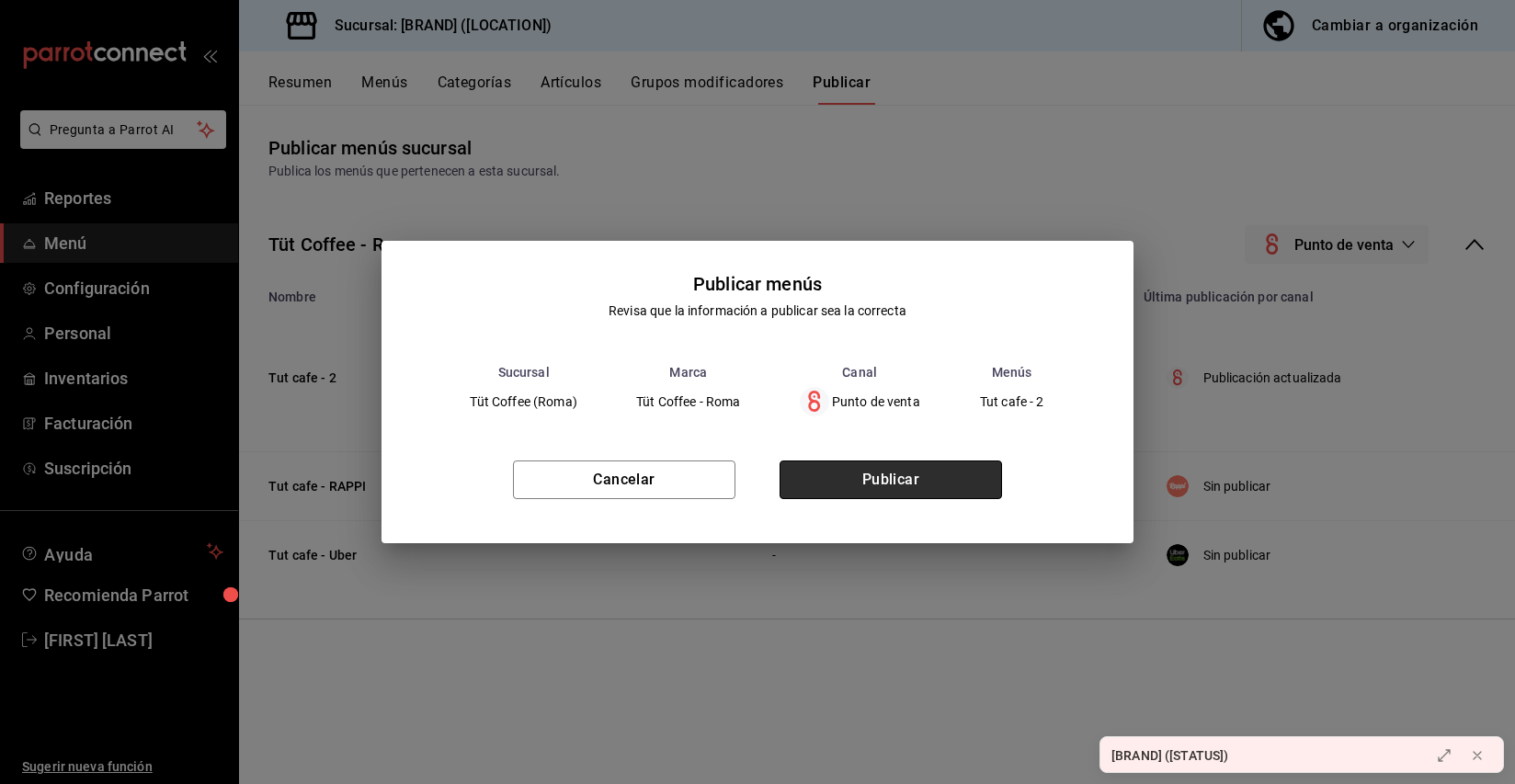click on "Publicar" at bounding box center (891, 480) 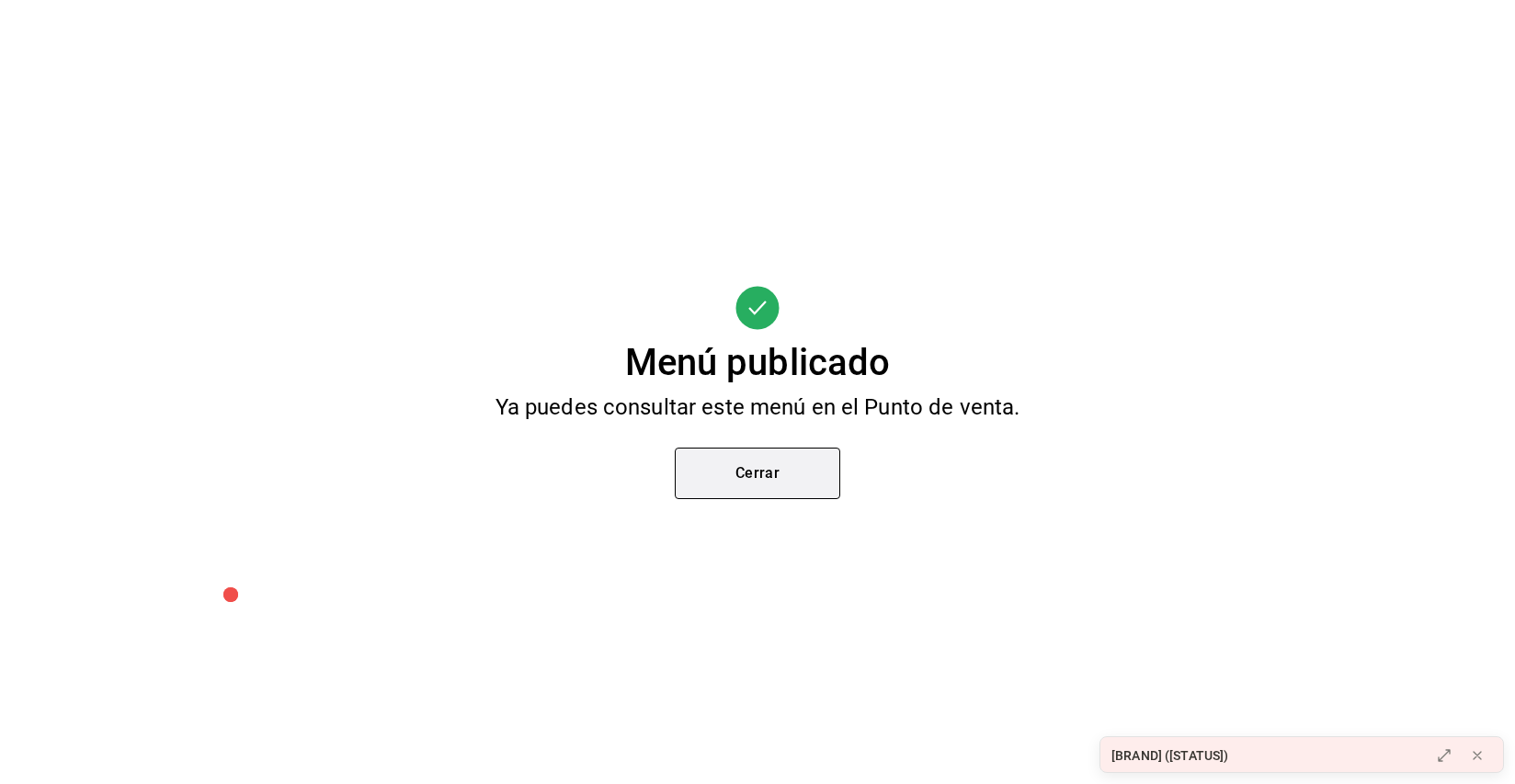 click on "Cerrar" at bounding box center [758, 473] 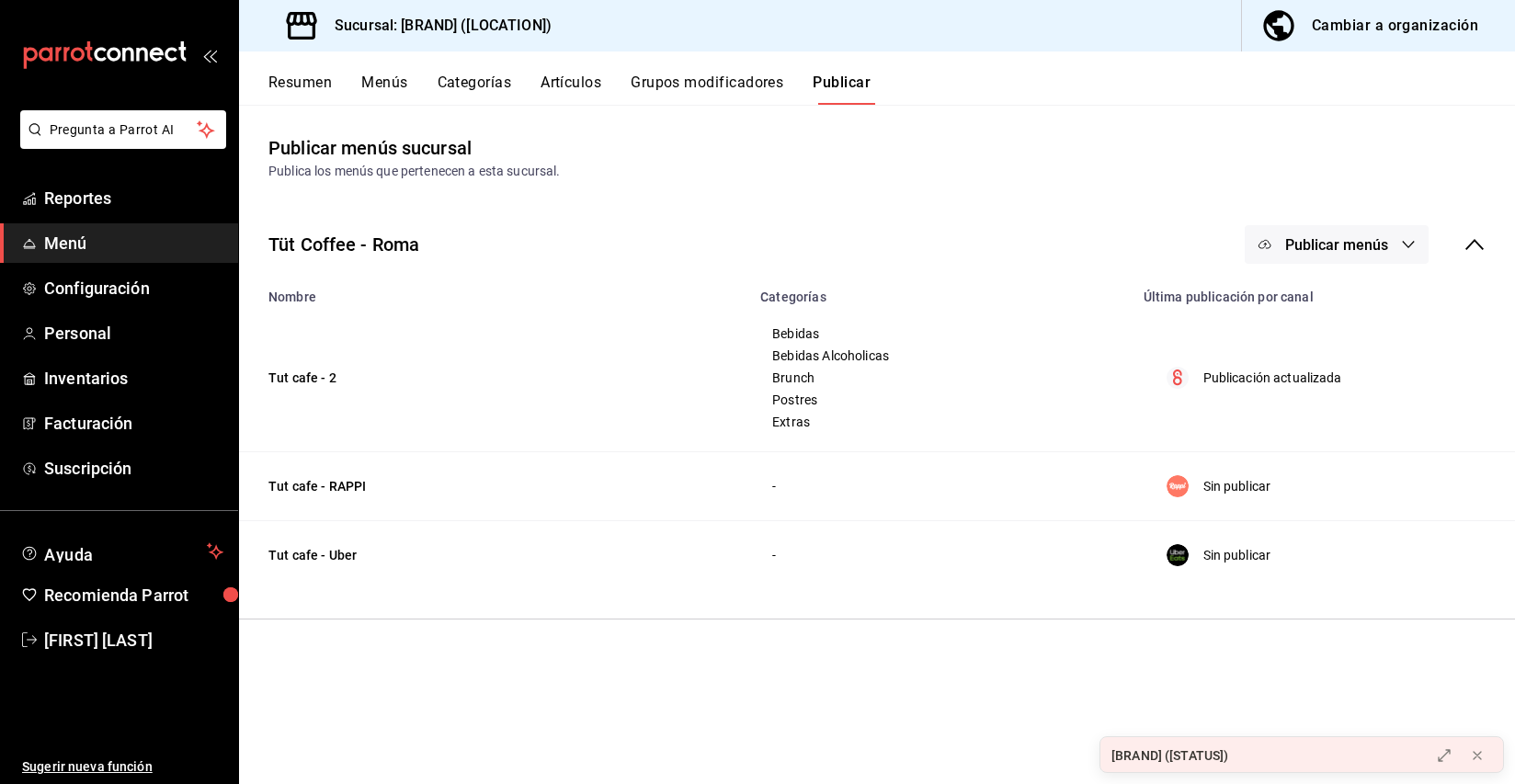 click on "Cambiar a organización" at bounding box center [1395, 26] 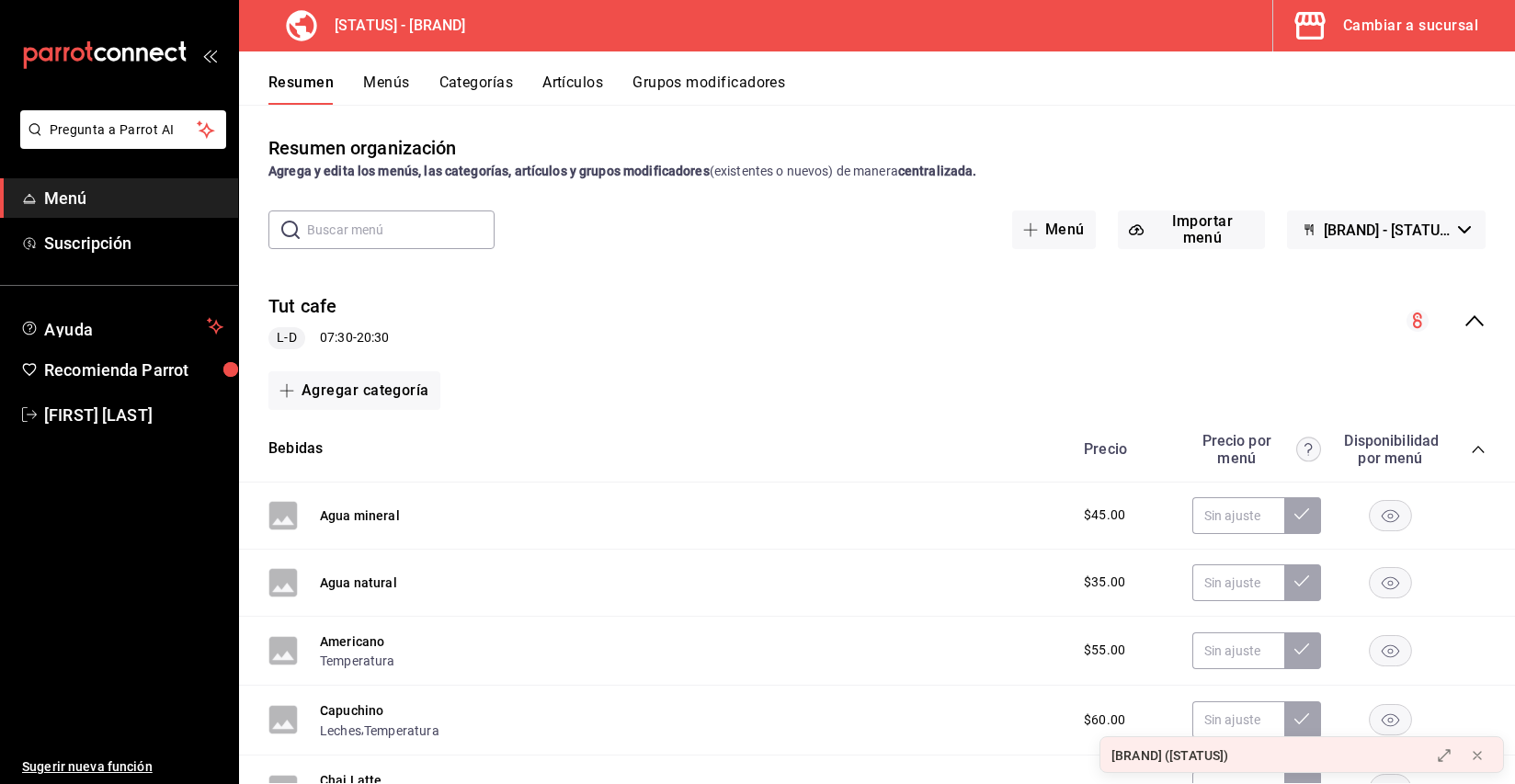 click on "Menús" at bounding box center (386, 89) 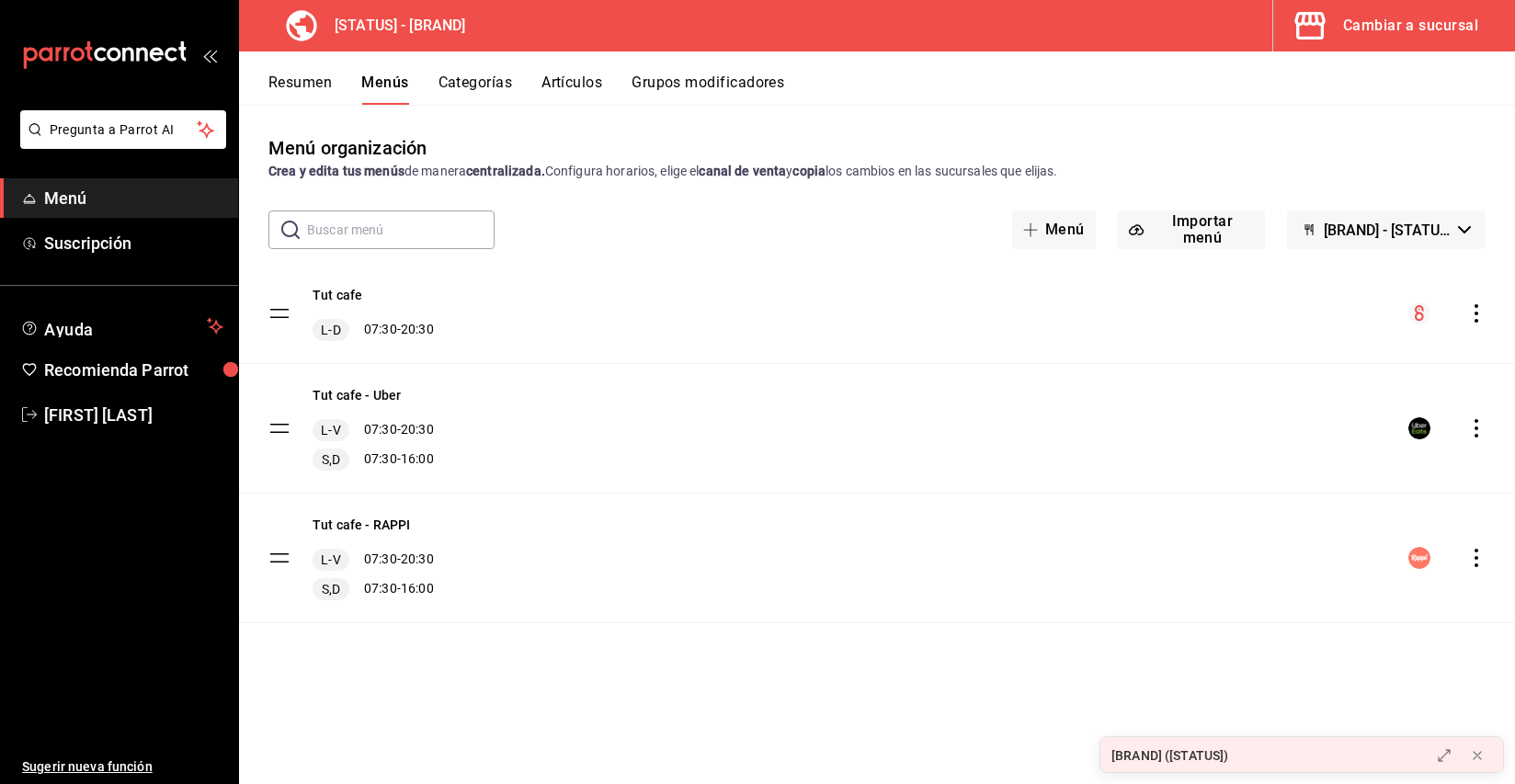 click on "Artículos" at bounding box center [572, 89] 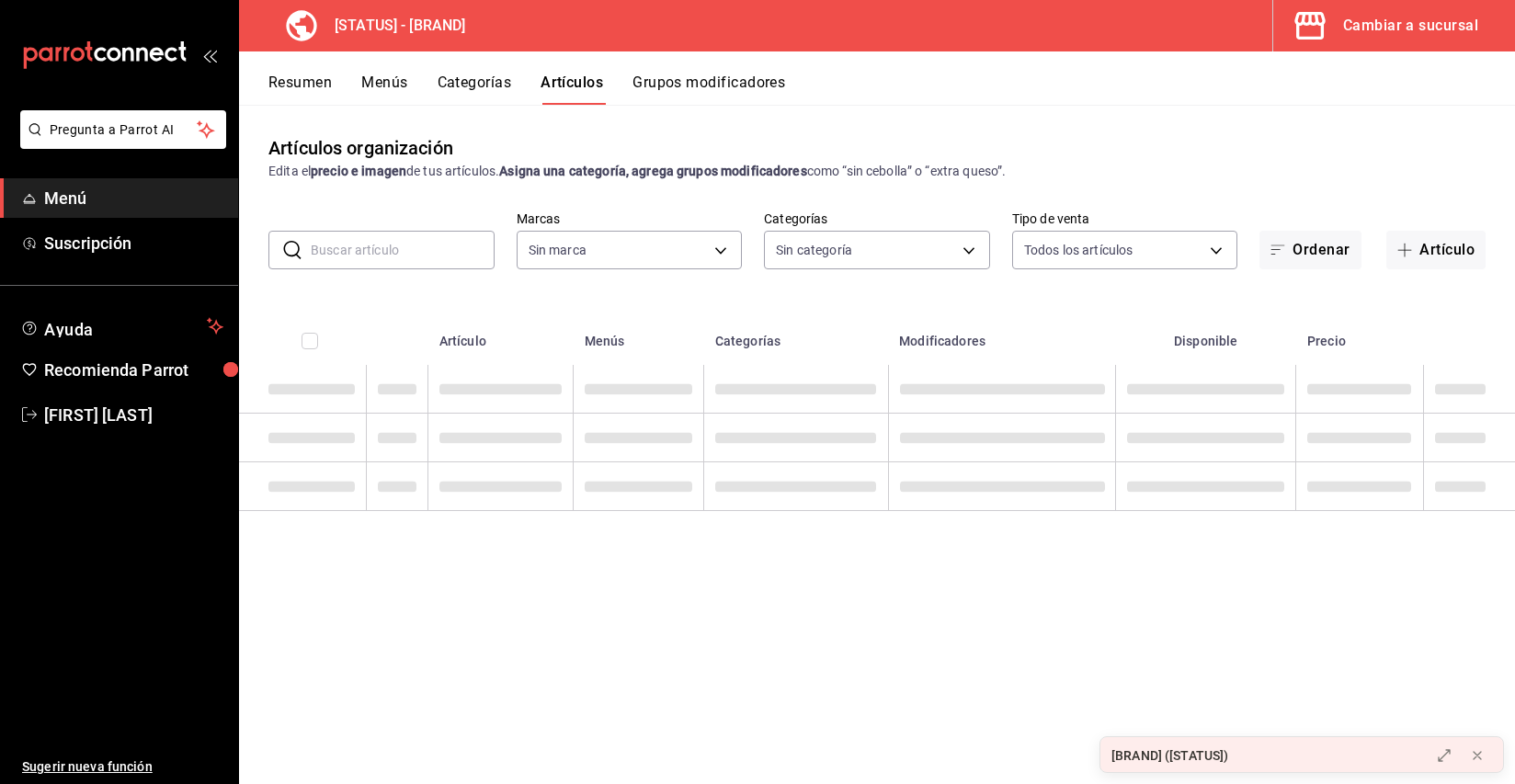 type on "32e499e3-ac49-4bfd-9688-6164702db340" 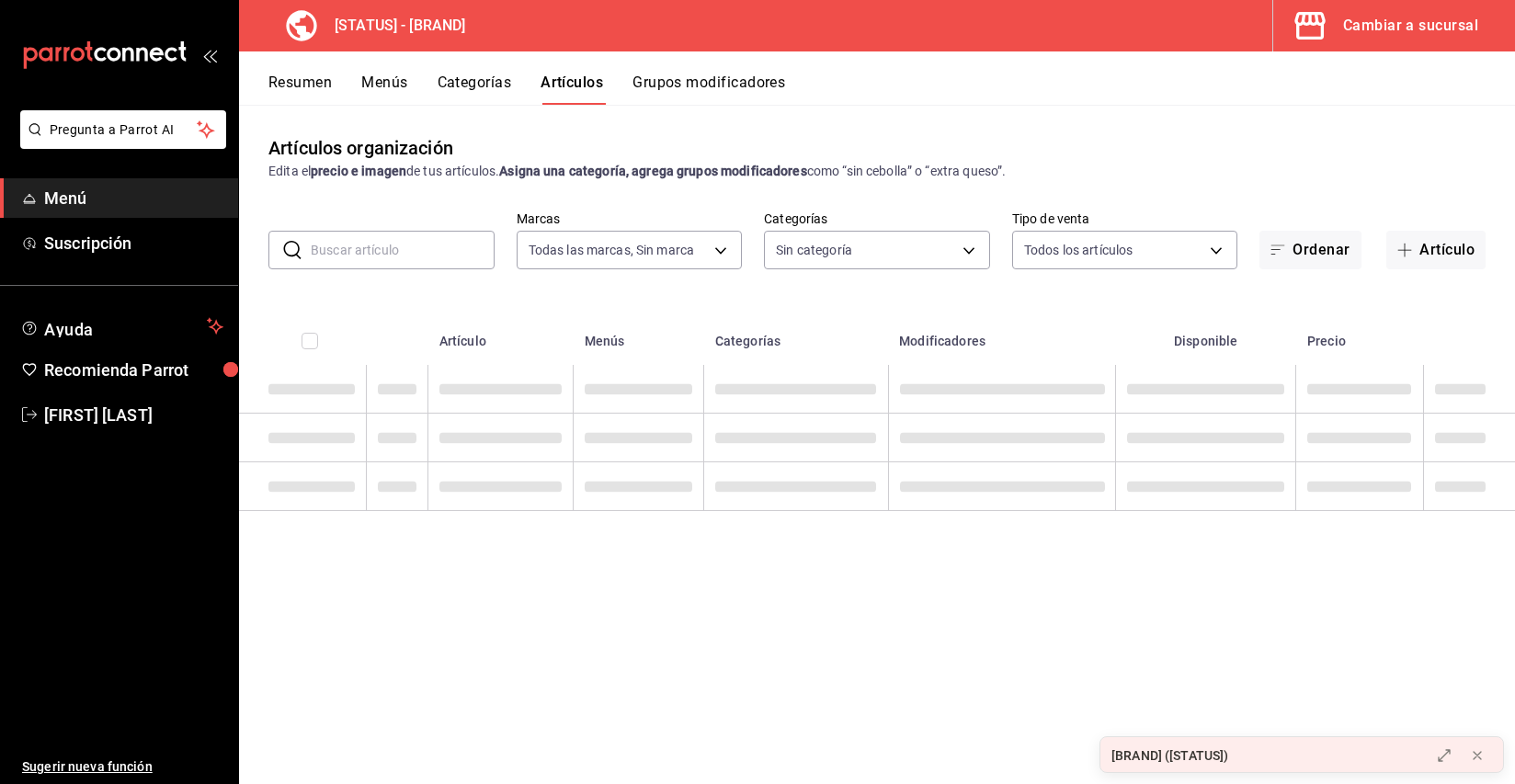 type on "59fb2af1-396e-4281-824f-583d7da0ab39,52a9df34-5940-42d4-ab25-b17d79a0a808,9e8964d6-a453-4484-aab5-42f20070a9bf,91c4351c-dab4-469a-b4c2-cfc92b357833,a39efab6-7b69-4b7e-866b-d2b334d8c0ed" 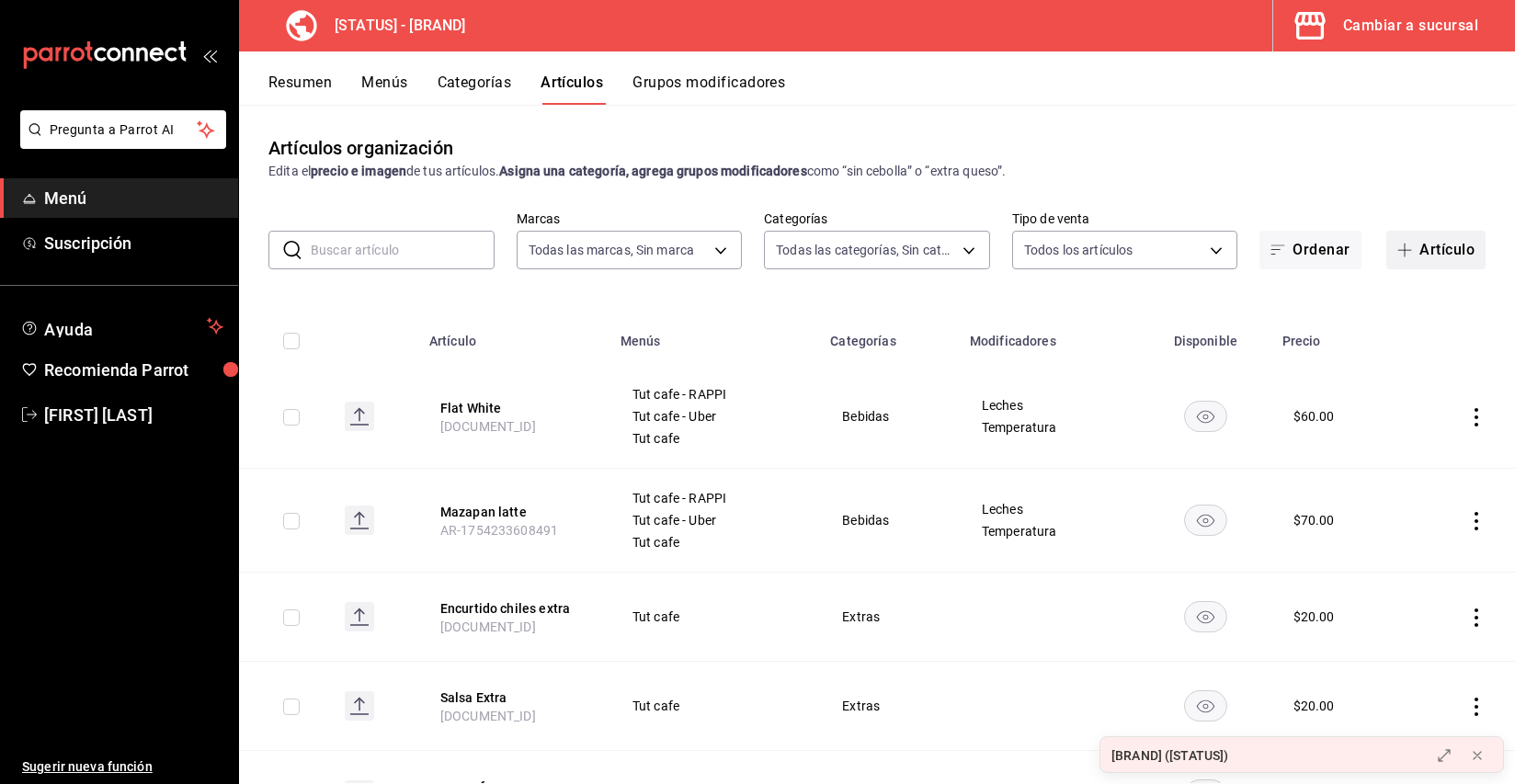 click on "Artículo" at bounding box center (1436, 250) 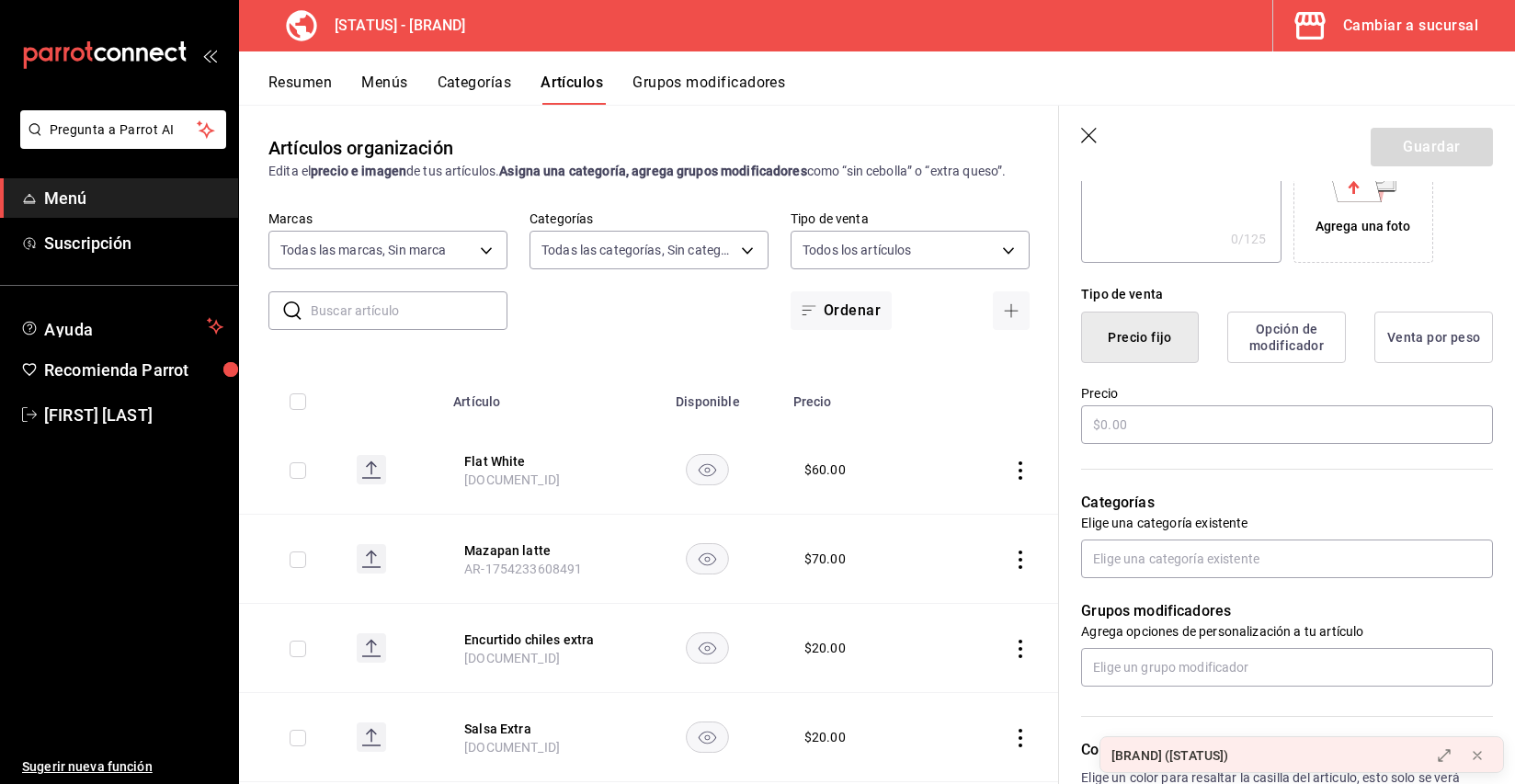 scroll, scrollTop: 381, scrollLeft: 0, axis: vertical 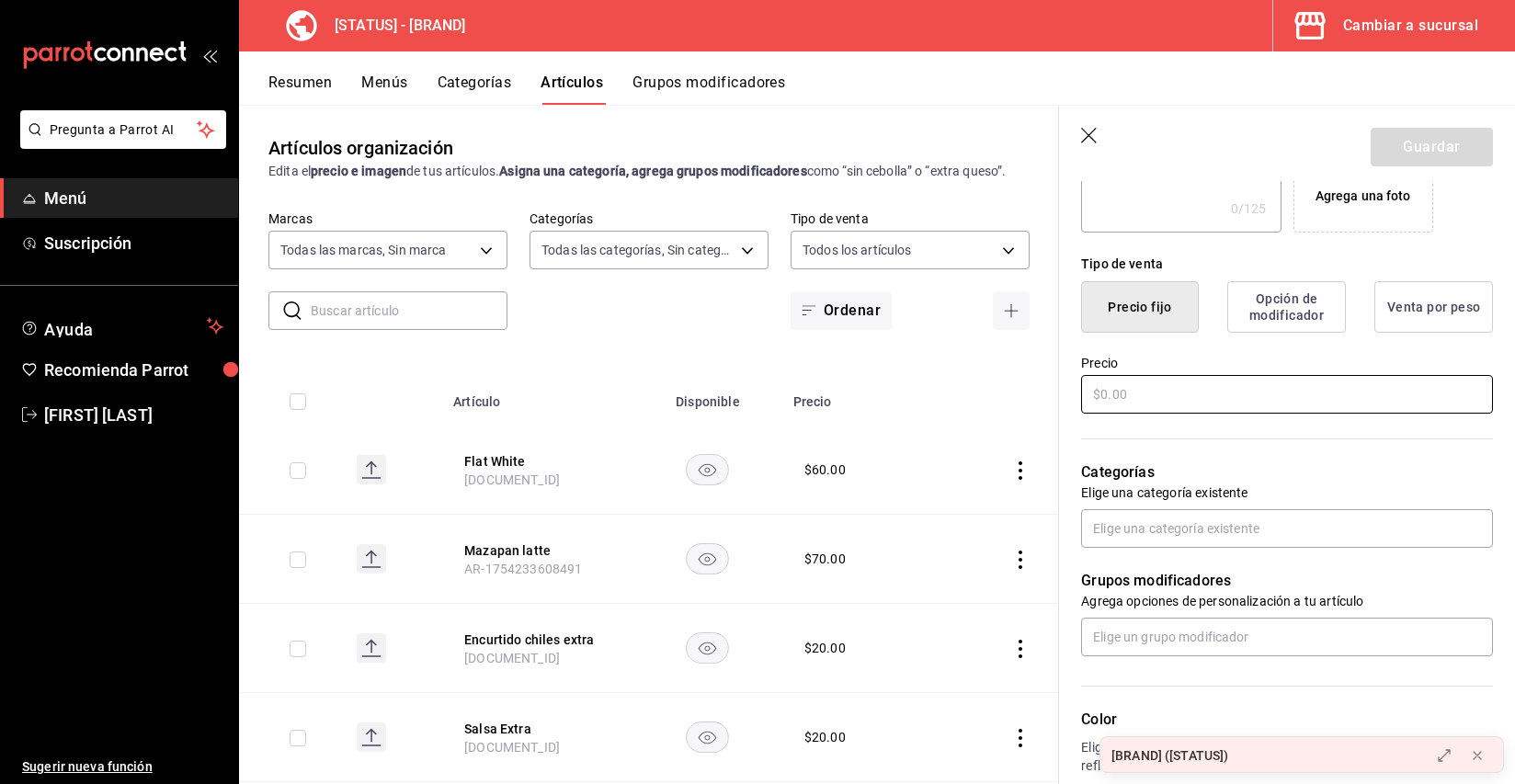 type on "tenders pollo" 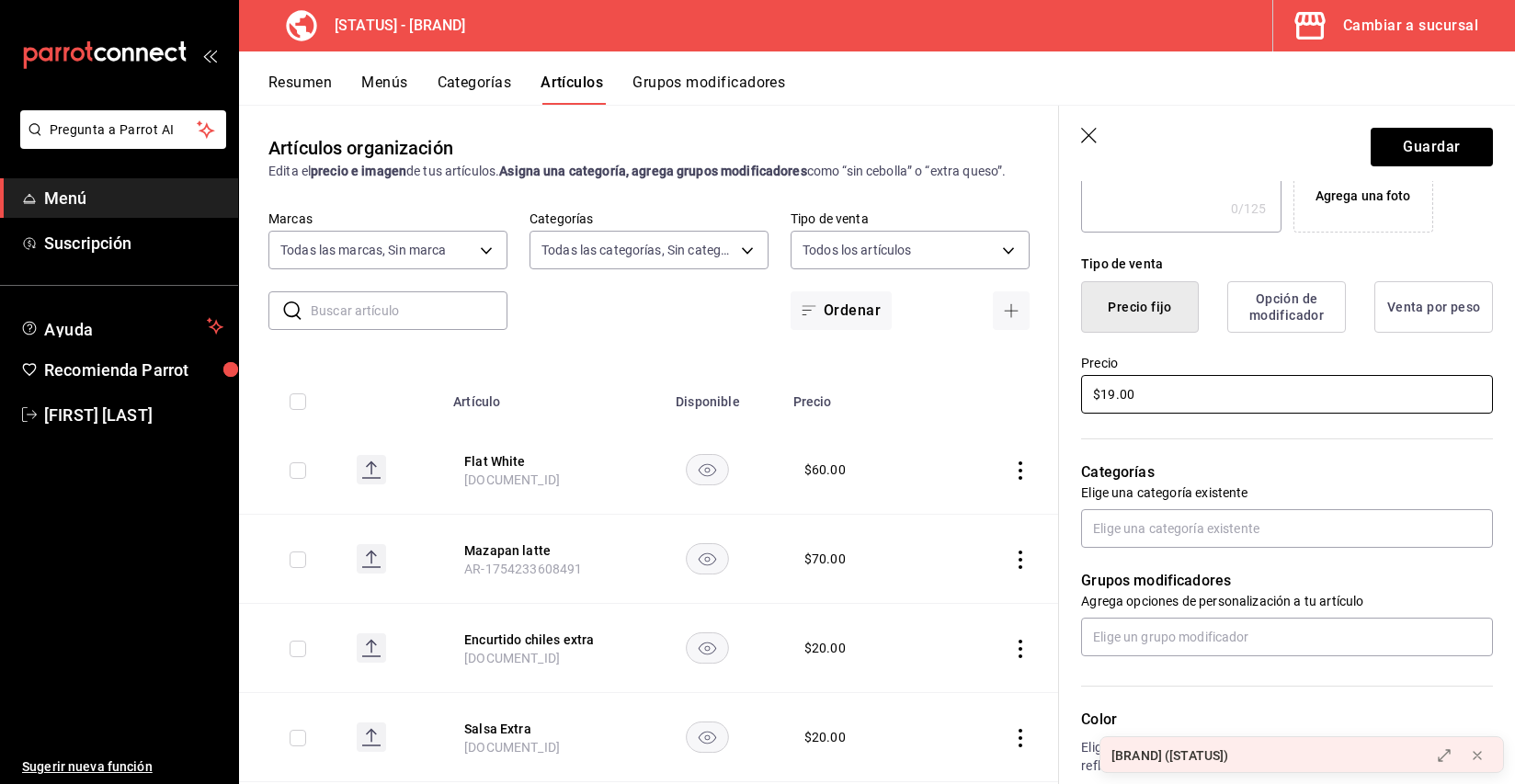 type on "$1.00" 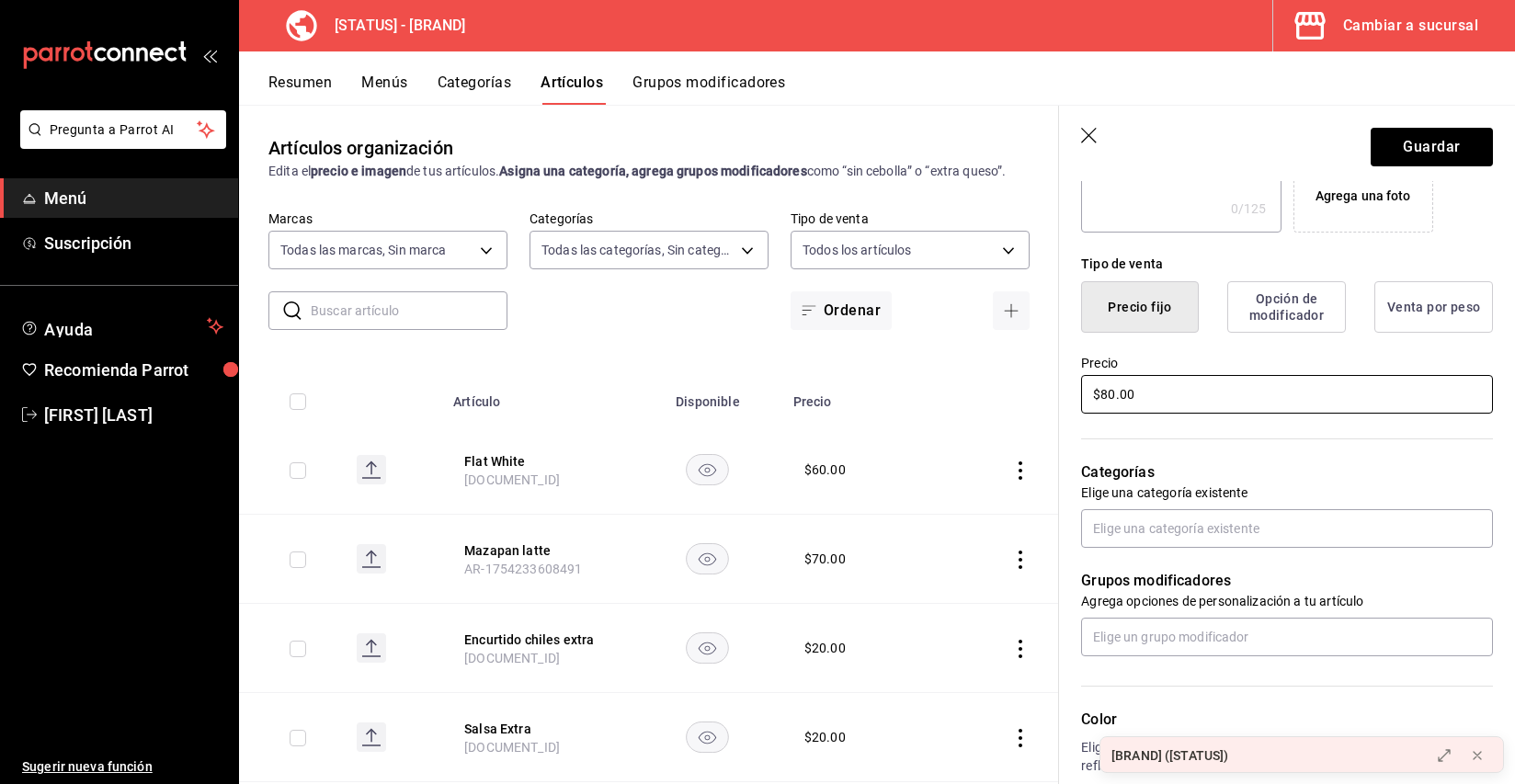 click on "$80.00" at bounding box center (1287, 394) 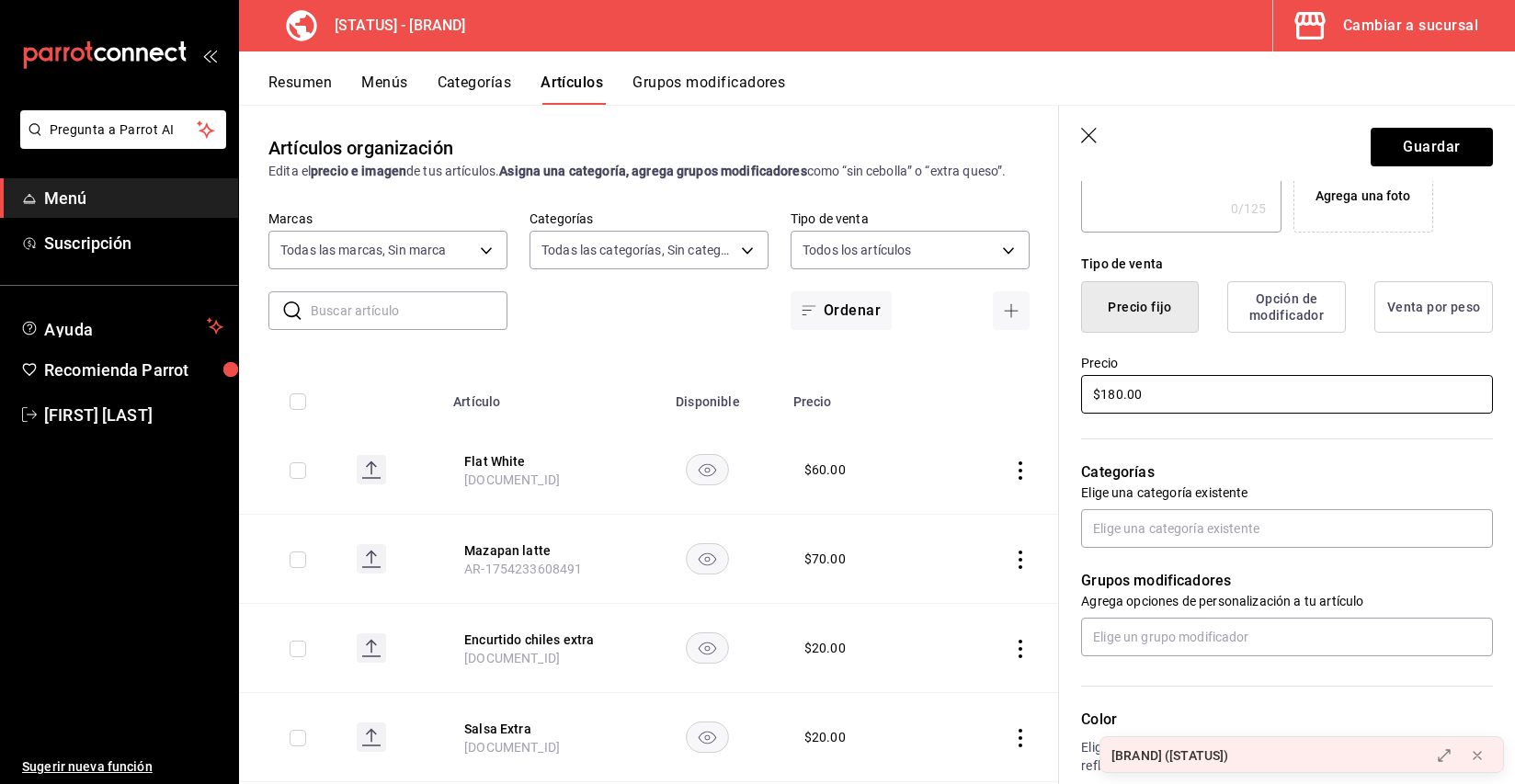 type on "$180.00" 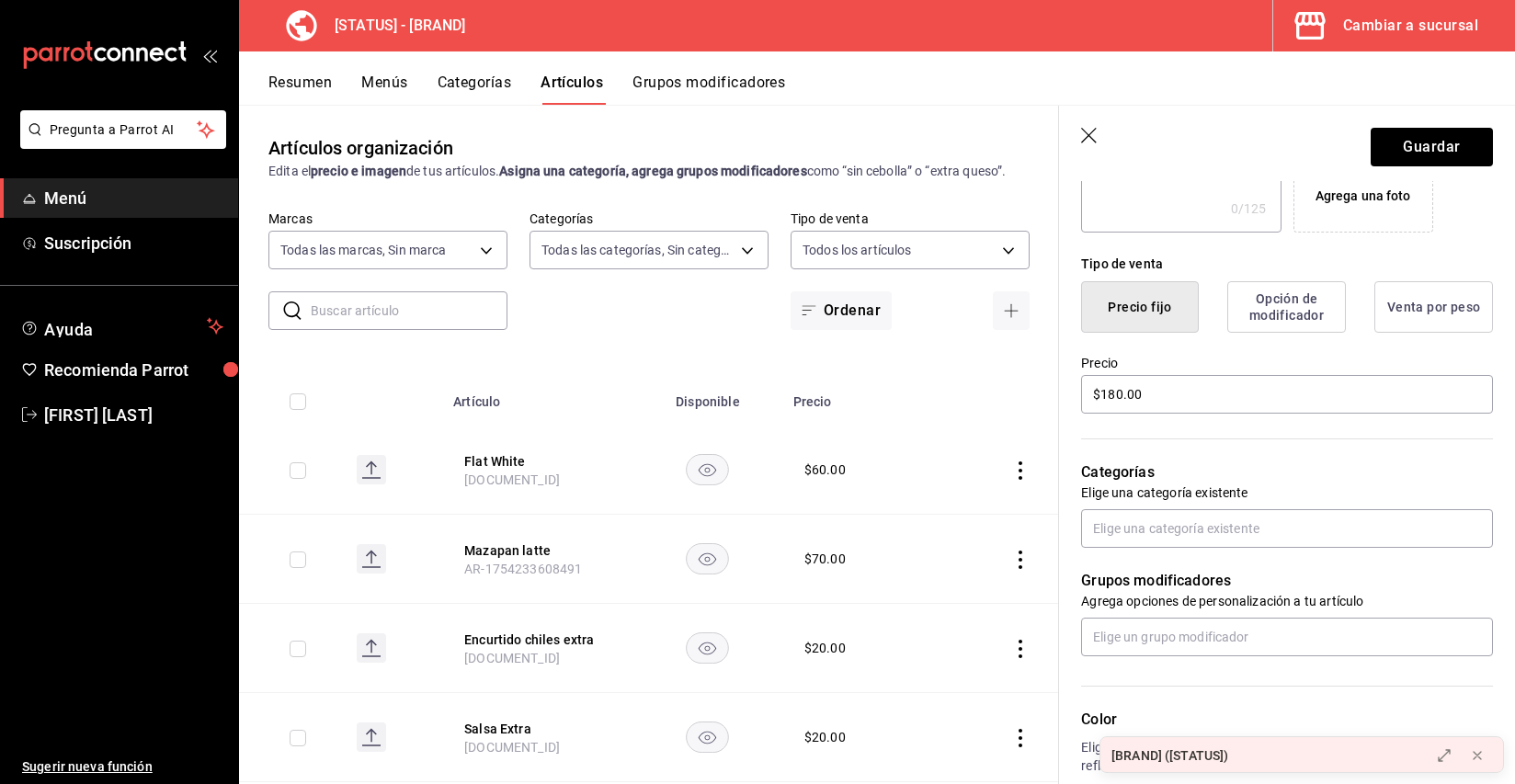 click on "Categorías Elige una categoría existente" at bounding box center (1276, 482) 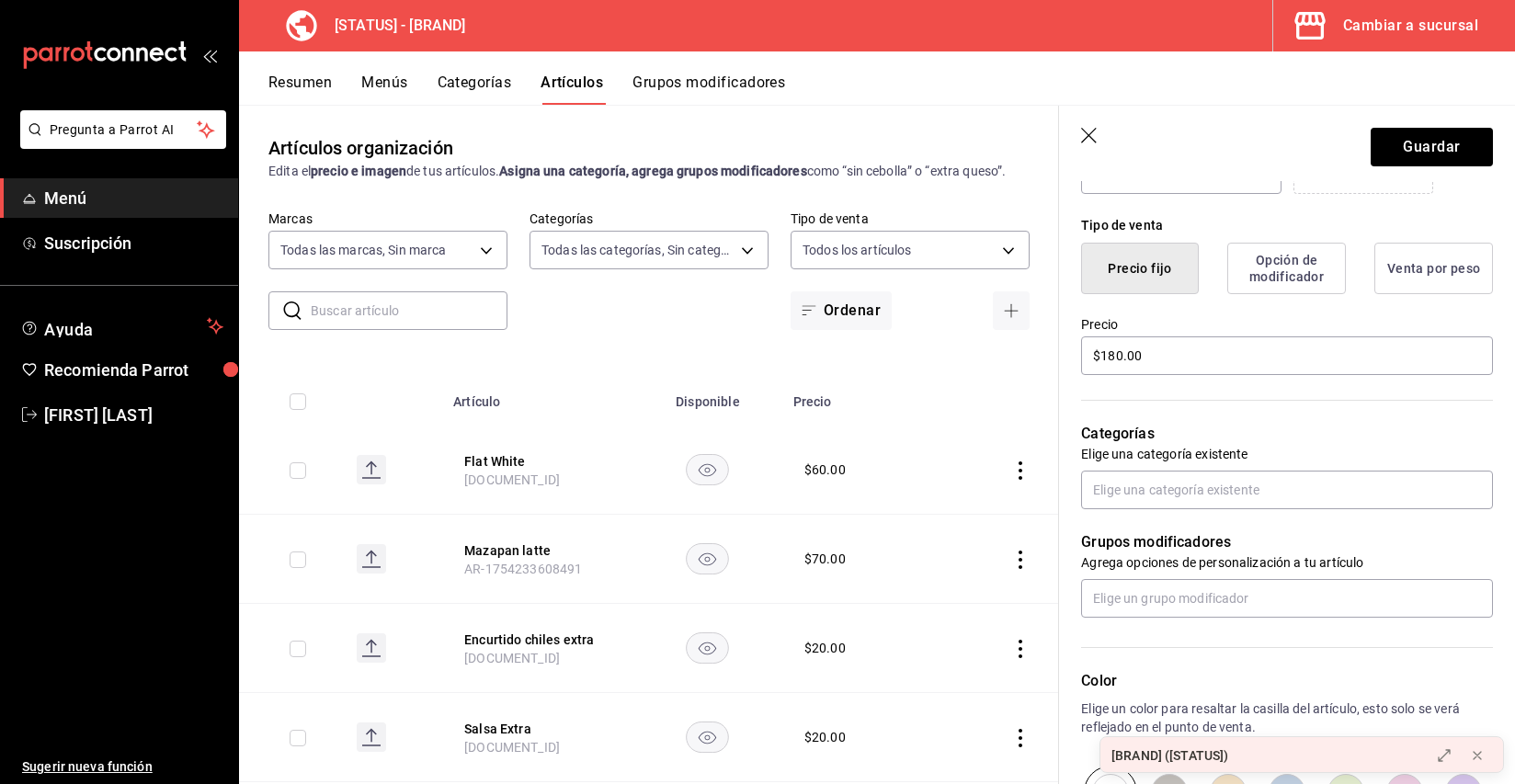 scroll, scrollTop: 434, scrollLeft: 0, axis: vertical 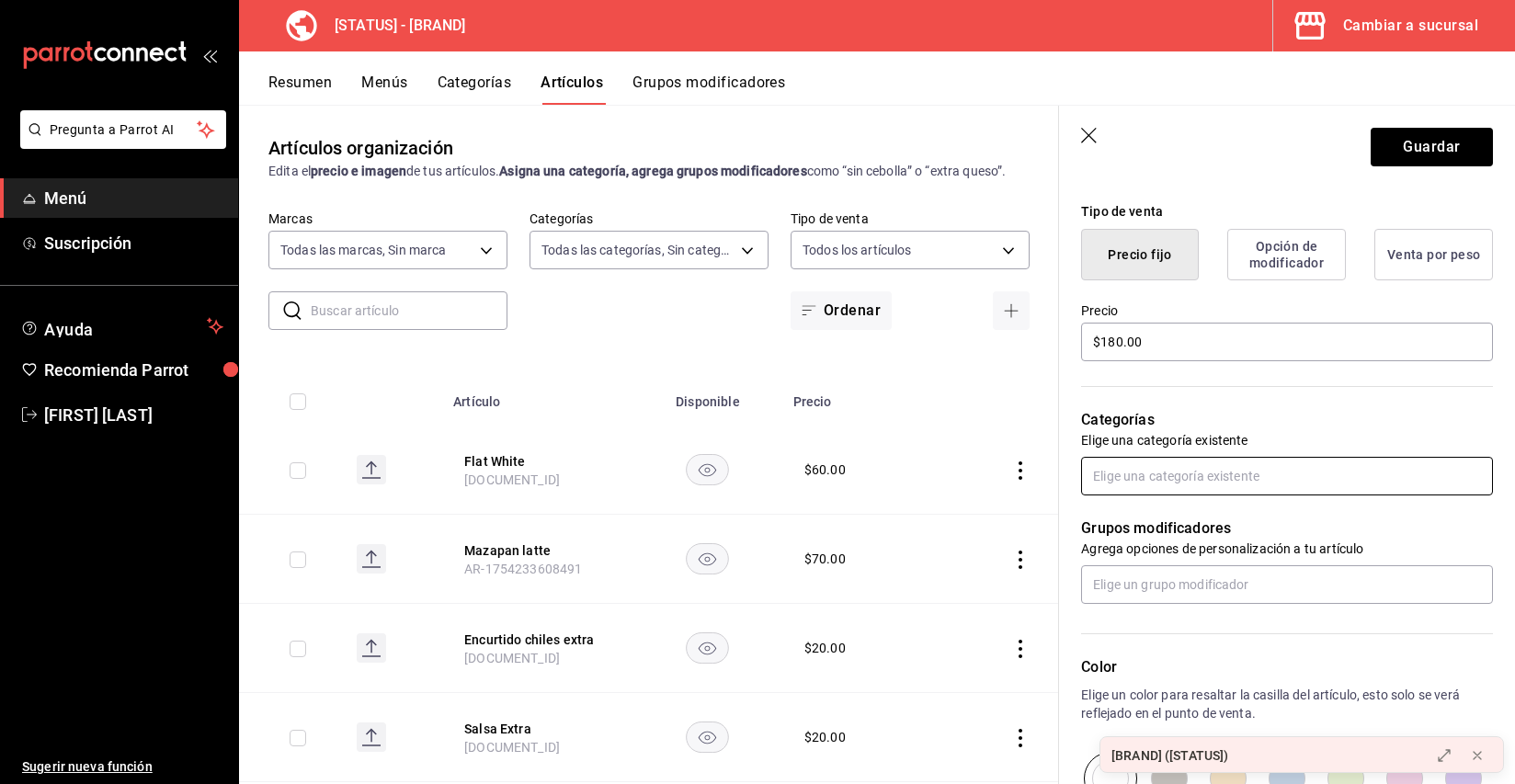 click at bounding box center [1287, 476] 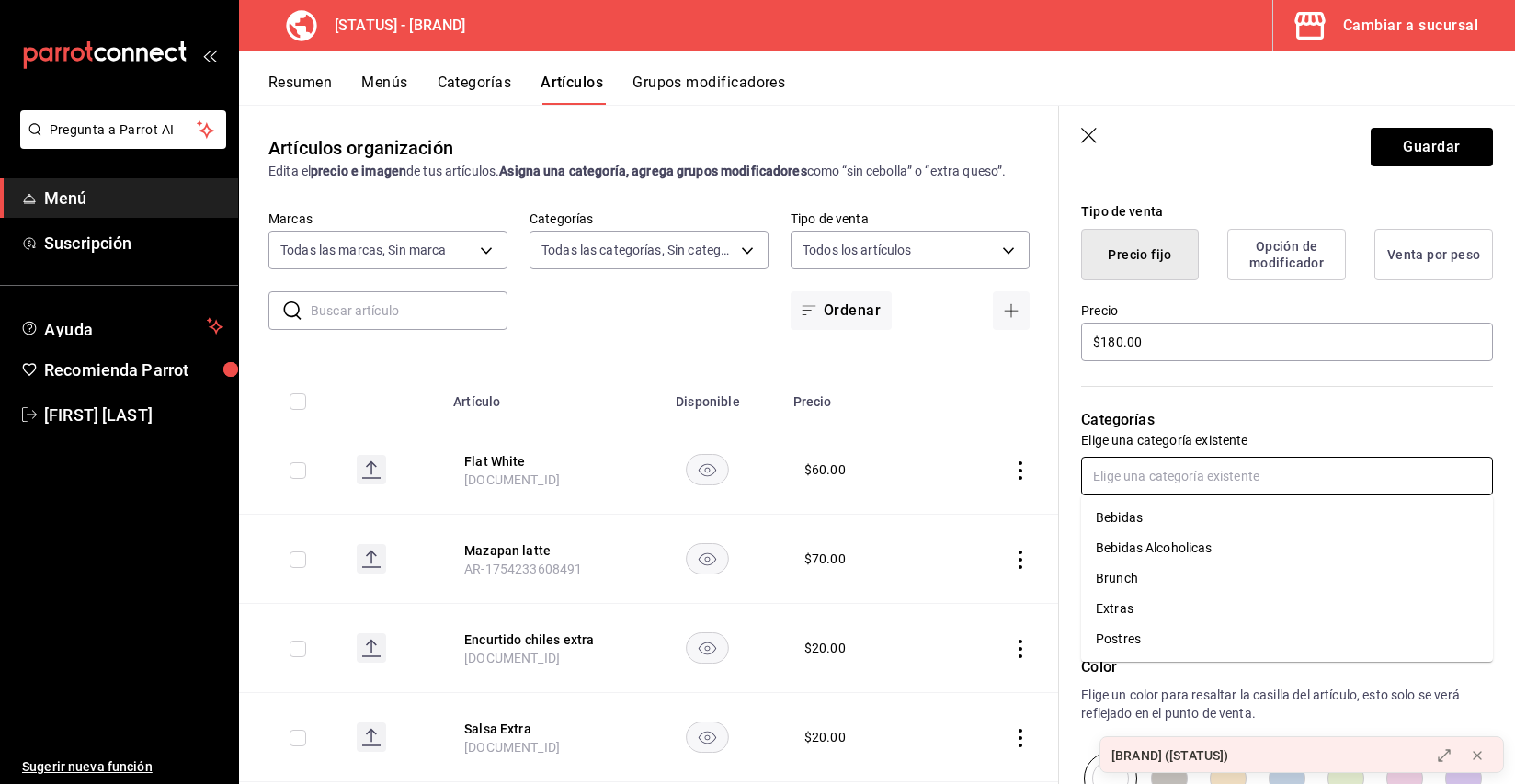 click on "Brunch" at bounding box center (1287, 578) 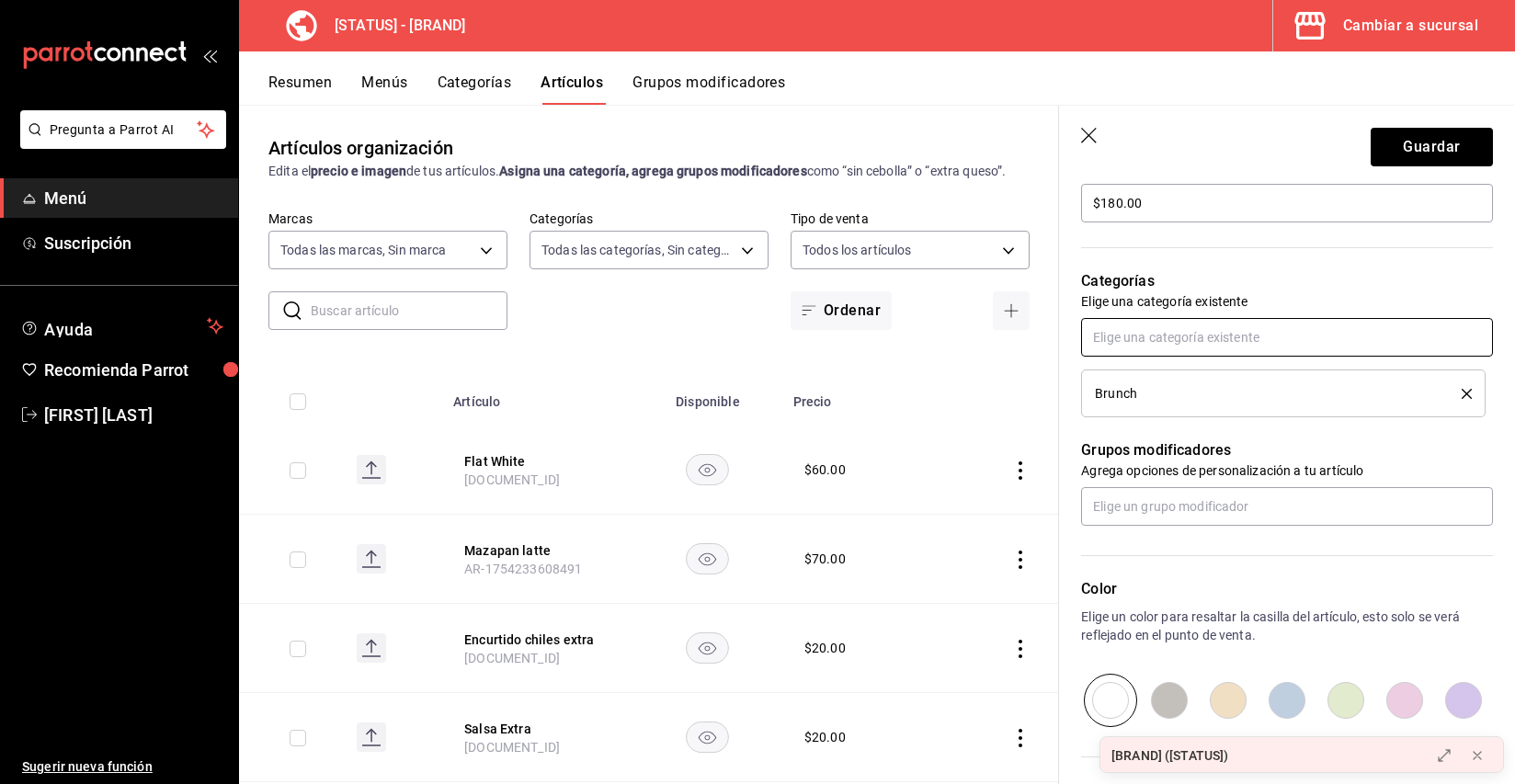 scroll, scrollTop: 593, scrollLeft: 0, axis: vertical 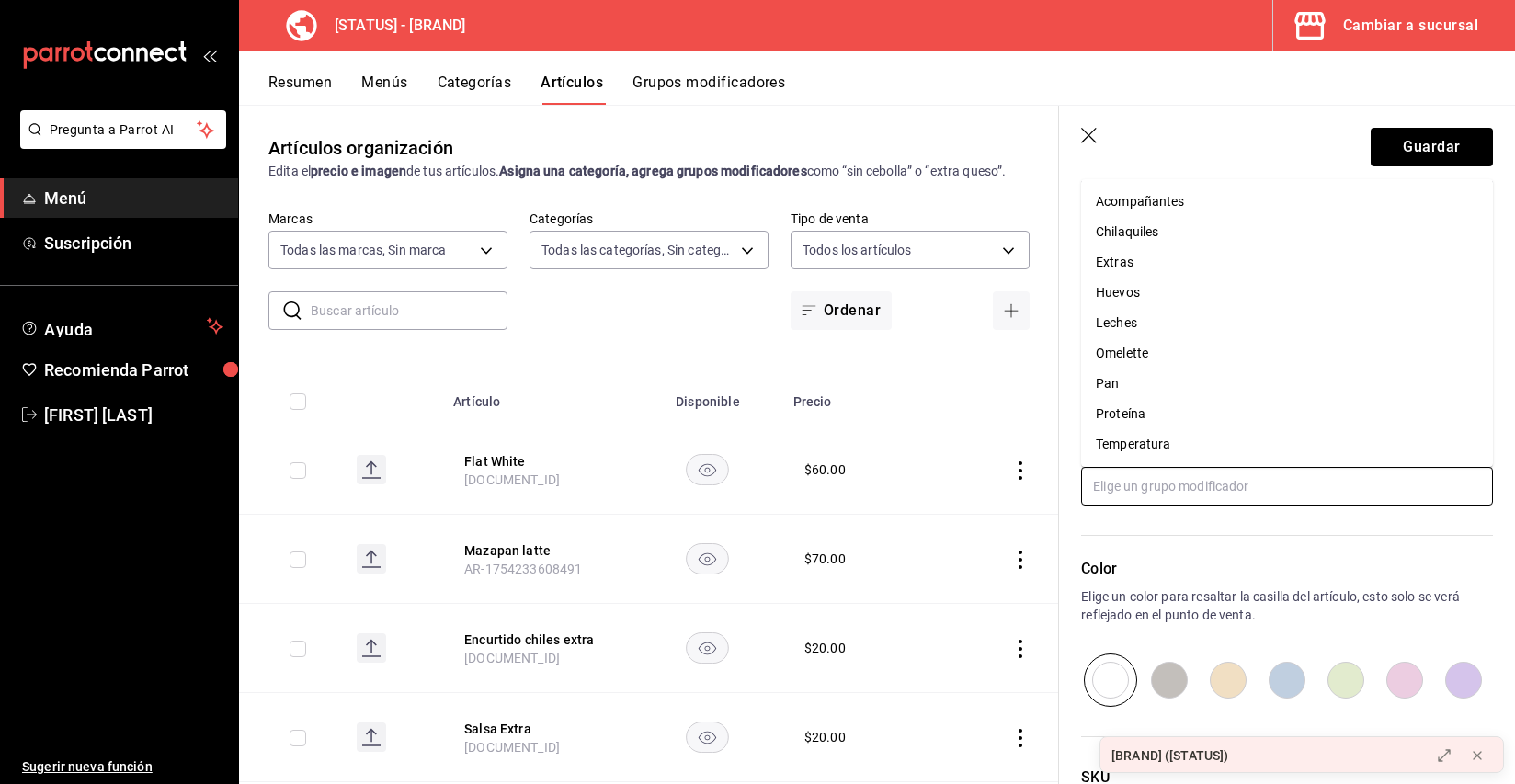 click at bounding box center [1287, 486] 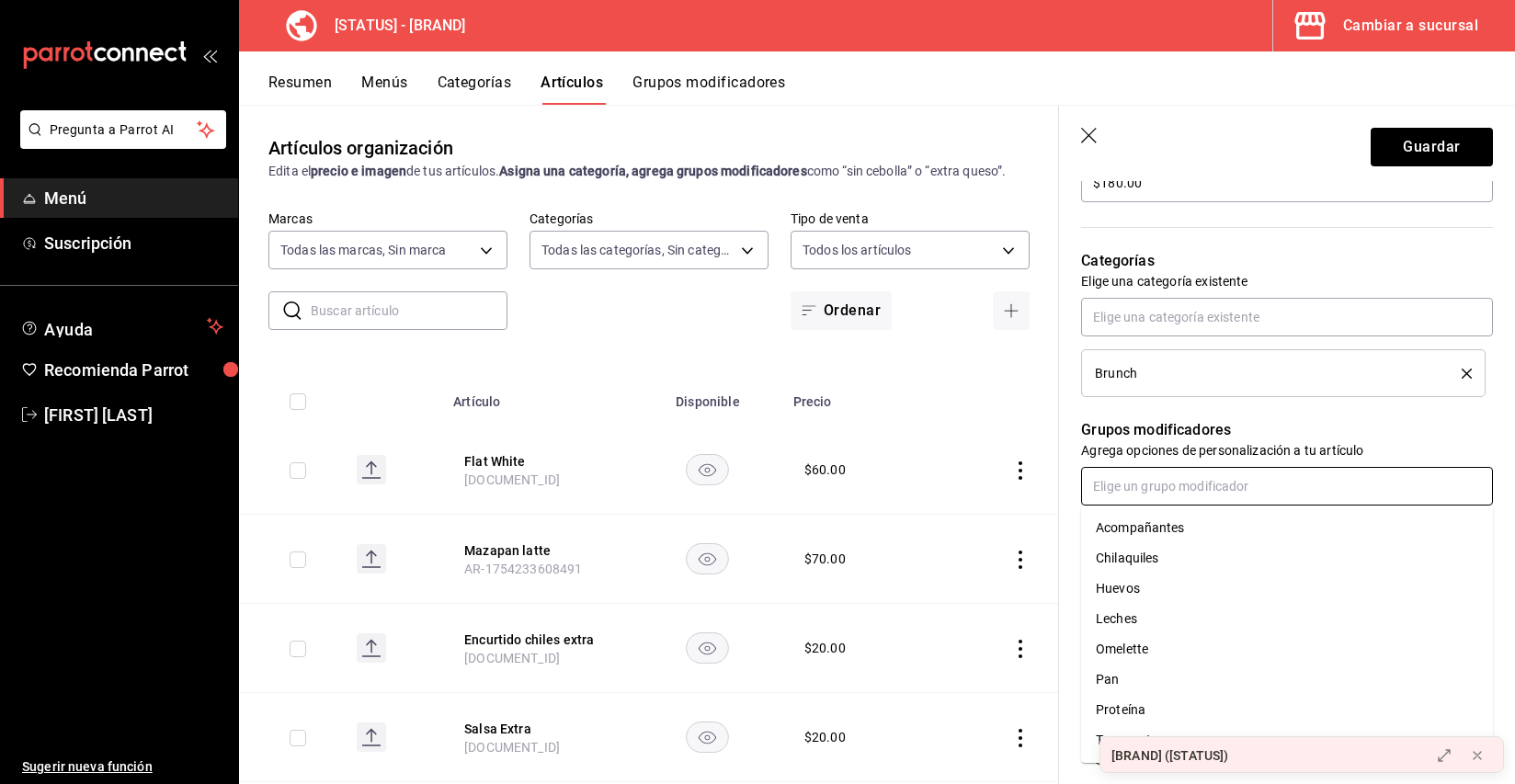 click at bounding box center (1287, 486) 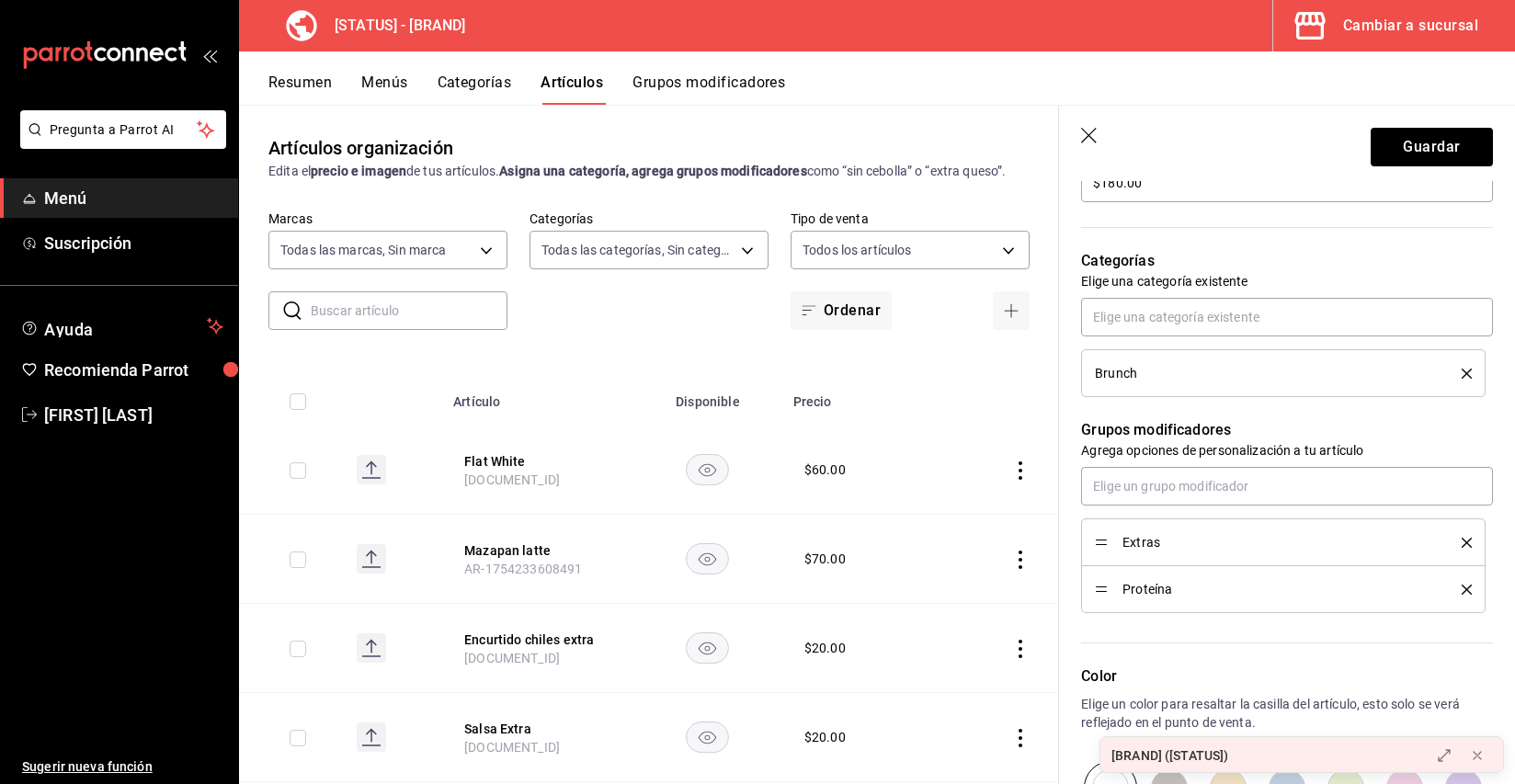 click 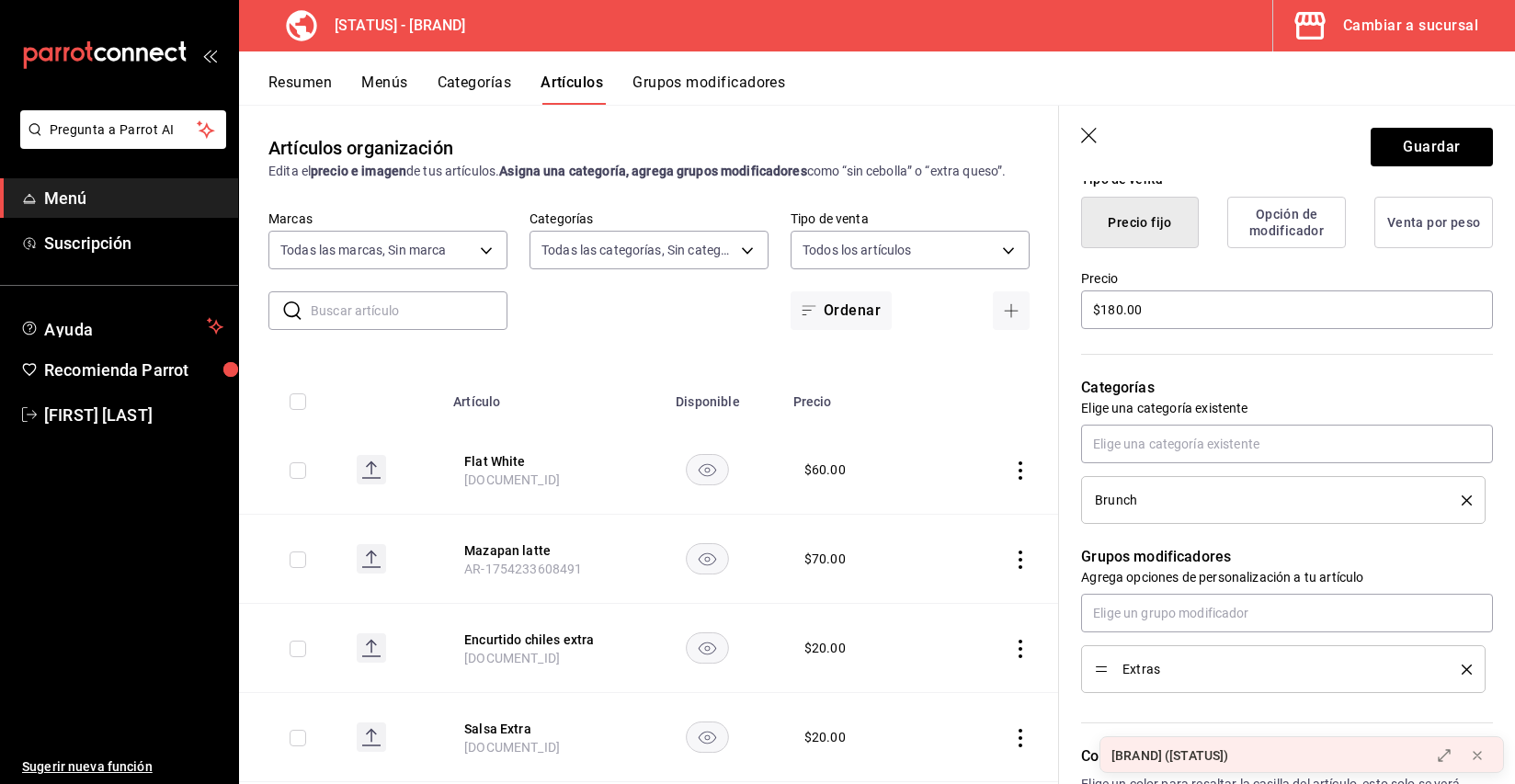 scroll, scrollTop: 0, scrollLeft: 0, axis: both 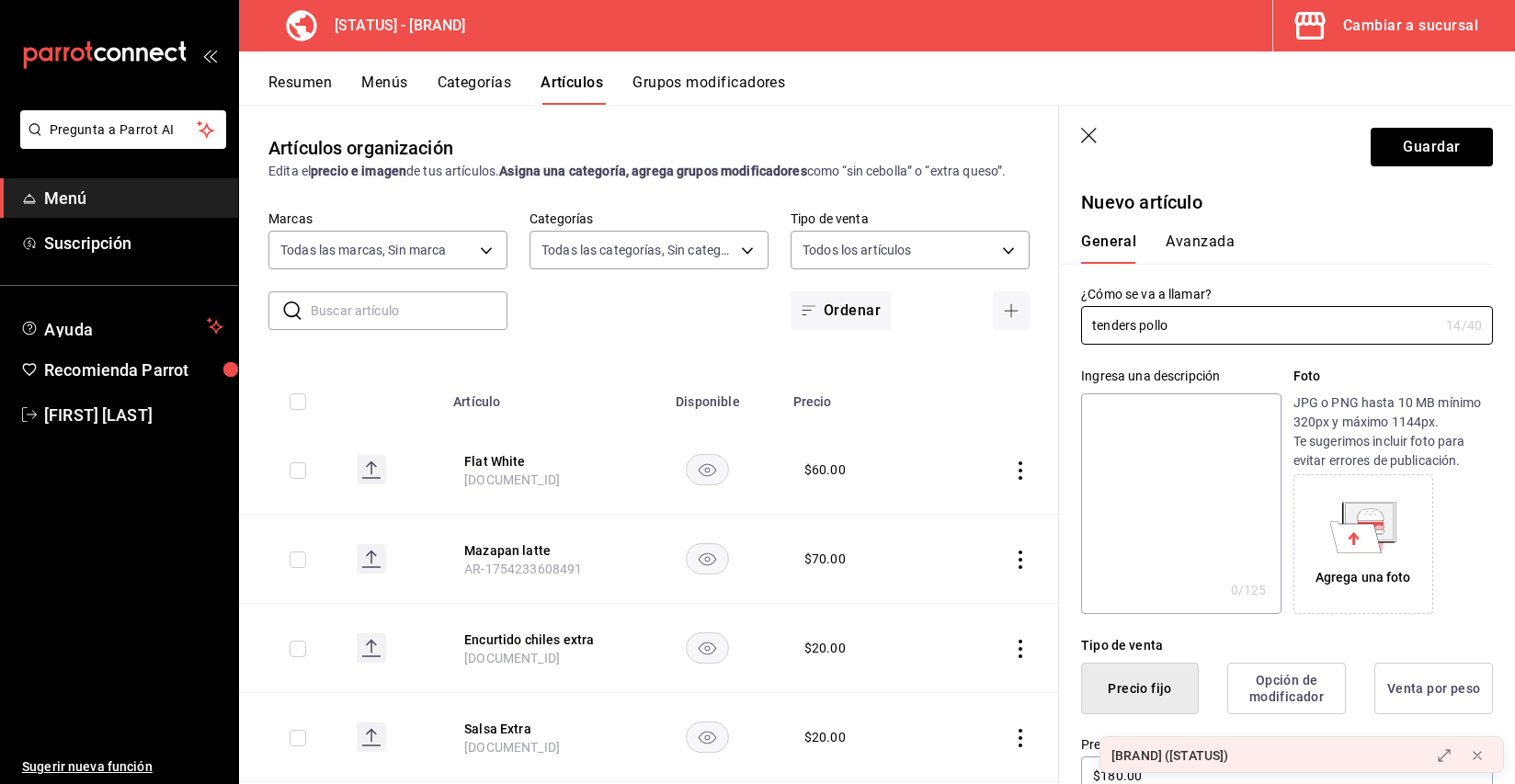 drag, startPoint x: 1180, startPoint y: 330, endPoint x: 1066, endPoint y: 325, distance: 114.1096 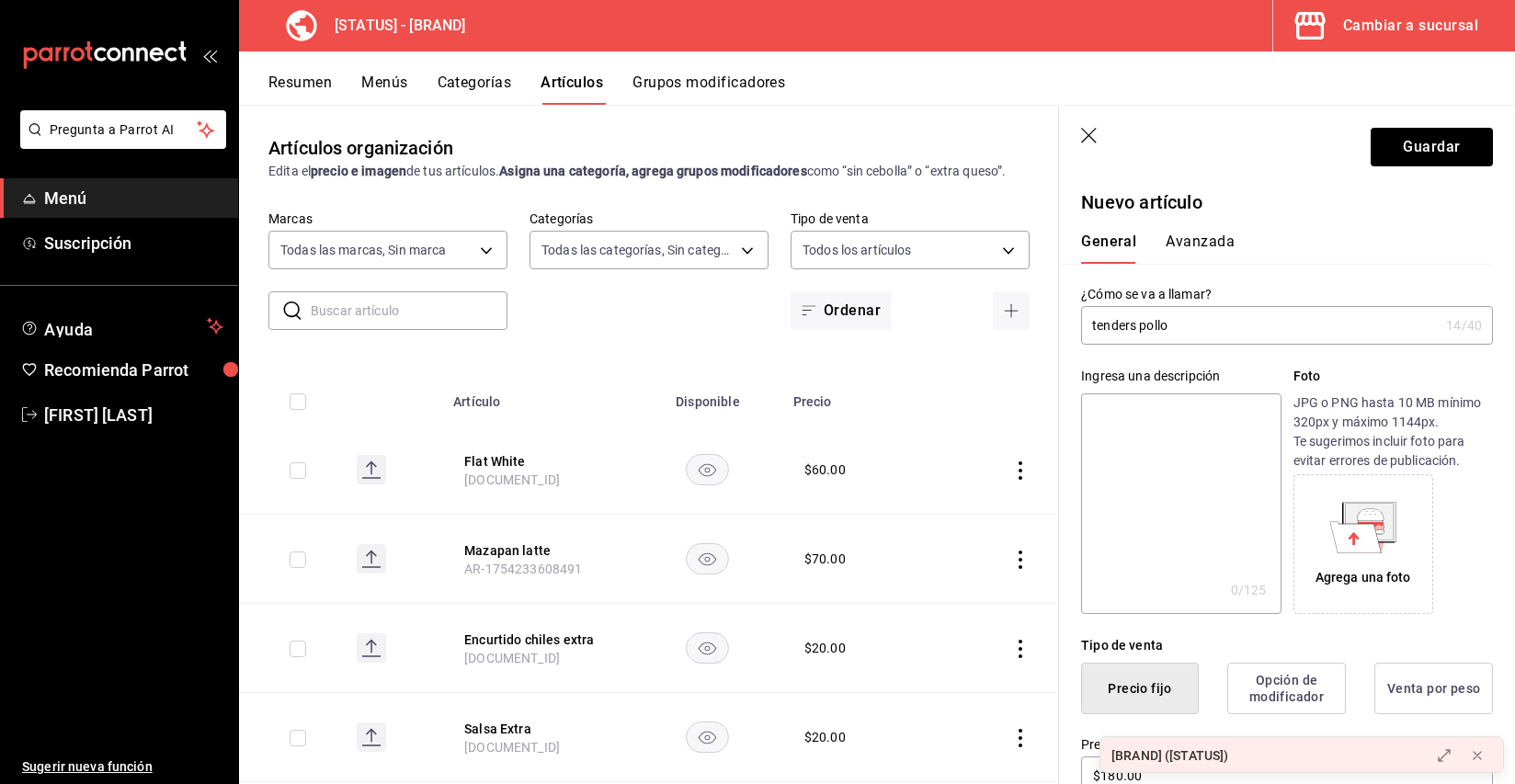 click on "Avanzada" at bounding box center [1200, 248] 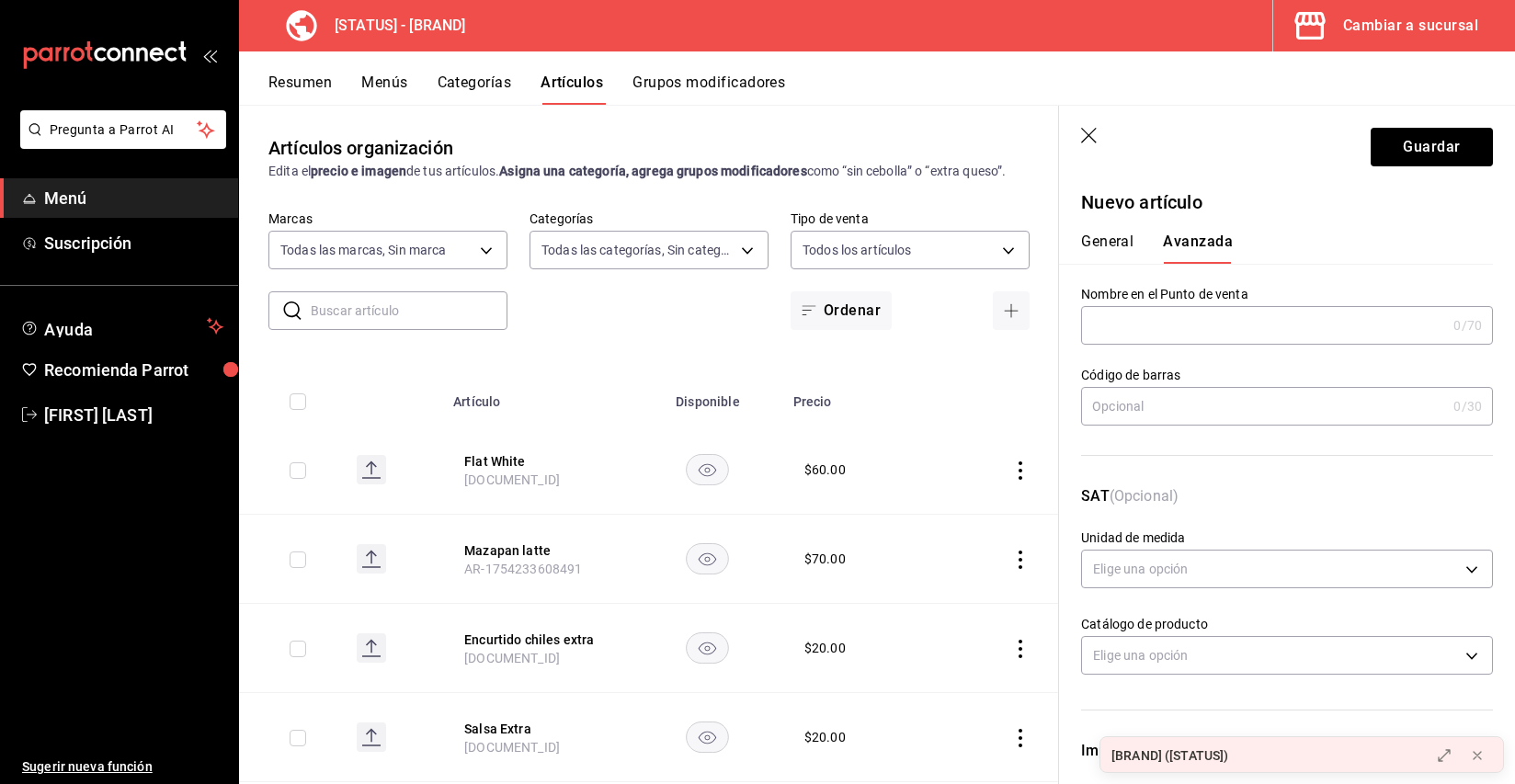 click at bounding box center (1263, 325) 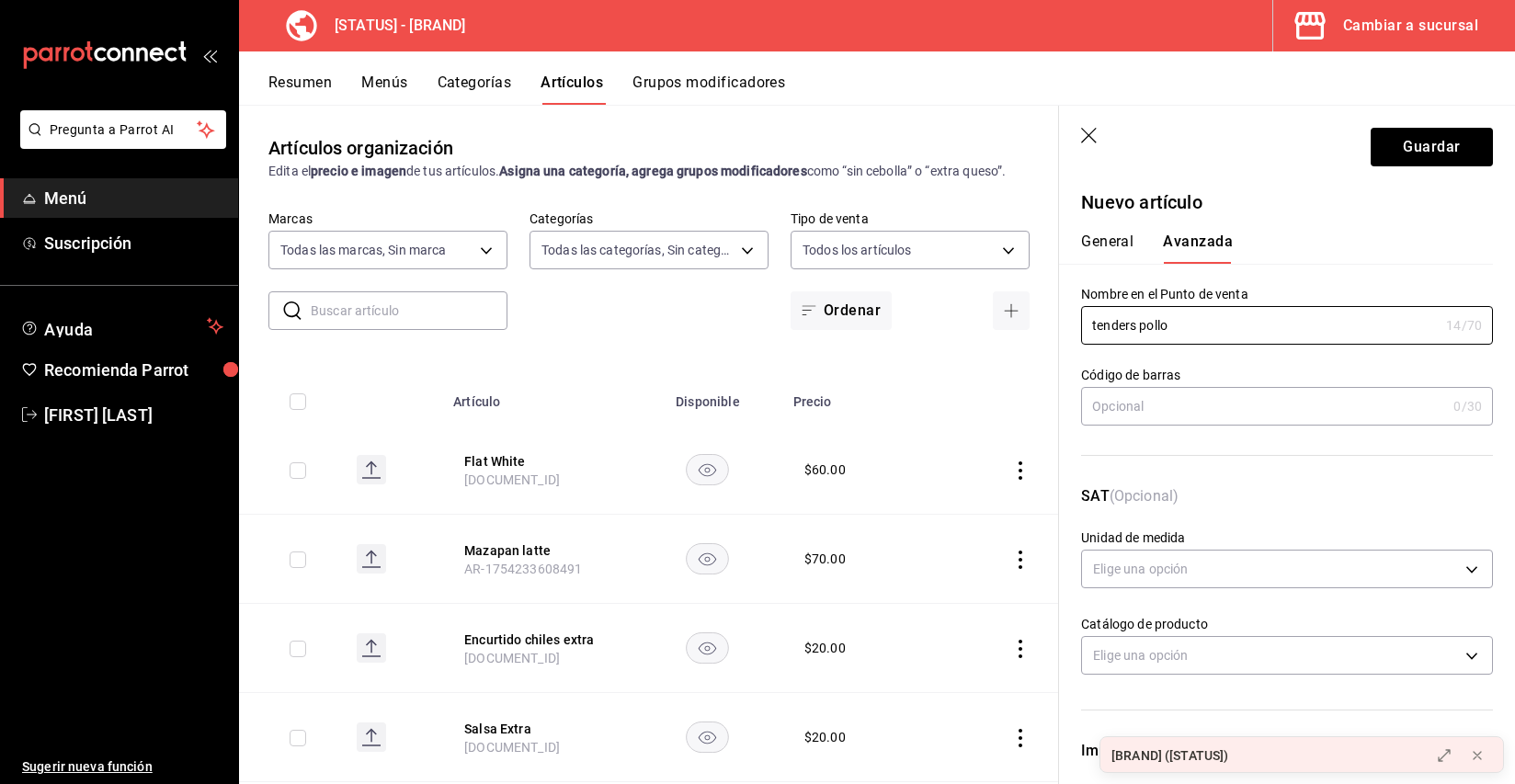 type on "tenders pollo" 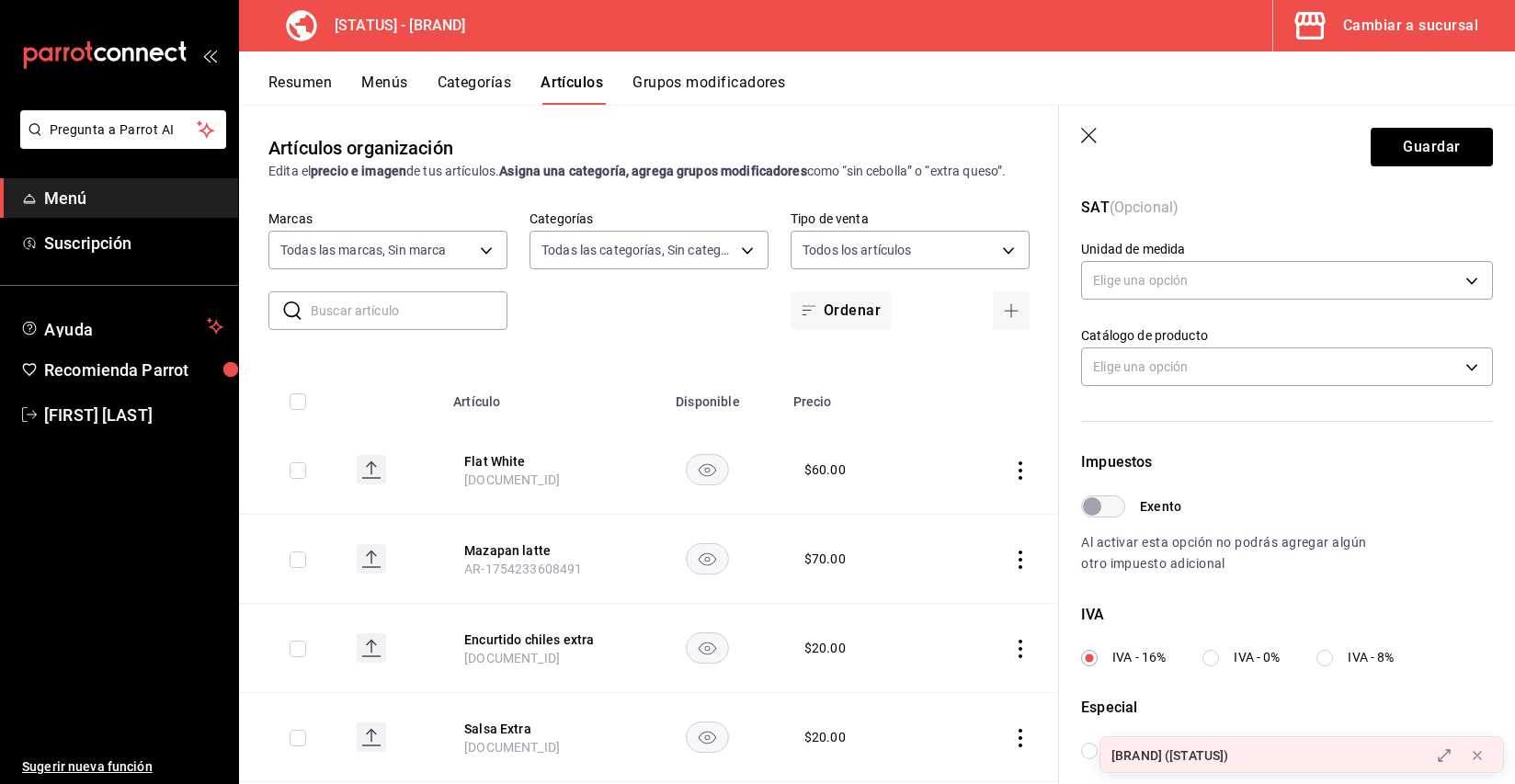 scroll, scrollTop: 514, scrollLeft: 0, axis: vertical 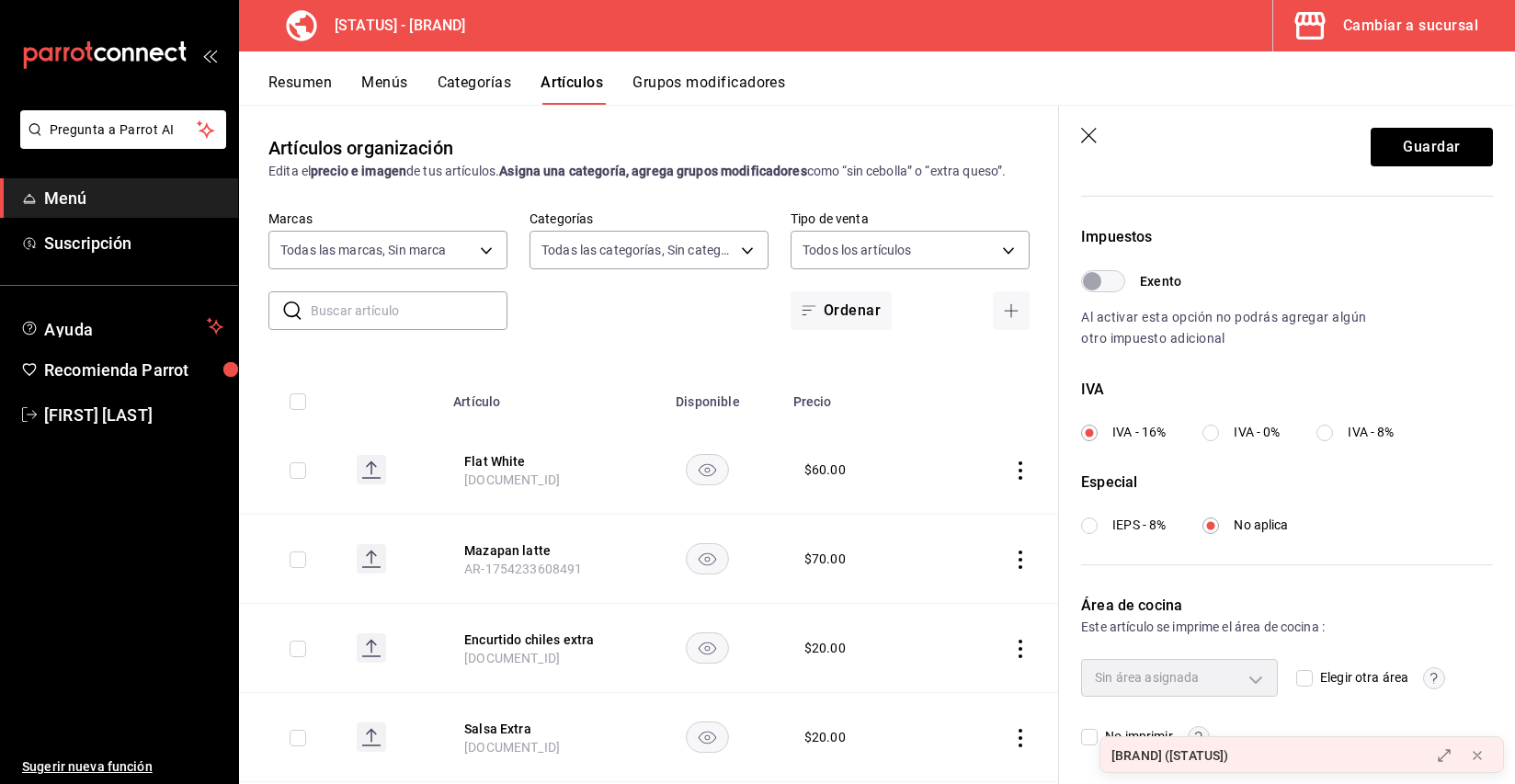 click on "Elegir otra área" at bounding box center (1304, 678) 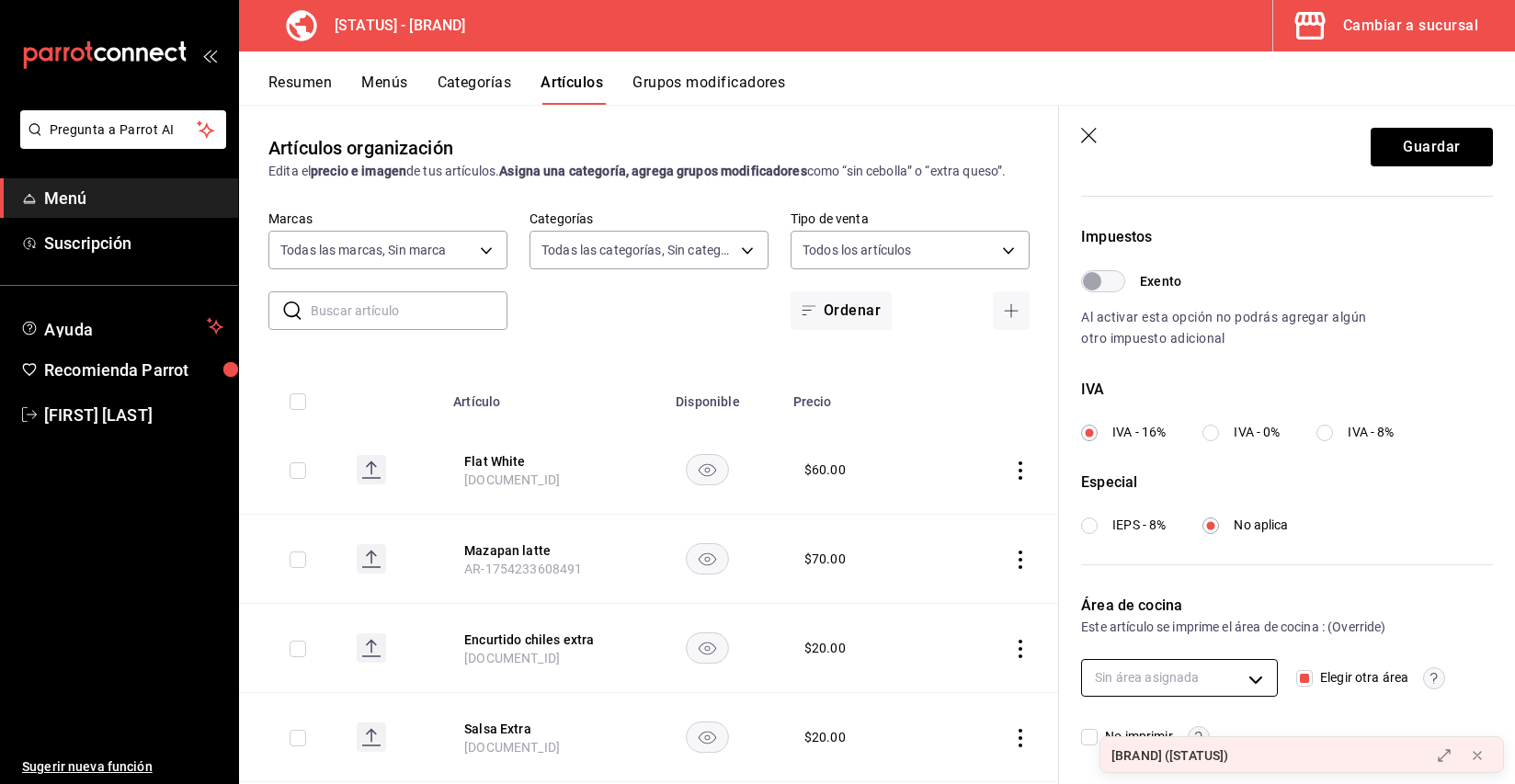 click on "Pregunta a Parrot AI Menú   Suscripción   Ayuda Recomienda Parrot   Cristina Ojeda   Sugerir nueva función   Organización - Tüt Coffee Cambiar a sucursal Resumen Menús Categorías Artículos Grupos modificadores Artículos organización Edita el  precio e imagen  de tus artículos.  Asigna una categoría, agrega grupos modificadores  como “sin cebolla” o “extra queso”. ​ ​ Marcas Todas las marcas, Sin marca 32e499e3-ac49-4bfd-9688-6164702db340 Categorías Todas las categorías, Sin categoría 59fb2af1-396e-4281-824f-583d7da0ab39,52a9df34-5940-42d4-ab25-b17d79a0a808,9e8964d6-a453-4484-aab5-42f20070a9bf,91c4351c-dab4-469a-b4c2-cfc92b357833,a39efab6-7b69-4b7e-866b-d2b334d8c0ed Tipo de venta Todos los artículos ALL Ordenar Artículo Disponible Precio Flat White AR-1754233664279 $ 60.00 Mazapan latte AR-1754233608491 $ 70.00 Encurtido chiles extra AR-1754232894102 $ 20.00 Salsa Extra AR-1754232824655 $ 20.00 papas francesas AR-1754232602006 $ 40.00 Extra vainilla y caramelo bebida $ 15.00 $ $ $" at bounding box center (758, 392) 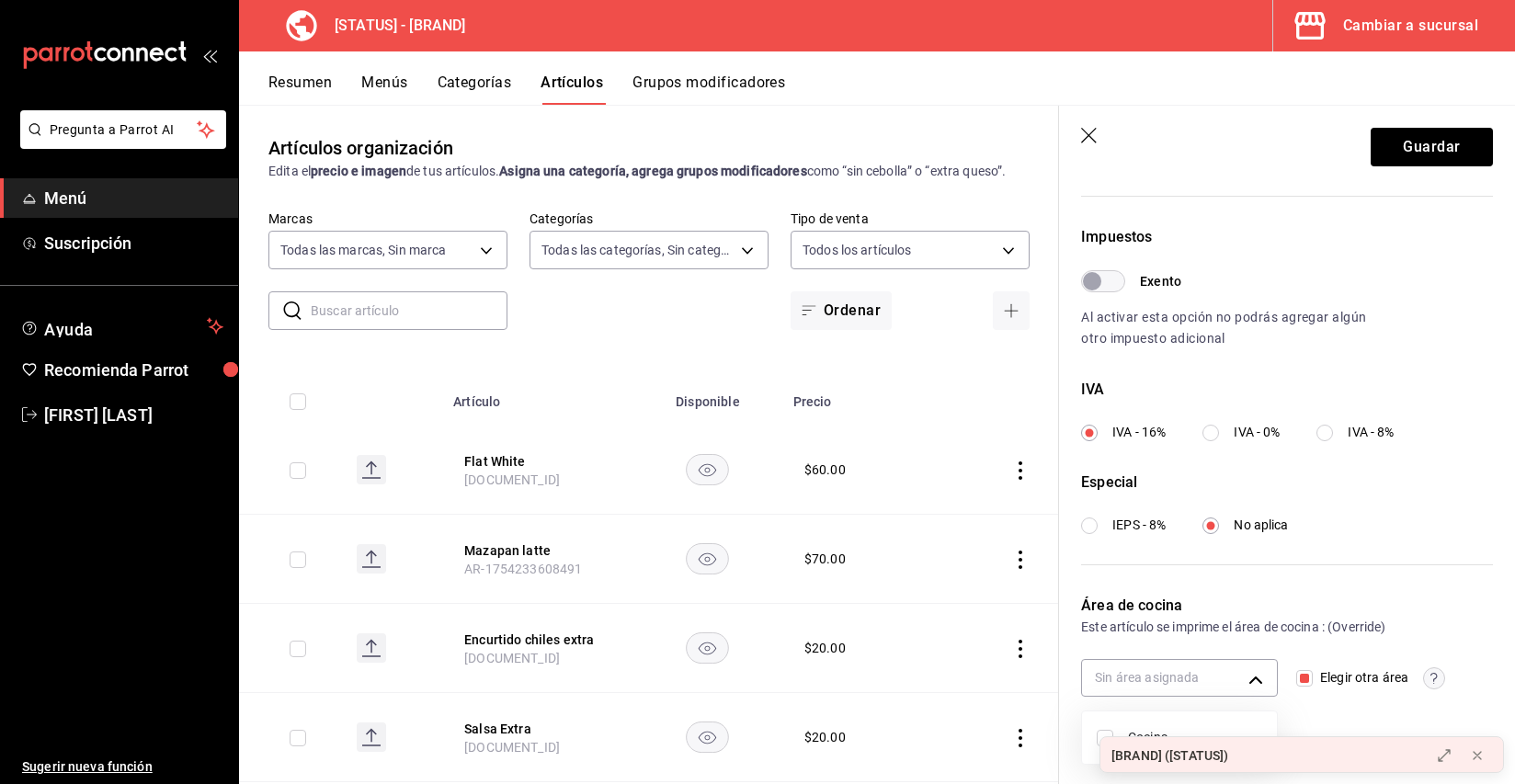 click on "Cocina" at bounding box center (1195, 737) 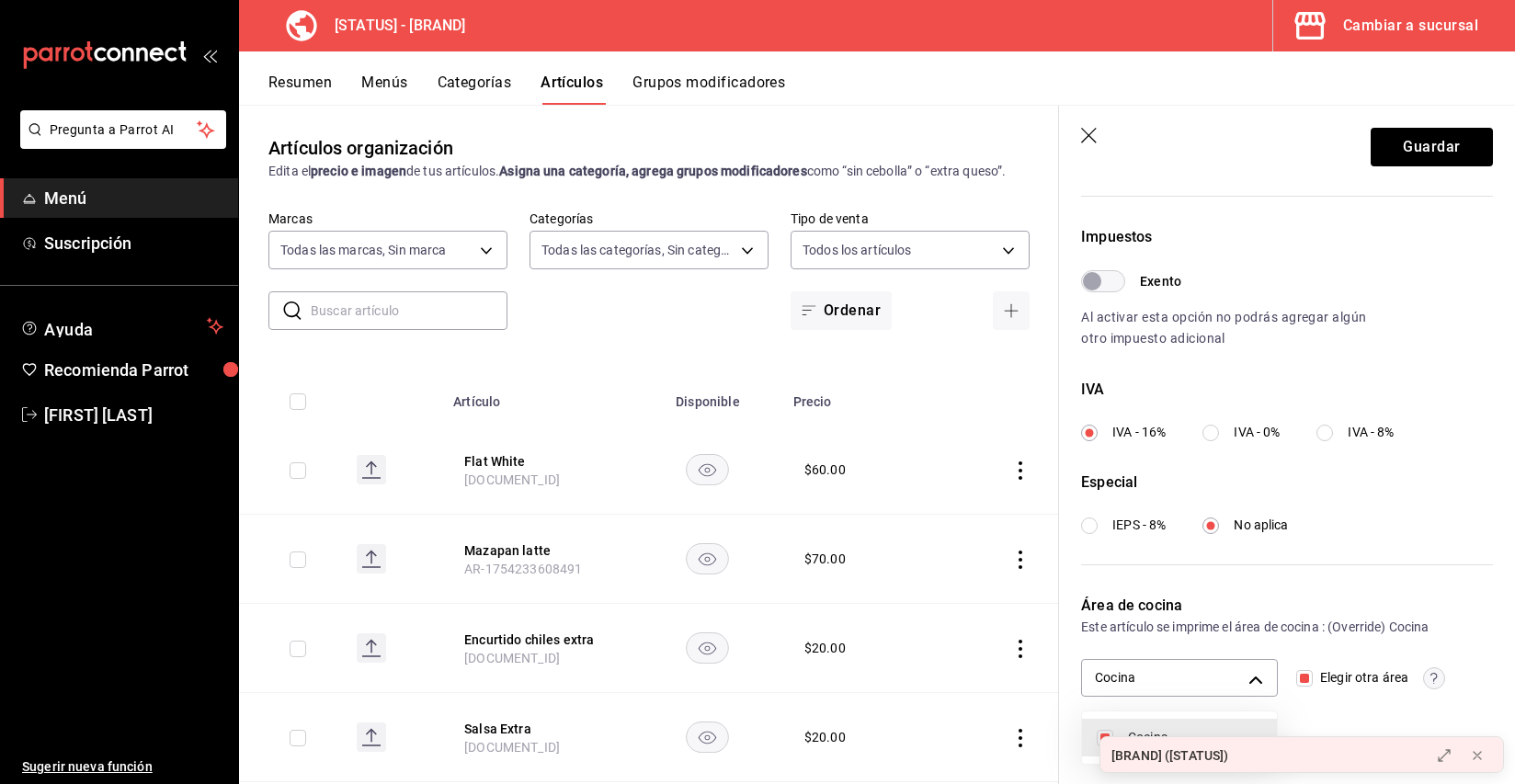 click at bounding box center [758, 392] 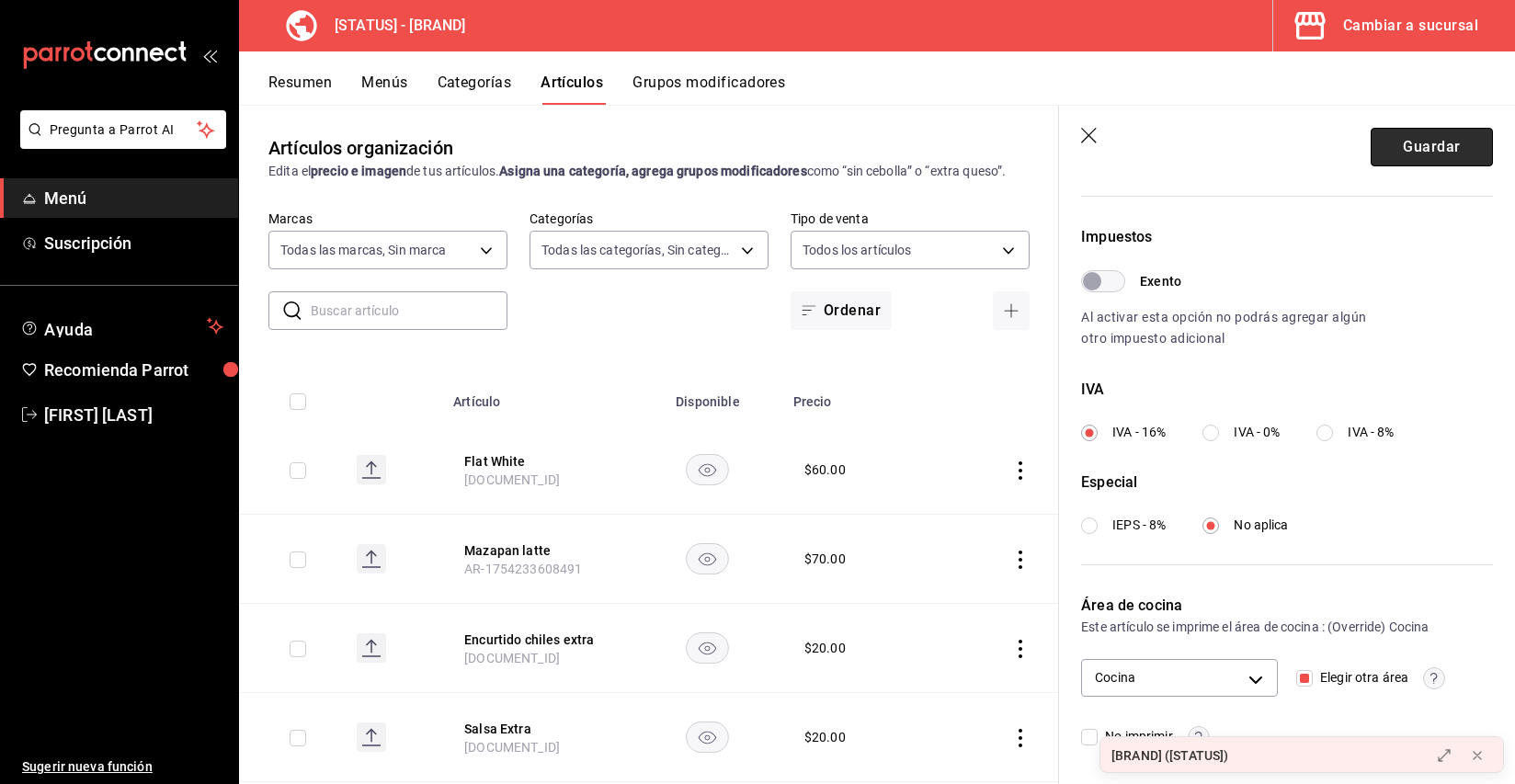 click on "Guardar" at bounding box center [1431, 147] 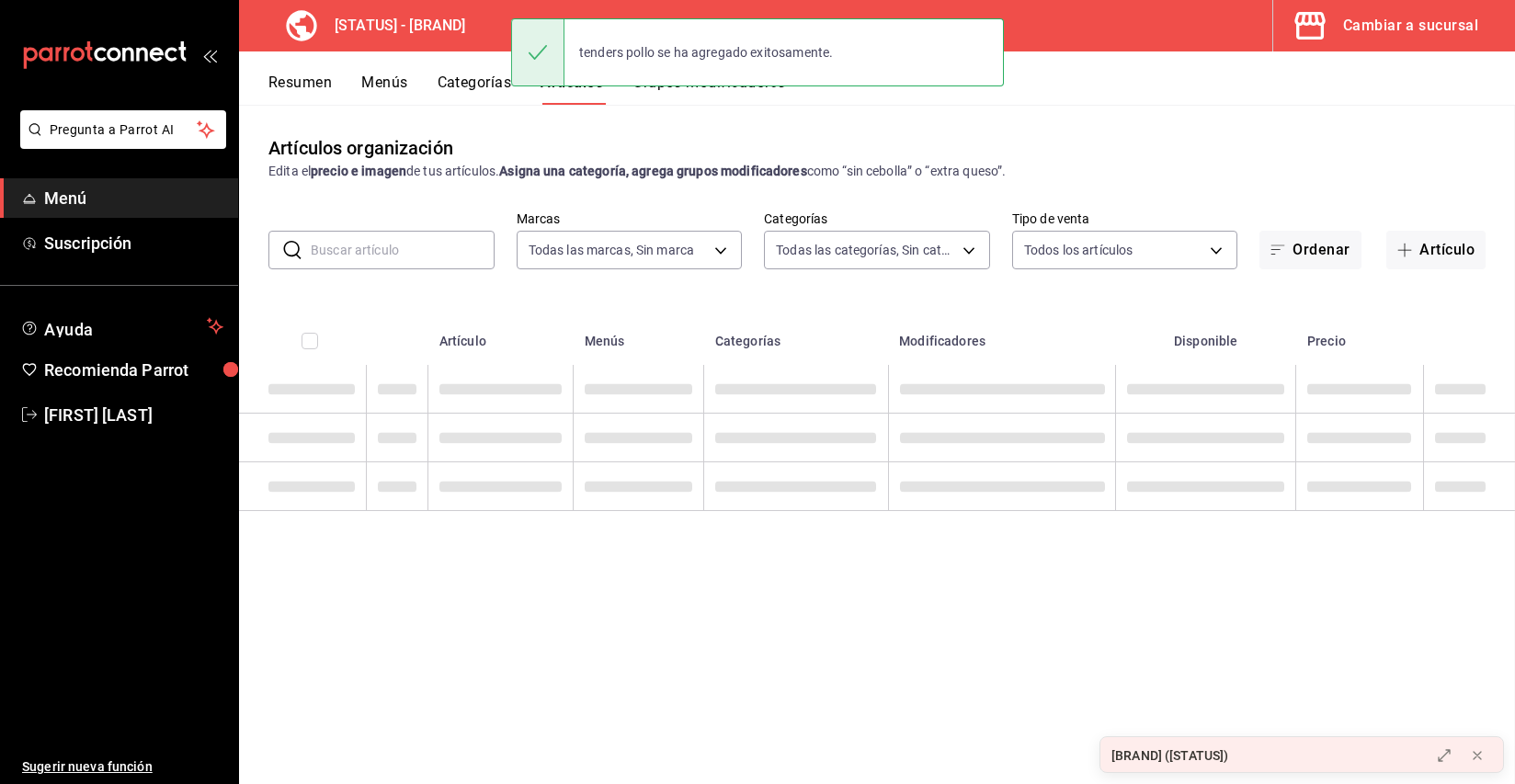 scroll, scrollTop: 0, scrollLeft: 0, axis: both 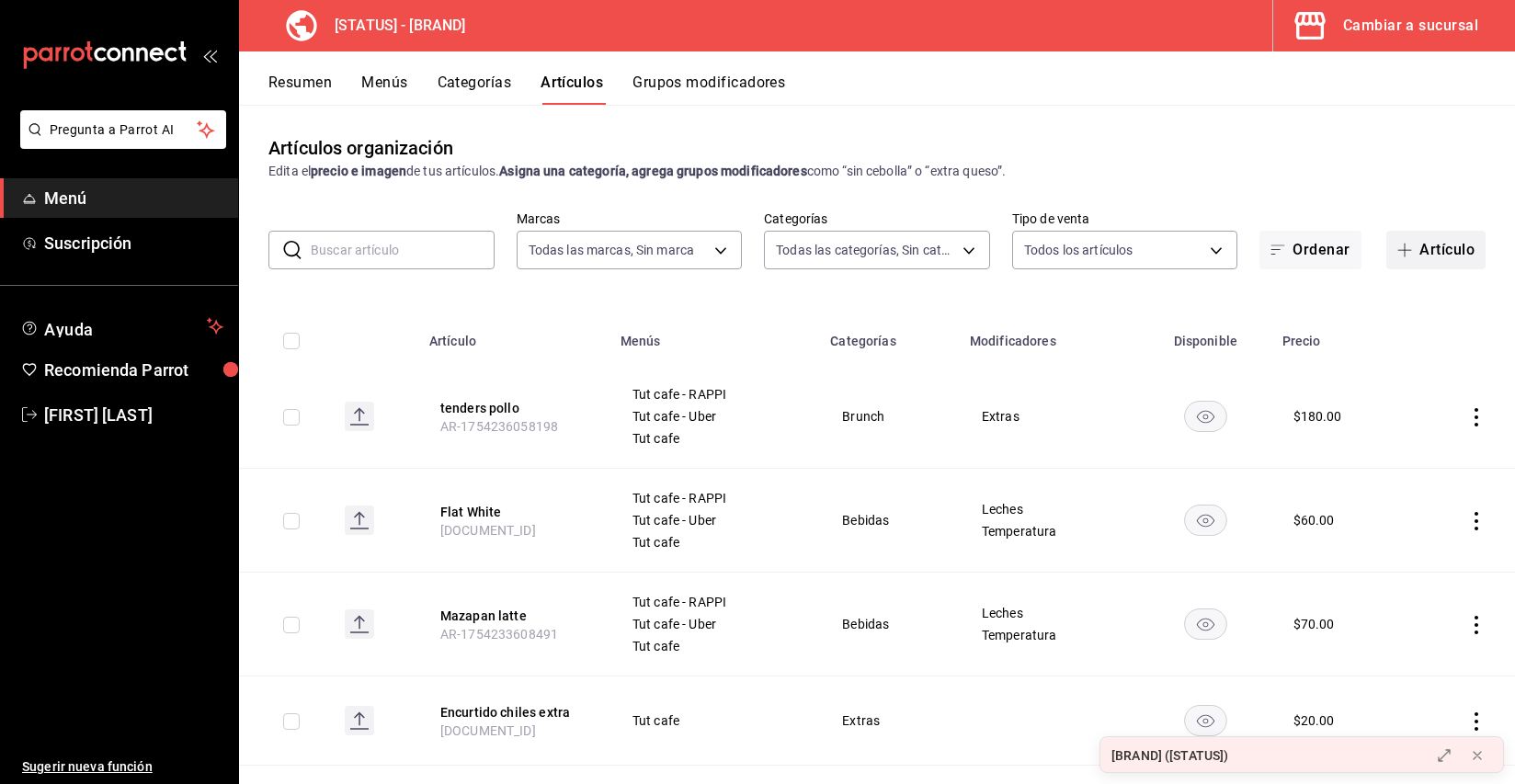 click on "Artículo" at bounding box center (1436, 250) 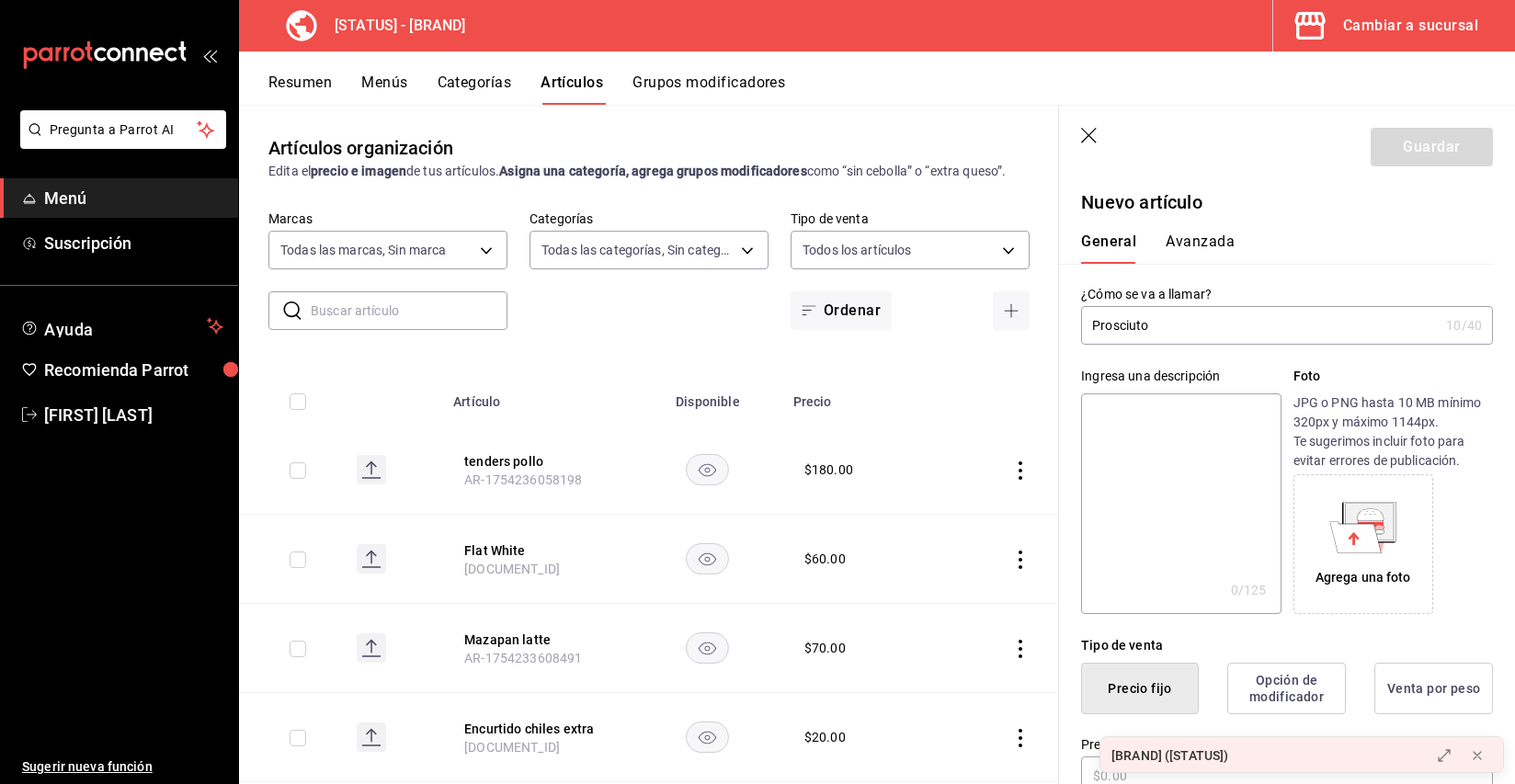 click on "Prosciuto" at bounding box center (1259, 325) 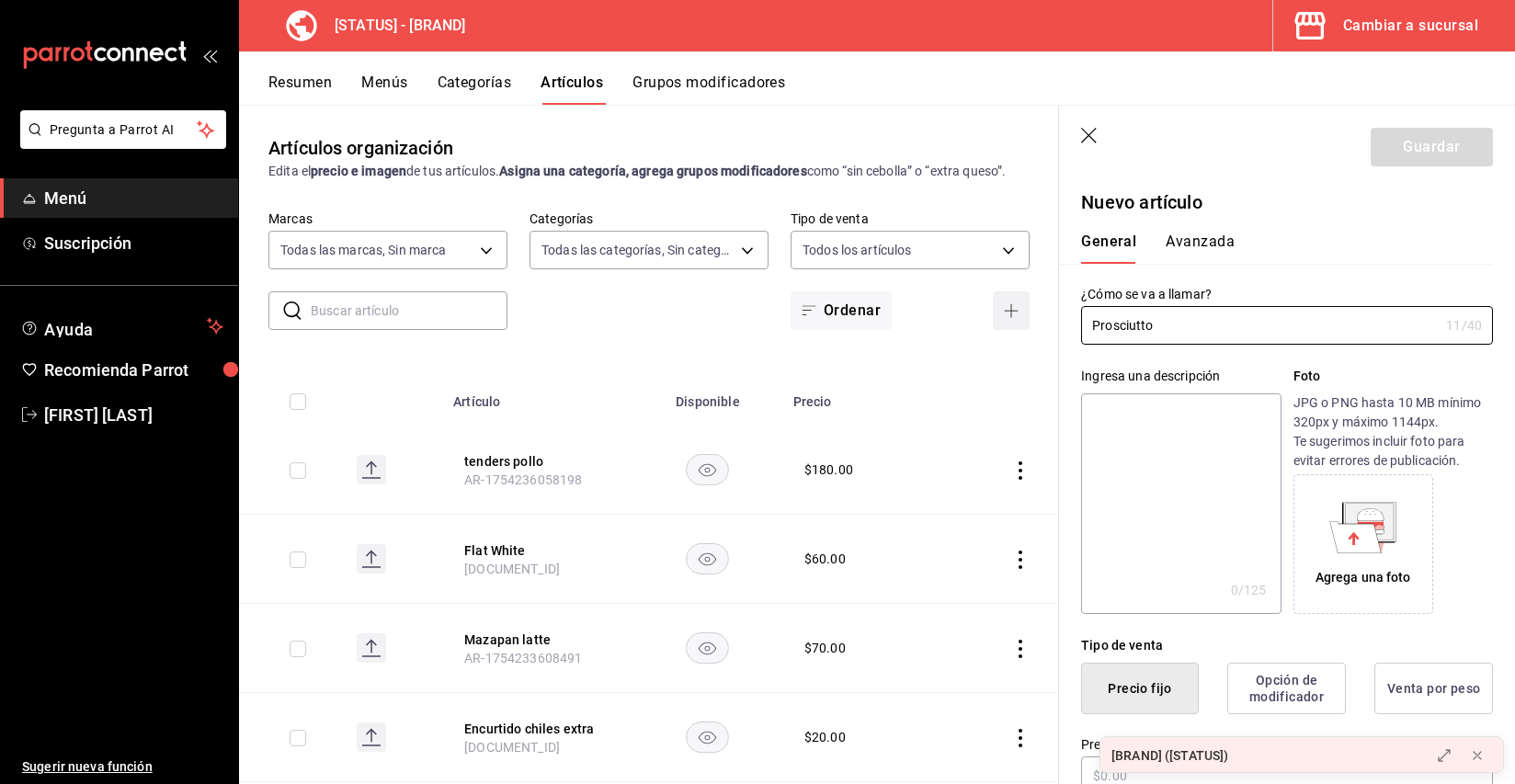 drag, startPoint x: 1195, startPoint y: 324, endPoint x: 1015, endPoint y: 323, distance: 180.00278 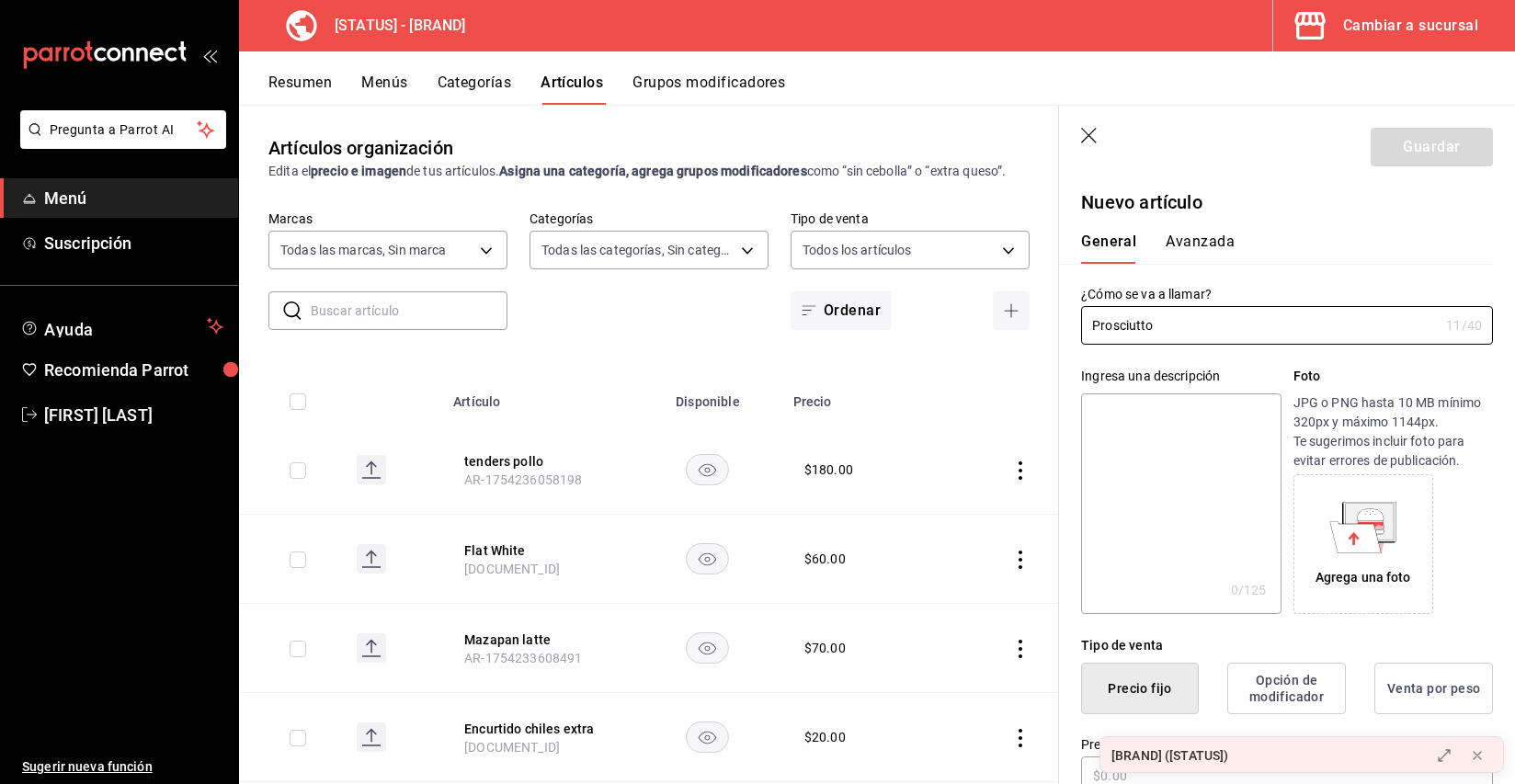 type on "Prosciutto" 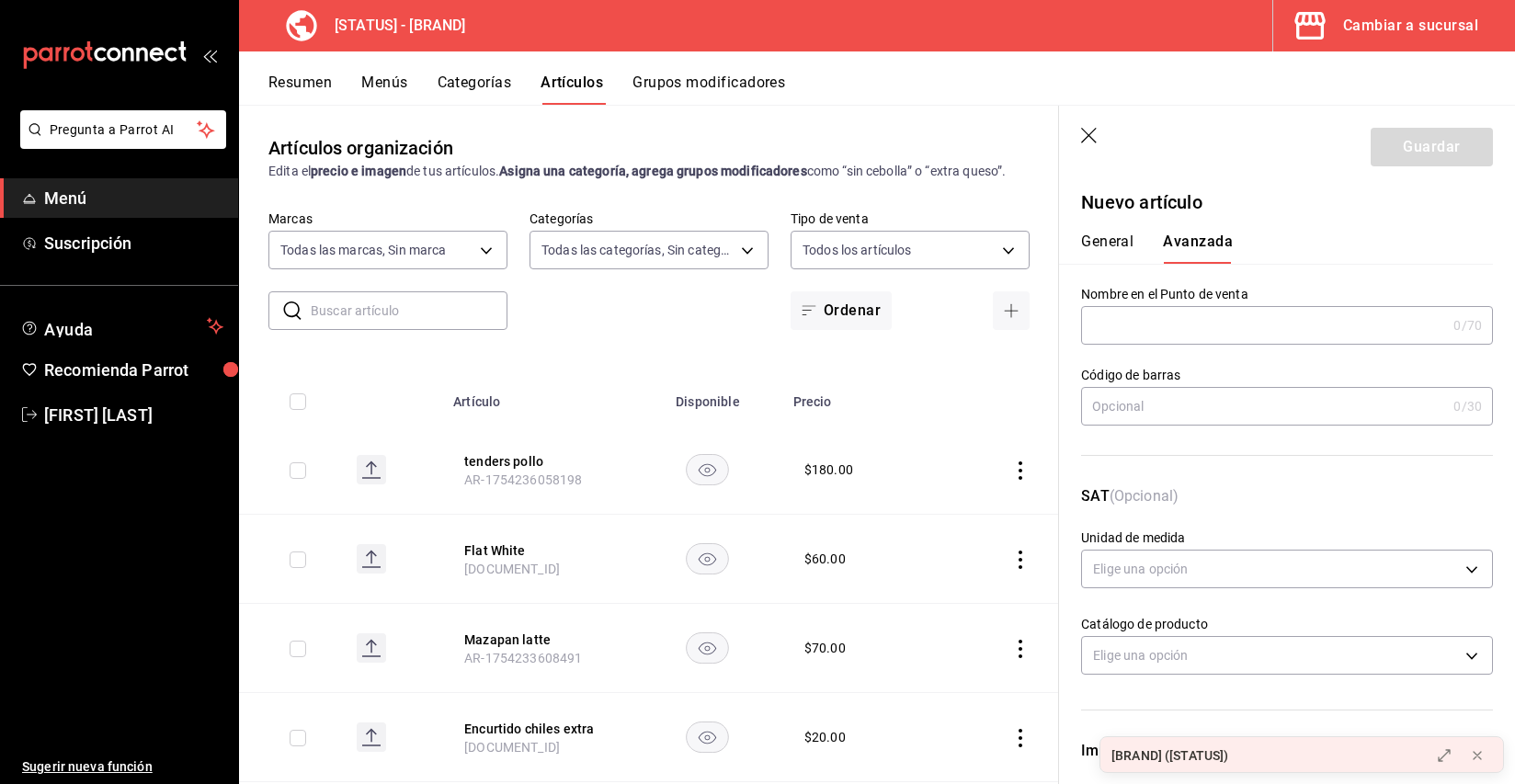 click at bounding box center (1263, 325) 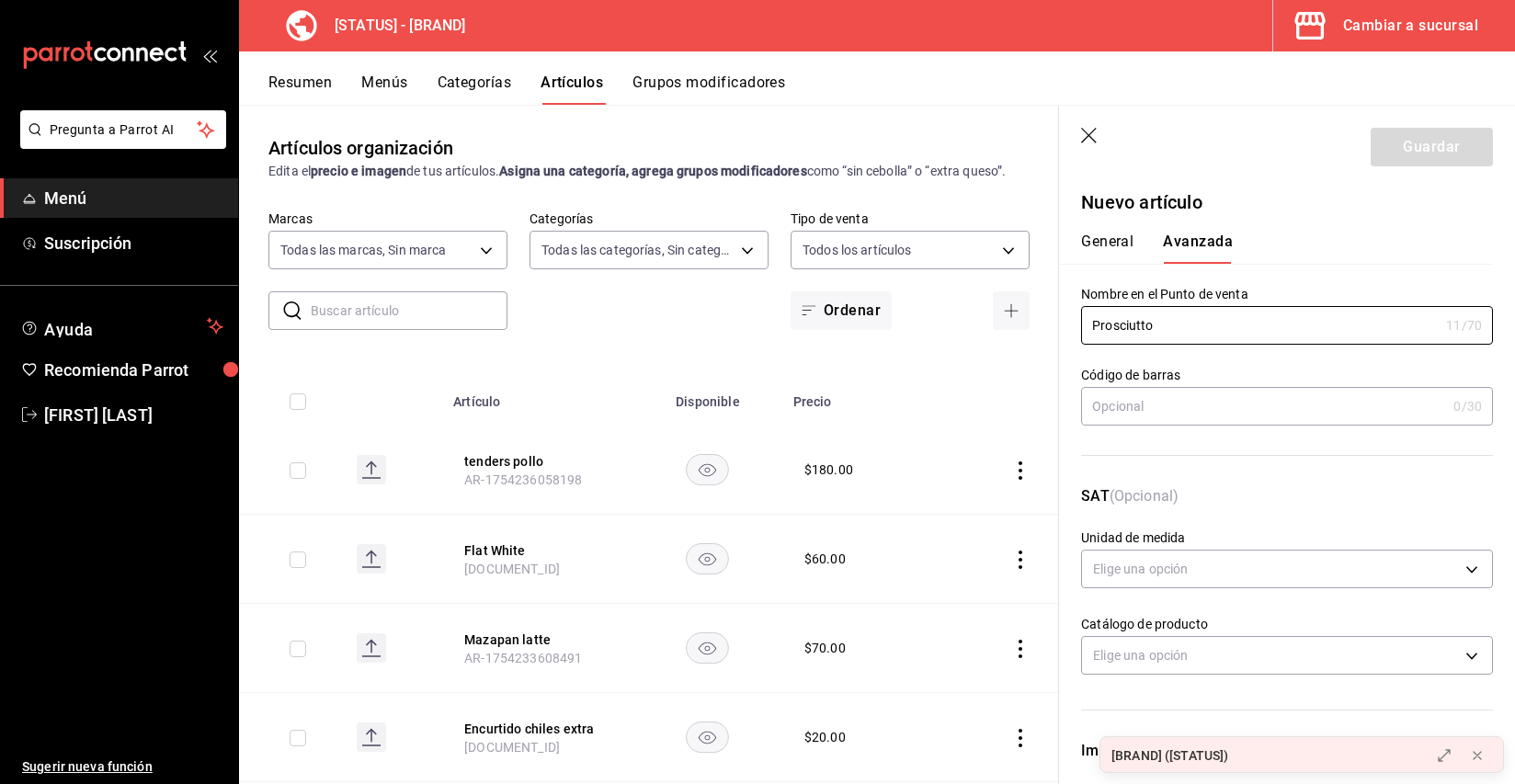 type on "Prosciutto" 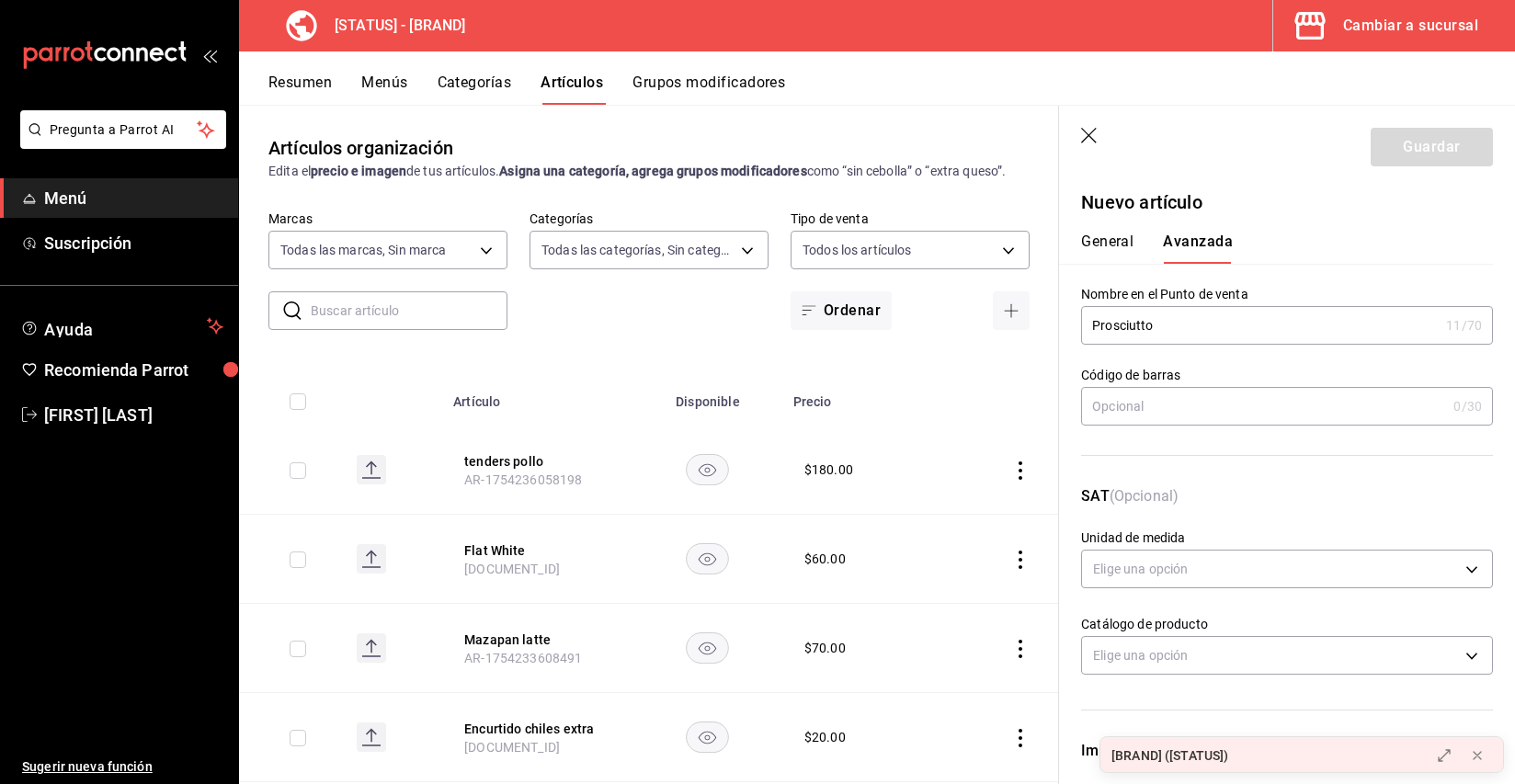click on "General" at bounding box center [1107, 248] 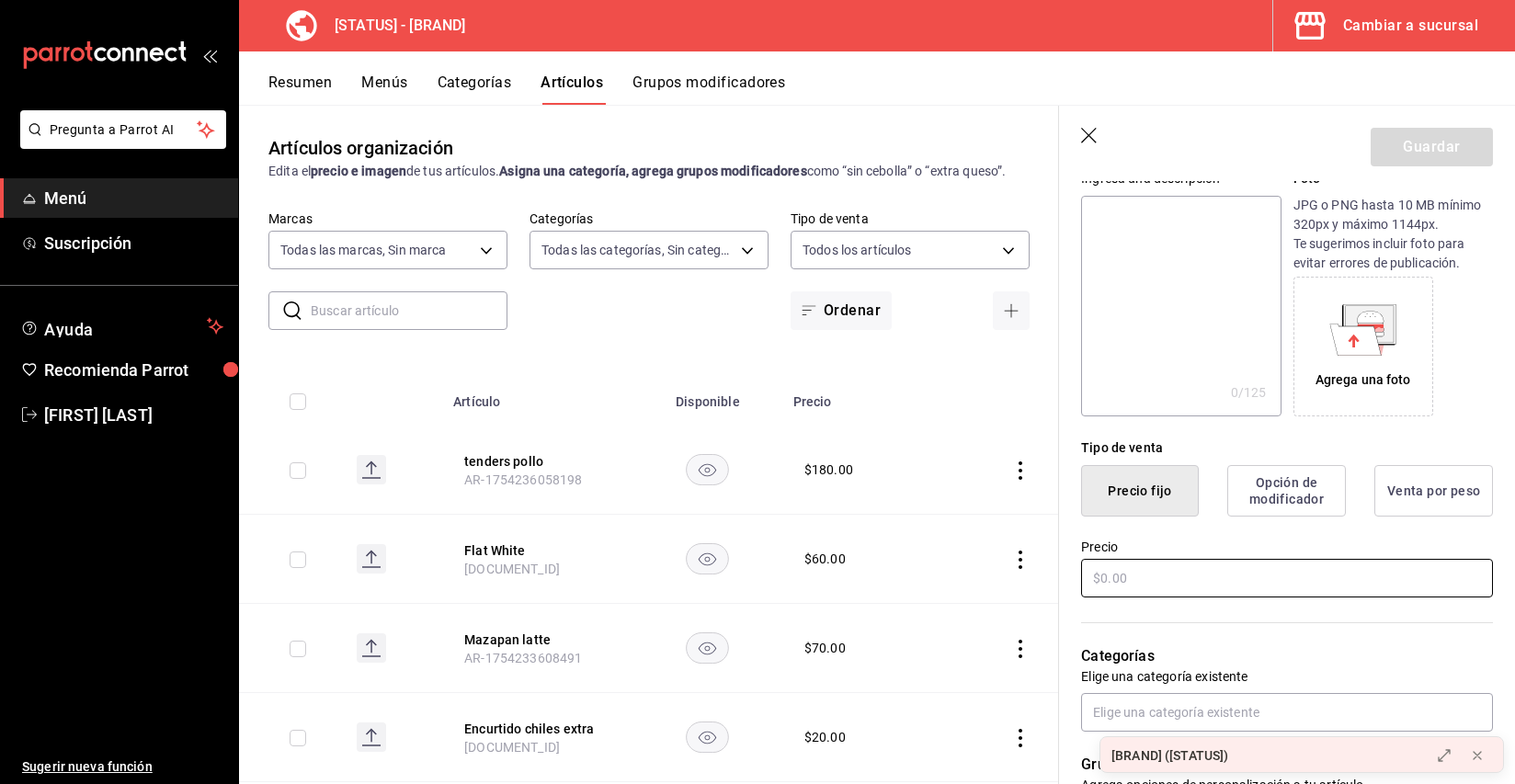 scroll, scrollTop: 233, scrollLeft: 0, axis: vertical 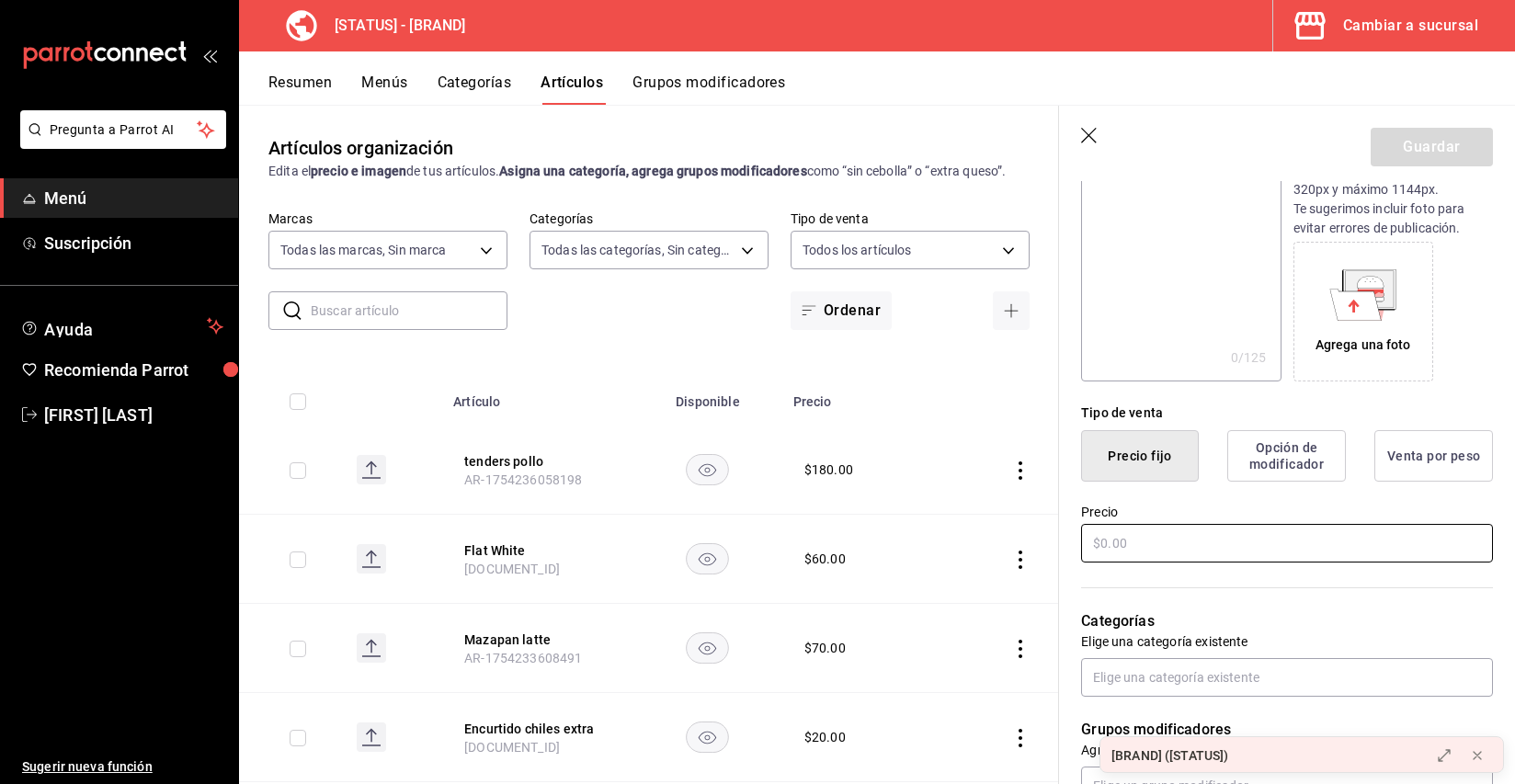 click at bounding box center (1287, 543) 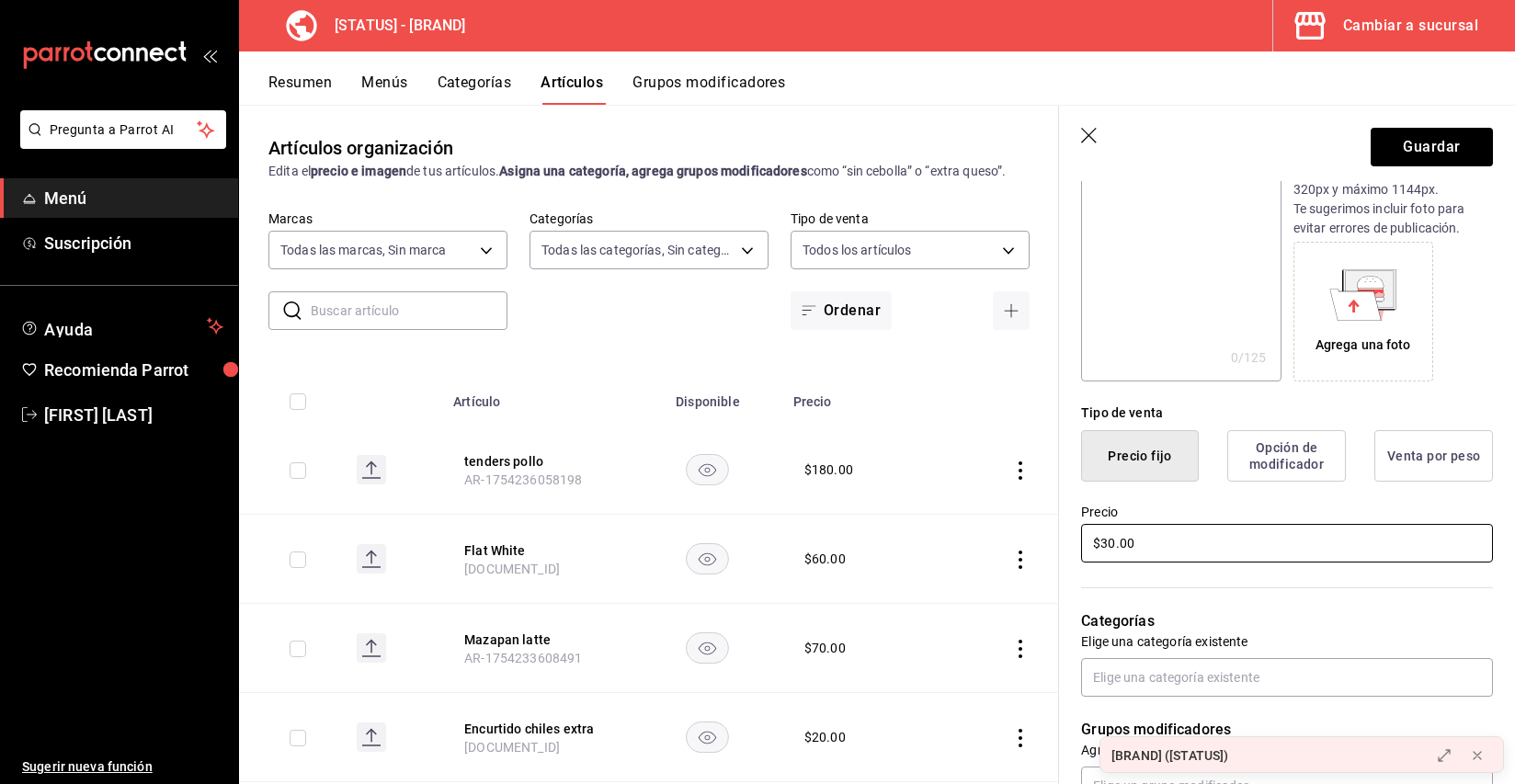 type on "$30.00" 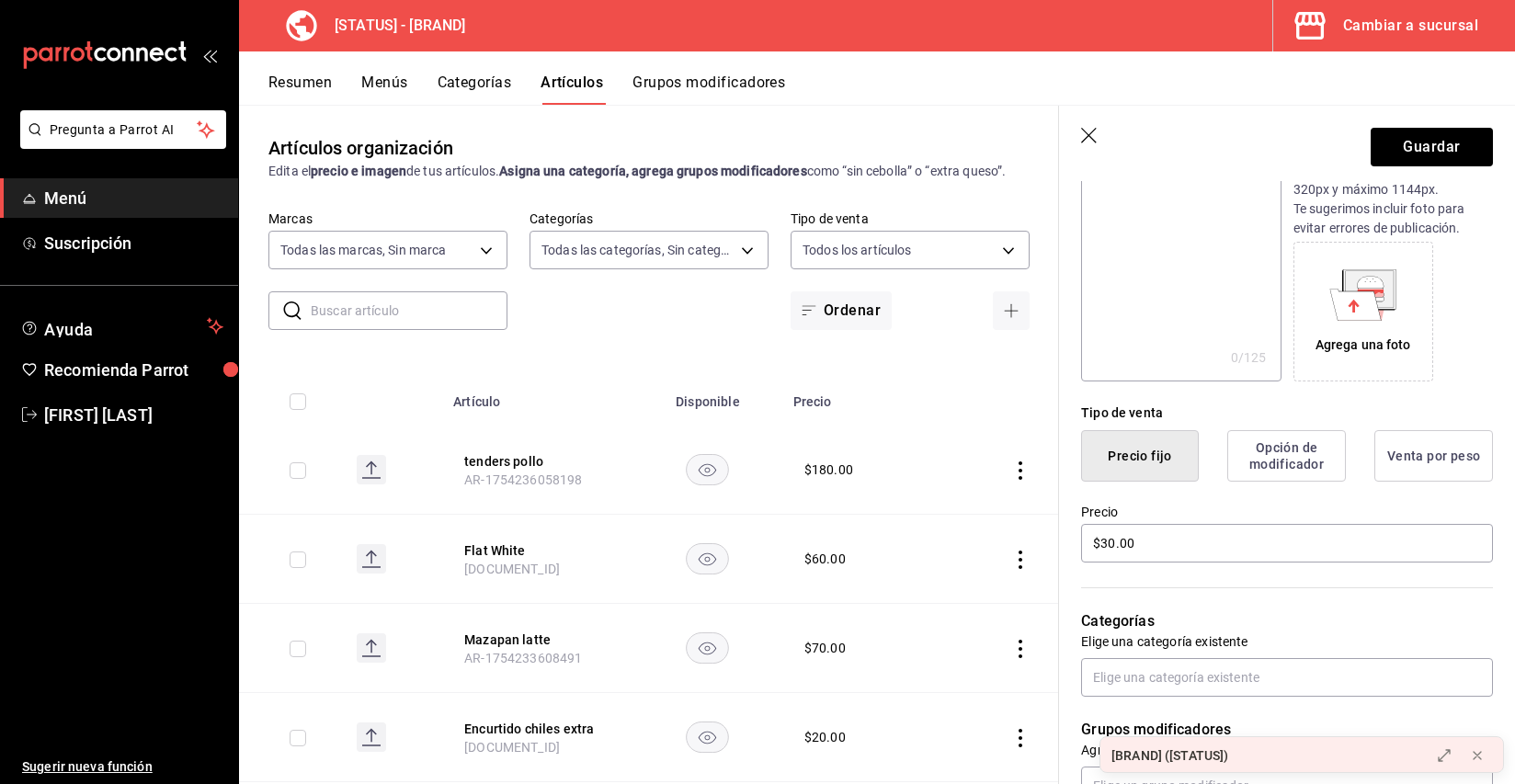 click on "Categorías Elige una categoría existente" at bounding box center [1276, 631] 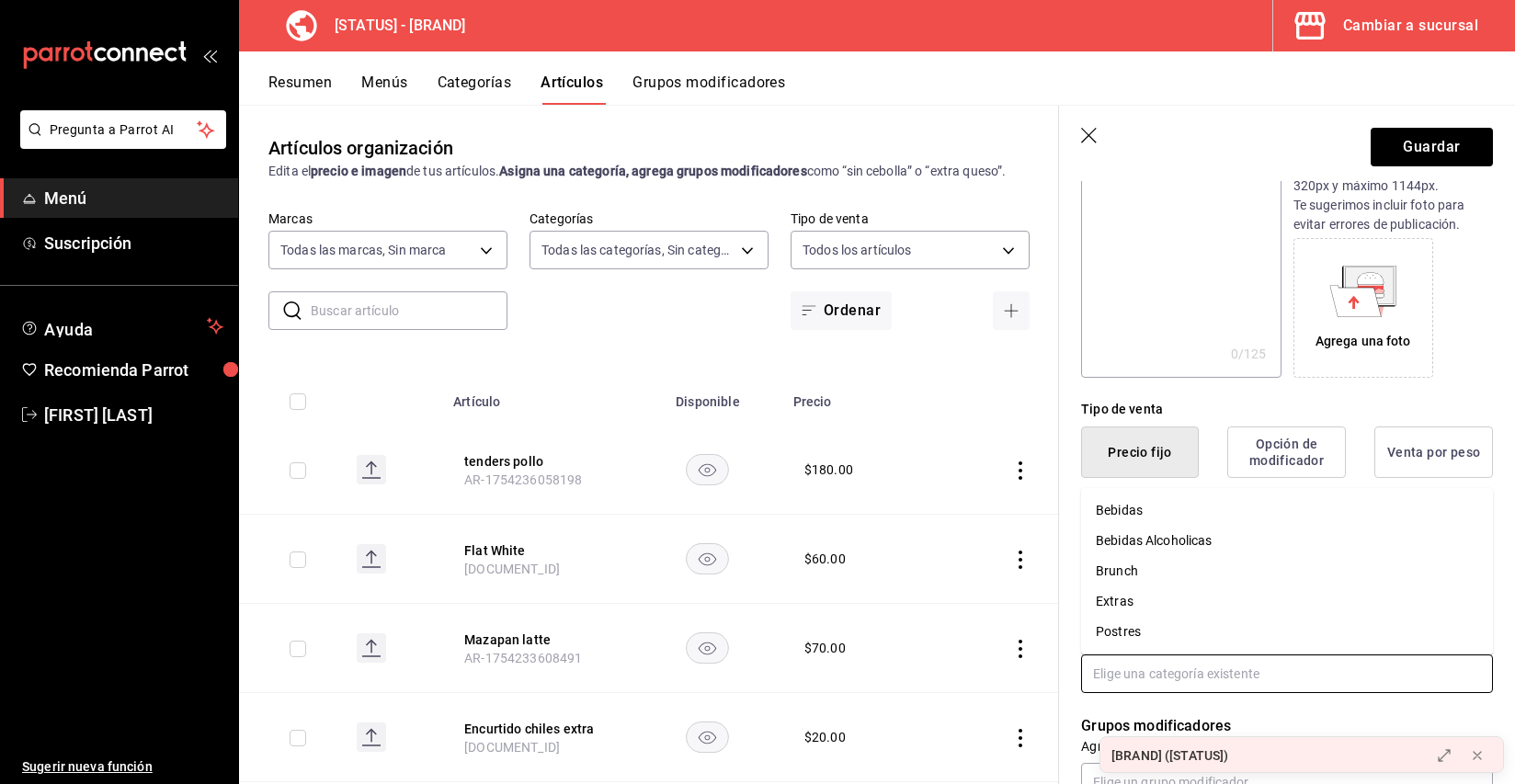 click at bounding box center (1287, 674) 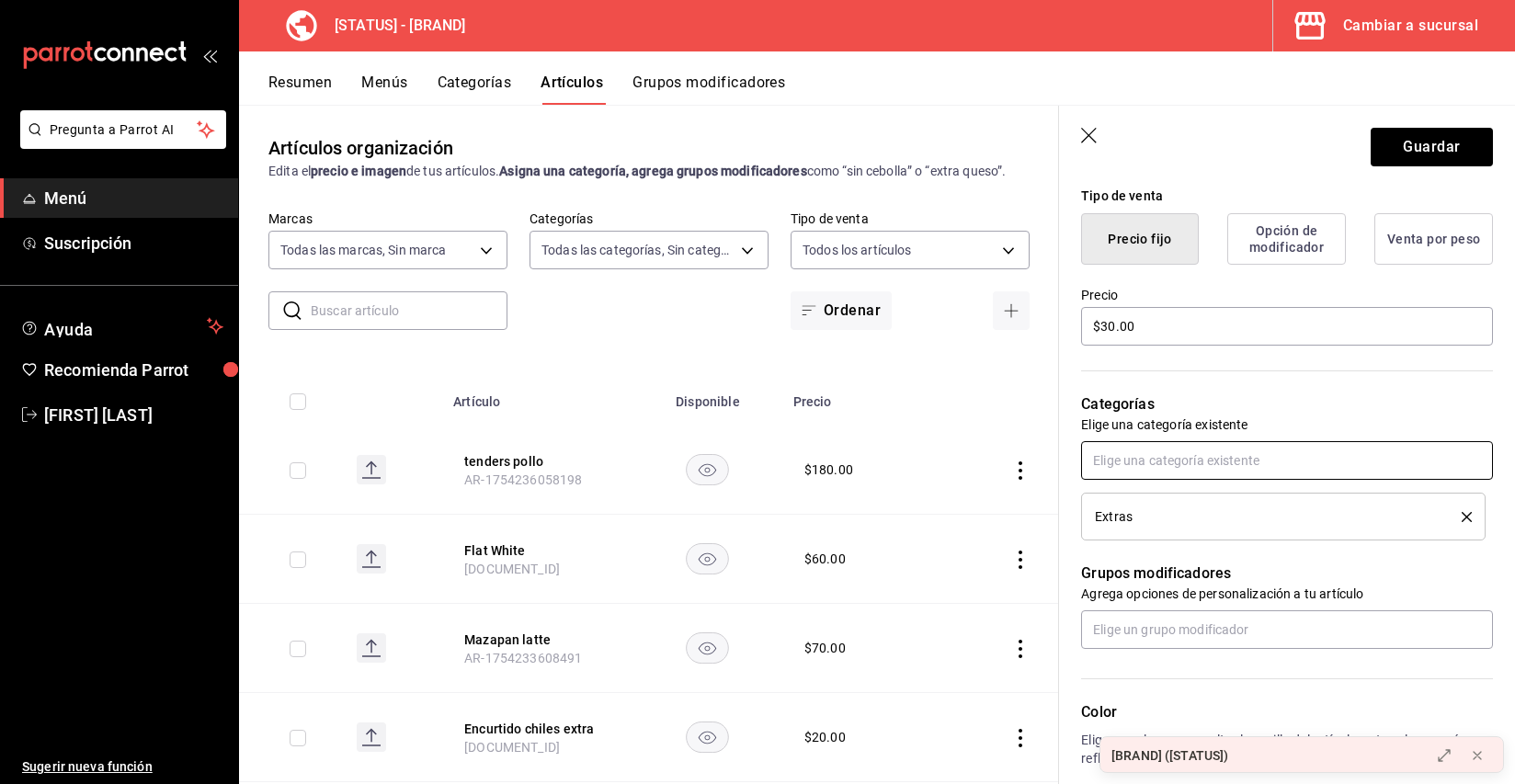 scroll, scrollTop: 0, scrollLeft: 0, axis: both 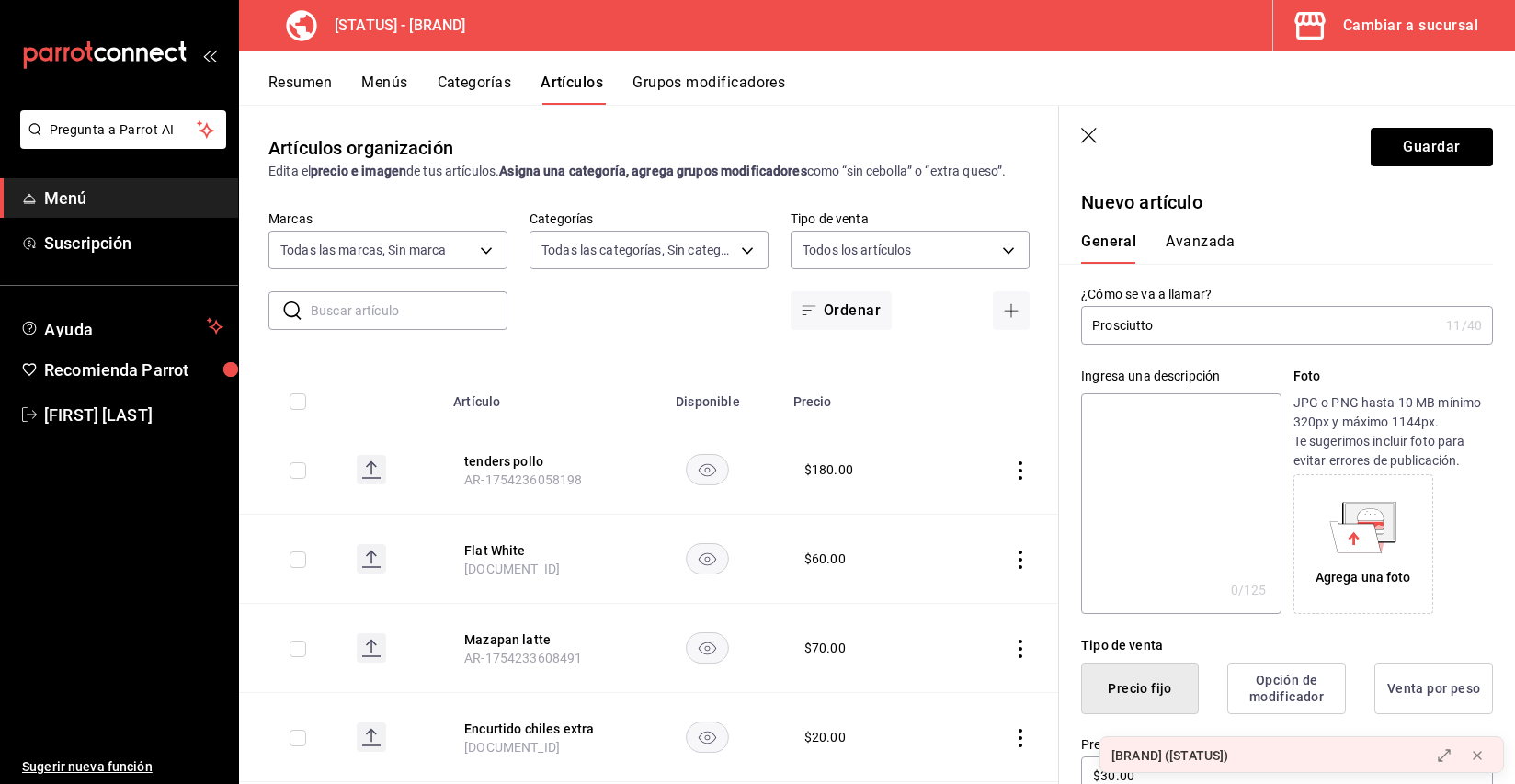 click on "Avanzada" at bounding box center [1200, 248] 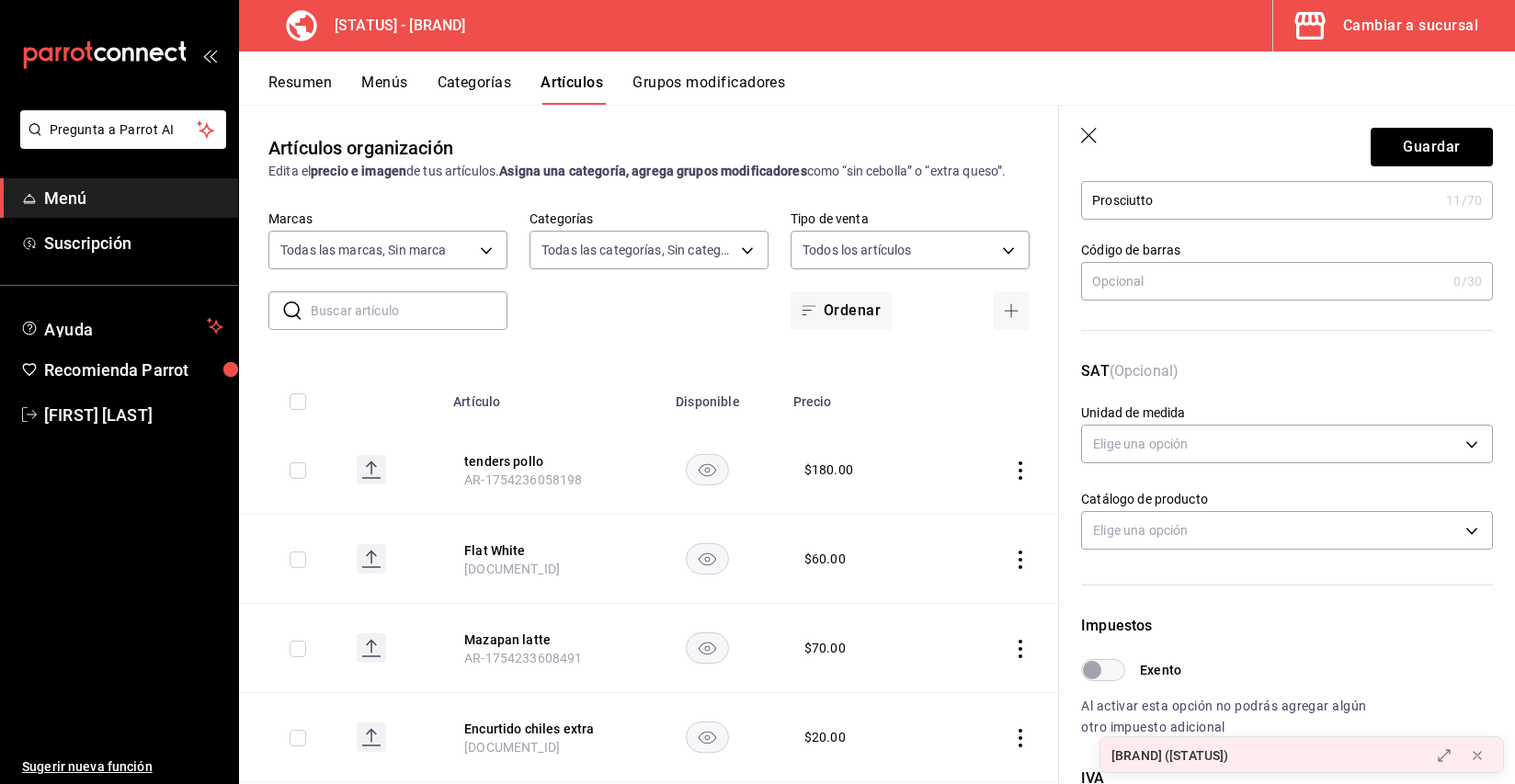 scroll, scrollTop: 514, scrollLeft: 0, axis: vertical 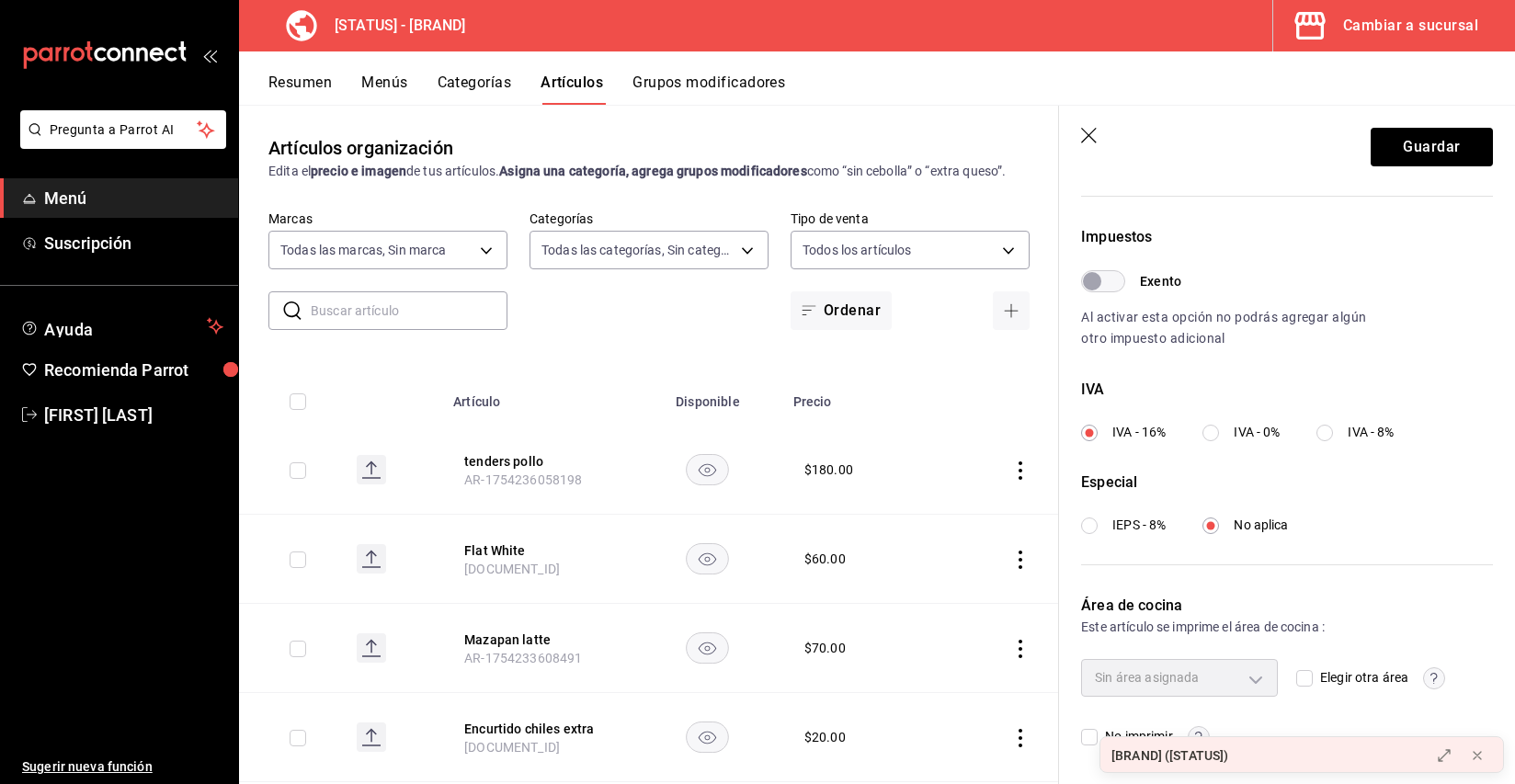 click on "Elegir otra área" at bounding box center (1304, 678) 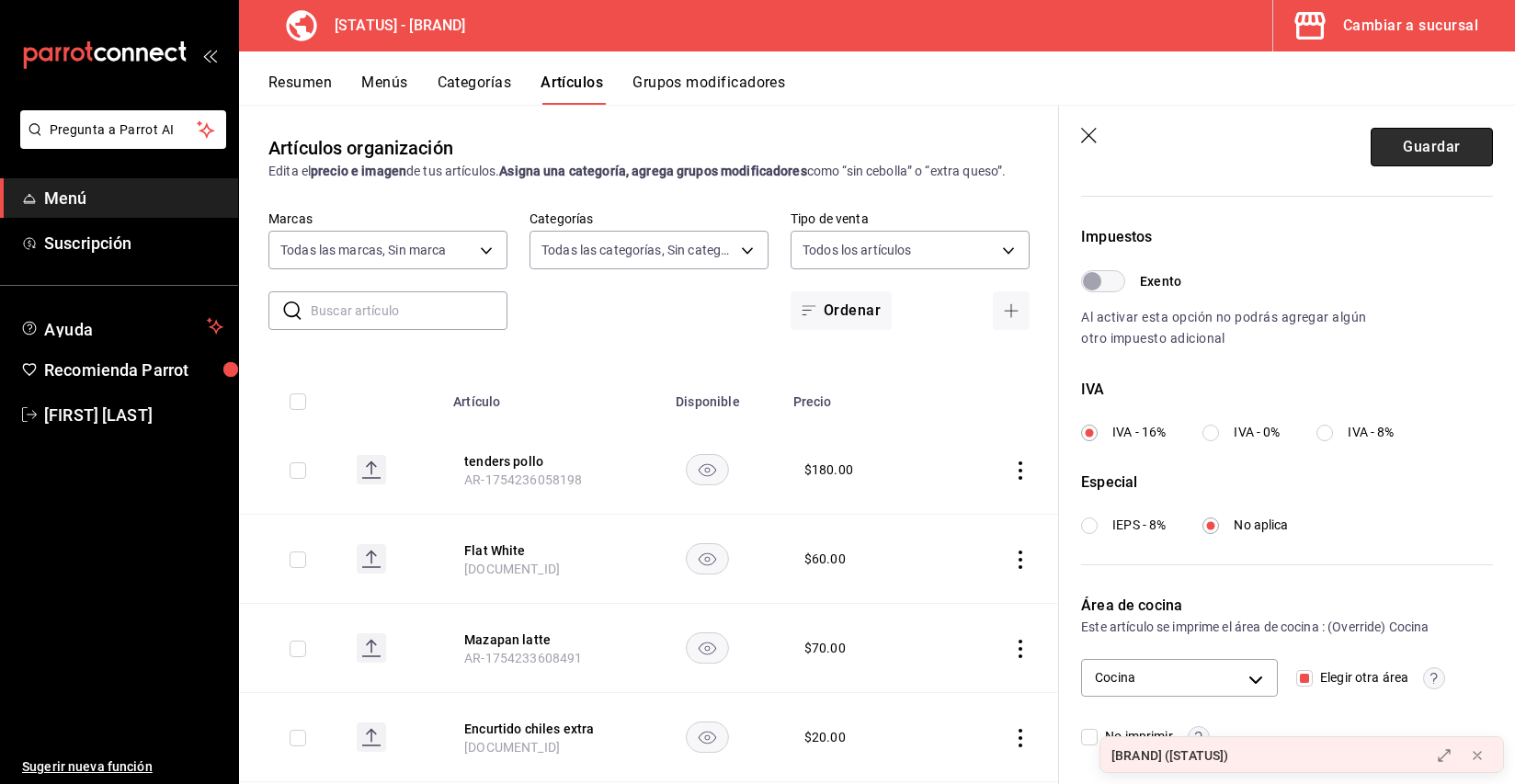 click on "Guardar" at bounding box center [1431, 147] 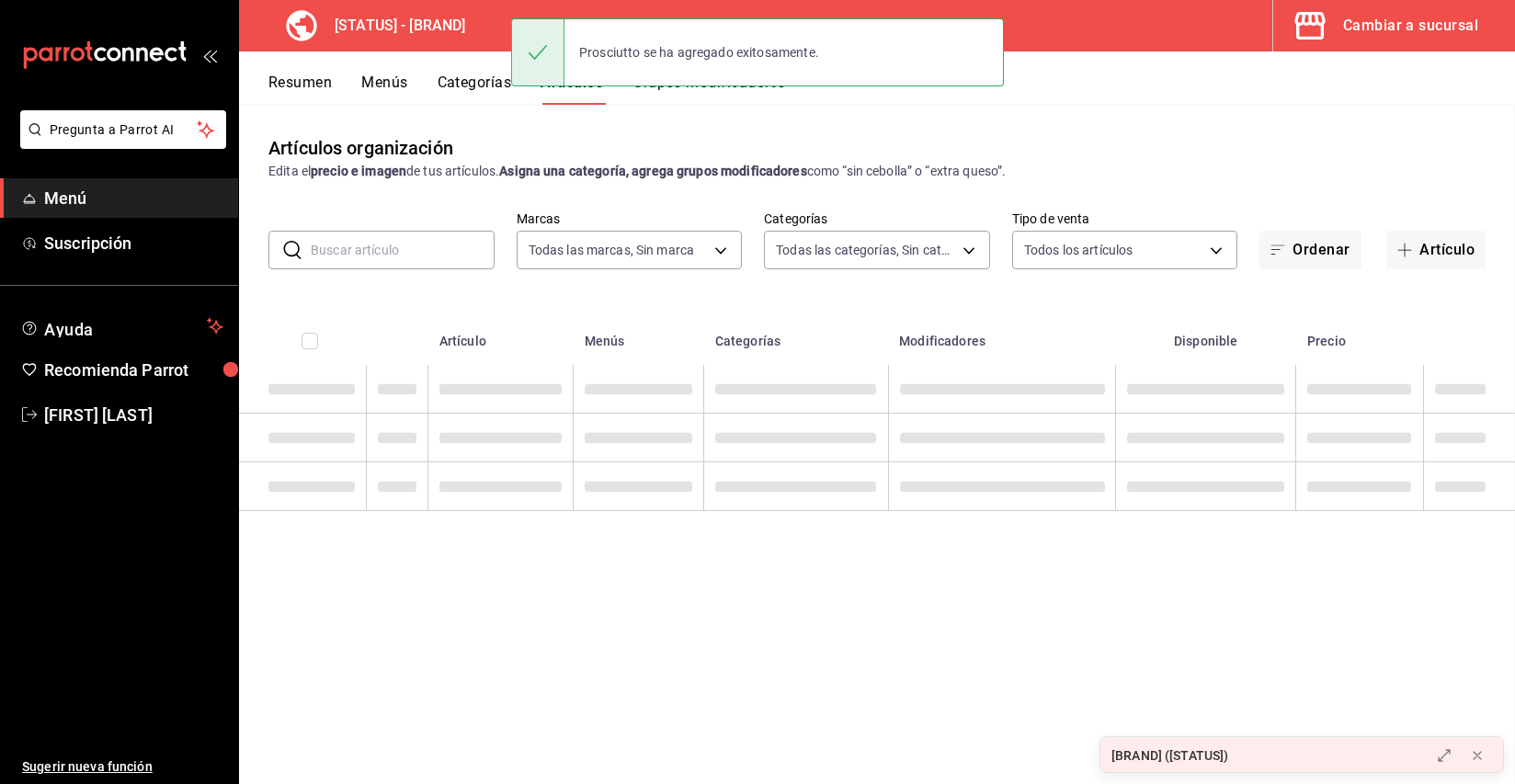 scroll, scrollTop: 0, scrollLeft: 0, axis: both 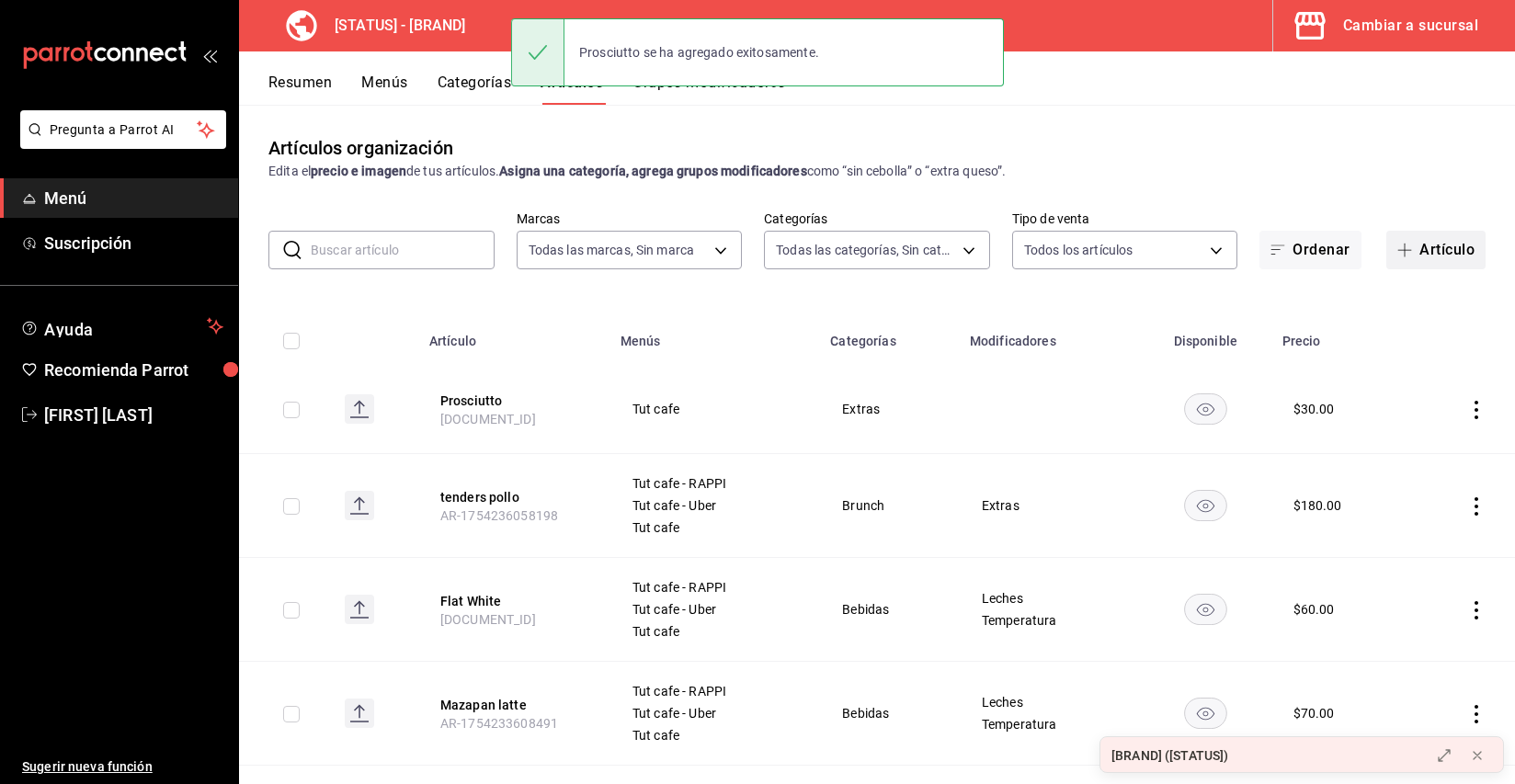 click on "Artículo" at bounding box center [1436, 250] 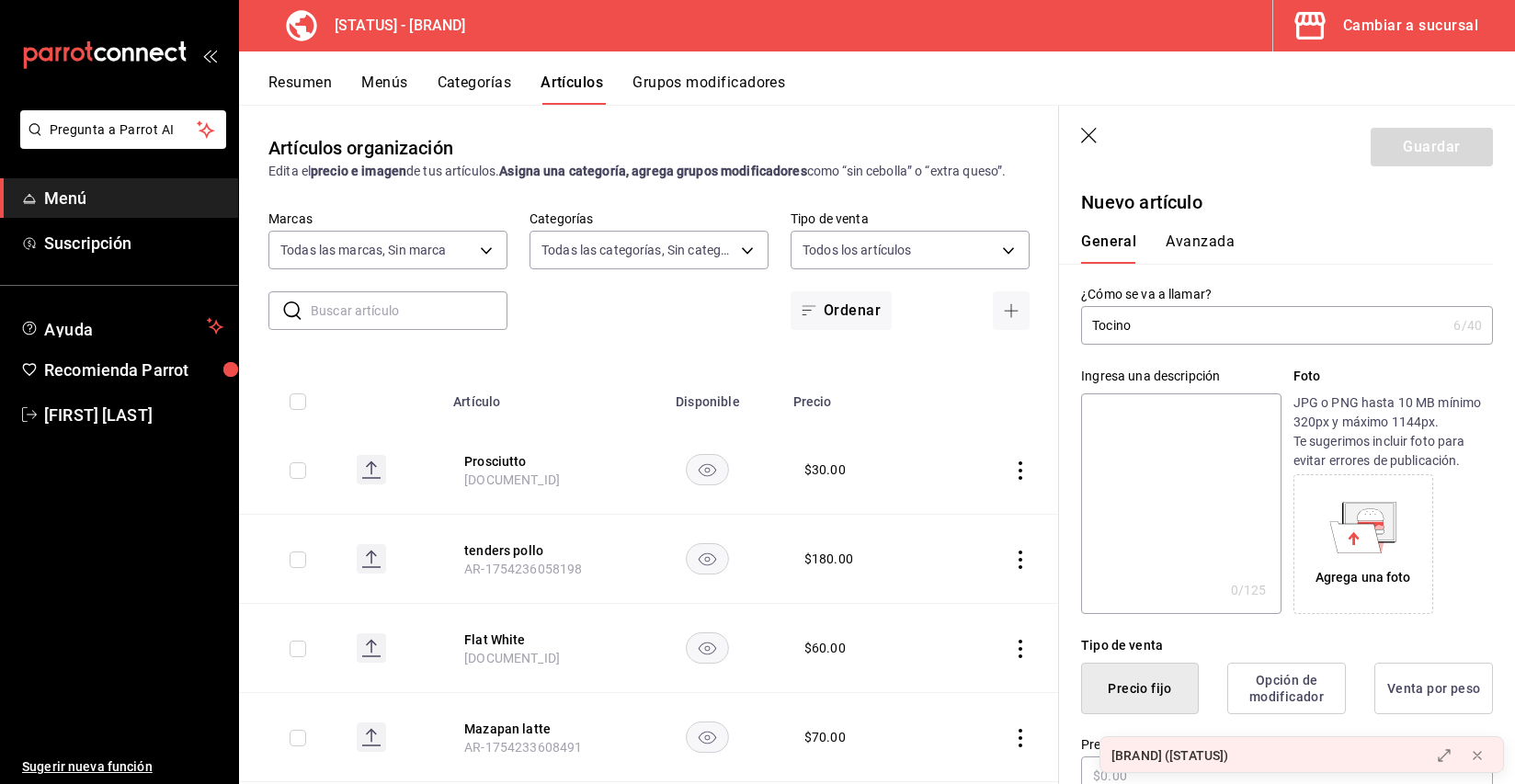 click on "Tocino" at bounding box center (1263, 325) 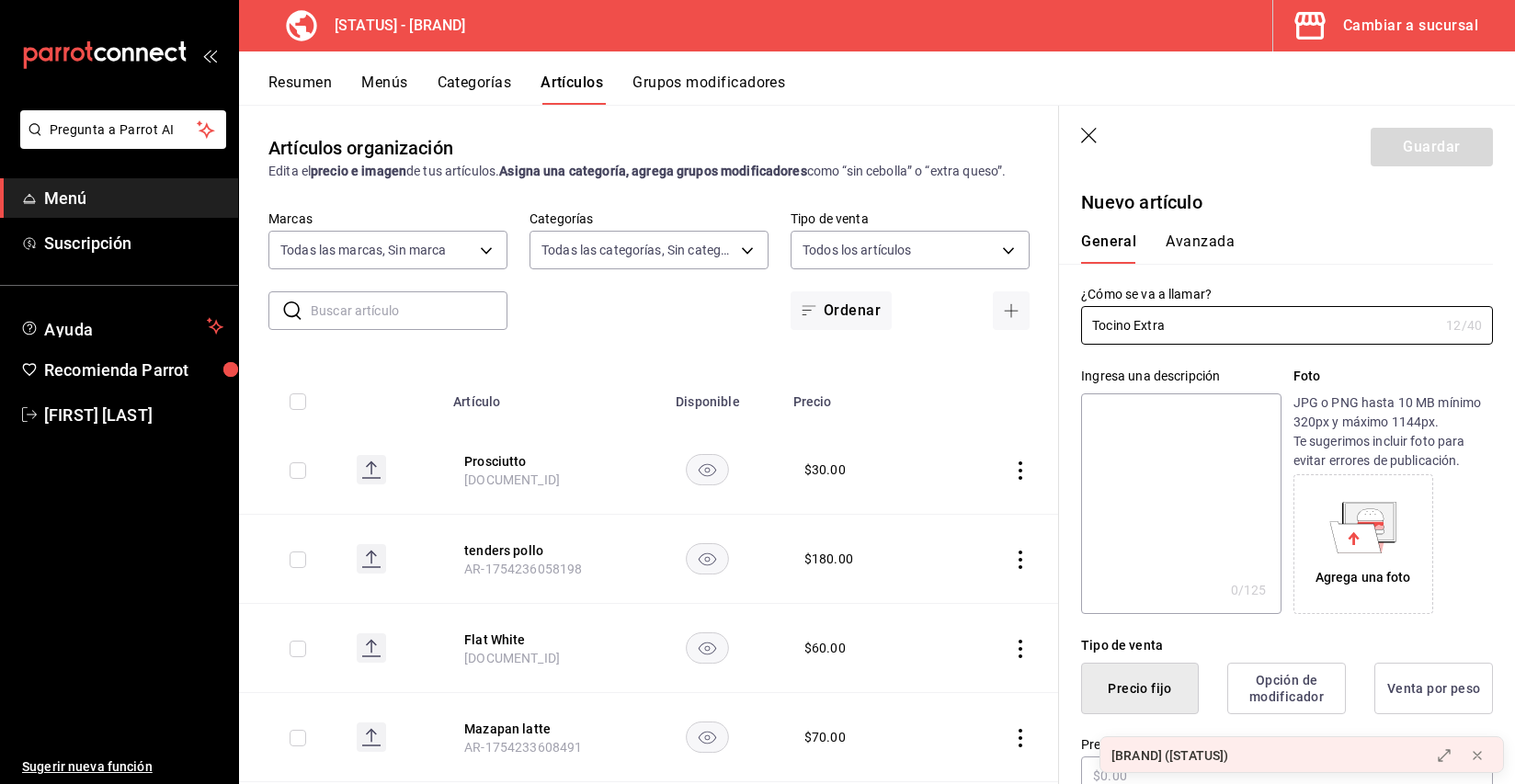 type on "Tocino Extra" 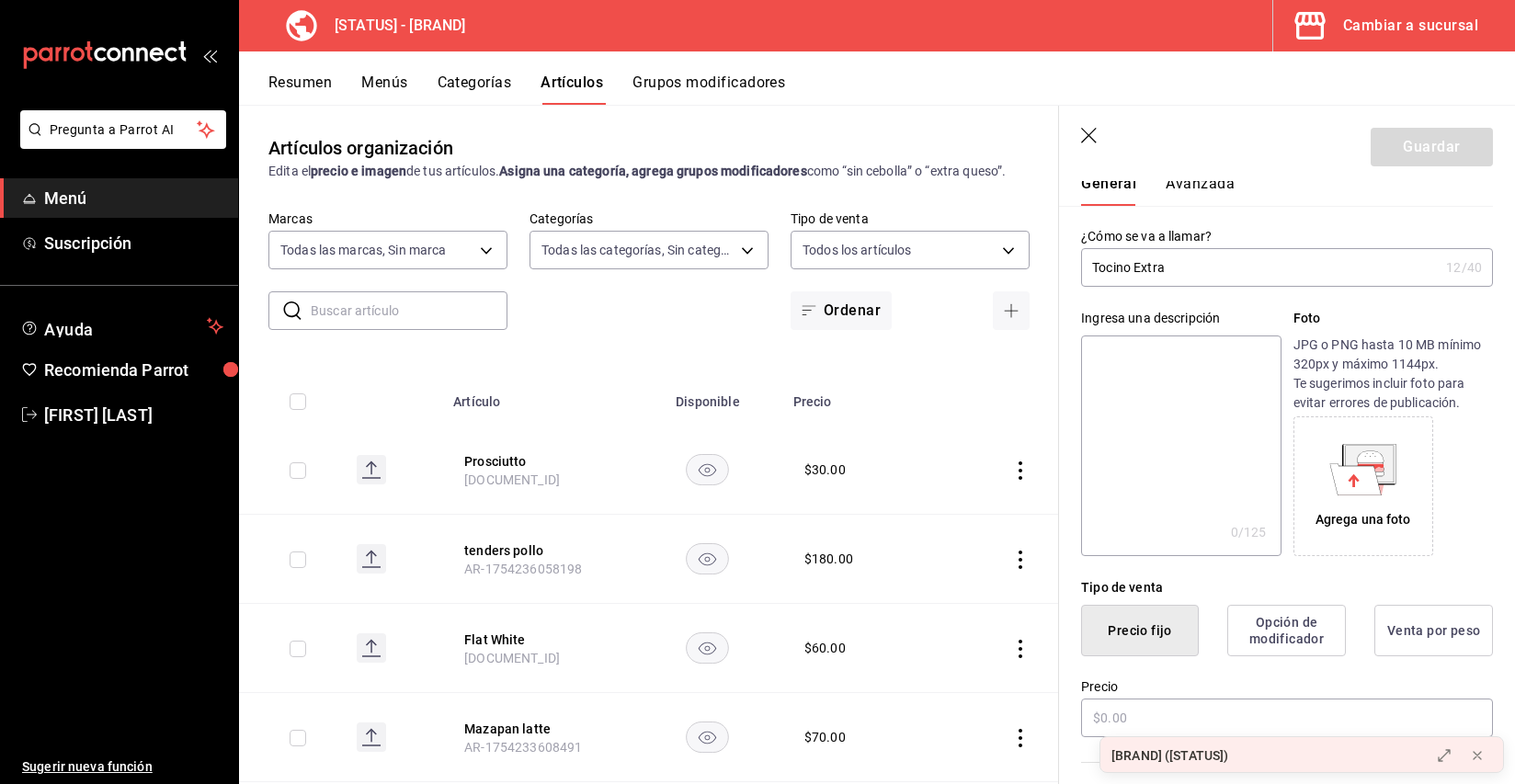 scroll, scrollTop: 136, scrollLeft: 0, axis: vertical 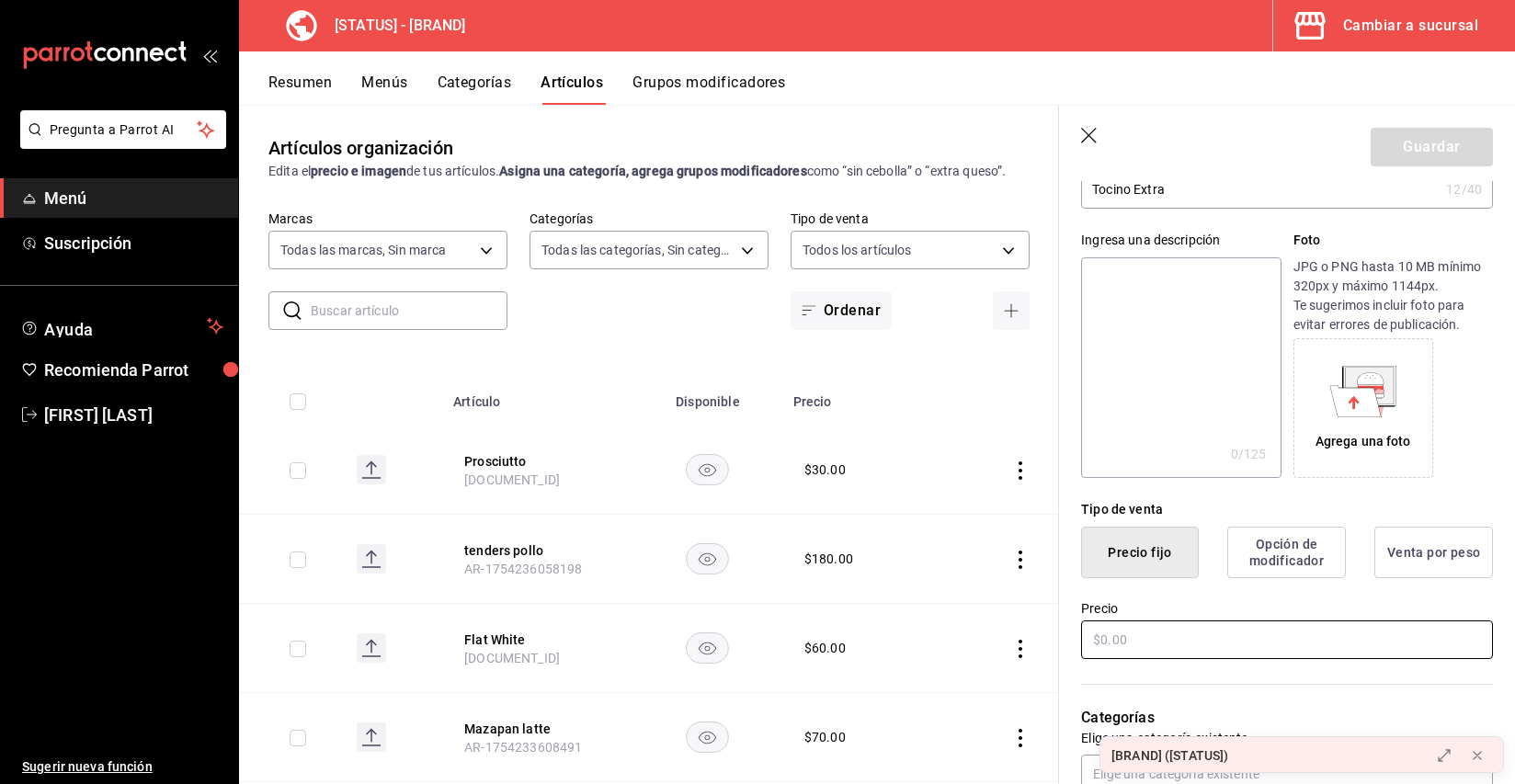click at bounding box center (1287, 640) 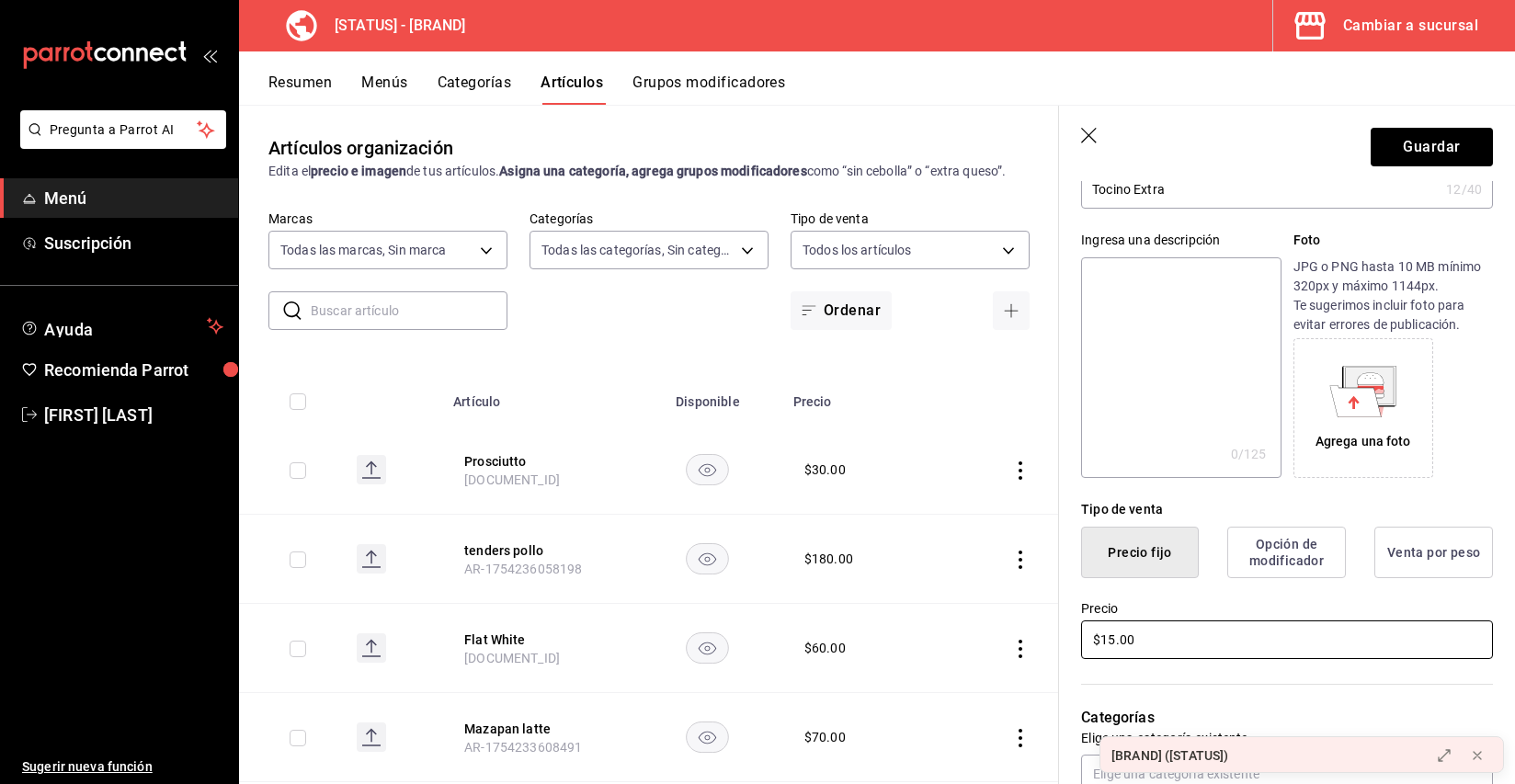 type on "$15.00" 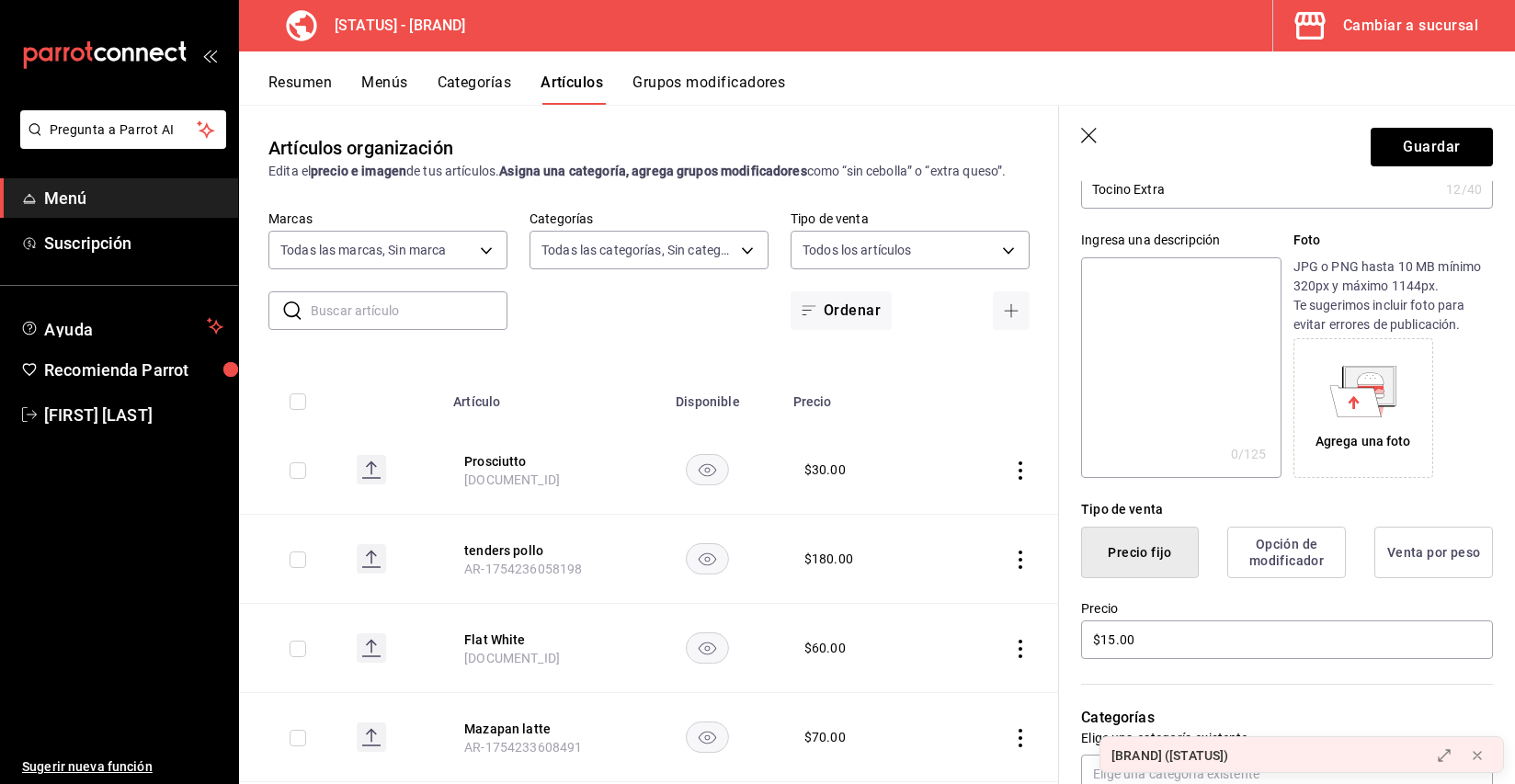 click on "Precio $15.00" at bounding box center (1287, 631) 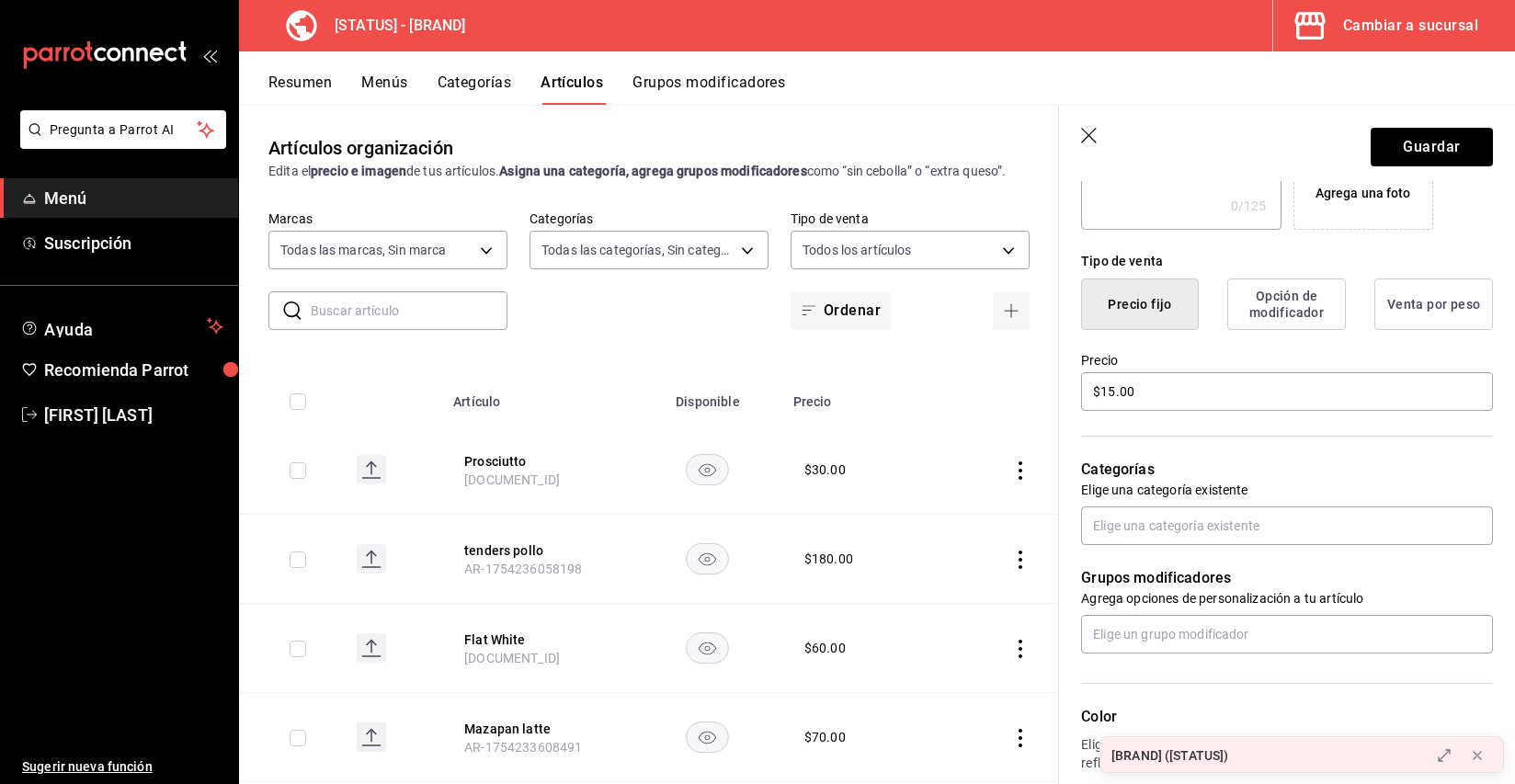 scroll, scrollTop: 421, scrollLeft: 0, axis: vertical 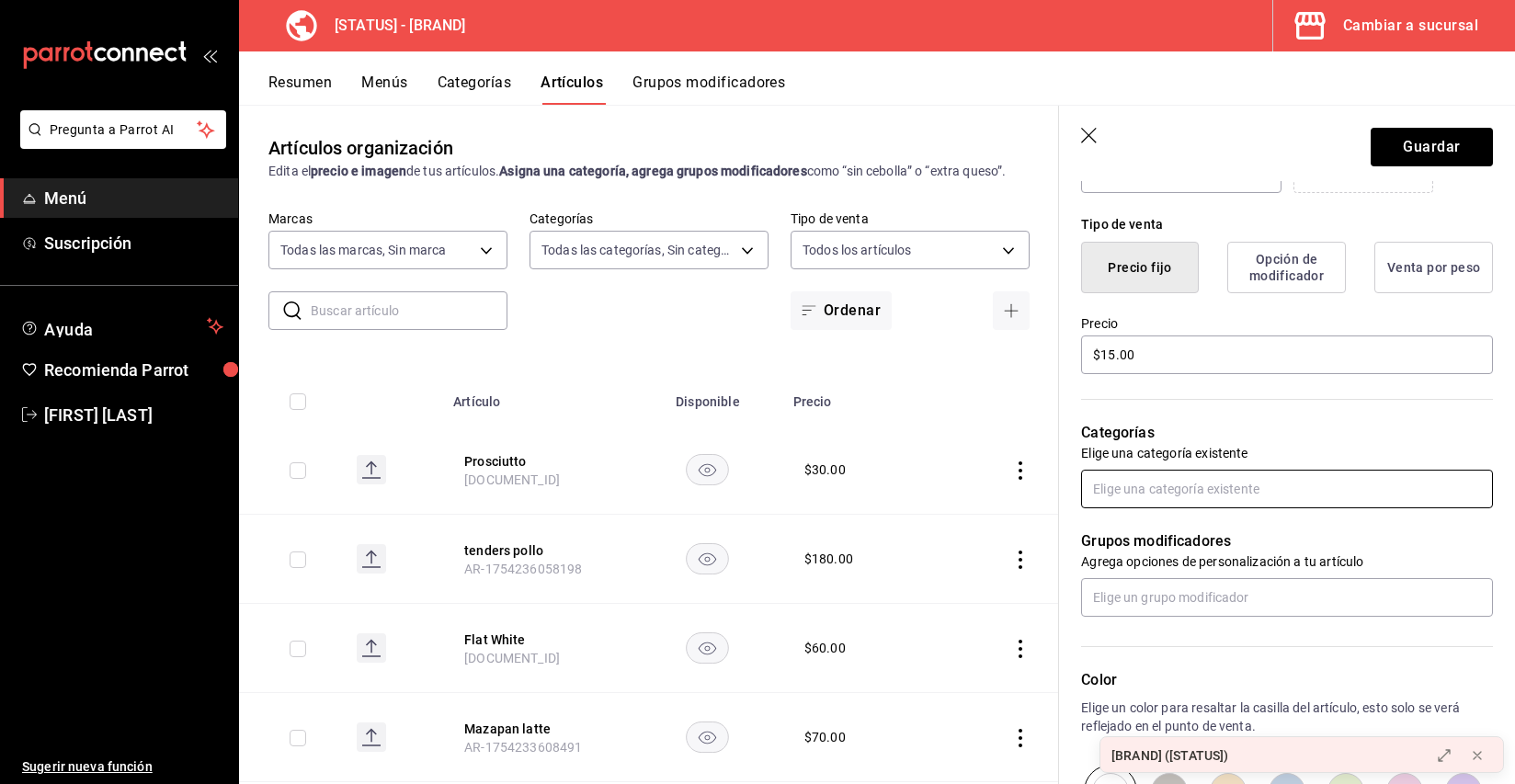 click at bounding box center [1287, 489] 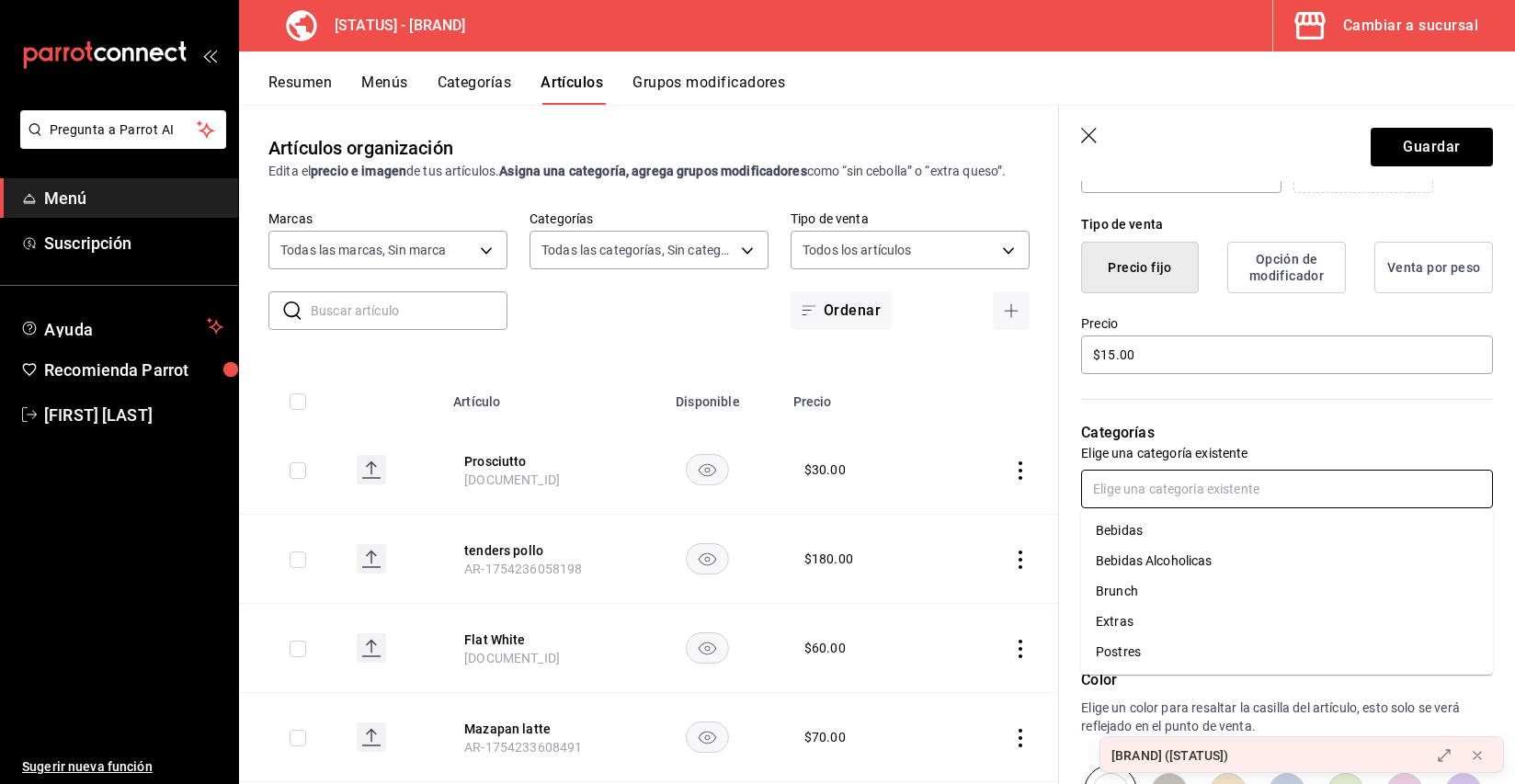click on "Extras" at bounding box center [1287, 621] 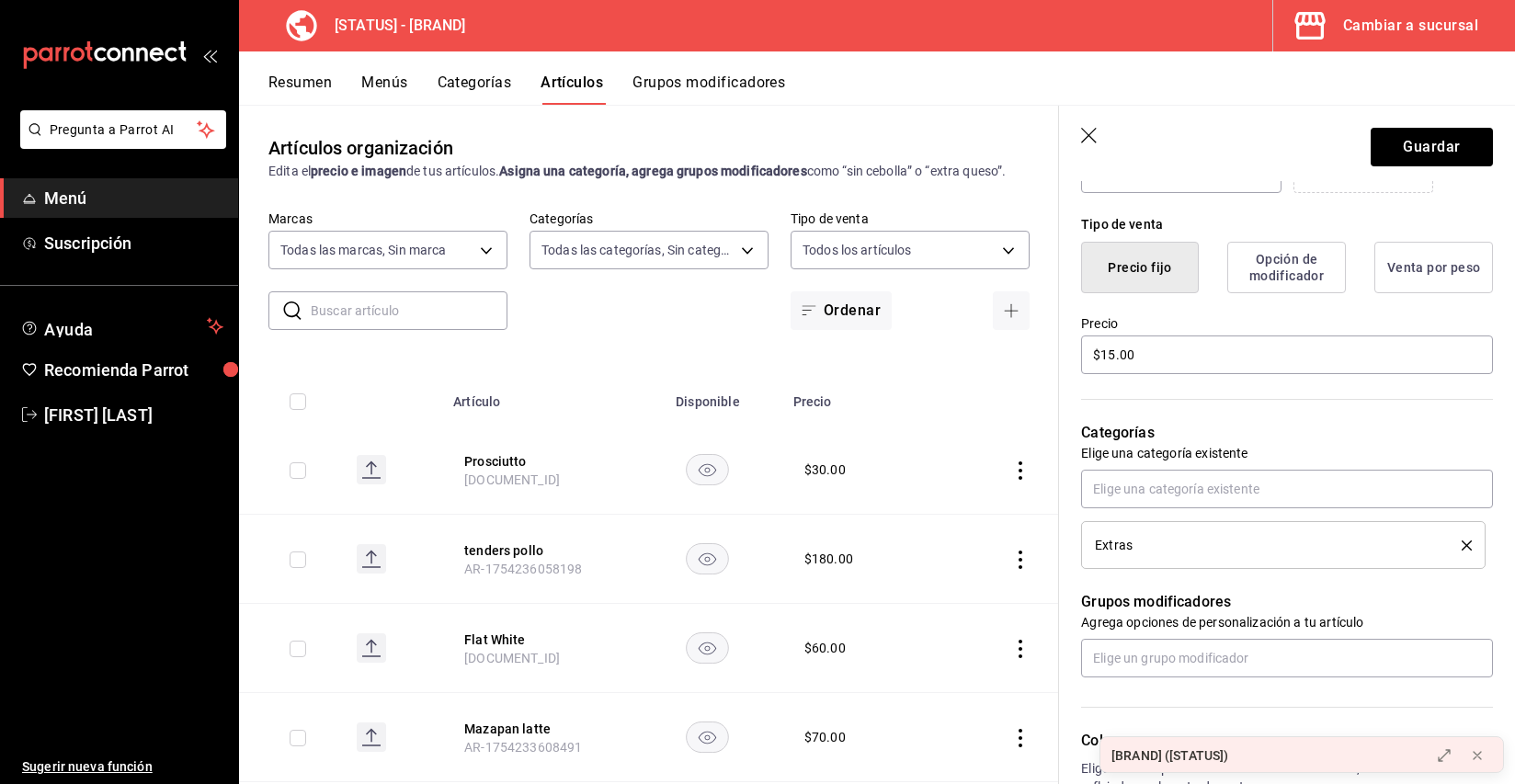 click on "Grupos modificadores Agrega opciones de personalización a tu artículo" at bounding box center [1276, 623] 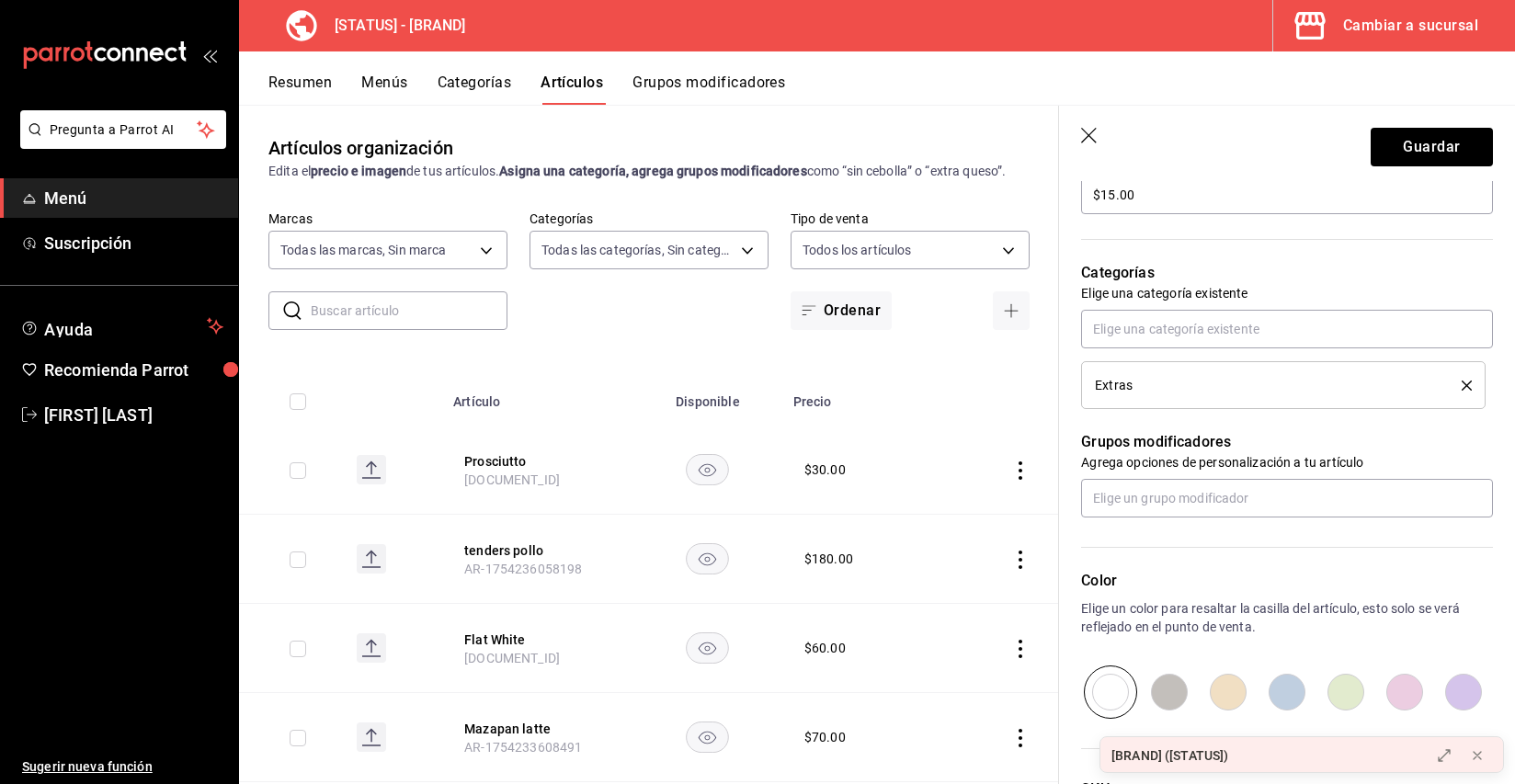 scroll, scrollTop: 0, scrollLeft: 0, axis: both 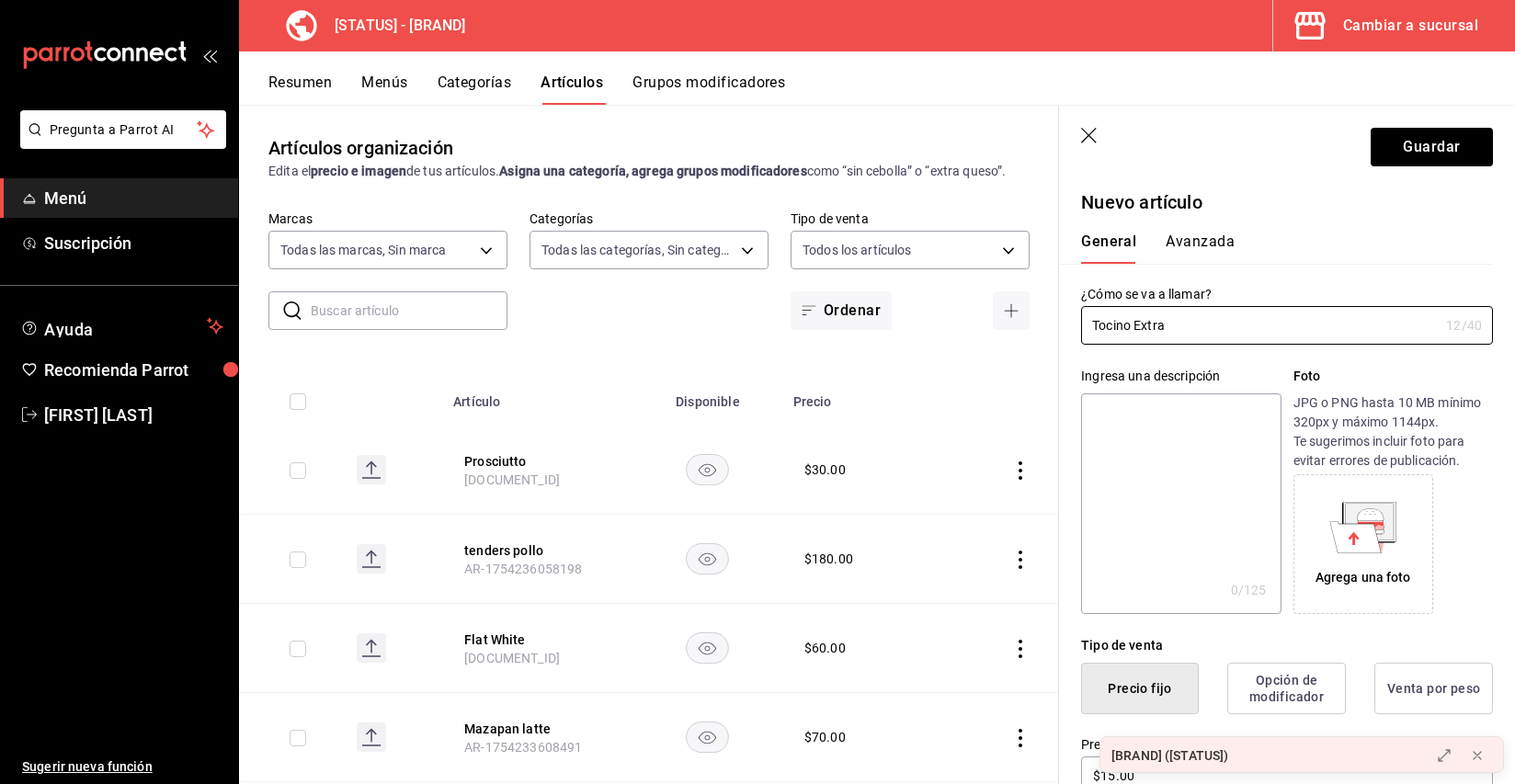 drag, startPoint x: 1187, startPoint y: 326, endPoint x: 1063, endPoint y: 316, distance: 124.4026 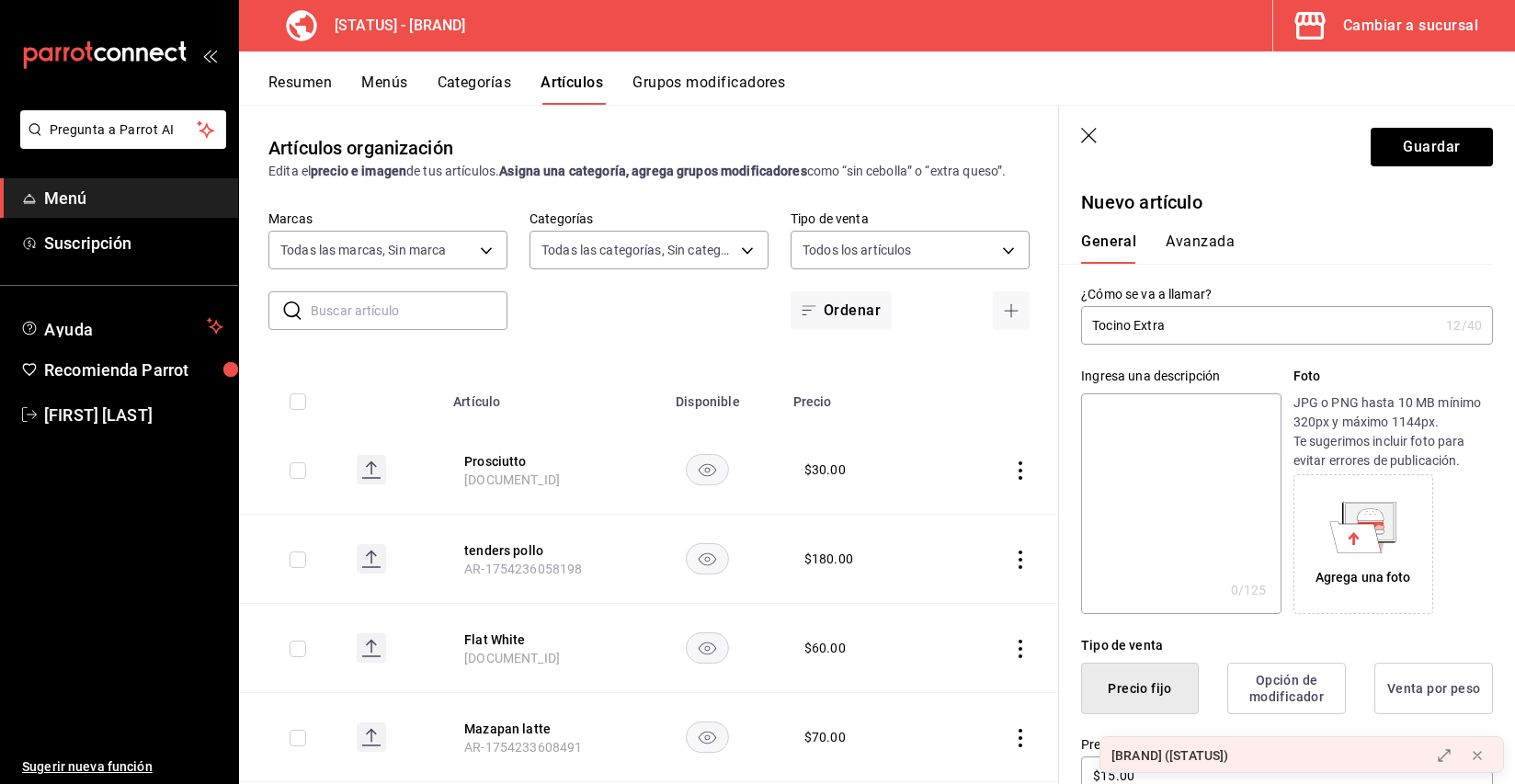 click on "Avanzada" at bounding box center (1200, 248) 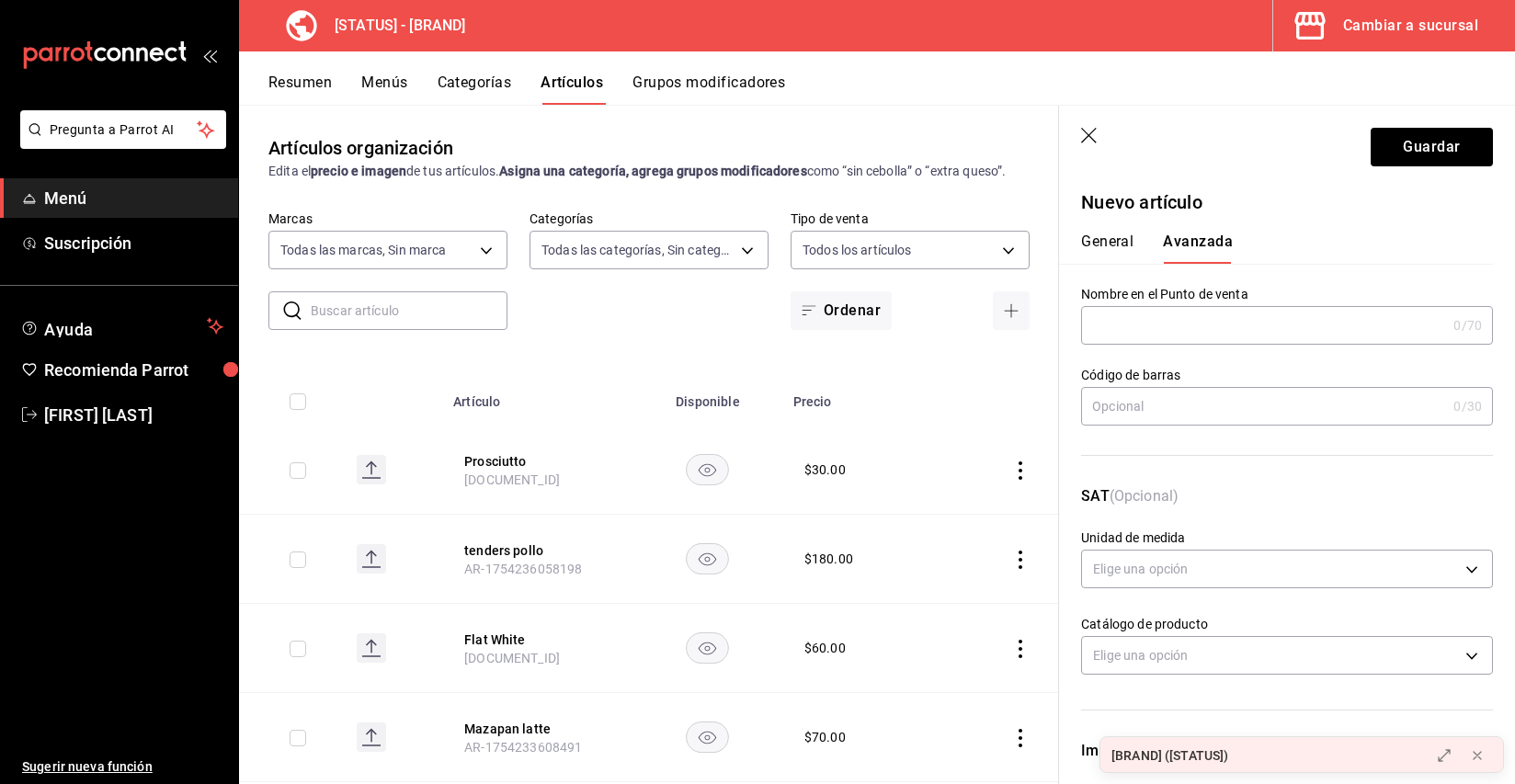 click at bounding box center [1263, 325] 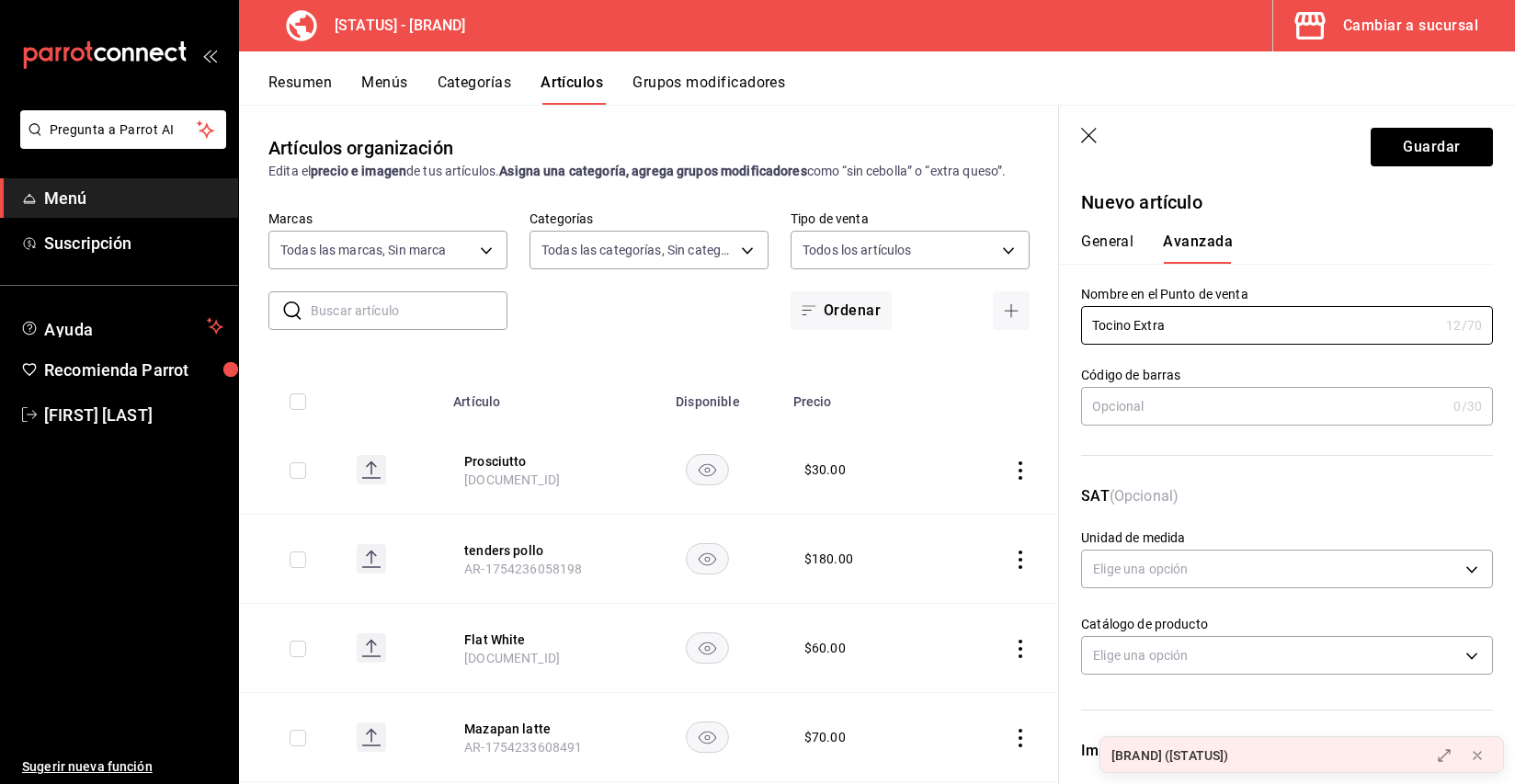 type on "Tocino Extra" 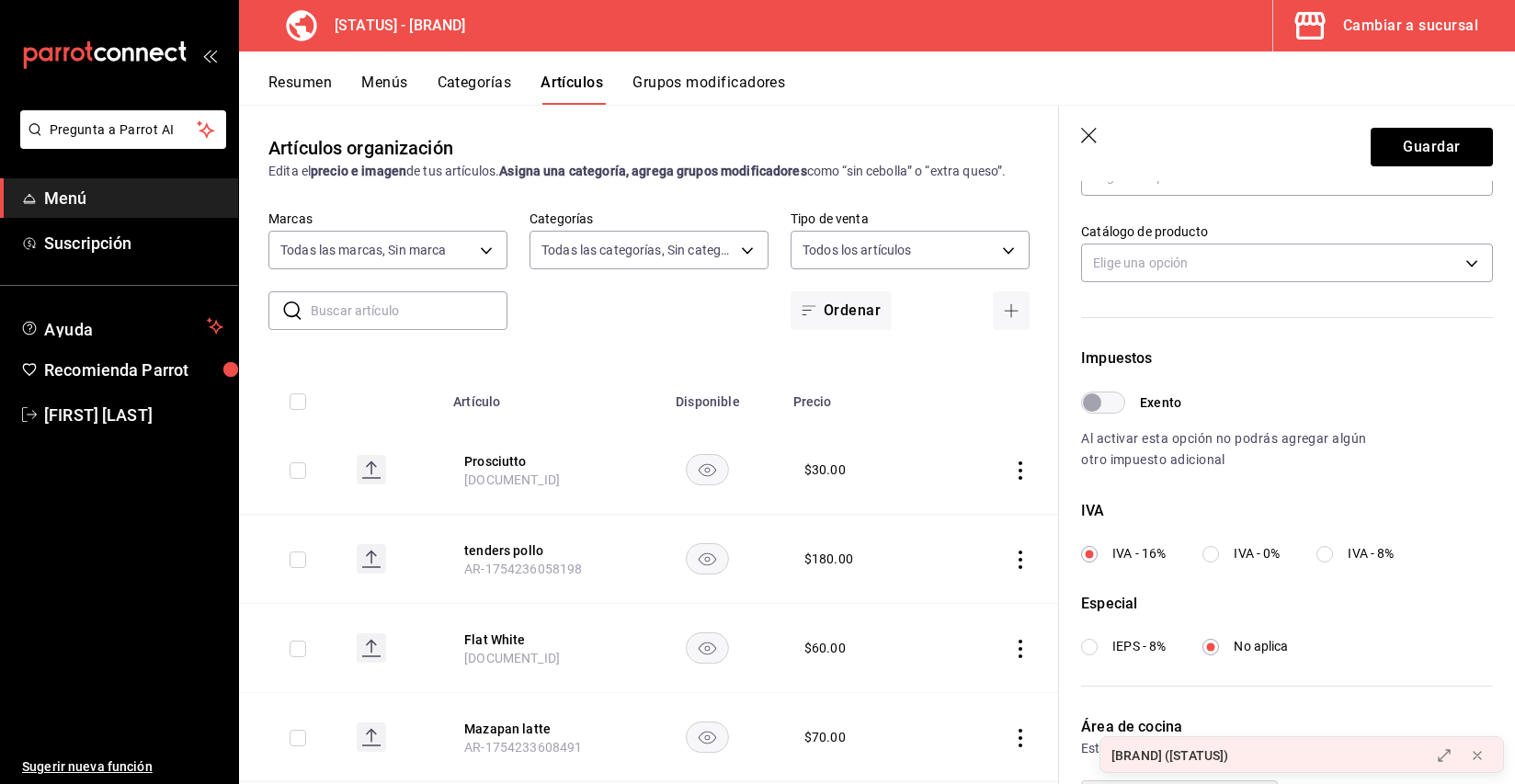 scroll, scrollTop: 514, scrollLeft: 0, axis: vertical 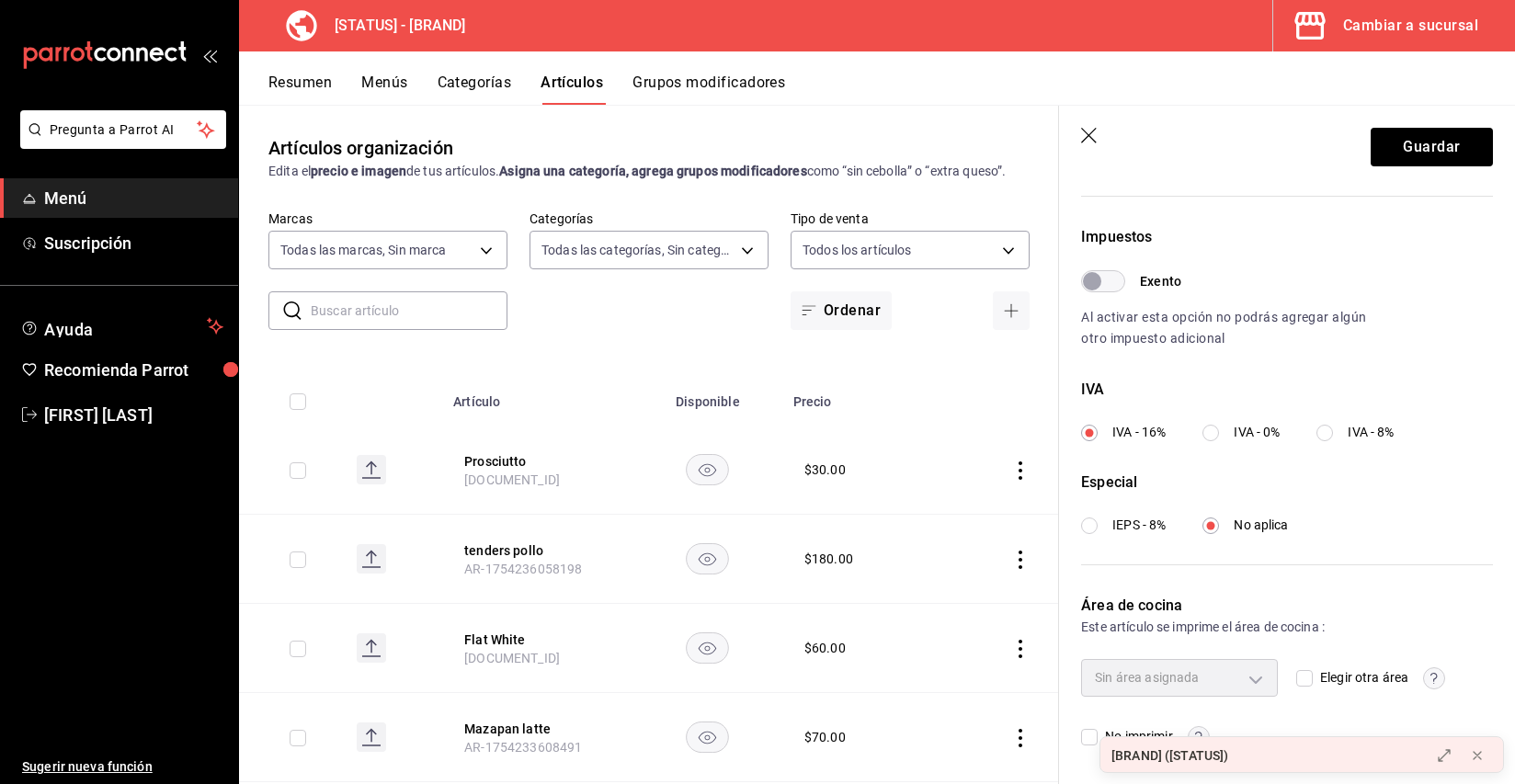 click on "Elegir otra área" at bounding box center [1304, 678] 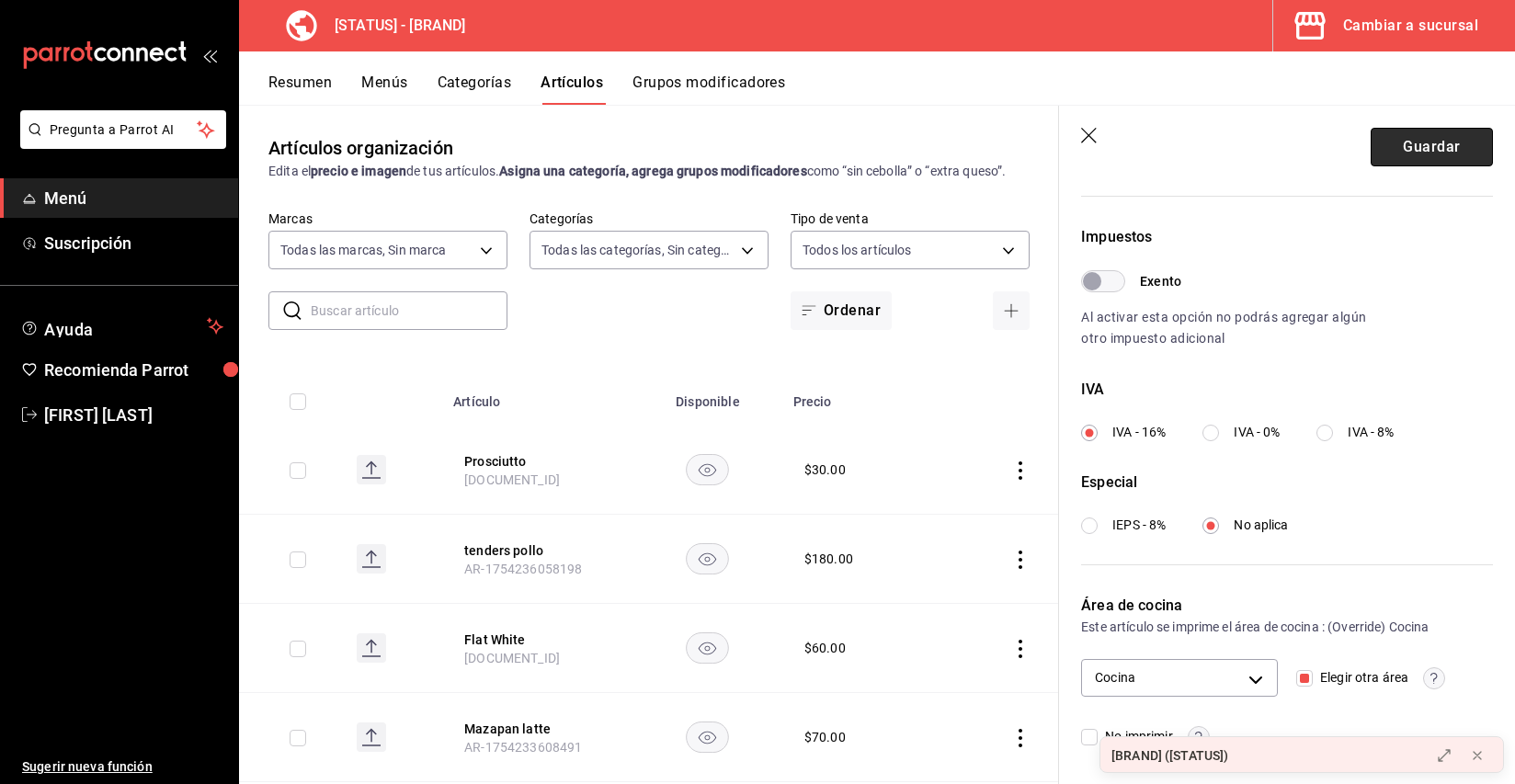 click on "Guardar" at bounding box center (1431, 147) 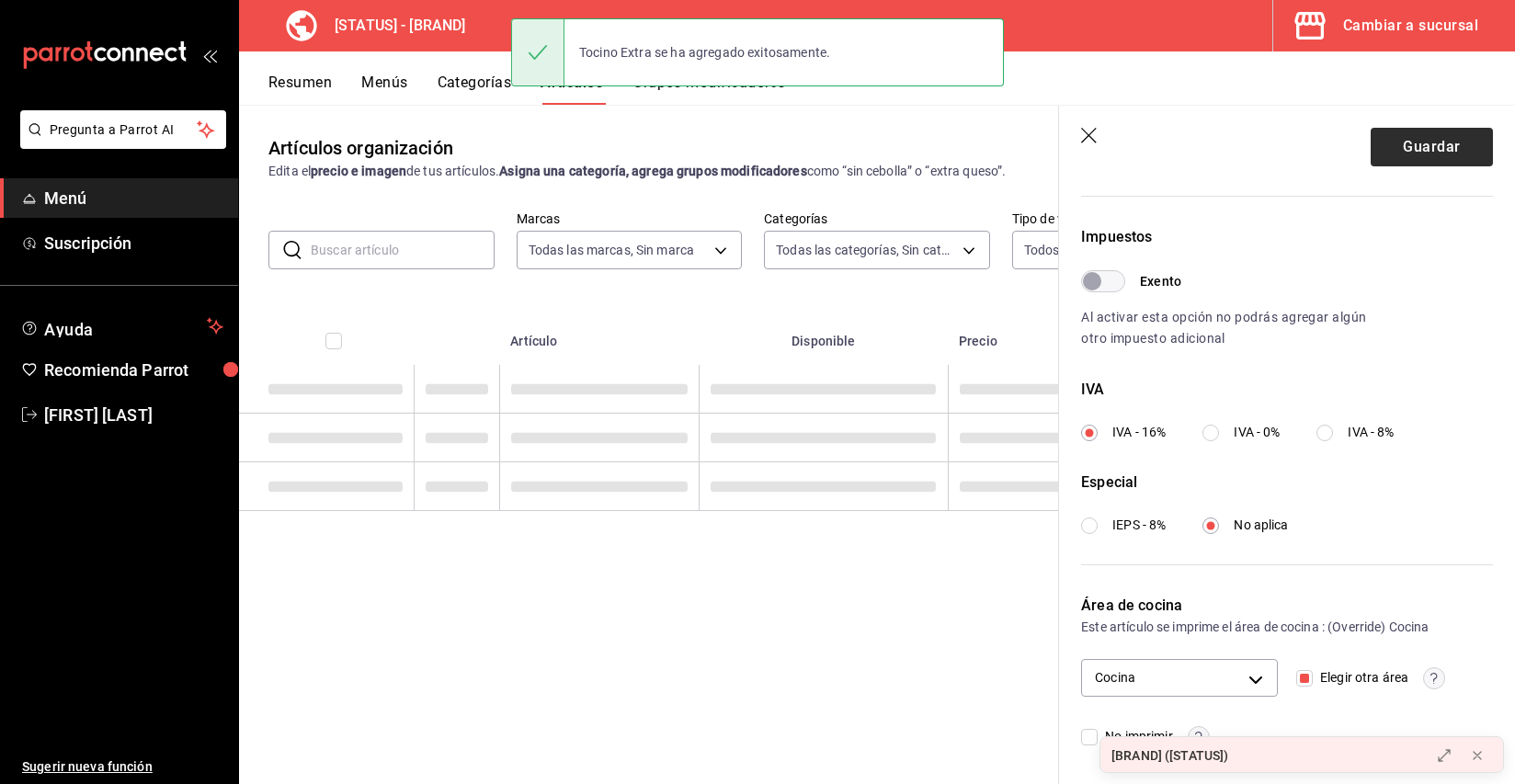 scroll, scrollTop: 0, scrollLeft: 0, axis: both 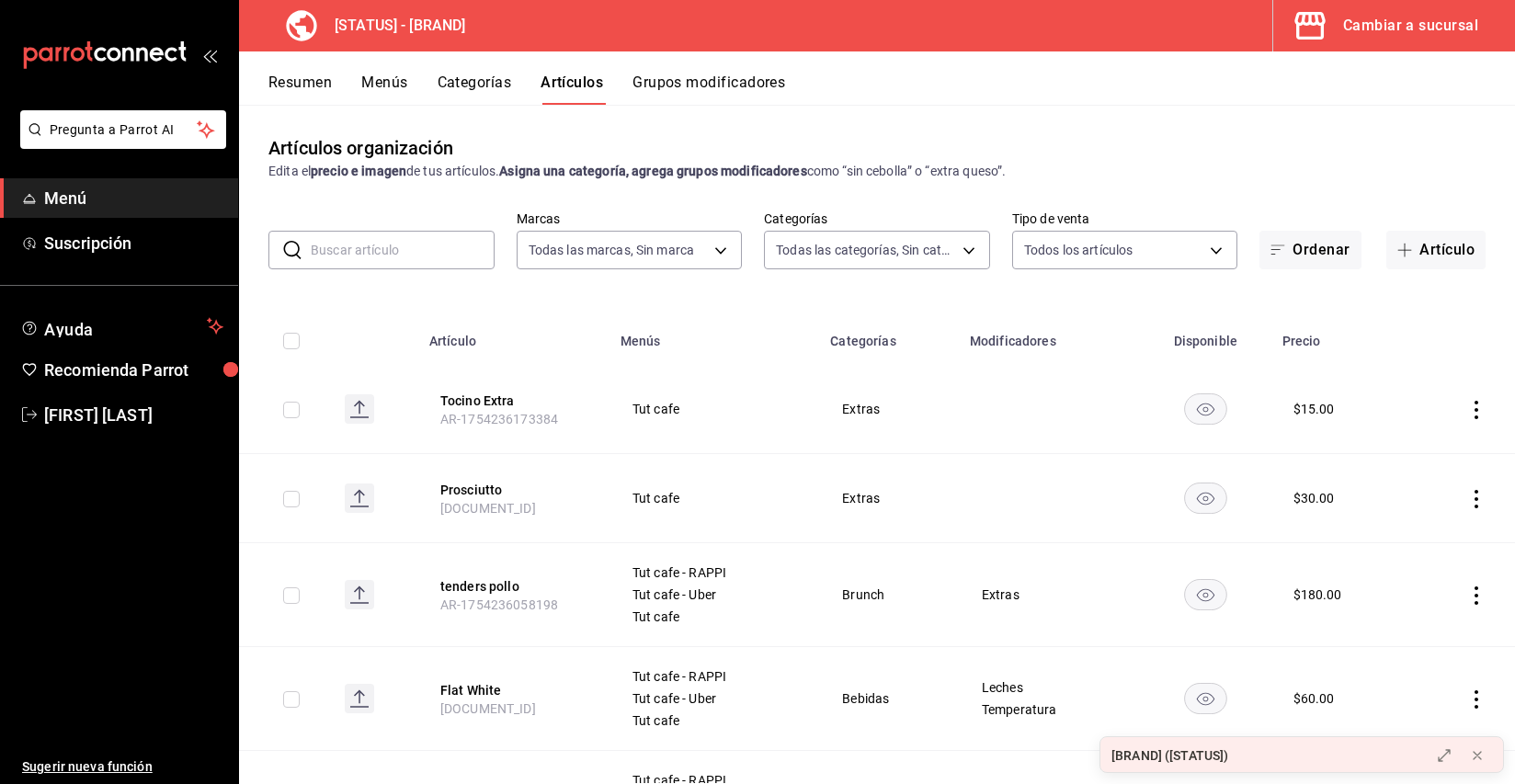 click on "Cambiar a sucursal" at bounding box center [1410, 26] 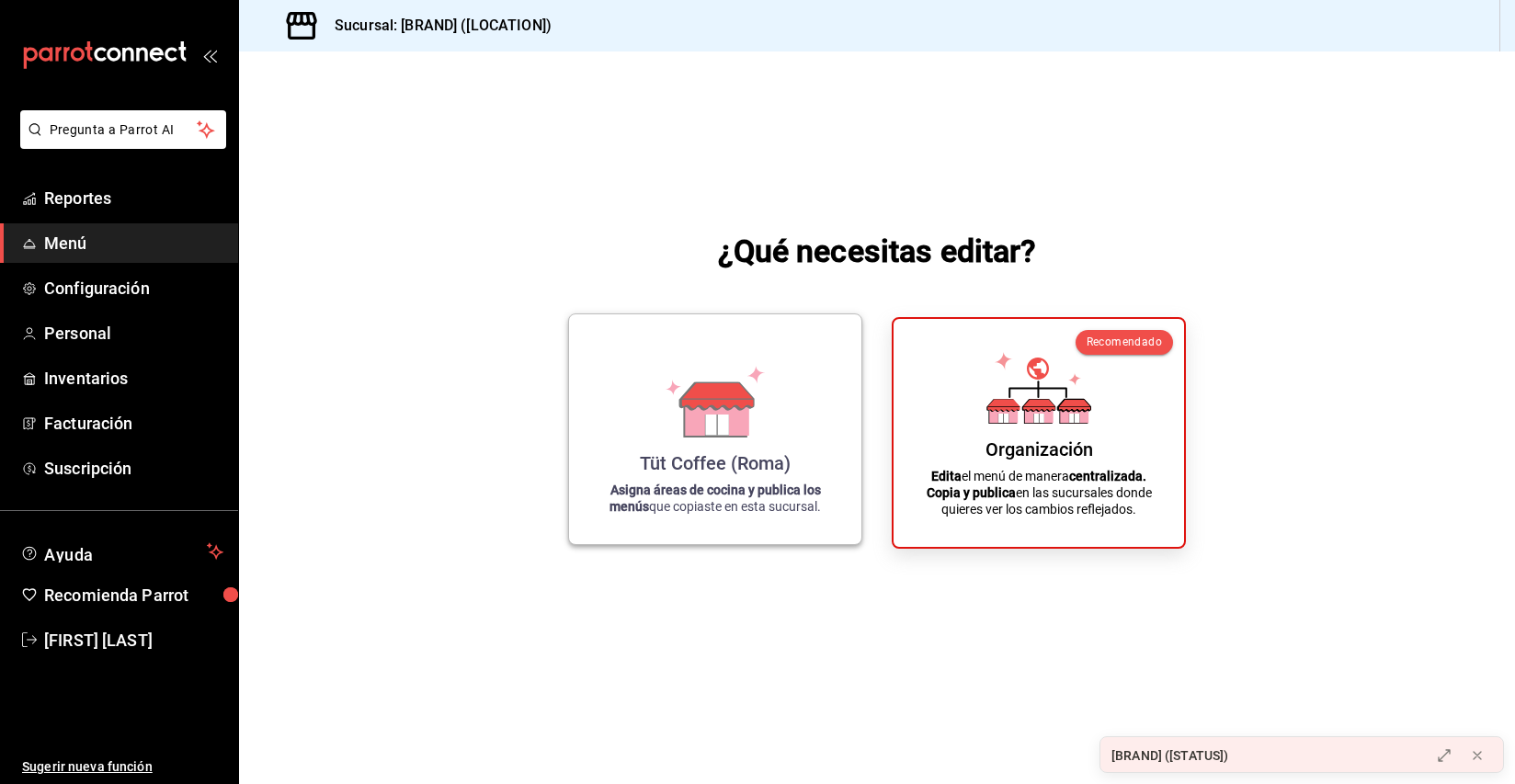 click on "Tüt Coffee (Roma)" at bounding box center (715, 463) 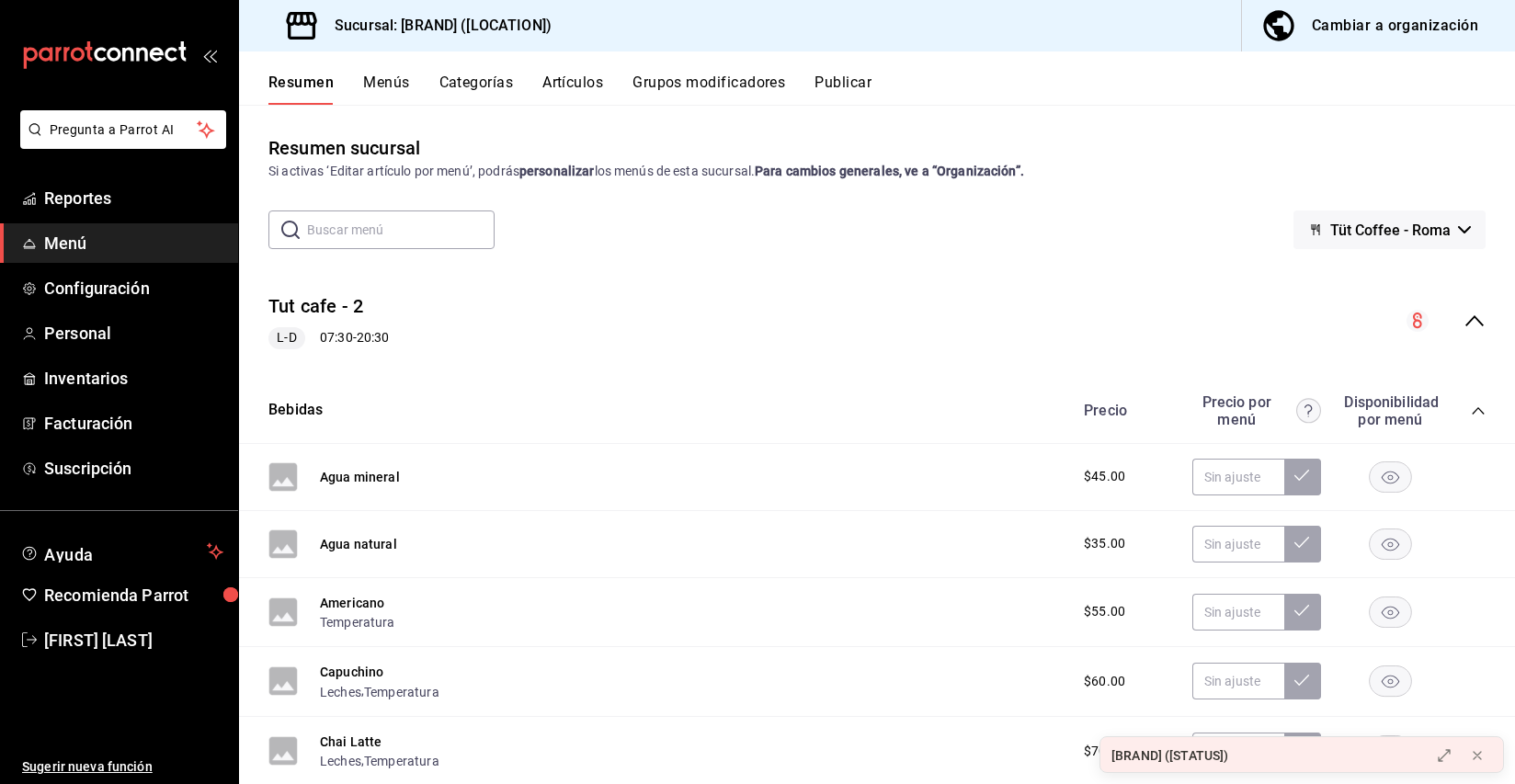 click on "Publicar" at bounding box center [843, 89] 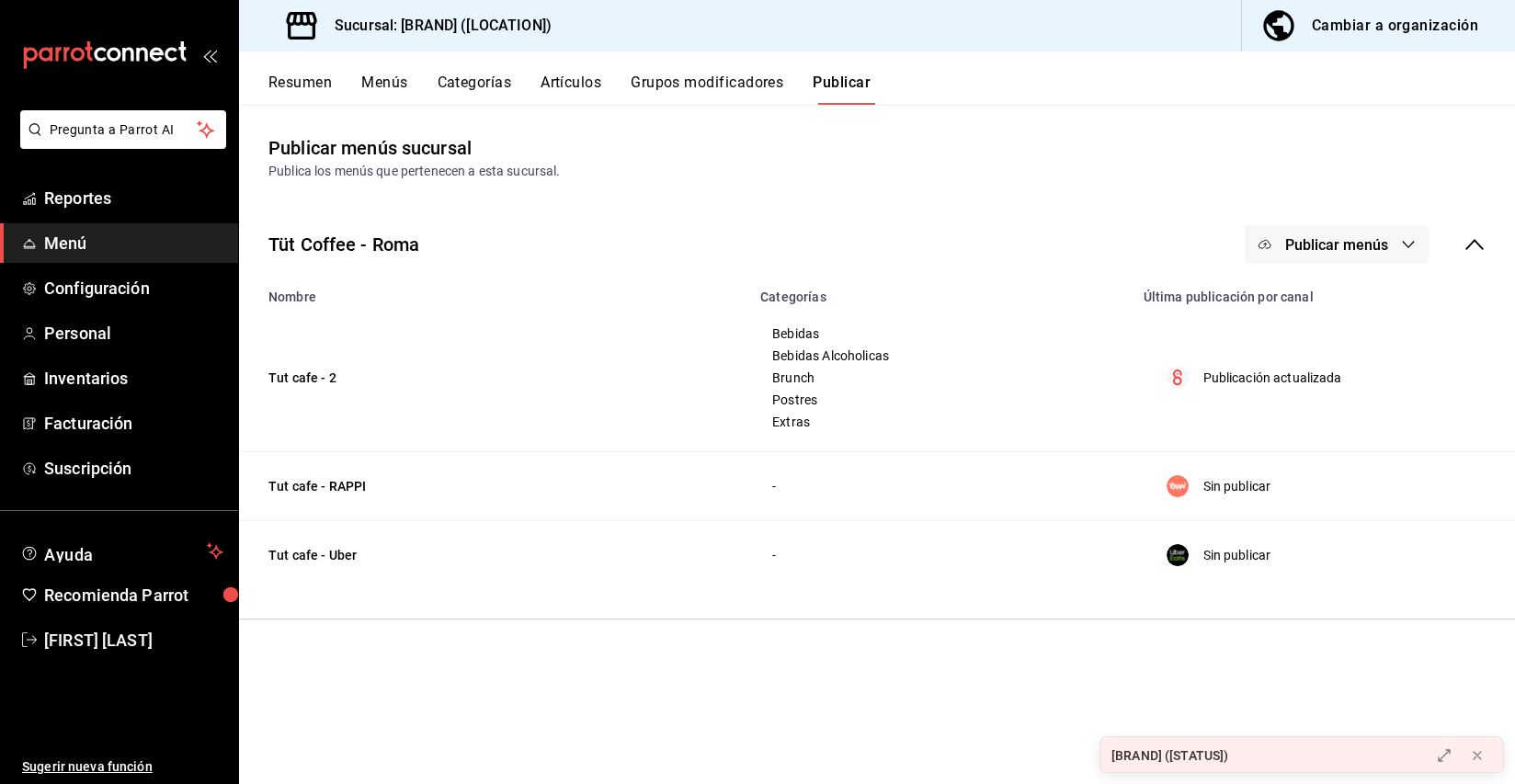 click 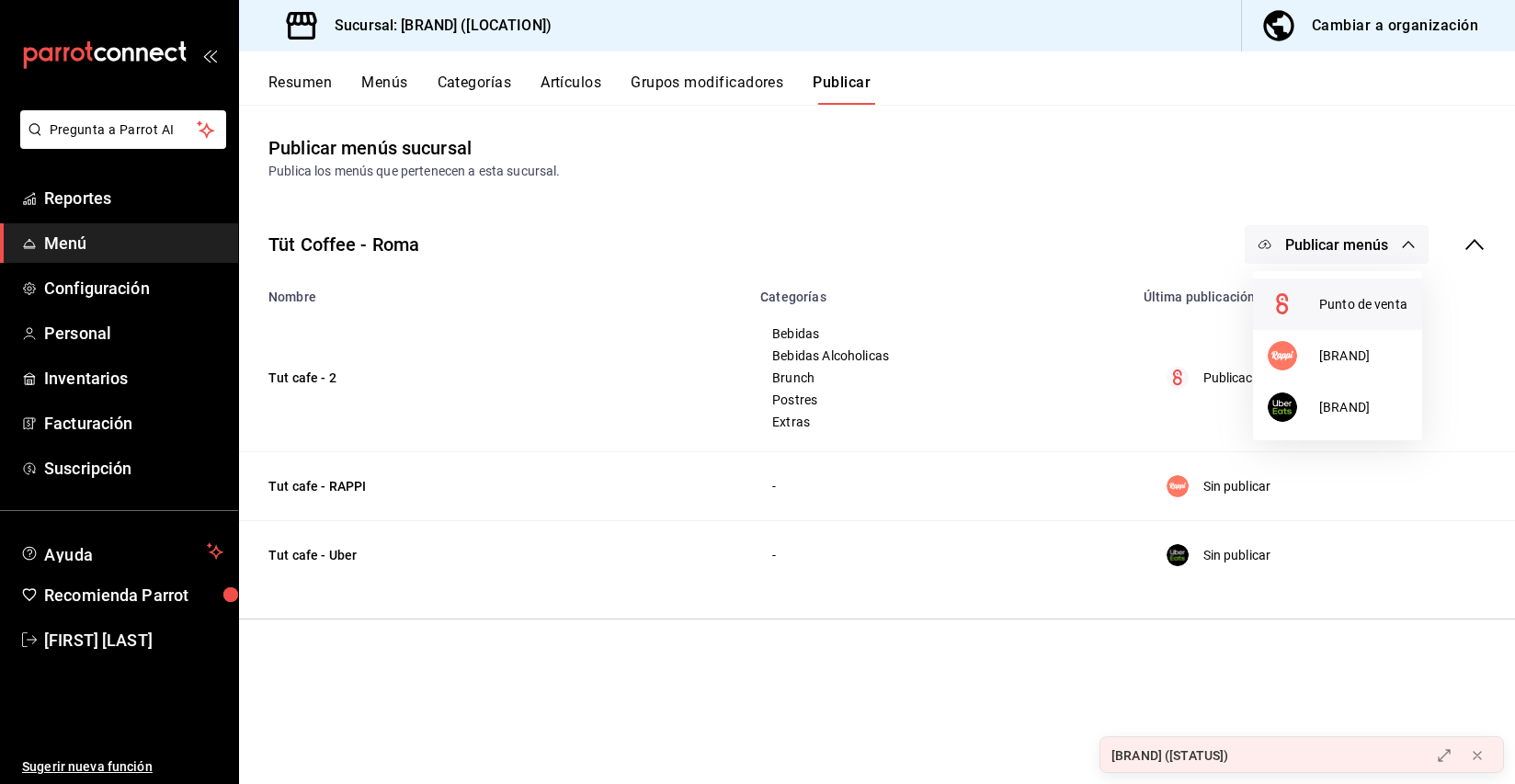 click on "Punto de venta" at bounding box center (1363, 304) 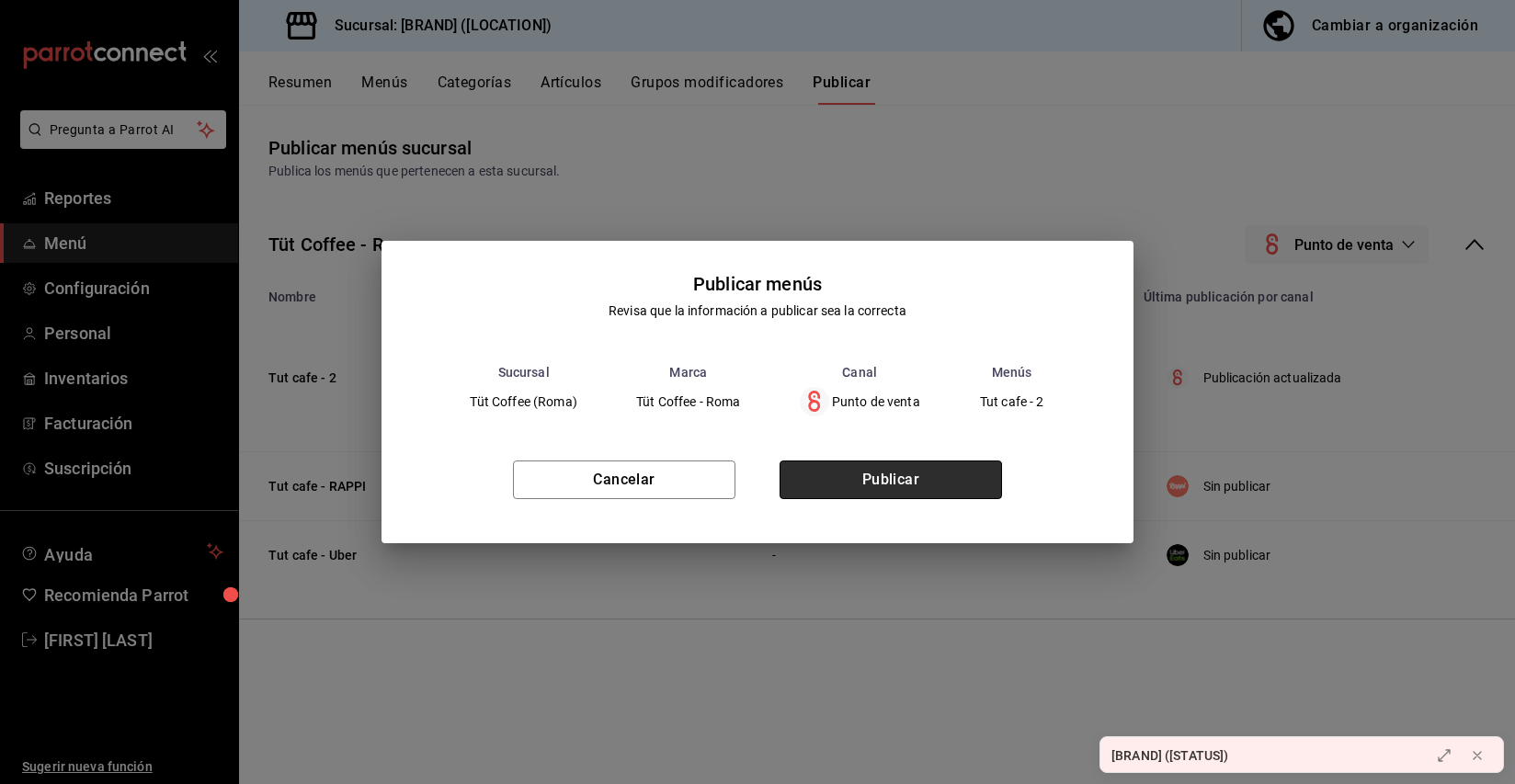 click on "Publicar" at bounding box center (891, 480) 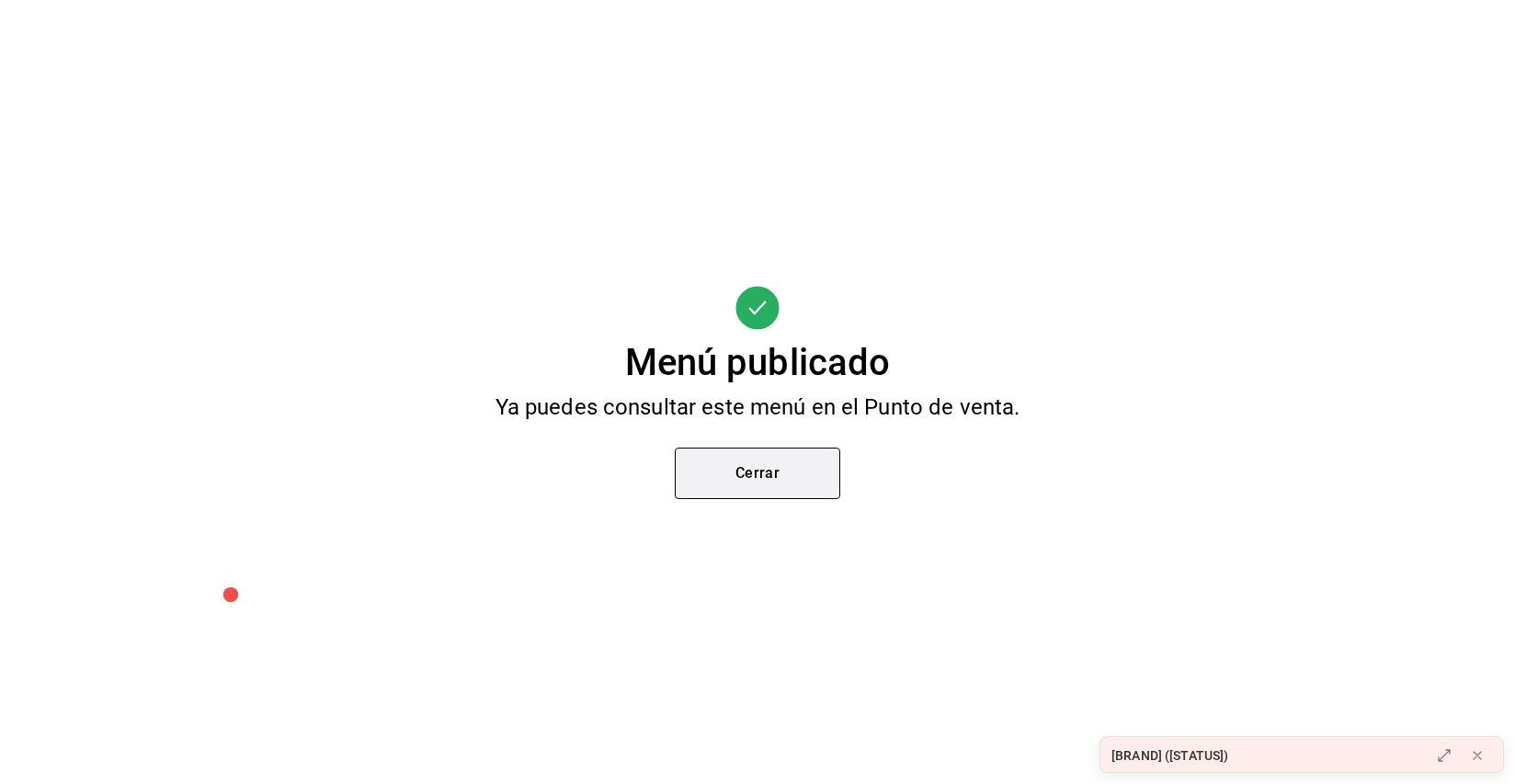 click on "Cerrar" at bounding box center [758, 473] 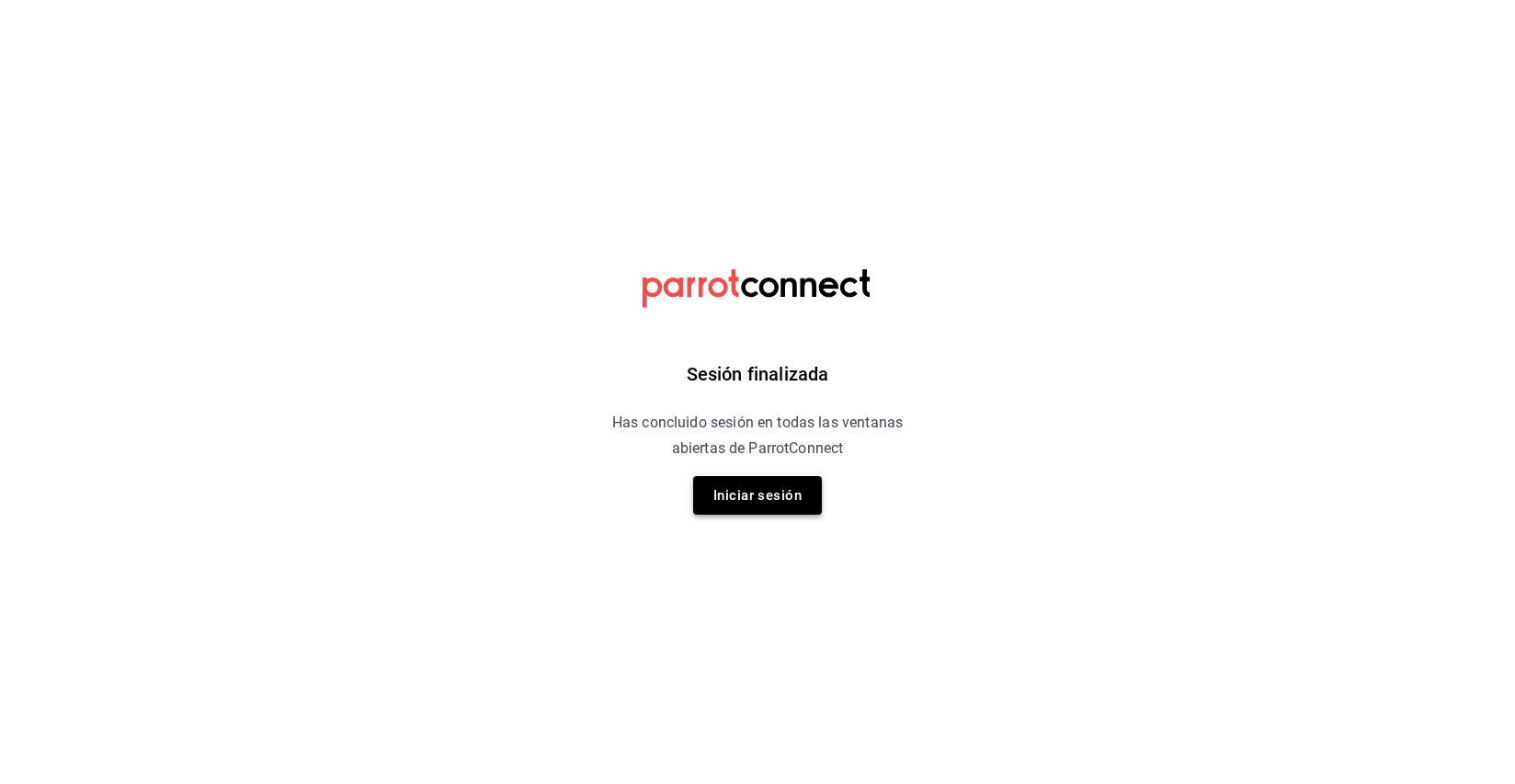 click on "Iniciar sesión" at bounding box center (758, 495) 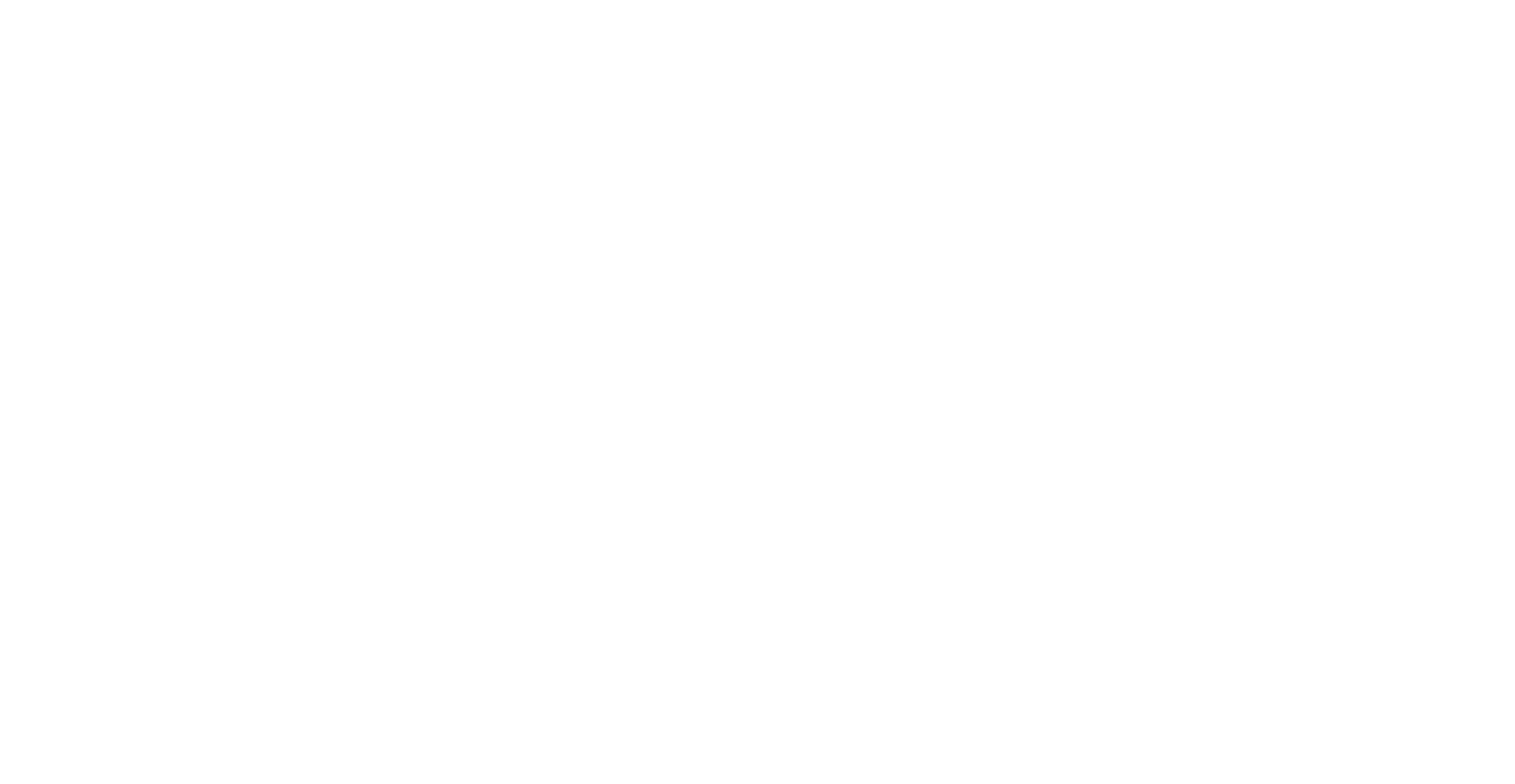 click at bounding box center [758, 4] 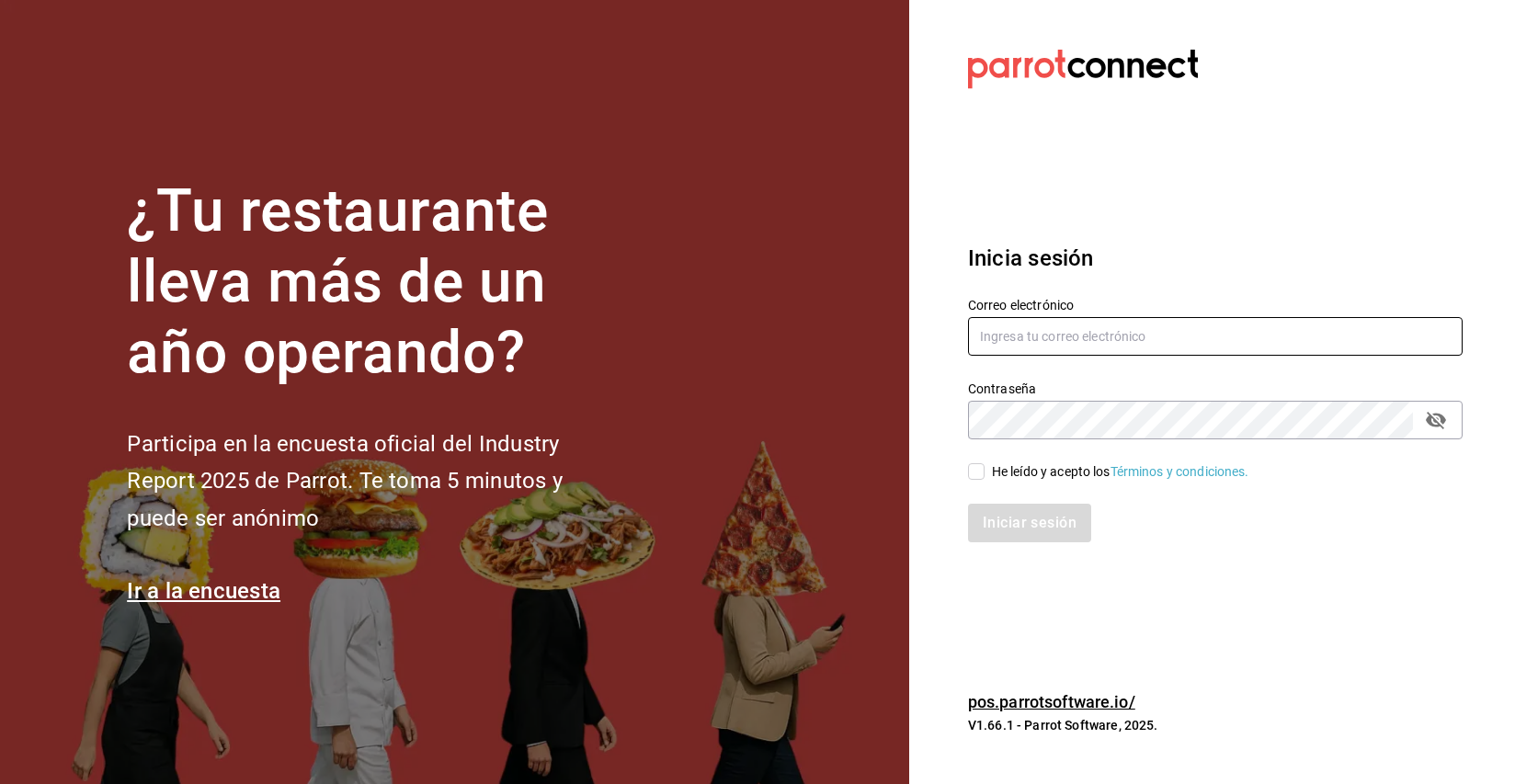 click at bounding box center (1215, 336) 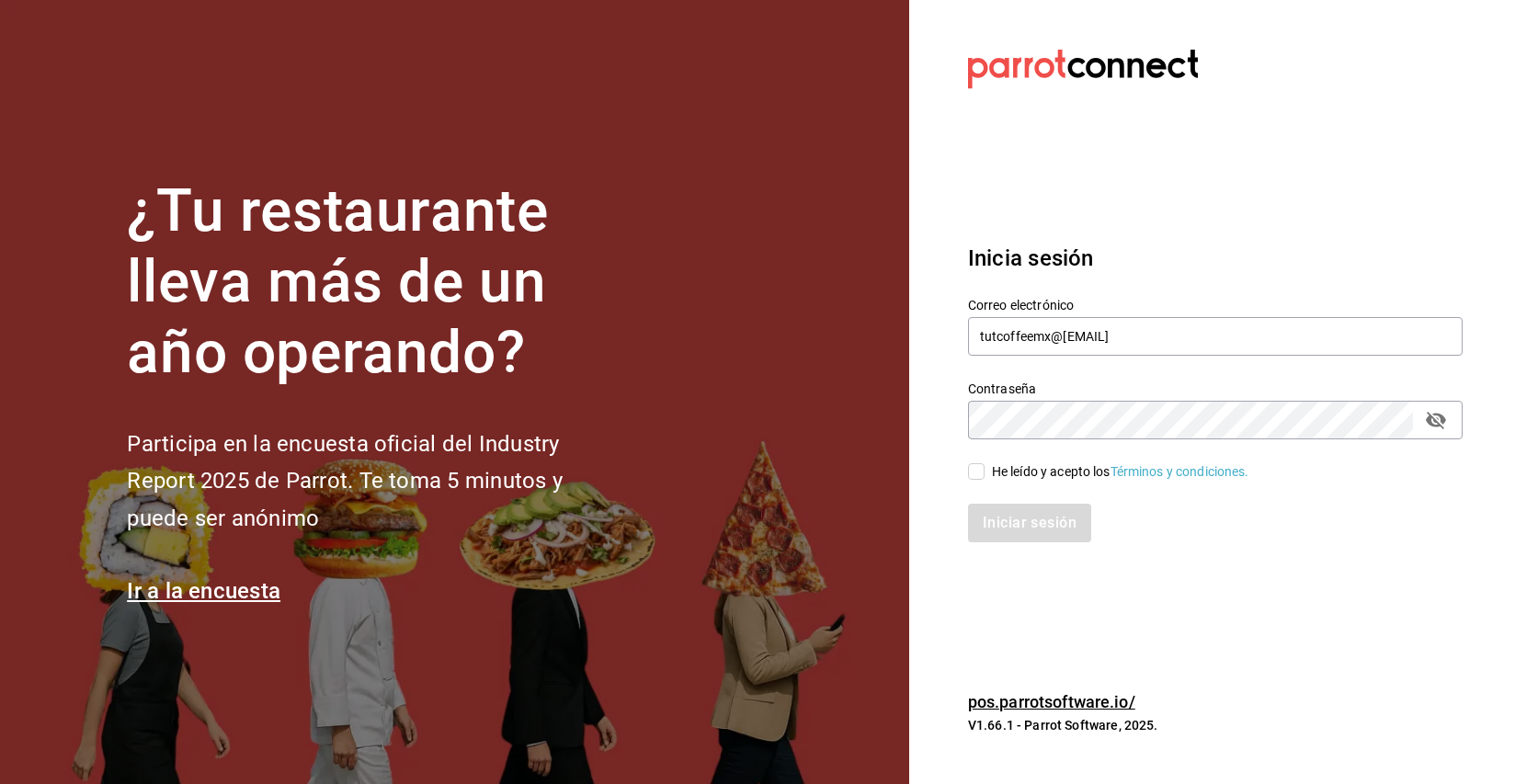 click on "He leído y acepto los  Términos y condiciones." at bounding box center [976, 472] 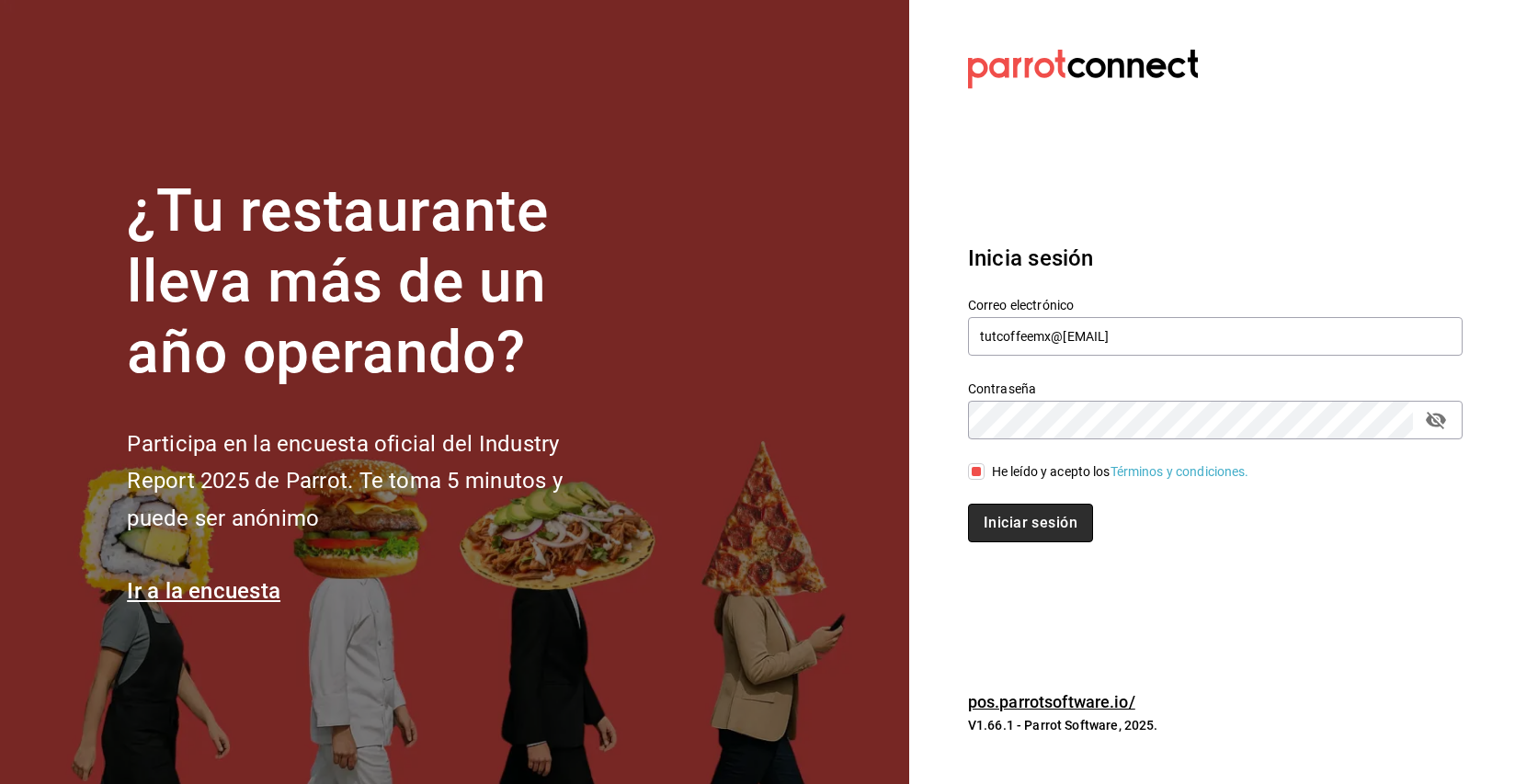 click on "Iniciar sesión" at bounding box center (1031, 523) 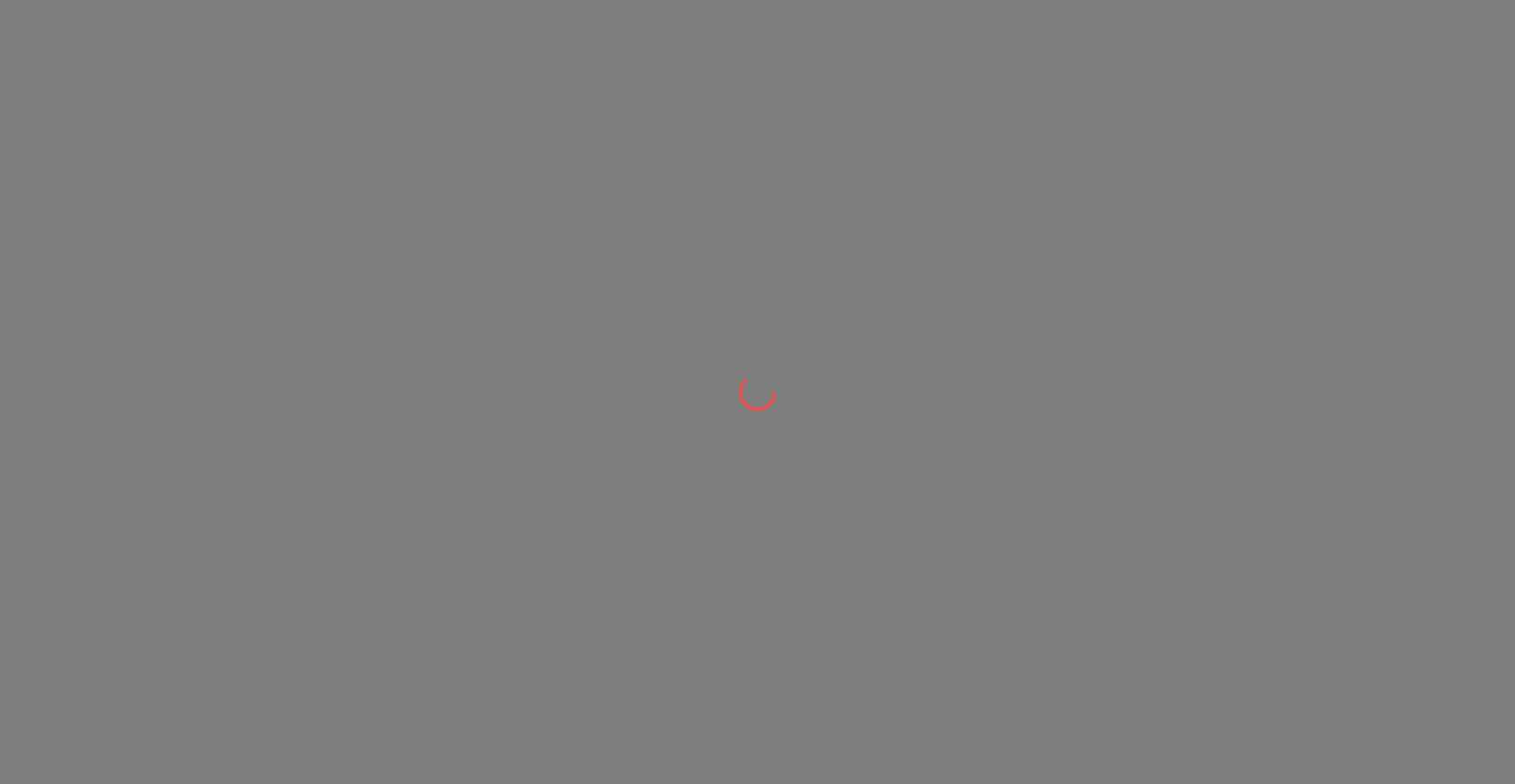 scroll, scrollTop: 0, scrollLeft: 0, axis: both 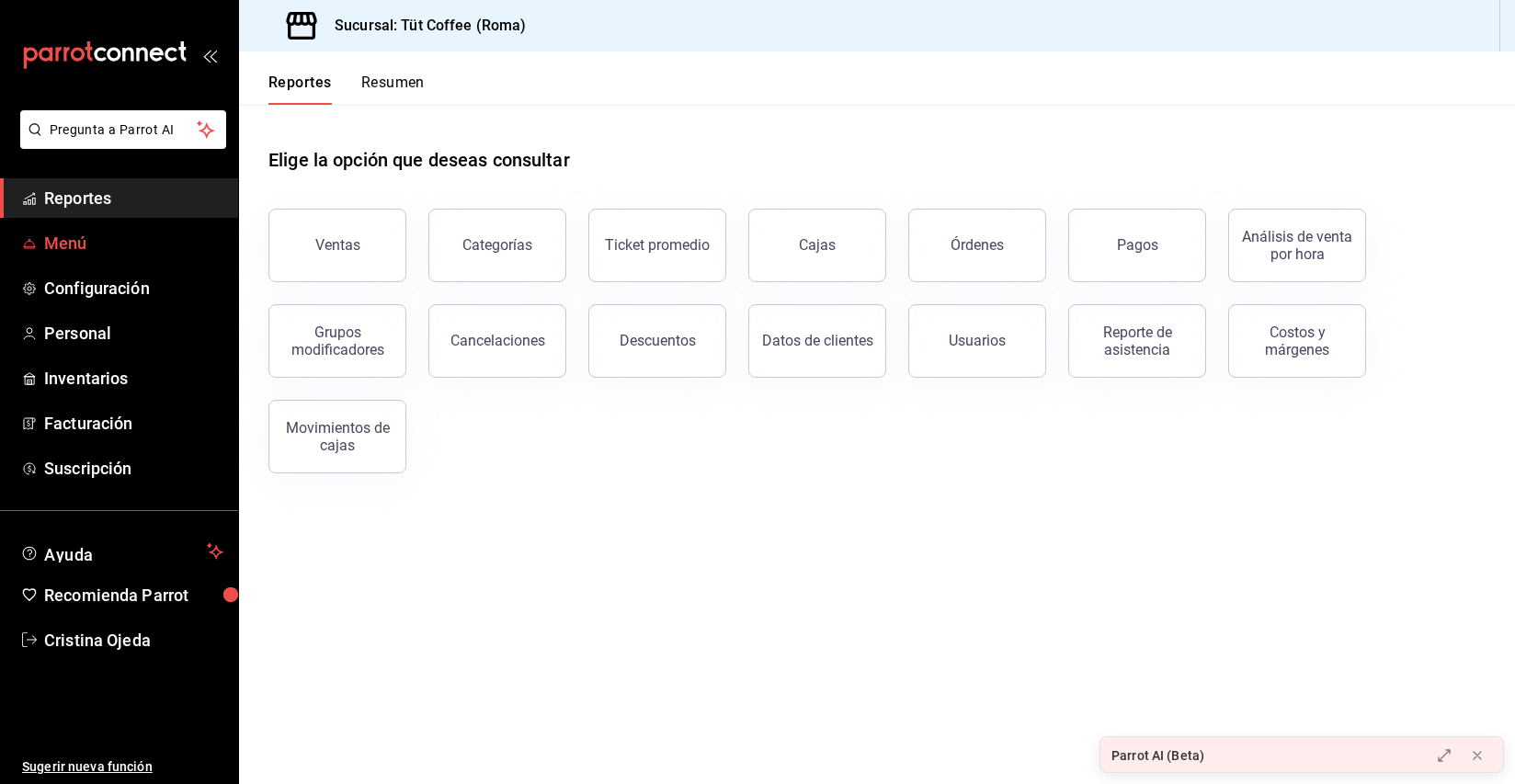 click on "Menú" at bounding box center (133, 243) 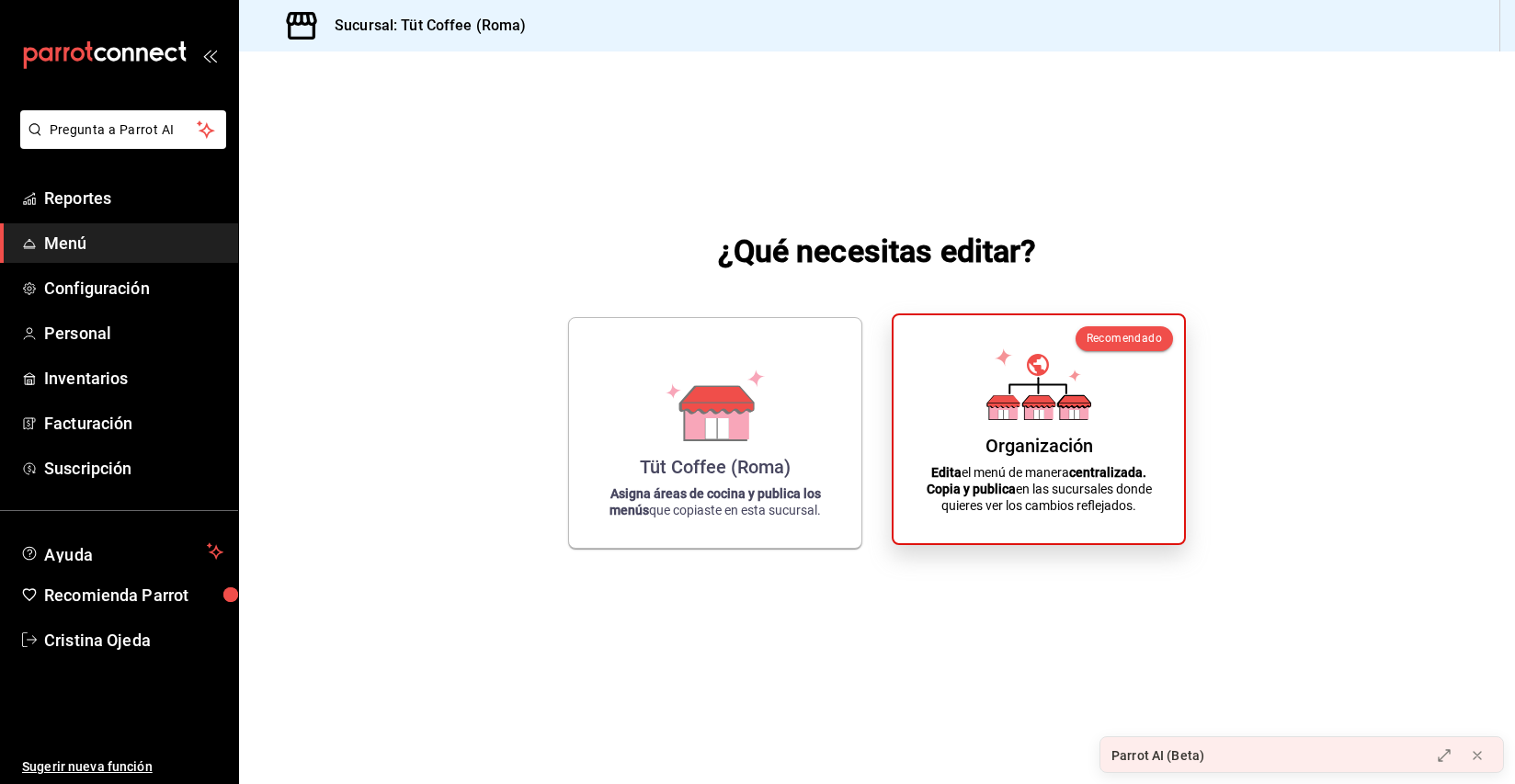 click on "Organización Edita  el menú de manera  centralizada.     Copia y publica  en las sucursales donde quieres ver los cambios reflejados." at bounding box center (1039, 429) 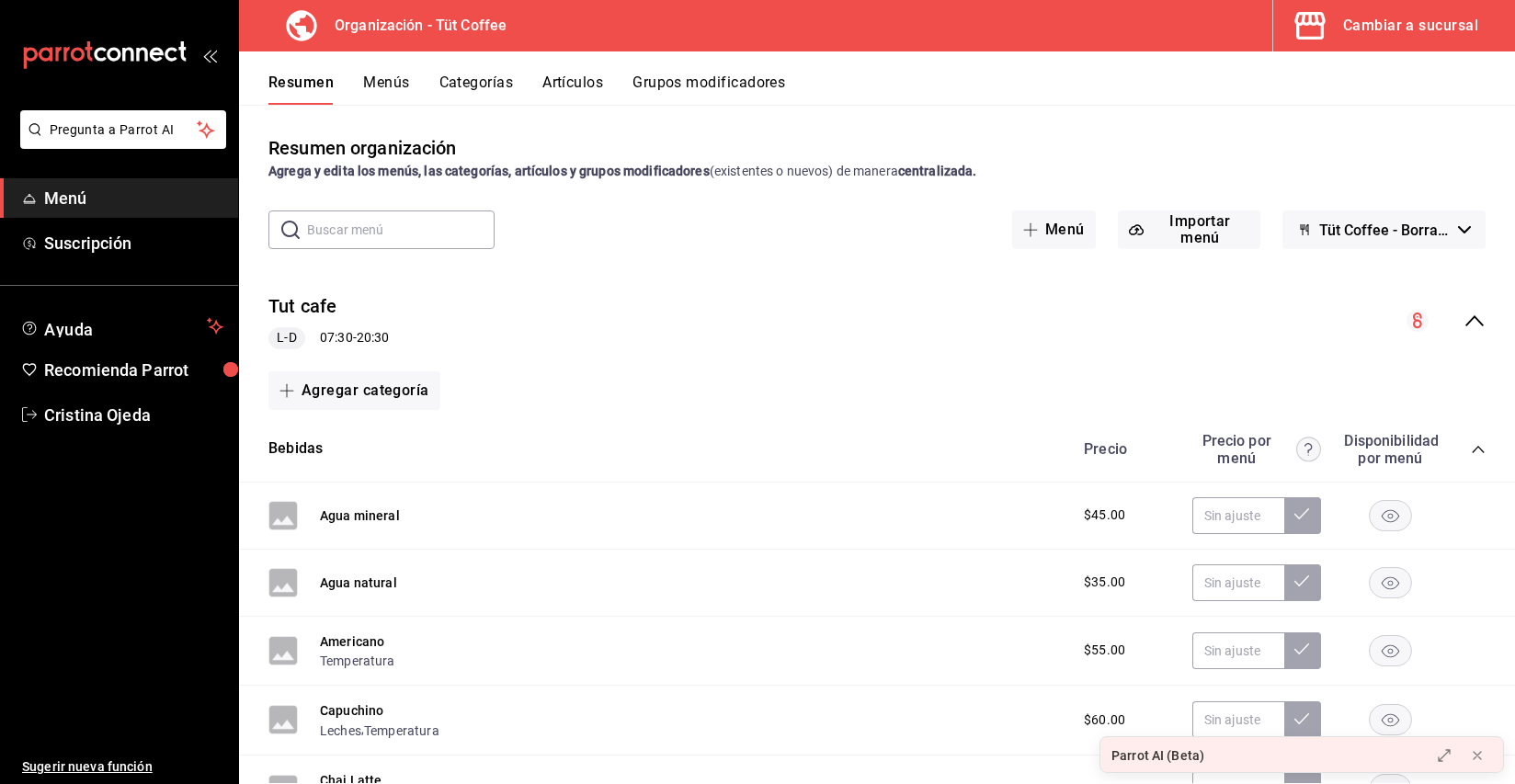 click on "Cambiar a sucursal" at bounding box center (1410, 26) 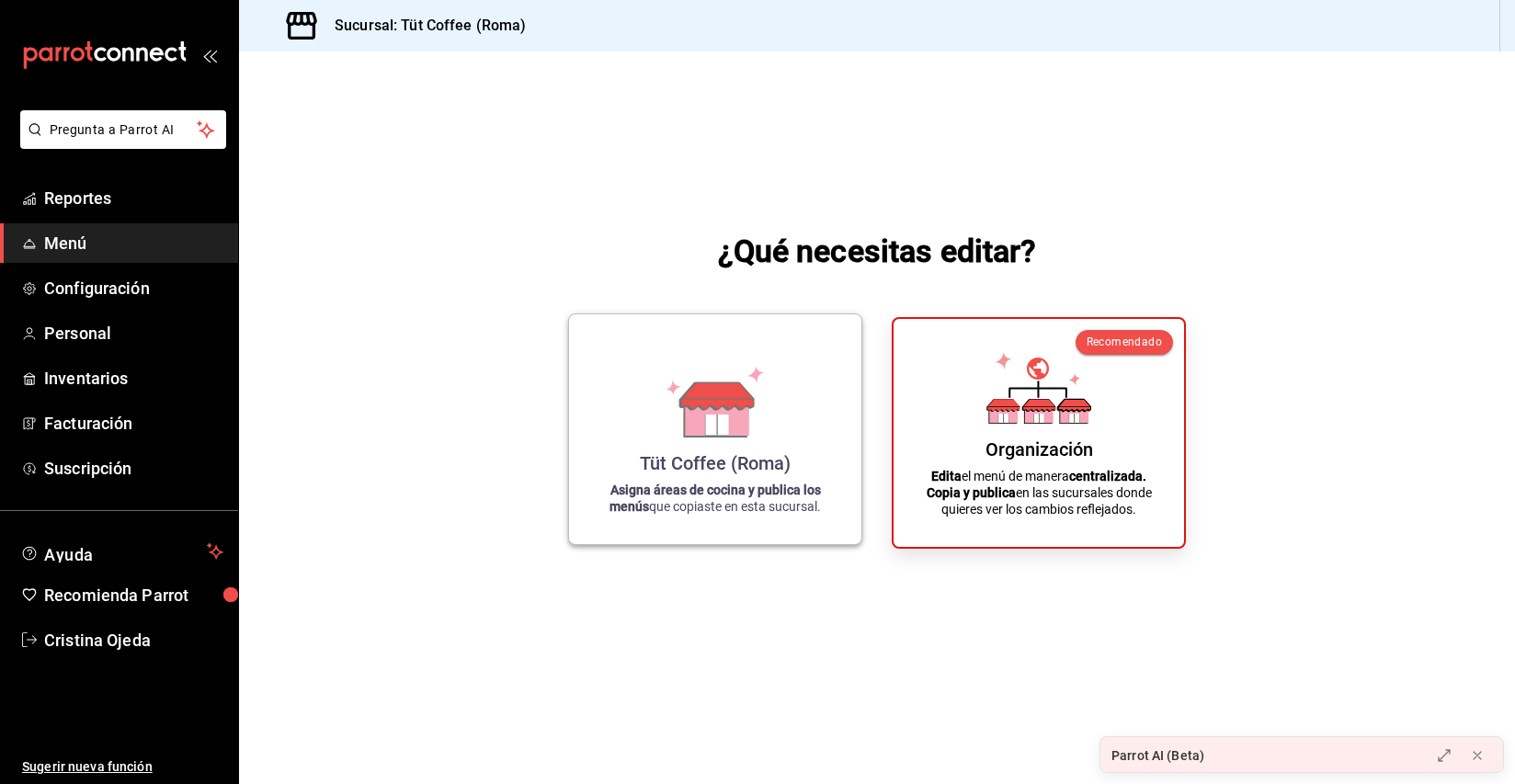 click on "Tüt Coffee (Roma) Asigna áreas de cocina y publica los menús  que copiaste en esta sucursal." at bounding box center (715, 429) 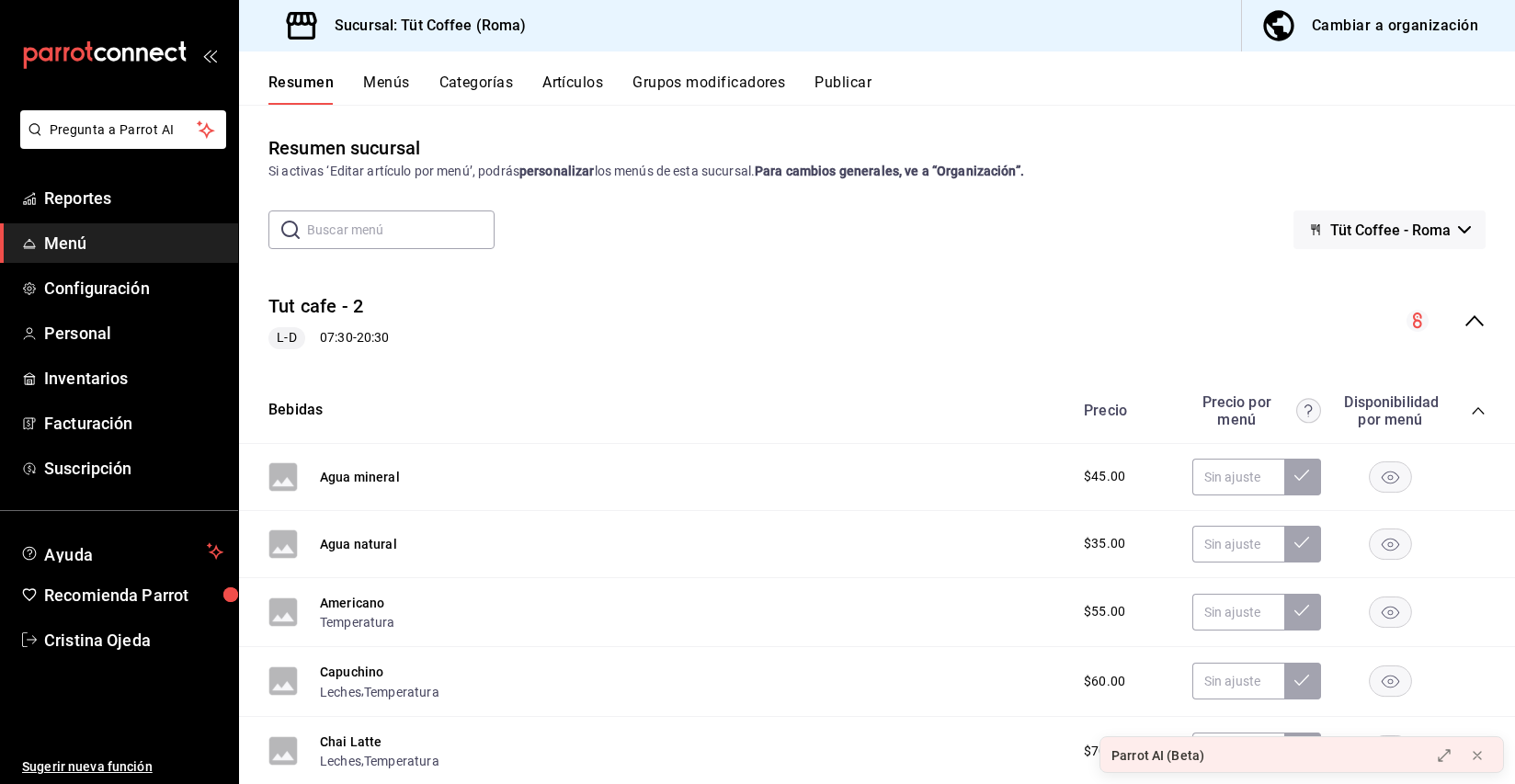 click on "Publicar" at bounding box center (843, 89) 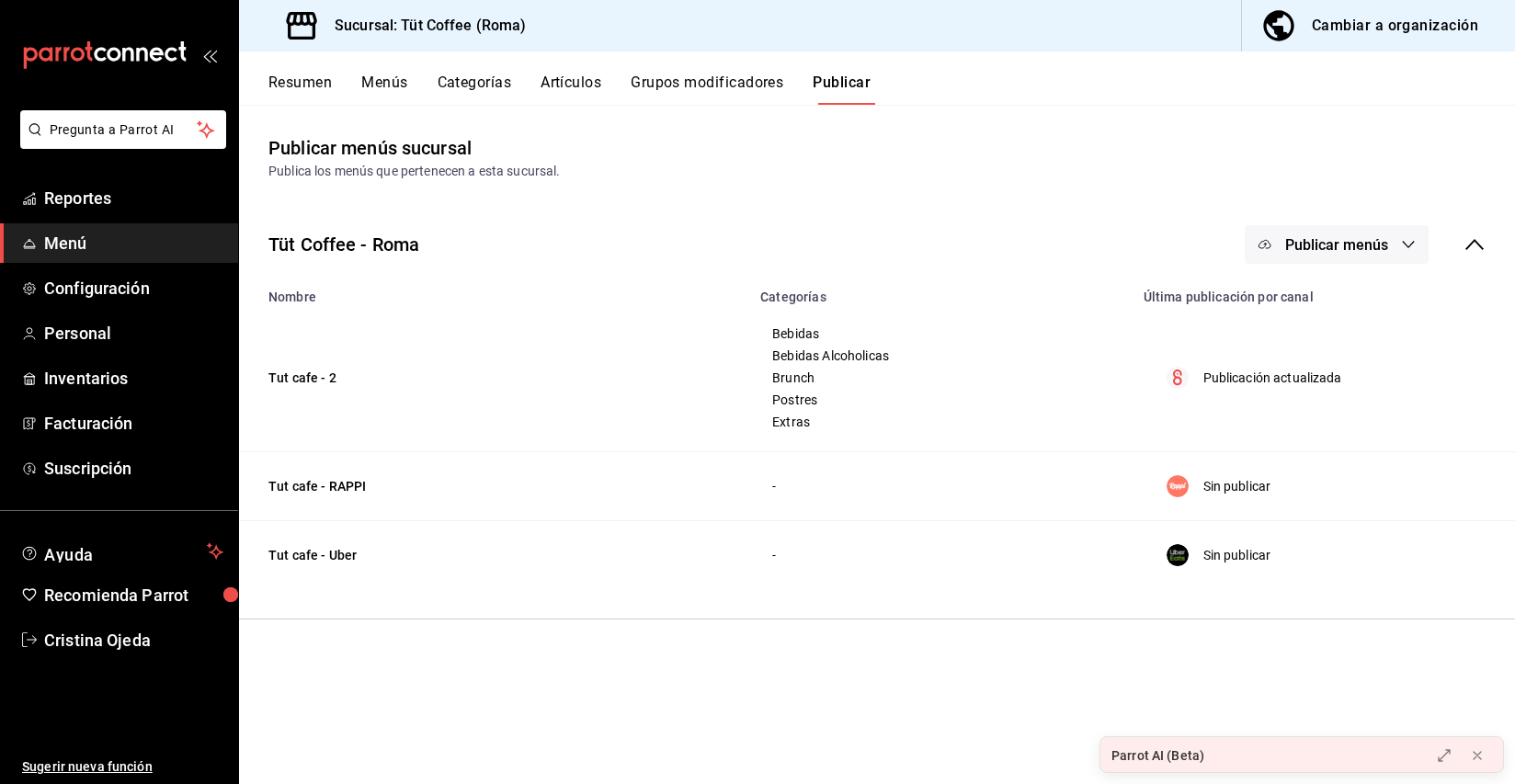 click on "Publicar menús" at bounding box center (1337, 244) 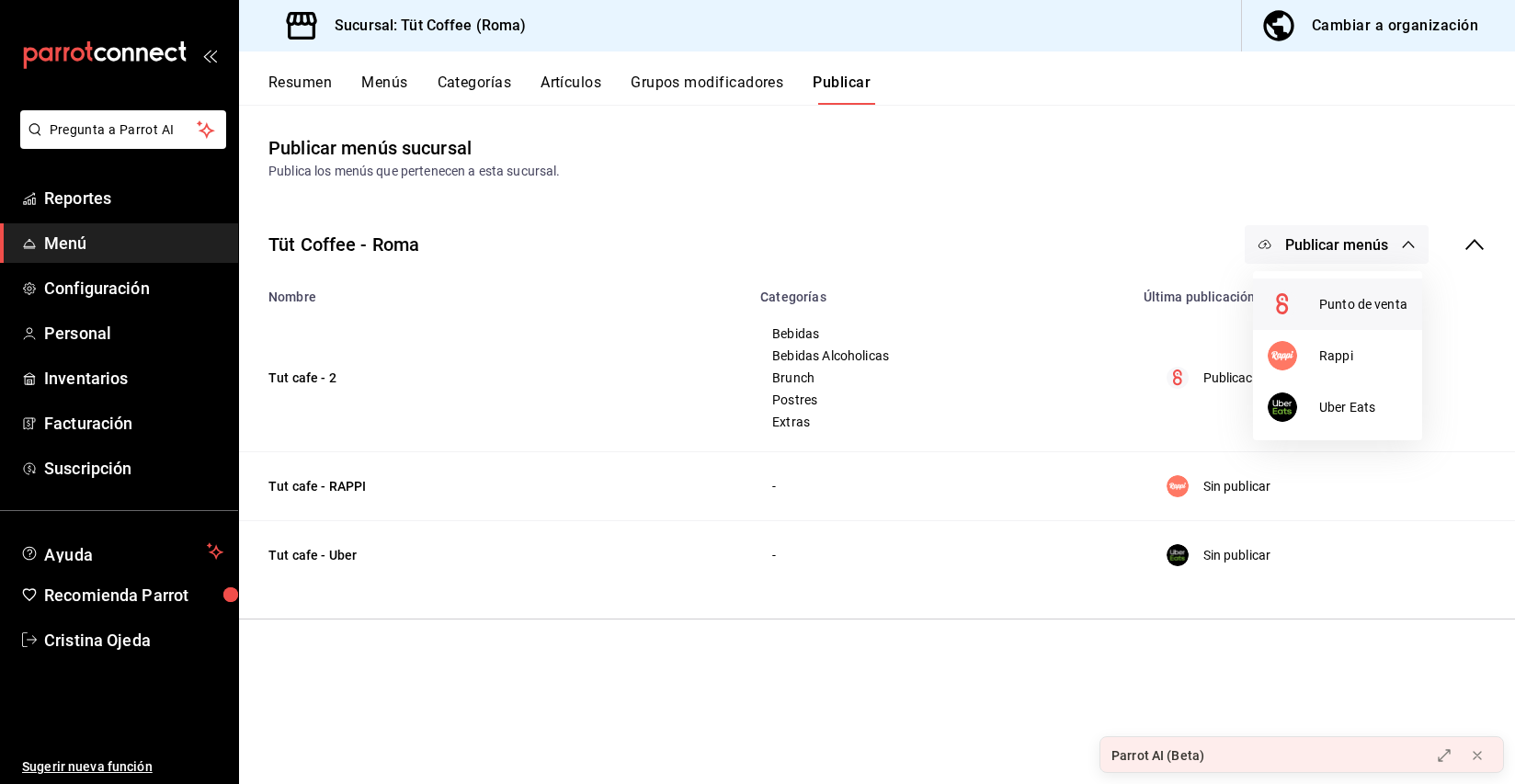 click on "Punto de venta" at bounding box center [1363, 304] 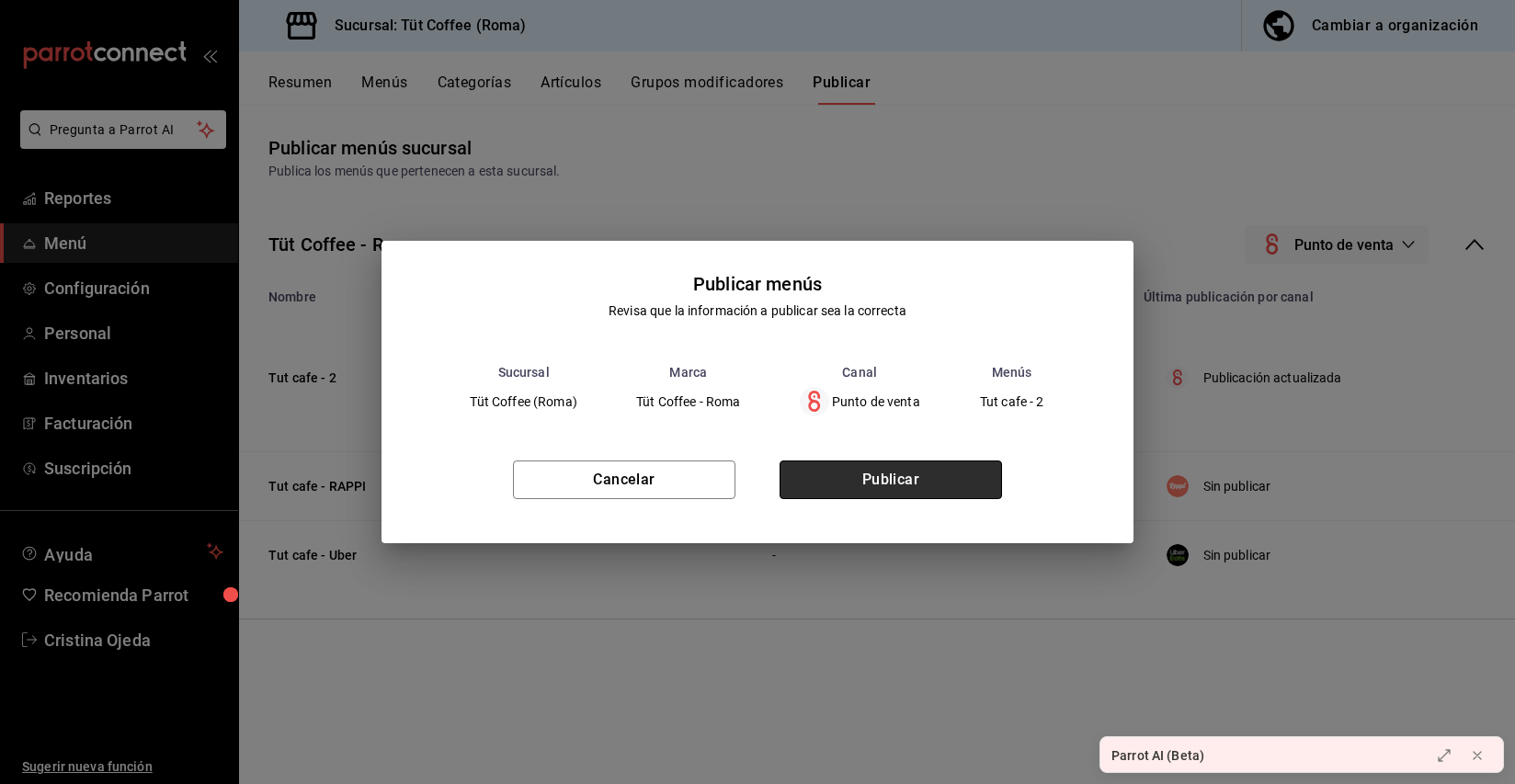 click on "Publicar" at bounding box center [891, 480] 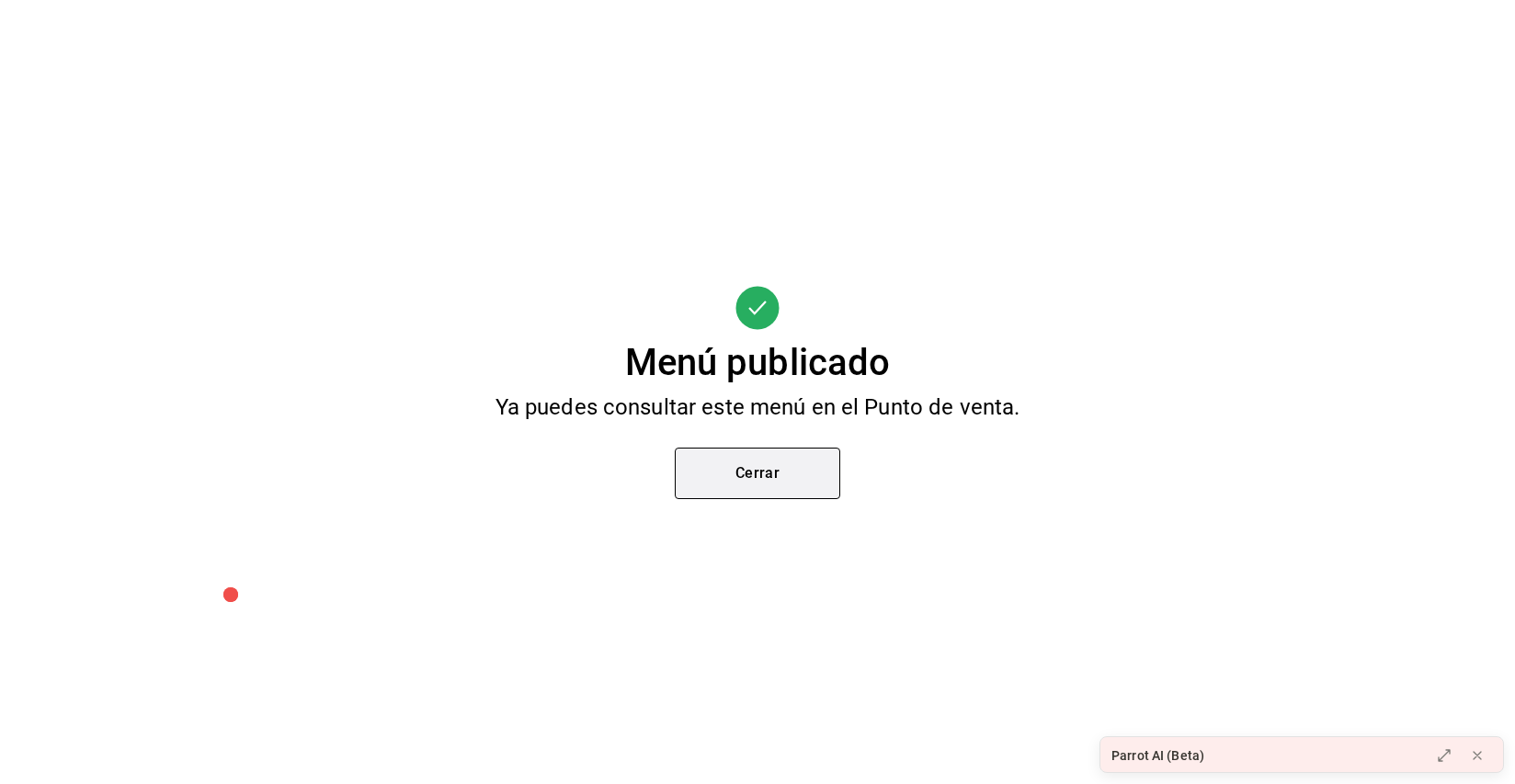 click on "Cerrar" at bounding box center [758, 473] 